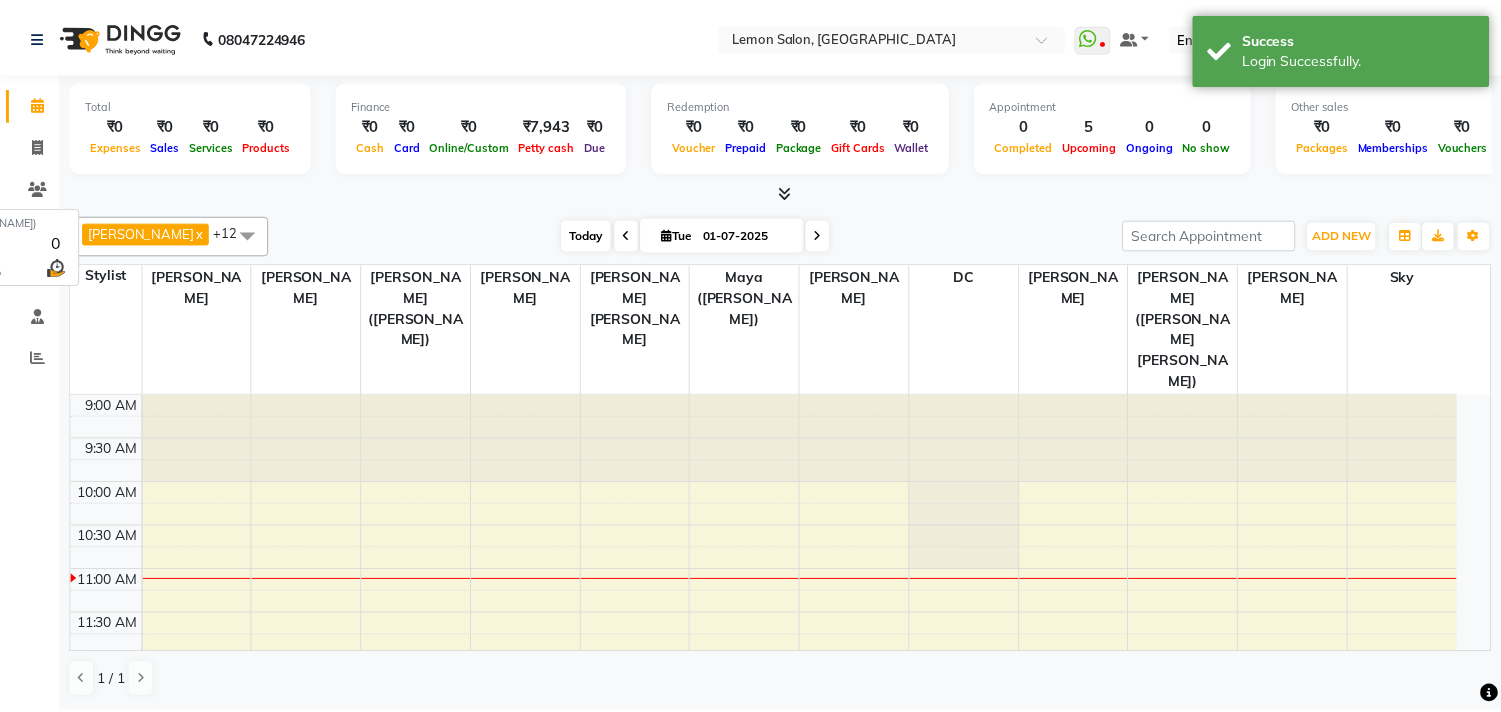 scroll, scrollTop: 0, scrollLeft: 0, axis: both 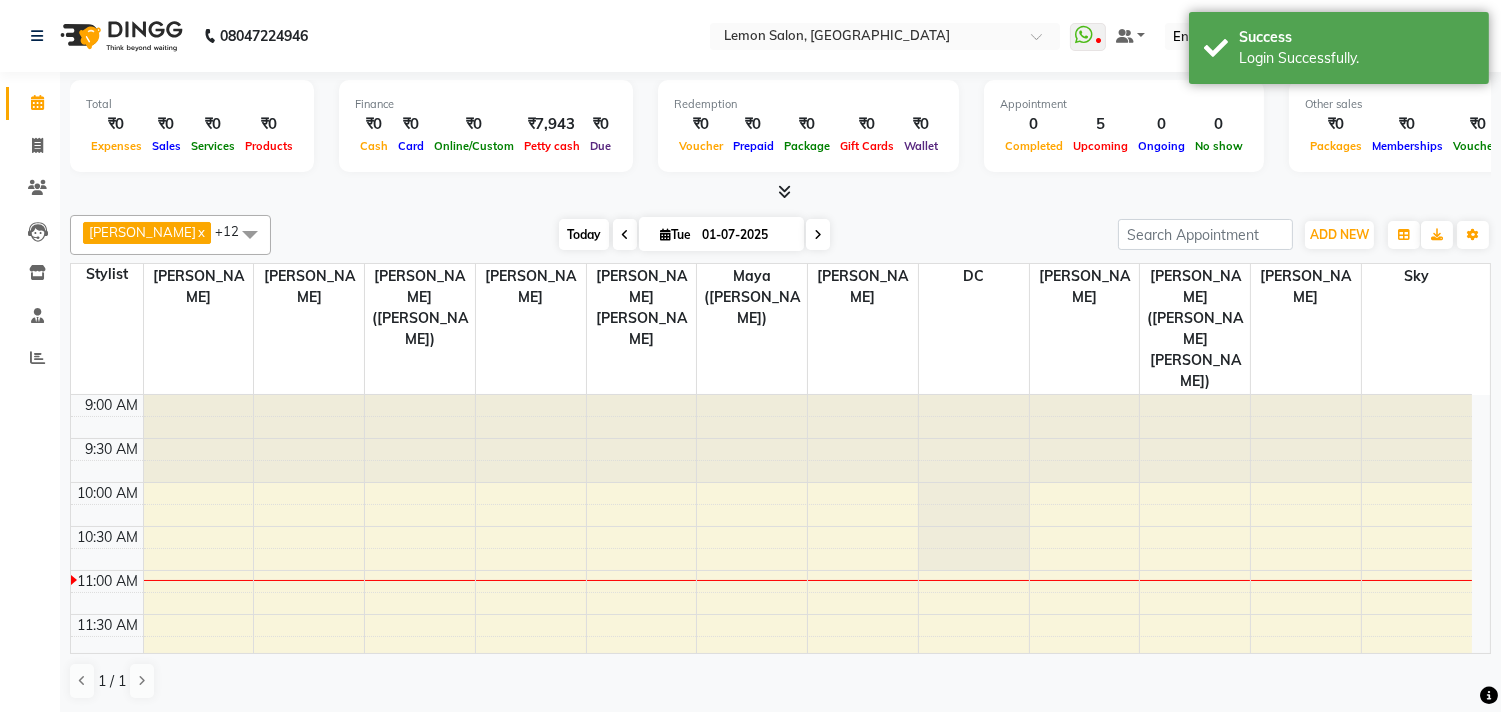 click on "Today" at bounding box center [584, 234] 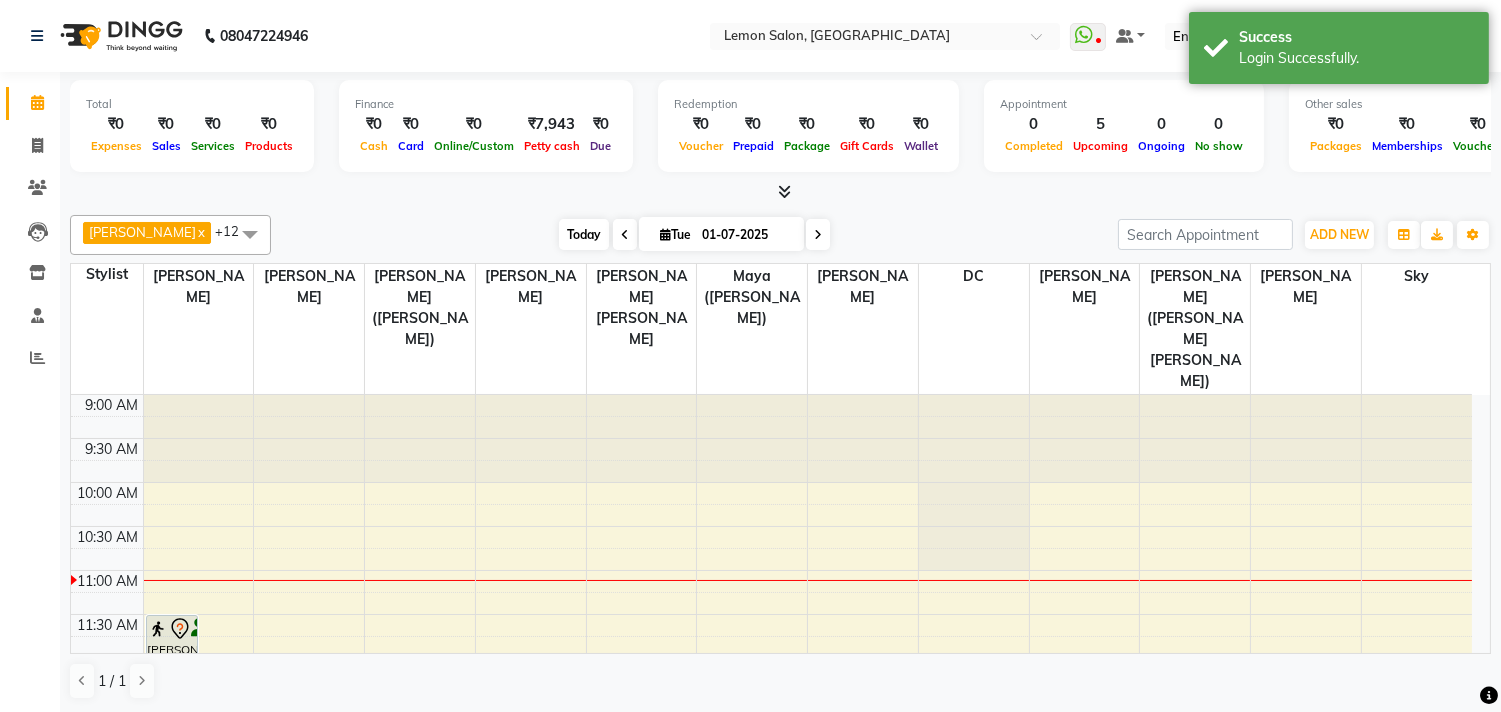 scroll, scrollTop: 177, scrollLeft: 0, axis: vertical 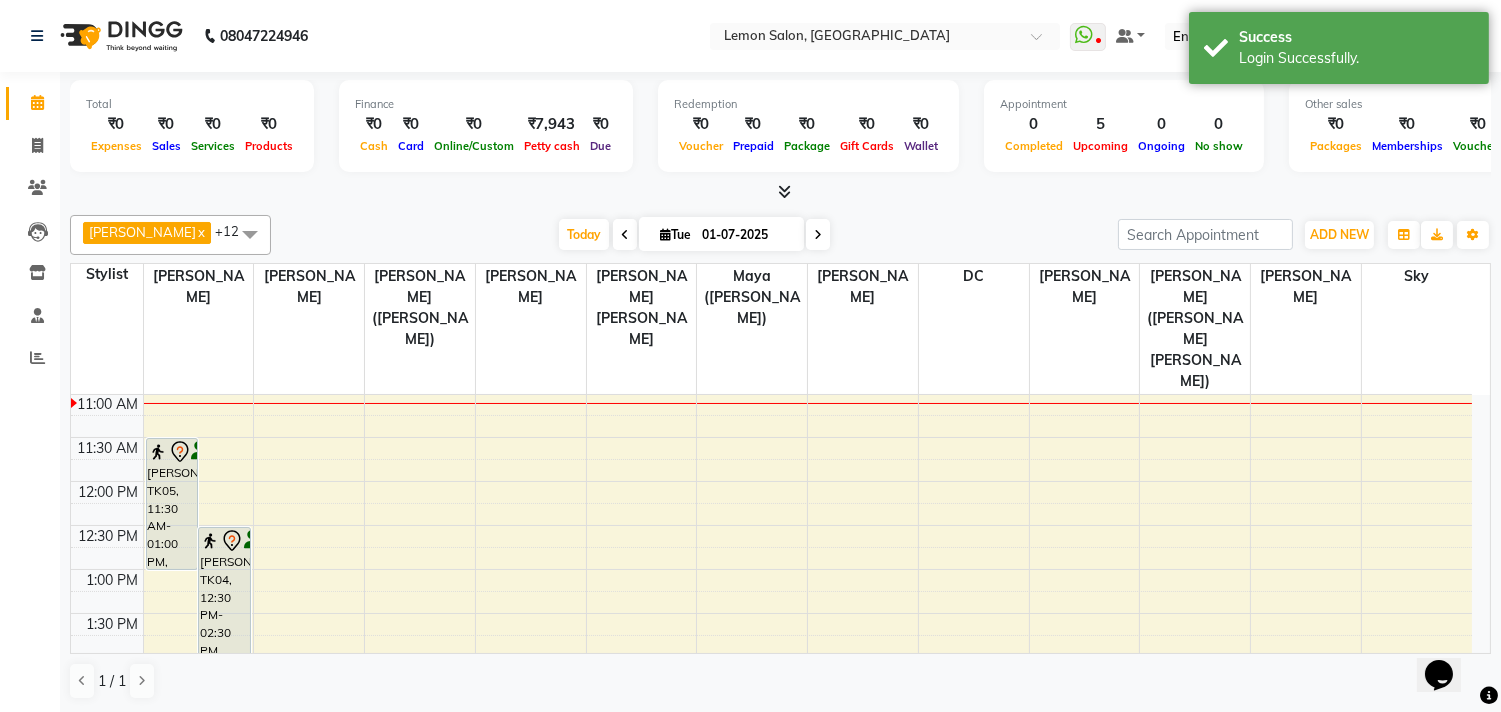 click on "Aakash Buchiude  x Azaz Kassara  x DC  x Geeta Govind Rajput  x Kanchan (Shrushti Siddhesh Rahate)  x Kashif Salmani  x Maya (Nanda Shahi)  x Raju Salmani  x Sameer (Izhar Salmani)  x Sana Rashid Shaikh   x Sandhaya Balu Gade  x Sky   x Wasim Mansoori  x +12 Select All Aakash Buchiude Ayesha Khan  Azaz Kassara Danish Mansoori DC Diksha Mane Geeta Govind Rajput Jyoti Thorat  Kanchan (Shrushti Siddhesh Rahate) Kashif Salmani Lakshmi Rawat Maya (Nanda Shahi) Mohammed Shahnawaz Phool Kumari Raju Salmani Sahil Dulgaj Sam Salmani  Sameer (Izhar Salmani) Sandhaya Balu Gade Sky  Wasim Ahmed Wasim Mansoori Today  Tue 01-07-2025 Toggle Dropdown Add Appointment Add Invoice Add Expense Add Attendance Add Client Toggle Dropdown Add Appointment Add Invoice Add Expense Add Attendance Add Client ADD NEW Toggle Dropdown Add Appointment Add Invoice Add Expense Add Attendance Add Client Aakash Buchiude  x Azaz Kassara  x DC  x Geeta Govind Rajput  x Kanchan (Shrushti Siddhesh Rahate)  x Kashif Salmani  x x x" at bounding box center (780, 235) 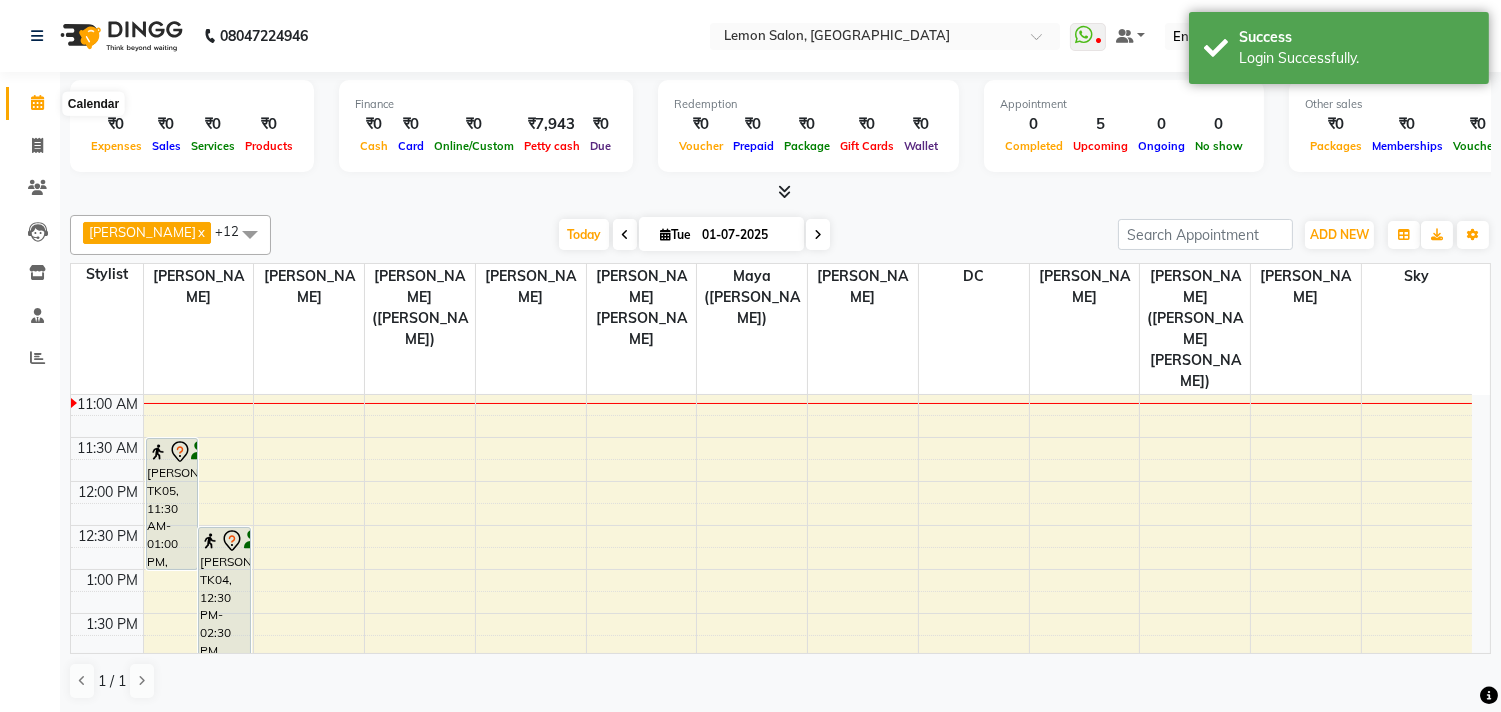 click 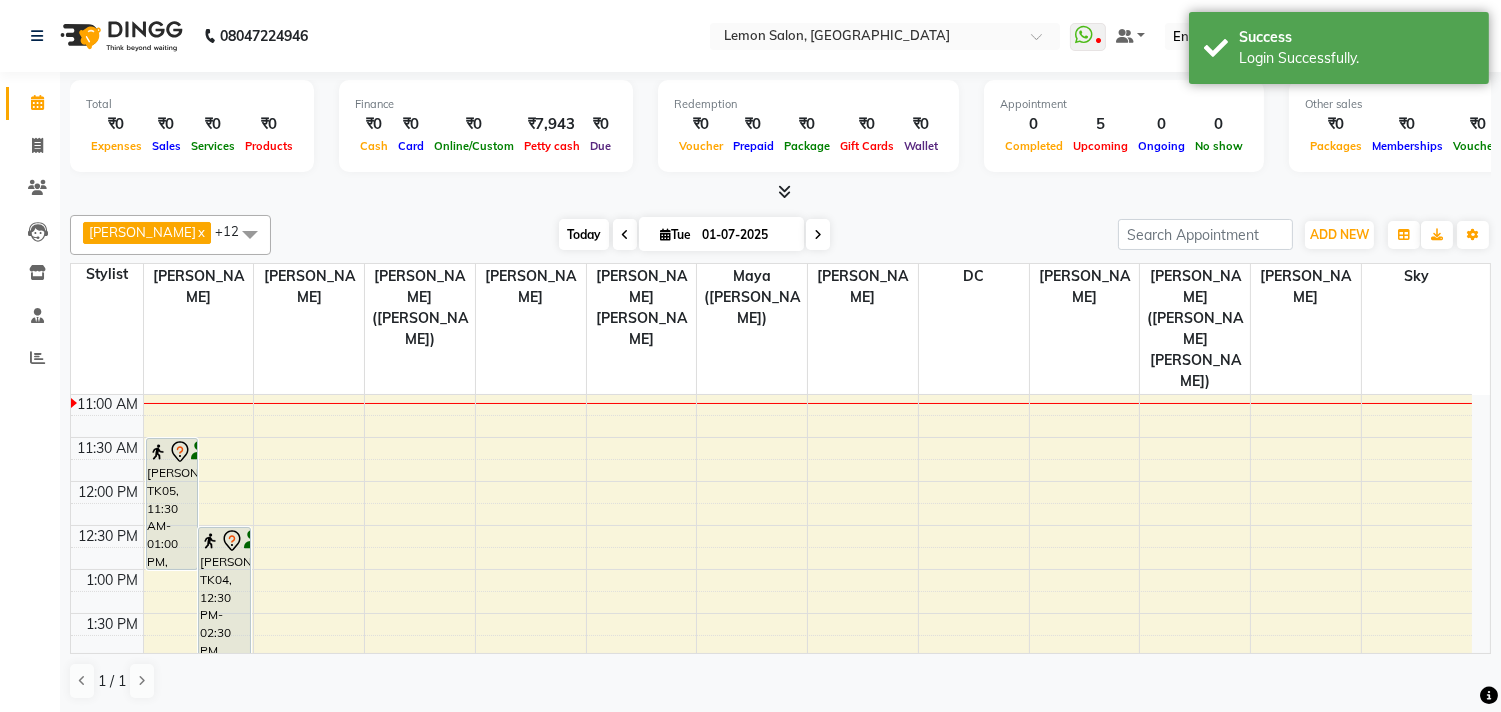 click on "Today" at bounding box center [584, 234] 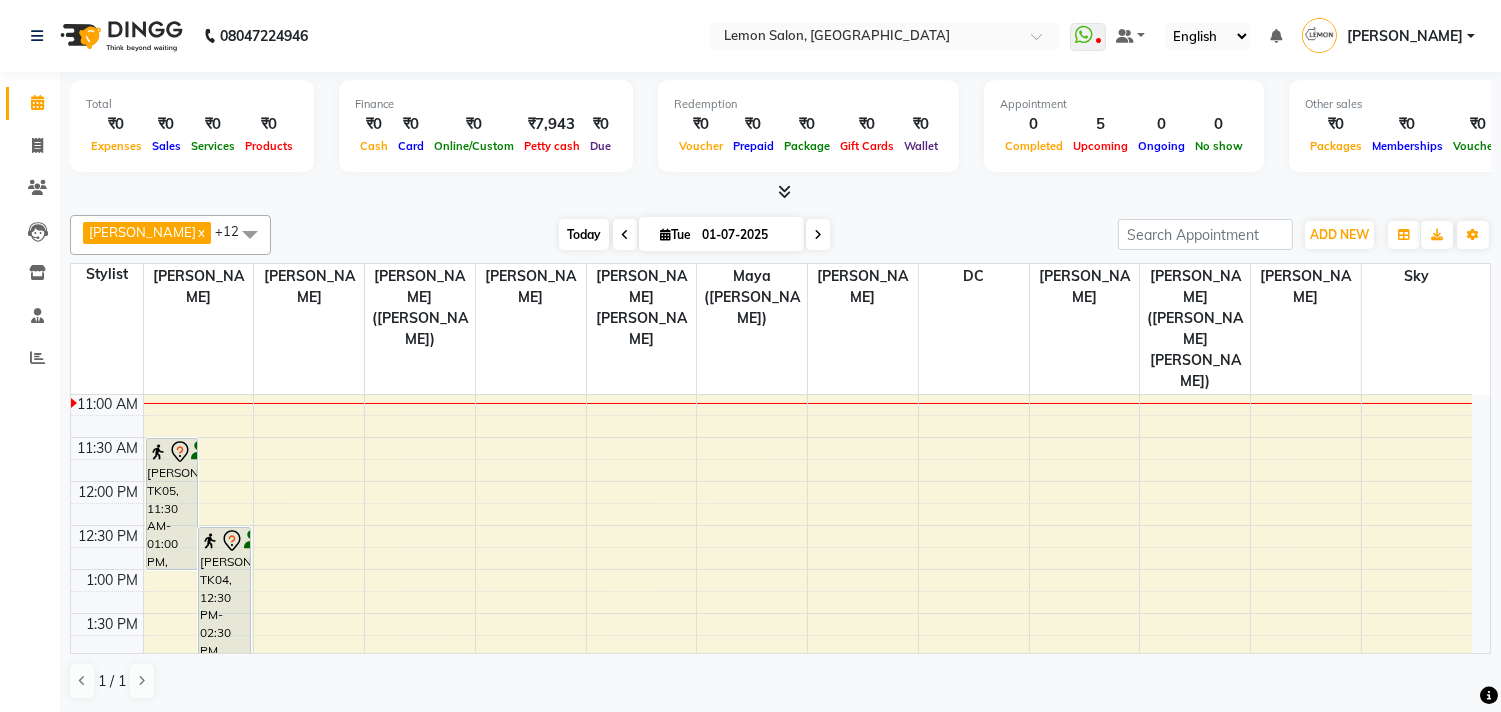 click on "Today" at bounding box center (584, 234) 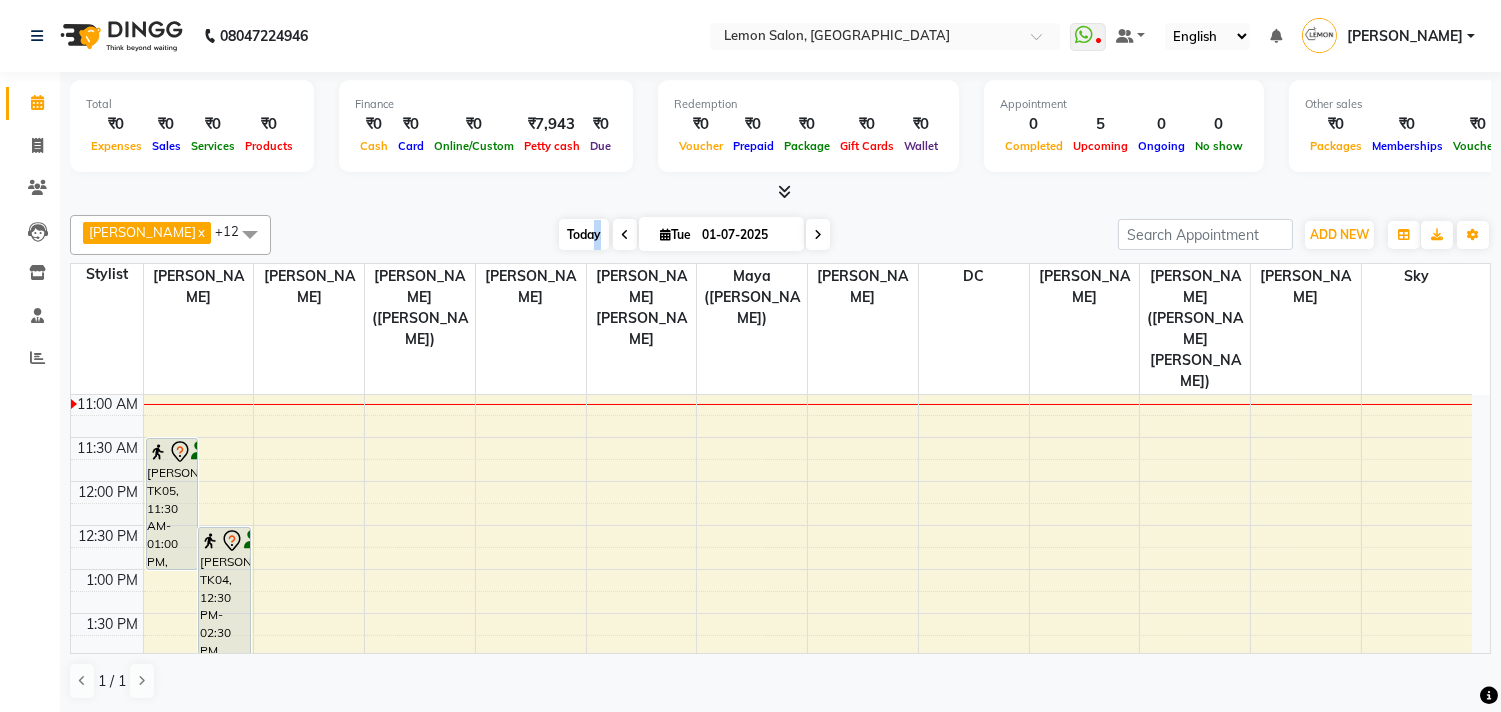 click on "Today" at bounding box center [584, 234] 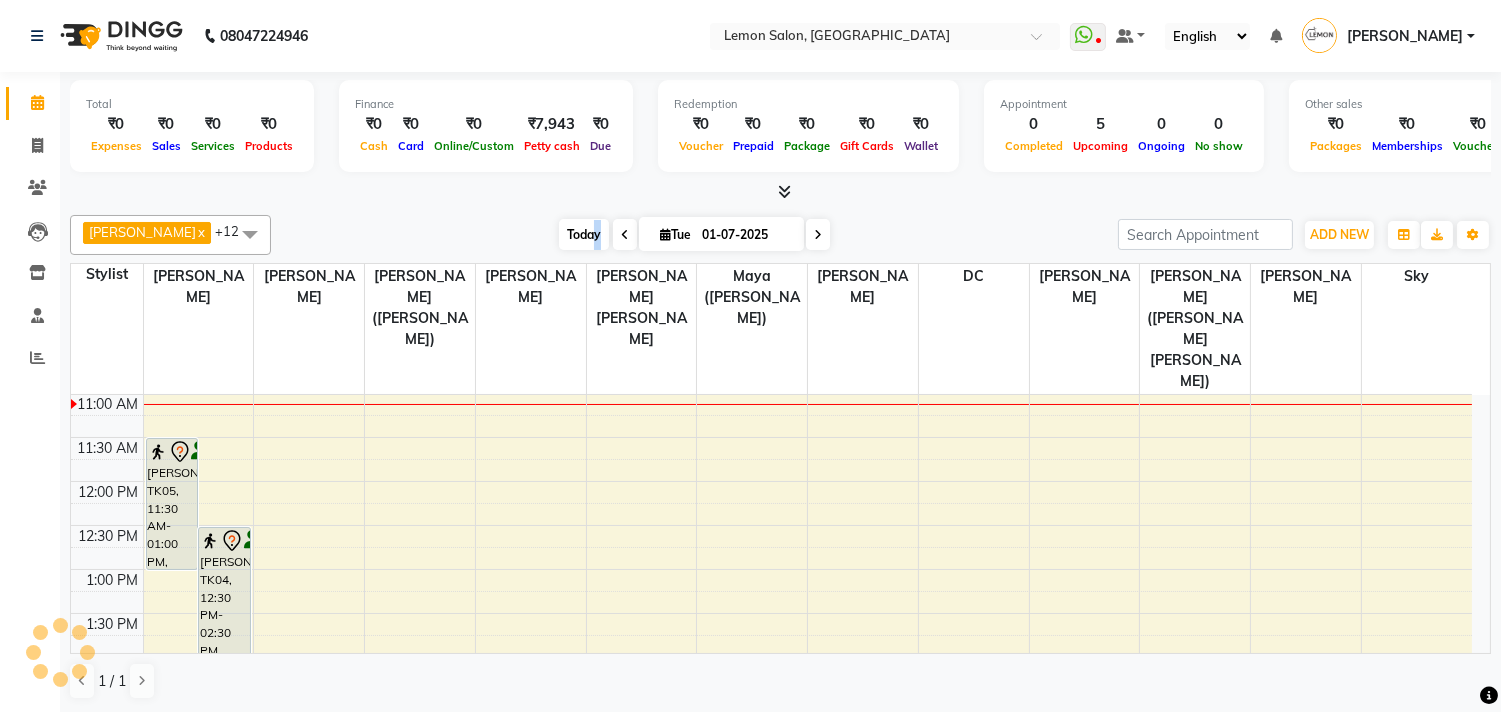 scroll, scrollTop: 177, scrollLeft: 0, axis: vertical 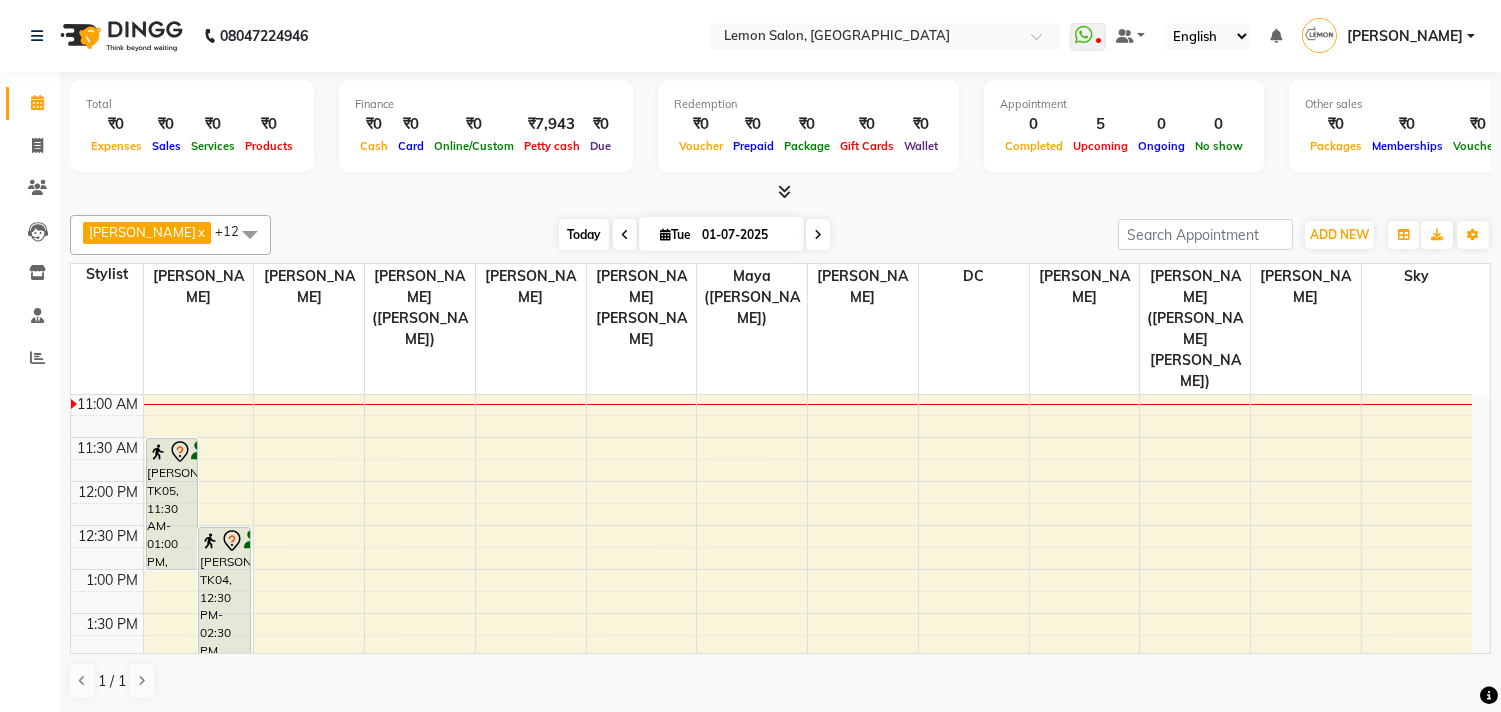 click on "Today" at bounding box center [584, 234] 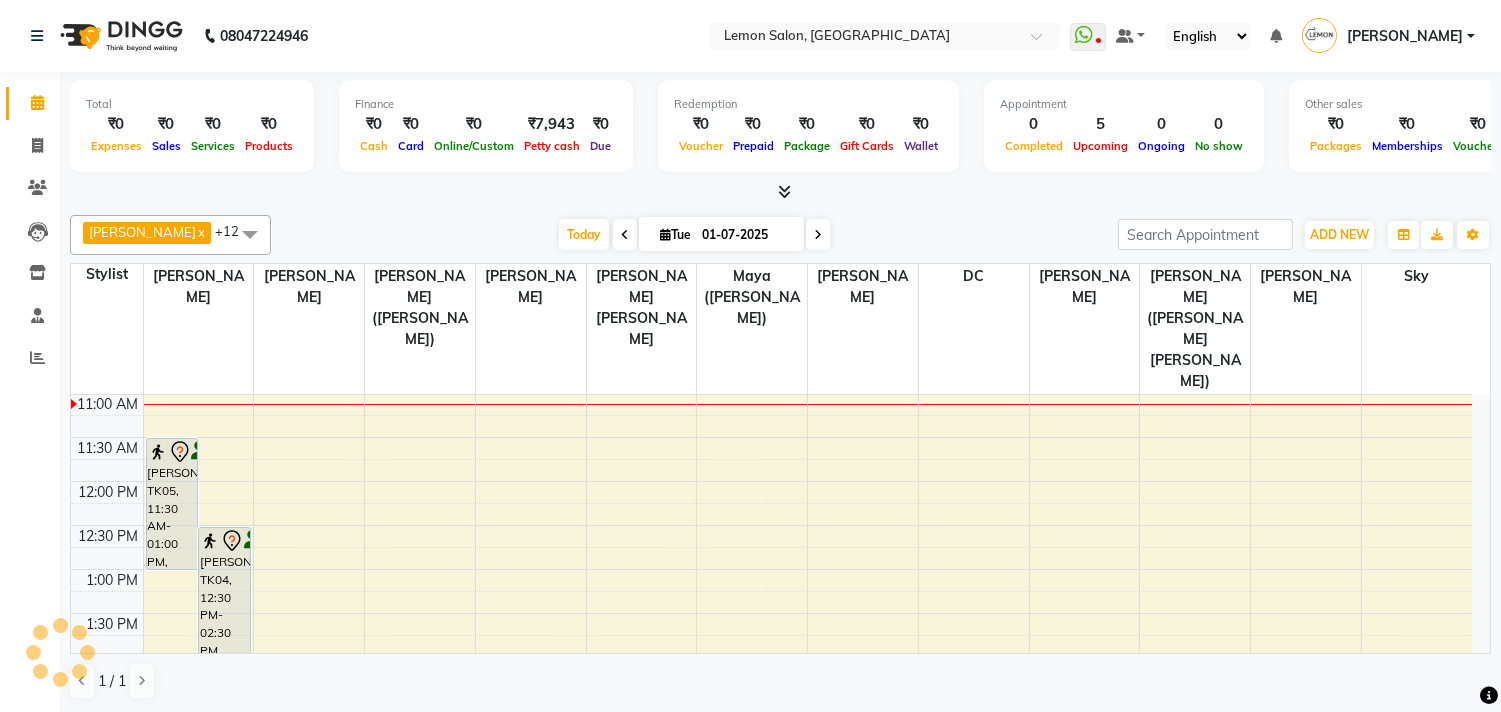 scroll, scrollTop: 177, scrollLeft: 0, axis: vertical 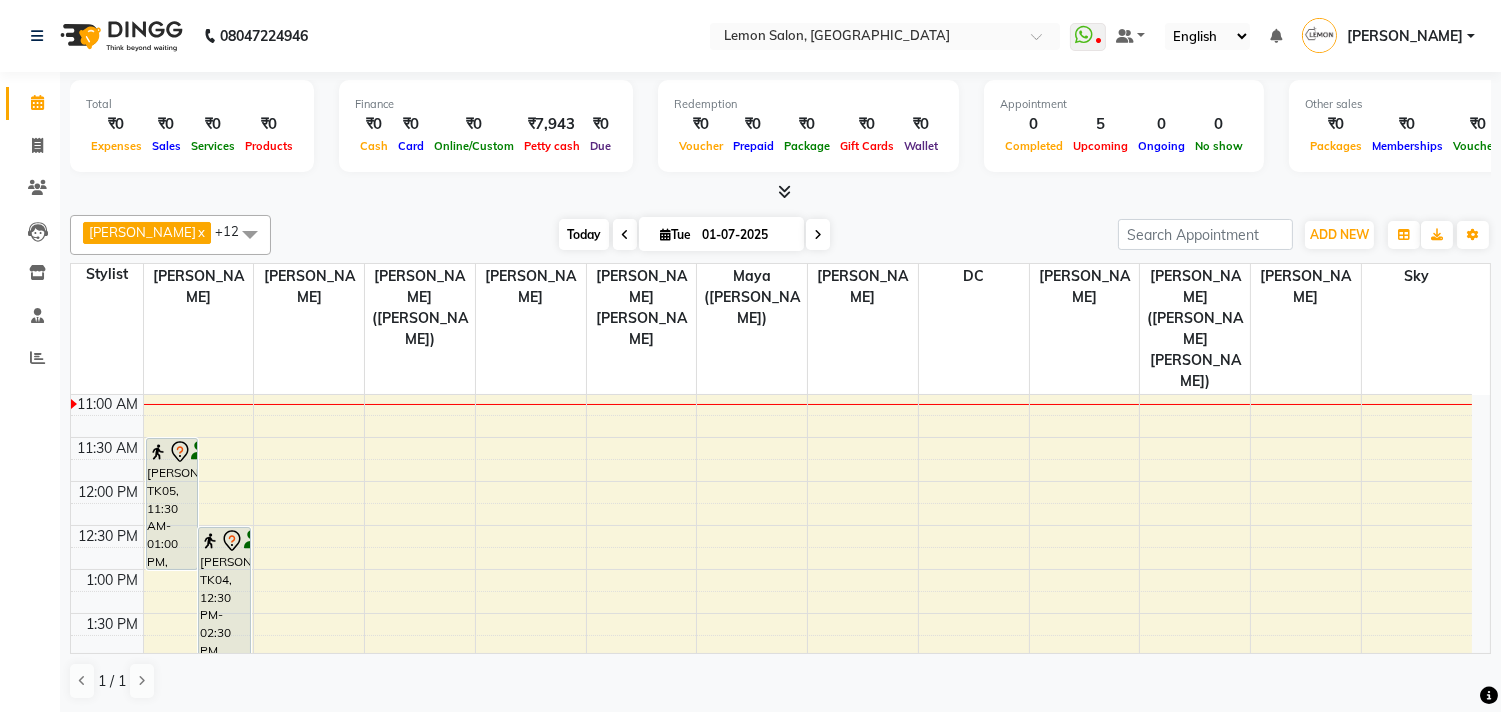 click on "Today" at bounding box center [584, 234] 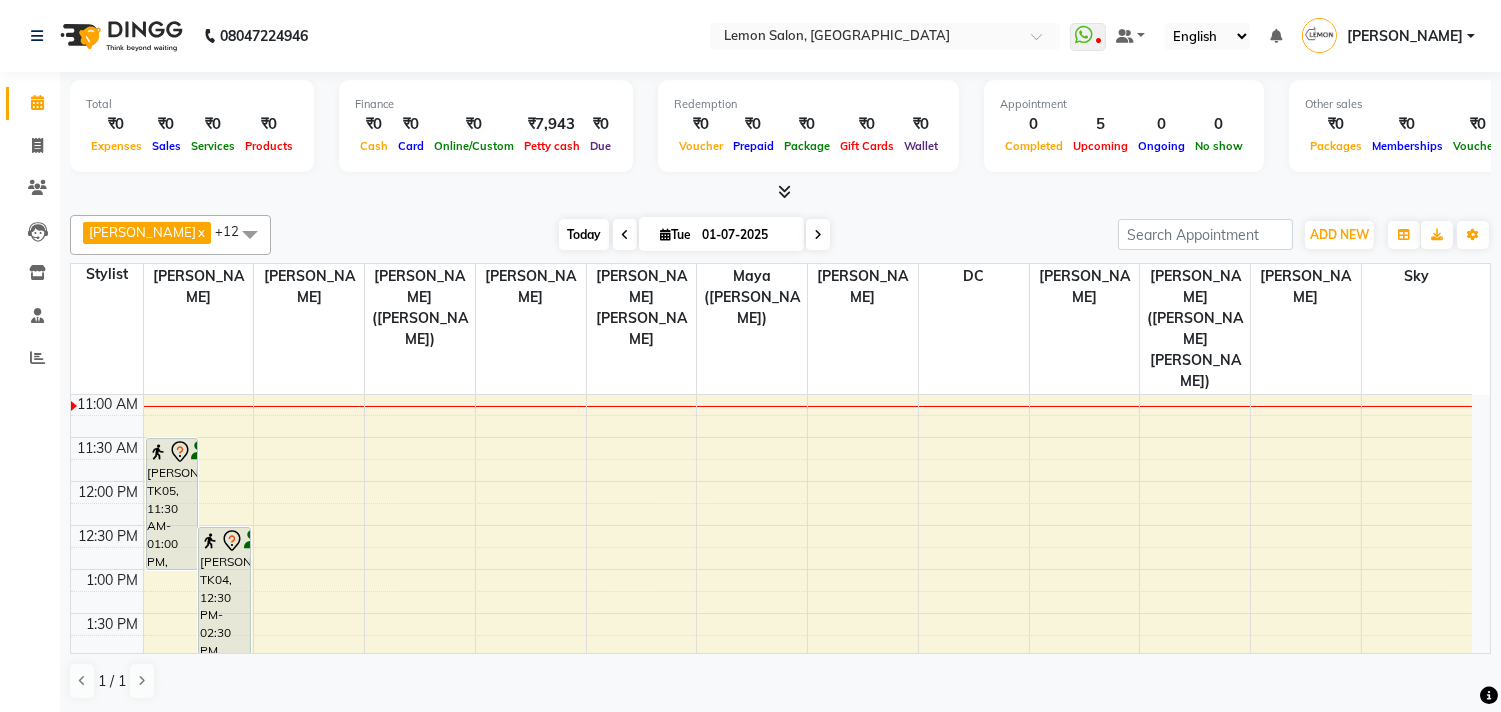 click on "Today" at bounding box center [584, 234] 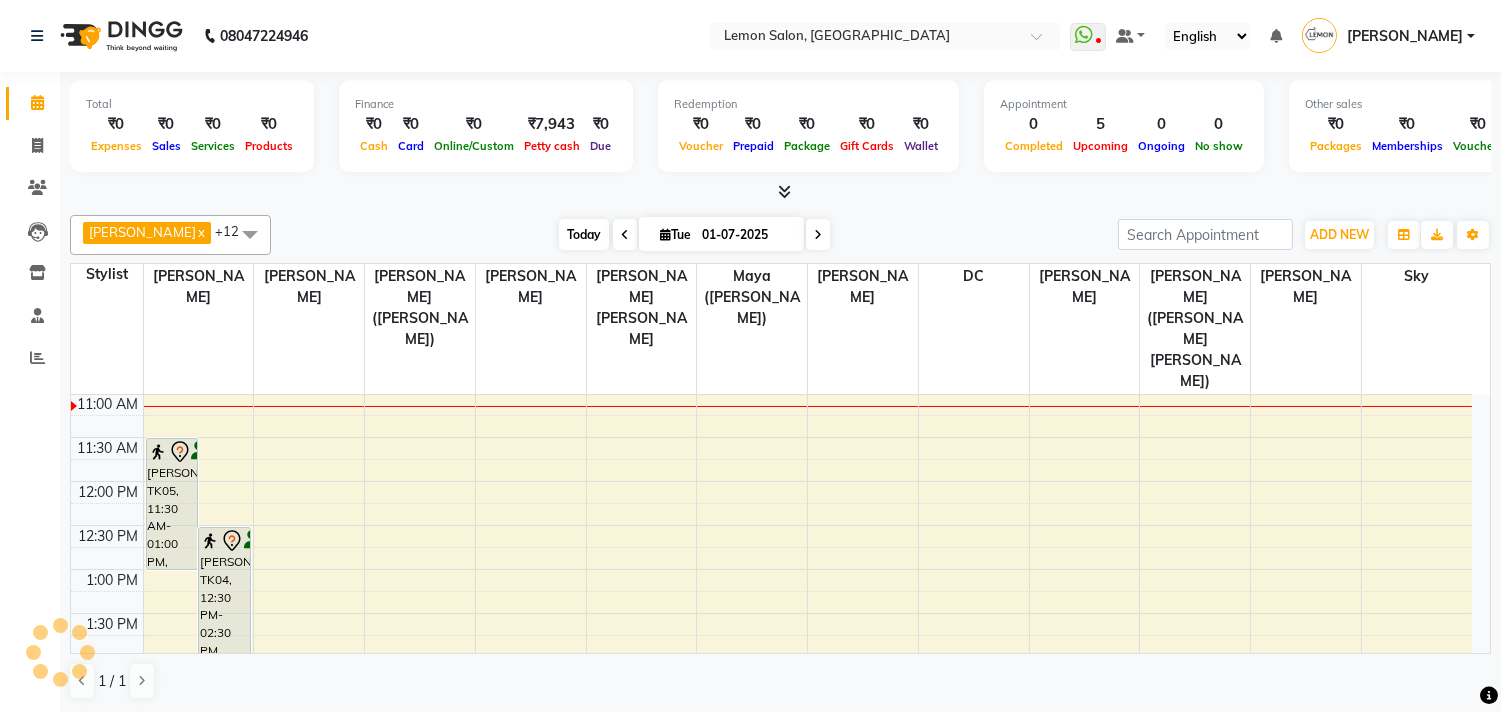 scroll, scrollTop: 177, scrollLeft: 0, axis: vertical 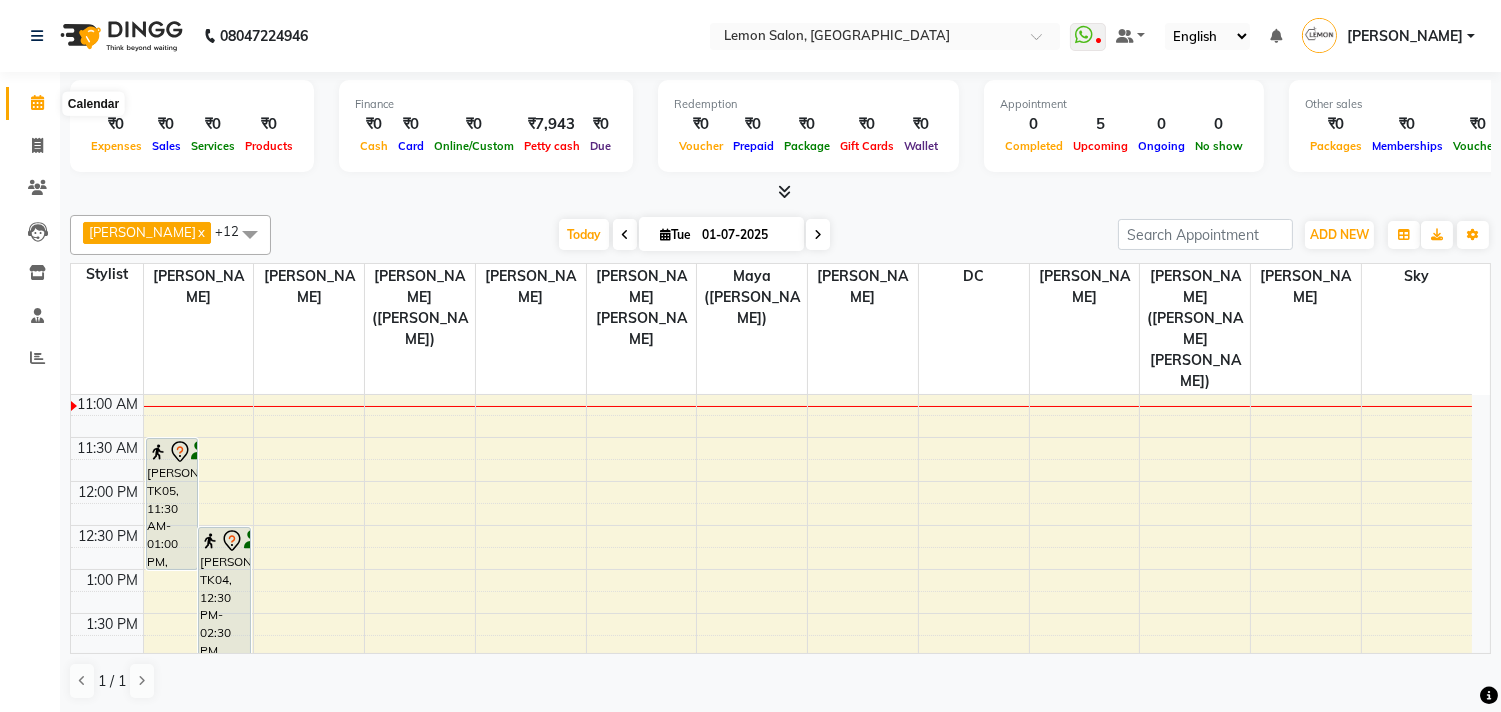 click 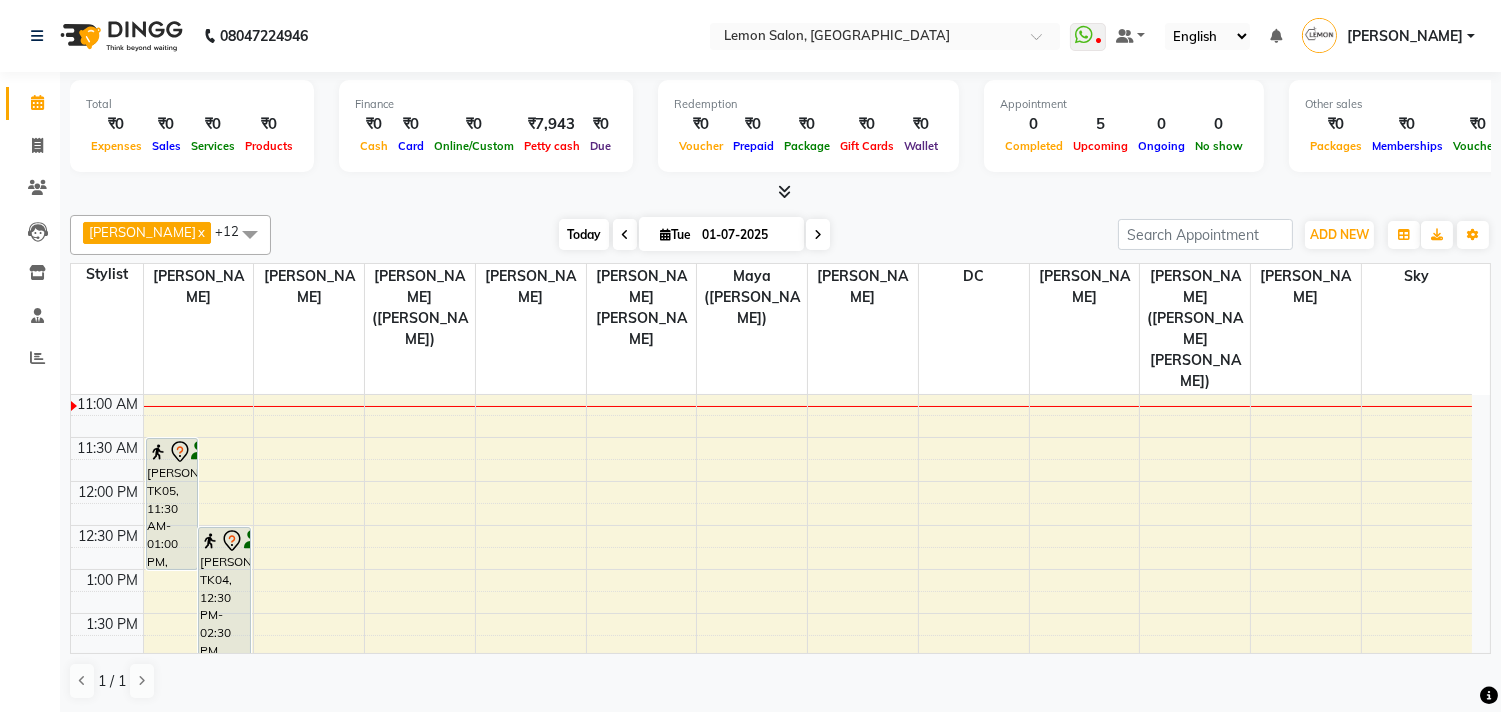 click on "Today" at bounding box center (584, 234) 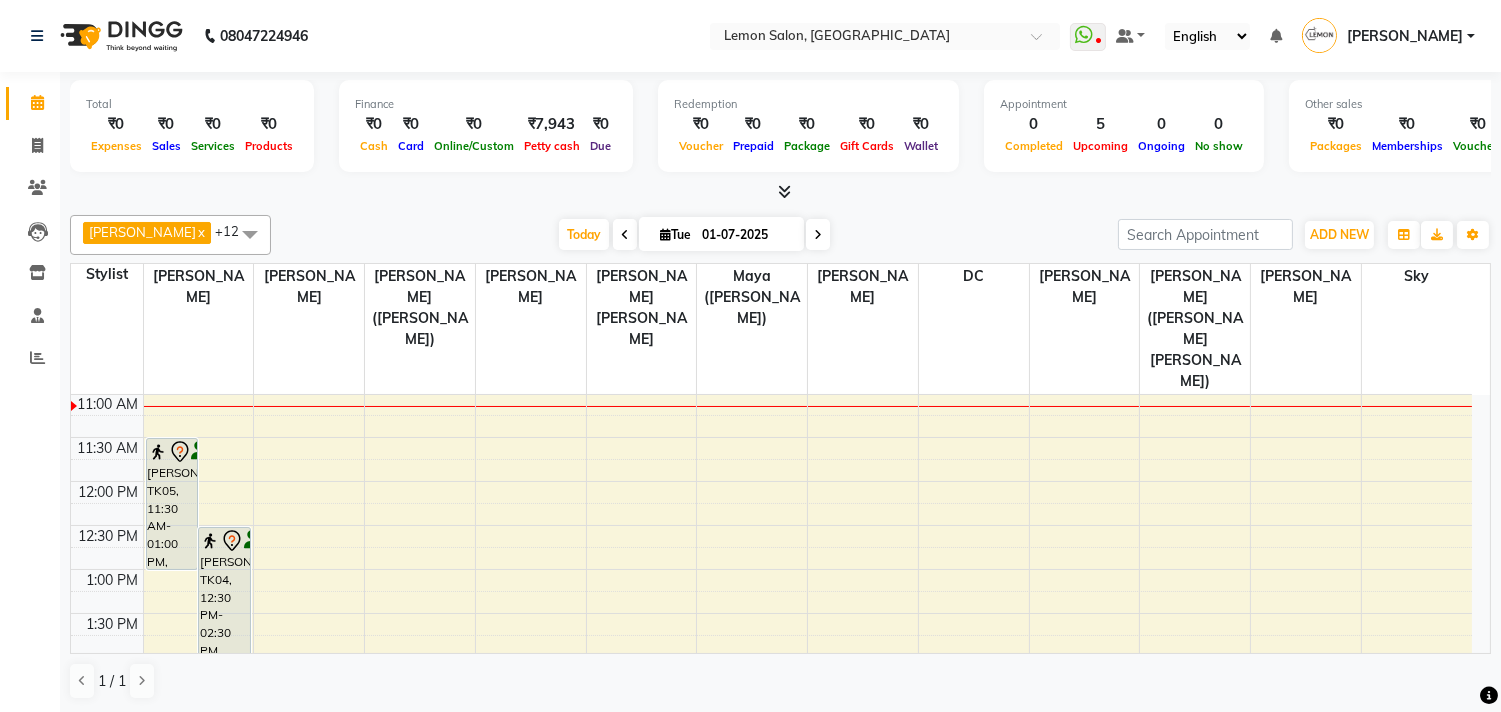 click on "Today  Tue 01-07-2025" at bounding box center (694, 235) 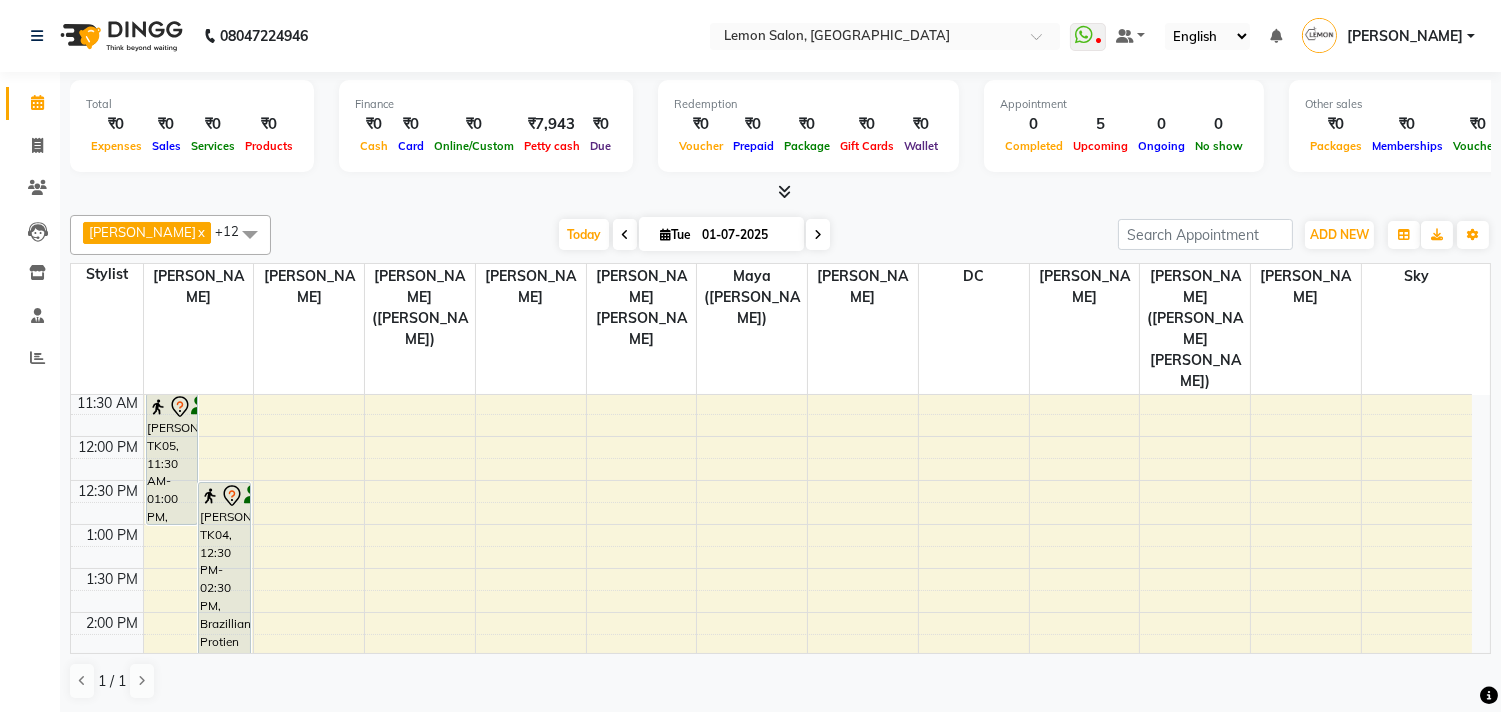 scroll, scrollTop: 111, scrollLeft: 0, axis: vertical 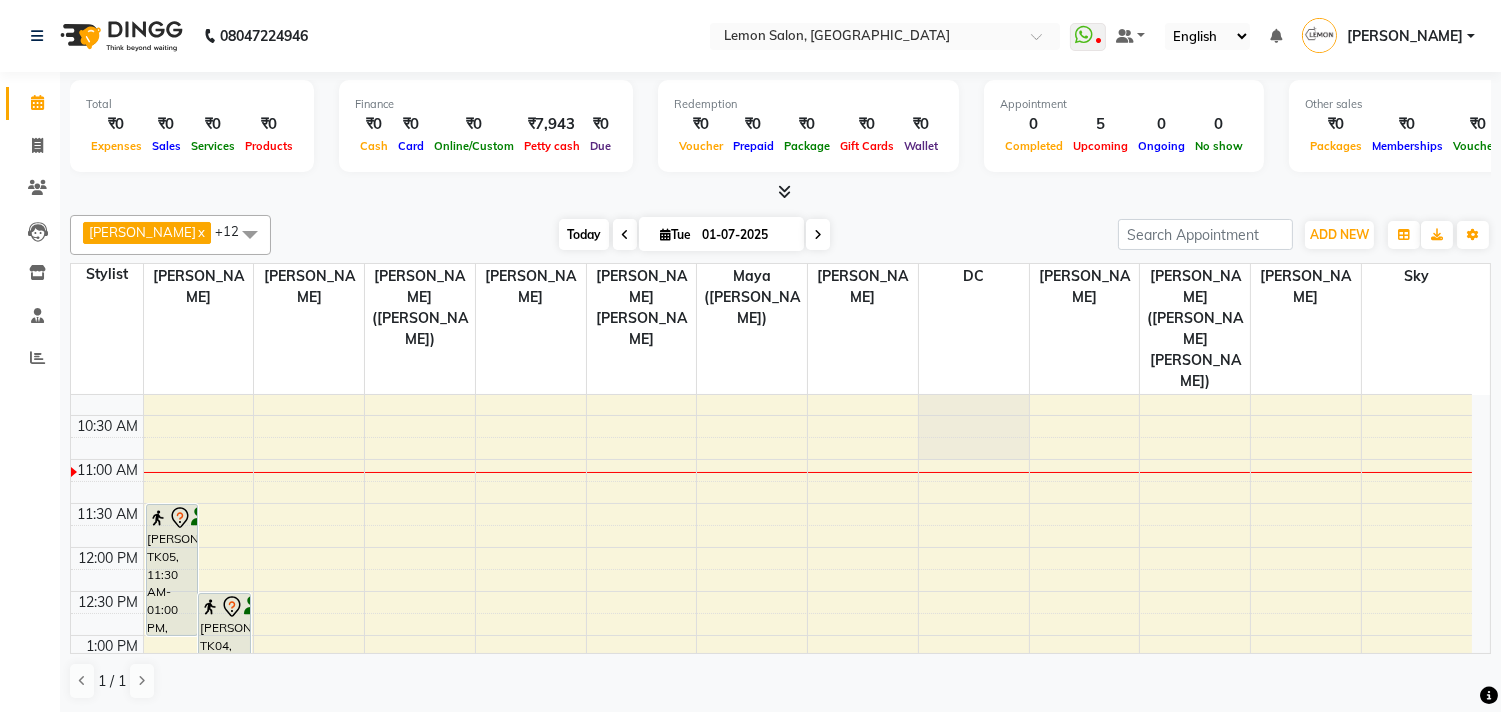 click on "Today" at bounding box center [584, 234] 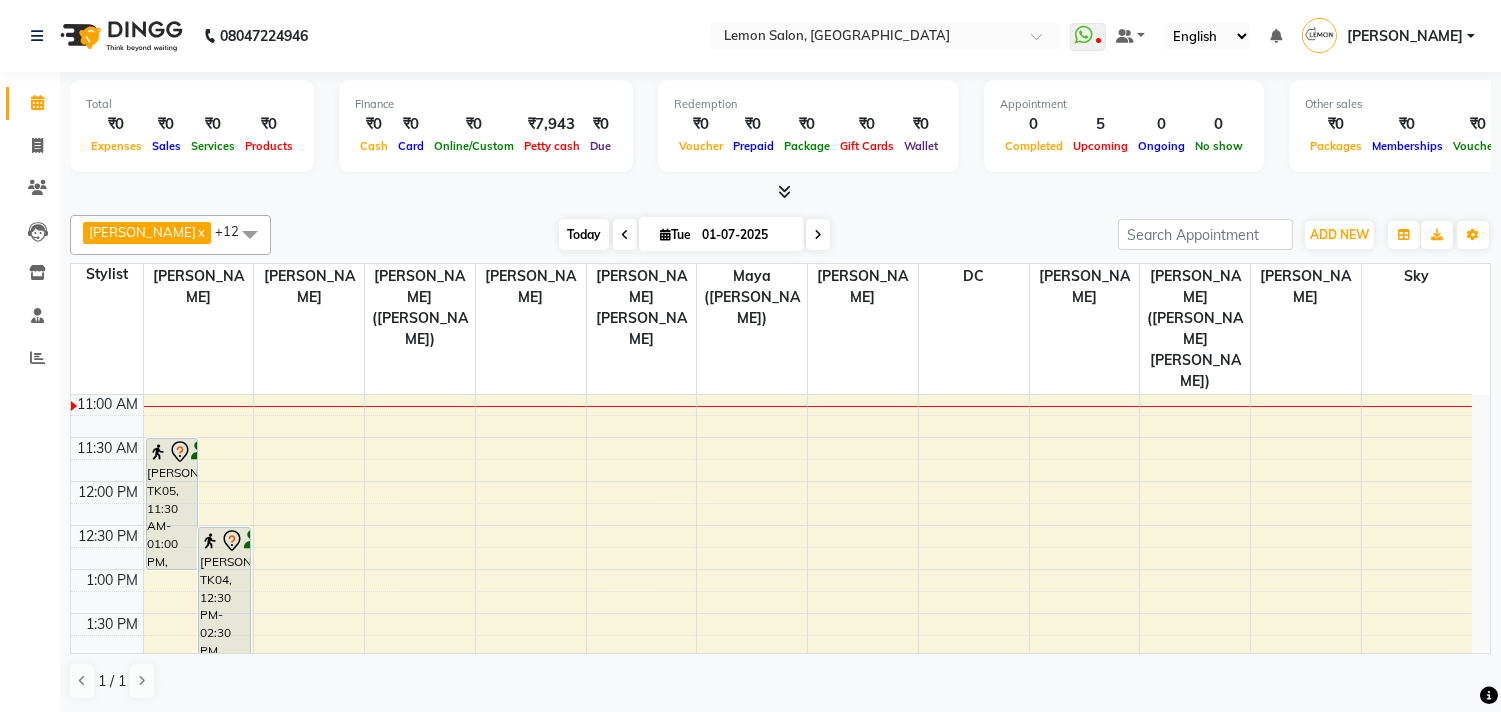 click on "Today" at bounding box center [584, 234] 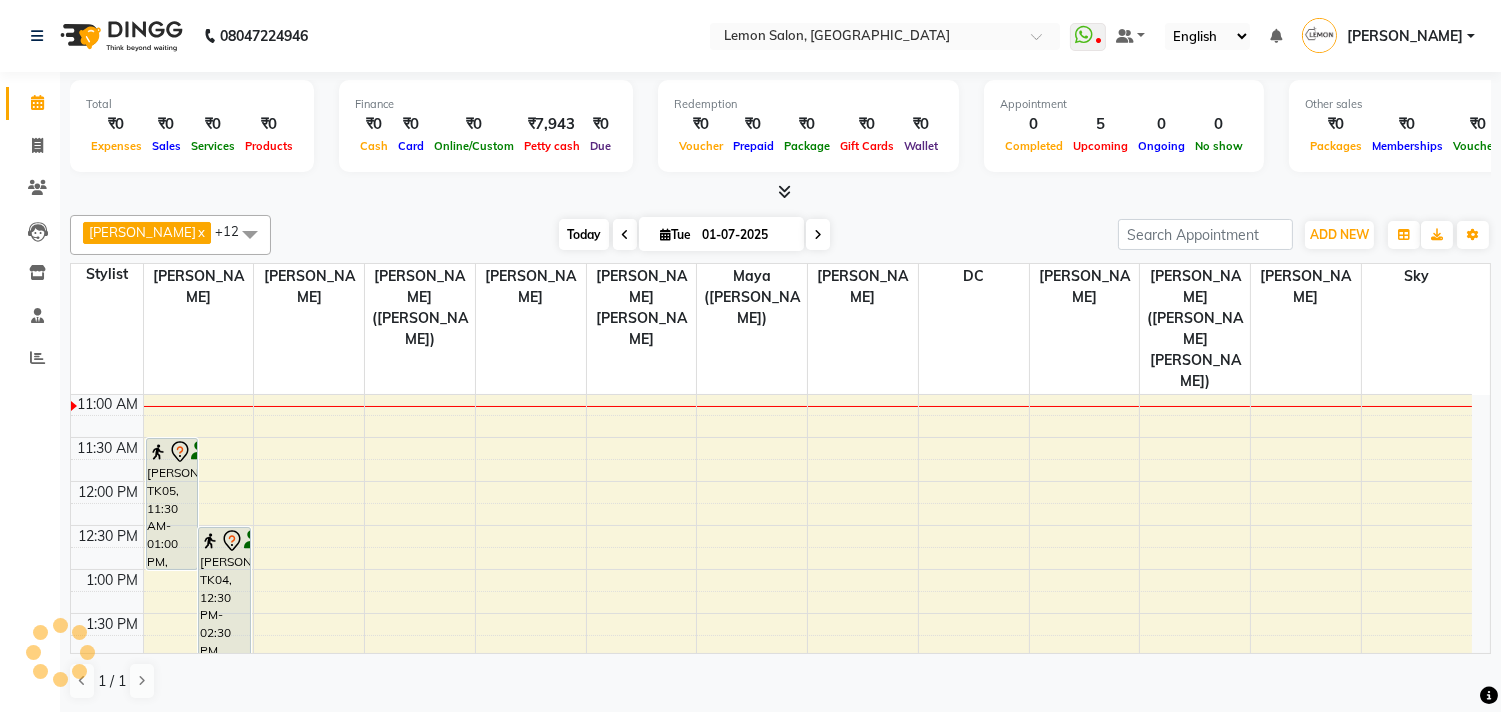 scroll, scrollTop: 177, scrollLeft: 0, axis: vertical 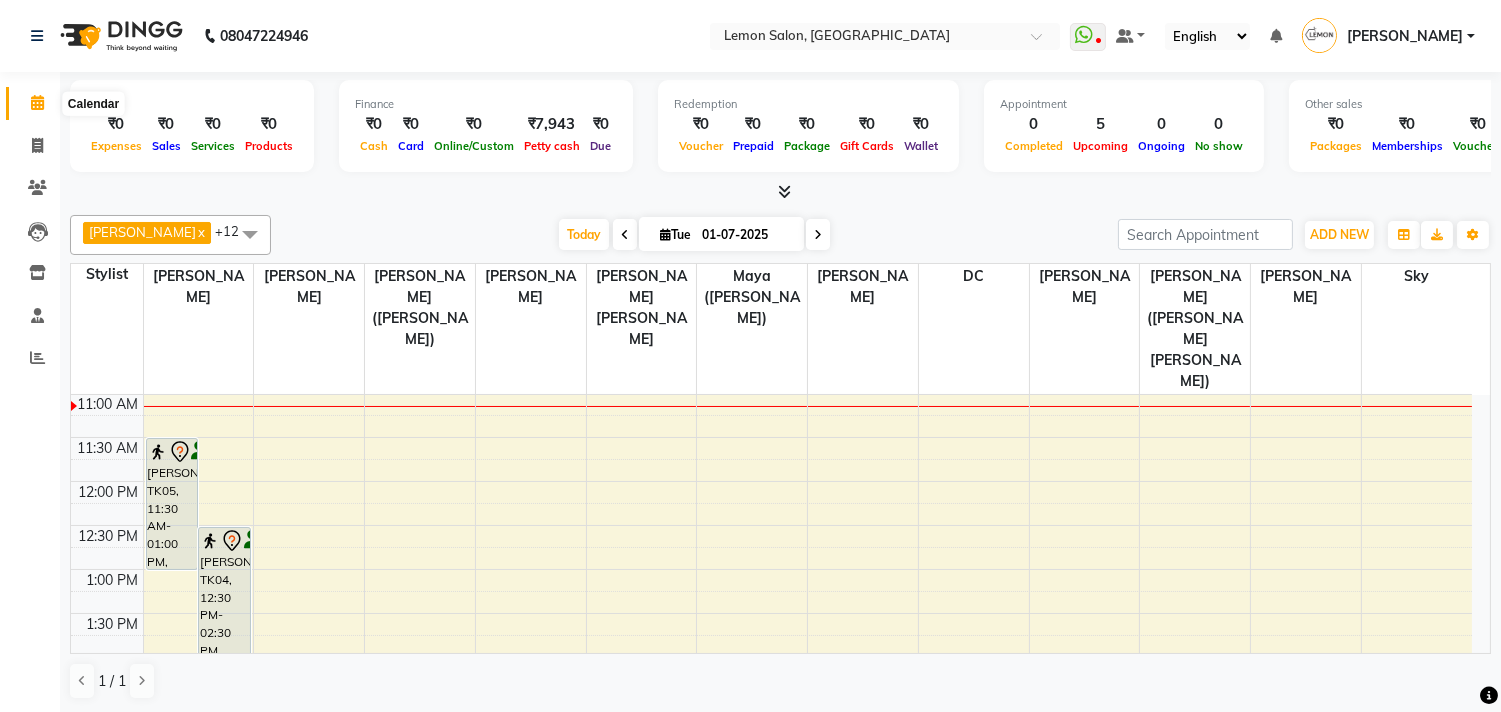 click 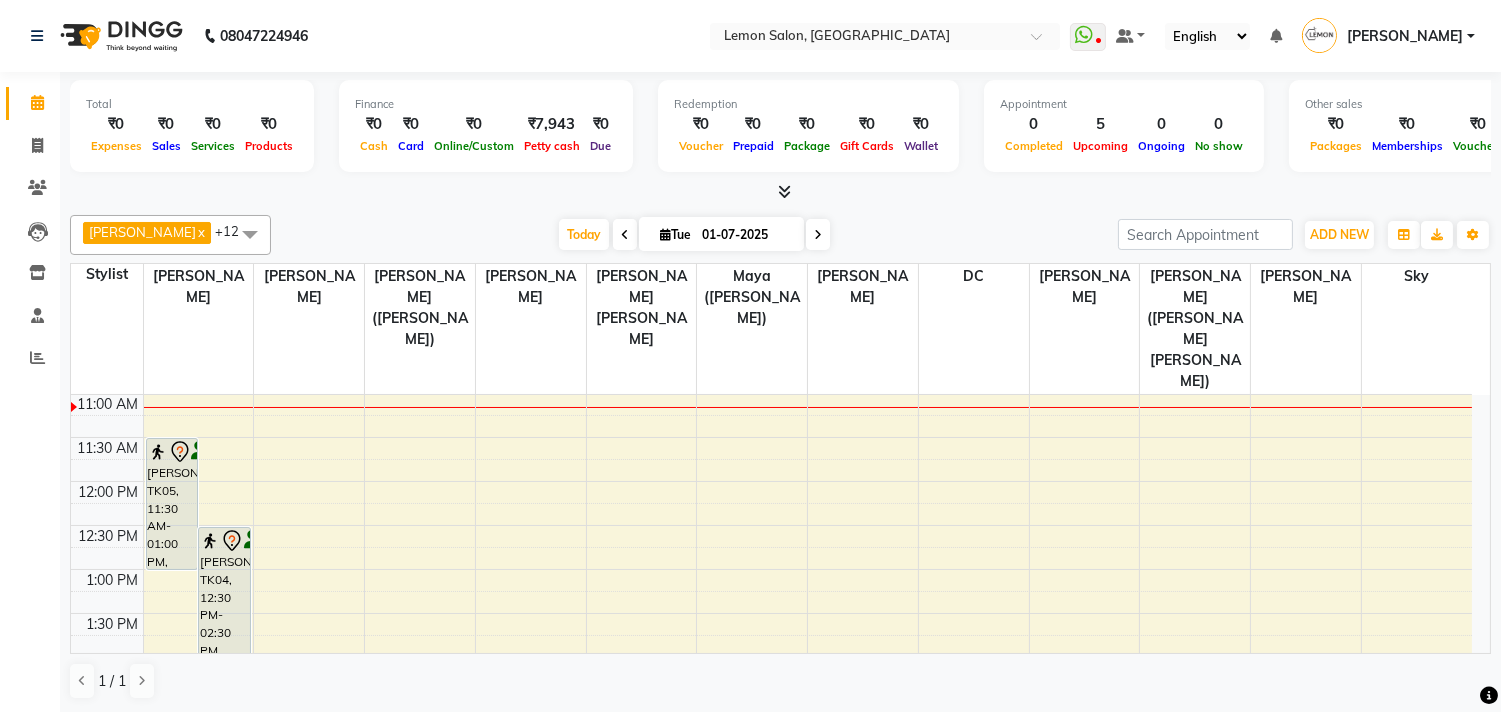 click on "Calendar" 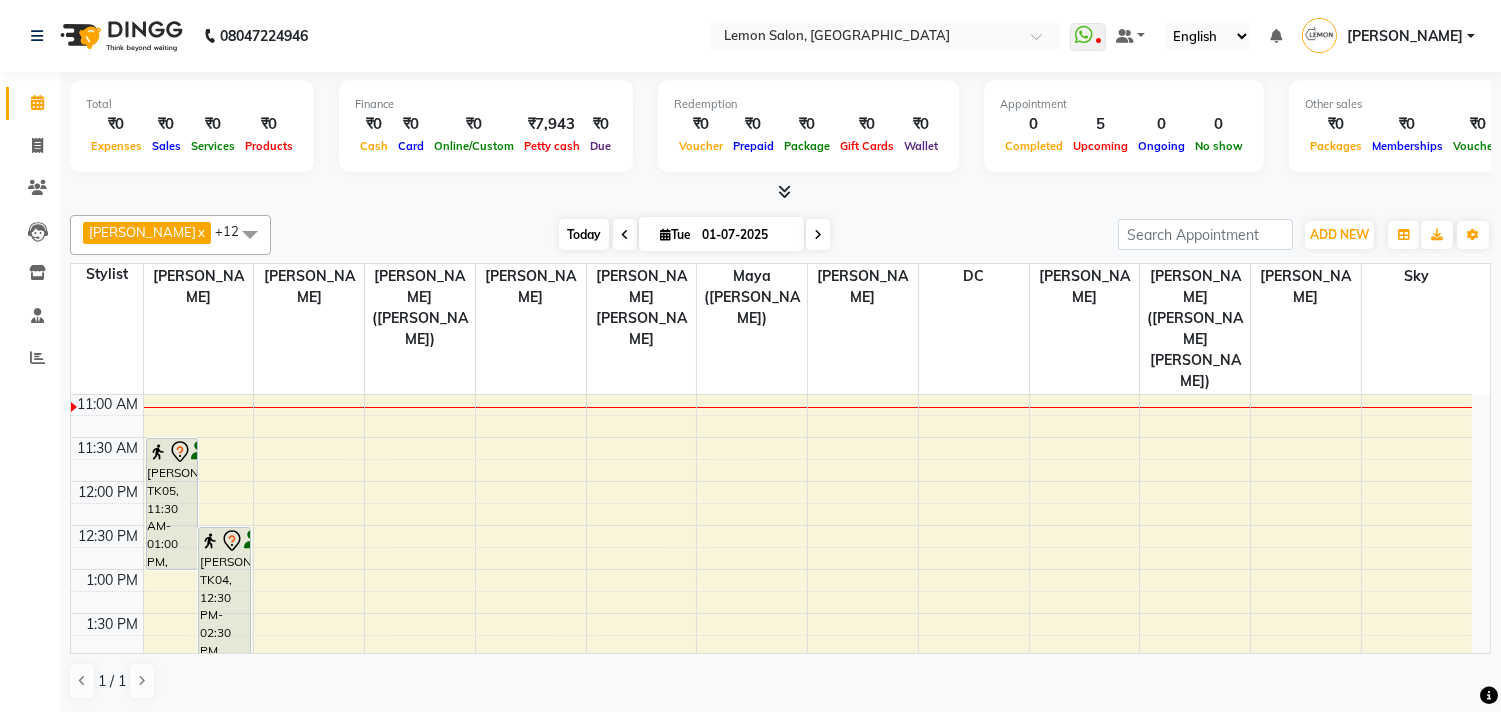 click on "Today" at bounding box center (584, 234) 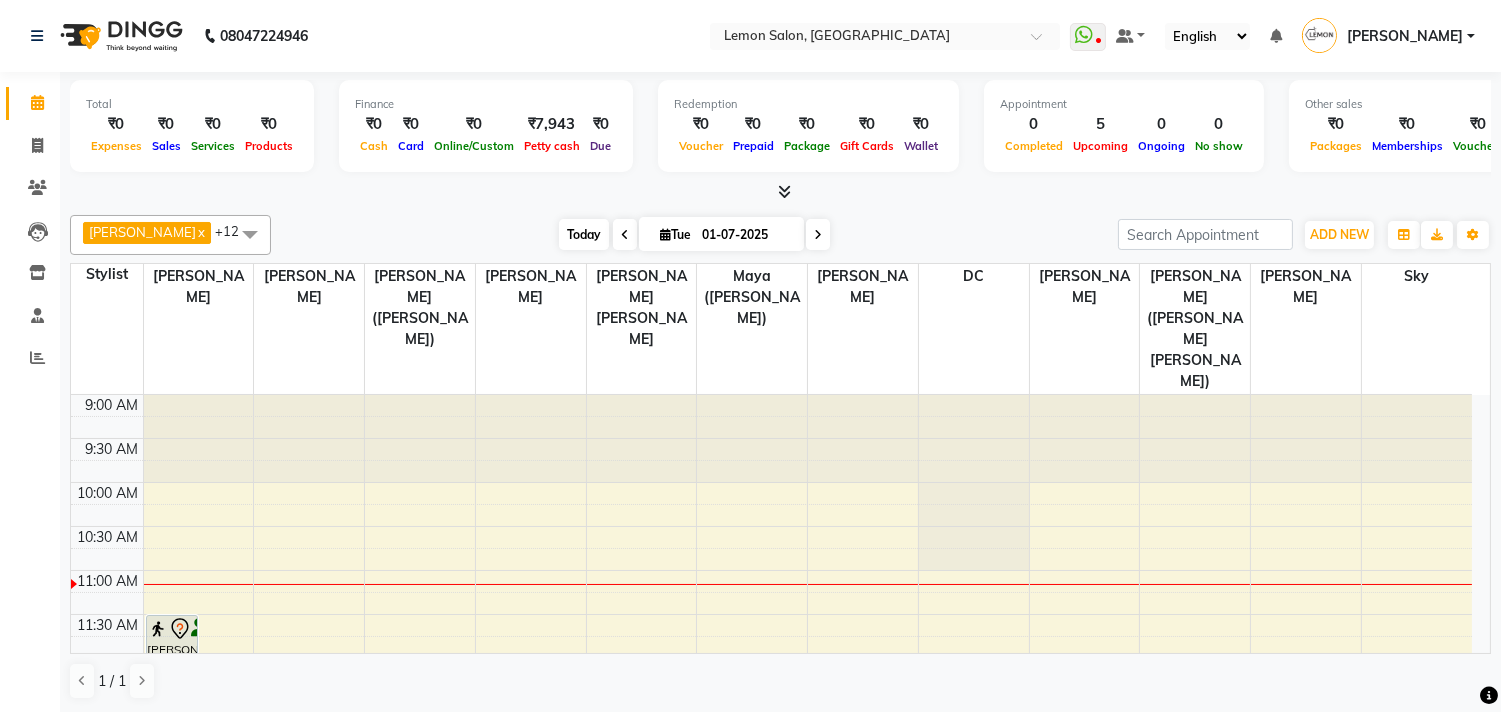 scroll, scrollTop: 177, scrollLeft: 0, axis: vertical 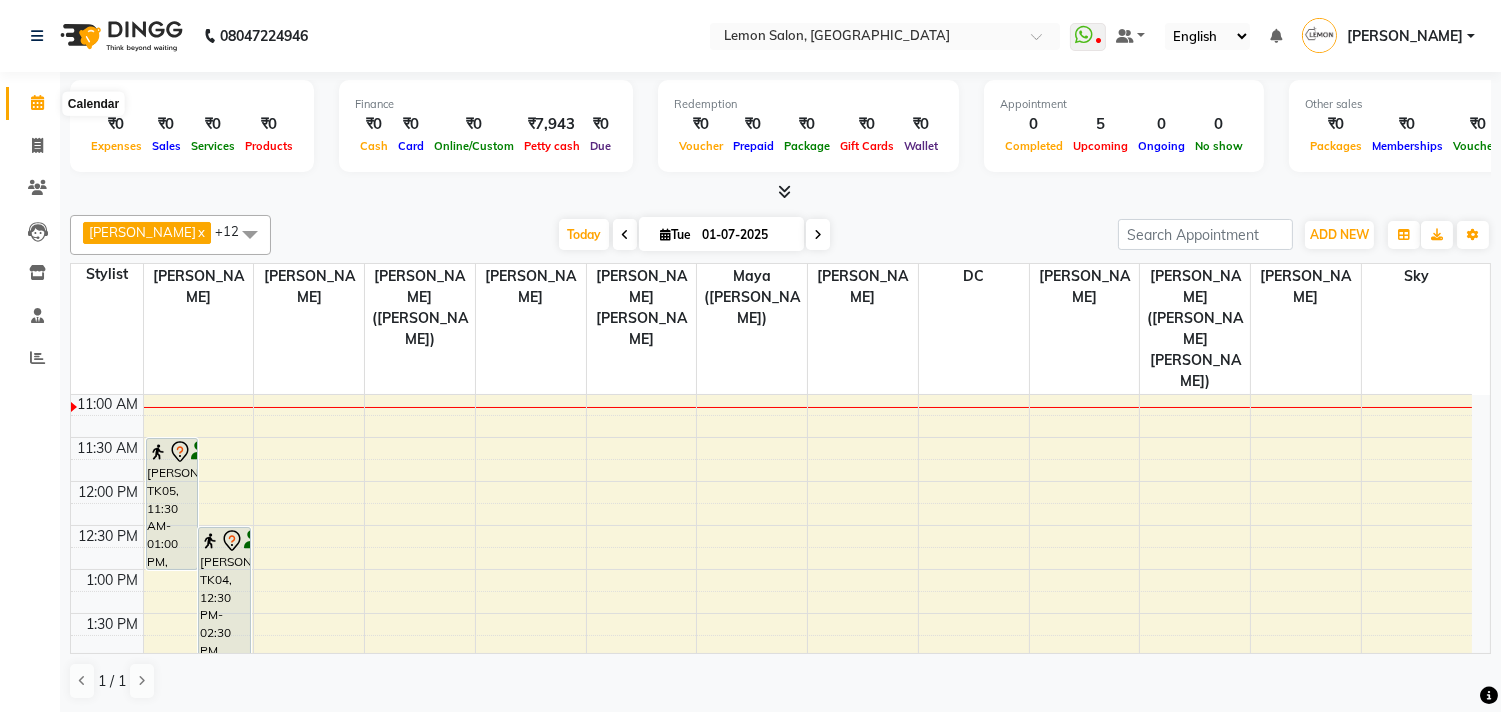 click 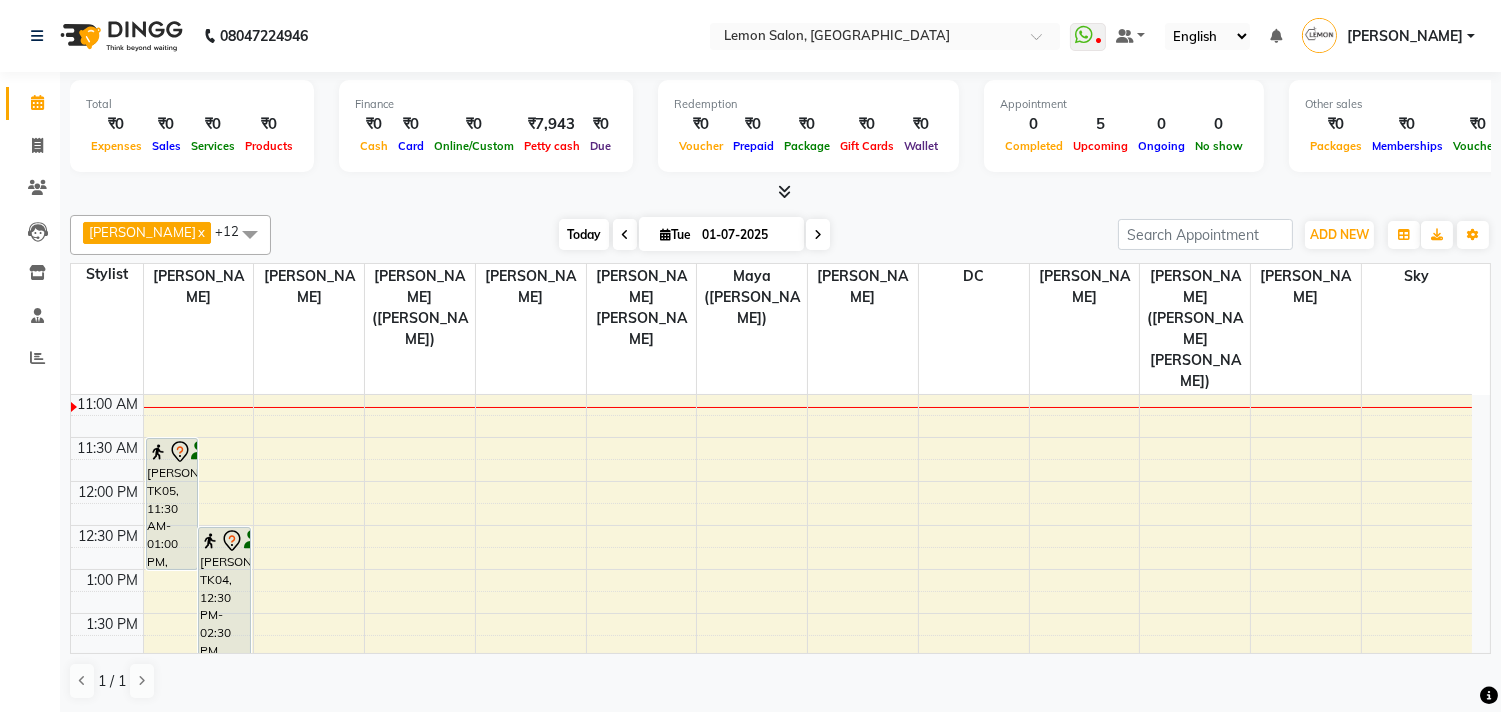 click on "Today" at bounding box center (584, 234) 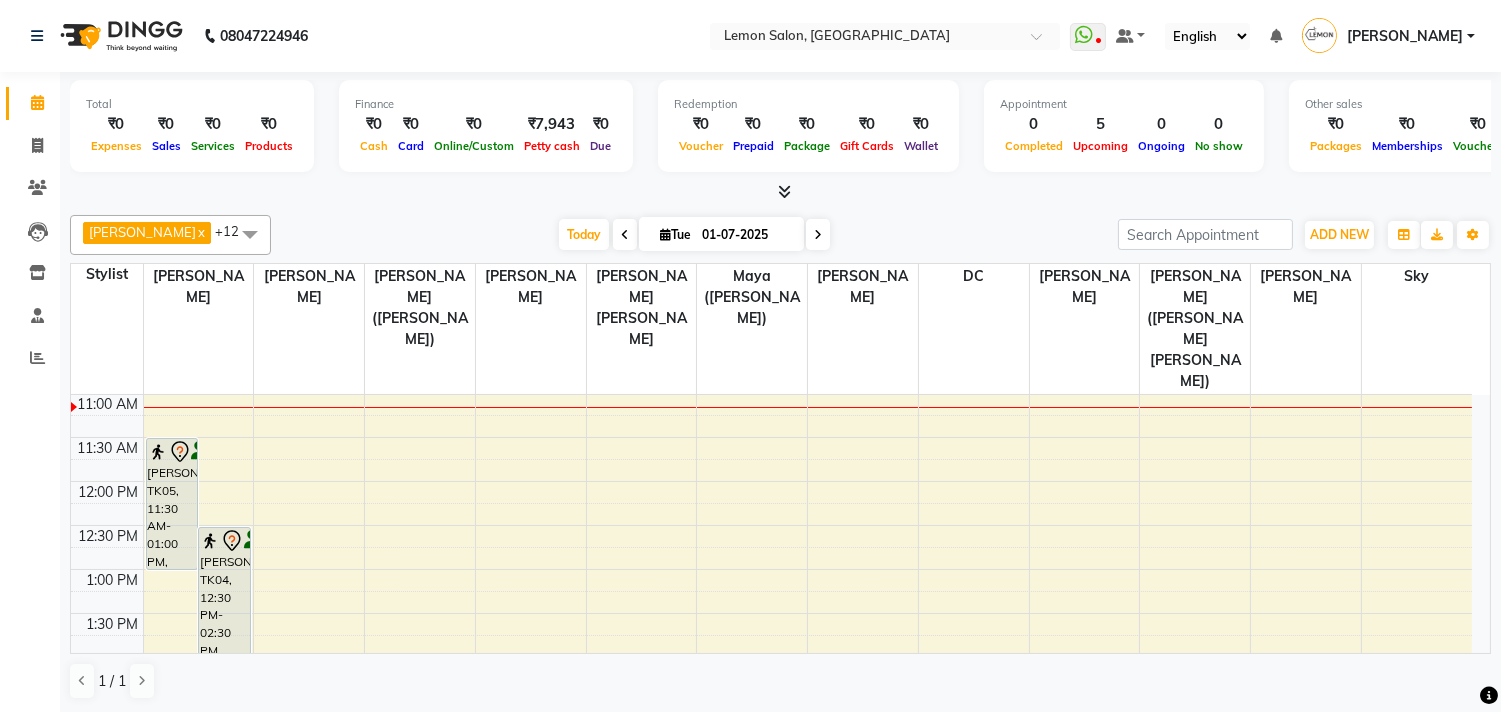 click on "Today  Tue 01-07-2025" at bounding box center [694, 235] 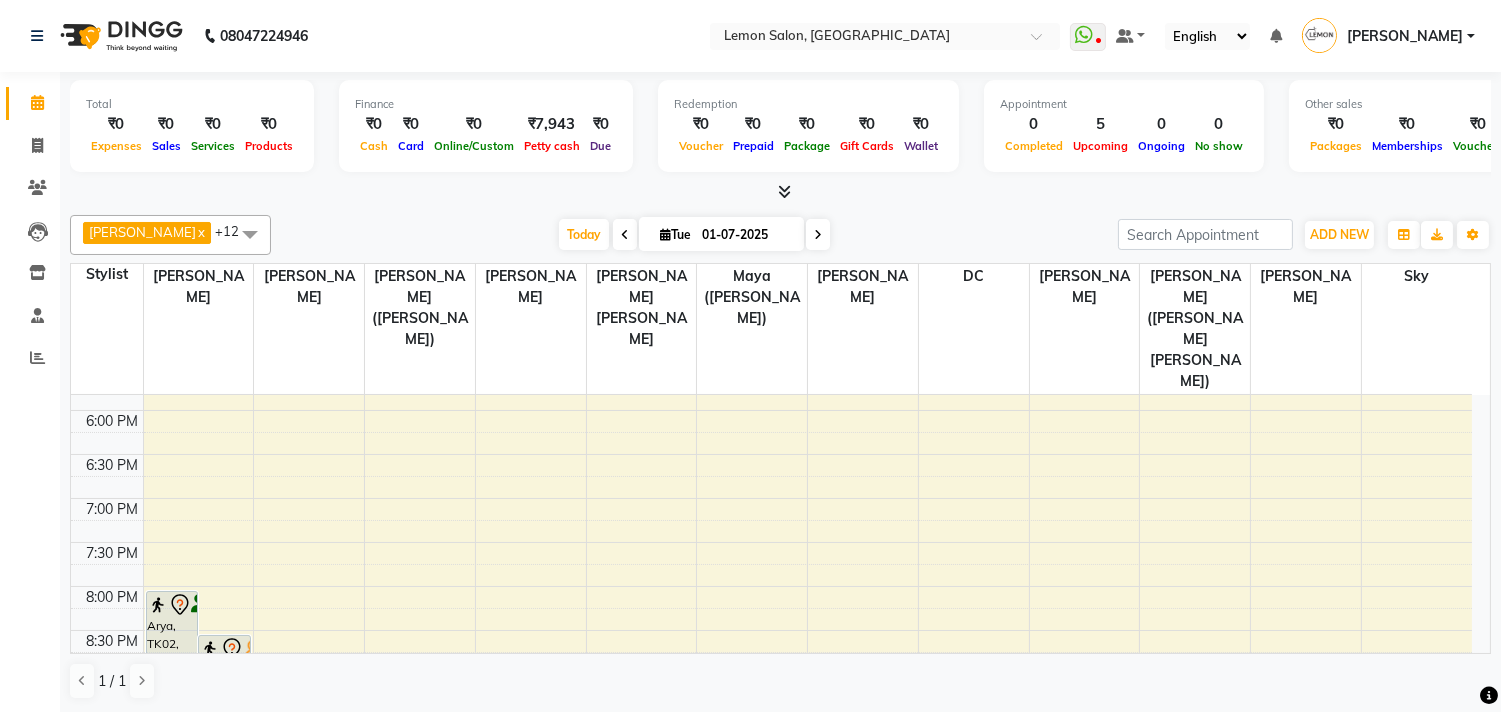 scroll, scrollTop: 936, scrollLeft: 0, axis: vertical 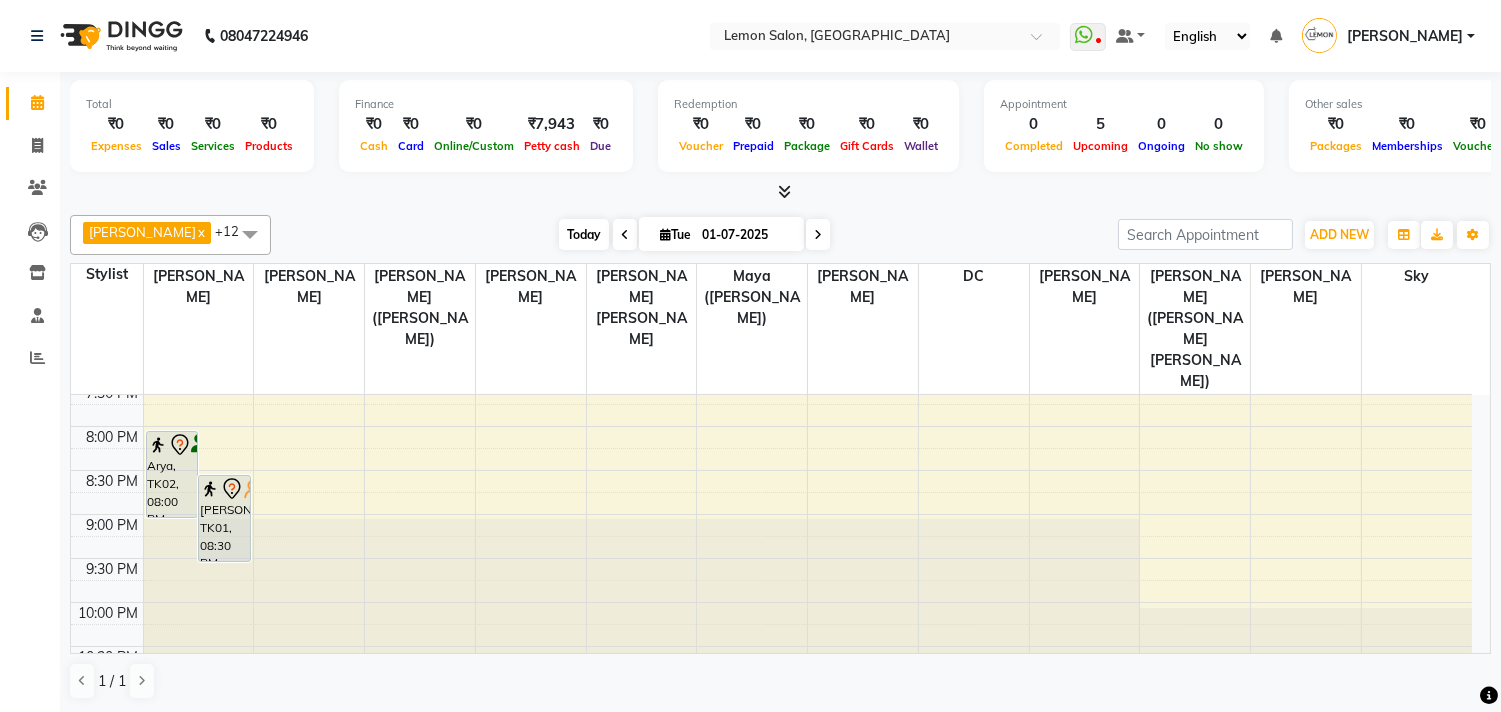 click on "Today" at bounding box center (584, 234) 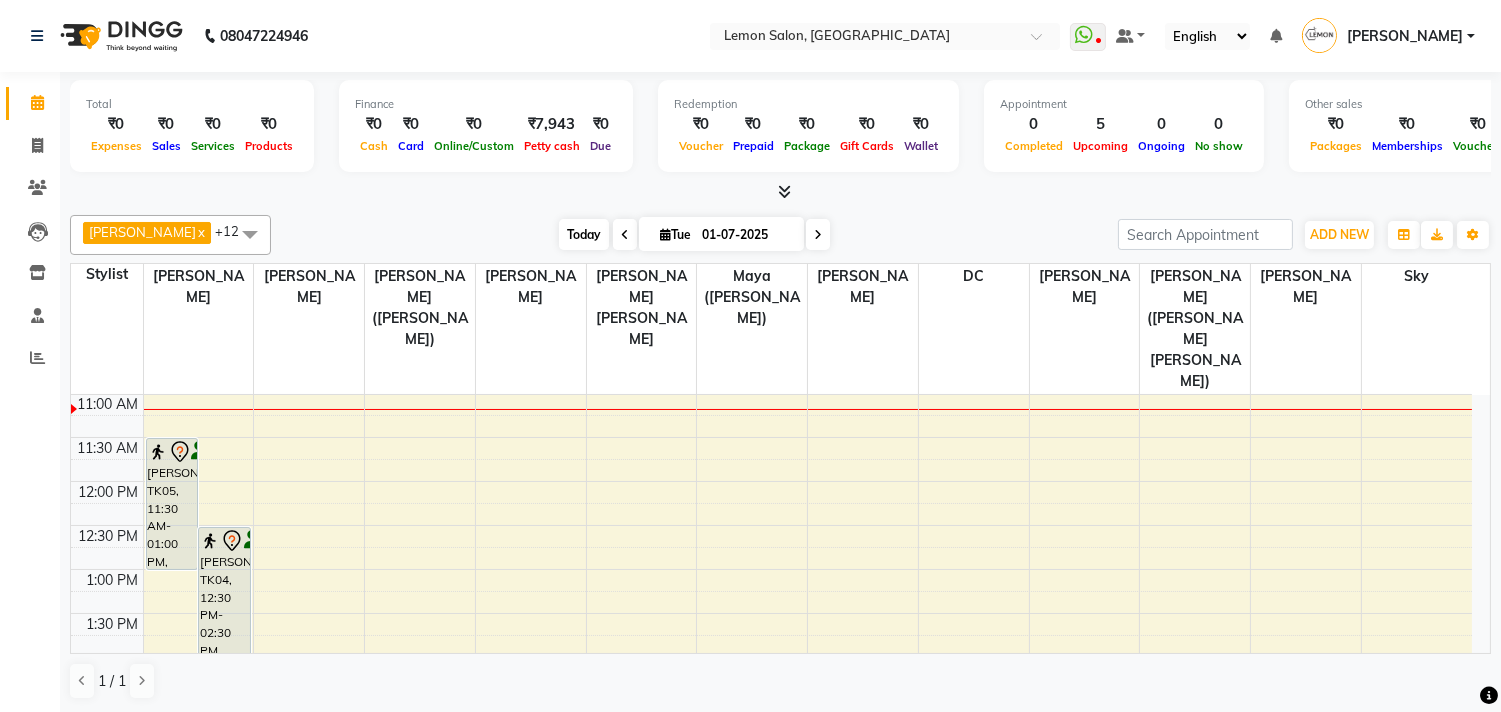 click on "Today" at bounding box center [584, 234] 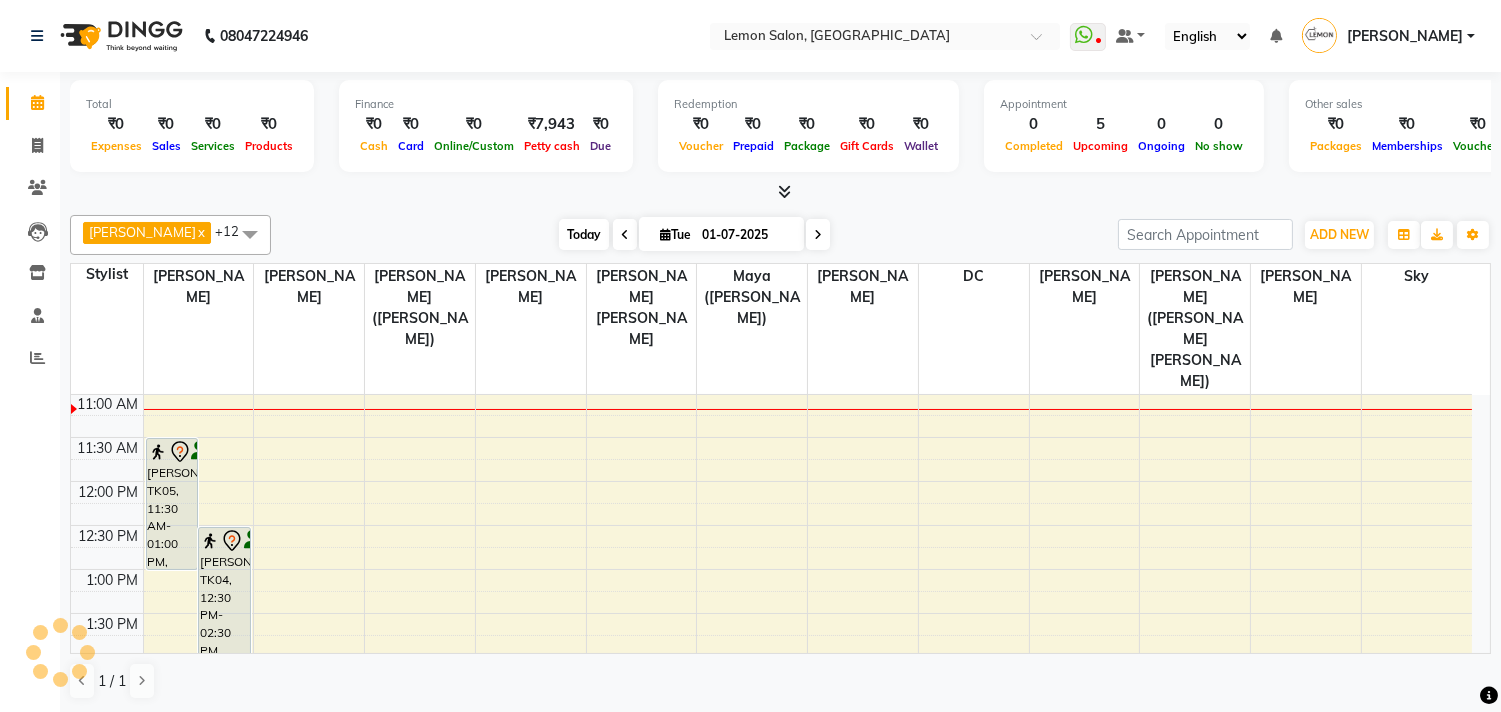 scroll, scrollTop: 177, scrollLeft: 0, axis: vertical 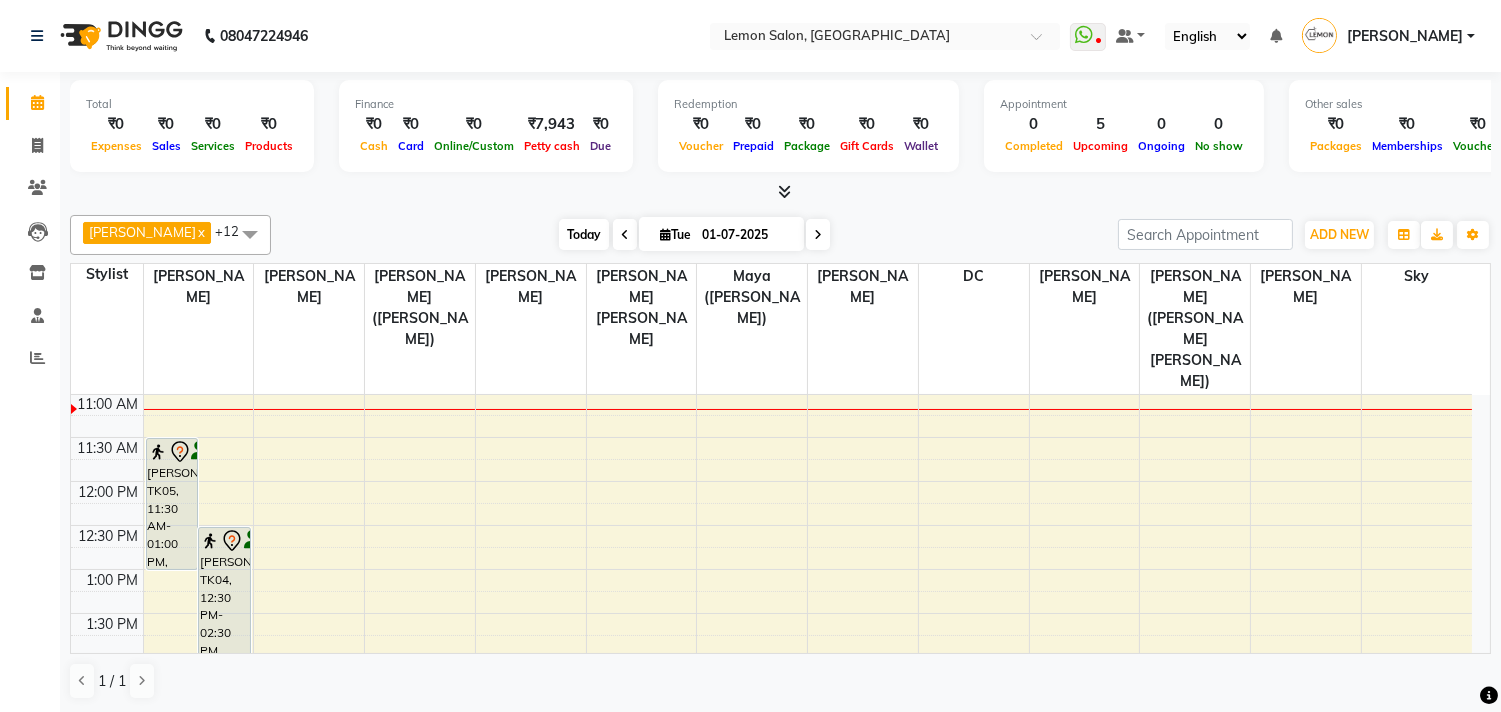 click on "Today" at bounding box center [584, 234] 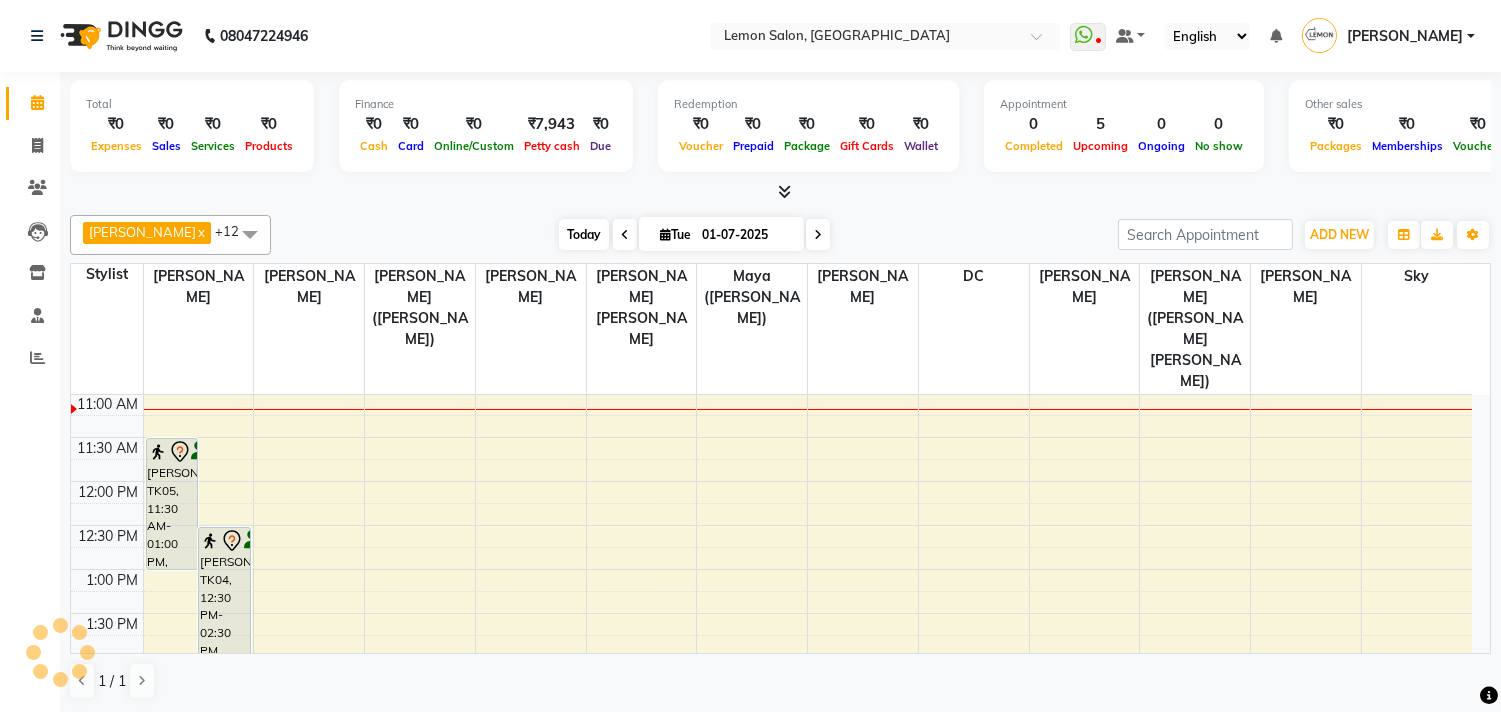 scroll, scrollTop: 177, scrollLeft: 0, axis: vertical 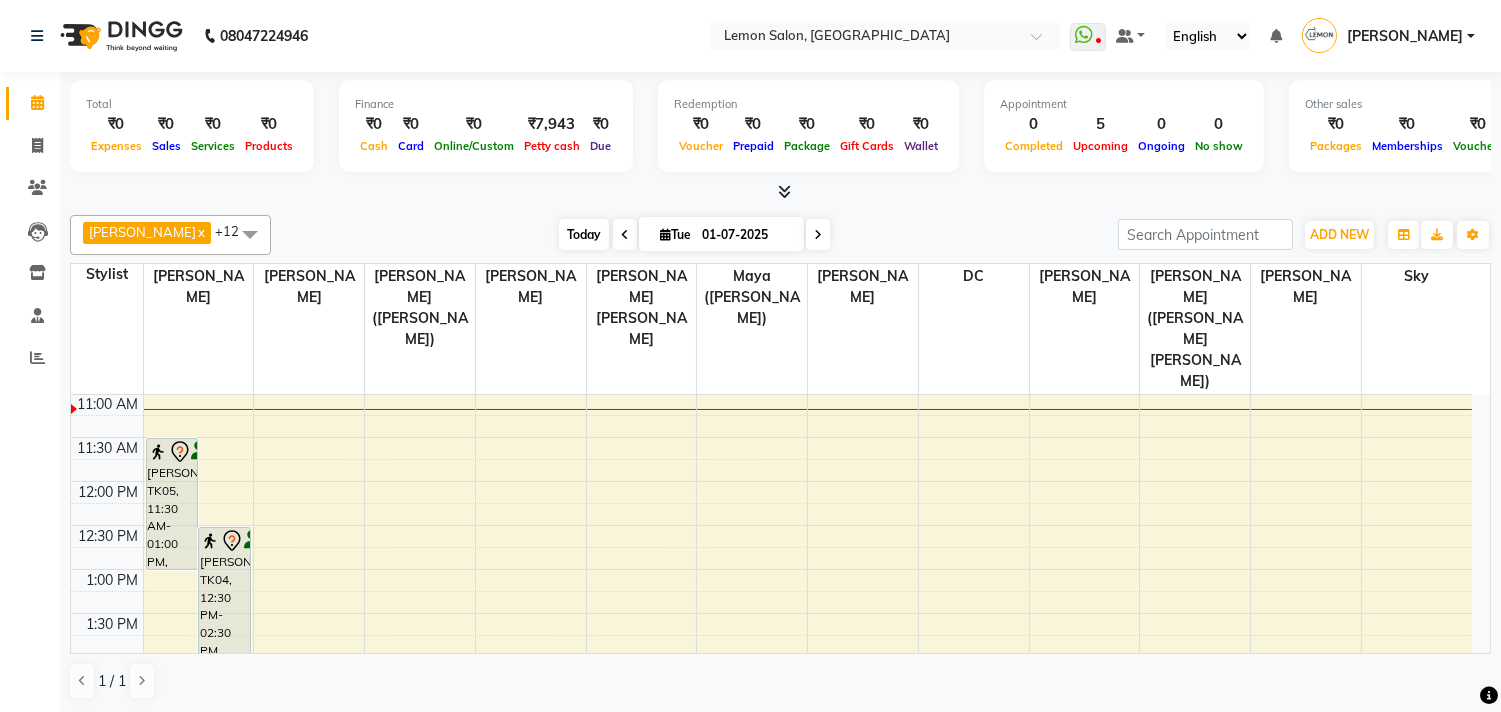 click on "Today" at bounding box center (584, 234) 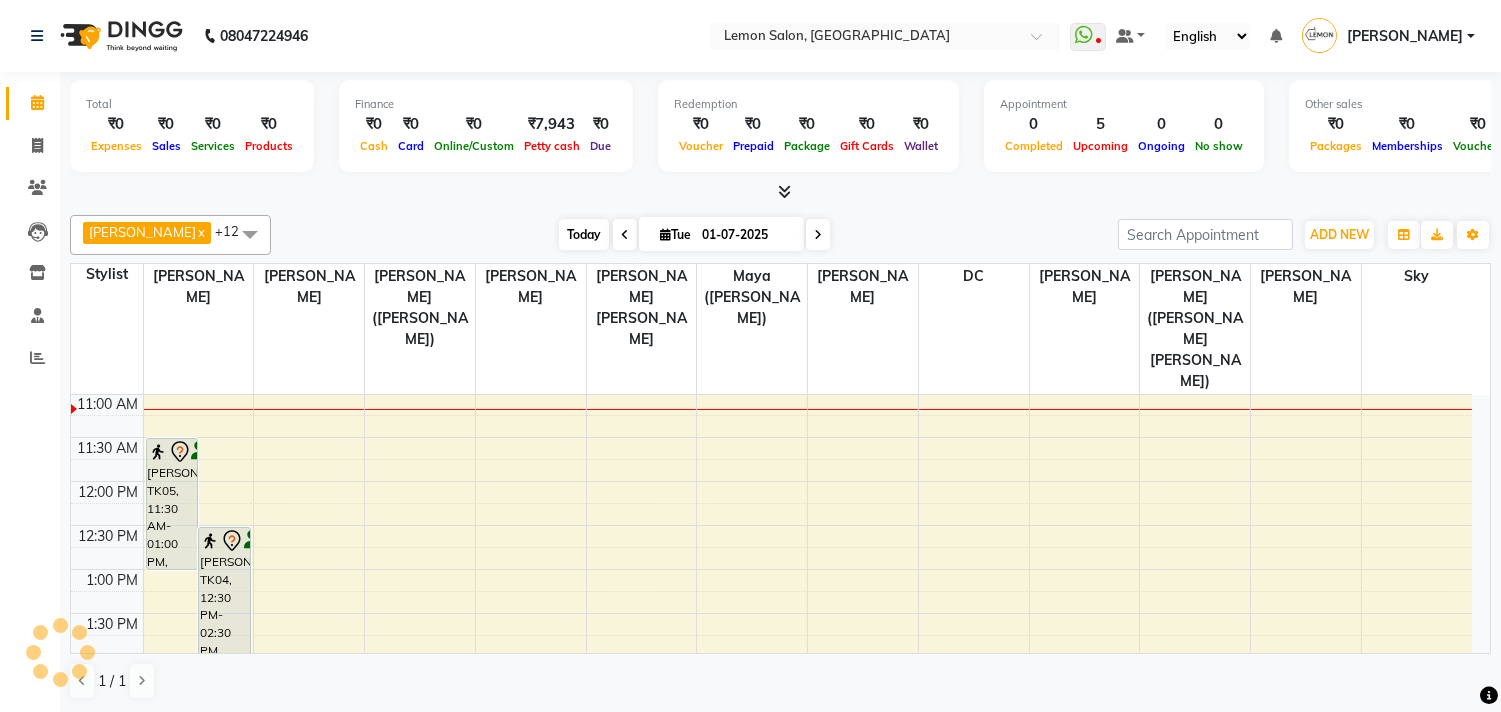 scroll, scrollTop: 177, scrollLeft: 0, axis: vertical 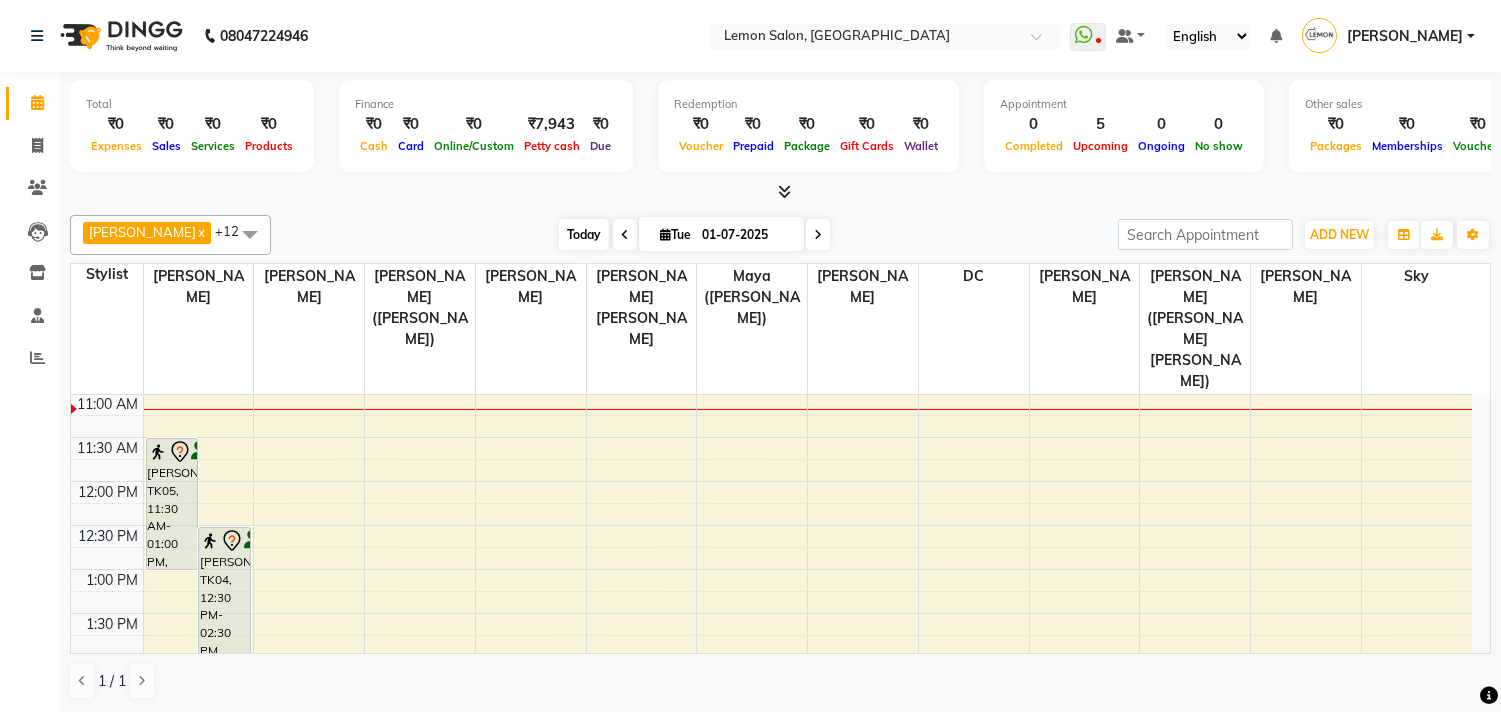 click on "Today" at bounding box center [584, 234] 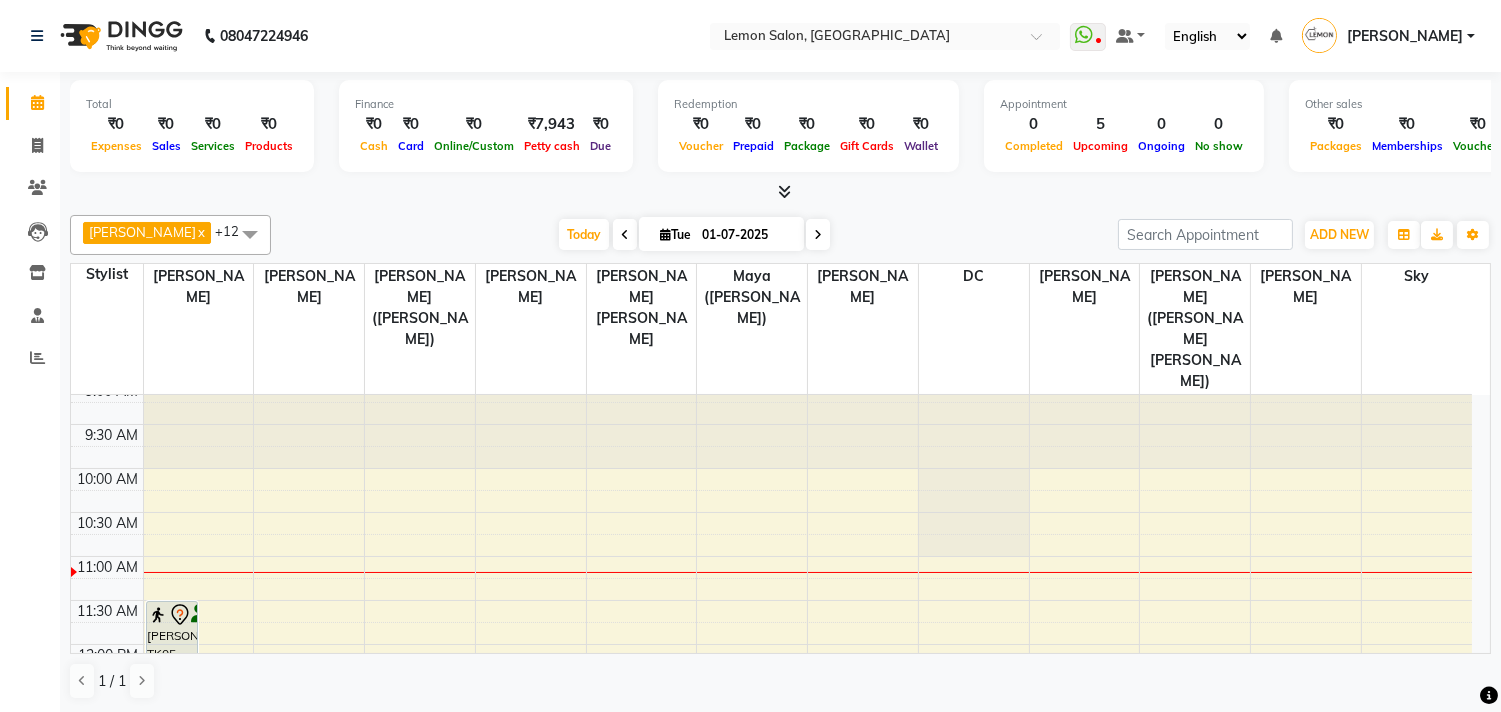scroll, scrollTop: 0, scrollLeft: 0, axis: both 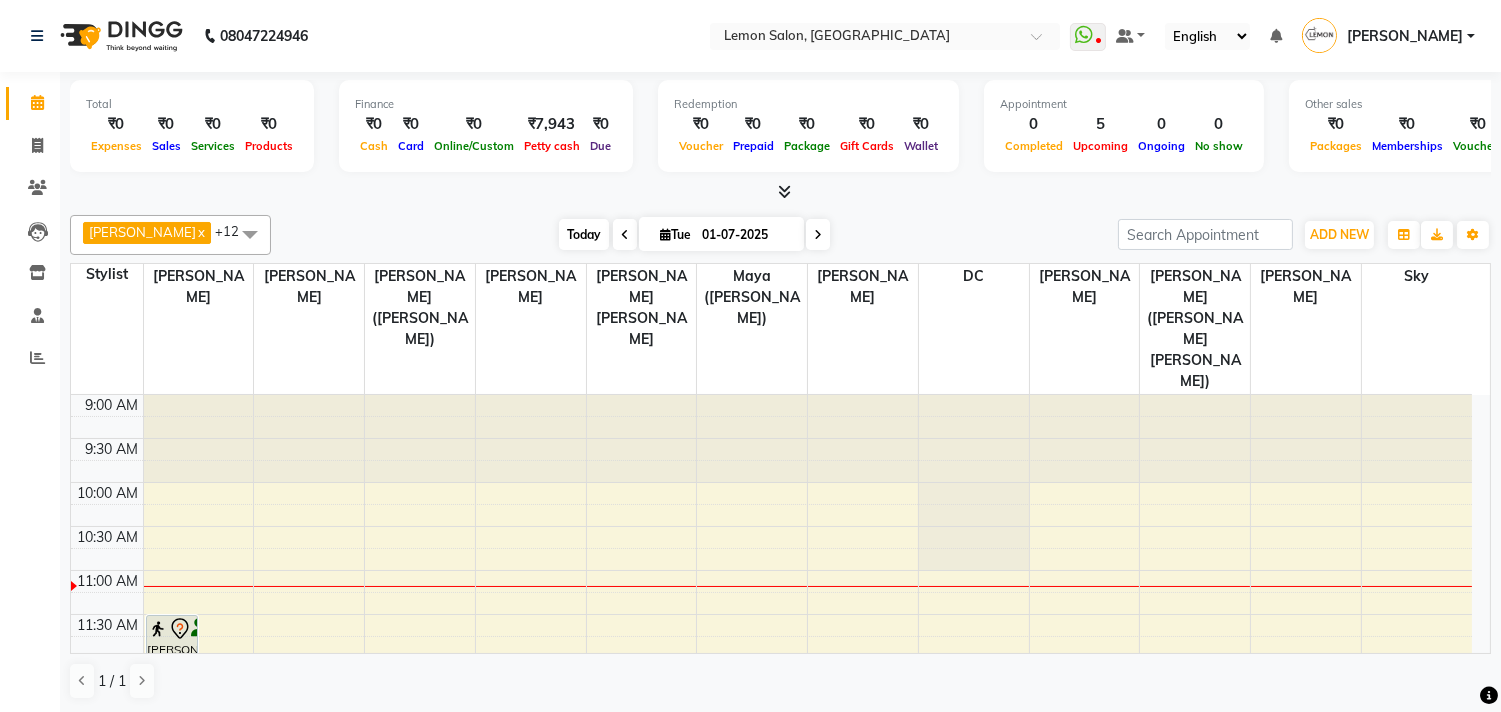 click on "Today" at bounding box center (584, 234) 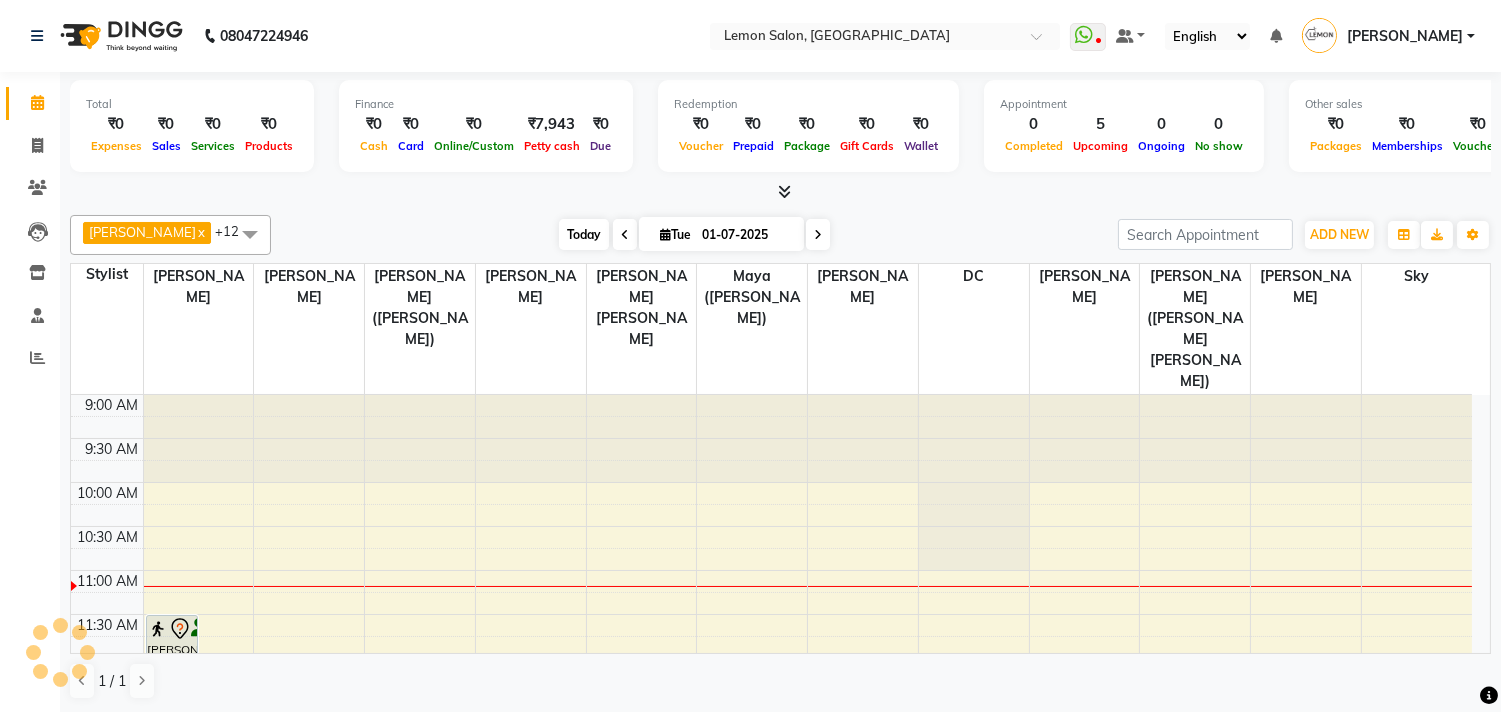 scroll, scrollTop: 177, scrollLeft: 0, axis: vertical 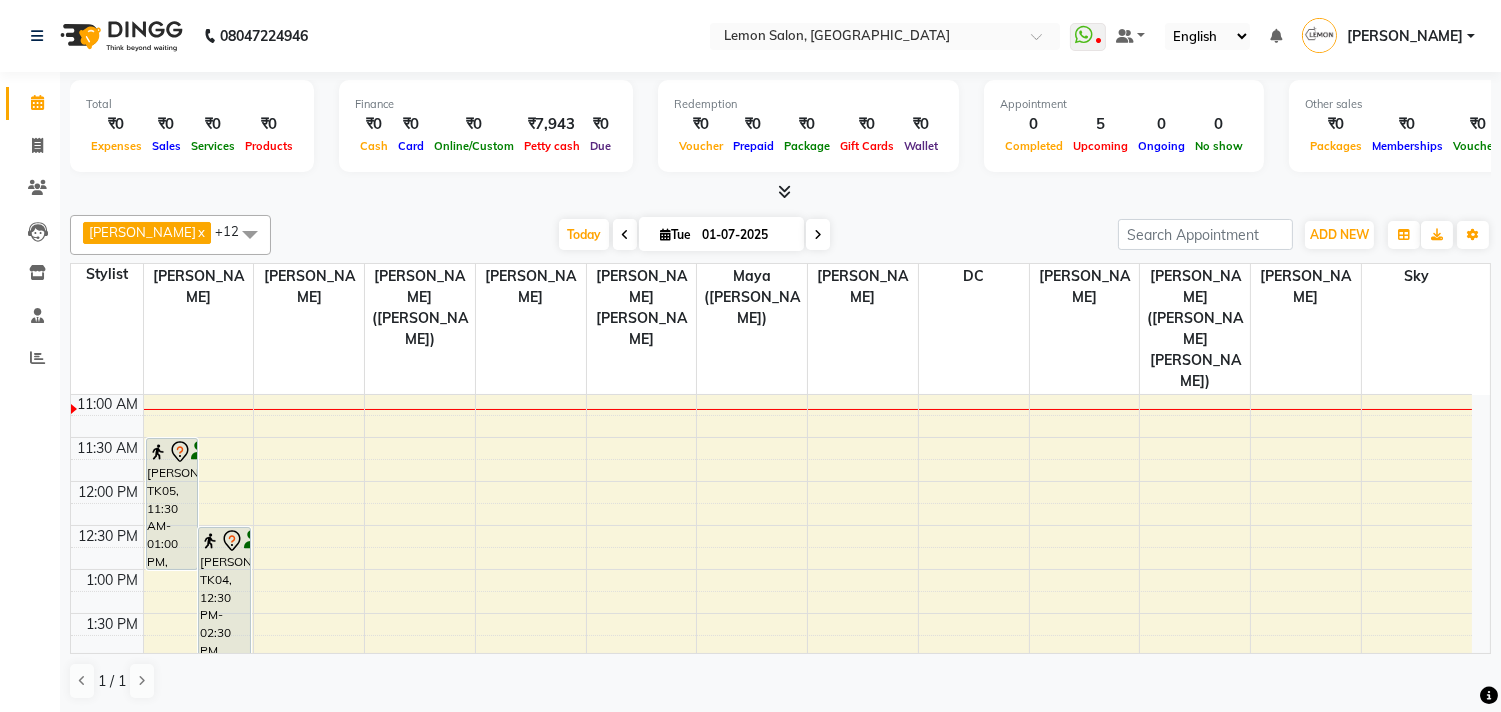 click on "[DATE]  [DATE]" at bounding box center (694, 235) 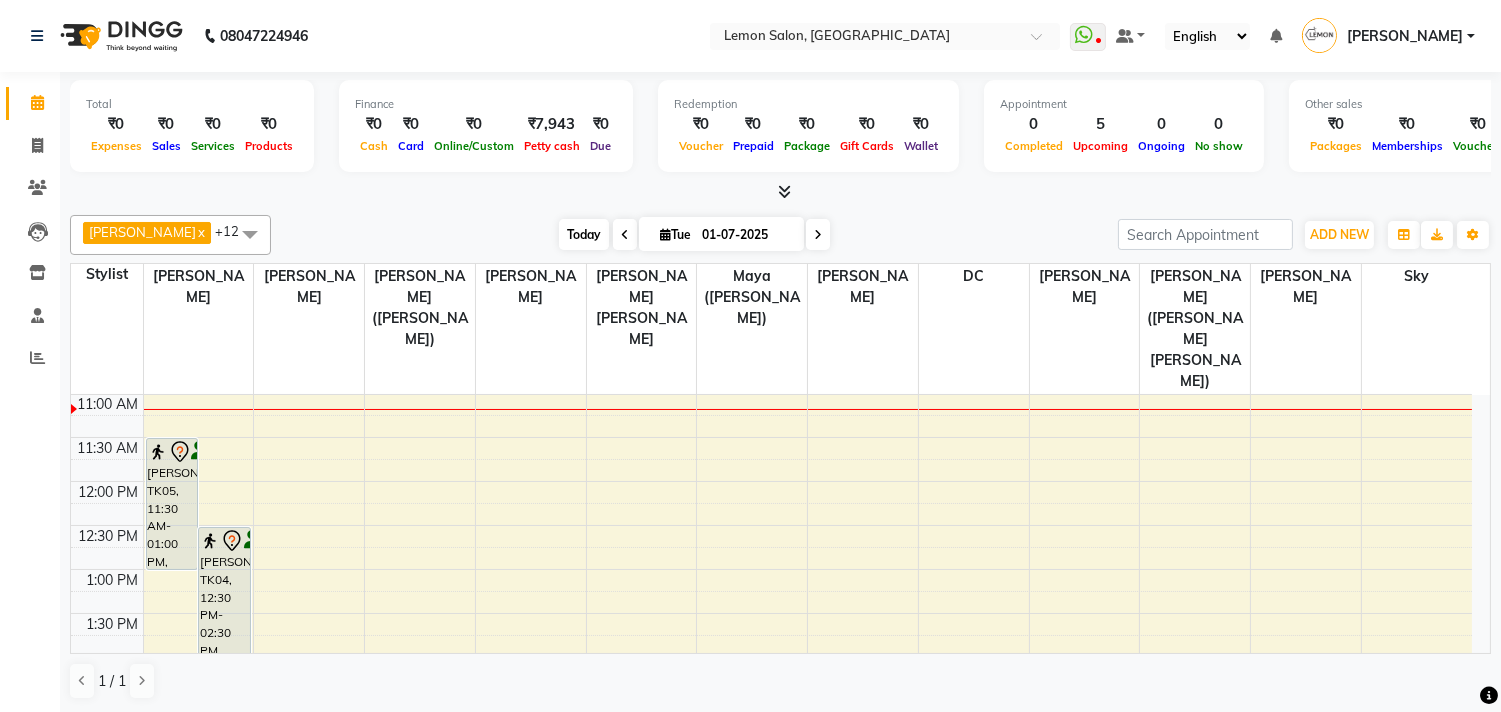 click on "Today" at bounding box center [584, 234] 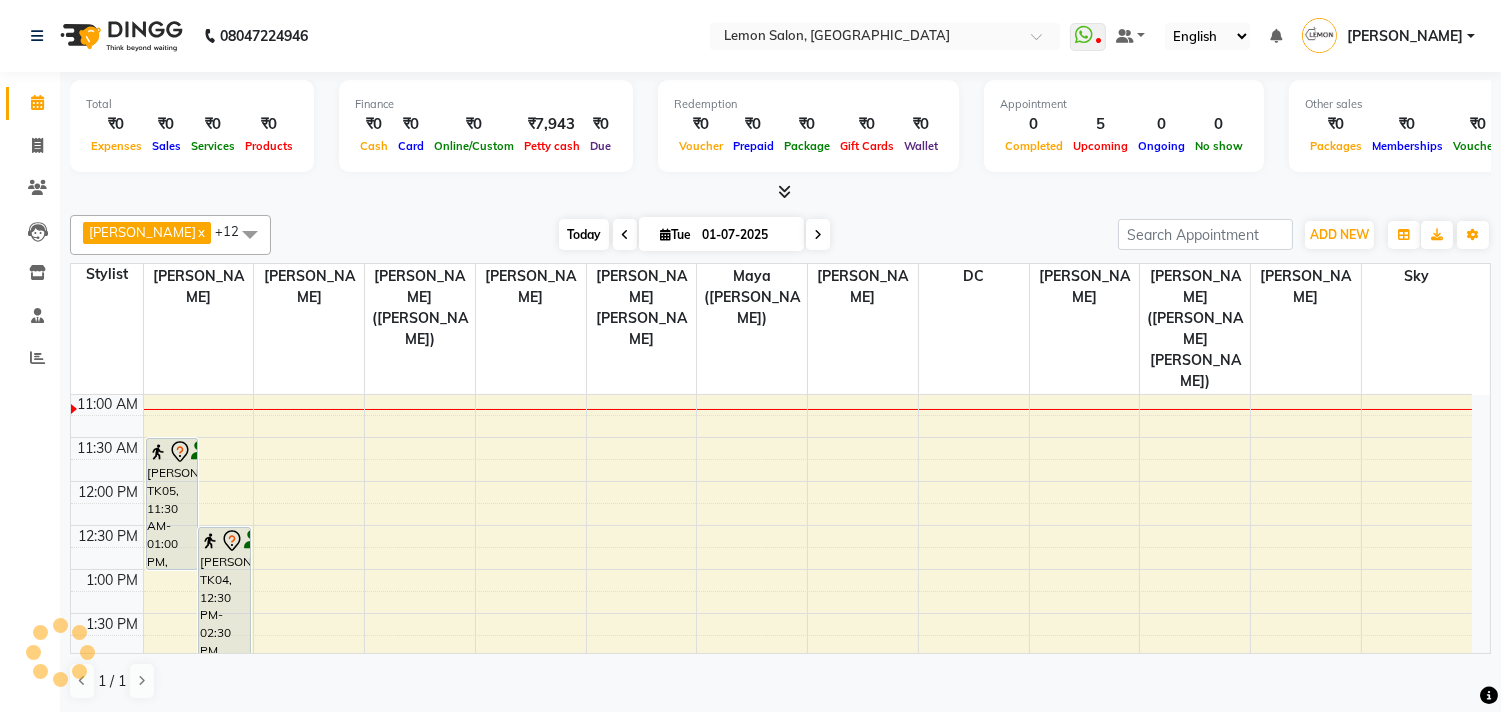 scroll, scrollTop: 177, scrollLeft: 0, axis: vertical 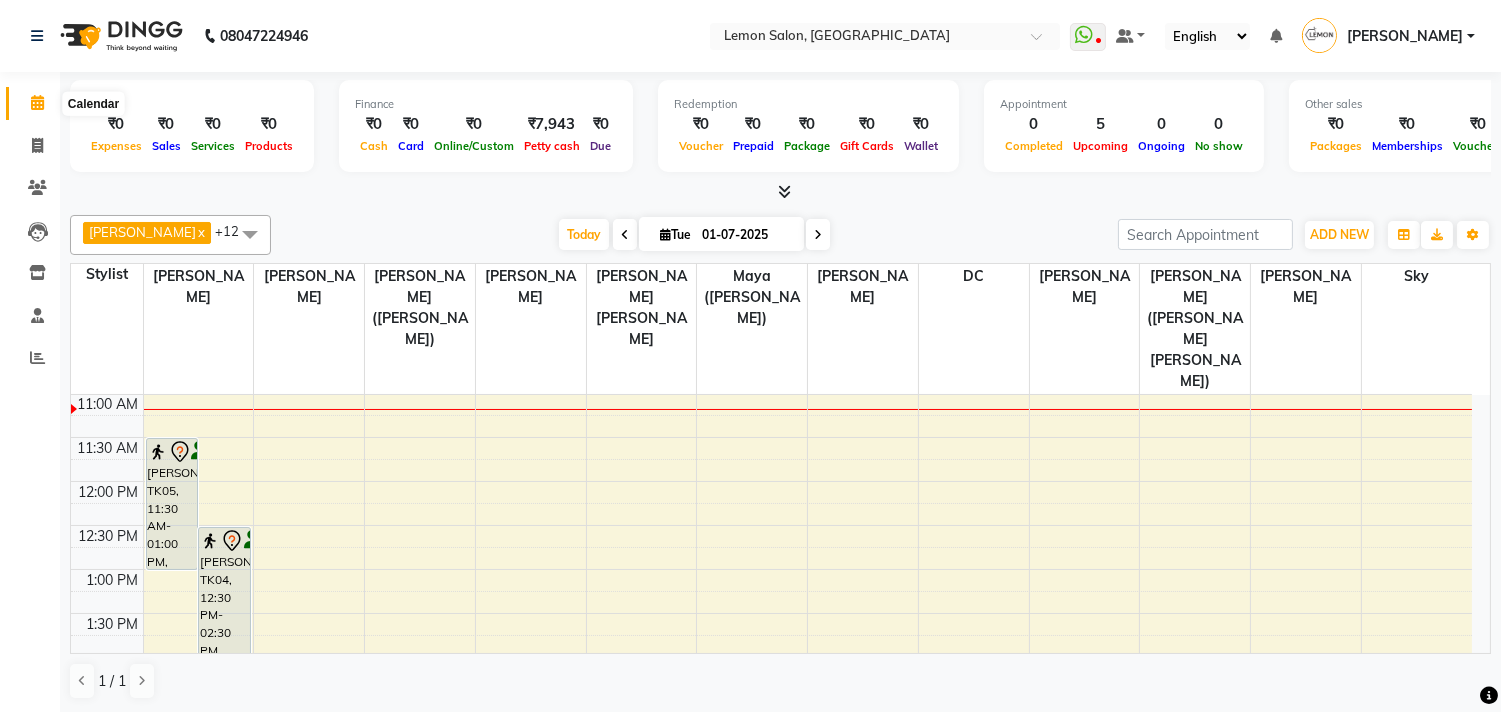 click 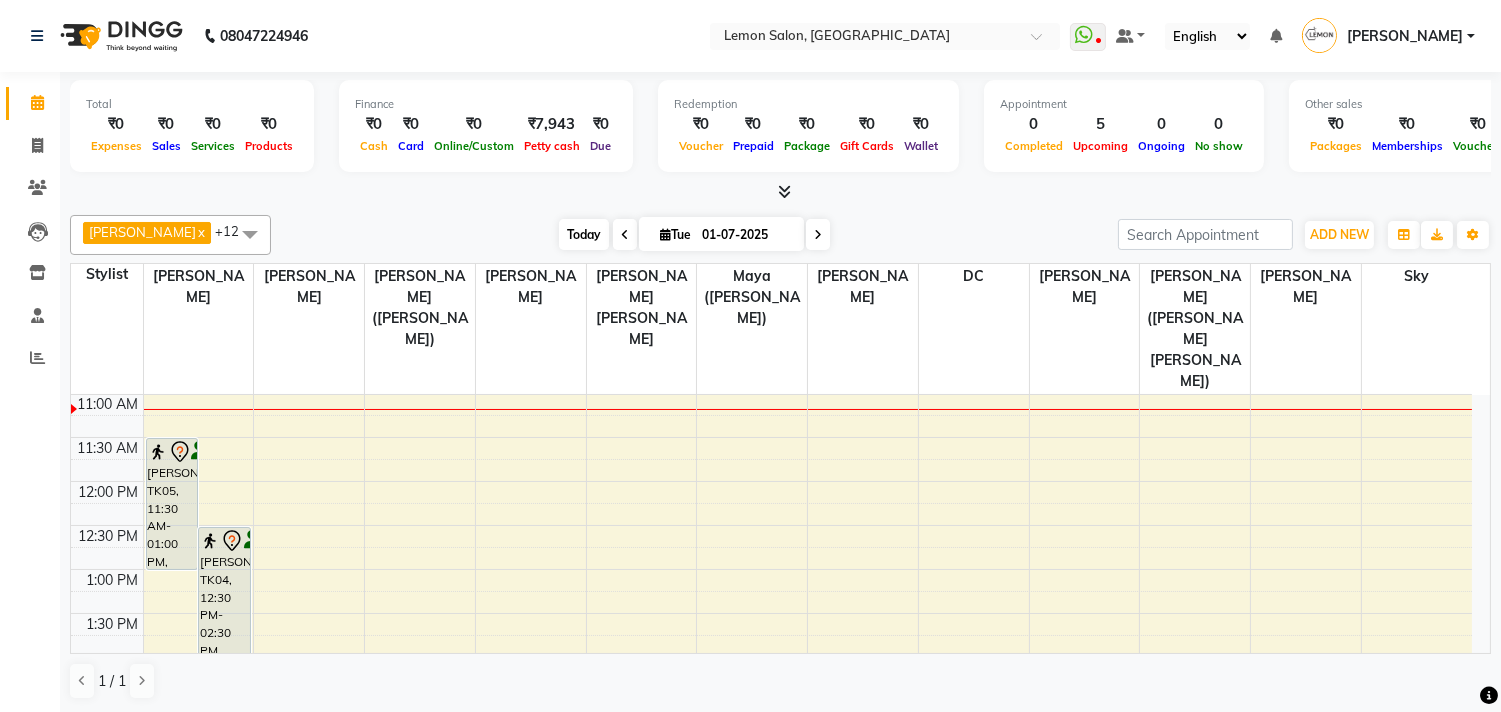 click on "Today" at bounding box center [584, 234] 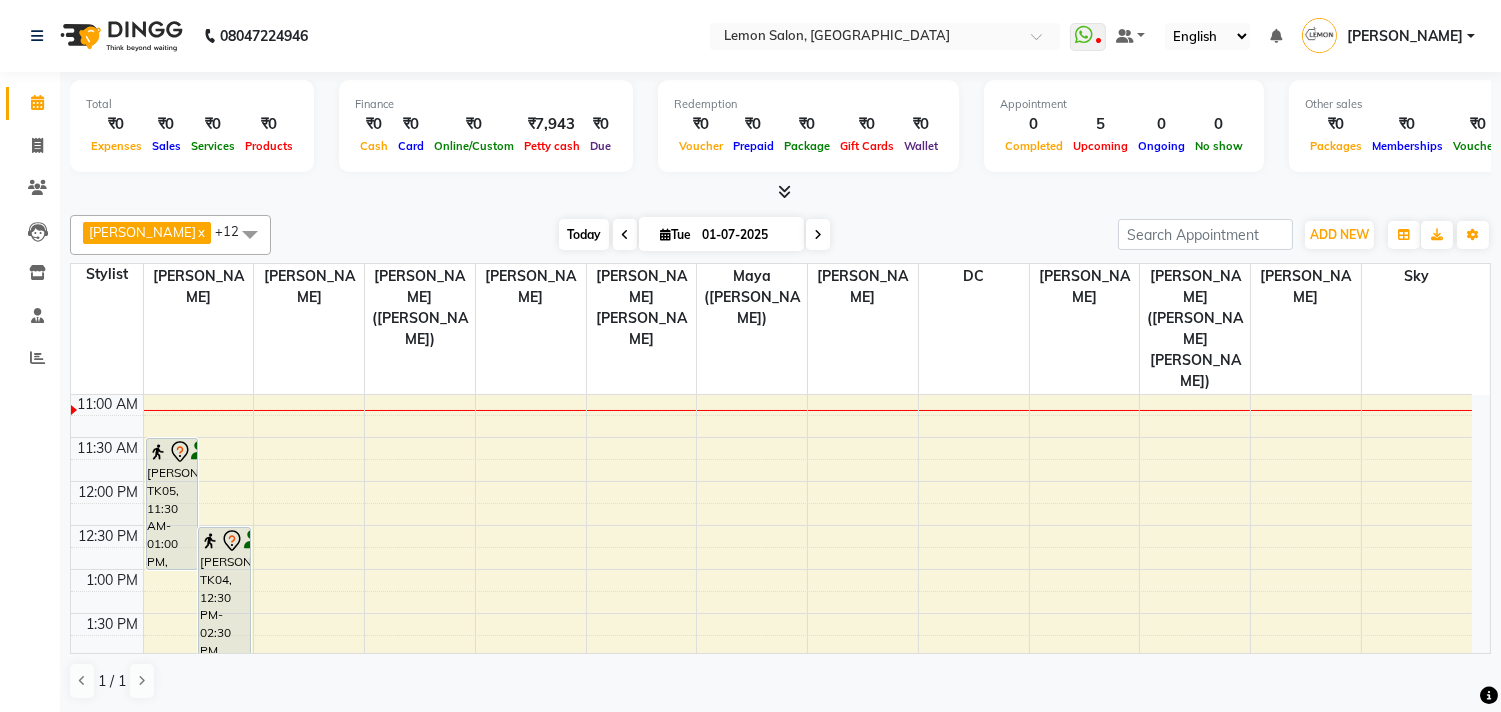 click on "Today" at bounding box center [584, 234] 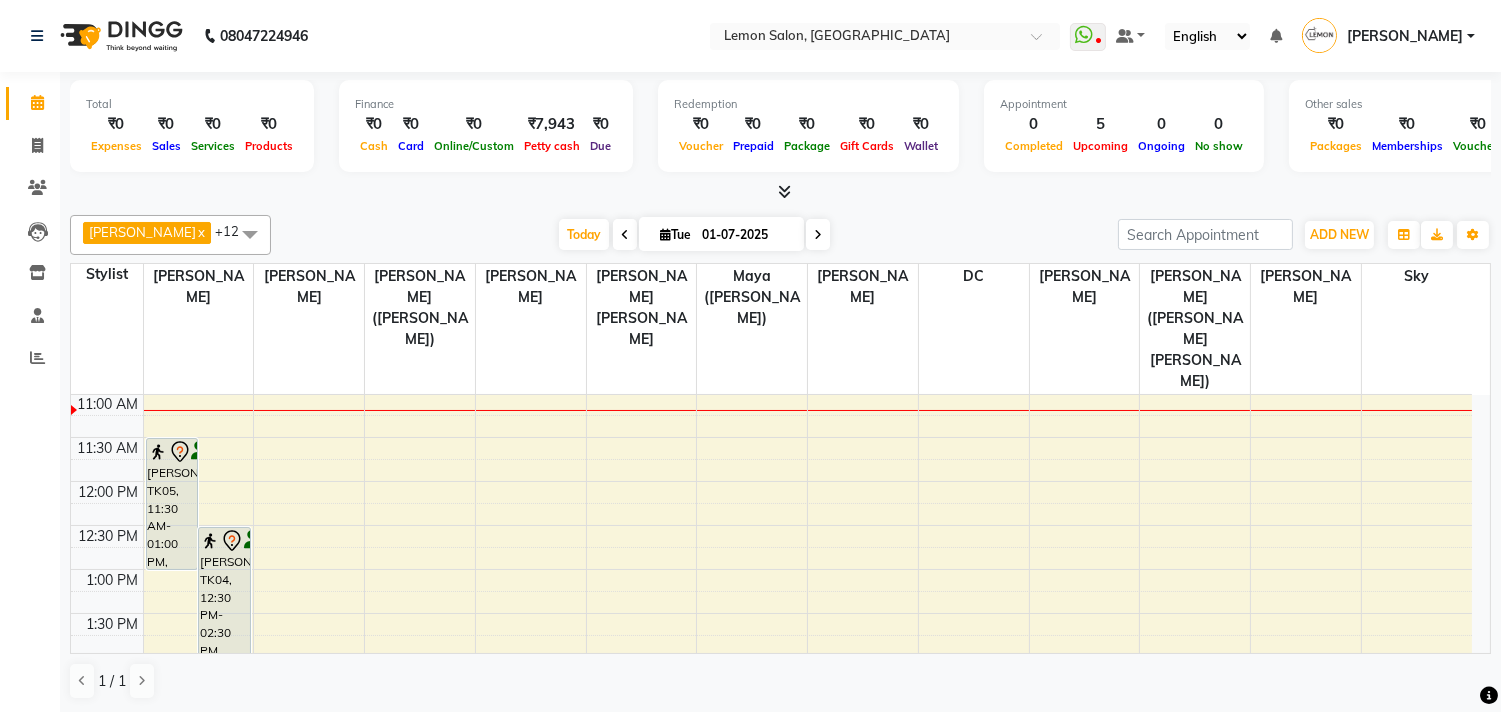 scroll, scrollTop: 177, scrollLeft: 0, axis: vertical 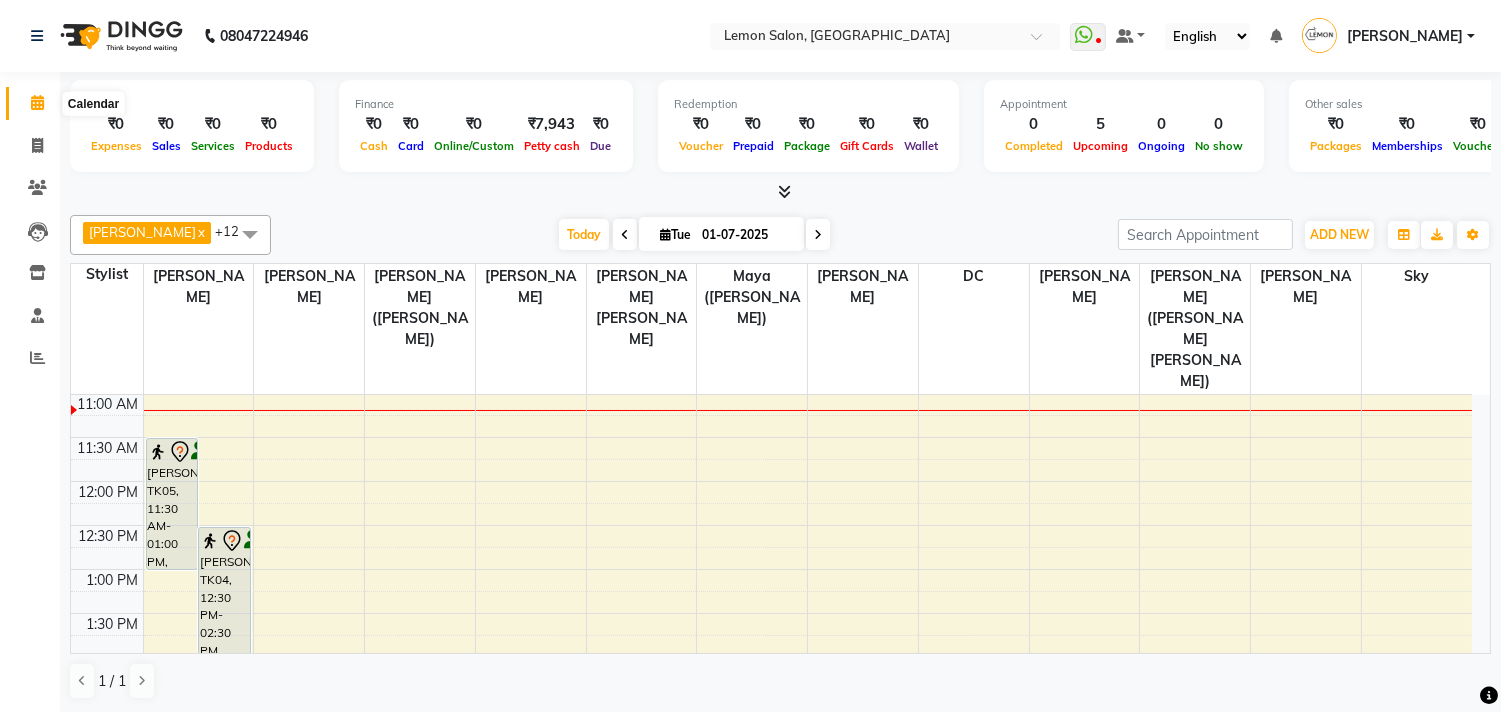 click 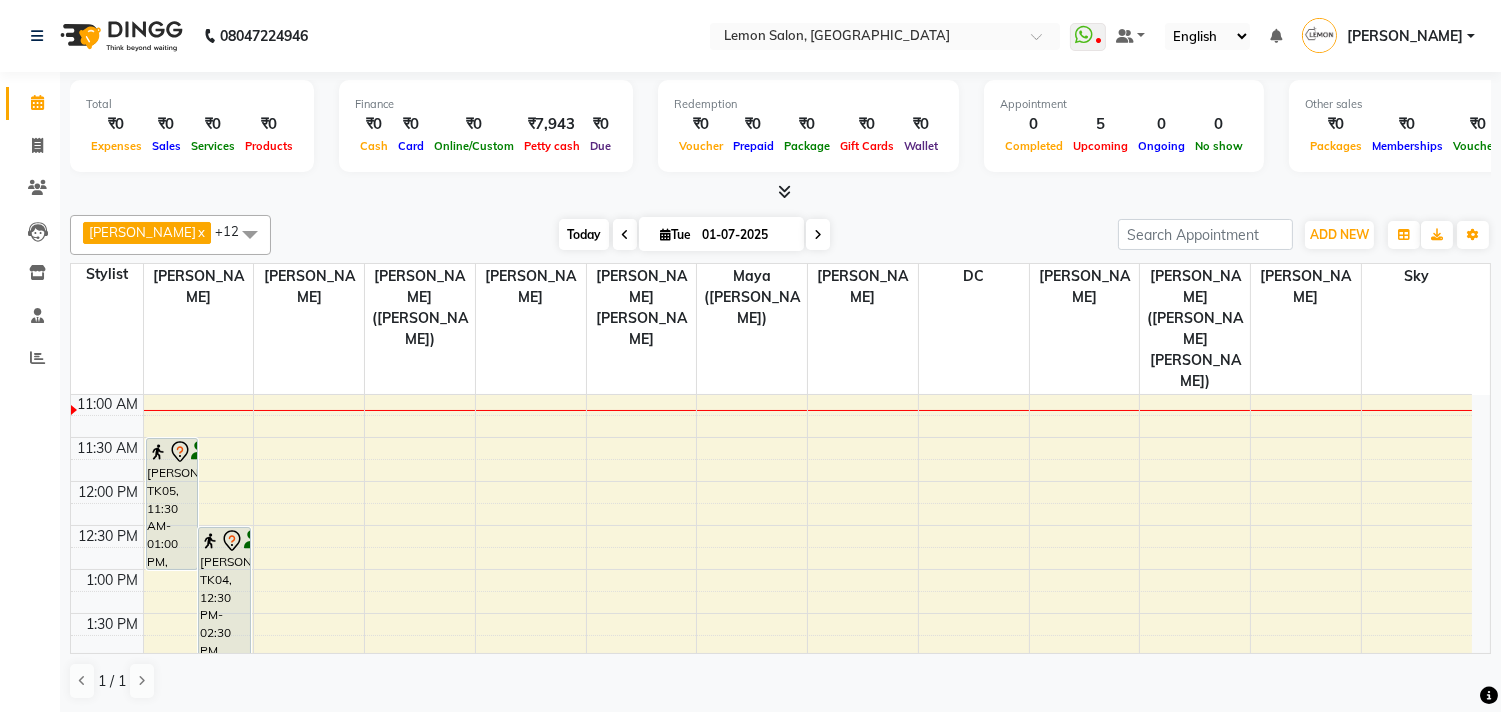 click on "Today" at bounding box center [584, 234] 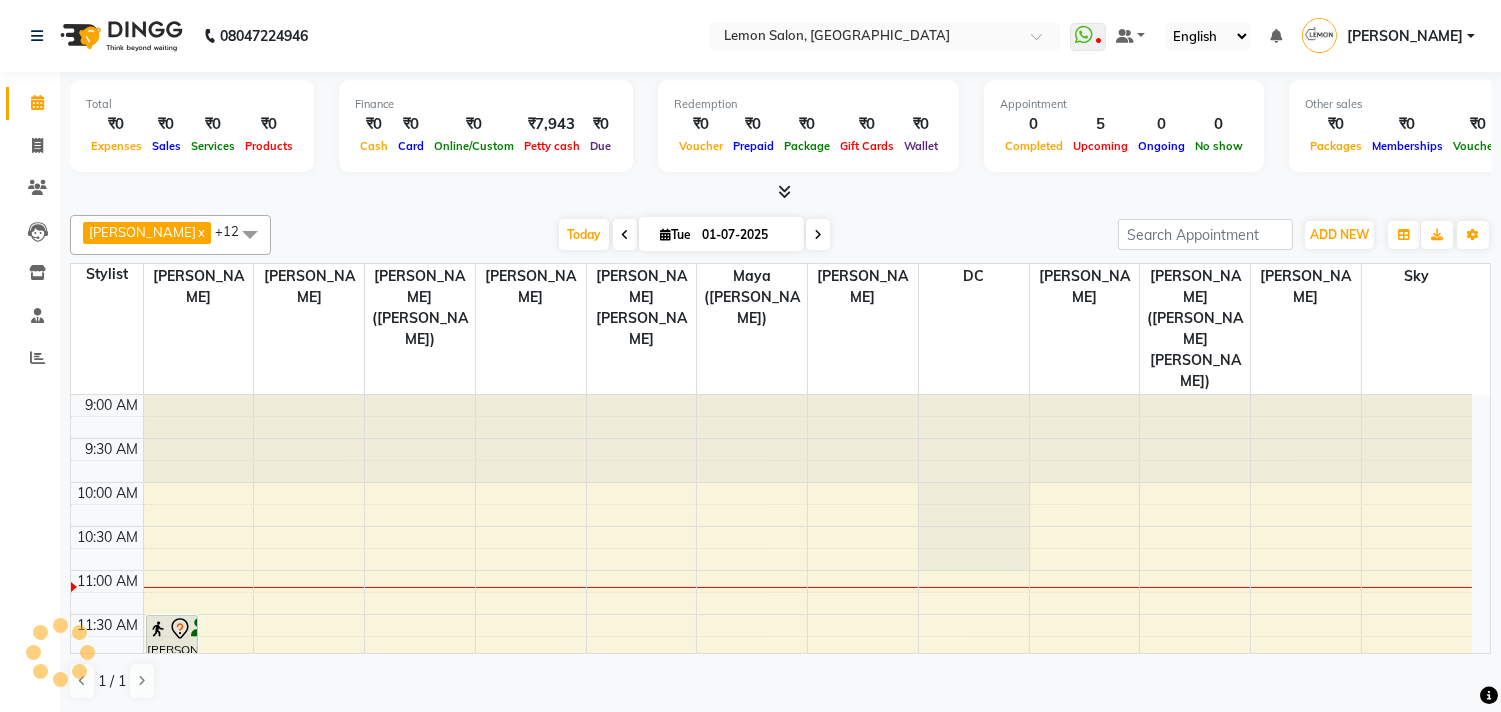 scroll, scrollTop: 177, scrollLeft: 0, axis: vertical 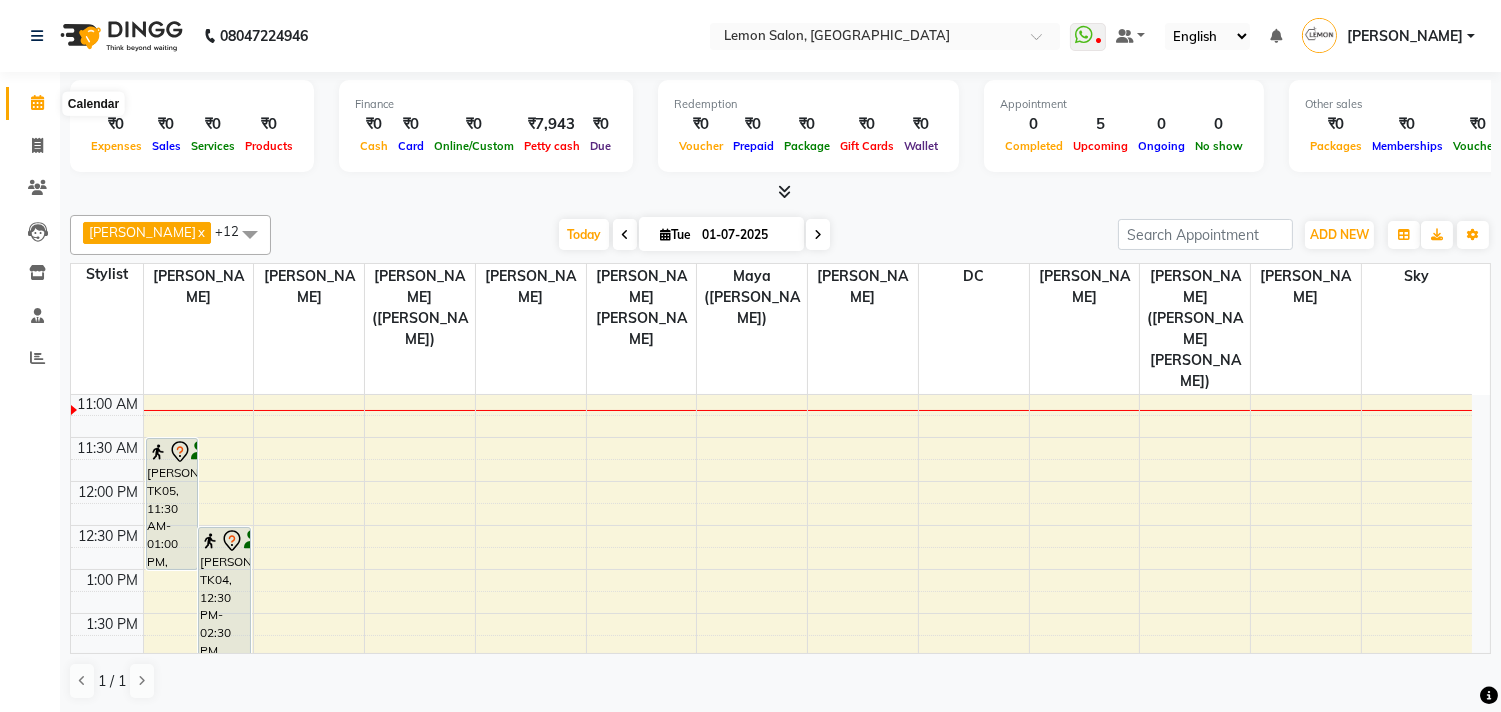 click 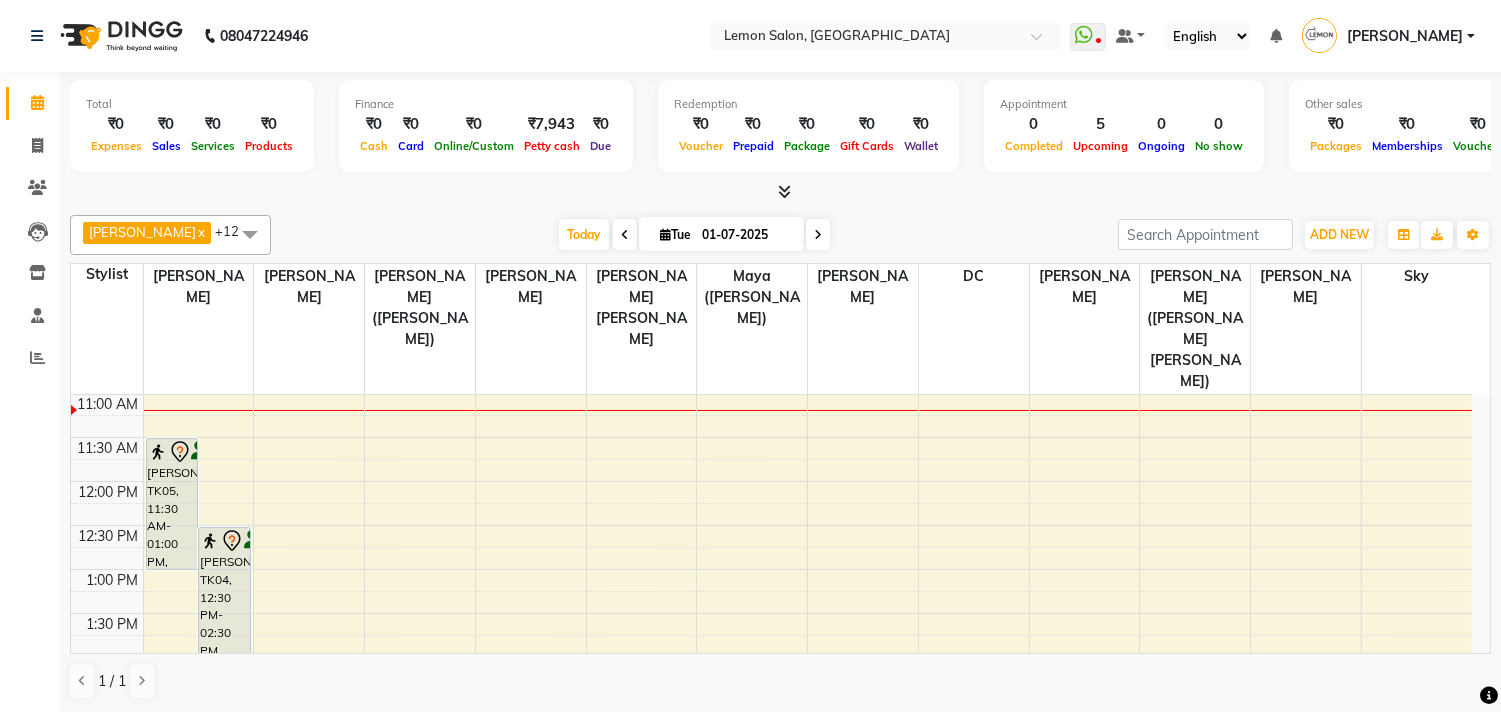 click on "Aakash Buchiude  x Azaz Kassara  x DC  x Geeta Govind Rajput  x Kanchan (Shrushti Siddhesh Rahate)  x Kashif Salmani  x Maya (Nanda Shahi)  x Raju Salmani  x Sameer (Izhar Salmani)  x Sana Rashid Shaikh   x Sandhaya Balu Gade  x Sky   x Wasim Mansoori  x +12 Select All Aakash Buchiude Ayesha Khan  Azaz Kassara Danish Mansoori DC Diksha Mane Geeta Govind Rajput Jyoti Thorat  Kanchan (Shrushti Siddhesh Rahate) Kashif Salmani Lakshmi Rawat Maya (Nanda Shahi) Mohammed Shahnawaz Phool Kumari Raju Salmani Sahil Dulgaj Sam Salmani  Sameer (Izhar Salmani) Sandhaya Balu Gade Sky  Wasim Ahmed Wasim Mansoori Today  Tue 01-07-2025 Toggle Dropdown Add Appointment Add Invoice Add Expense Add Attendance Add Client Toggle Dropdown Add Appointment Add Invoice Add Expense Add Attendance Add Client ADD NEW Toggle Dropdown Add Appointment Add Invoice Add Expense Add Attendance Add Client Aakash Buchiude  x Azaz Kassara  x DC  x Geeta Govind Rajput  x Kanchan (Shrushti Siddhesh Rahate)  x Kashif Salmani  x x x" at bounding box center [780, 235] 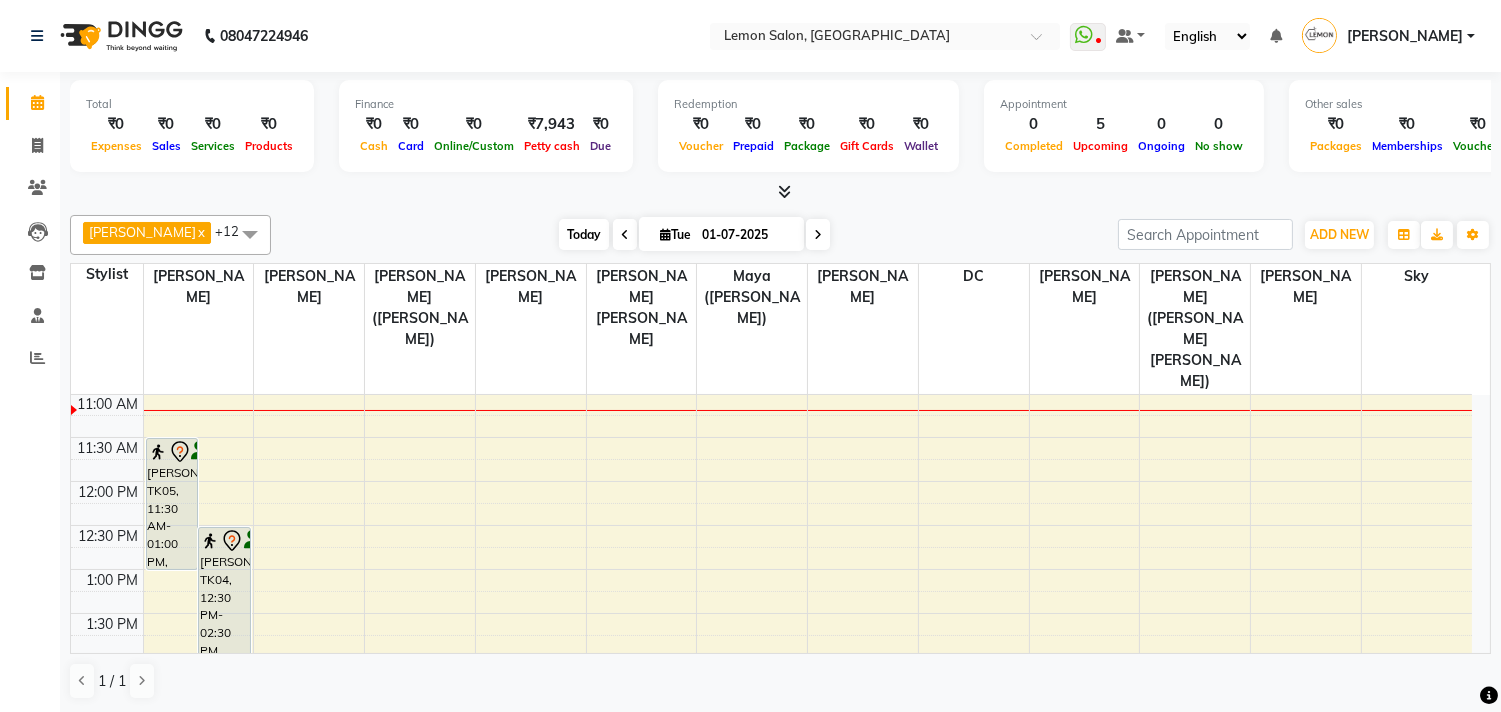 click on "Today" at bounding box center [584, 234] 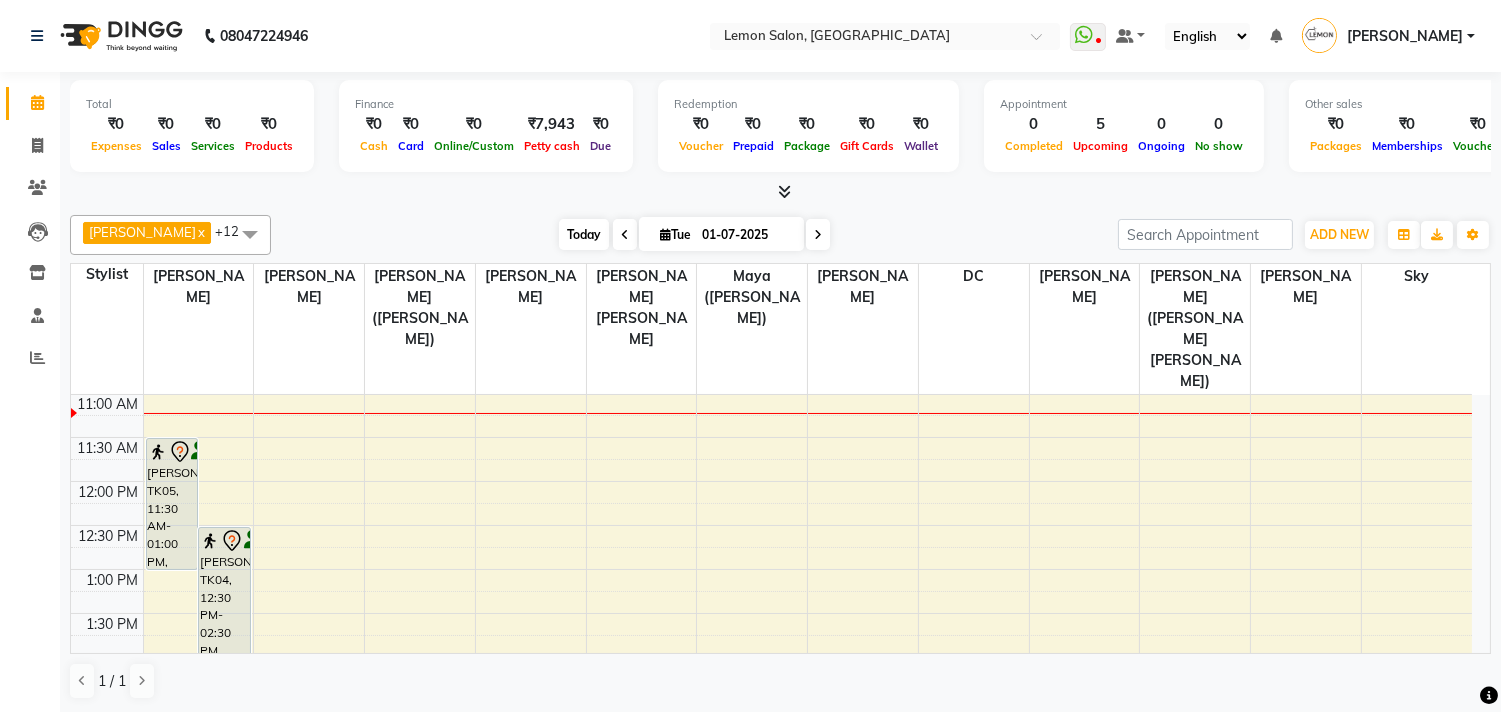 scroll, scrollTop: 1, scrollLeft: 0, axis: vertical 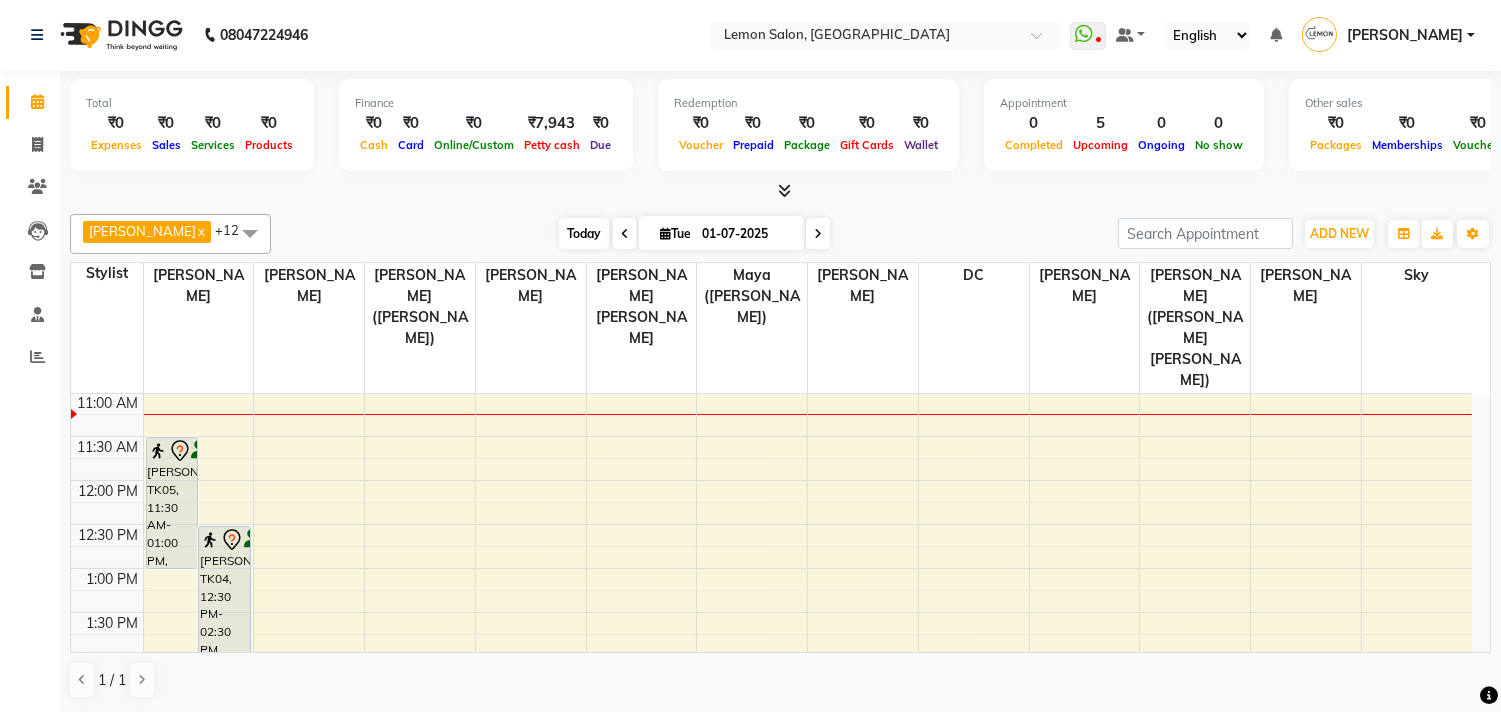 click on "Today" at bounding box center [584, 233] 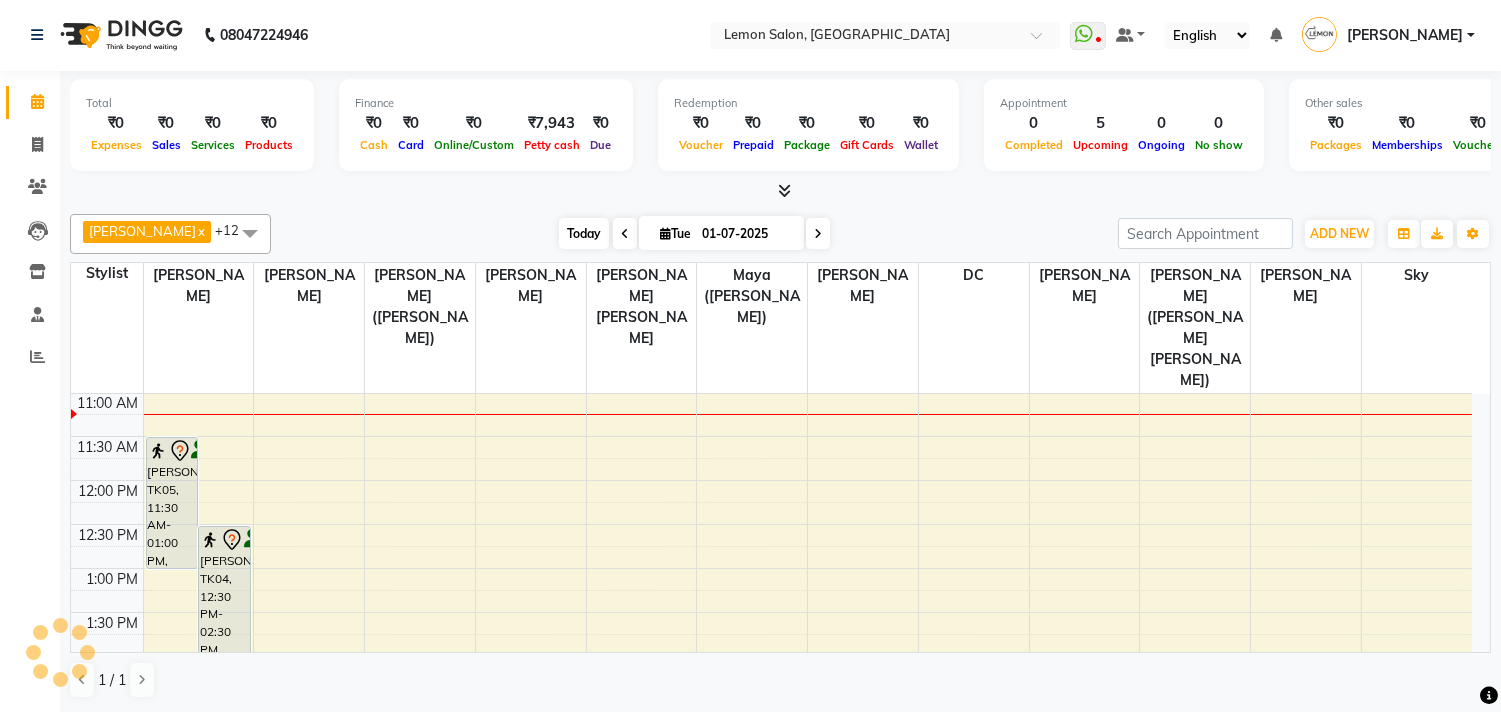 scroll, scrollTop: 177, scrollLeft: 0, axis: vertical 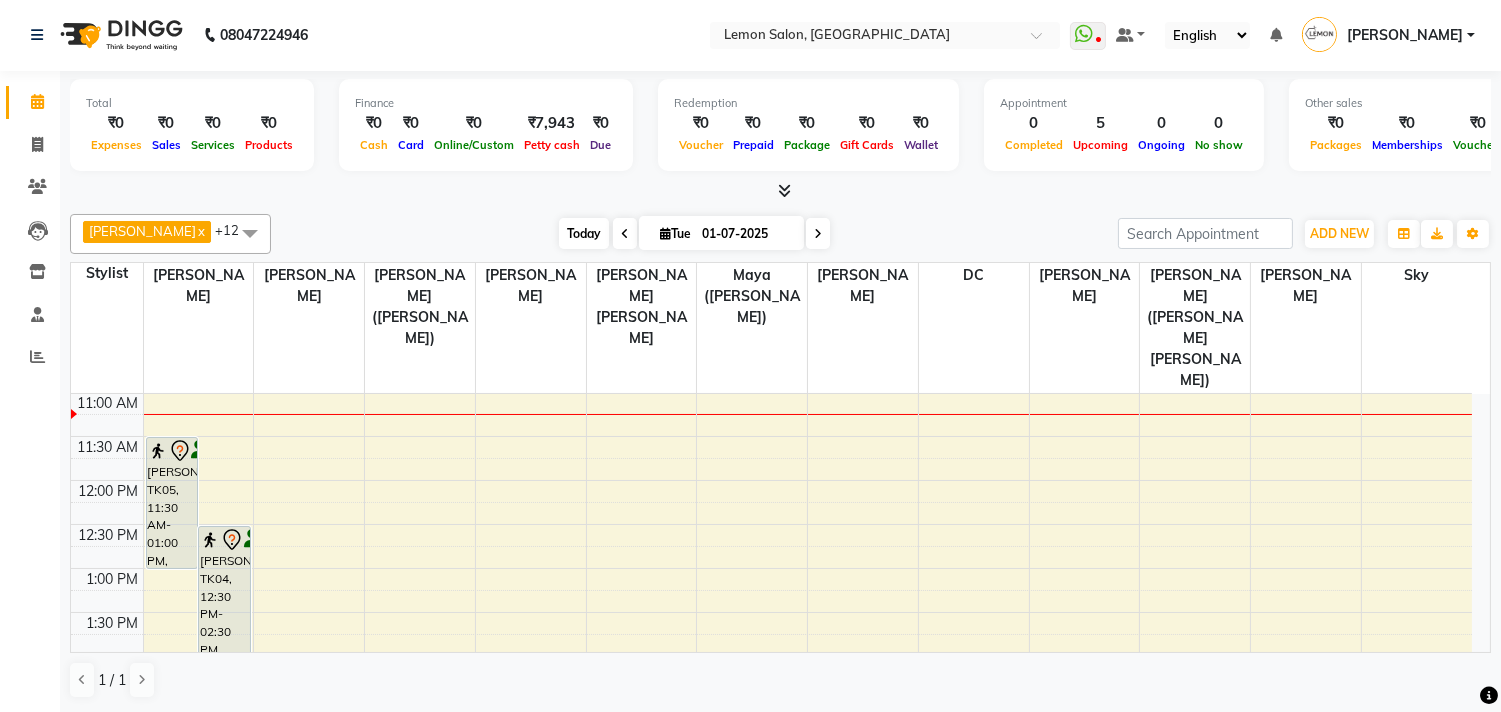 click on "Today" at bounding box center [584, 233] 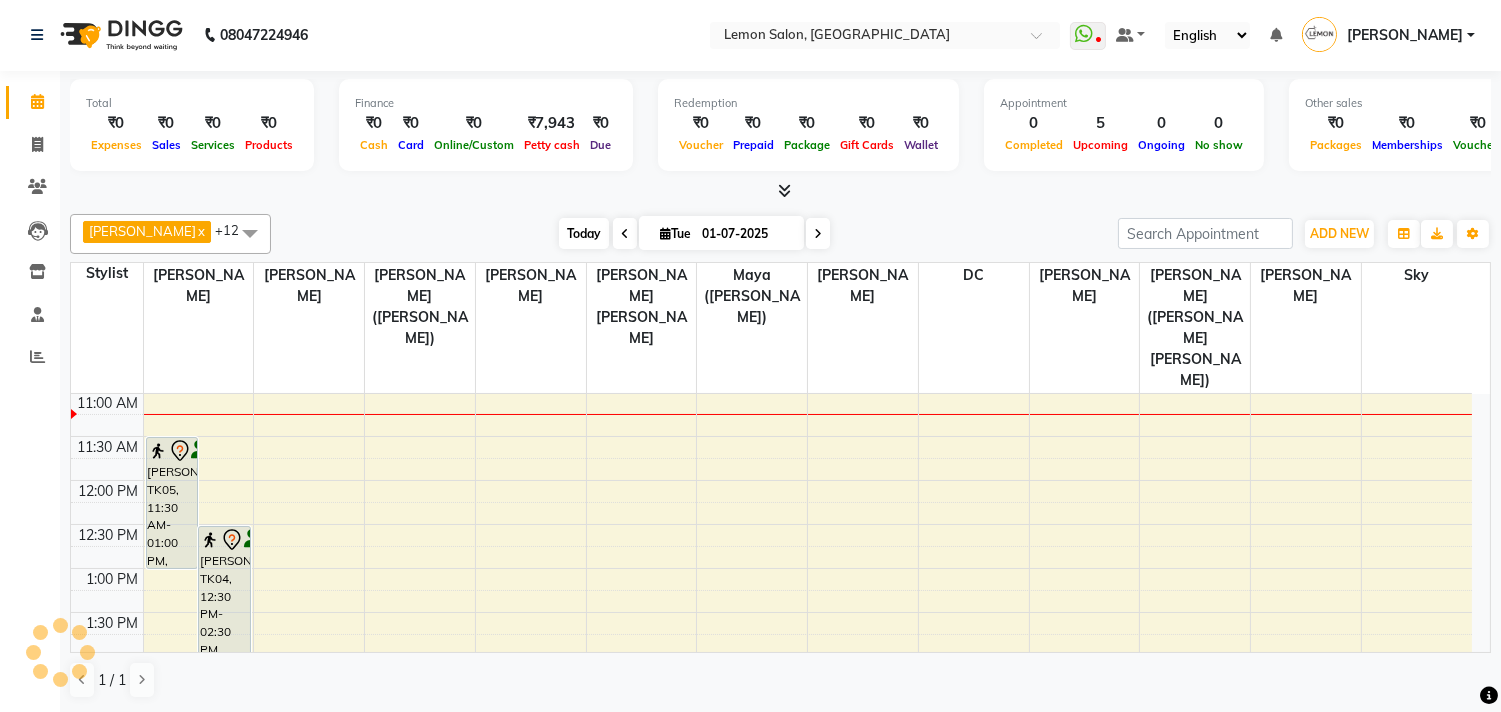 scroll, scrollTop: 177, scrollLeft: 0, axis: vertical 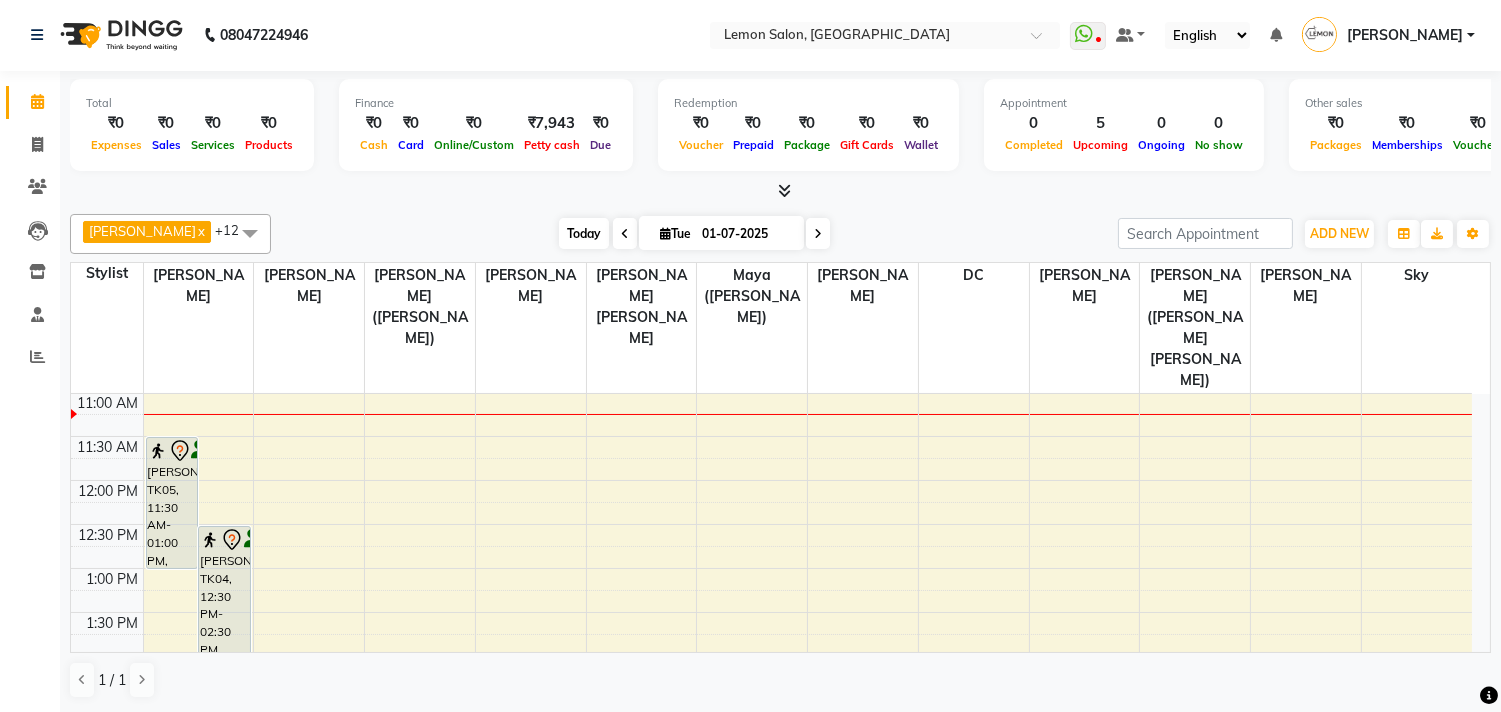 click on "Today" at bounding box center [584, 233] 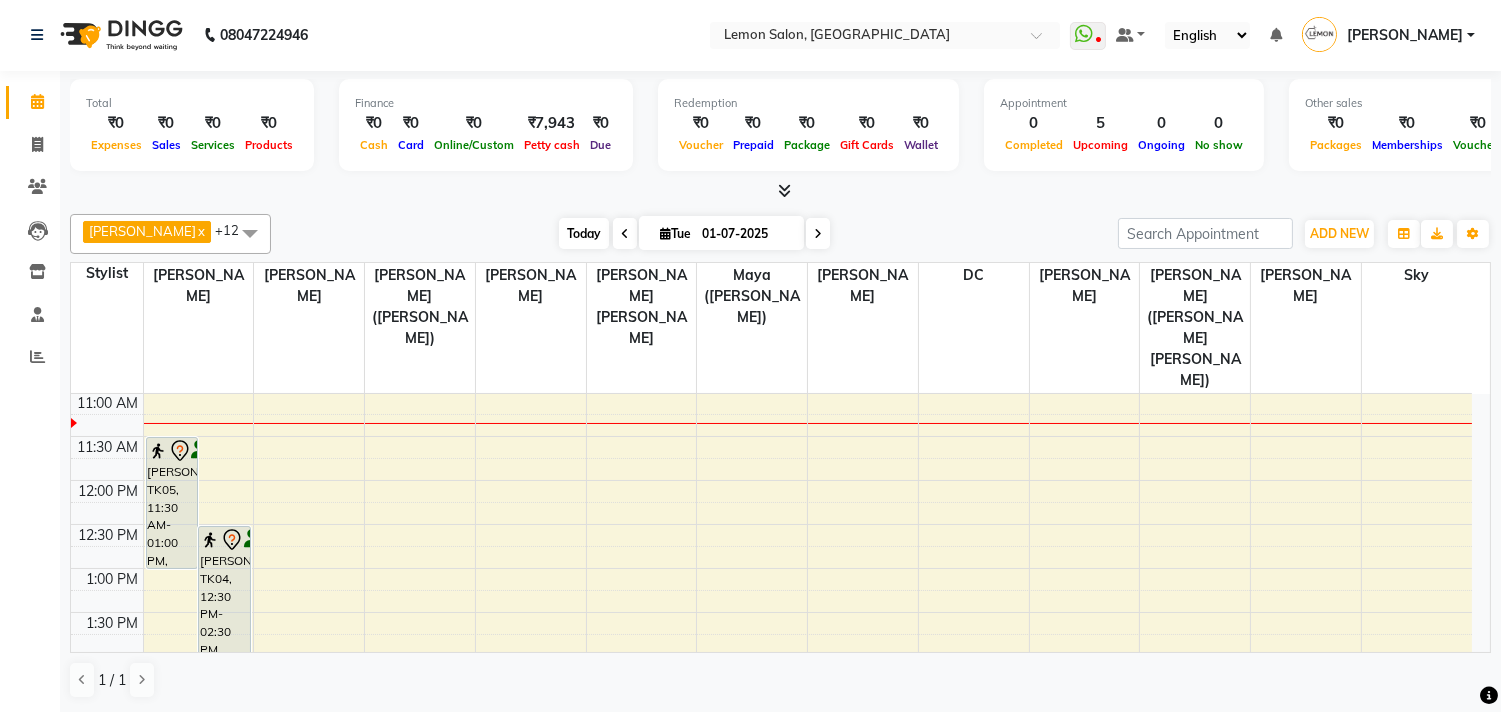 click on "Today" at bounding box center (584, 233) 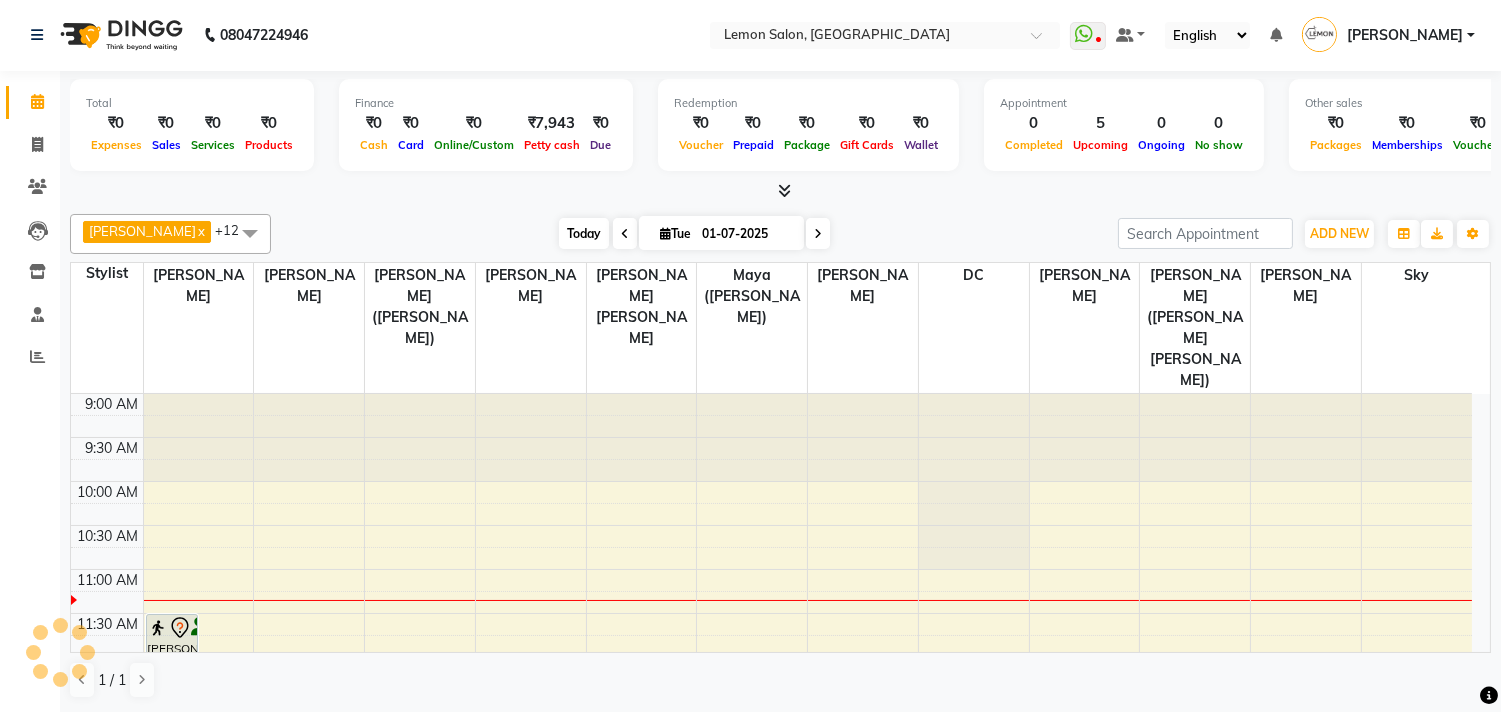 scroll, scrollTop: 177, scrollLeft: 0, axis: vertical 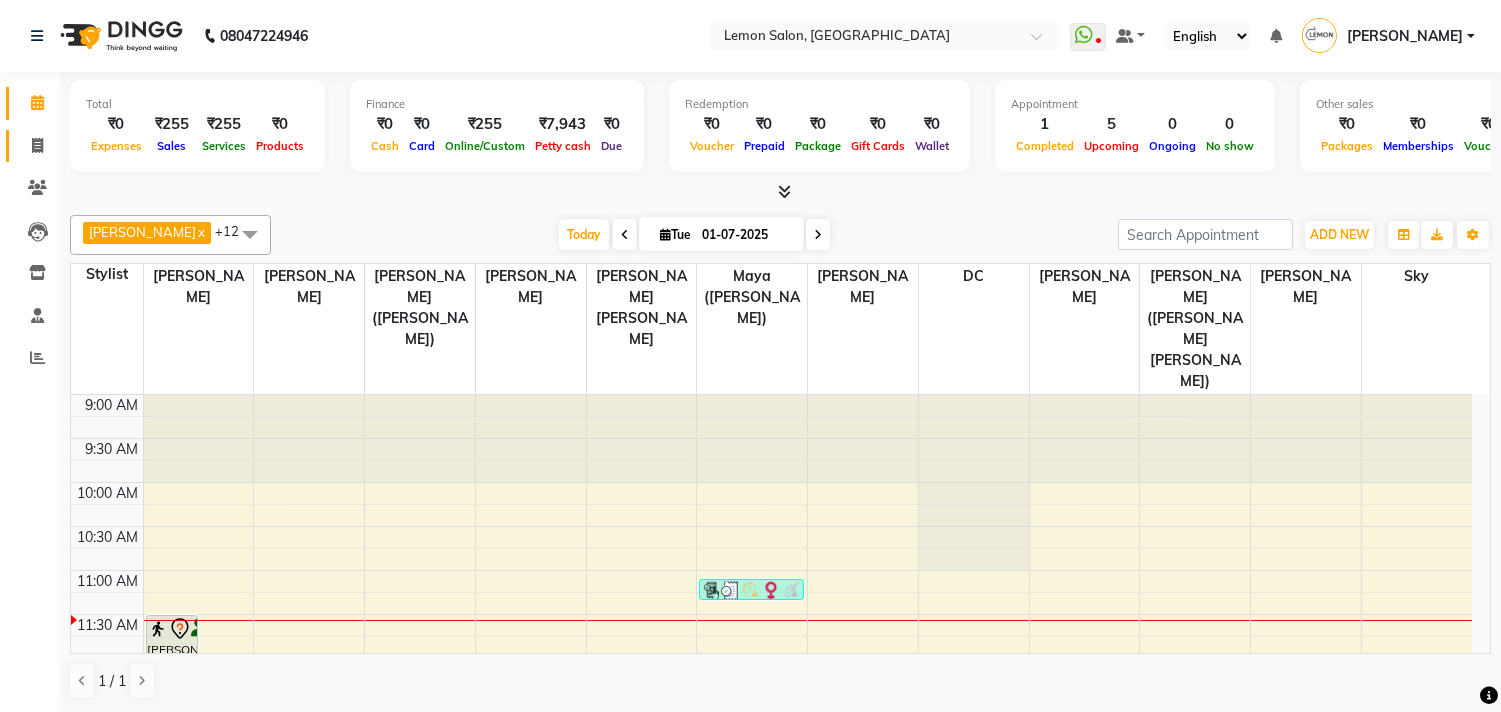 click 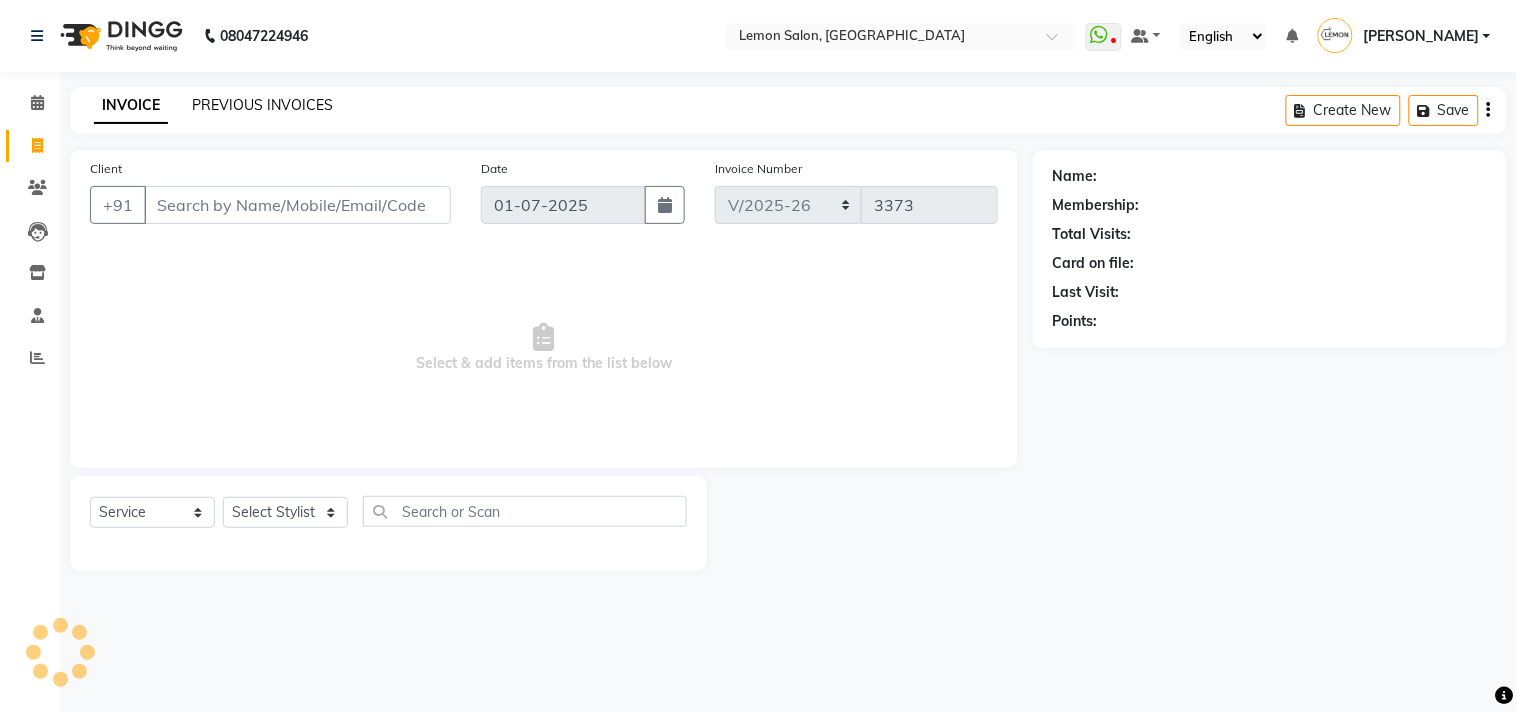 click on "PREVIOUS INVOICES" 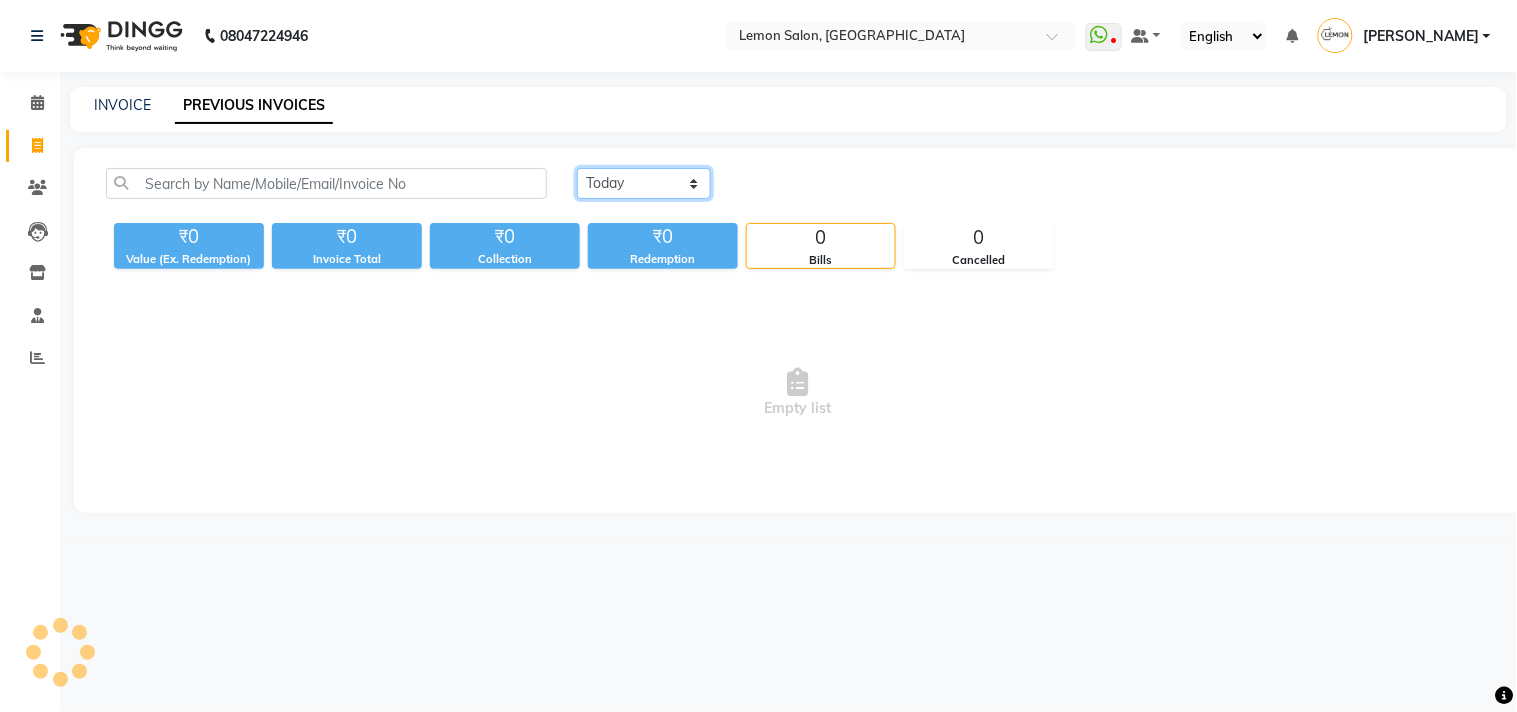 click on "Today Yesterday Custom Range" 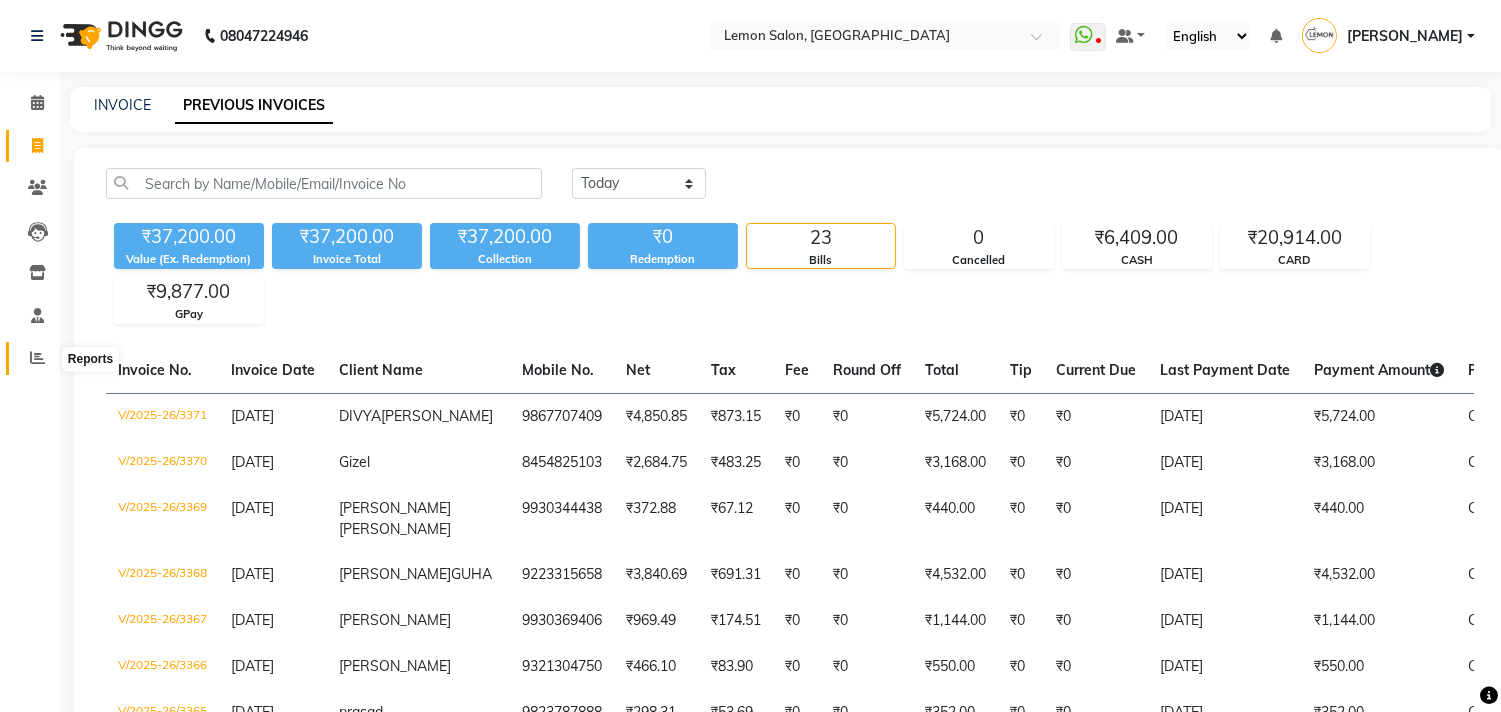 drag, startPoint x: 28, startPoint y: 336, endPoint x: 28, endPoint y: 354, distance: 18 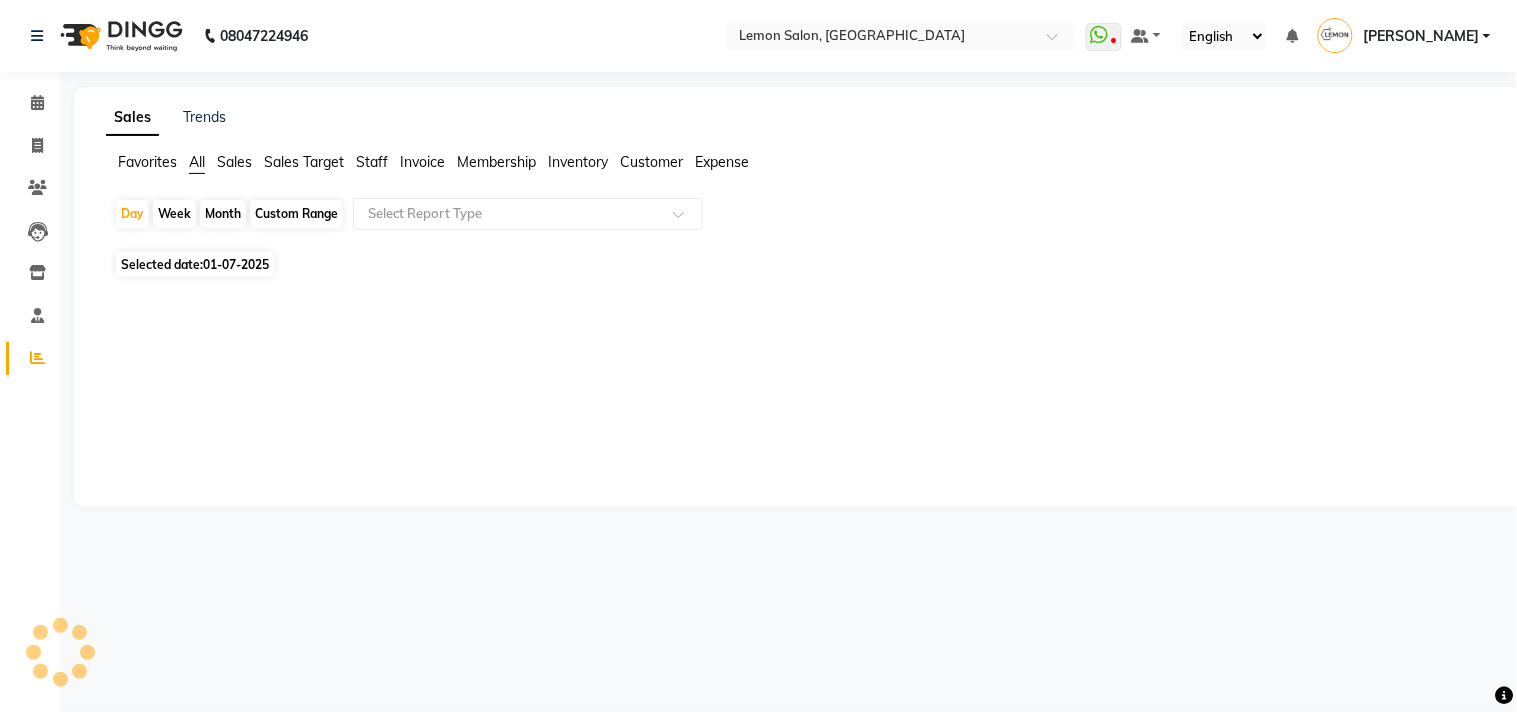 click on "Expense" 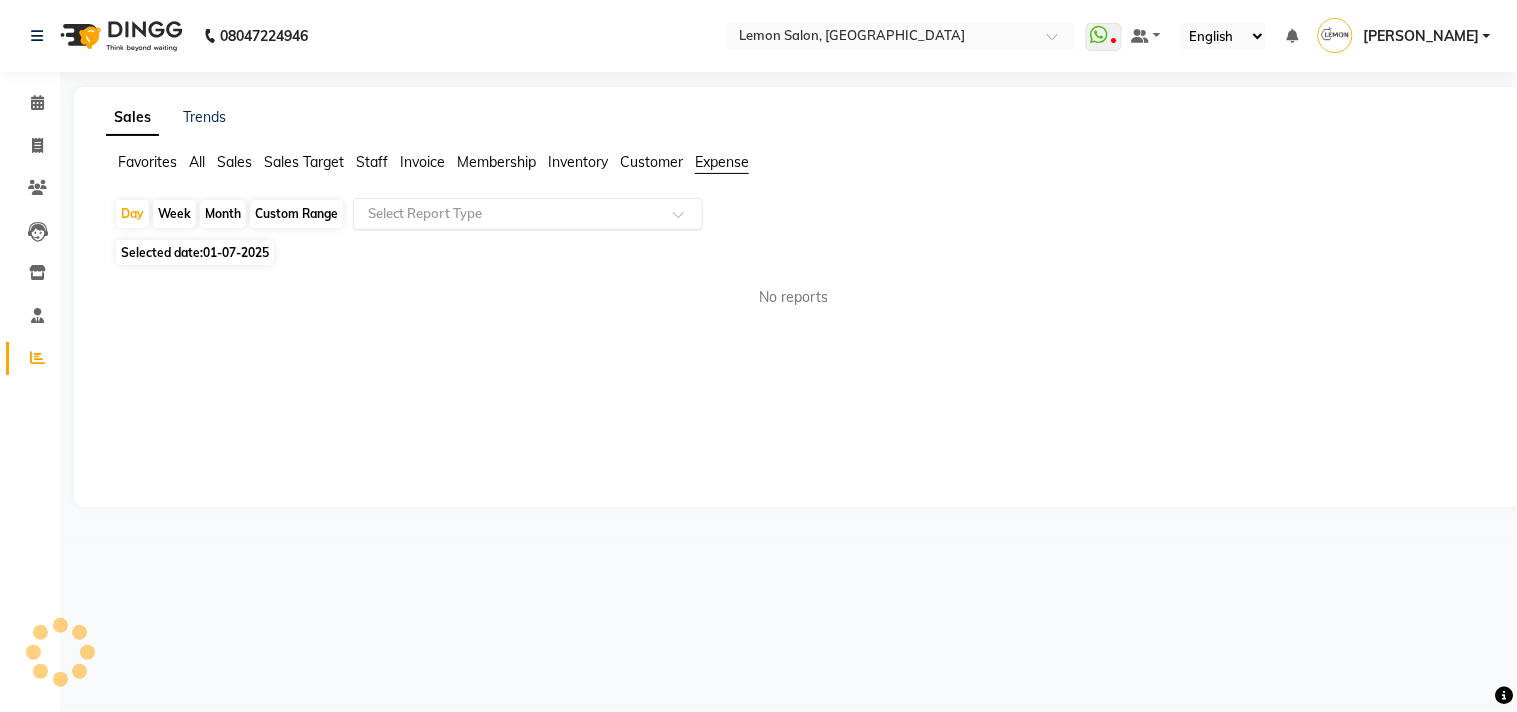 click on "Select Report Type" 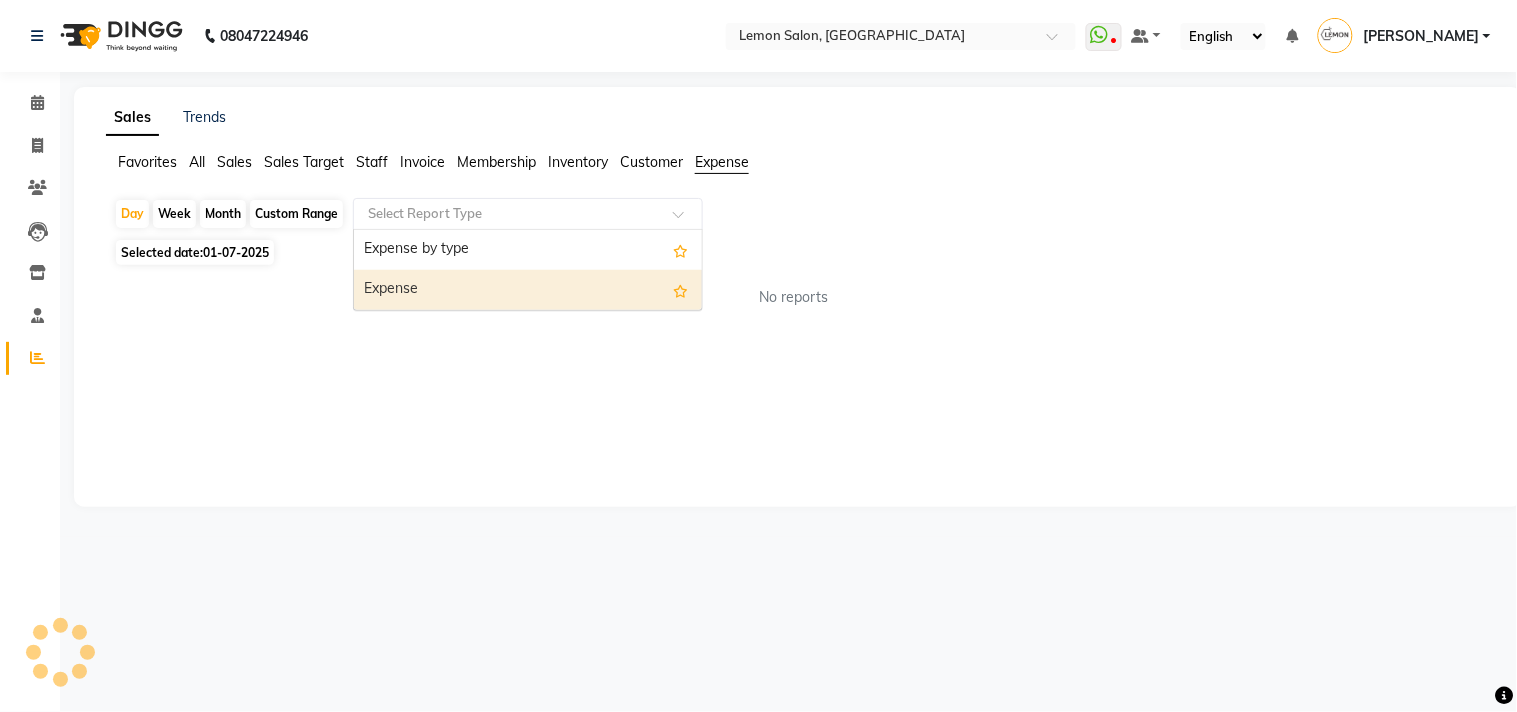 click on "Expense" at bounding box center [528, 290] 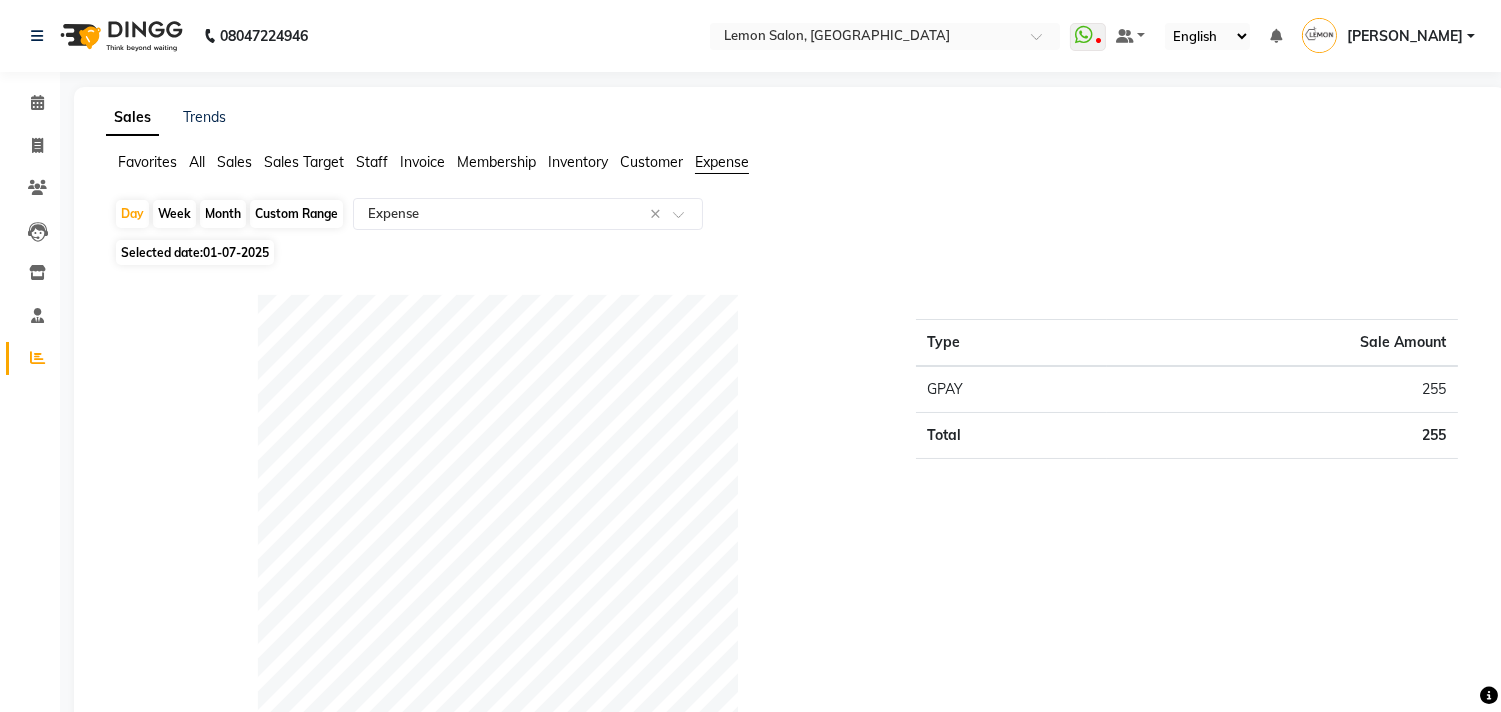 click on "01-07-2025" 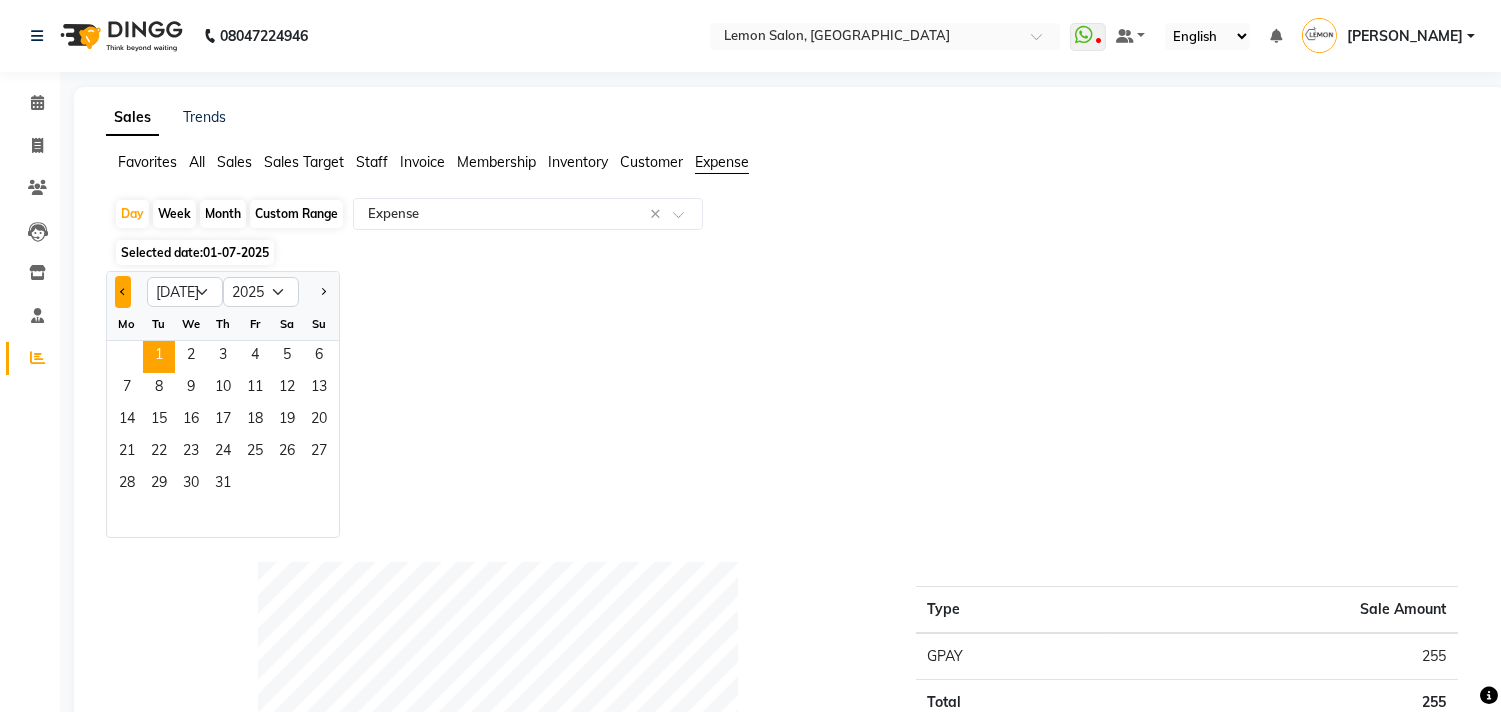 click 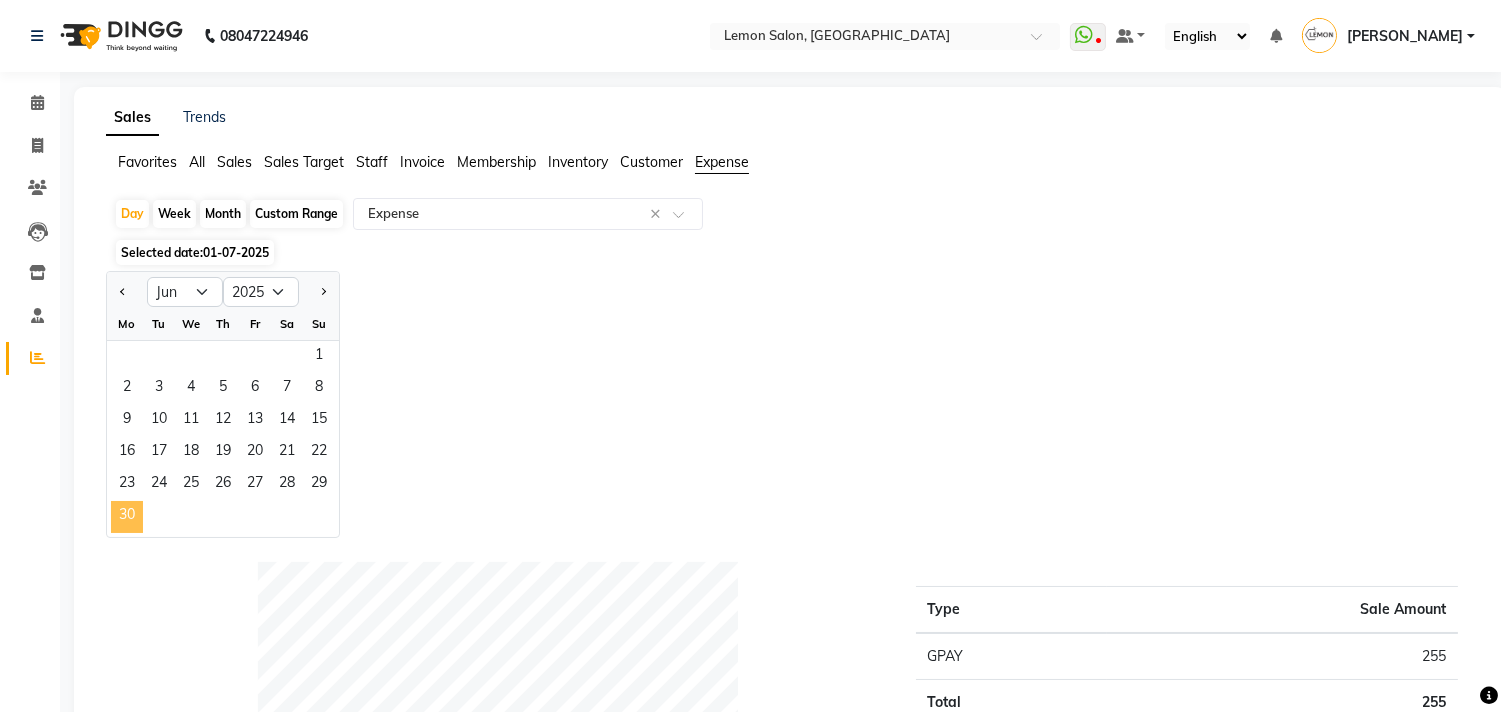 click on "30" 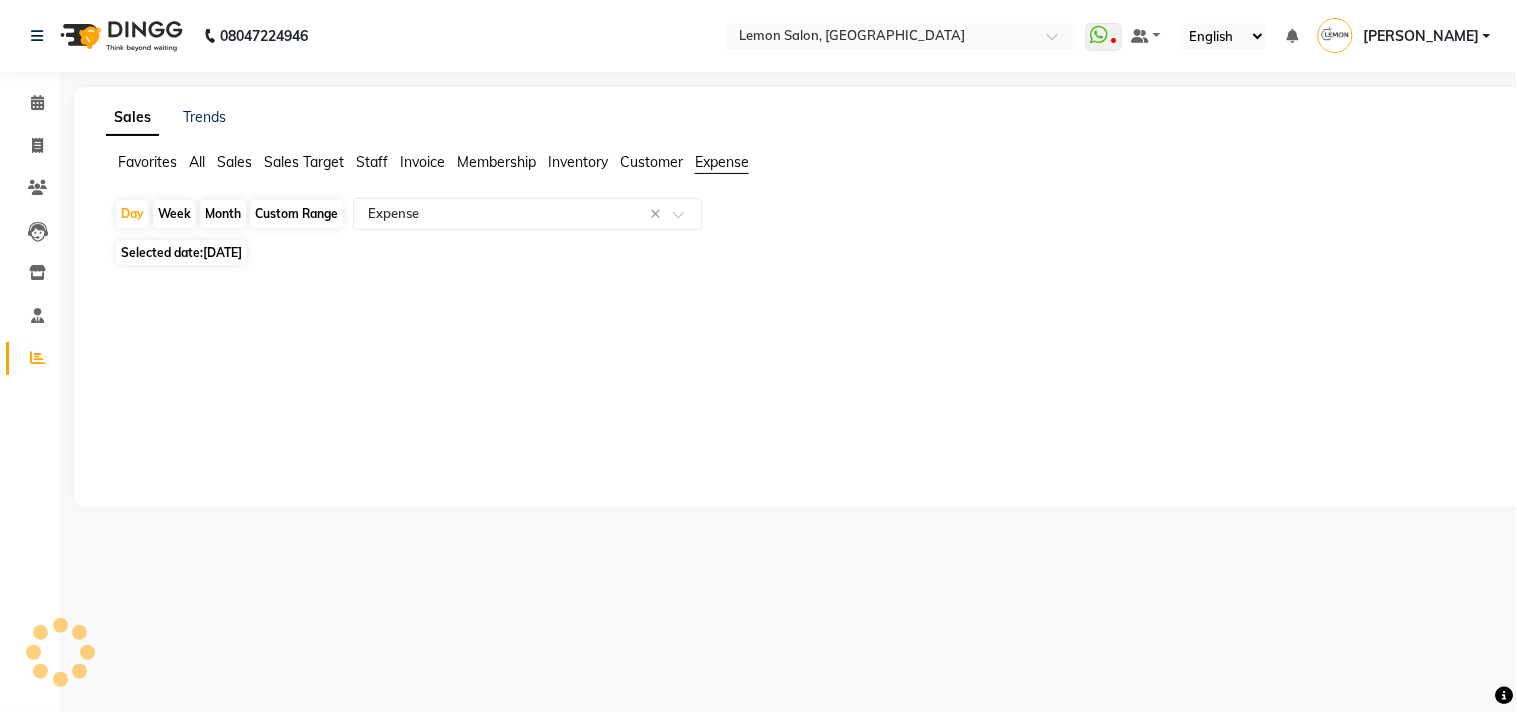select on "csv" 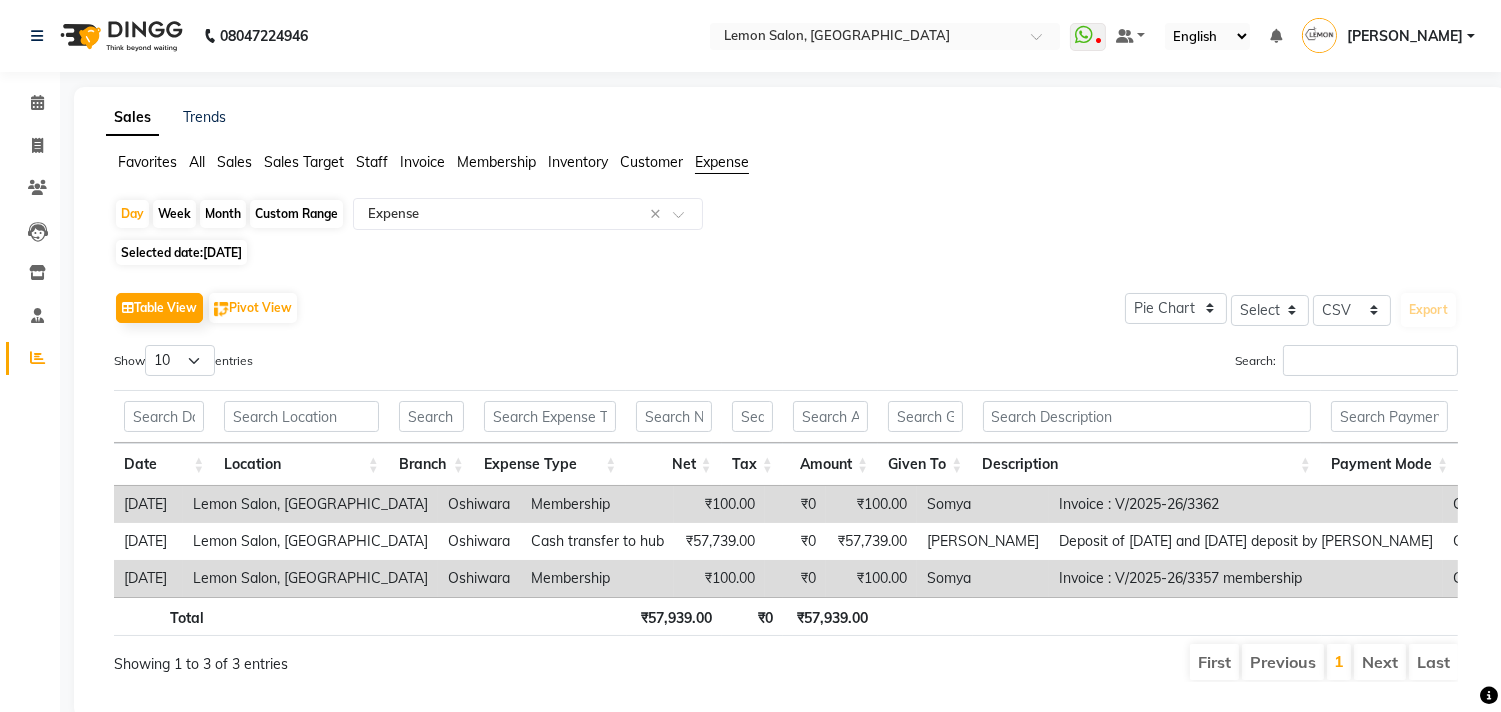 click on "Calendar" 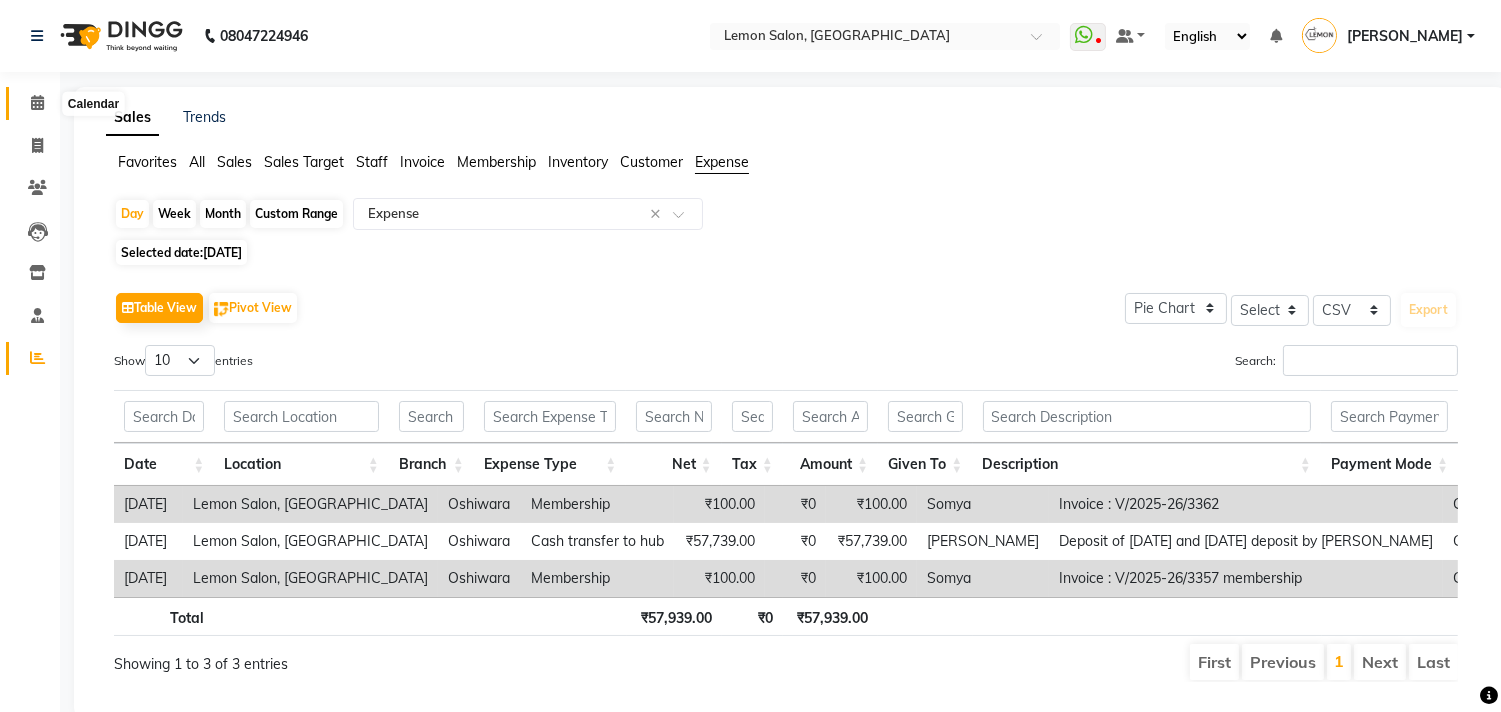 click 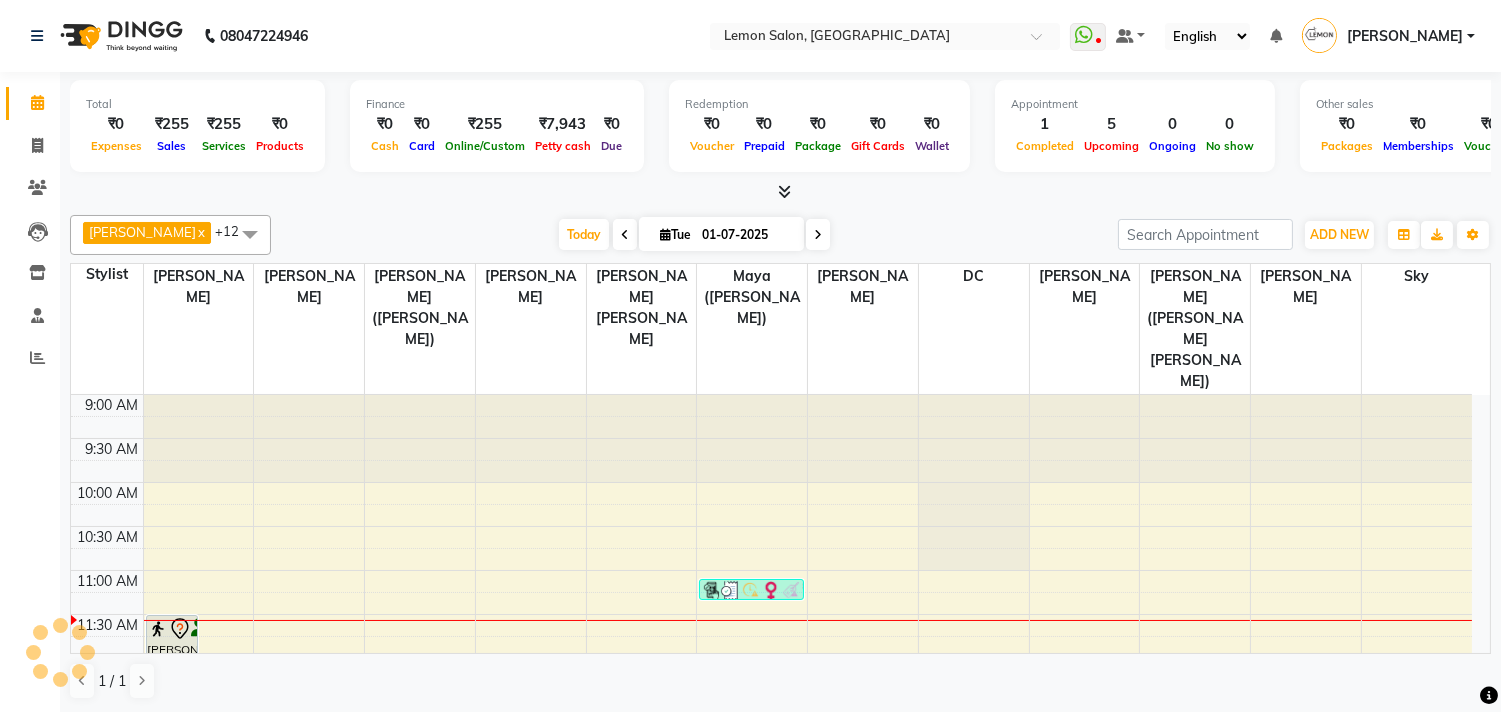scroll, scrollTop: 0, scrollLeft: 0, axis: both 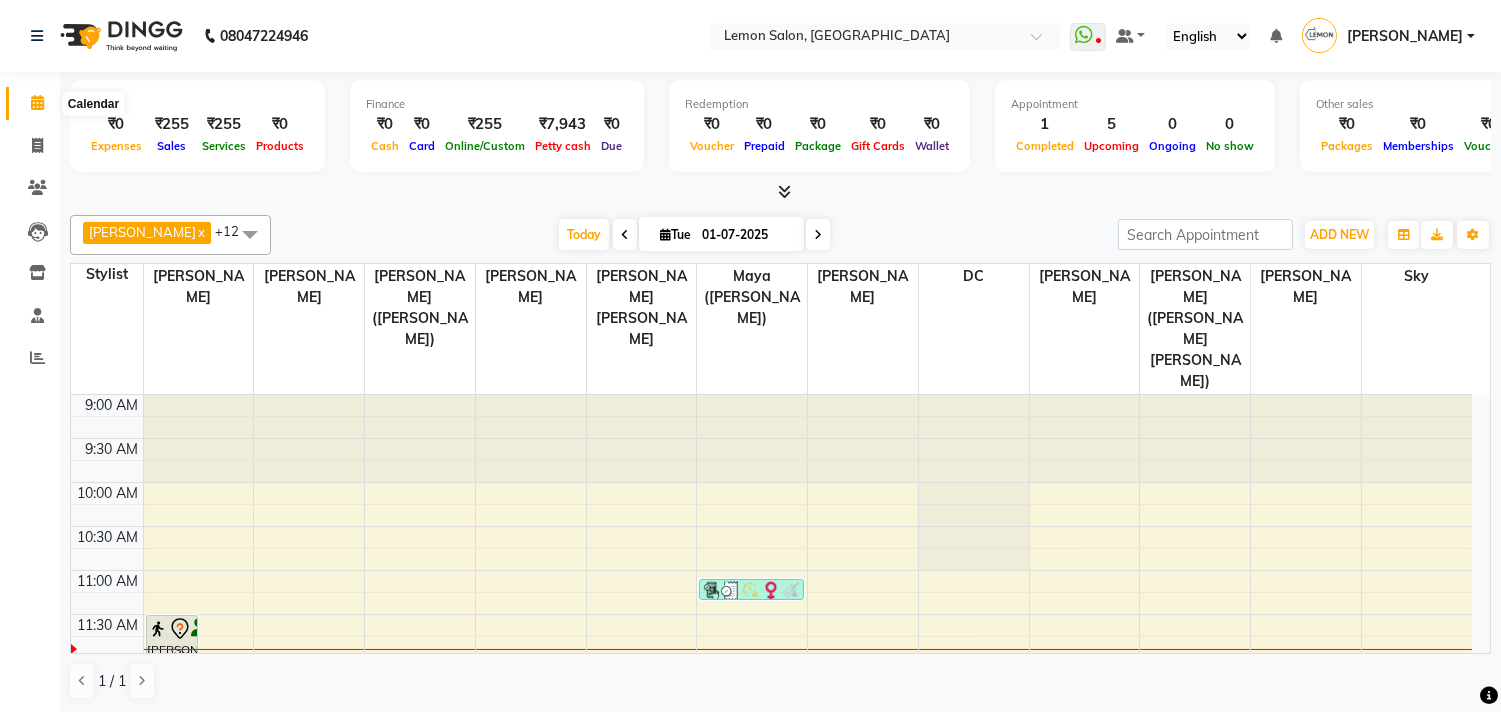 click 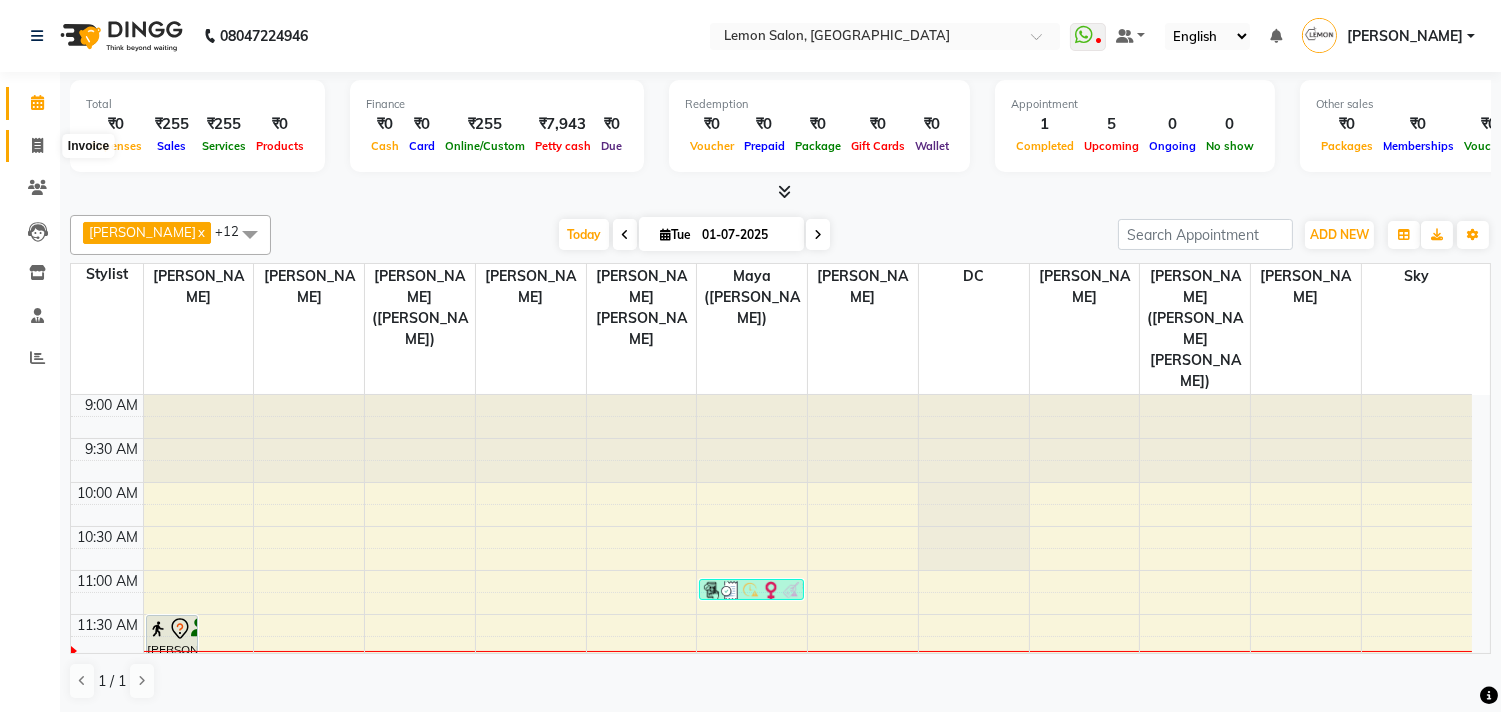 click 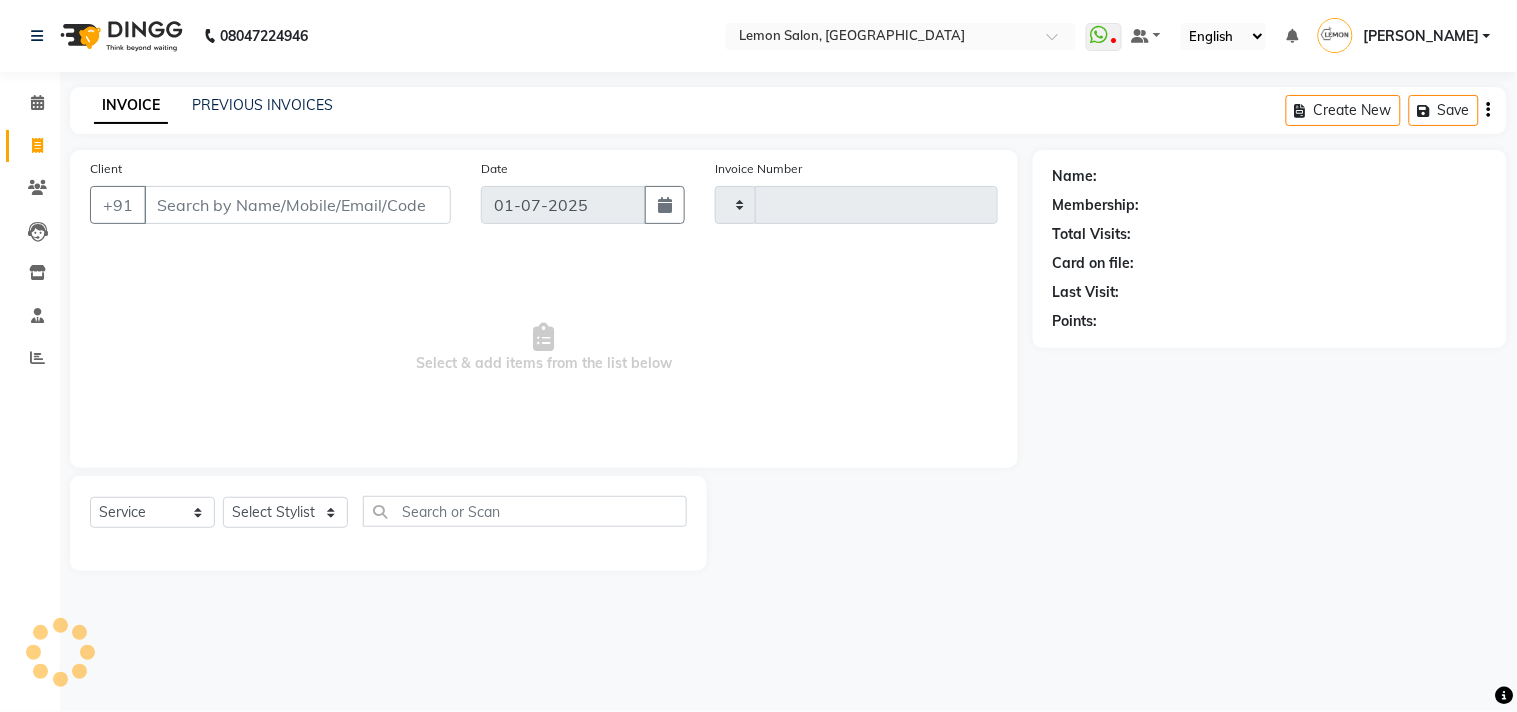 type on "3373" 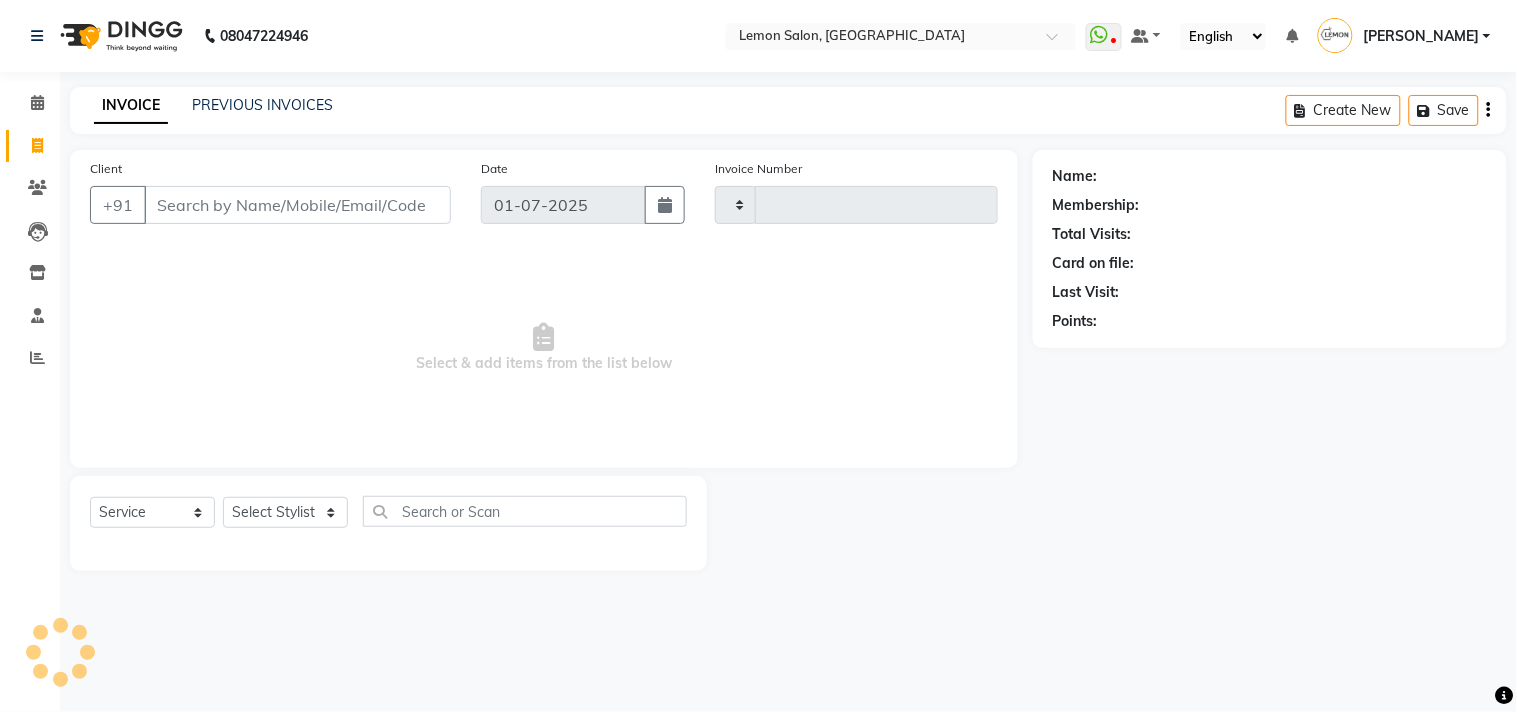 select on "566" 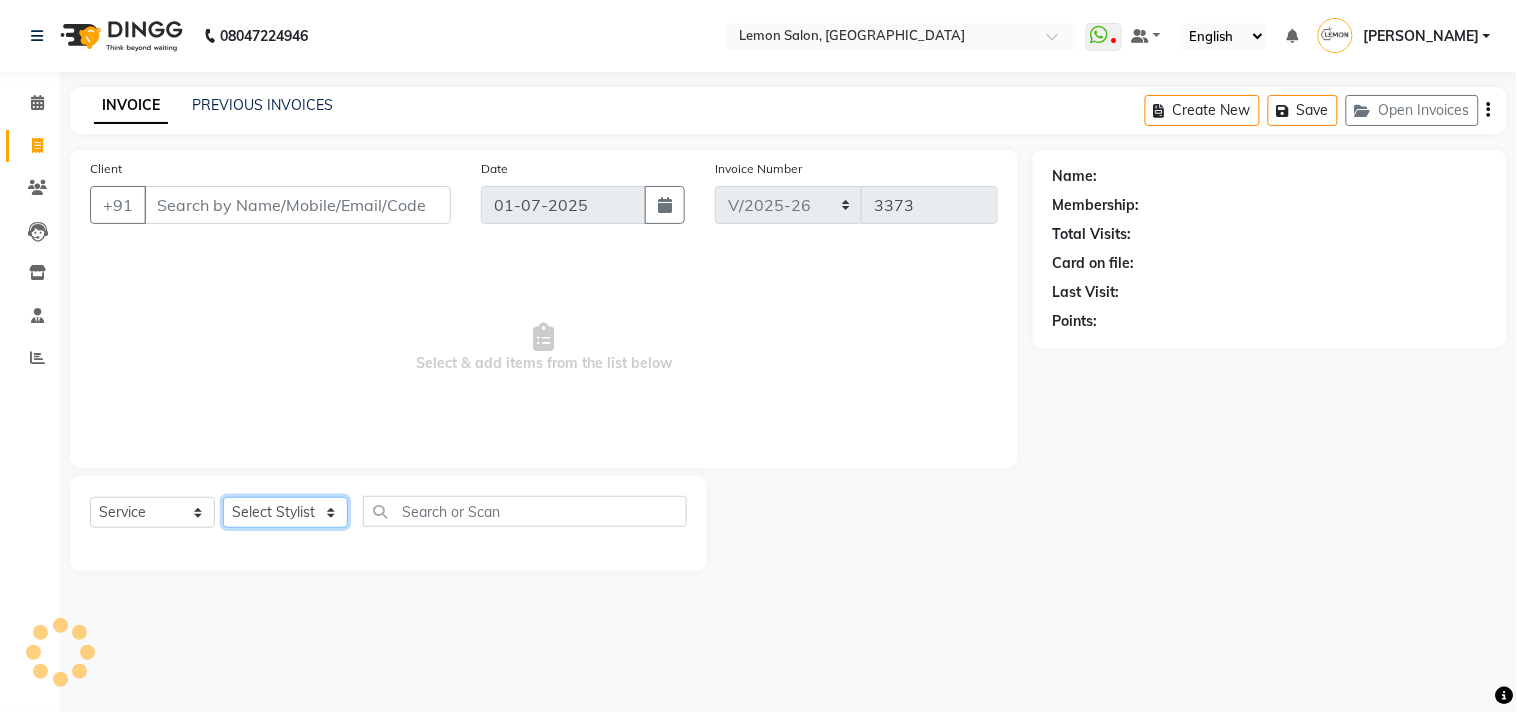 click on "Select Stylist" 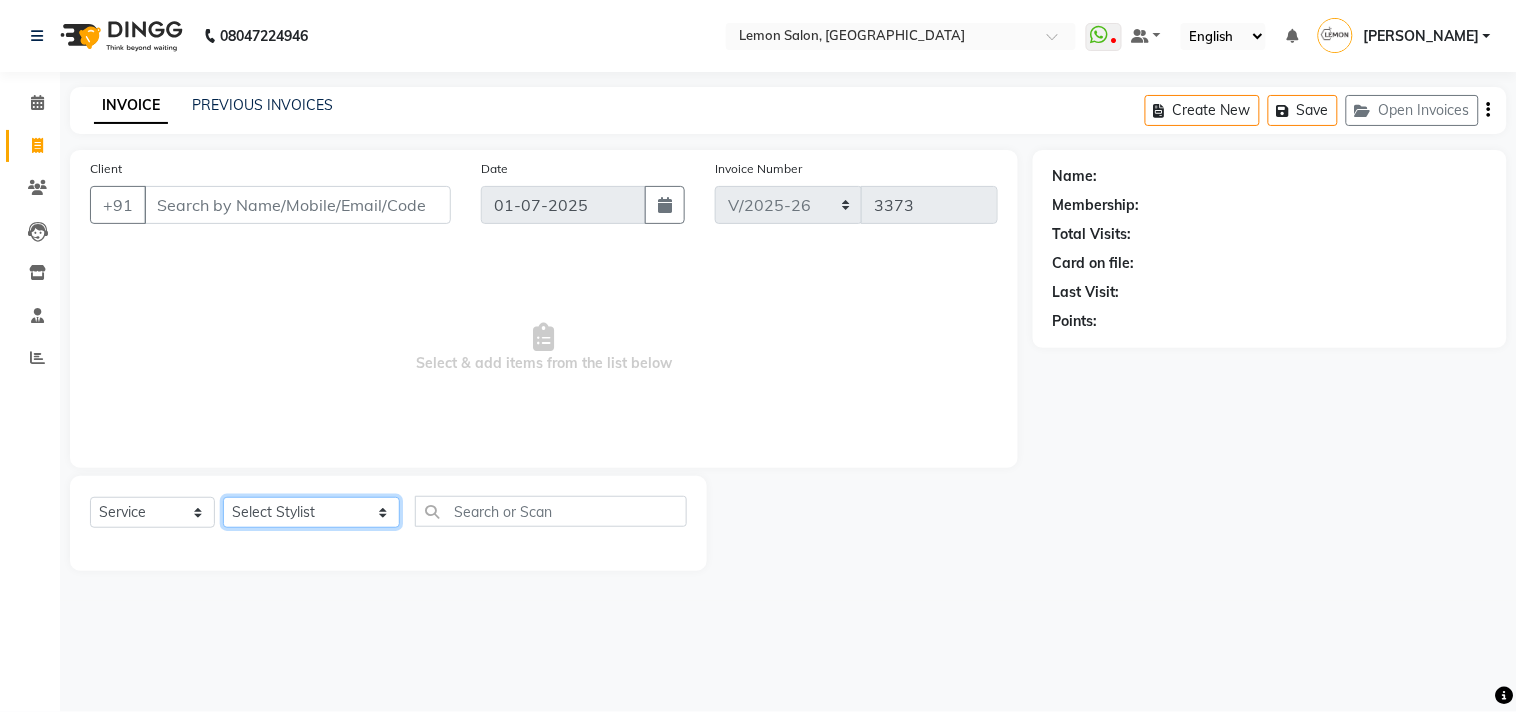 select on "7884" 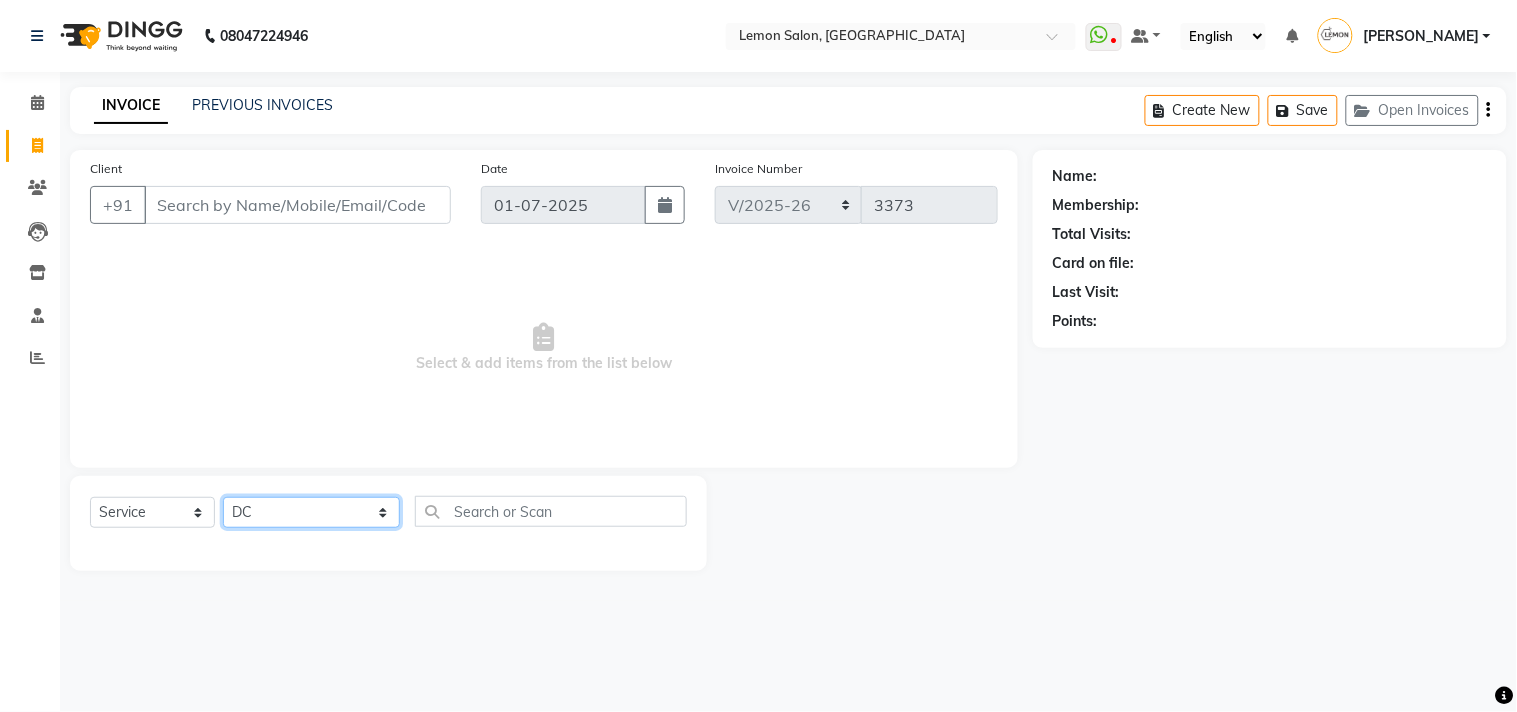 click on "Select Stylist Aakash Buchiude Ayesha Khan  Azaz Kassara Danish Mansoori DC Diksha Mane Geeta Govind Rajput Jyoti Thorat  Kanchan (Shrushti Siddhesh Rahate) Kashif Salmani Lakshmi Rawat Maya (Nanda Shahi) Mohammed Shahnawaz Phool Kumari Raju Salmani Sahil Dulgaj Sameer (Izhar Salmani) Sam Salmani  Sandhaya Balu Gade Sky  Wasim Ahmed Wasim Mansoori" 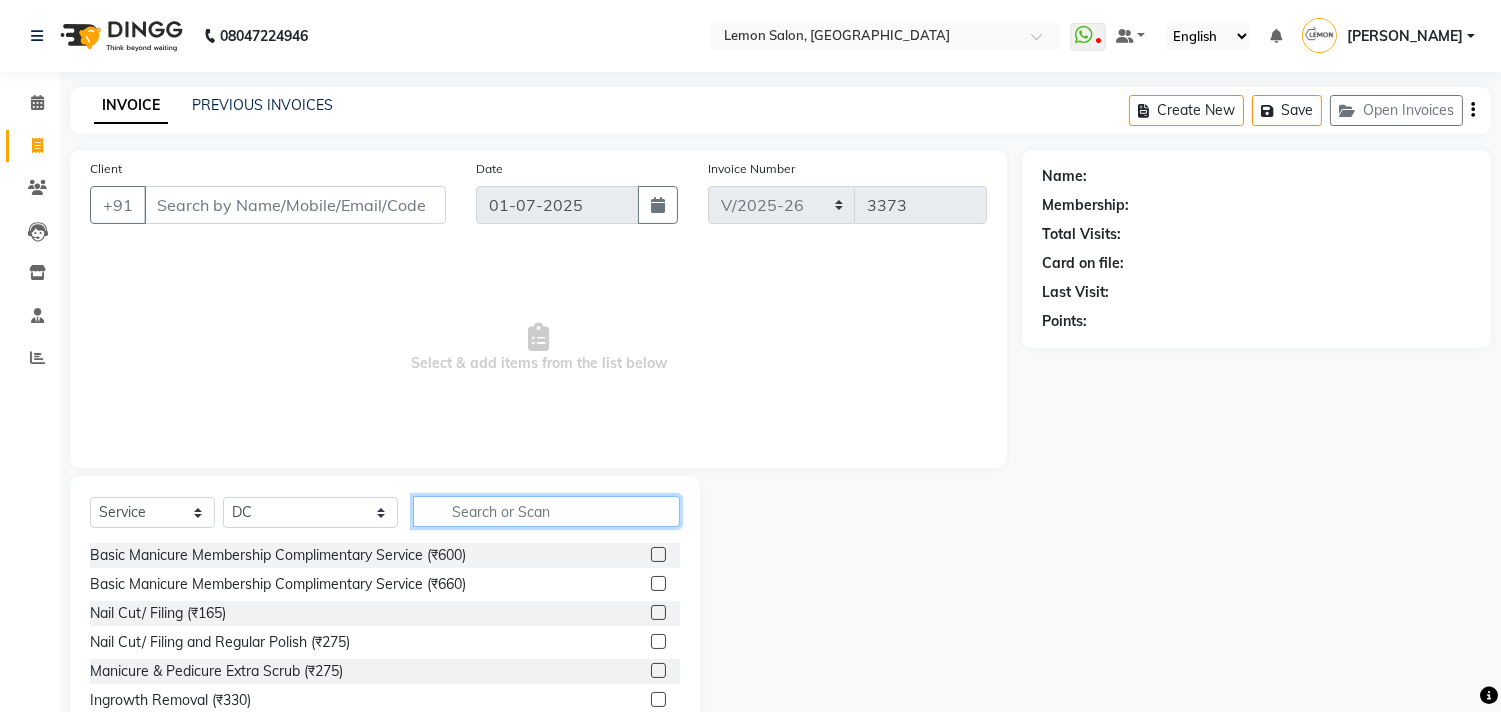 click 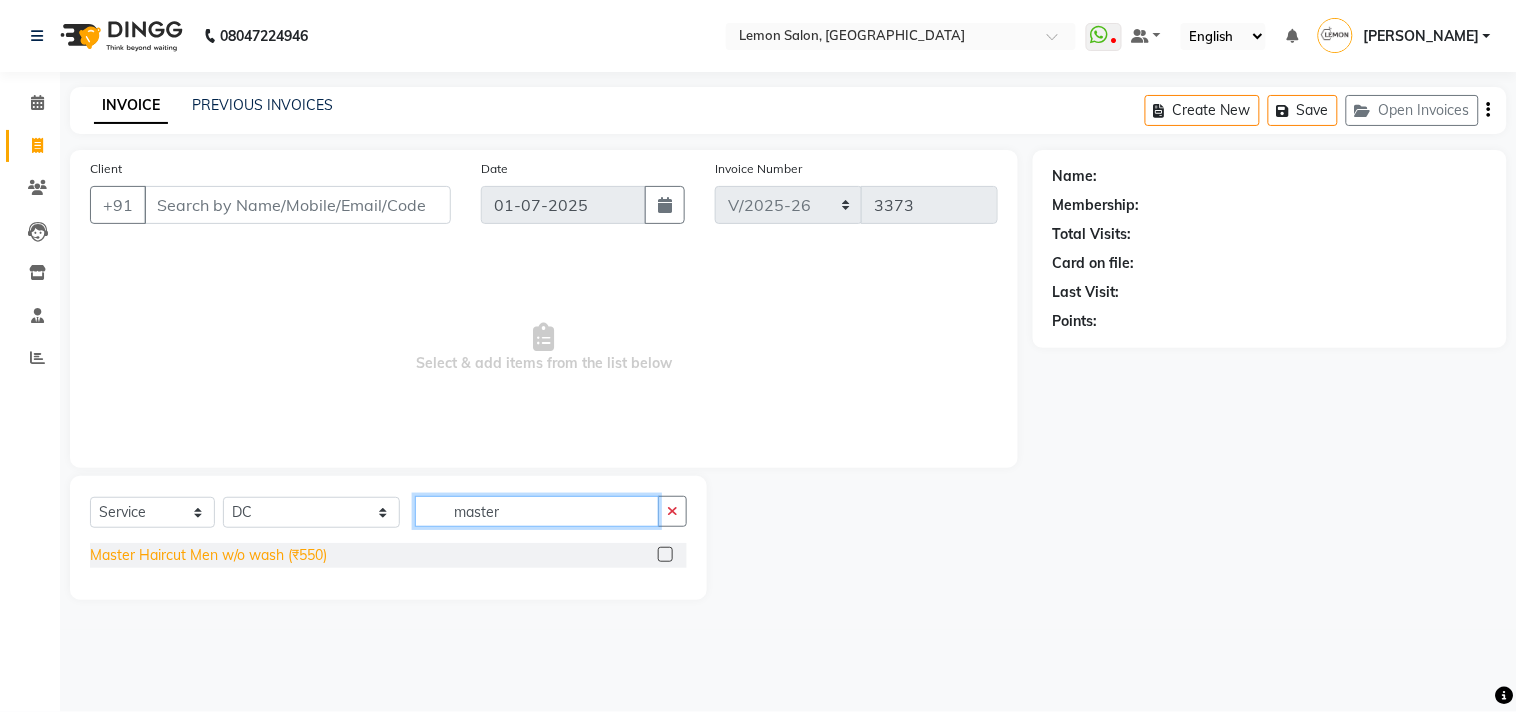 type on "master" 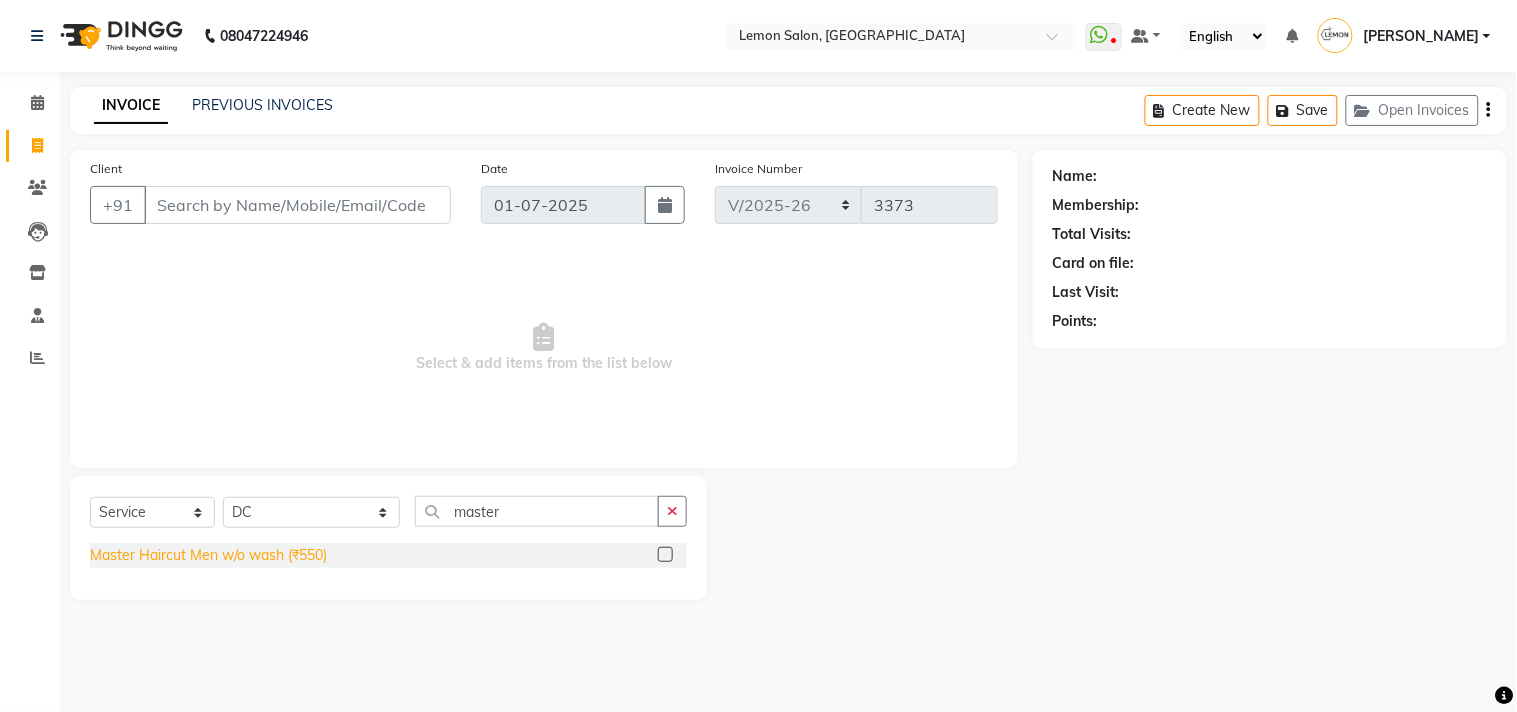 click on "Master Haircut Men w/o wash (₹550)" 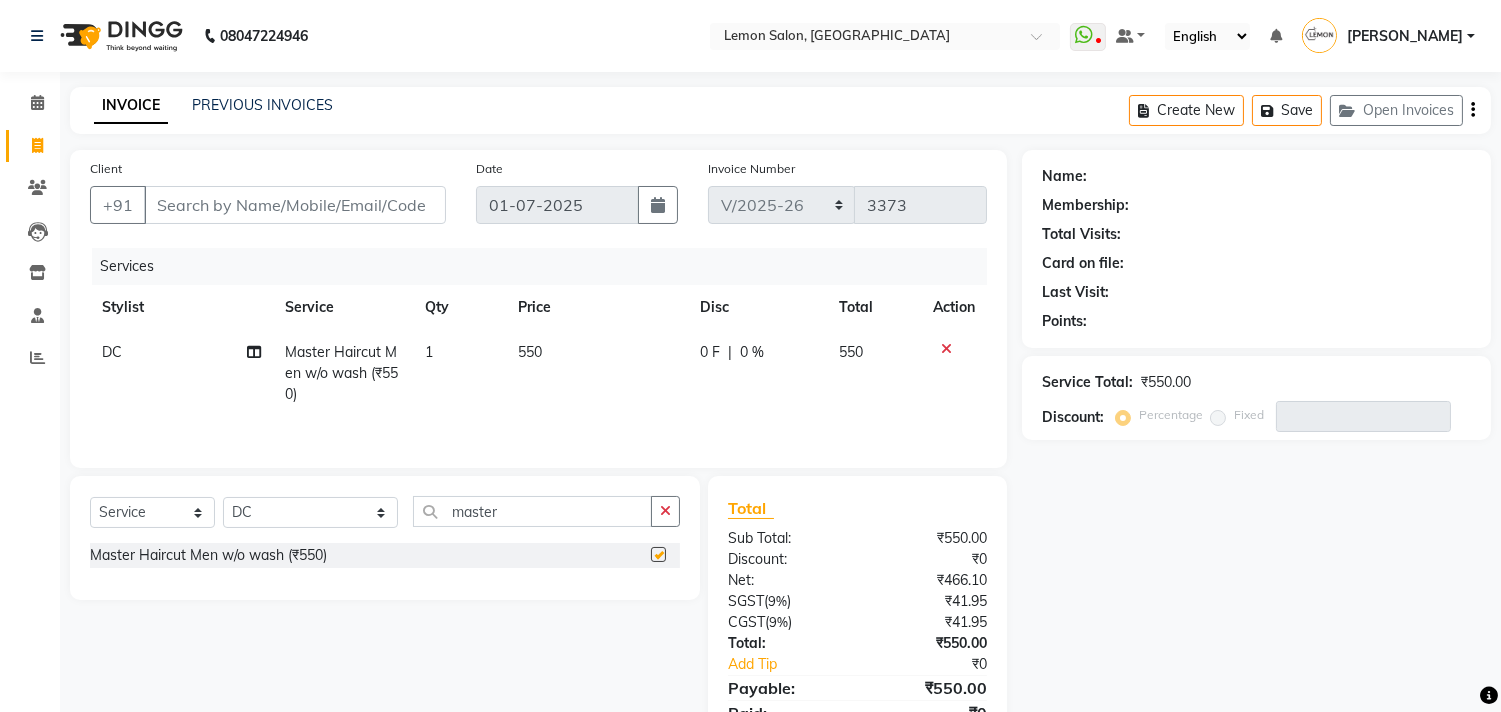 checkbox on "false" 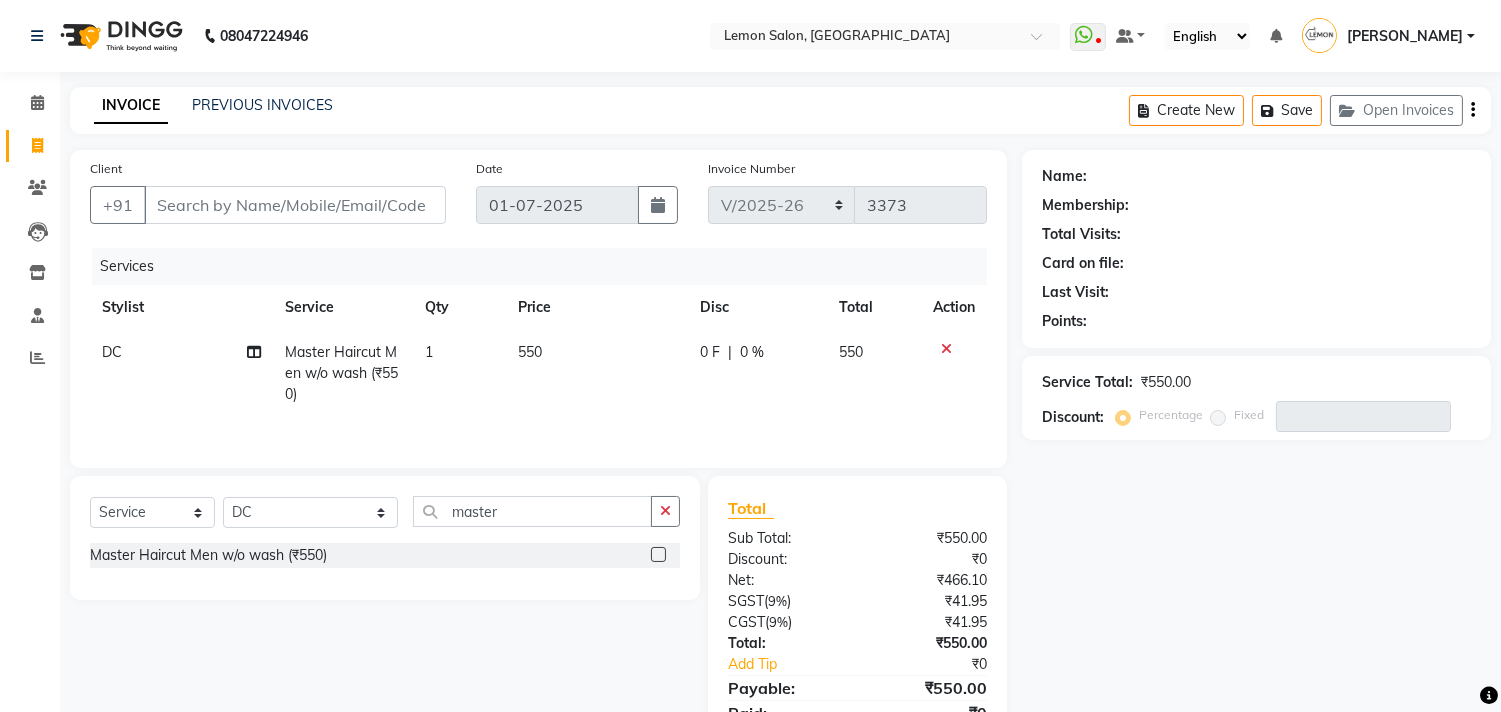 click on "1" 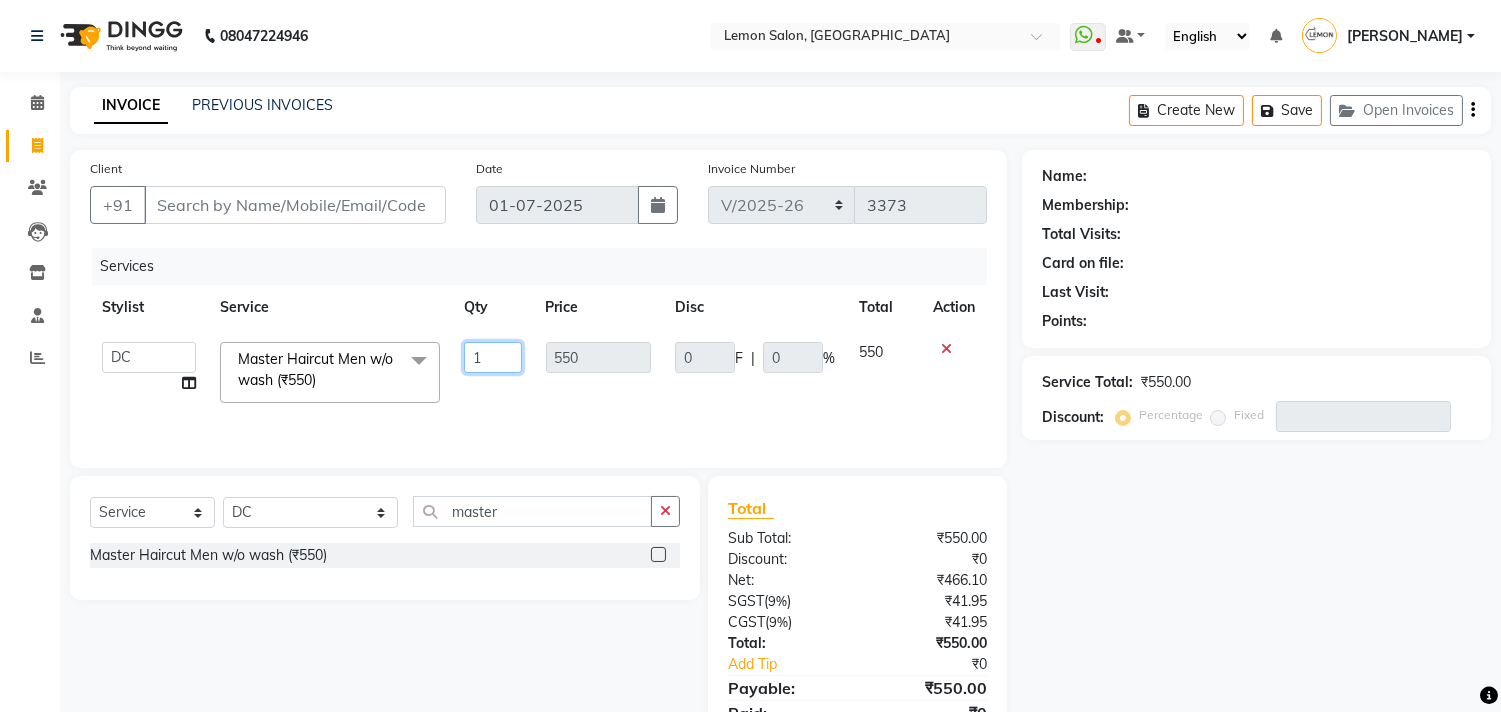 click on "1" 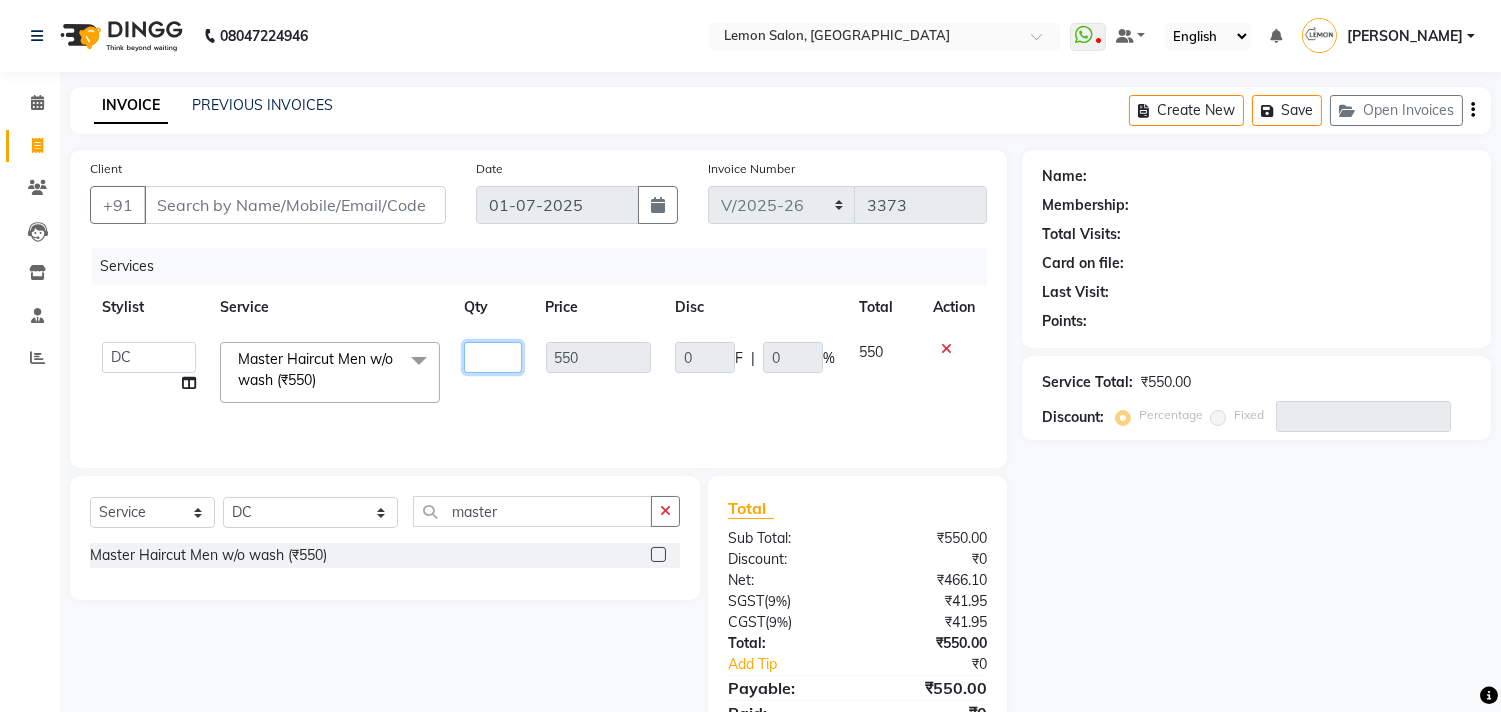 type on "2" 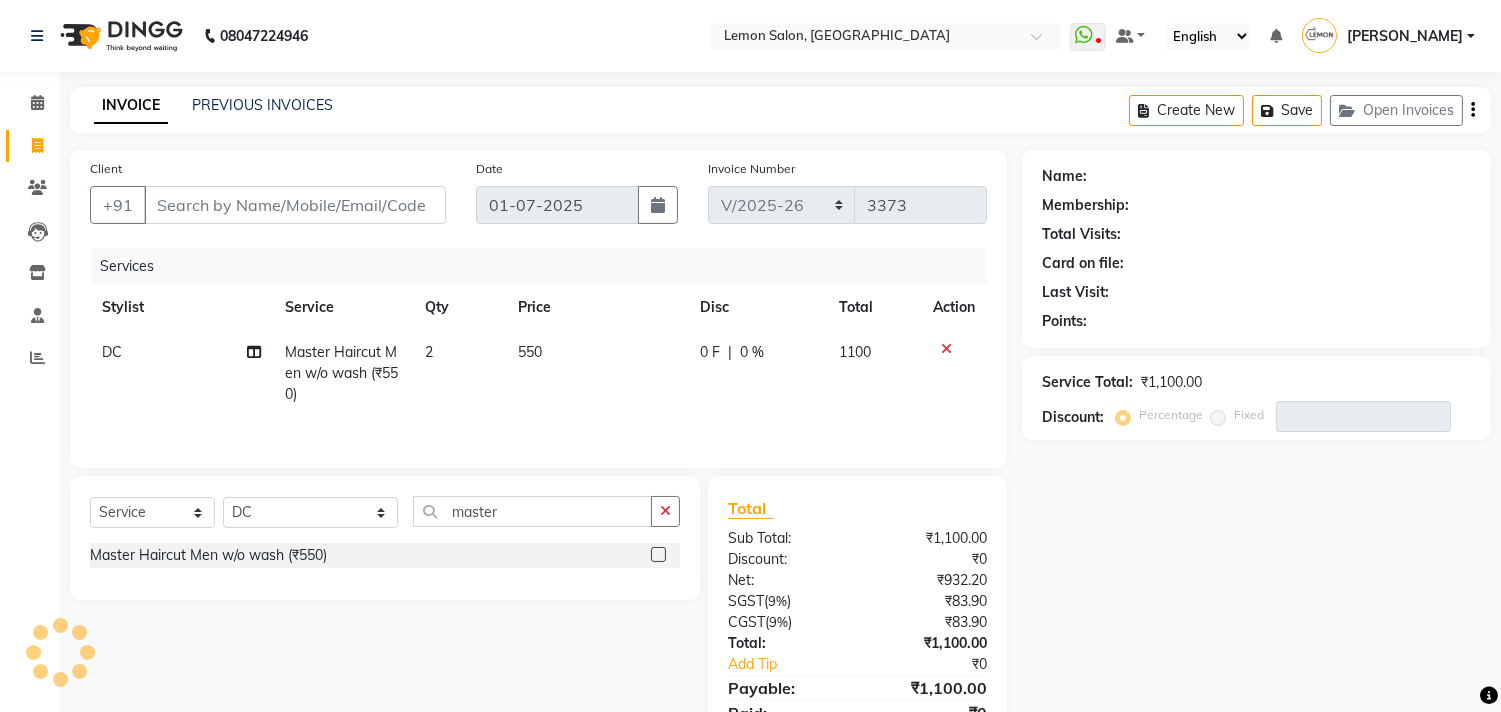 click on "DC Master Haircut Men w/o wash (₹550) 2 550 0 F | 0 % 1100" 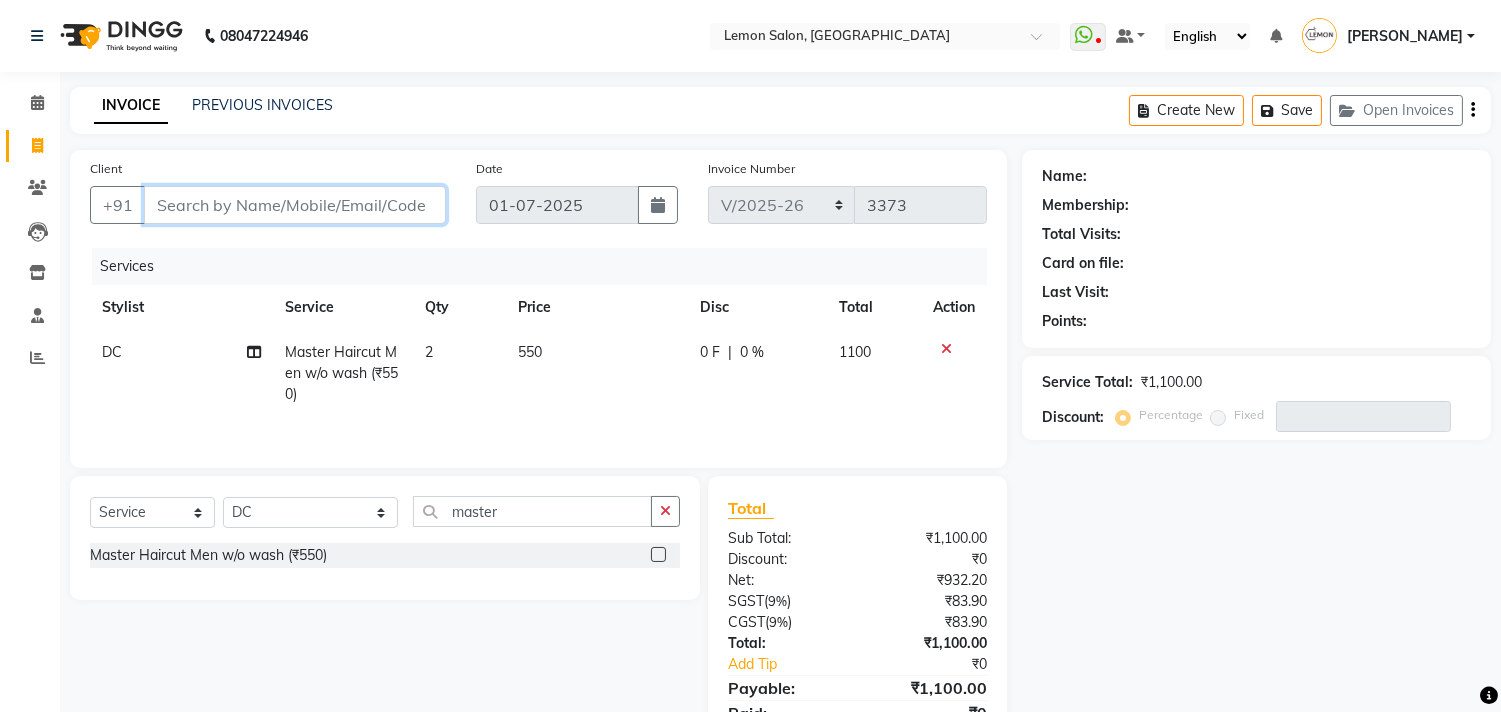 click on "Client" at bounding box center [295, 205] 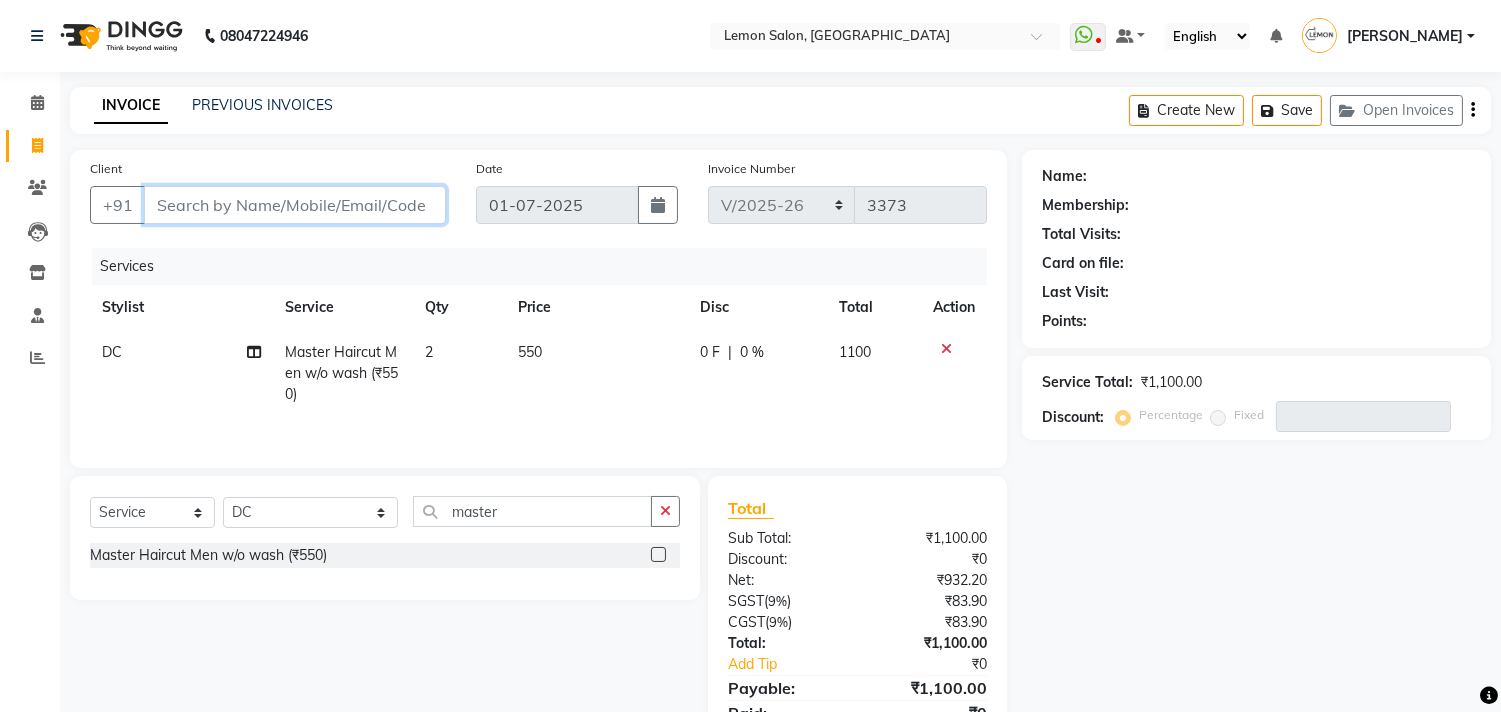 type on "9" 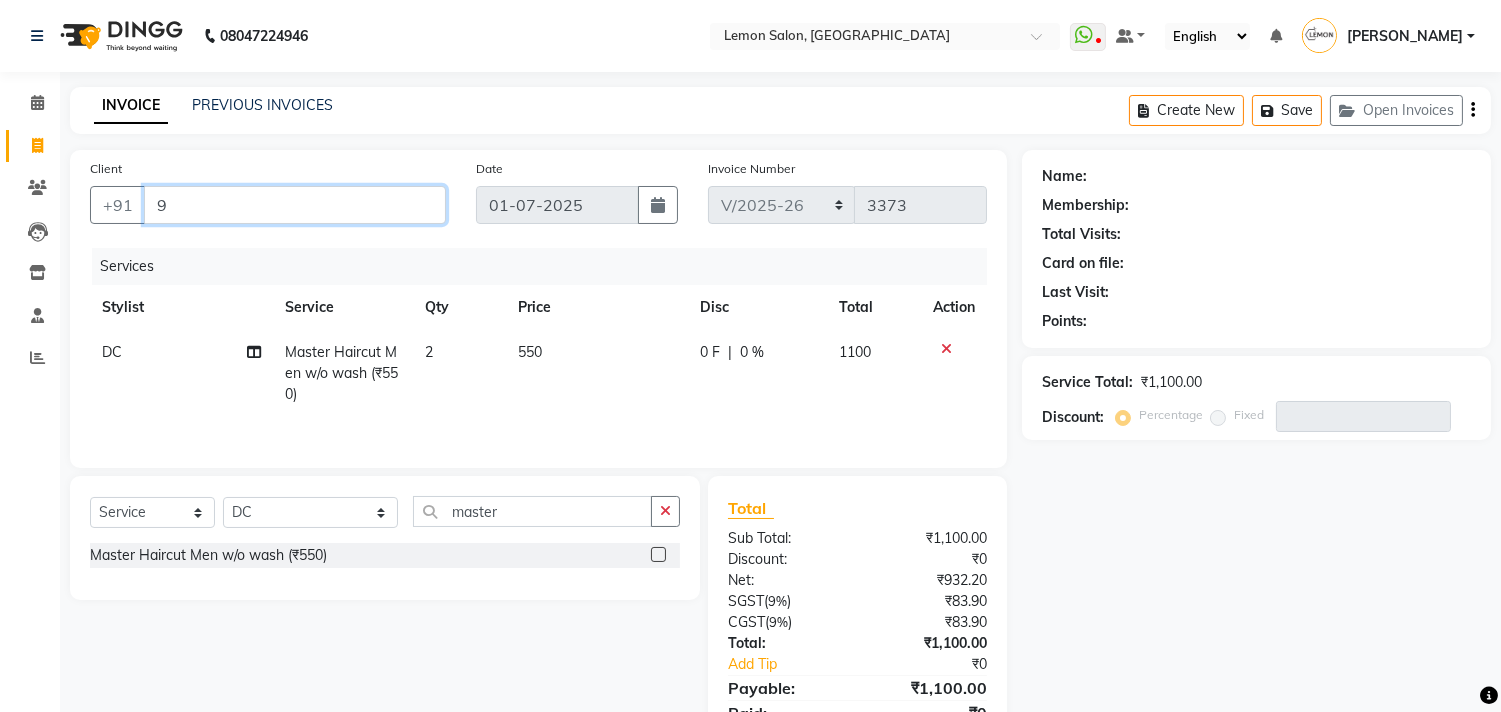 type on "0" 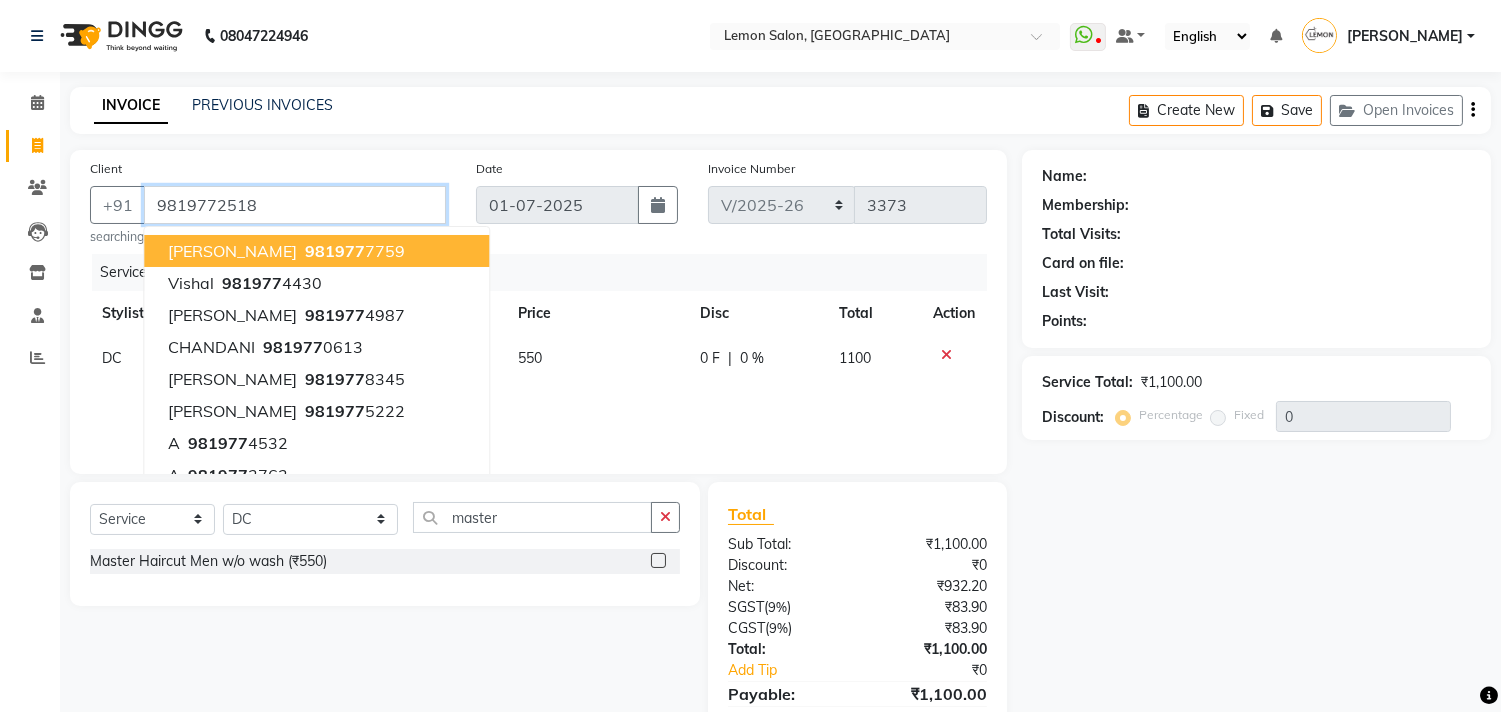 type on "9819772518" 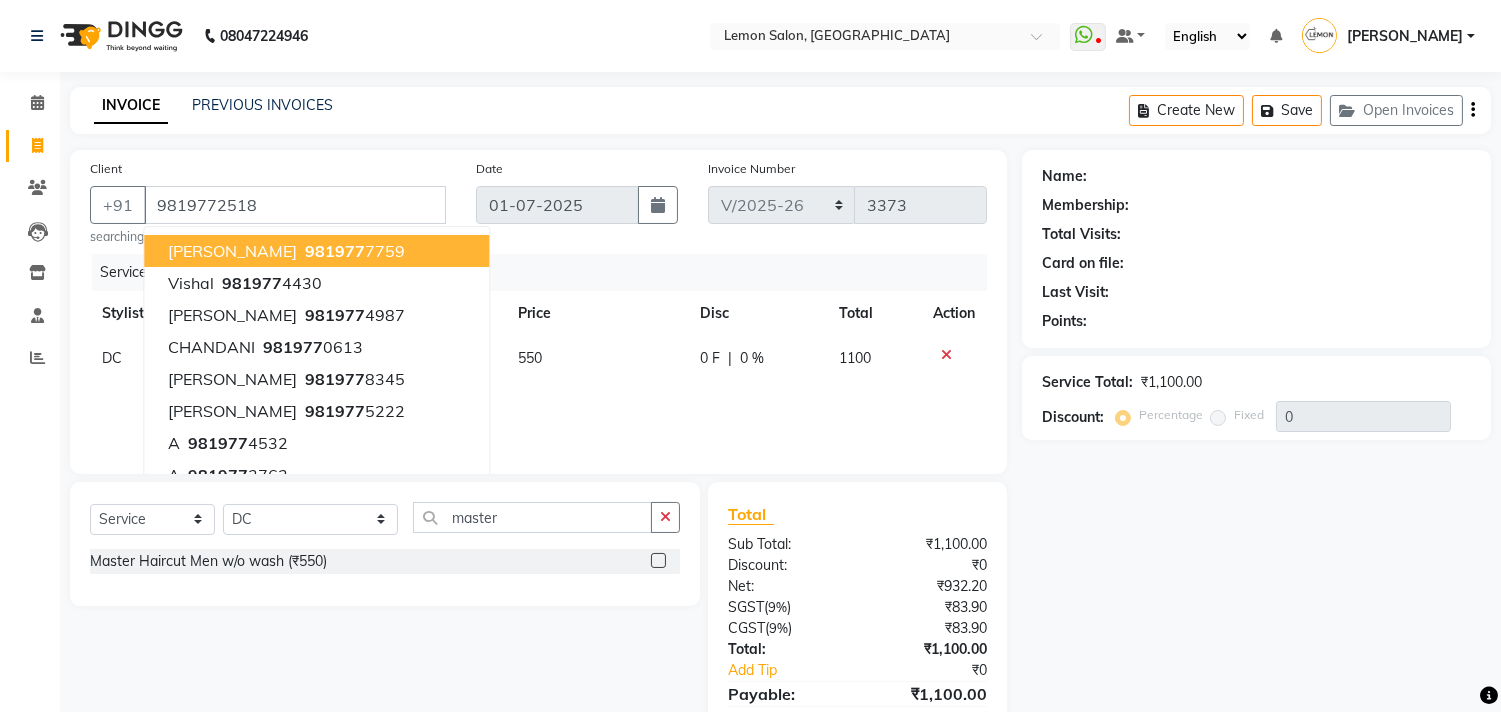 select on "1: Object" 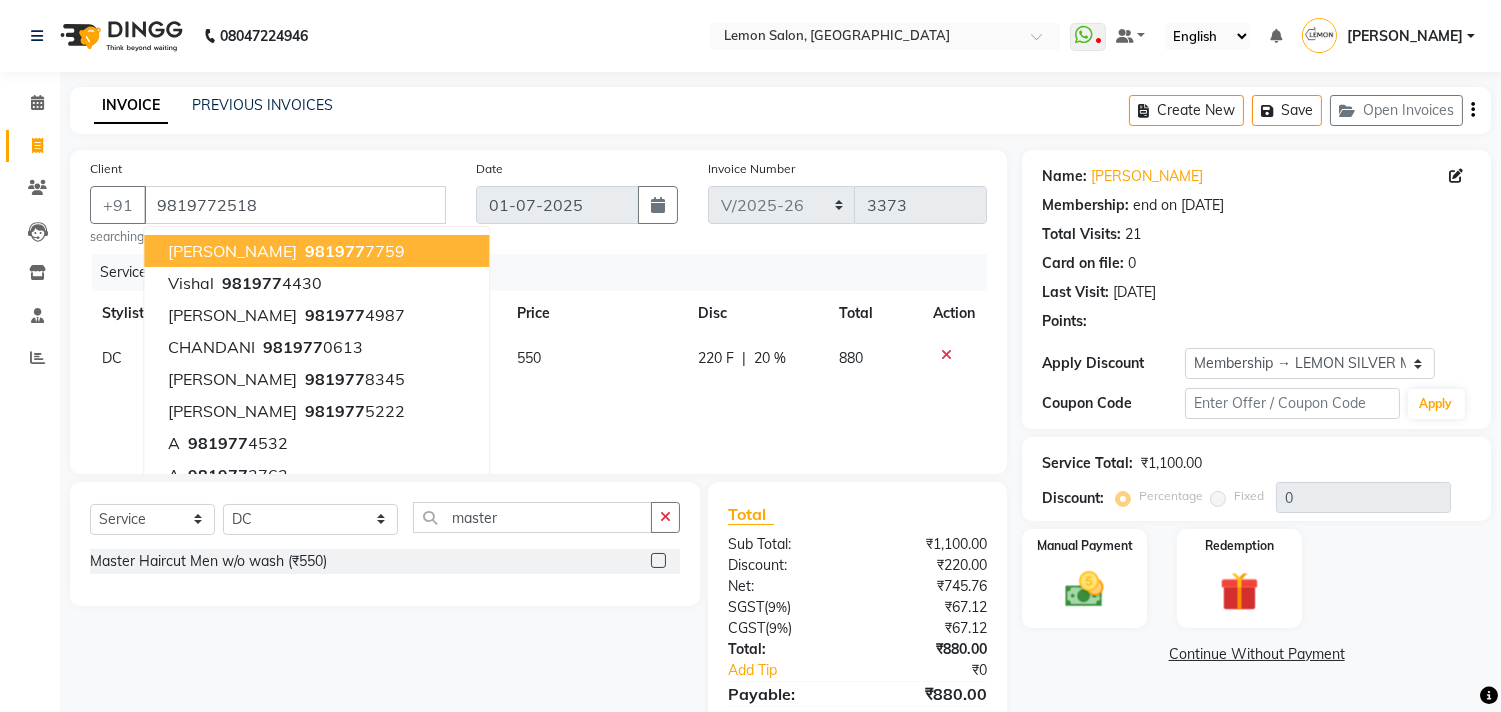 type on "20" 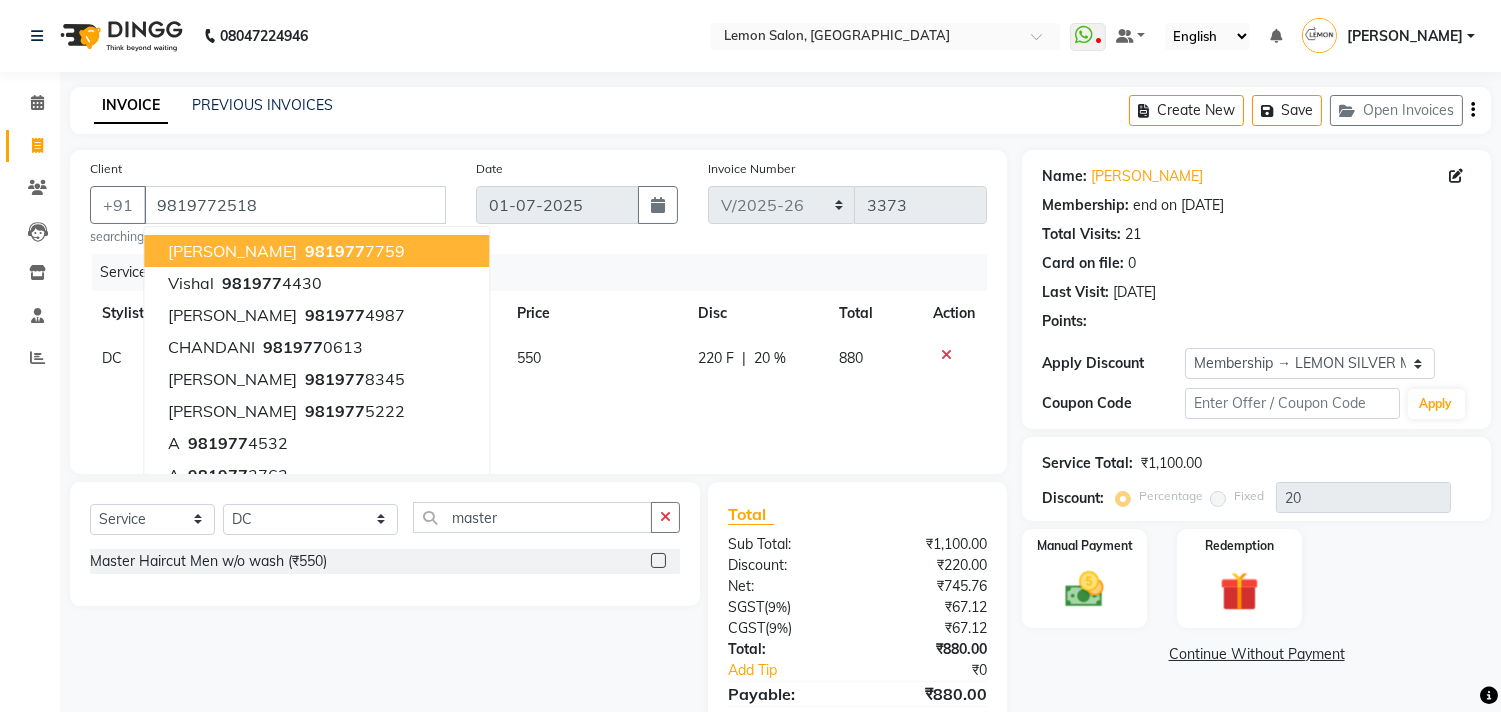 click on "Services" 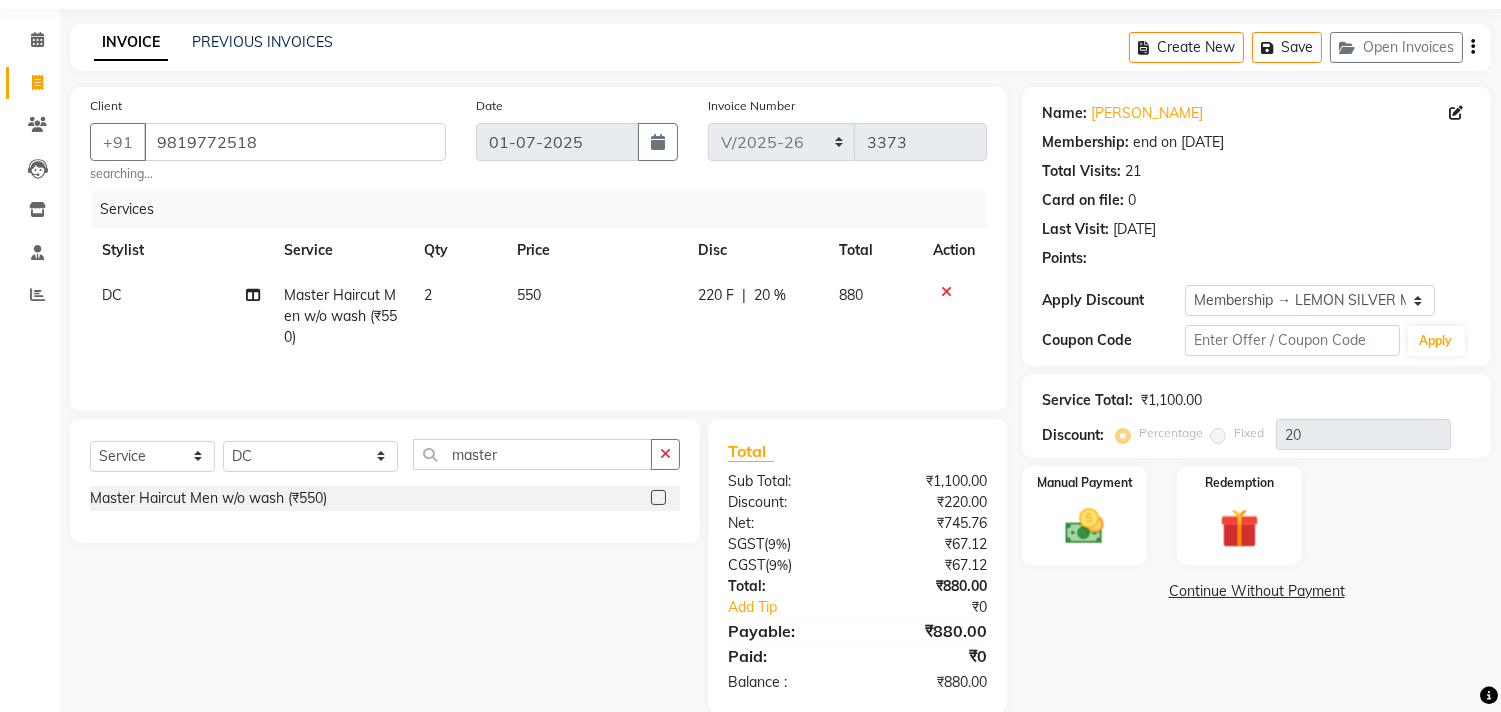 scroll, scrollTop: 96, scrollLeft: 0, axis: vertical 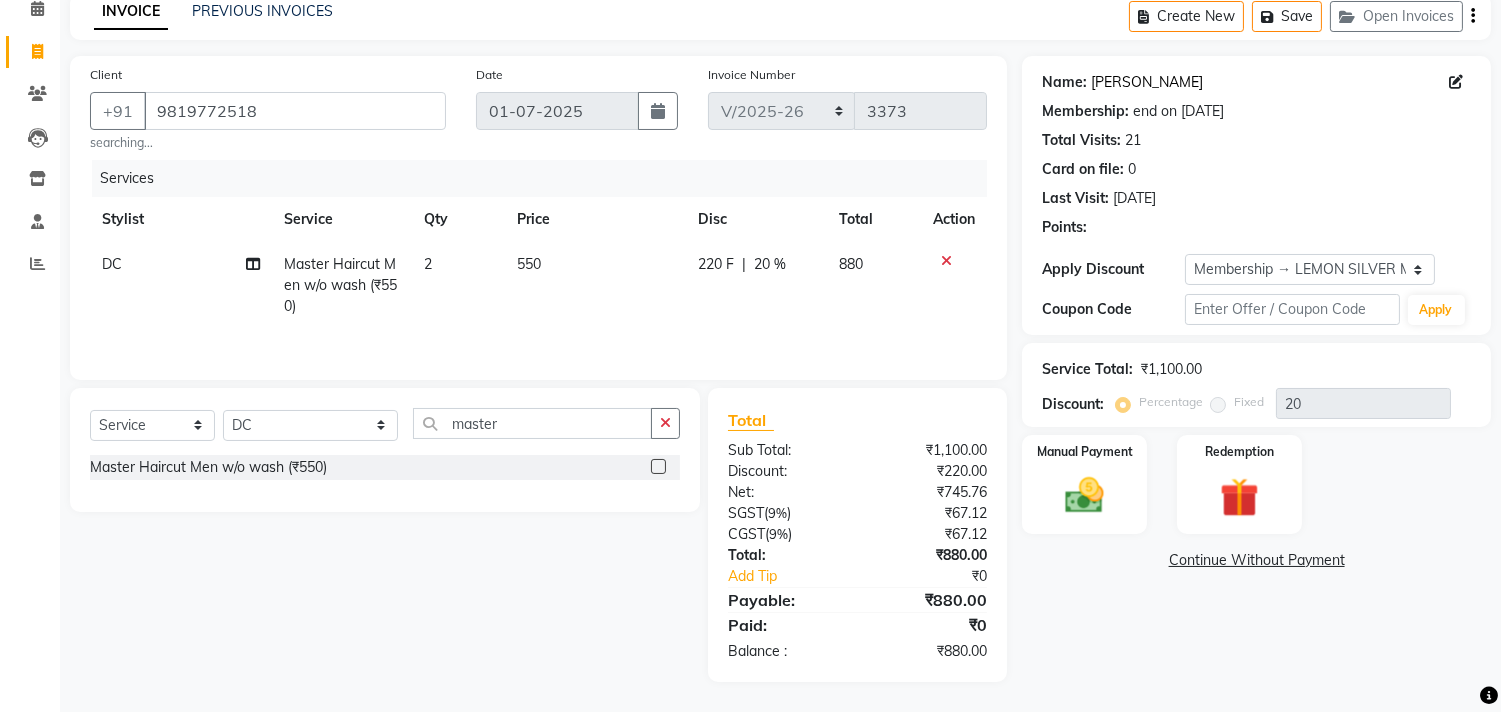 click on "Satish Shinde" 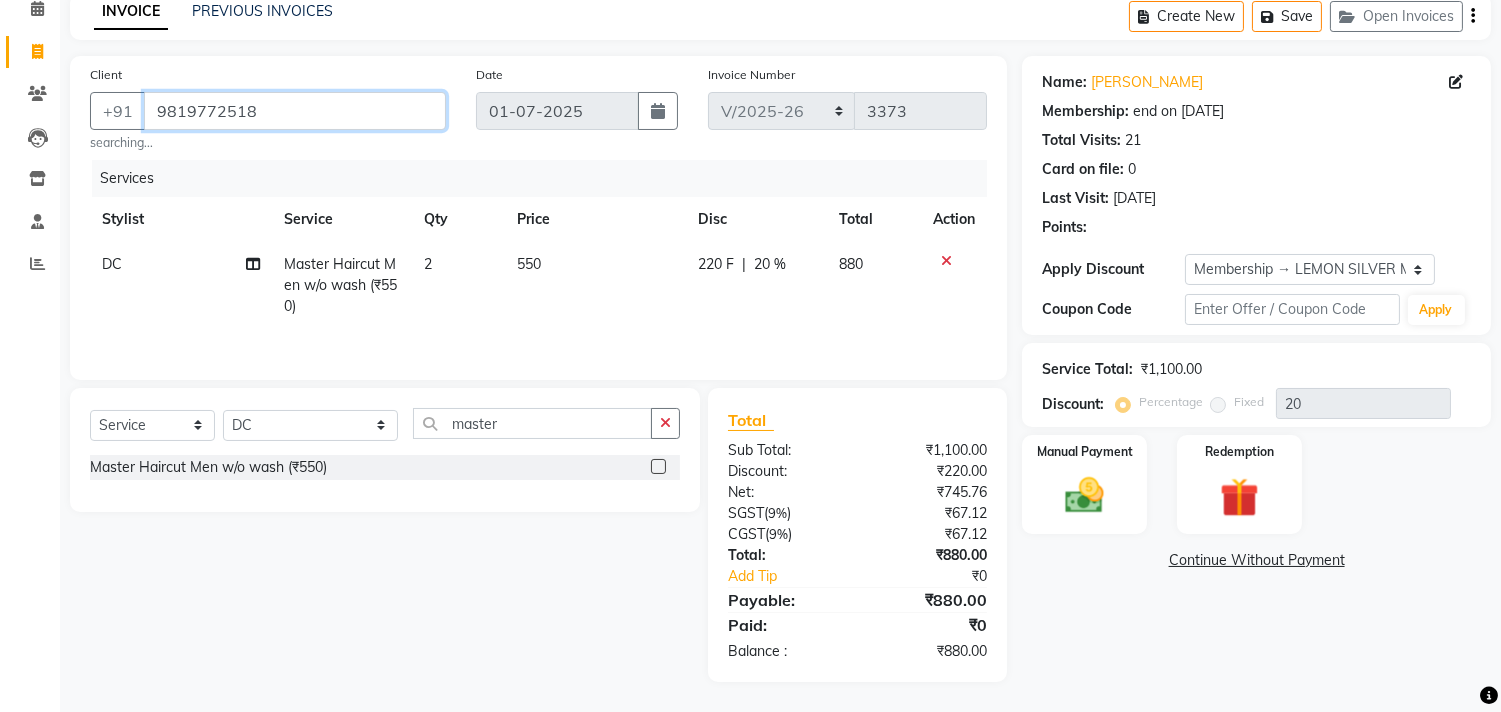click on "9819772518" at bounding box center [295, 111] 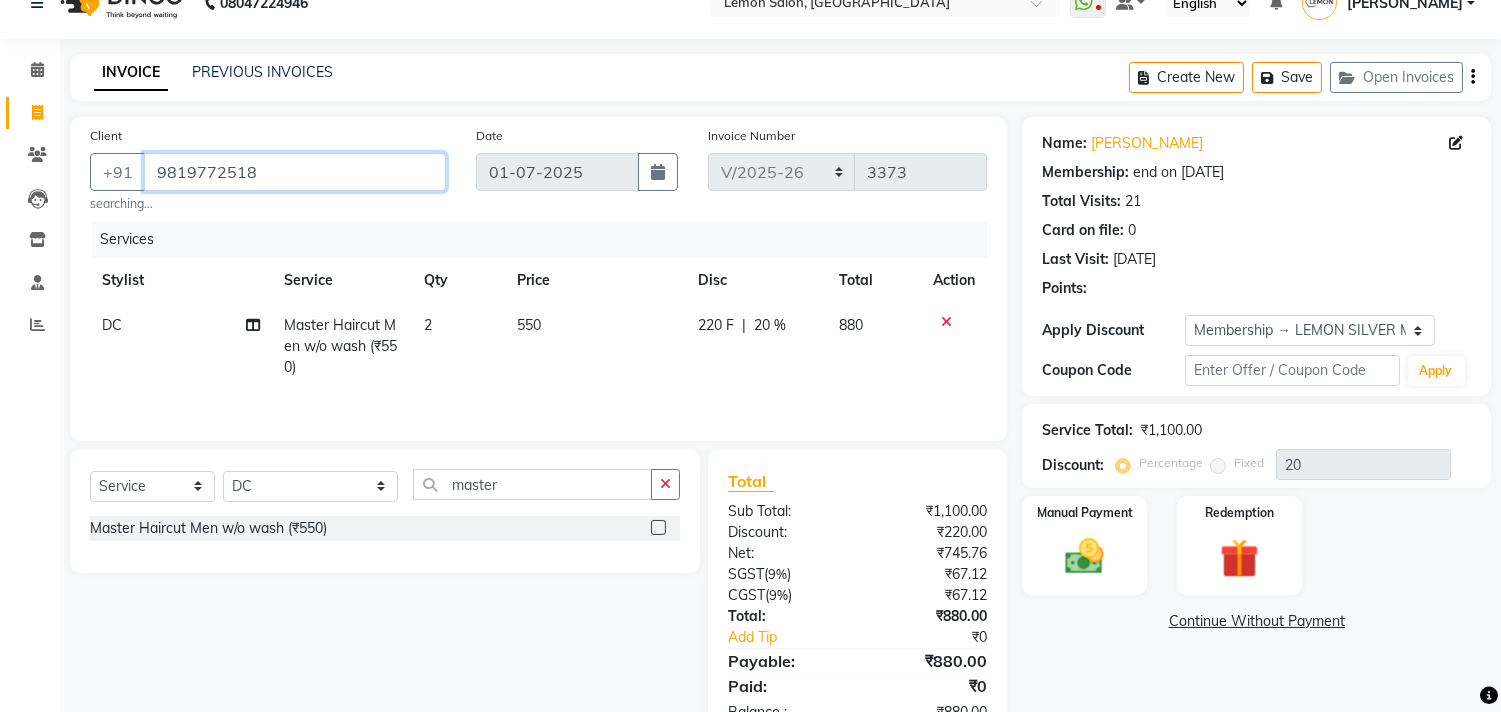 scroll, scrollTop: 0, scrollLeft: 0, axis: both 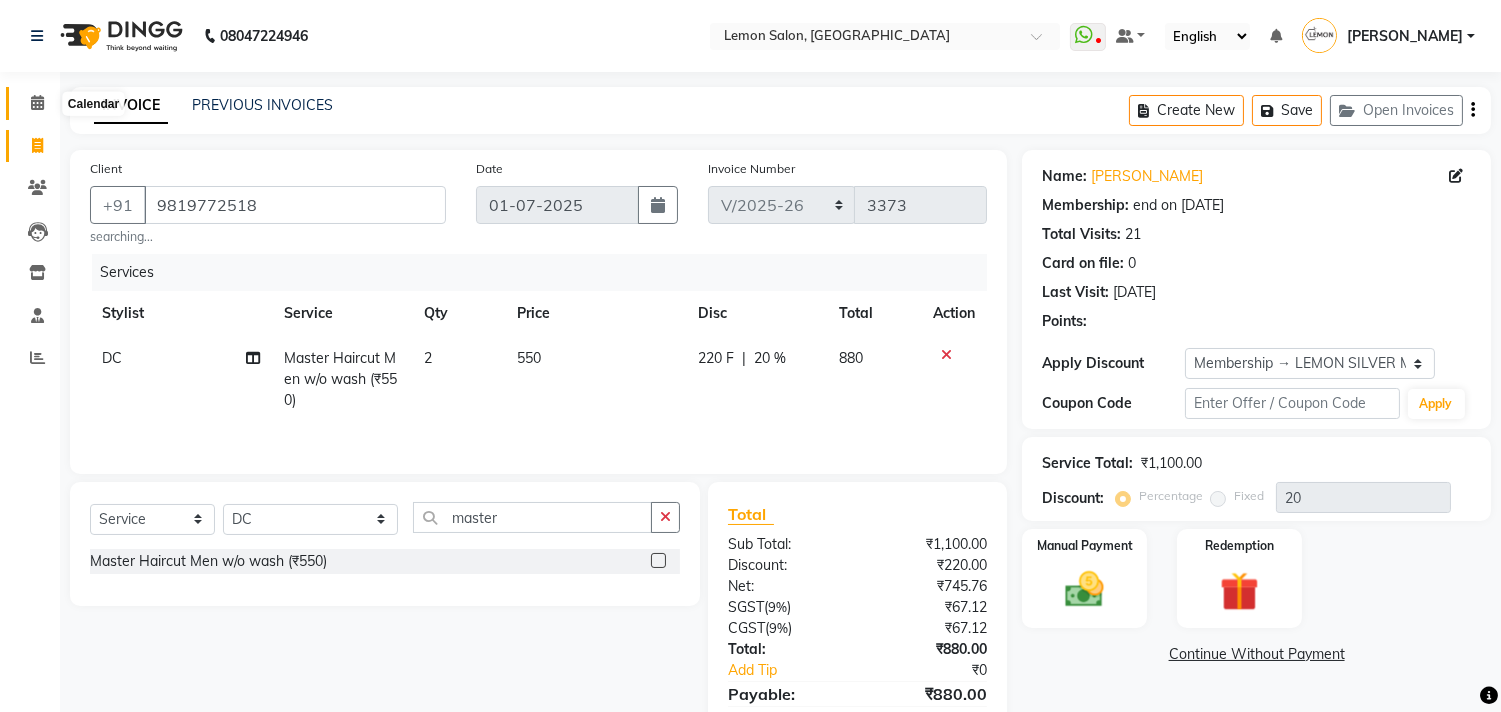 click 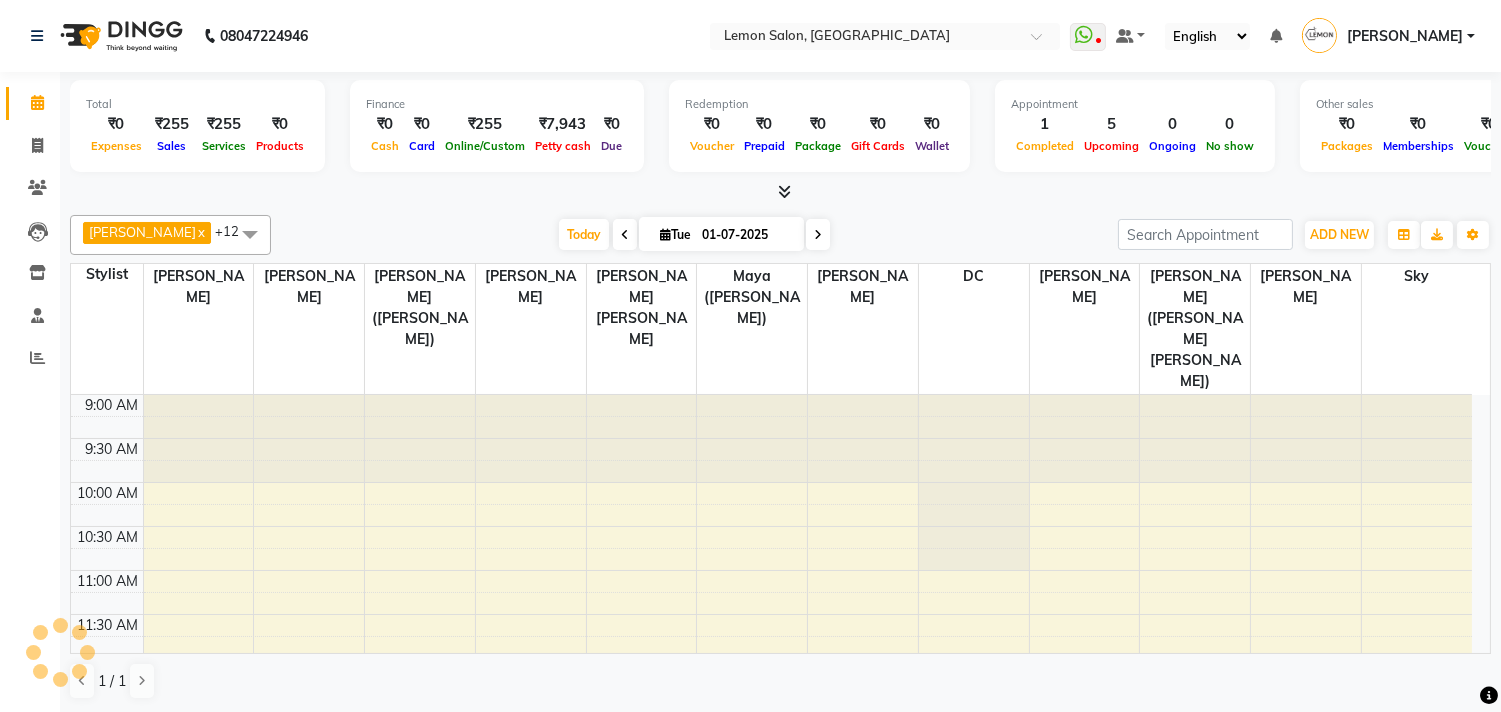 scroll, scrollTop: 0, scrollLeft: 0, axis: both 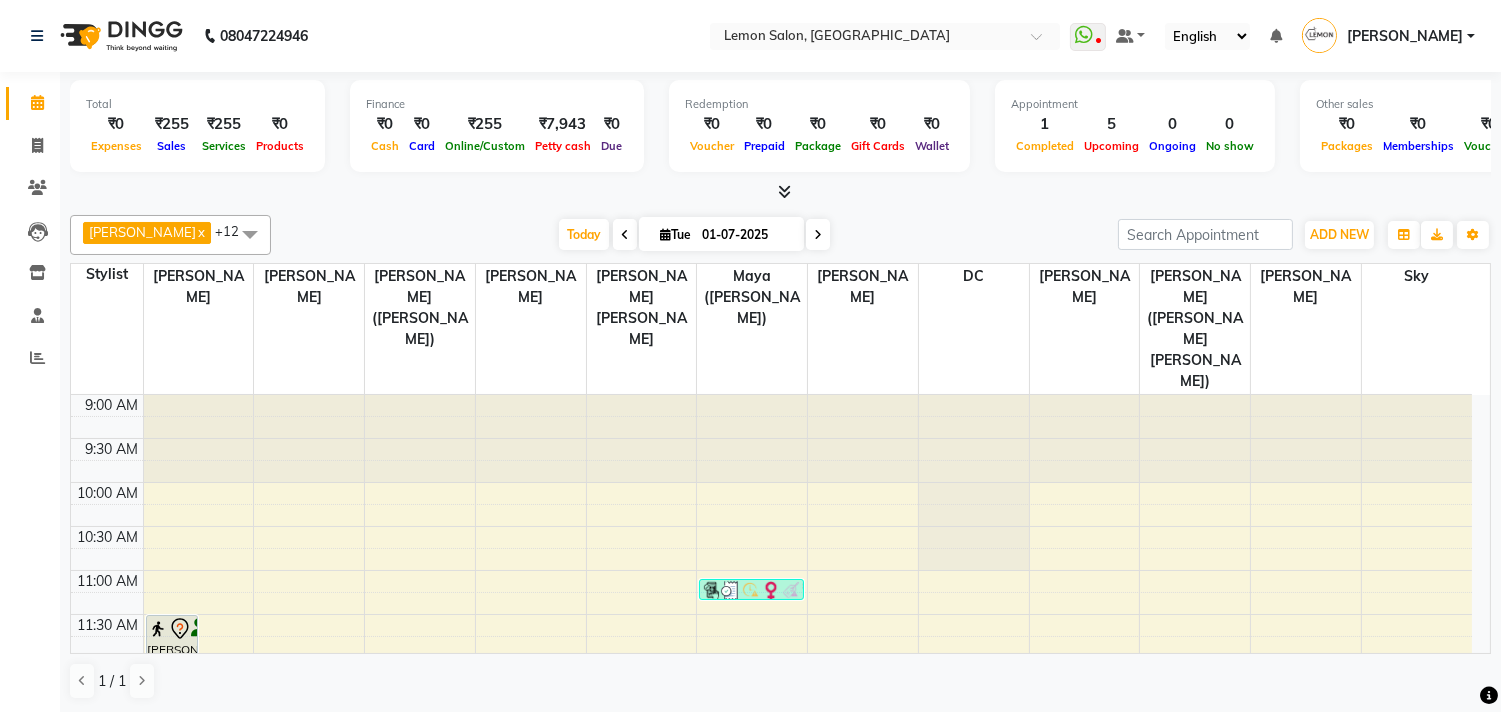 click on "Aakash Buchiude  x Azaz Kassara  x DC  x Geeta Govind Rajput  x Kanchan (Shrushti Siddhesh Rahate)  x Kashif Salmani  x Maya (Nanda Shahi)  x Raju Salmani  x Sameer (Izhar Salmani)  x Sana Rashid Shaikh   x Sandhaya Balu Gade  x Sky   x Wasim Mansoori  x +12 Select All Aakash Buchiude Ayesha Khan  Azaz Kassara Danish Mansoori DC Diksha Mane Geeta Govind Rajput Jyoti Thorat  Kanchan (Shrushti Siddhesh Rahate) Kashif Salmani Lakshmi Rawat Maya (Nanda Shahi) Mohammed Shahnawaz Phool Kumari Raju Salmani Sahil Dulgaj Sam Salmani  Sameer (Izhar Salmani) Sandhaya Balu Gade Sky  Wasim Ahmed Wasim Mansoori Today  Tue 01-07-2025 Toggle Dropdown Add Appointment Add Invoice Add Expense Add Attendance Add Client Toggle Dropdown Add Appointment Add Invoice Add Expense Add Attendance Add Client ADD NEW Toggle Dropdown Add Appointment Add Invoice Add Expense Add Attendance Add Client Aakash Buchiude  x Azaz Kassara  x DC  x Geeta Govind Rajput  x Kanchan (Shrushti Siddhesh Rahate)  x Kashif Salmani  x x x" at bounding box center [780, 235] 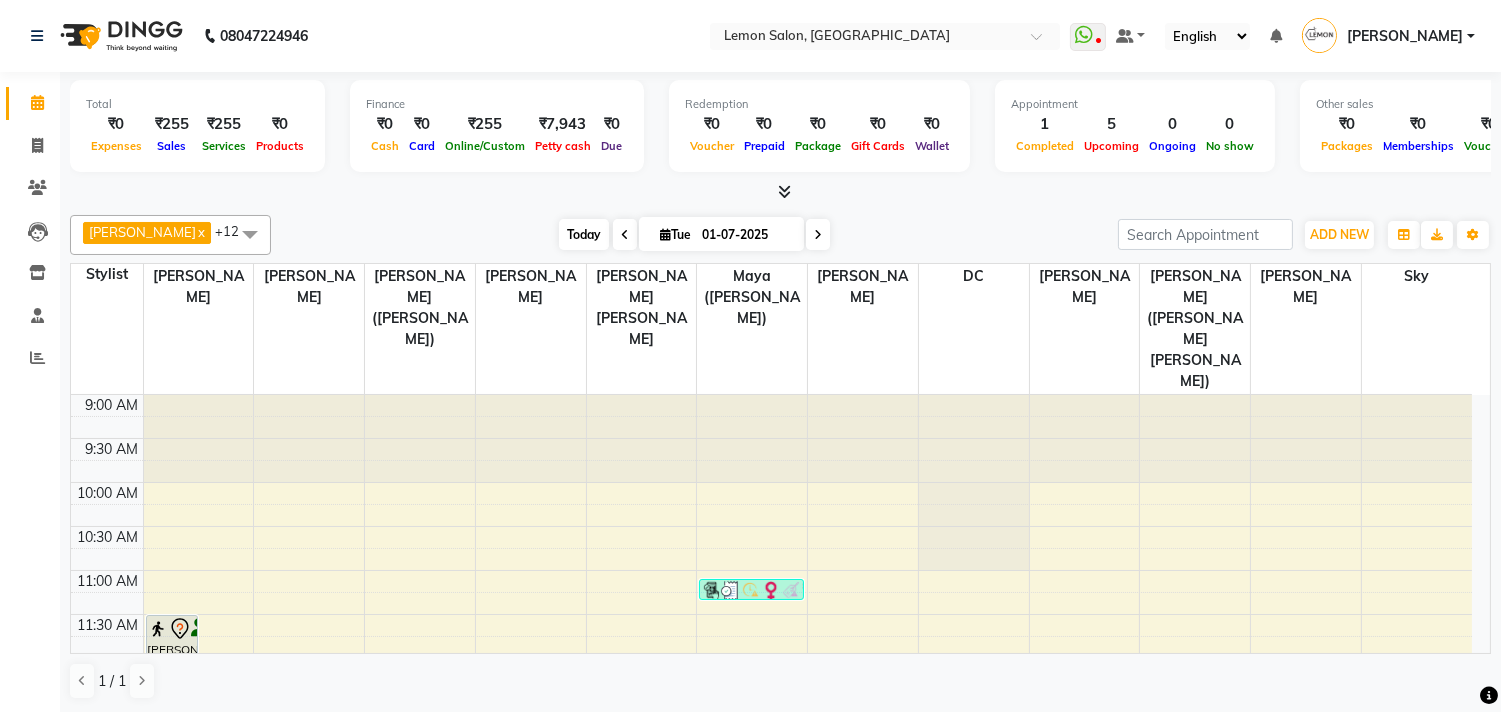 click on "Today" at bounding box center [584, 234] 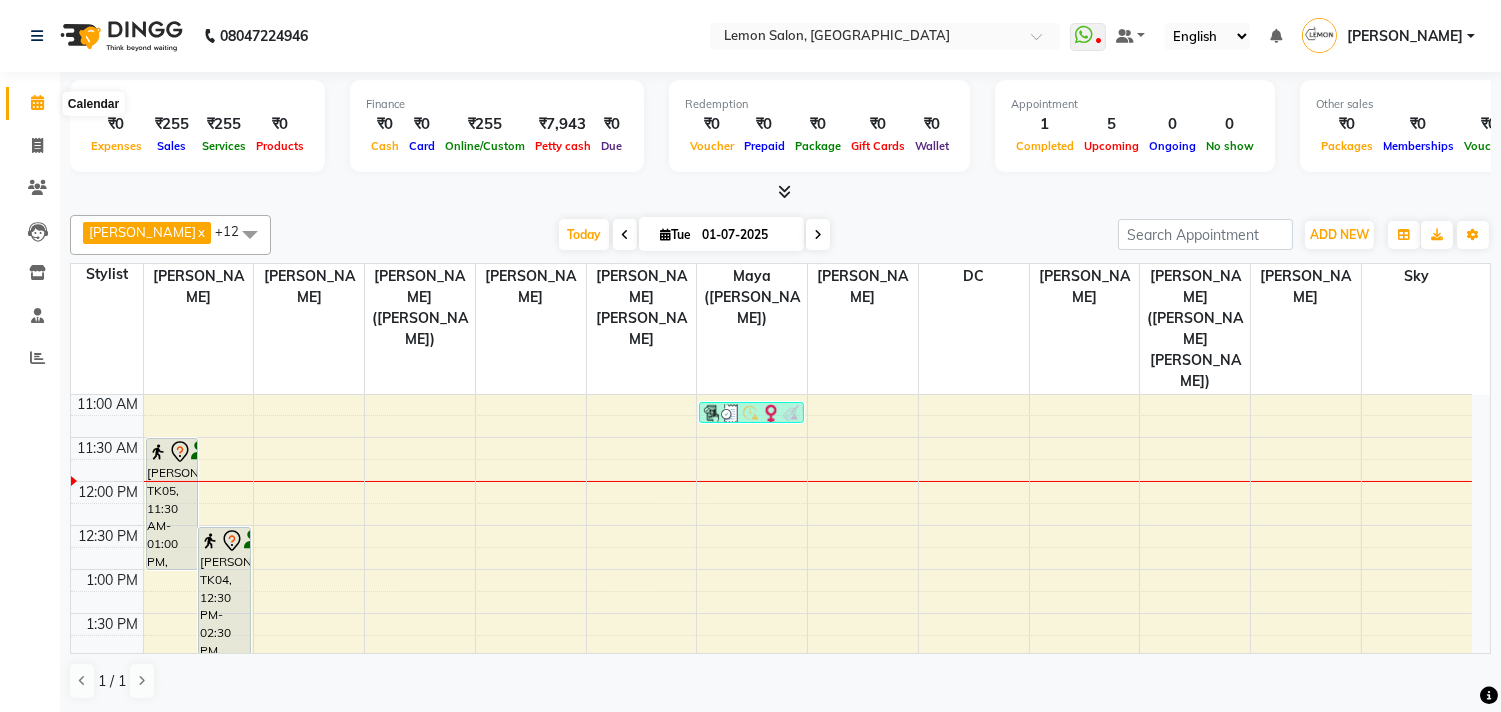 click 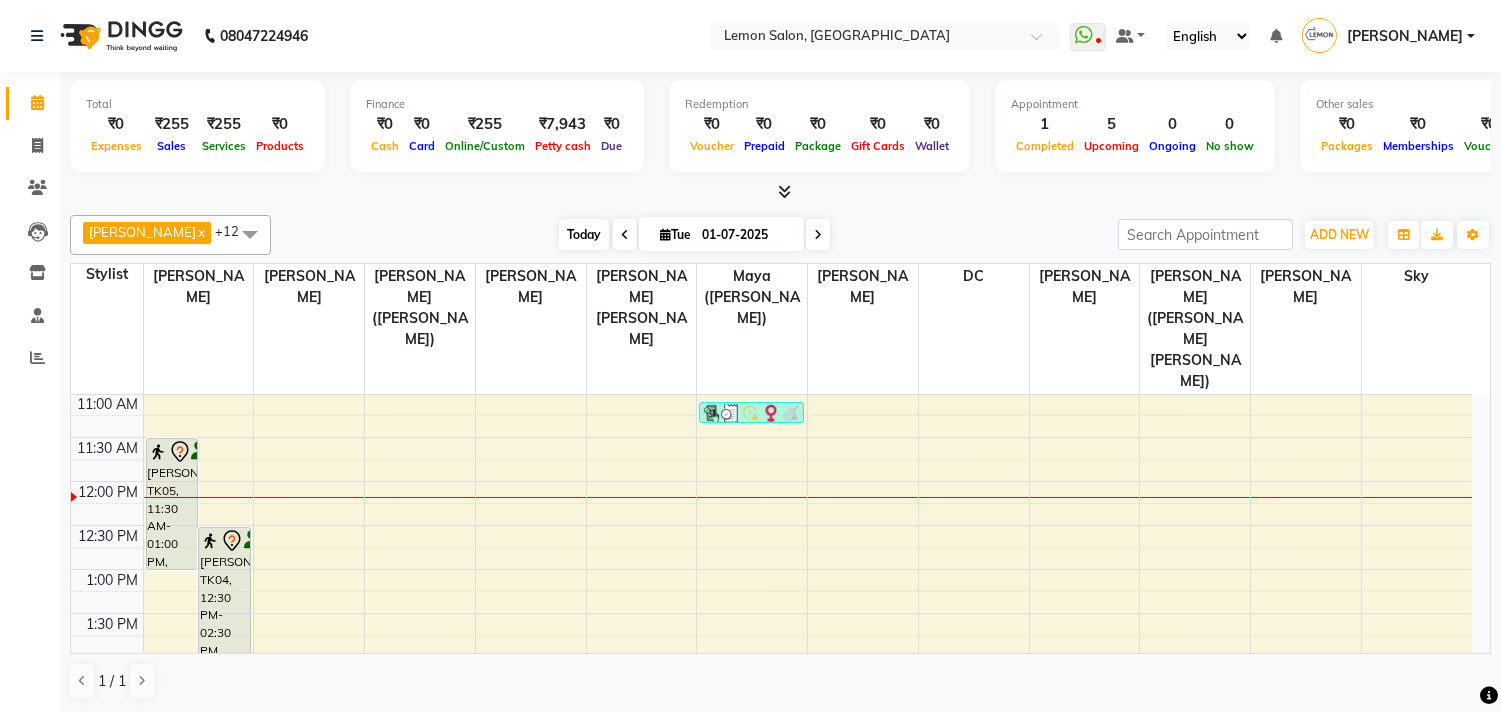 click on "Today" at bounding box center [584, 234] 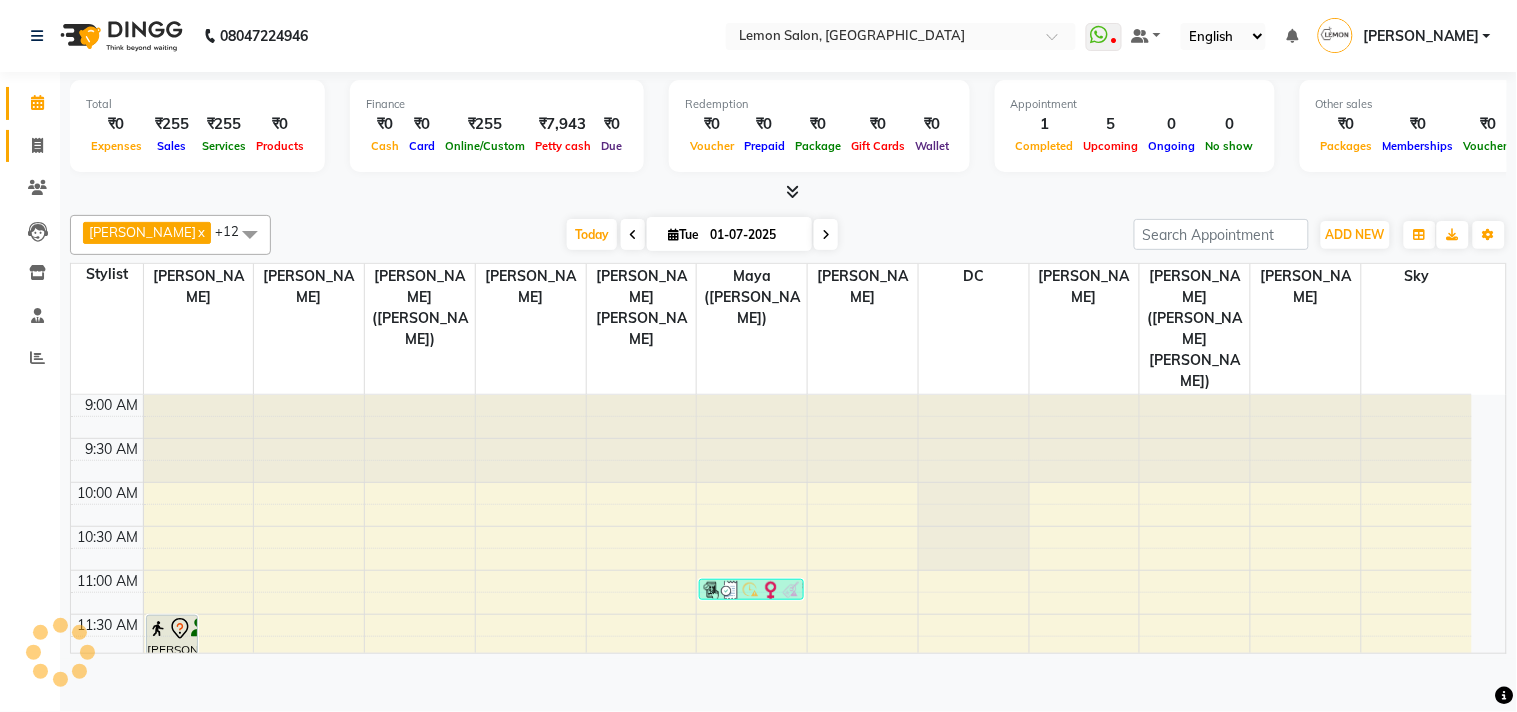 scroll, scrollTop: 265, scrollLeft: 0, axis: vertical 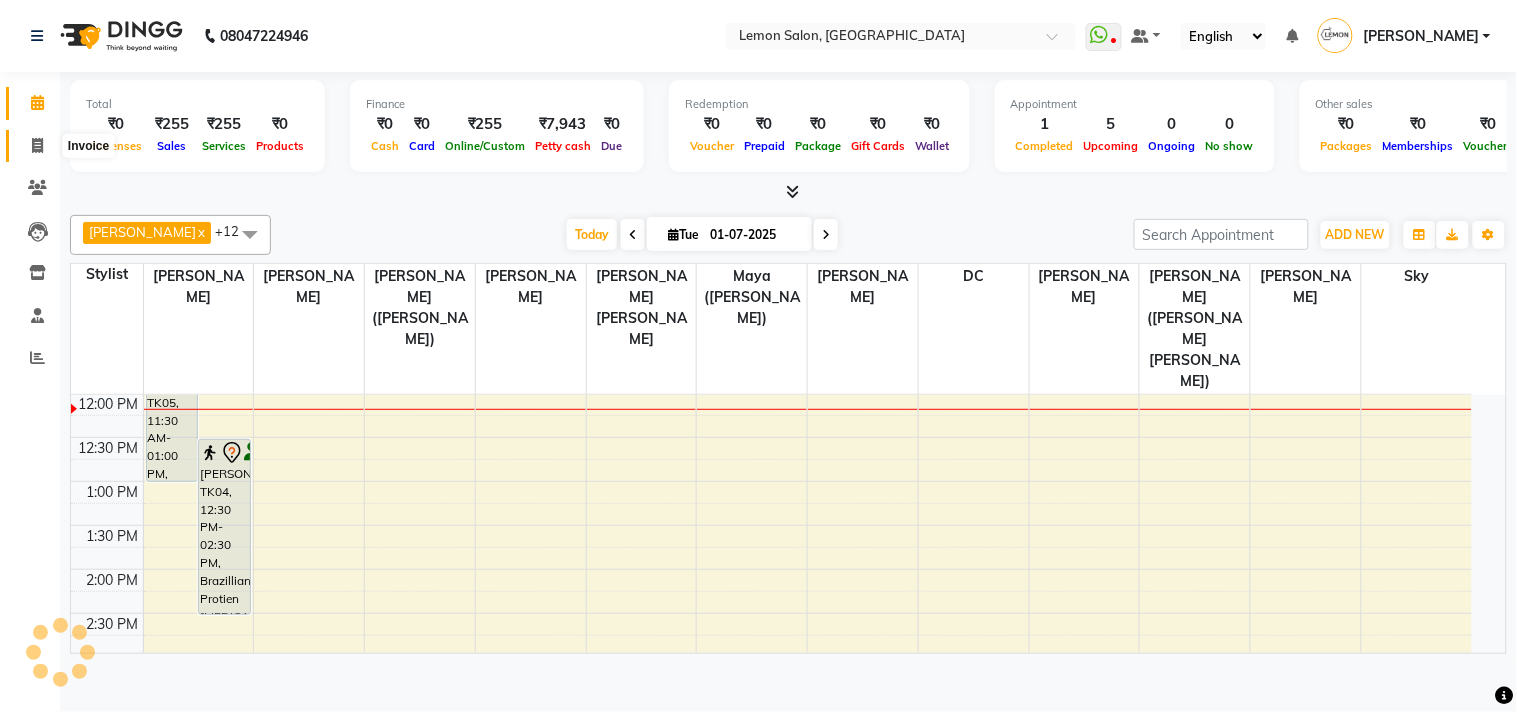 click 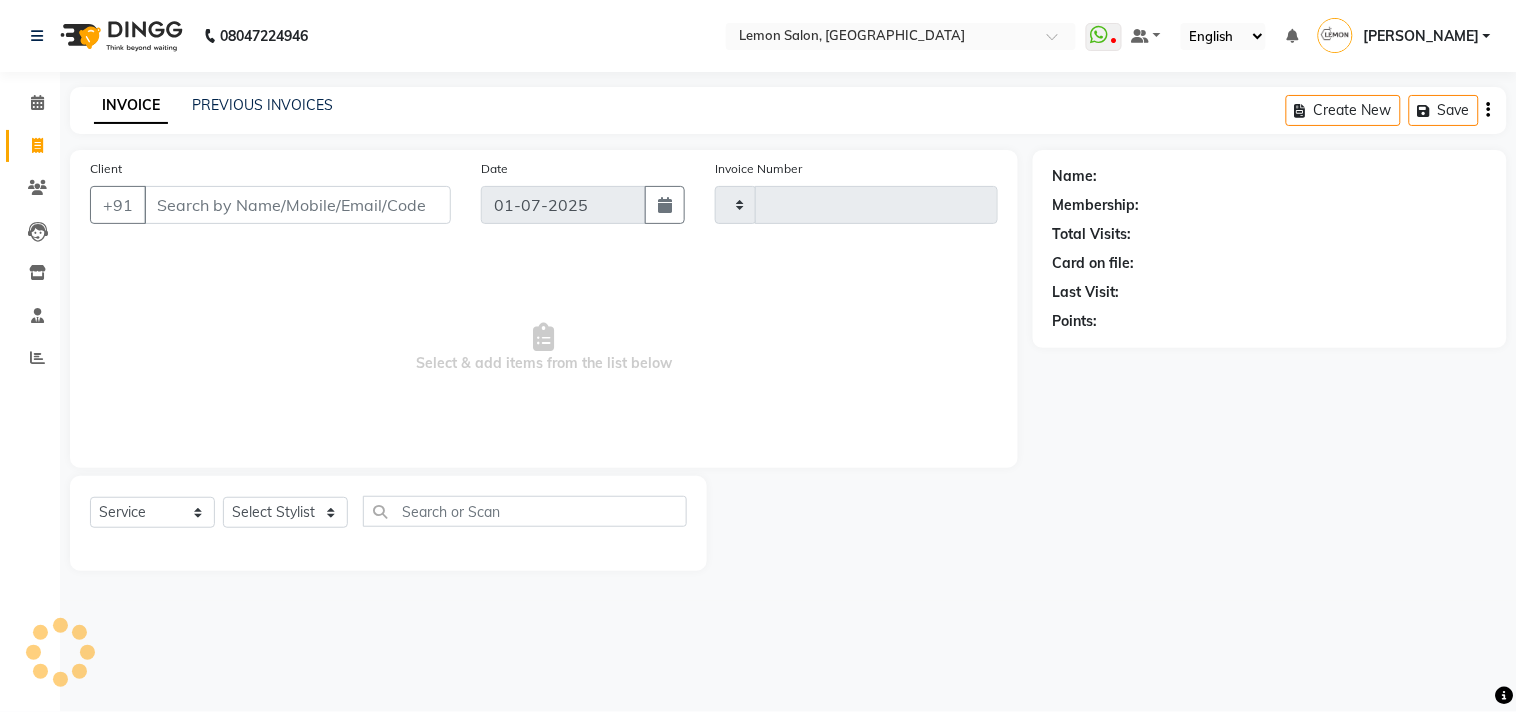 type on "0985" 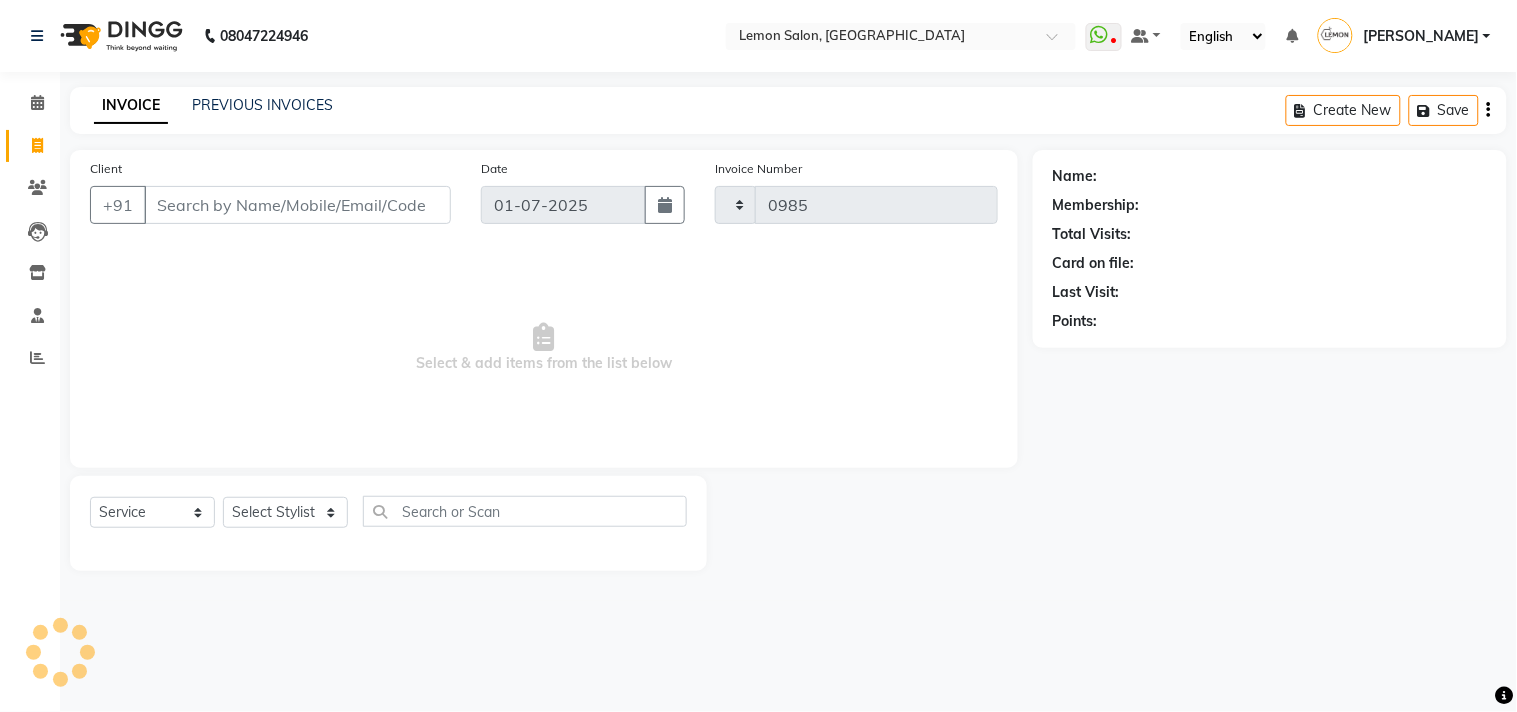 select on "569" 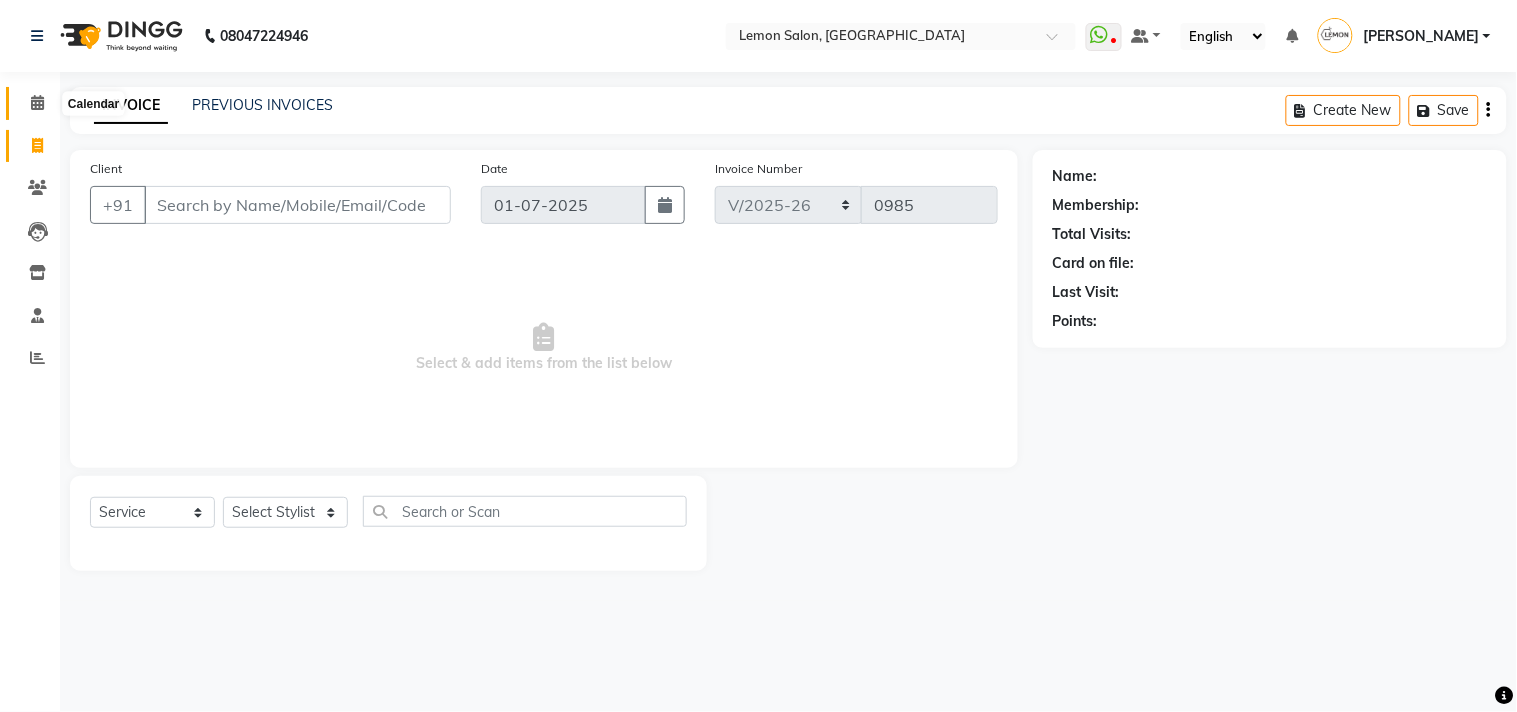 click 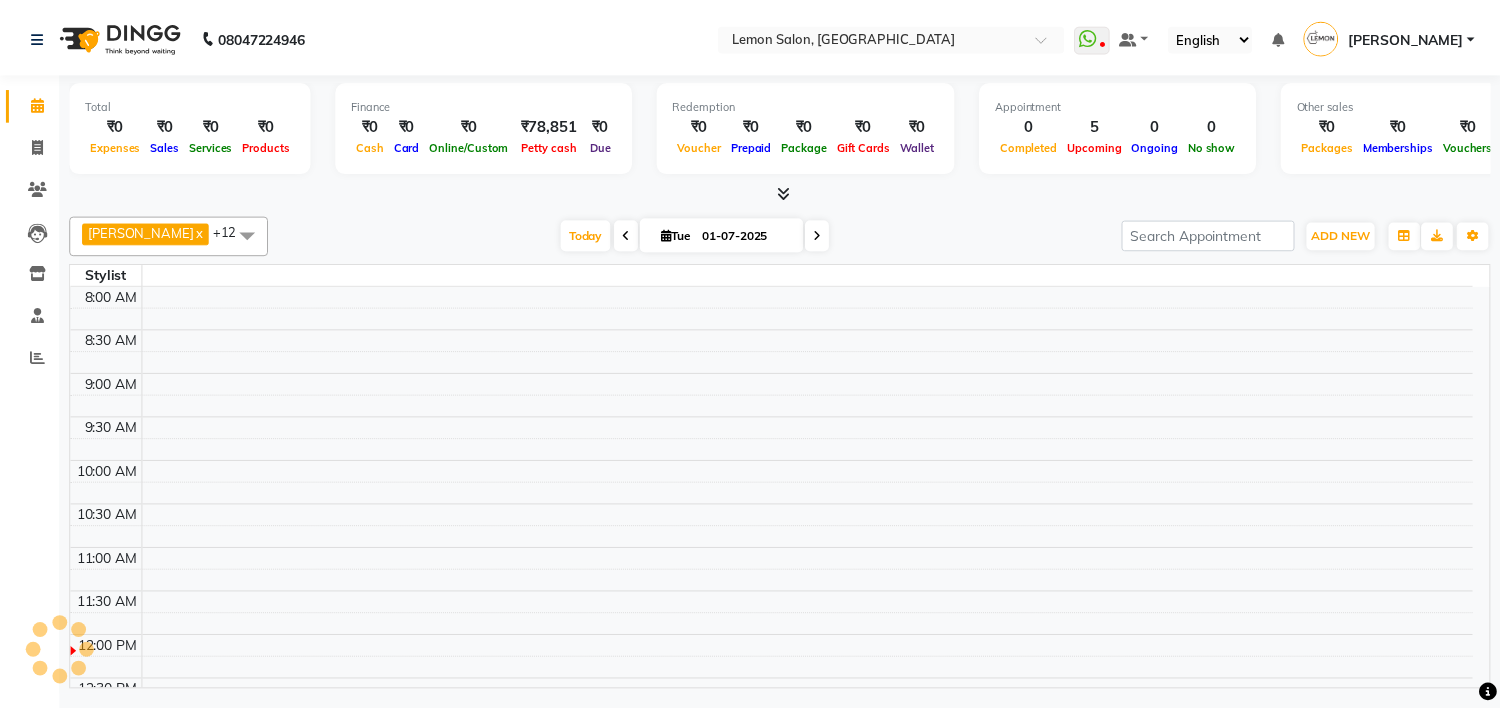scroll, scrollTop: 0, scrollLeft: 0, axis: both 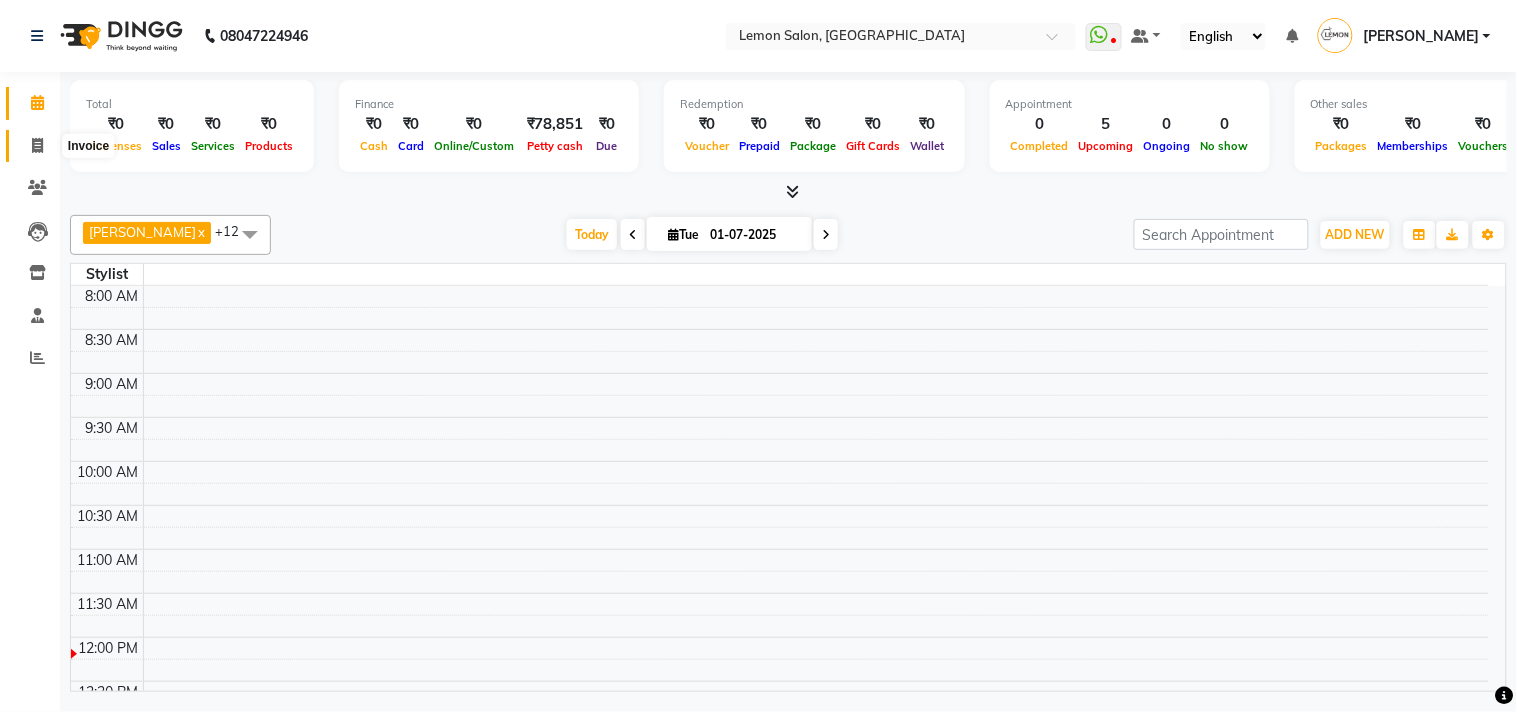 click 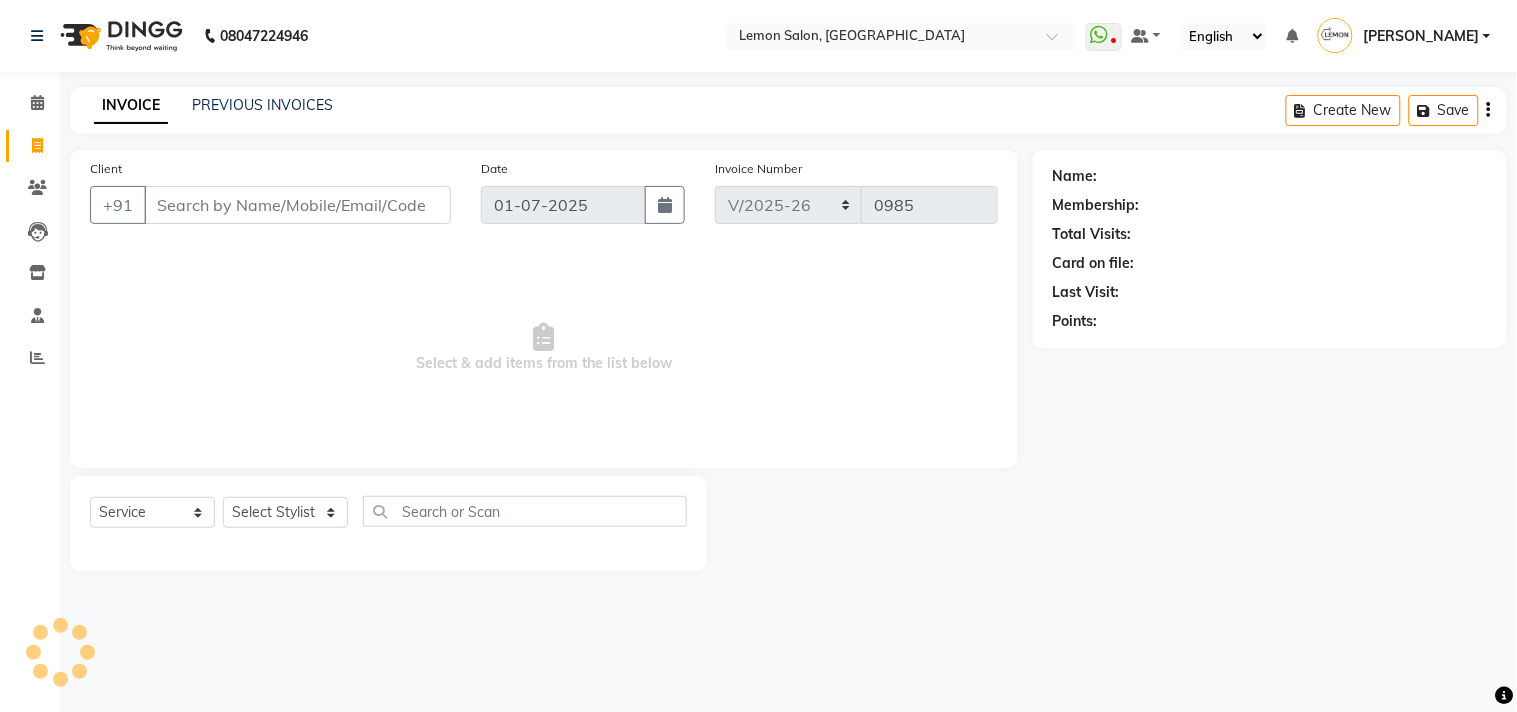 click on "Client" at bounding box center (297, 205) 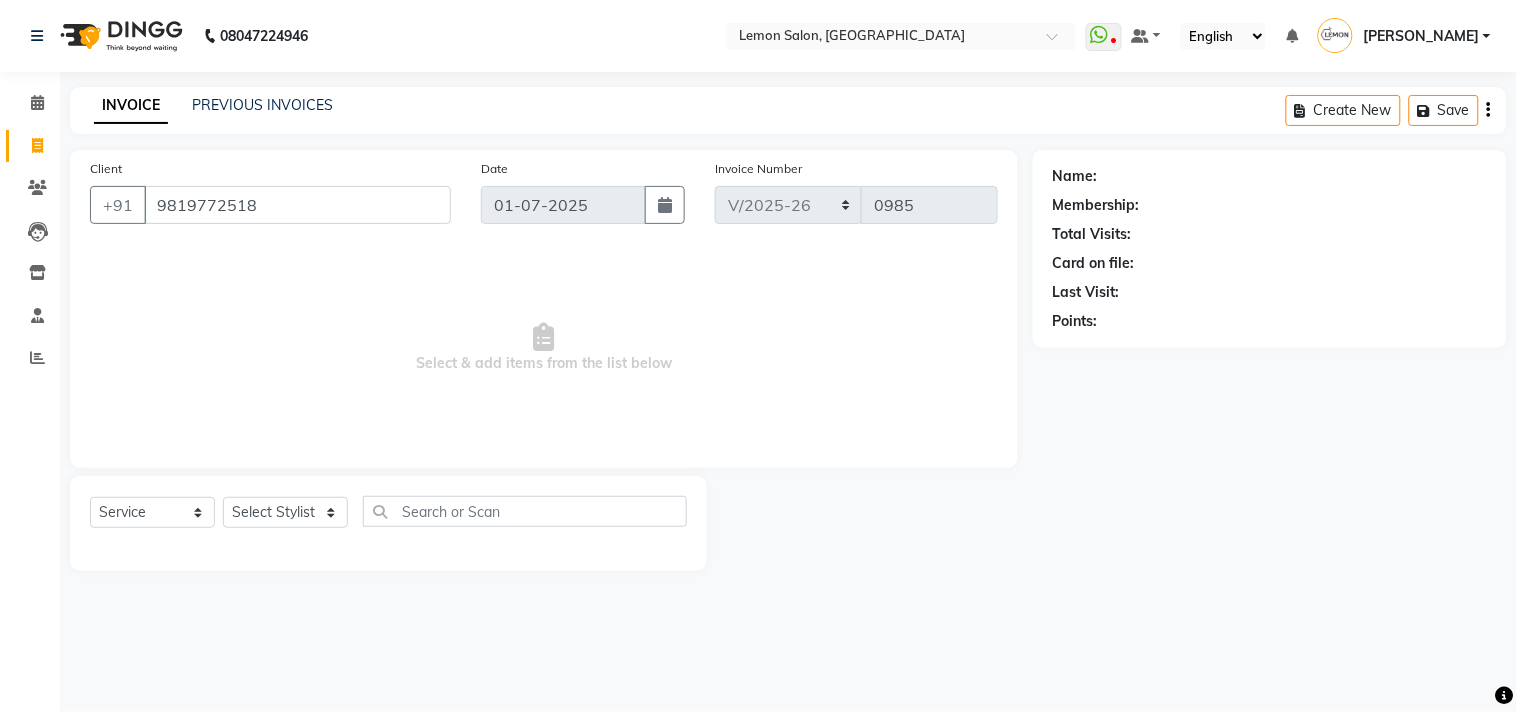 type on "9819772518" 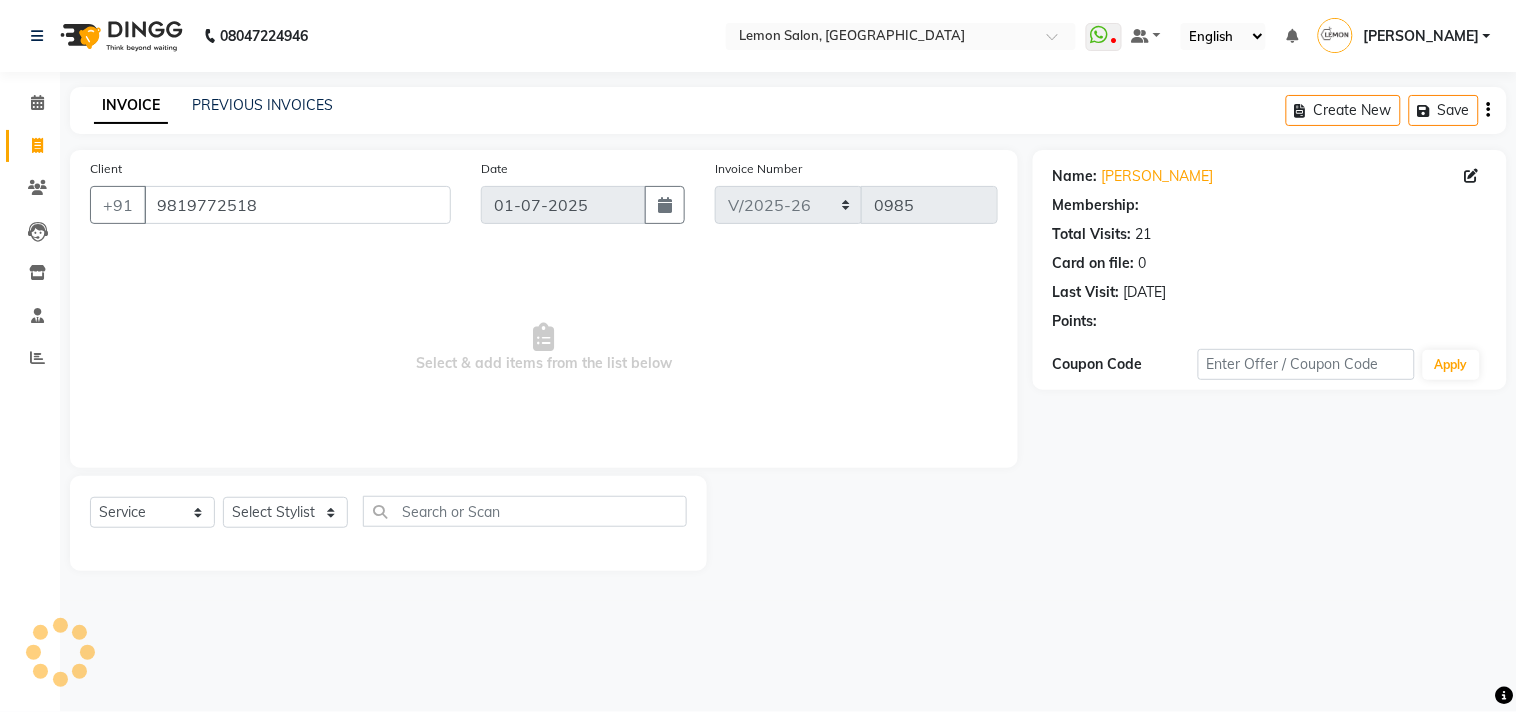 select on "1: Object" 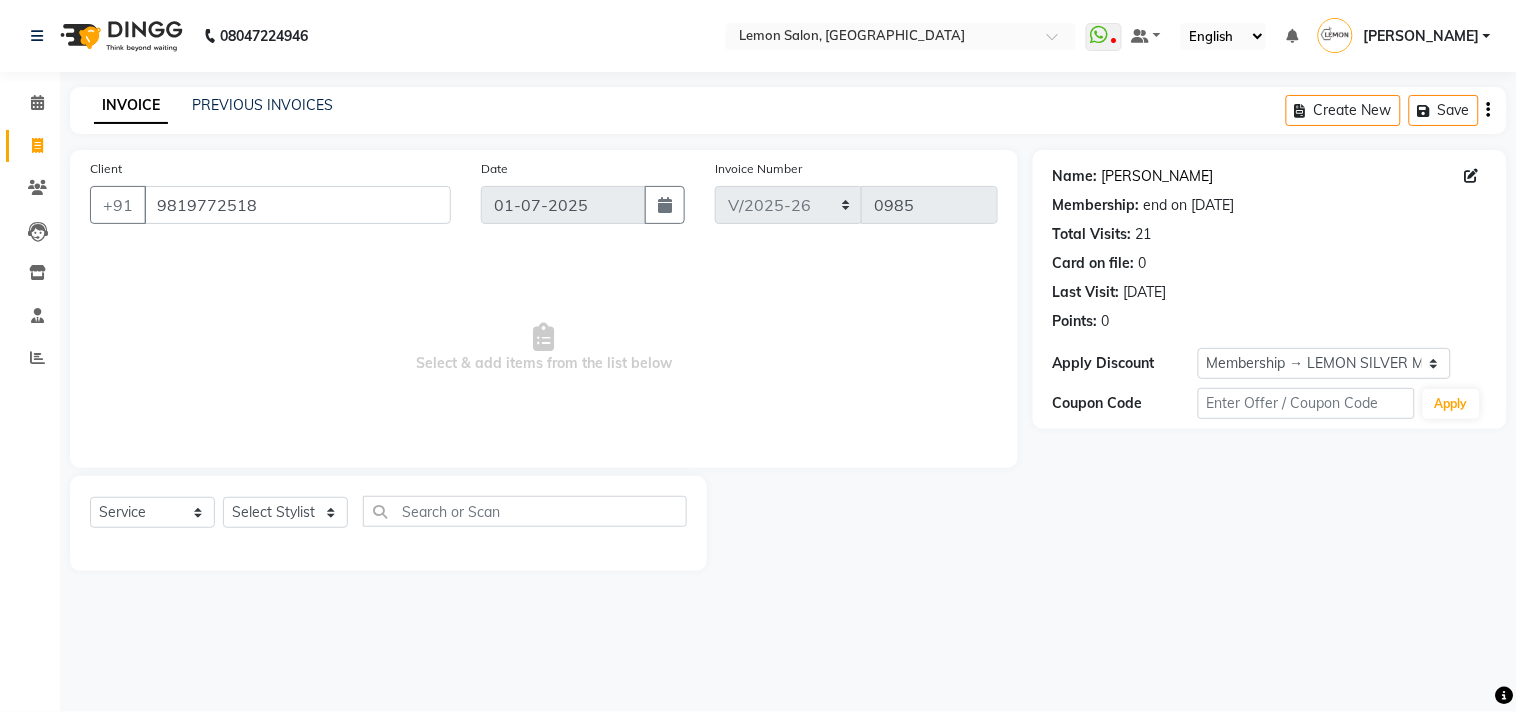 click on "Satish Shinde" 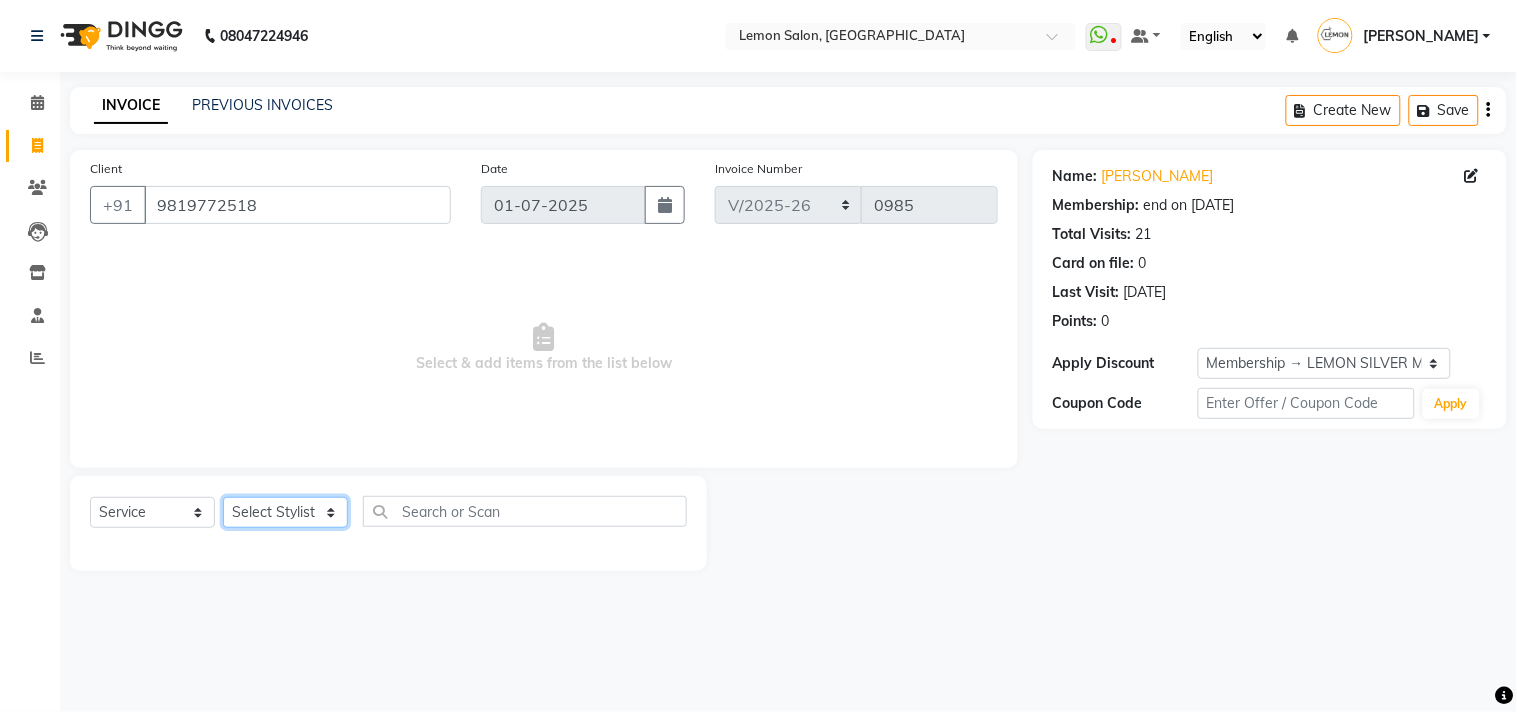 click on "Select Stylist Alam Arun Arndive DC Faheem Malik Gufran Salmani Manisha Malviya Payal Maurya Riya Adawade Shoeb Salmani Kandivali Swati Sharma Yunus Yusuf Shaikh" 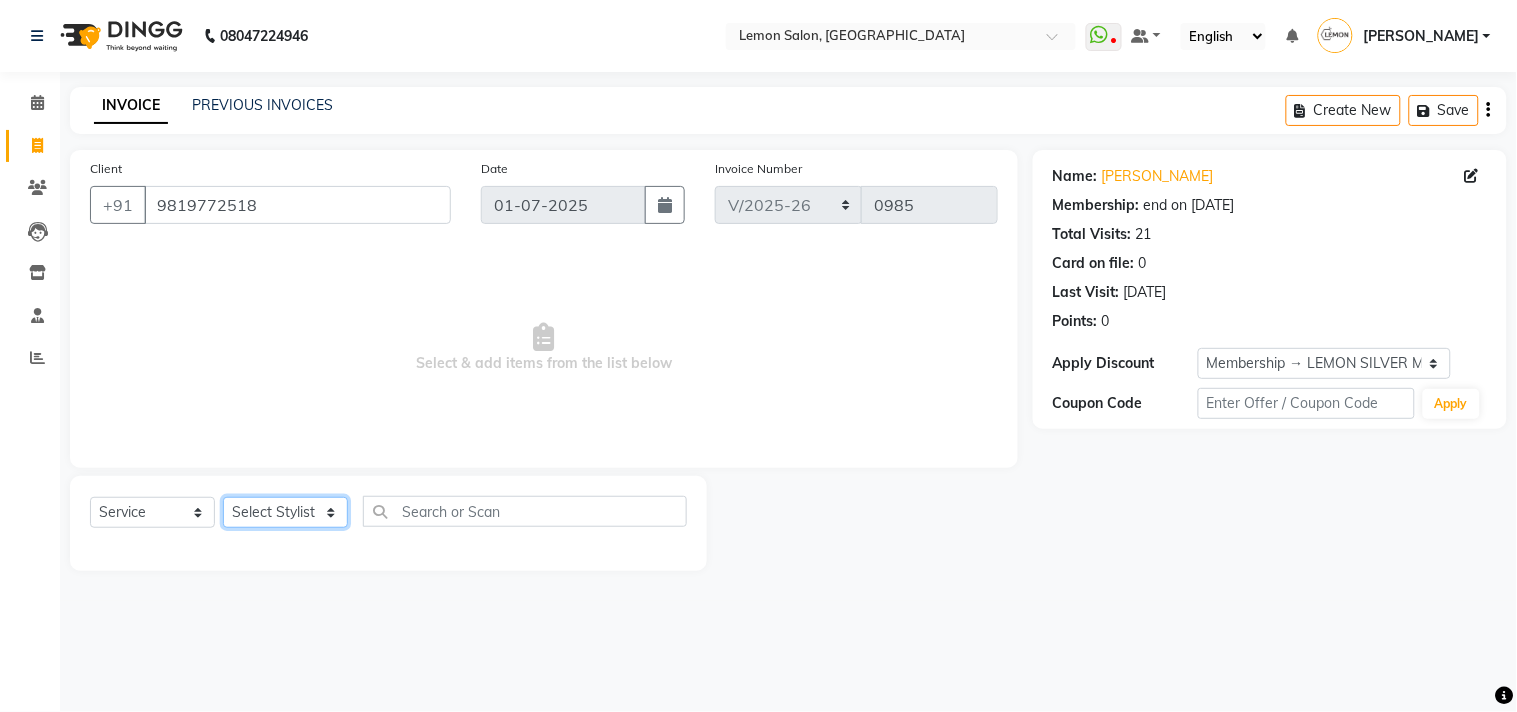 select on "60413" 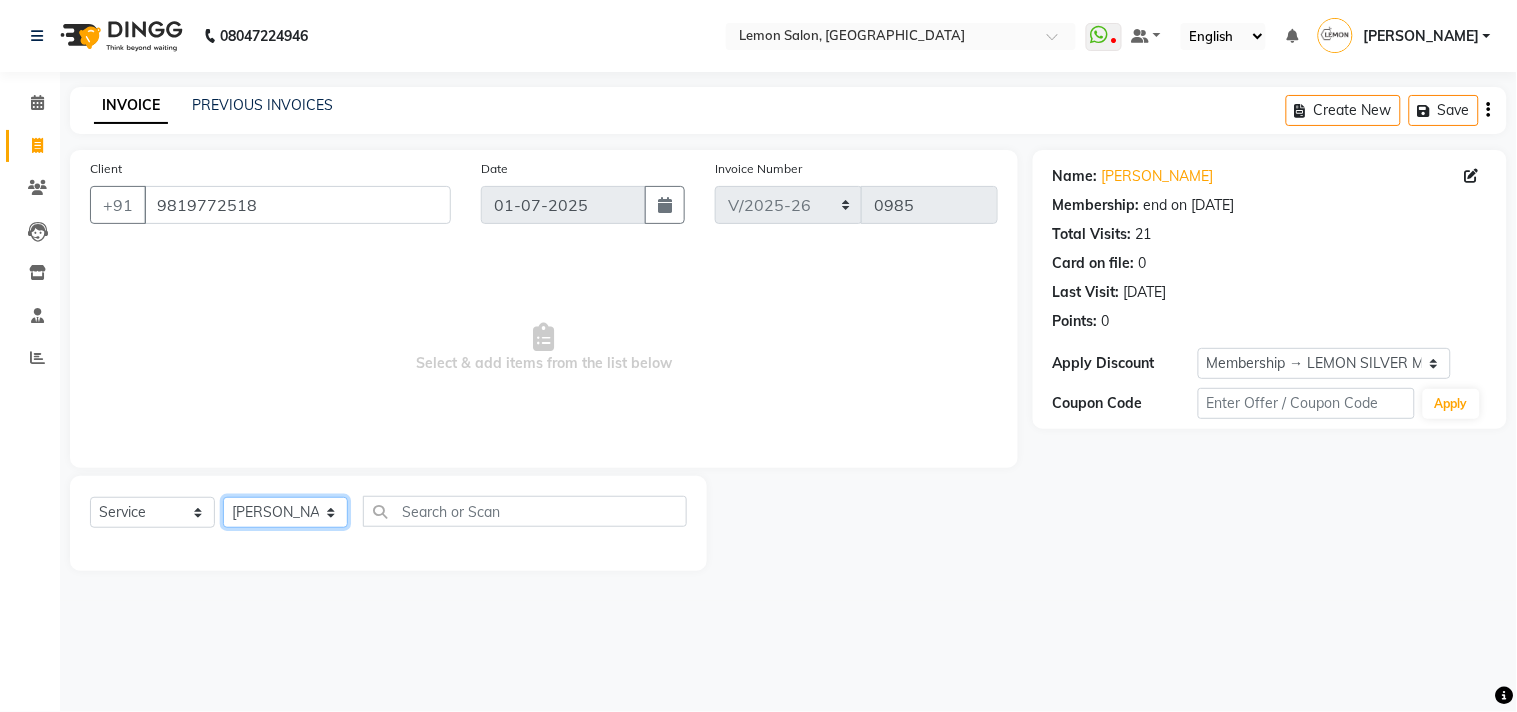 click on "Select Stylist Alam Arun Arndive DC Faheem Malik Gufran Salmani Manisha Malviya Payal Maurya Riya Adawade Shoeb Salmani Kandivali Swati Sharma Yunus Yusuf Shaikh" 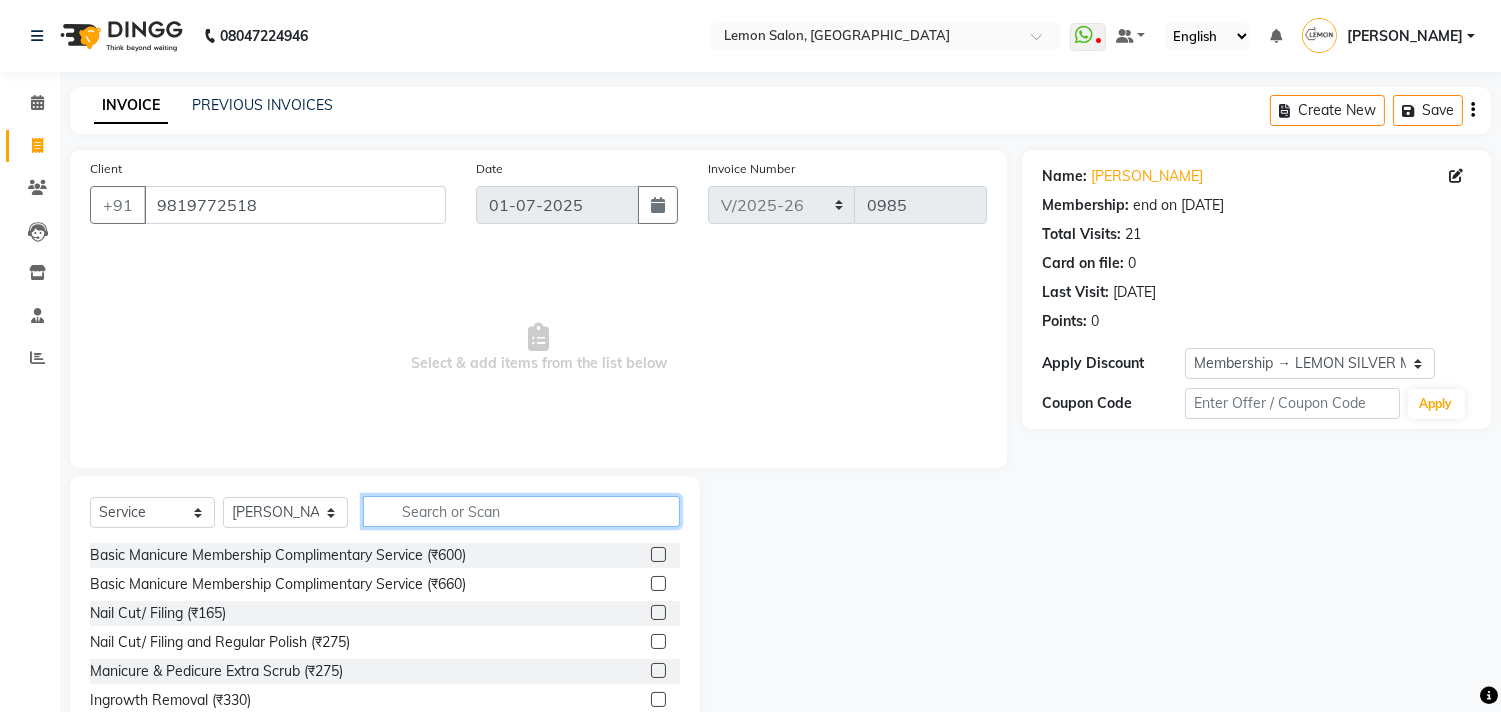 click 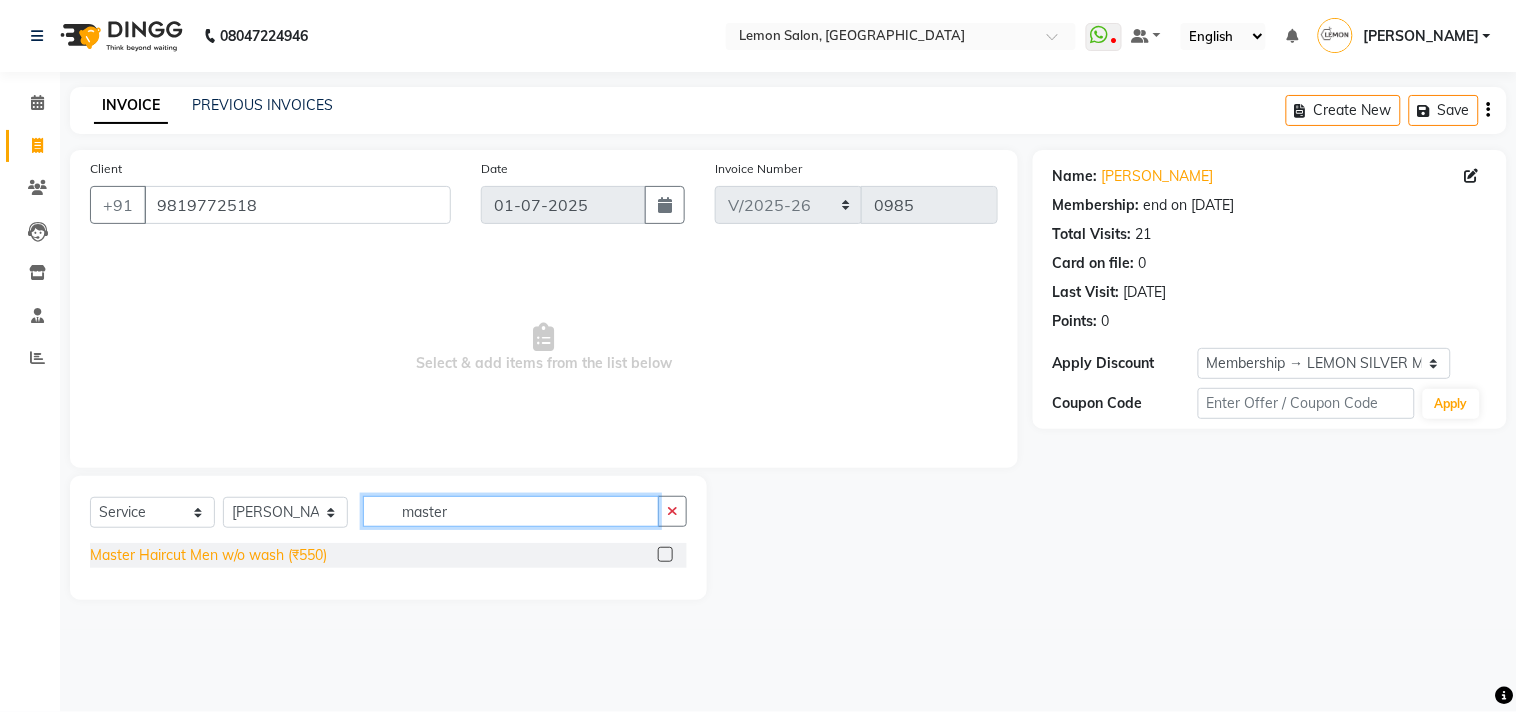 type on "master" 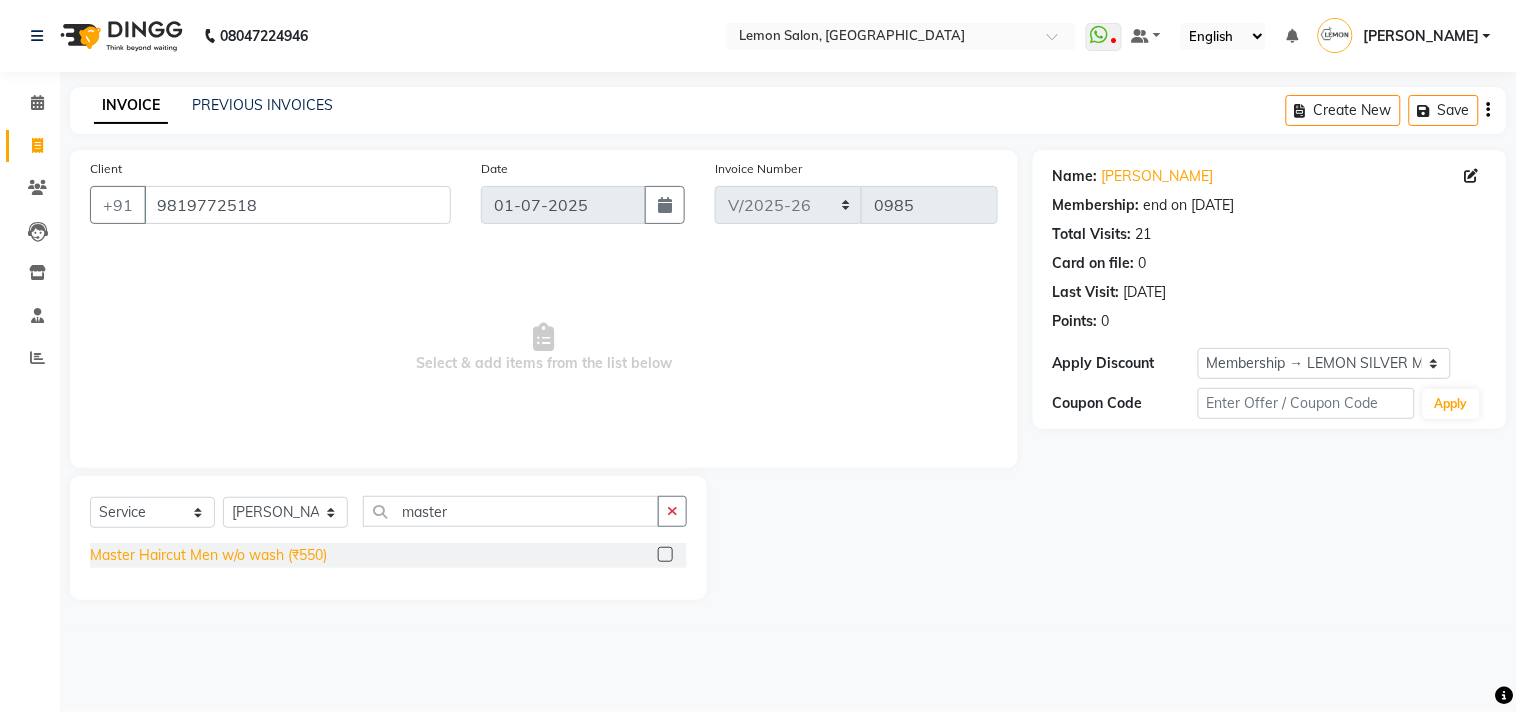 click on "Master Haircut Men w/o wash (₹550)" 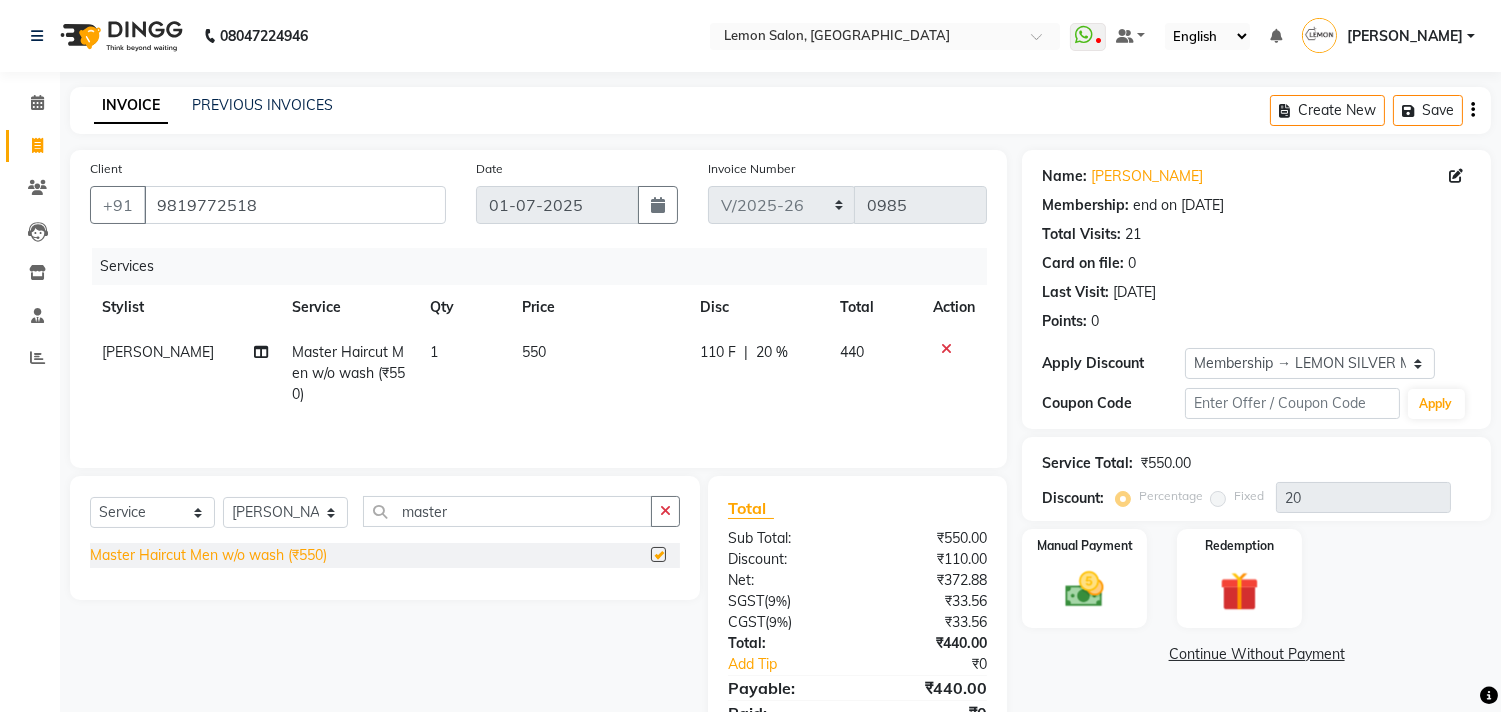 checkbox on "false" 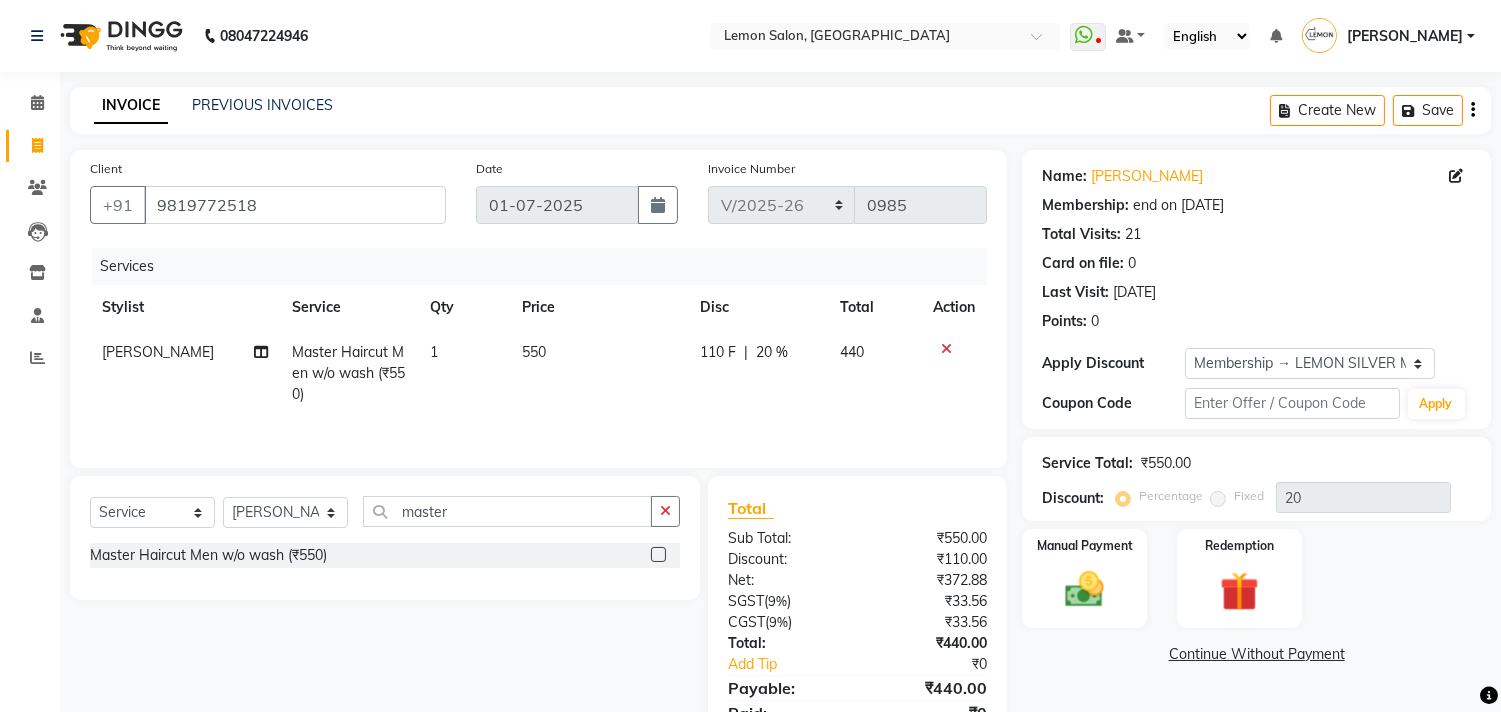 click on "1" 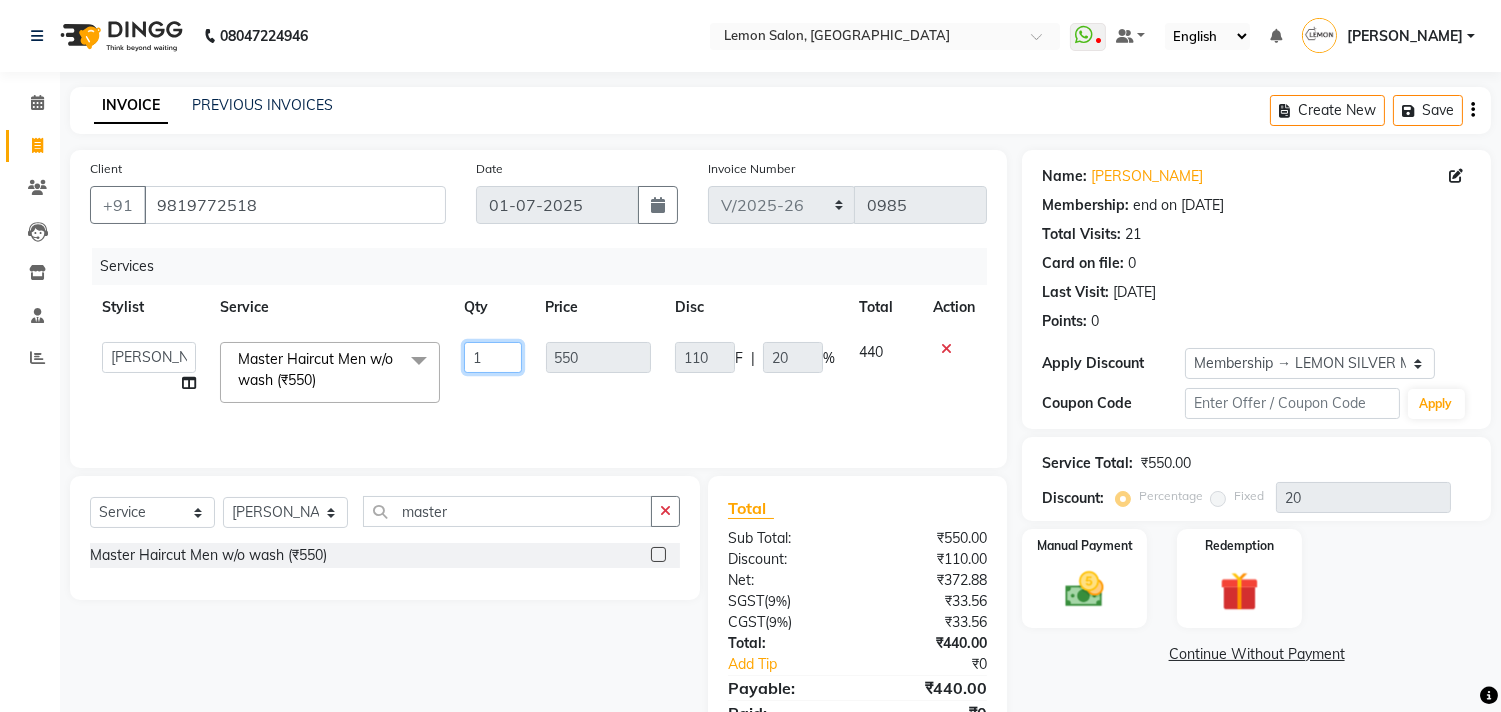 click on "1" 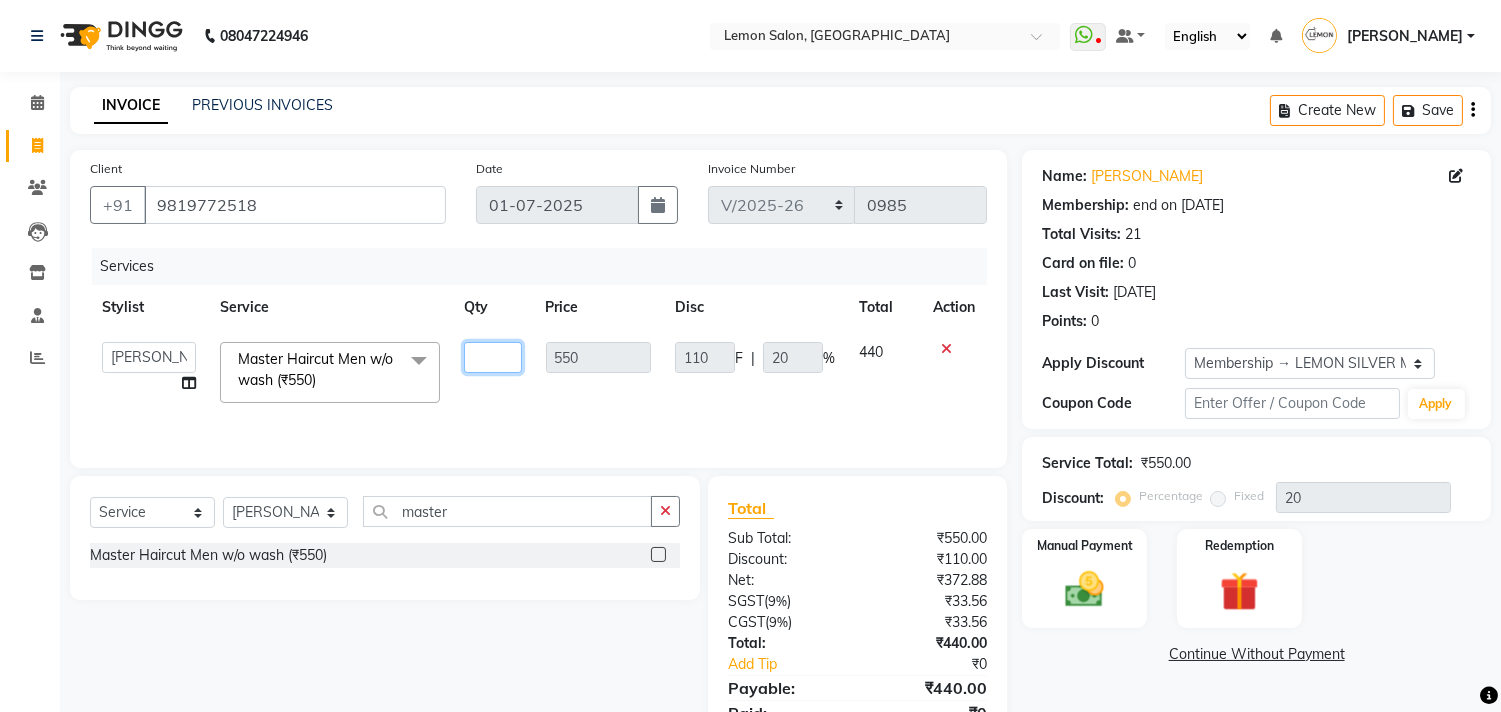 type on "2" 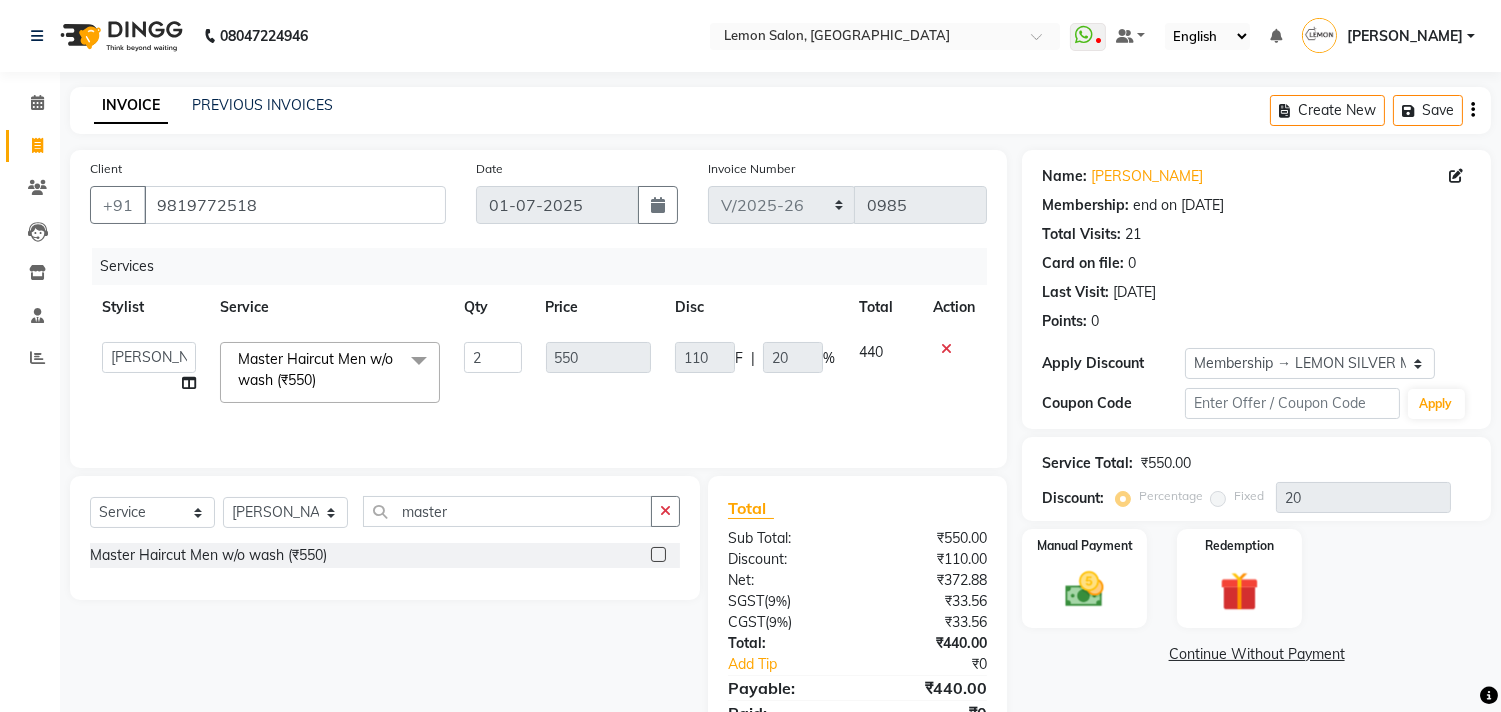 click on "550" 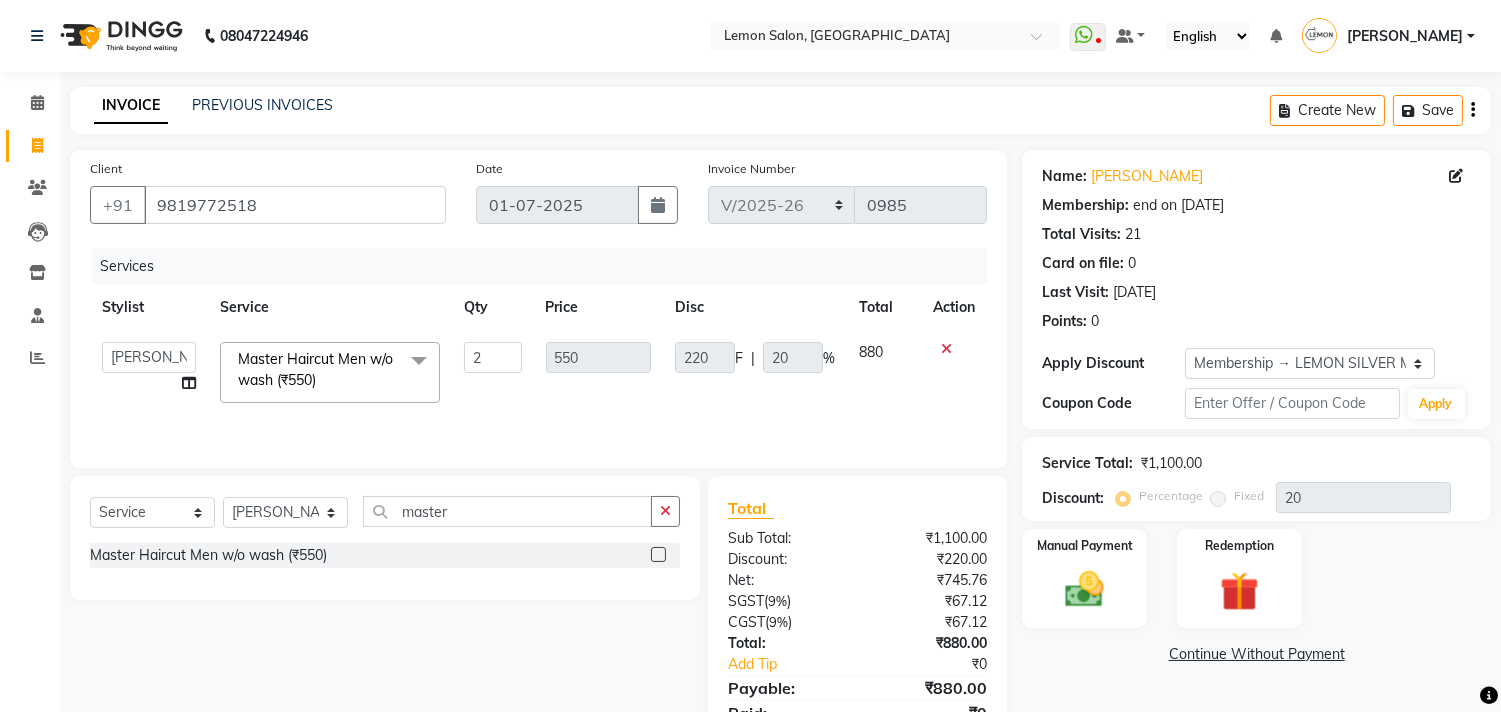 scroll, scrollTop: 87, scrollLeft: 0, axis: vertical 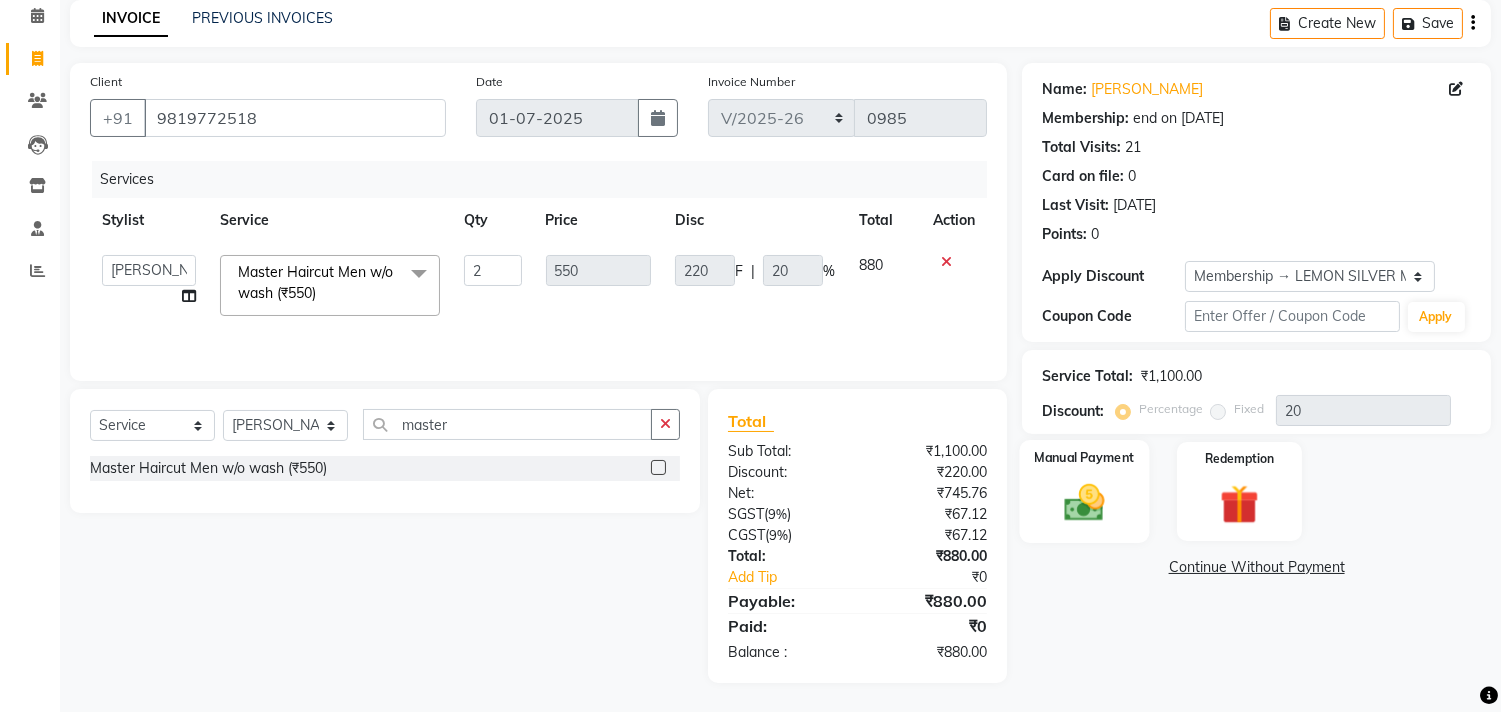 click 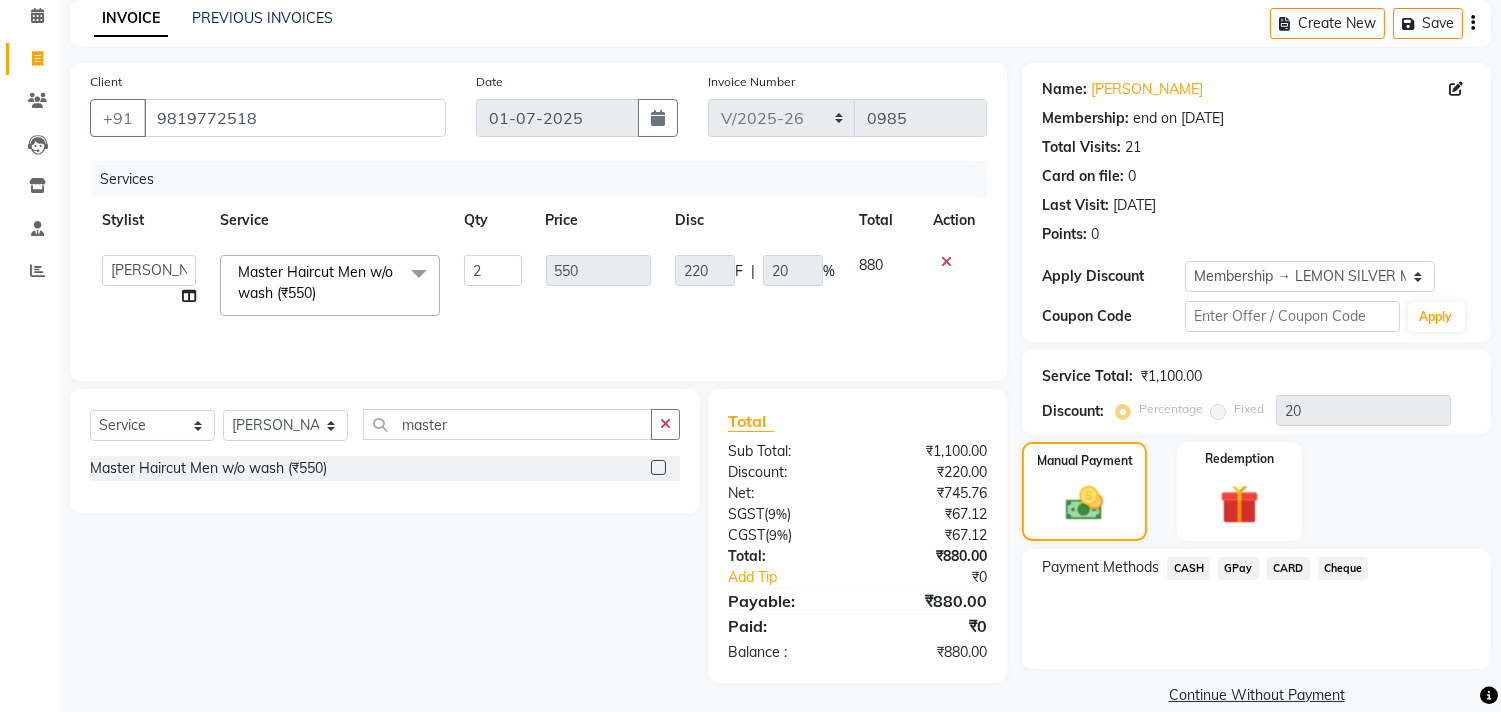 click on "CARD" 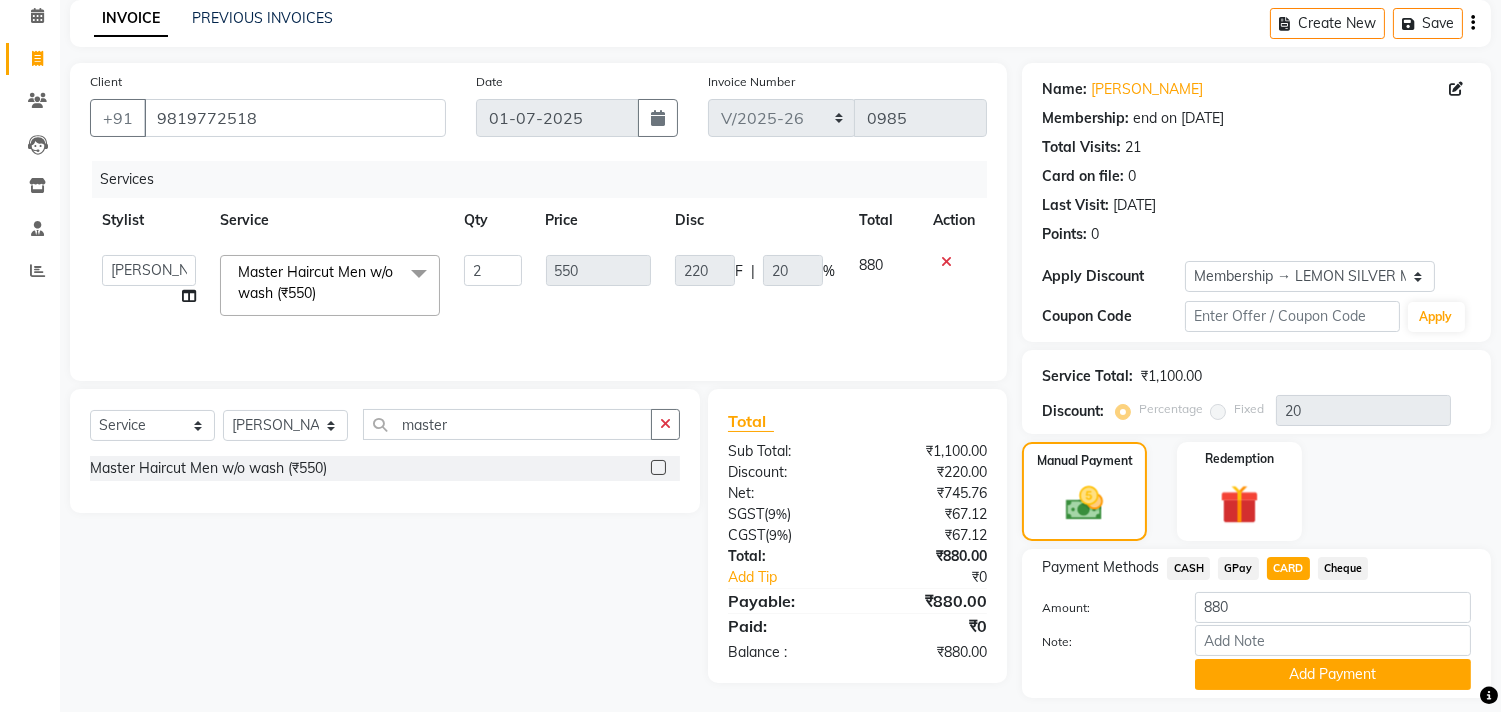 scroll, scrollTop: 143, scrollLeft: 0, axis: vertical 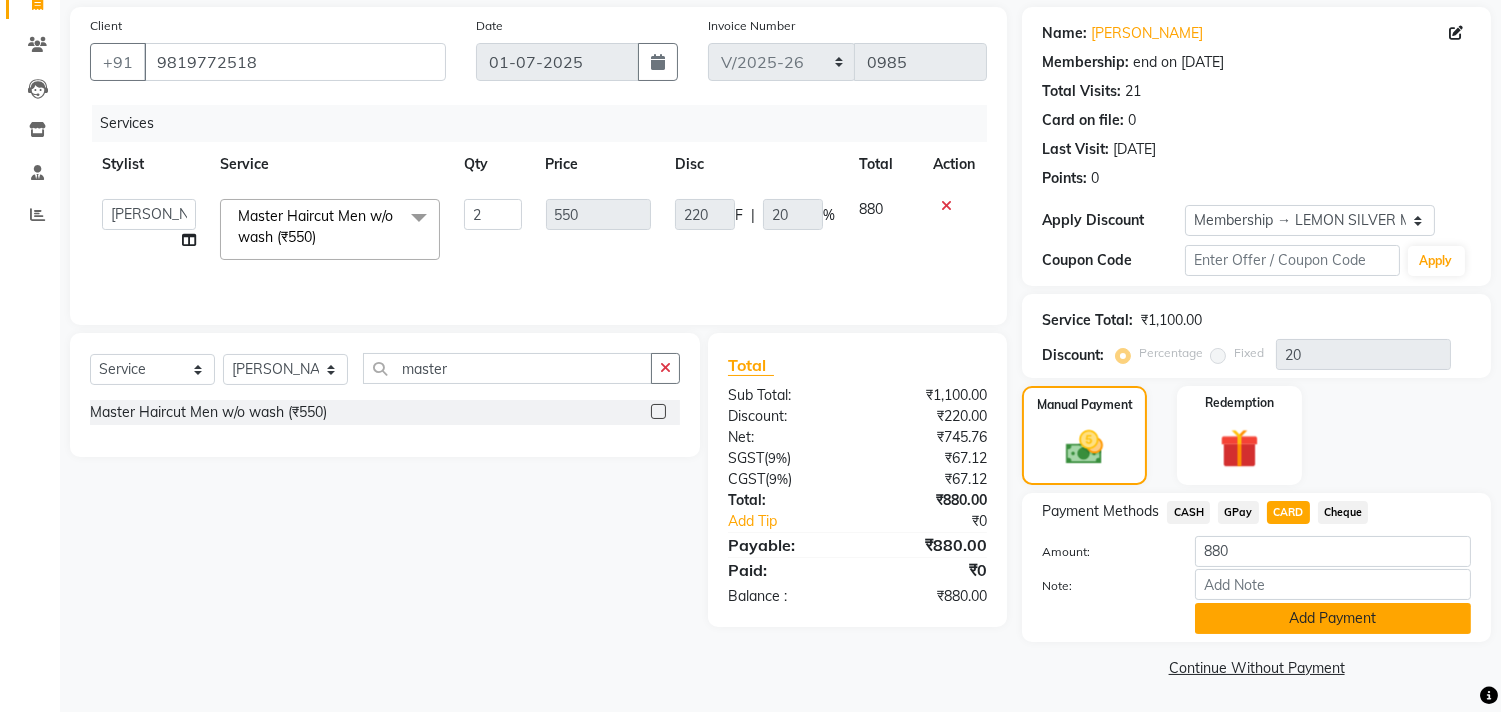 click on "Add Payment" 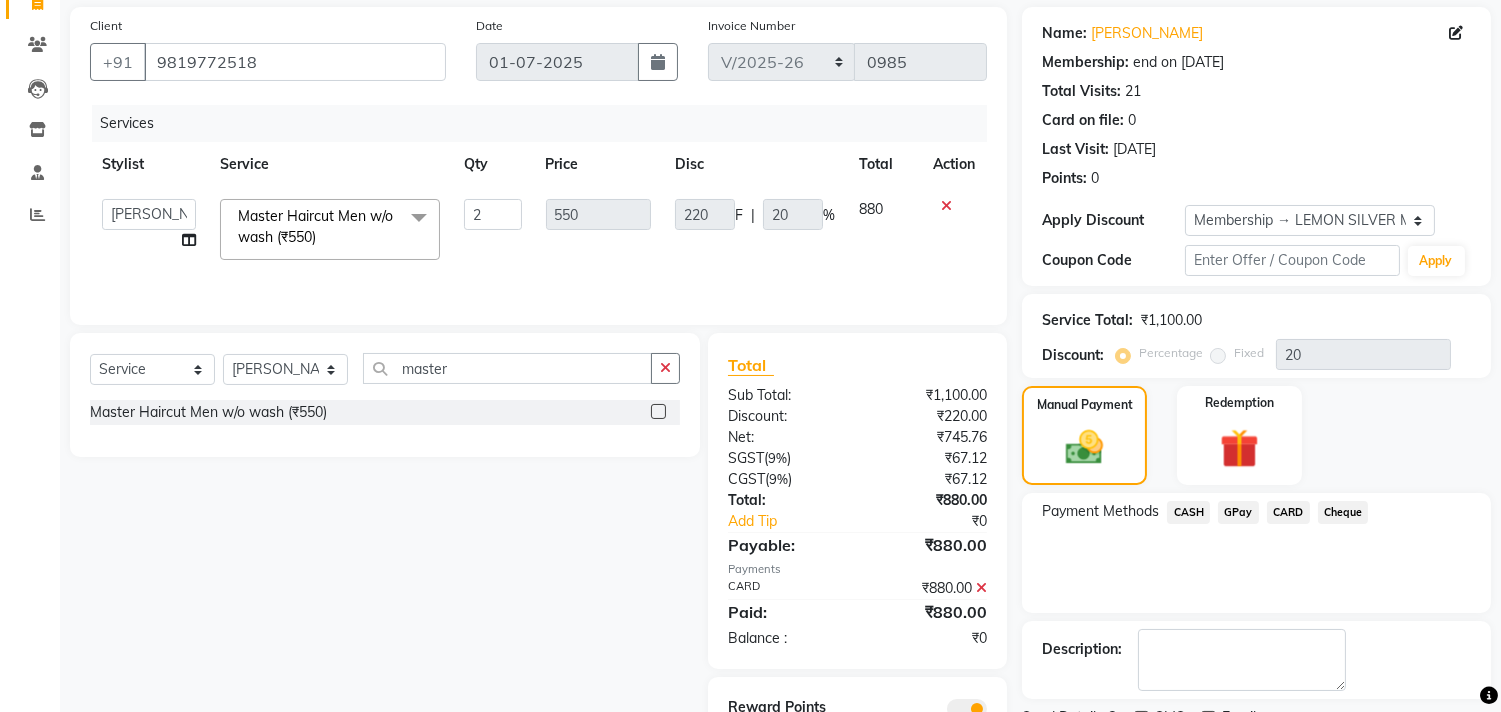 scroll, scrollTop: 228, scrollLeft: 0, axis: vertical 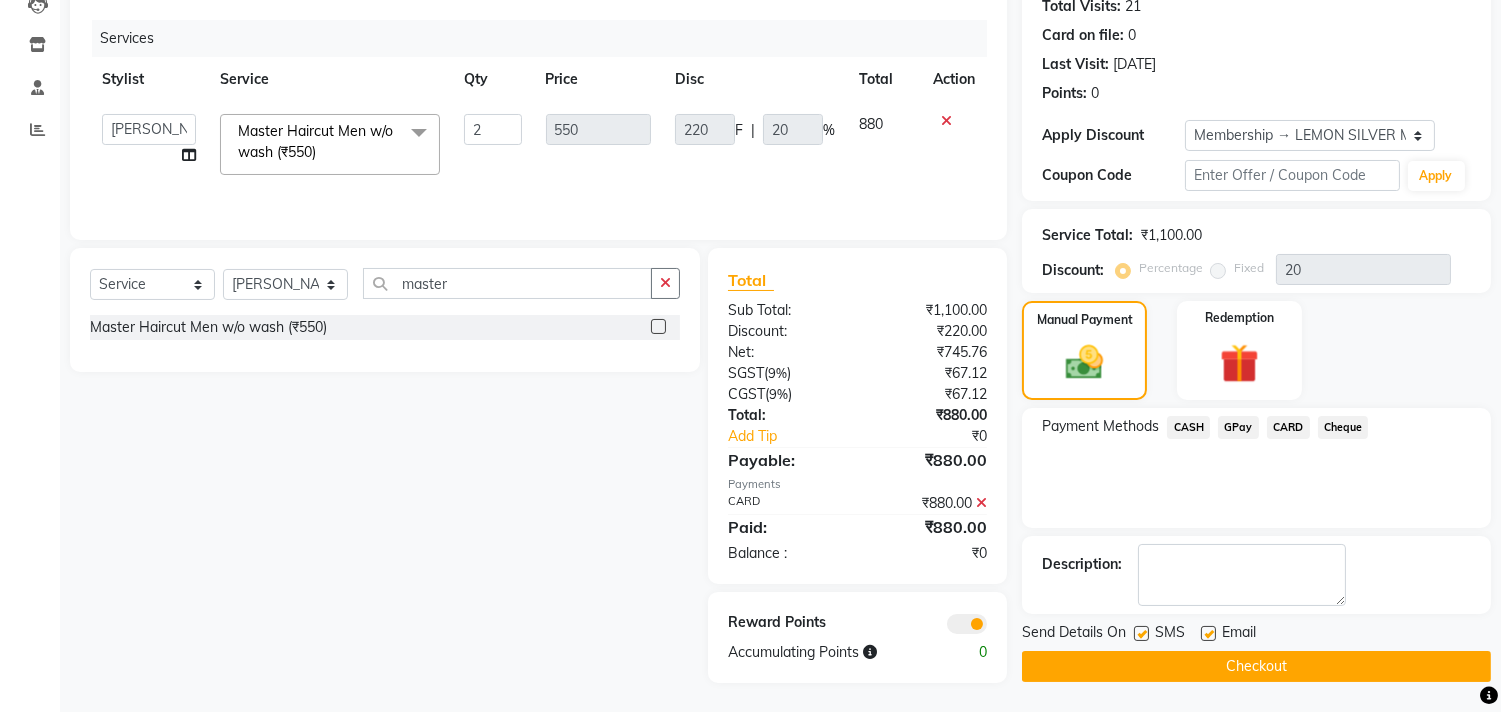 click 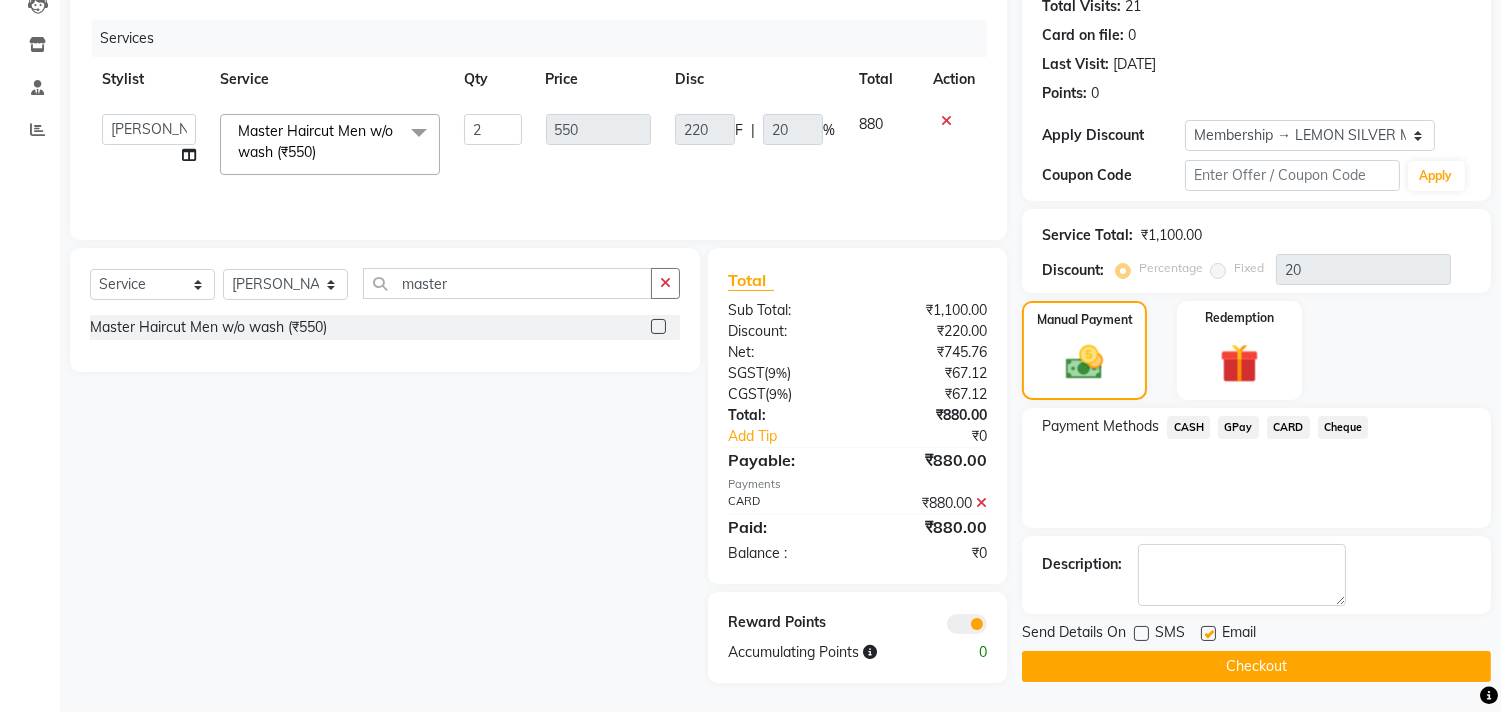 click 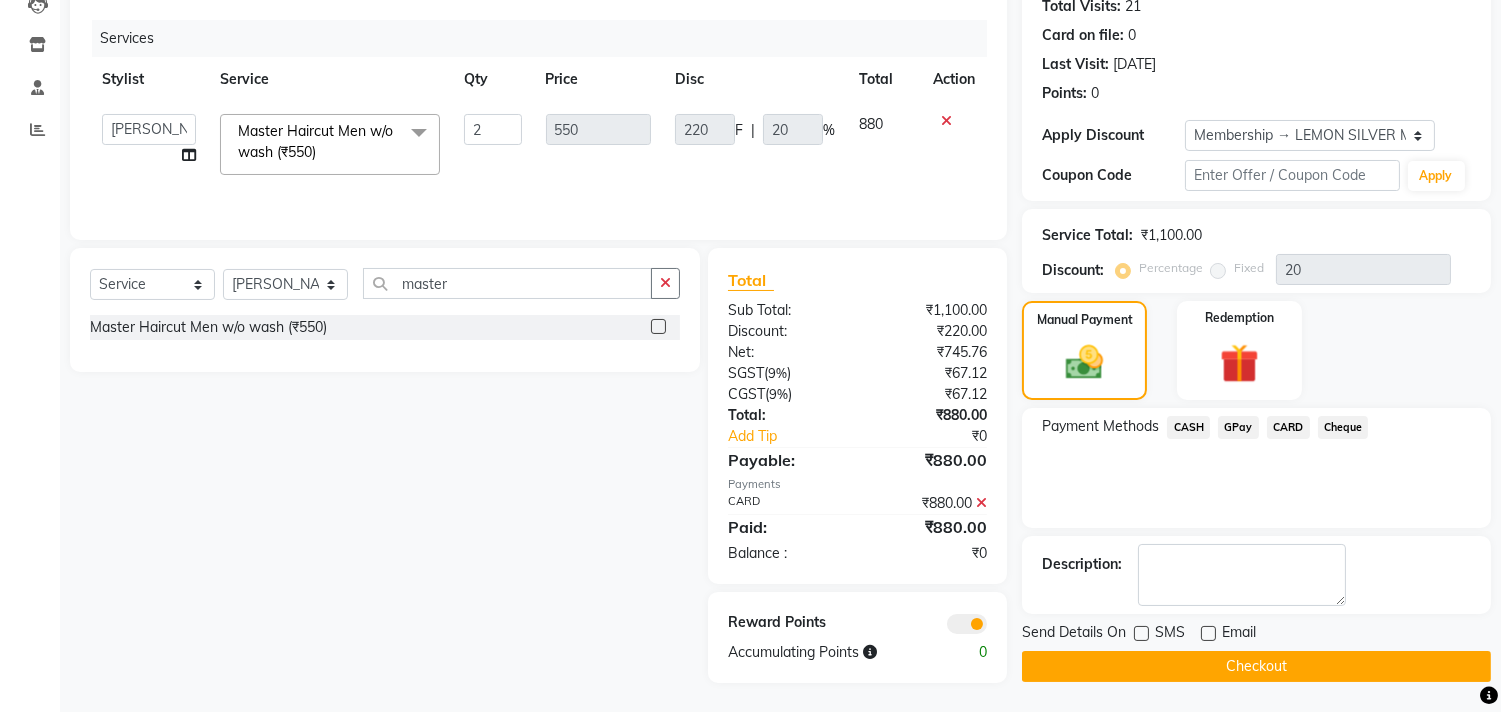 click on "Checkout" 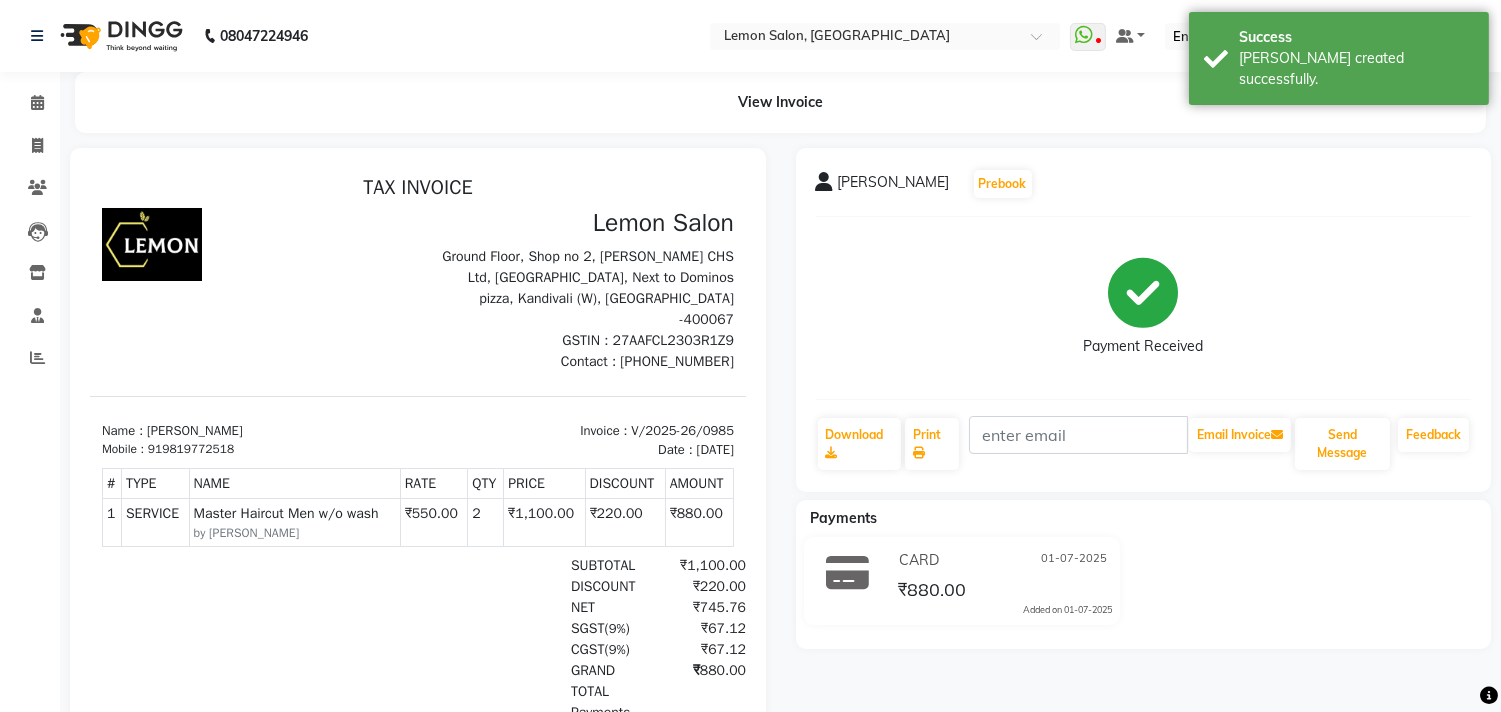 scroll, scrollTop: 0, scrollLeft: 0, axis: both 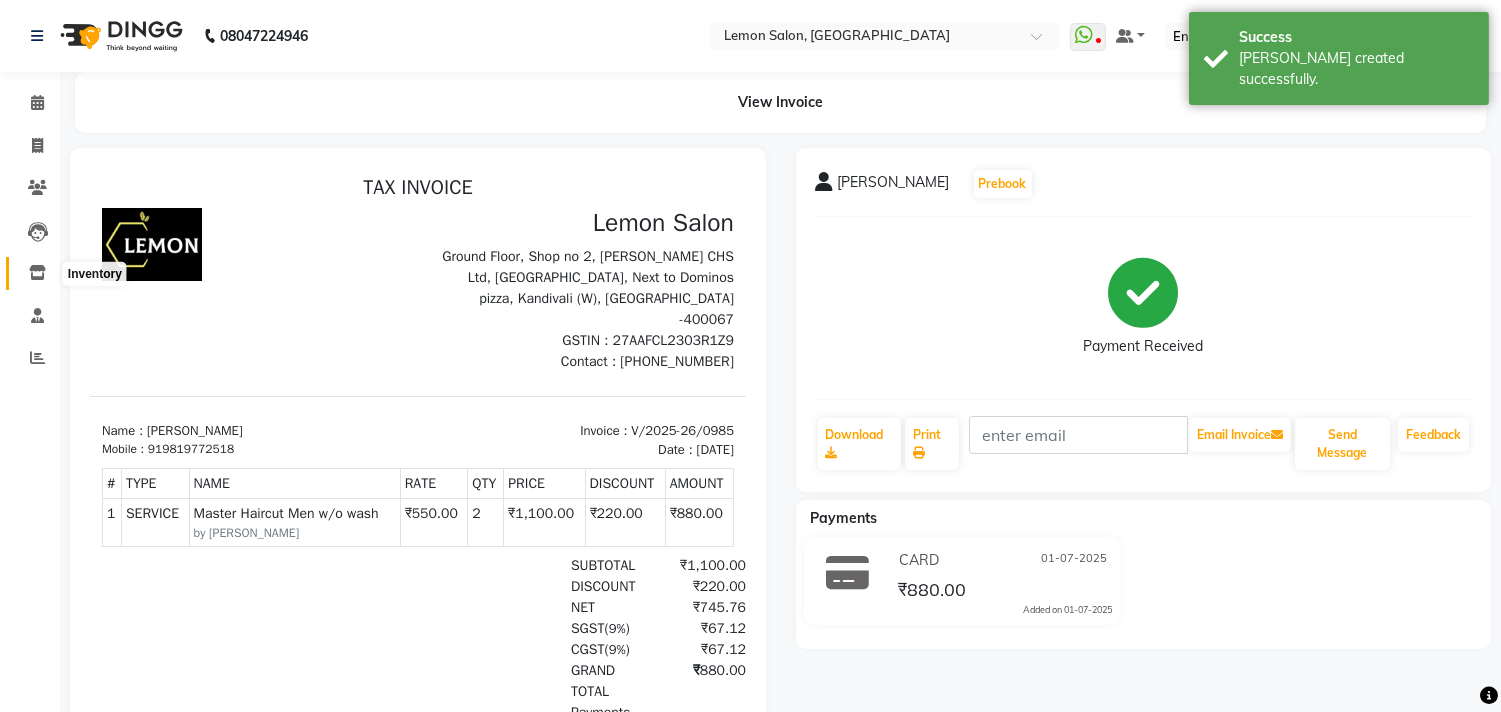 click 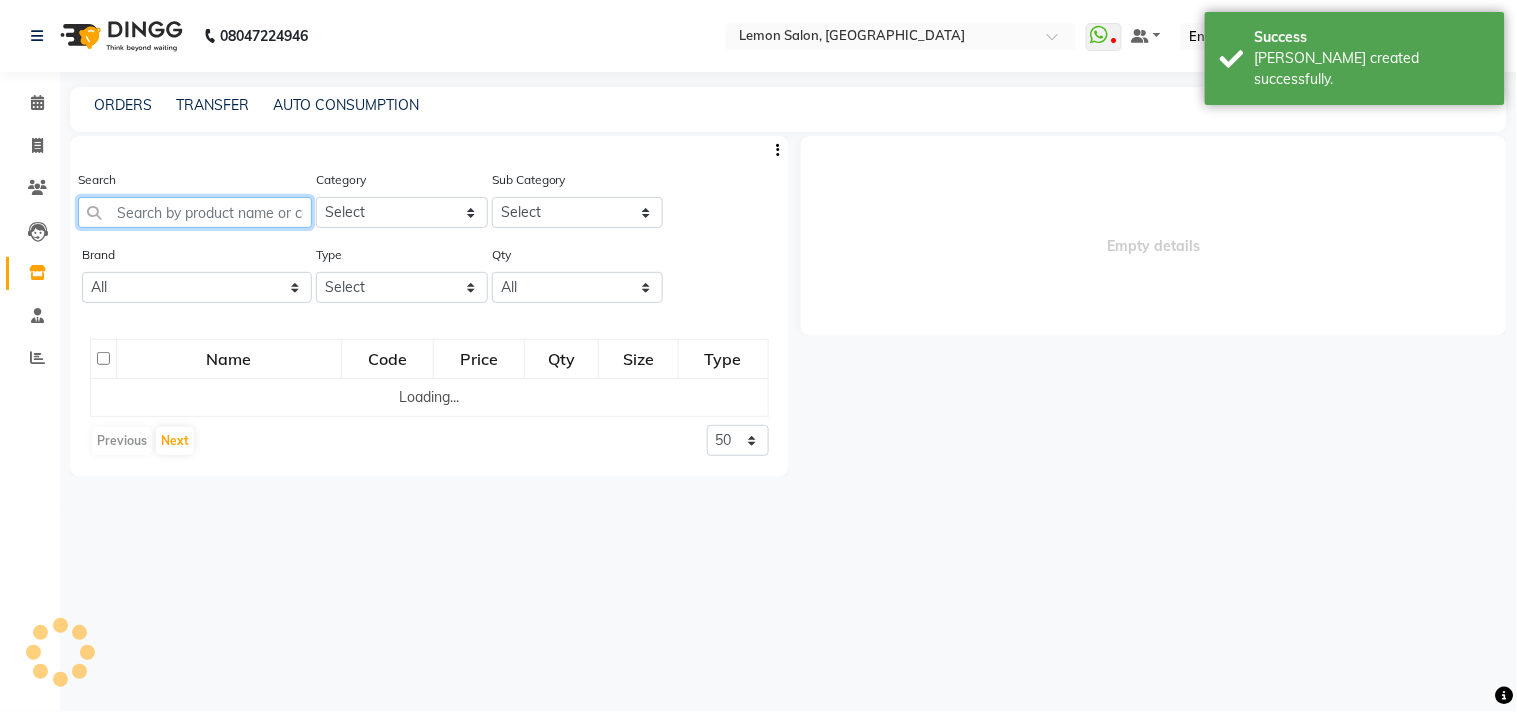 click 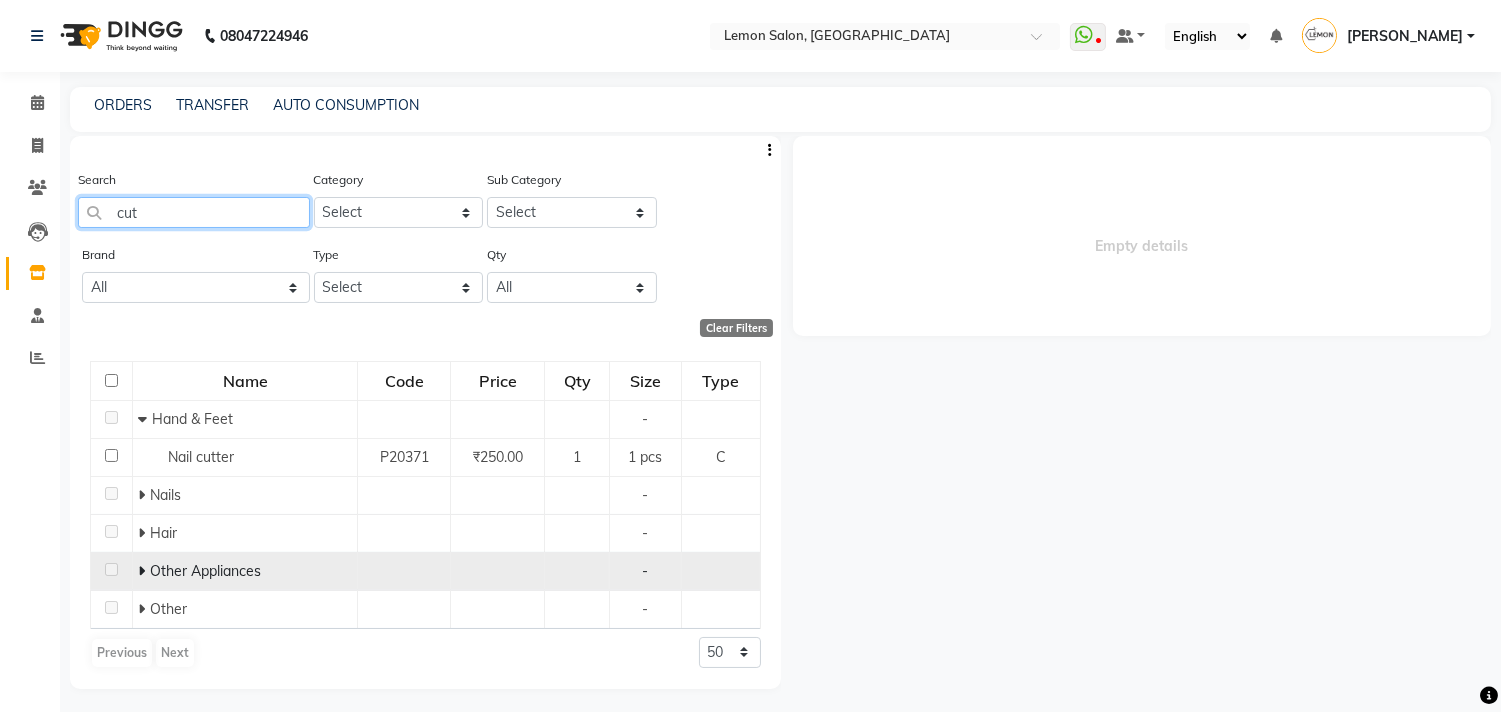 type on "cut" 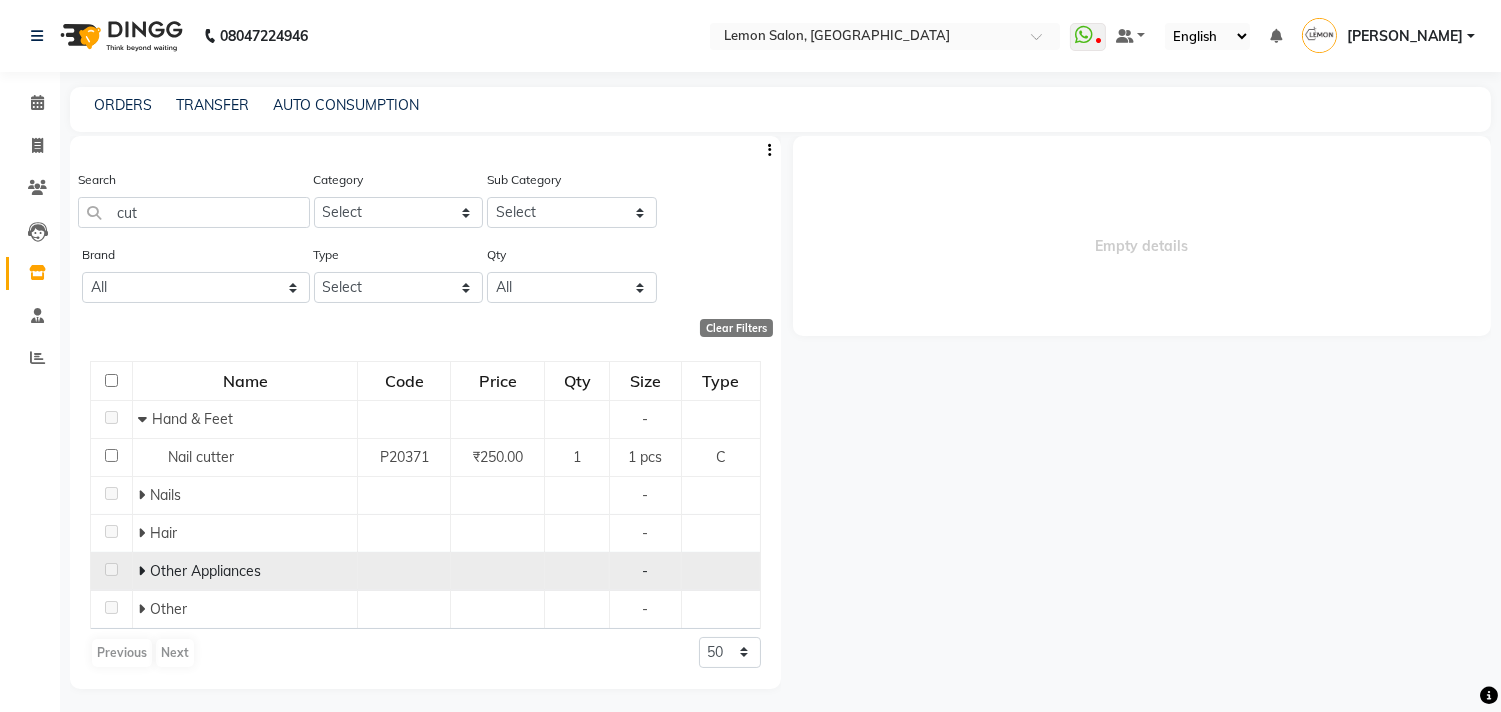 click 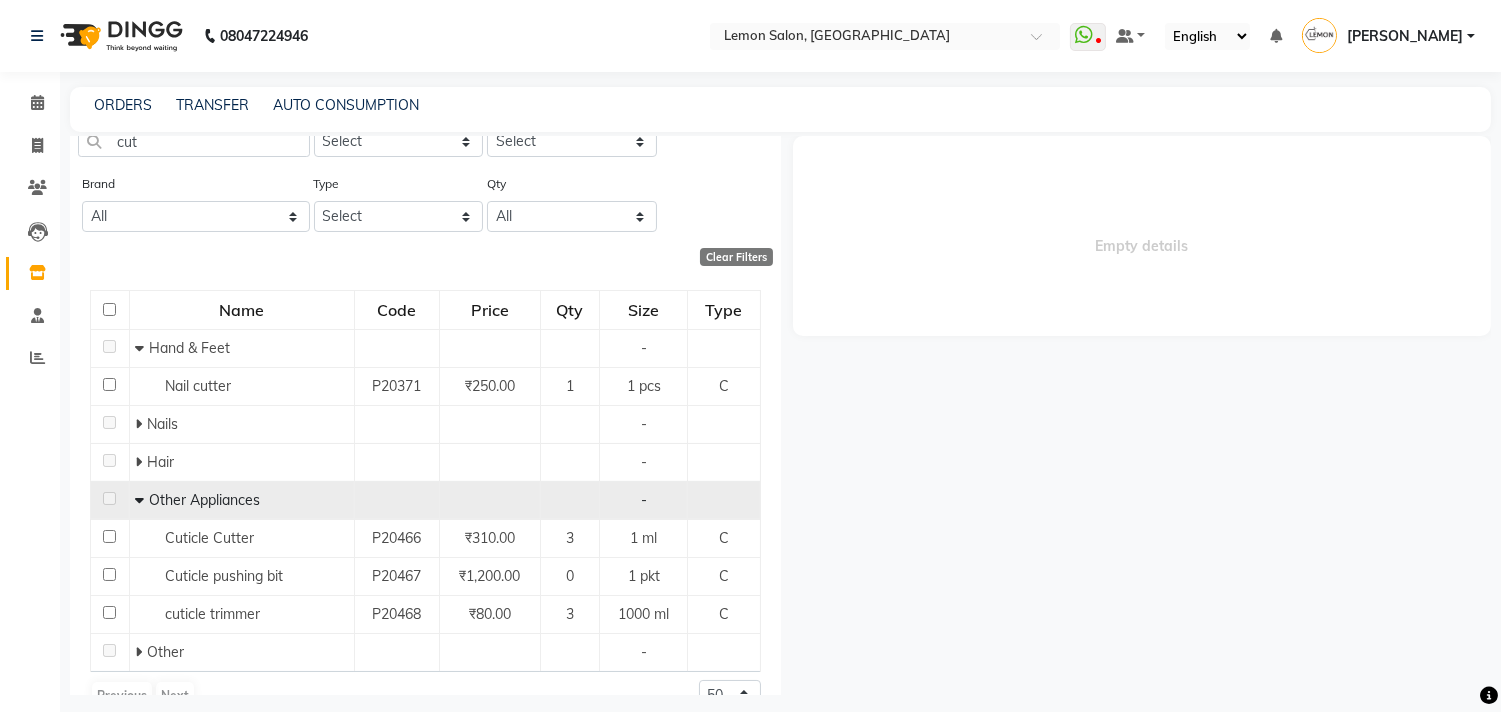 scroll, scrollTop: 108, scrollLeft: 0, axis: vertical 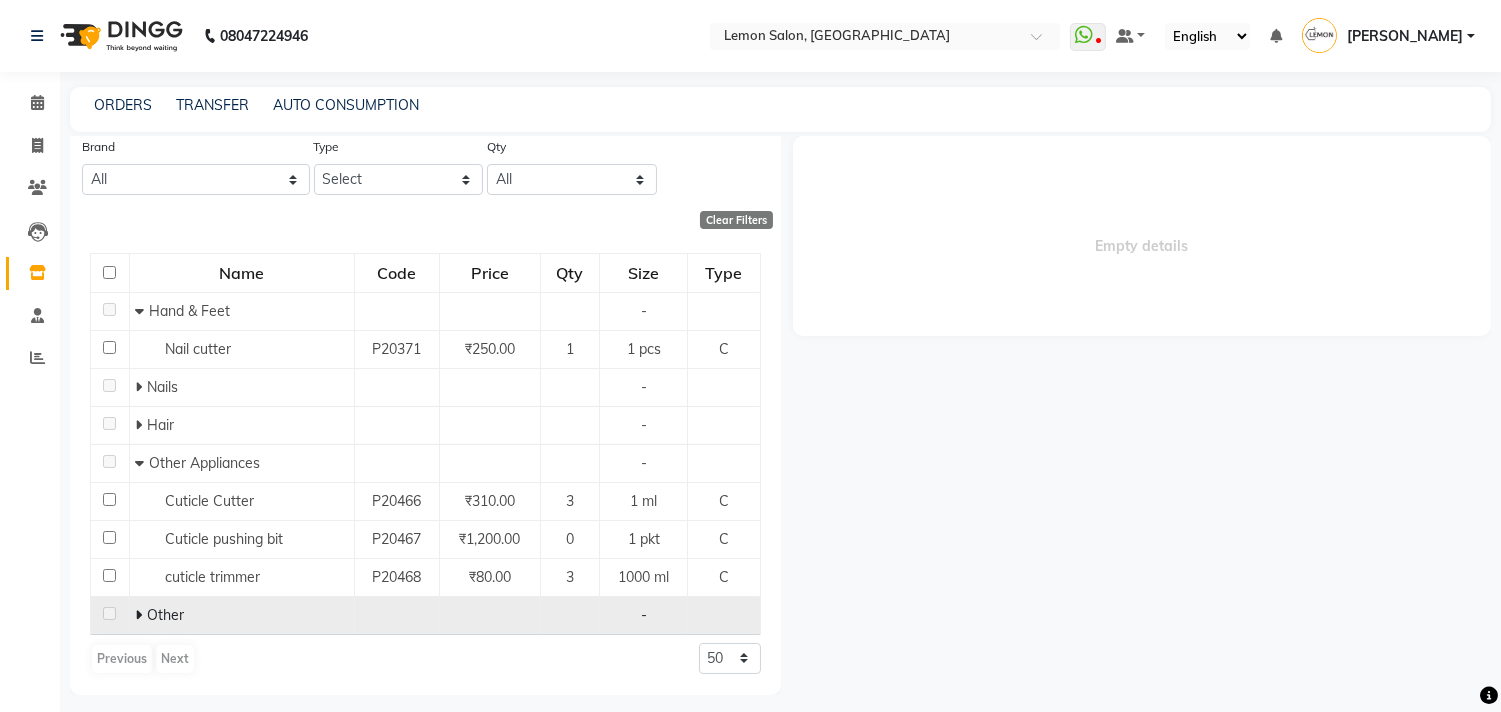click 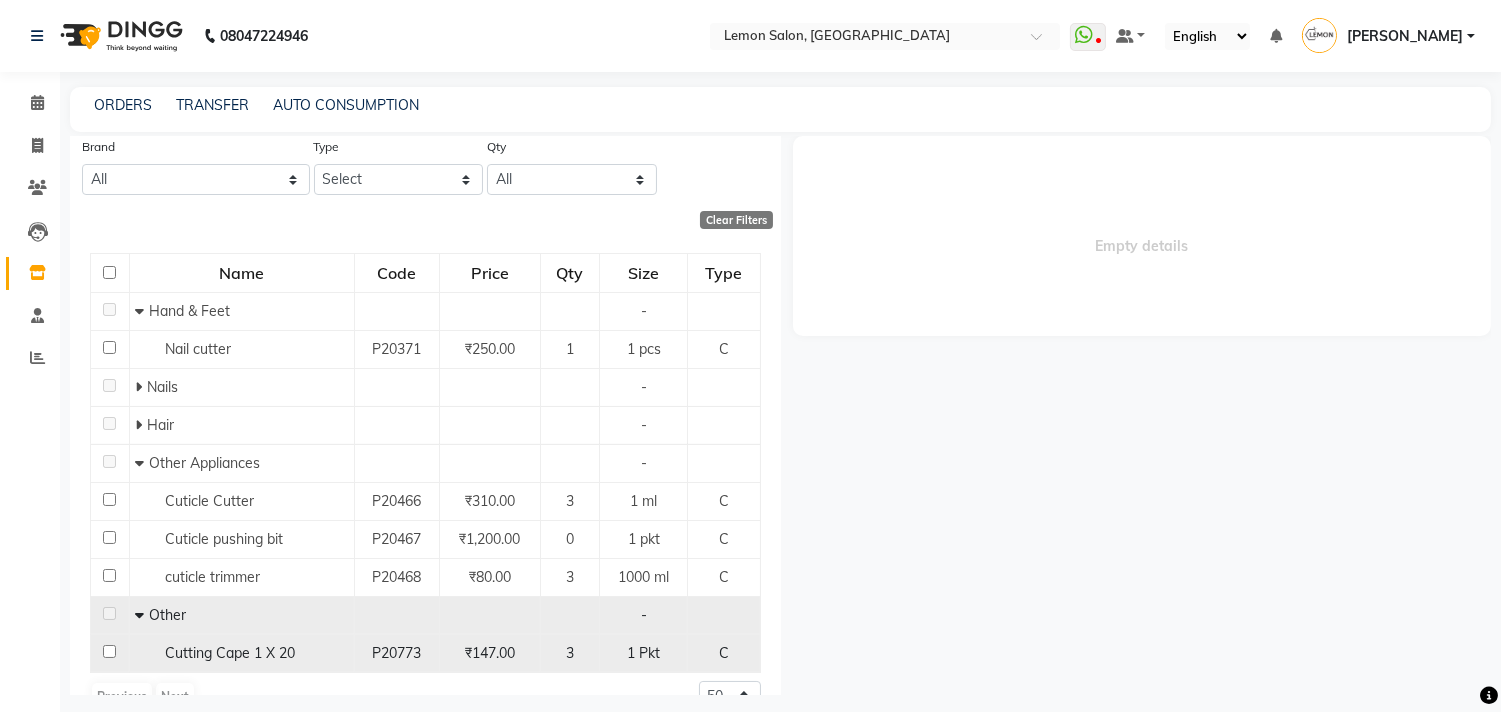 click on "Cutting Cape 1 X 20" 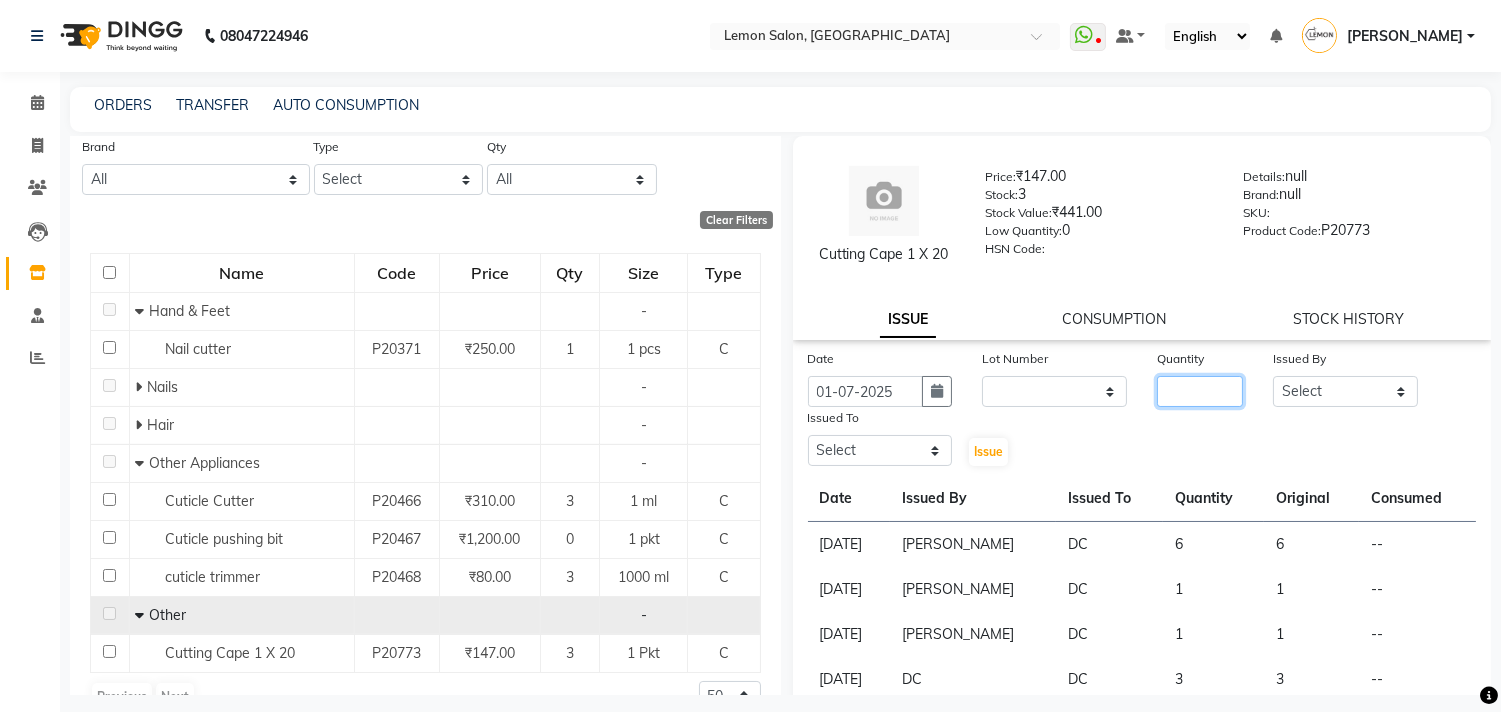click 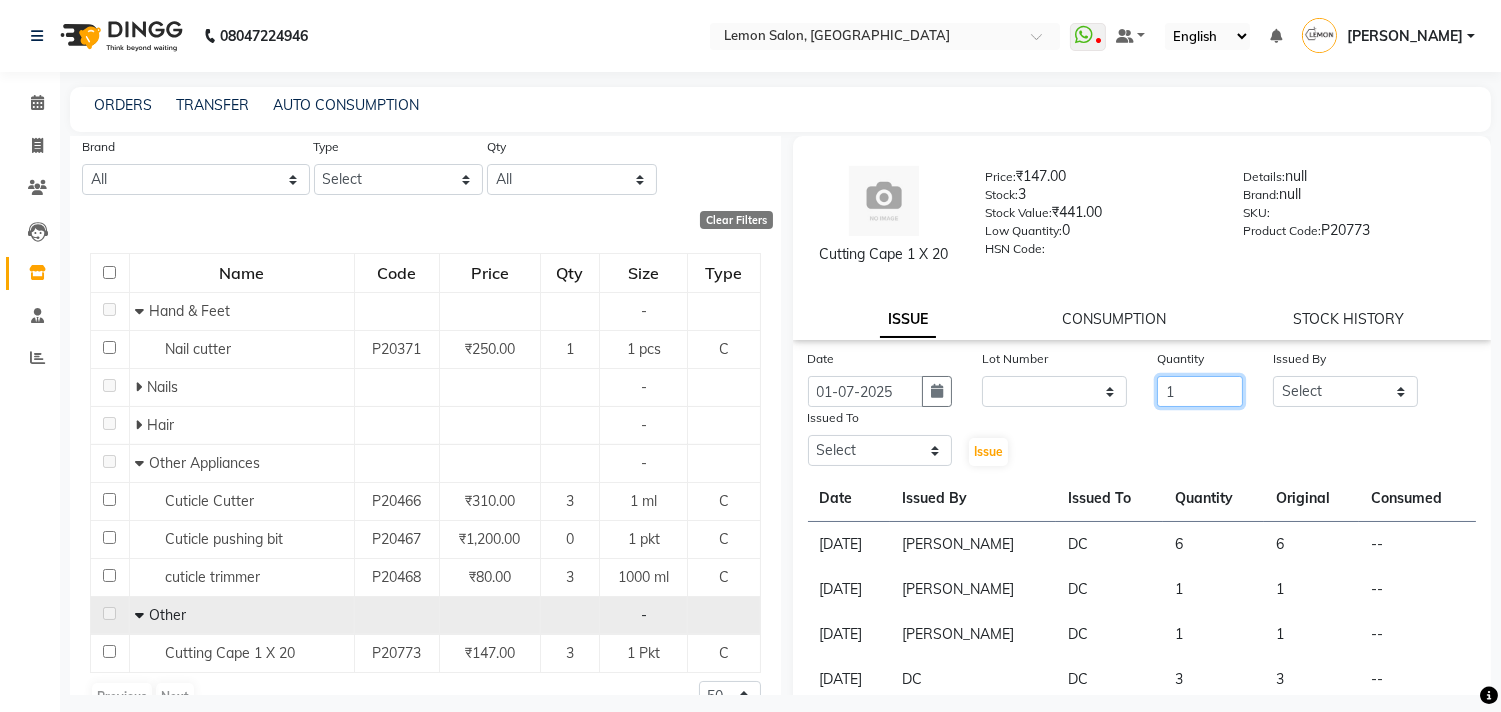 type on "1" 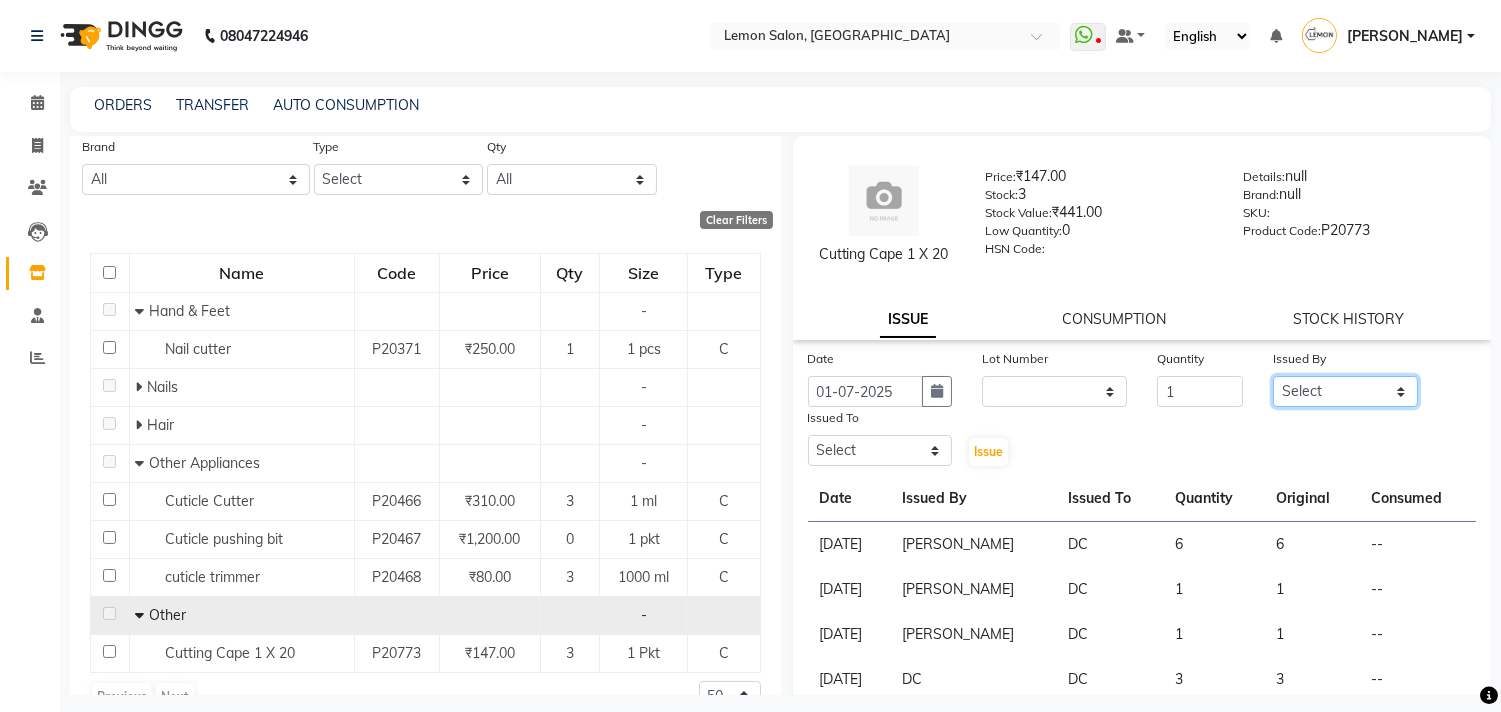click on "Select Alam Arun Arndive DC Faheem Malik Gufran Salmani Manisha Malviya Payal Maurya Riya Adawade Shoeb Salmani Kandivali Swati Sharma Yunus Yusuf Shaikh" 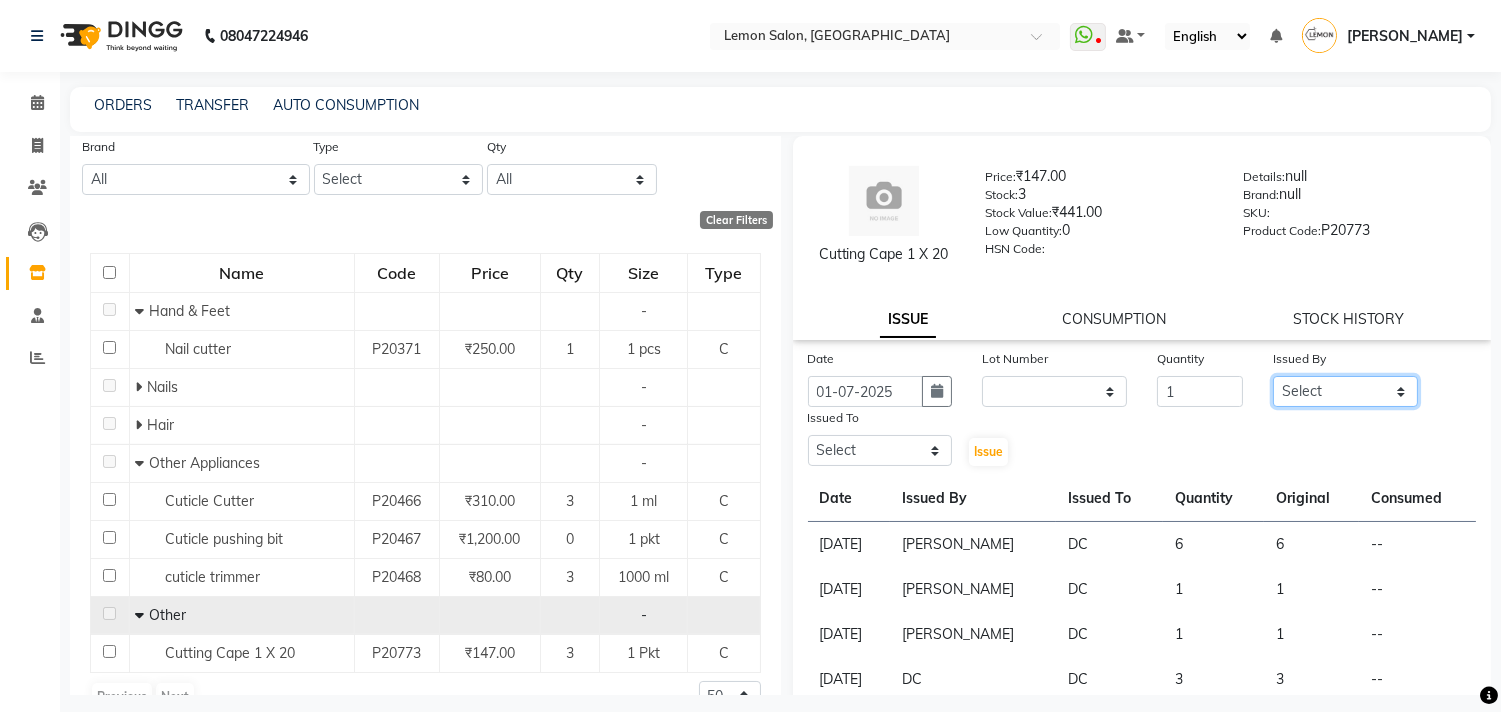 select on "7880" 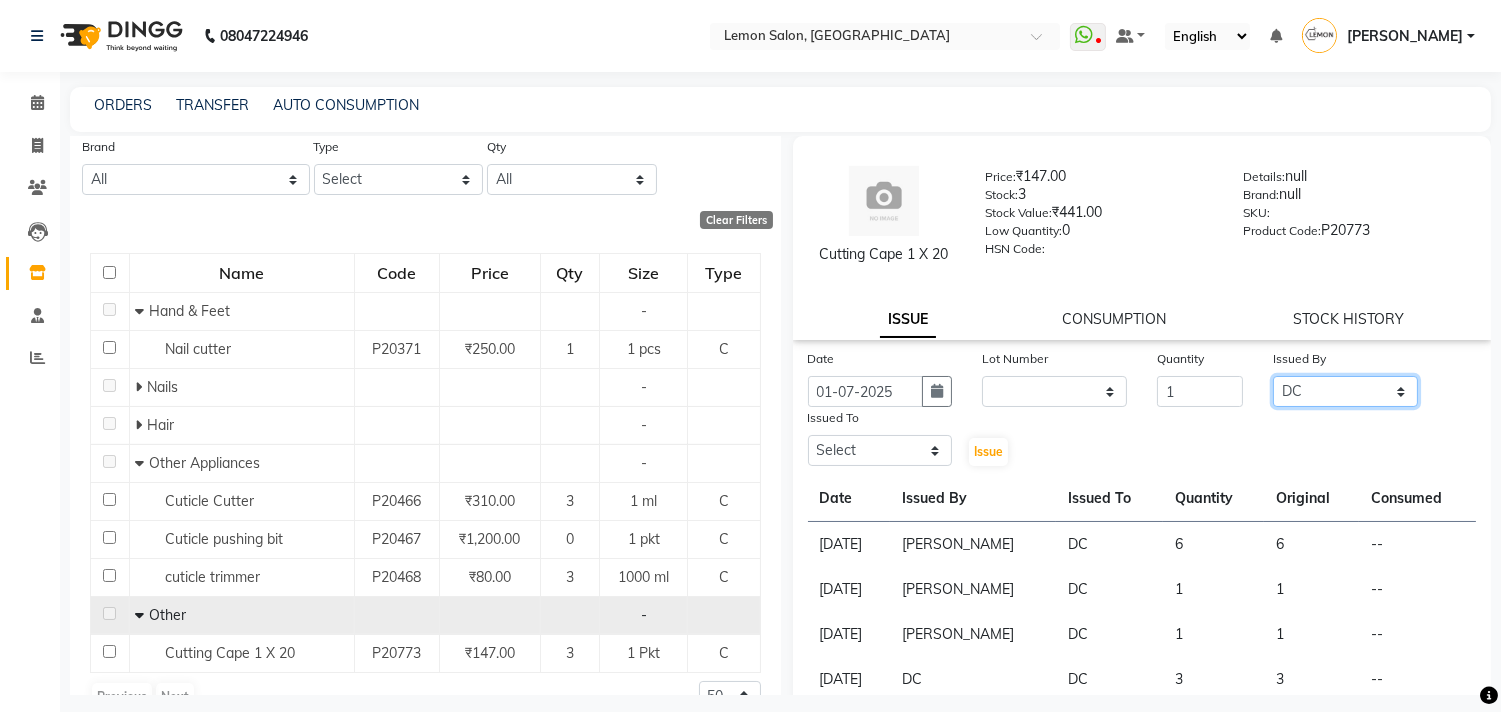 click on "Select Alam Arun Arndive DC Faheem Malik Gufran Salmani Manisha Malviya Payal Maurya Riya Adawade Shoeb Salmani Kandivali Swati Sharma Yunus Yusuf Shaikh" 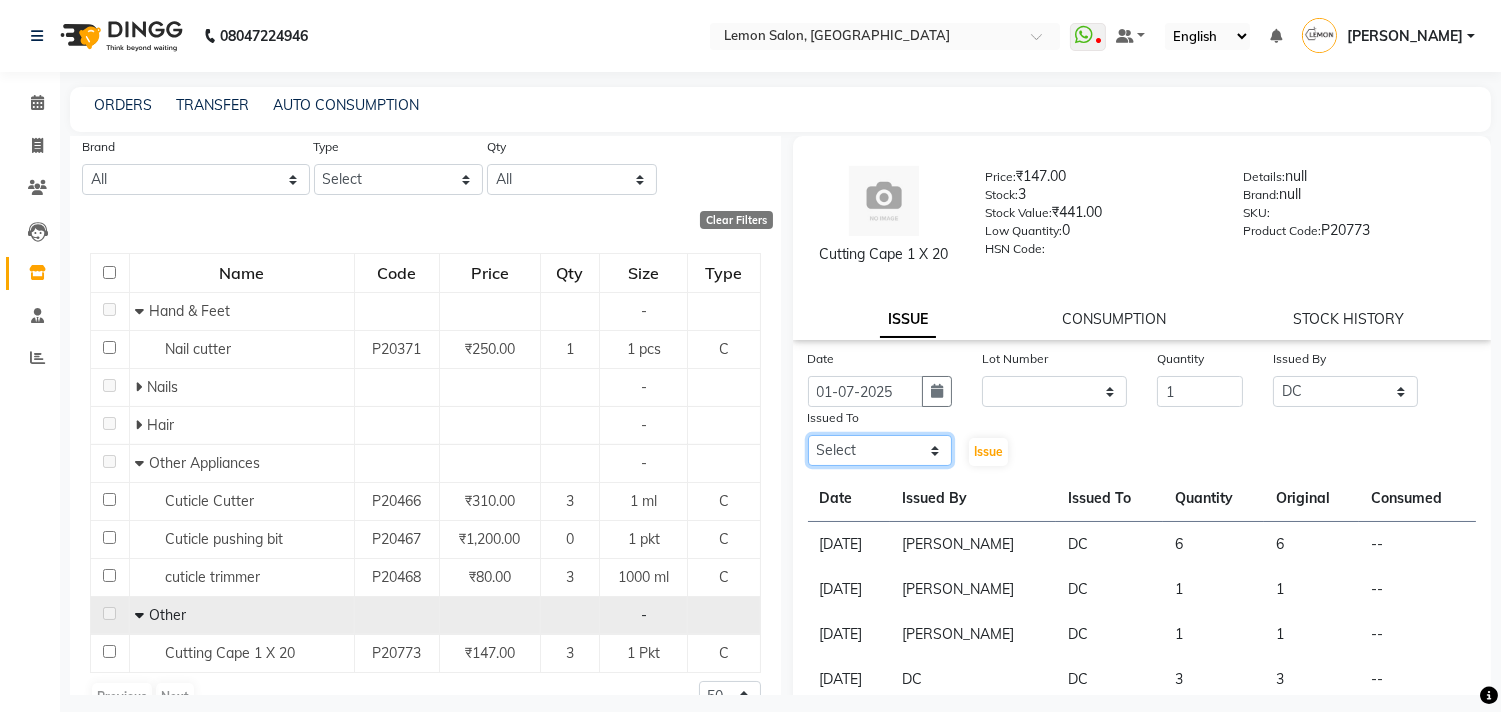 click on "Select Alam Arun Arndive DC Faheem Malik Gufran Salmani Manisha Malviya Payal Maurya Riya Adawade Shoeb Salmani Kandivali Swati Sharma Yunus Yusuf Shaikh" 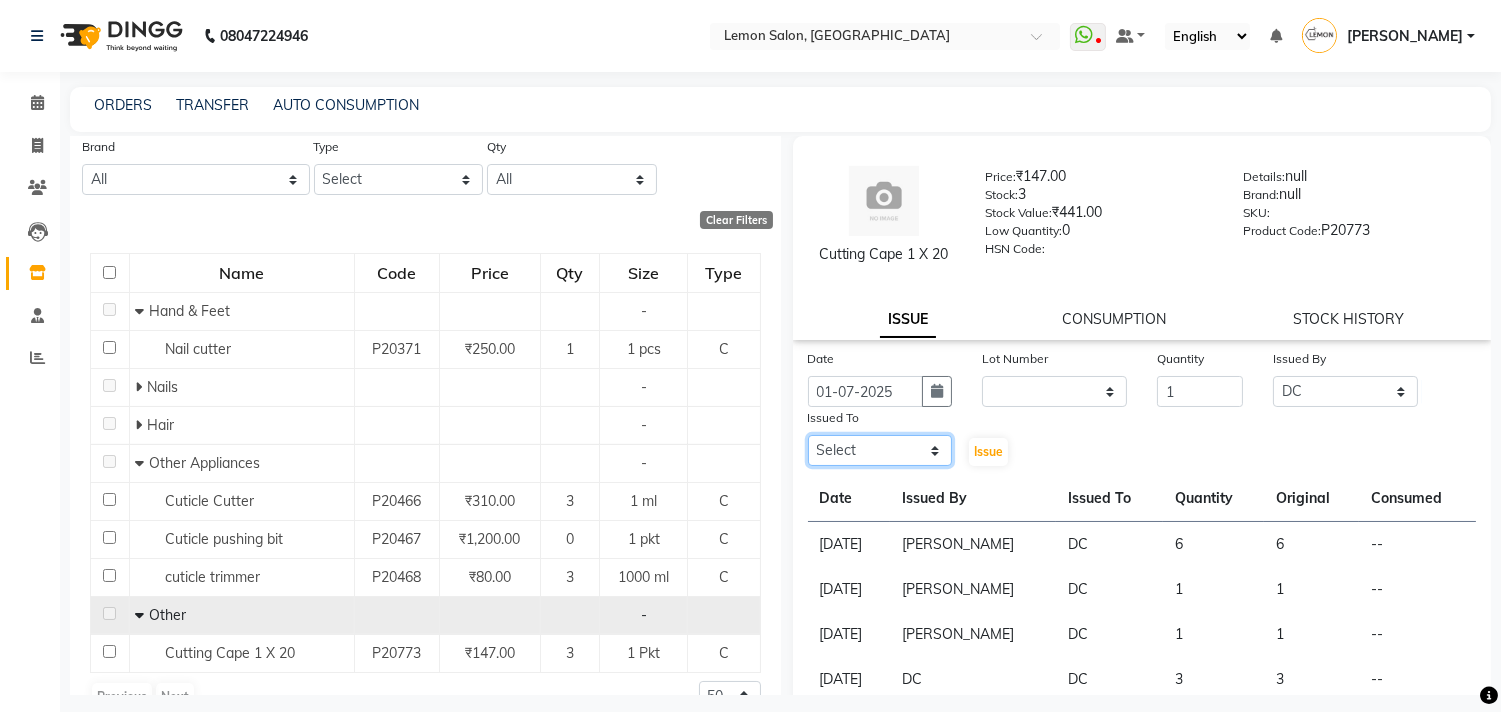 select on "7880" 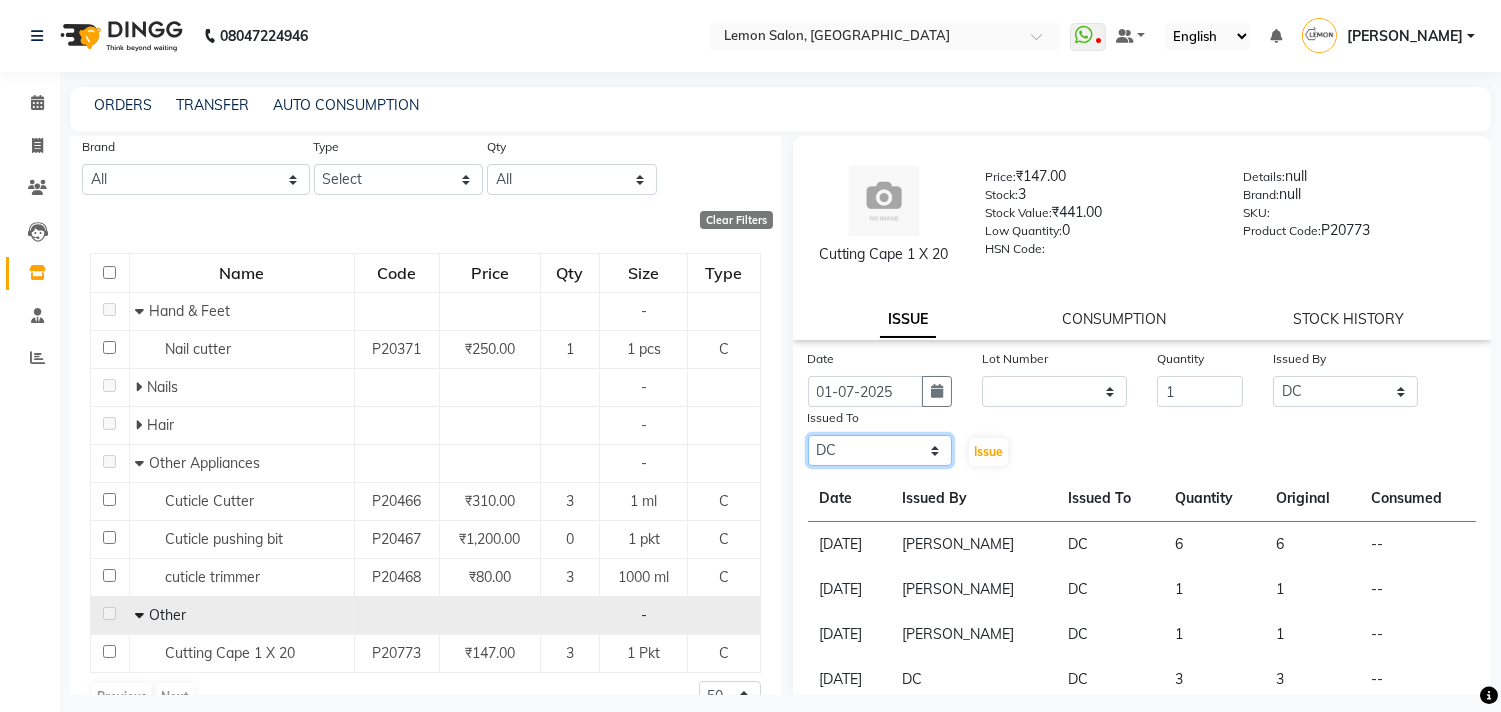 click on "Select Alam Arun Arndive DC Faheem Malik Gufran Salmani Manisha Malviya Payal Maurya Riya Adawade Shoeb Salmani Kandivali Swati Sharma Yunus Yusuf Shaikh" 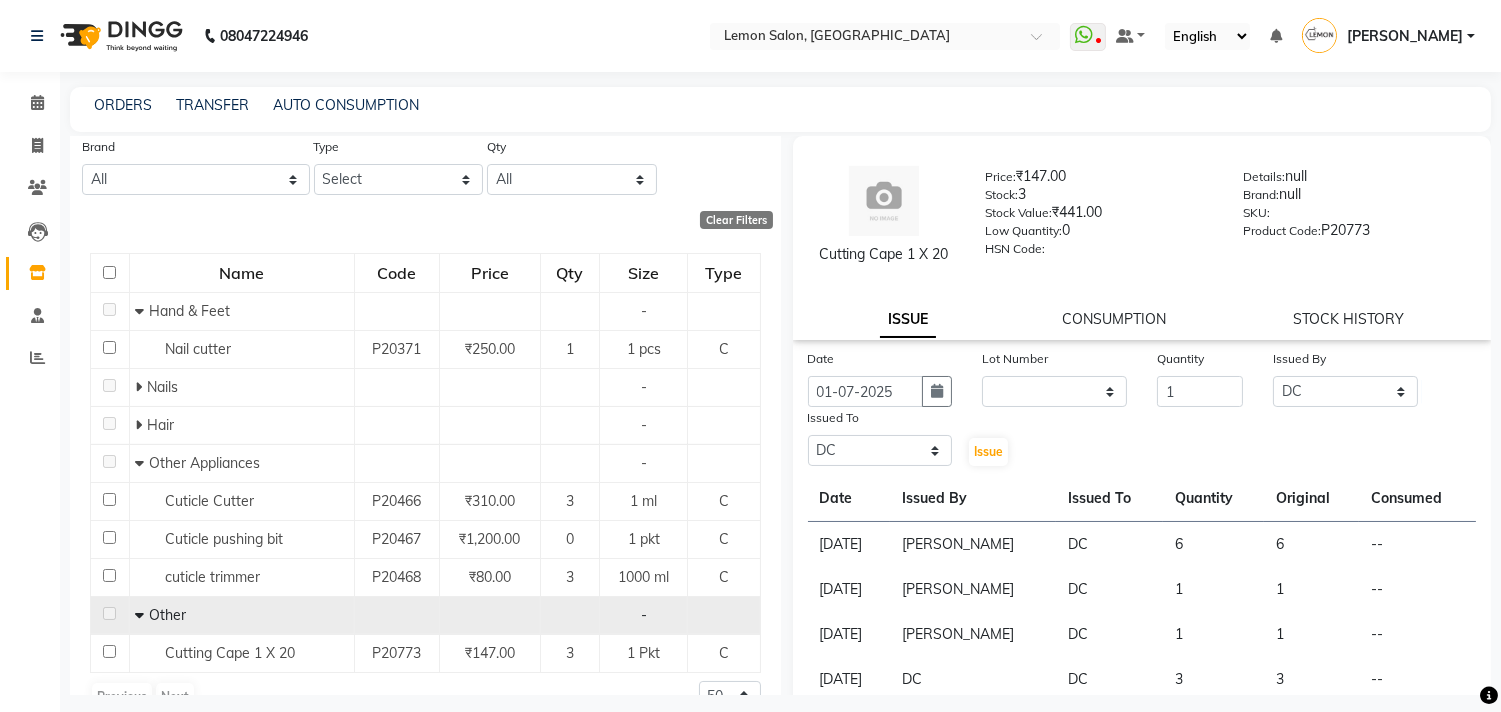 click on "Issue" 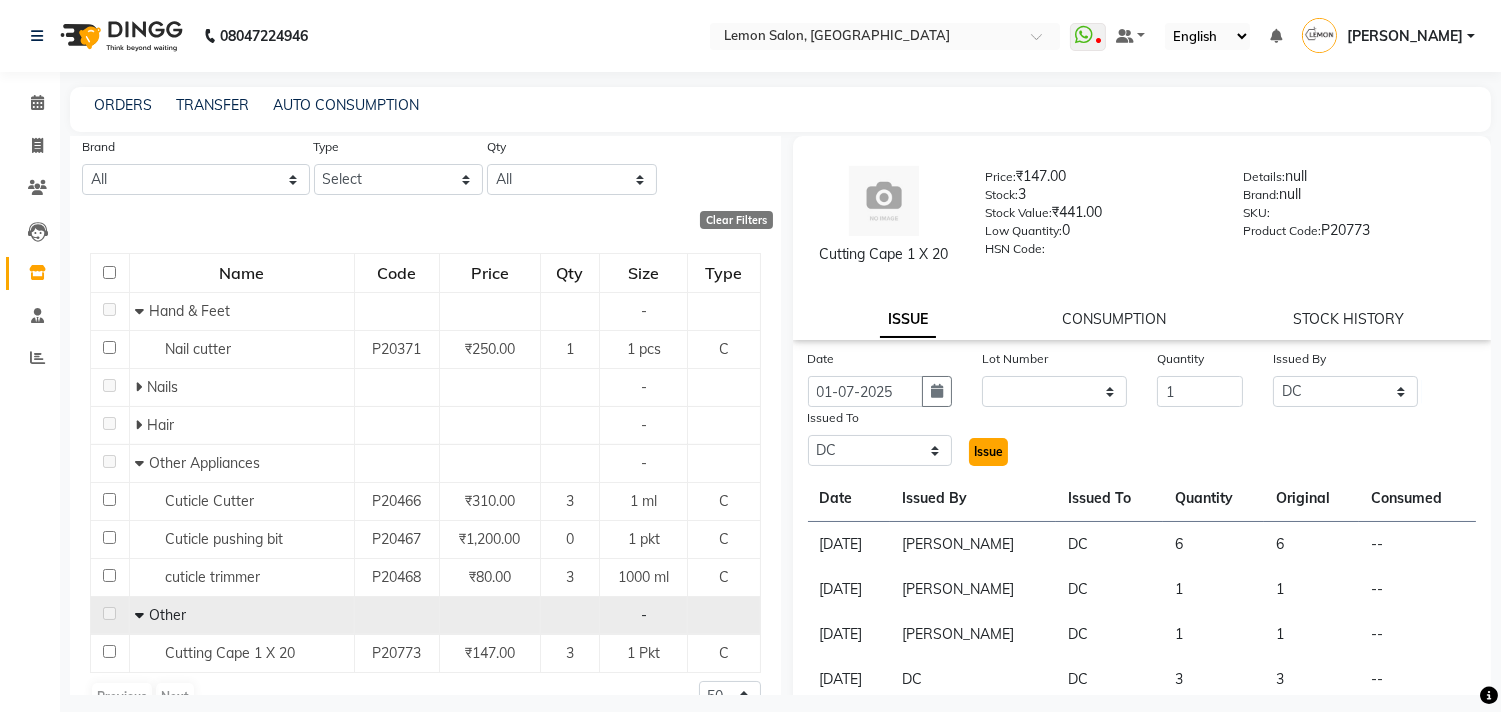 click on "Issue" 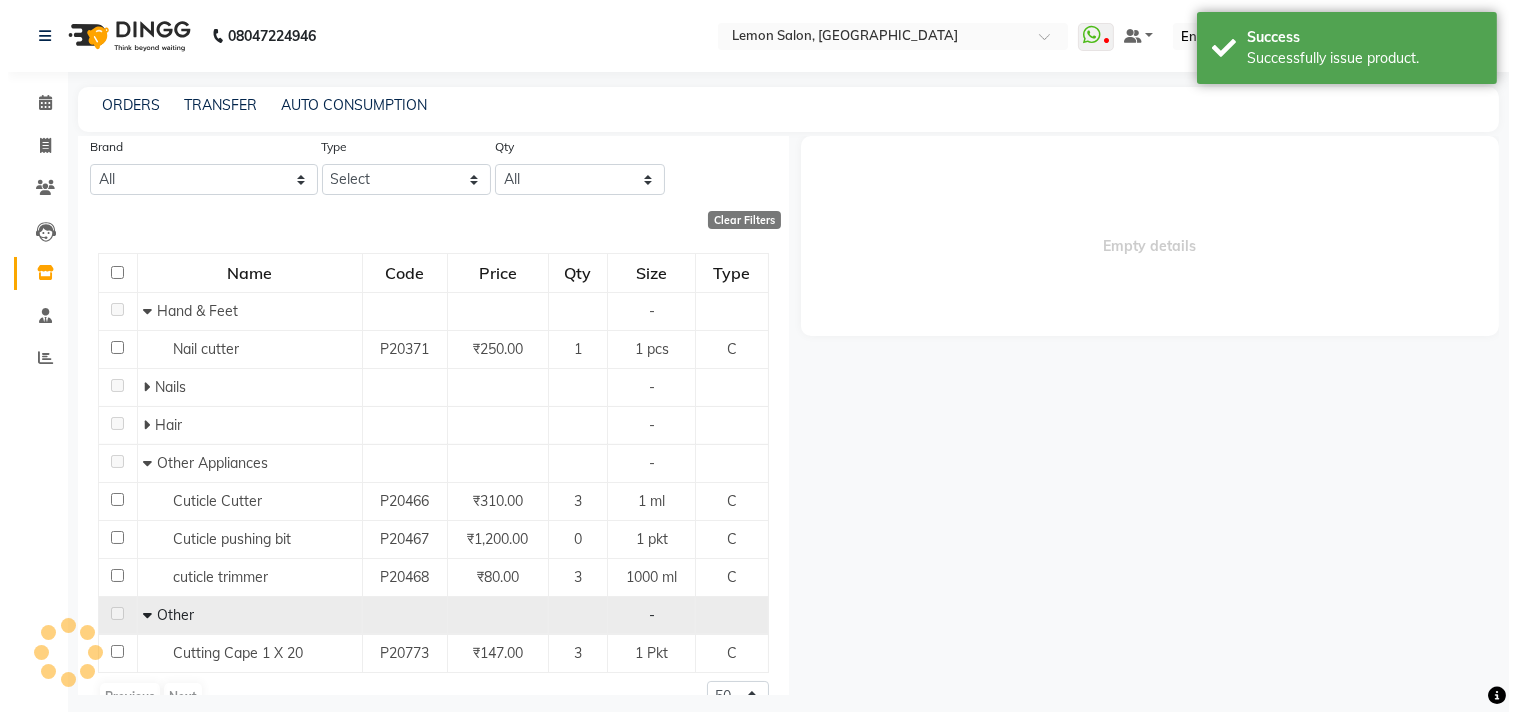 scroll, scrollTop: 0, scrollLeft: 0, axis: both 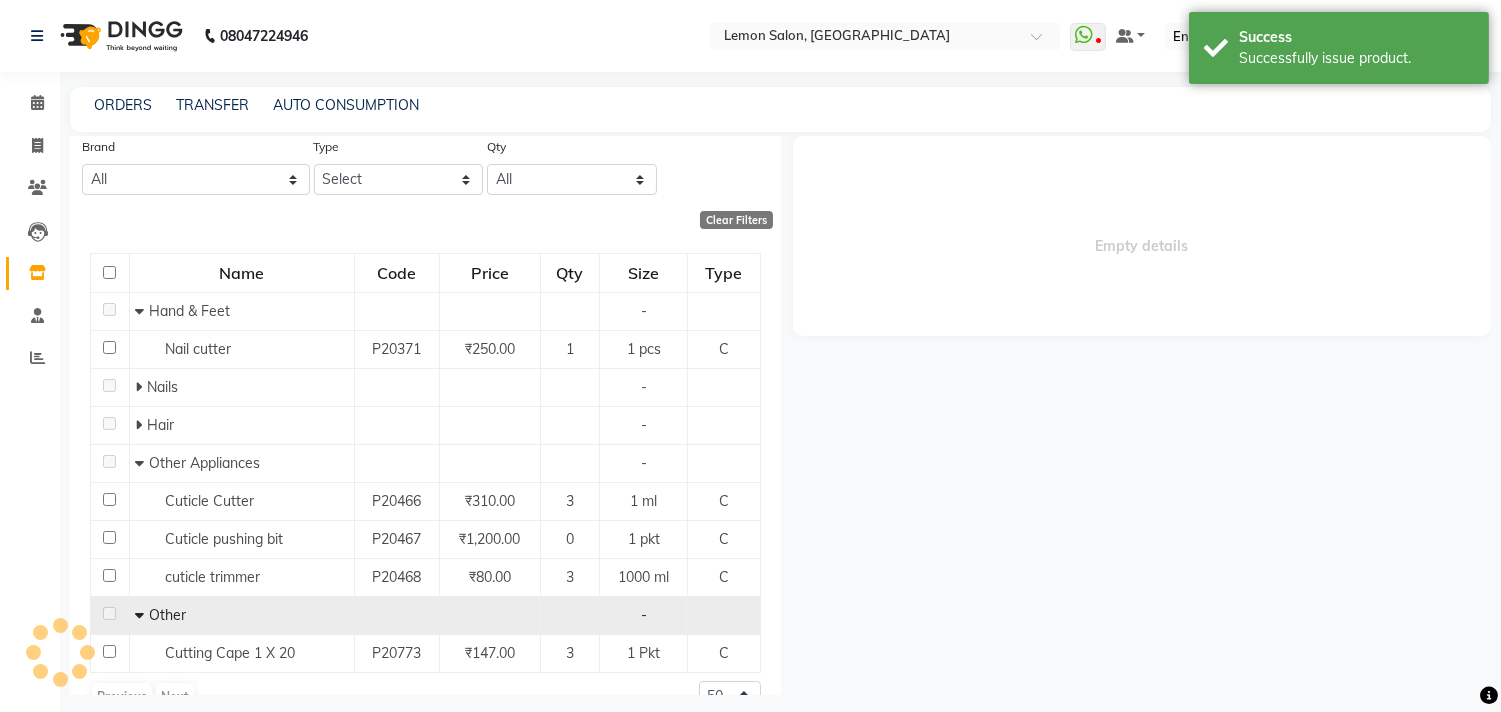 select 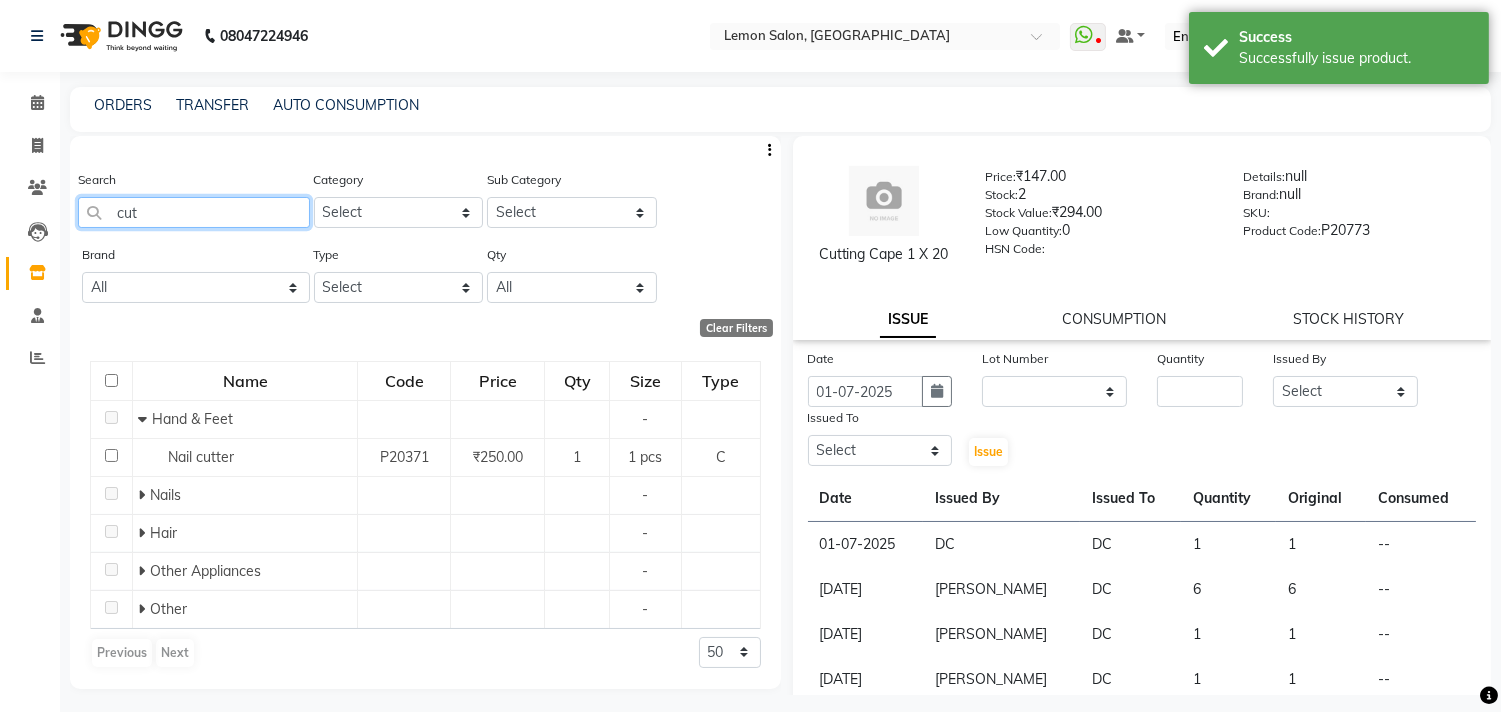 click on "cut" 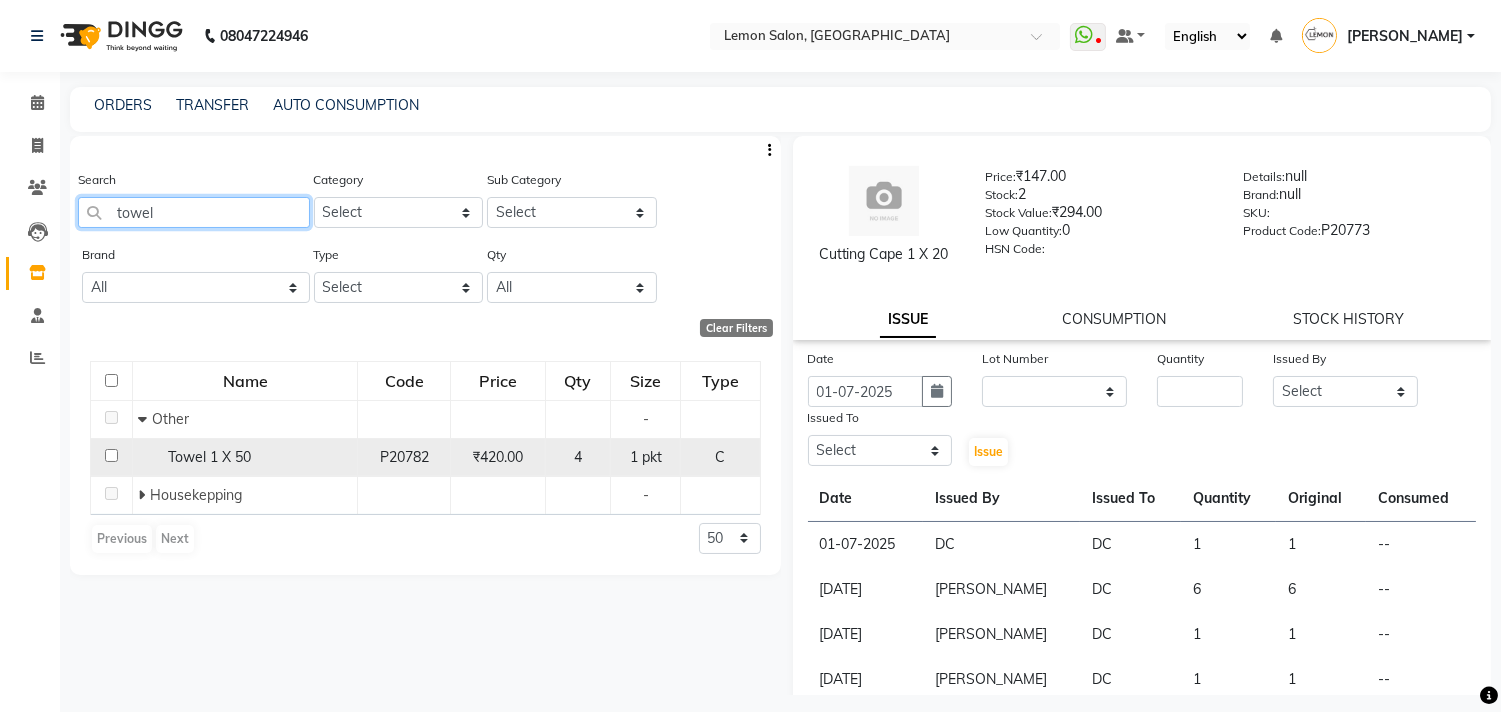type on "towel" 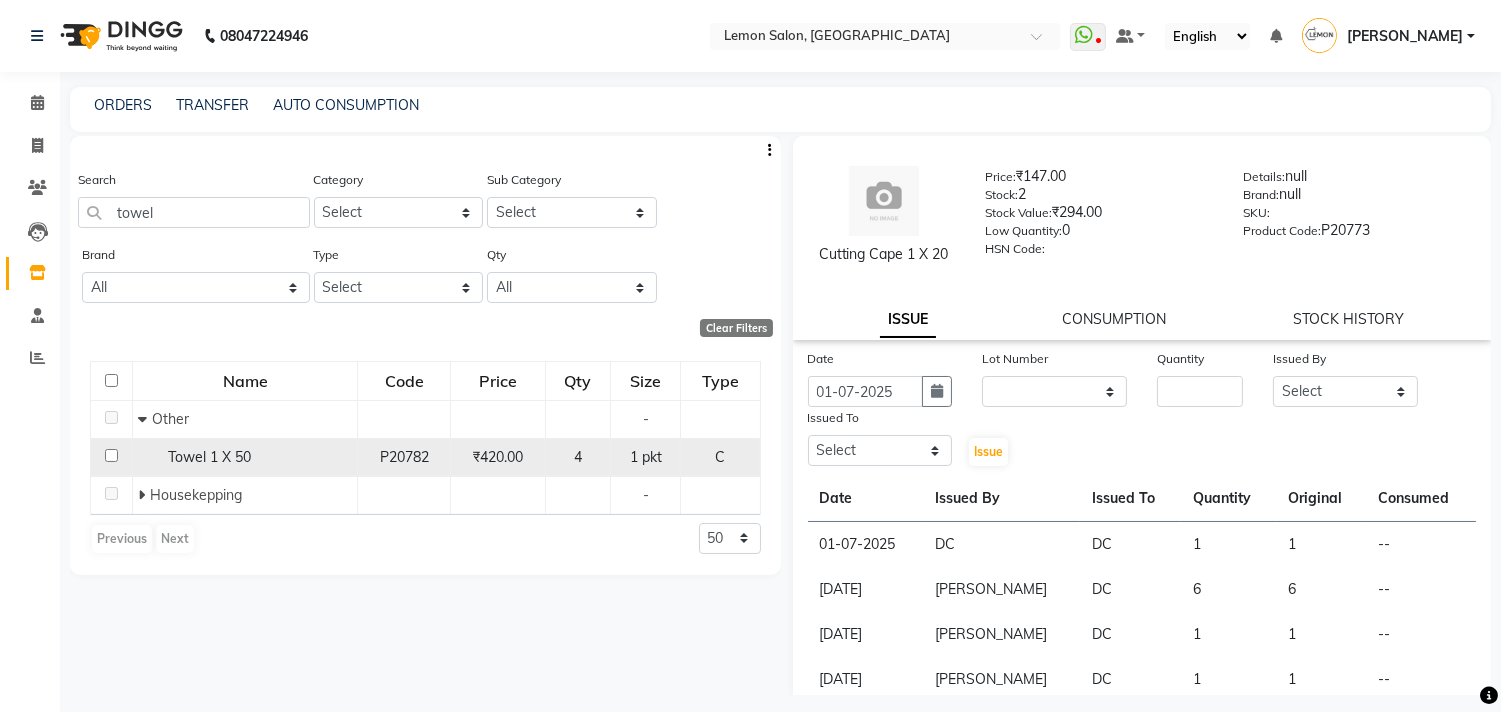 click on "Towel 1 X 50" 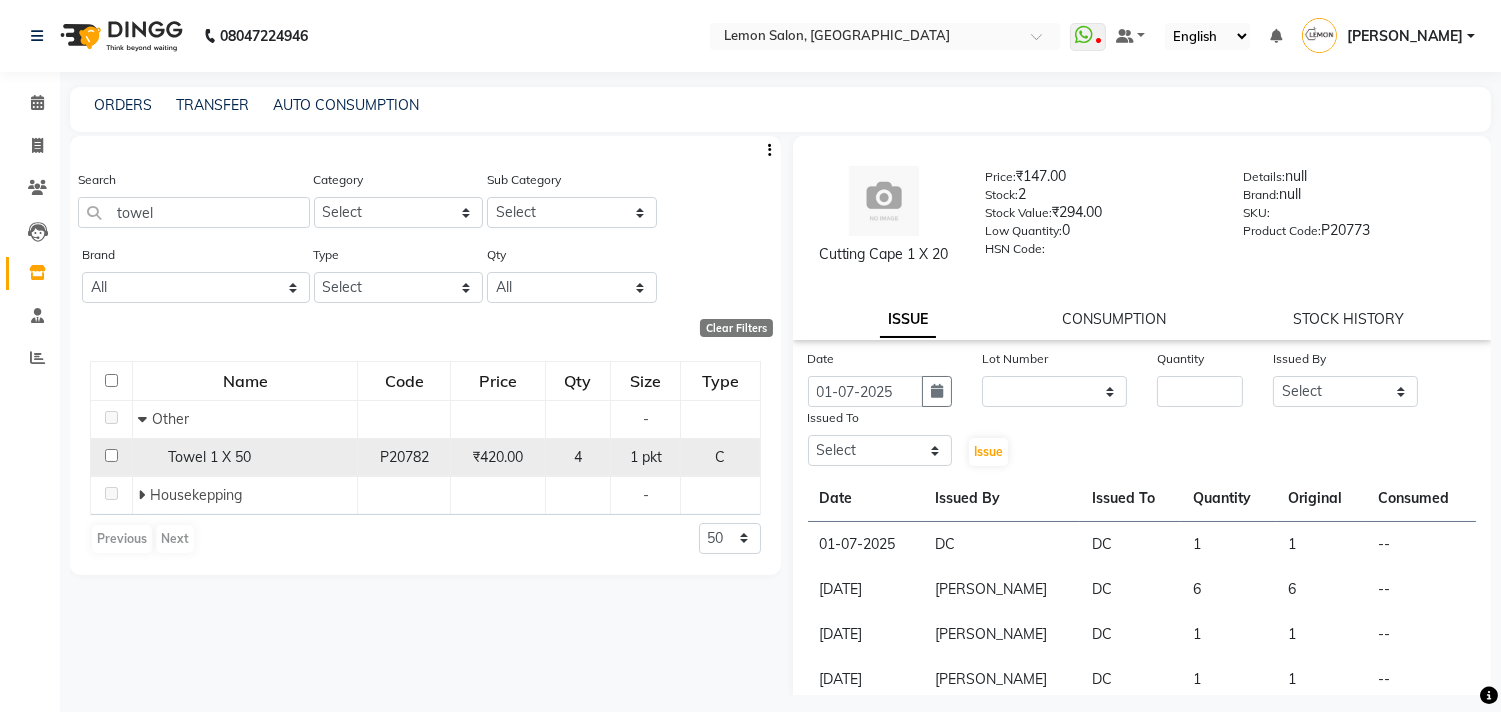 select 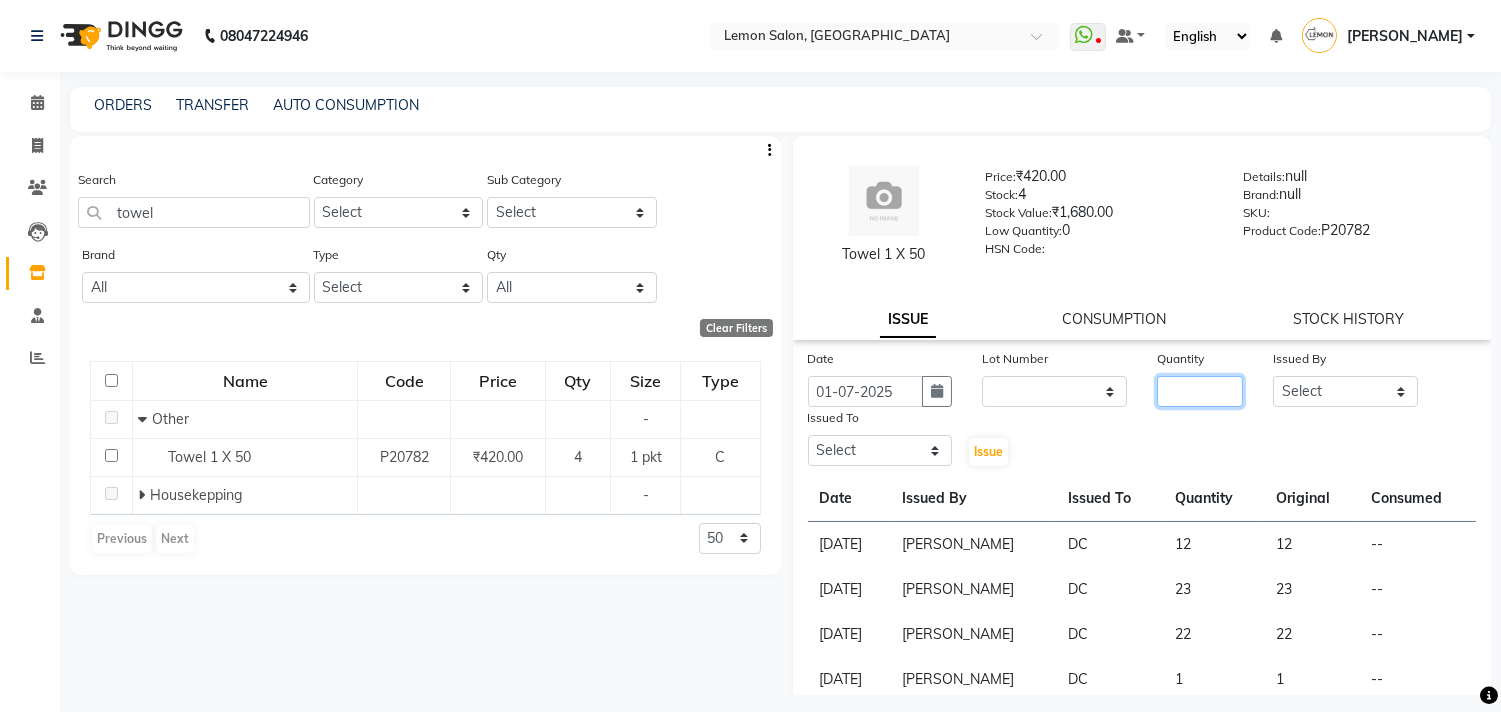 click 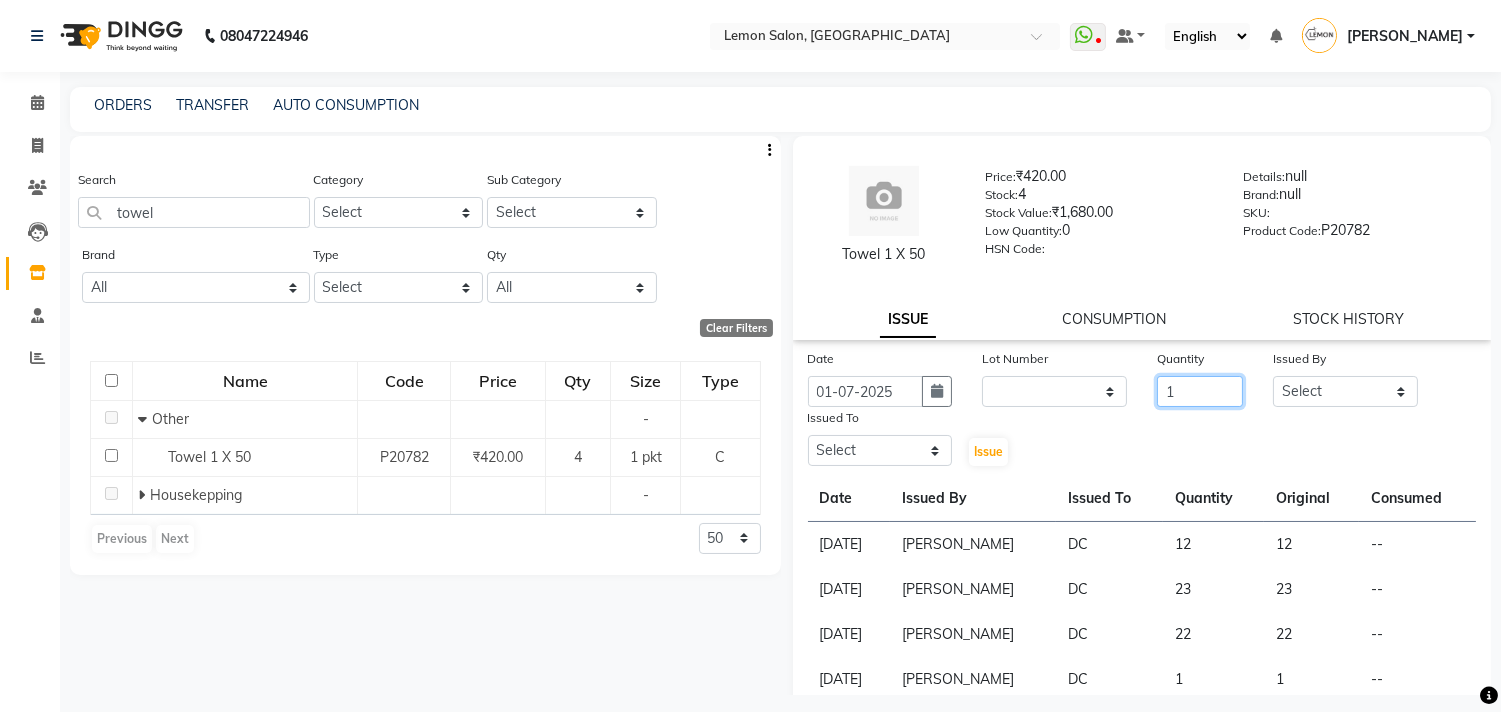 type on "1" 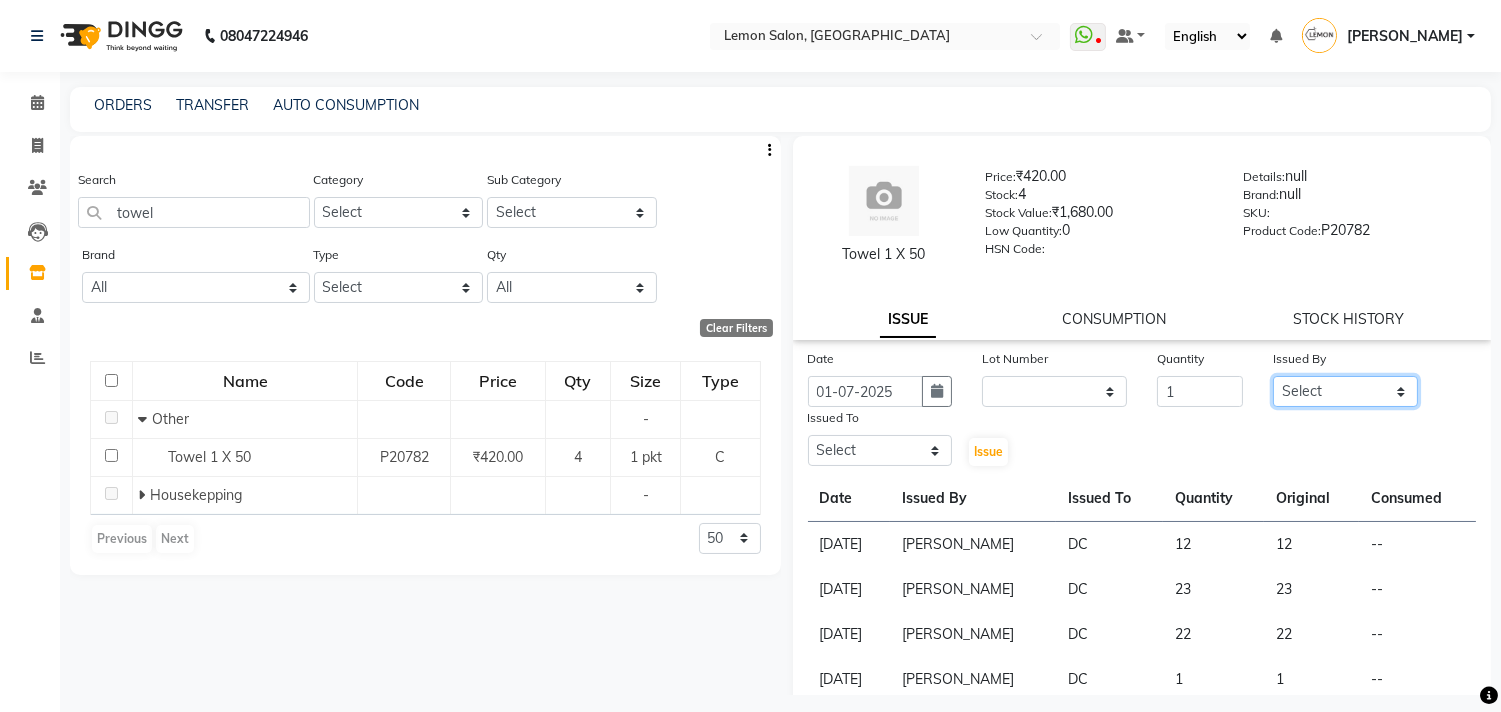 click on "Select Alam Arun Arndive DC Faheem Malik Gufran Salmani Manisha Malviya Payal Maurya Riya Adawade Shoeb Salmani Kandivali Swati Sharma Yunus Yusuf Shaikh" 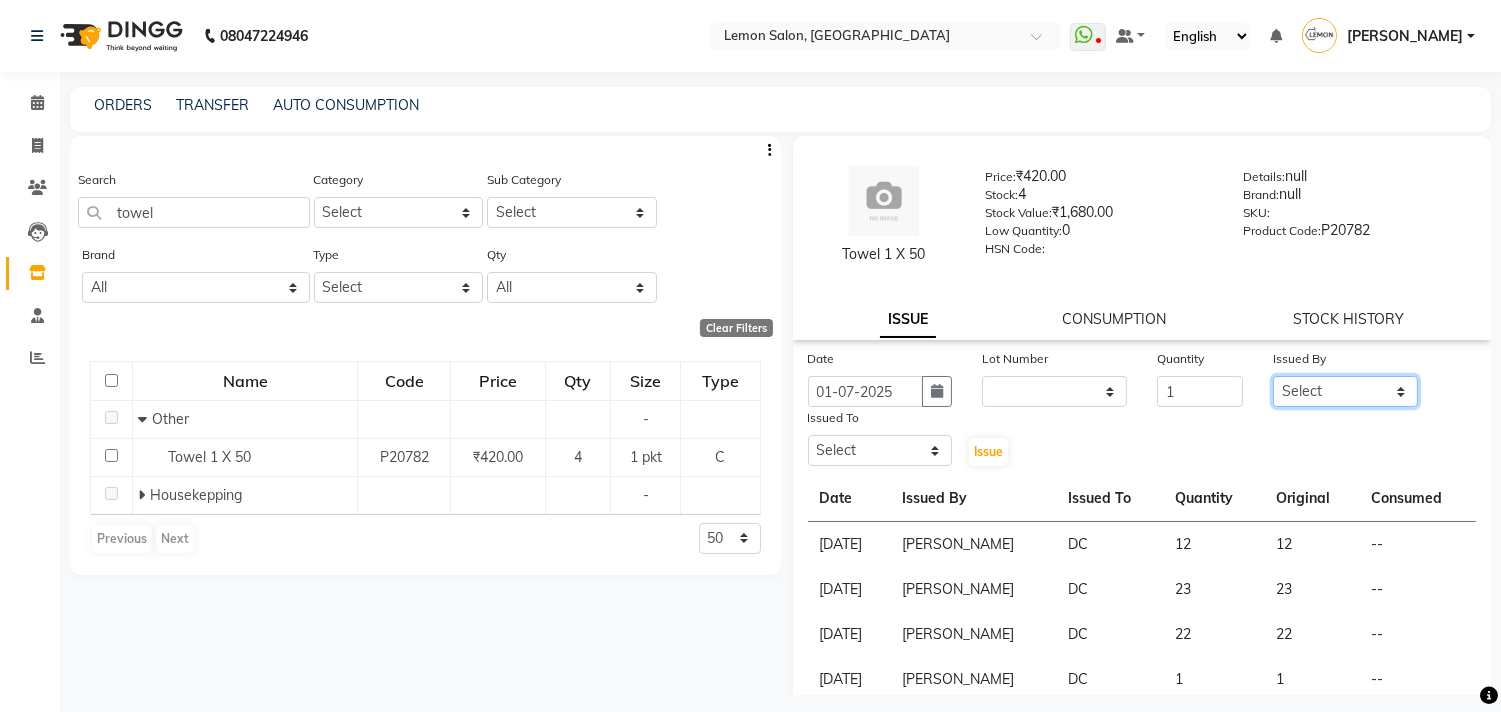 select on "7880" 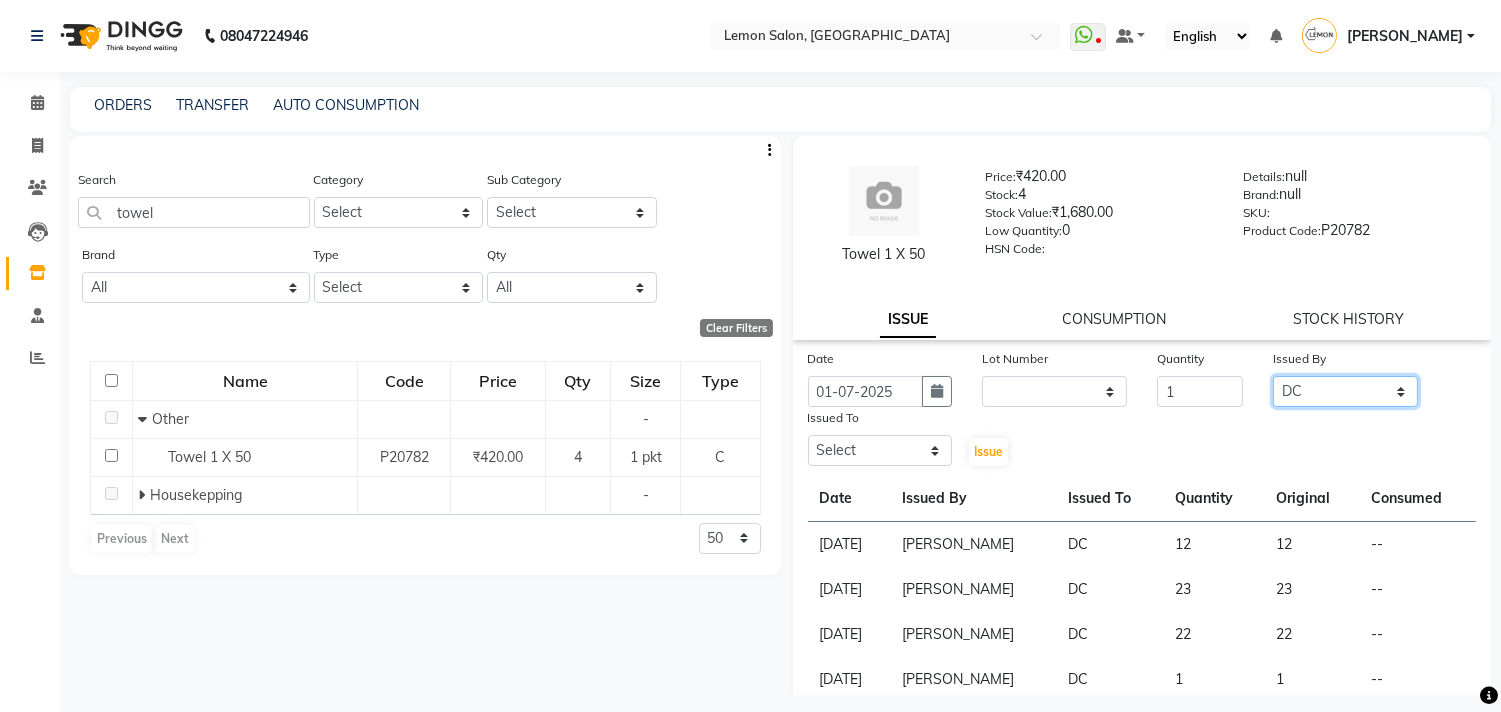click on "Select Alam Arun Arndive DC Faheem Malik Gufran Salmani Manisha Malviya Payal Maurya Riya Adawade Shoeb Salmani Kandivali Swati Sharma Yunus Yusuf Shaikh" 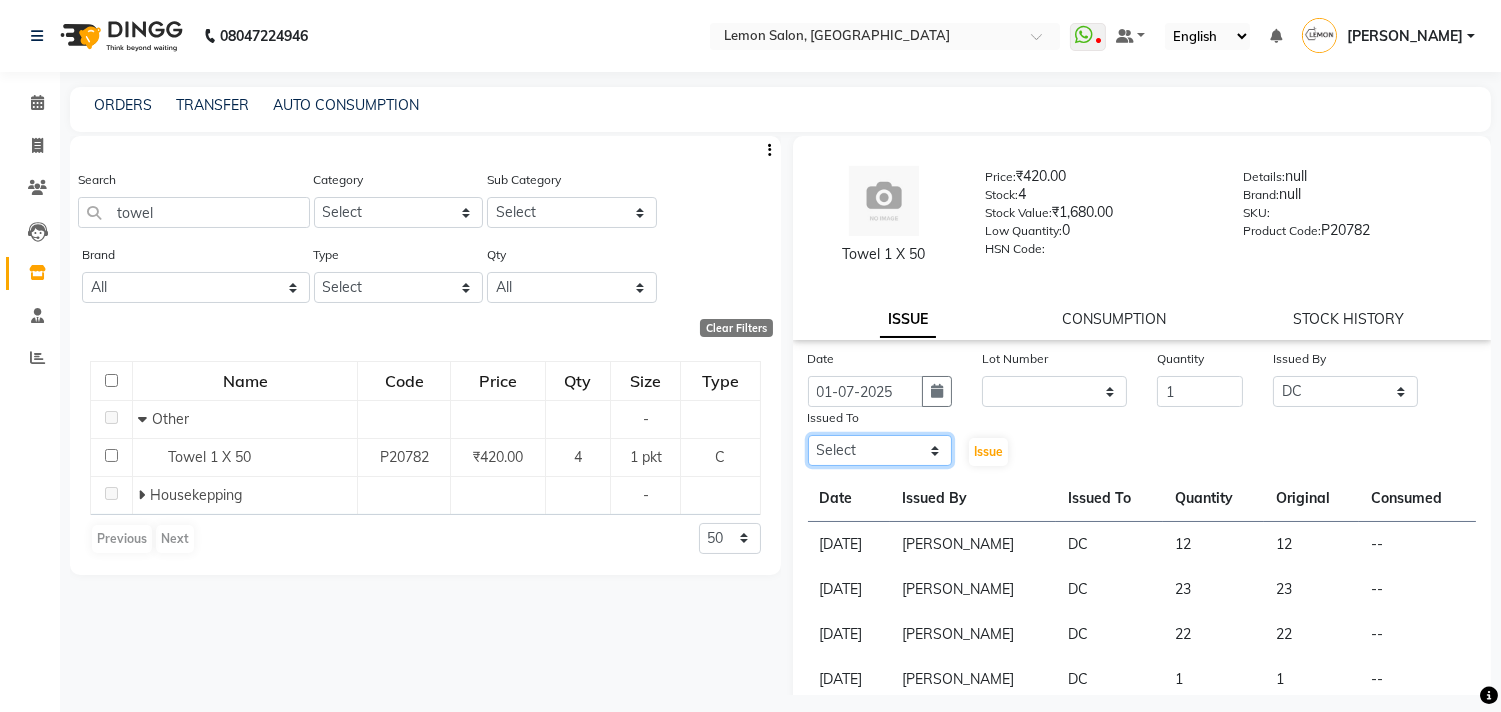 click on "Select Alam Arun Arndive DC Faheem Malik Gufran Salmani Manisha Malviya Payal Maurya Riya Adawade Shoeb Salmani Kandivali Swati Sharma Yunus Yusuf Shaikh" 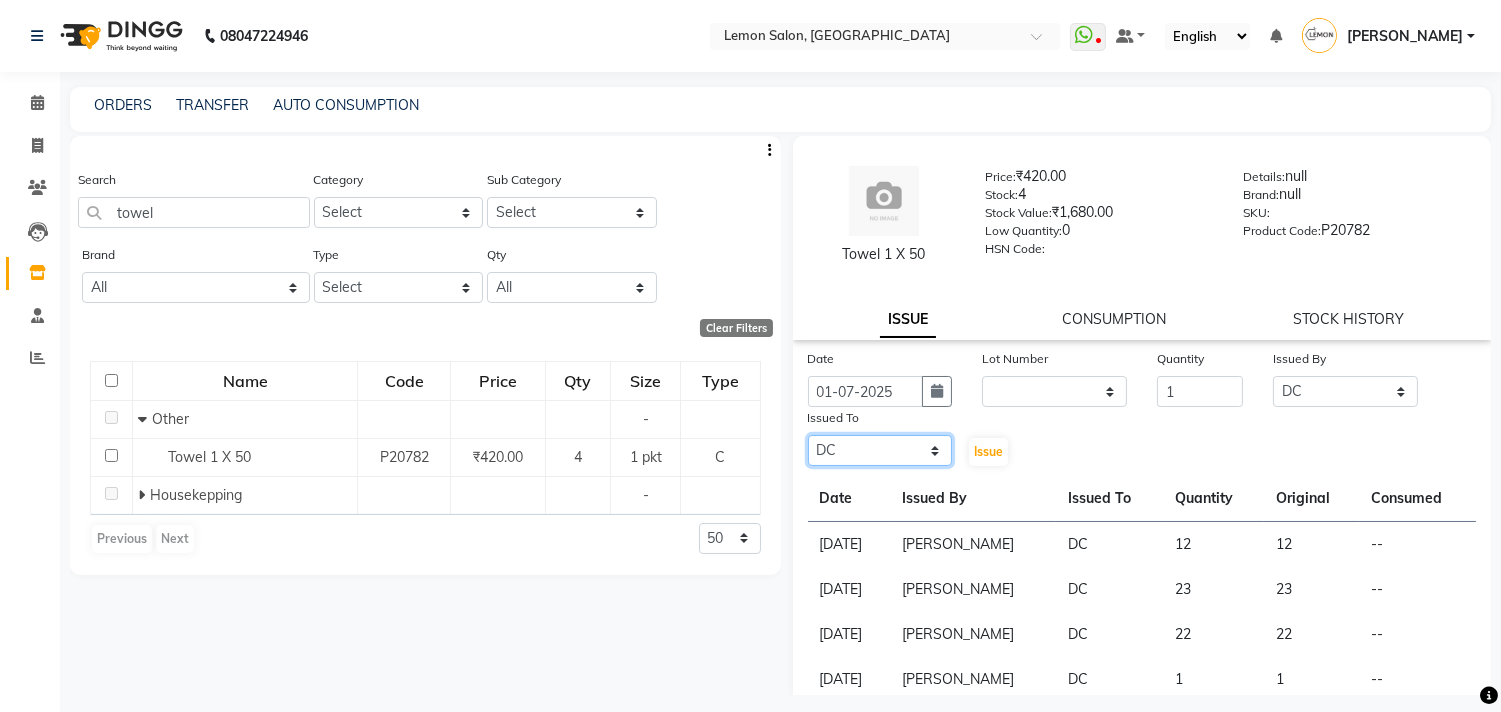 click on "Select Alam Arun Arndive DC Faheem Malik Gufran Salmani Manisha Malviya Payal Maurya Riya Adawade Shoeb Salmani Kandivali Swati Sharma Yunus Yusuf Shaikh" 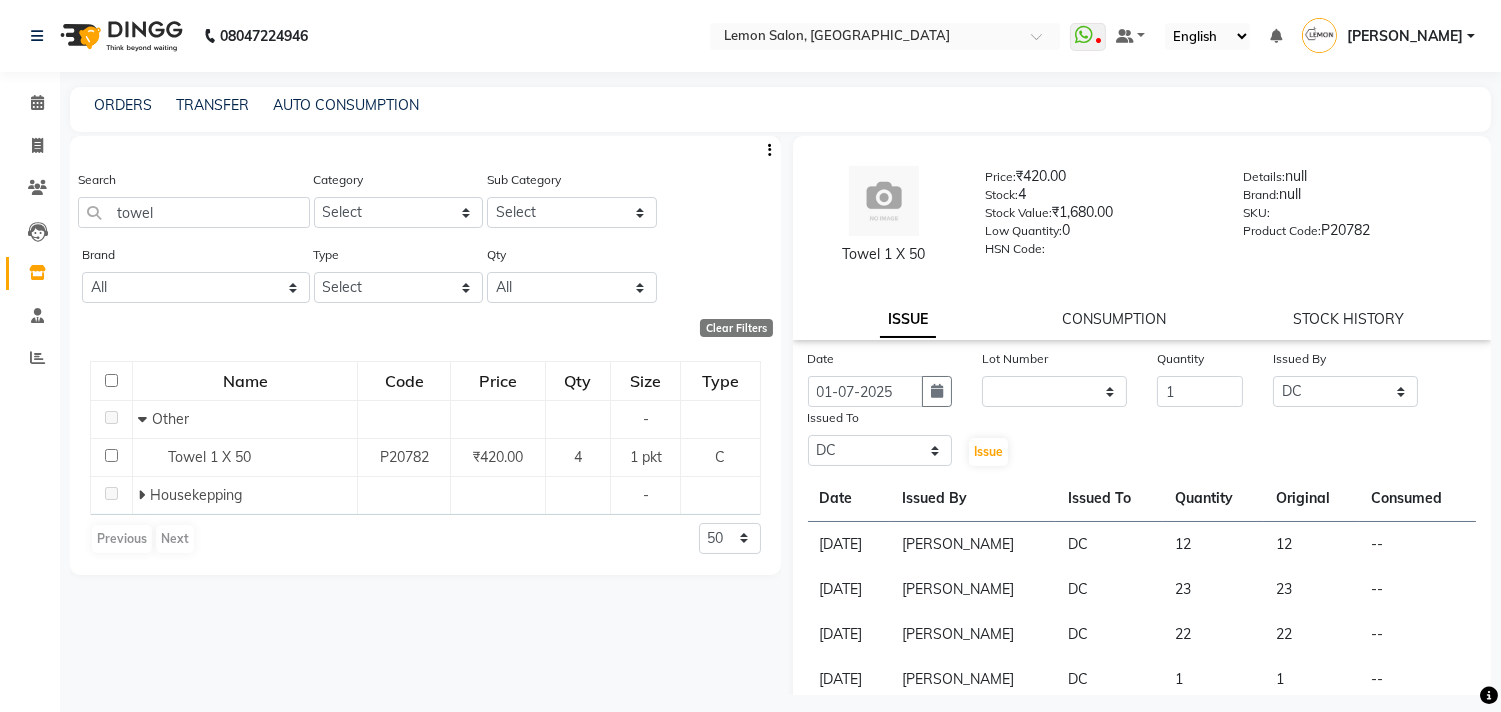 click on "Issue" 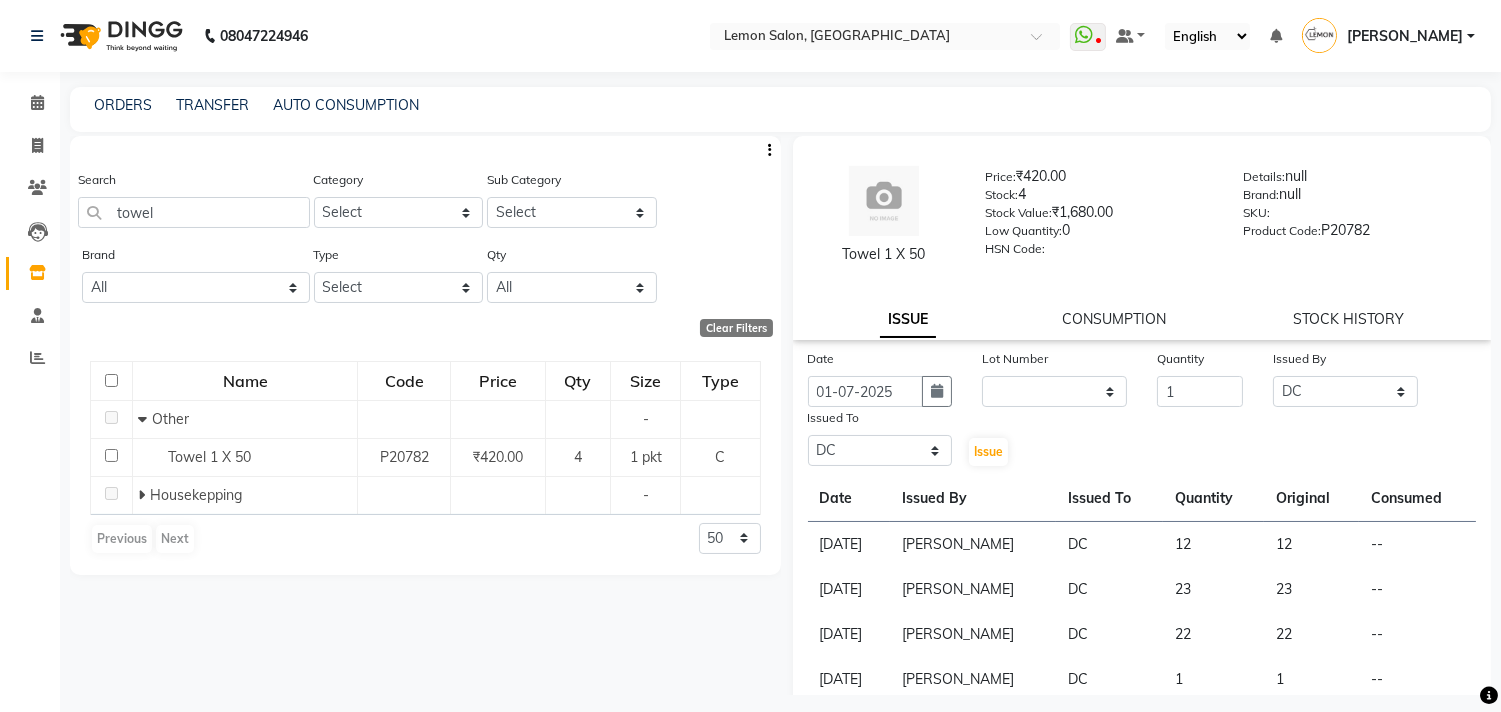 click on "Issue" 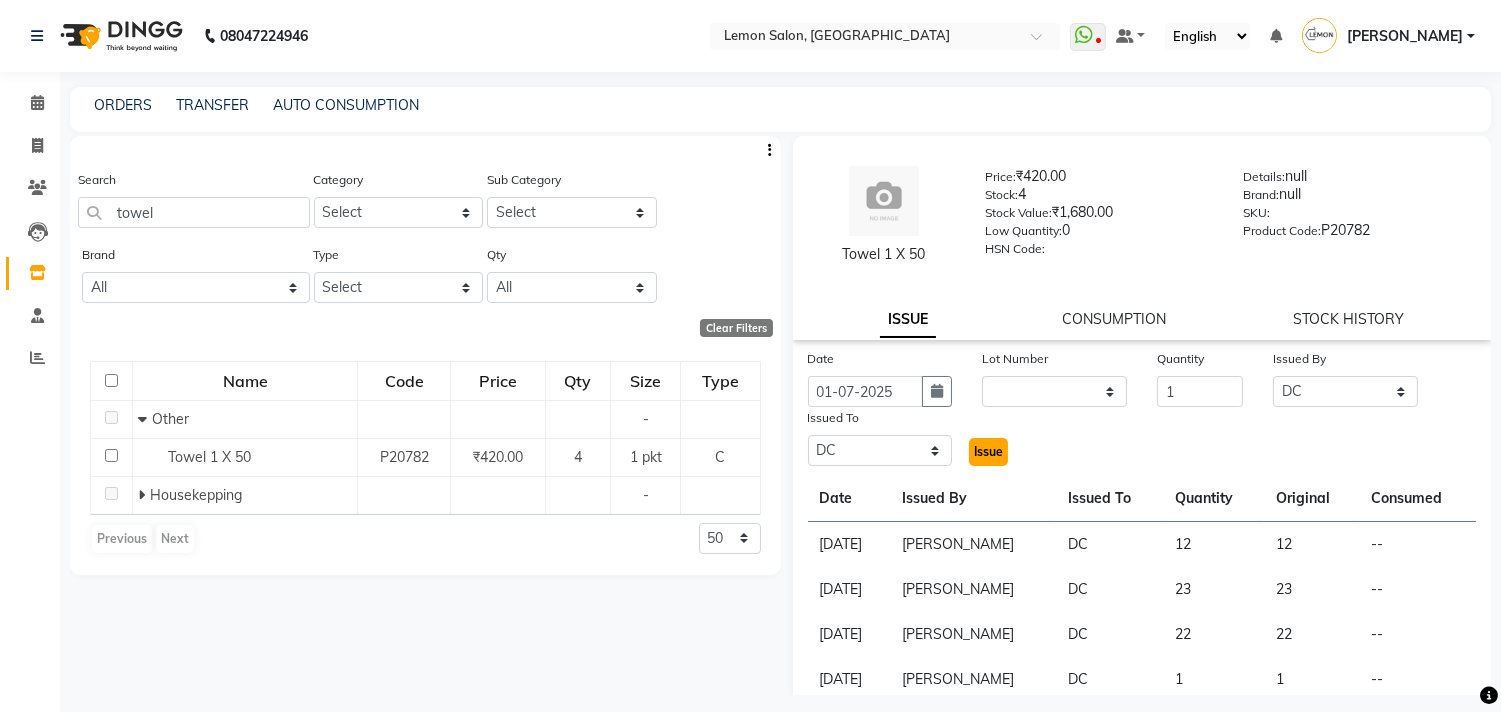 click on "Issue" 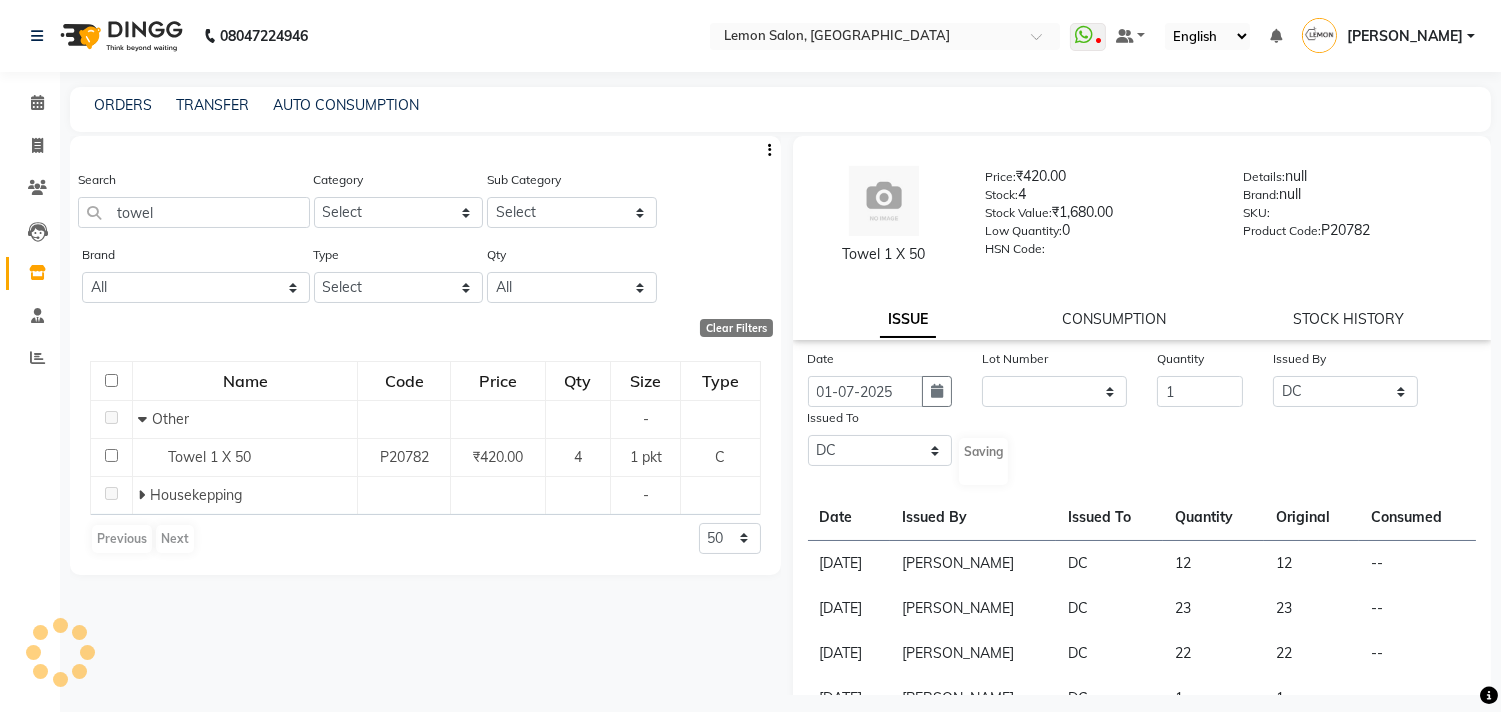 select 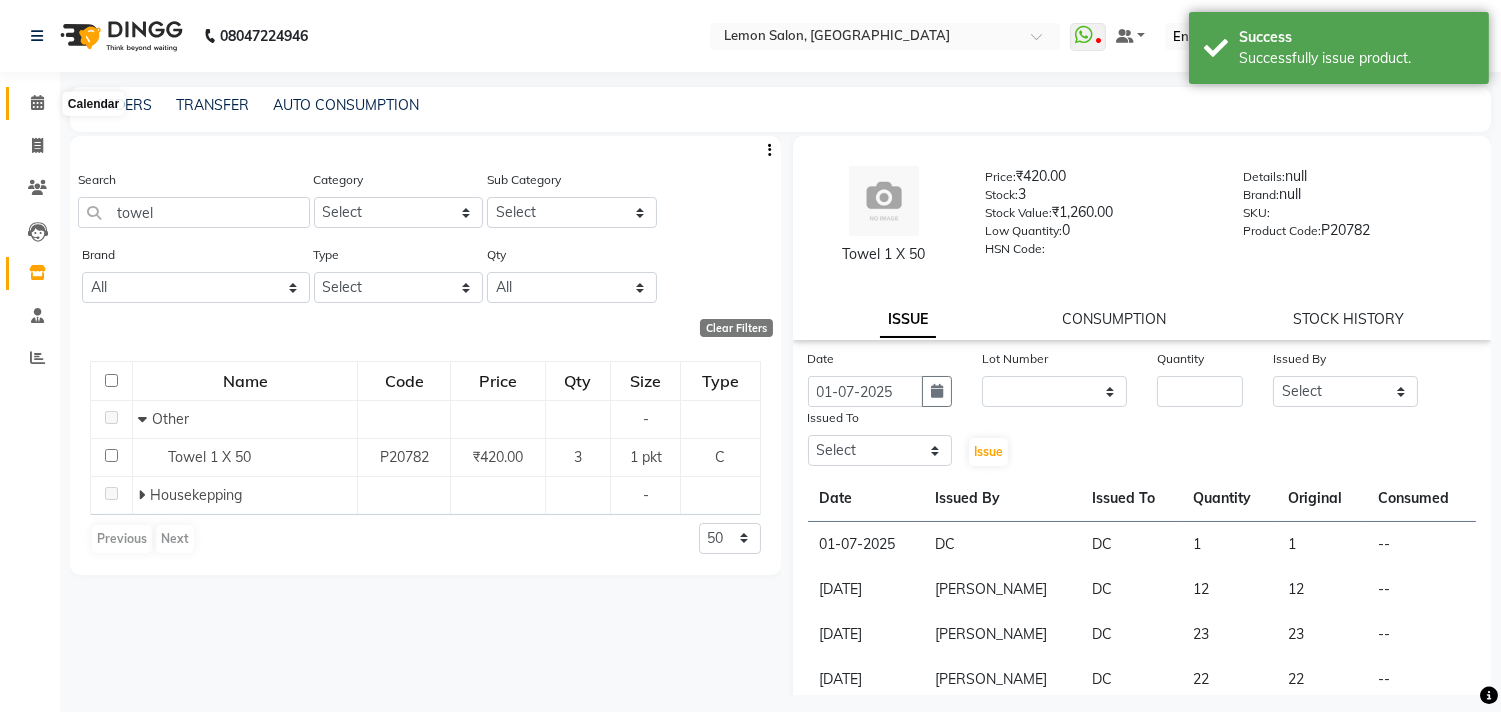 click 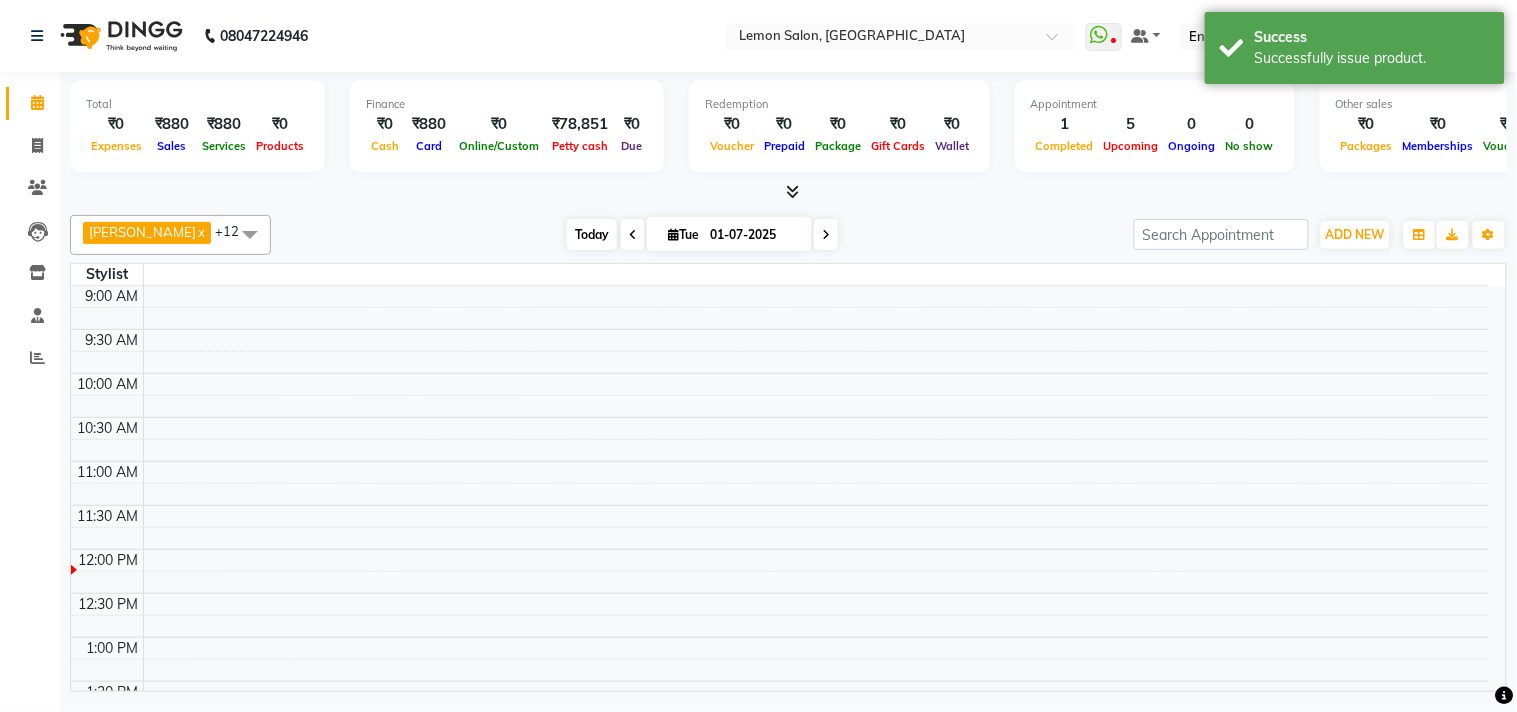 click on "Today" at bounding box center [592, 234] 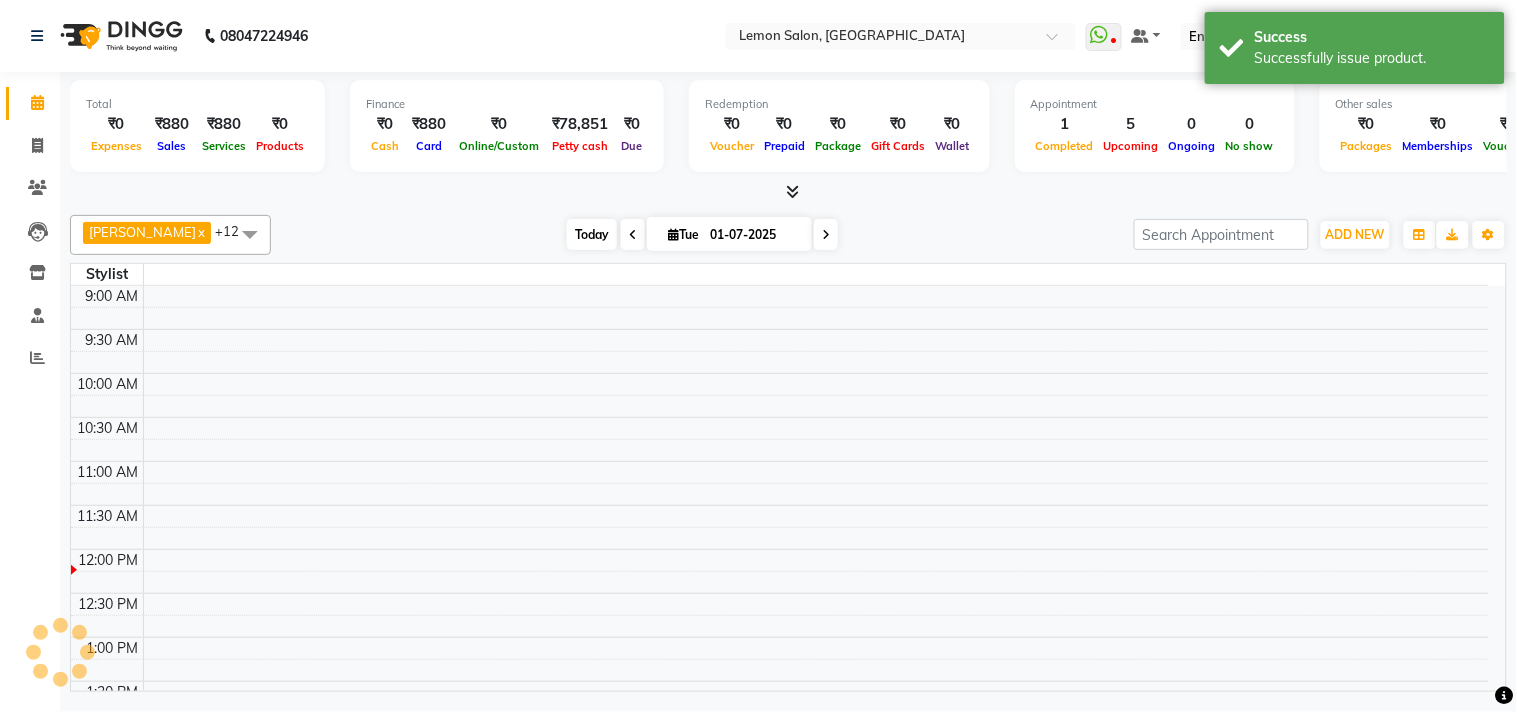scroll, scrollTop: 265, scrollLeft: 0, axis: vertical 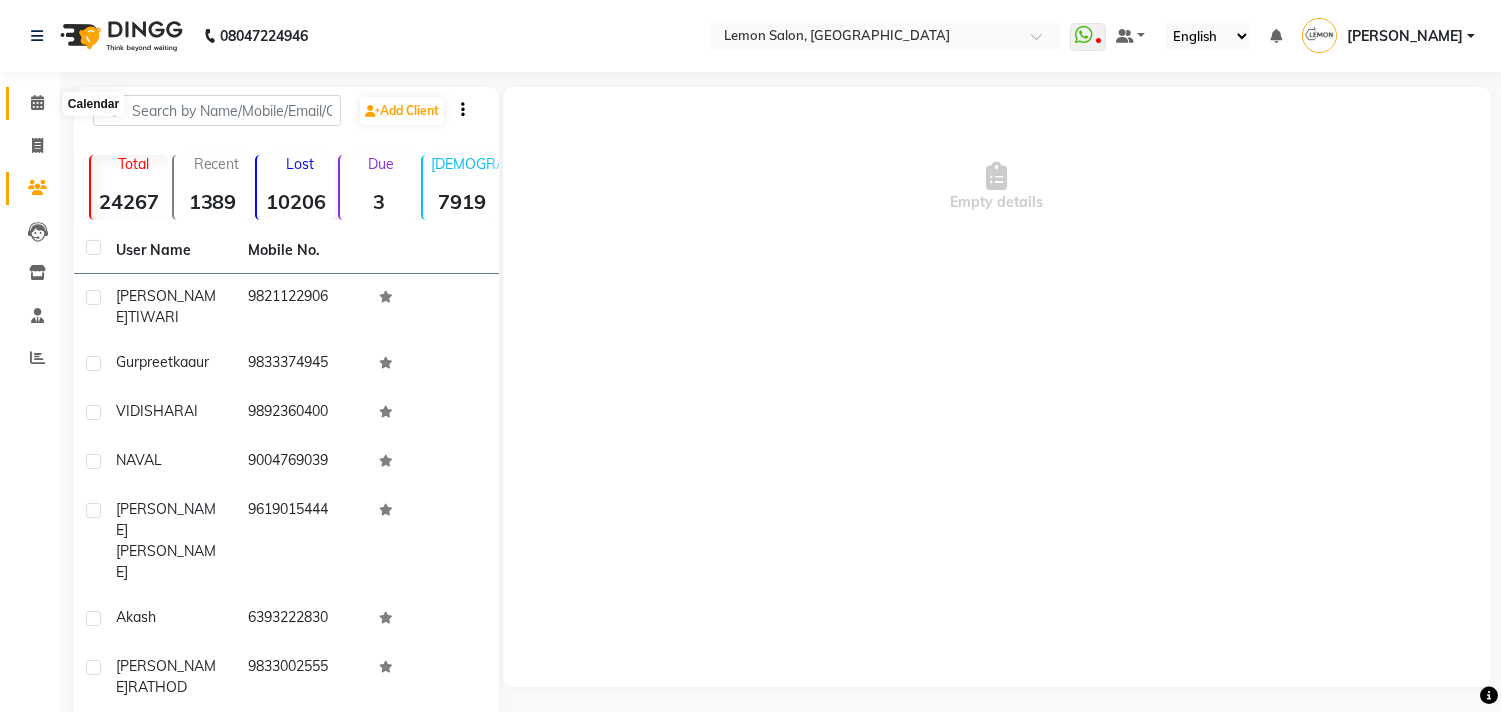 click 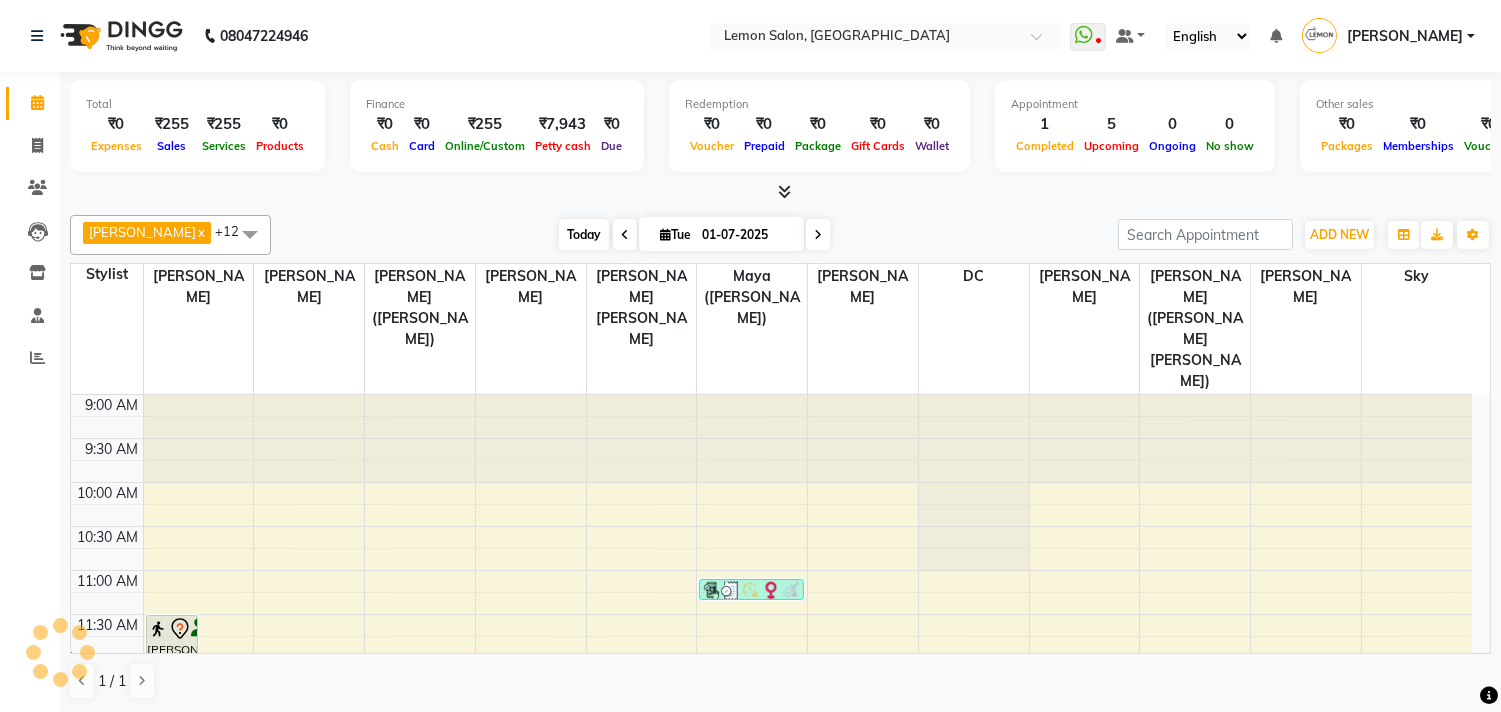 click on "Today" at bounding box center (584, 234) 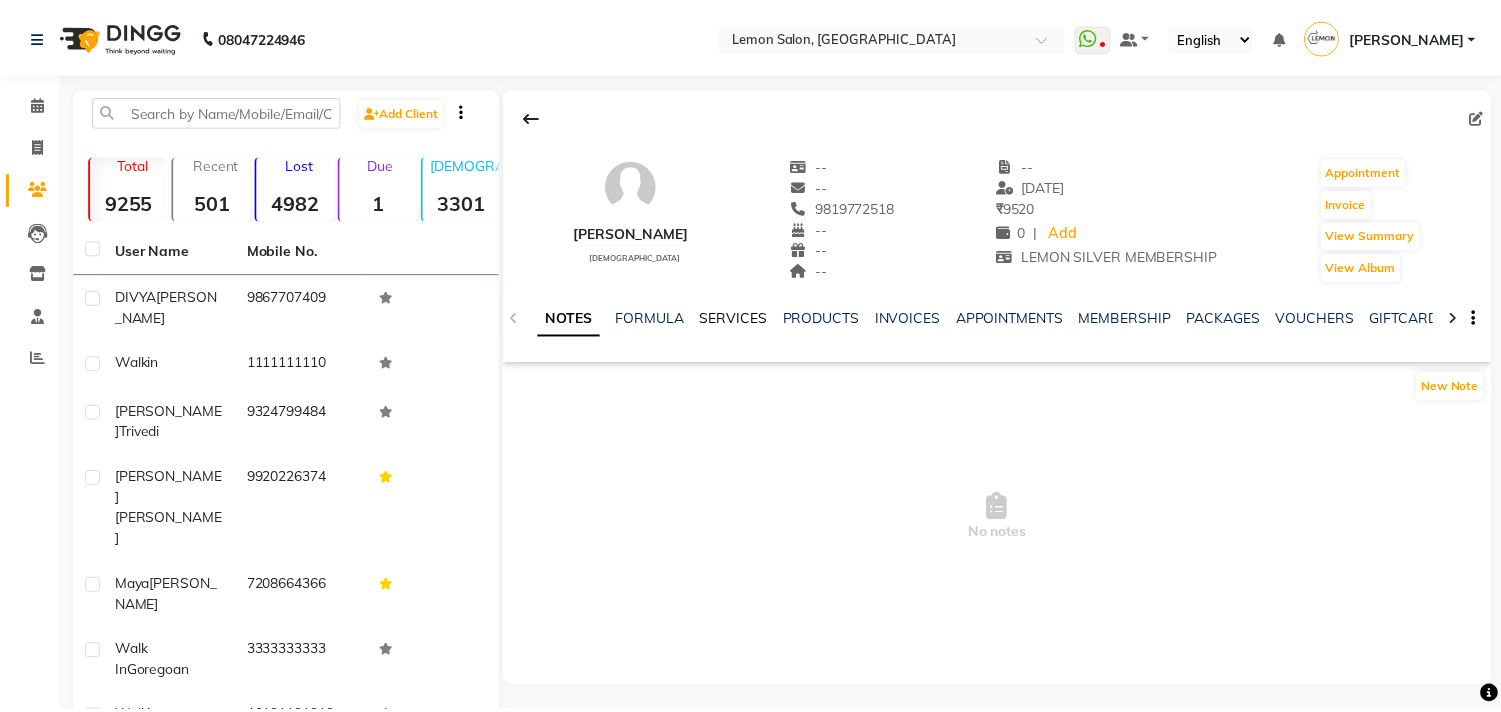 scroll, scrollTop: 0, scrollLeft: 0, axis: both 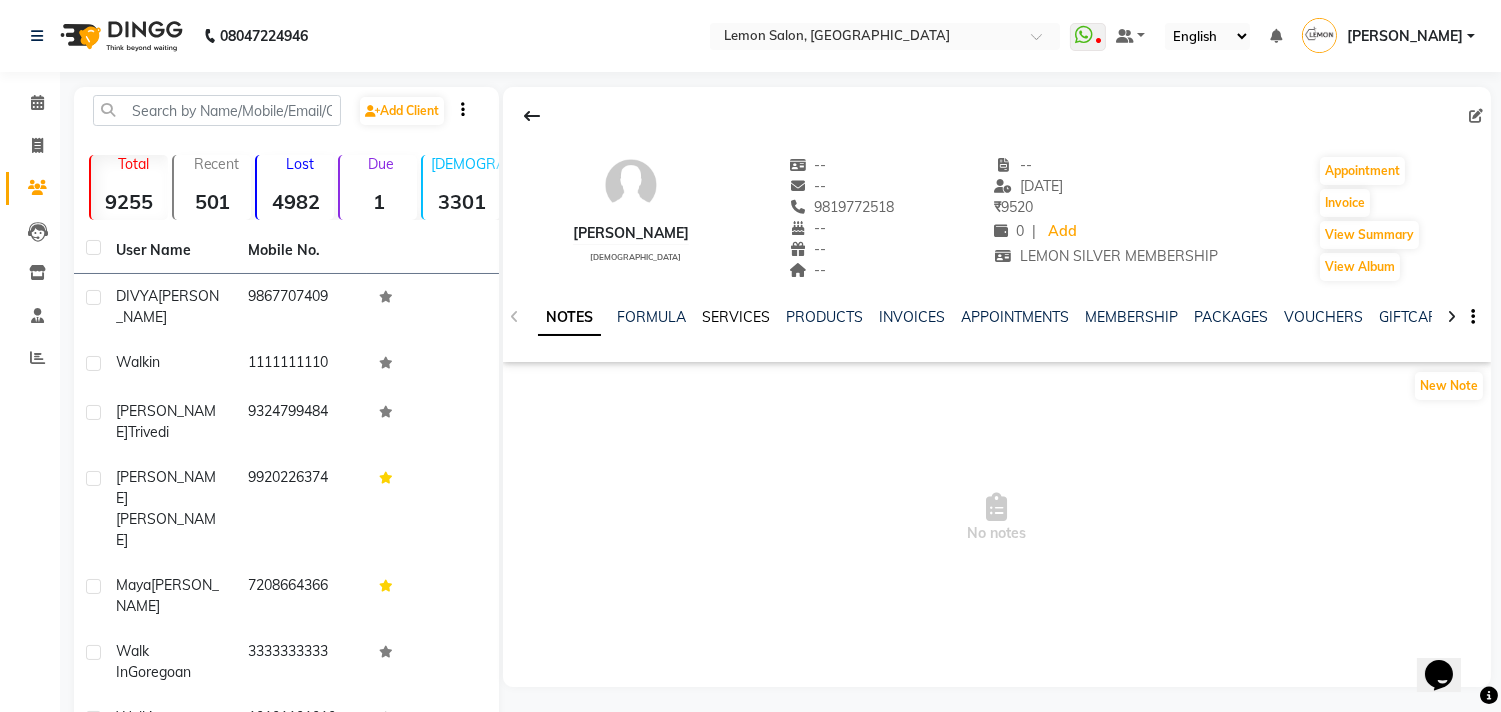 click on "SERVICES" 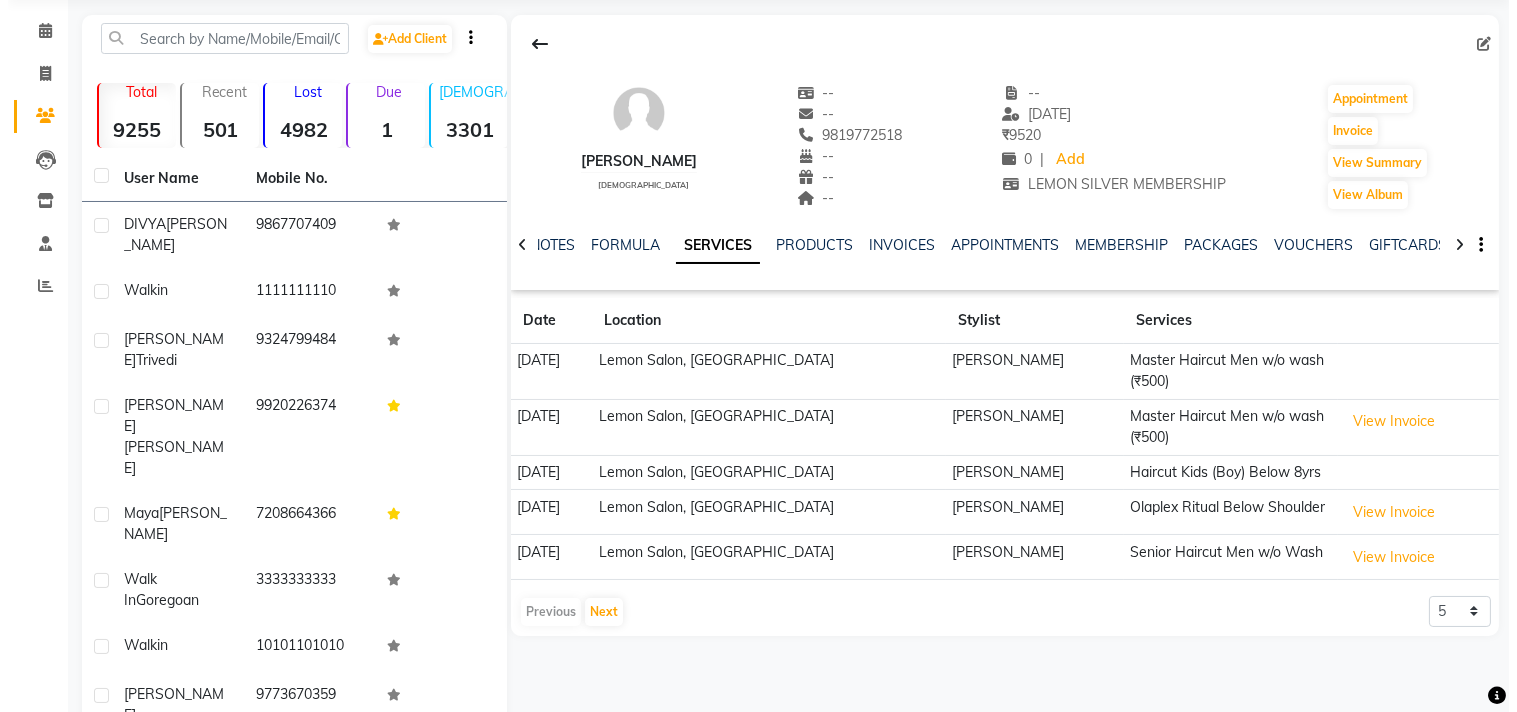 scroll, scrollTop: 111, scrollLeft: 0, axis: vertical 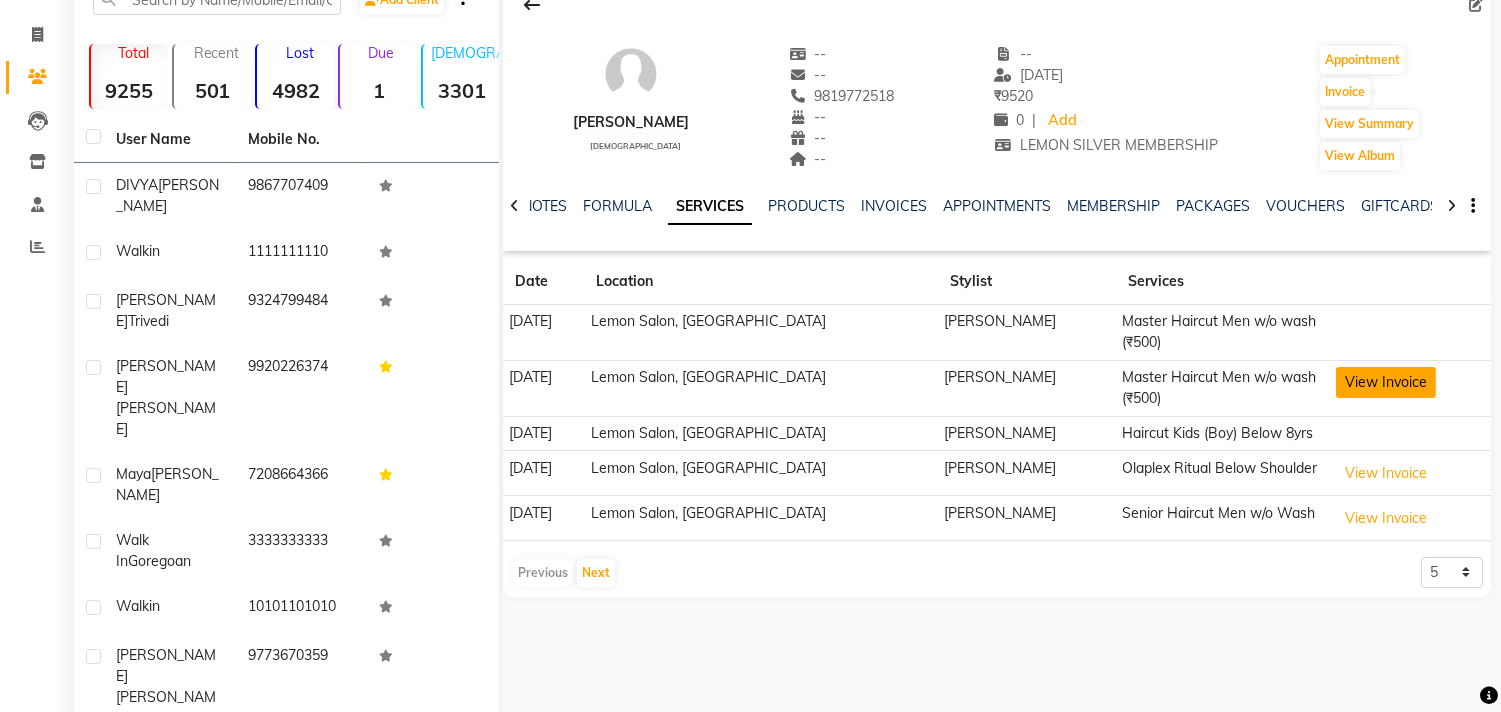 click on "View Invoice" 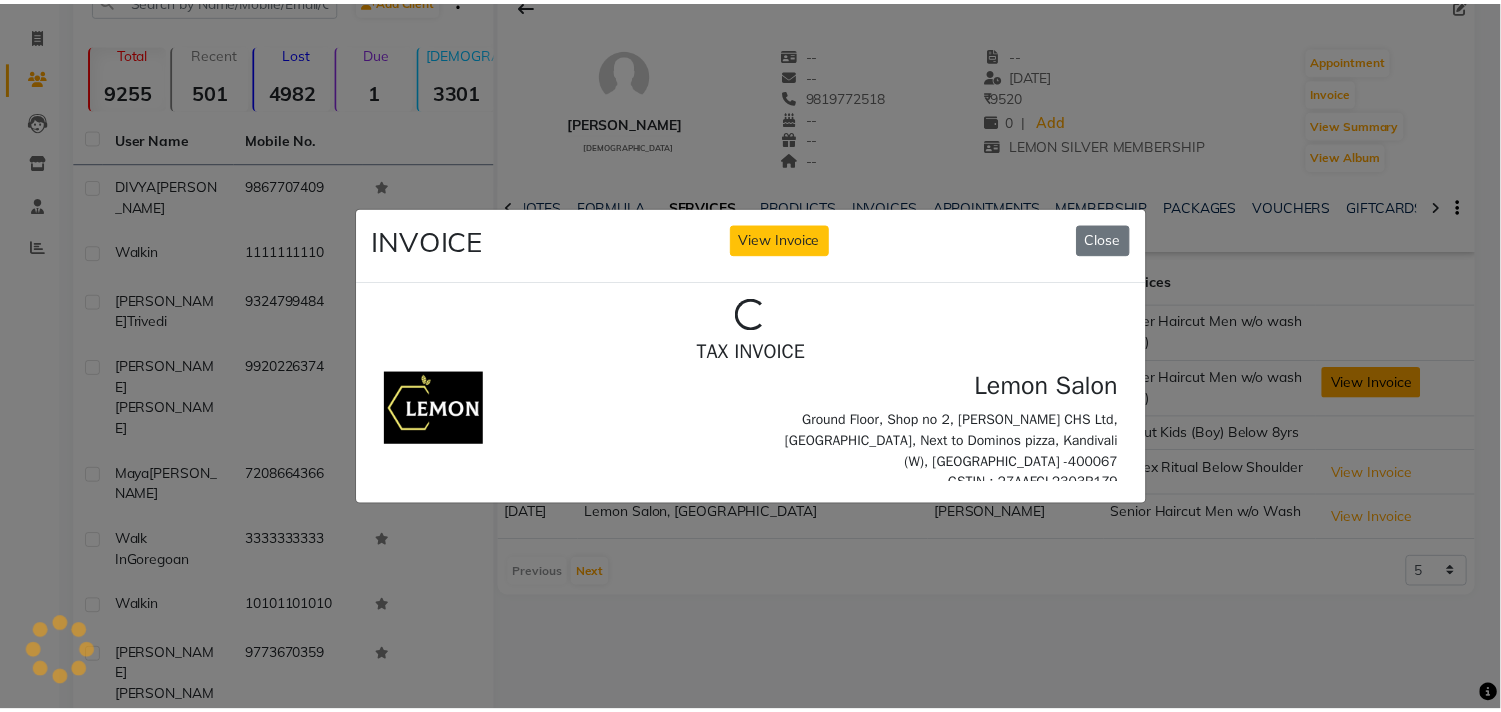 scroll, scrollTop: 0, scrollLeft: 0, axis: both 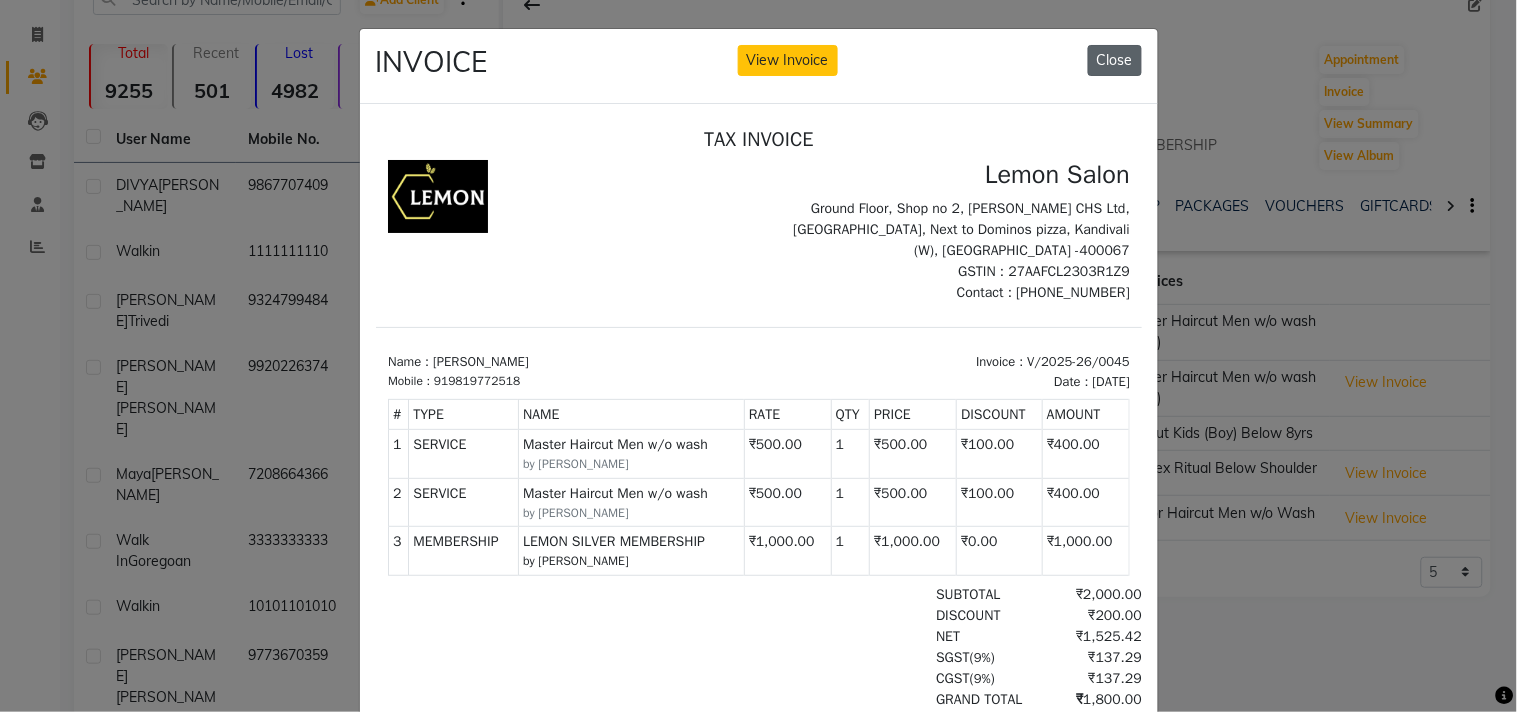 click on "Close" 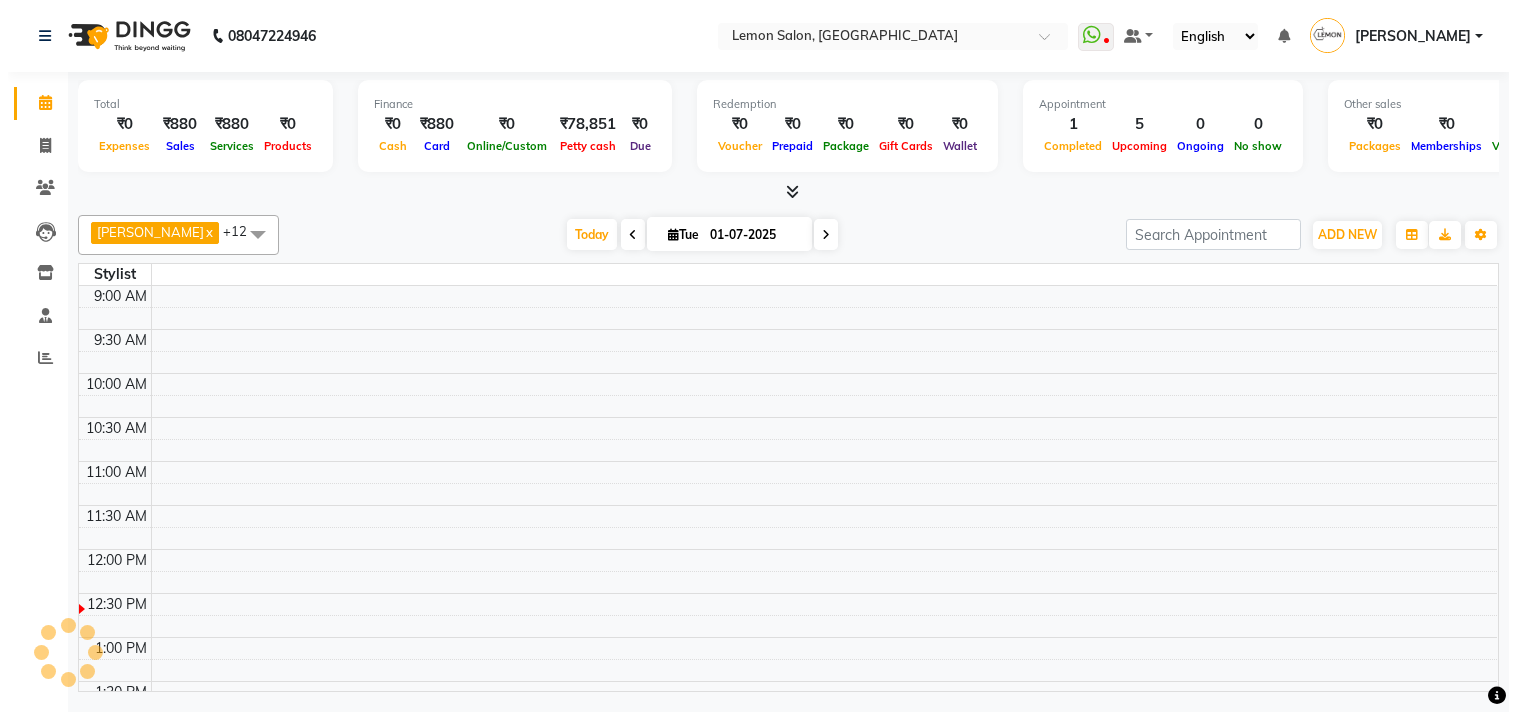 scroll, scrollTop: 0, scrollLeft: 0, axis: both 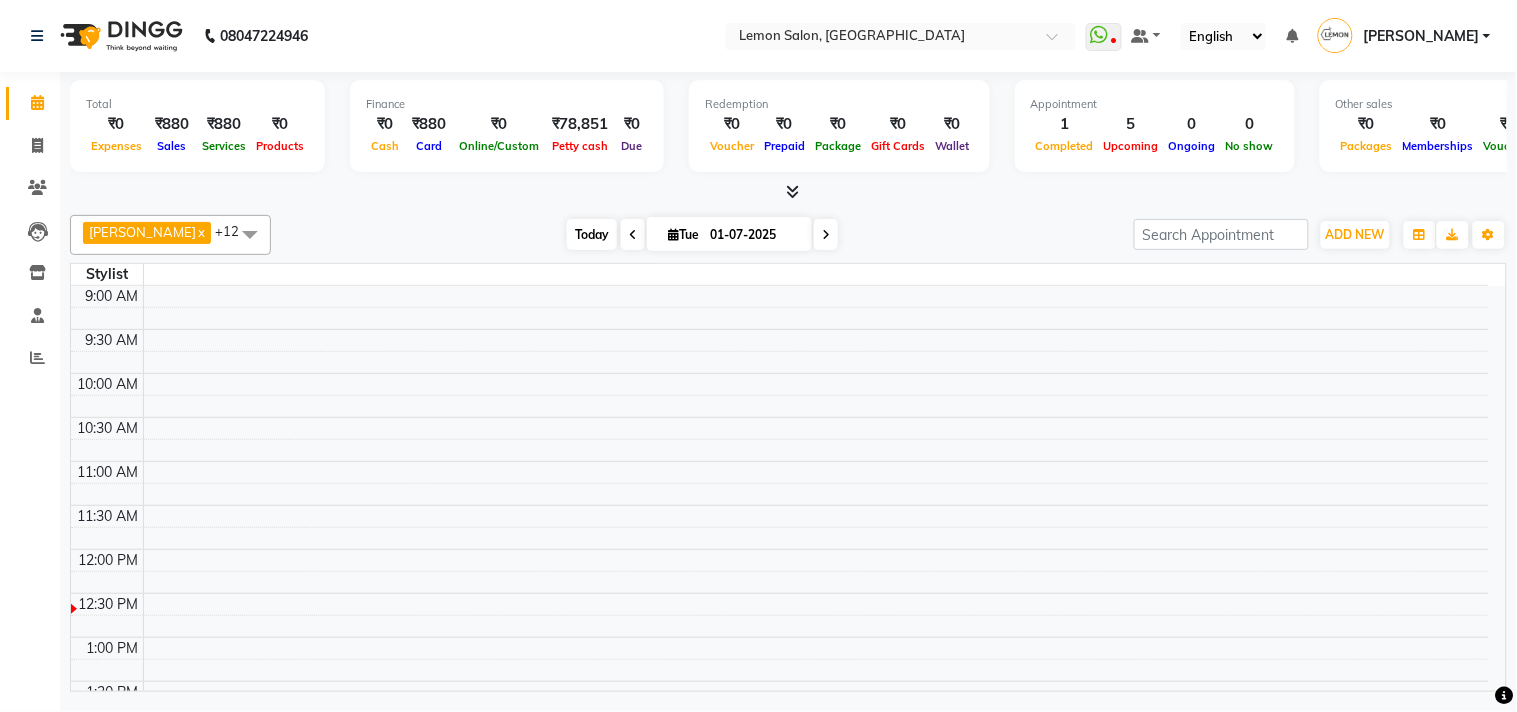 click on "Today" at bounding box center [592, 234] 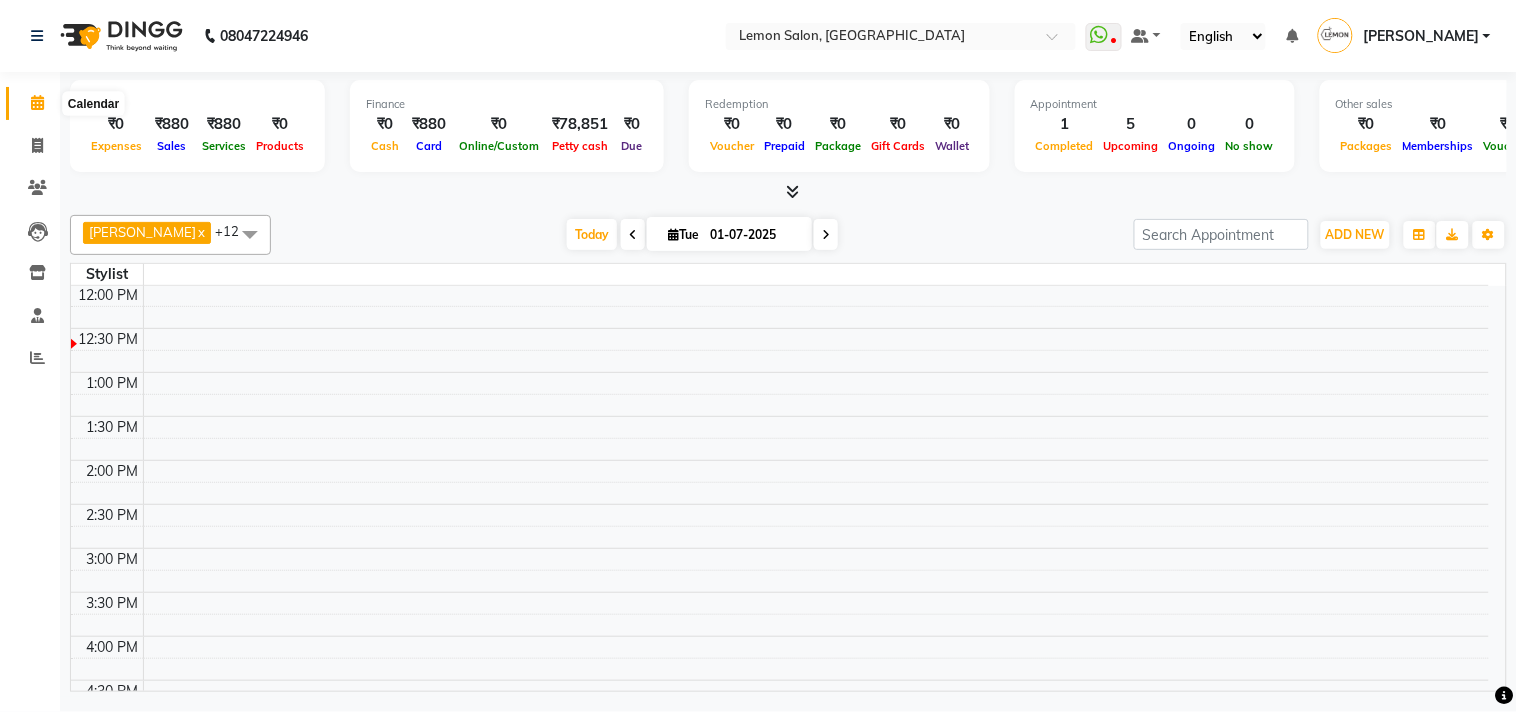 click 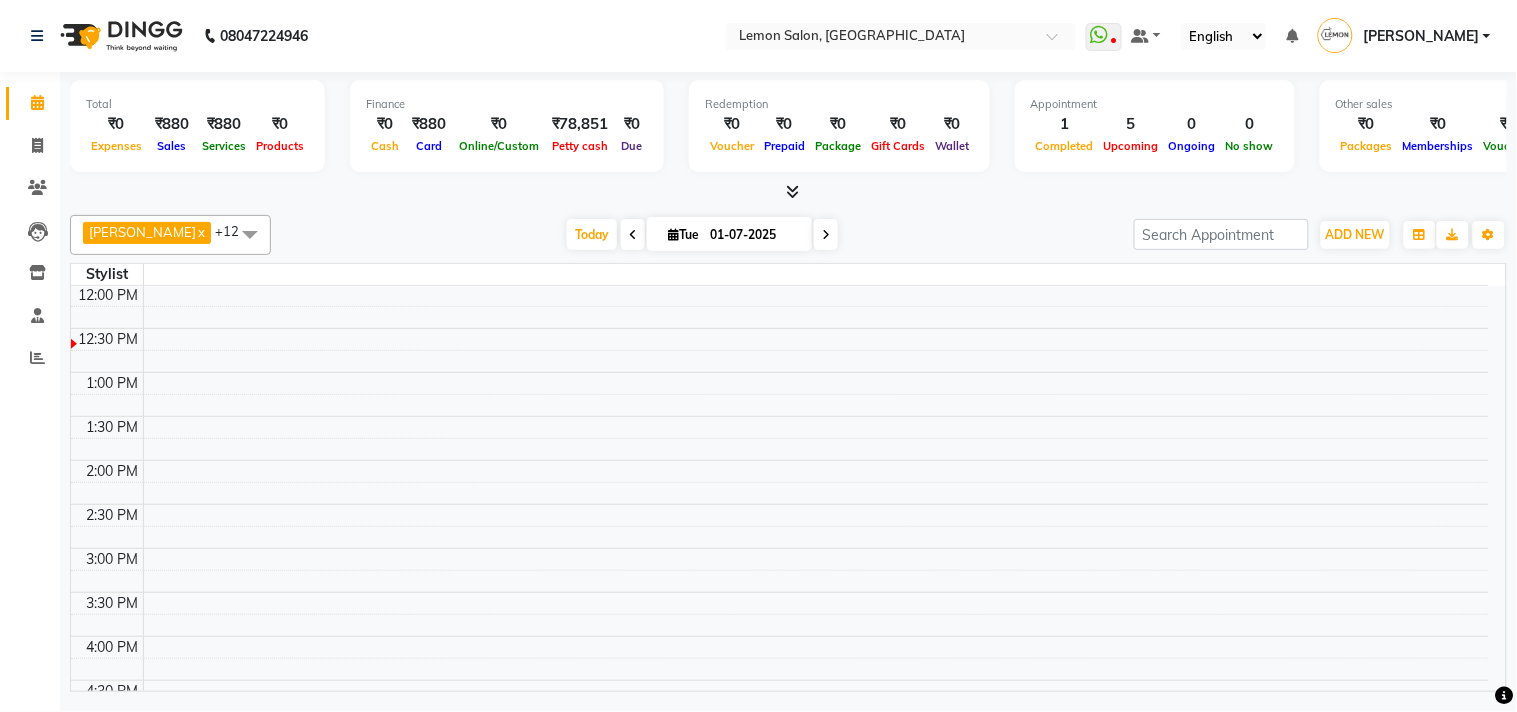 click on "Today  Tue 01-07-2025" at bounding box center (702, 235) 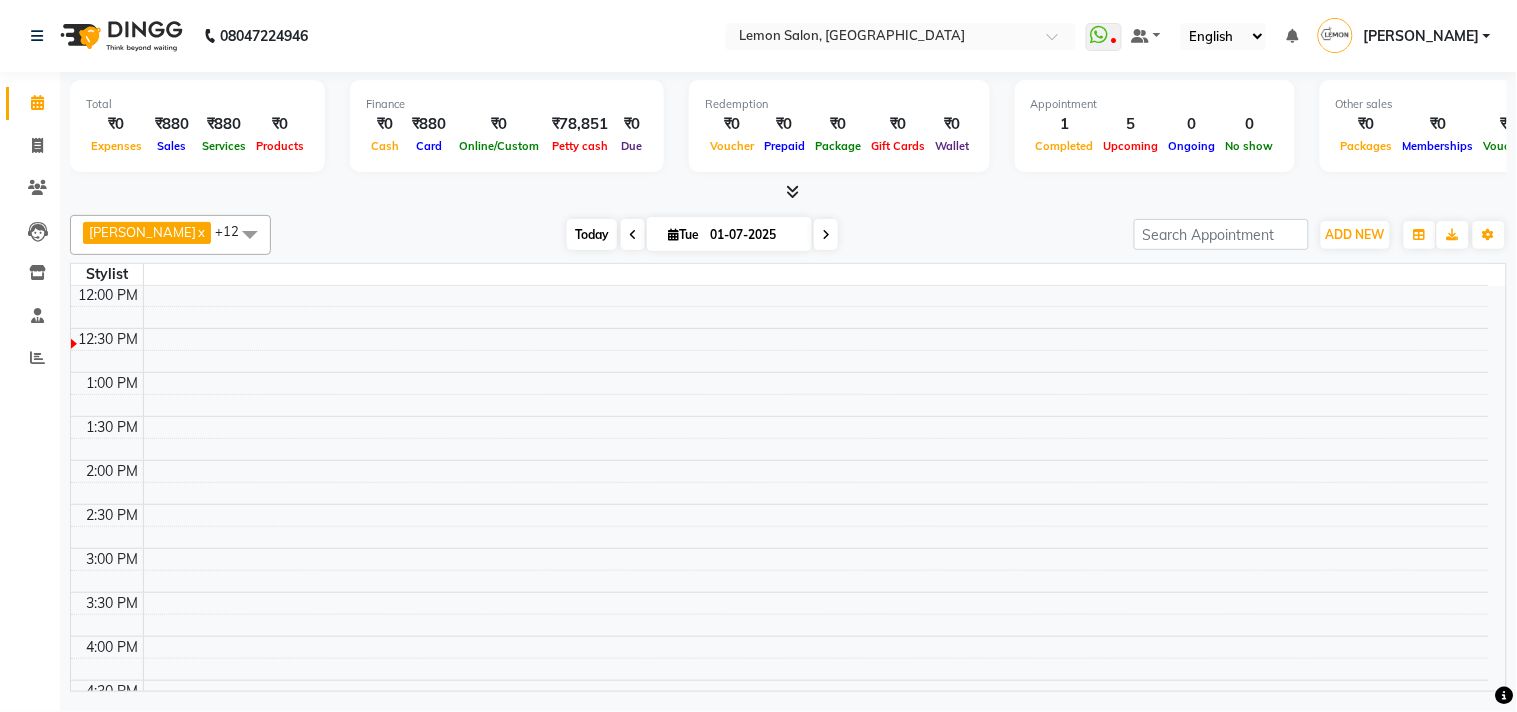 click on "Today" at bounding box center [592, 234] 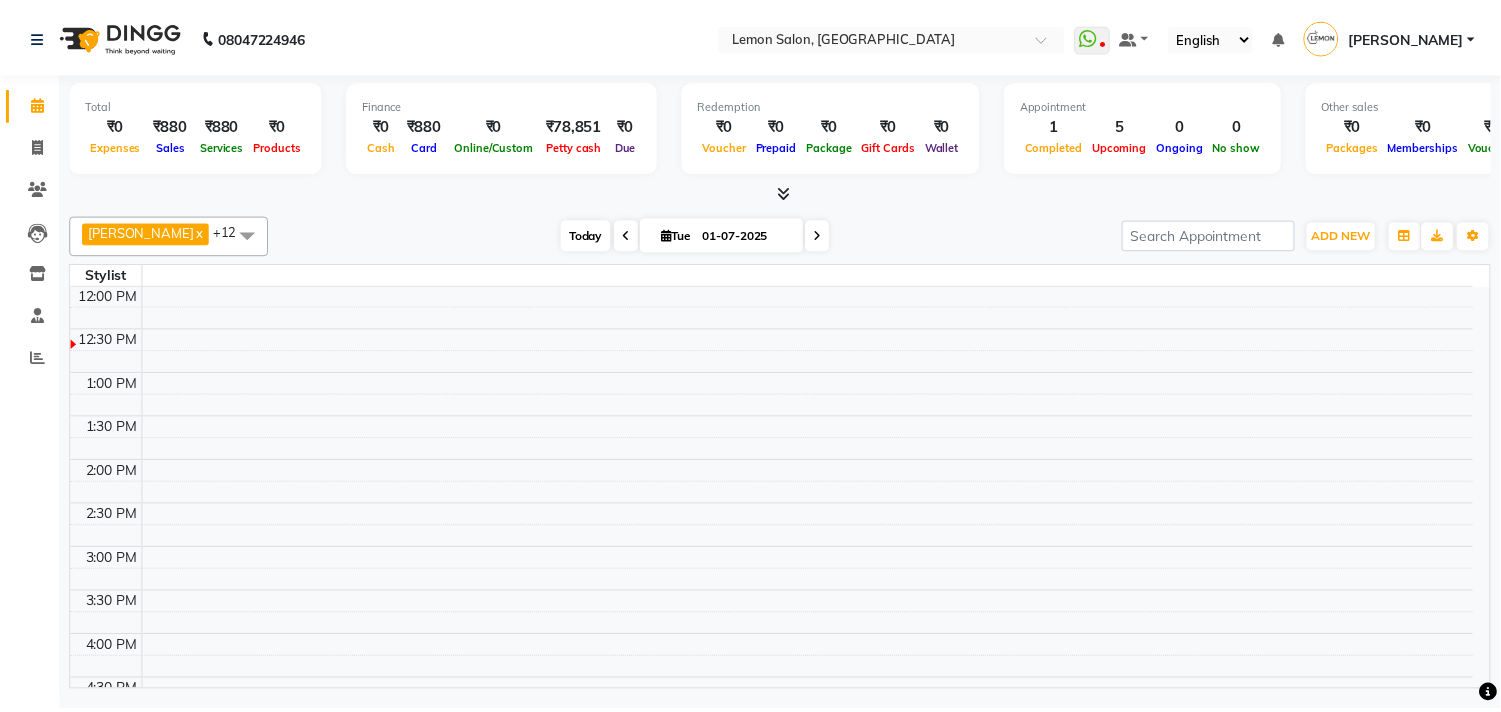 scroll, scrollTop: 265, scrollLeft: 0, axis: vertical 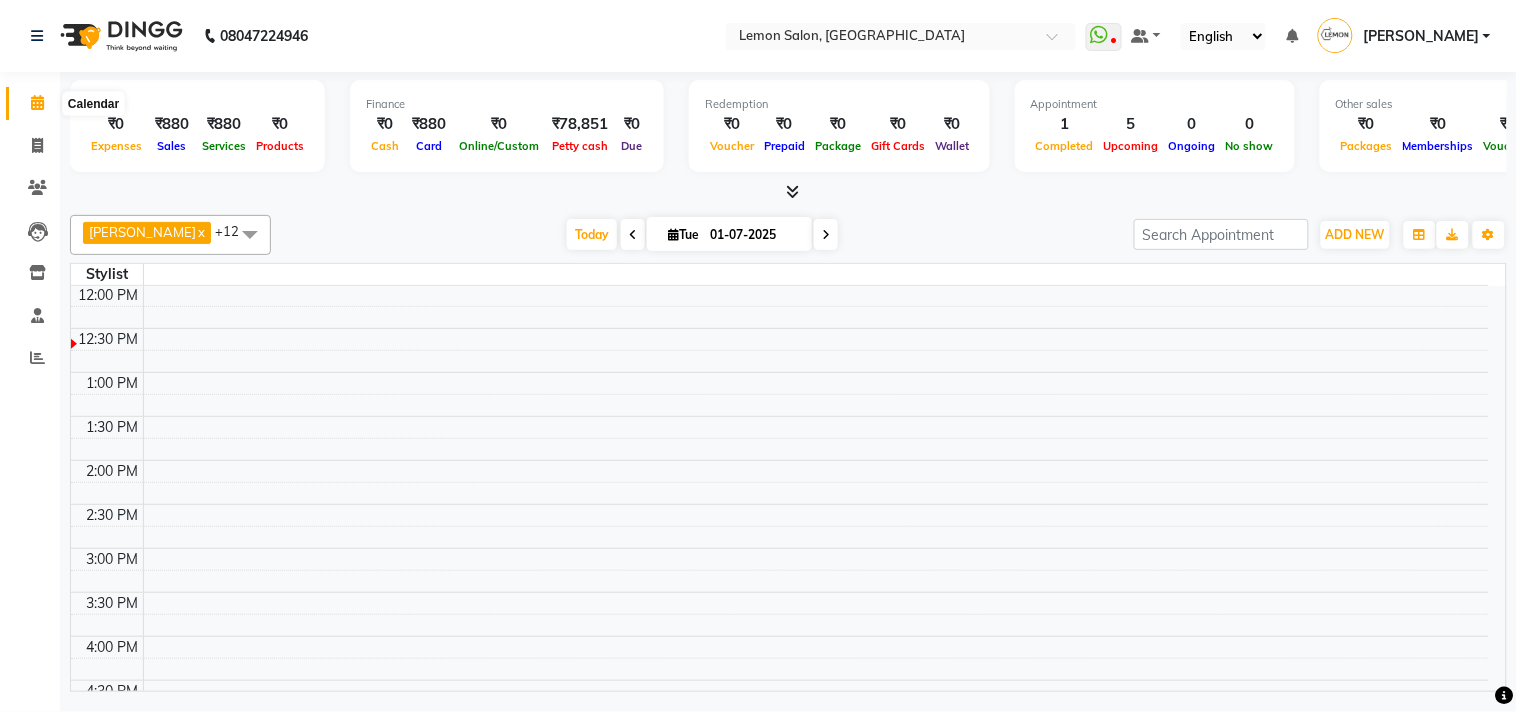 click 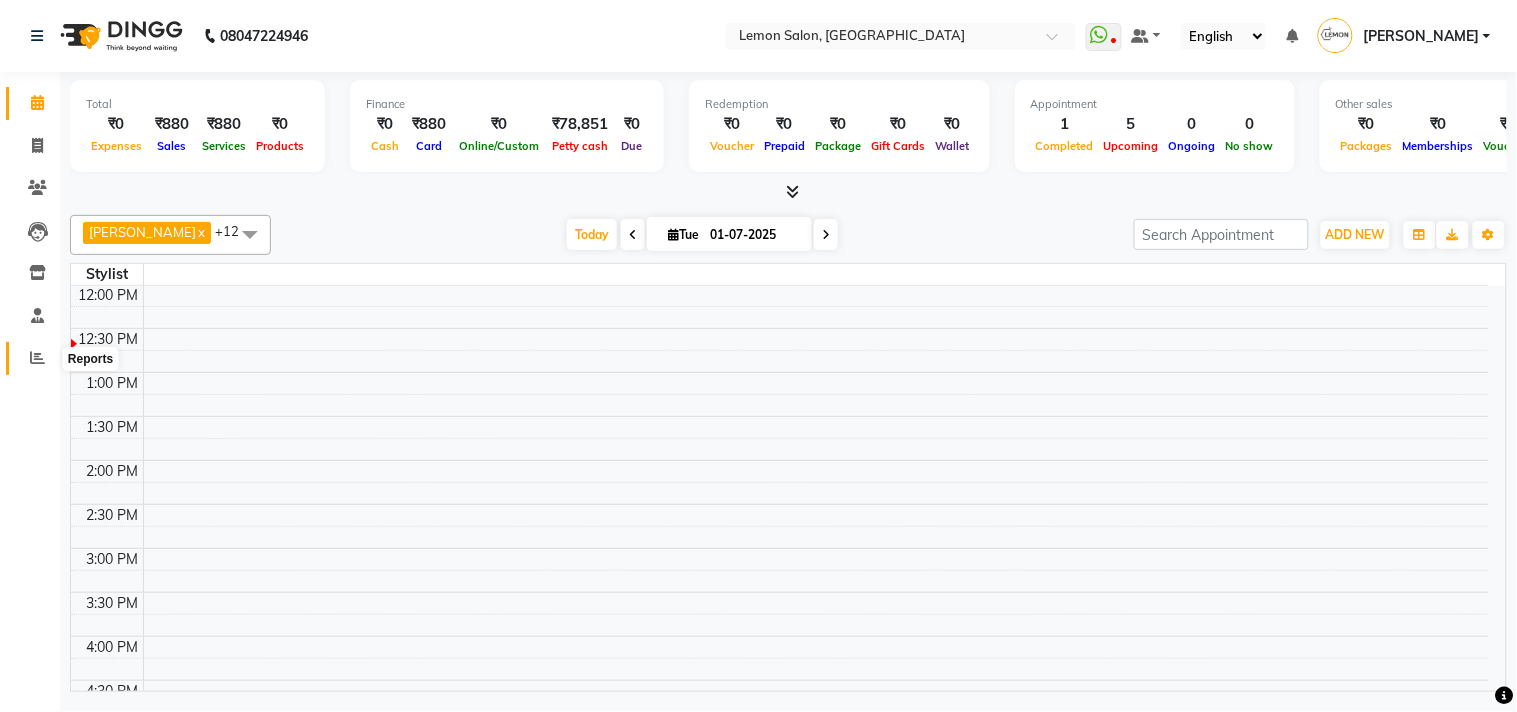 click 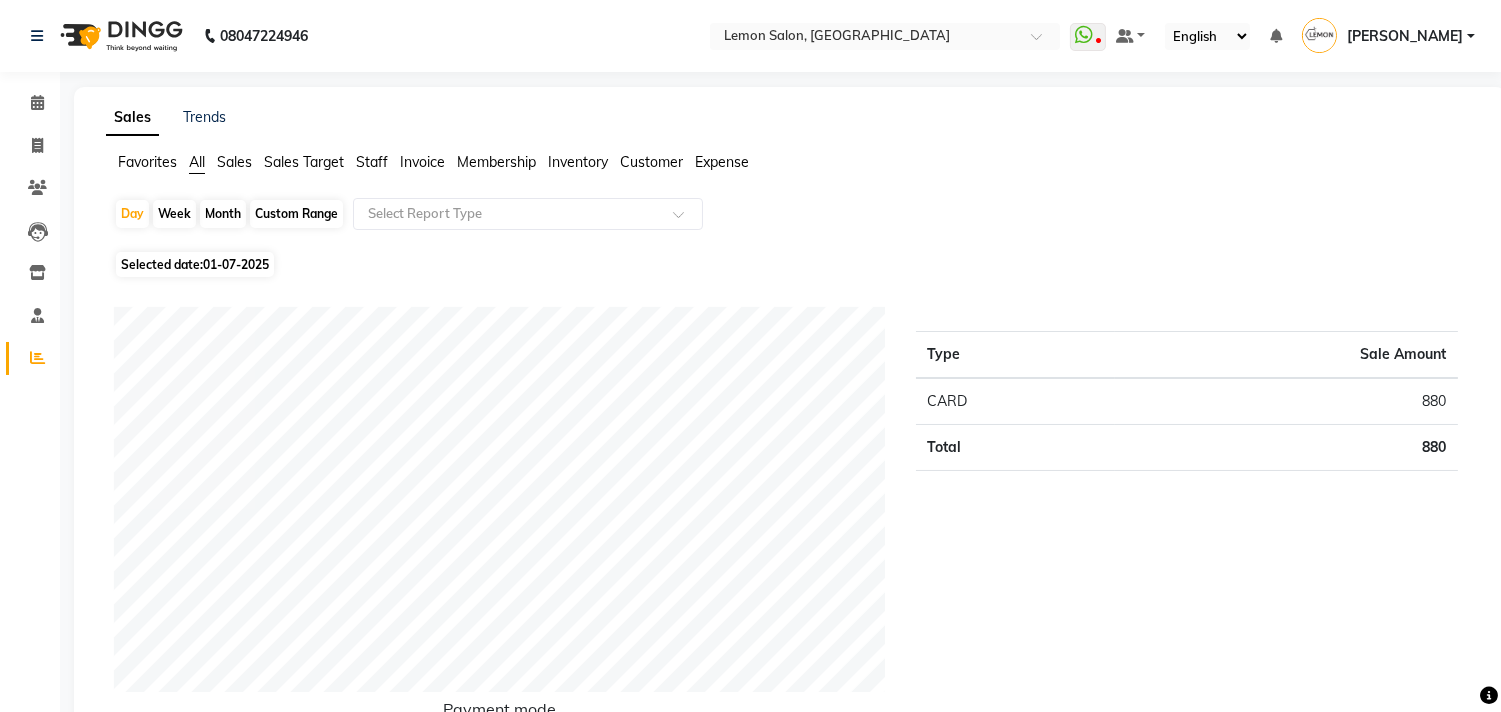 click on "Month" 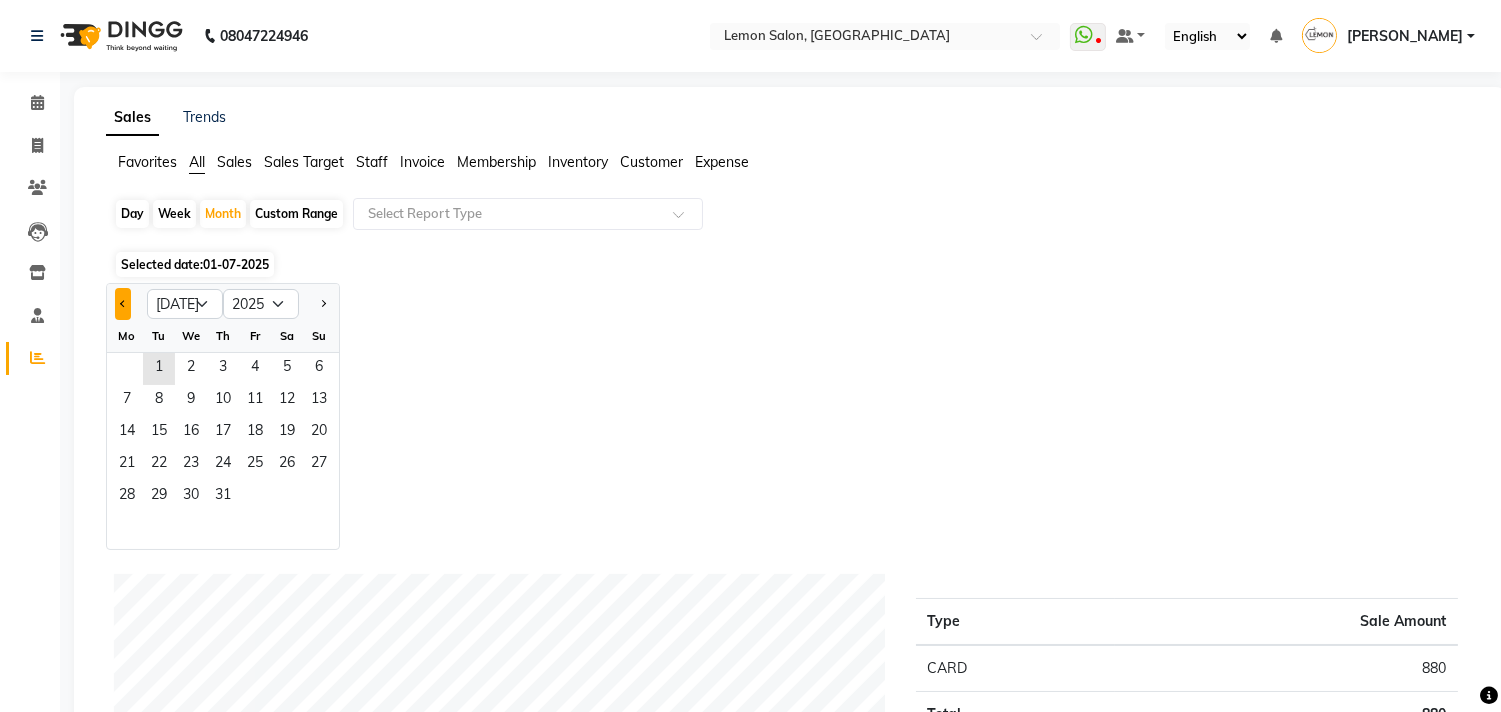 click 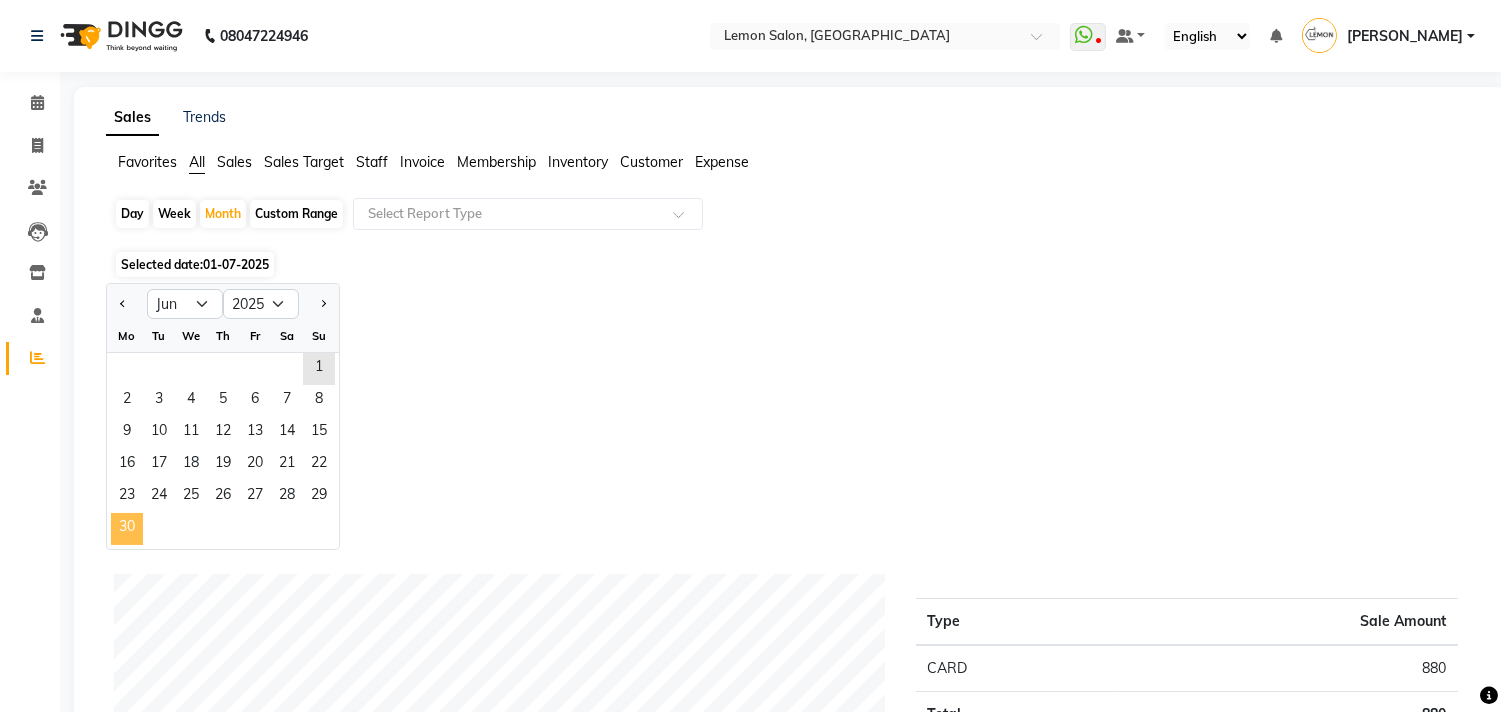 click on "30" 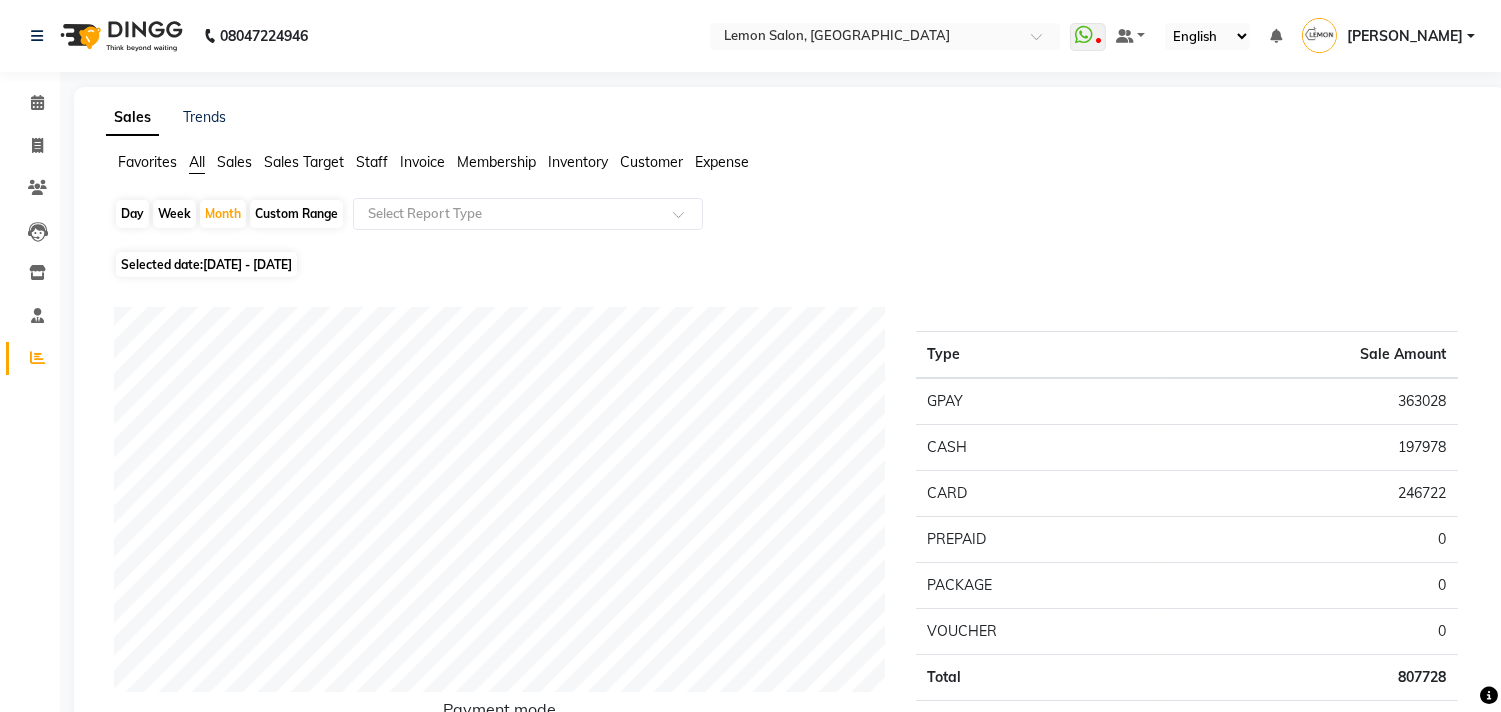 click on "Staff" 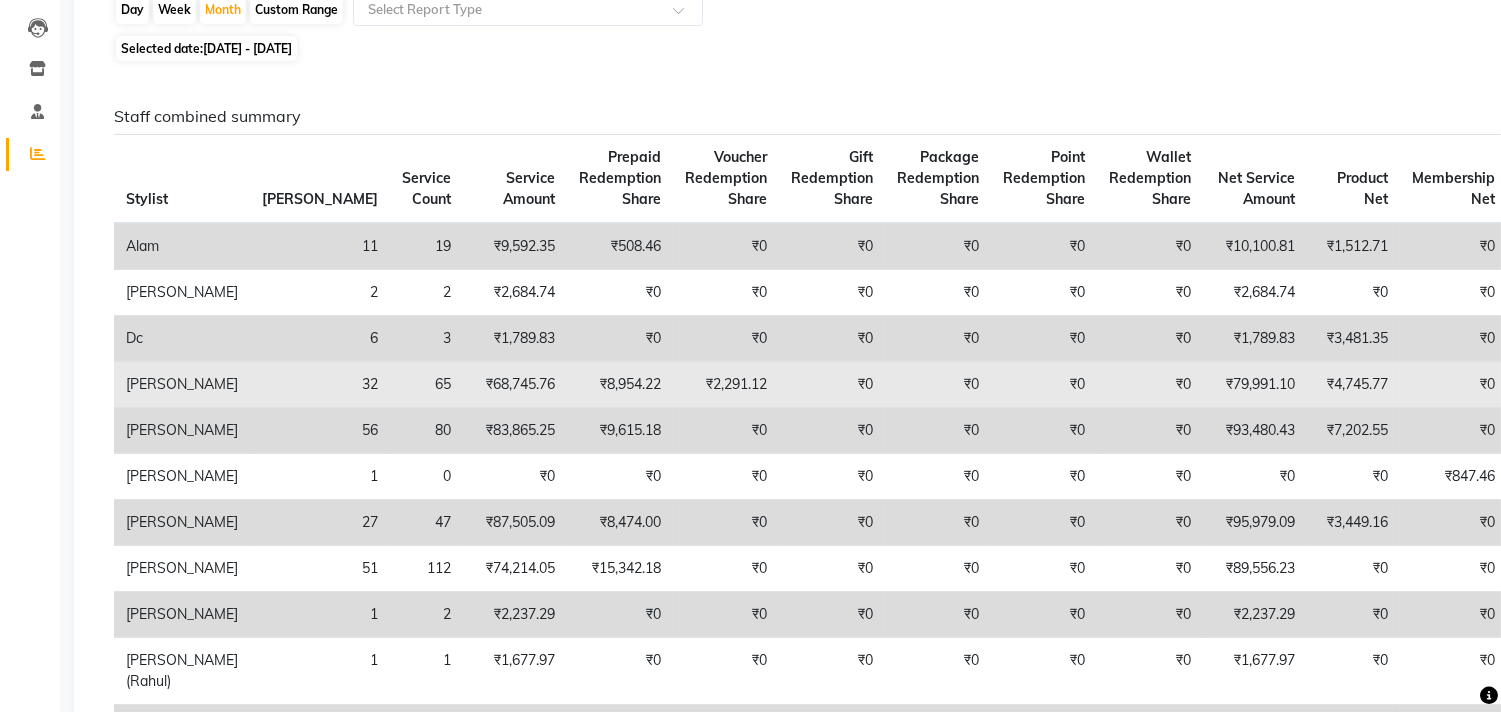 scroll, scrollTop: 0, scrollLeft: 0, axis: both 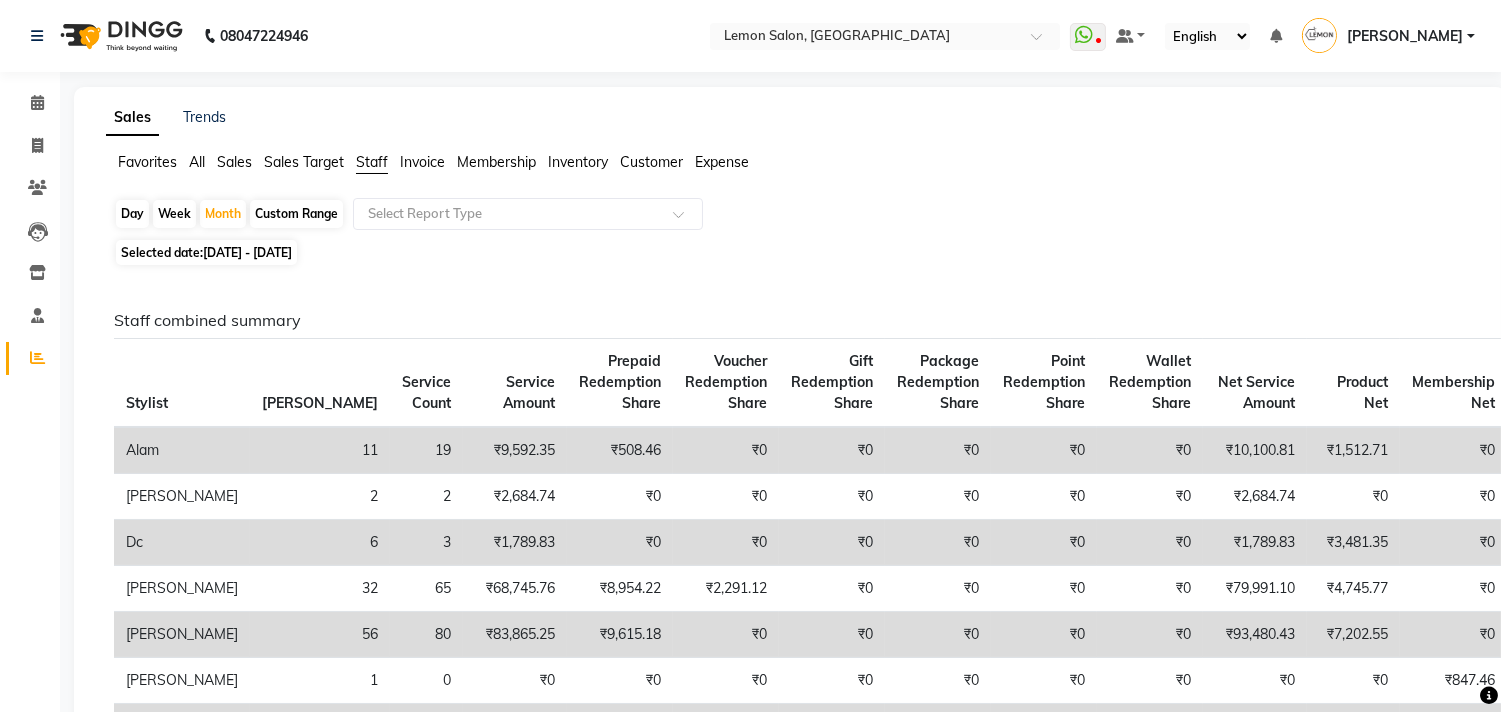 click on "01-06-2025 - 30-06-2025" 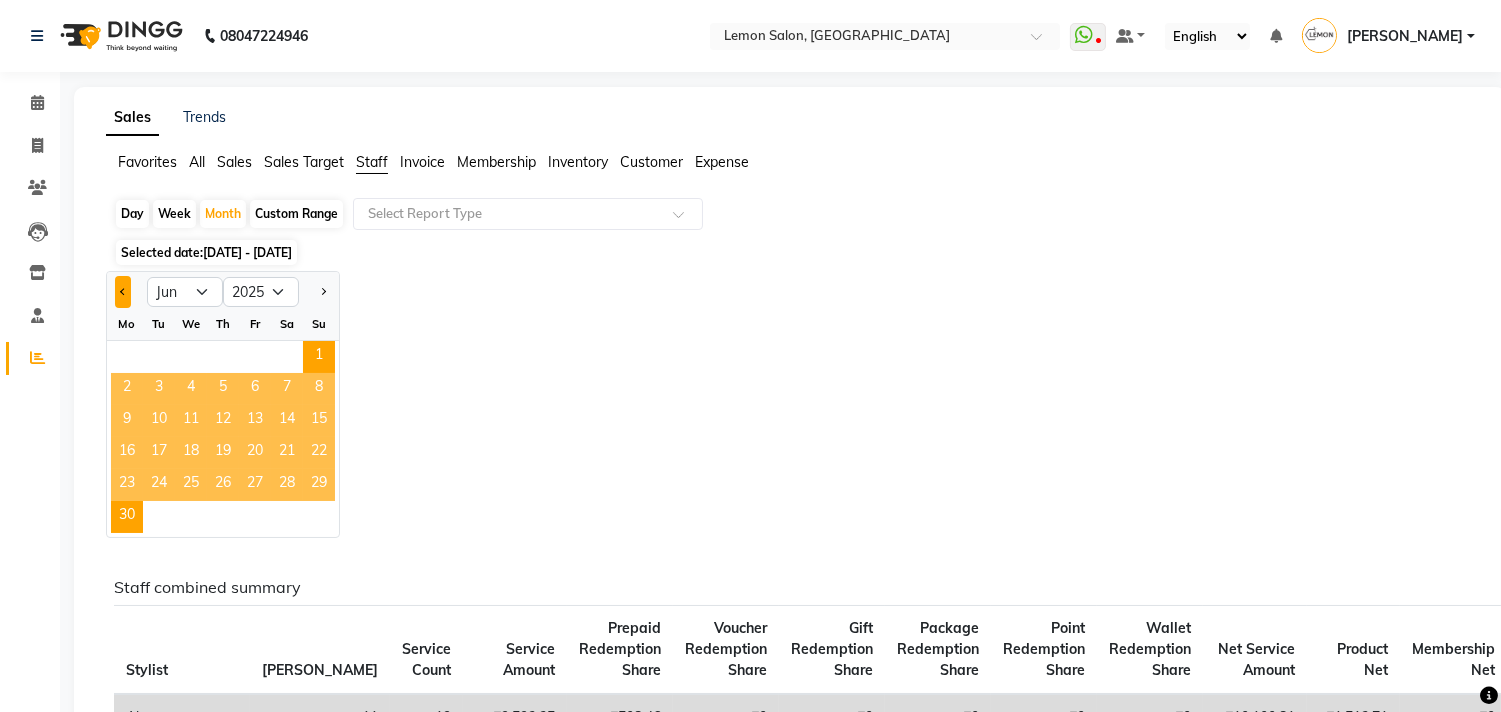 drag, startPoint x: 124, startPoint y: 291, endPoint x: 114, endPoint y: 301, distance: 14.142136 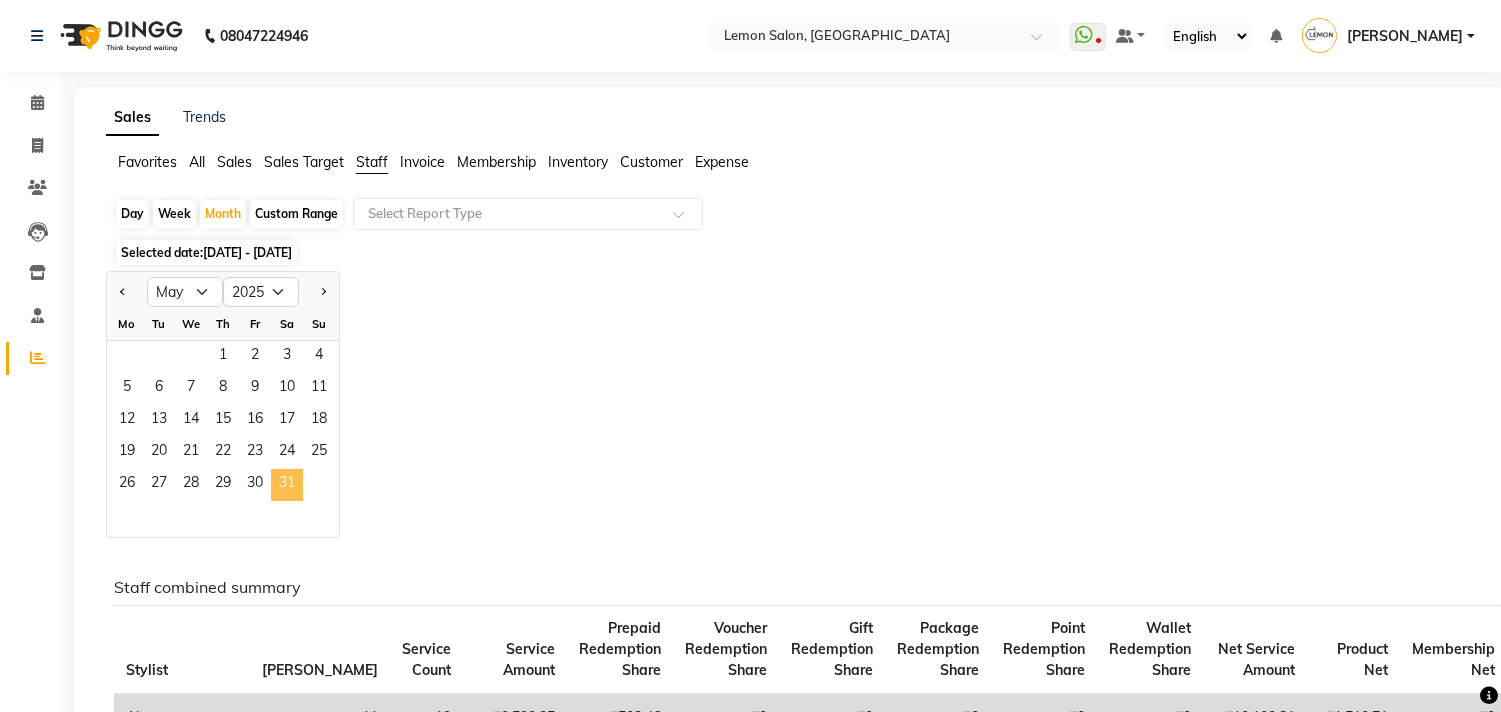click on "31" 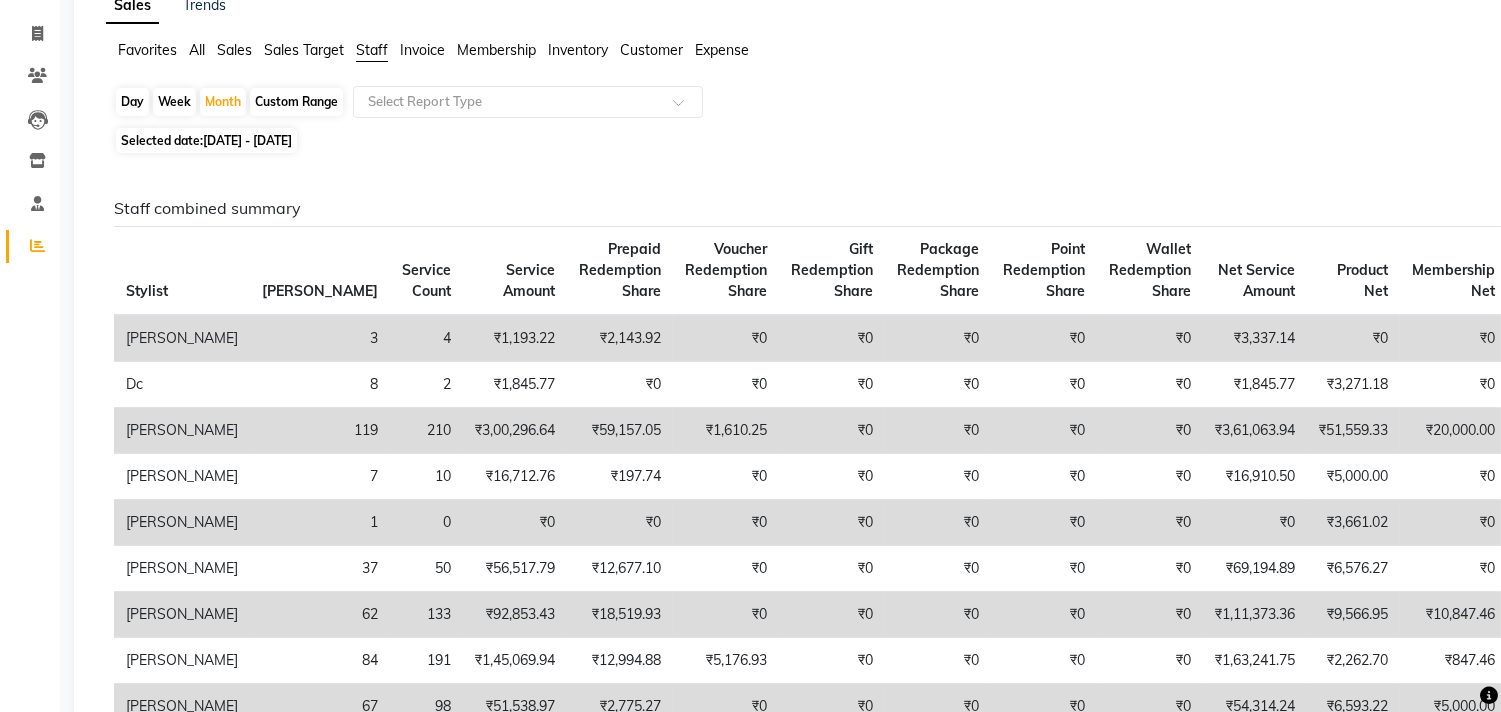 scroll, scrollTop: 111, scrollLeft: 0, axis: vertical 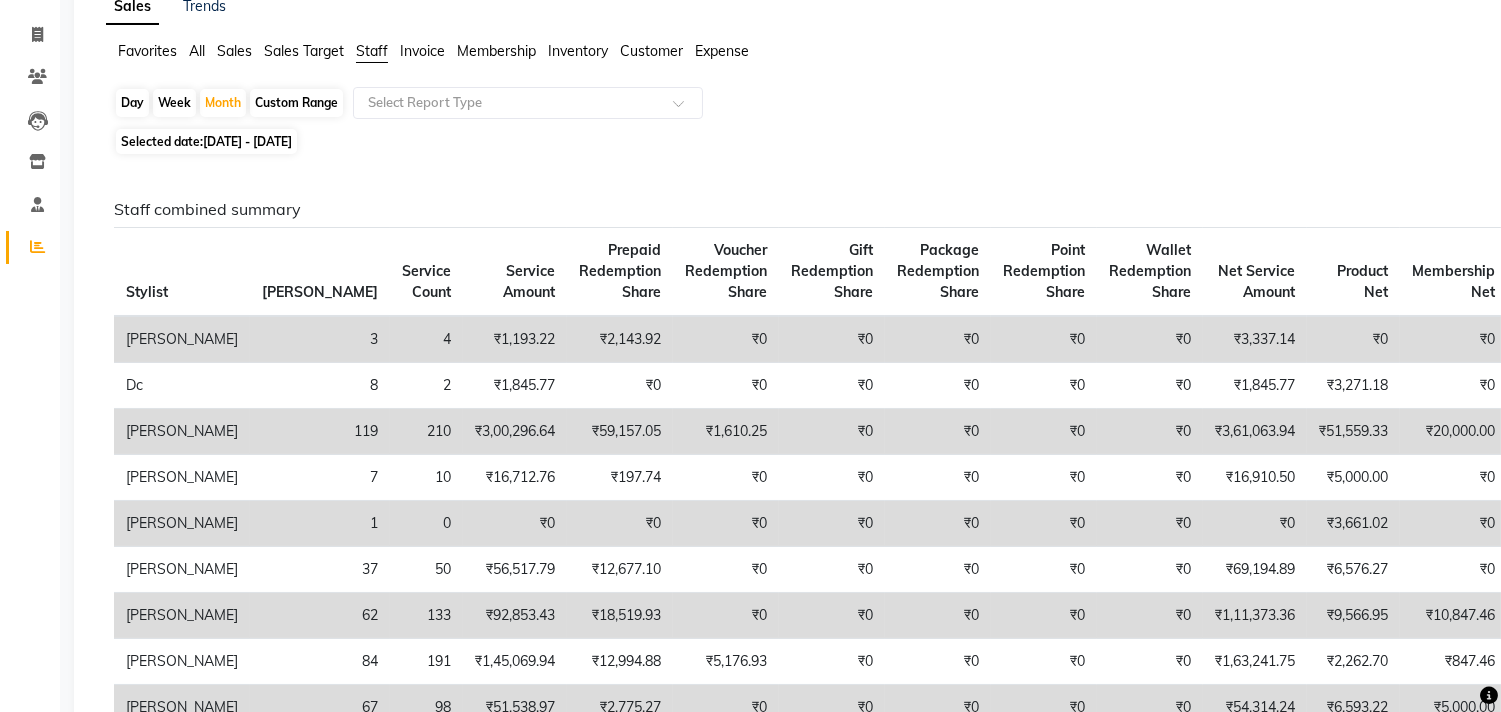 click on "01-05-2025 - 31-05-2025" 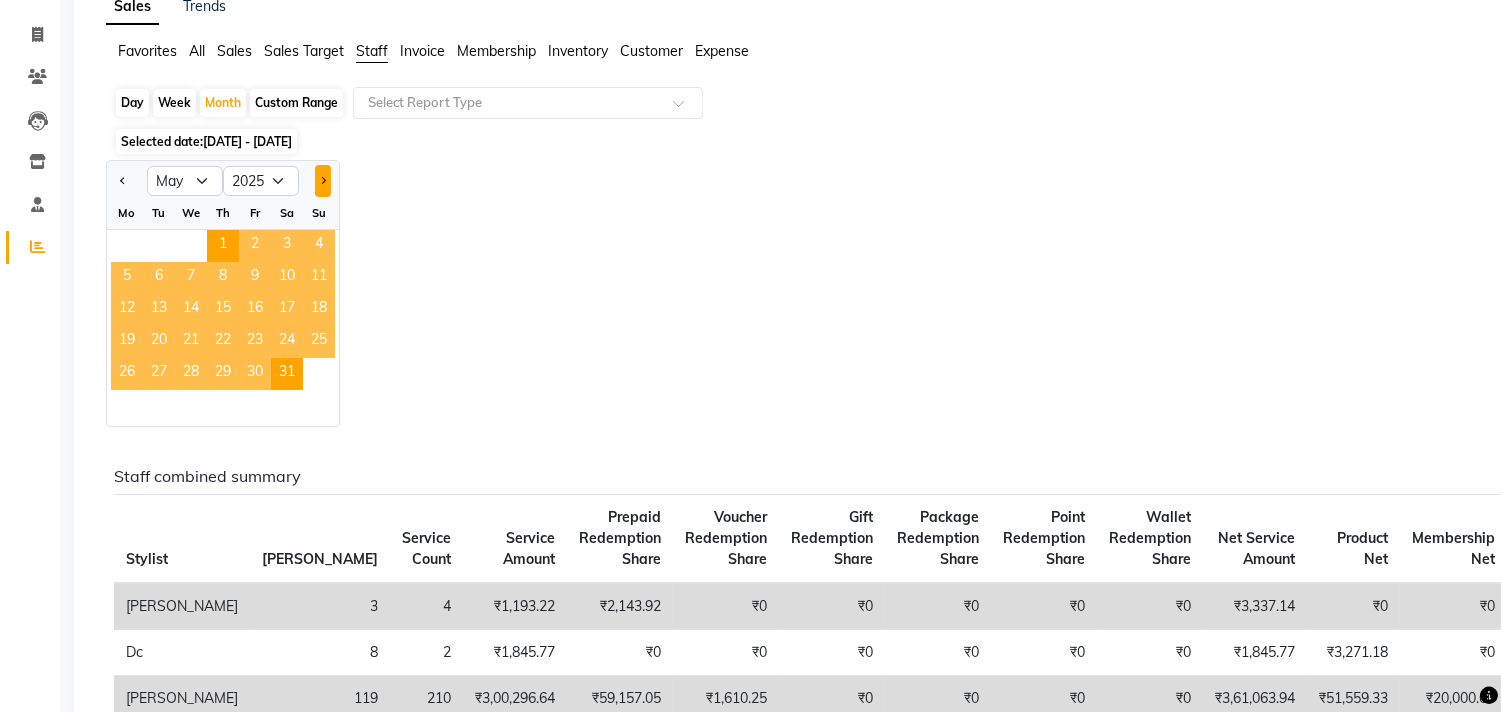 click 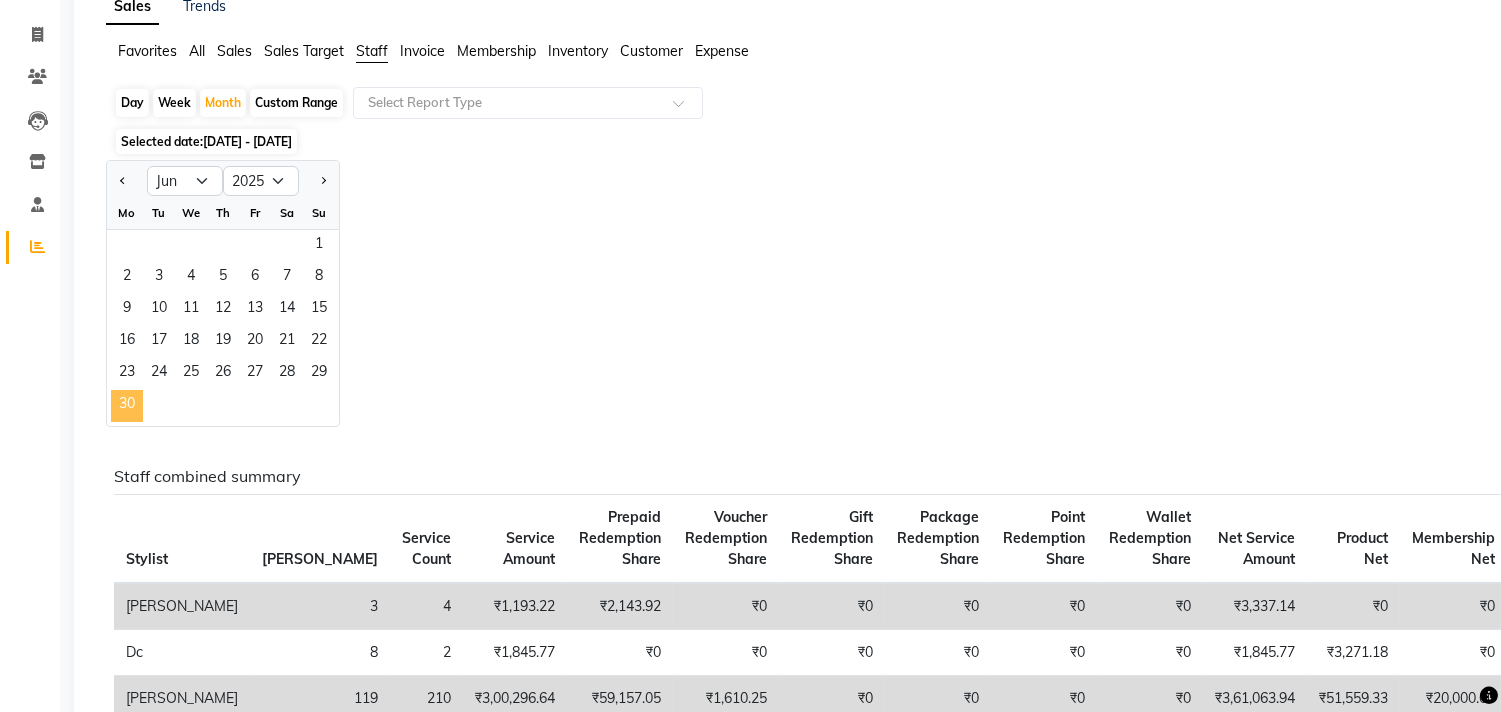 click on "30" 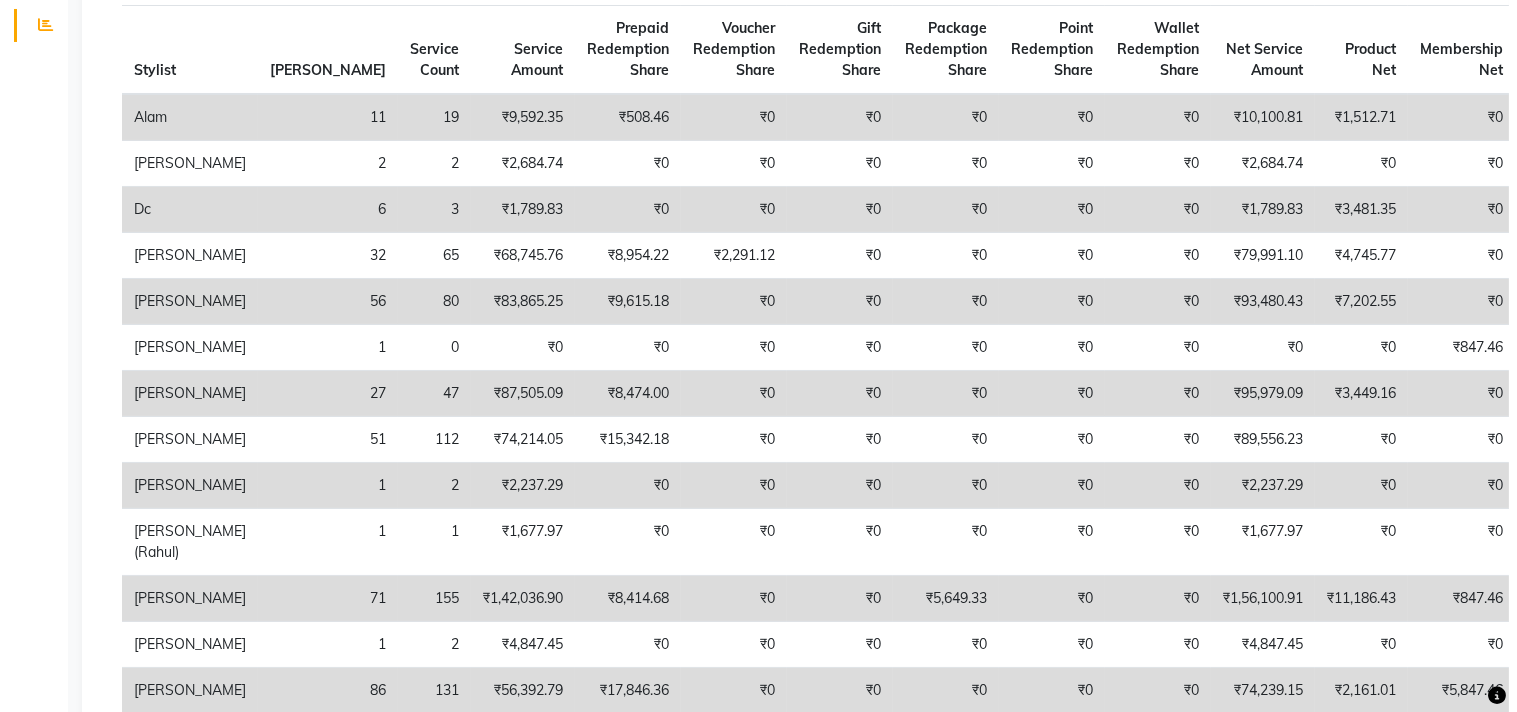 scroll, scrollTop: 0, scrollLeft: 0, axis: both 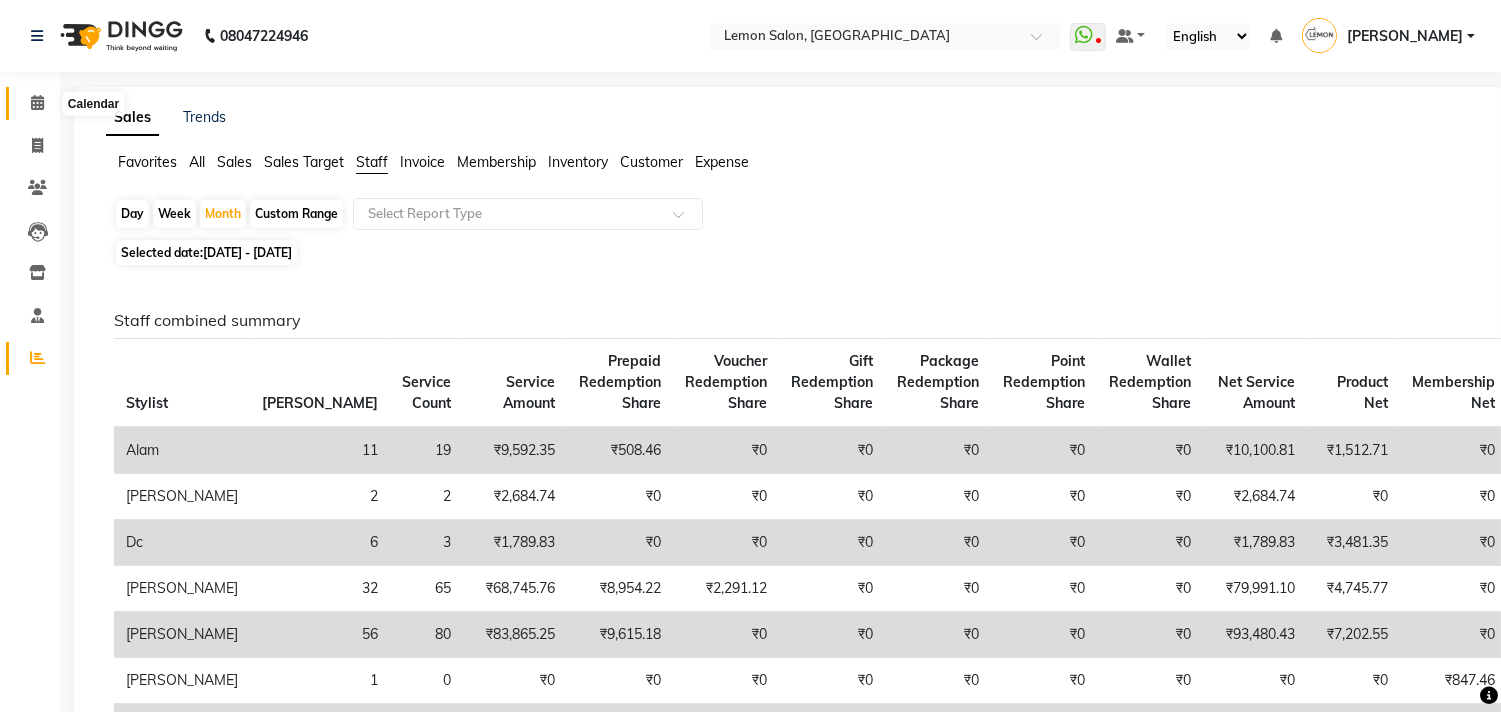 click 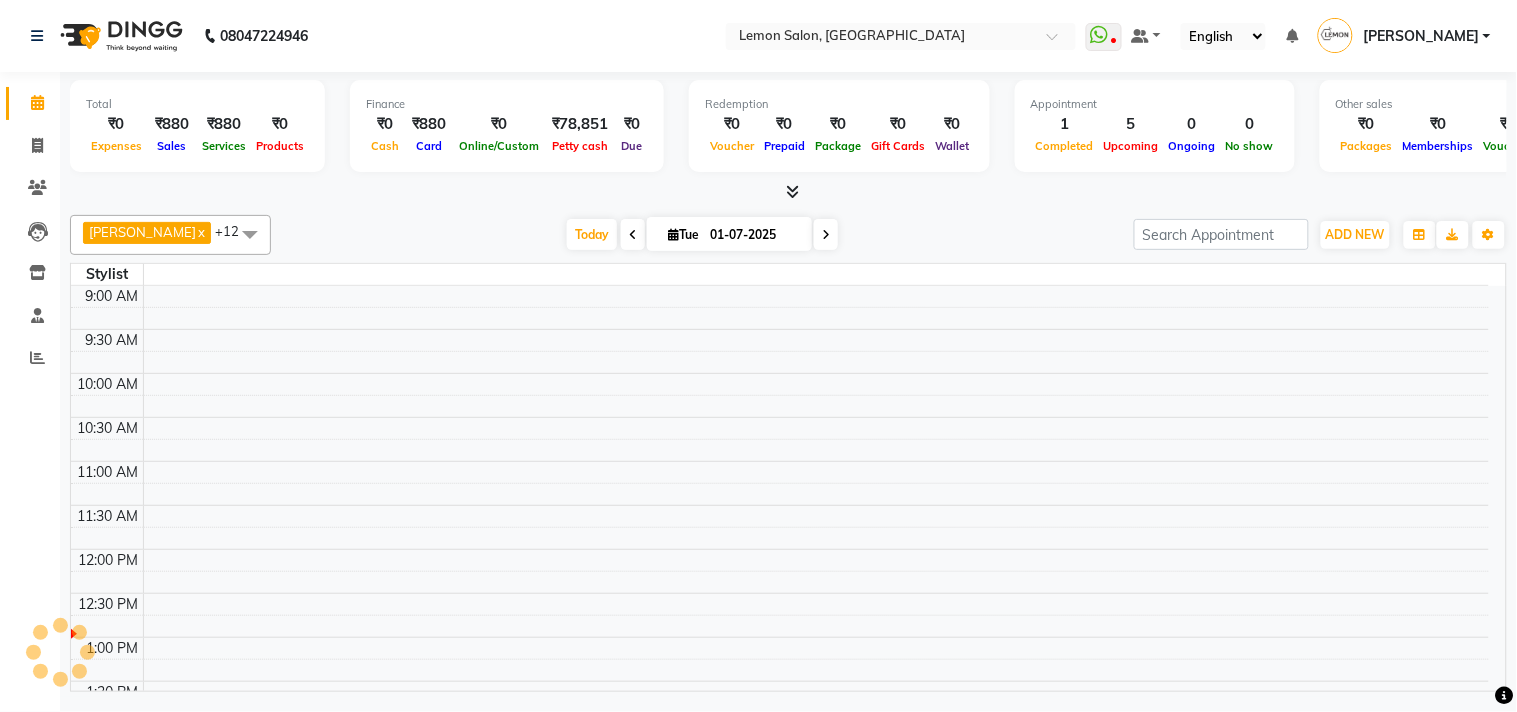 scroll, scrollTop: 0, scrollLeft: 0, axis: both 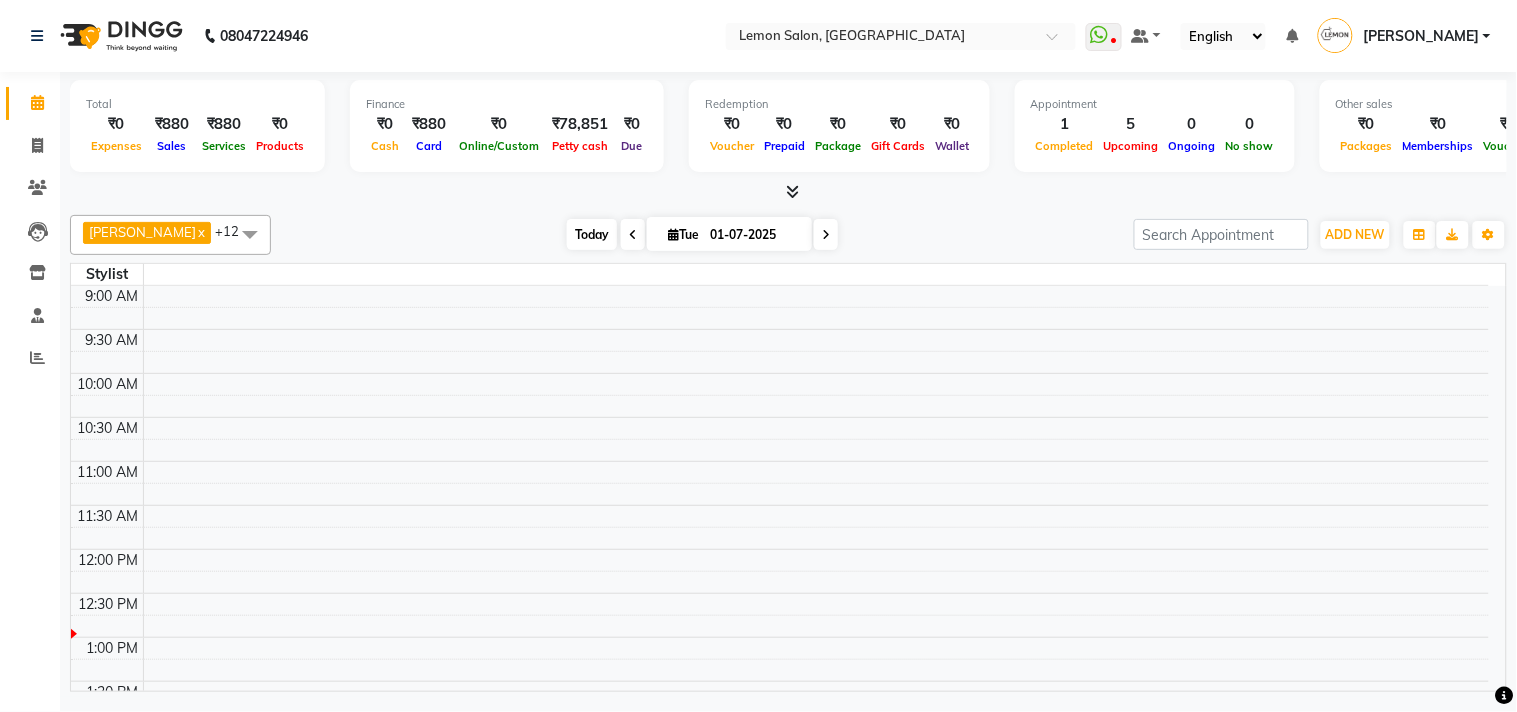 click on "Today" at bounding box center [592, 234] 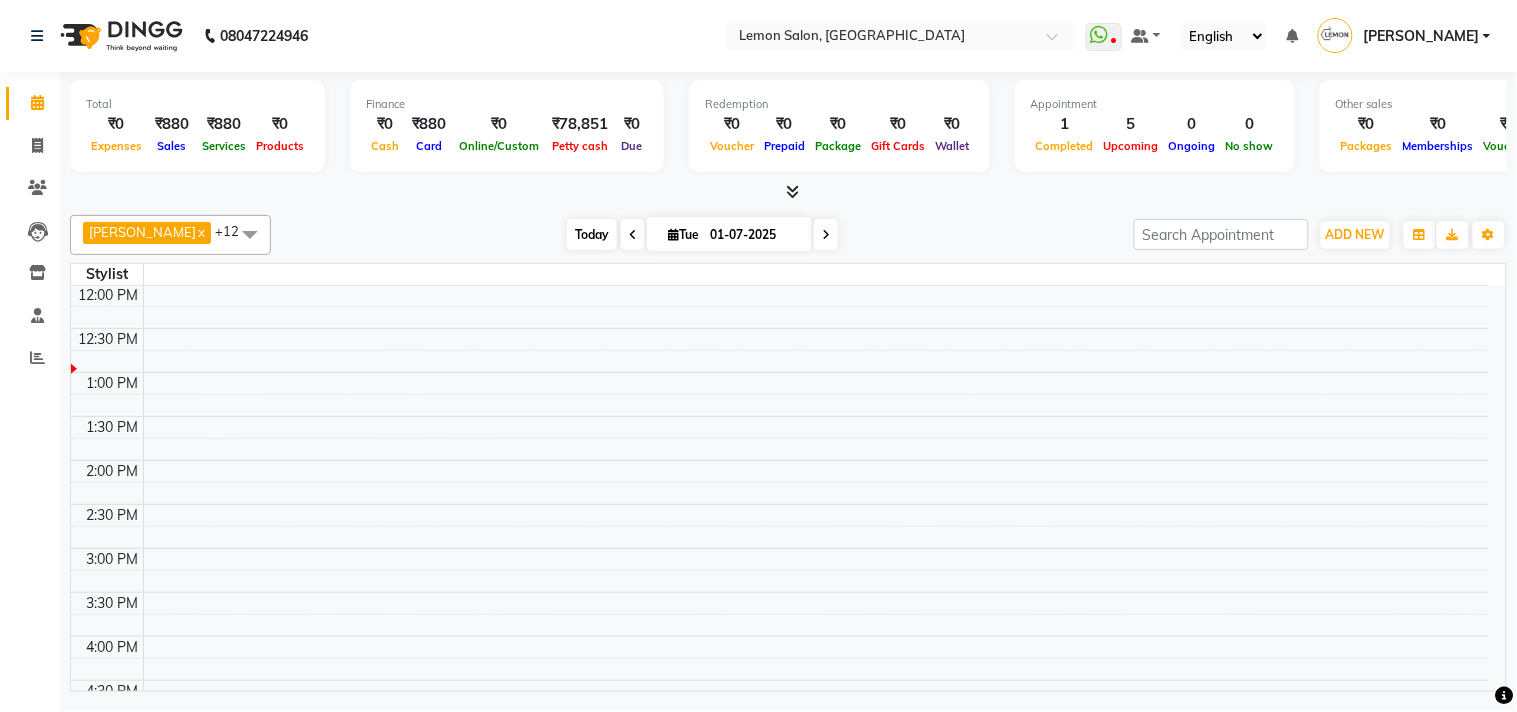 click on "Today" at bounding box center [592, 234] 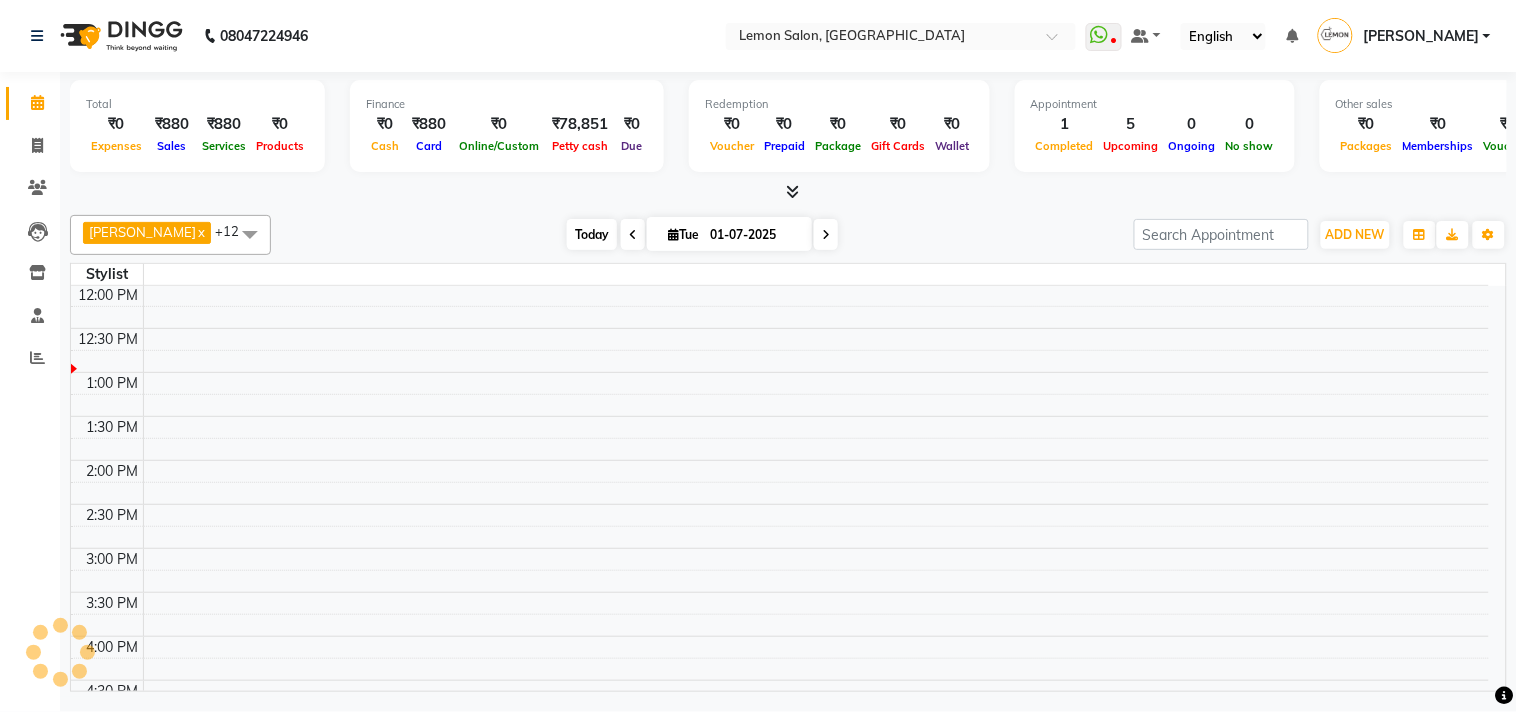 scroll, scrollTop: 265, scrollLeft: 0, axis: vertical 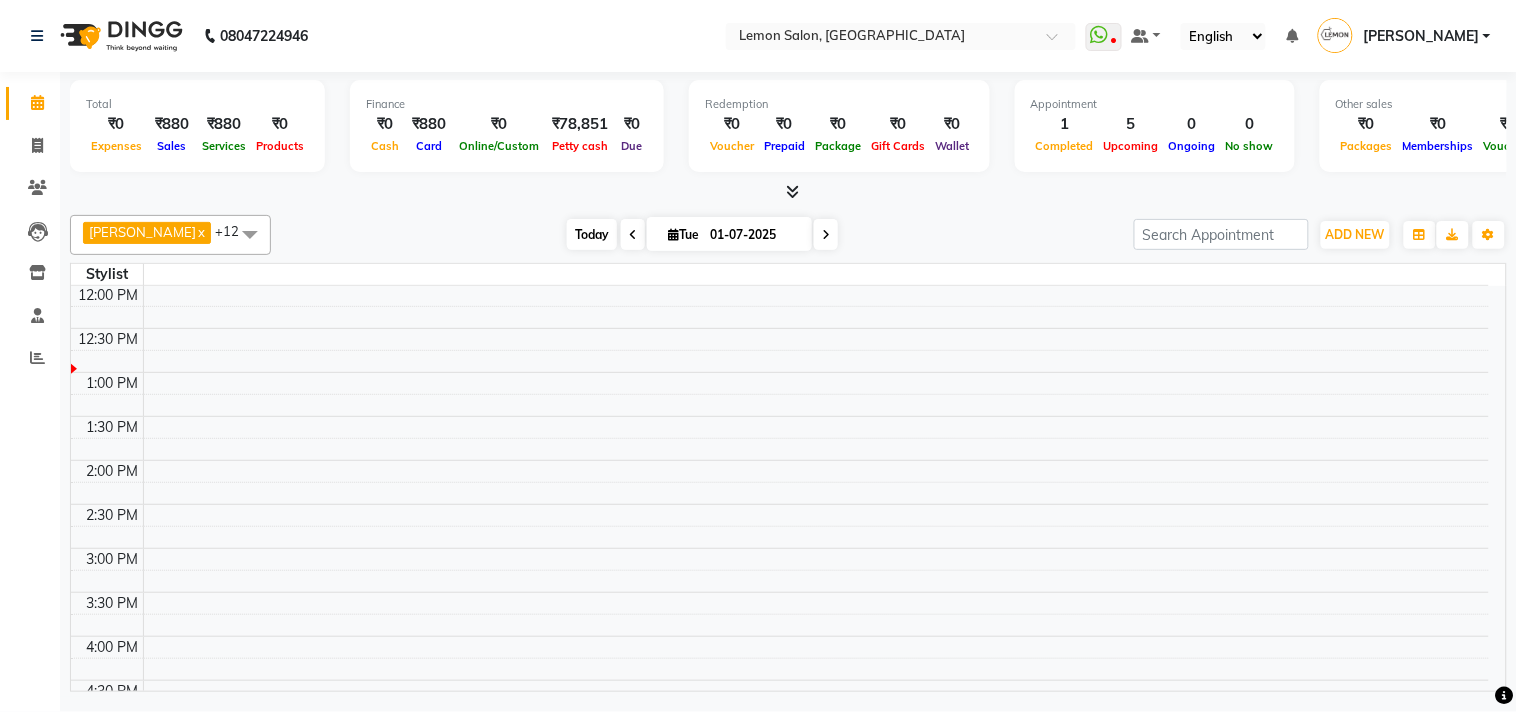 click on "Today" at bounding box center [592, 234] 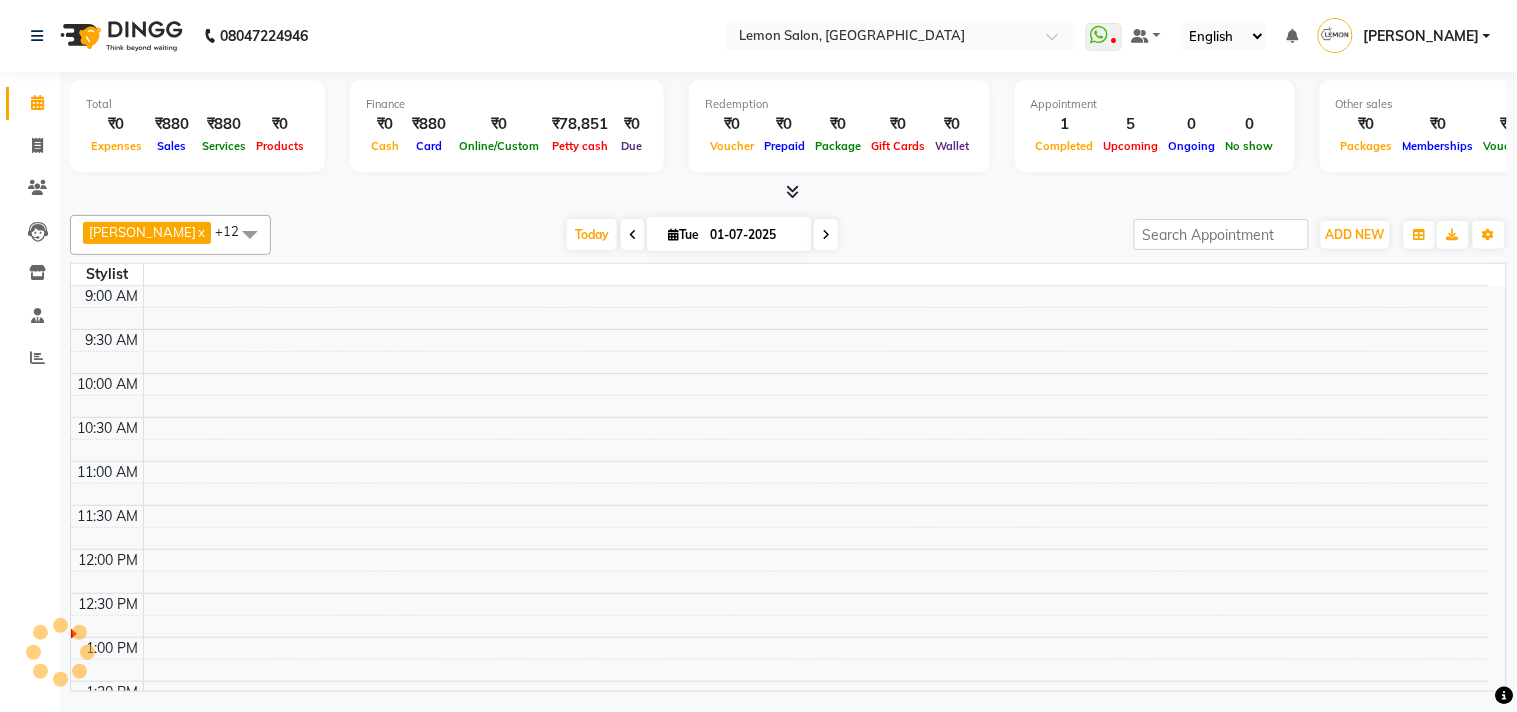scroll, scrollTop: 265, scrollLeft: 0, axis: vertical 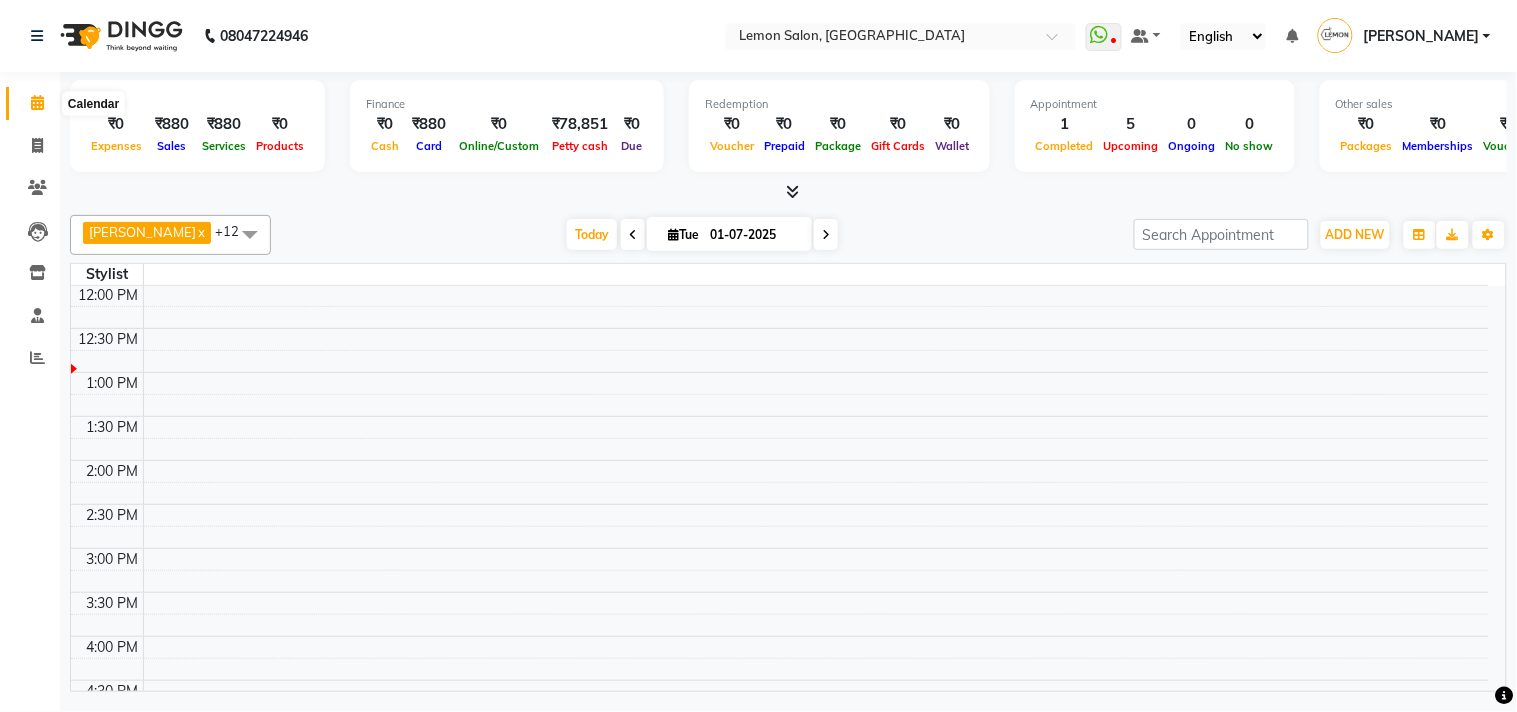 click 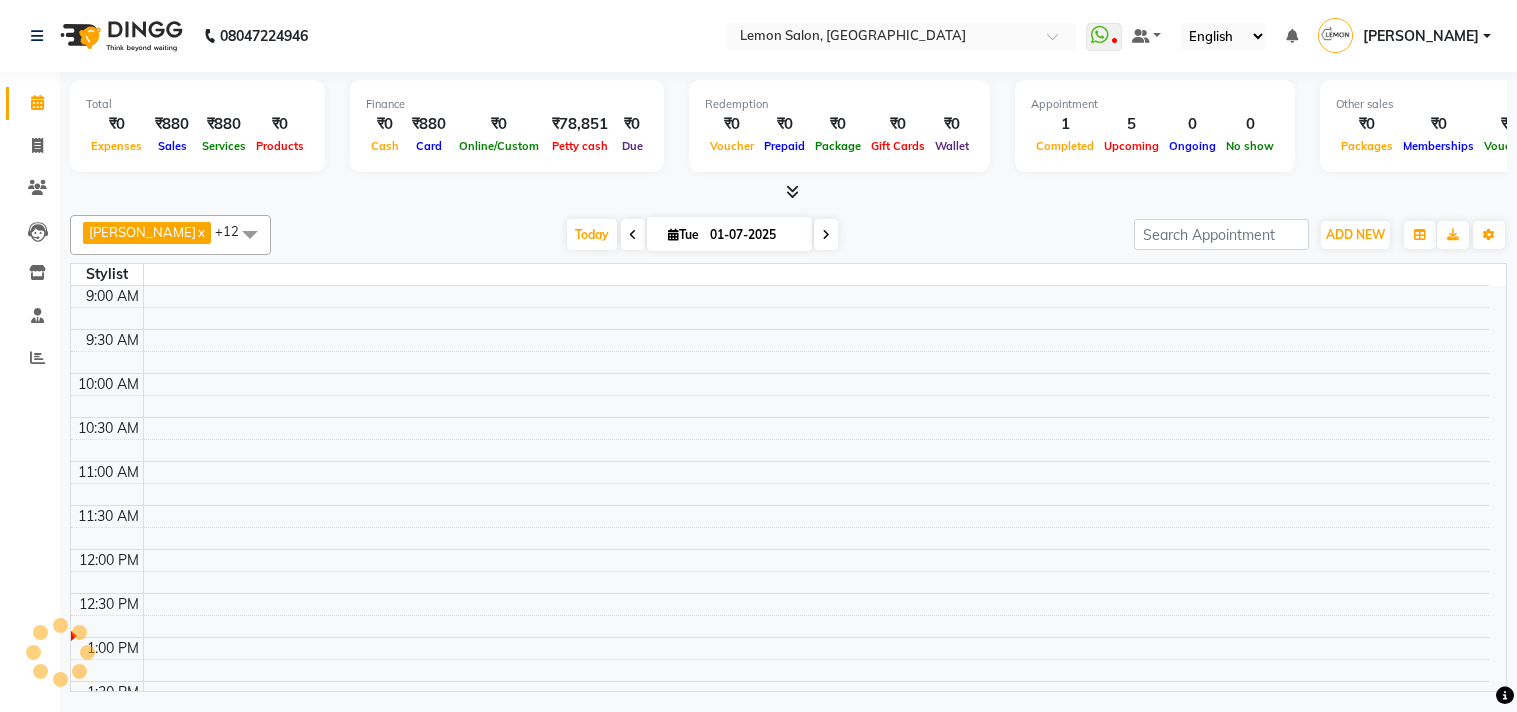 scroll, scrollTop: 0, scrollLeft: 0, axis: both 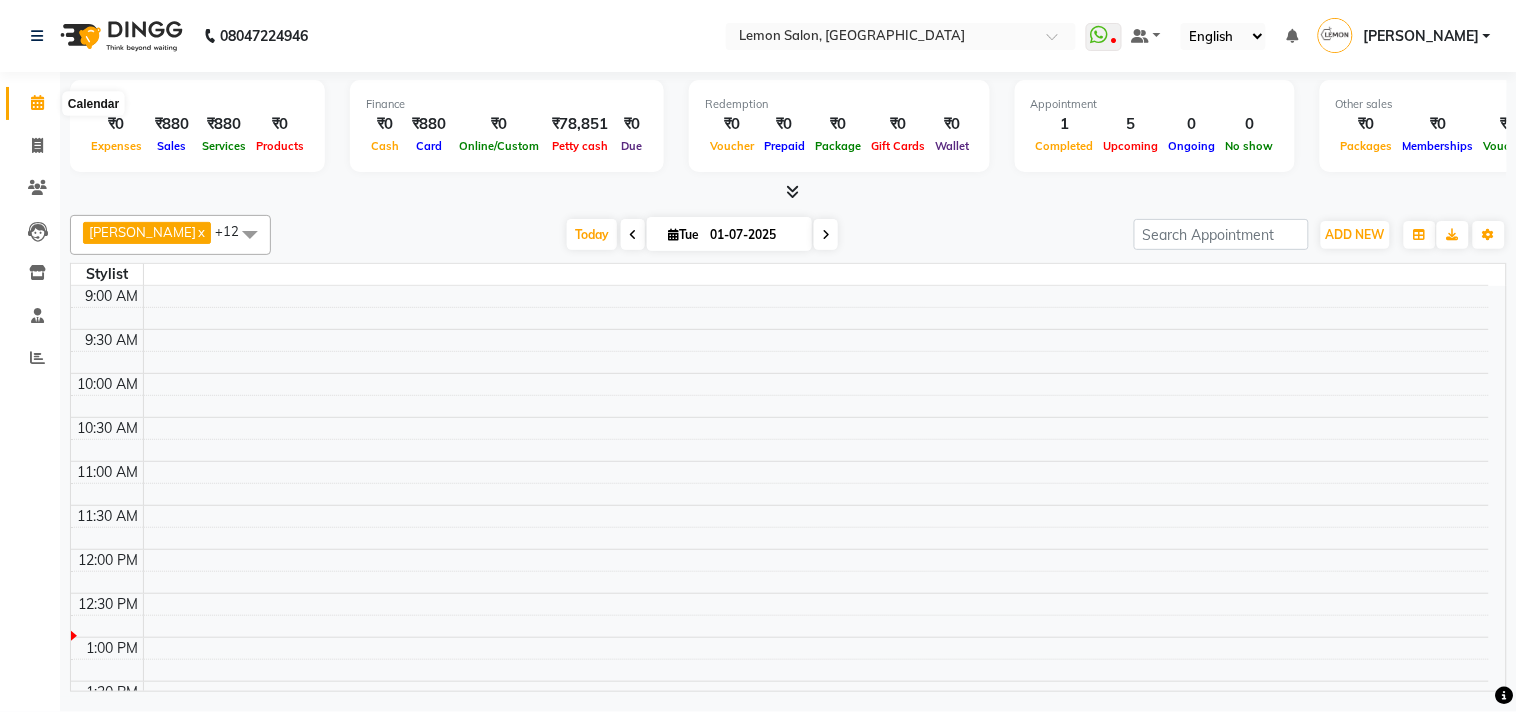 click 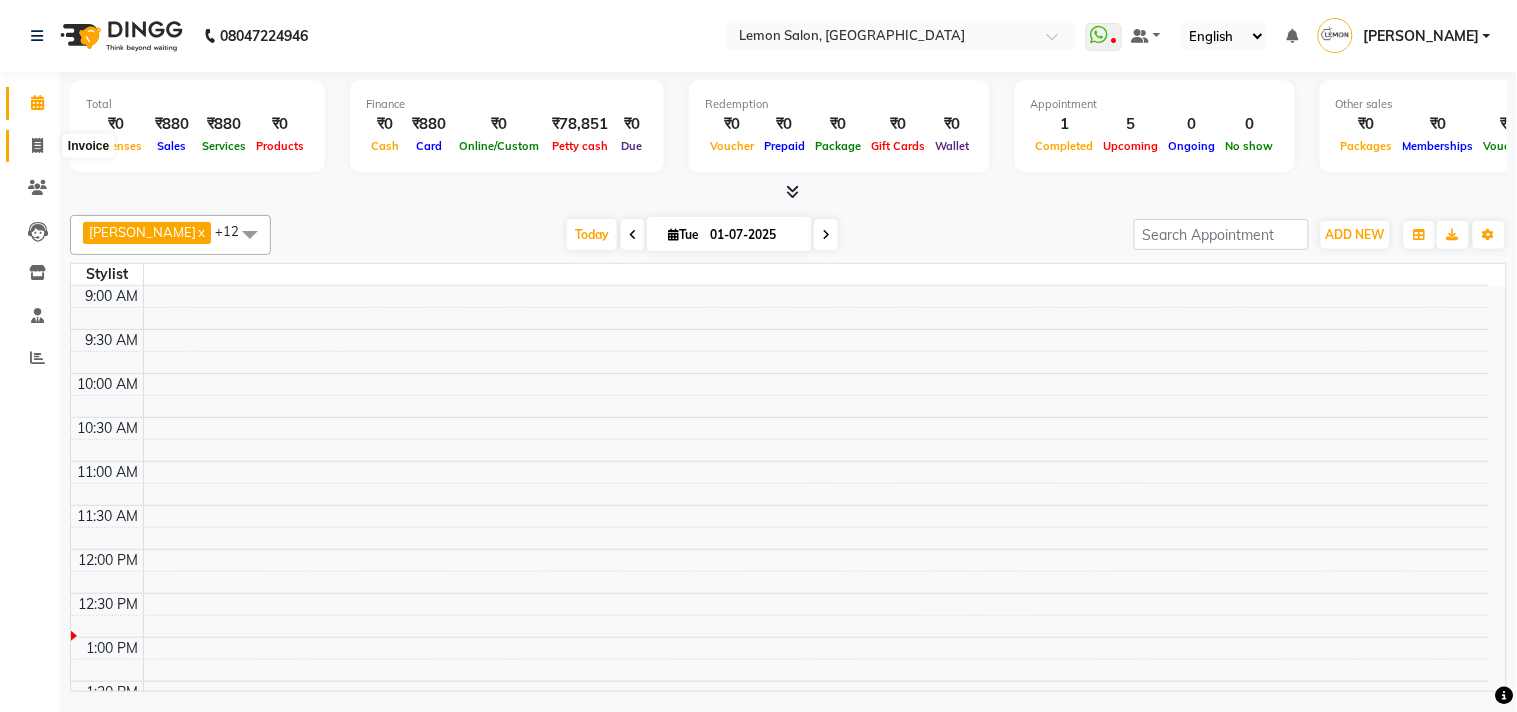 click 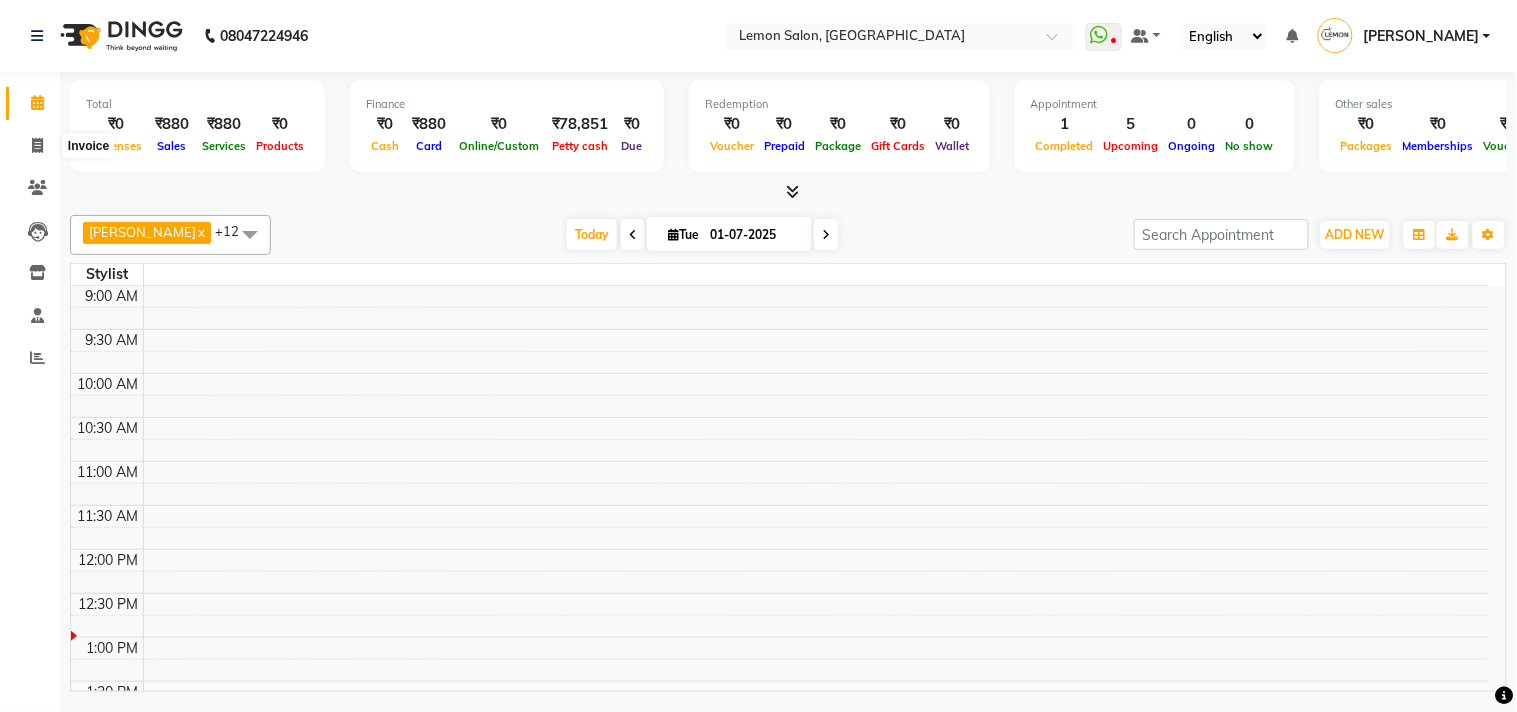 select on "569" 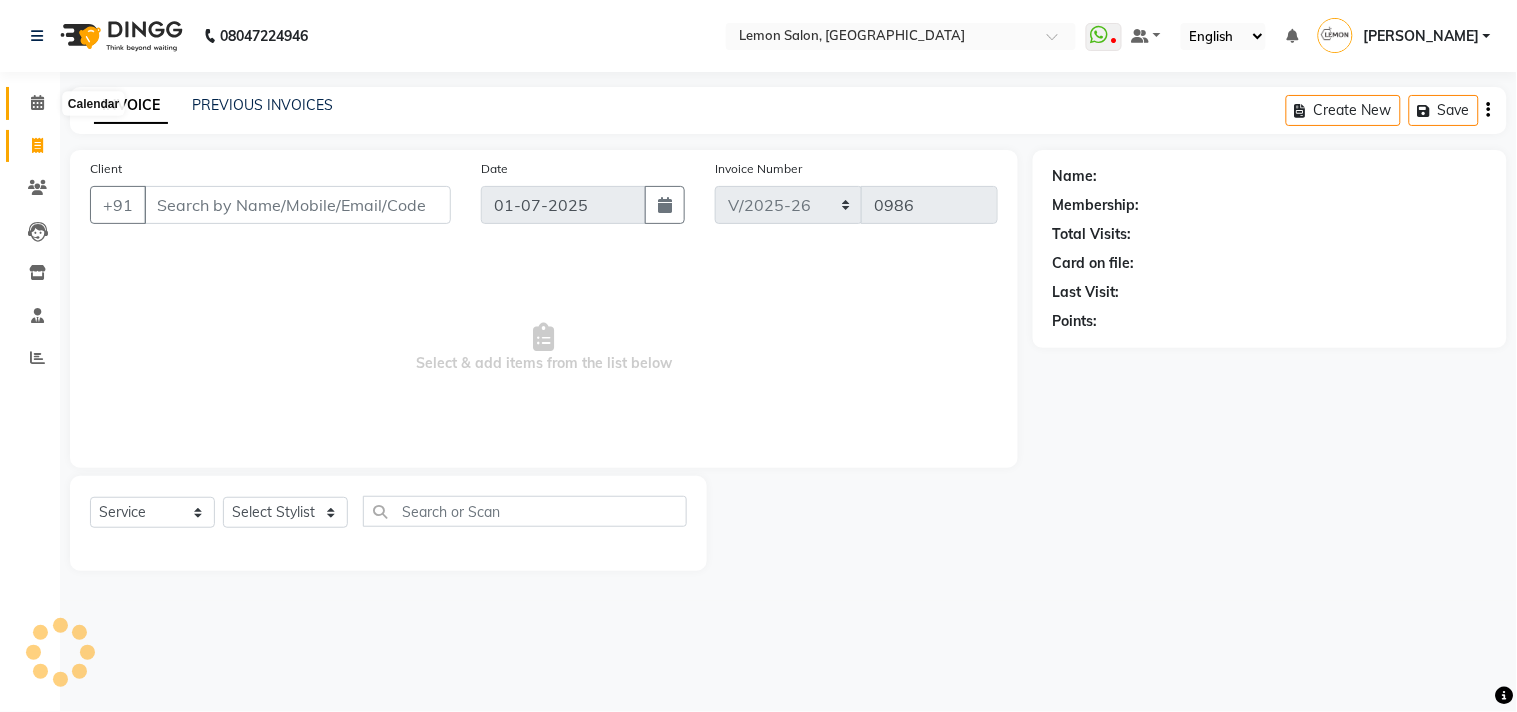 click 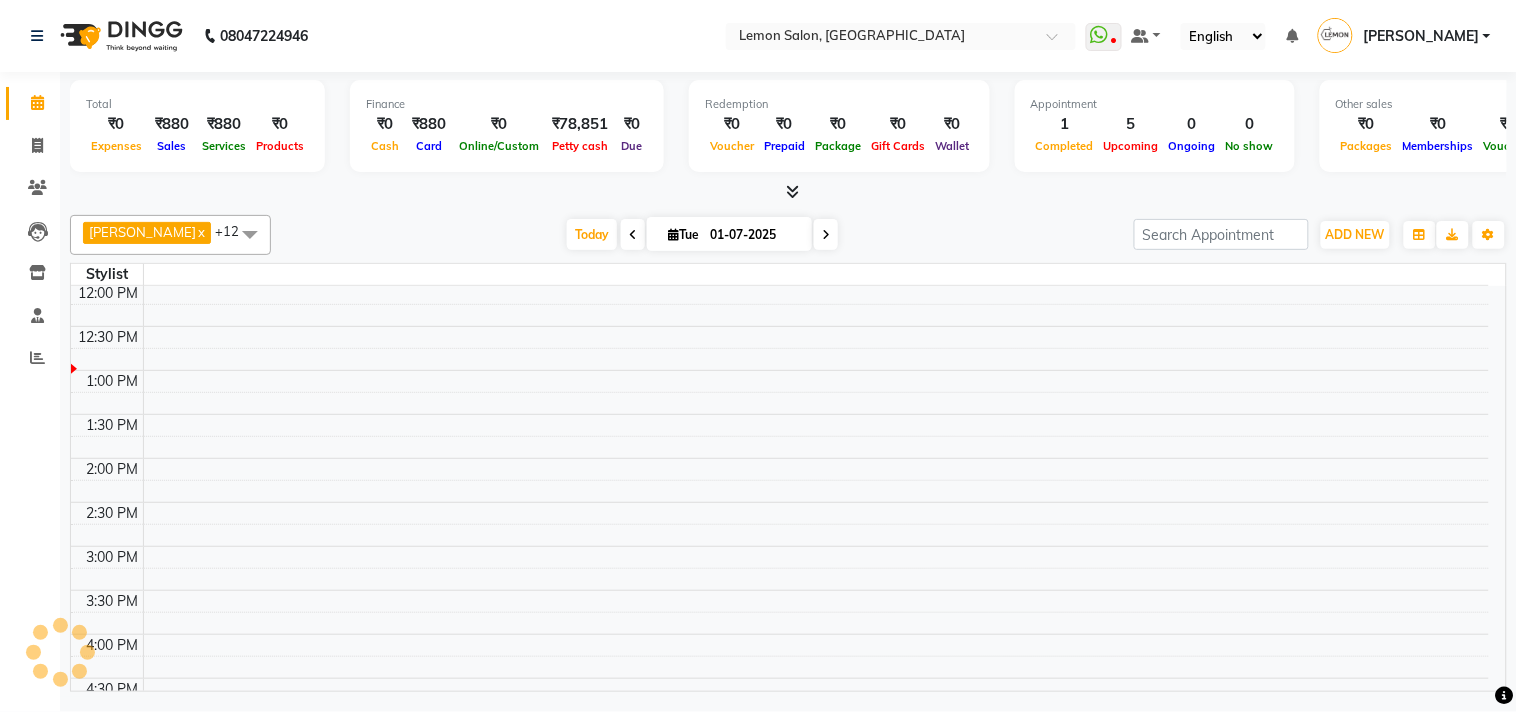 scroll, scrollTop: 0, scrollLeft: 0, axis: both 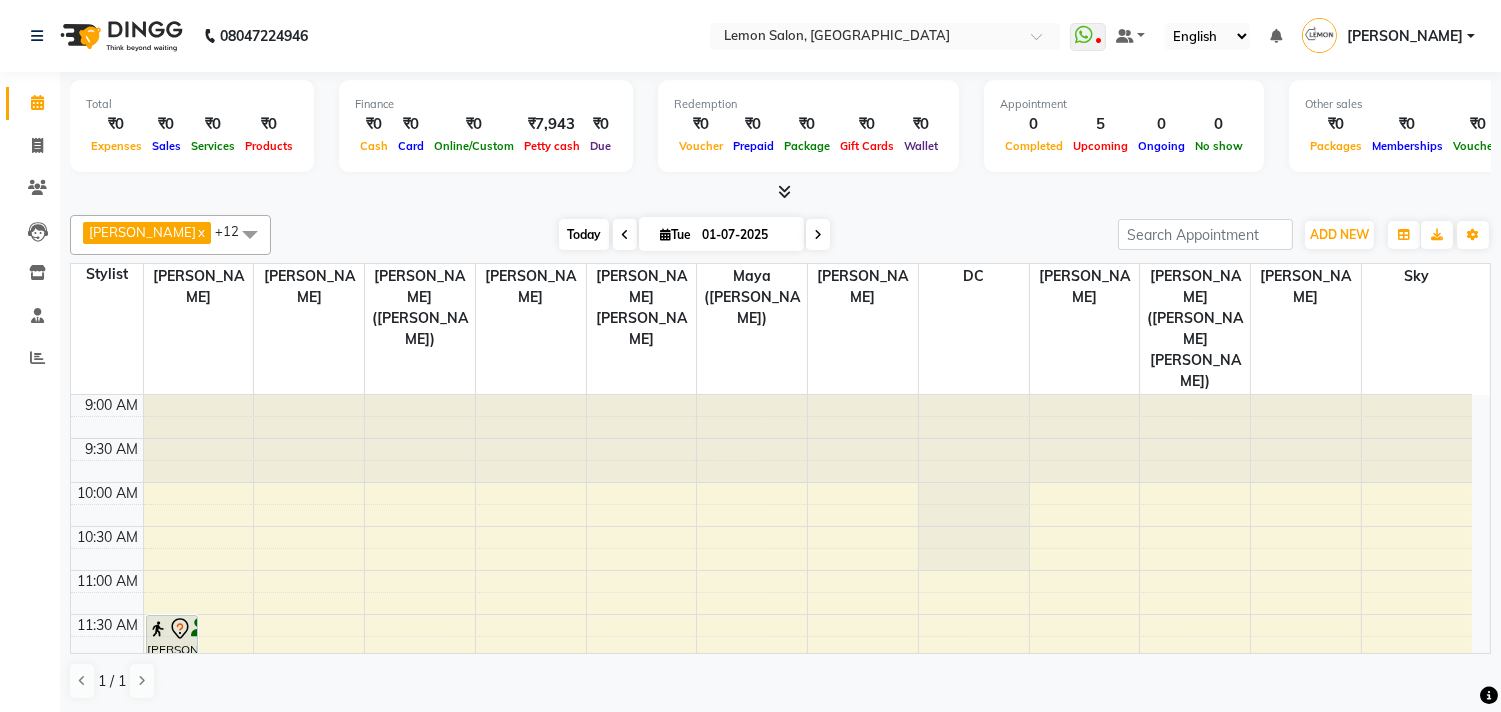 click on "Today" at bounding box center (584, 234) 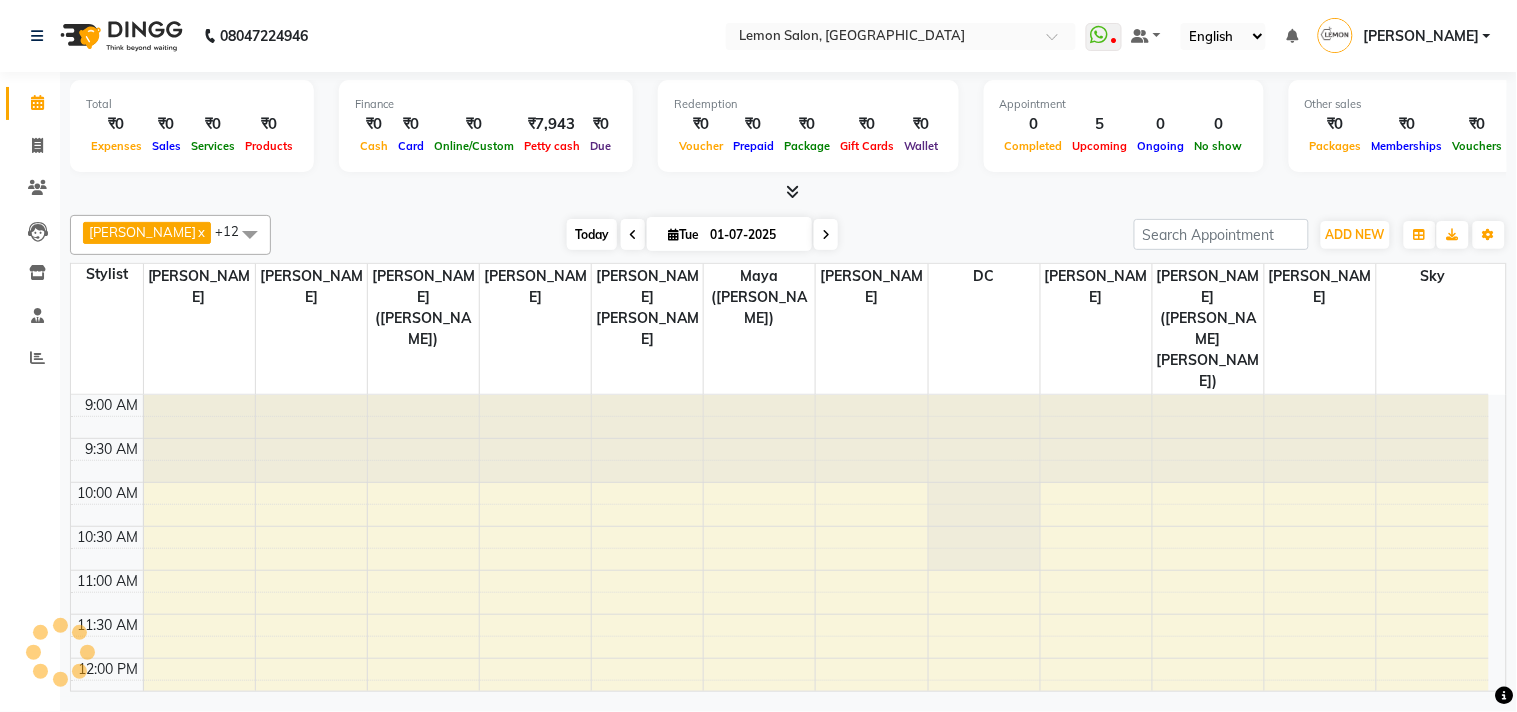 scroll, scrollTop: 265, scrollLeft: 0, axis: vertical 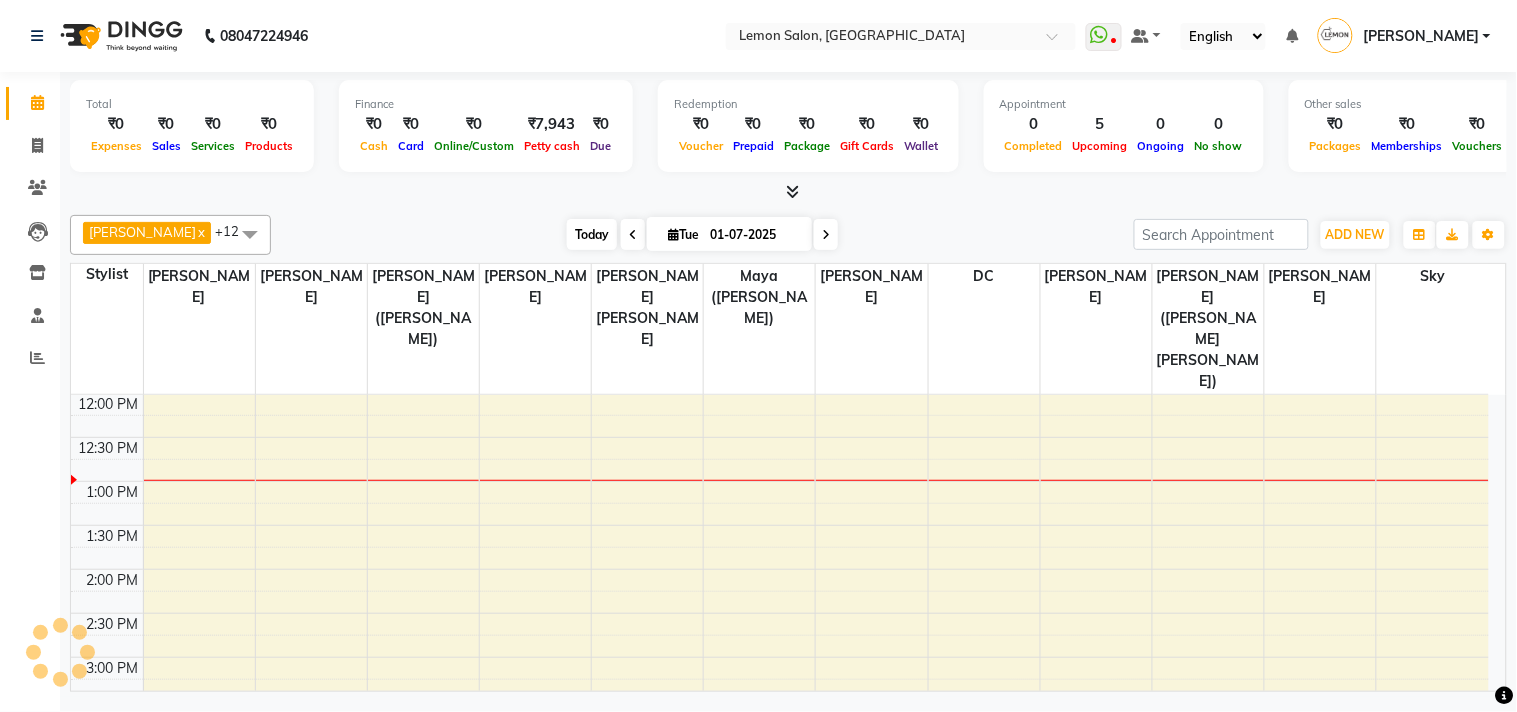 click on "Today" at bounding box center (592, 234) 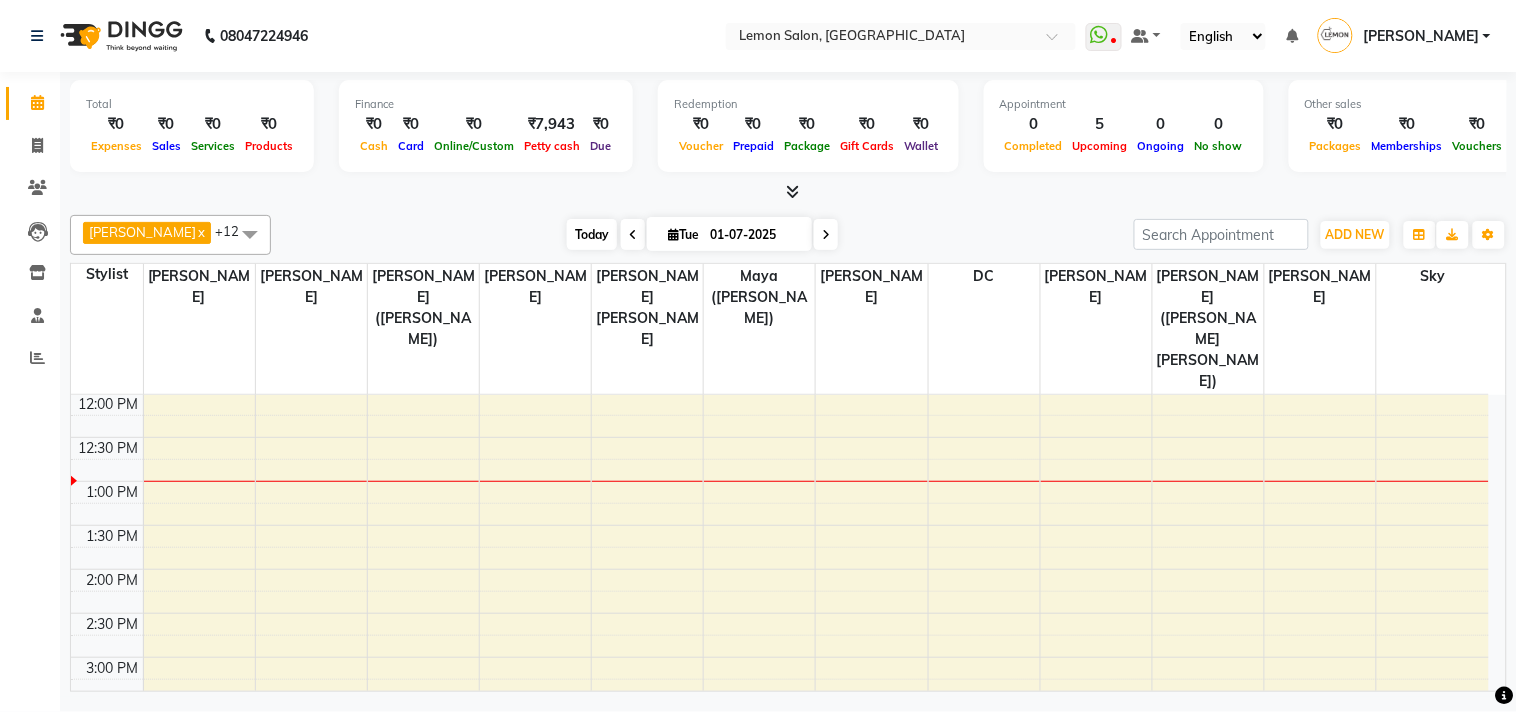 click on "Today" at bounding box center [592, 234] 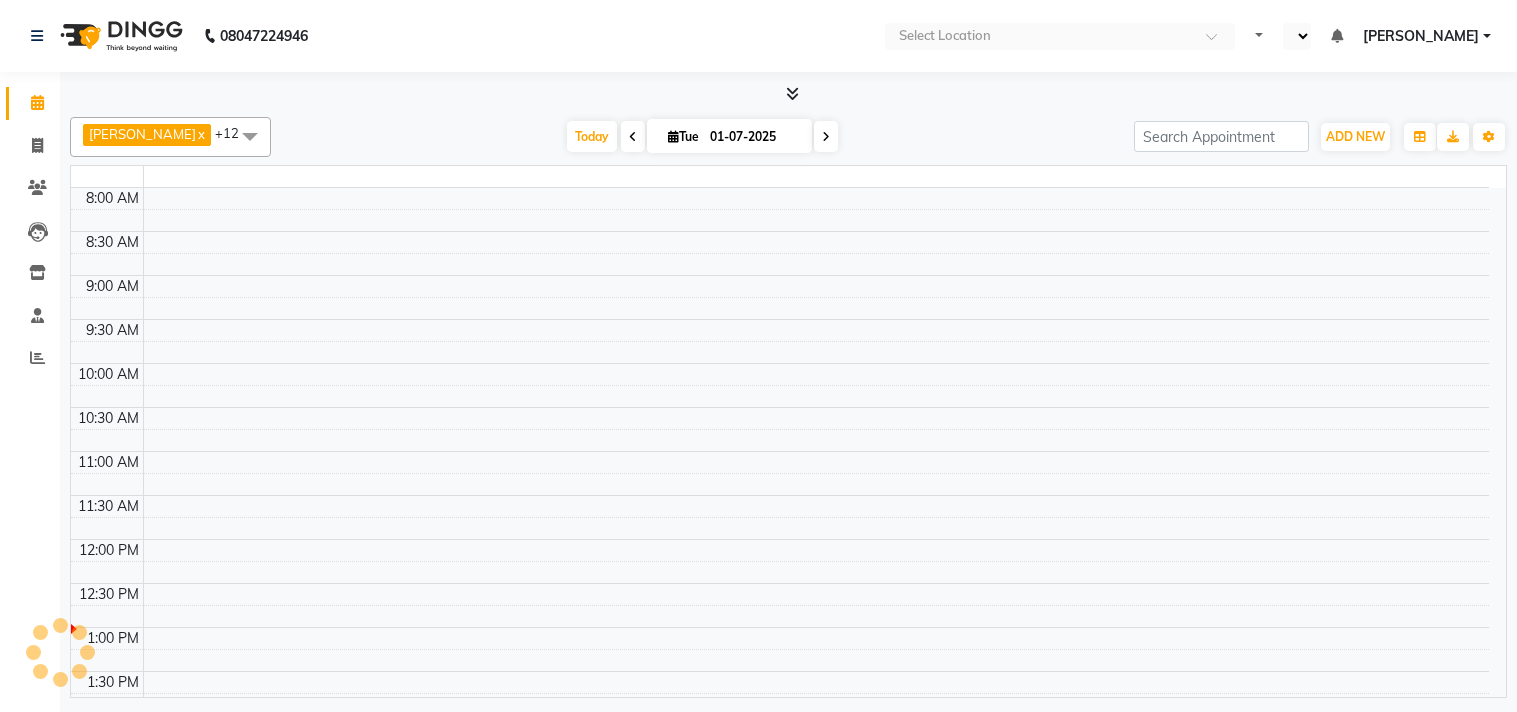 select on "en" 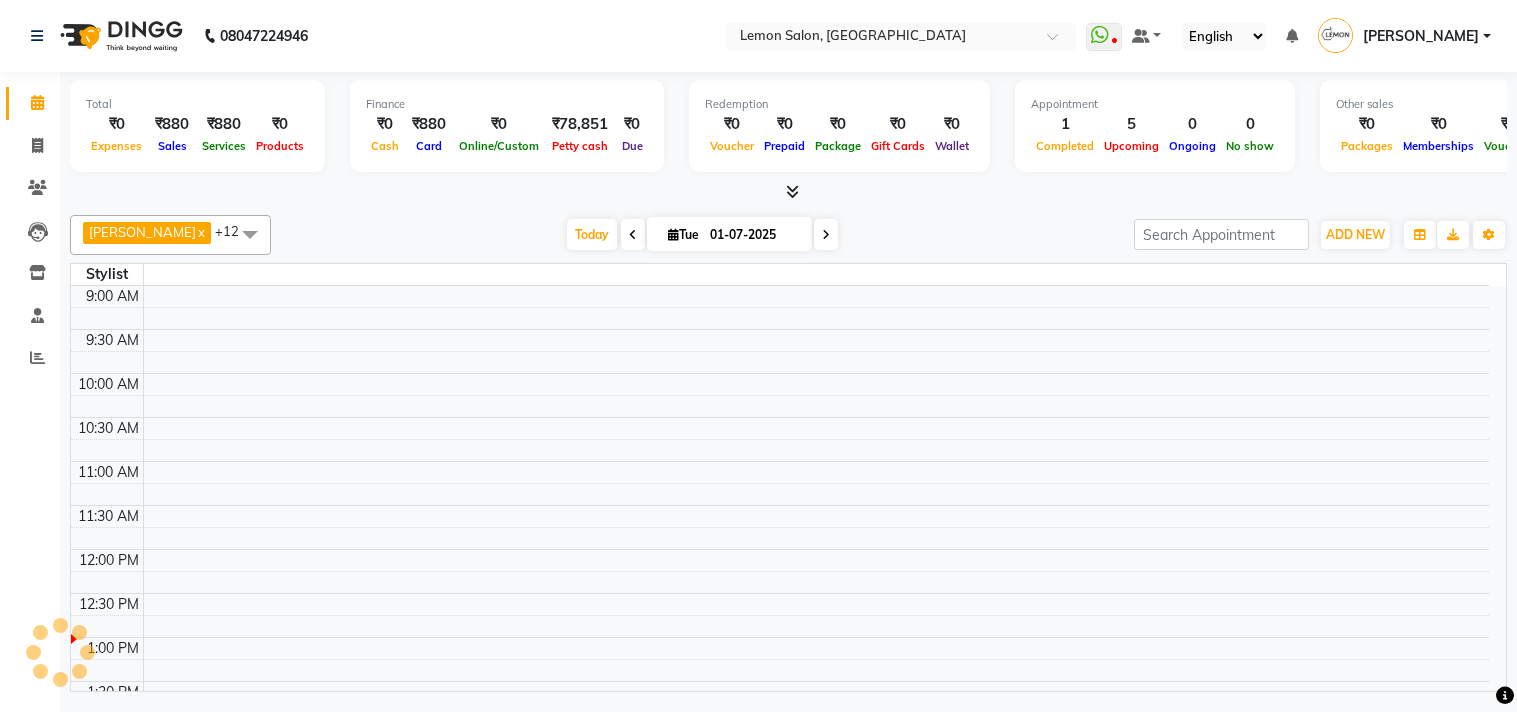 scroll, scrollTop: 0, scrollLeft: 0, axis: both 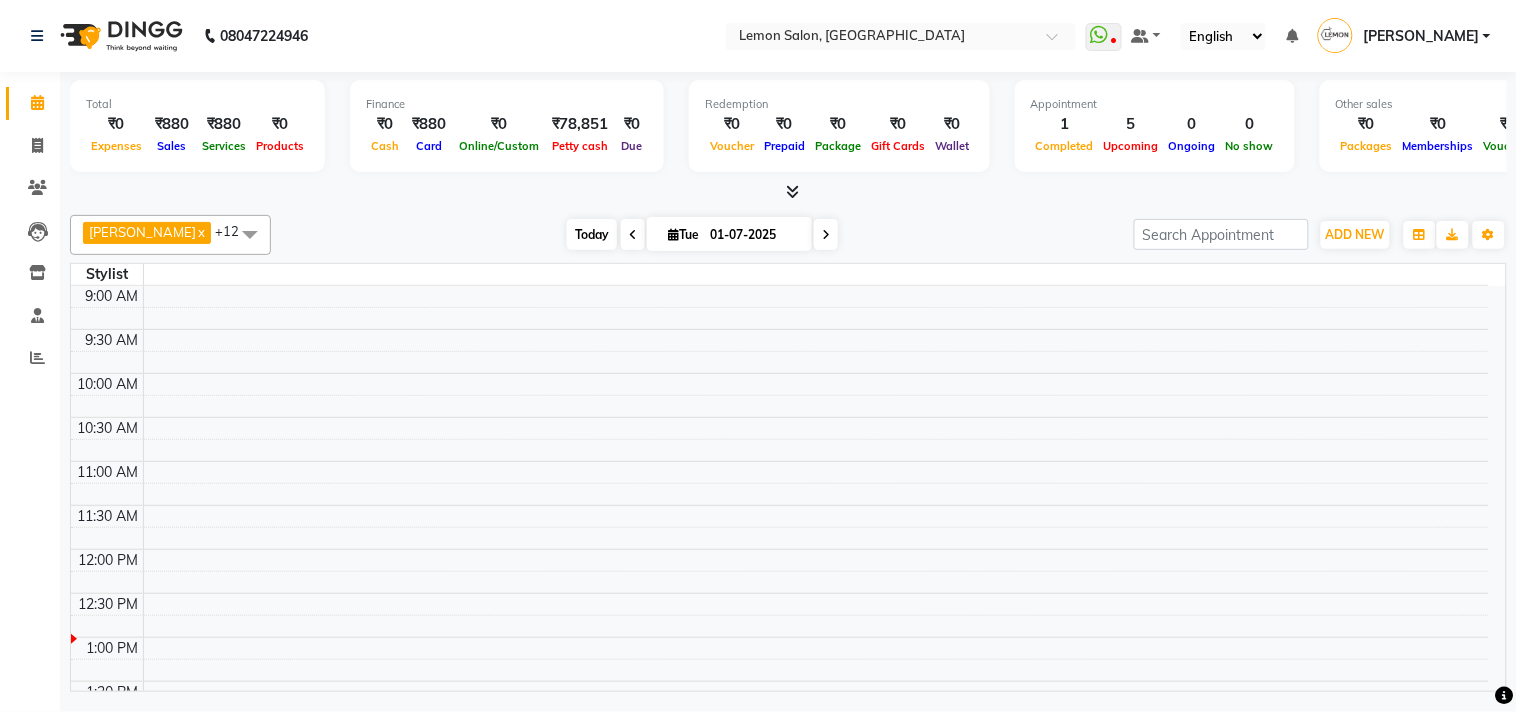 click on "Today" at bounding box center (592, 234) 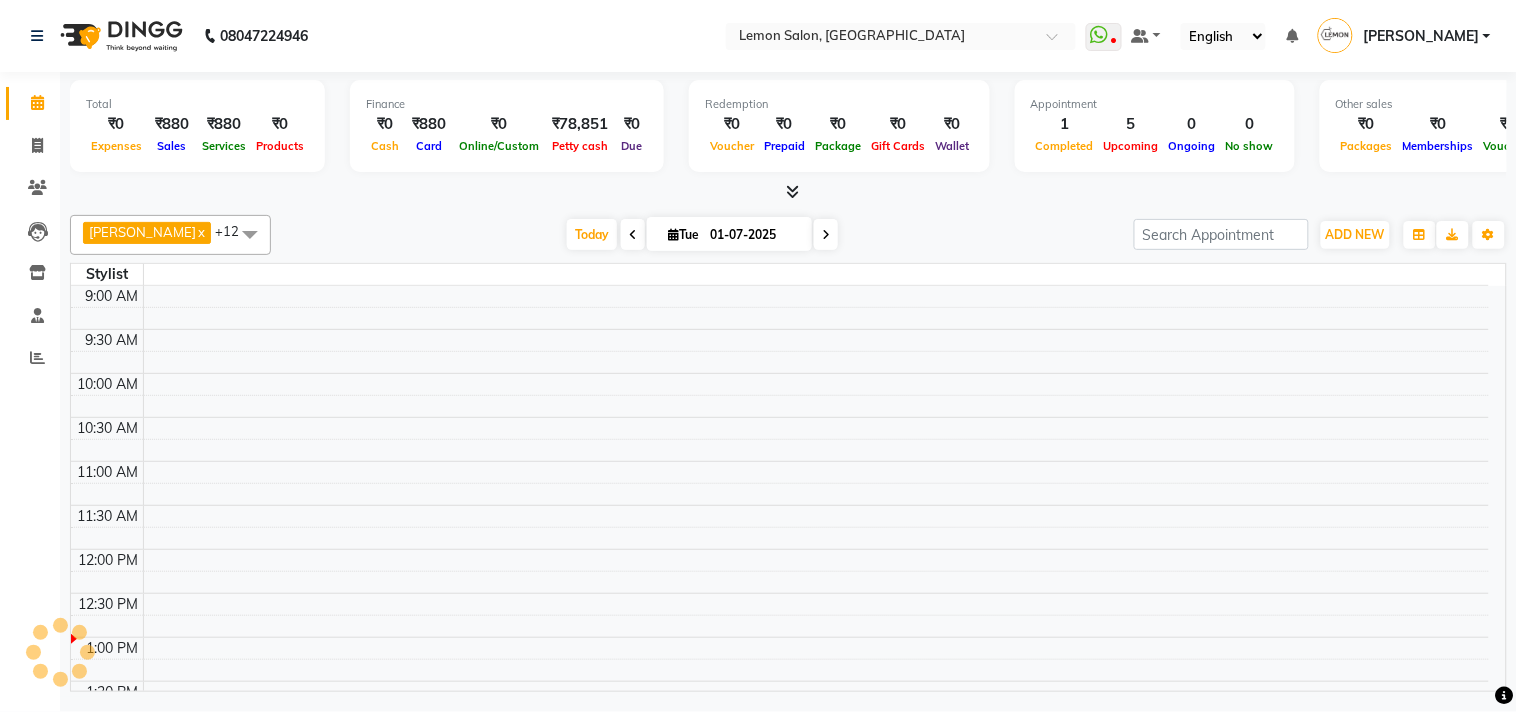 scroll, scrollTop: 355, scrollLeft: 0, axis: vertical 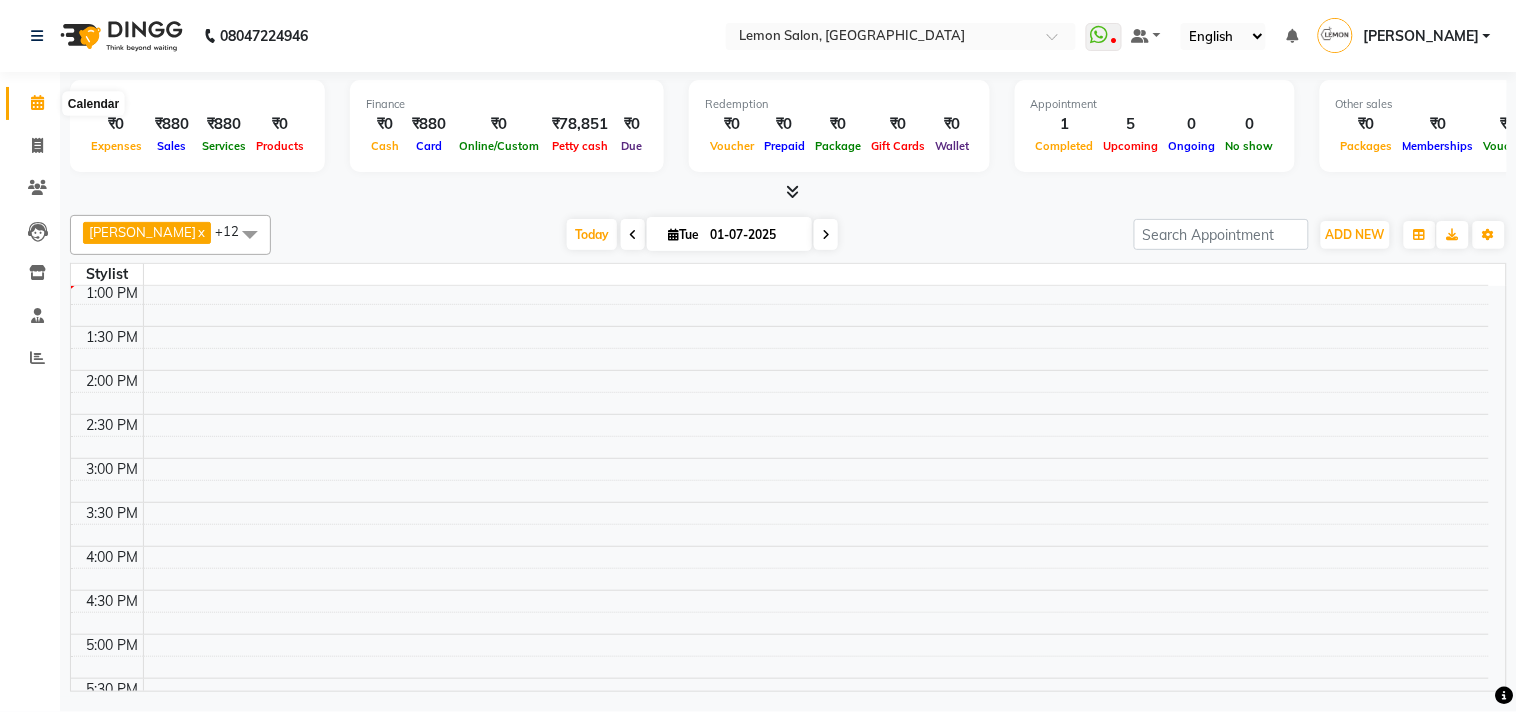 click 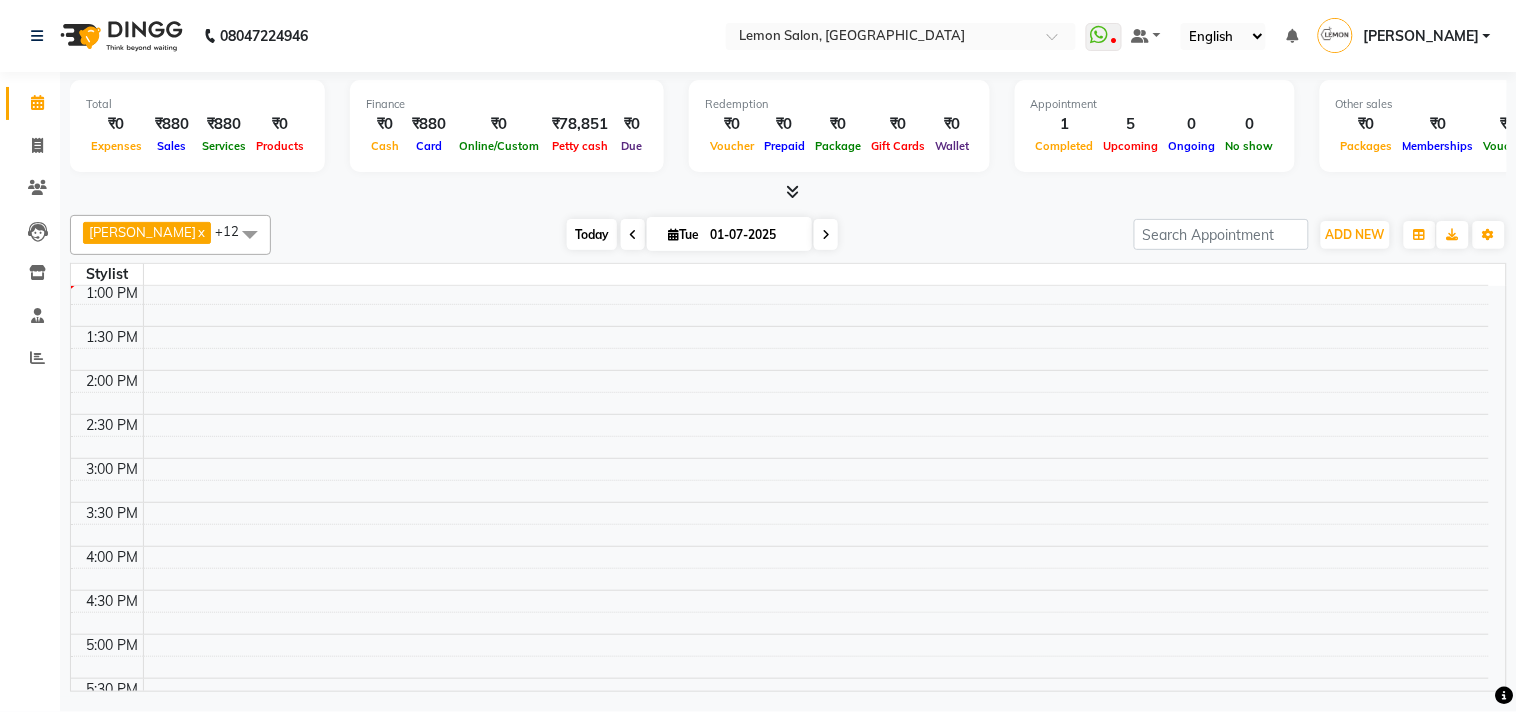 click on "Today" at bounding box center (592, 234) 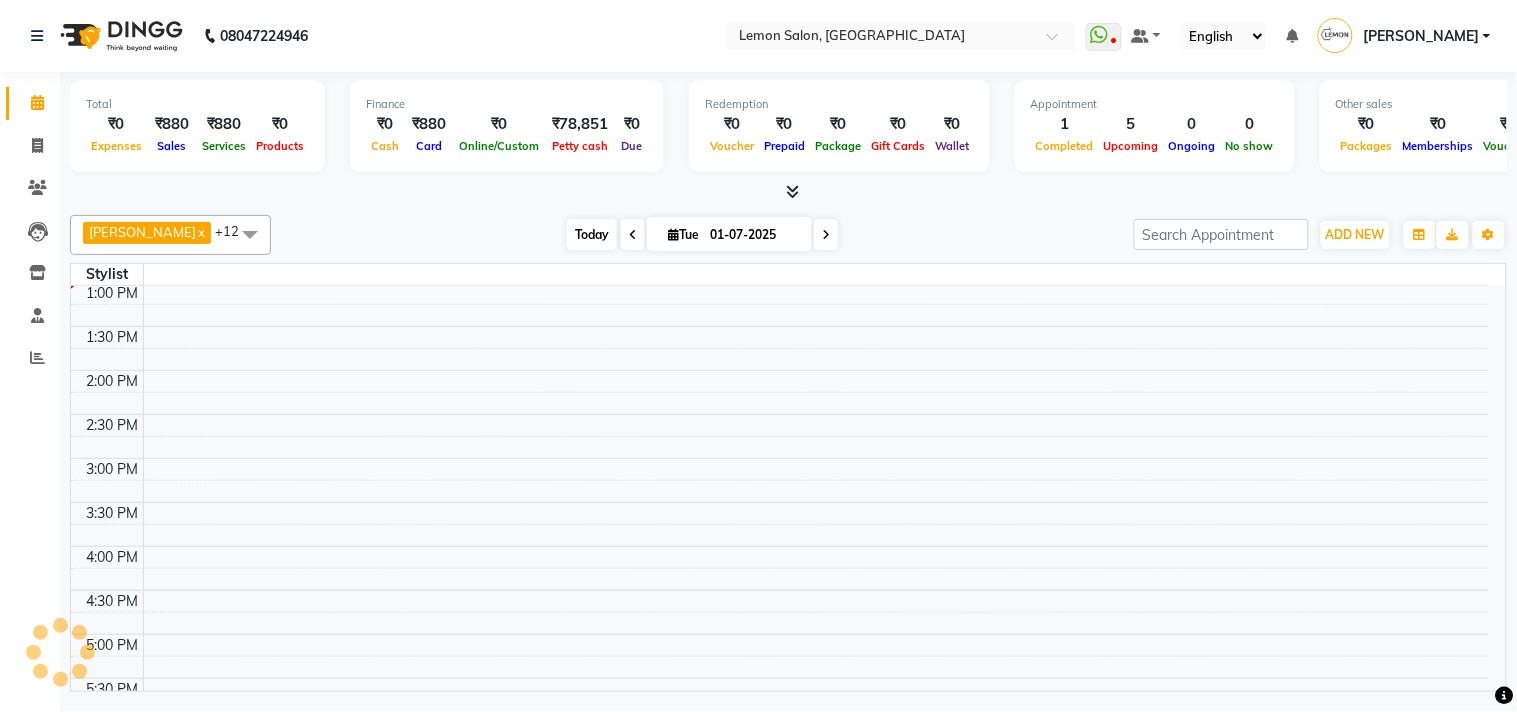 scroll, scrollTop: 355, scrollLeft: 0, axis: vertical 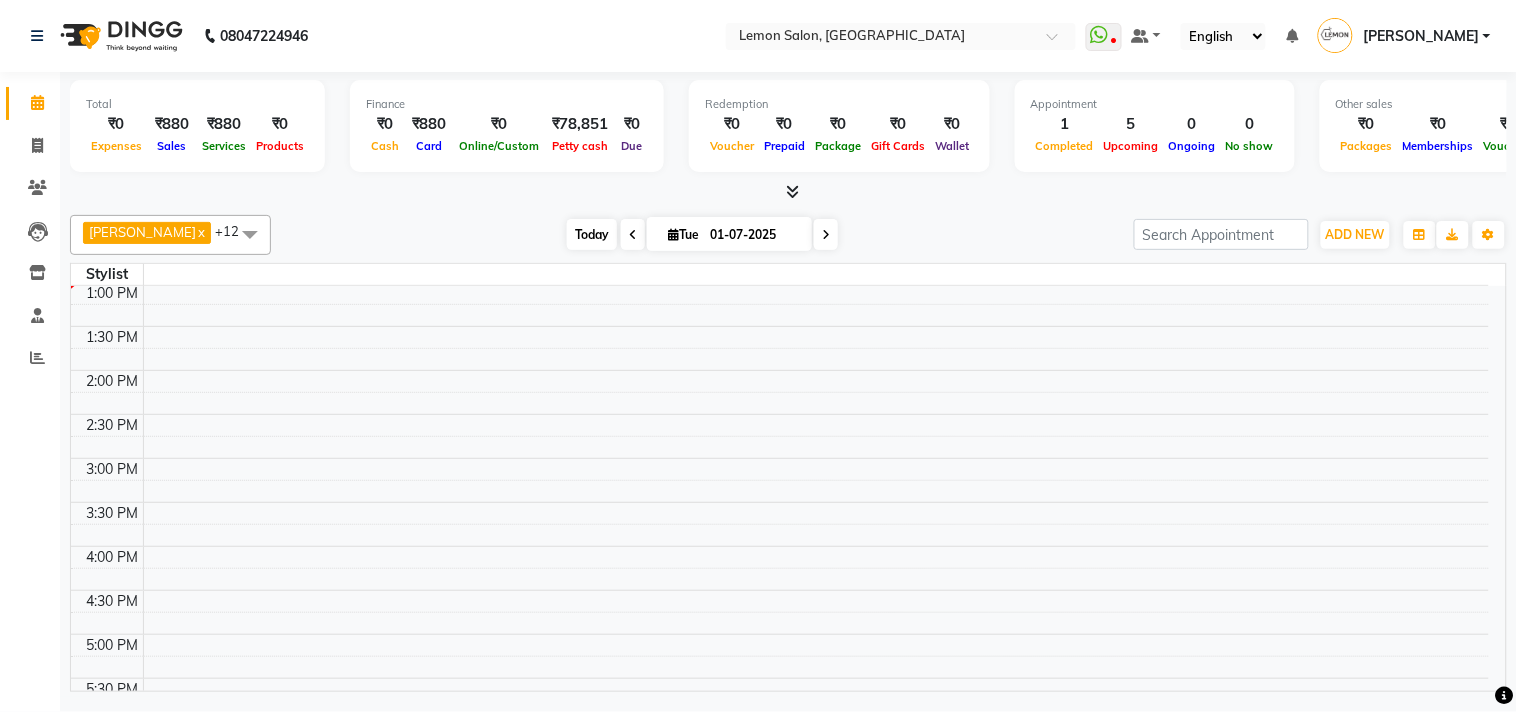 click on "Today" at bounding box center (592, 234) 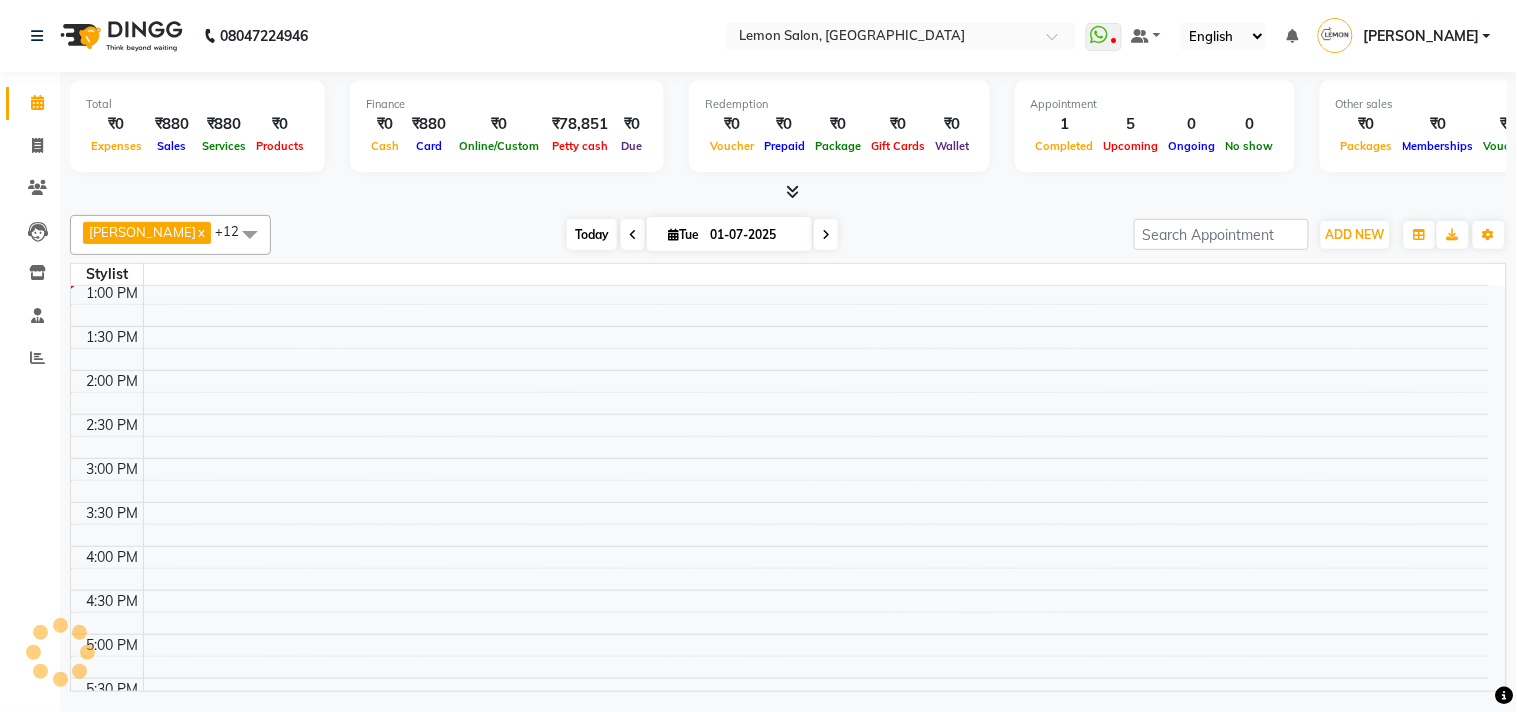scroll, scrollTop: 355, scrollLeft: 0, axis: vertical 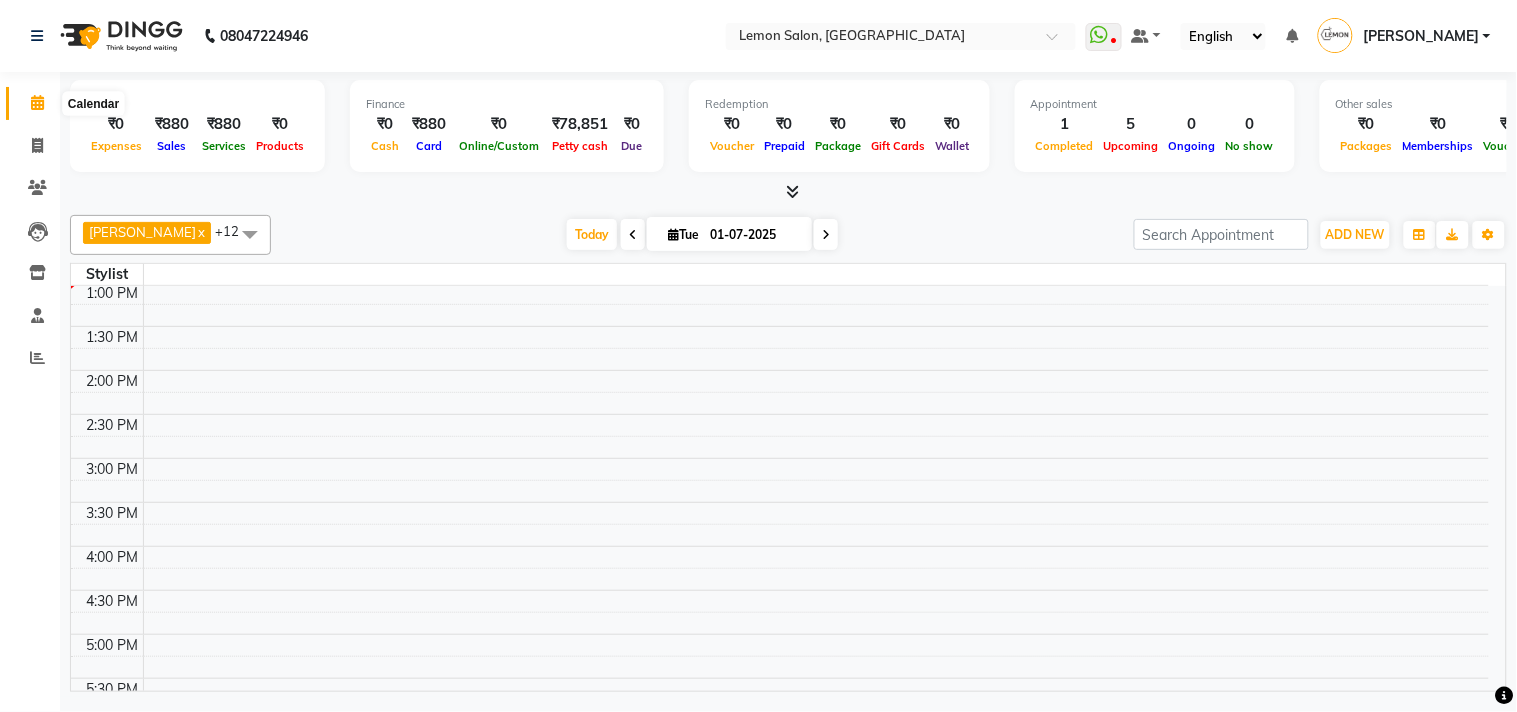 click 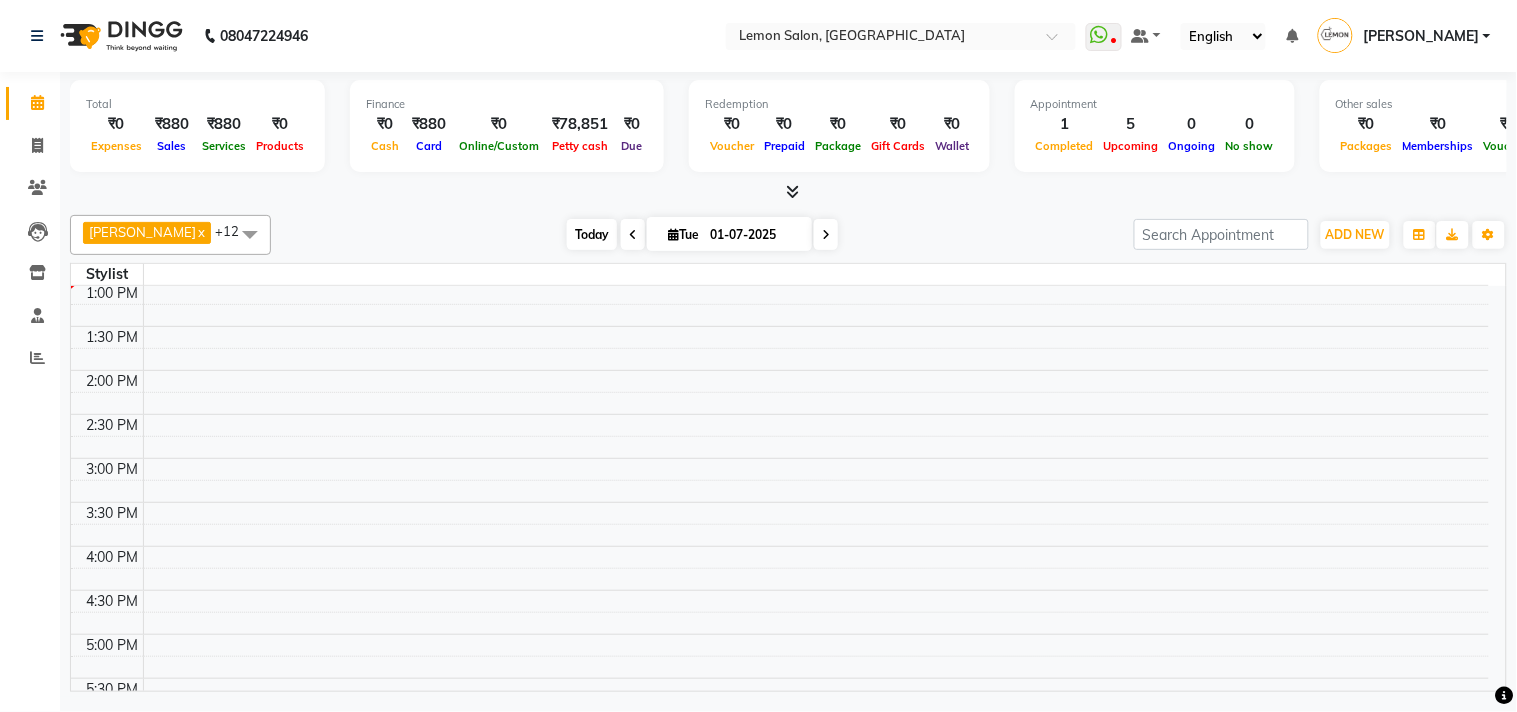 click on "Today" at bounding box center [592, 234] 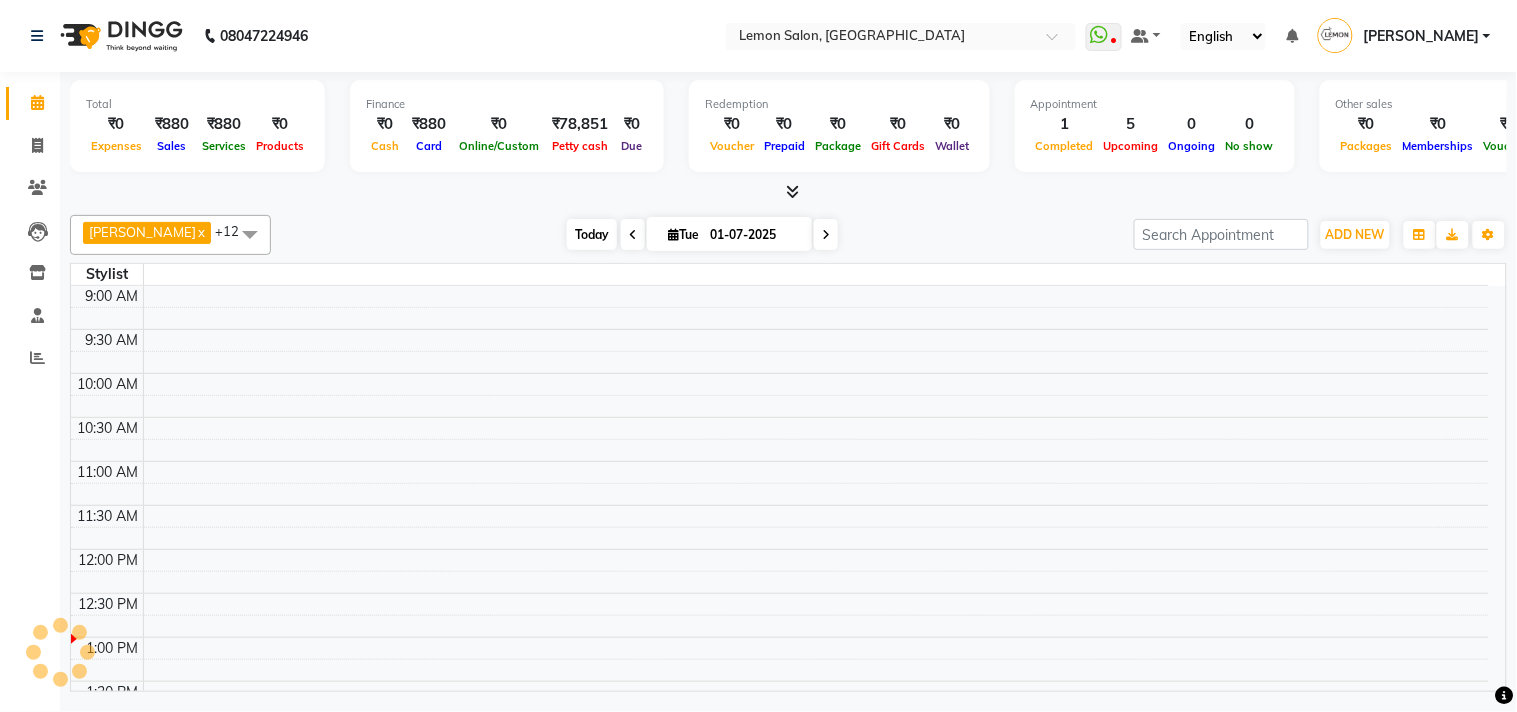 scroll, scrollTop: 355, scrollLeft: 0, axis: vertical 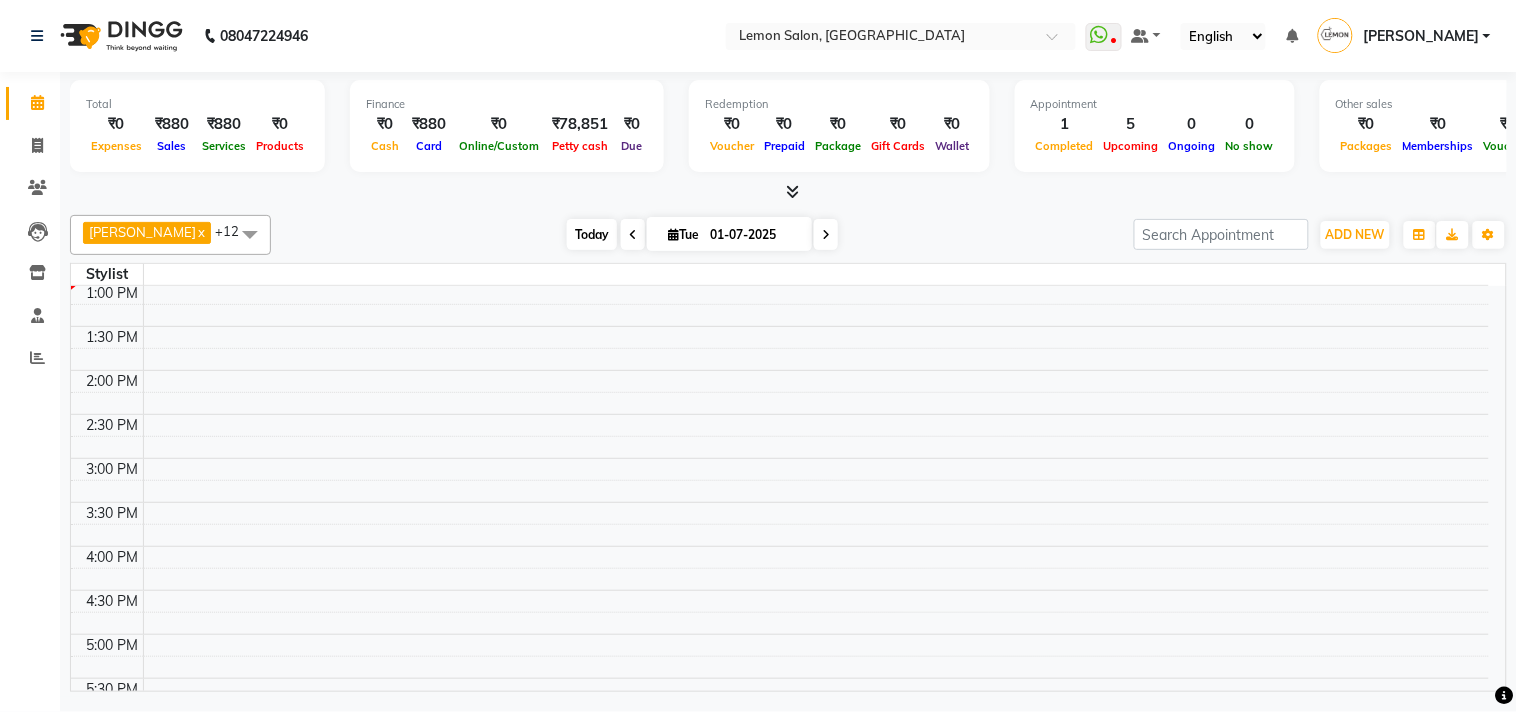 click on "Today" at bounding box center [592, 234] 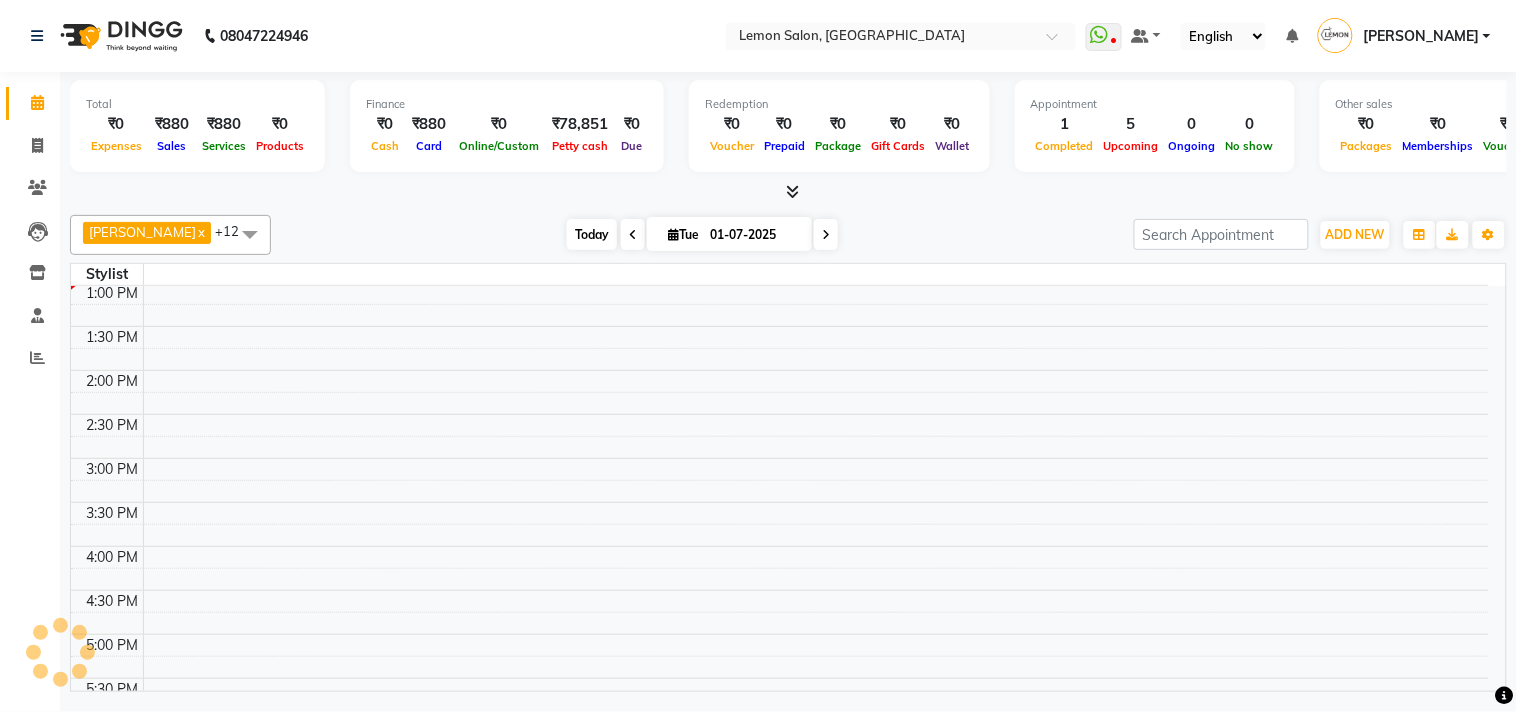 scroll, scrollTop: 355, scrollLeft: 0, axis: vertical 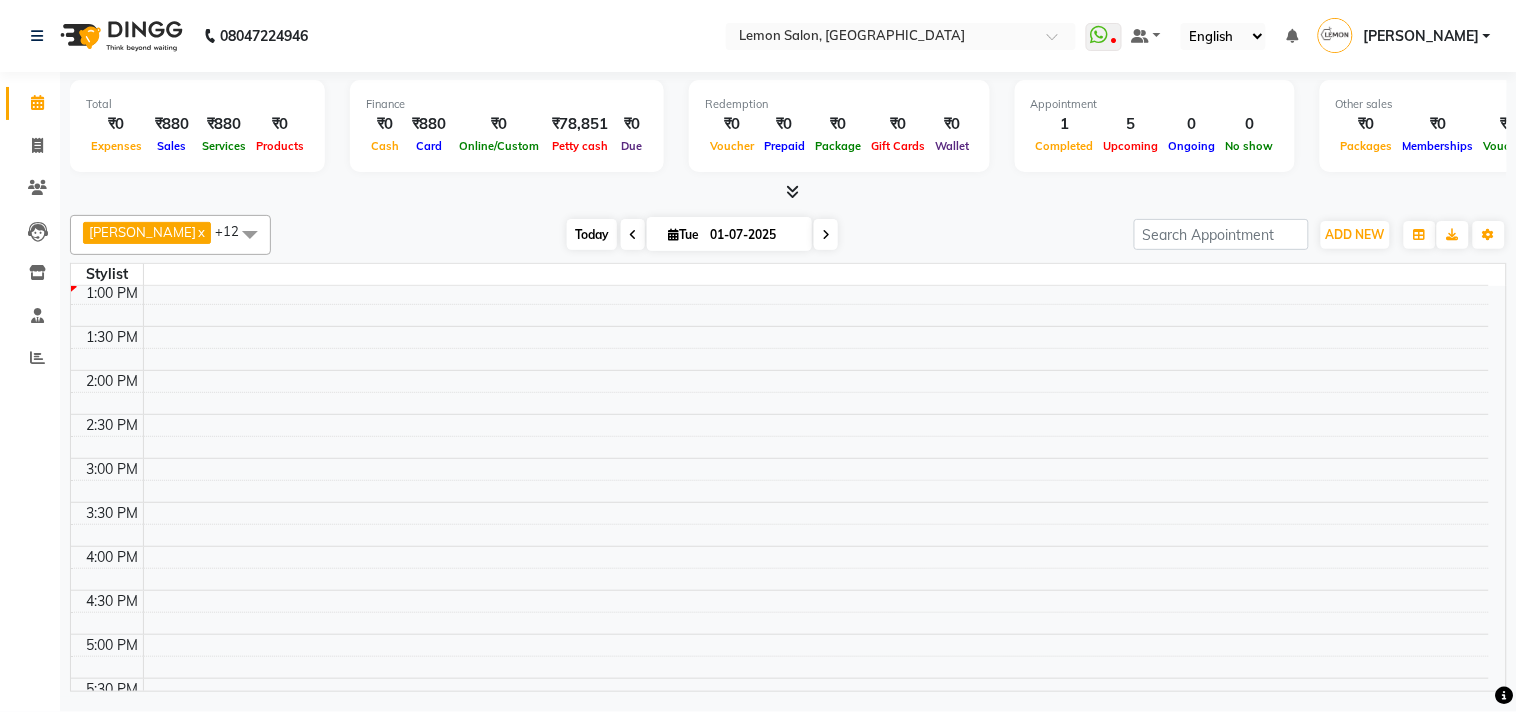 click on "Today" at bounding box center [592, 234] 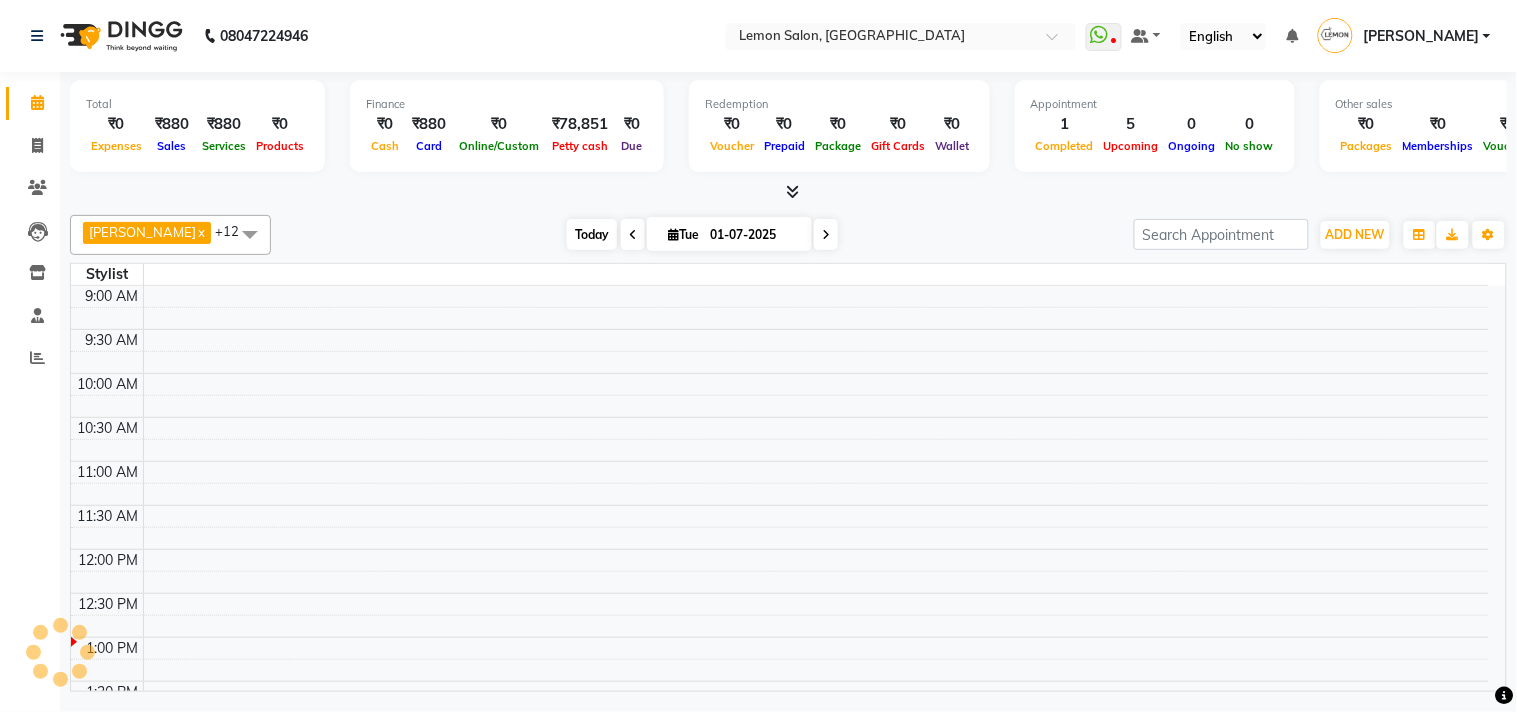 scroll, scrollTop: 355, scrollLeft: 0, axis: vertical 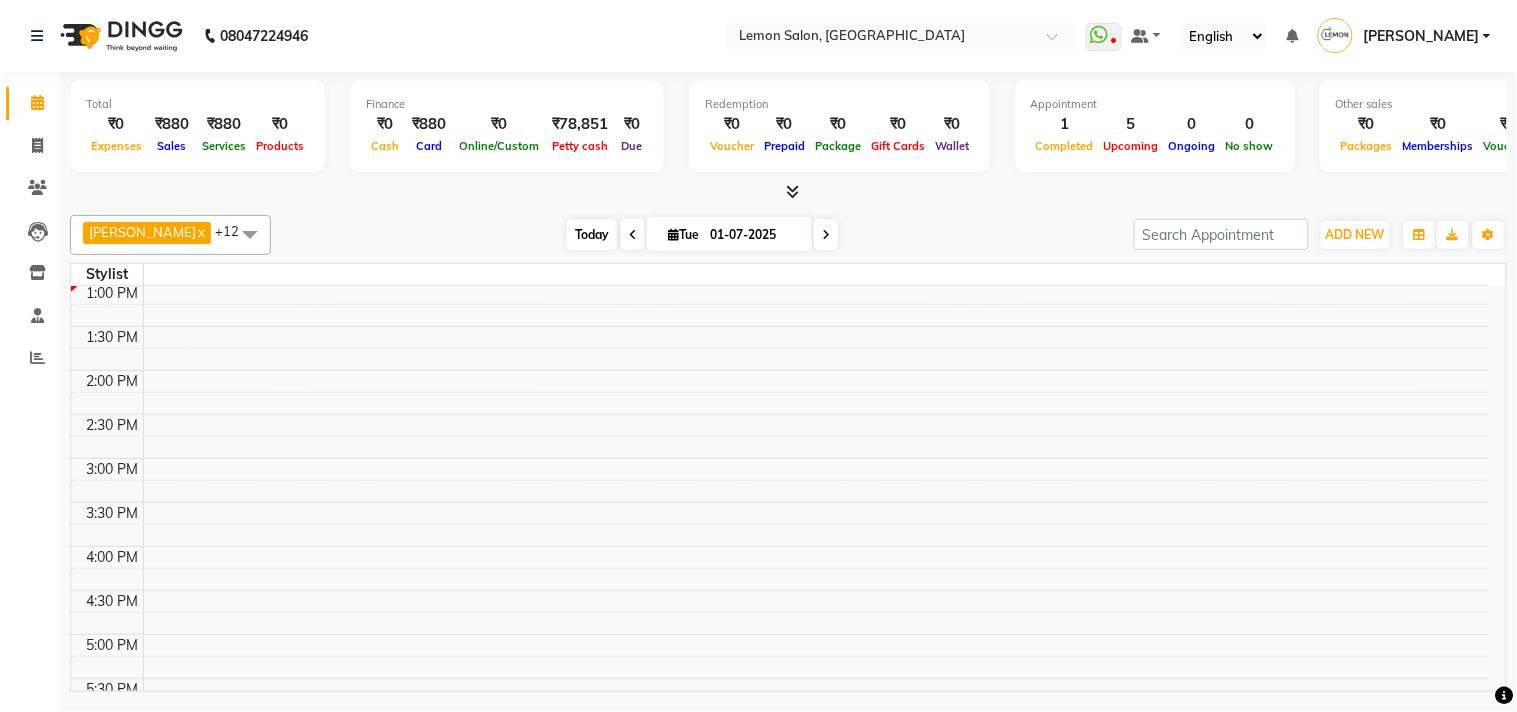 click on "Today" at bounding box center [592, 234] 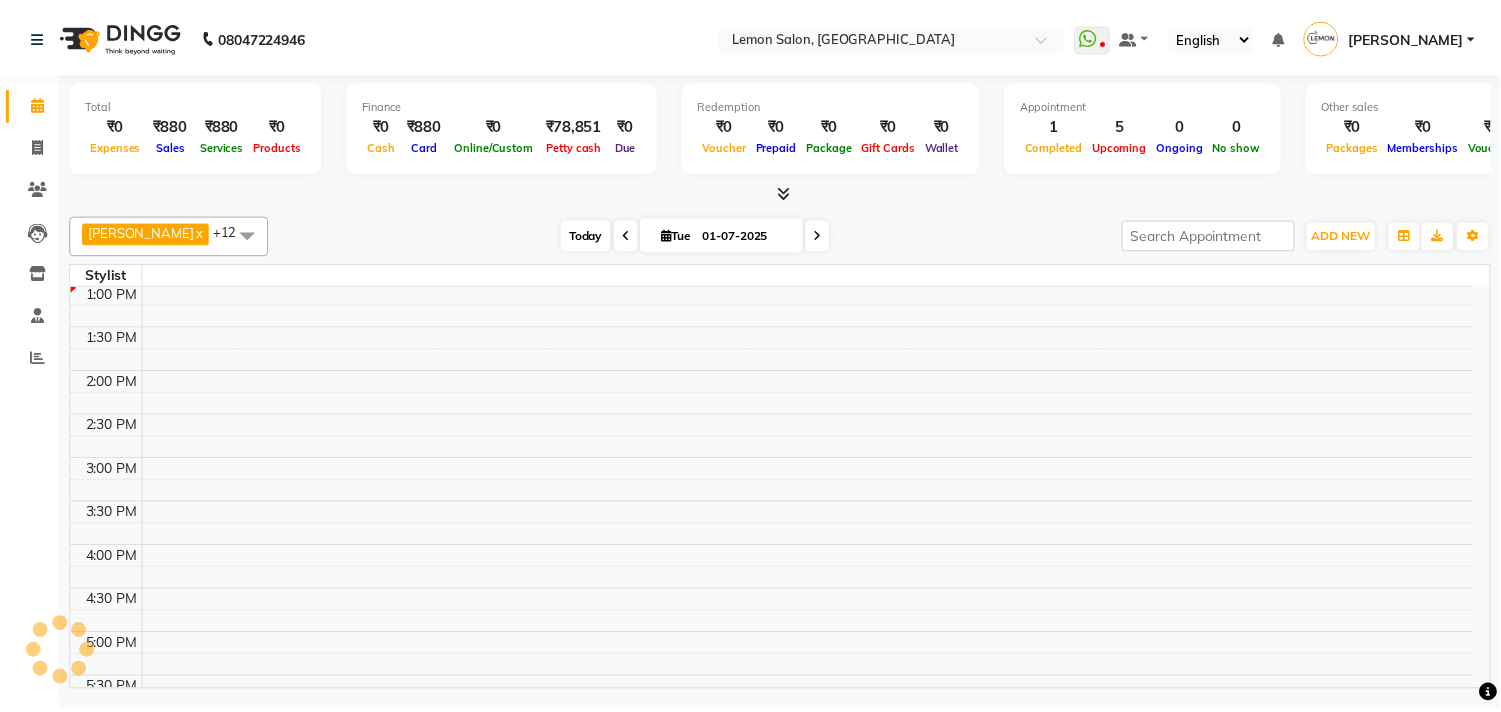 scroll, scrollTop: 355, scrollLeft: 0, axis: vertical 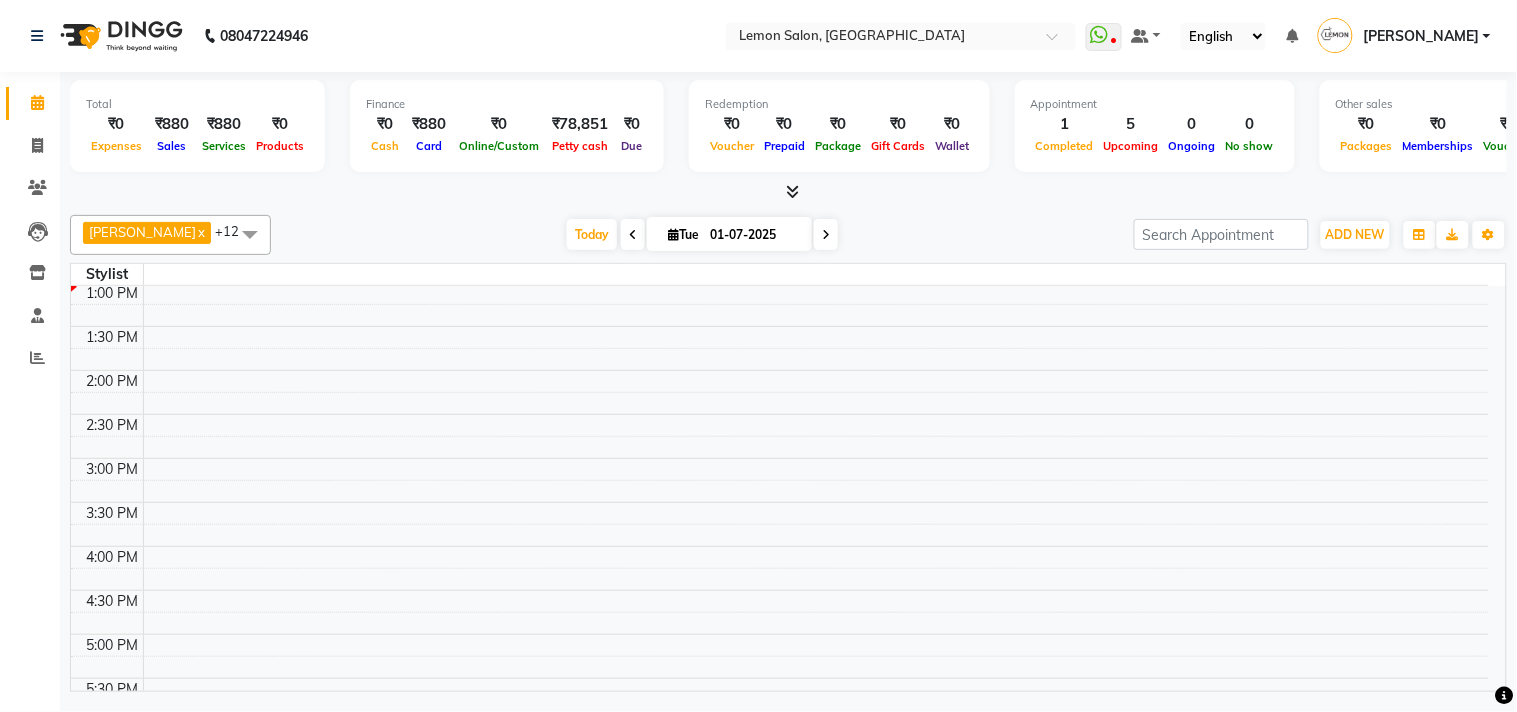 click at bounding box center [250, 234] 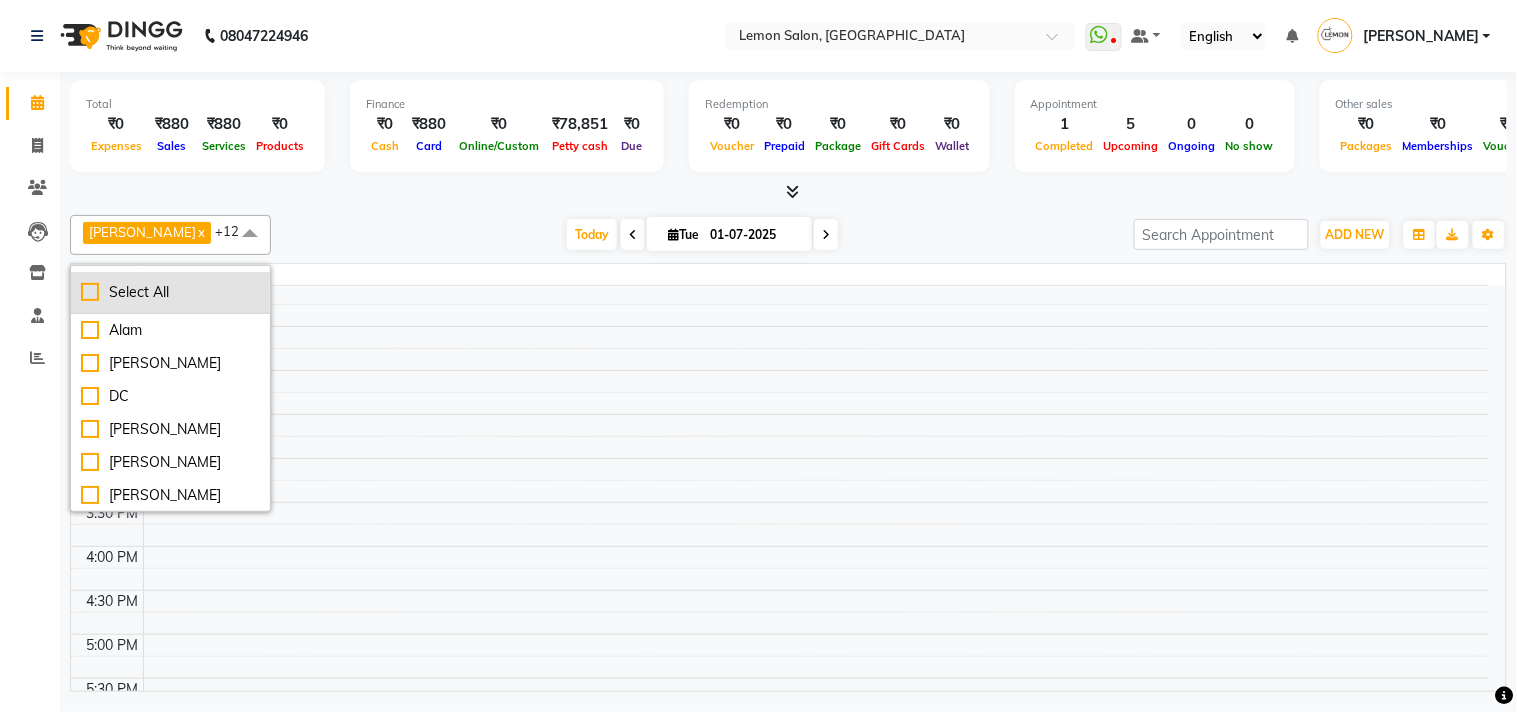 click on "Select All" at bounding box center [170, 292] 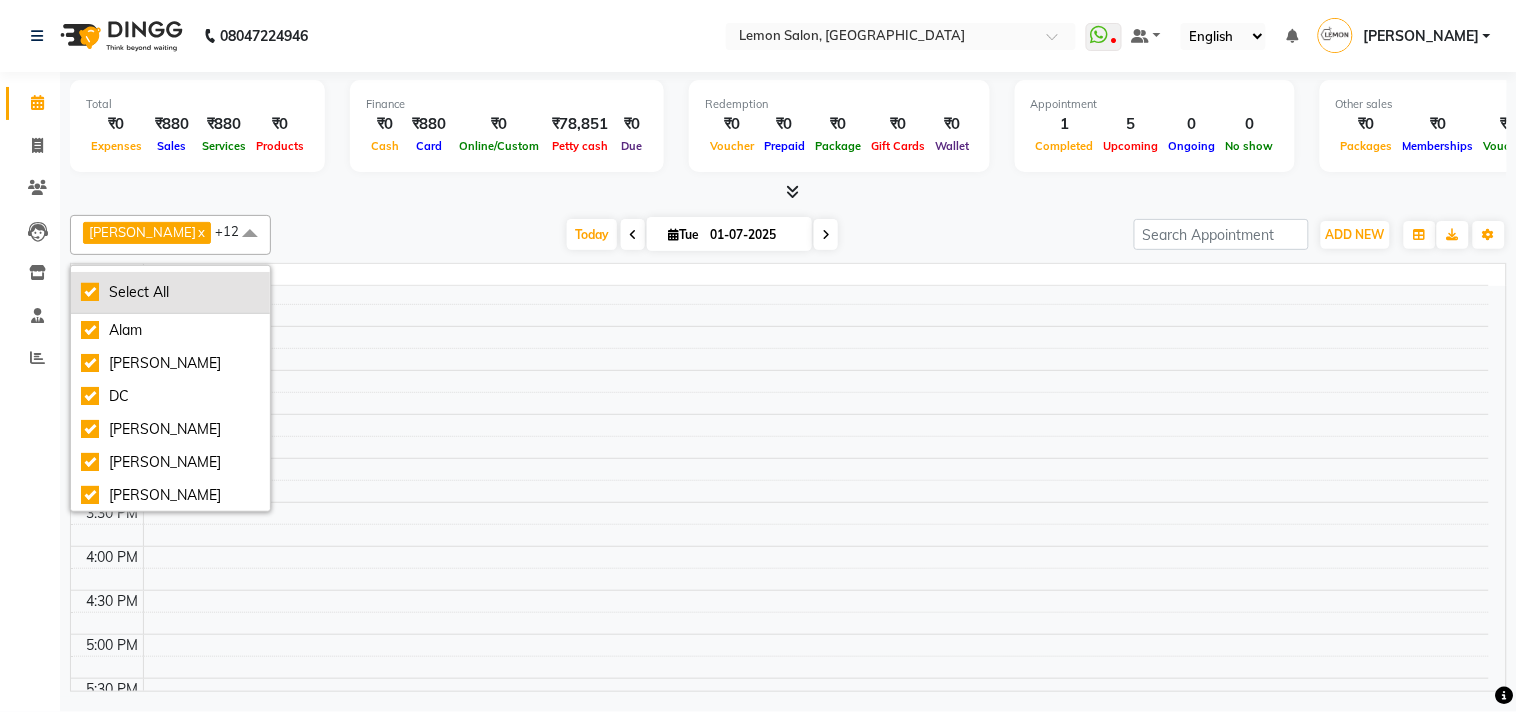 checkbox on "true" 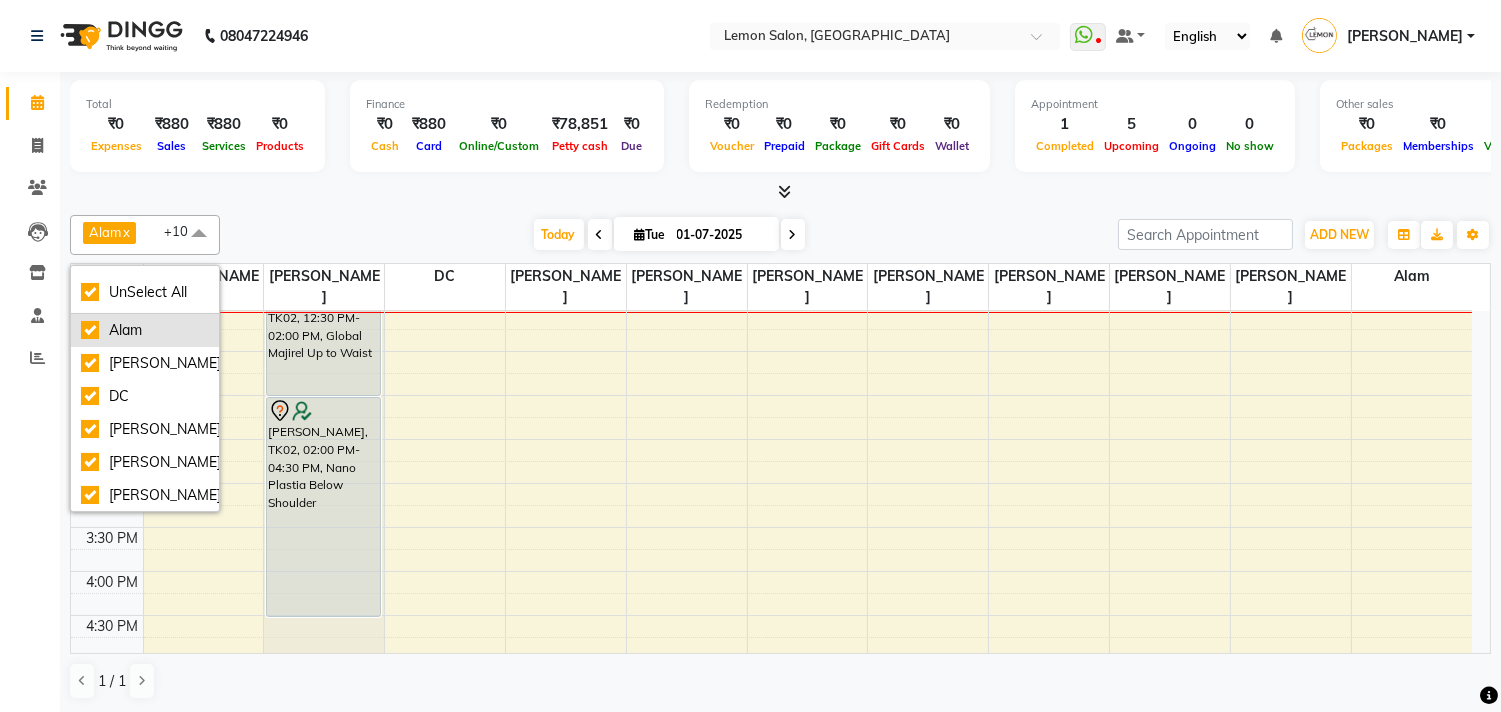 click on "Alam" at bounding box center [145, 330] 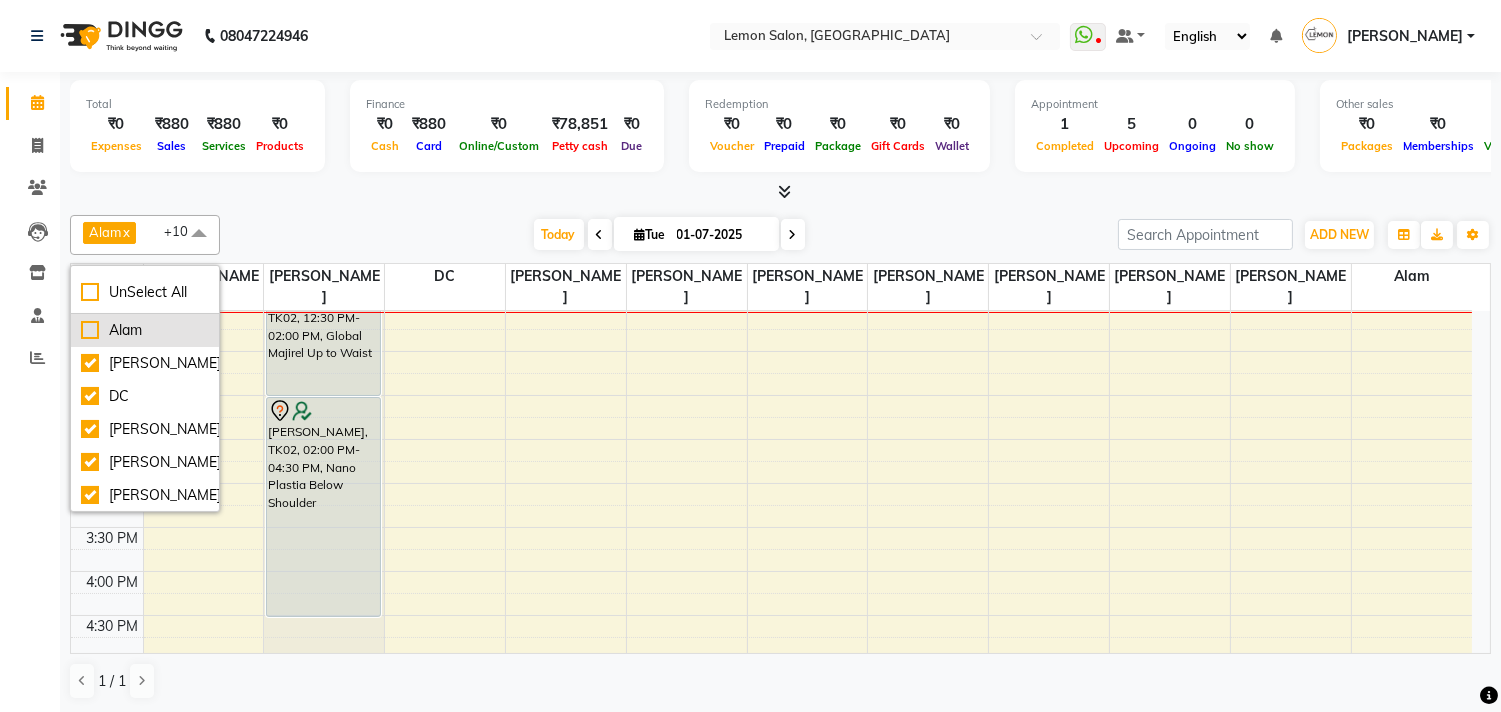 checkbox on "false" 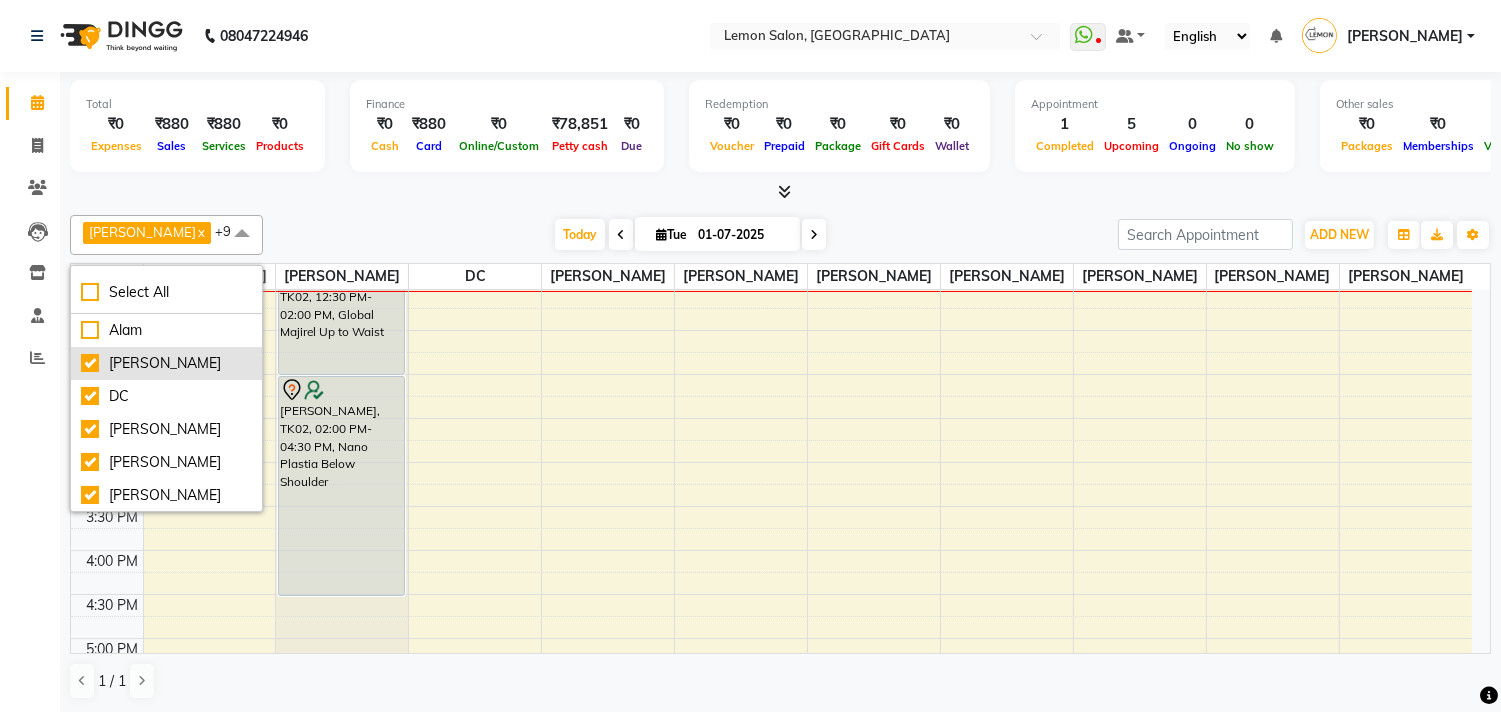 click on "[PERSON_NAME]" at bounding box center [166, 363] 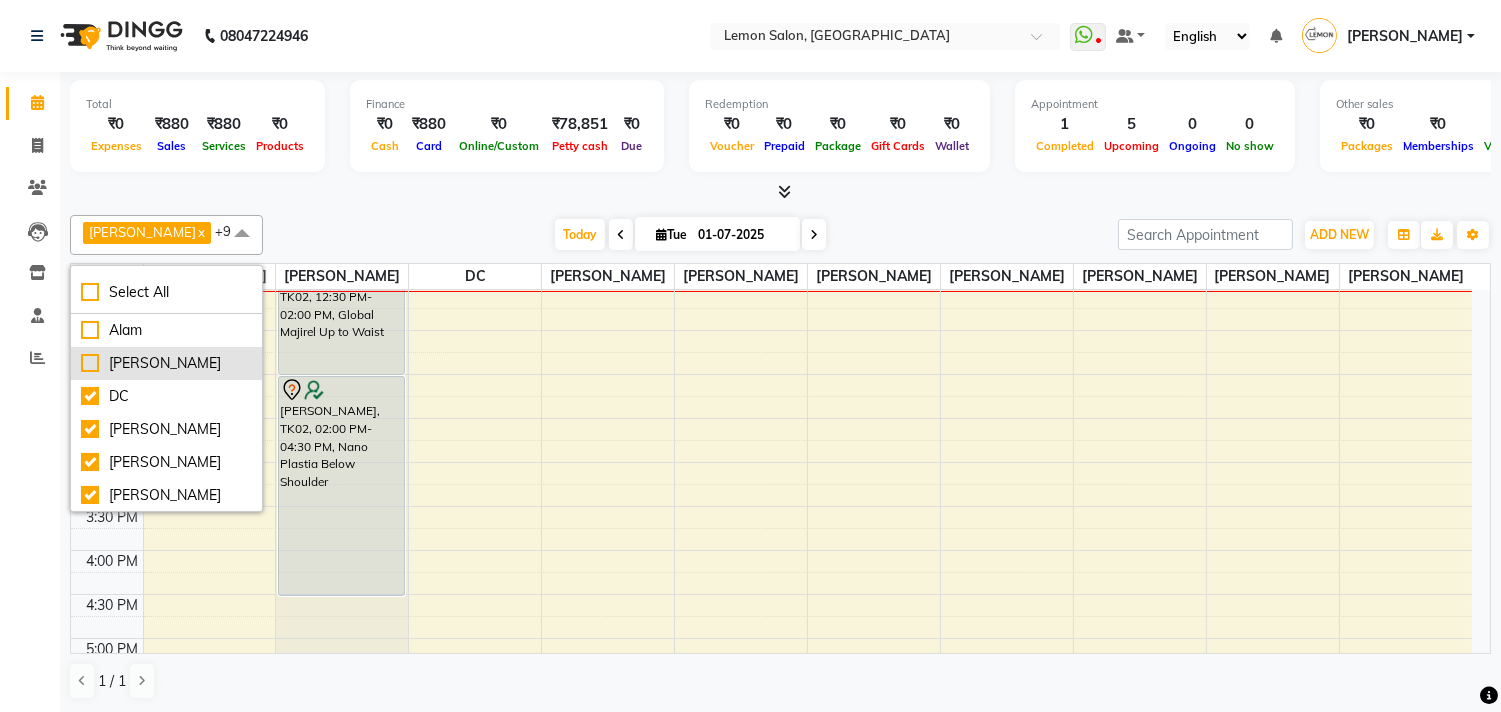 checkbox on "false" 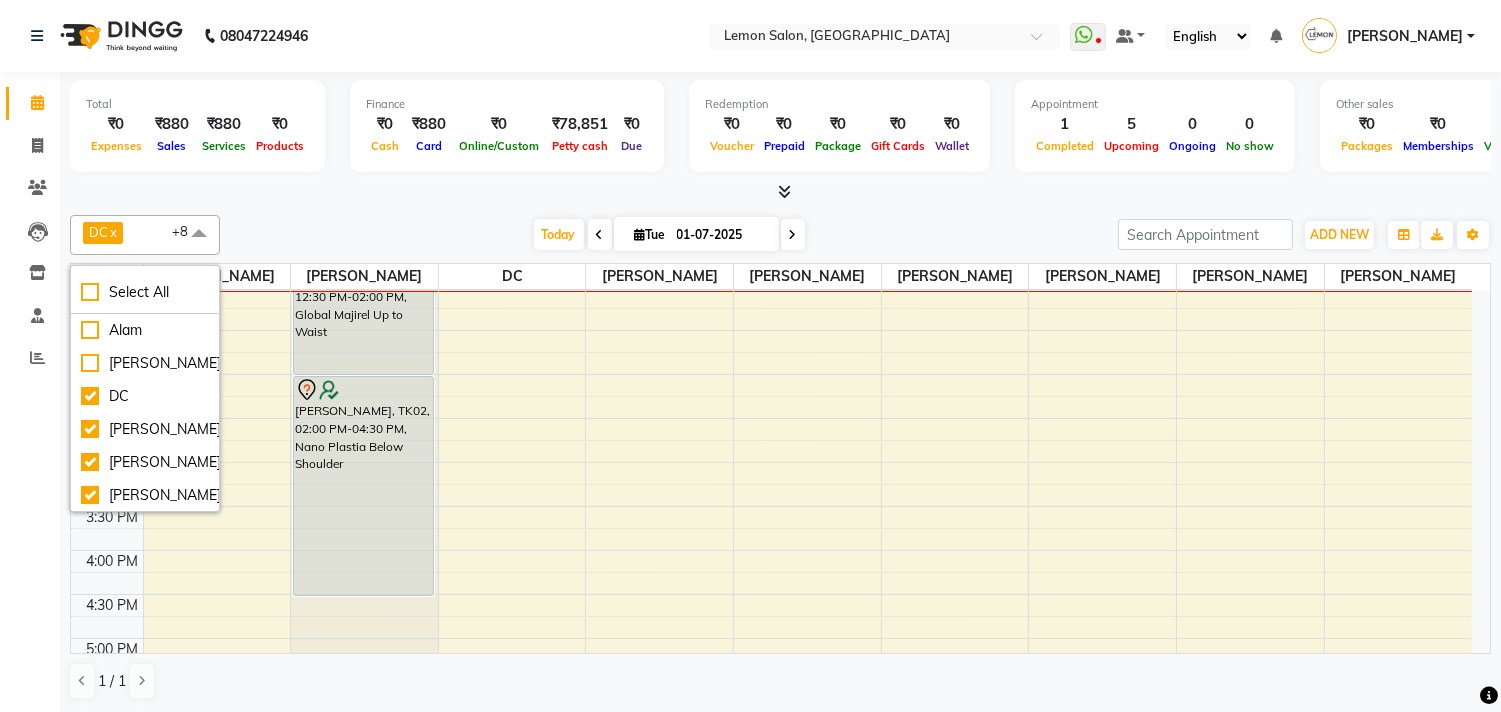 scroll, scrollTop: 44, scrollLeft: 0, axis: vertical 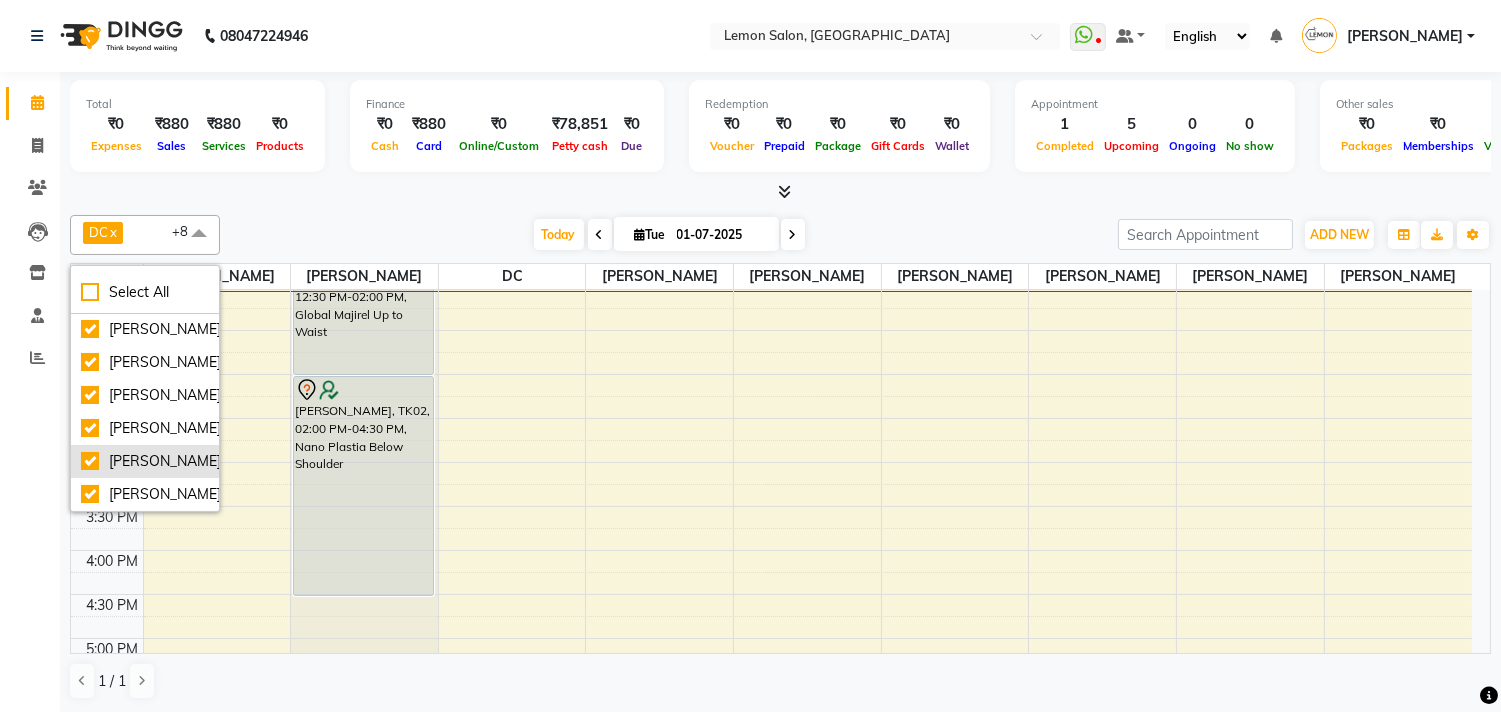 click on "[PERSON_NAME]" at bounding box center (145, 461) 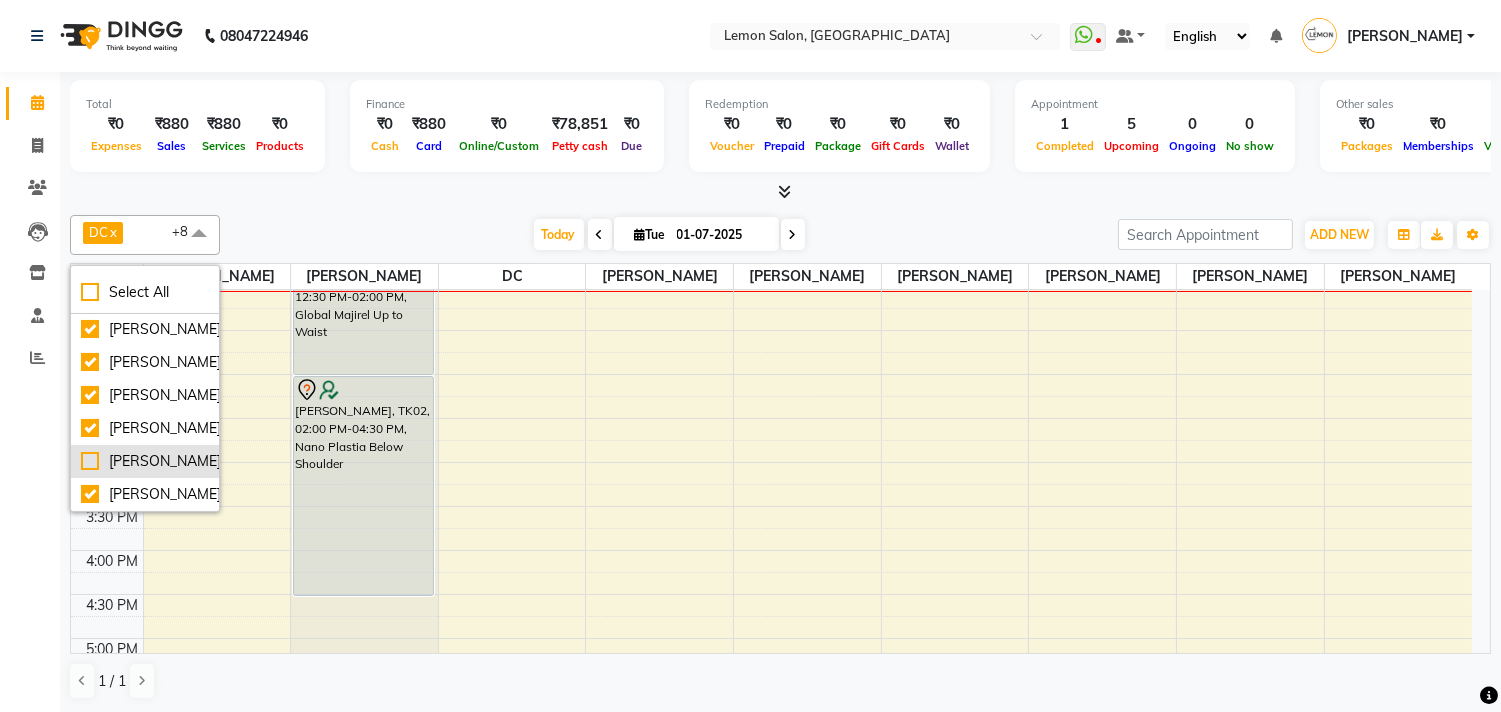 checkbox on "false" 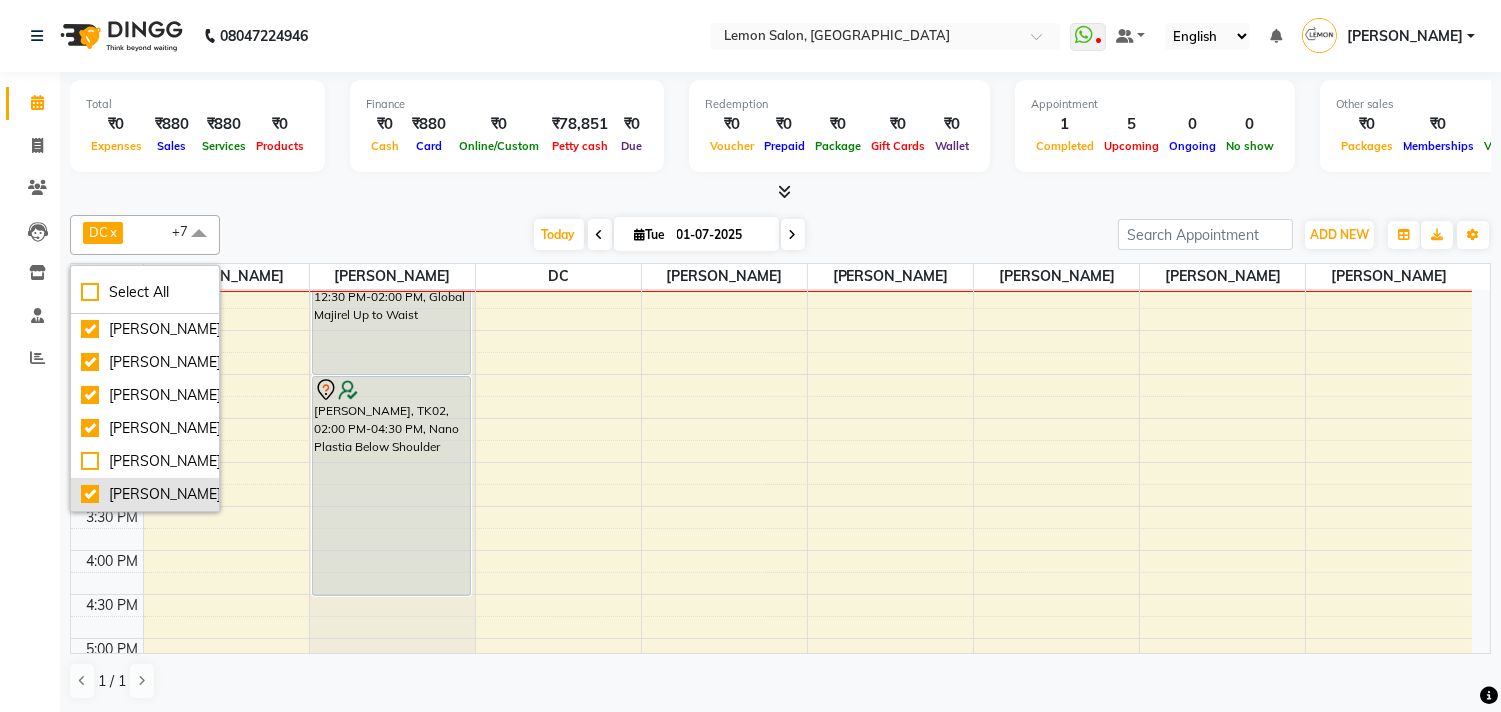 click on "[PERSON_NAME]" at bounding box center [145, 494] 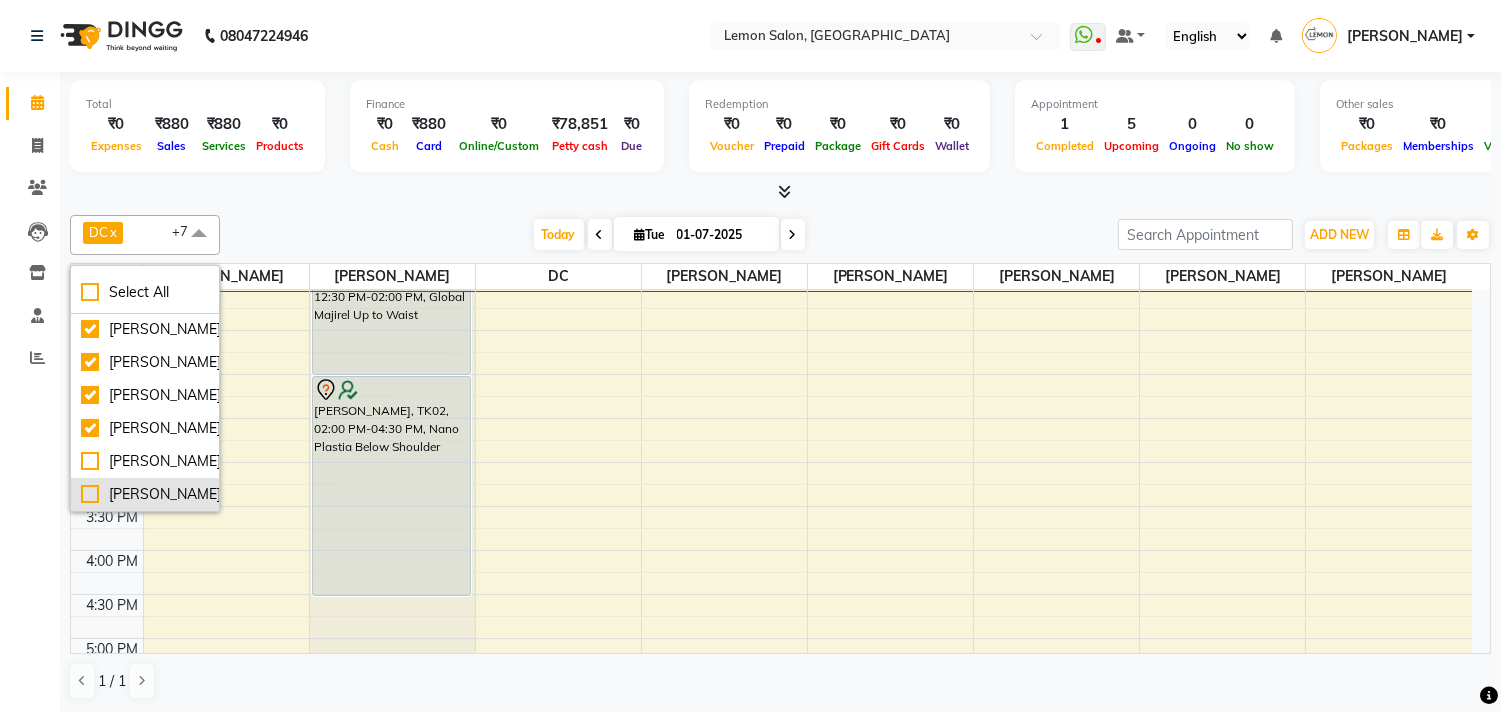checkbox on "false" 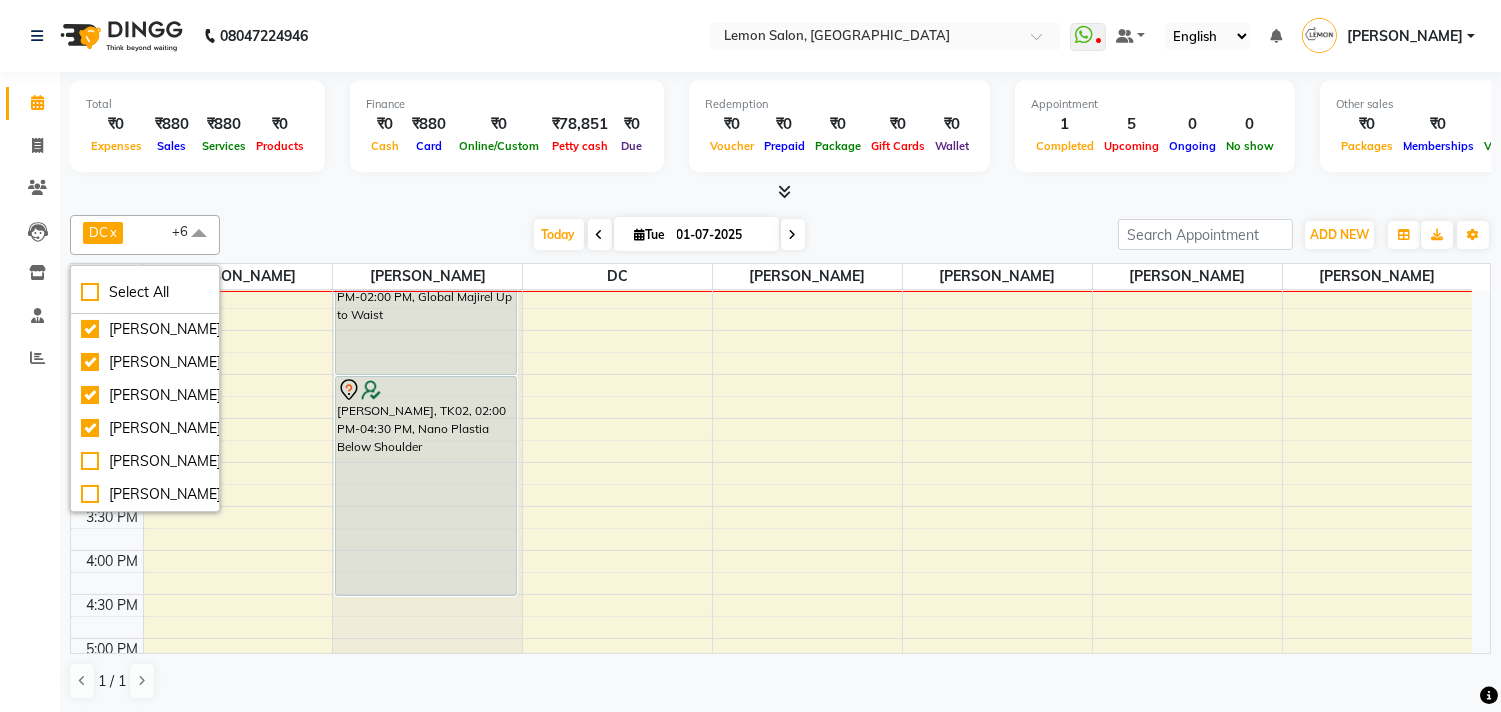 click on "DC  x Faheem Malik  x Gufran Salmani  x Manisha Malviya  x Payal Maurya  x Riya Adawade  x Shoeb Salmani Kandivali  x +6 Select All Alam Arun Arndive DC Faheem Malik Gufran Salmani Manisha Malviya Payal Maurya Riya Adawade Shoeb Salmani Kandivali Swati Sharma Yunus Yusuf Shaikh Today  Tue 01-07-2025 Toggle Dropdown Add Appointment Add Invoice Add Expense Add Attendance Add Client Toggle Dropdown Add Appointment Add Invoice Add Expense Add Attendance Add Client ADD NEW Toggle Dropdown Add Appointment Add Invoice Add Expense Add Attendance Add Client DC  x Faheem Malik  x Gufran Salmani  x Manisha Malviya  x Payal Maurya  x Riya Adawade  x Shoeb Salmani Kandivali  x +6 Select All Alam Arun Arndive DC Faheem Malik Gufran Salmani Manisha Malviya Payal Maurya Riya Adawade Shoeb Salmani Kandivali Swati Sharma Yunus Yusuf Shaikh Group By  Staff View   Room View  View as Vertical  Vertical - Week View  Horizontal  Horizontal - Week View  List  Toggle Dropdown Calendar Settings Manage Tags  Full Screen" at bounding box center (780, 235) 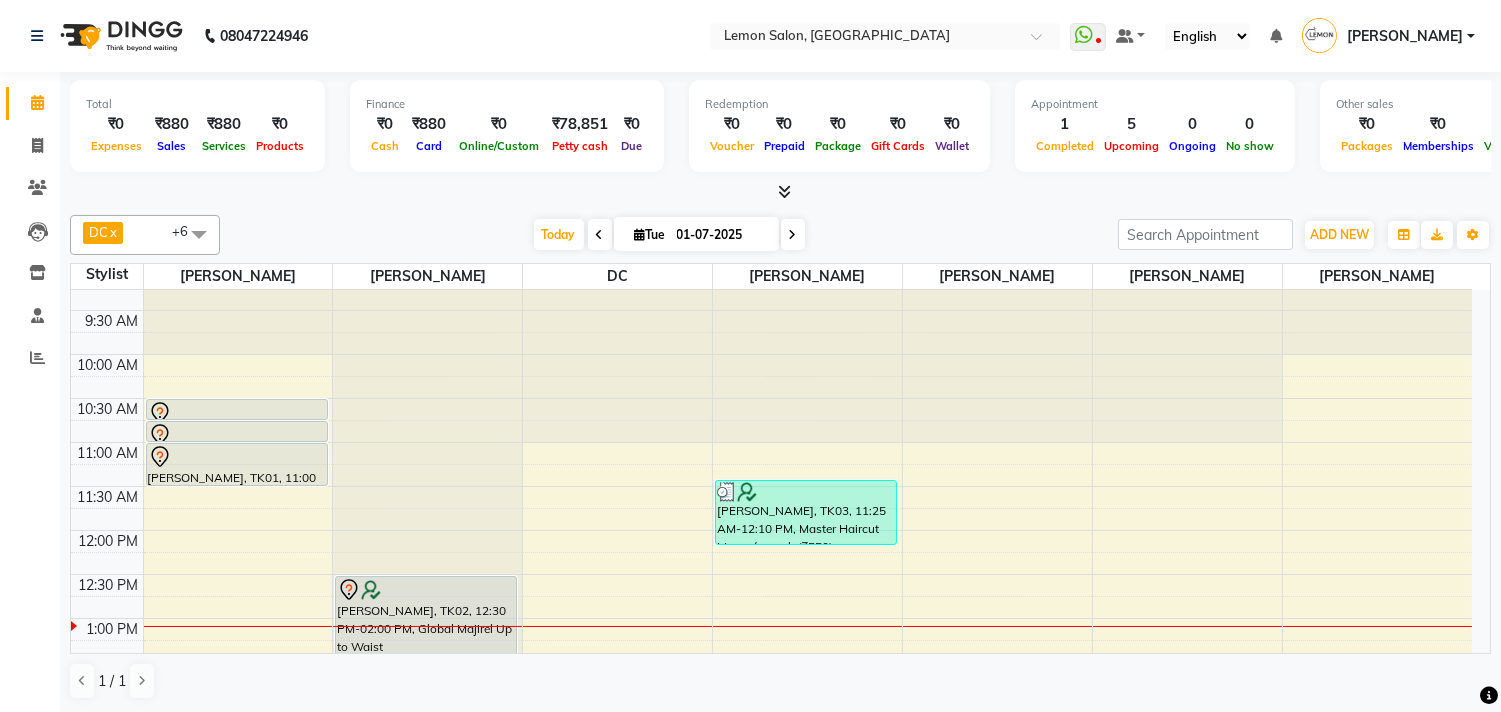scroll, scrollTop: 22, scrollLeft: 0, axis: vertical 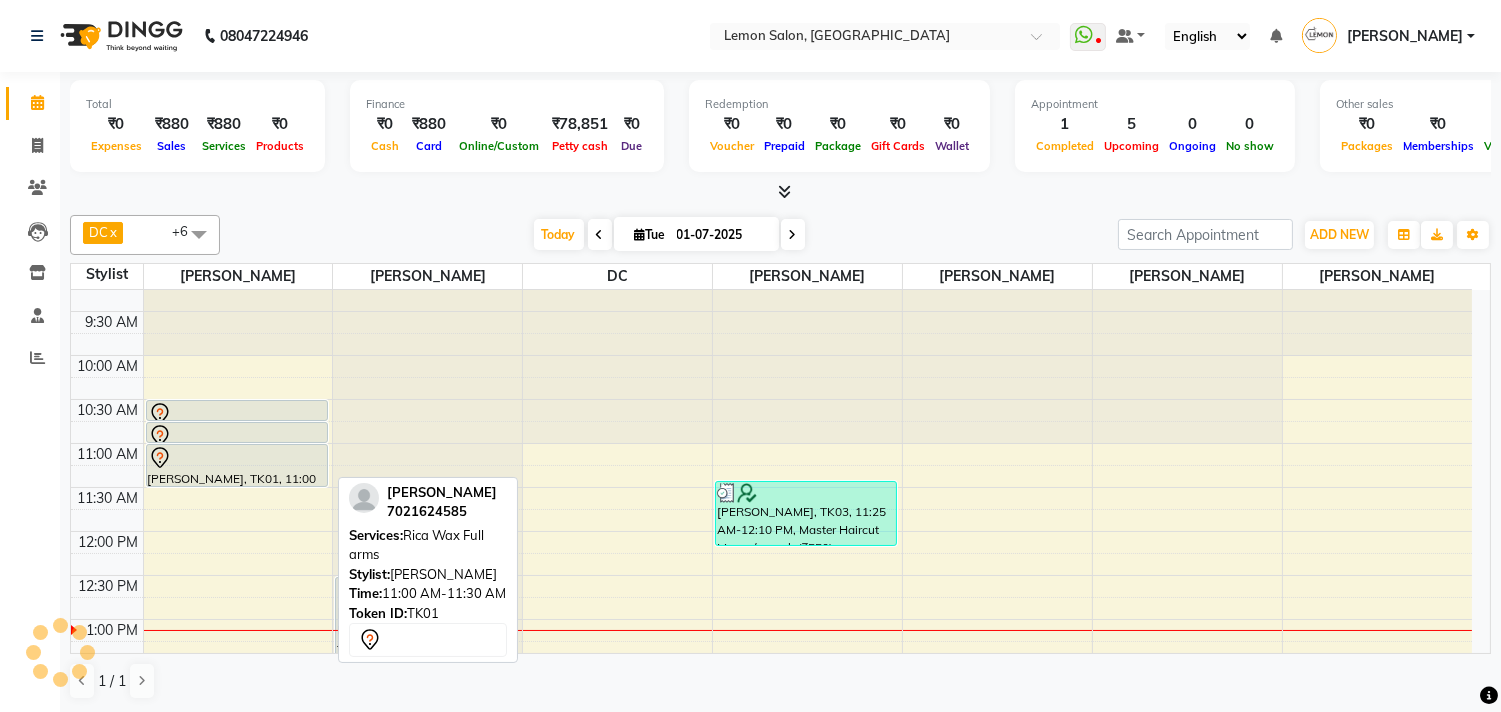 click on "[PERSON_NAME], TK01, 11:00 AM-11:30 AM, Rica Wax Full arms" at bounding box center (237, 465) 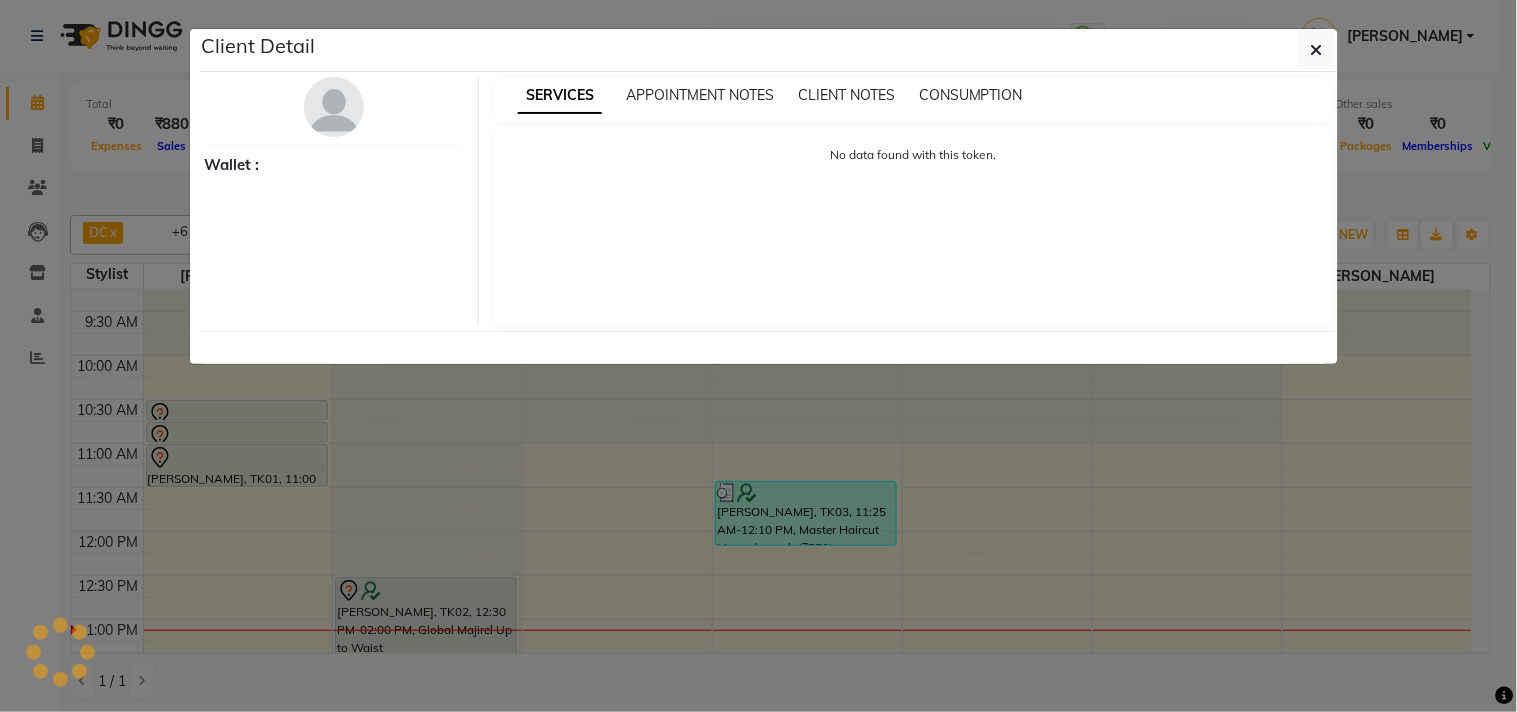 select on "7" 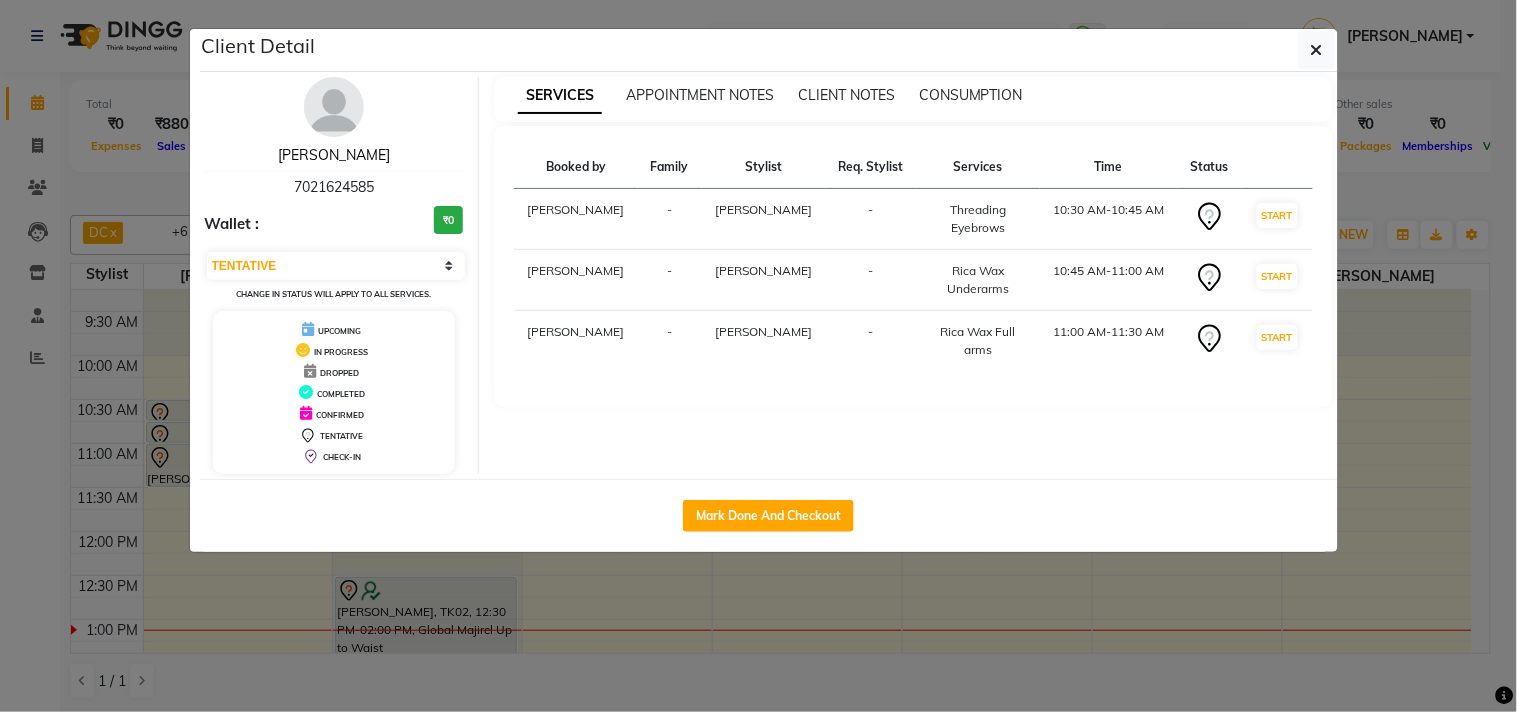 click on "Burzin Palkhiwala" at bounding box center (334, 155) 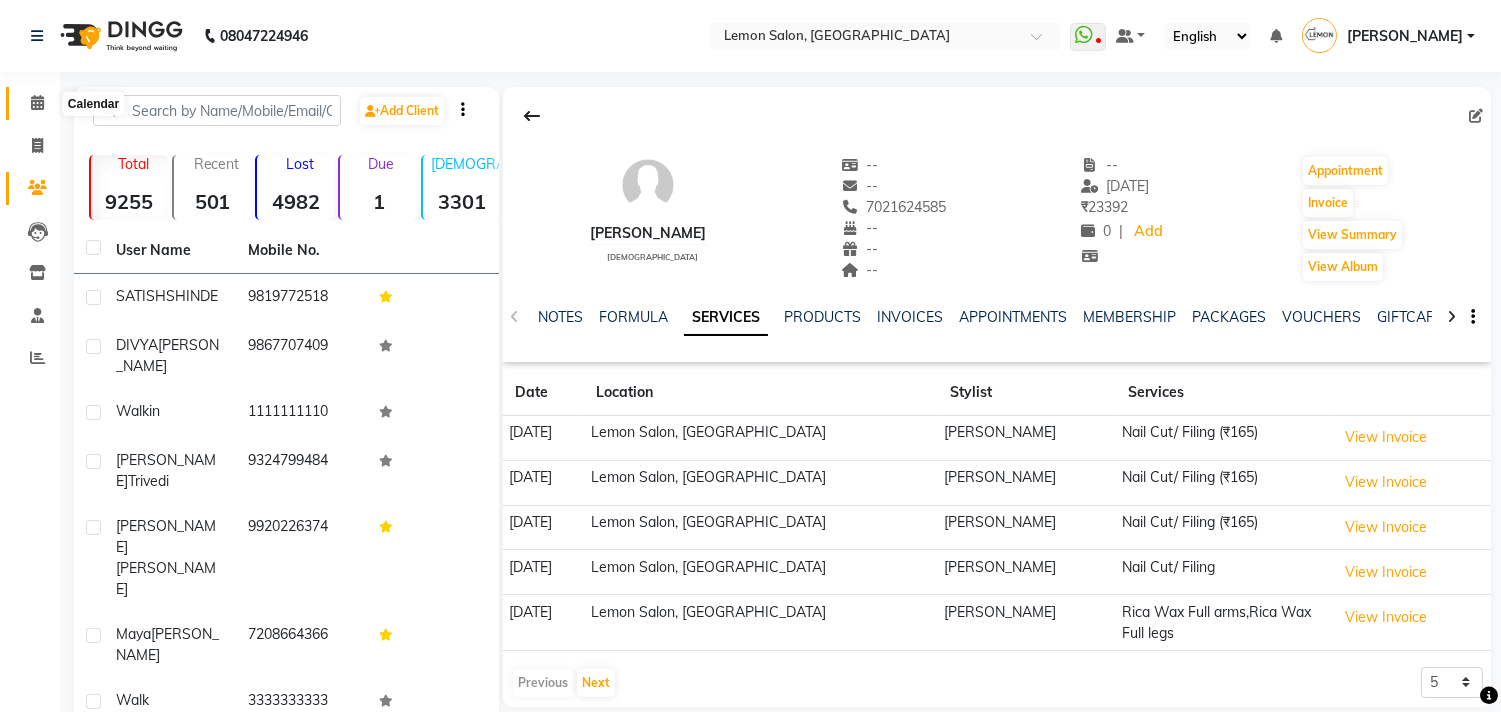 click 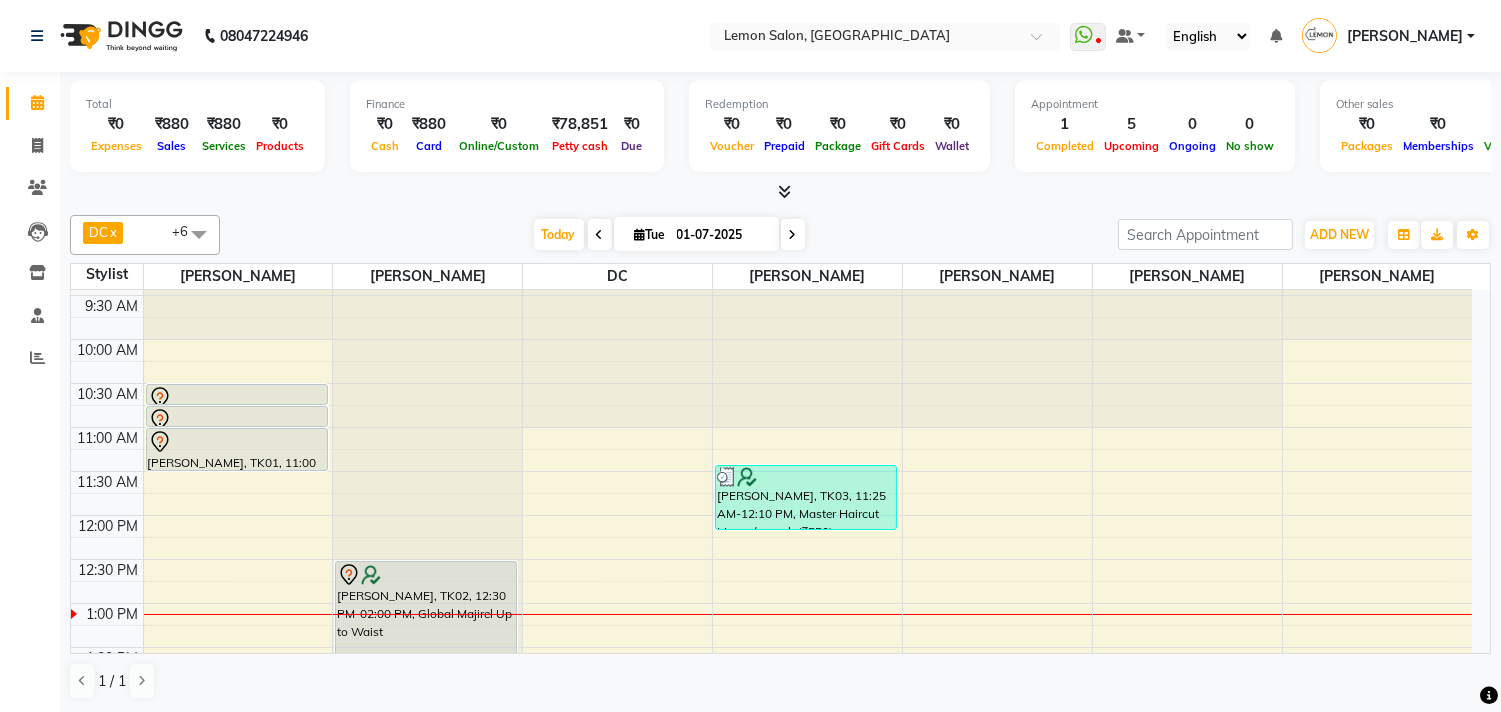 scroll, scrollTop: 0, scrollLeft: 0, axis: both 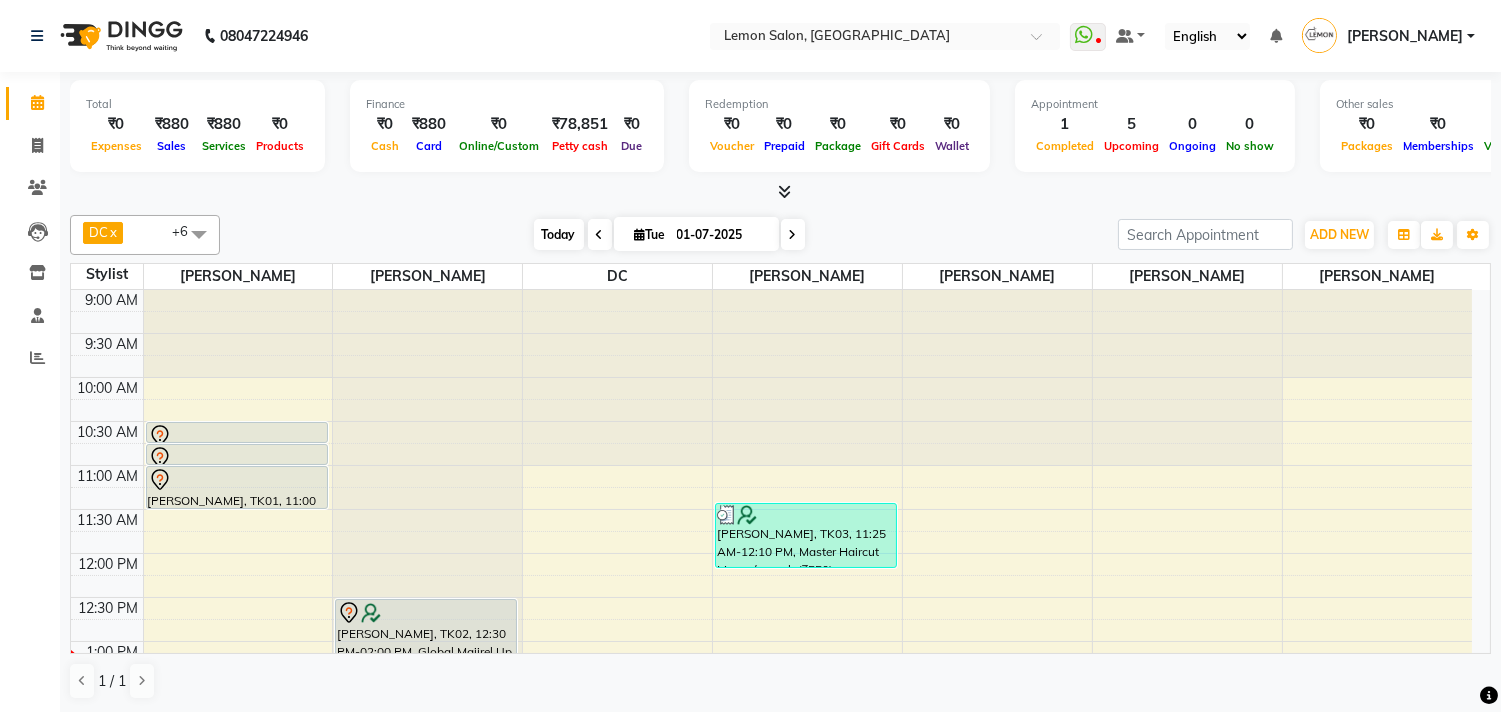 click on "Today" at bounding box center [559, 234] 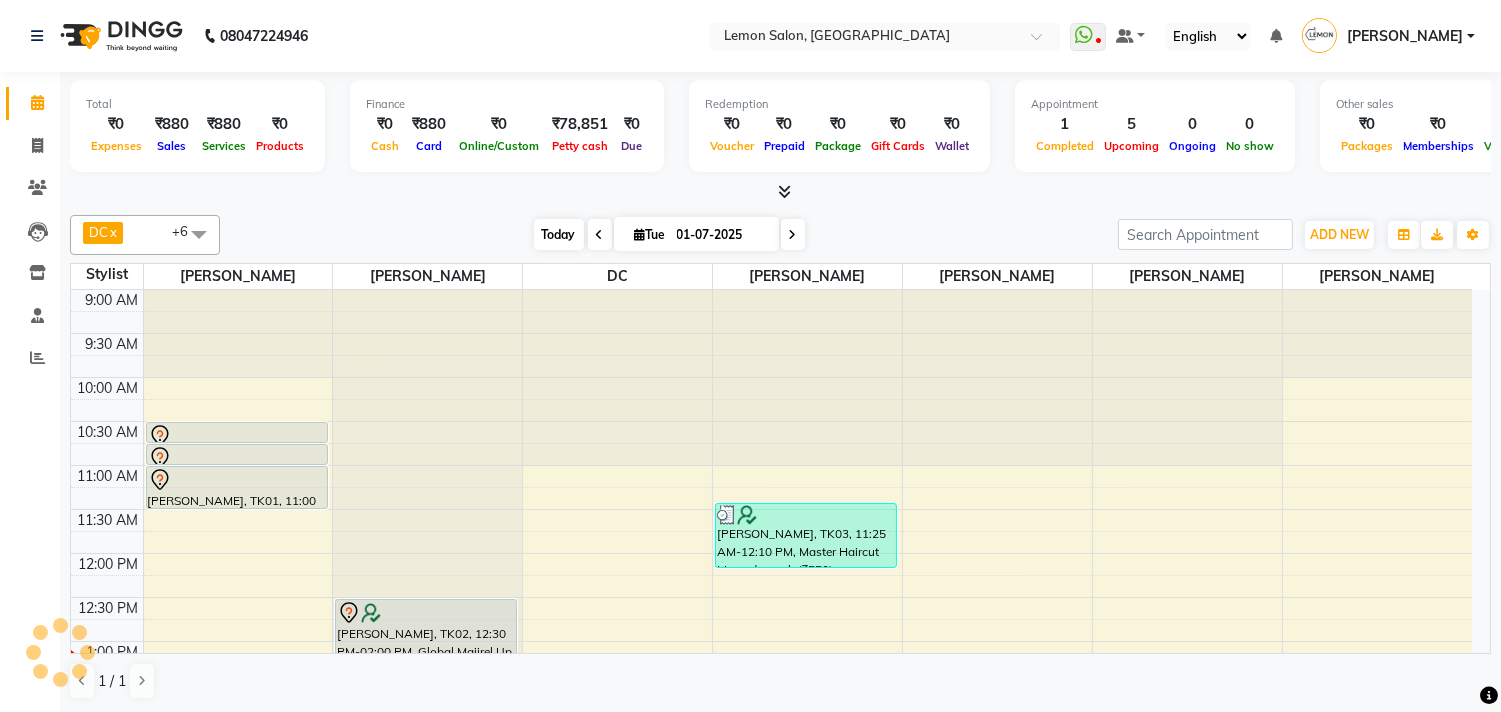 scroll, scrollTop: 355, scrollLeft: 0, axis: vertical 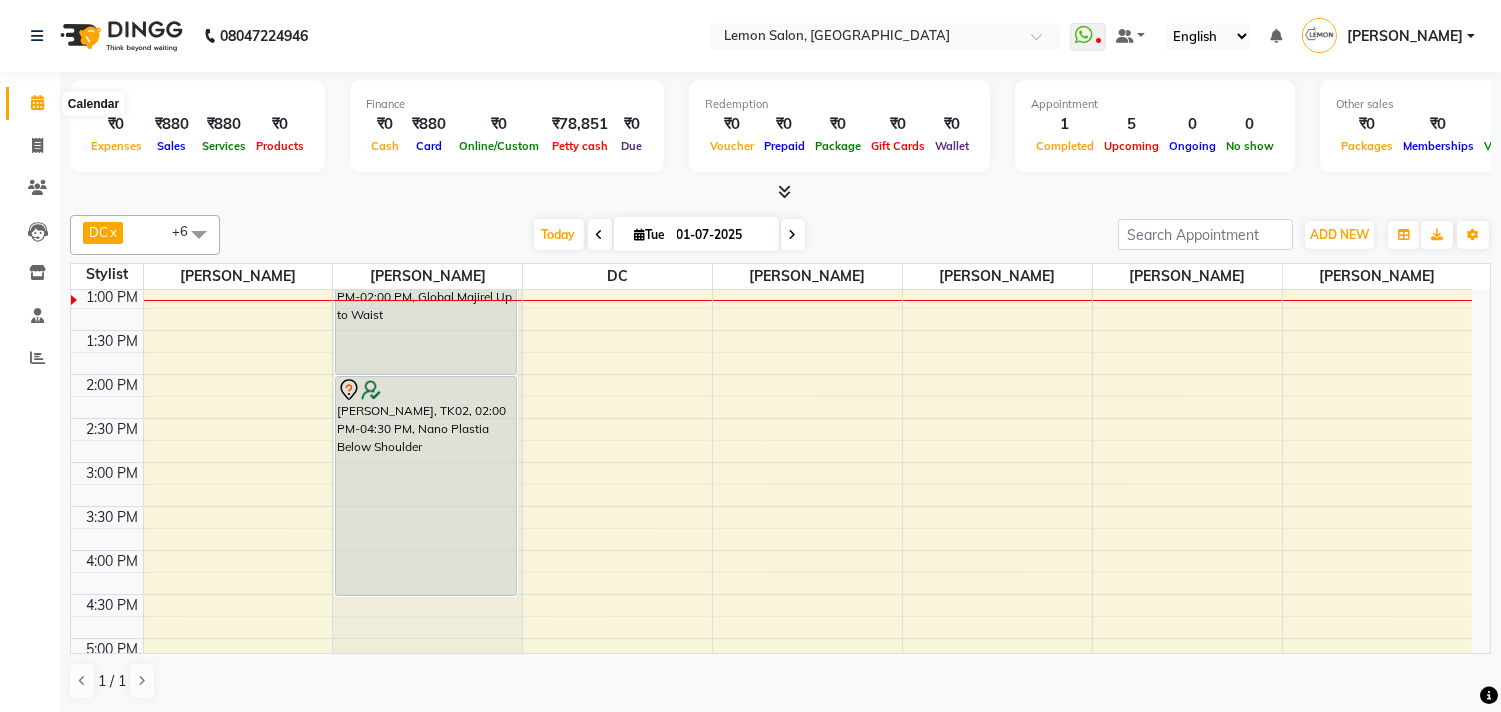 click 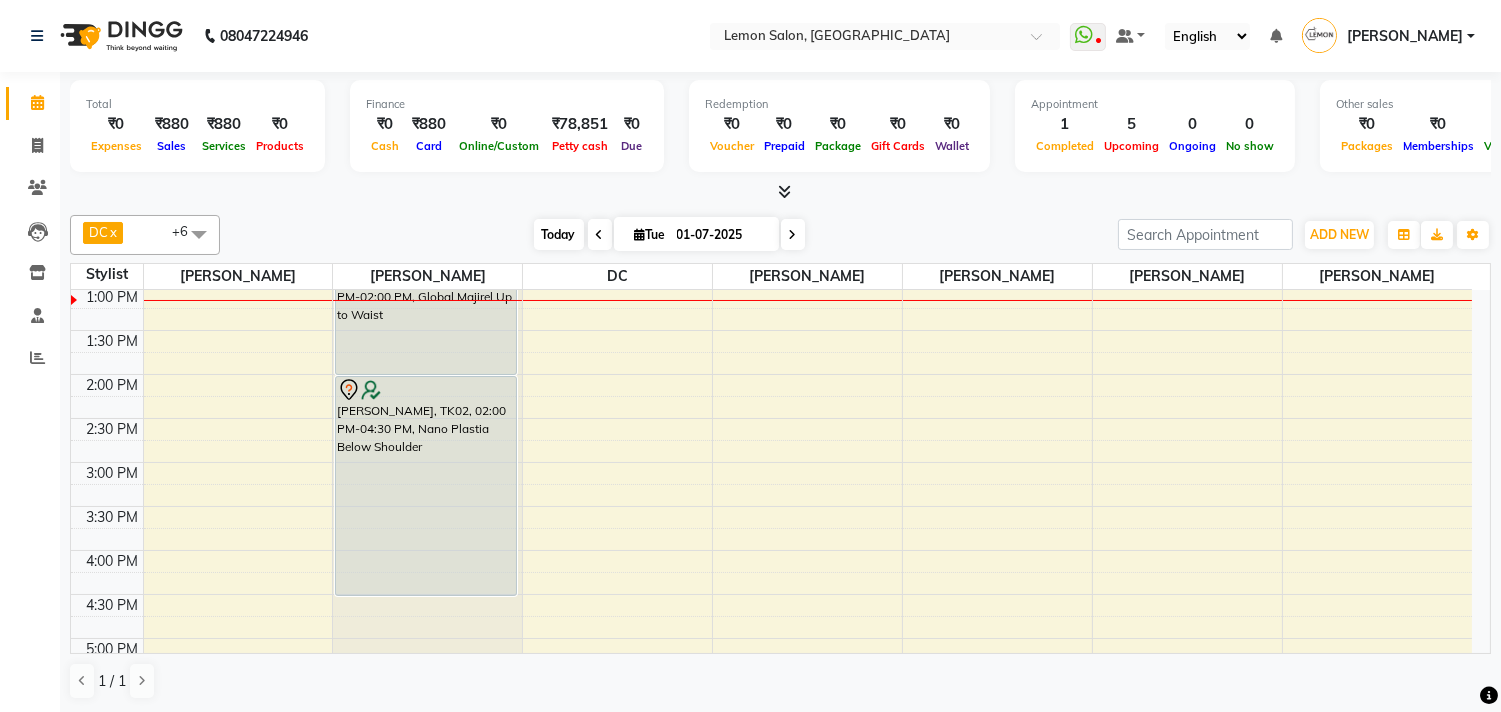 click on "Today" at bounding box center [559, 234] 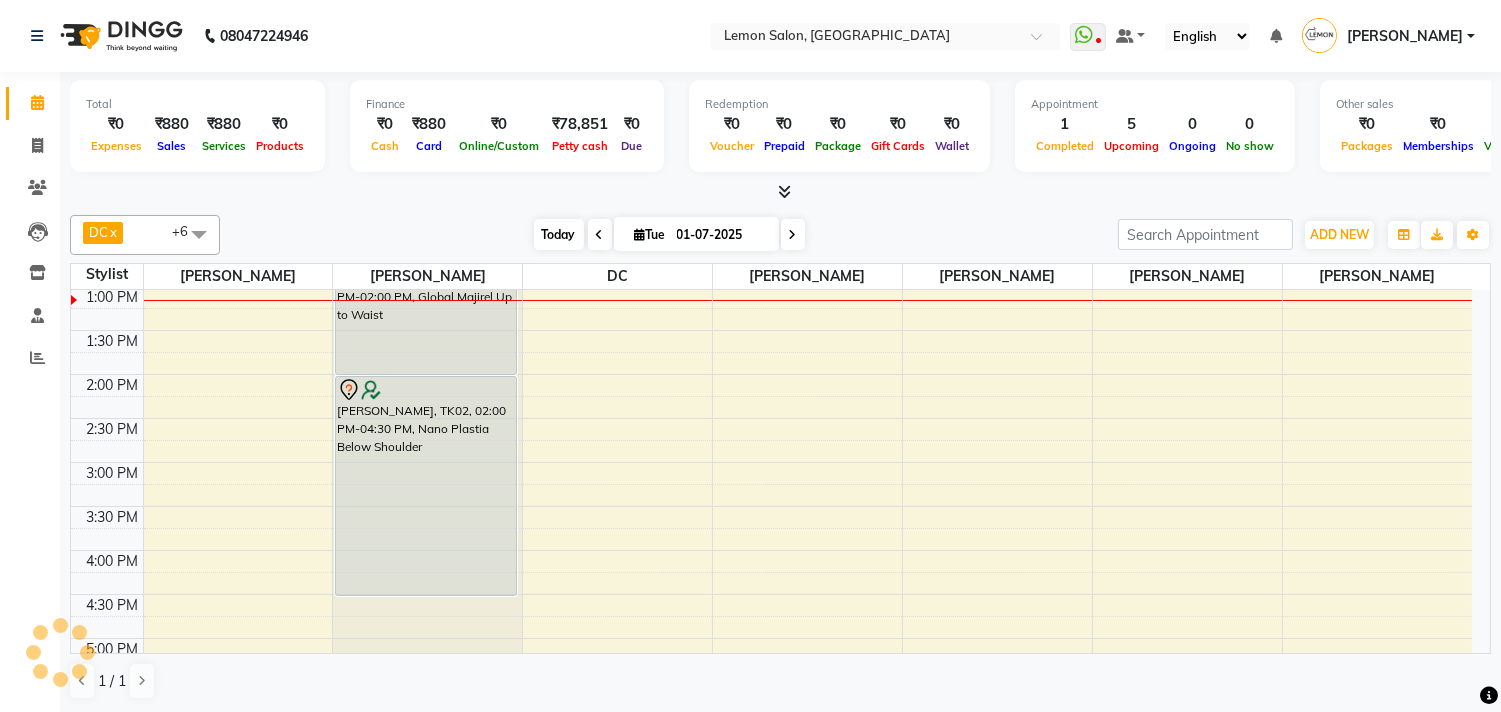 scroll, scrollTop: 355, scrollLeft: 0, axis: vertical 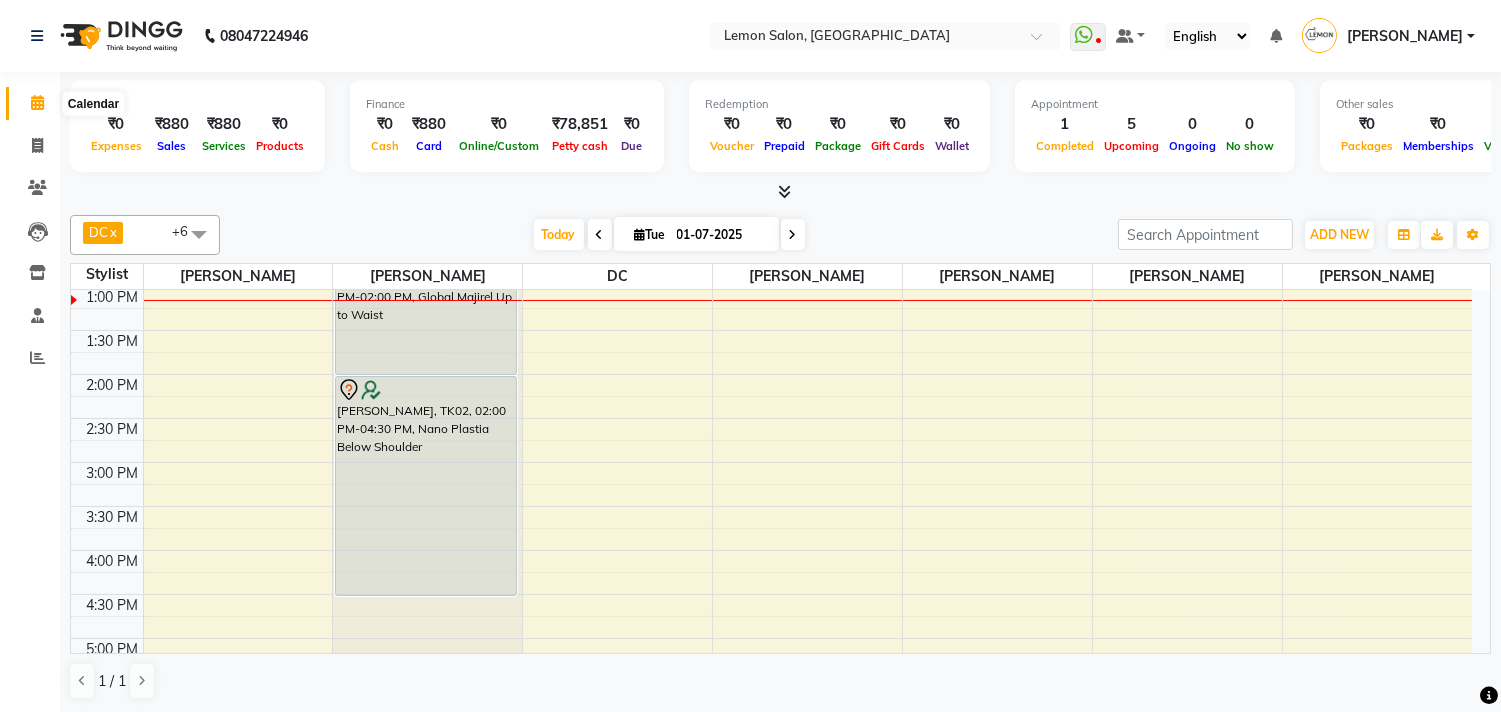 click 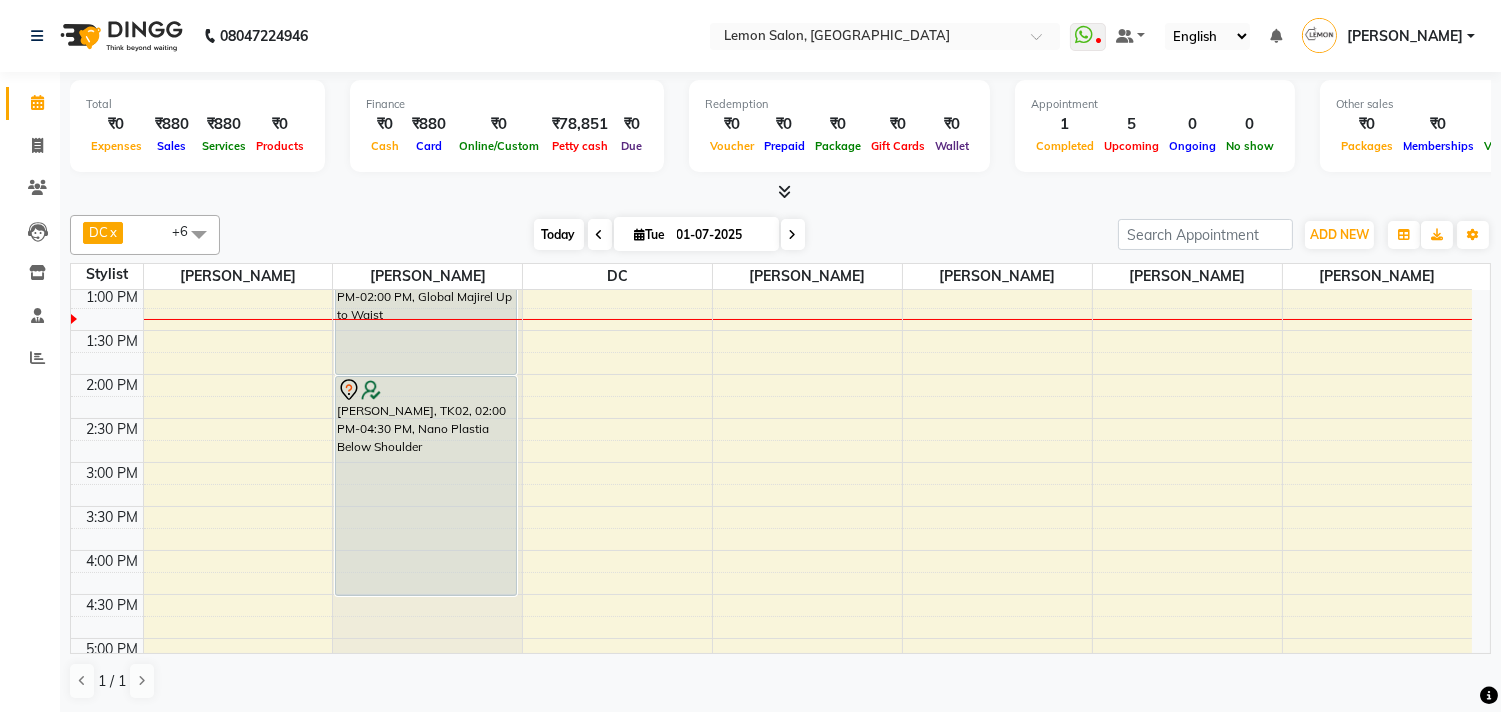 click on "Today" at bounding box center [559, 234] 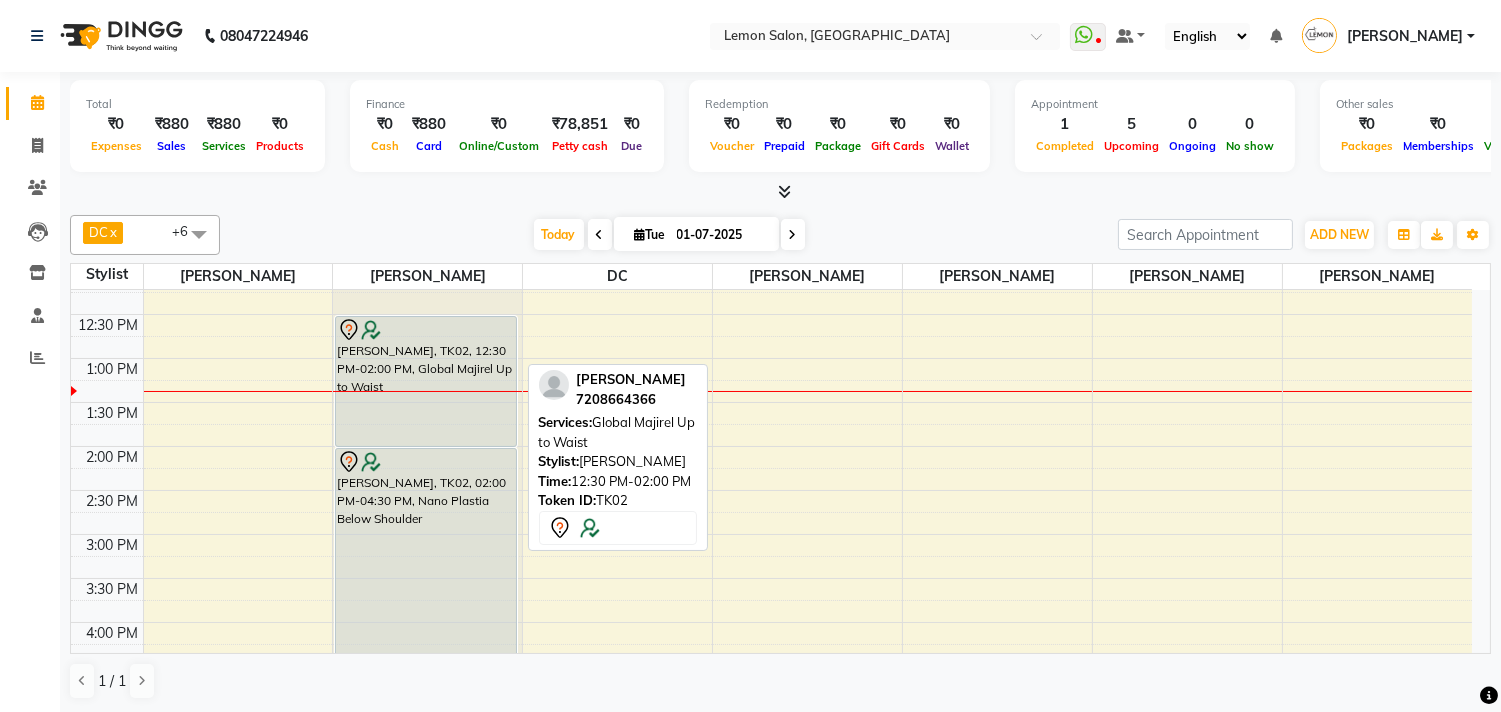 scroll, scrollTop: 244, scrollLeft: 0, axis: vertical 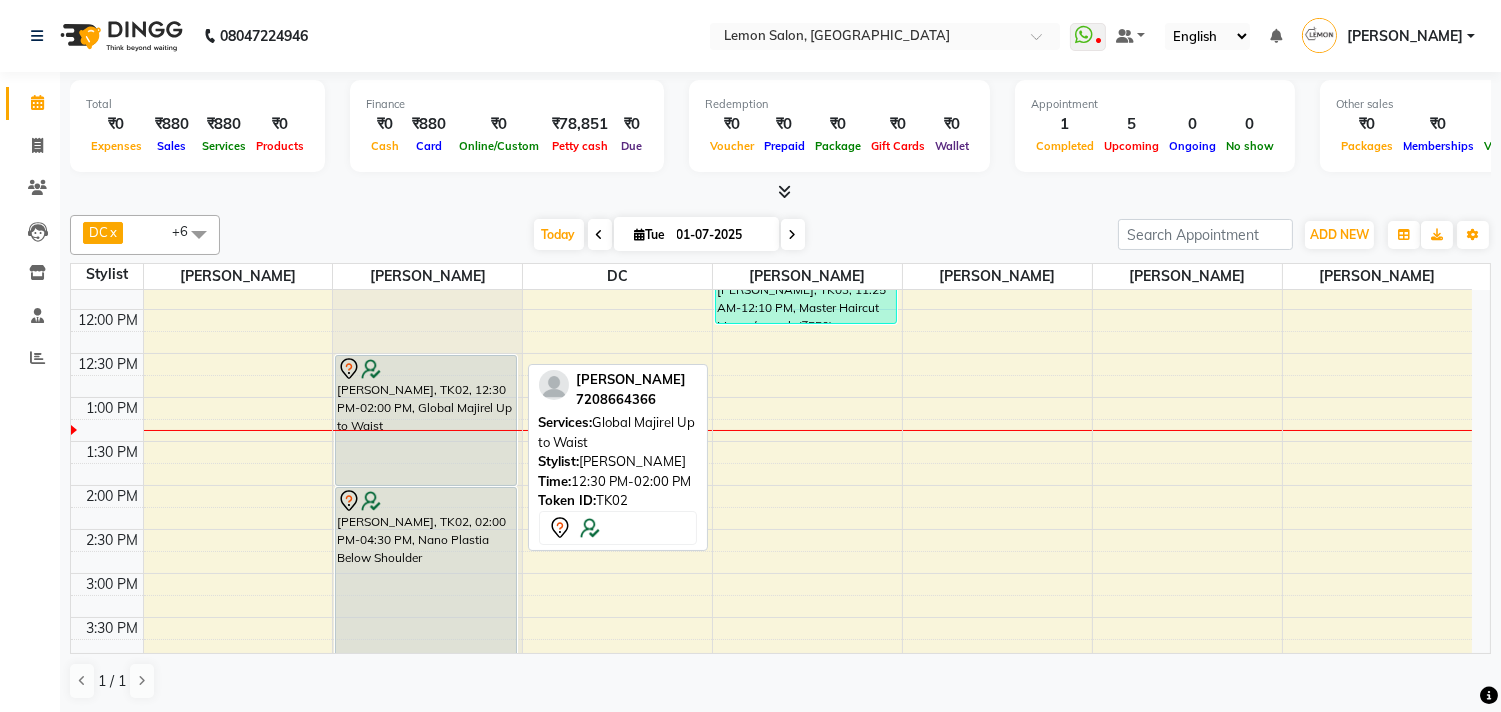 click on "[PERSON_NAME], TK02, 12:30 PM-02:00 PM, Global Majirel Up to Waist" at bounding box center [426, 420] 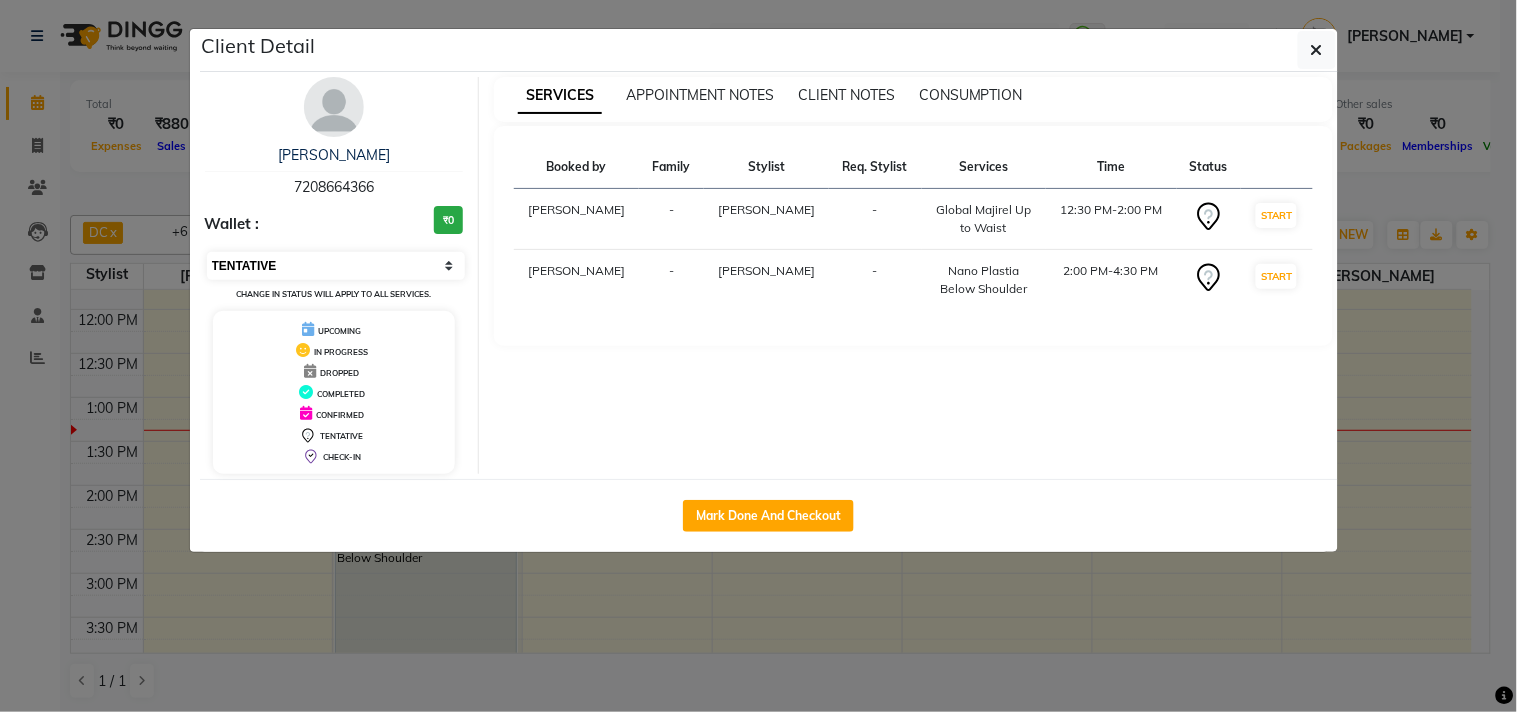 click on "Select IN SERVICE CONFIRMED TENTATIVE CHECK IN MARK DONE DROPPED UPCOMING" at bounding box center (336, 266) 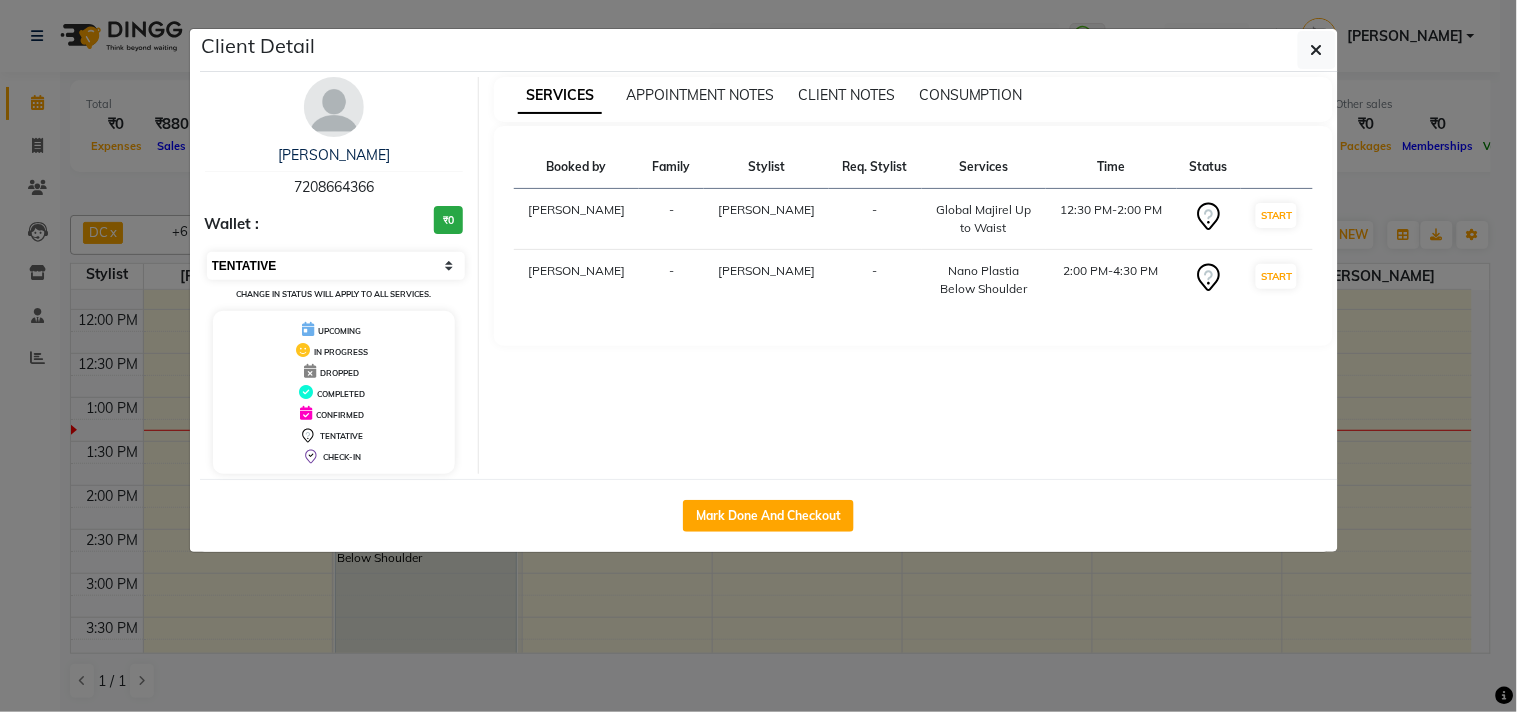 select on "1" 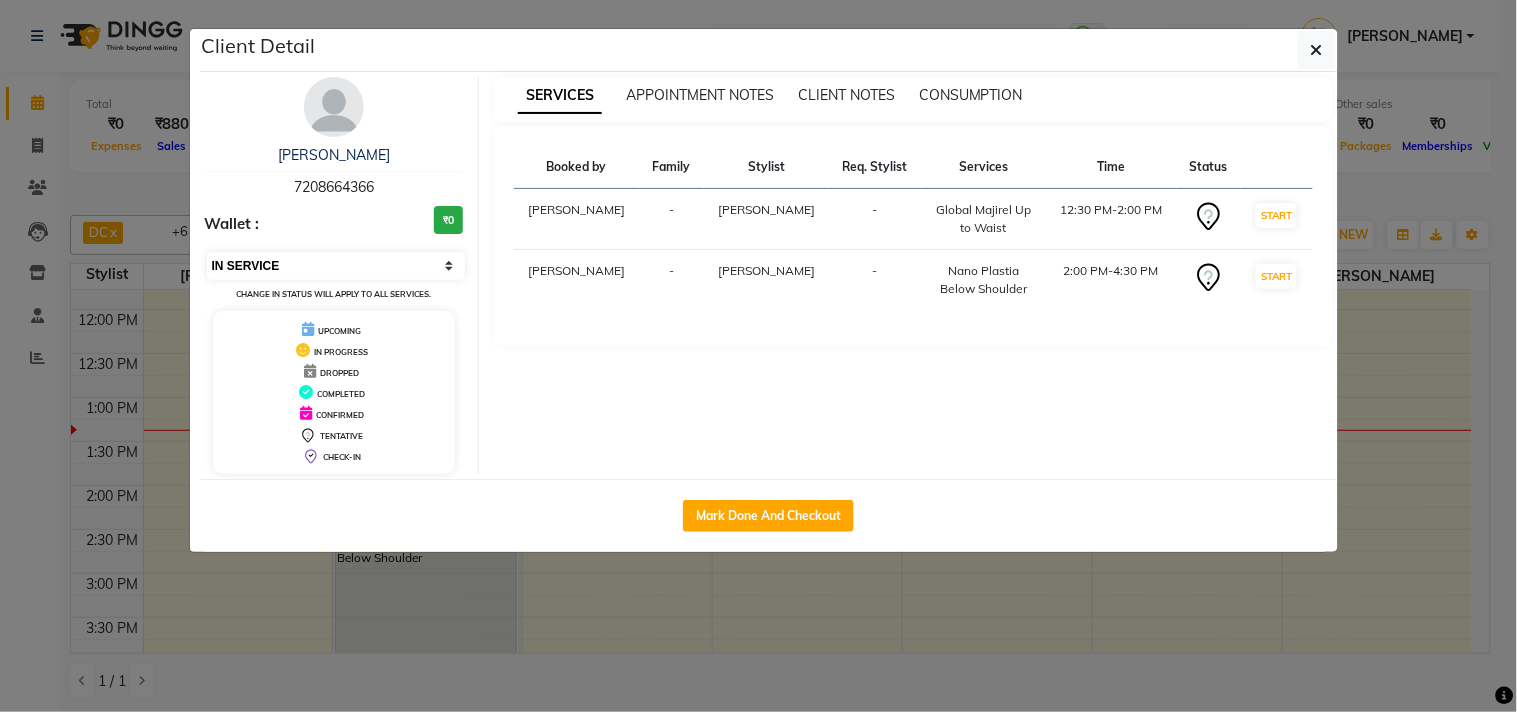 click on "Select IN SERVICE CONFIRMED TENTATIVE CHECK IN MARK DONE DROPPED UPCOMING" at bounding box center [336, 266] 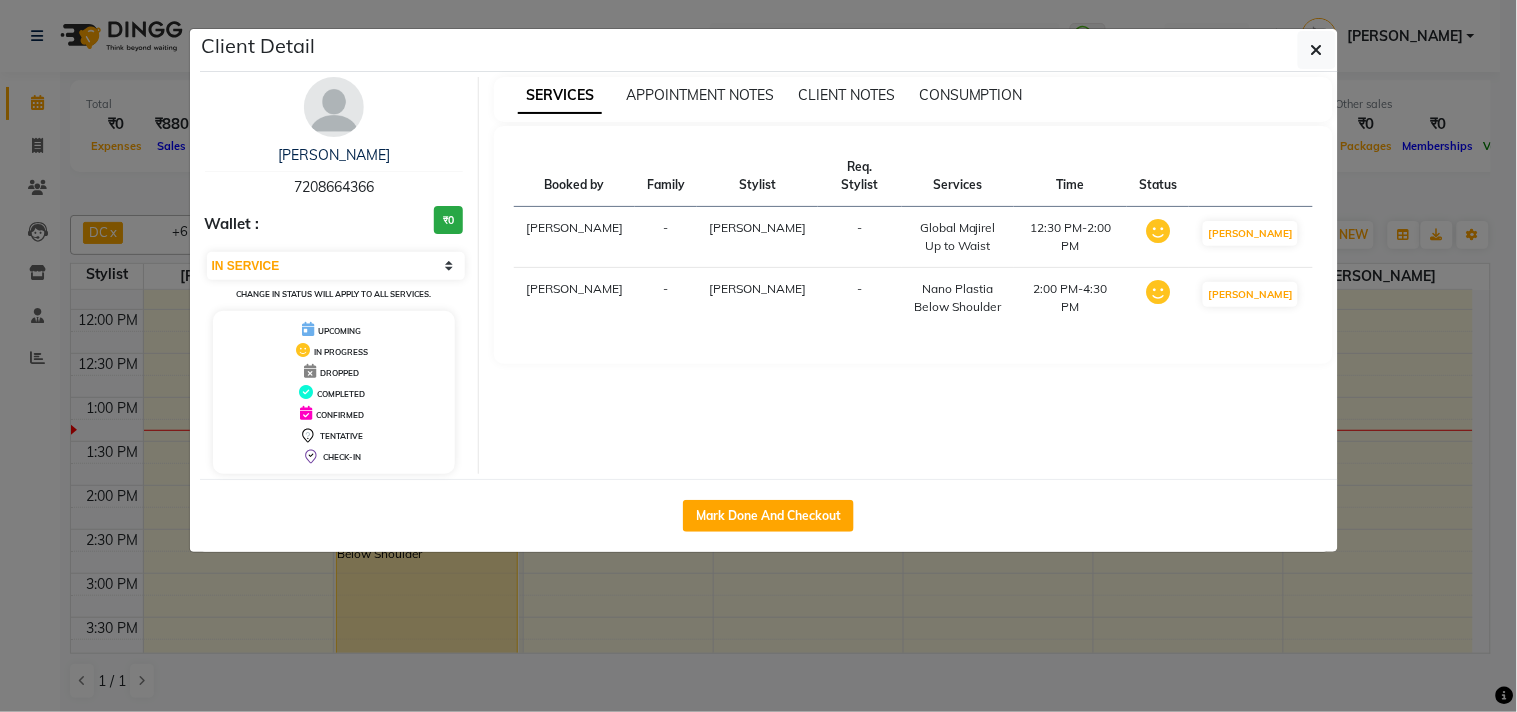 click on "Client Detail  Maya Mohite   7208664366 Wallet : ₹0 Select IN SERVICE CONFIRMED TENTATIVE CHECK IN MARK DONE DROPPED UPCOMING Change in status will apply to all services. UPCOMING IN PROGRESS DROPPED COMPLETED CONFIRMED TENTATIVE CHECK-IN SERVICES APPOINTMENT NOTES CLIENT NOTES CONSUMPTION Booked by Family Stylist Req. Stylist Services Time Status  Swati Sharma  - Faheem Malik -  Global Majirel Up to Waist   12:30 PM-2:00 PM   MARK DONE   Swati Sharma  - Faheem Malik -  Nano Plastia Below Shoulder   2:00 PM-4:30 PM   MARK DONE   Mark Done And Checkout" 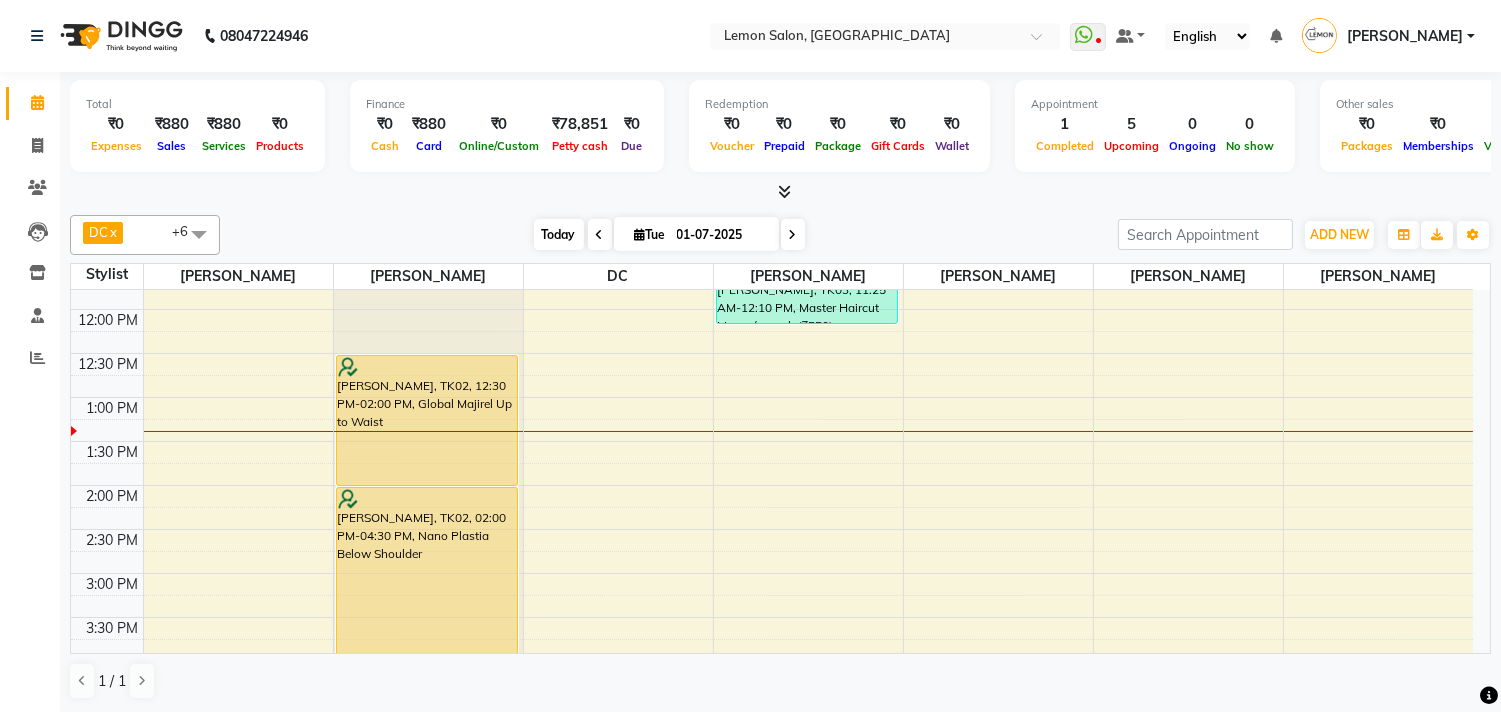 click on "Today" at bounding box center [559, 234] 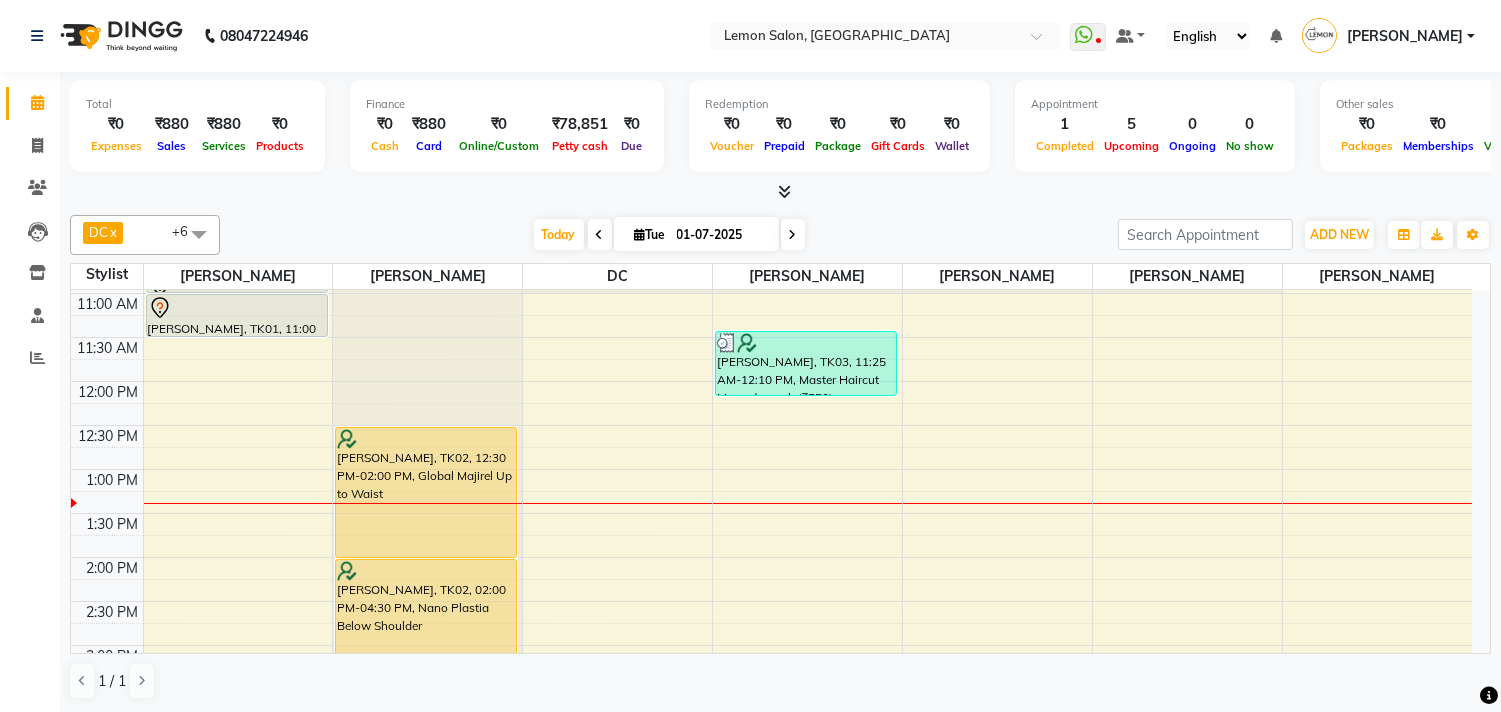 scroll, scrollTop: 133, scrollLeft: 0, axis: vertical 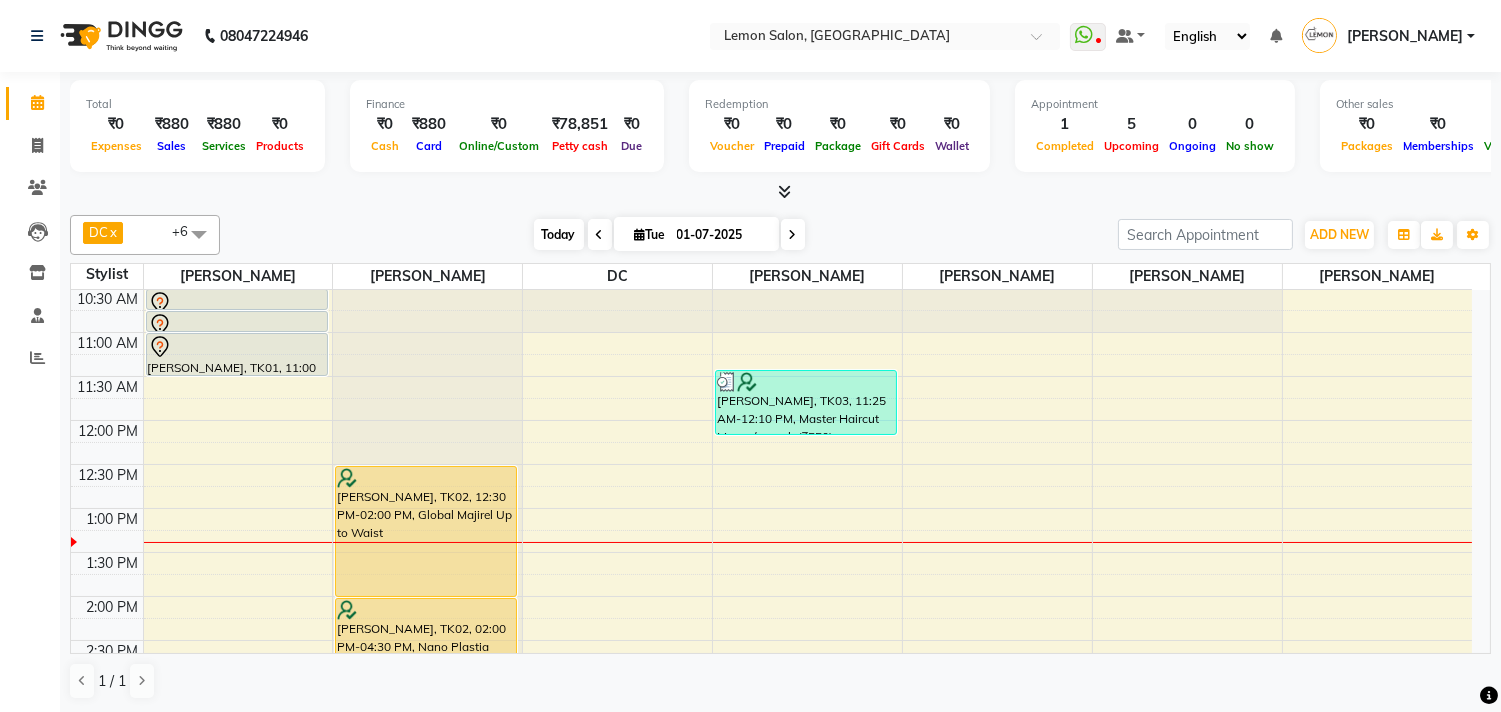 click on "Today" at bounding box center [559, 234] 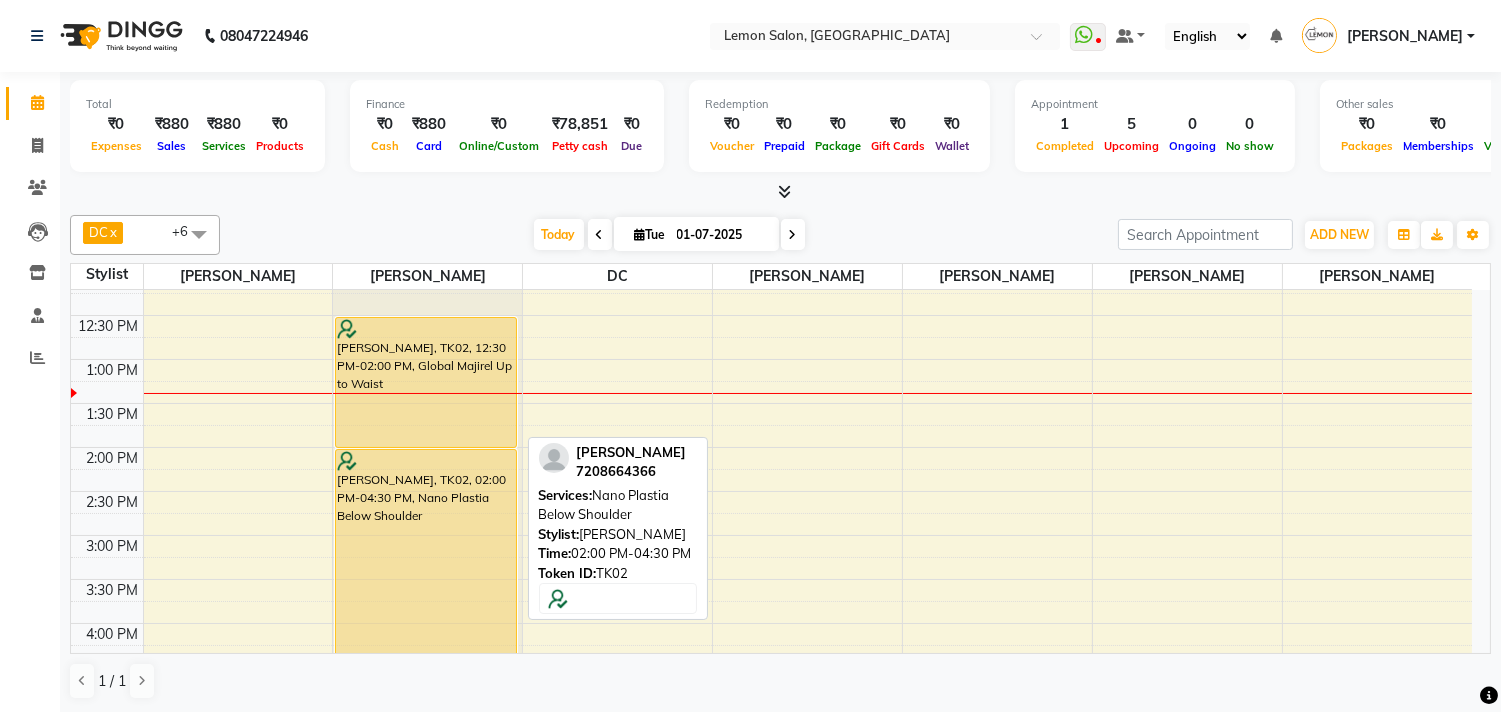 scroll, scrollTop: 244, scrollLeft: 0, axis: vertical 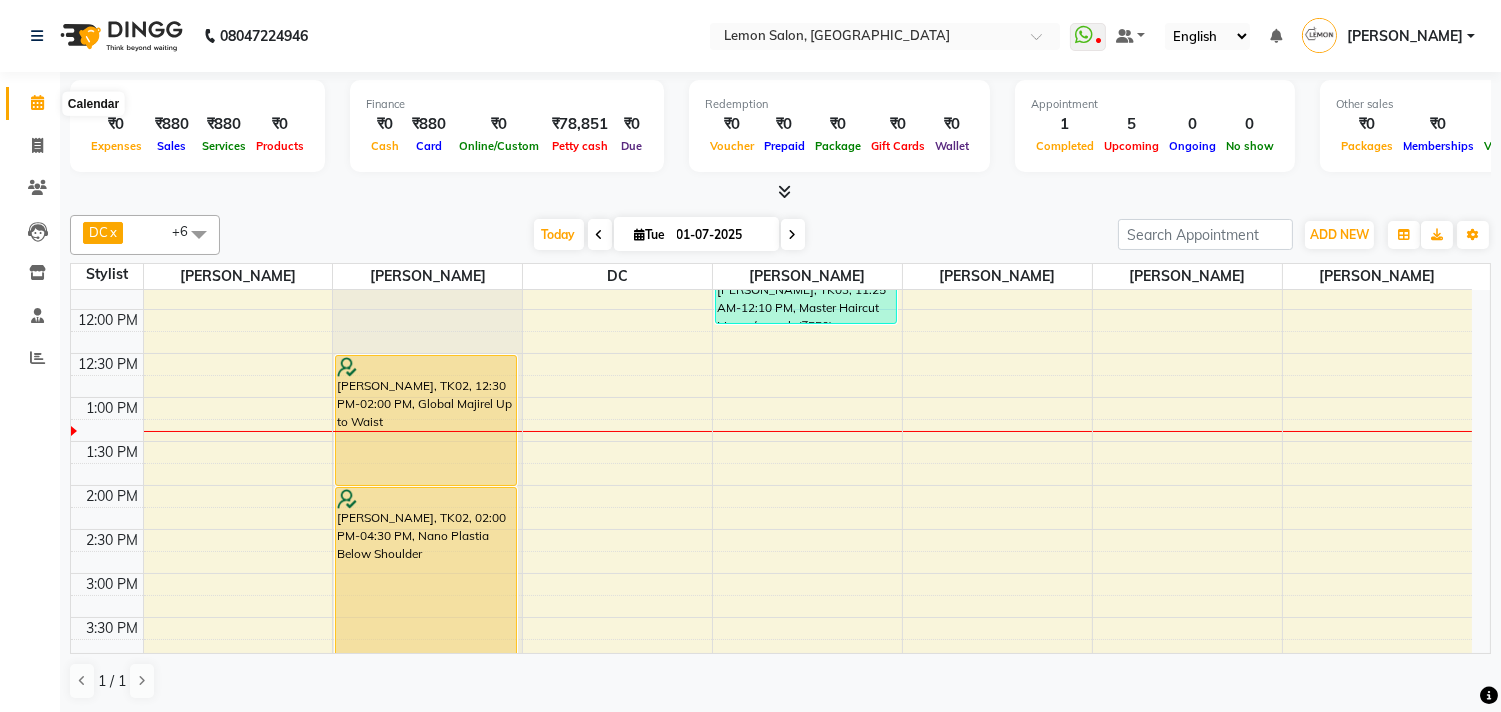 click 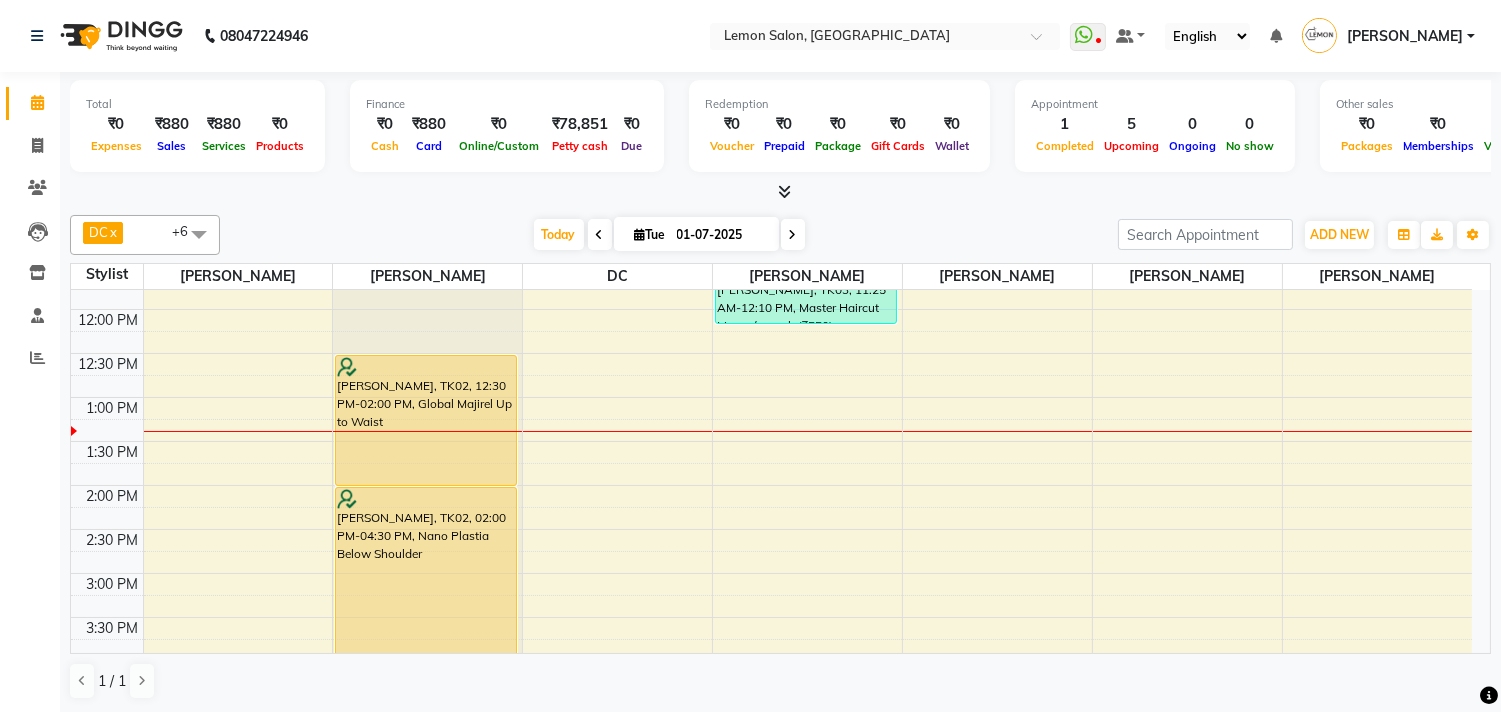 click on "DC  x Faheem Malik  x Gufran Salmani  x Manisha Malviya  x Payal Maurya  x Riya Adawade  x Shoeb Salmani Kandivali  x +6 Select All Alam Arun Arndive DC Faheem Malik Gufran Salmani Manisha Malviya Payal Maurya Riya Adawade Shoeb Salmani Kandivali Swati Sharma Yunus Yusuf Shaikh Today  Tue 01-07-2025 Toggle Dropdown Add Appointment Add Invoice Add Expense Add Attendance Add Client Toggle Dropdown Add Appointment Add Invoice Add Expense Add Attendance Add Client ADD NEW Toggle Dropdown Add Appointment Add Invoice Add Expense Add Attendance Add Client DC  x Faheem Malik  x Gufran Salmani  x Manisha Malviya  x Payal Maurya  x Riya Adawade  x Shoeb Salmani Kandivali  x +6 Select All Alam Arun Arndive DC Faheem Malik Gufran Salmani Manisha Malviya Payal Maurya Riya Adawade Shoeb Salmani Kandivali Swati Sharma Yunus Yusuf Shaikh Group By  Staff View   Room View  View as Vertical  Vertical - Week View  Horizontal  Horizontal - Week View  List  Toggle Dropdown Calendar Settings Manage Tags  Full Screen" at bounding box center (780, 235) 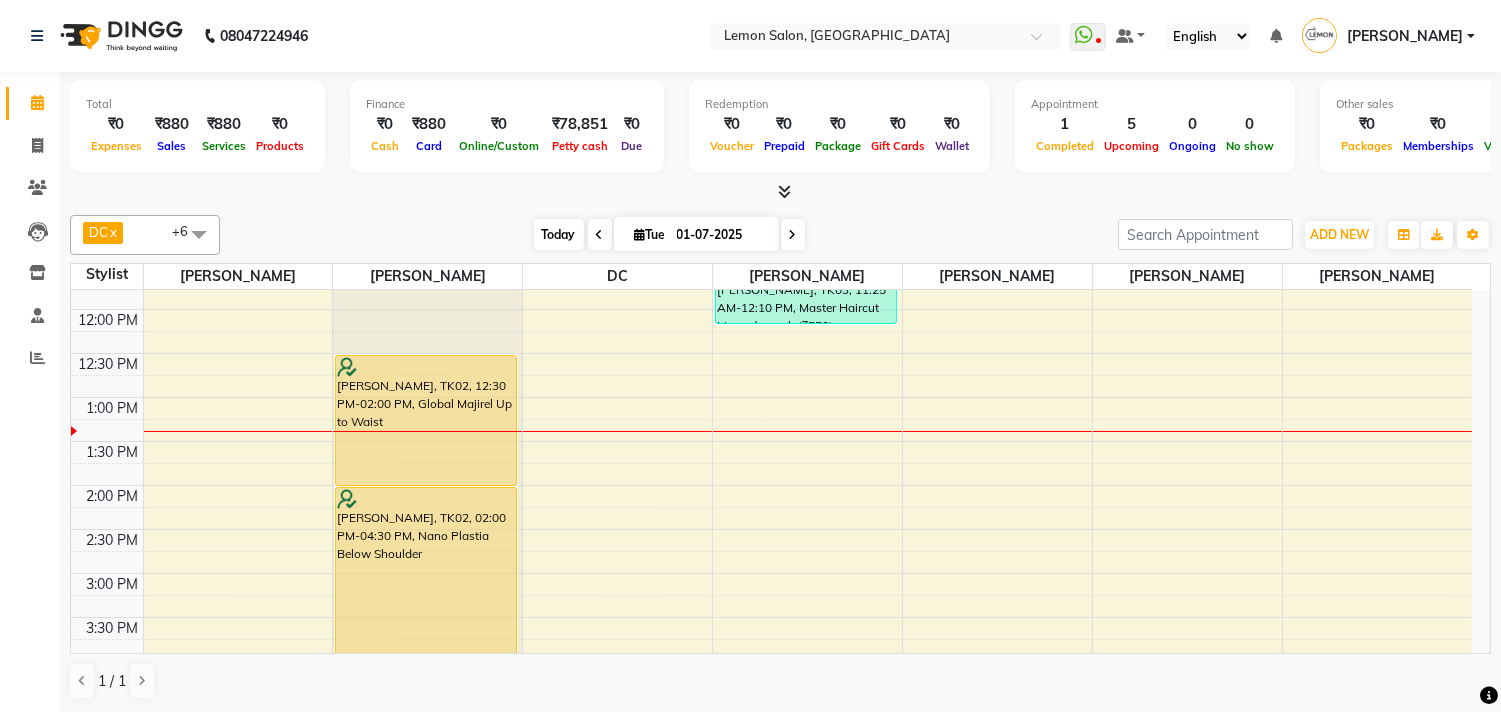 click on "Today" at bounding box center [559, 234] 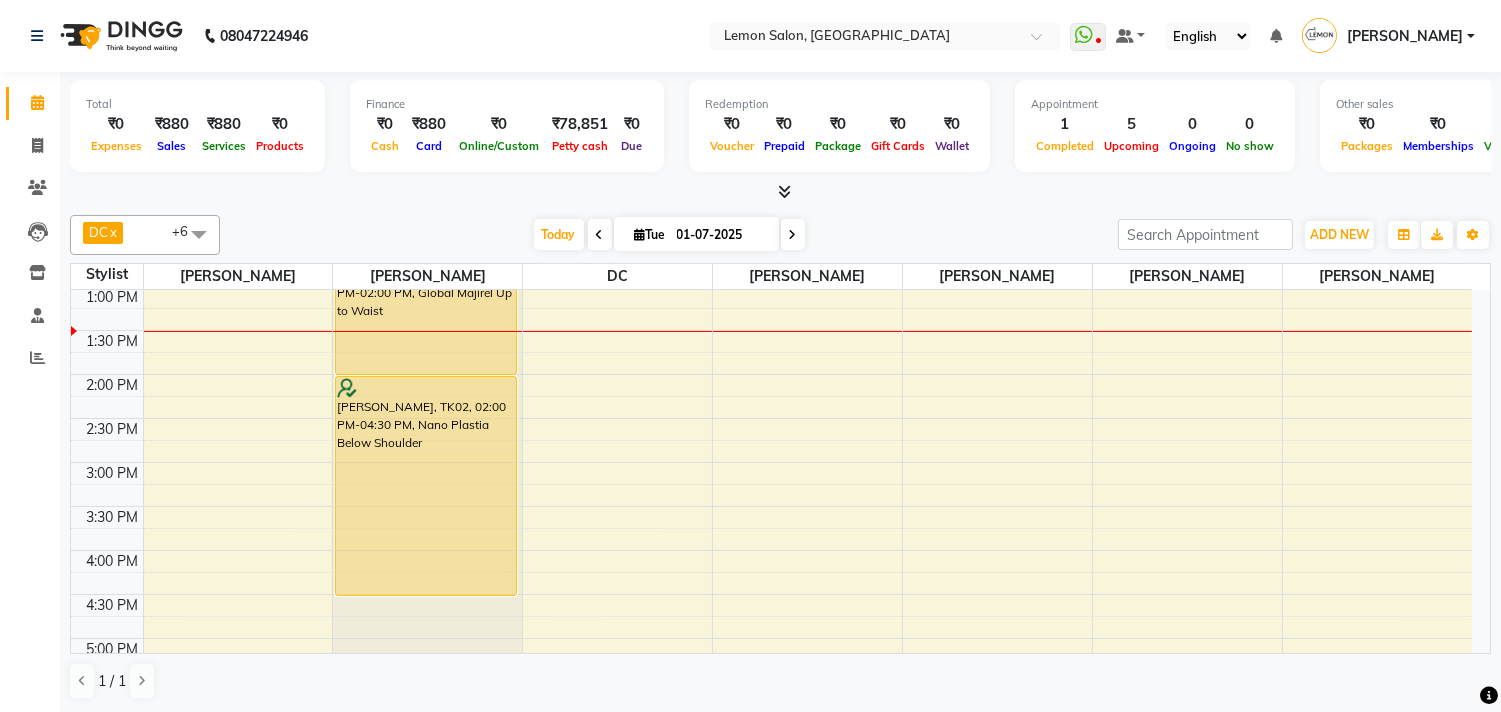 click on "Clients" 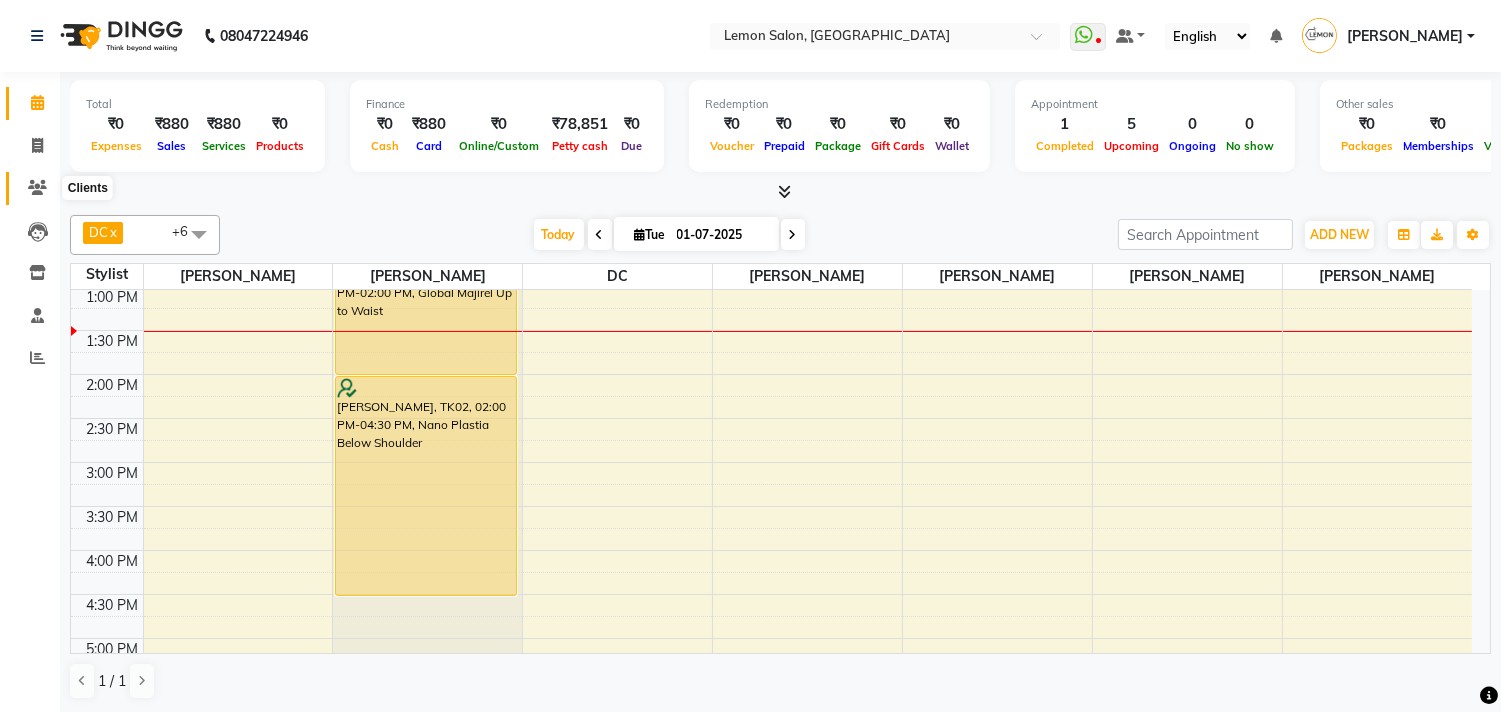 click 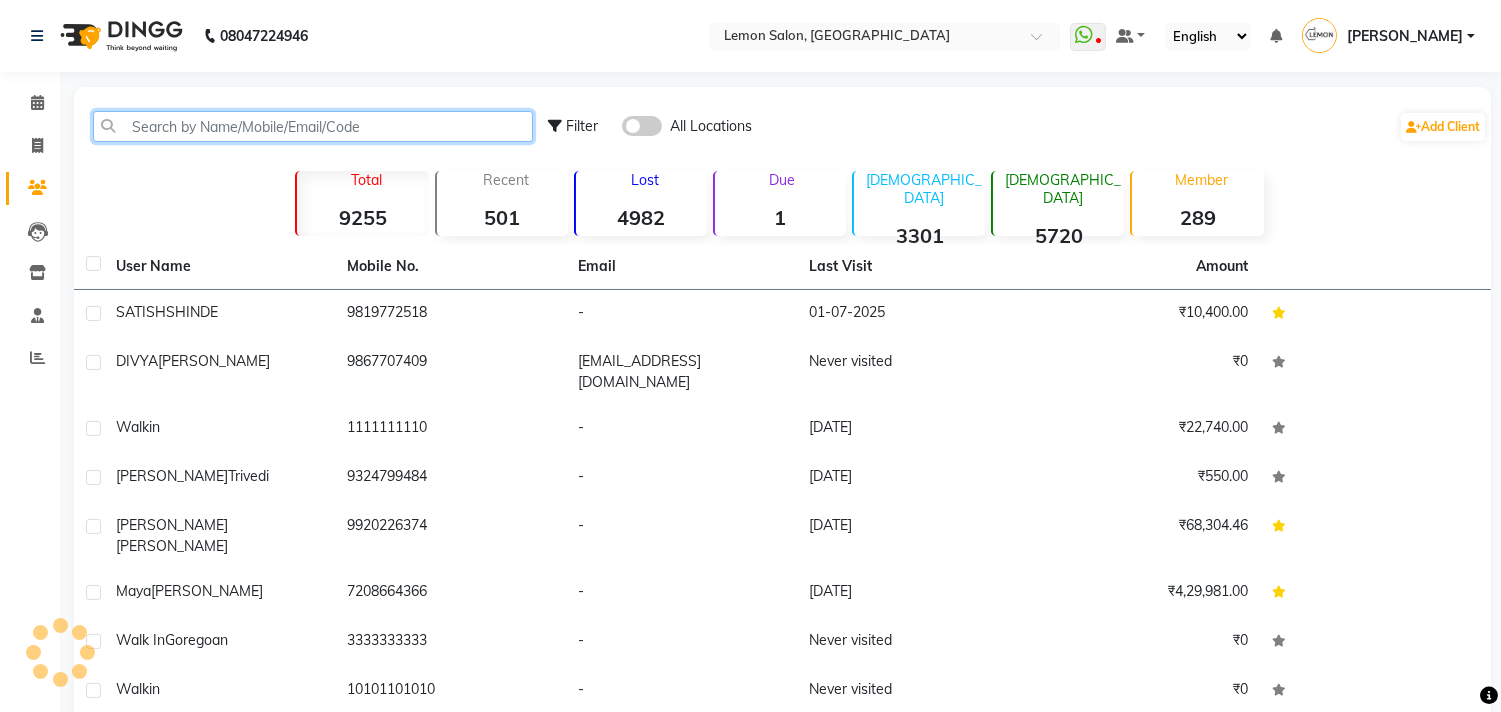 click 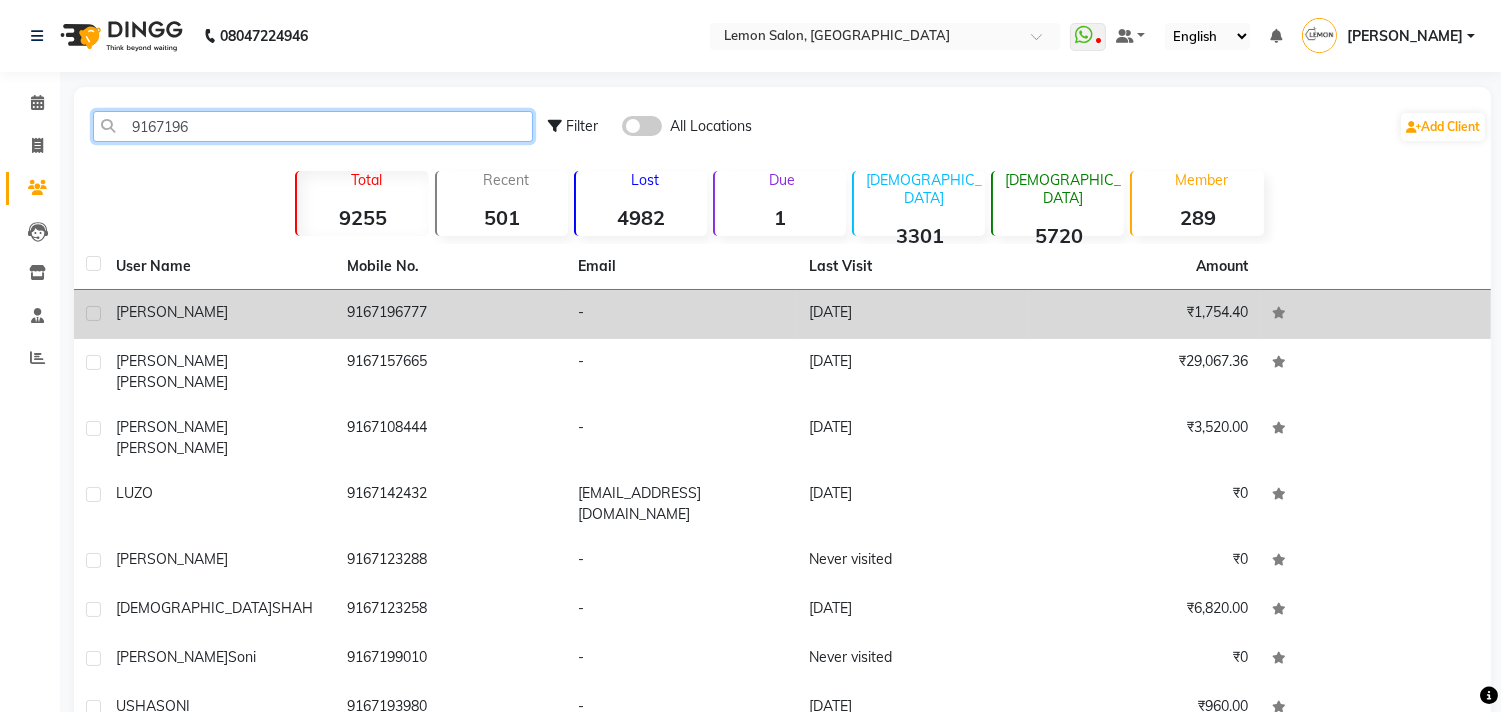 type on "9167196" 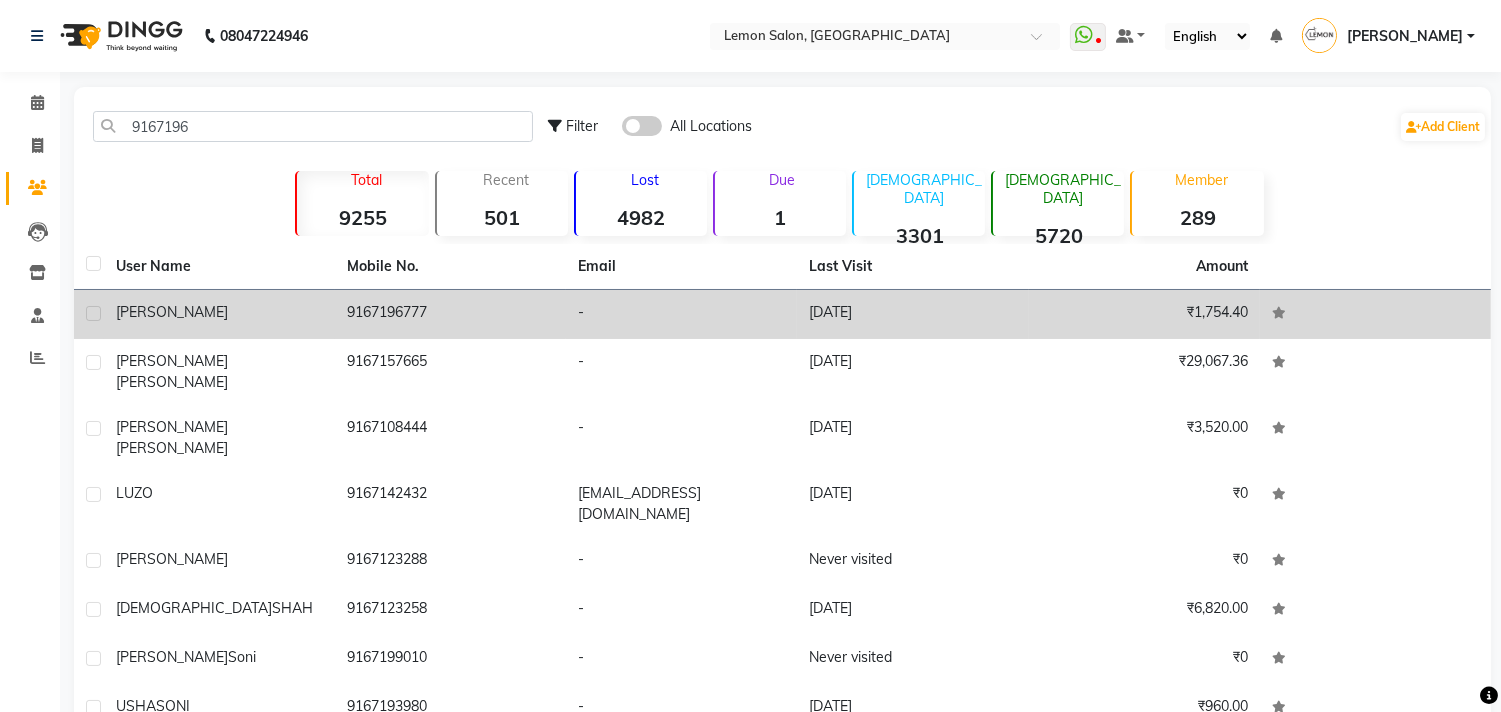 click on "SALONI" 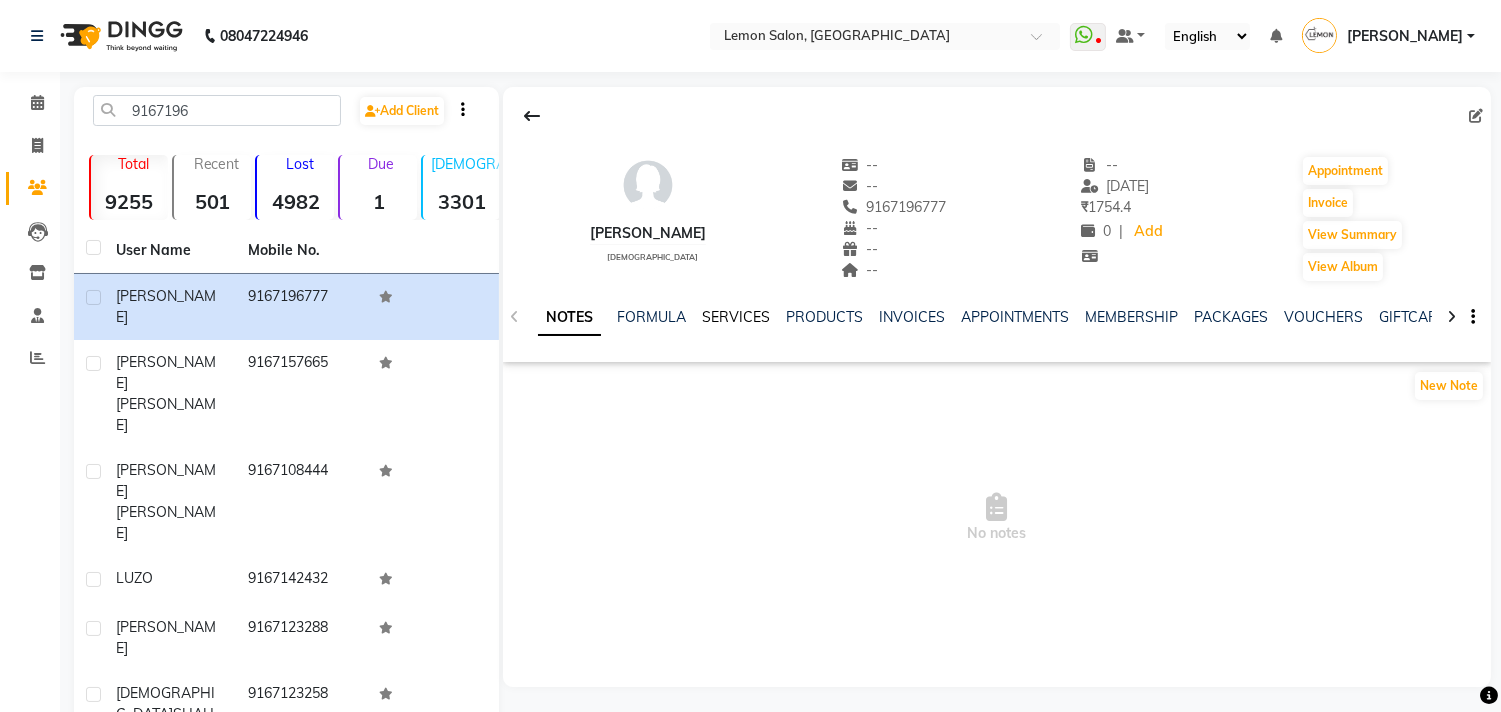 click on "SERVICES" 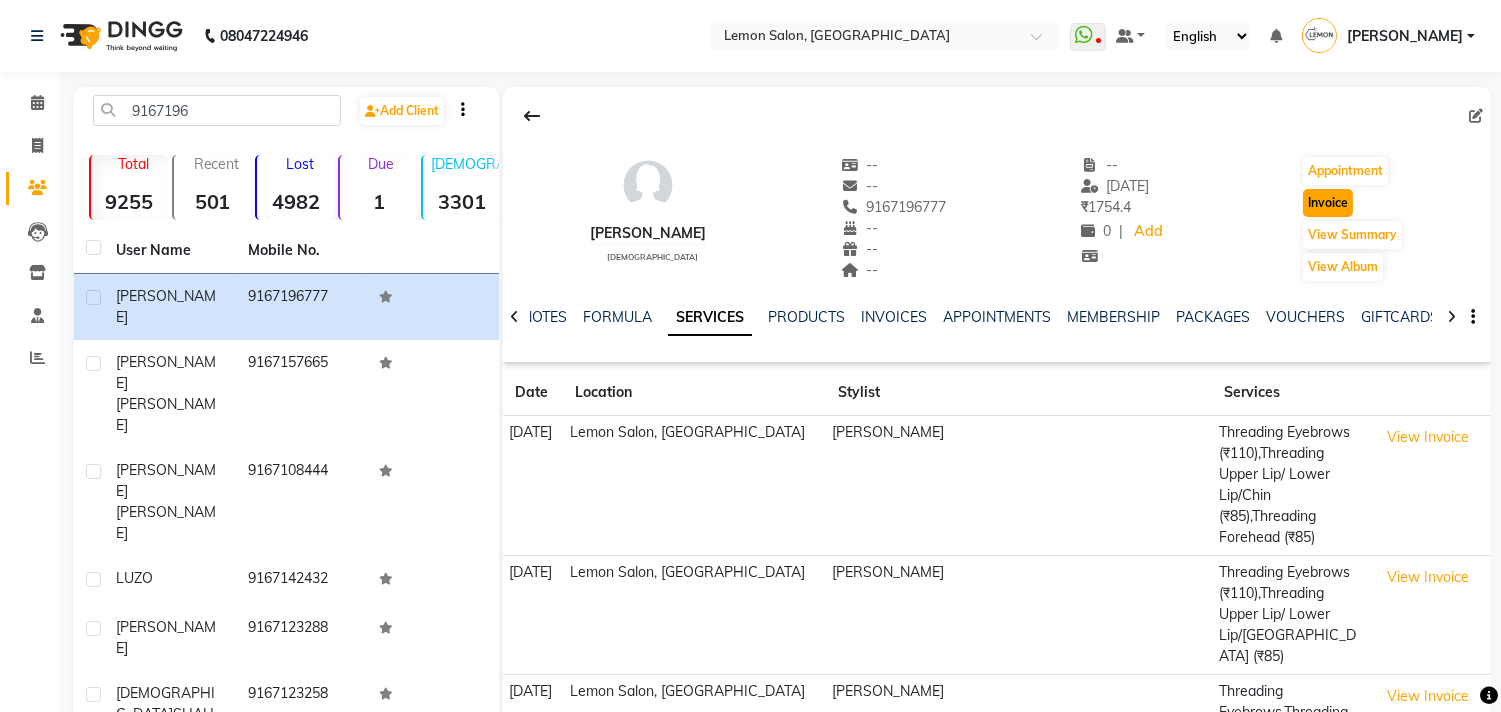 click on "Invoice" 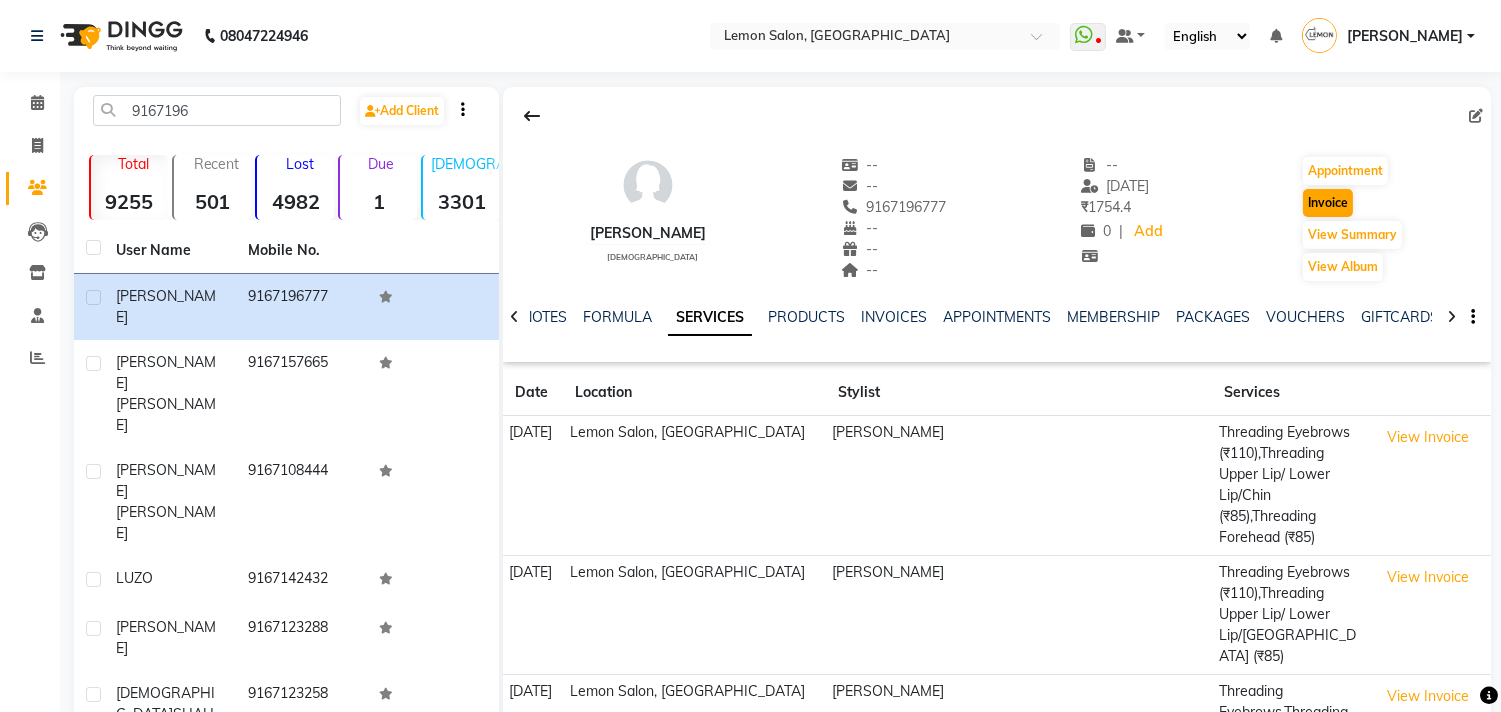 select on "569" 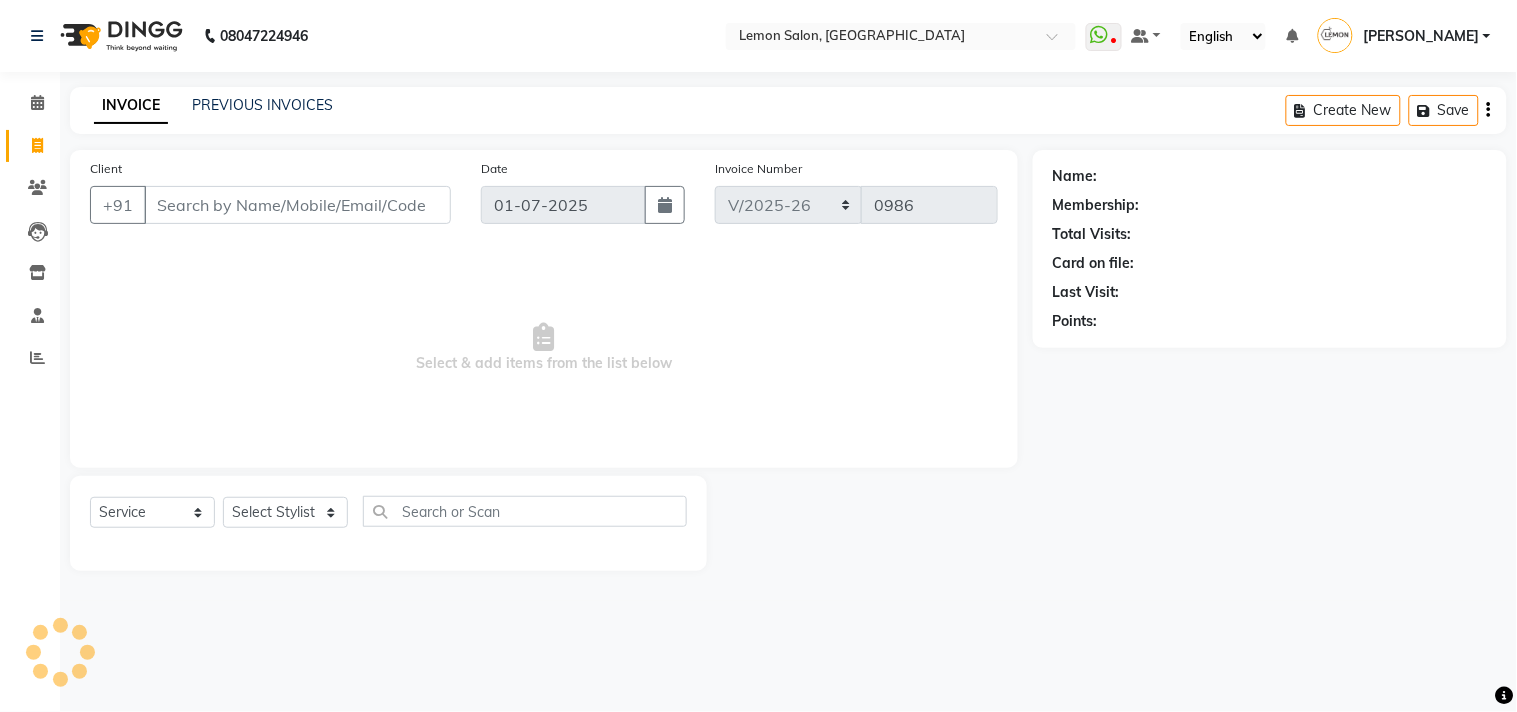 type on "9167196777" 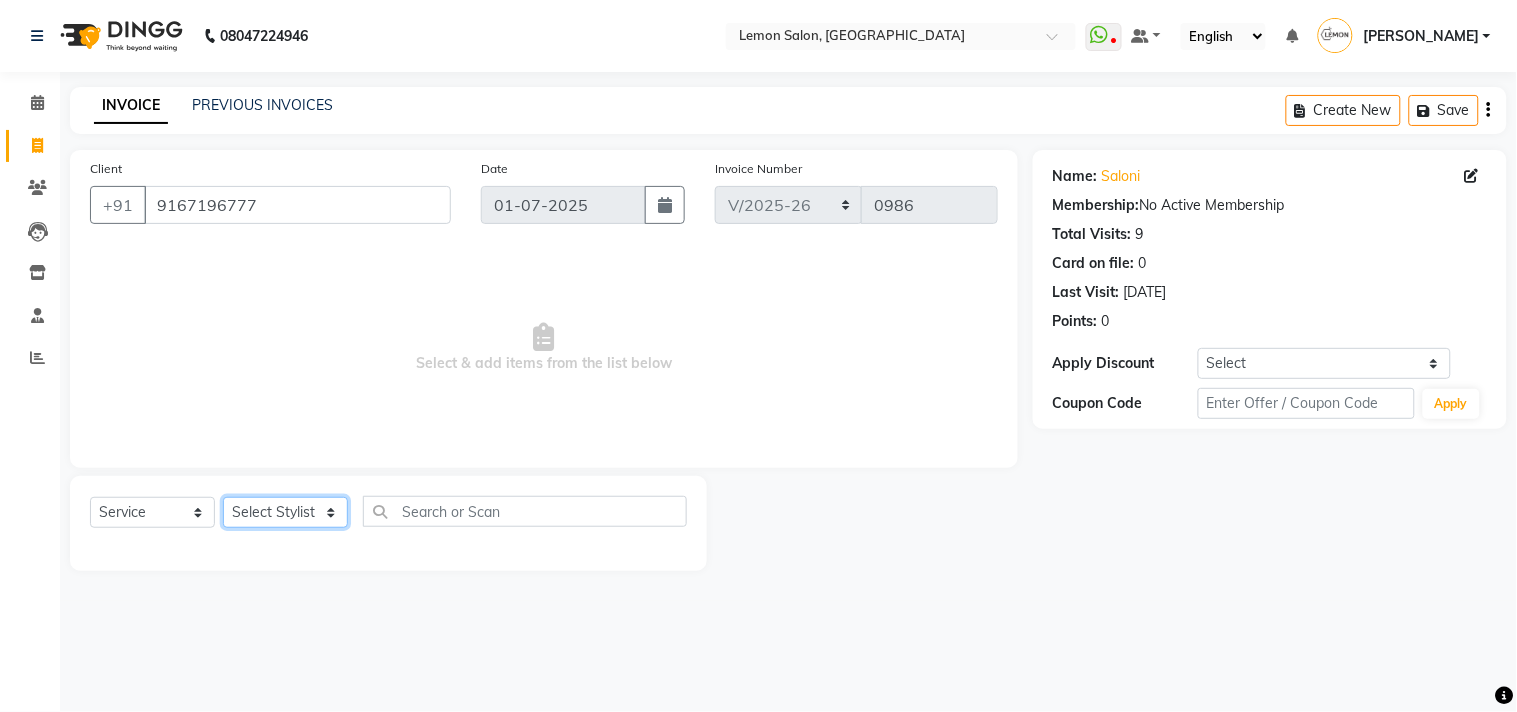 click on "Select Stylist Arun Arndive DC Faheem Malik Gufran Salmani Payal Maurya Riya Adawade Shoeb Salmani Kandivali Swati Sharma Yunus Yusuf Shaikh" 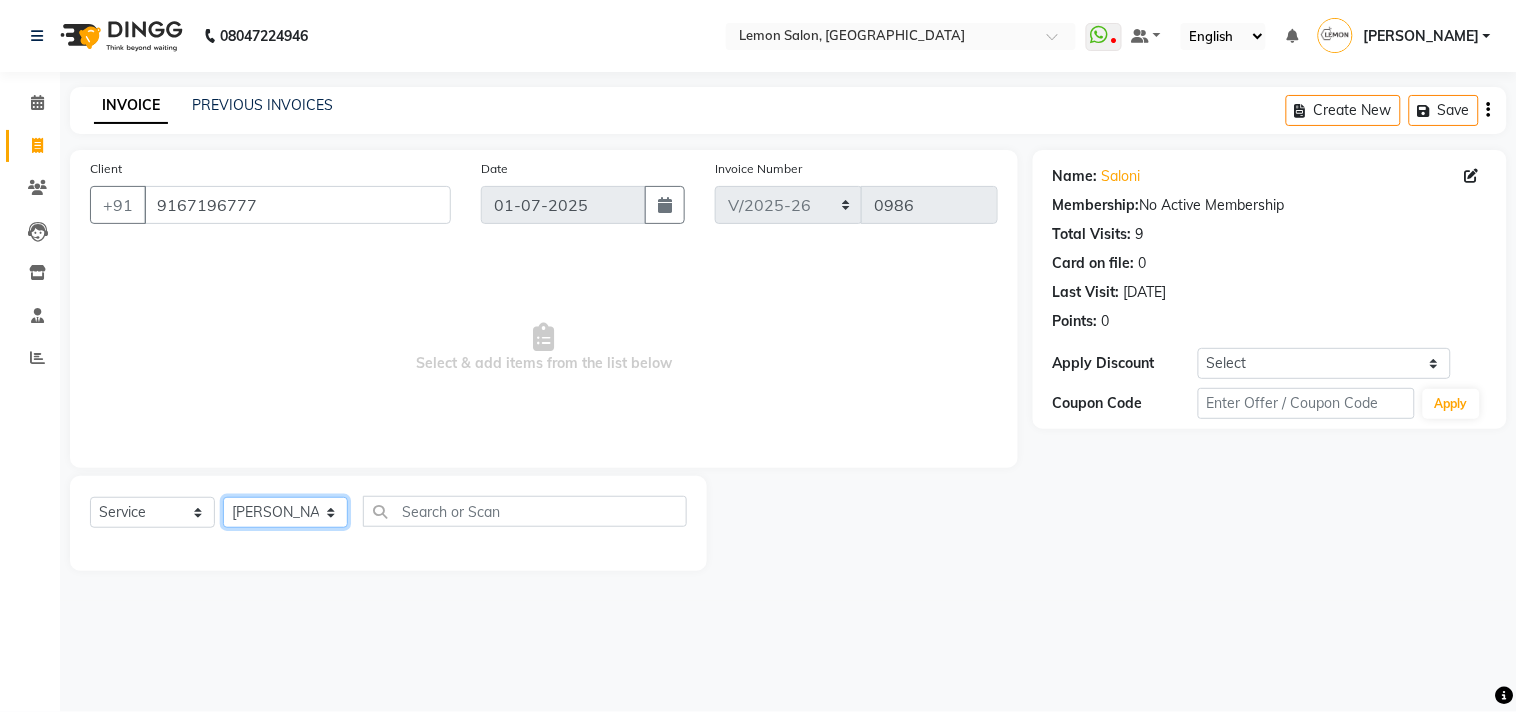 click on "Select Stylist Arun Arndive DC Faheem Malik Gufran Salmani Payal Maurya Riya Adawade Shoeb Salmani Kandivali Swati Sharma Yunus Yusuf Shaikh" 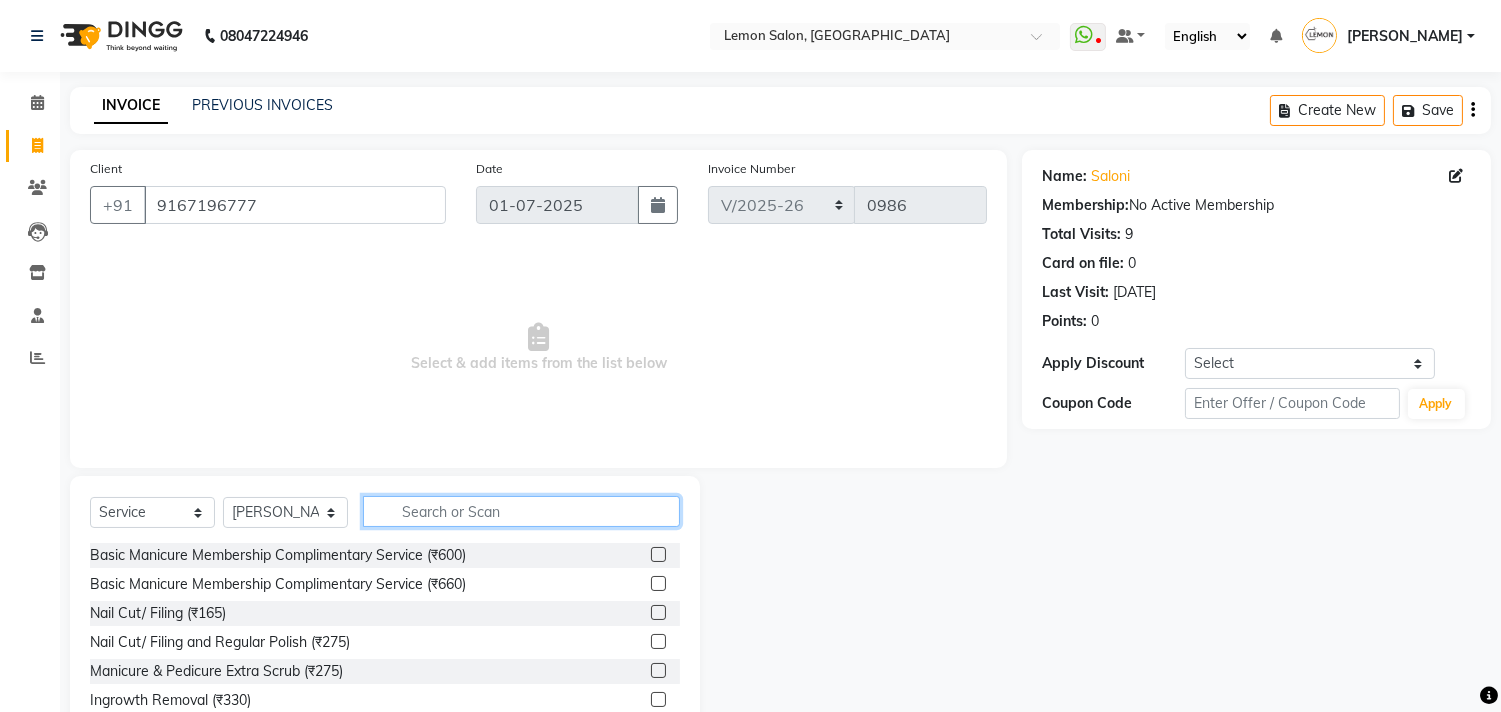 click 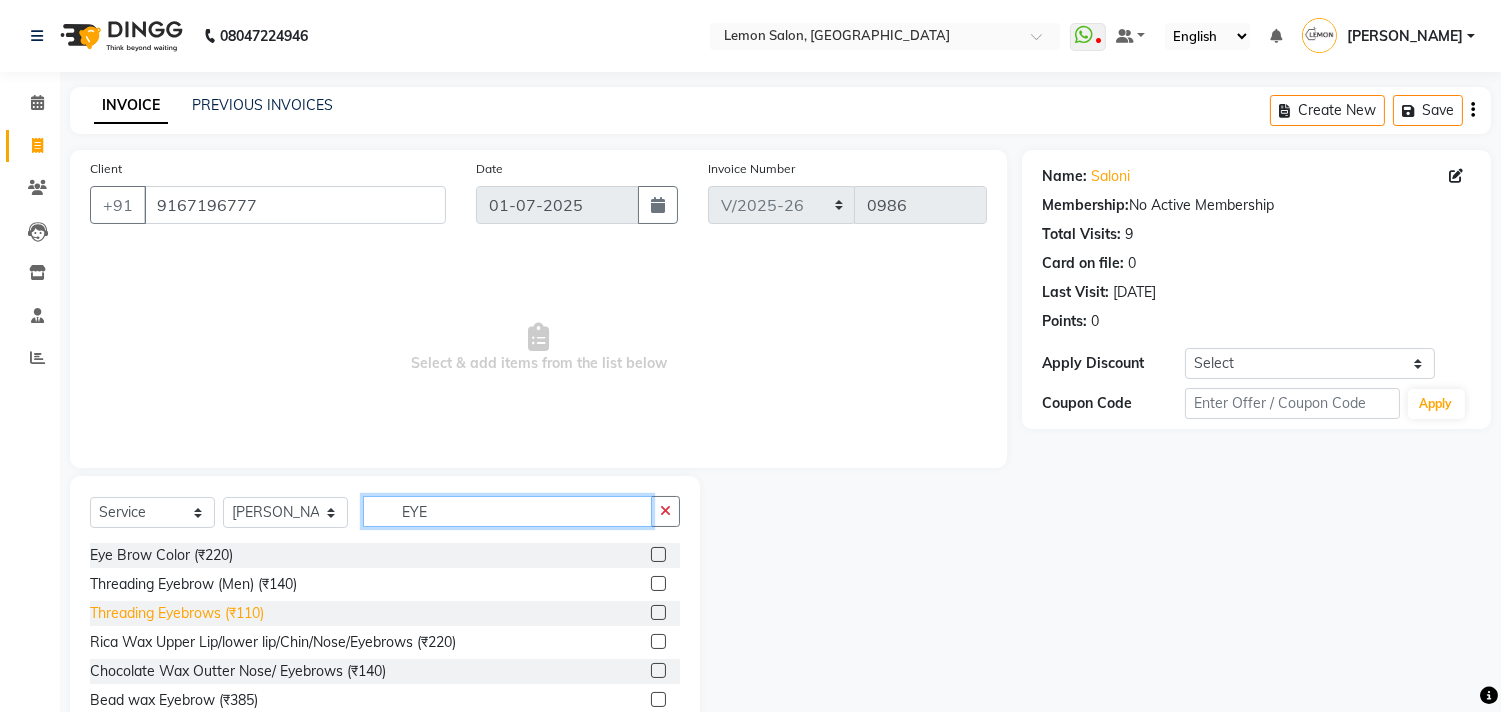 type on "EYE" 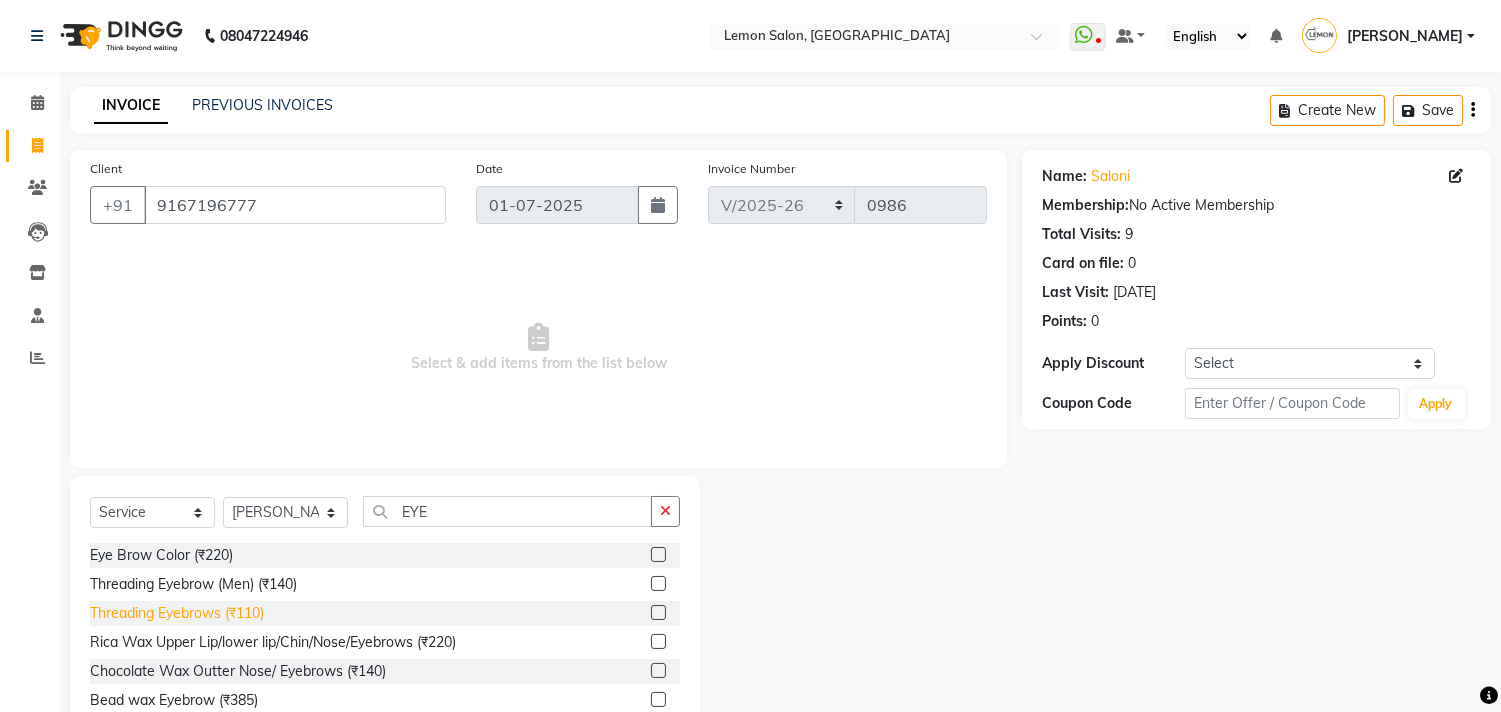 click on "Threading Eyebrows (₹110)" 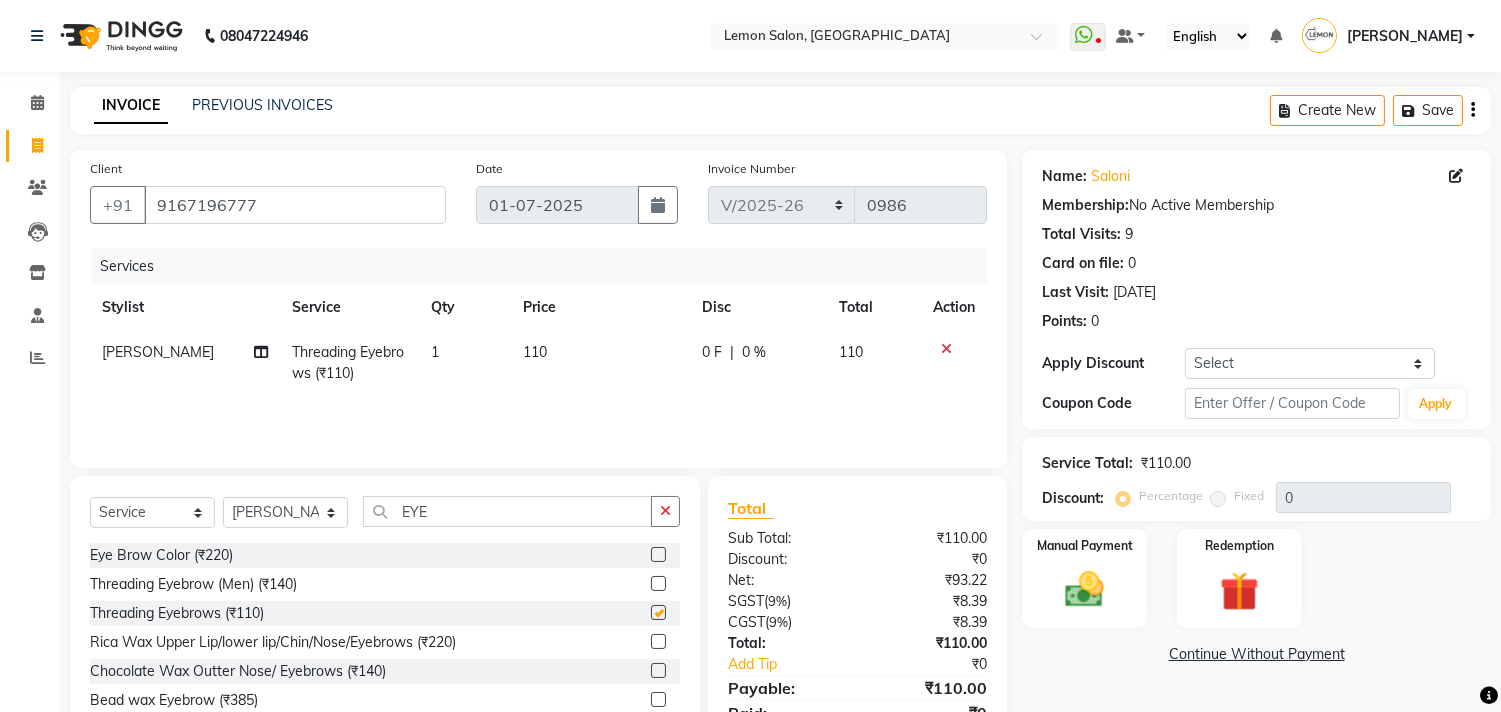checkbox on "false" 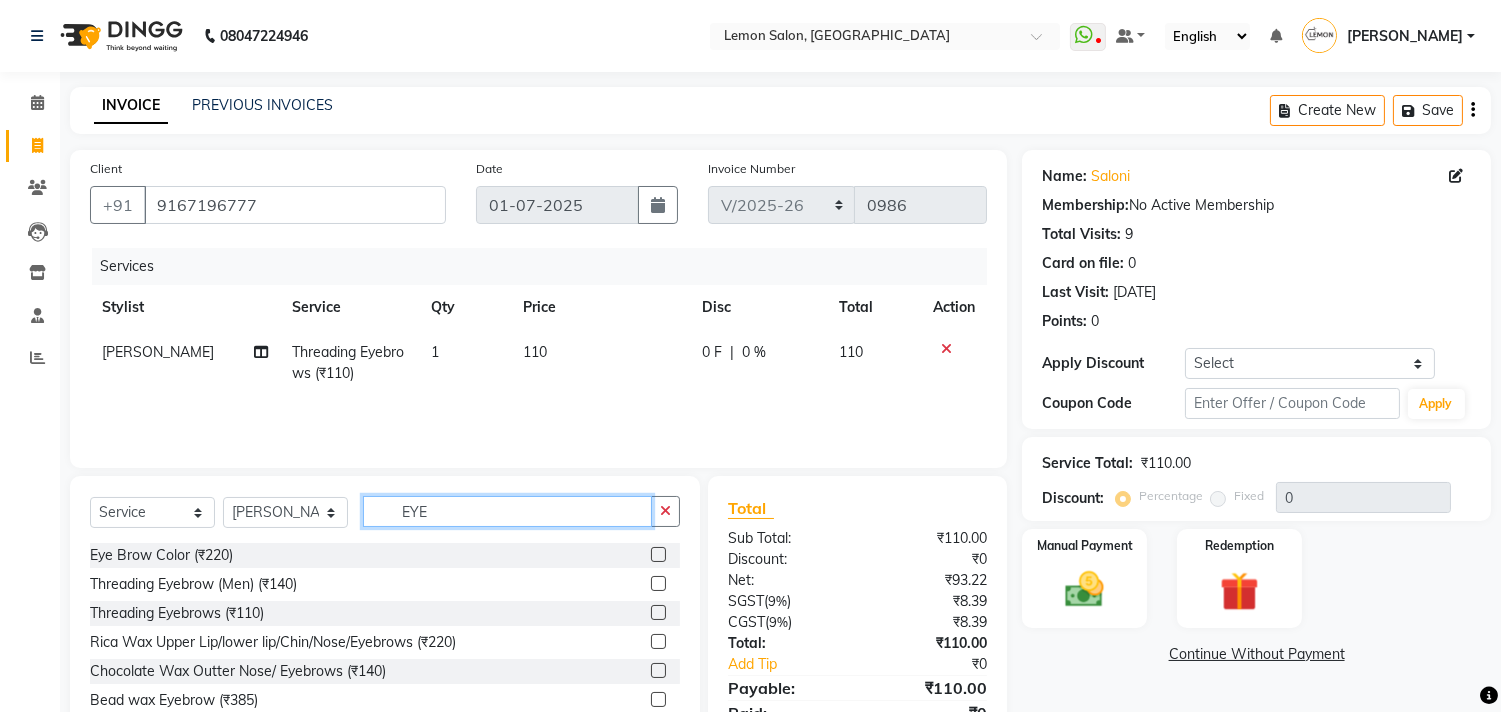 click on "EYE" 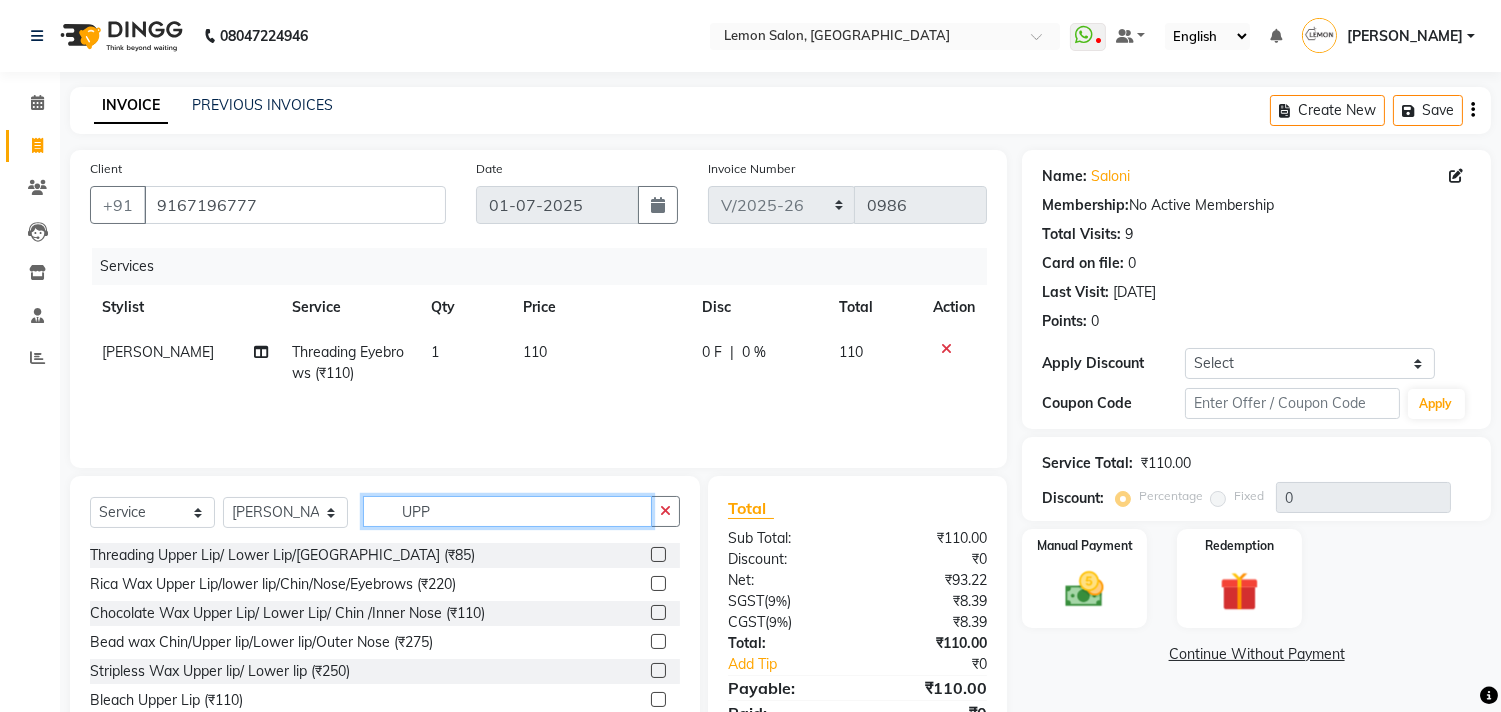 scroll, scrollTop: 88, scrollLeft: 0, axis: vertical 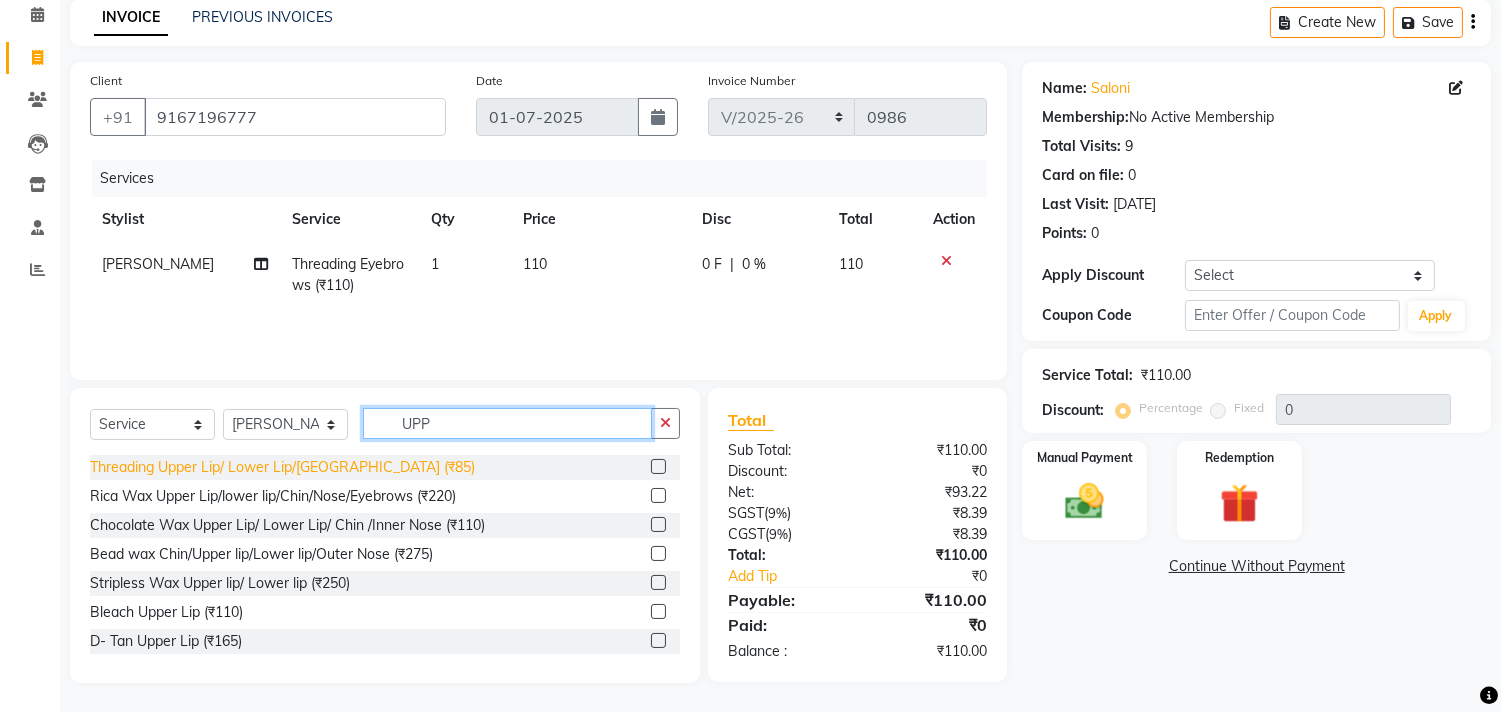 type on "UPP" 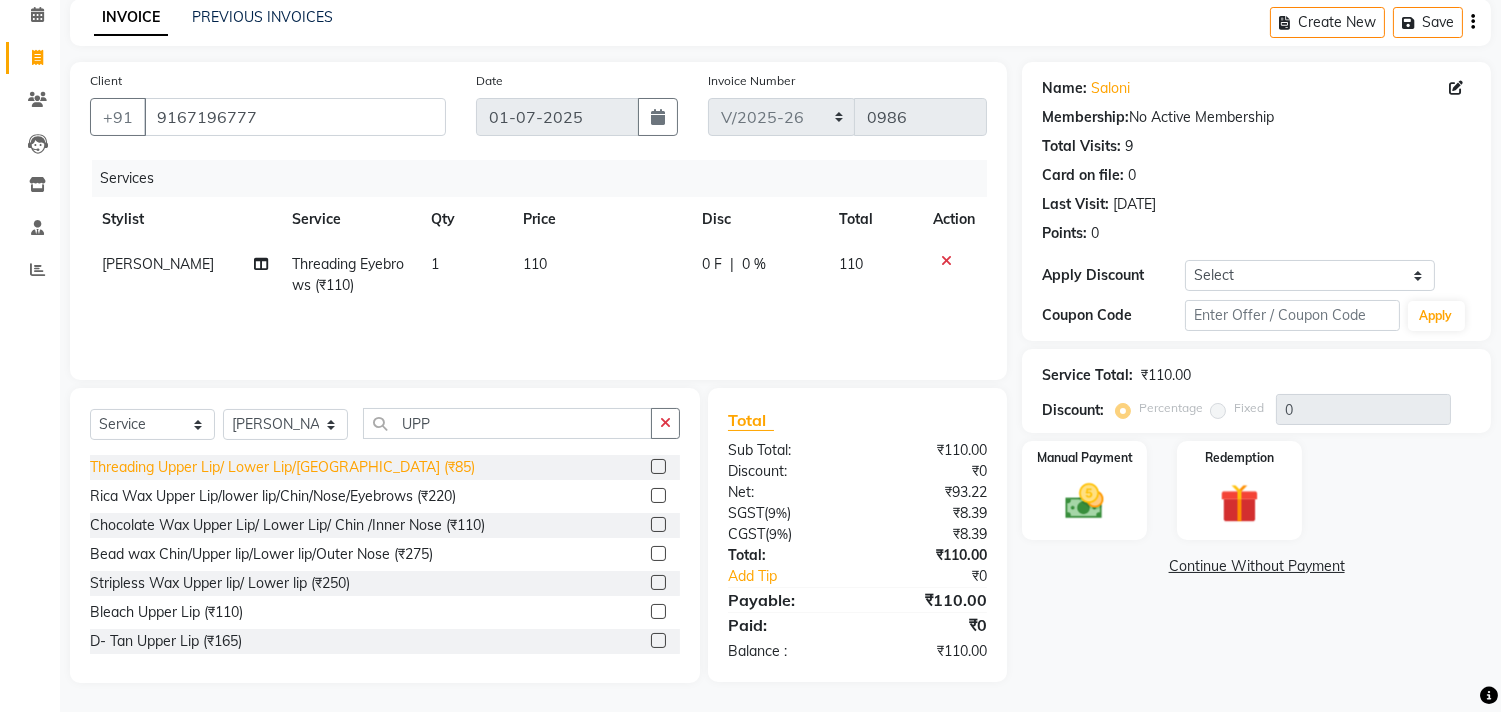click on "Threading Upper Lip/ Lower Lip/[GEOGRAPHIC_DATA] (₹85)" 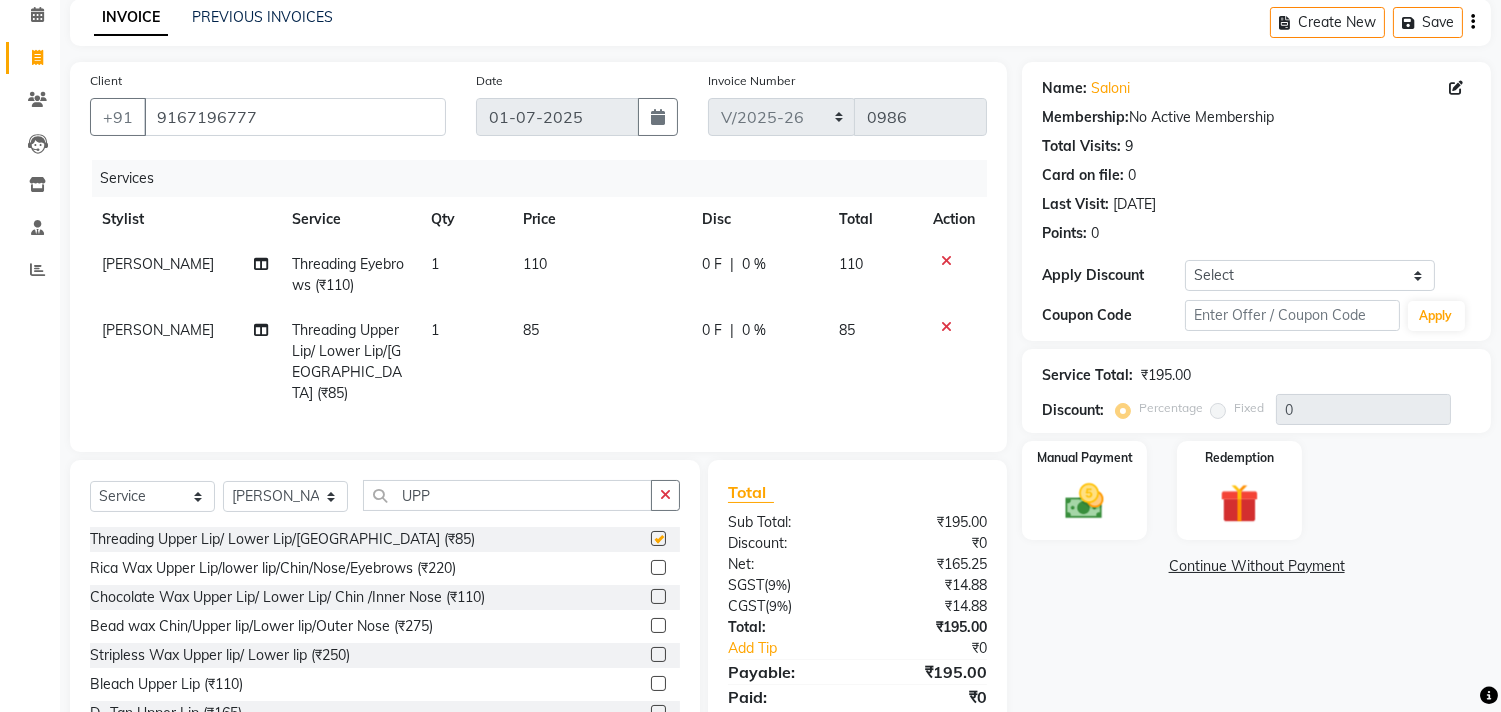 checkbox on "false" 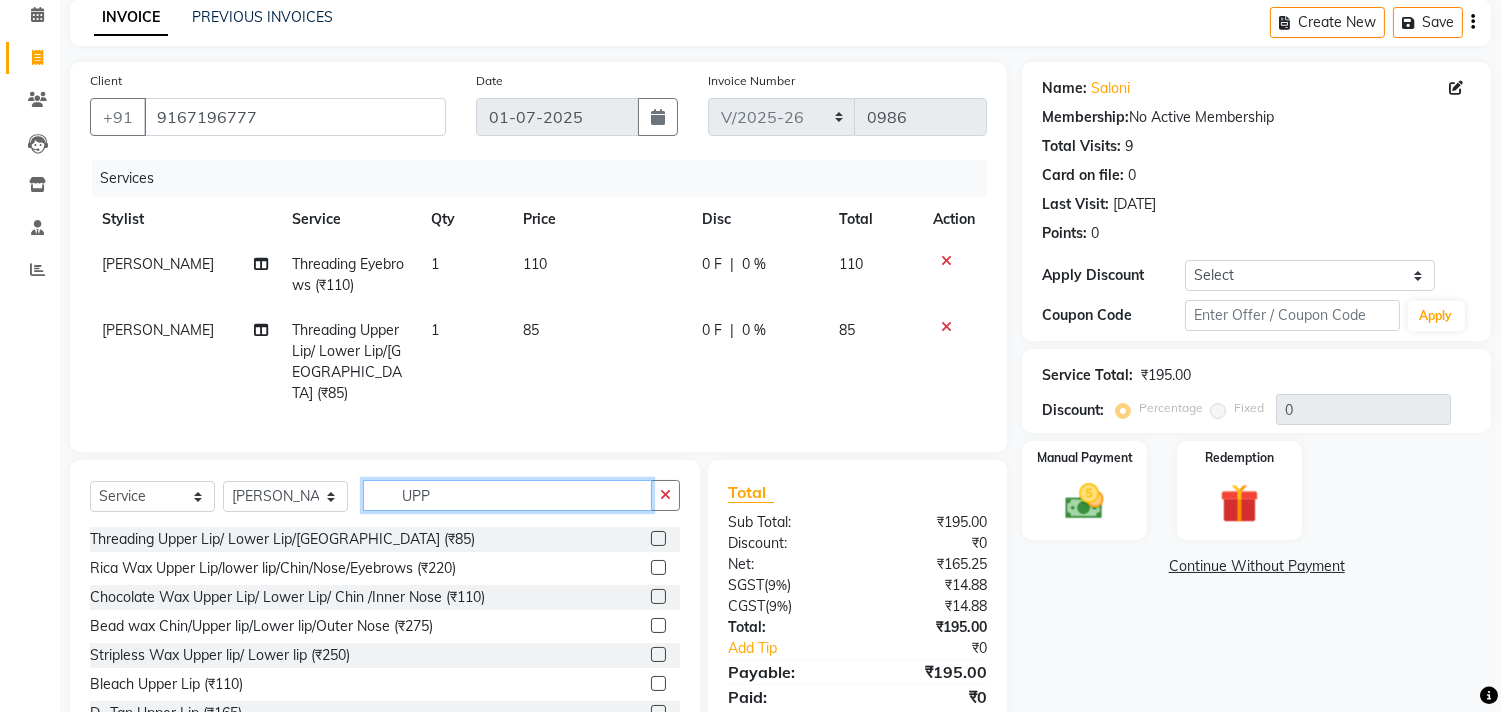 click on "UPP" 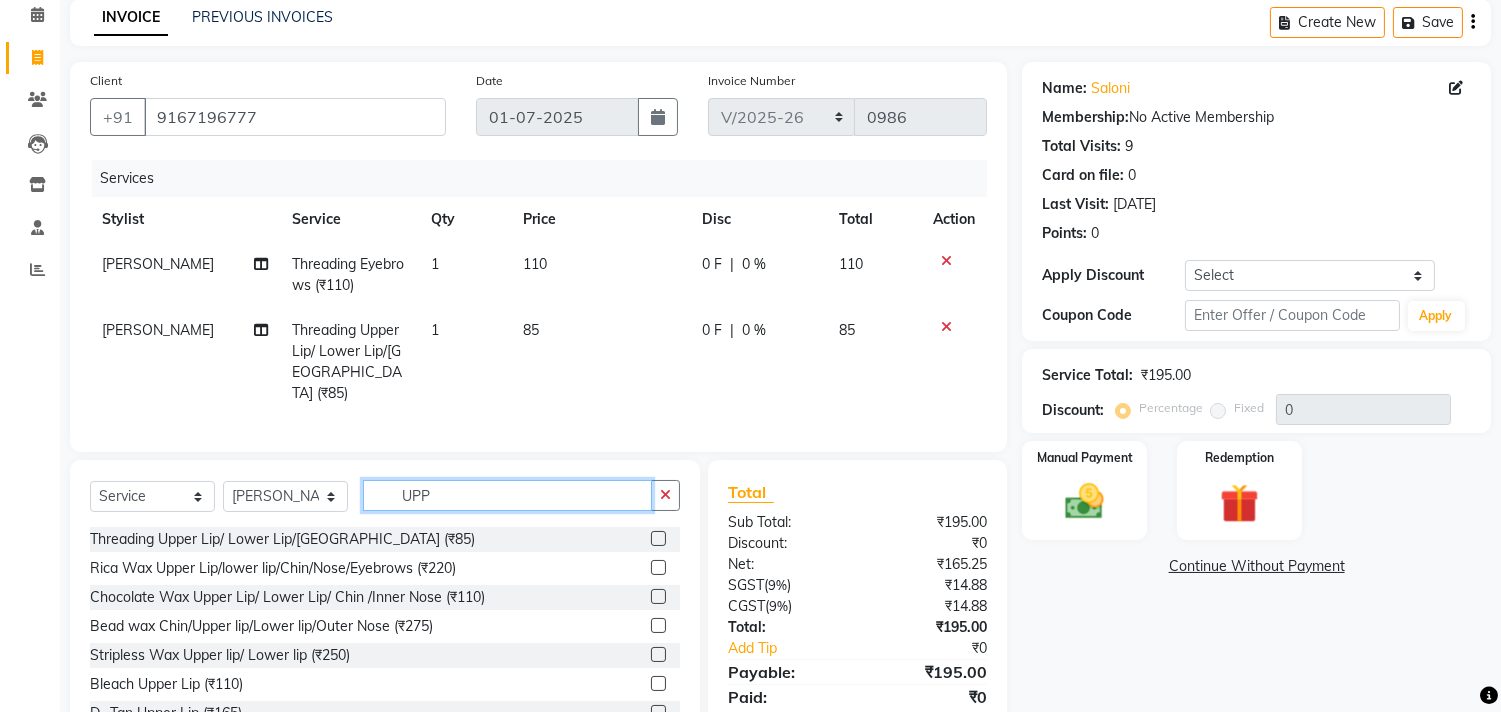 click on "UPP" 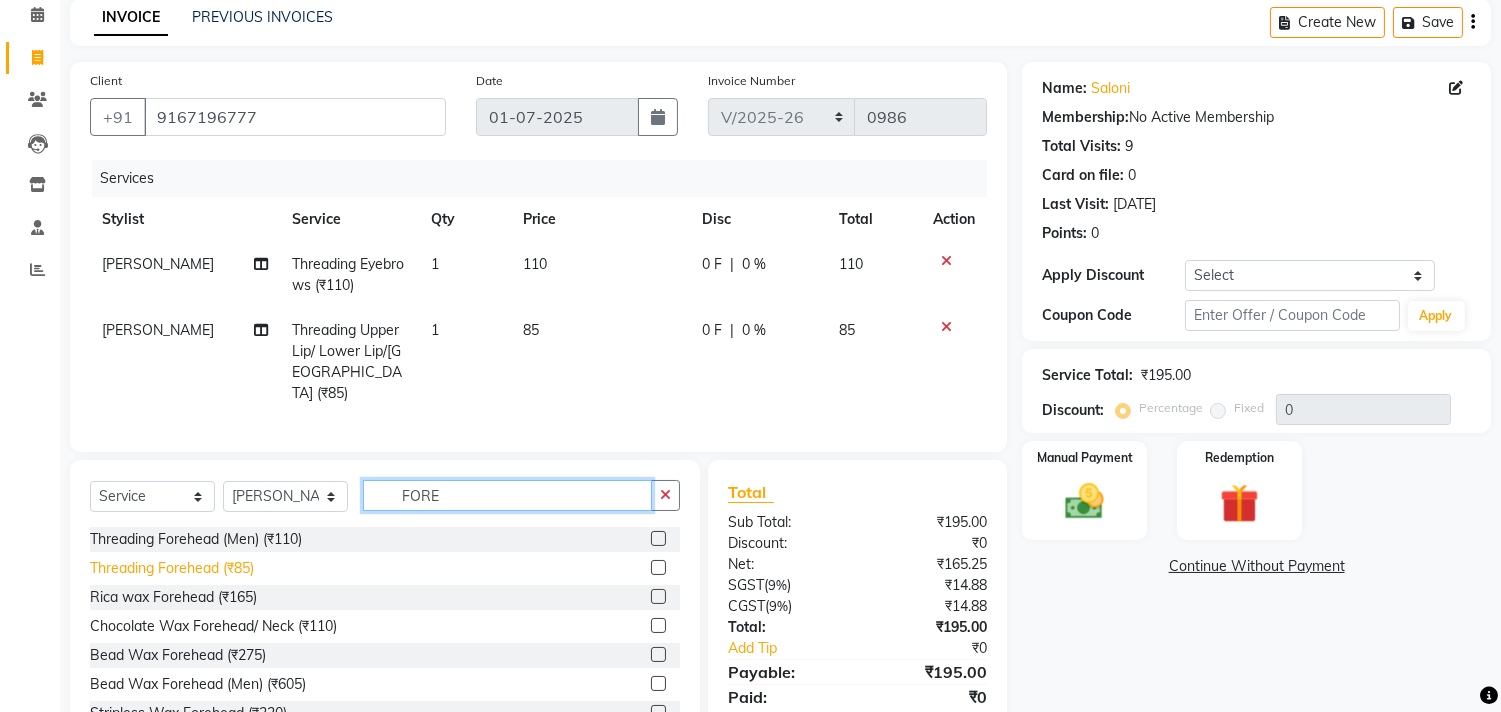 type on "FORE" 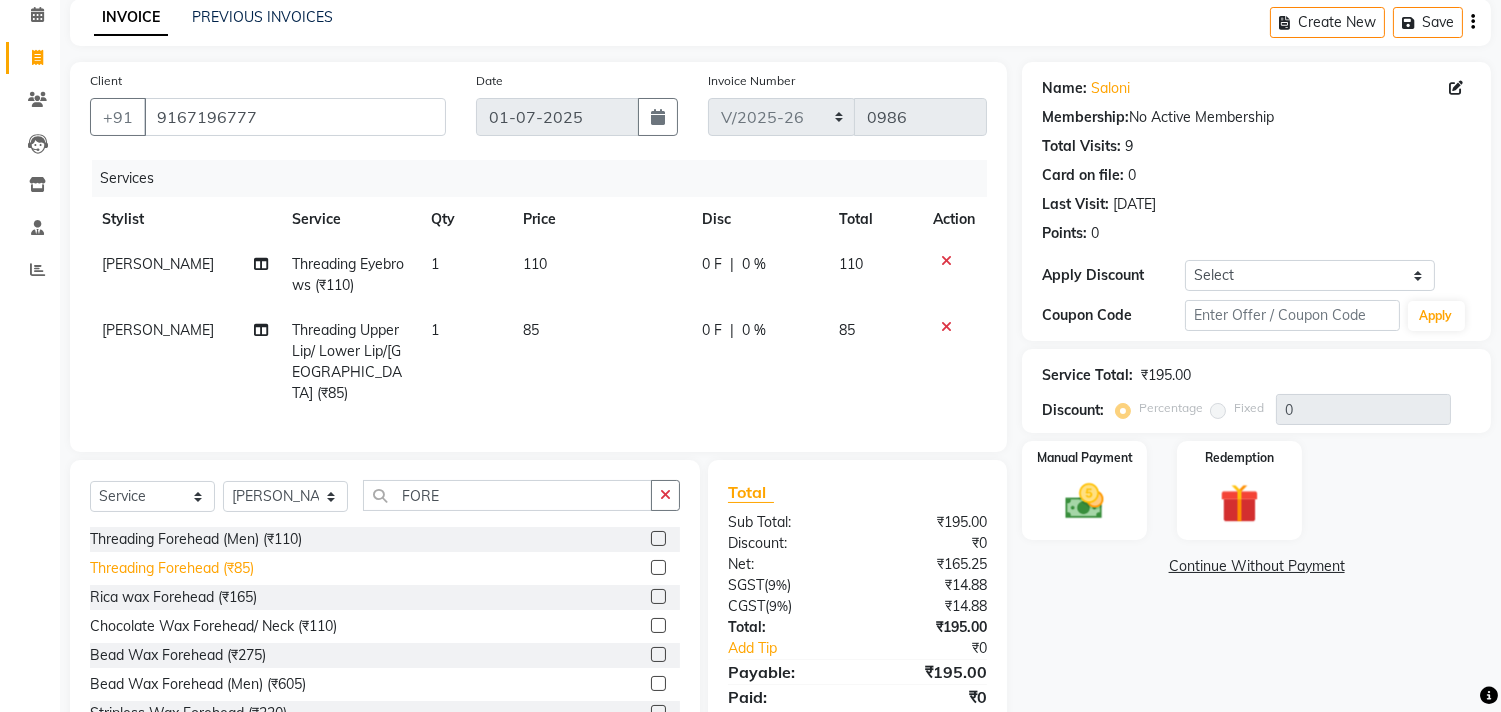 click on "Threading Forehead (₹85)" 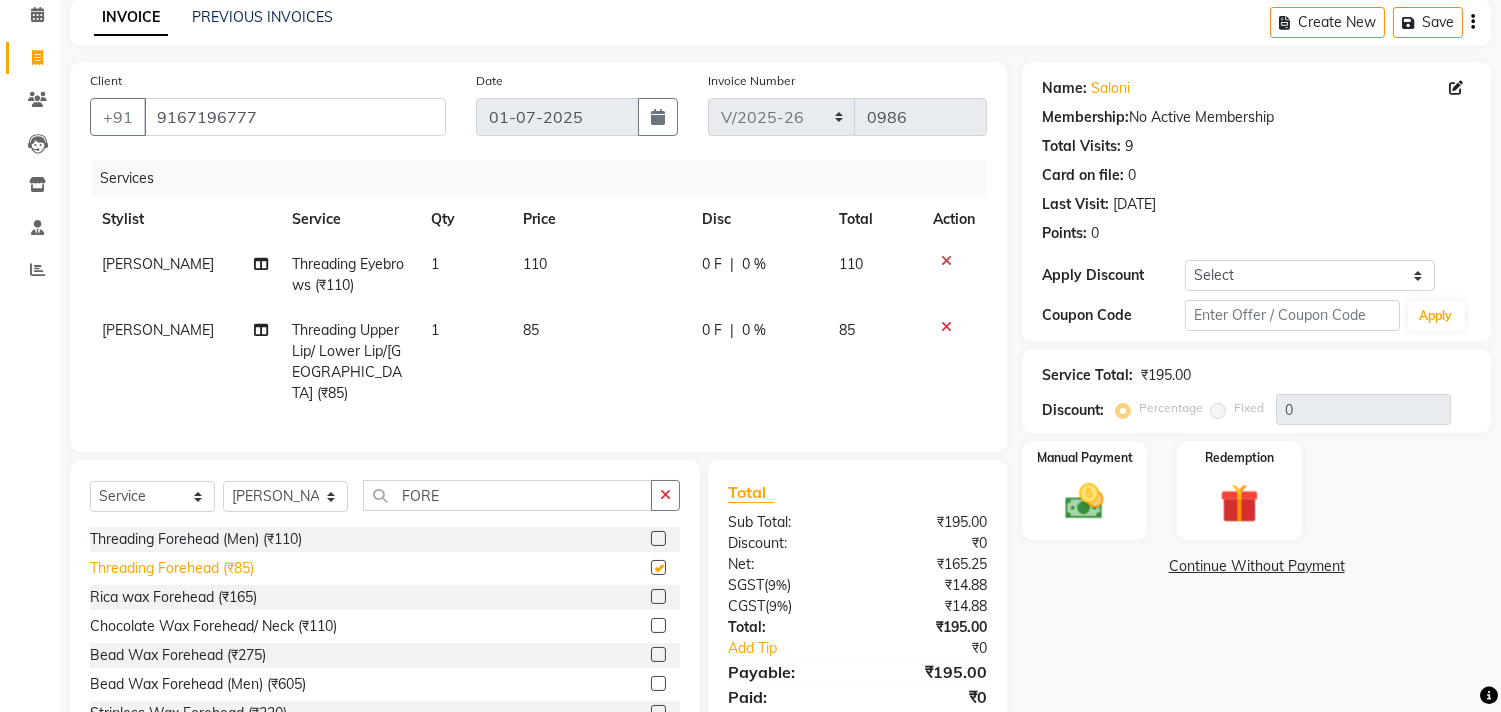 checkbox on "false" 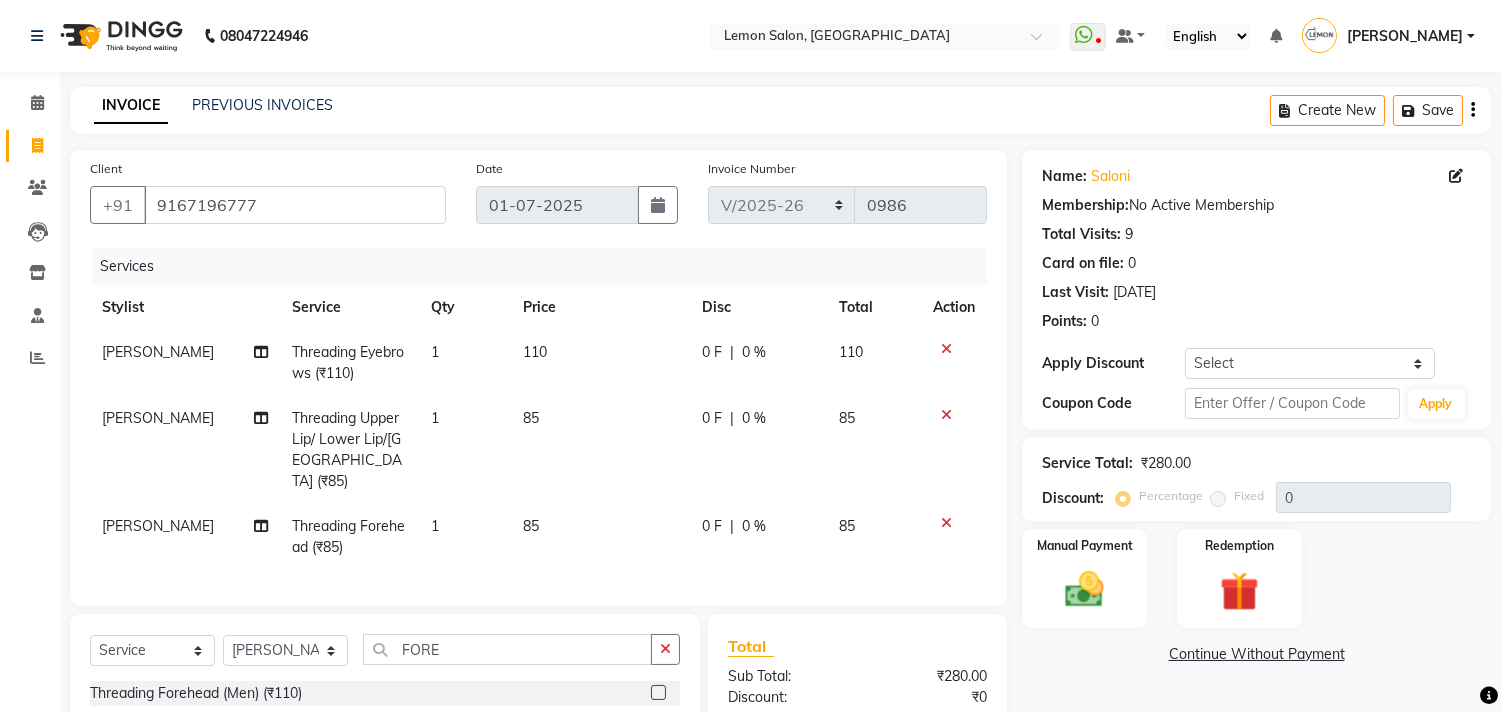 scroll, scrollTop: 222, scrollLeft: 0, axis: vertical 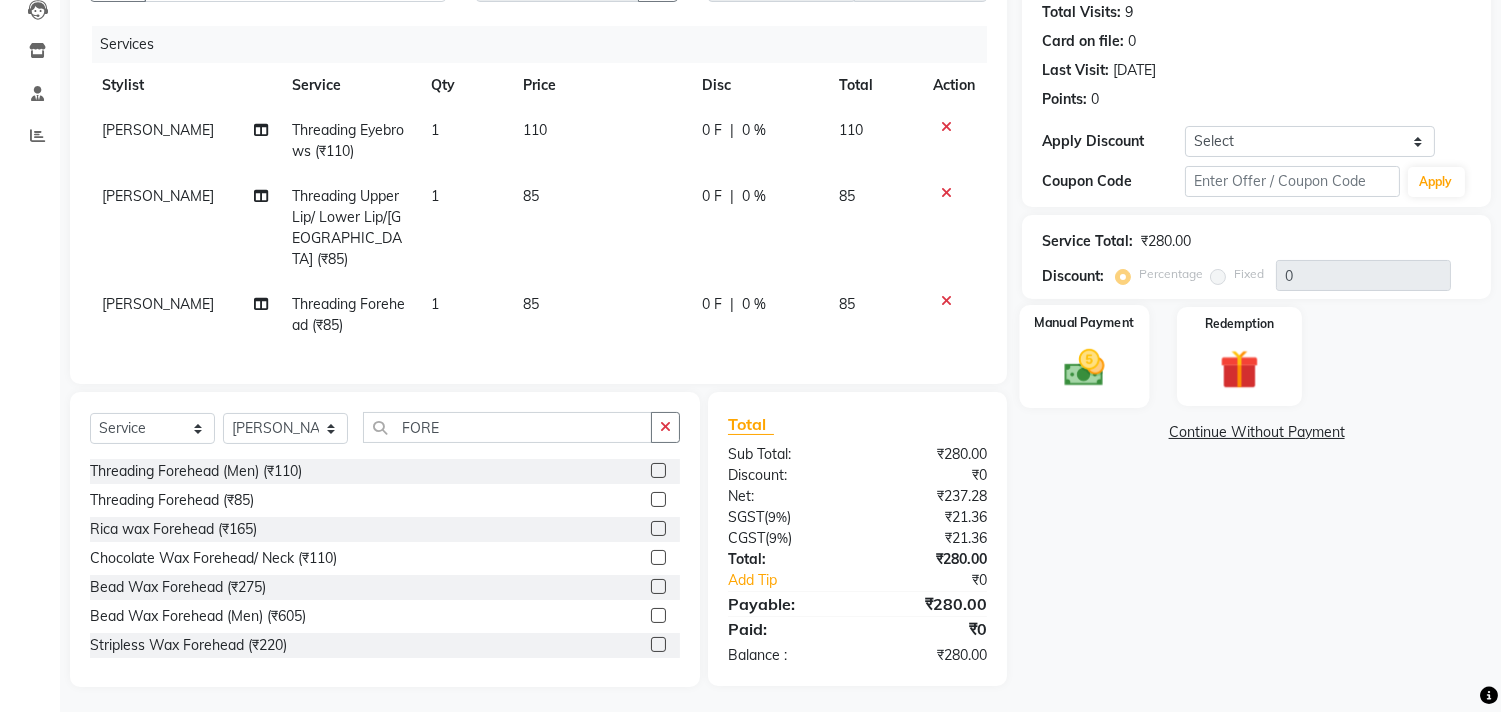 click 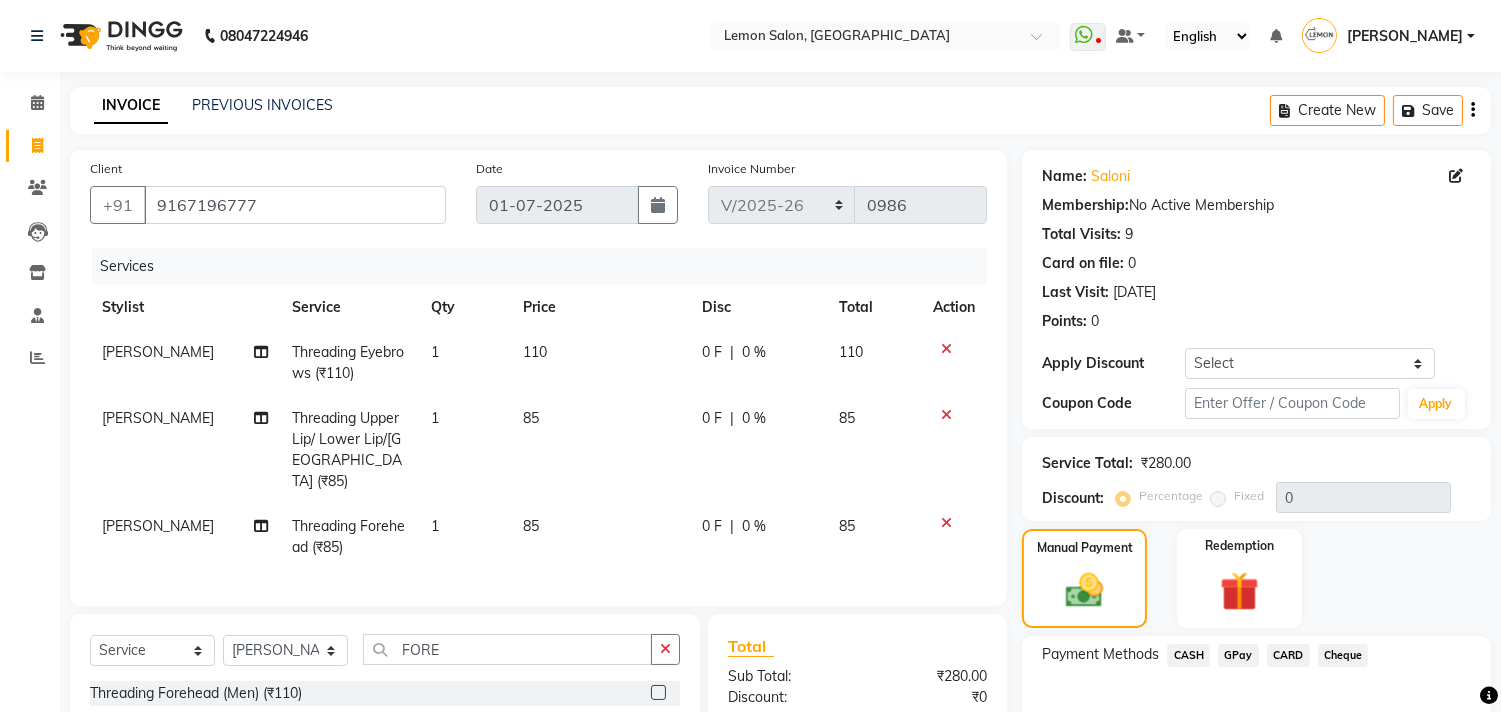 scroll, scrollTop: 222, scrollLeft: 0, axis: vertical 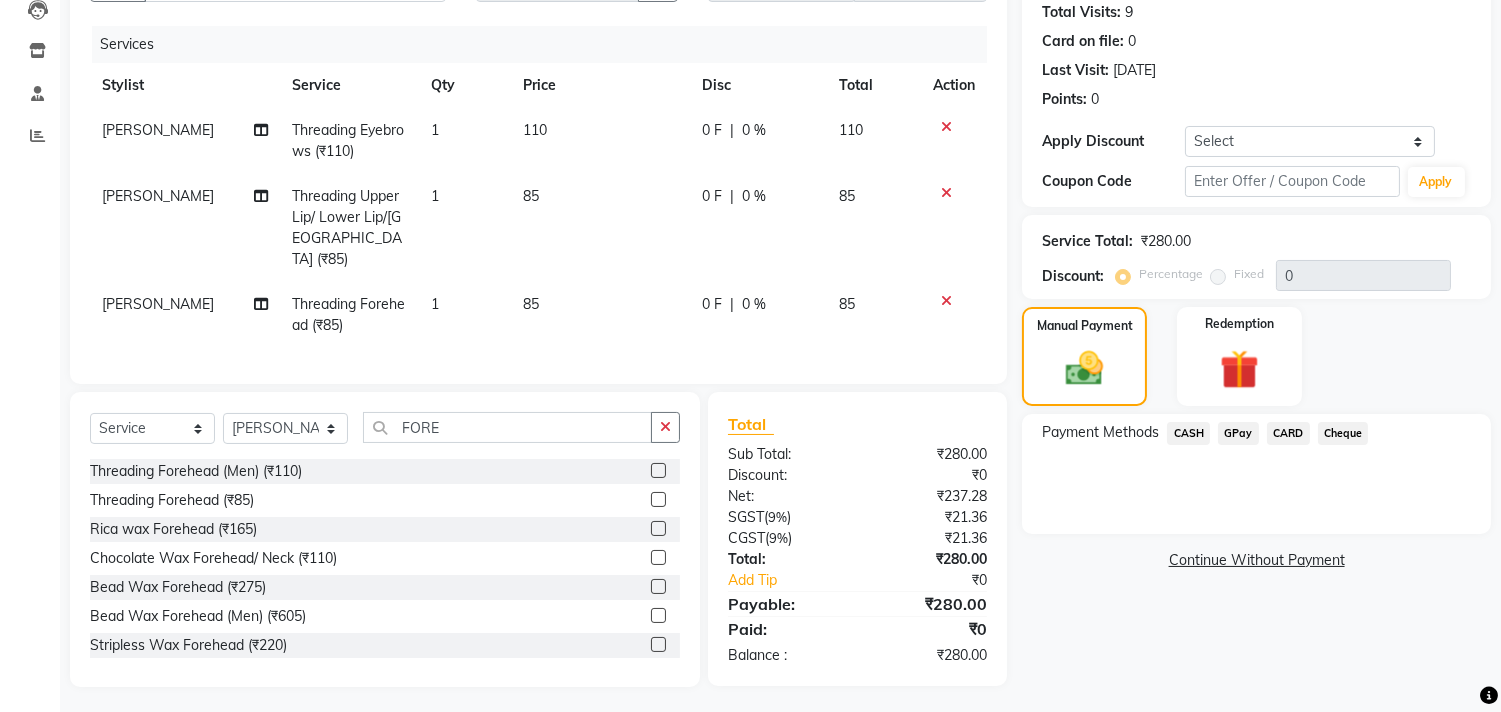 click on "GPay" 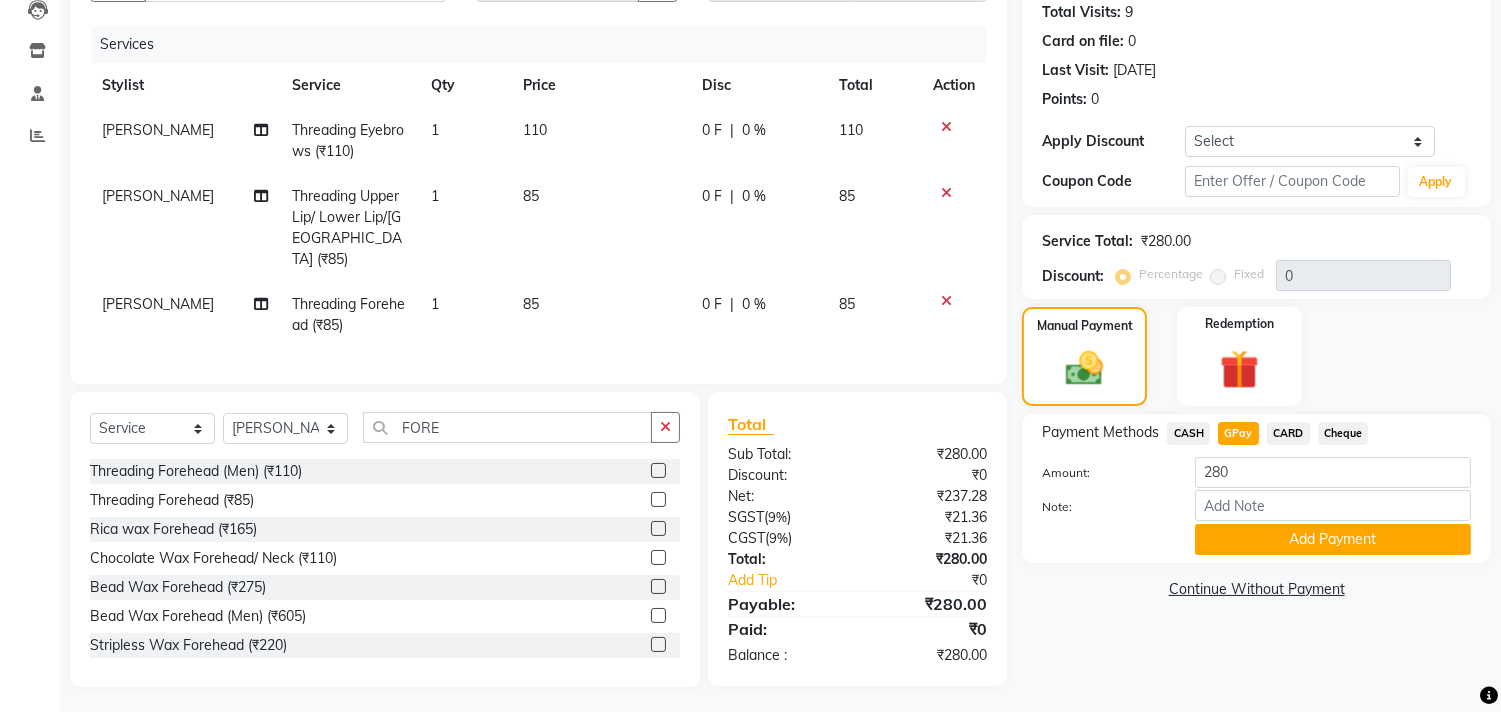 click on "CASH" 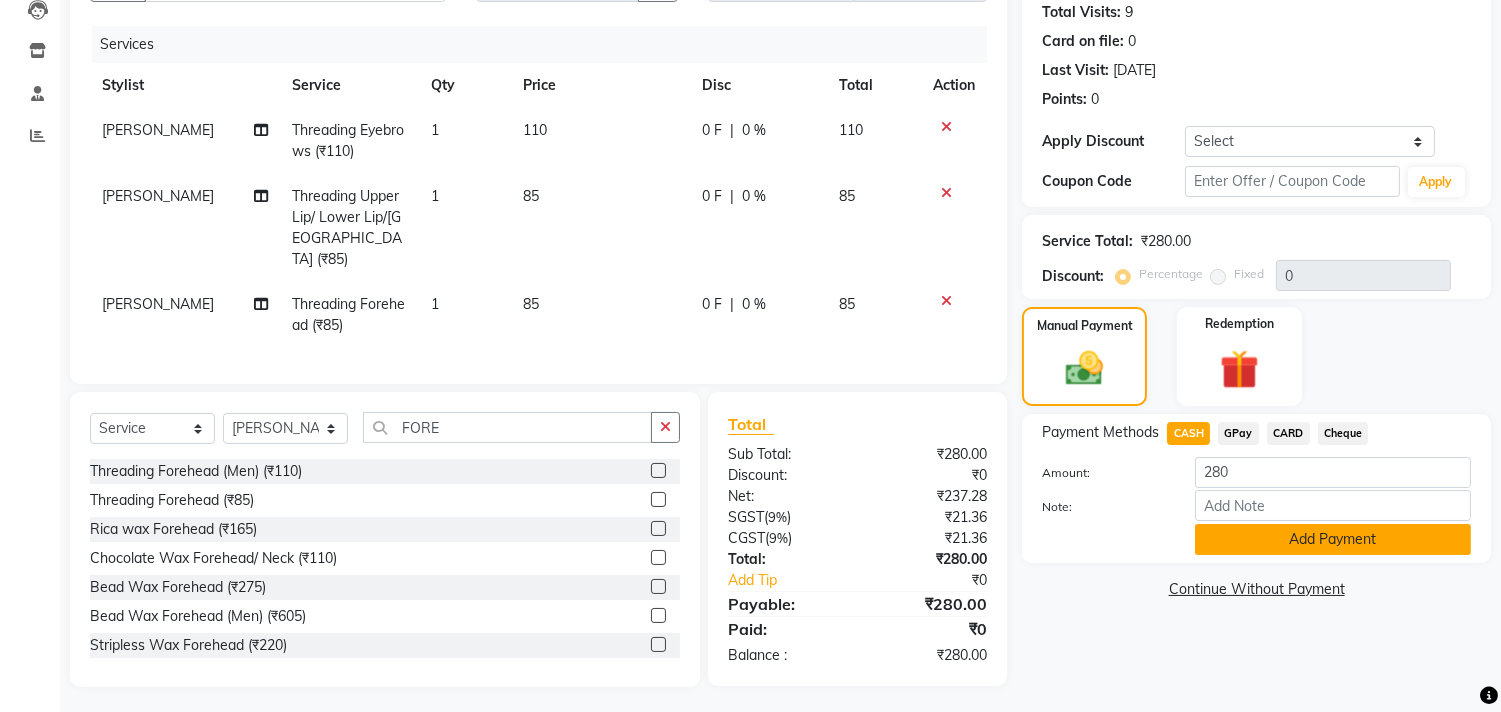 click on "Add Payment" 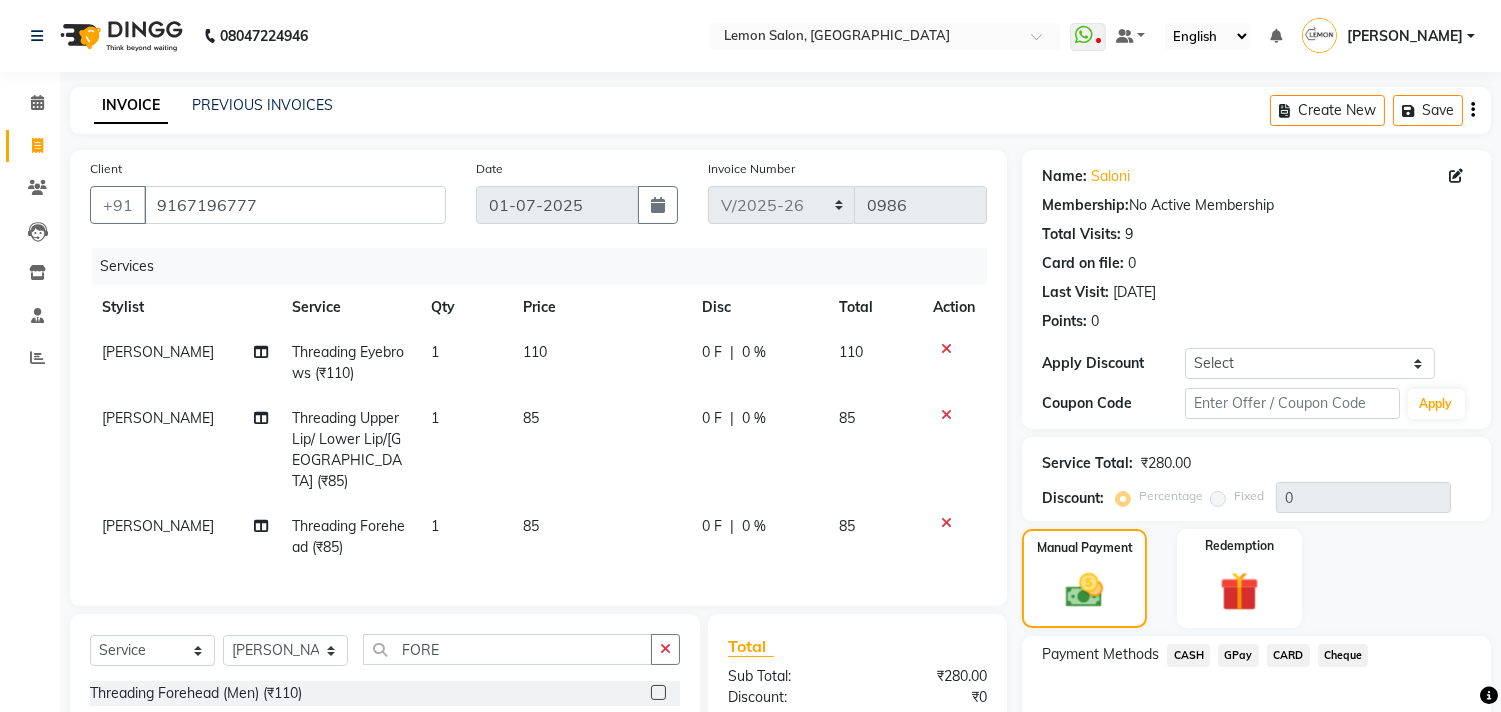 scroll, scrollTop: 292, scrollLeft: 0, axis: vertical 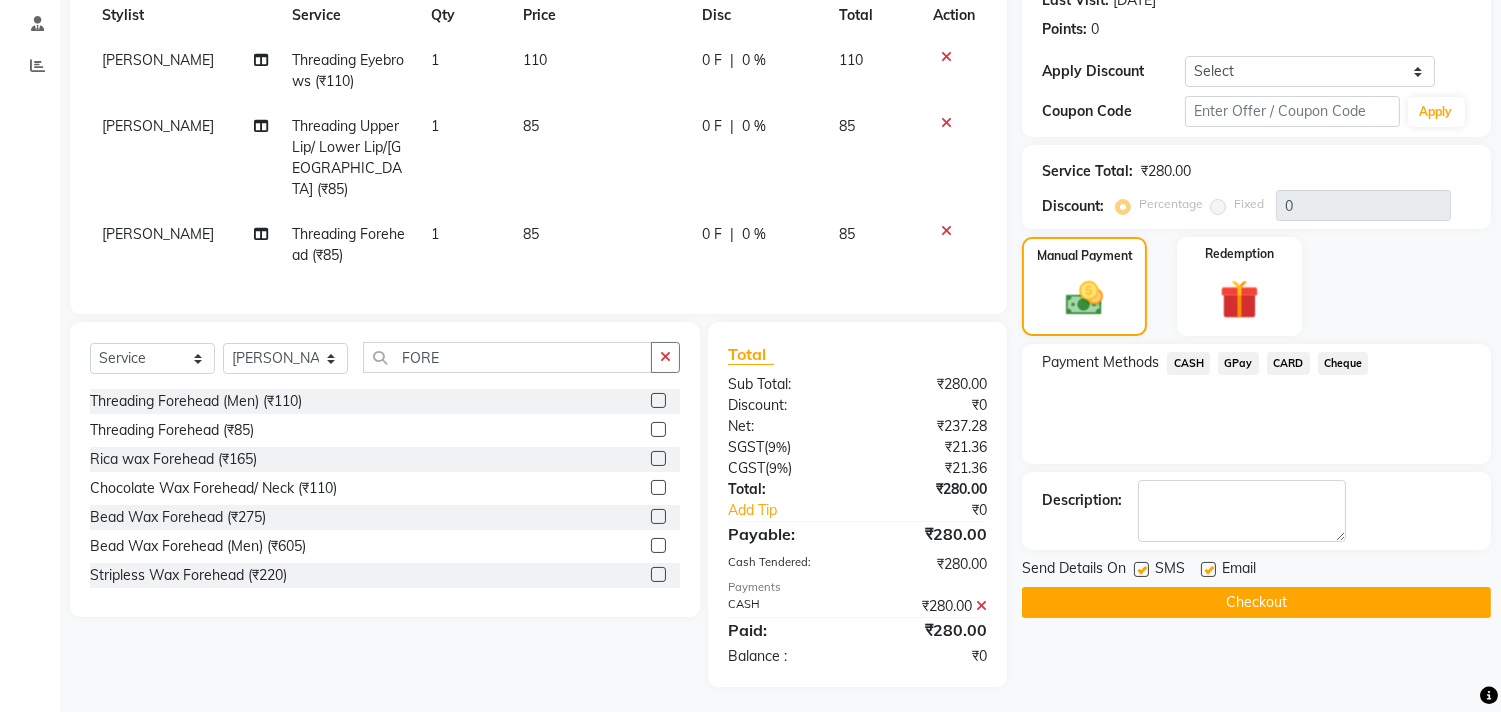 click on "Checkout" 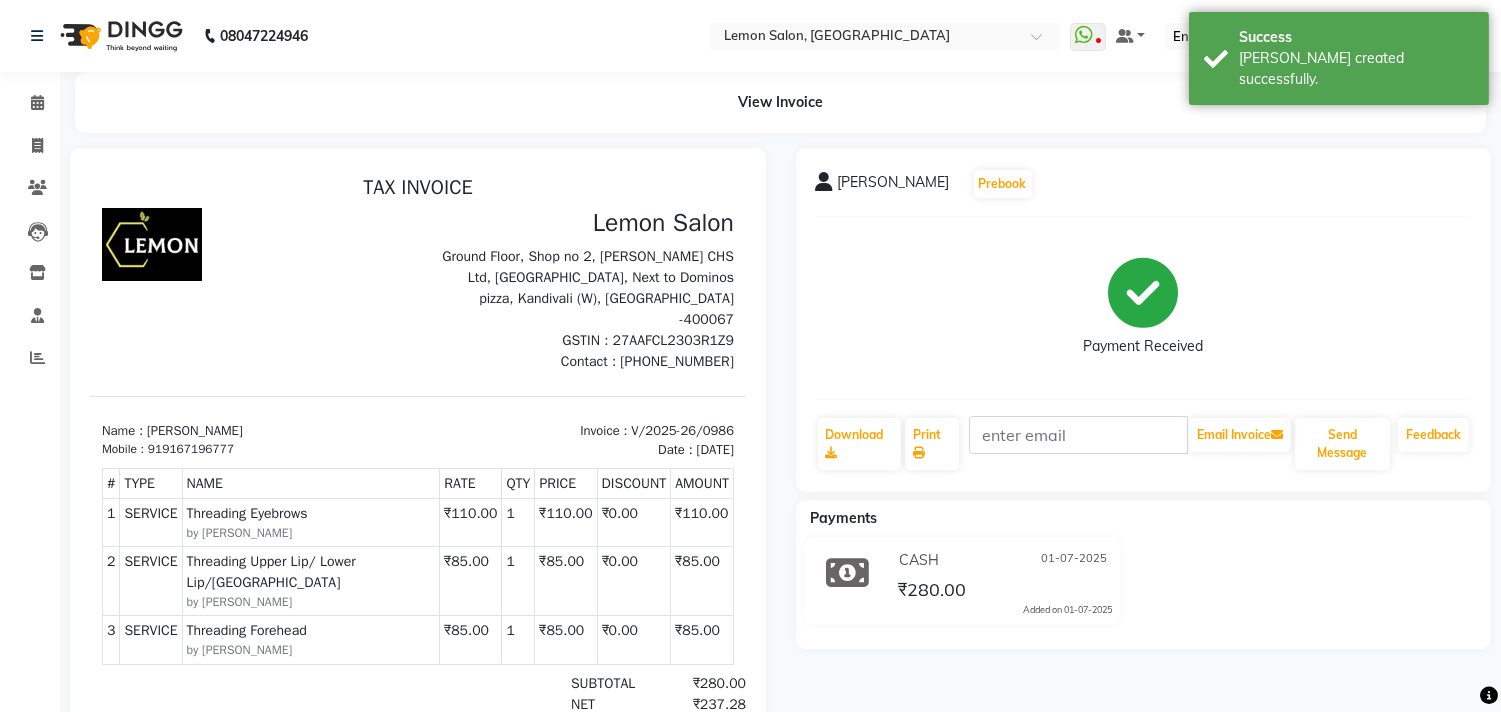 scroll, scrollTop: 0, scrollLeft: 0, axis: both 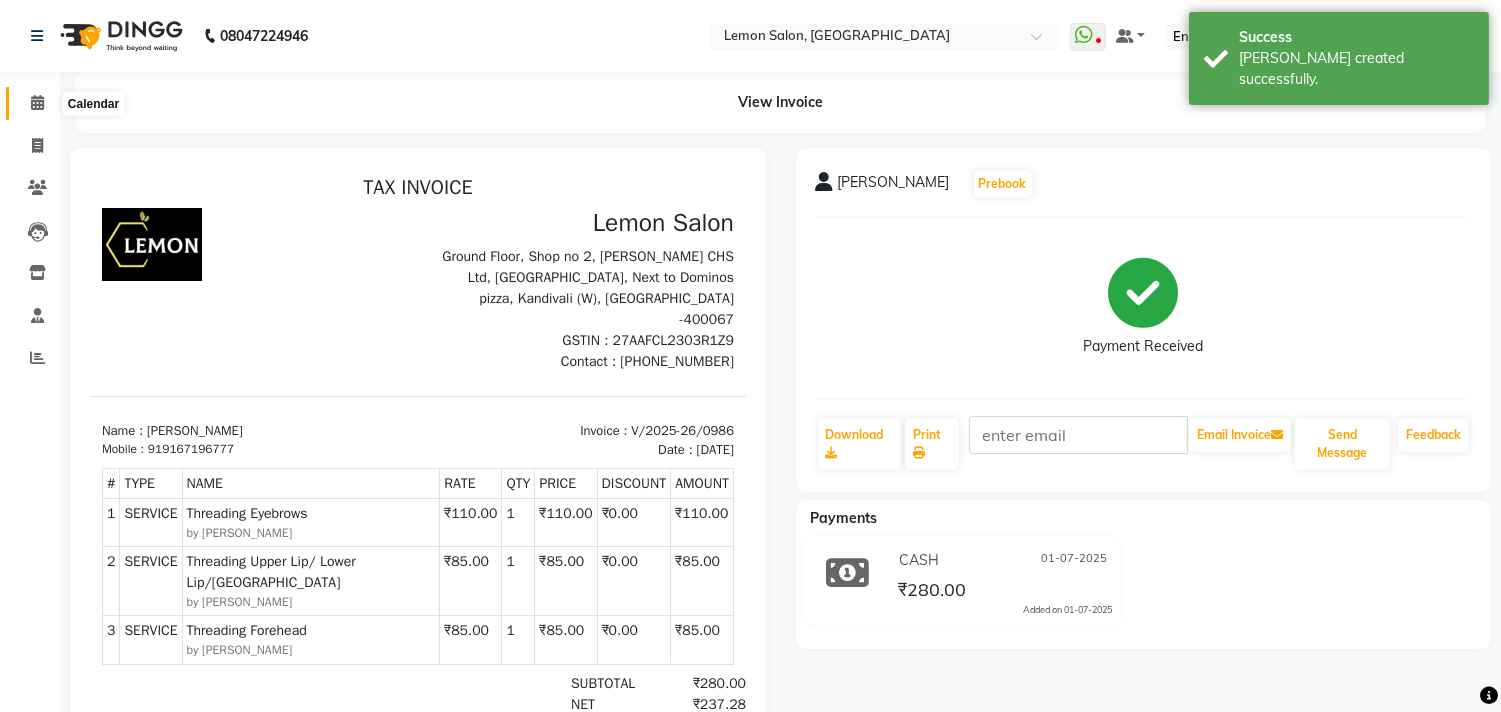 click 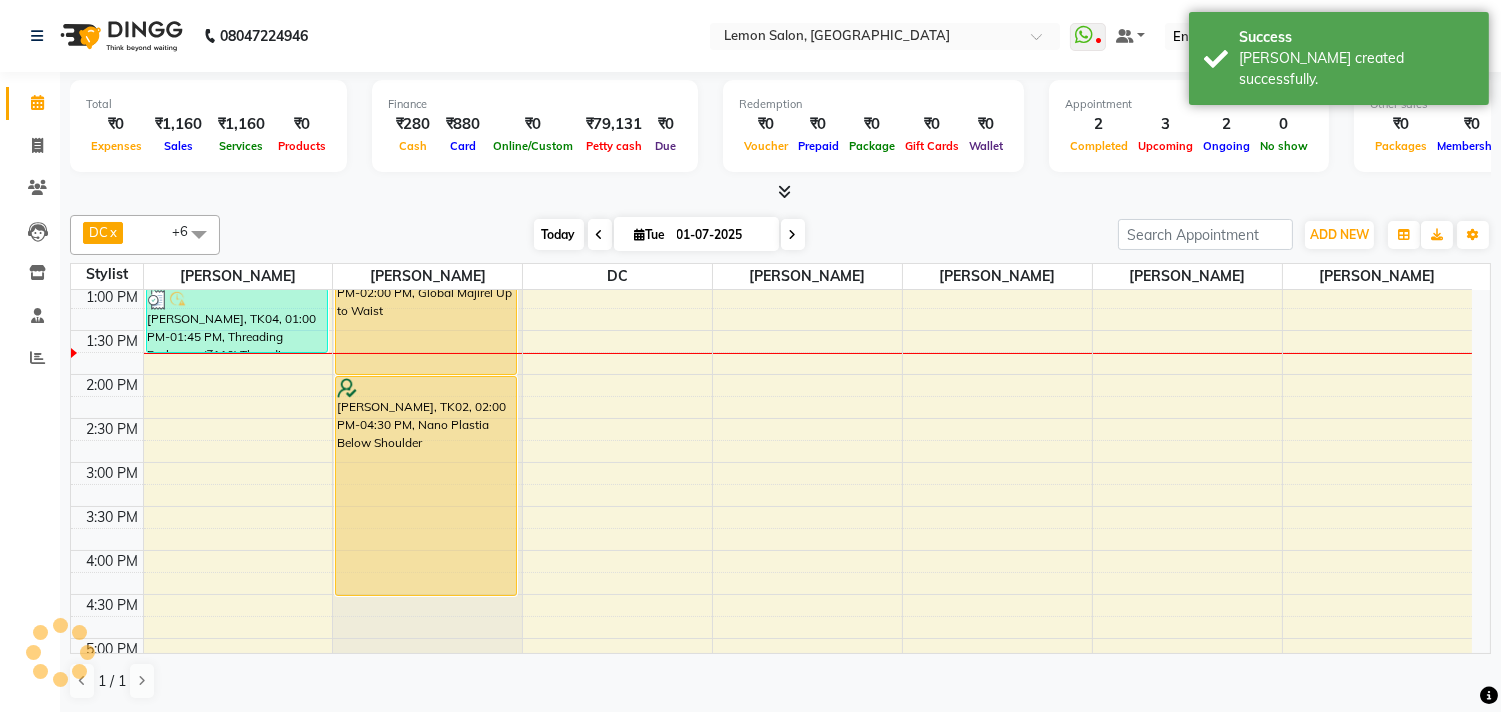 click on "Today" at bounding box center (559, 234) 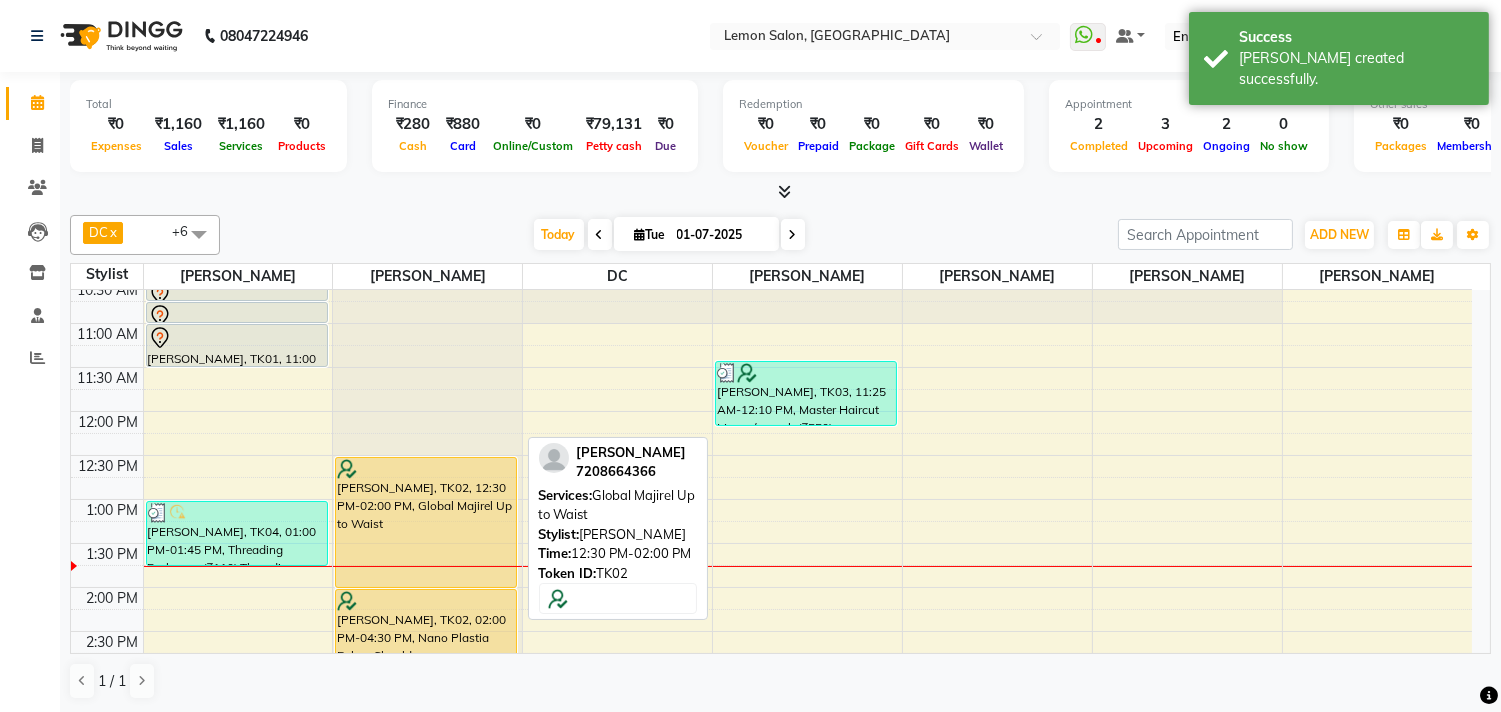 scroll, scrollTop: 133, scrollLeft: 0, axis: vertical 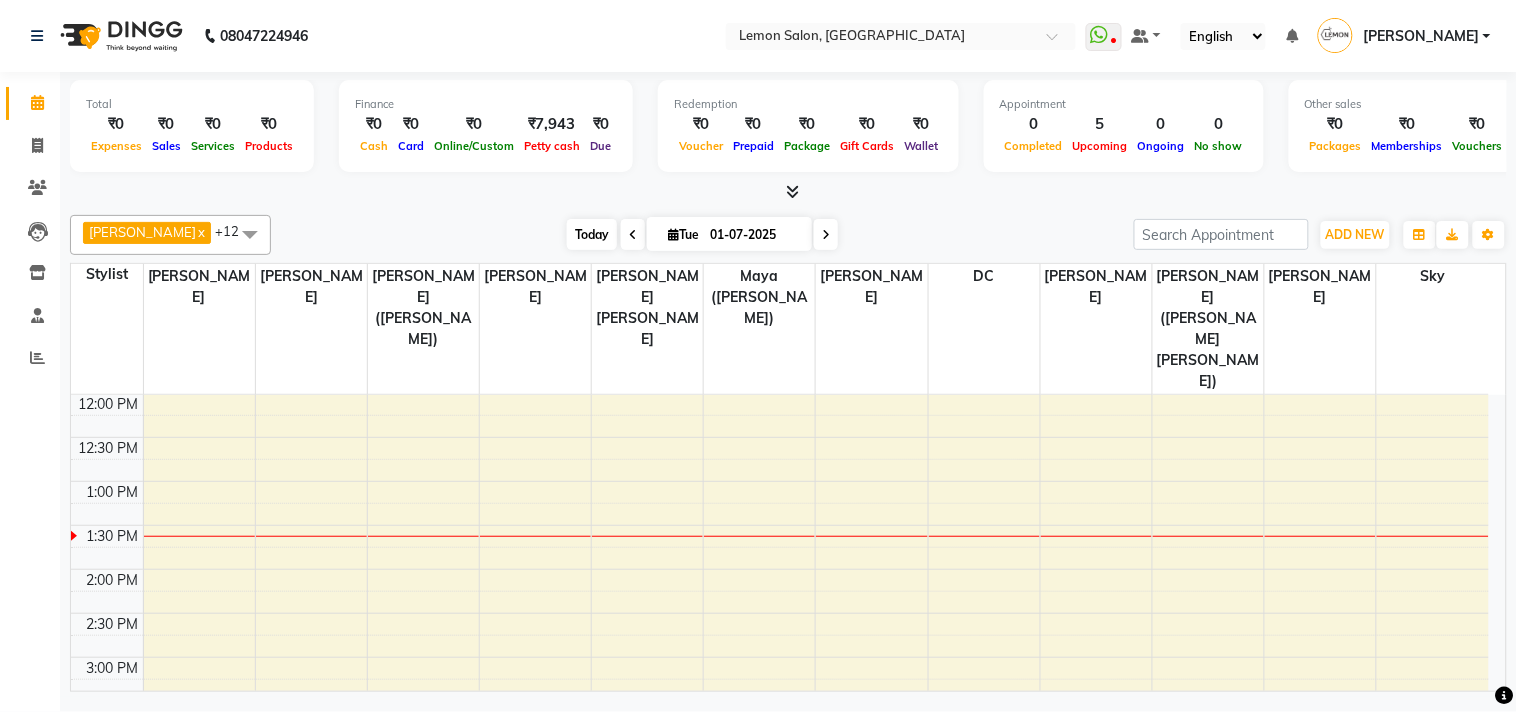 click on "Today" at bounding box center [592, 234] 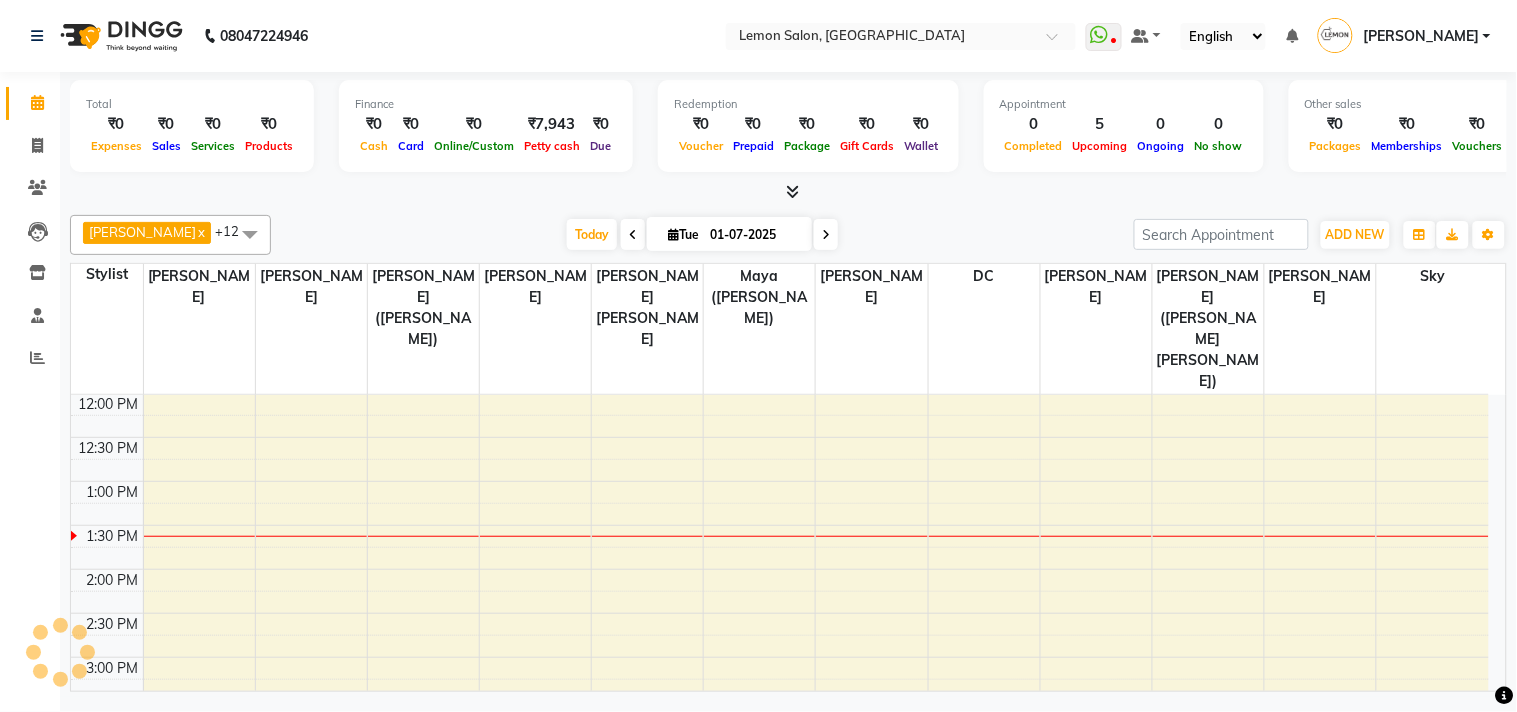 scroll, scrollTop: 355, scrollLeft: 0, axis: vertical 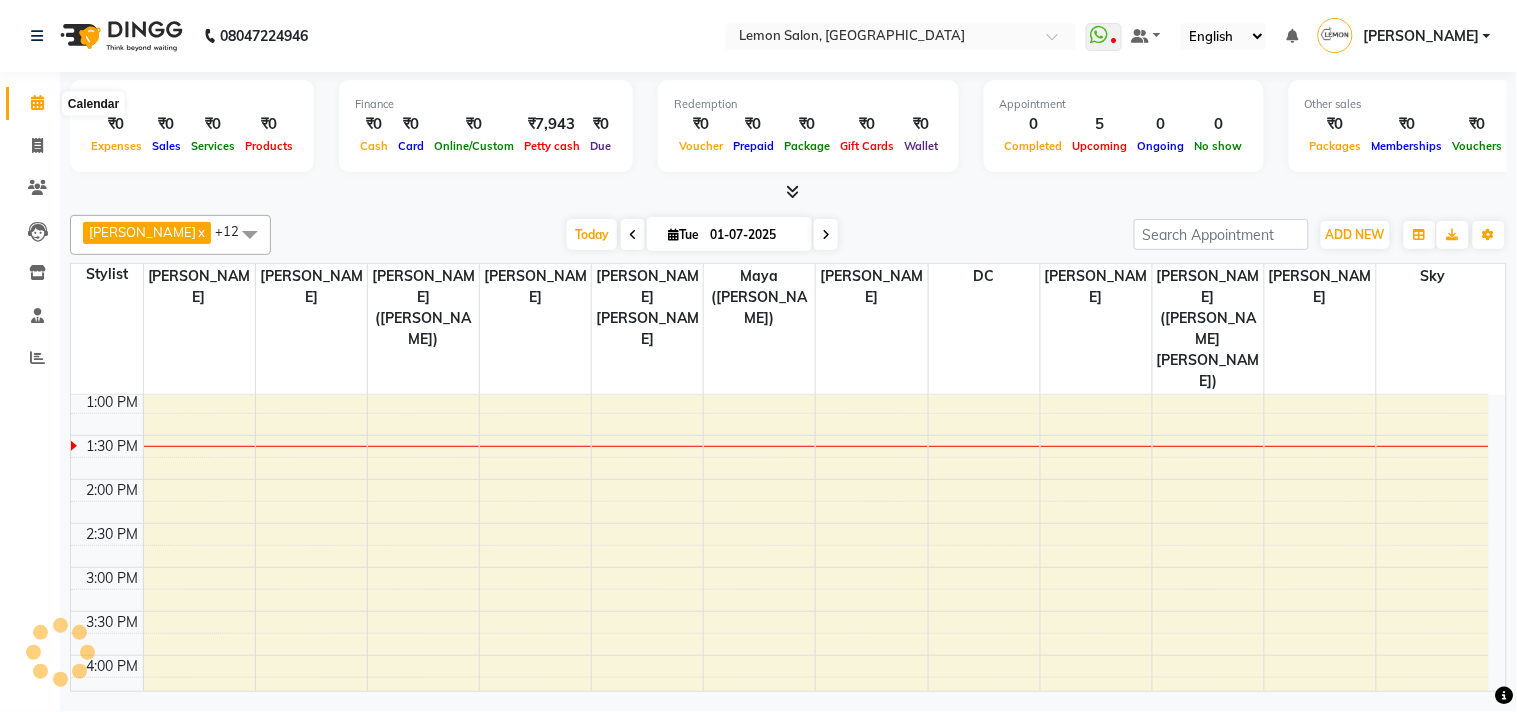 click 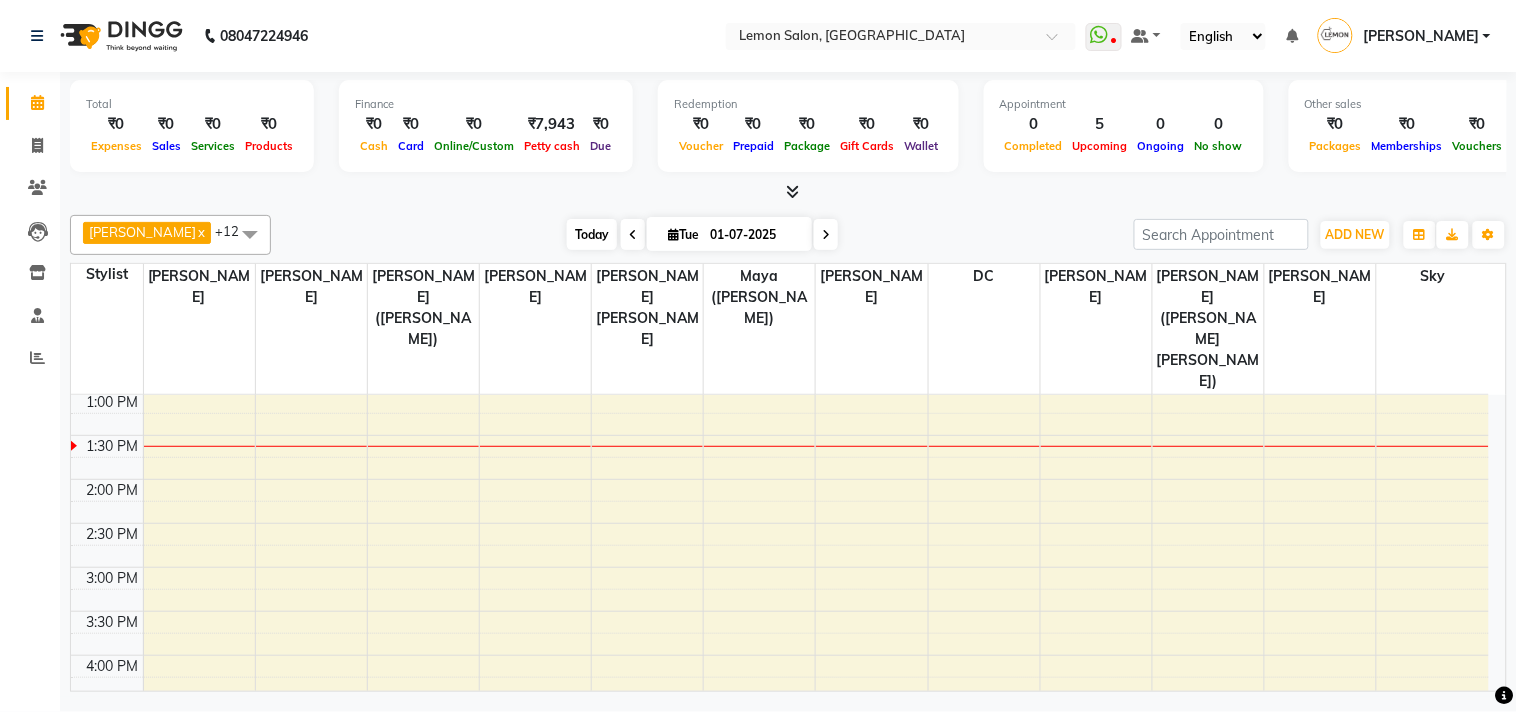 click on "Today" at bounding box center [592, 234] 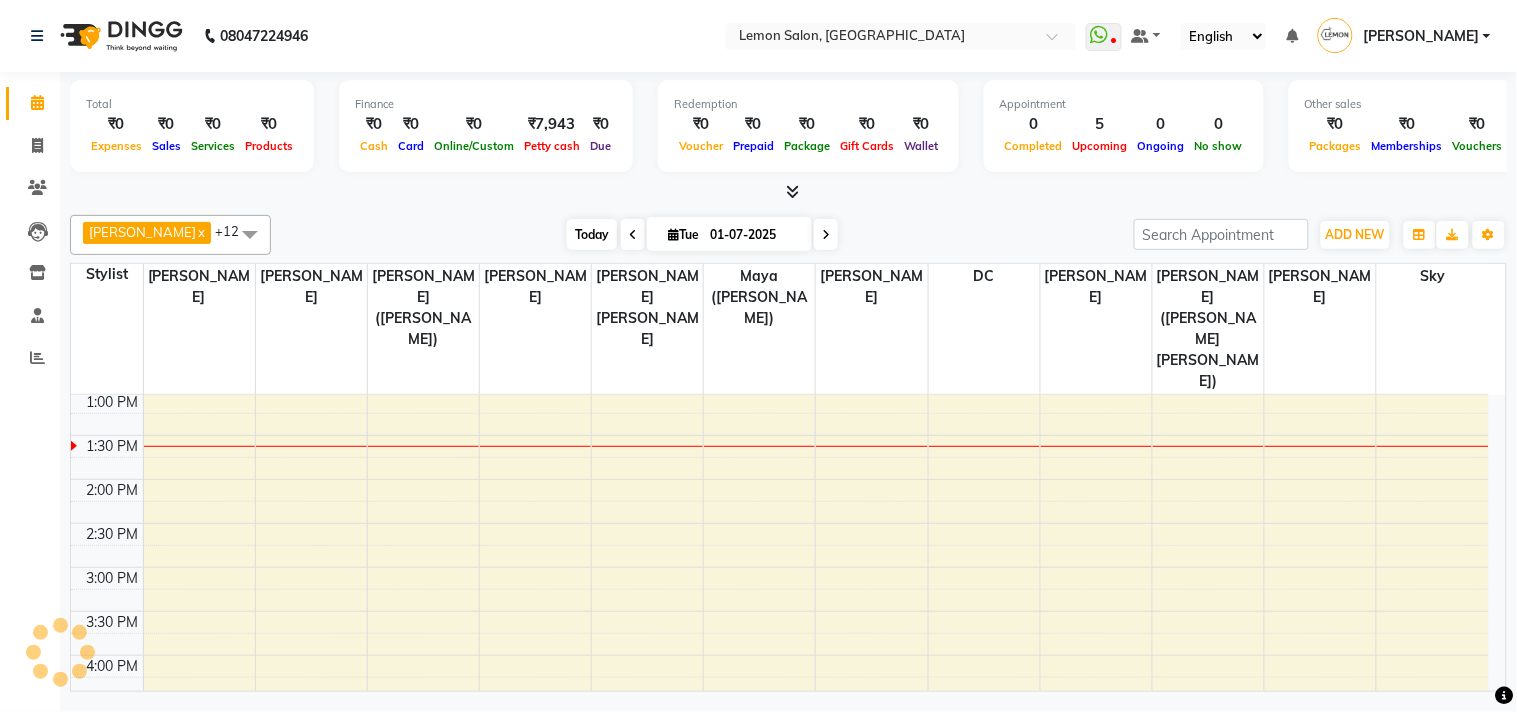 scroll, scrollTop: 355, scrollLeft: 0, axis: vertical 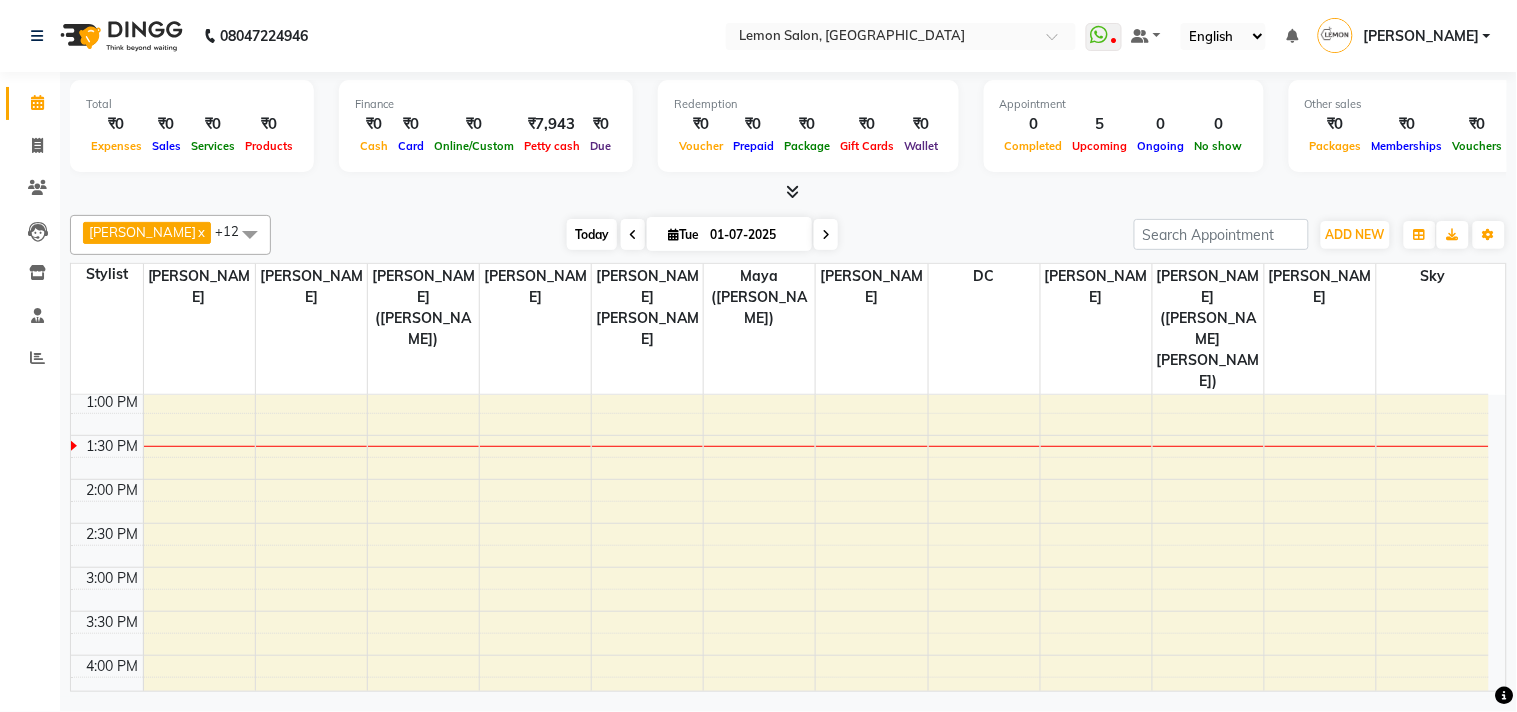 click on "Today" at bounding box center (592, 234) 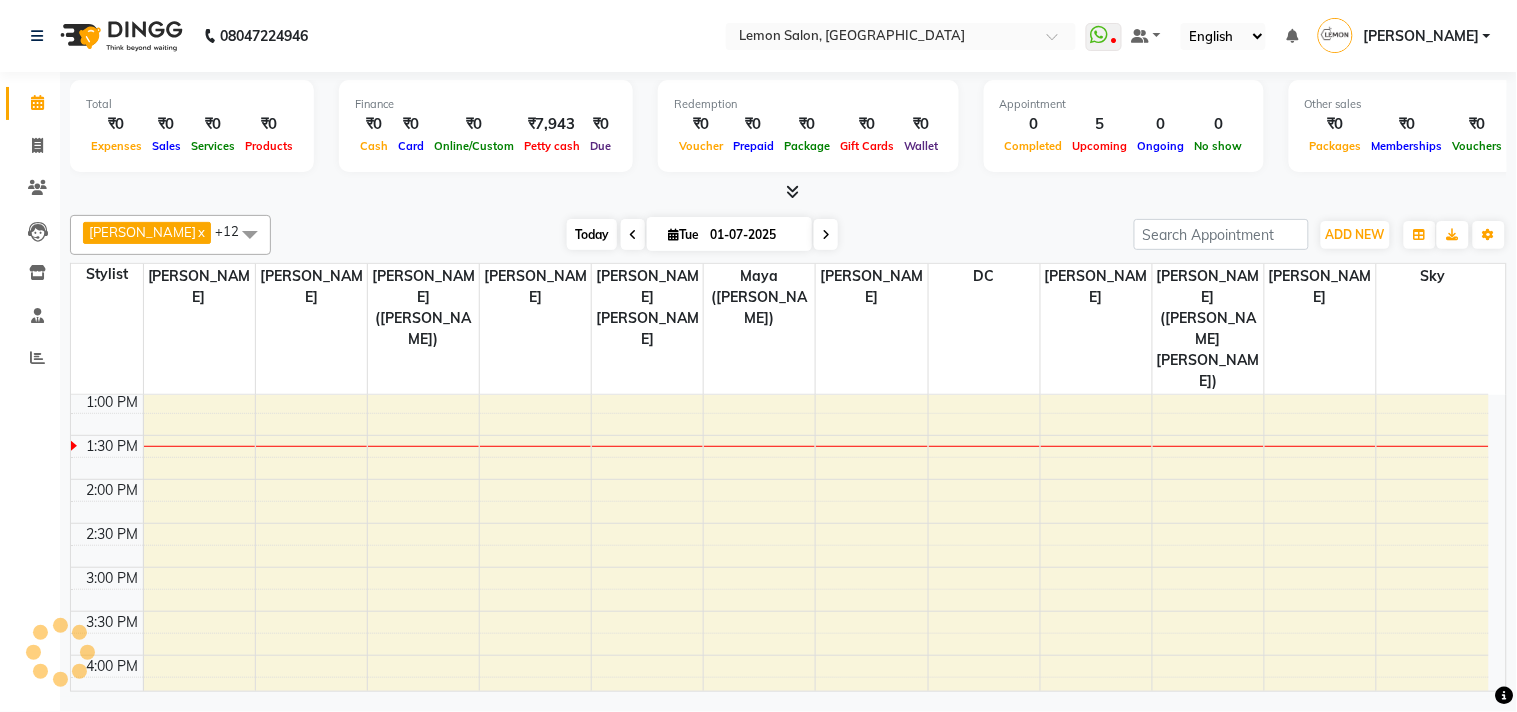 scroll, scrollTop: 355, scrollLeft: 0, axis: vertical 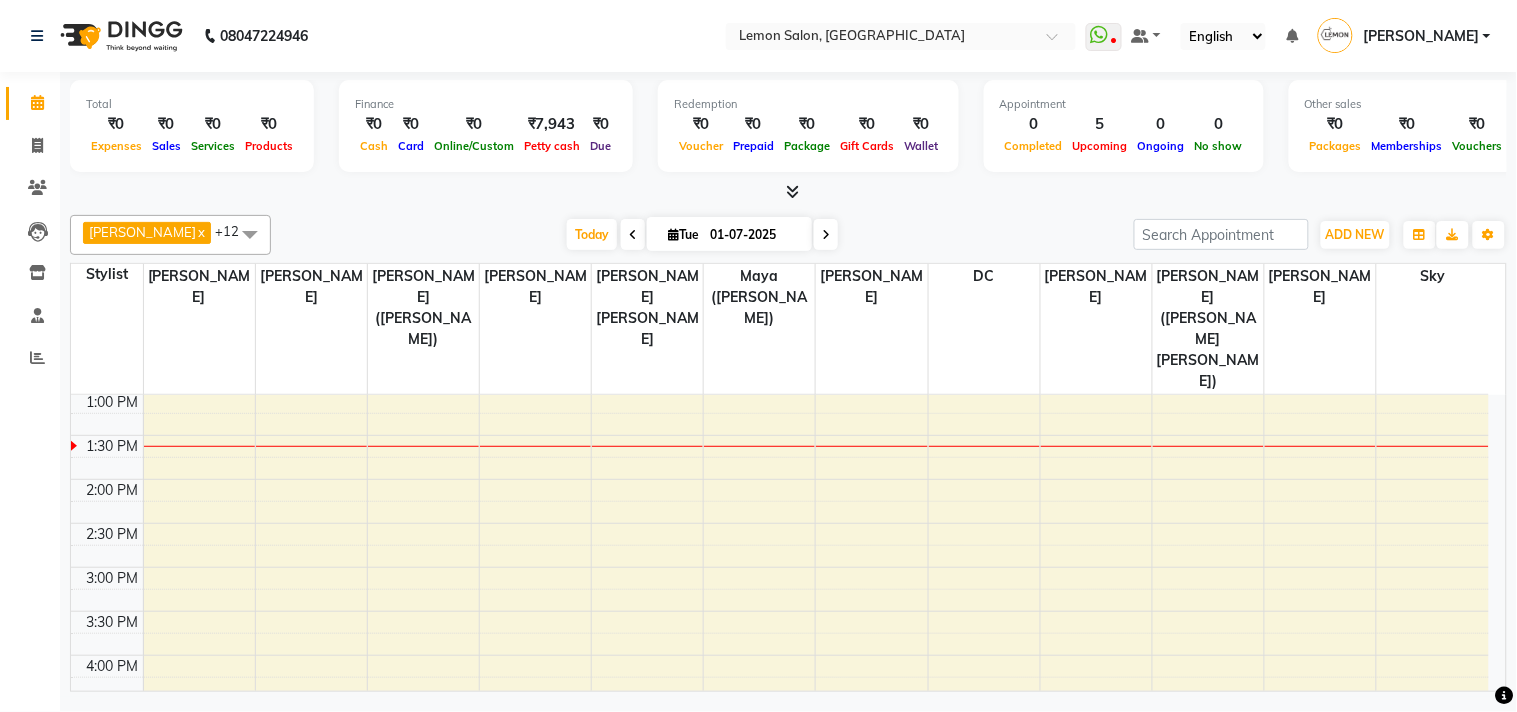 click on "[DATE]  [DATE]" at bounding box center (702, 235) 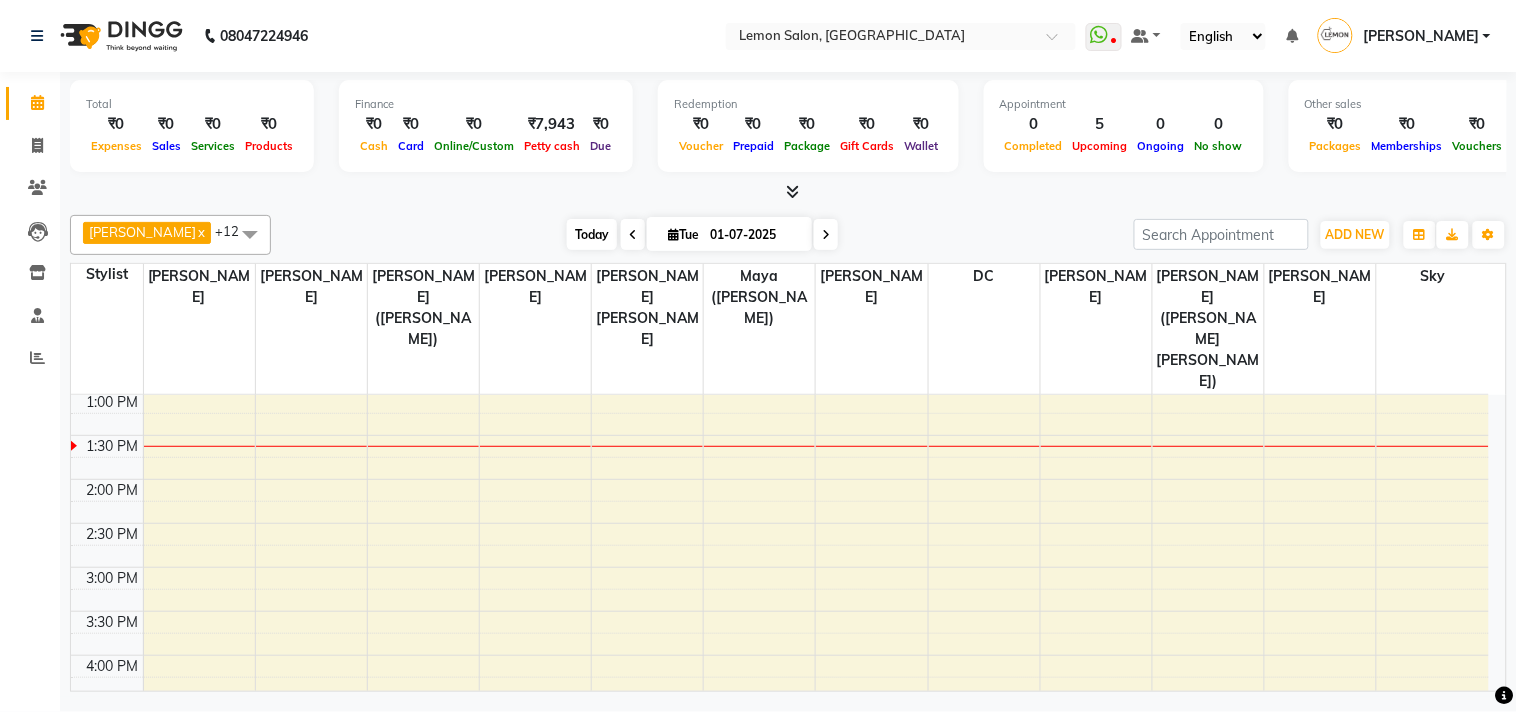 click on "Today" at bounding box center [592, 234] 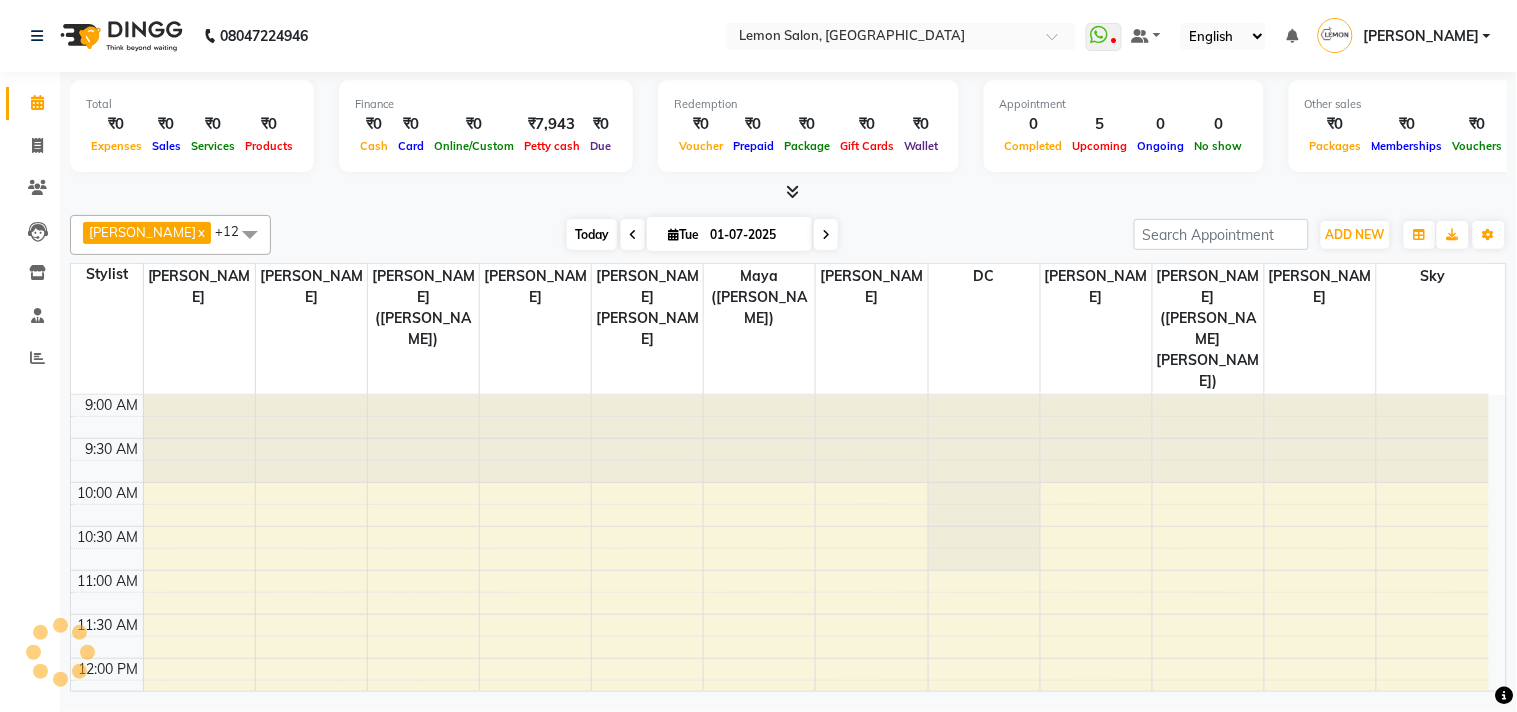 scroll, scrollTop: 355, scrollLeft: 0, axis: vertical 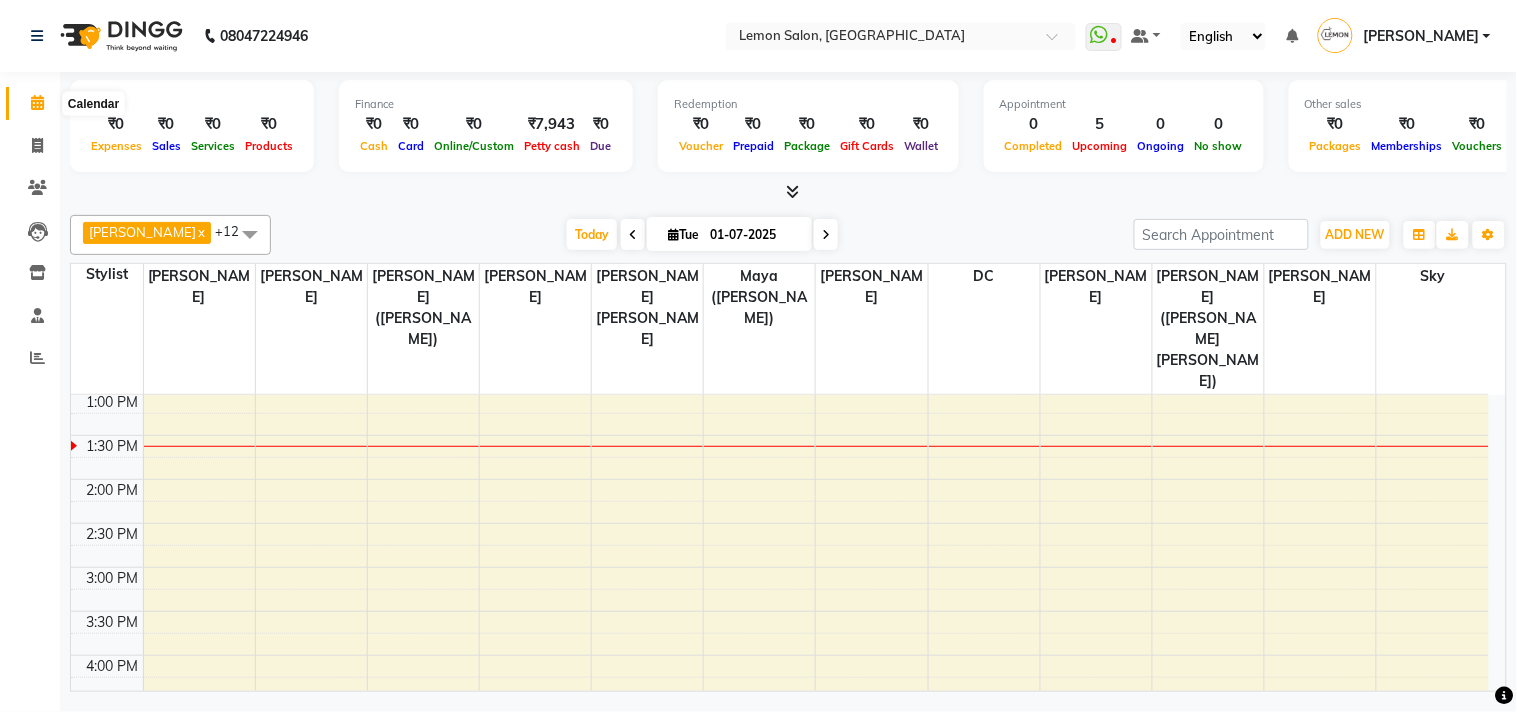 click 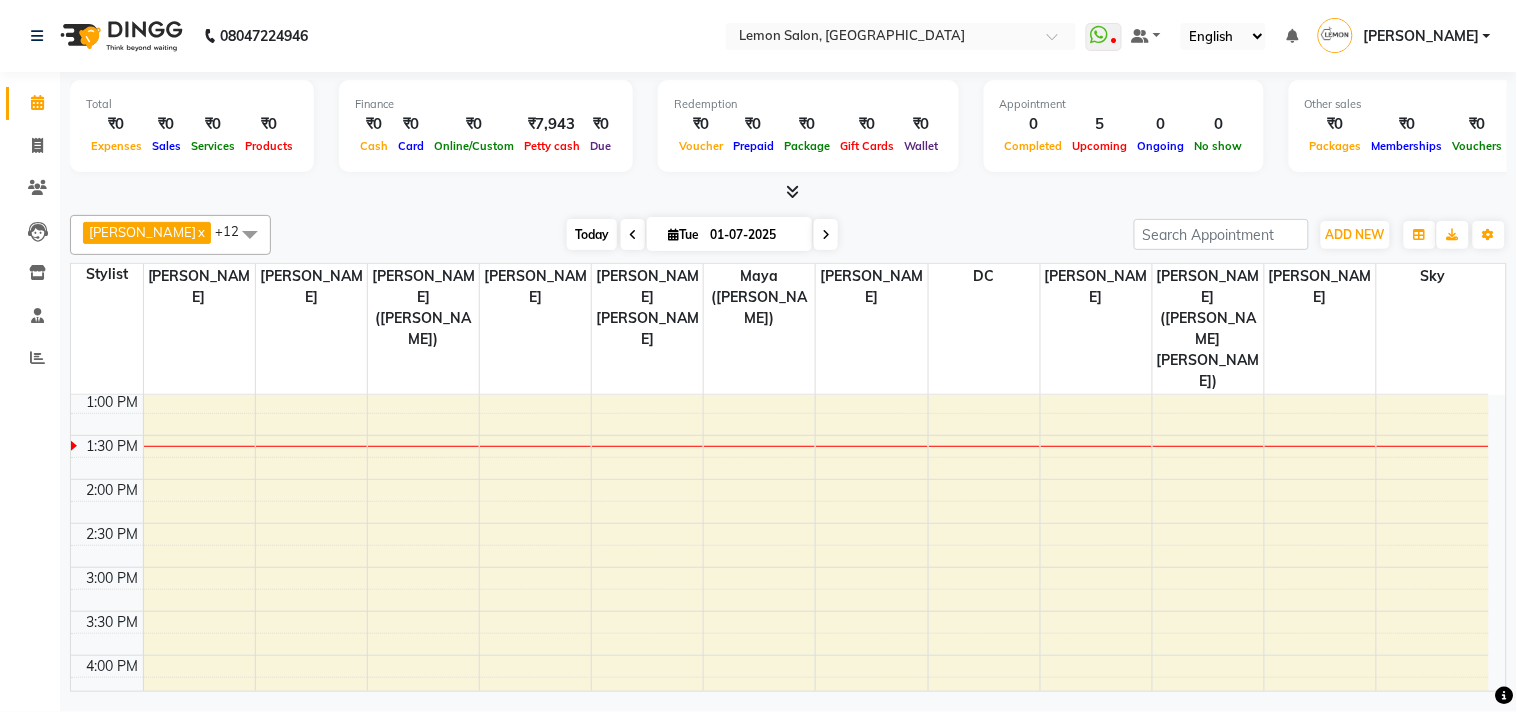 click on "Today" at bounding box center (592, 234) 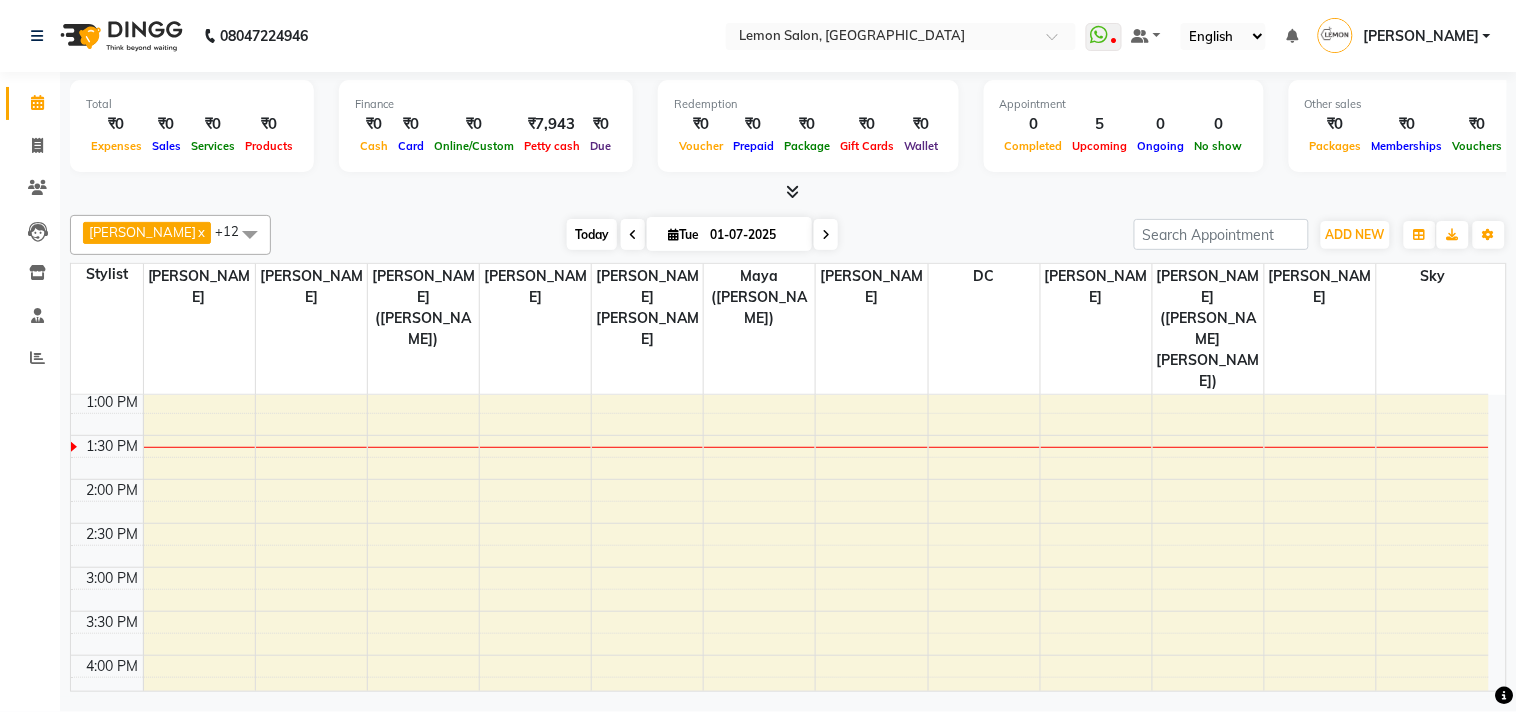 click on "Today" at bounding box center [592, 234] 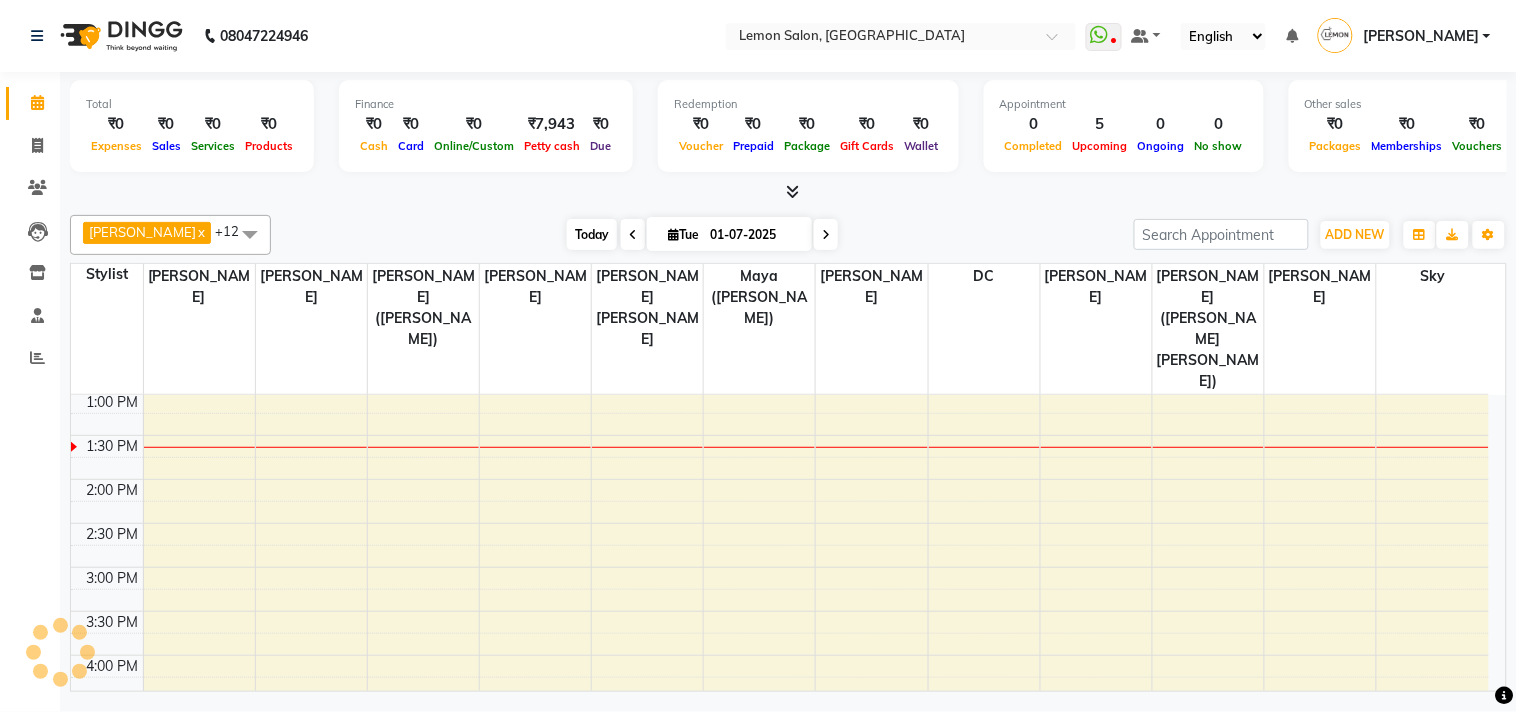 scroll, scrollTop: 355, scrollLeft: 0, axis: vertical 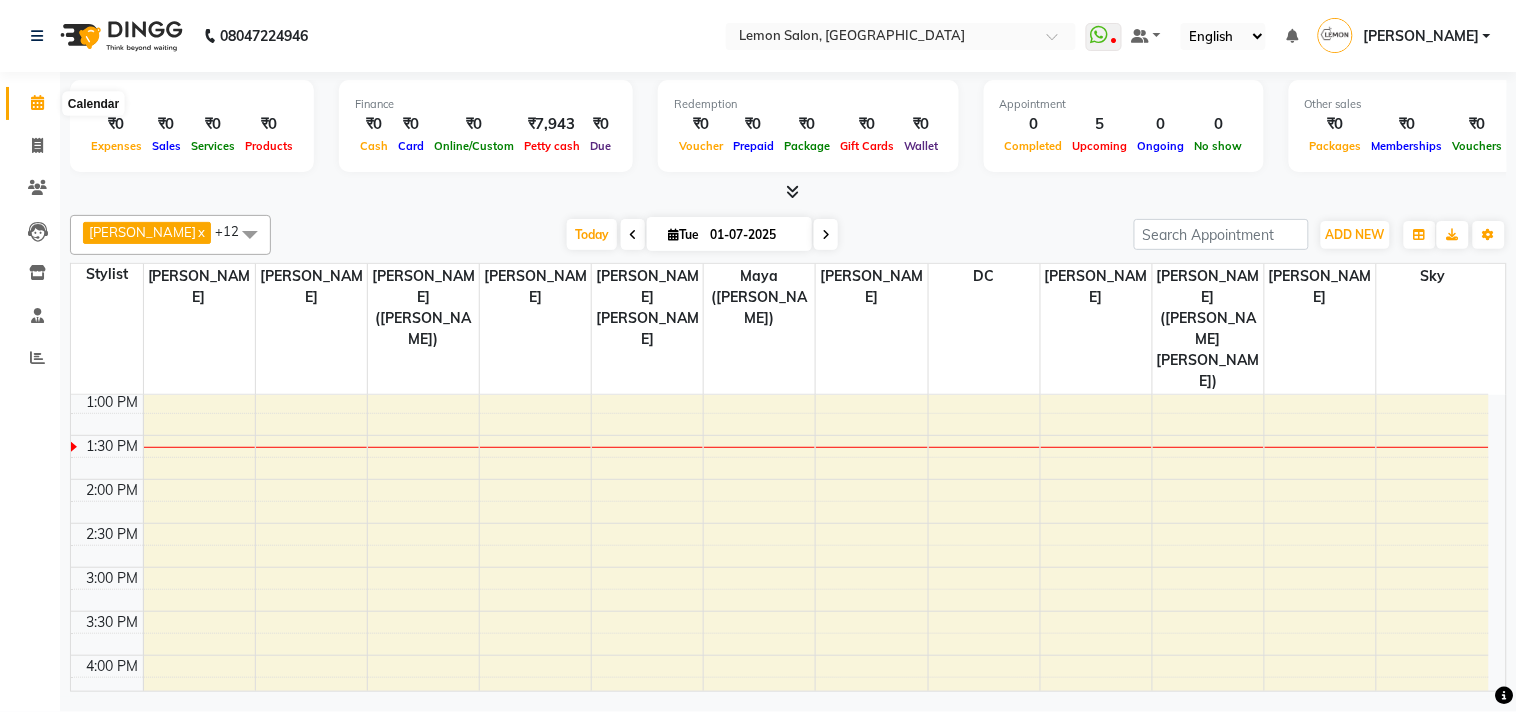 click 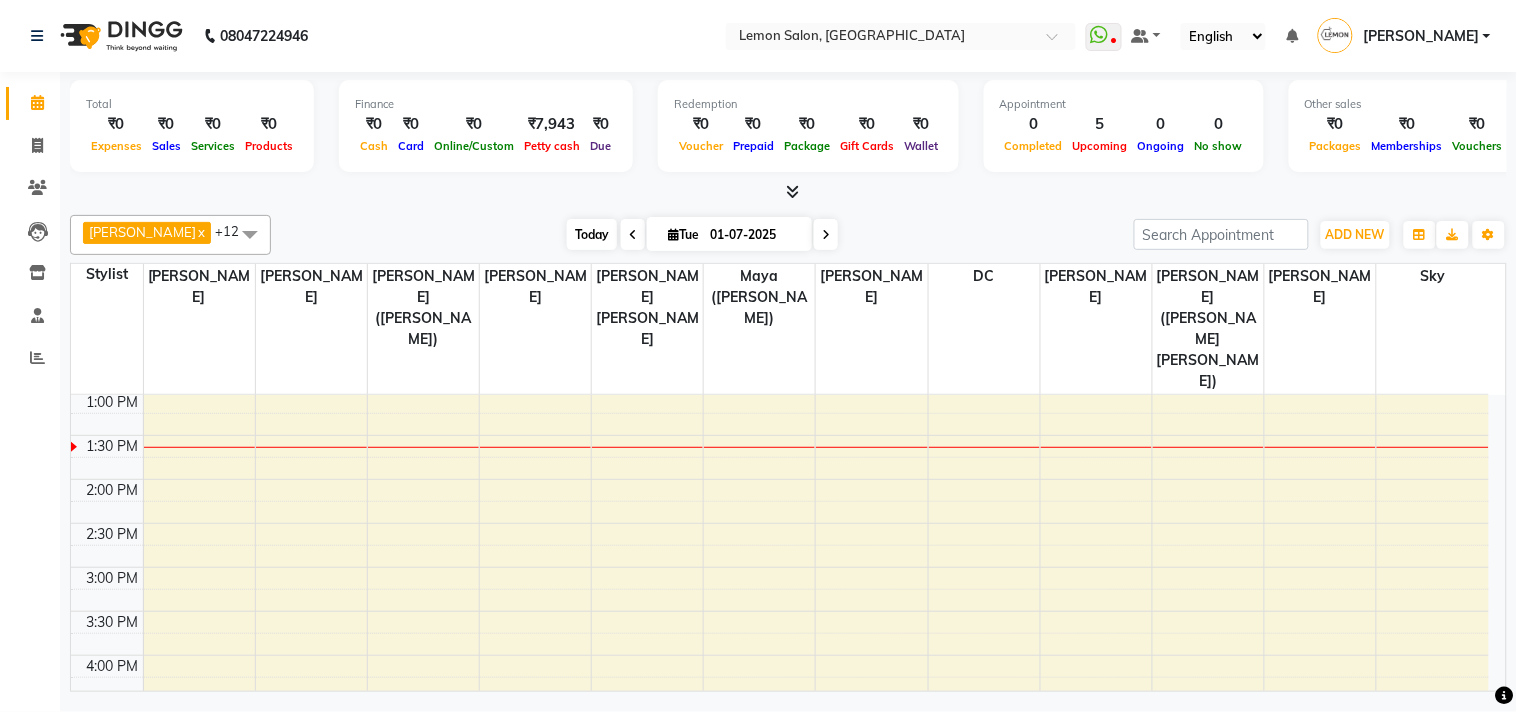 click on "Today" at bounding box center [592, 234] 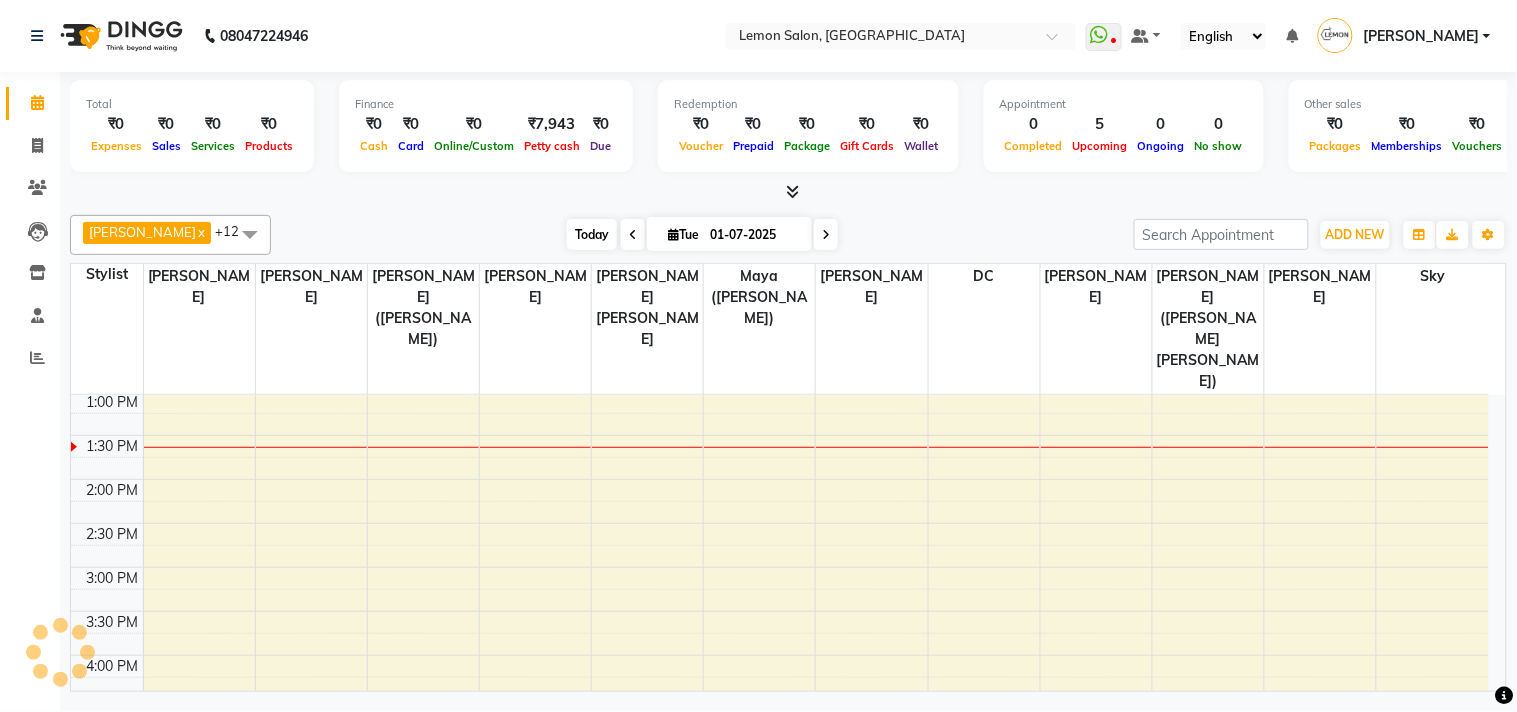 scroll, scrollTop: 355, scrollLeft: 0, axis: vertical 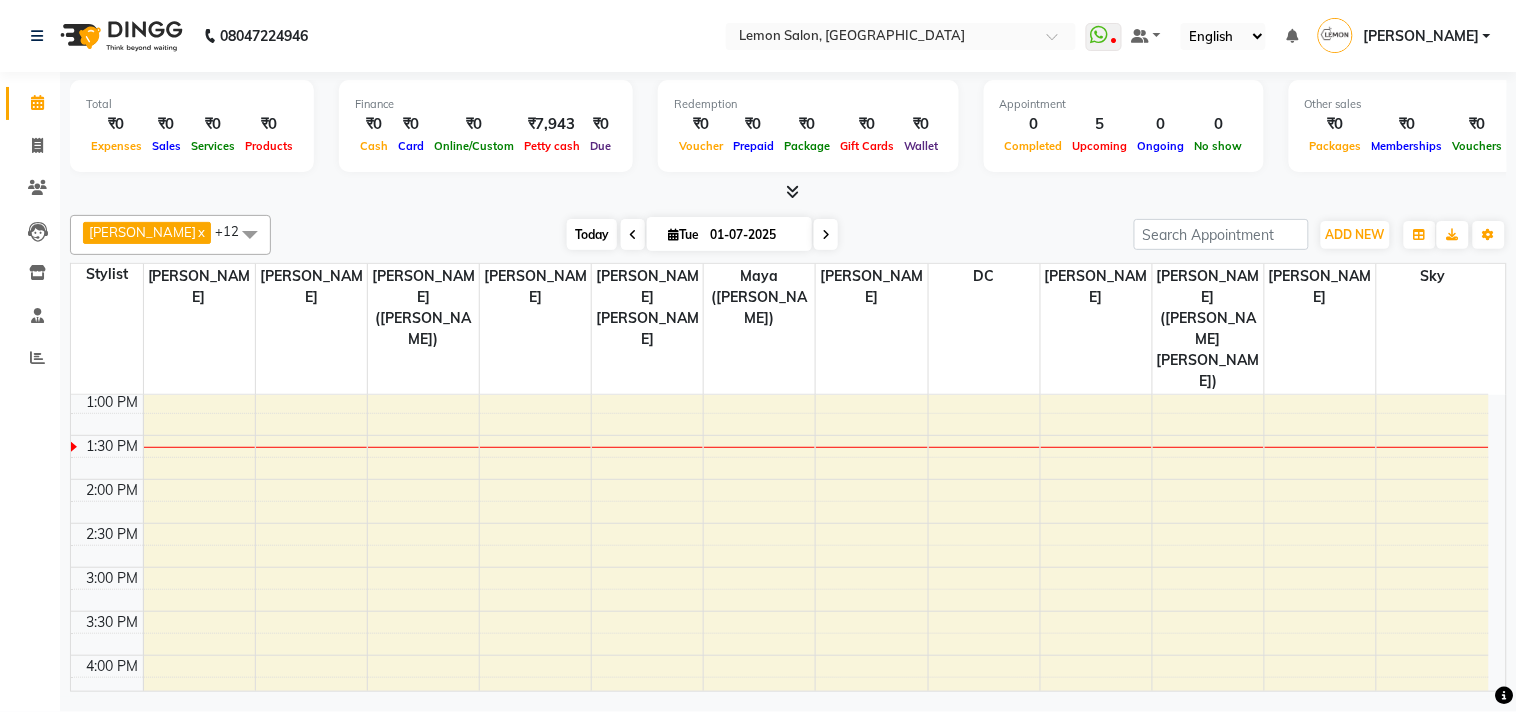 click on "Today" at bounding box center (592, 234) 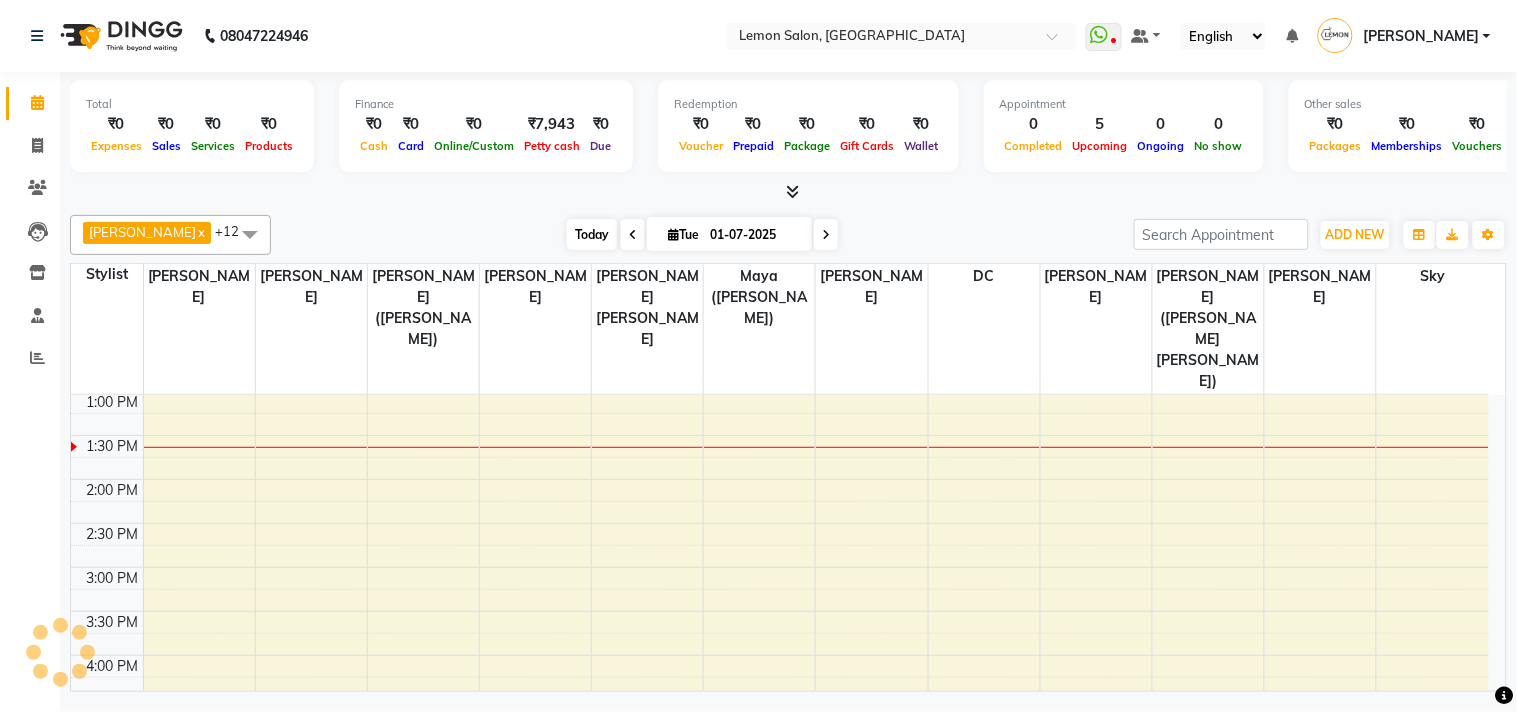 click on "Today" at bounding box center [592, 234] 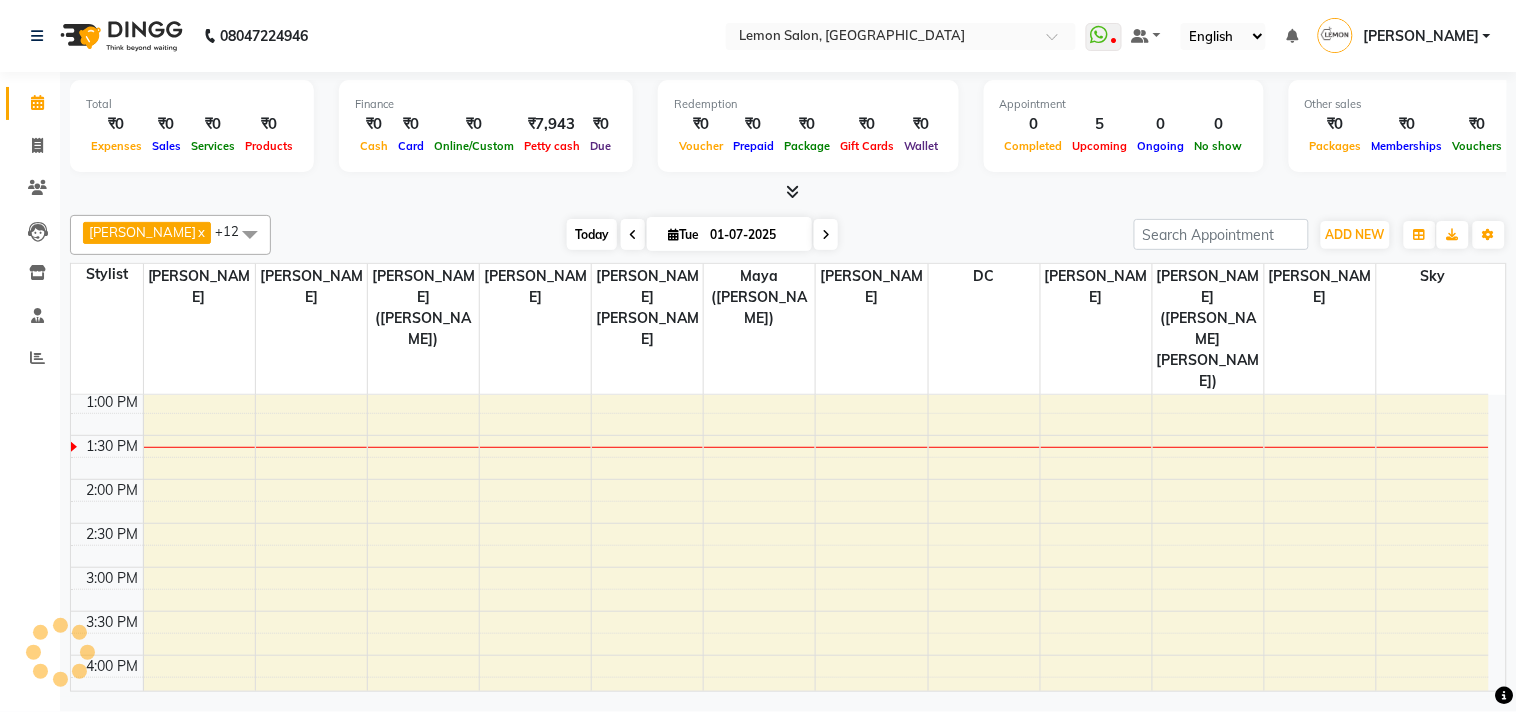 scroll, scrollTop: 355, scrollLeft: 0, axis: vertical 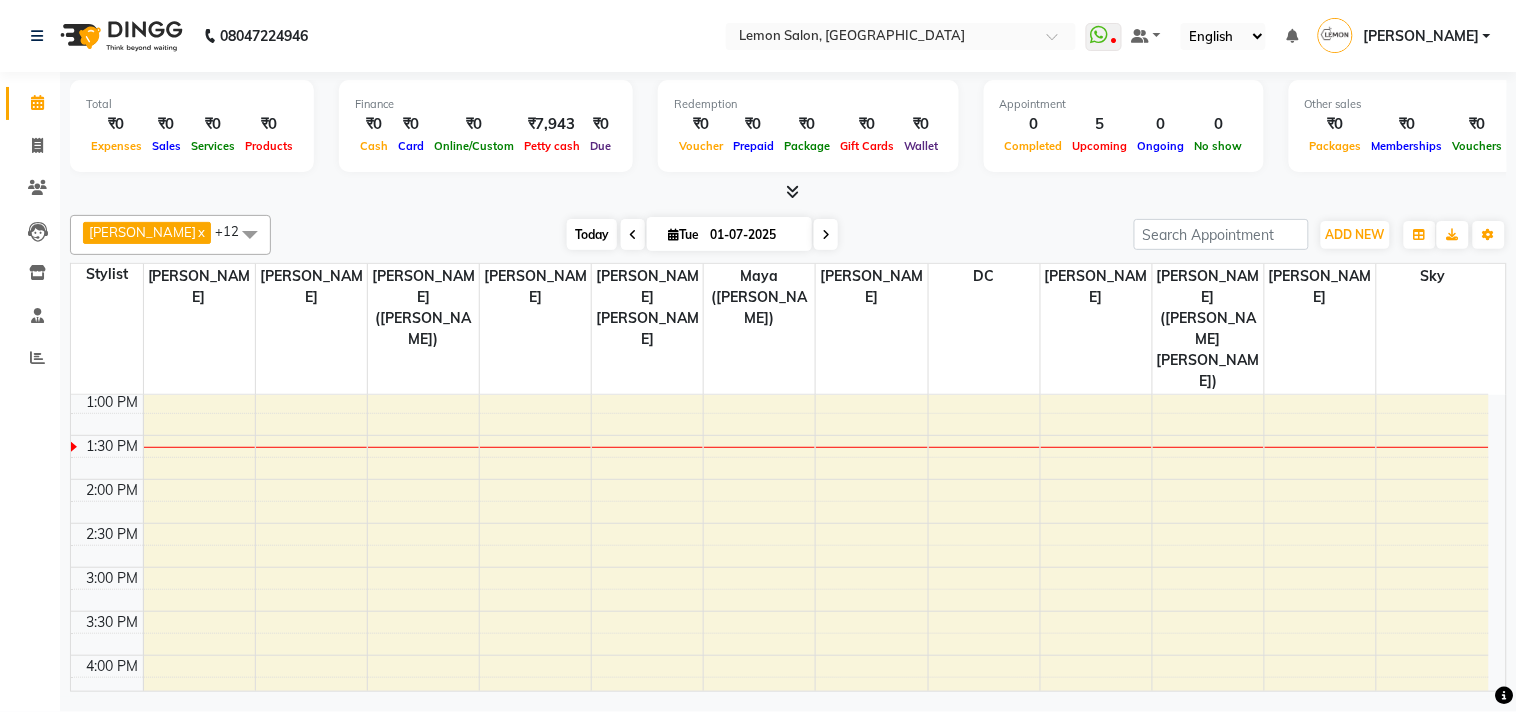 click on "Today" at bounding box center [592, 234] 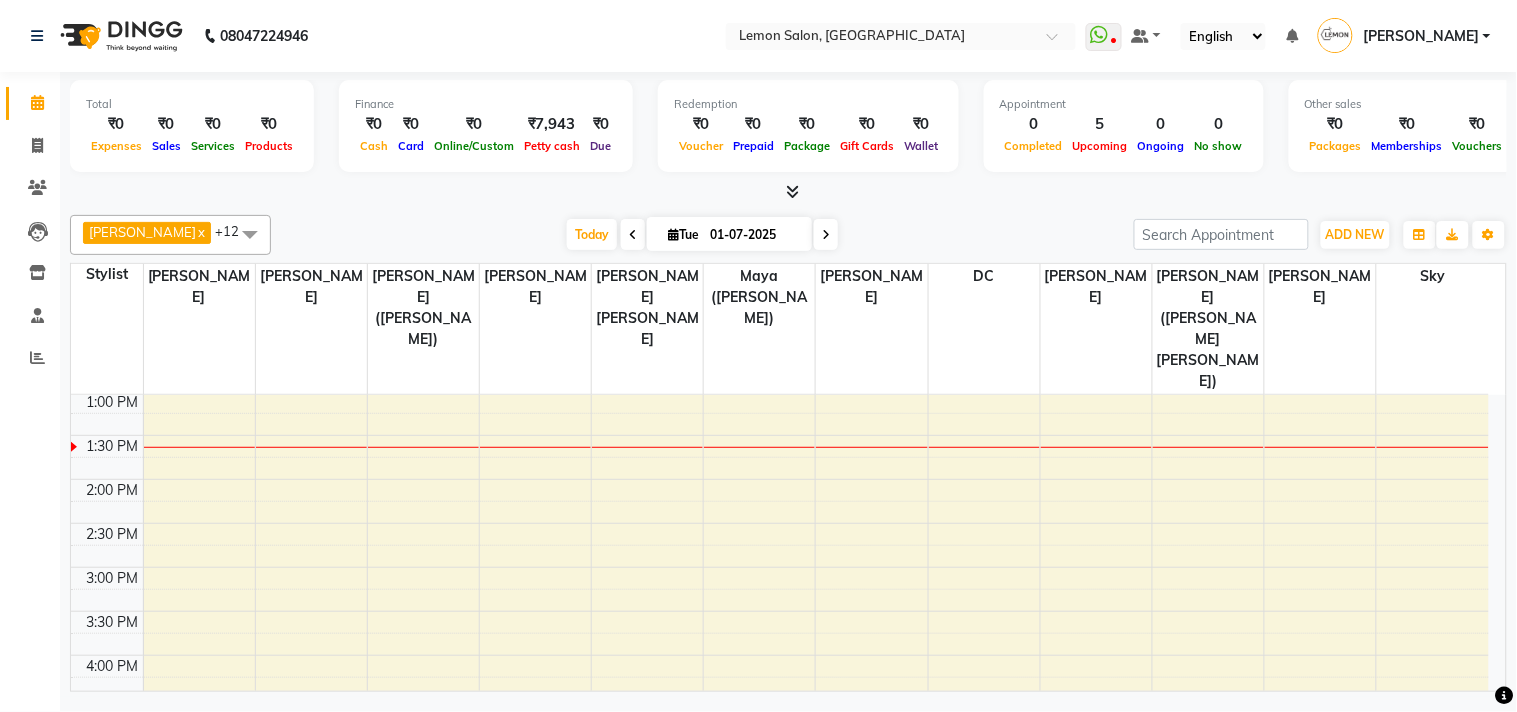 scroll, scrollTop: 355, scrollLeft: 0, axis: vertical 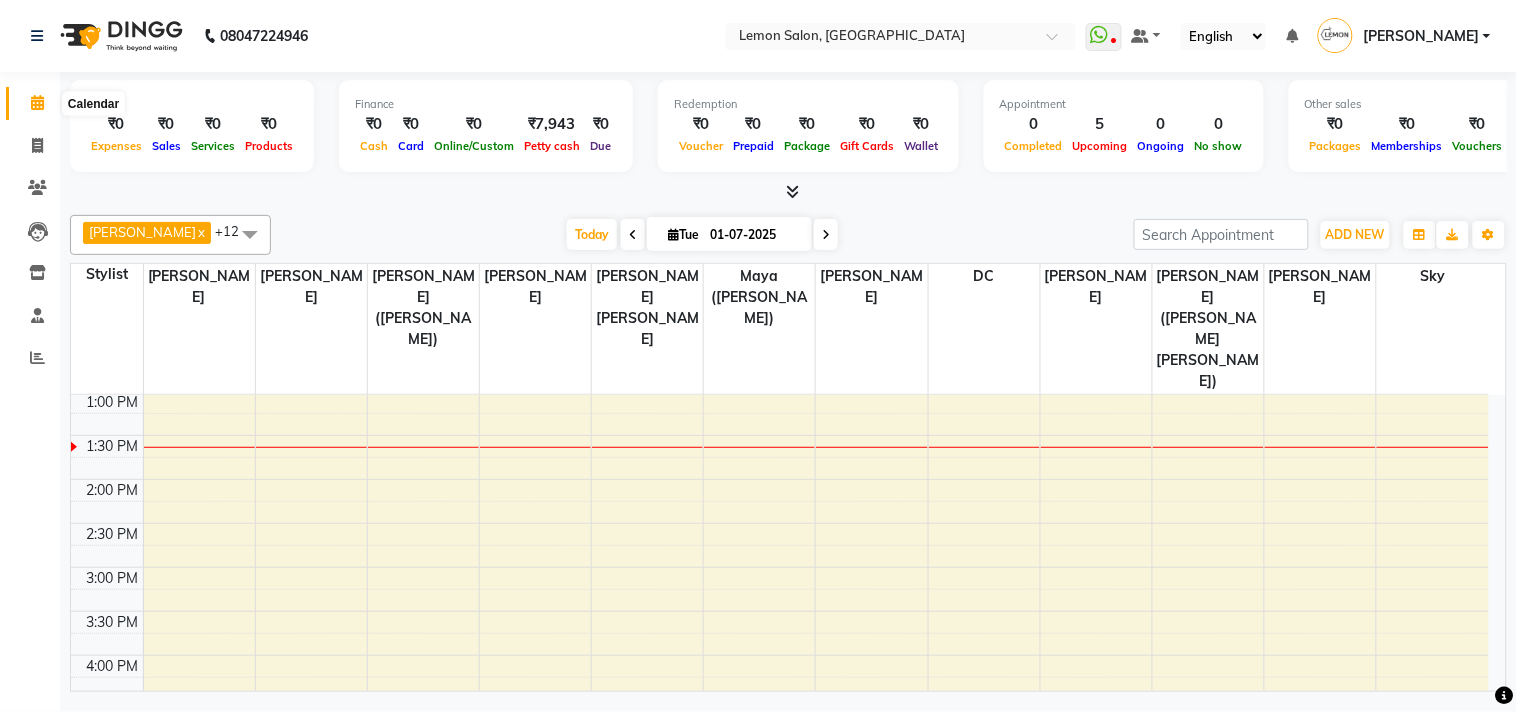 click 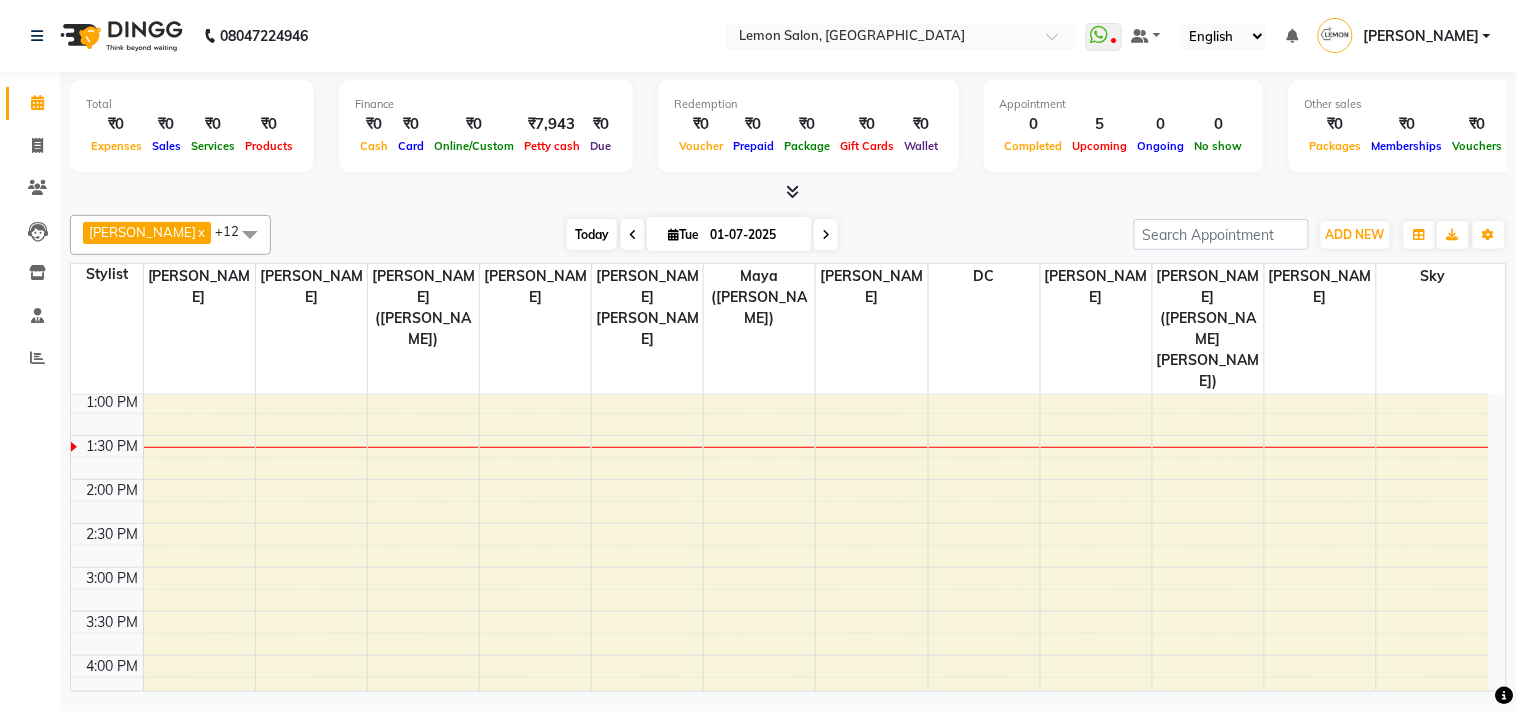 click on "Today" at bounding box center [592, 234] 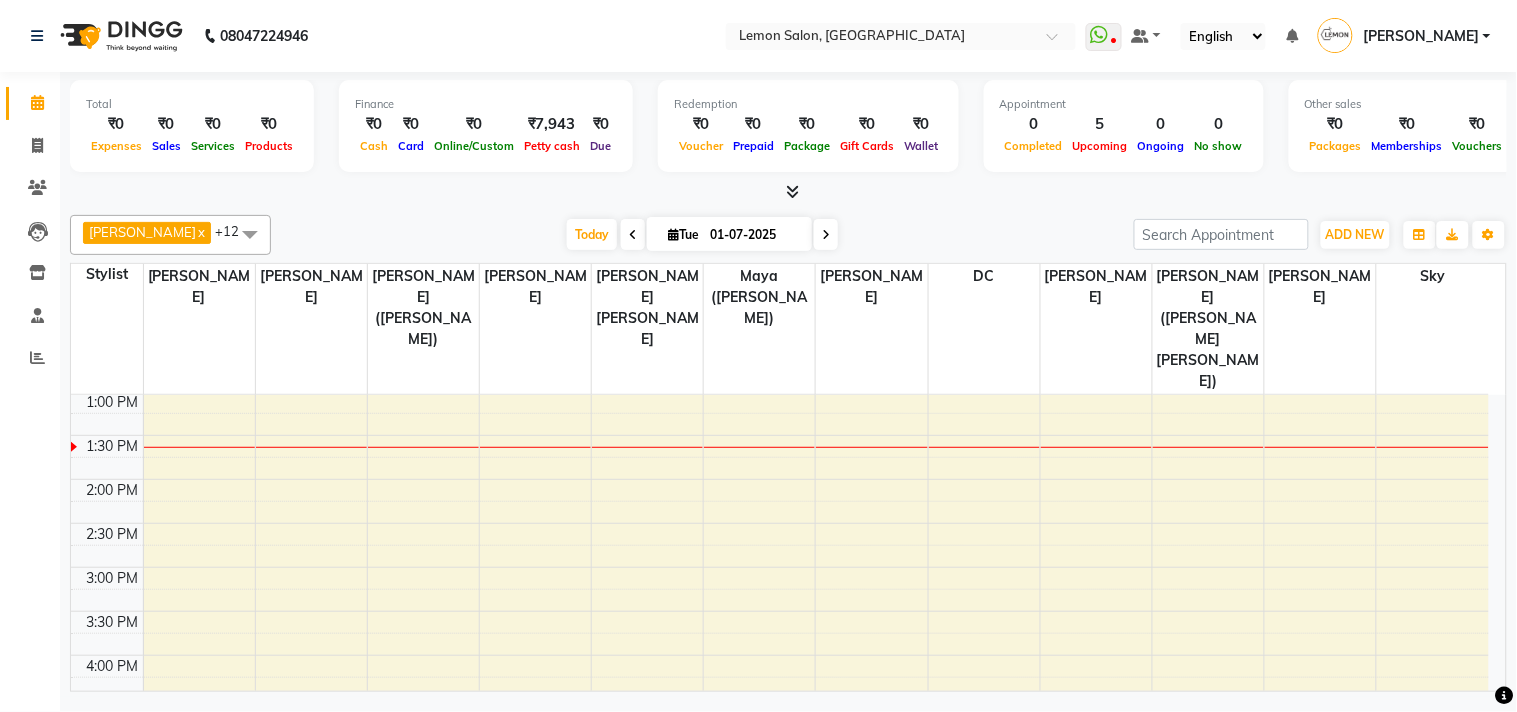 scroll, scrollTop: 355, scrollLeft: 0, axis: vertical 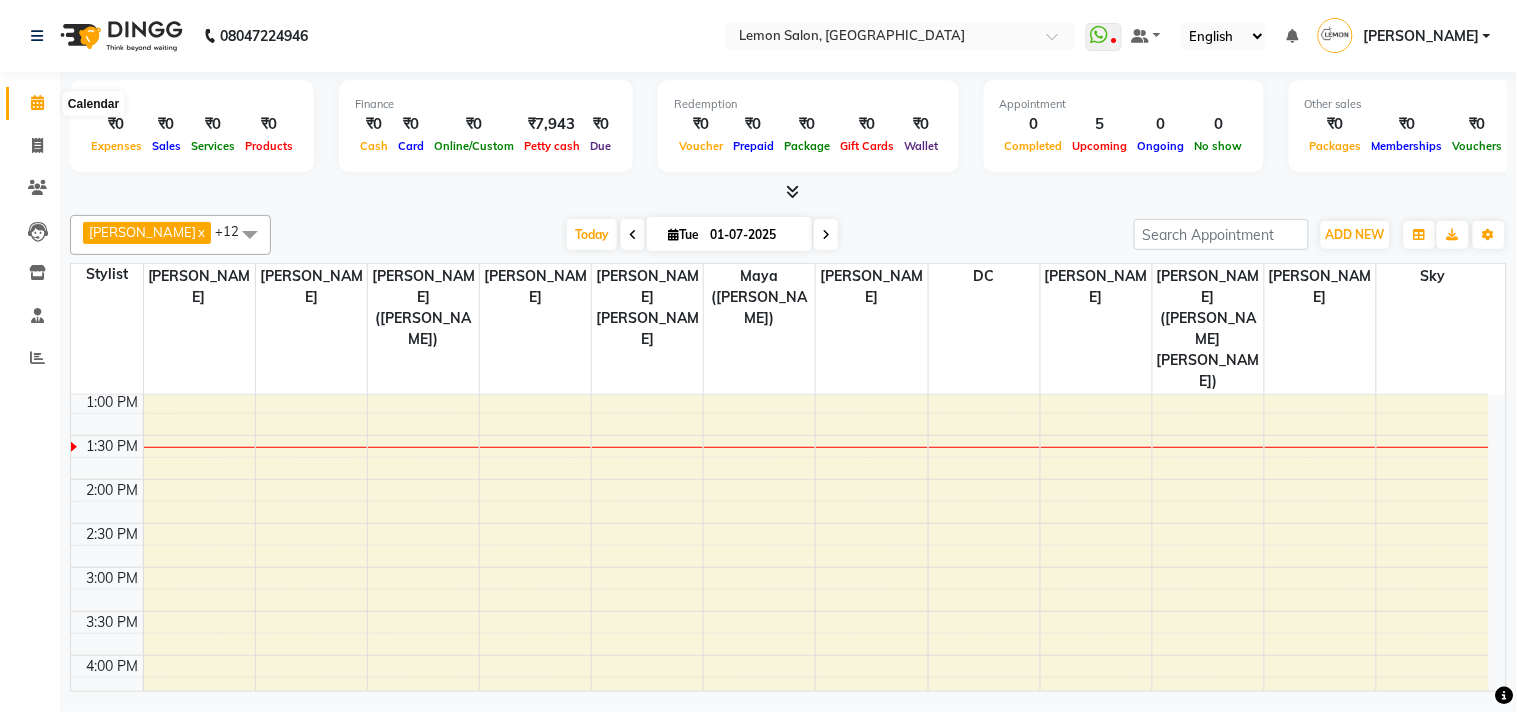 click 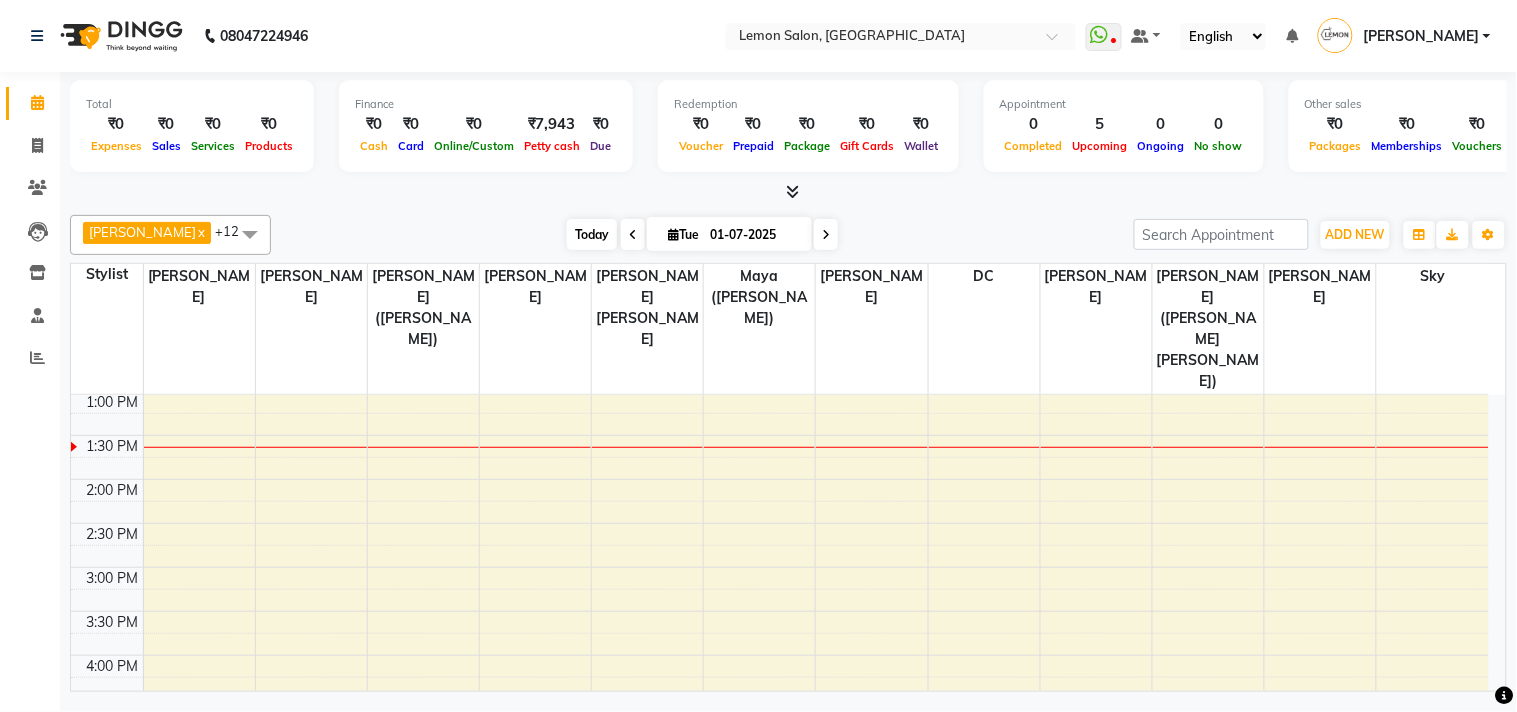 click on "Today" at bounding box center [592, 234] 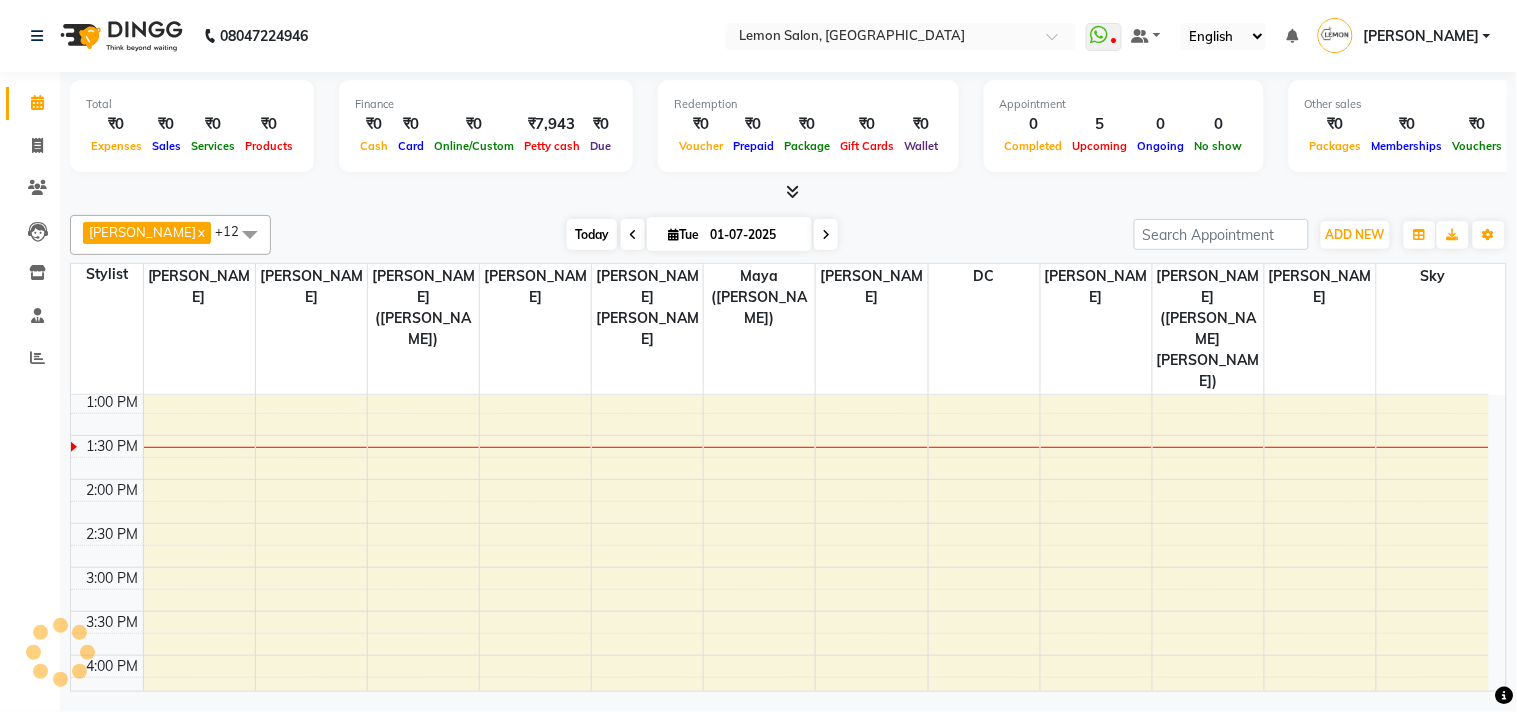 scroll, scrollTop: 355, scrollLeft: 0, axis: vertical 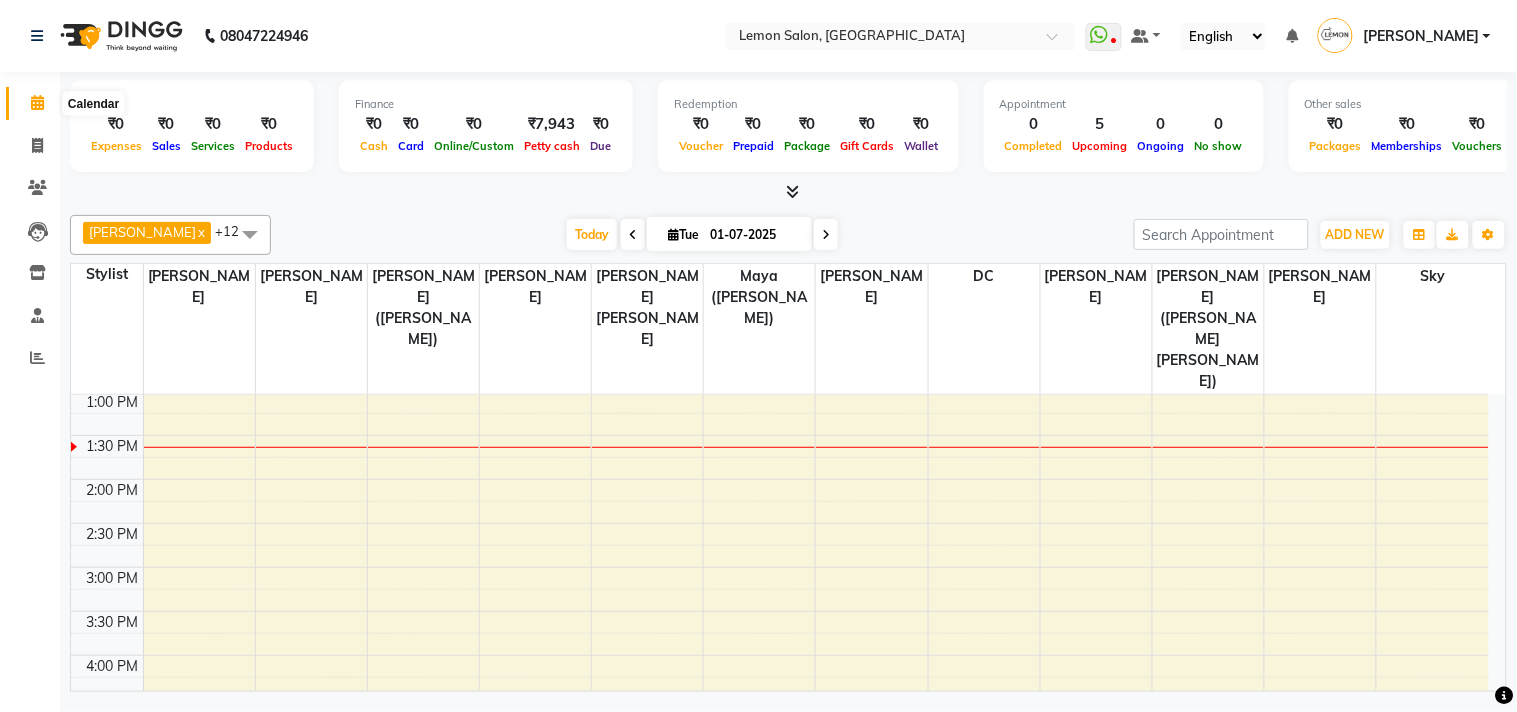 click 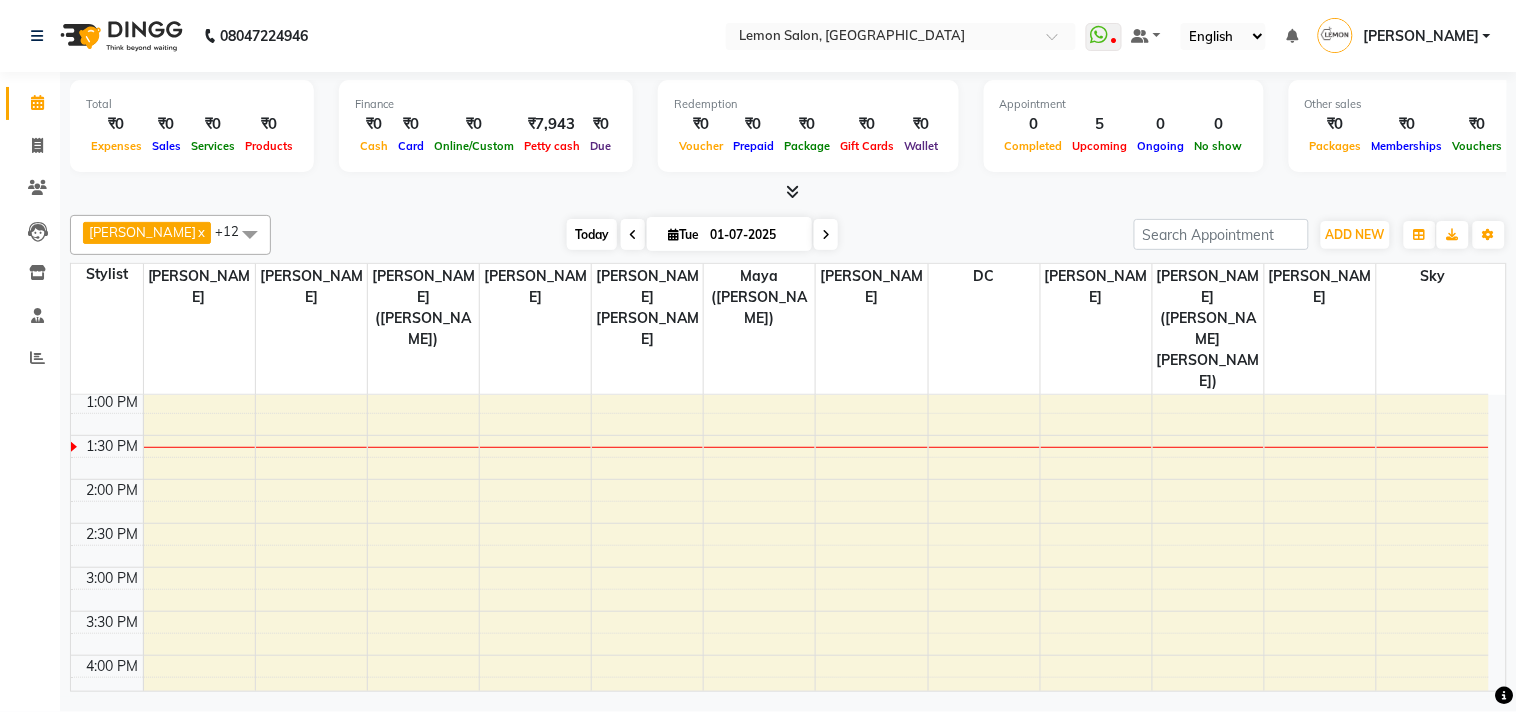 click on "Today" at bounding box center [592, 234] 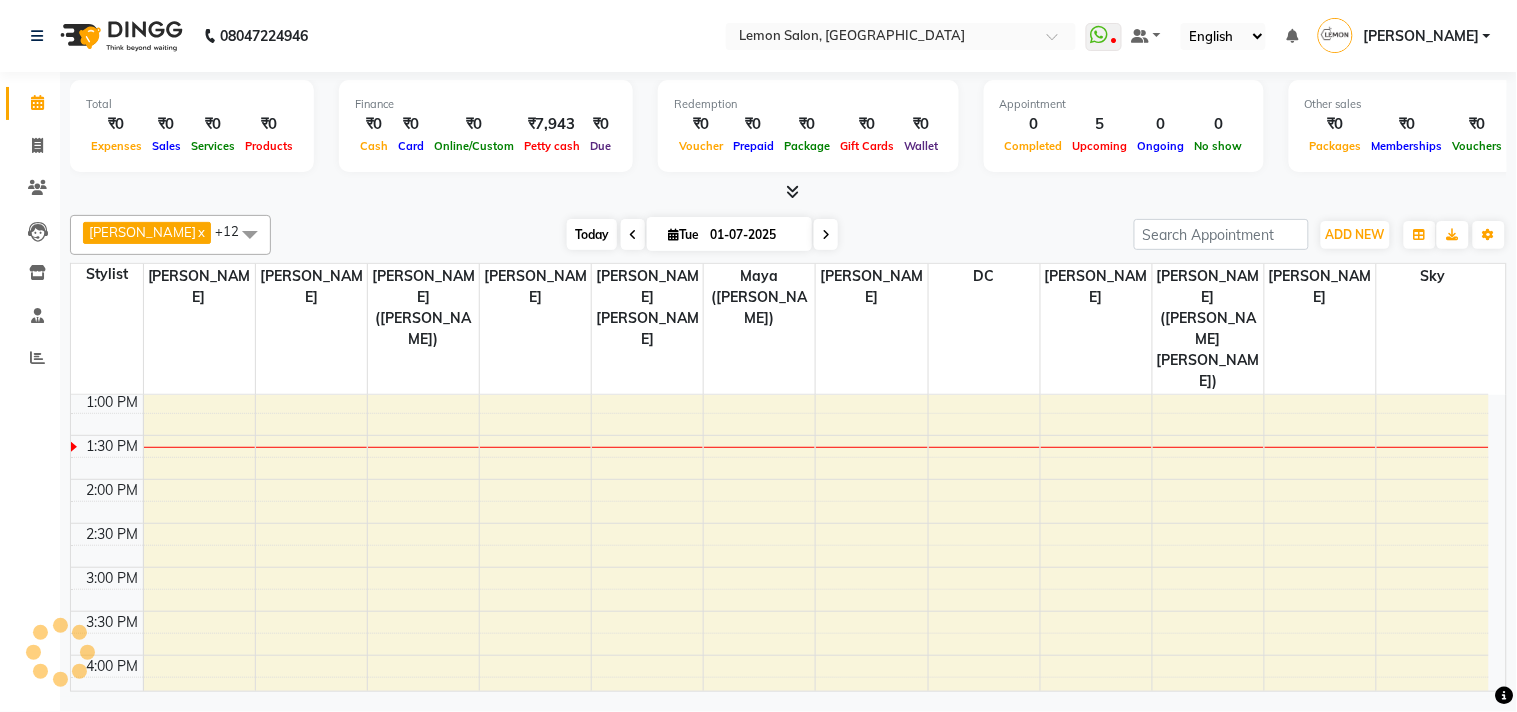 scroll, scrollTop: 355, scrollLeft: 0, axis: vertical 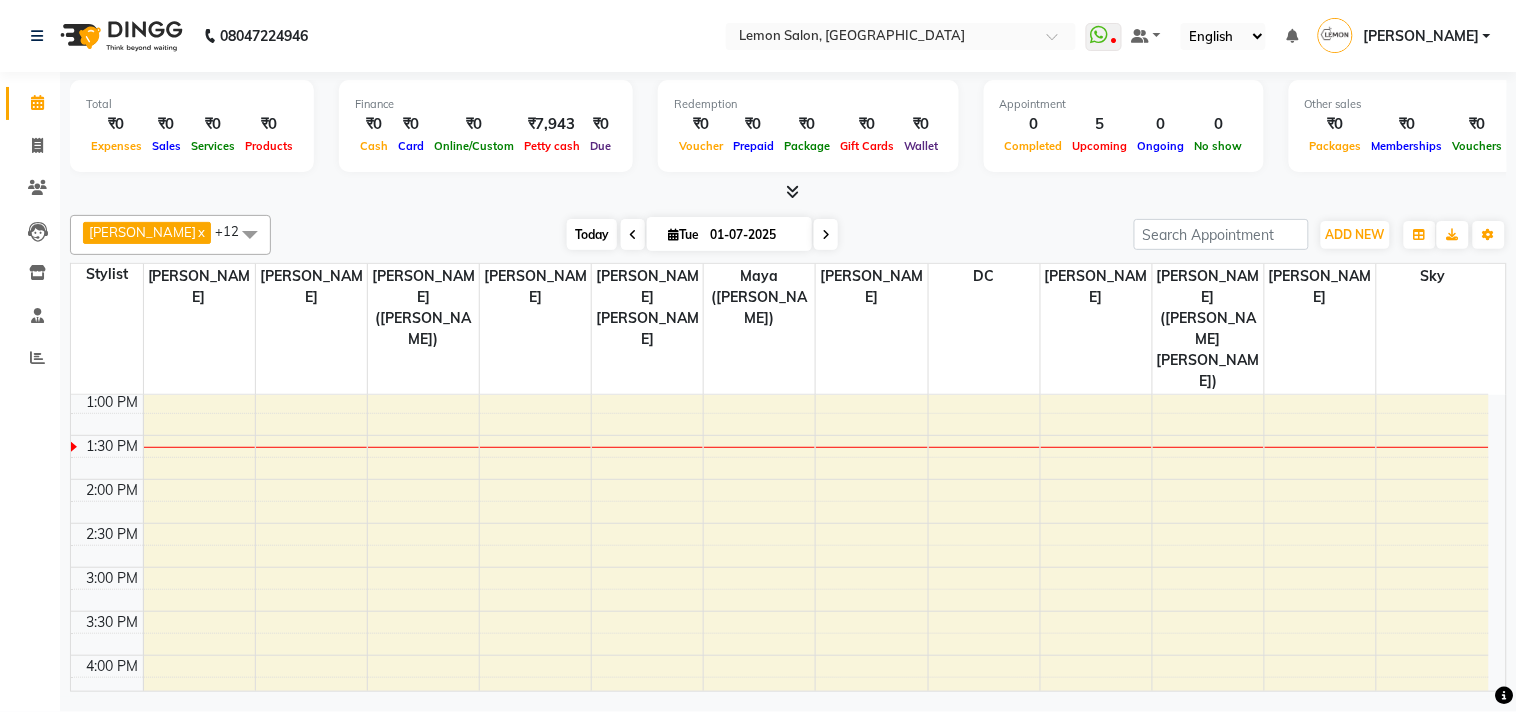click on "Today" at bounding box center [592, 234] 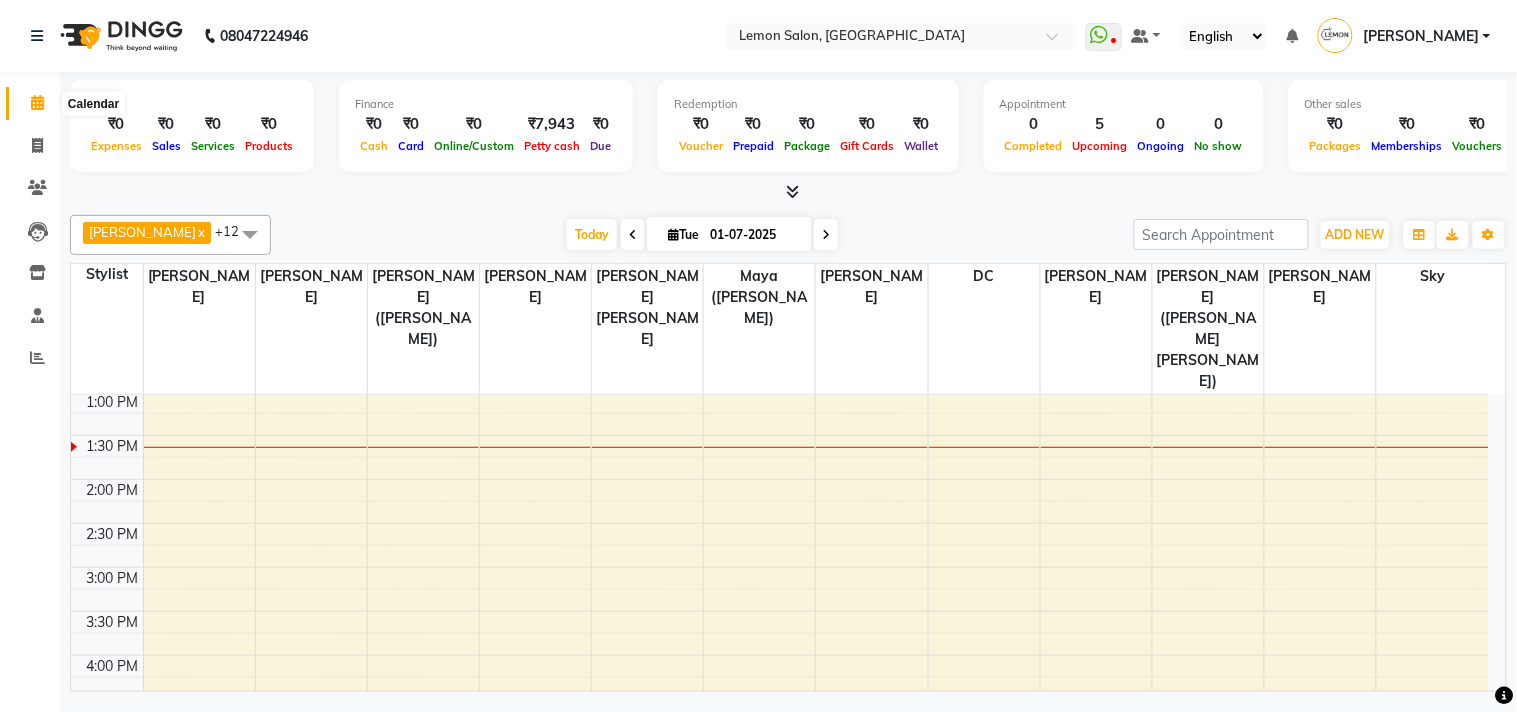 click 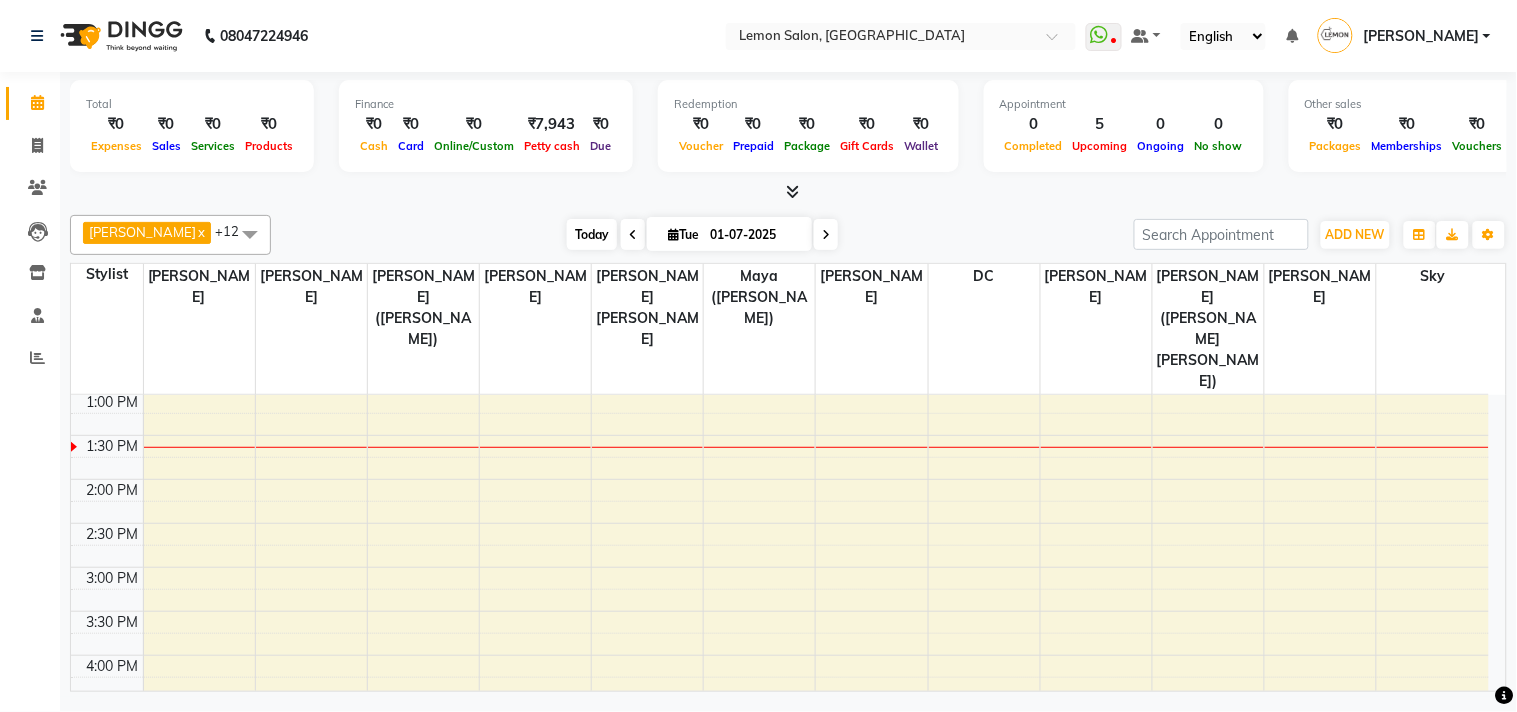 click on "Today" at bounding box center (592, 234) 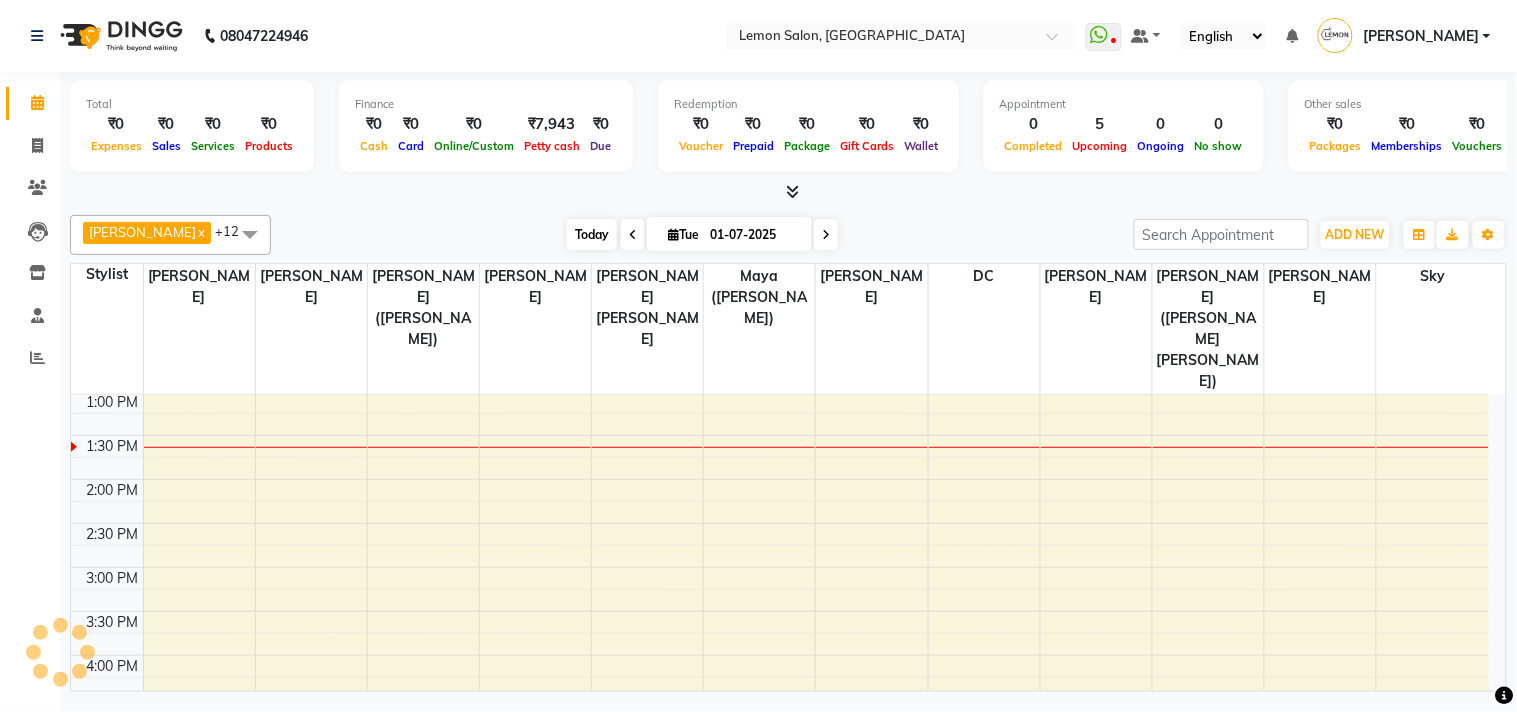 scroll, scrollTop: 355, scrollLeft: 0, axis: vertical 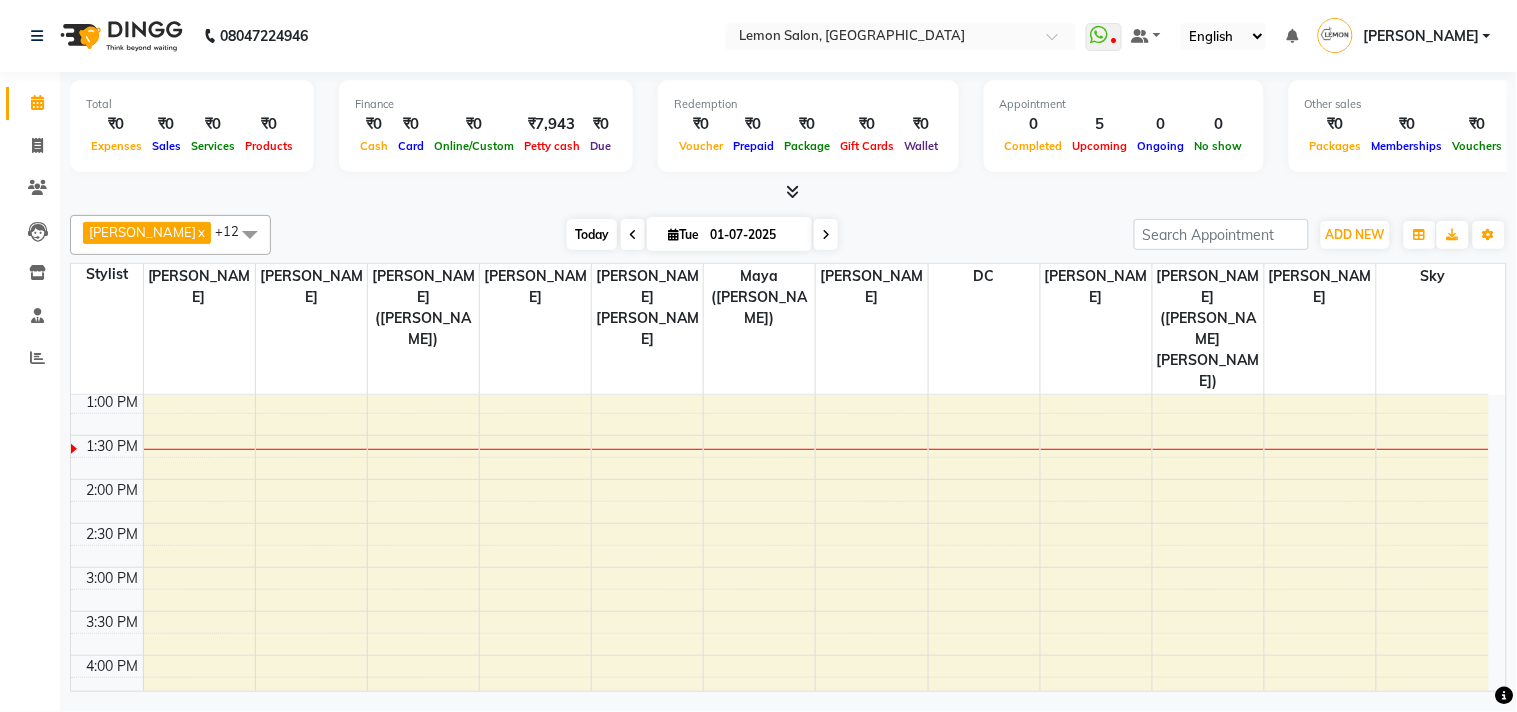 click on "Today" at bounding box center [592, 234] 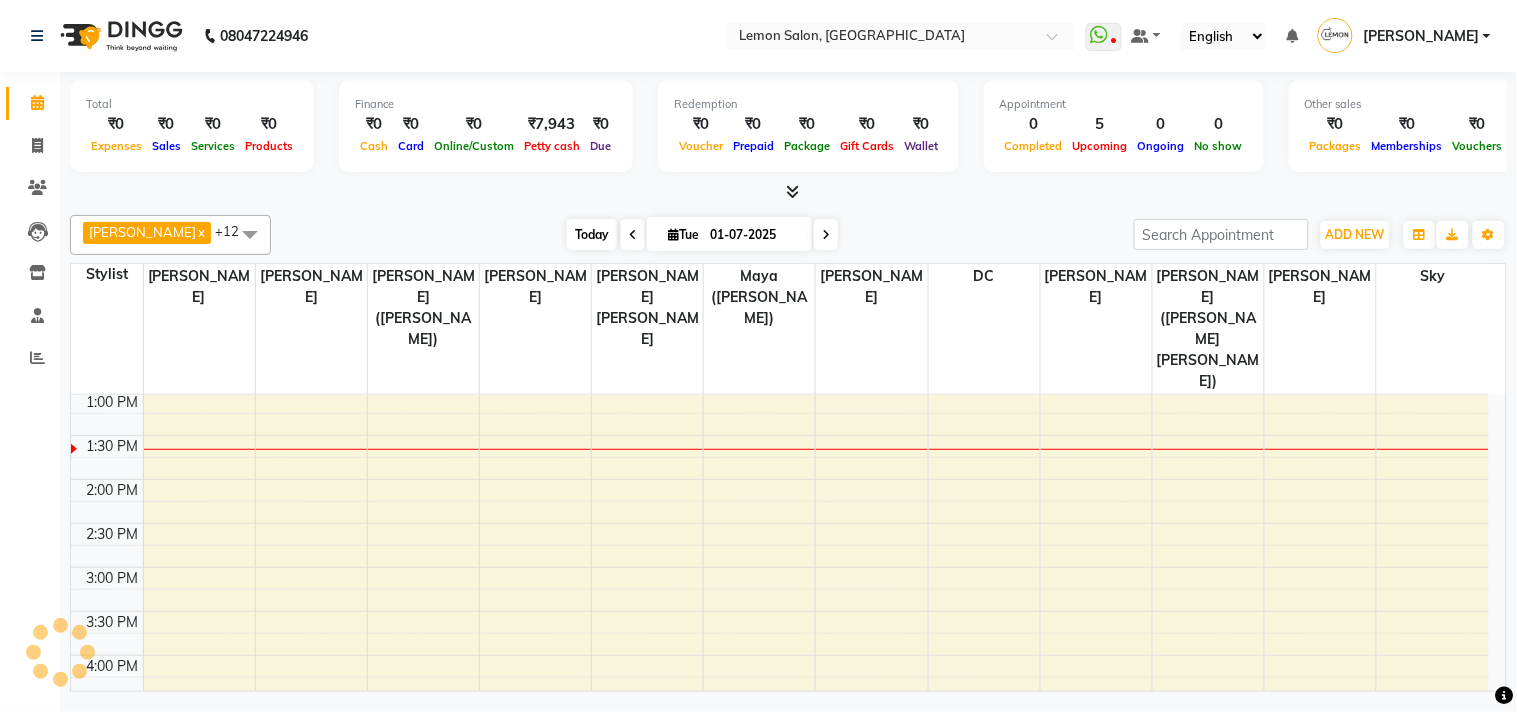 scroll, scrollTop: 355, scrollLeft: 0, axis: vertical 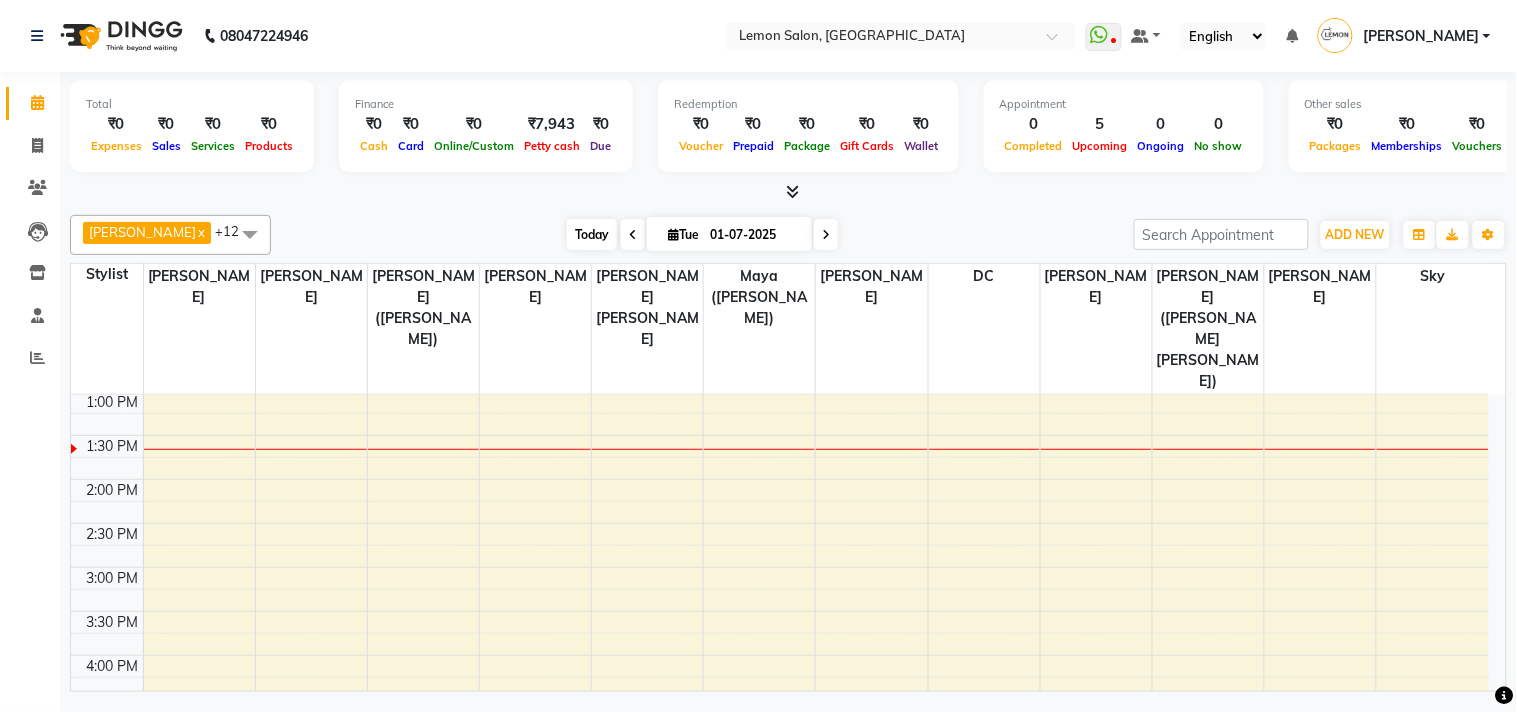 click on "Today" at bounding box center [592, 234] 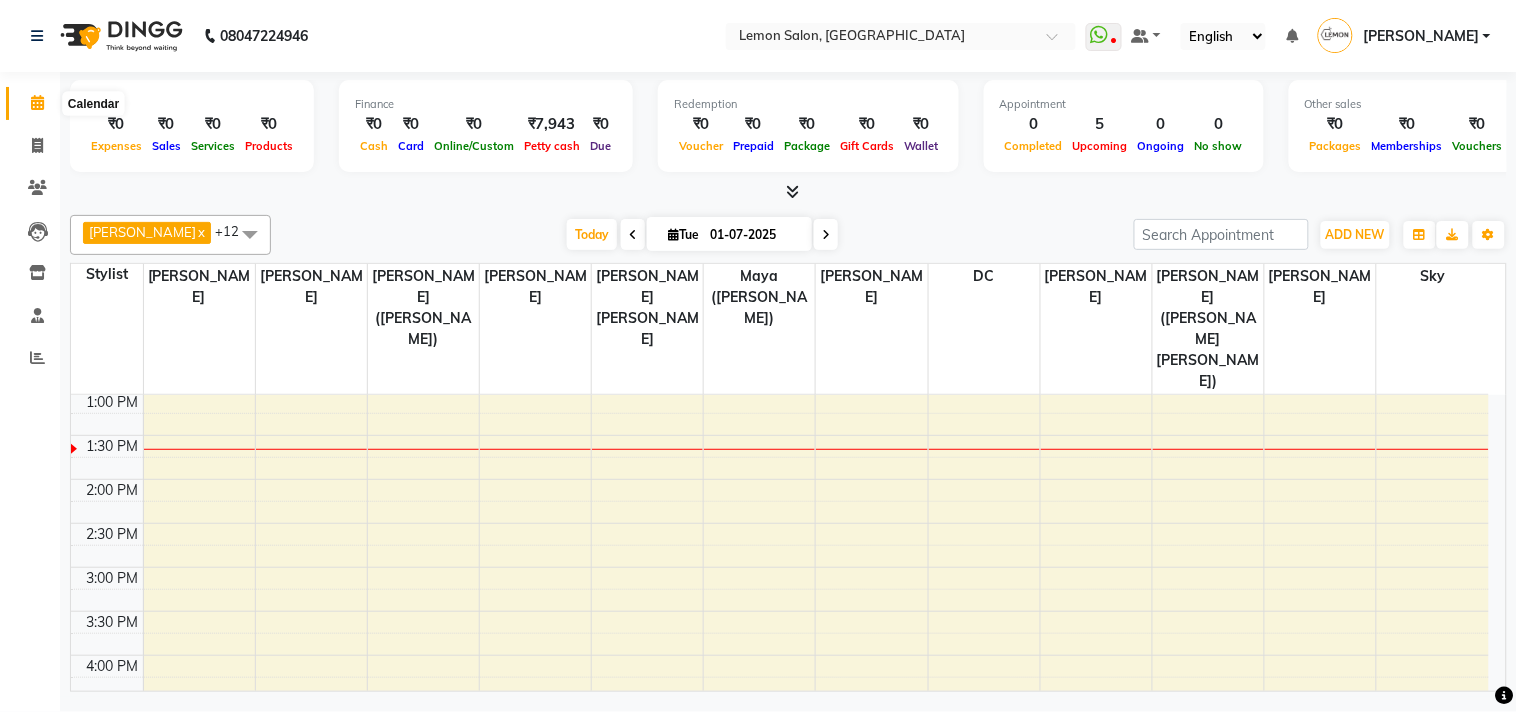 click 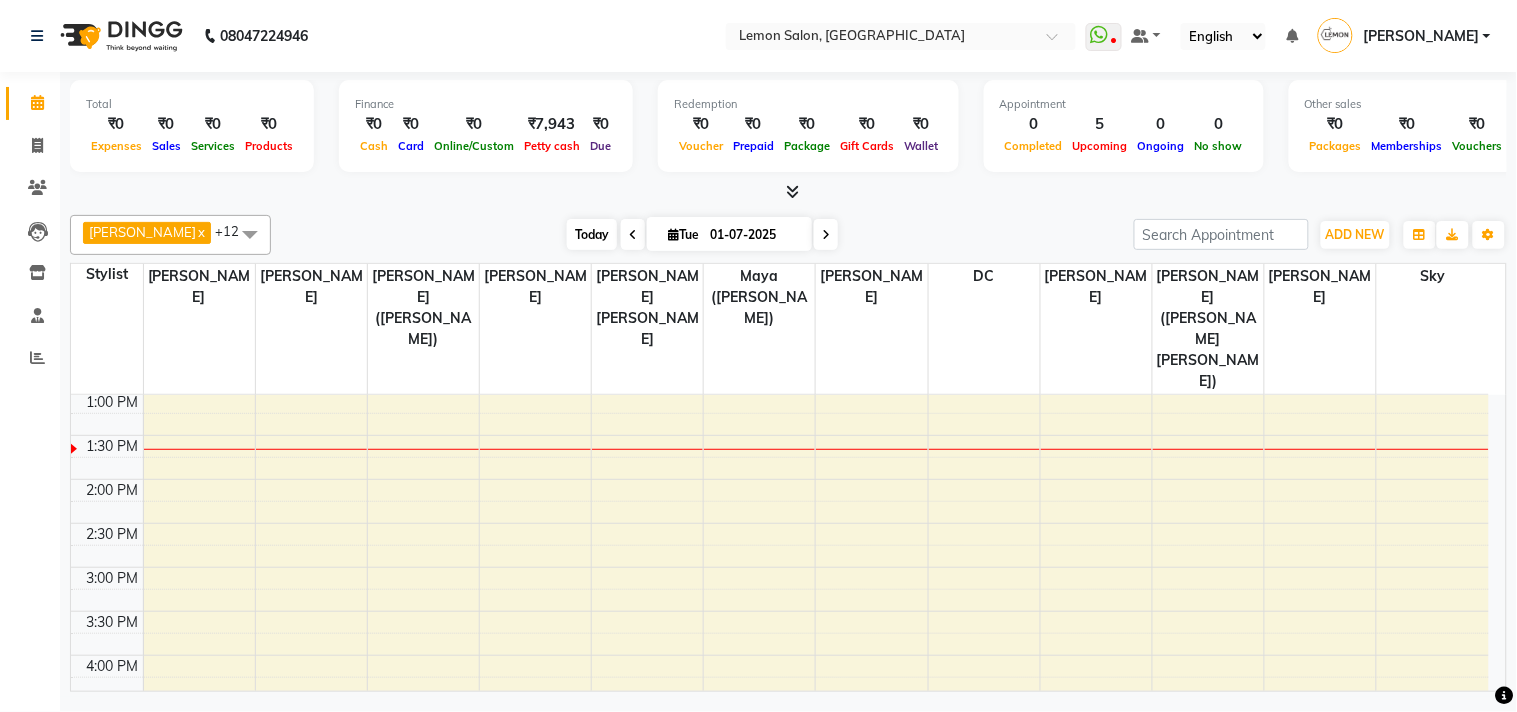 click on "Today" at bounding box center [592, 234] 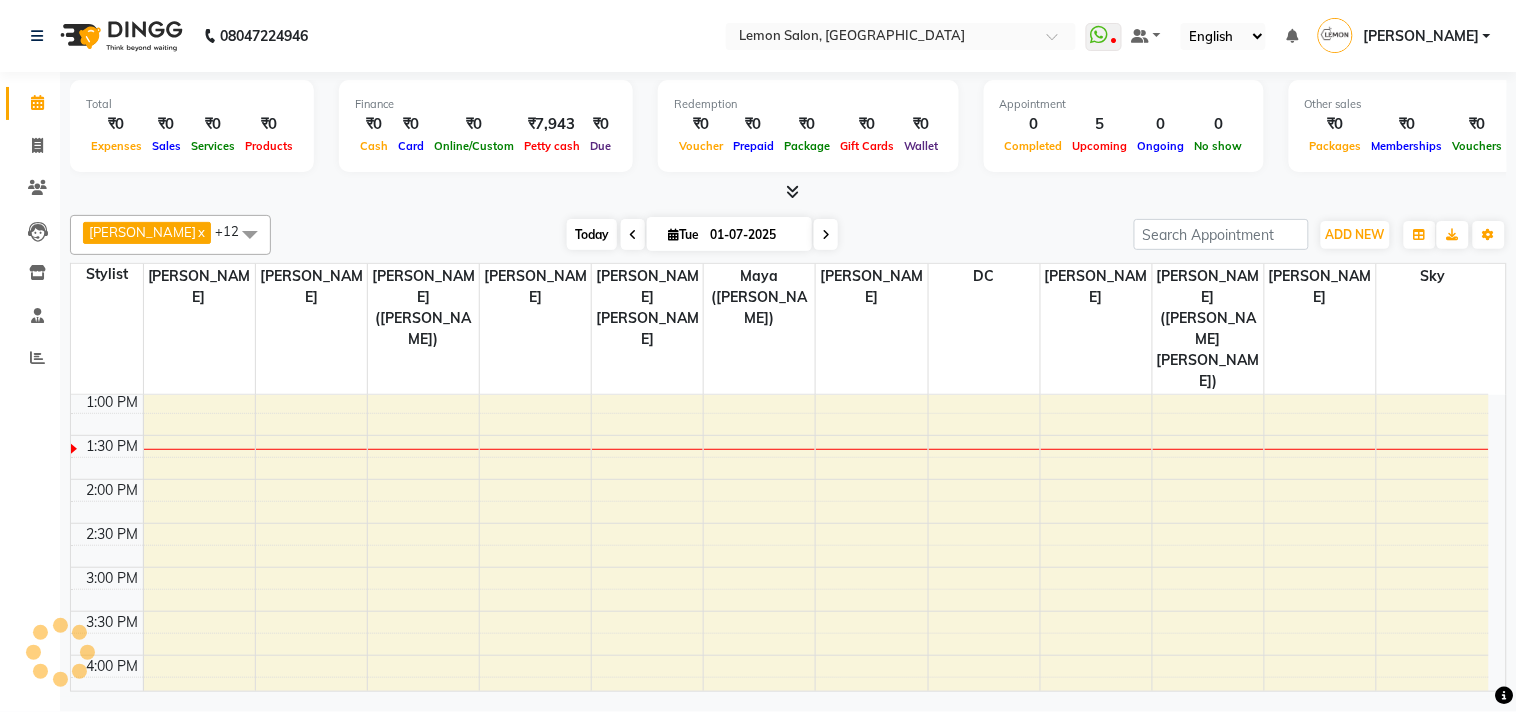 scroll, scrollTop: 355, scrollLeft: 0, axis: vertical 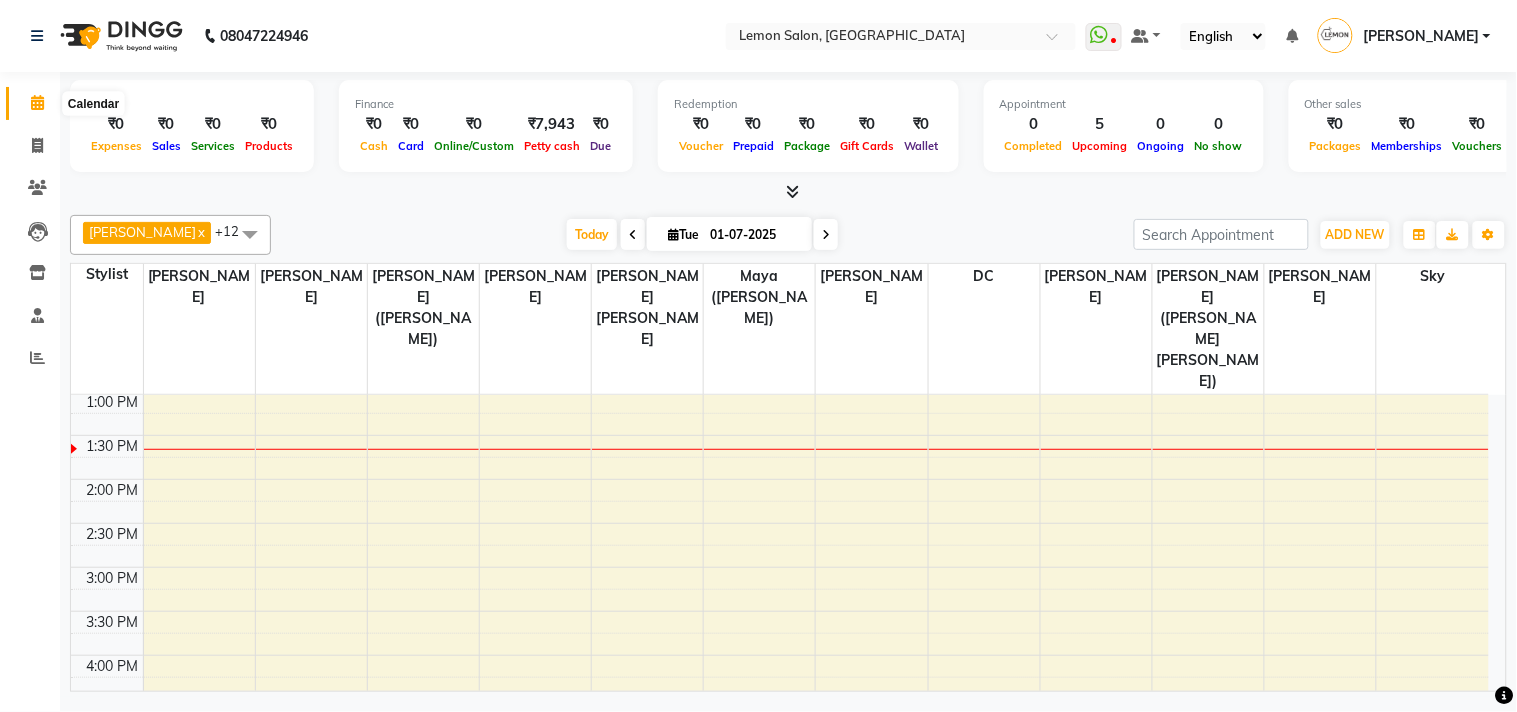click 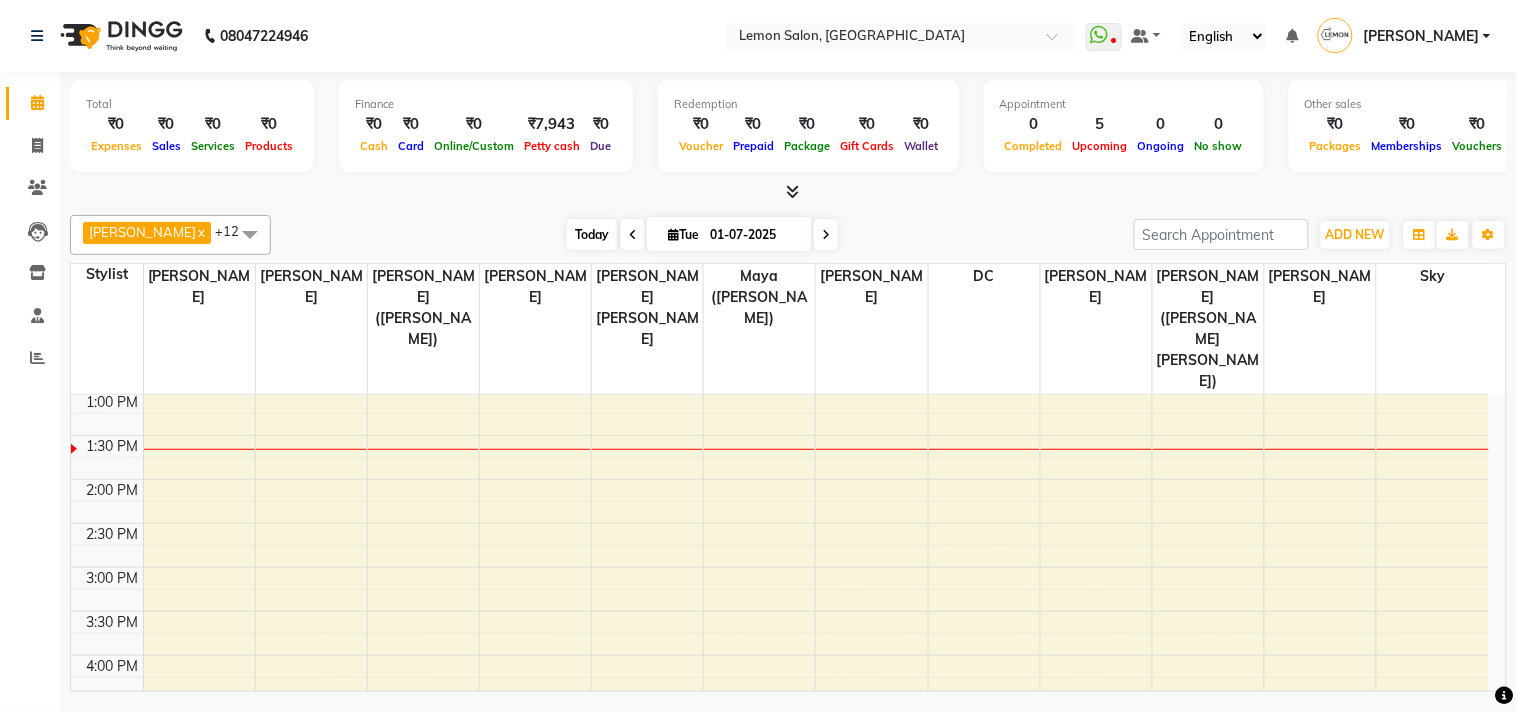 click on "Today" at bounding box center [592, 234] 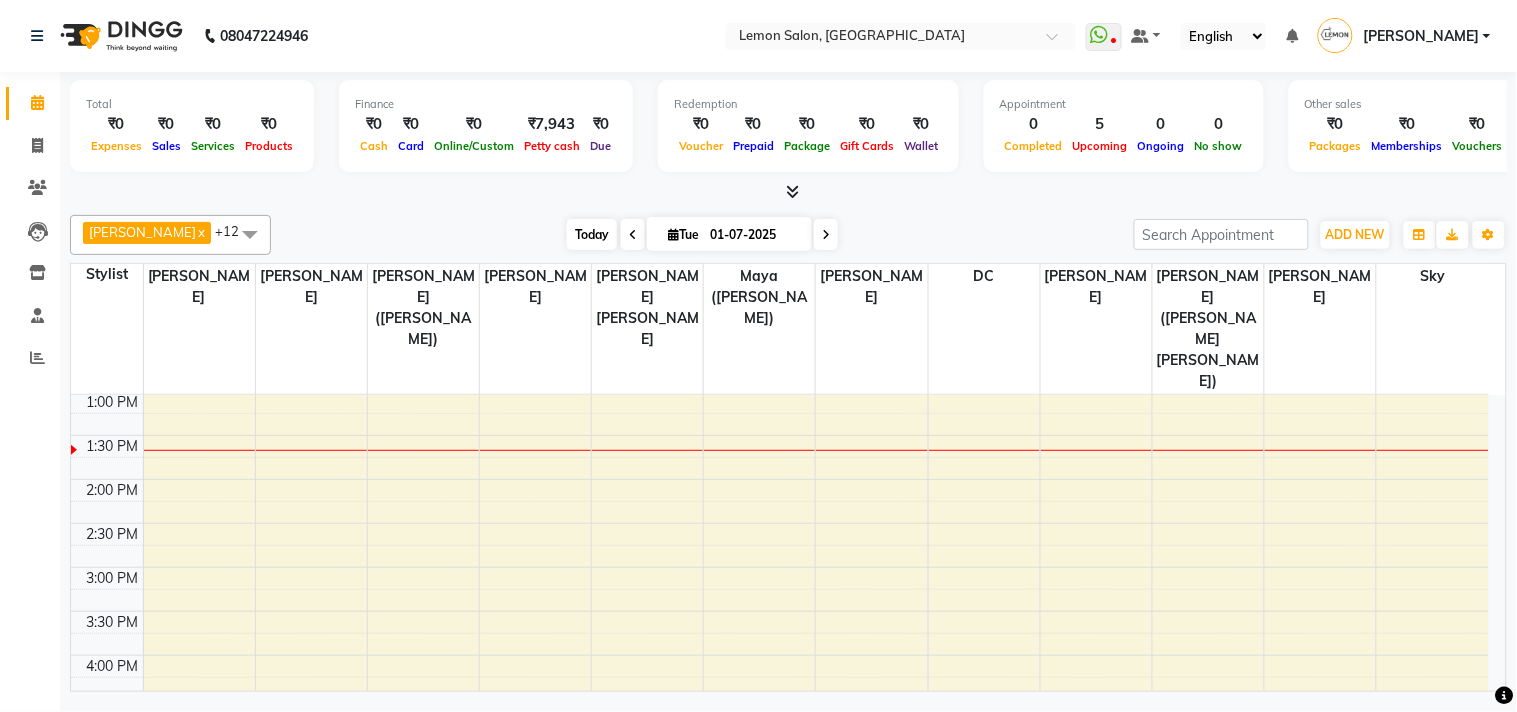 click on "Today" at bounding box center [592, 234] 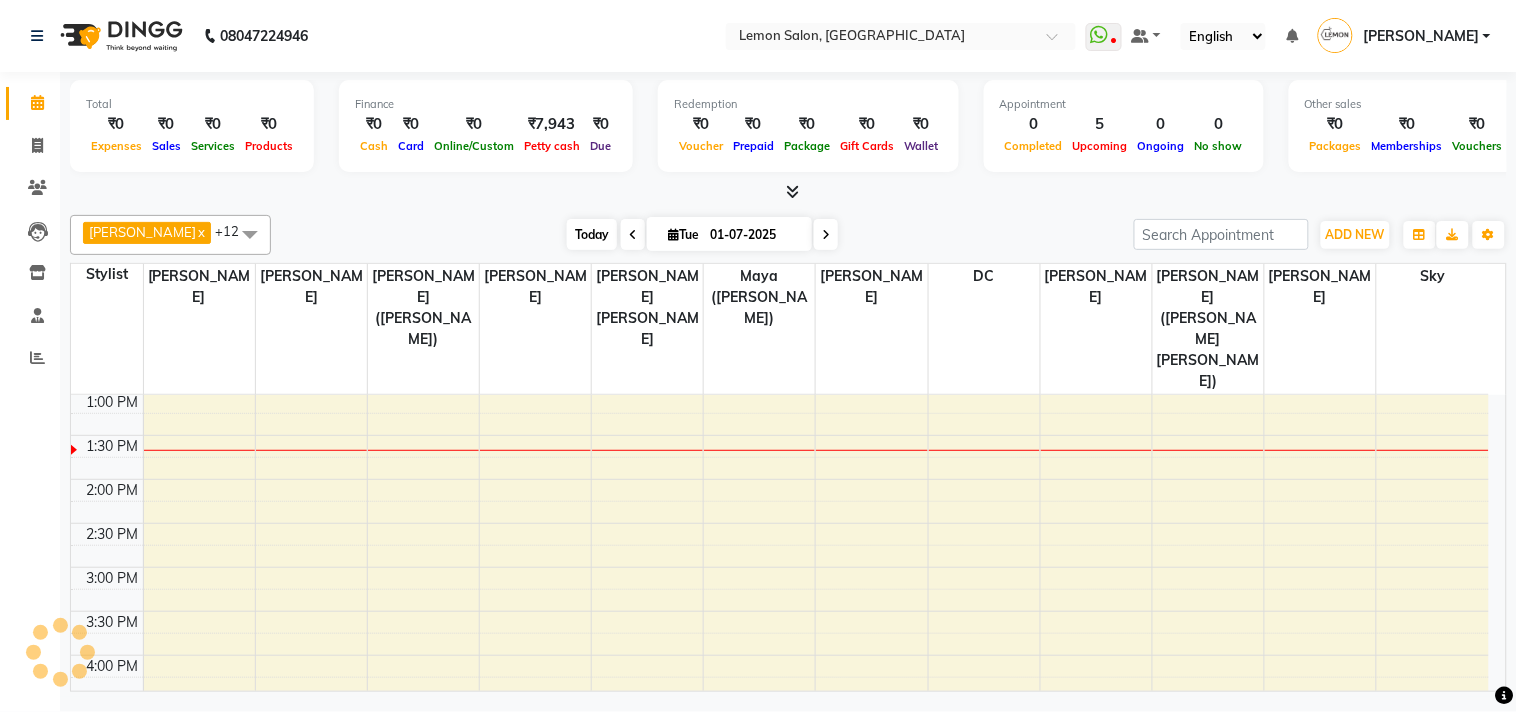 scroll, scrollTop: 355, scrollLeft: 0, axis: vertical 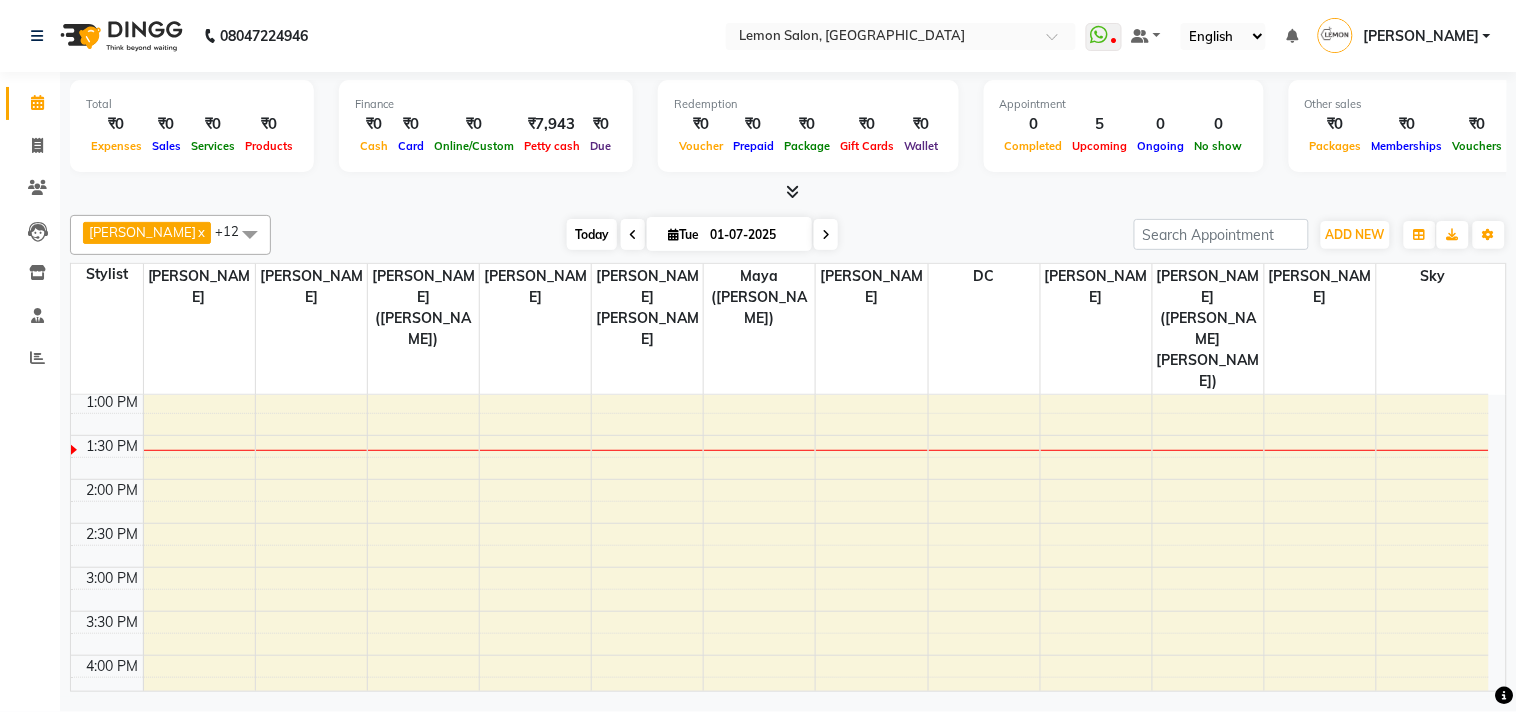 click on "Today" at bounding box center [592, 234] 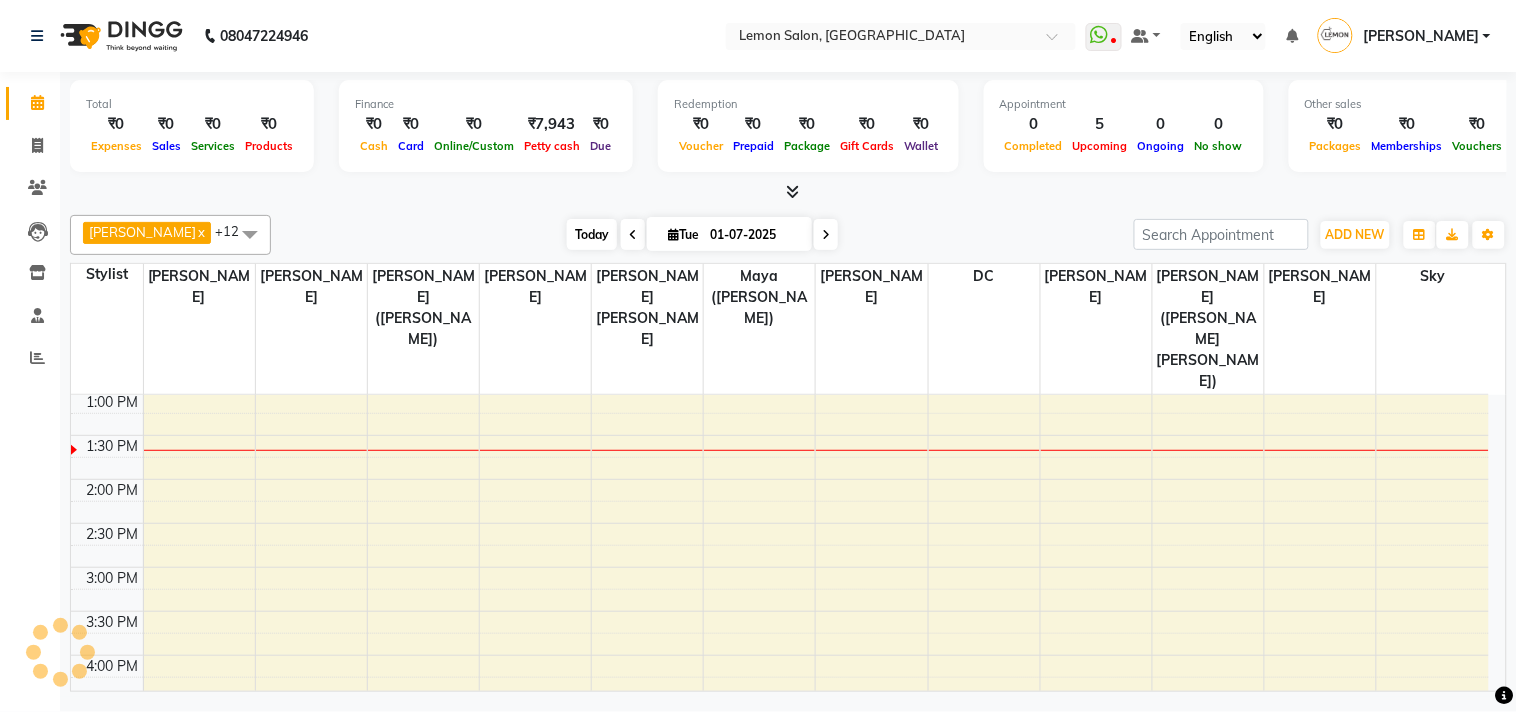 scroll, scrollTop: 355, scrollLeft: 0, axis: vertical 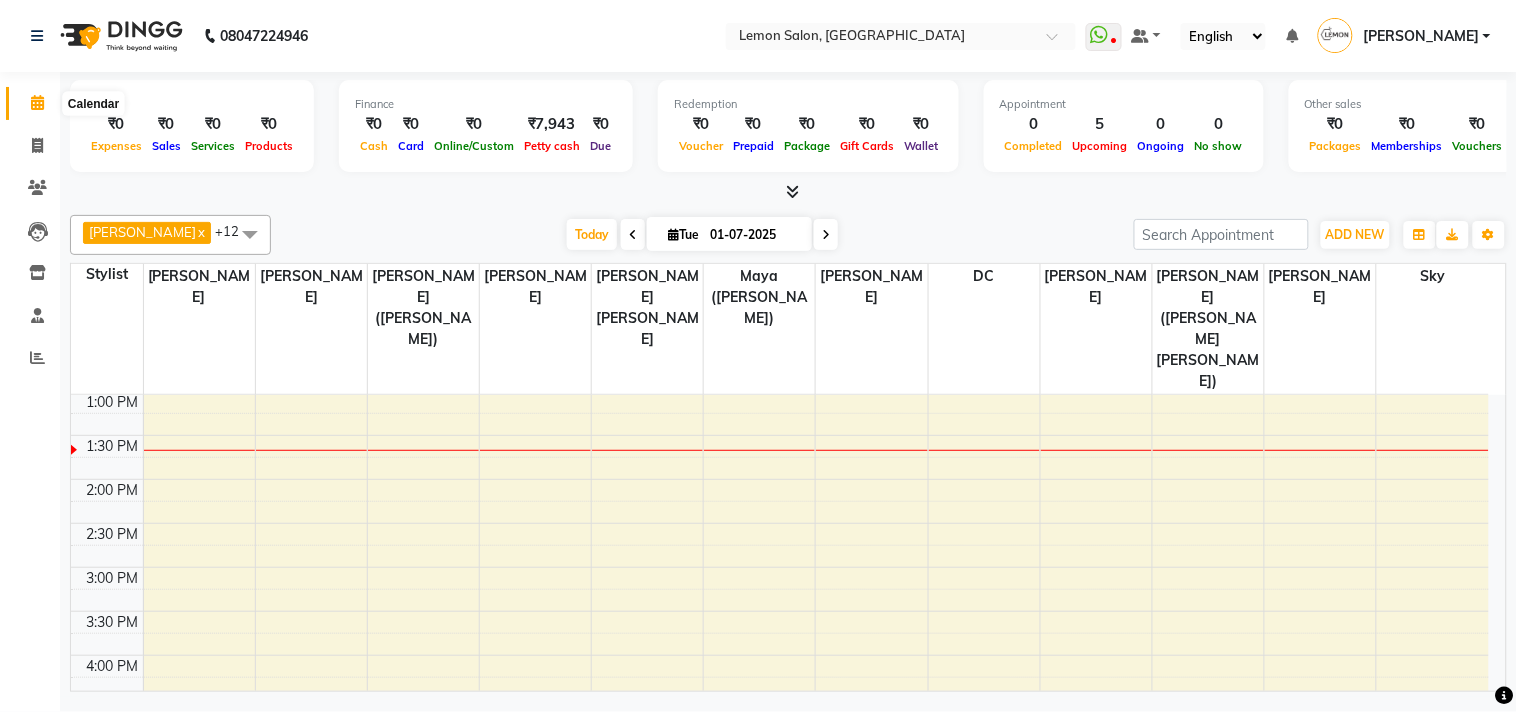 click 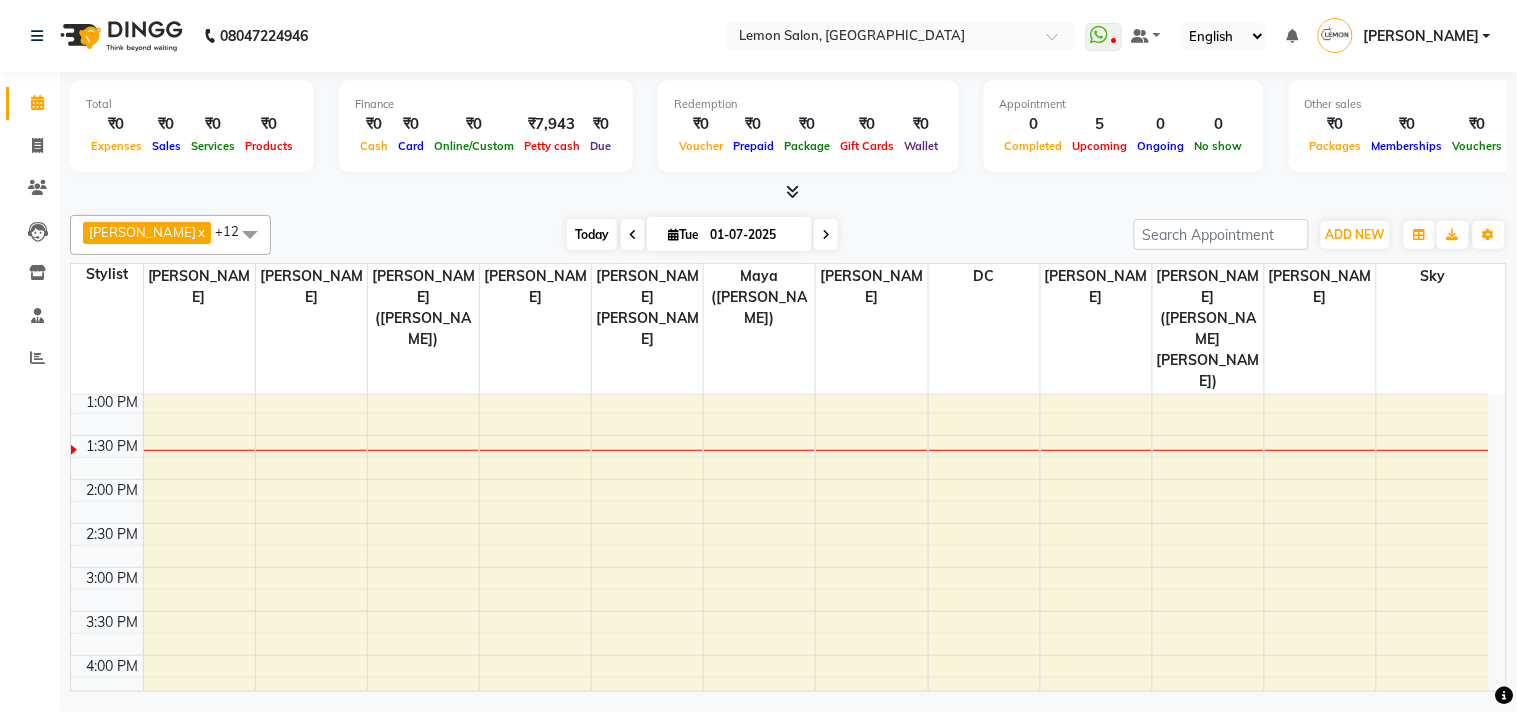 click on "Today" at bounding box center [592, 234] 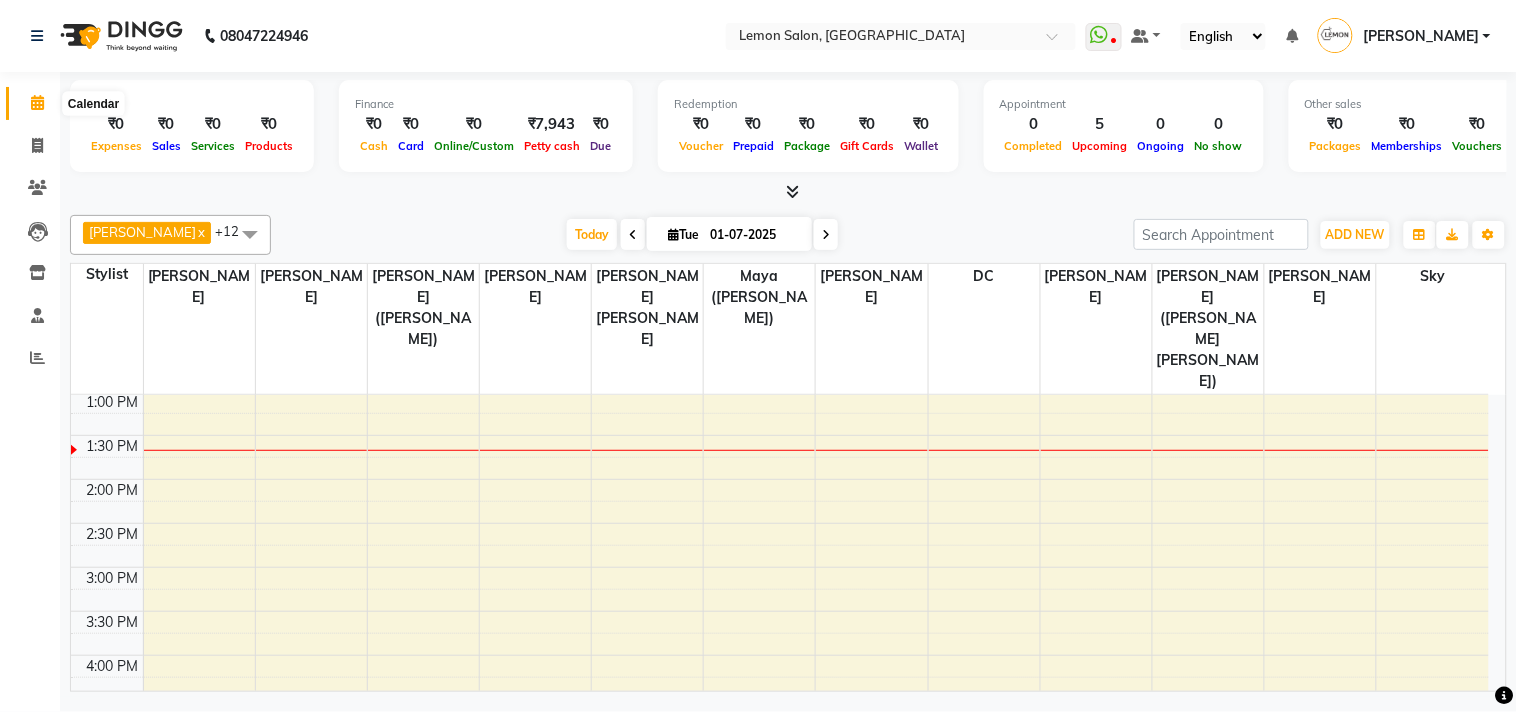 click 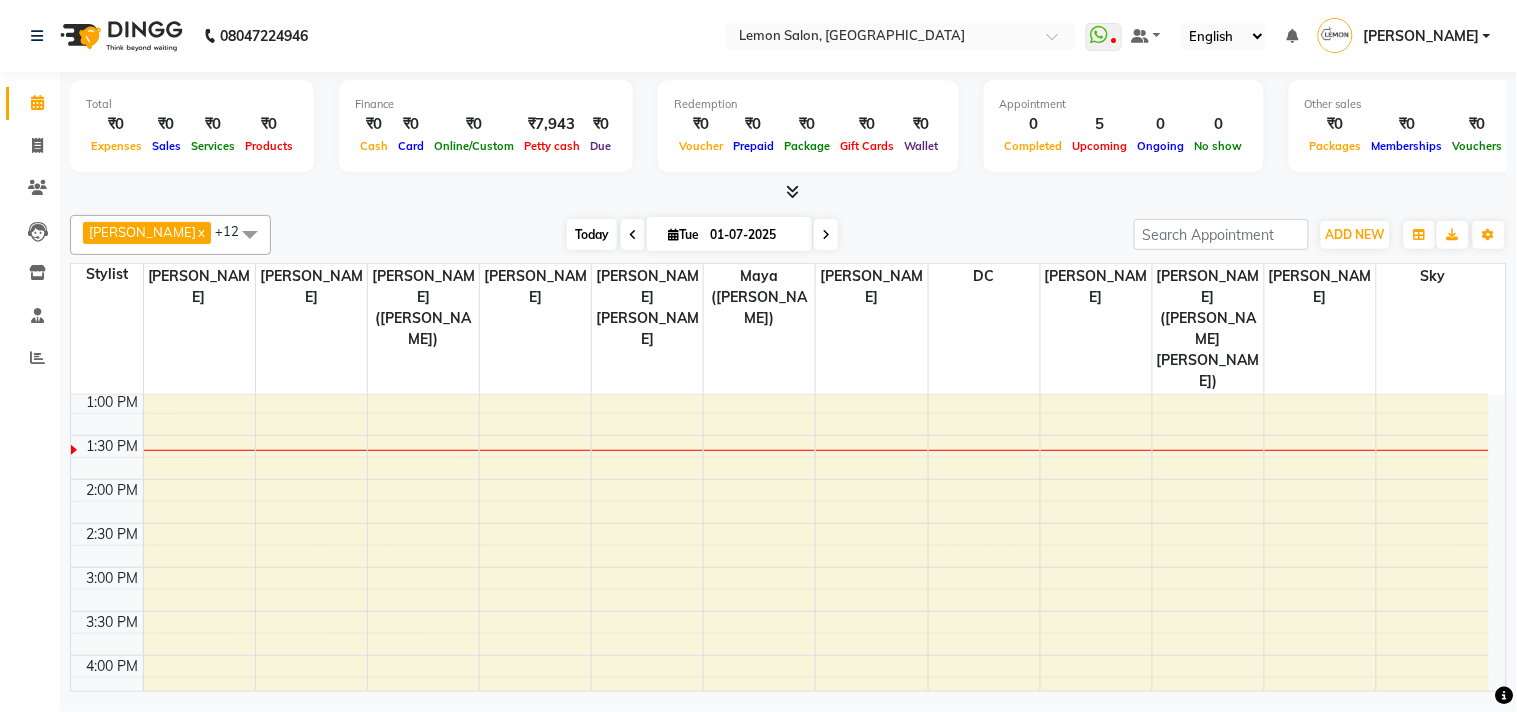click on "Today" at bounding box center [592, 234] 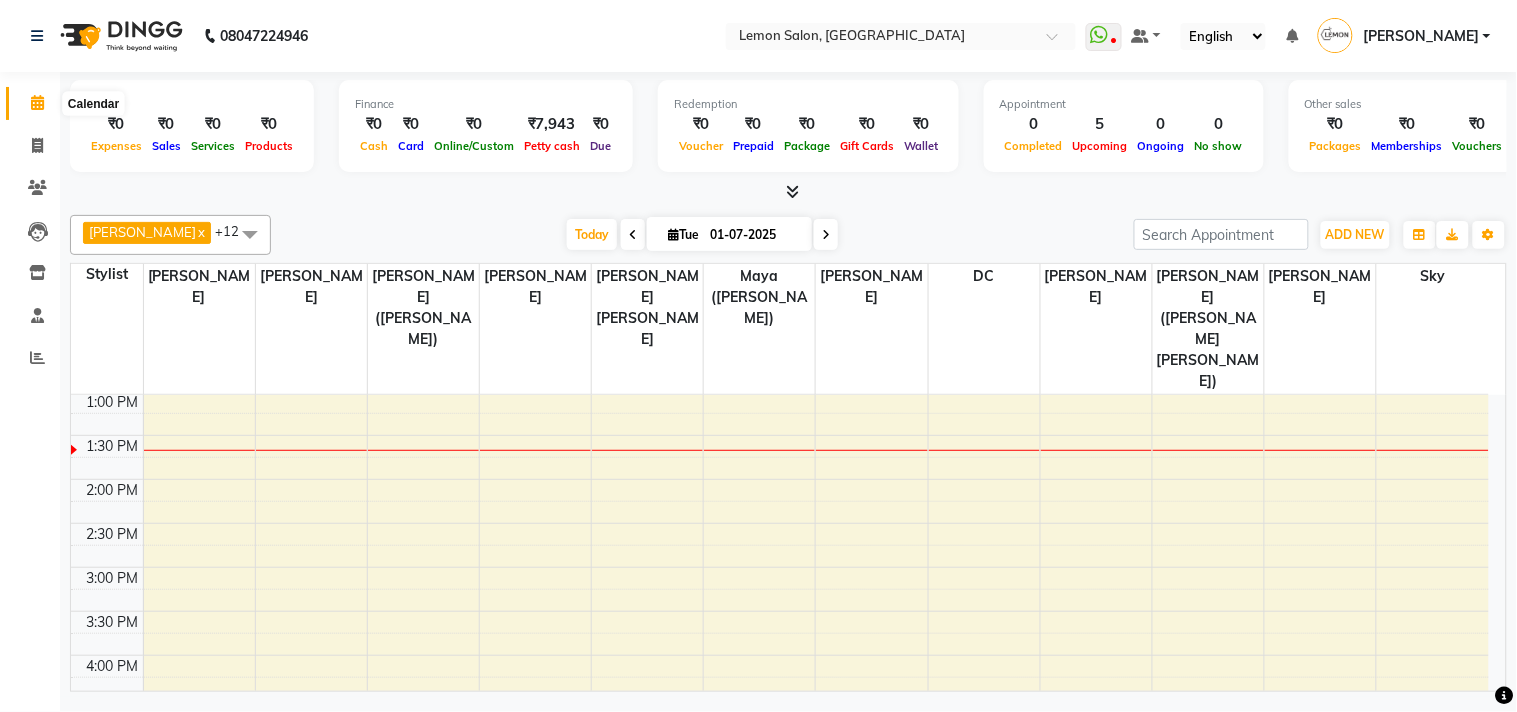 click 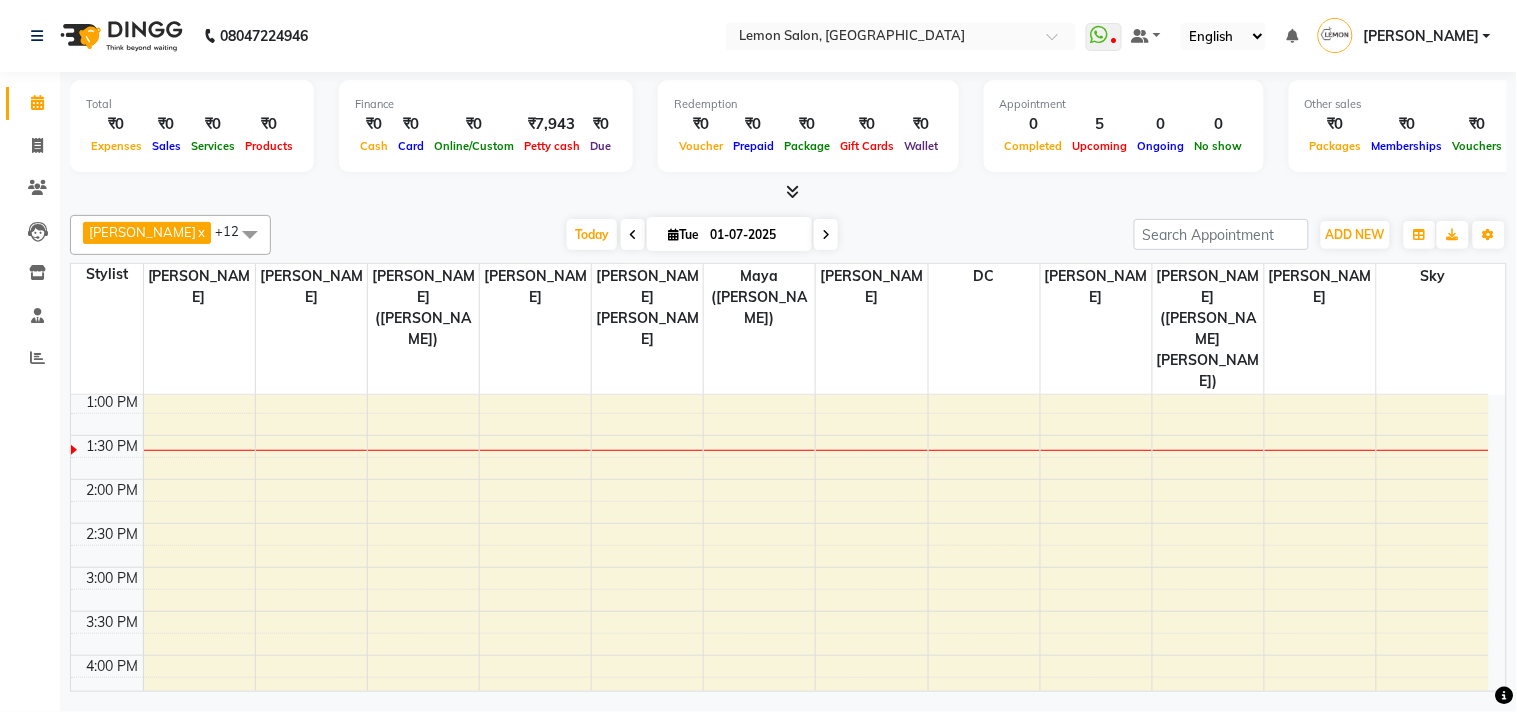 click 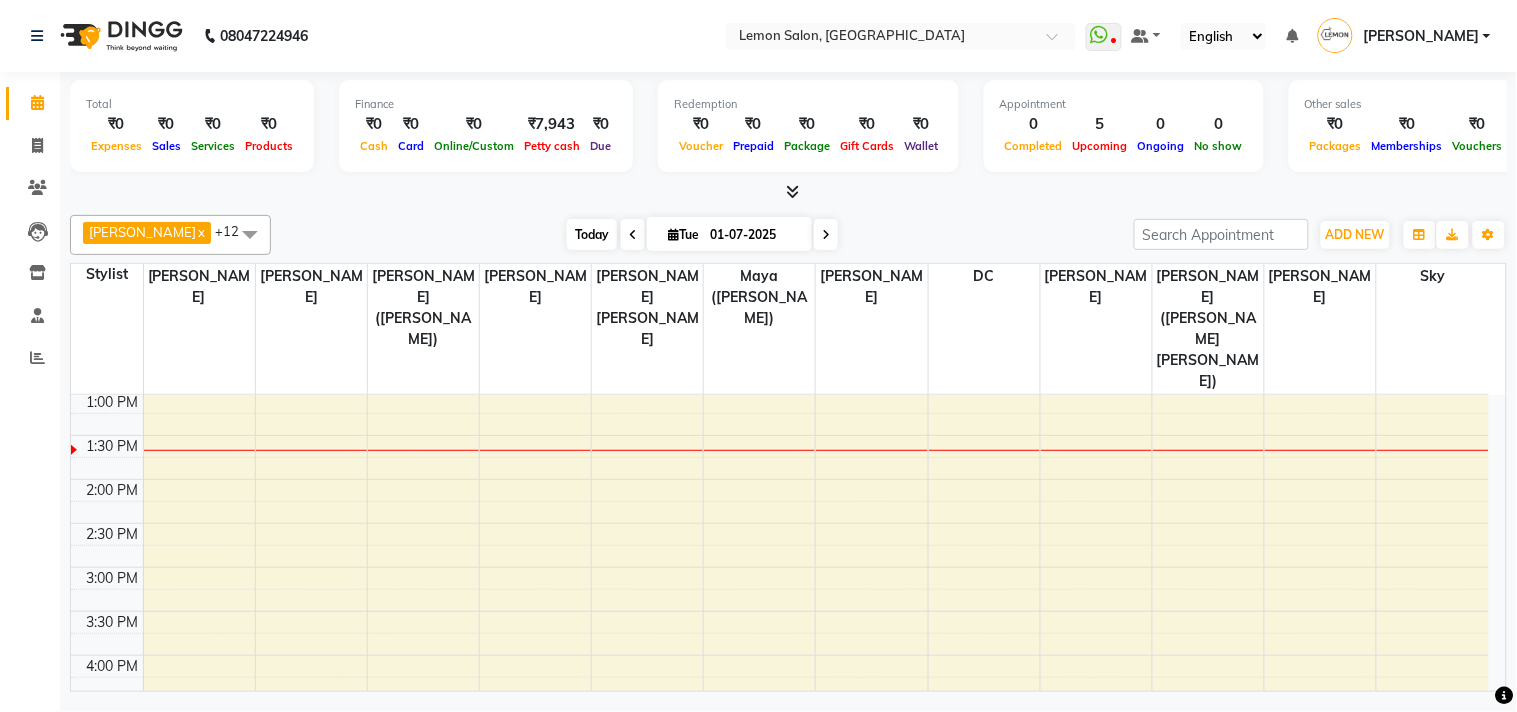 click on "Today" at bounding box center [592, 234] 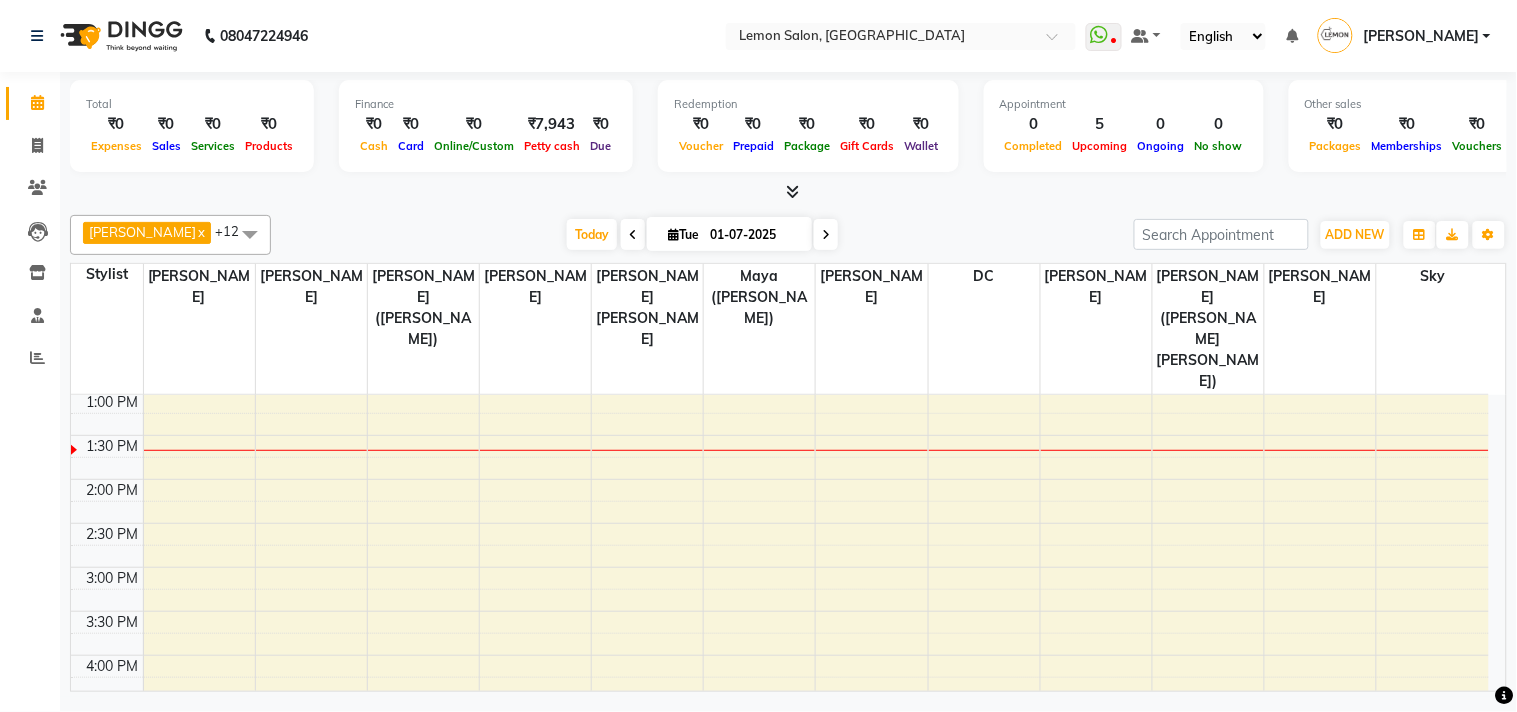 click on "Aakash Buchiude  x Azaz Kassara  x DC  x Geeta Govind Rajput  x Kanchan (Shrushti Siddhesh Rahate)  x Kashif Salmani  x Maya (Nanda Shahi)  x Raju Salmani  x Sameer (Izhar Salmani)  x Sana Rashid Shaikh   x Sandhaya Balu Gade  x Sky   x Wasim Mansoori  x +12 Select All Alam Arun Arndive DC Faheem Malik Gufran Salmani Manisha Malviya Payal Maurya Riya Adawade Shoeb Salmani Kandivali Swati Sharma Yunus Yusuf Shaikh Today  Tue 01-07-2025 Toggle Dropdown Add Appointment Add Invoice Add Expense Add Attendance Add Client Toggle Dropdown Add Appointment Add Invoice Add Expense Add Attendance Add Client ADD NEW Toggle Dropdown Add Appointment Add Invoice Add Expense Add Attendance Add Client Aakash Buchiude  x Azaz Kassara  x DC  x Geeta Govind Rajput  x Kanchan (Shrushti Siddhesh Rahate)  x Kashif Salmani  x Maya (Nanda Shahi)  x Raju Salmani  x Sameer (Izhar Salmani)  x Sana Rashid Shaikh   x Sandhaya Balu Gade  x Sky   x Wasim Mansoori  x +12 Select All Alam Arun Arndive DC Faheem Malik" at bounding box center (788, 235) 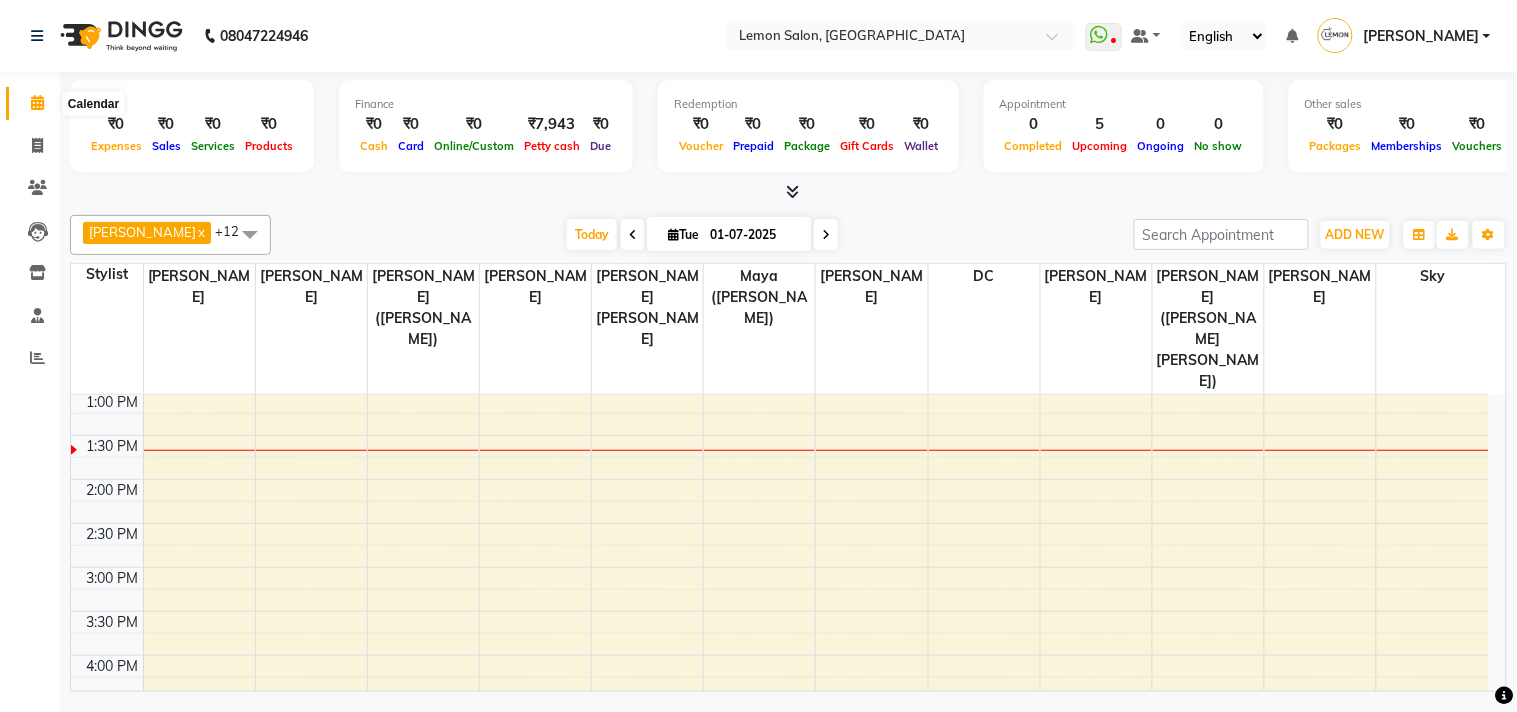 click 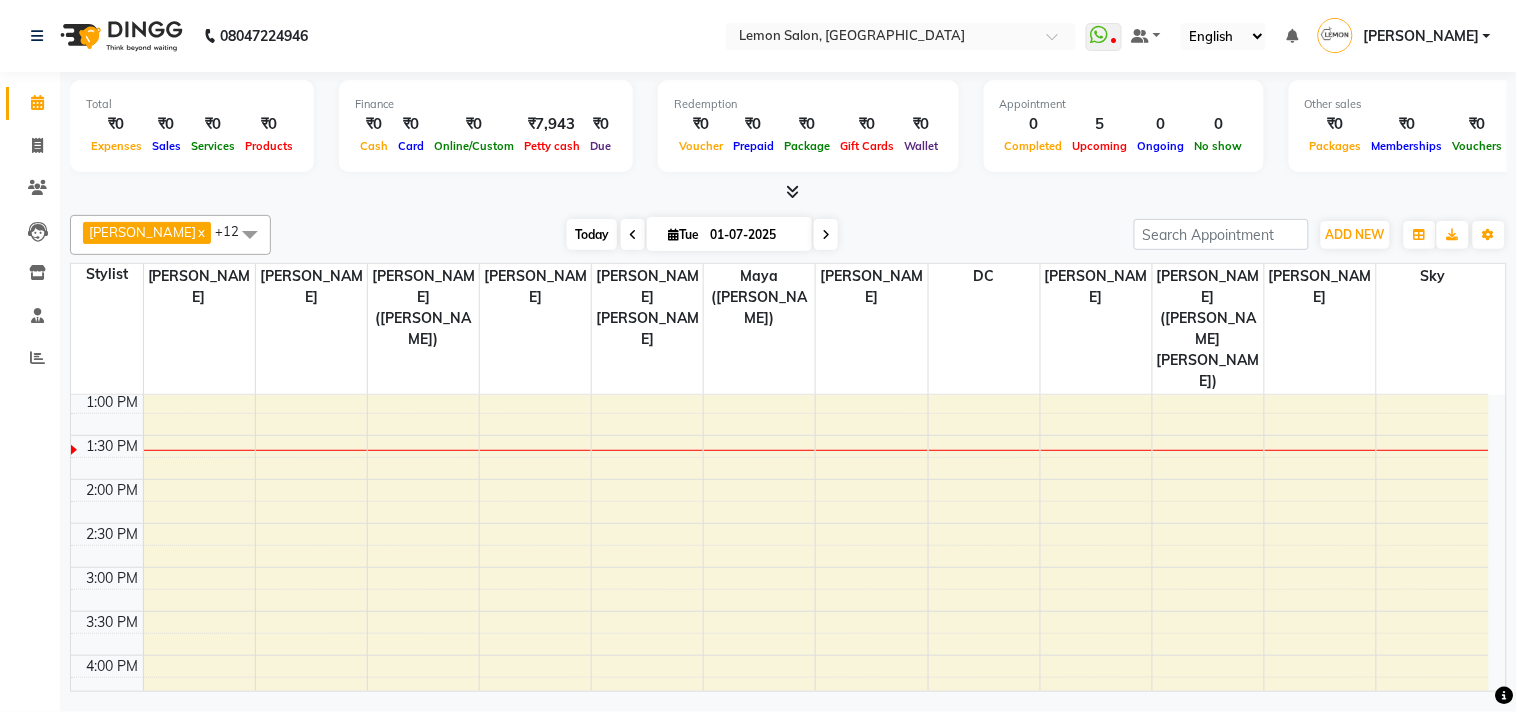 click on "Today" at bounding box center [592, 234] 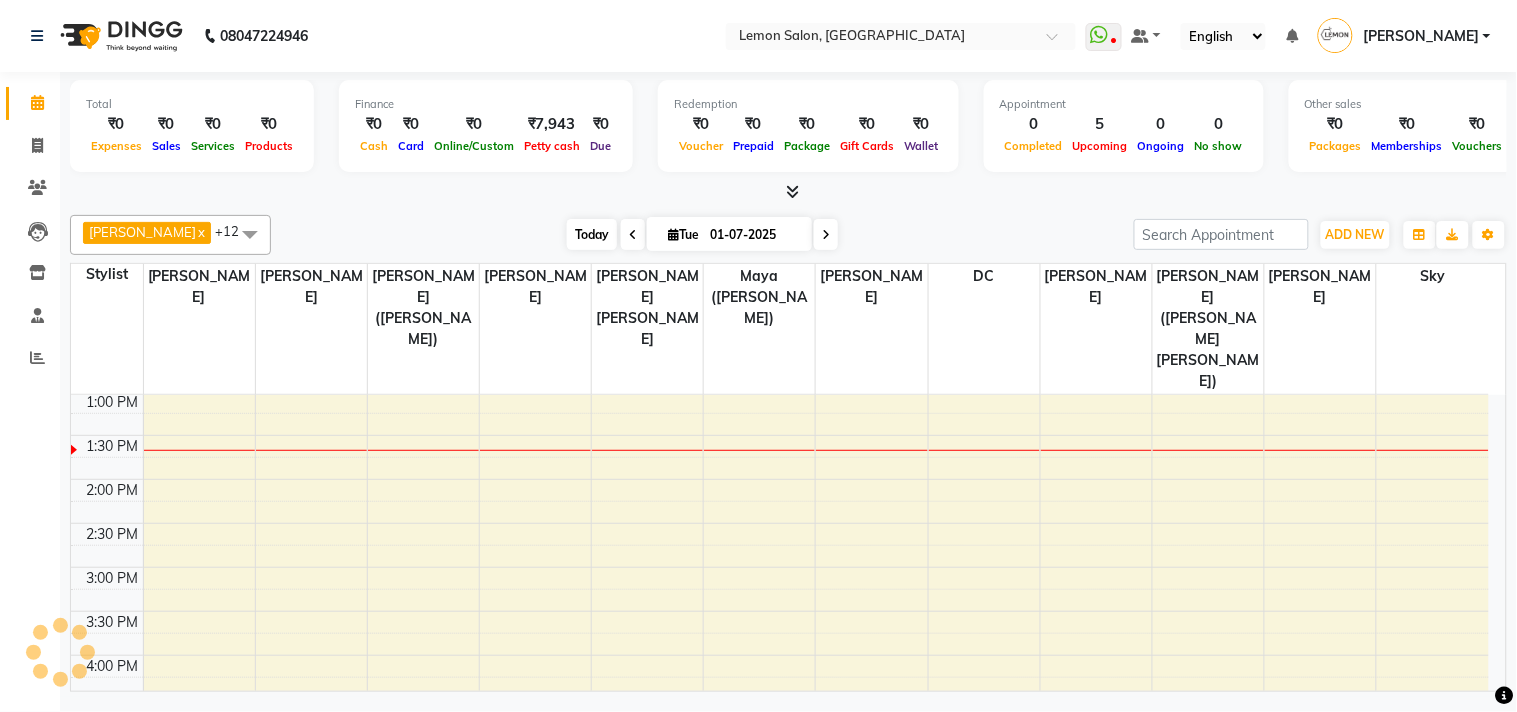 scroll, scrollTop: 355, scrollLeft: 0, axis: vertical 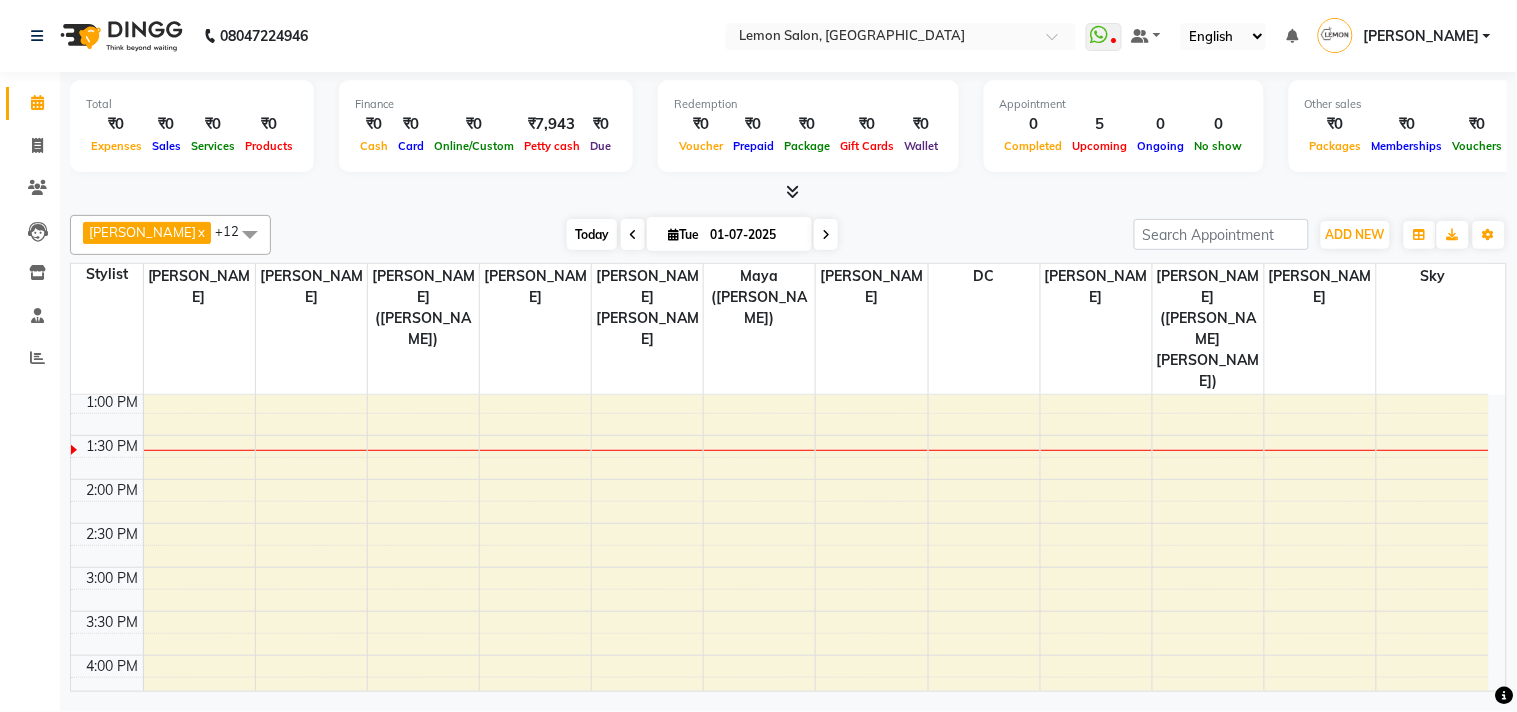 click on "Today" at bounding box center (592, 234) 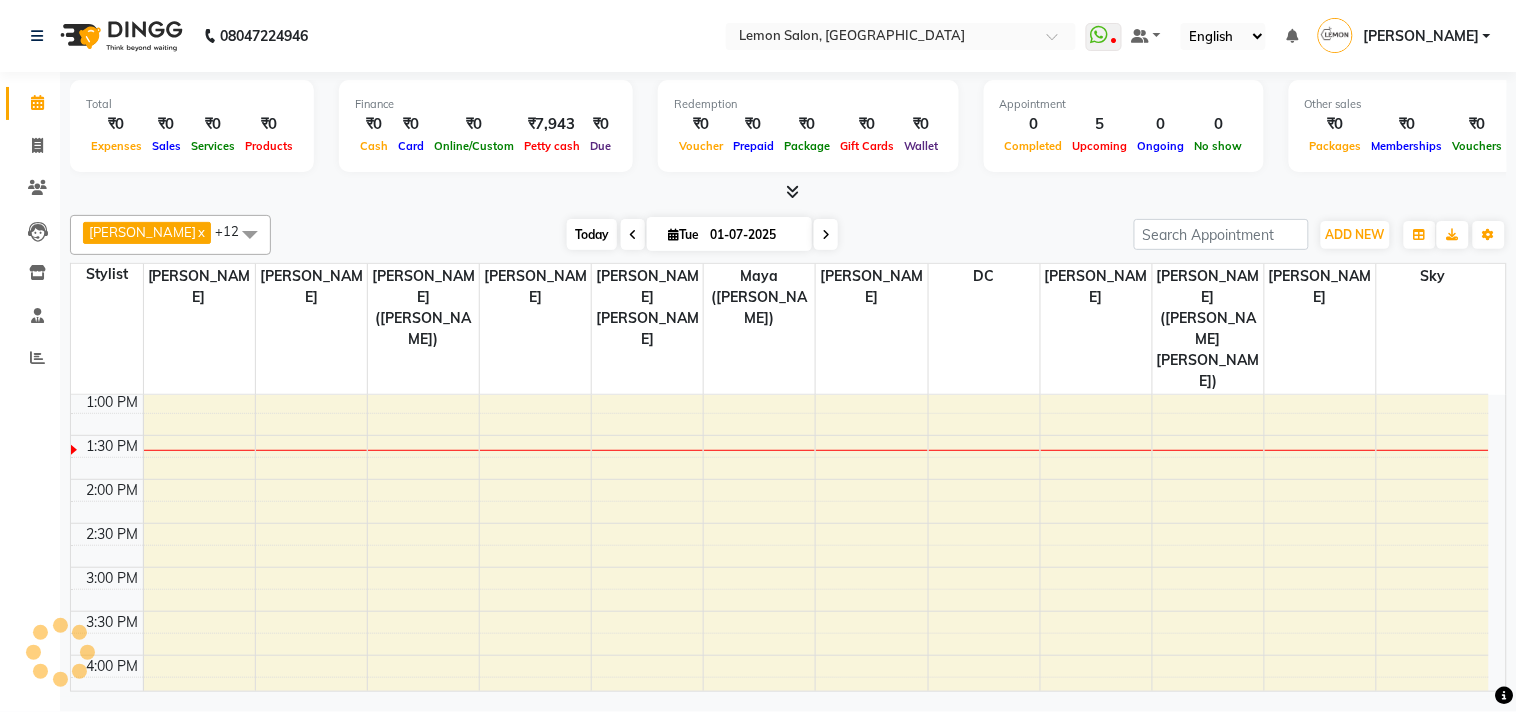 scroll, scrollTop: 355, scrollLeft: 0, axis: vertical 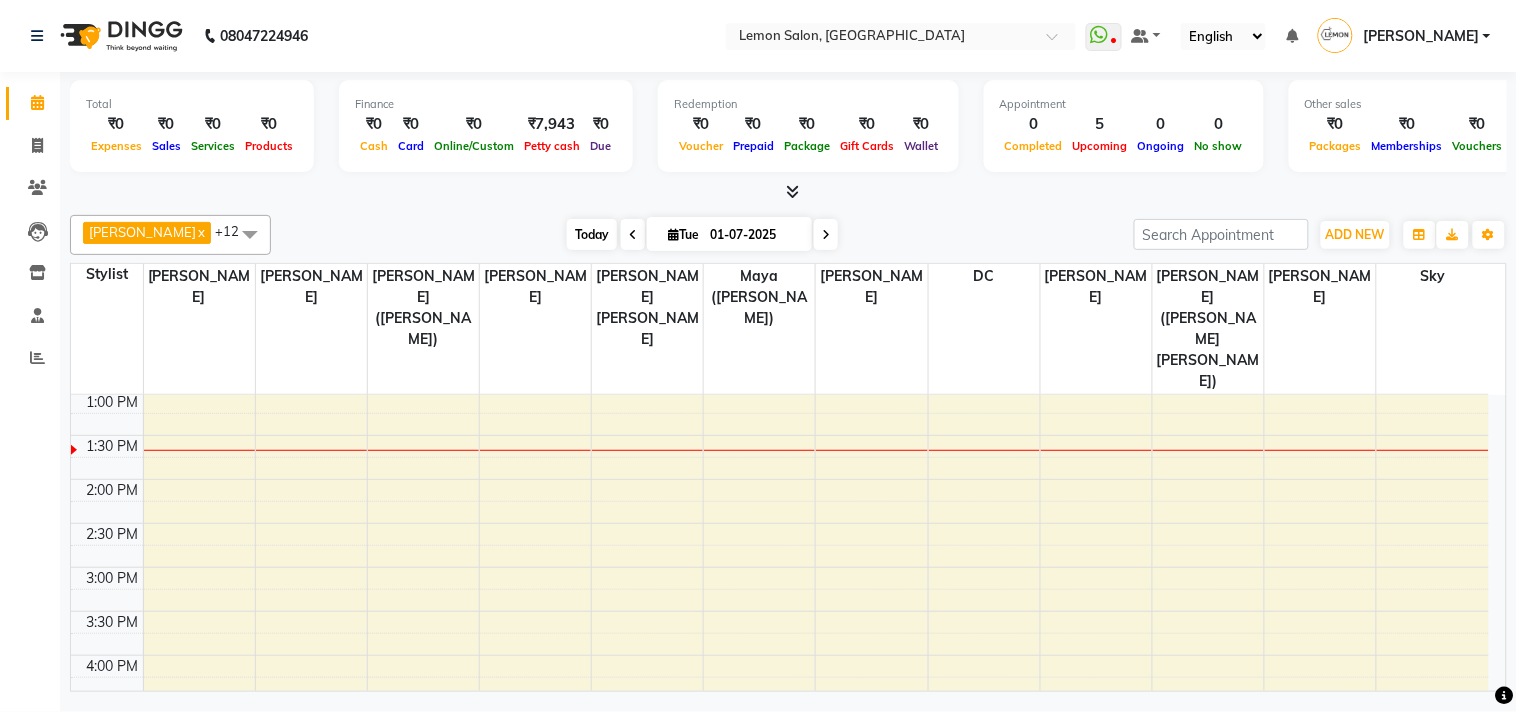 click on "Today" at bounding box center (592, 234) 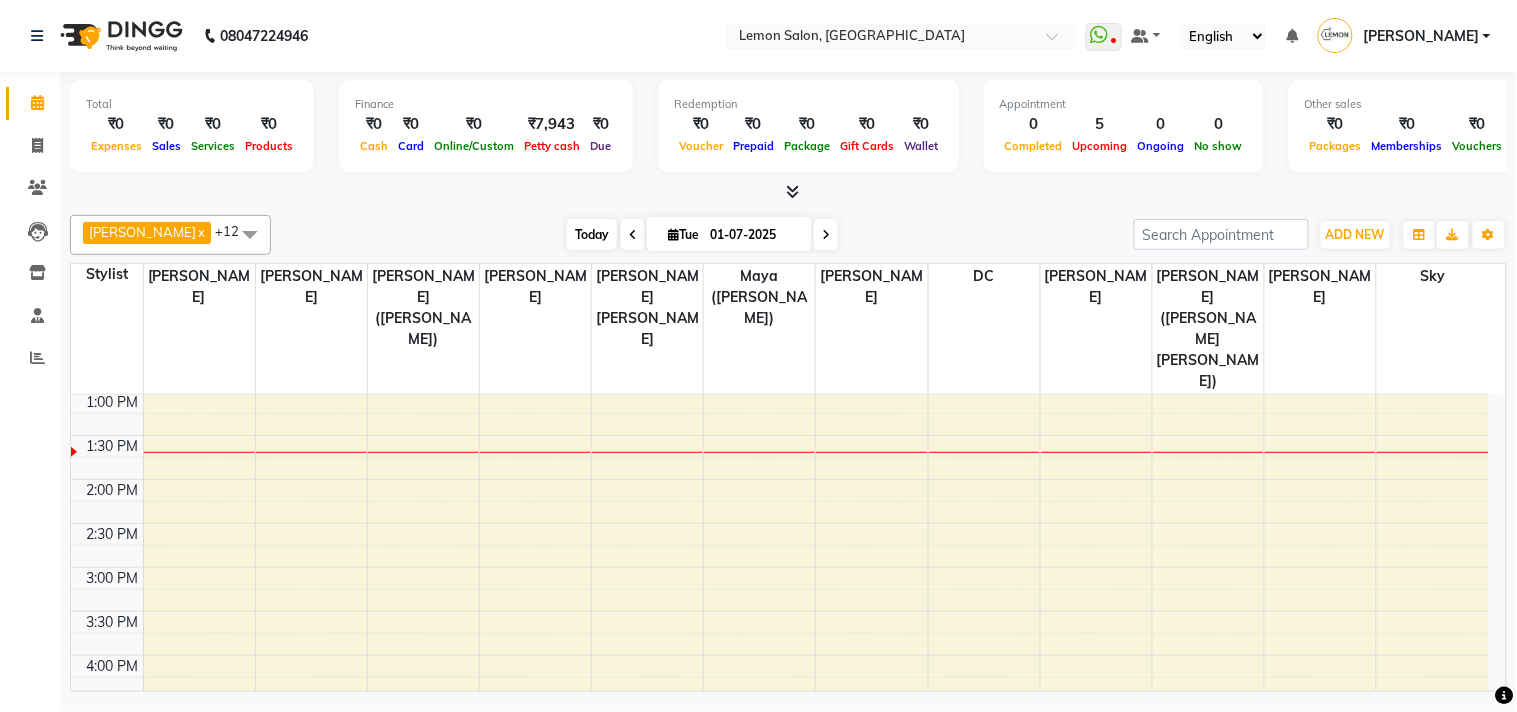 click on "Today" at bounding box center (592, 234) 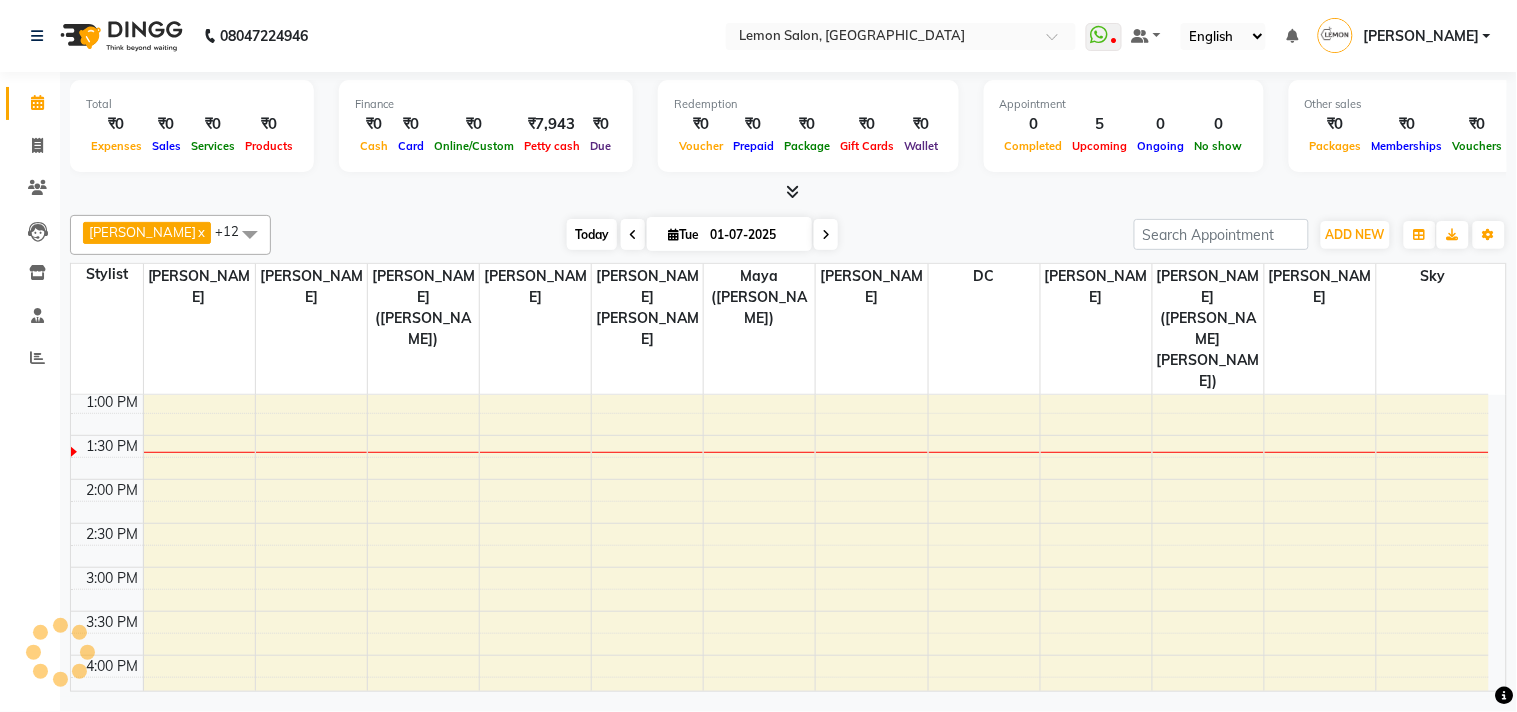 scroll, scrollTop: 355, scrollLeft: 0, axis: vertical 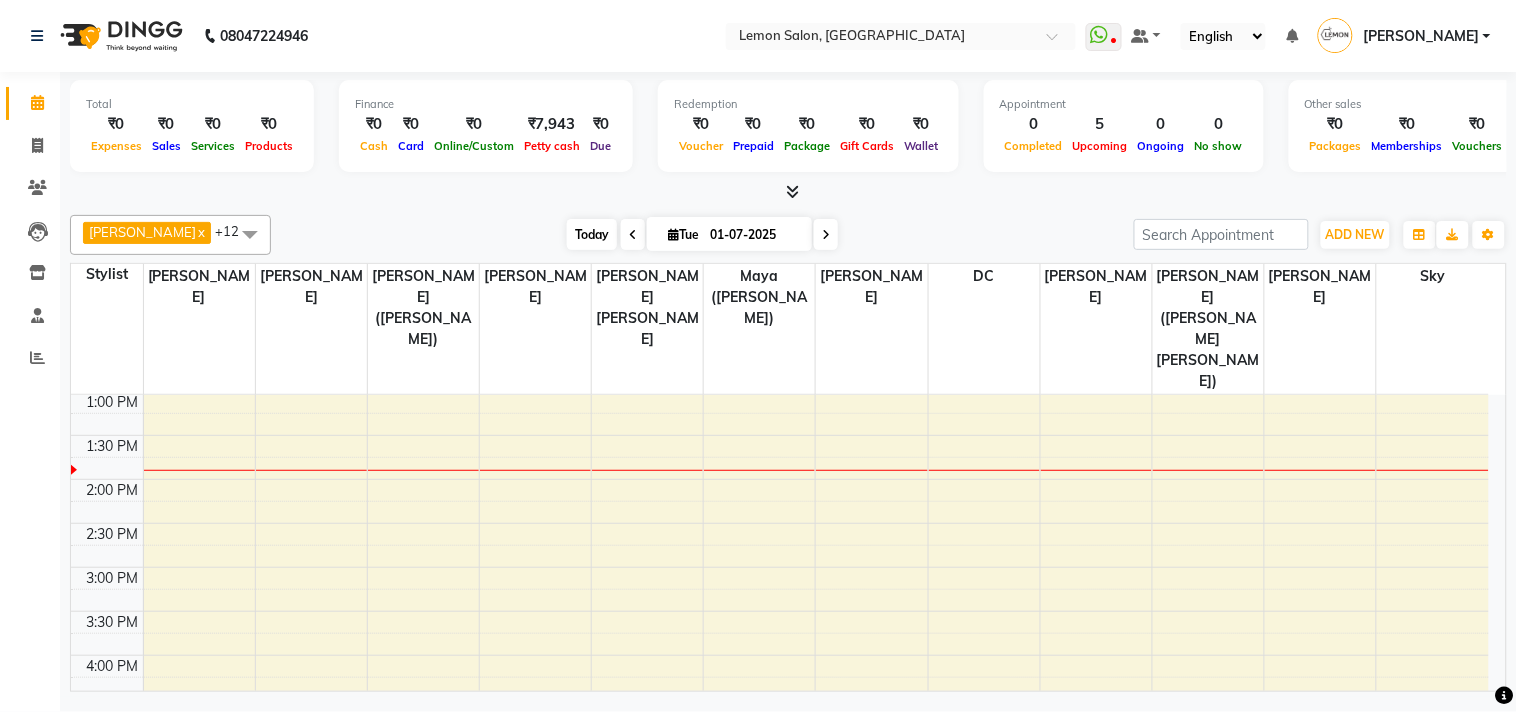 click on "Today" at bounding box center [592, 234] 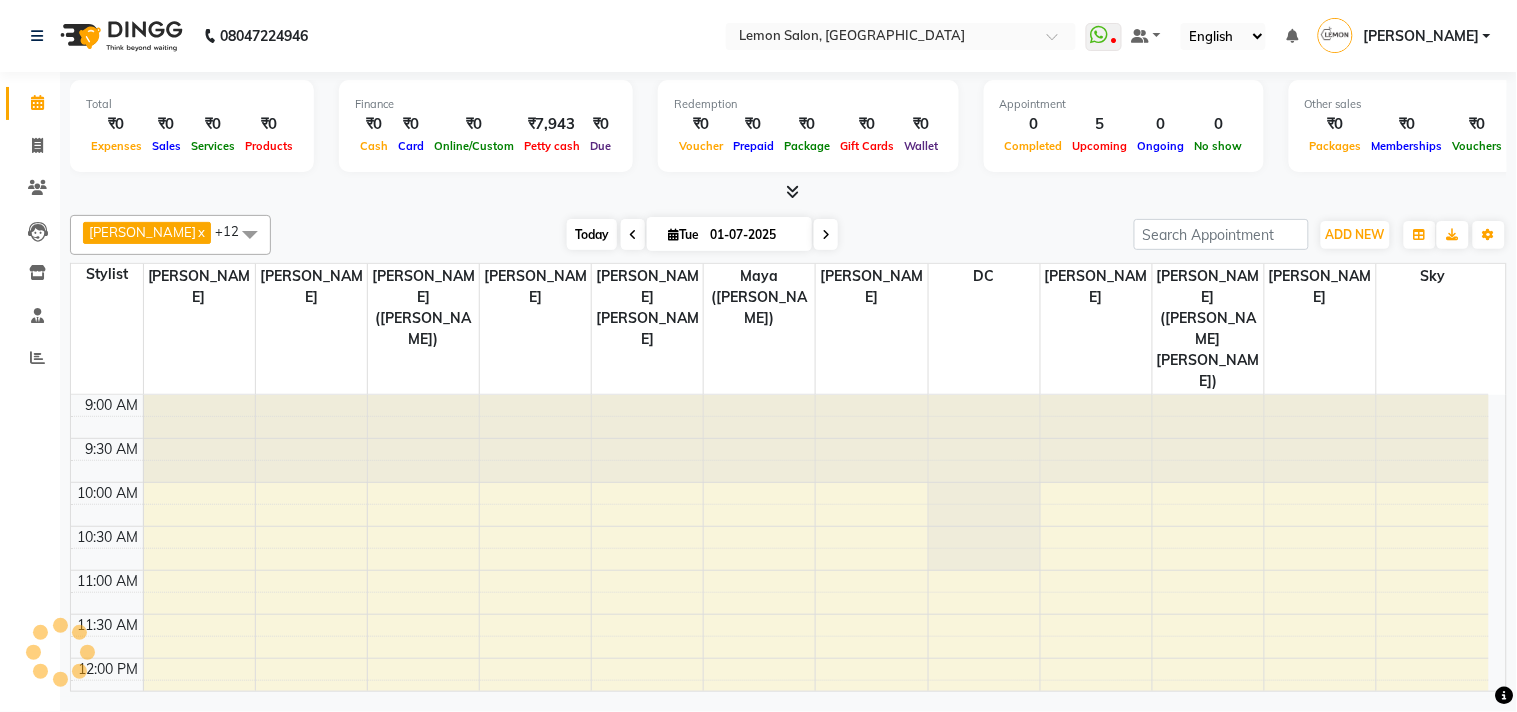 scroll, scrollTop: 355, scrollLeft: 0, axis: vertical 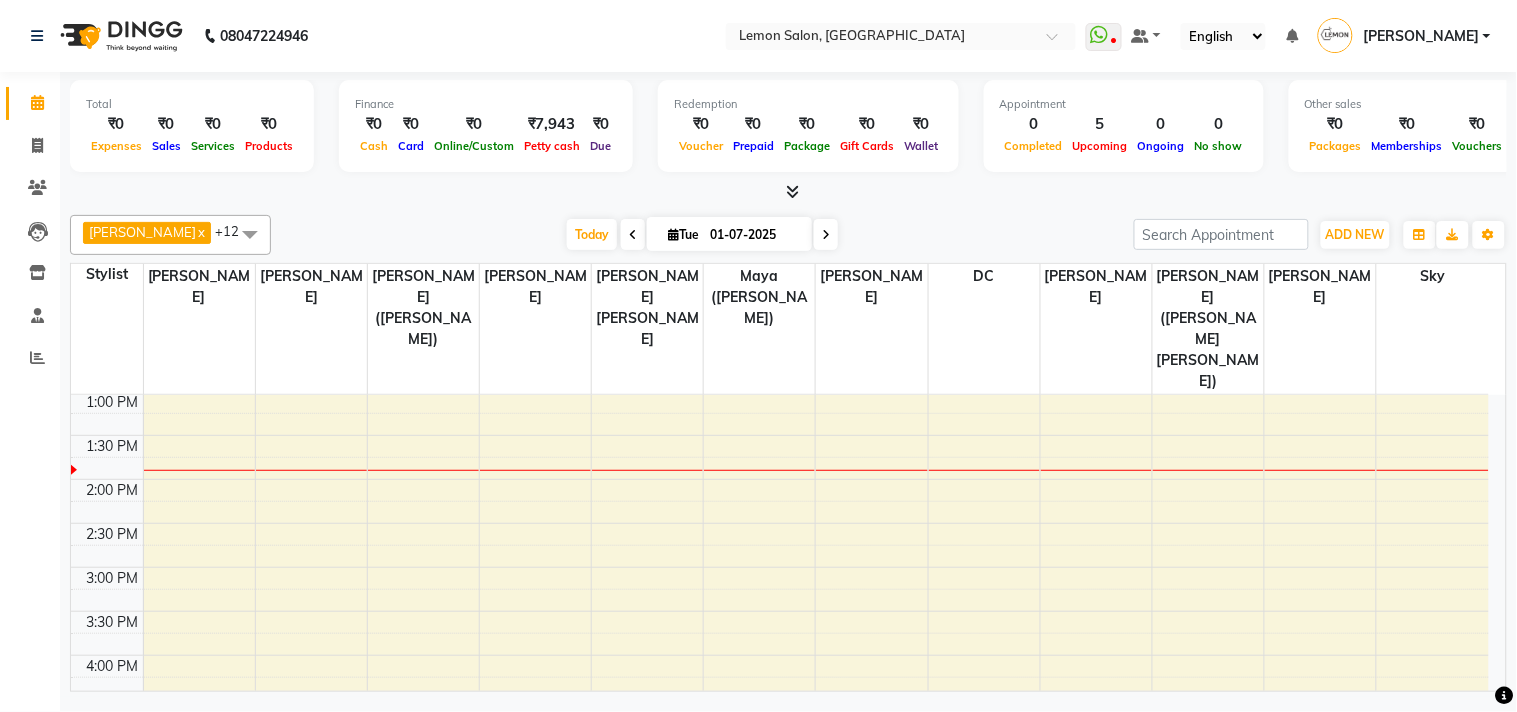 click on "Today  Tue 01-07-2025" at bounding box center [702, 235] 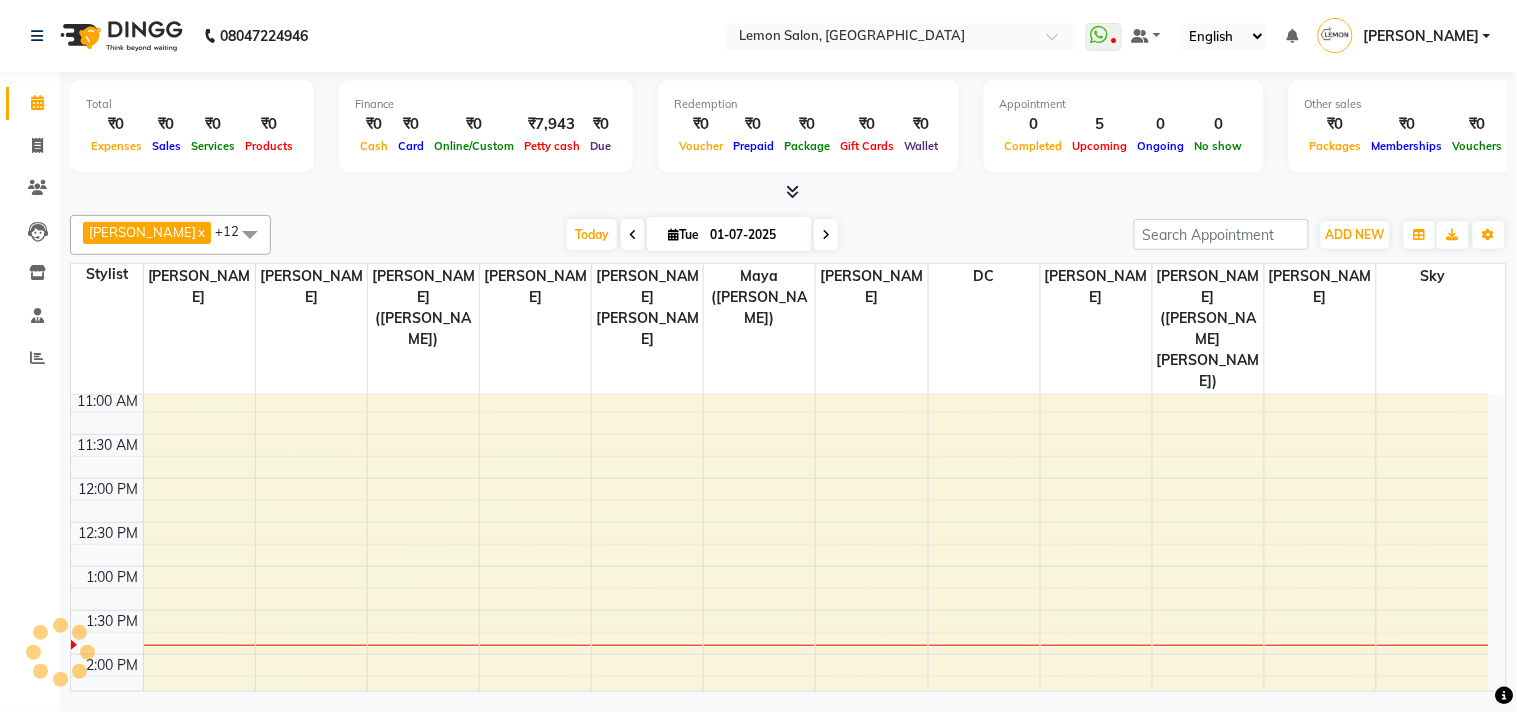 scroll, scrollTop: 133, scrollLeft: 0, axis: vertical 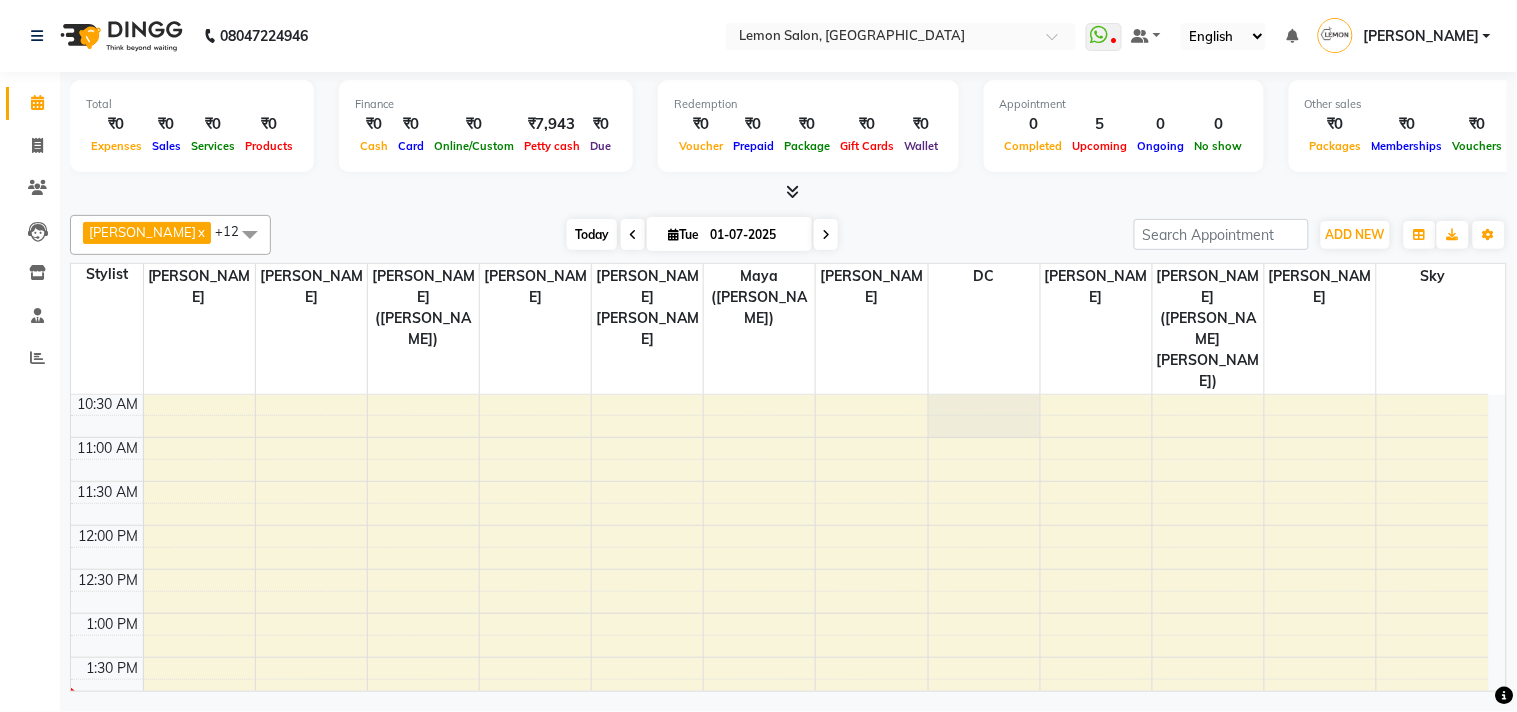 click on "Today" at bounding box center (592, 234) 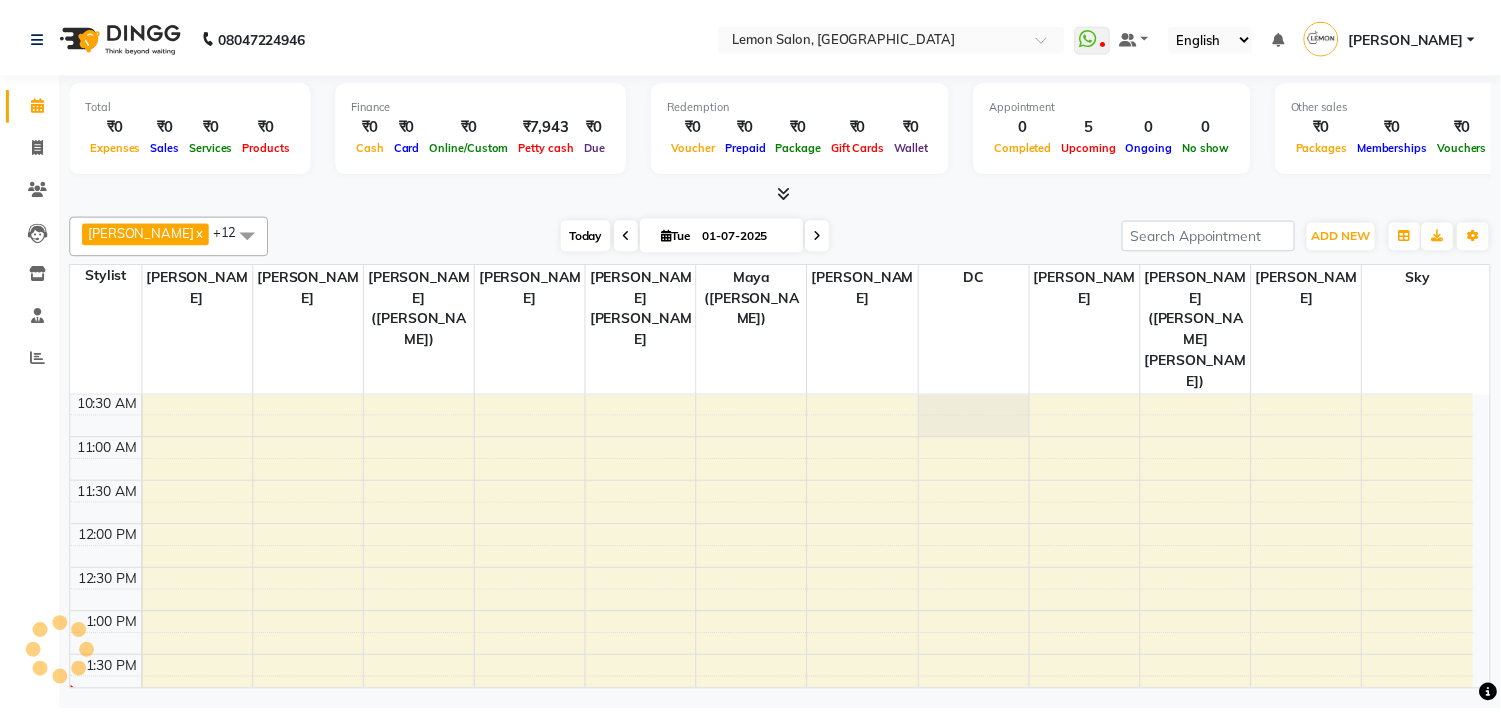 scroll, scrollTop: 355, scrollLeft: 0, axis: vertical 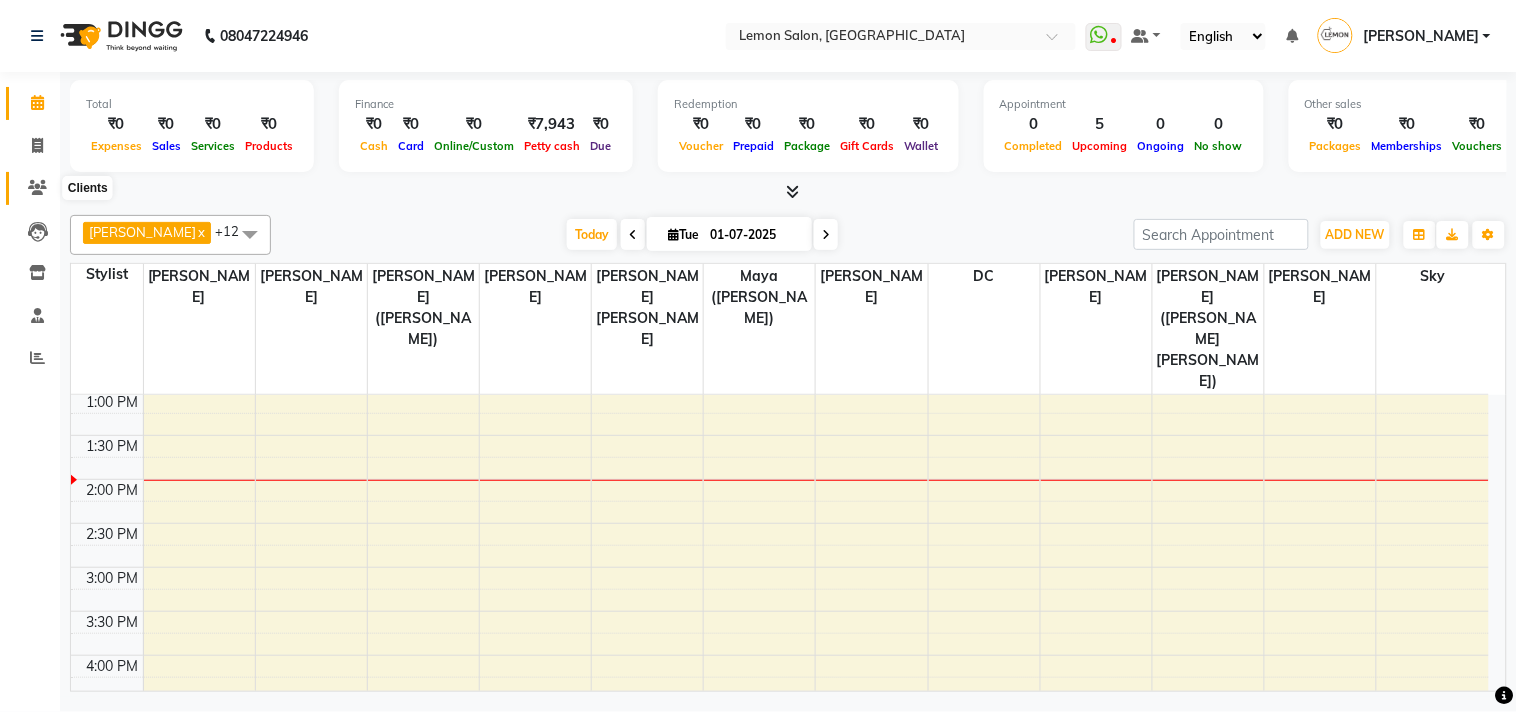click 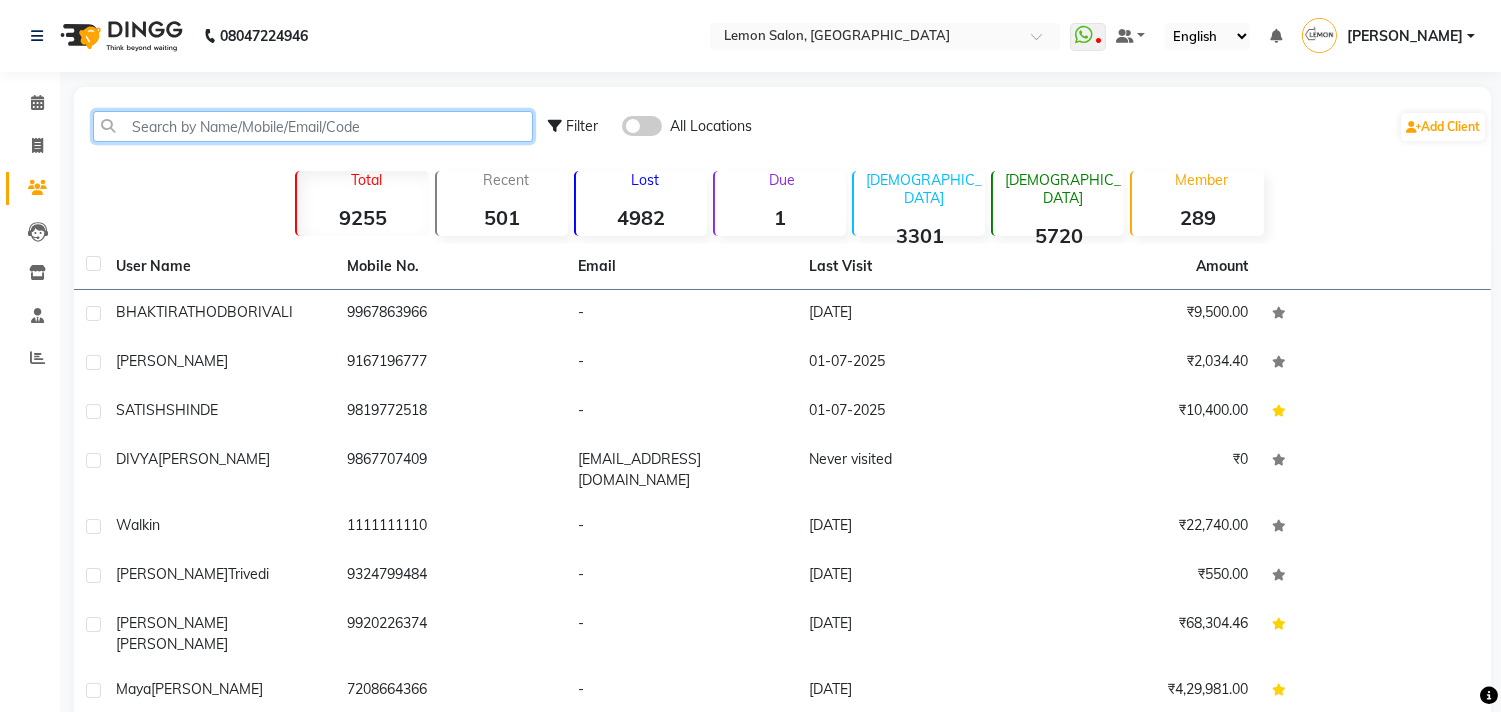 click 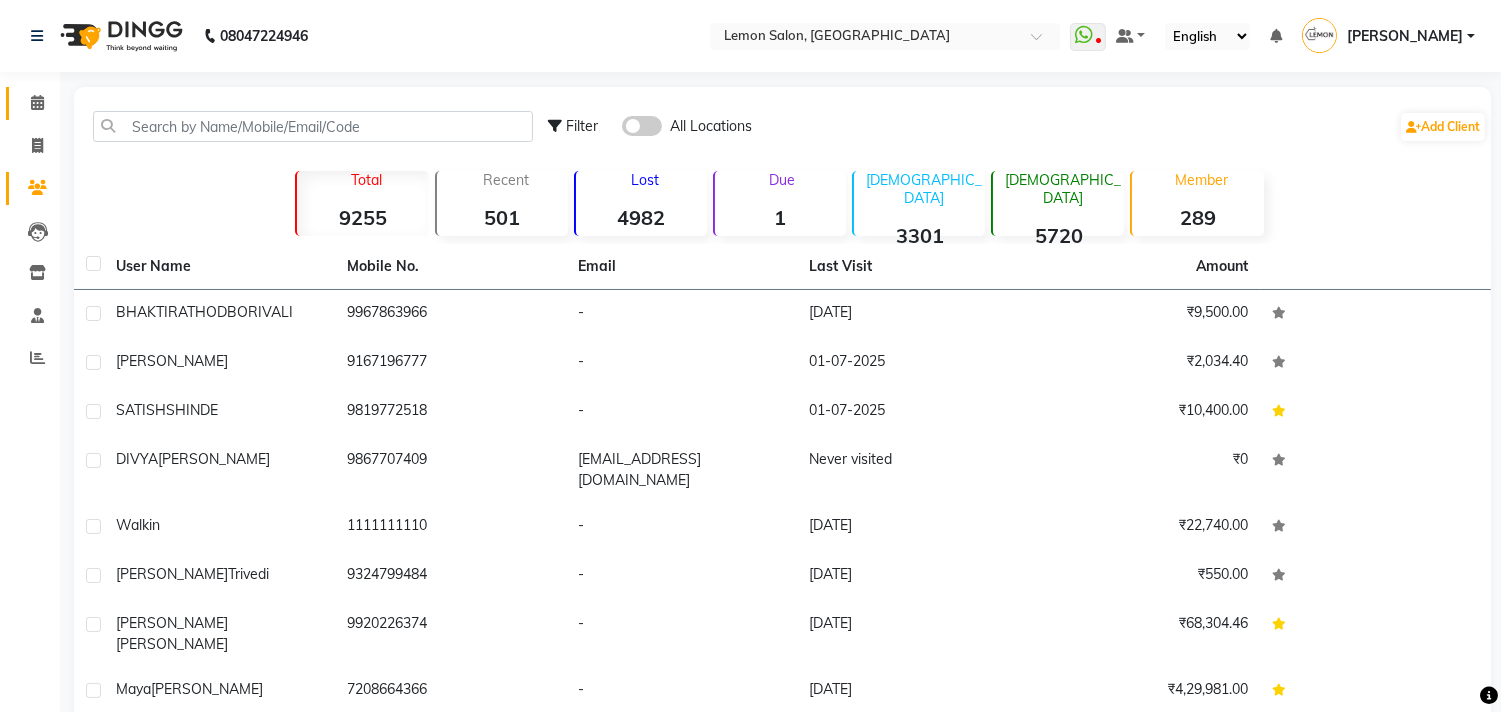 click on "Calendar" 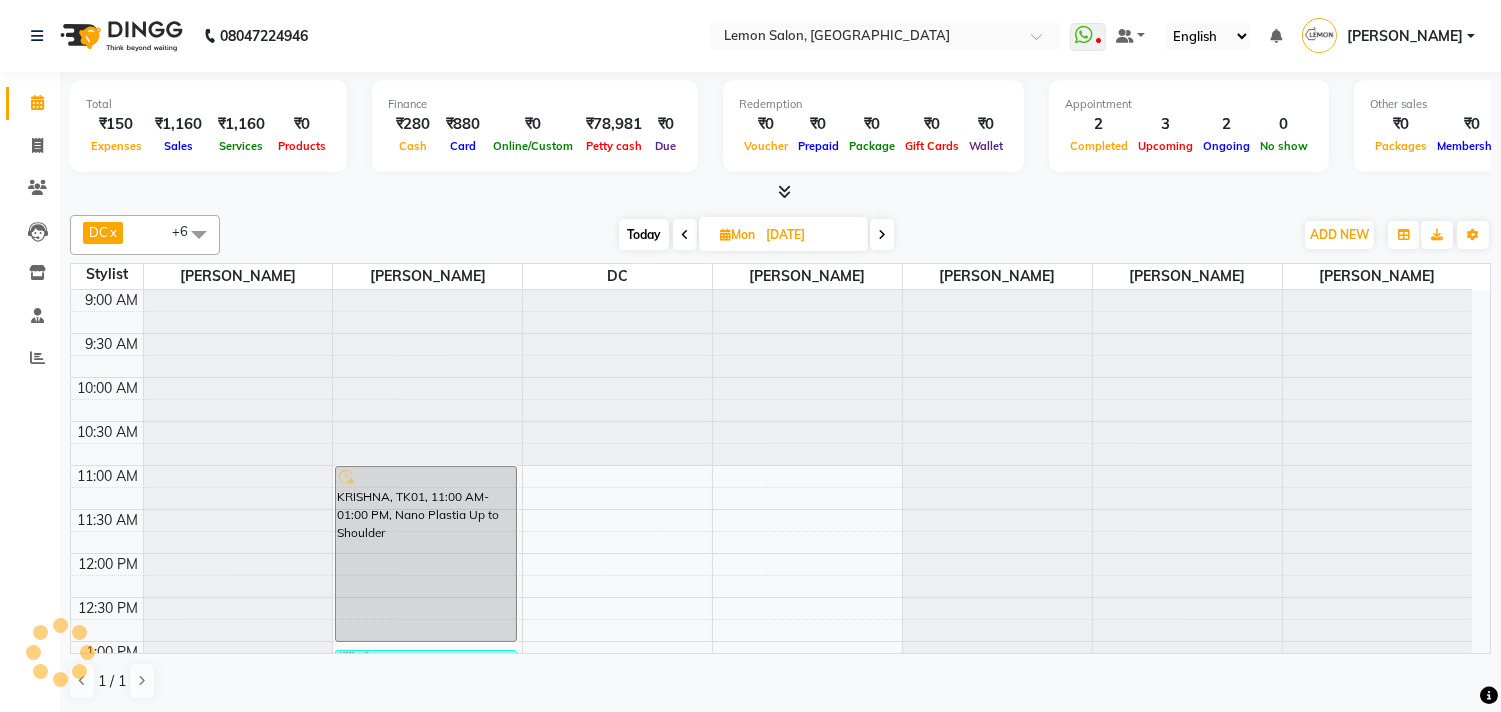 scroll, scrollTop: 0, scrollLeft: 0, axis: both 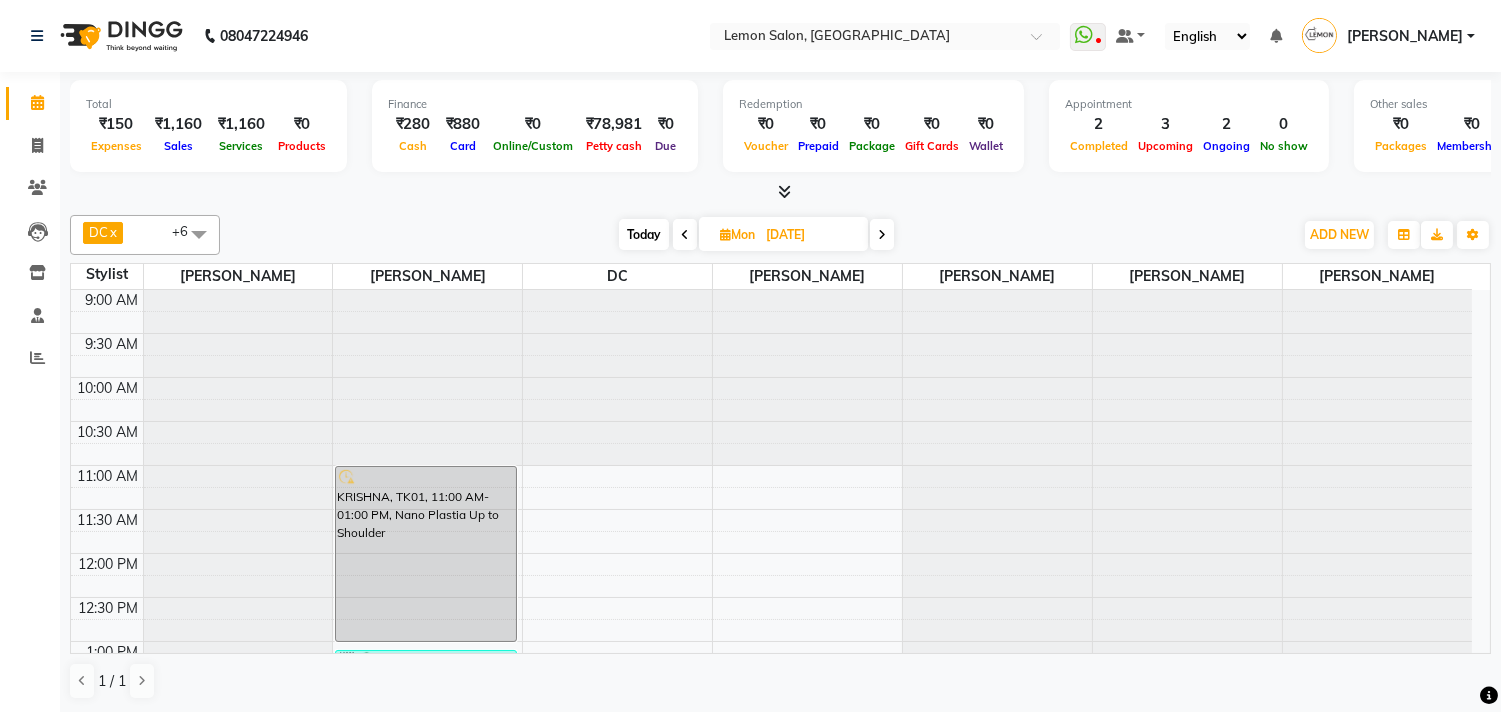 click on "Today" at bounding box center [644, 234] 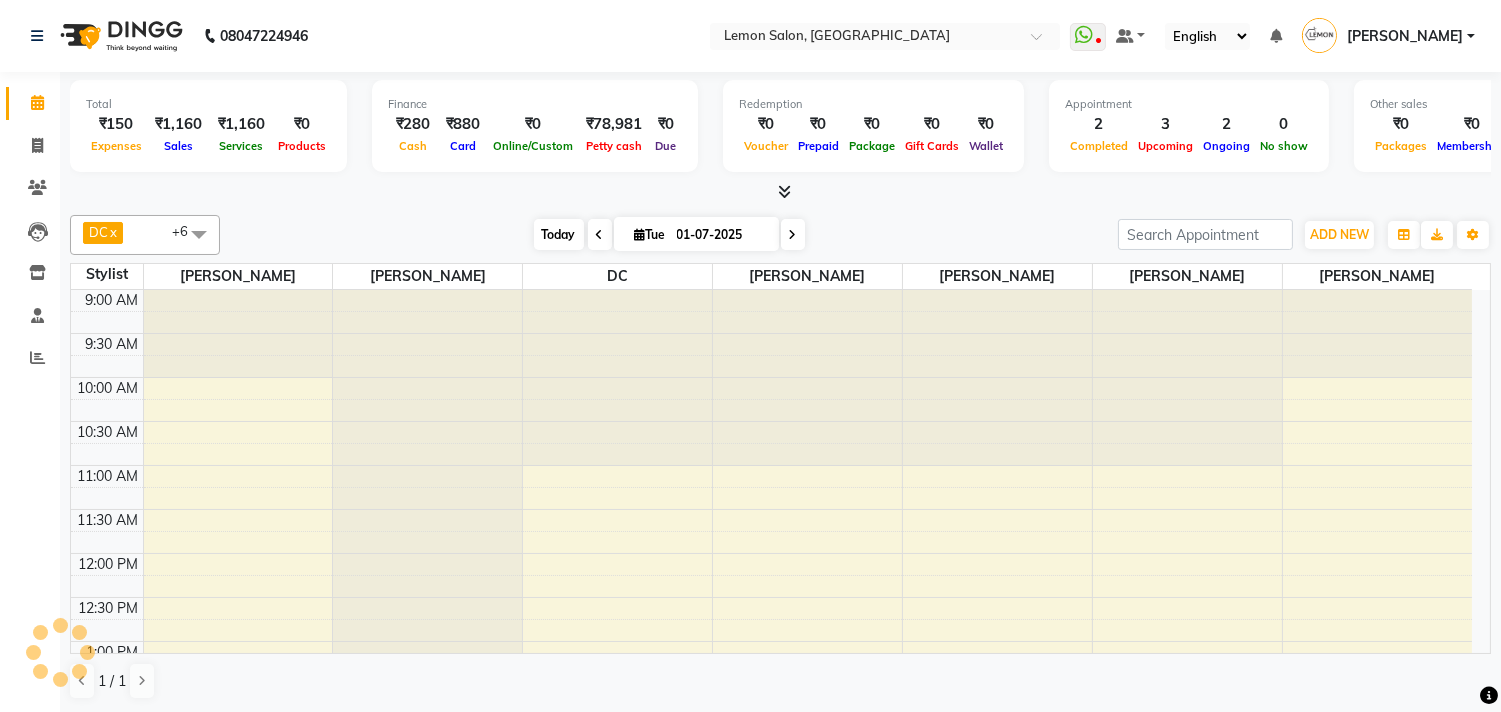 scroll, scrollTop: 443, scrollLeft: 0, axis: vertical 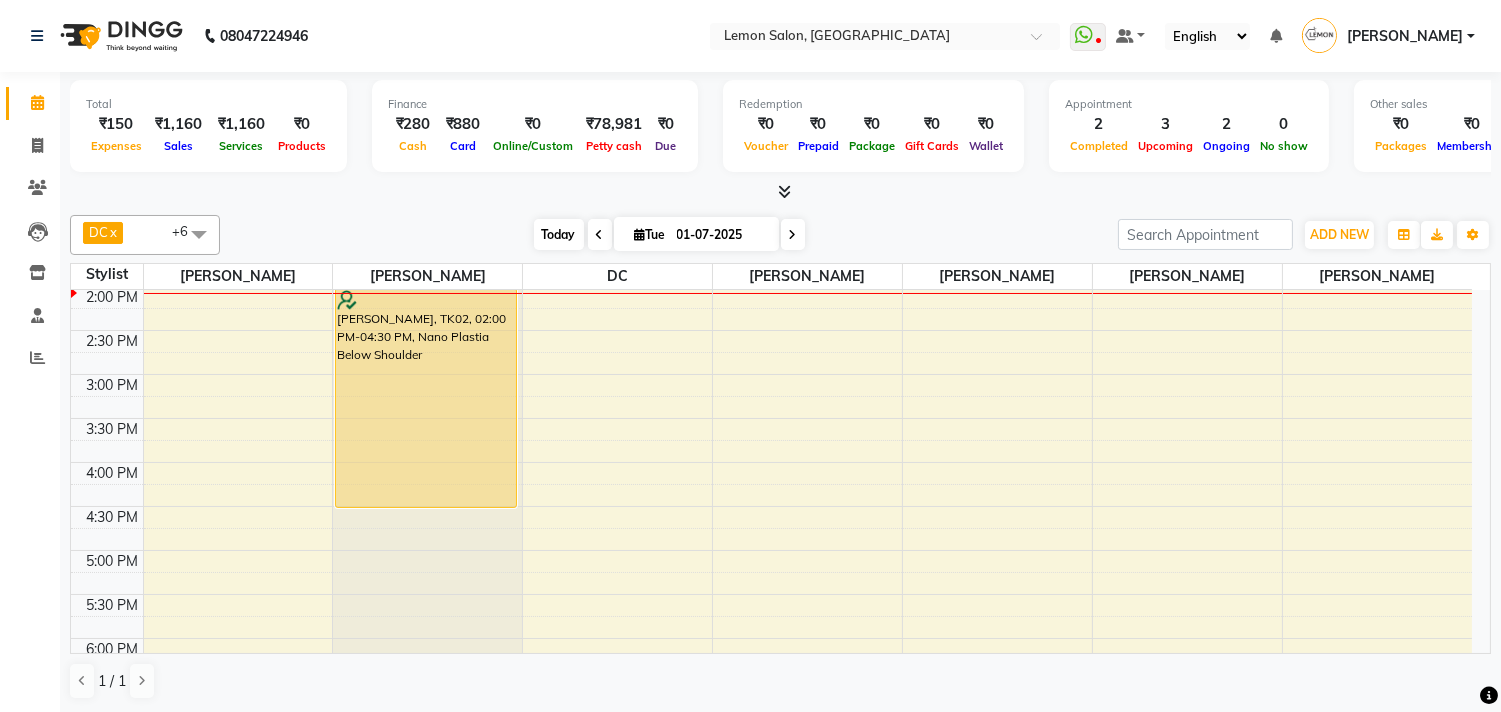 click on "Today" at bounding box center [559, 234] 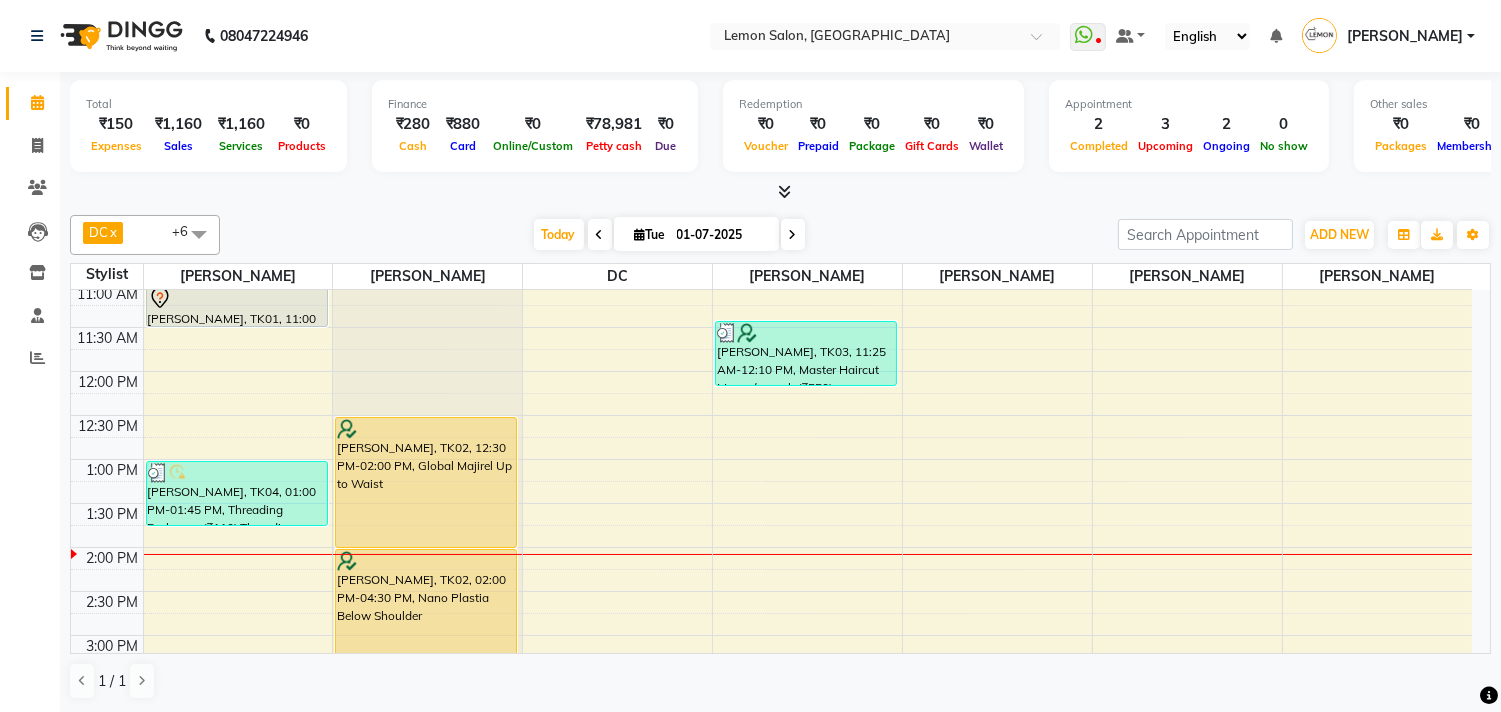 scroll, scrollTop: 221, scrollLeft: 0, axis: vertical 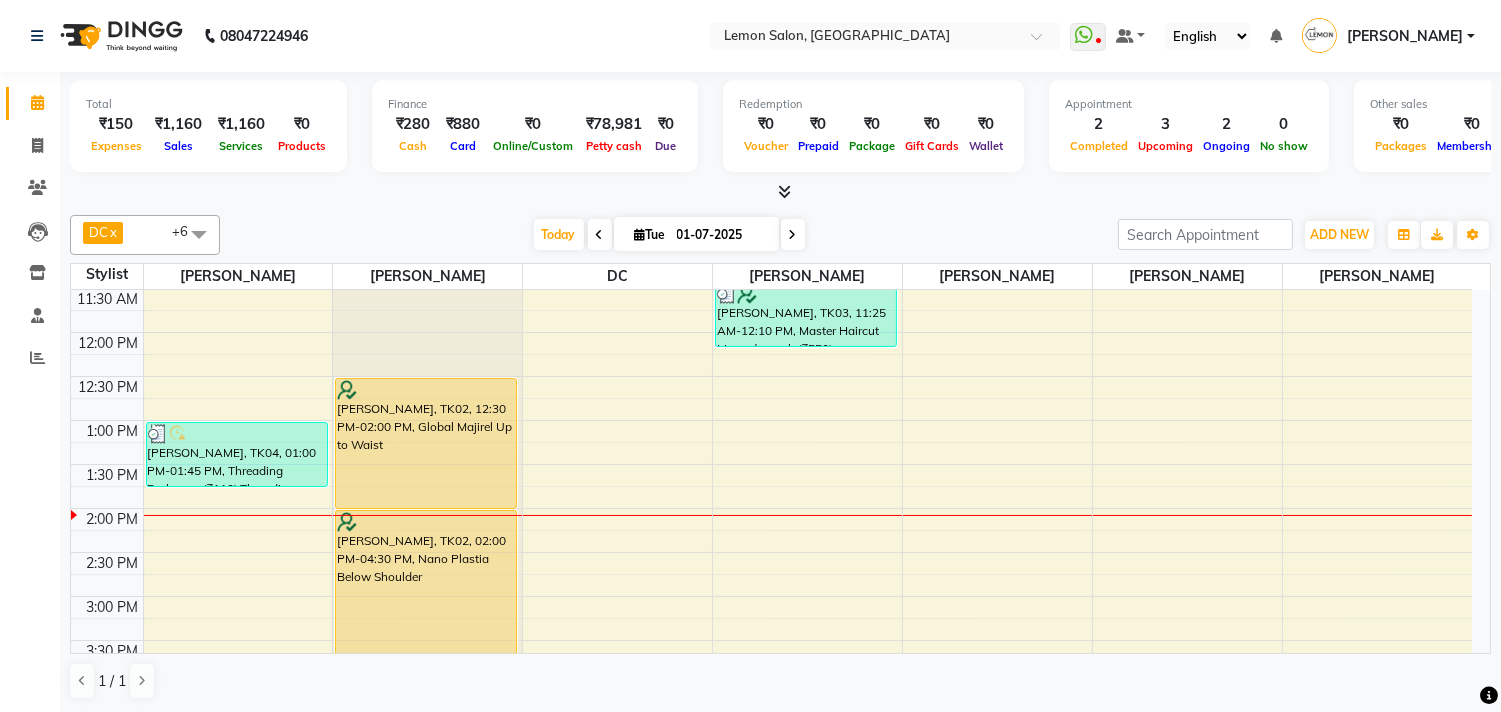 click on "9:00 AM 9:30 AM 10:00 AM 10:30 AM 11:00 AM 11:30 AM 12:00 PM 12:30 PM 1:00 PM 1:30 PM 2:00 PM 2:30 PM 3:00 PM 3:30 PM 4:00 PM 4:30 PM 5:00 PM 5:30 PM 6:00 PM 6:30 PM 7:00 PM 7:30 PM 8:00 PM 8:30 PM 9:00 PM 9:30 PM 10:00 PM 10:30 PM             Burzin Palkhiwala, TK01, 10:30 AM-10:45 AM, Threading Eyebrows             Burzin Palkhiwala, TK01, 10:45 AM-11:00 AM, Rica Wax Underarms             Burzin Palkhiwala, TK01, 11:00 AM-11:30 AM, Rica Wax Full arms     SALONI, TK04, 01:00 PM-01:45 PM, Threading Eyebrows (₹110),Threading Upper Lip/ Lower Lip/Chin (₹85),Threading Forehead (₹85)     Maya Mohite, TK02, 12:30 PM-02:00 PM, Global Majirel Up to Waist     Maya Mohite, TK02, 02:00 PM-04:30 PM, Nano Plastia Below Shoulder     SATISH SHINDE, TK03, 11:25 AM-12:10 PM, Master Haircut Men w/o wash (₹550)" at bounding box center [771, 684] 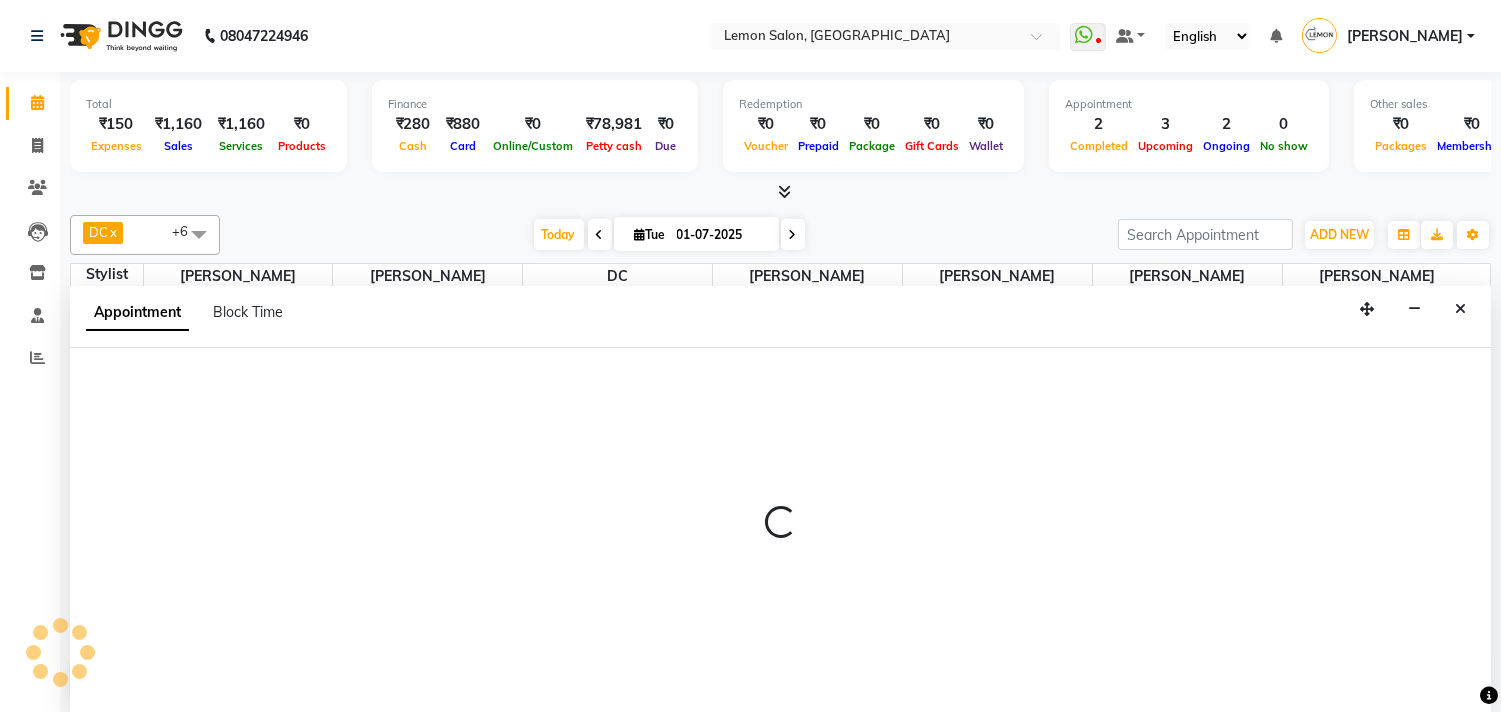 scroll, scrollTop: 1, scrollLeft: 0, axis: vertical 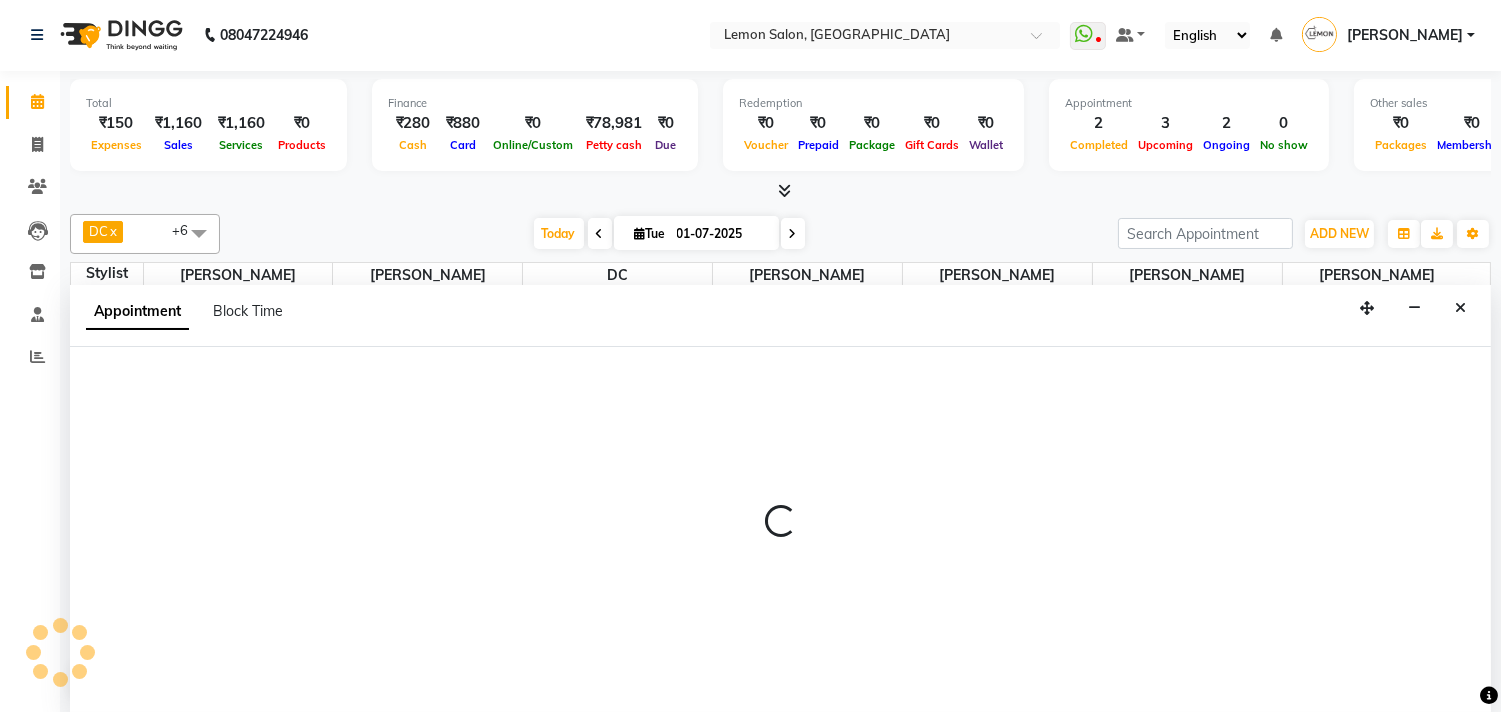 select on "78780" 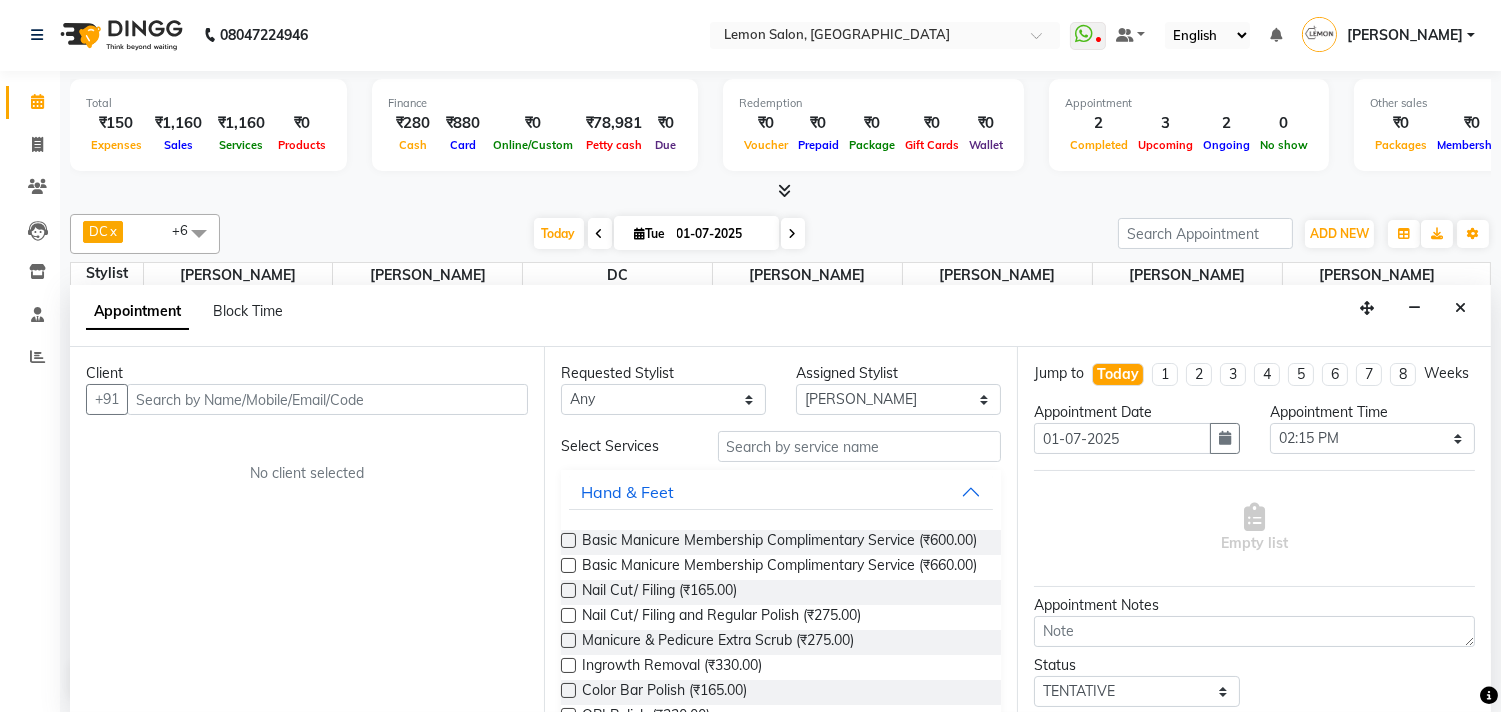 click at bounding box center (327, 399) 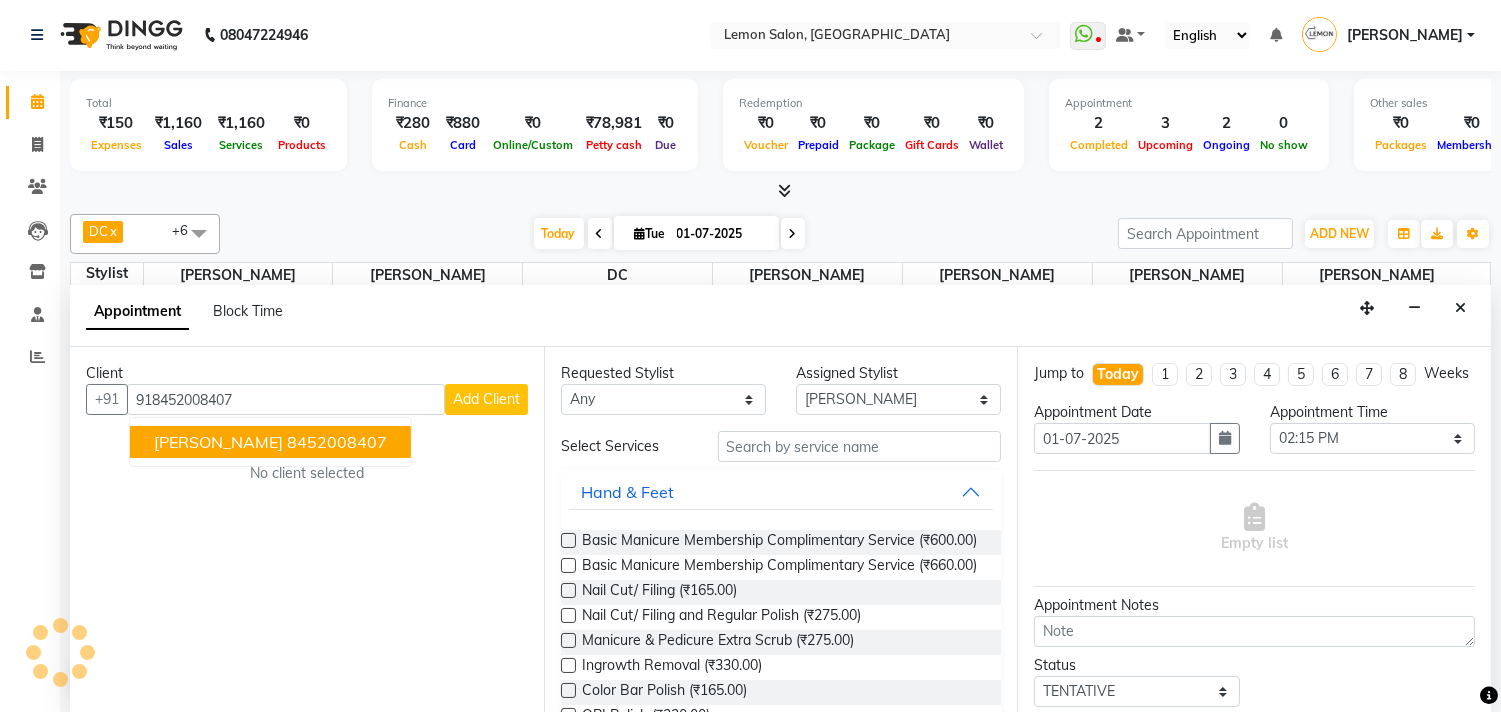 click on "Mrinal Binju" at bounding box center (218, 442) 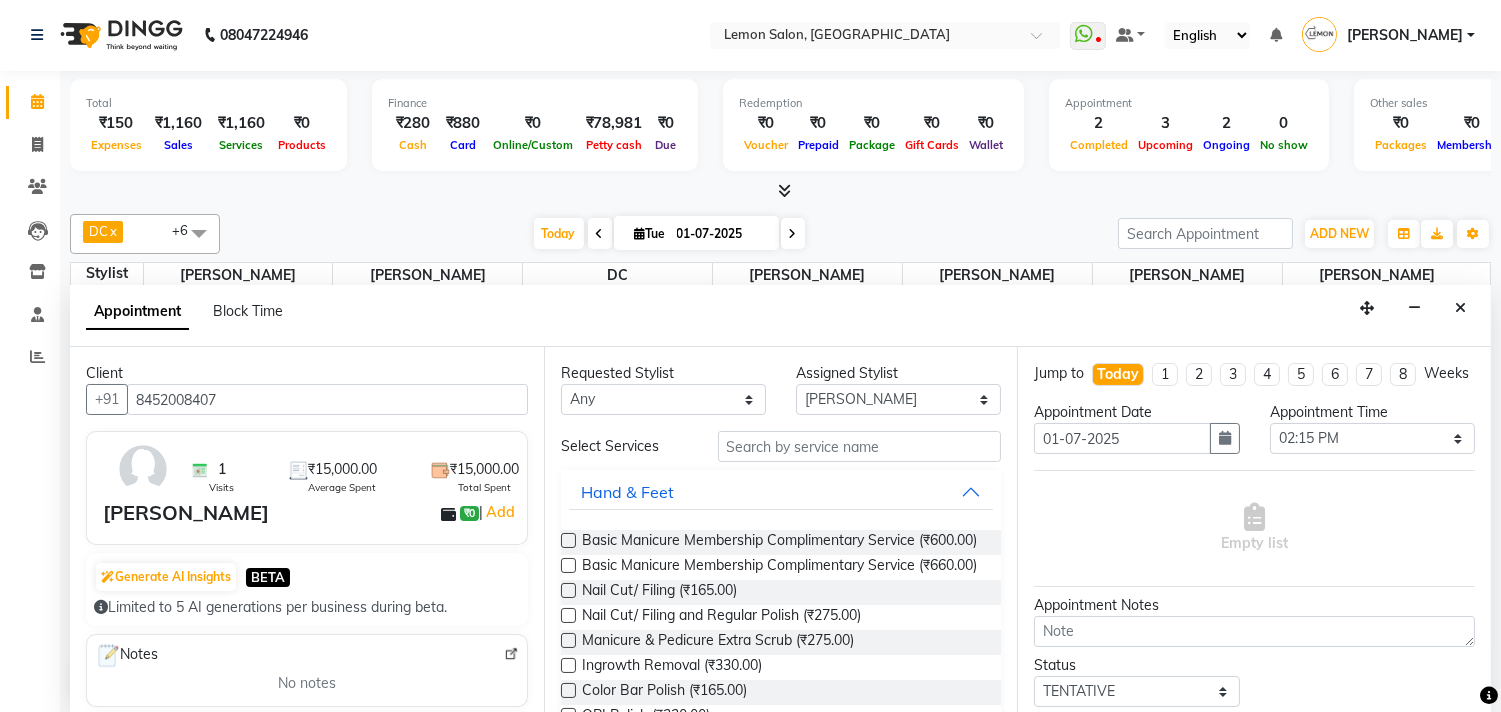 type on "8452008407" 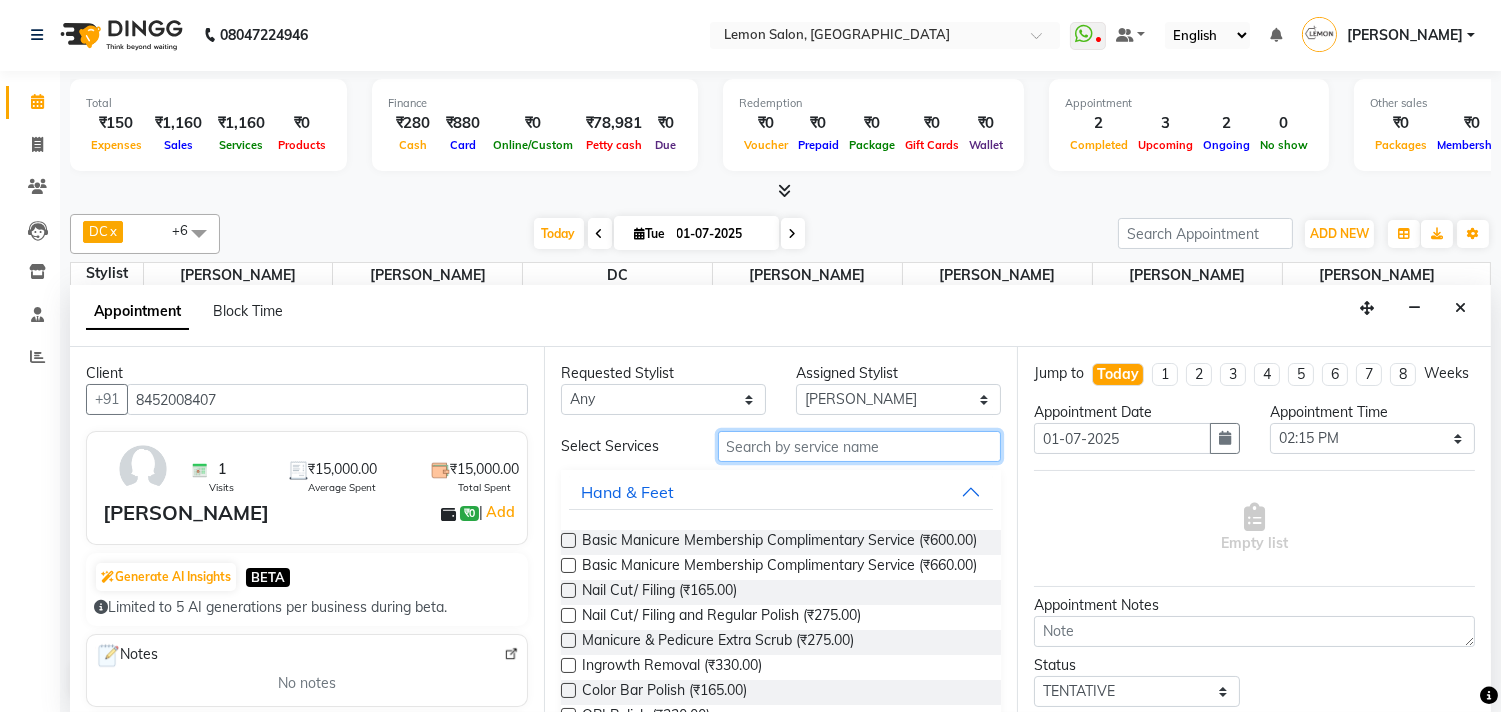 click at bounding box center (860, 446) 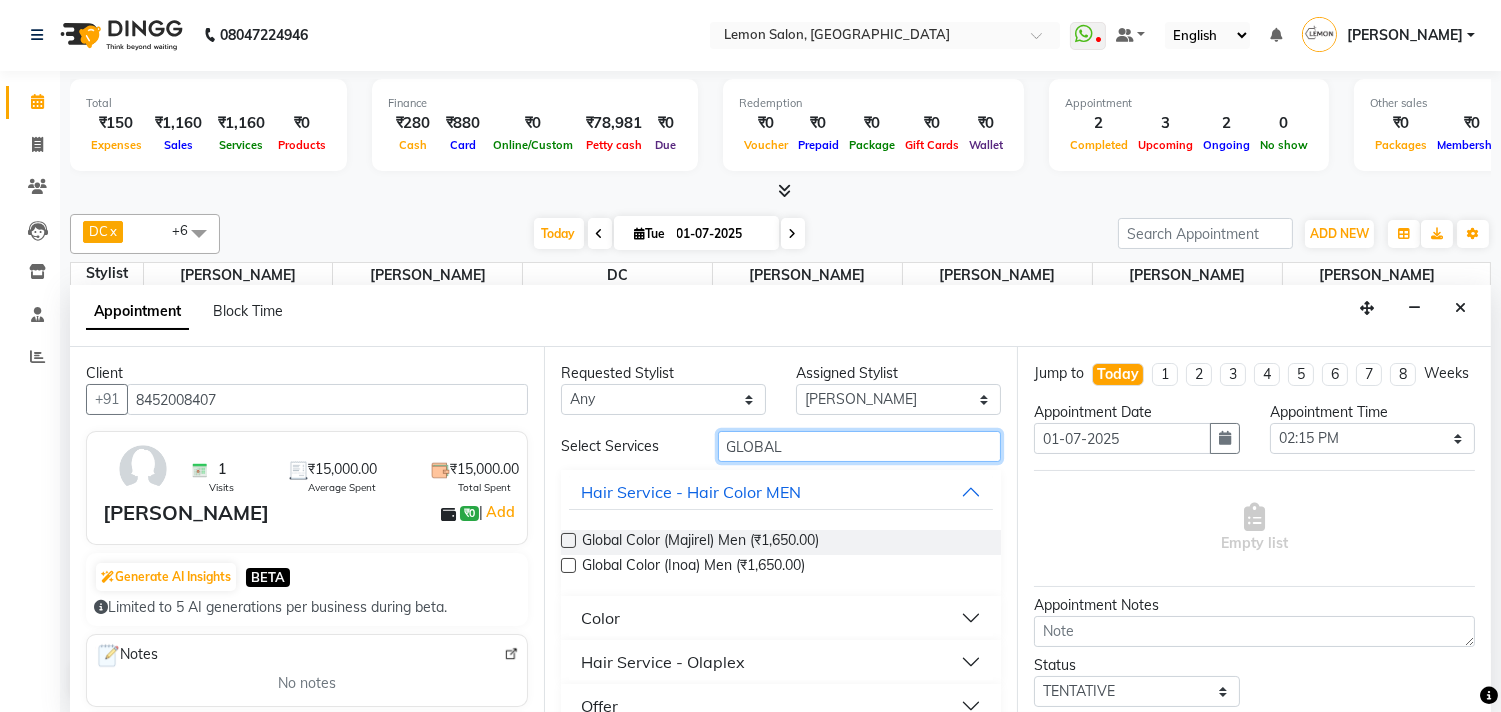 type on "GLOBAL" 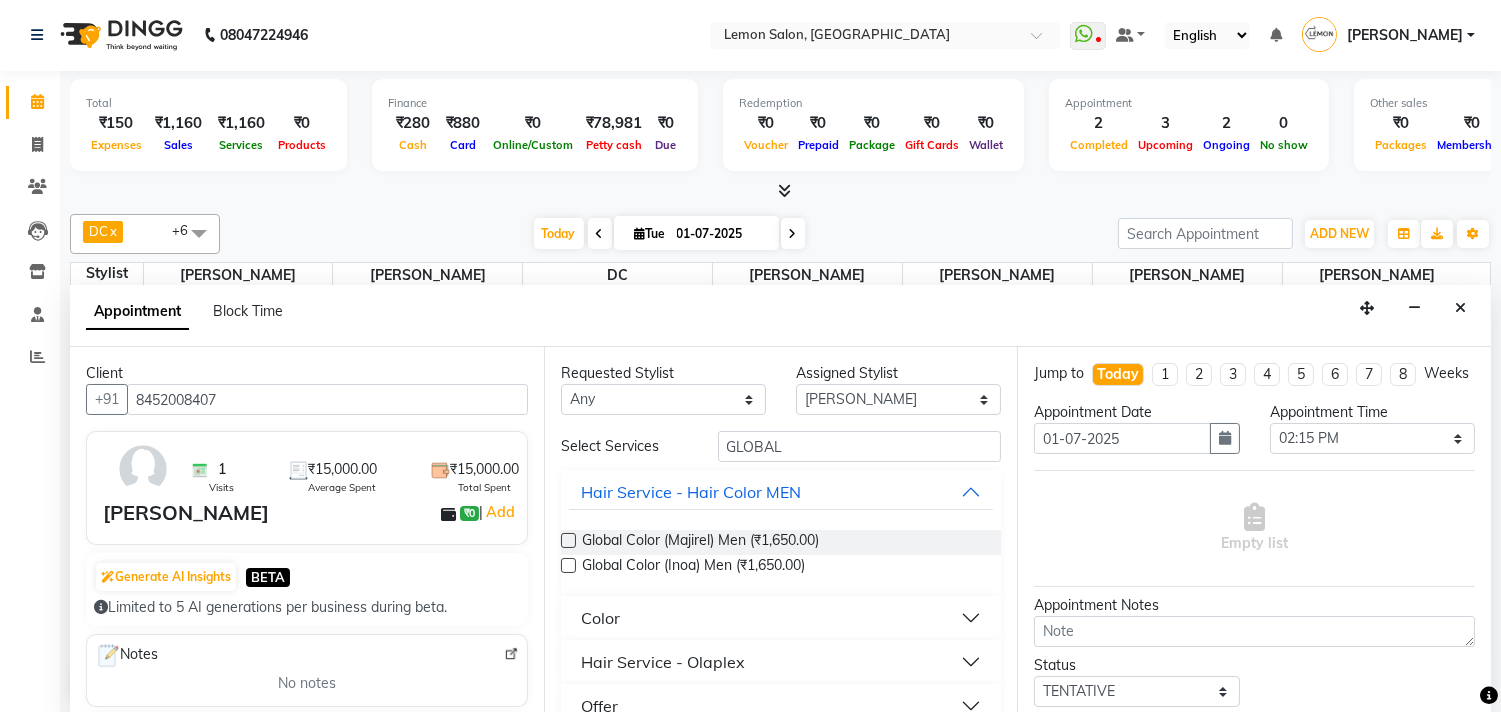 click on "Color" at bounding box center [781, 618] 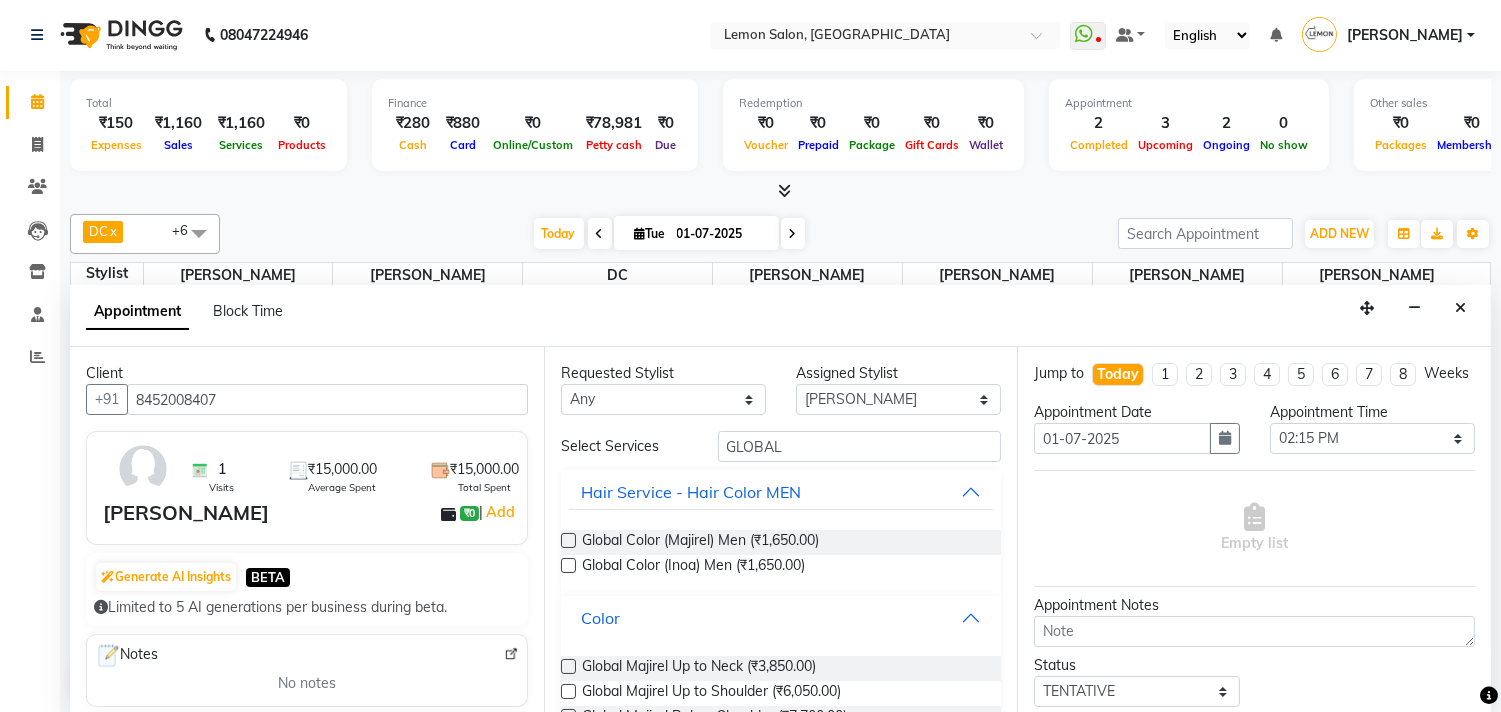 scroll, scrollTop: 111, scrollLeft: 0, axis: vertical 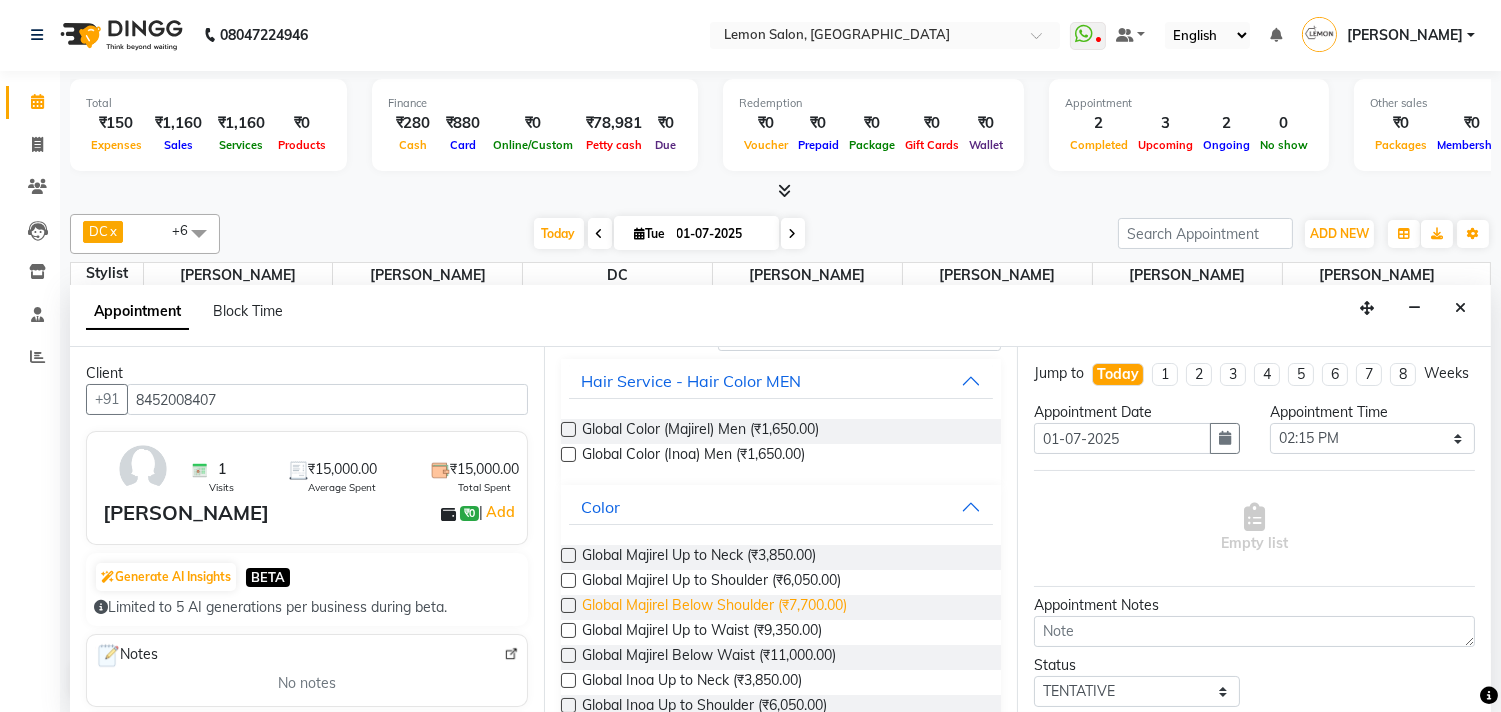 click on "Global Majirel Below Shoulder (₹7,700.00)" at bounding box center [714, 607] 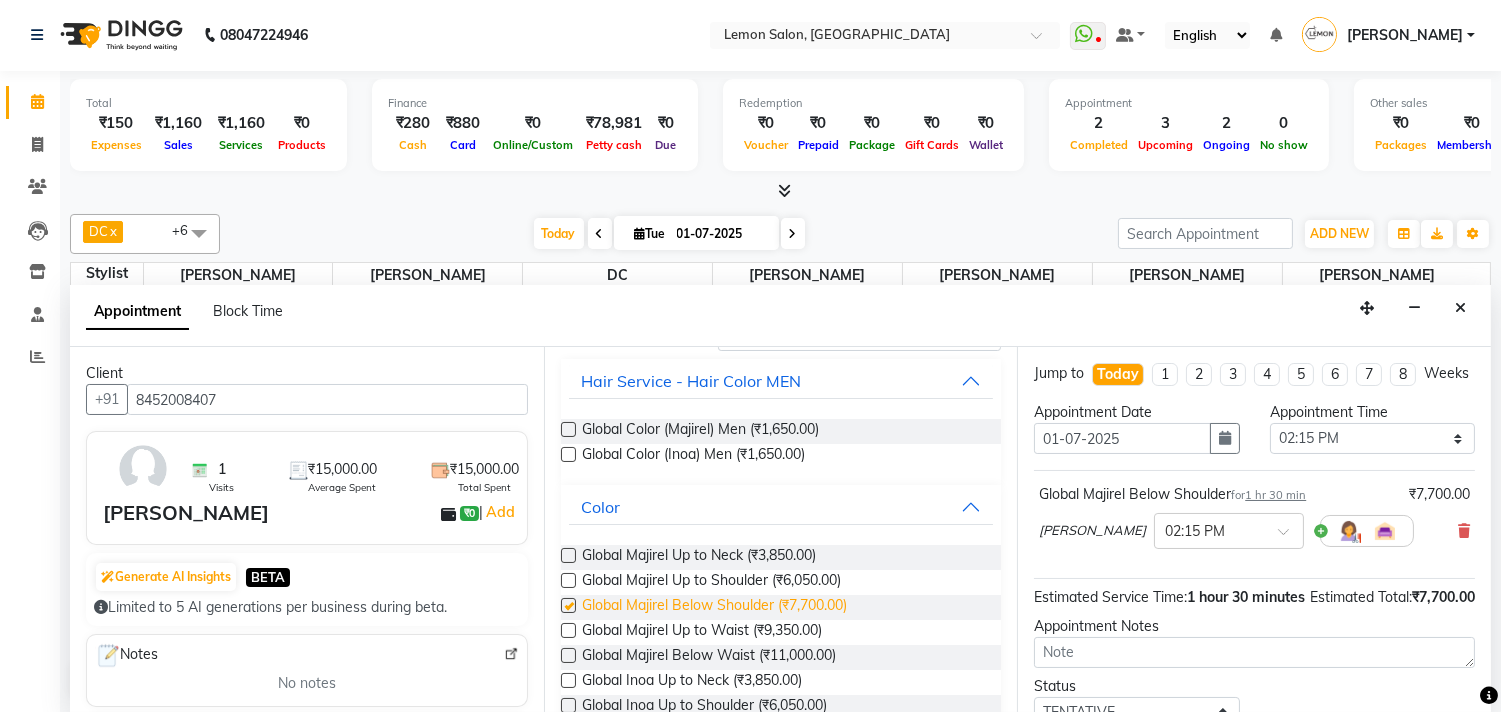 checkbox on "false" 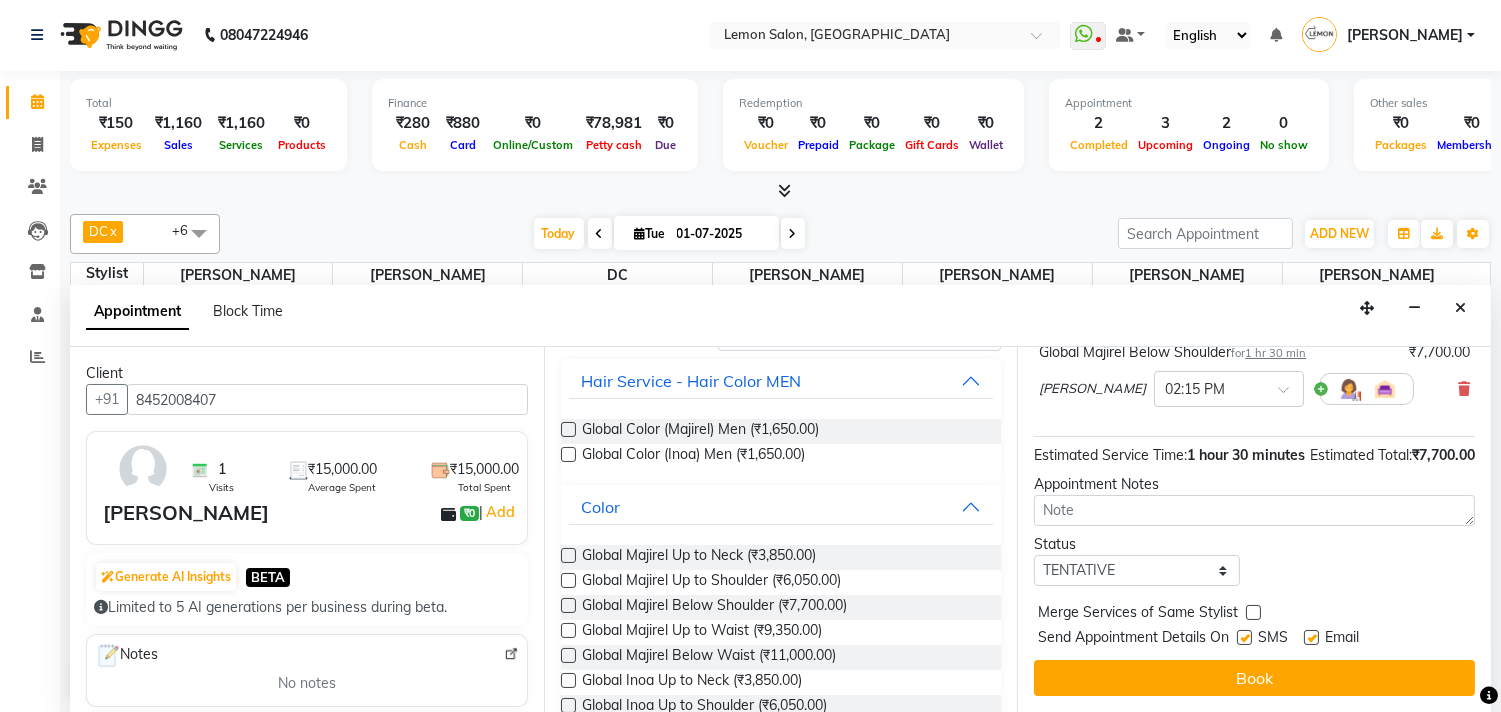 scroll, scrollTop: 181, scrollLeft: 0, axis: vertical 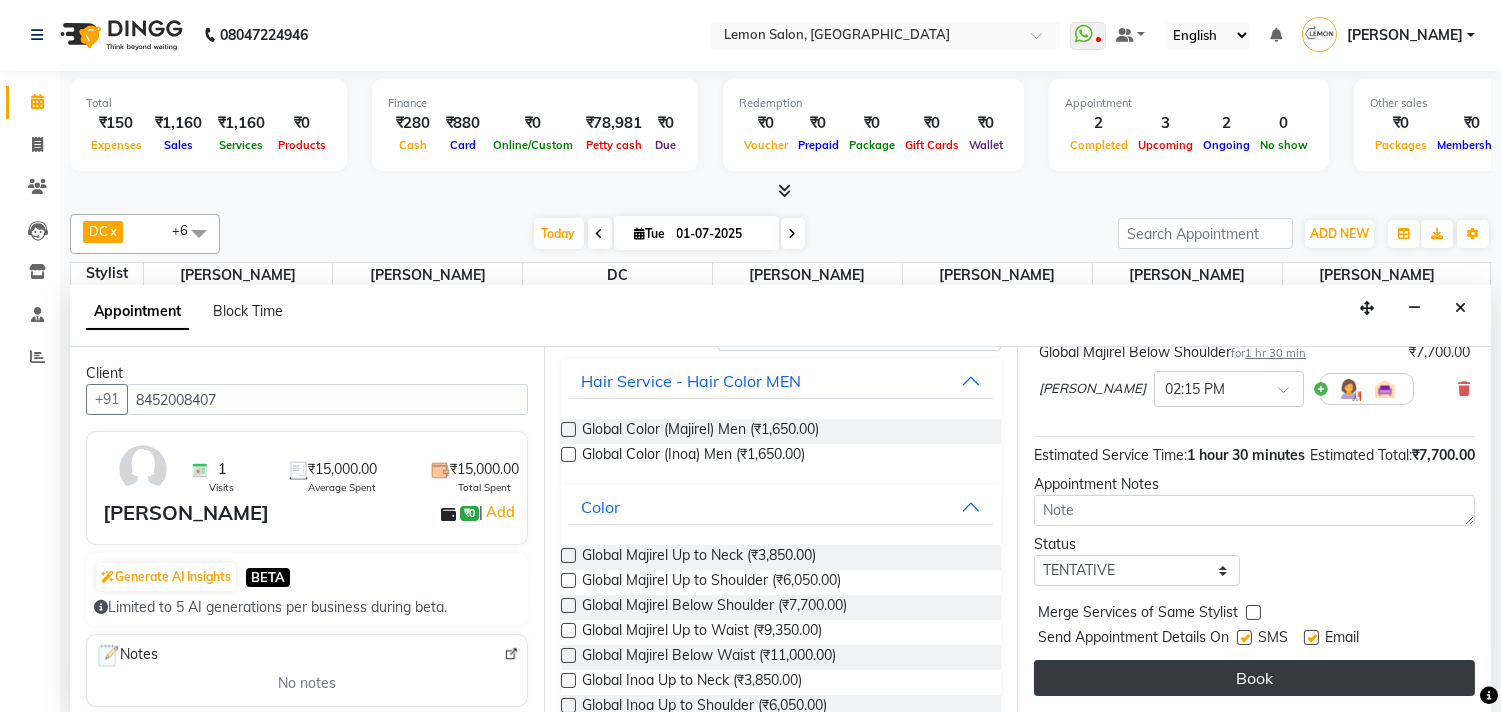 click on "Book" at bounding box center [1254, 678] 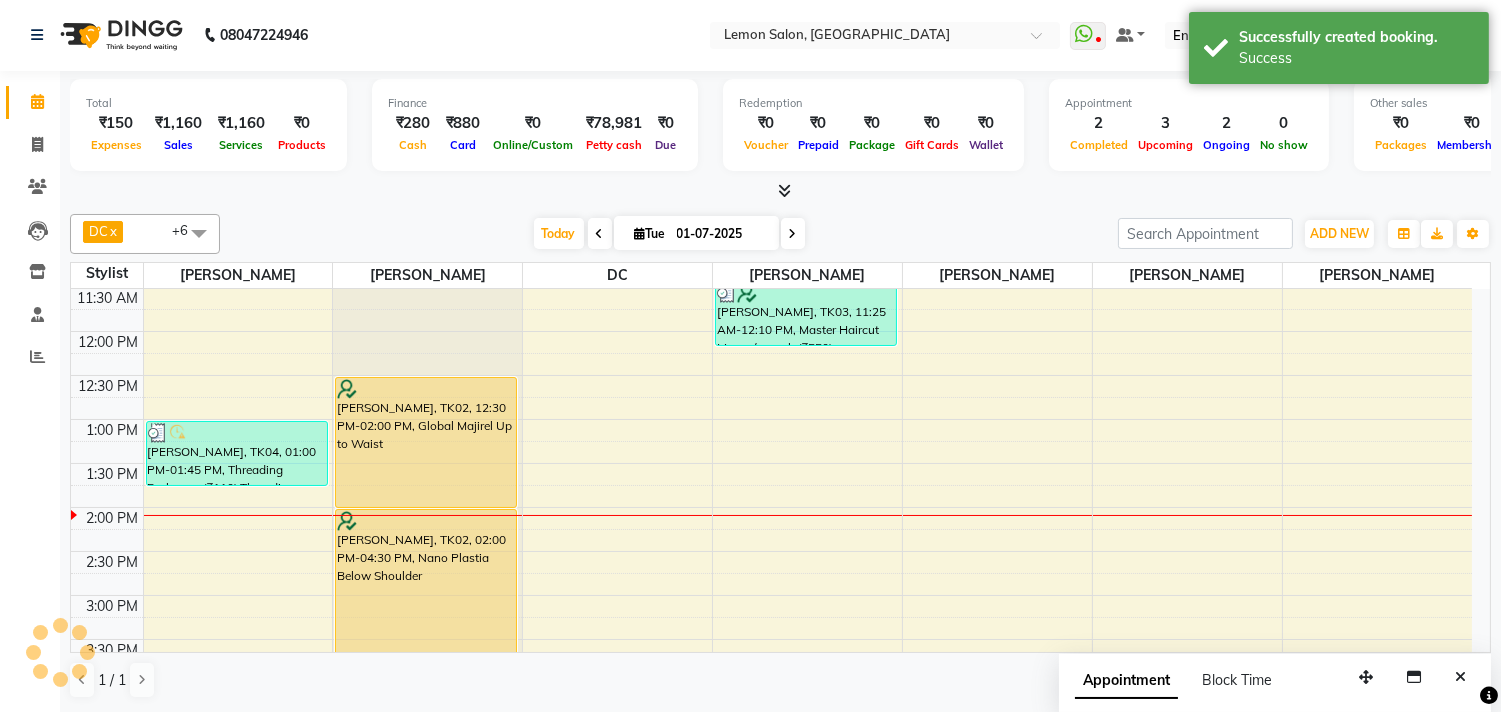 scroll, scrollTop: 0, scrollLeft: 0, axis: both 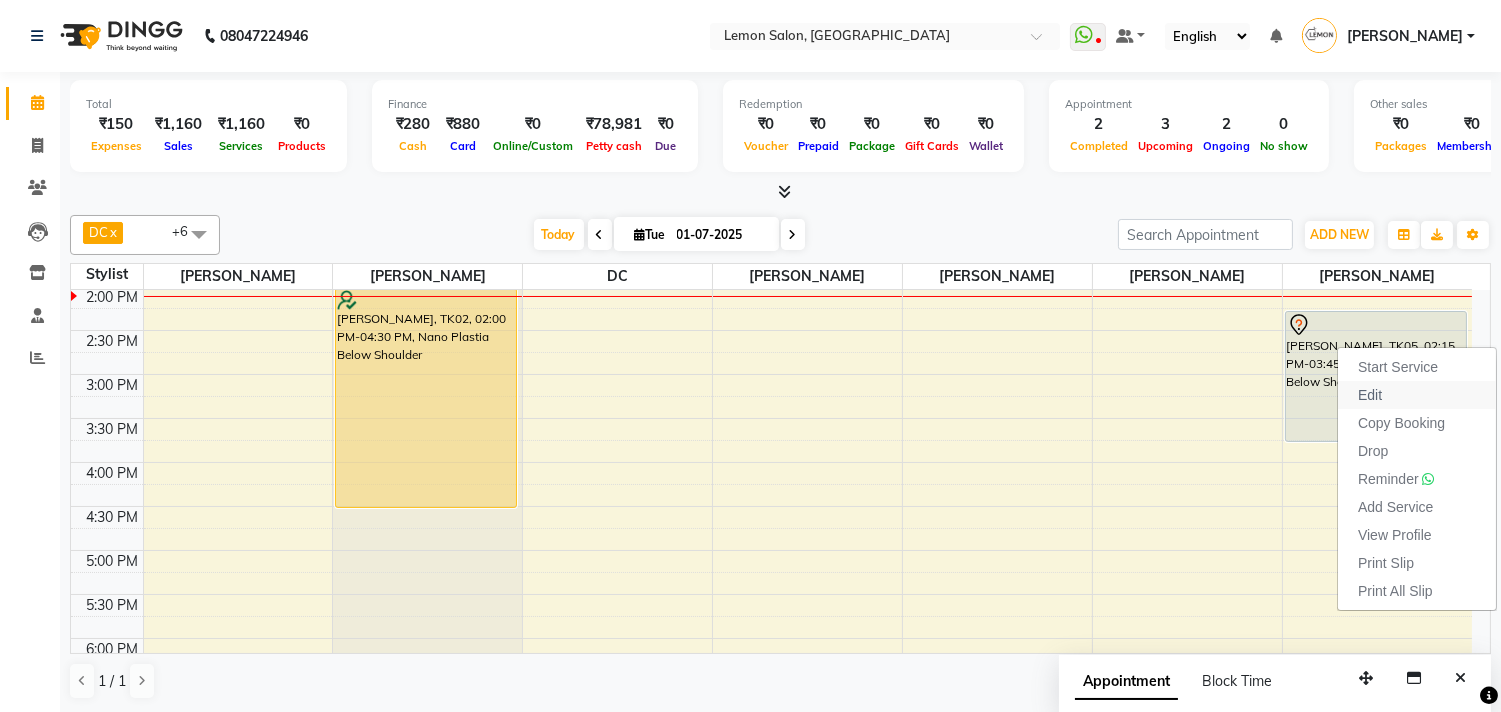 click on "Edit" at bounding box center (1417, 395) 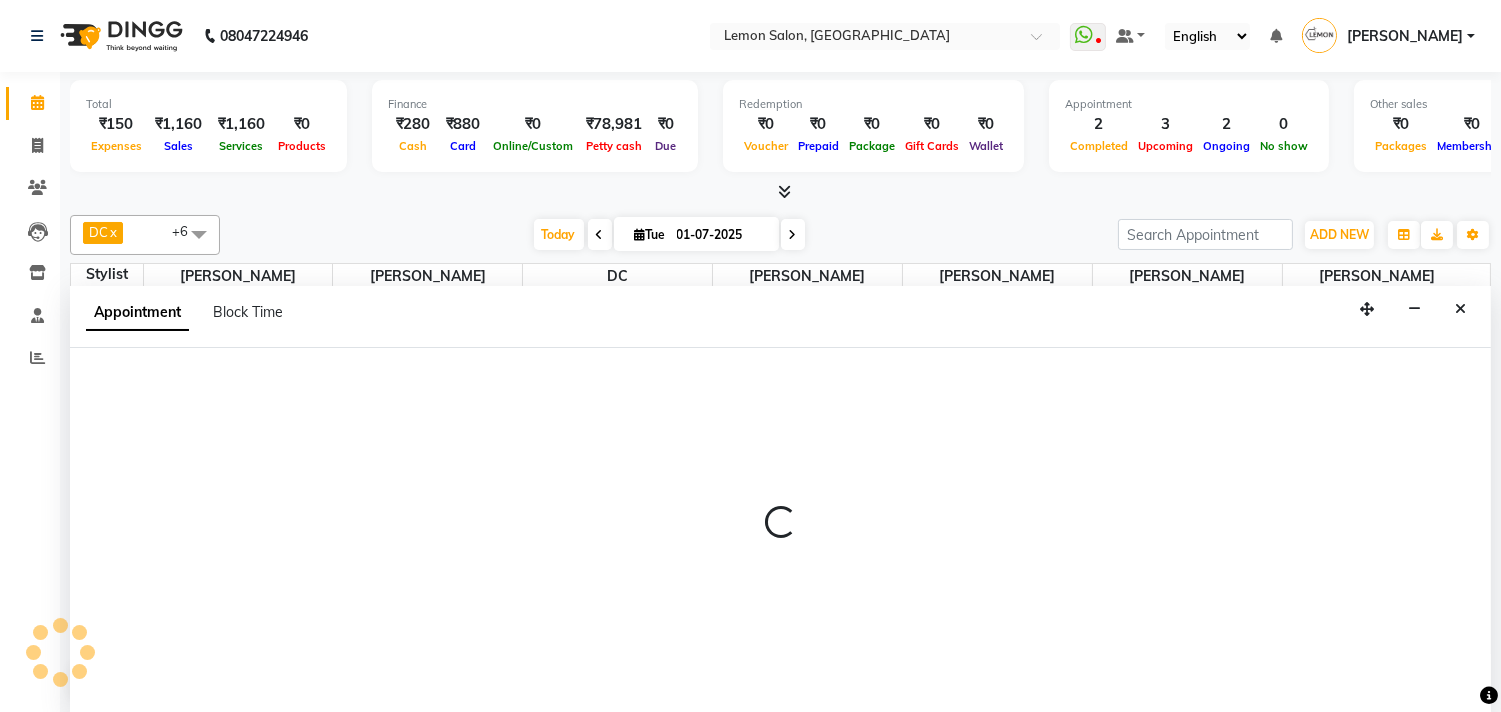 scroll, scrollTop: 1, scrollLeft: 0, axis: vertical 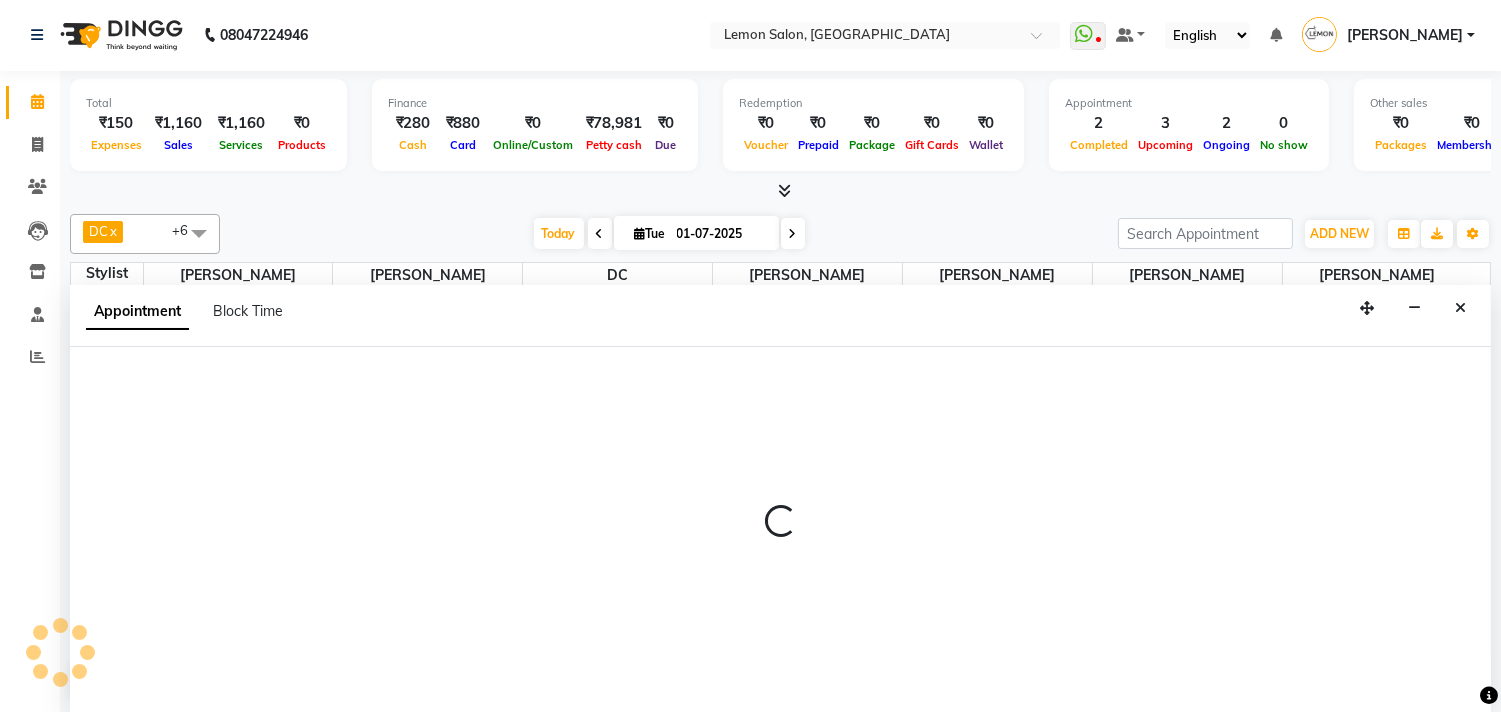 select on "tentative" 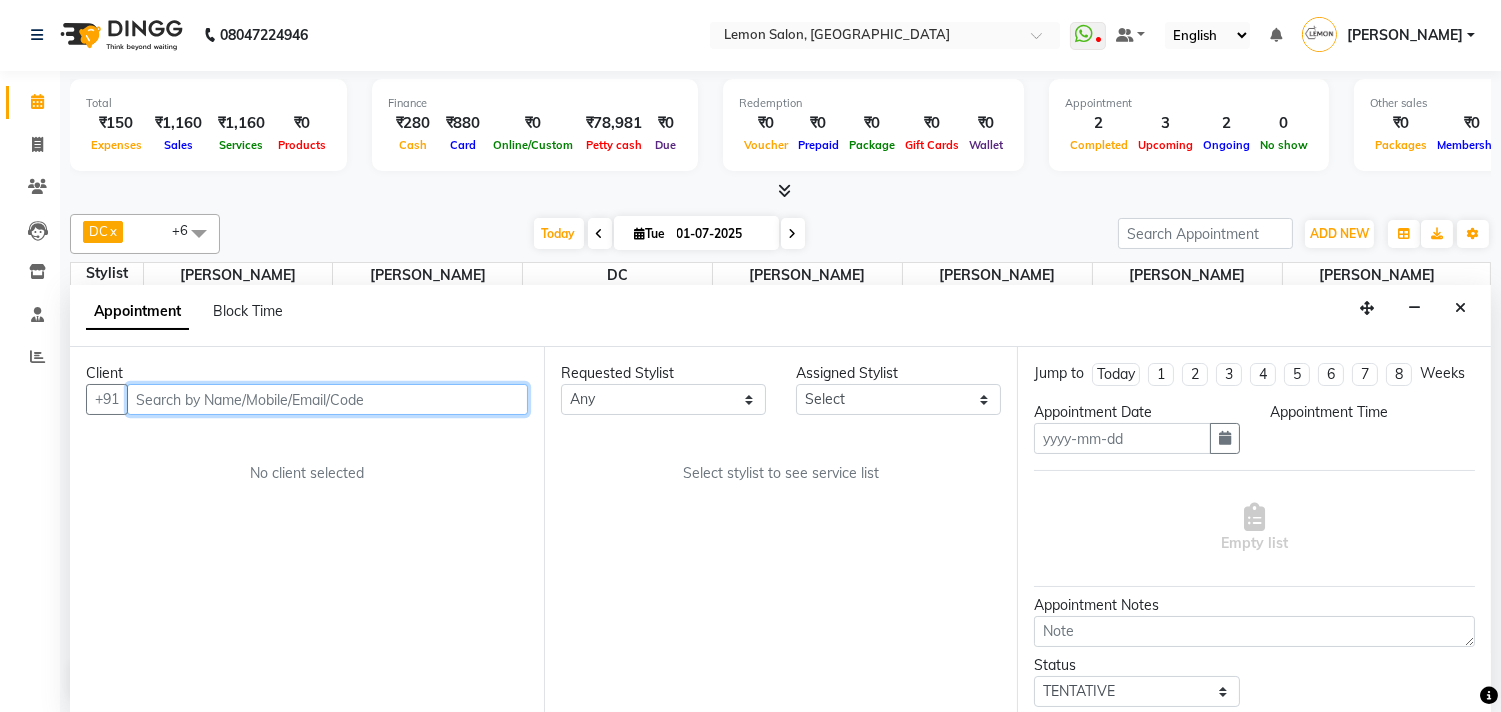 type on "01-07-2025" 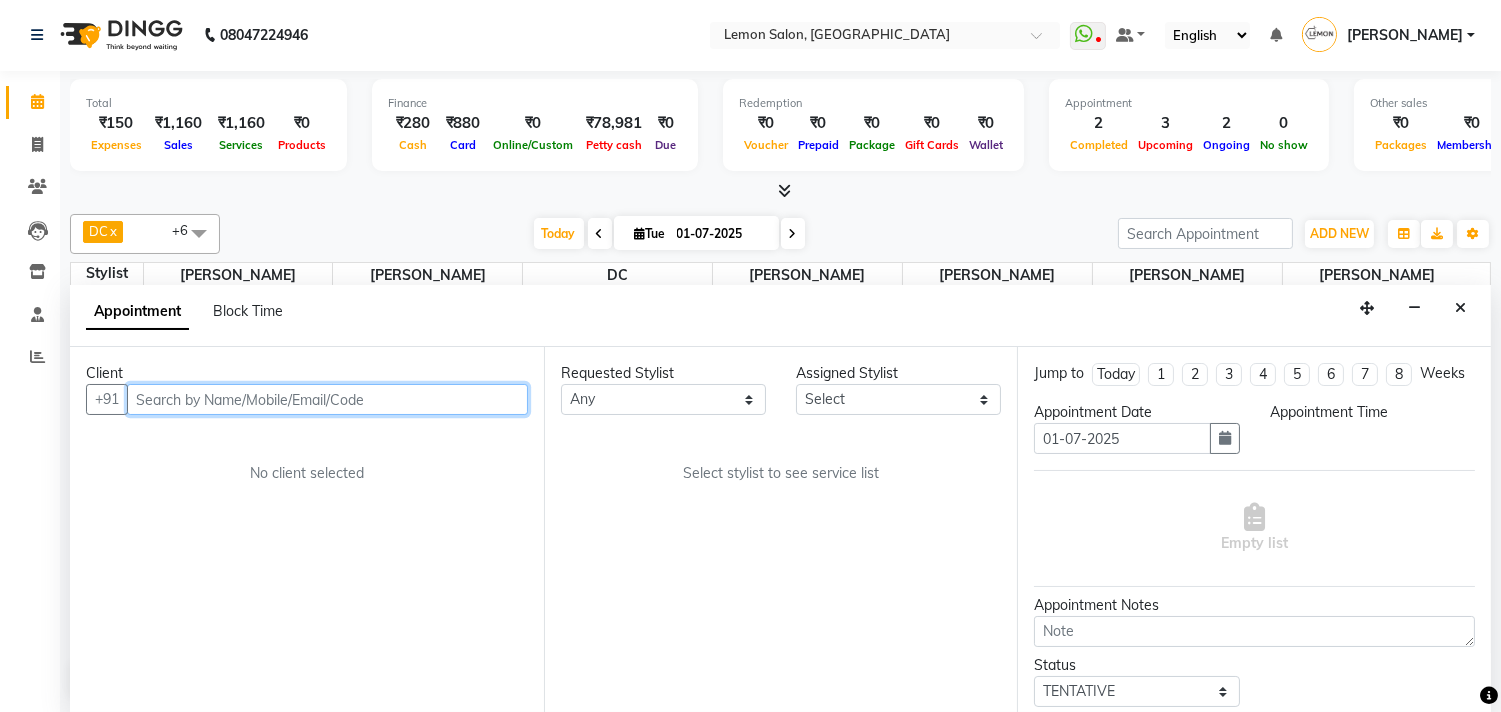 select on "855" 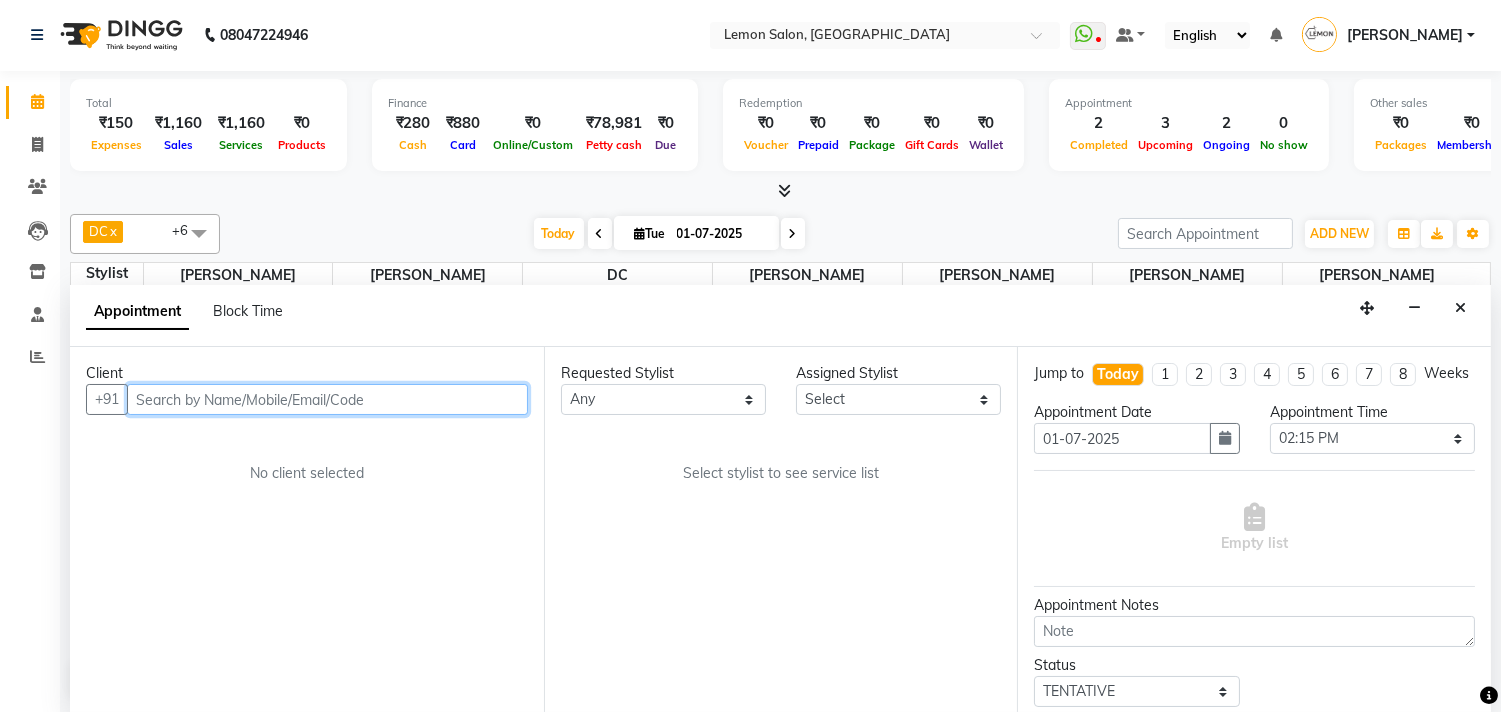 scroll, scrollTop: 443, scrollLeft: 0, axis: vertical 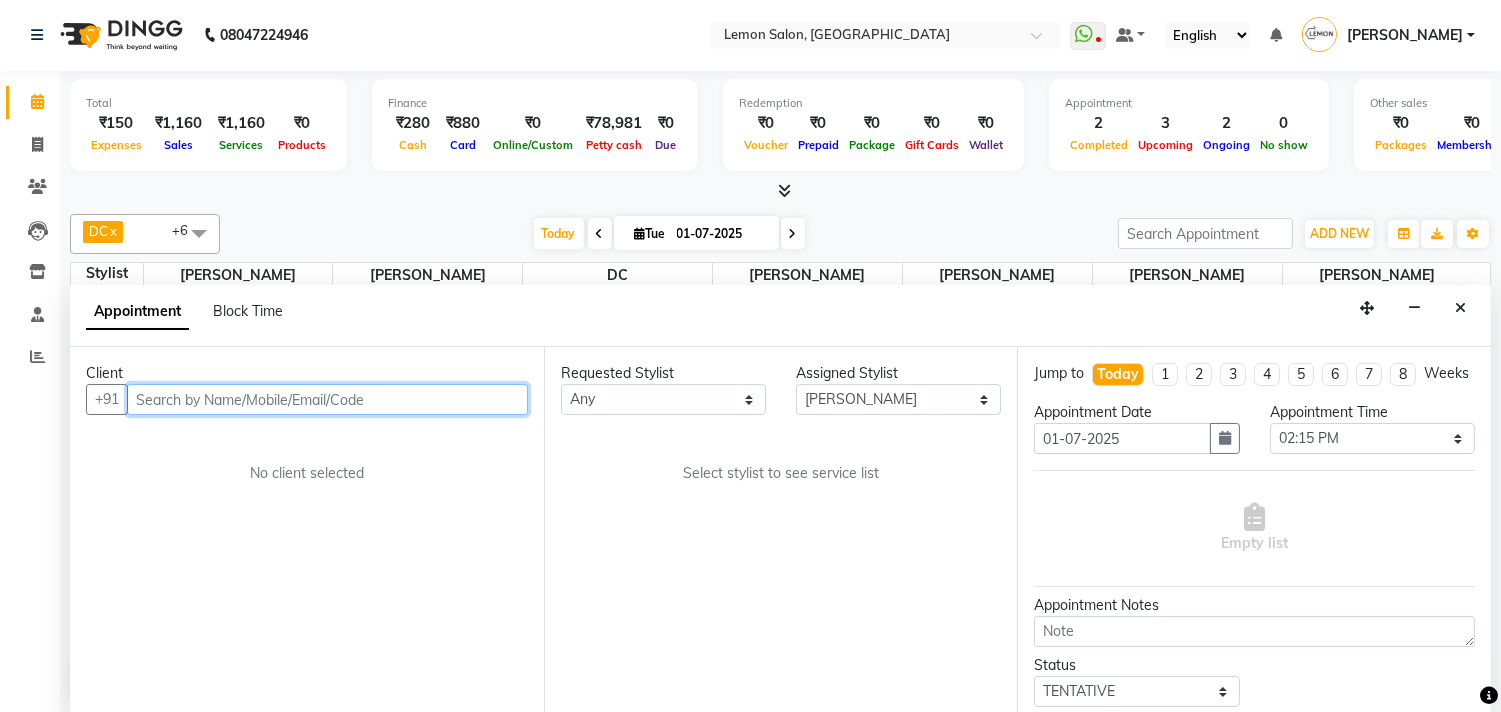 select on "740" 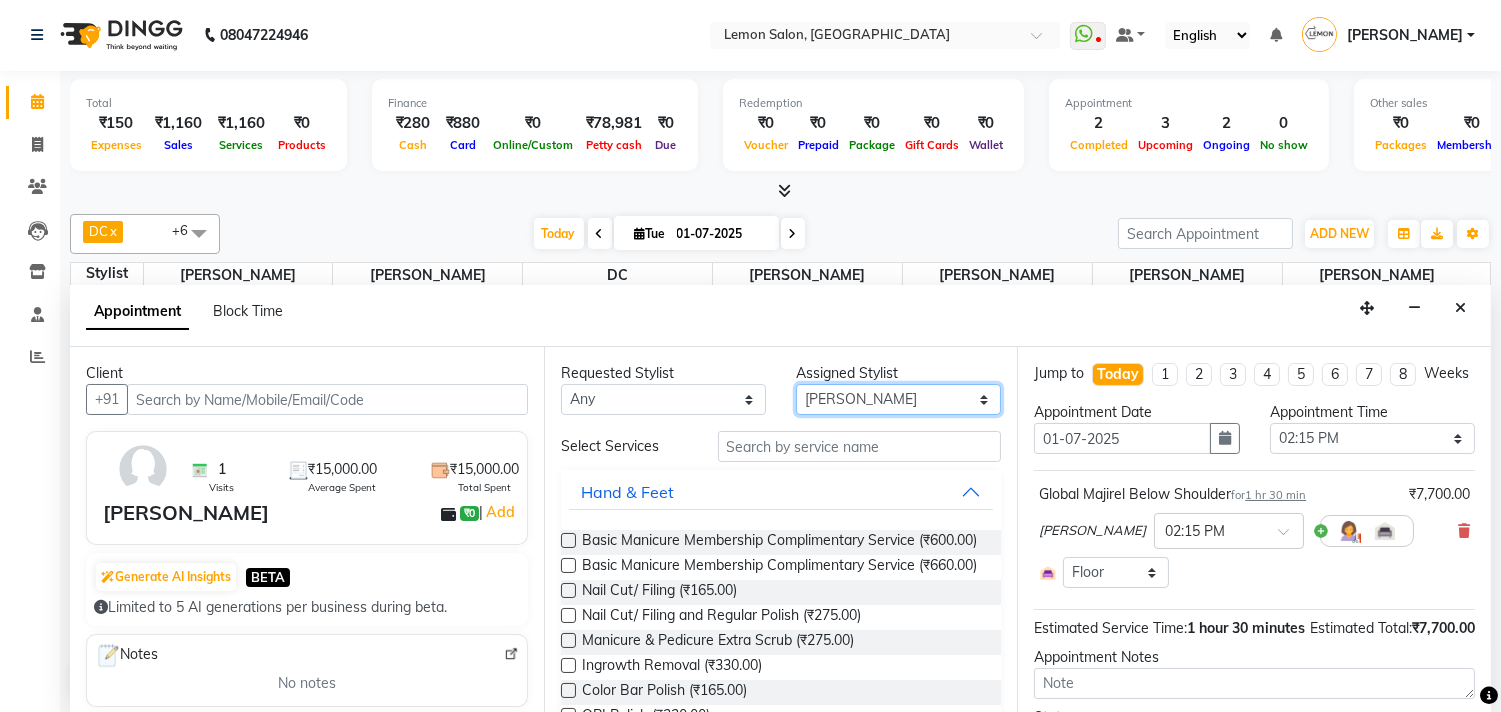 click on "Select Arun Arndive DC Faheem Malik Gufran Salmani Payal Maurya Riya Adawade Shoeb Salmani Kandivali Swati Sharma Yunus Yusuf Shaikh" at bounding box center [898, 399] 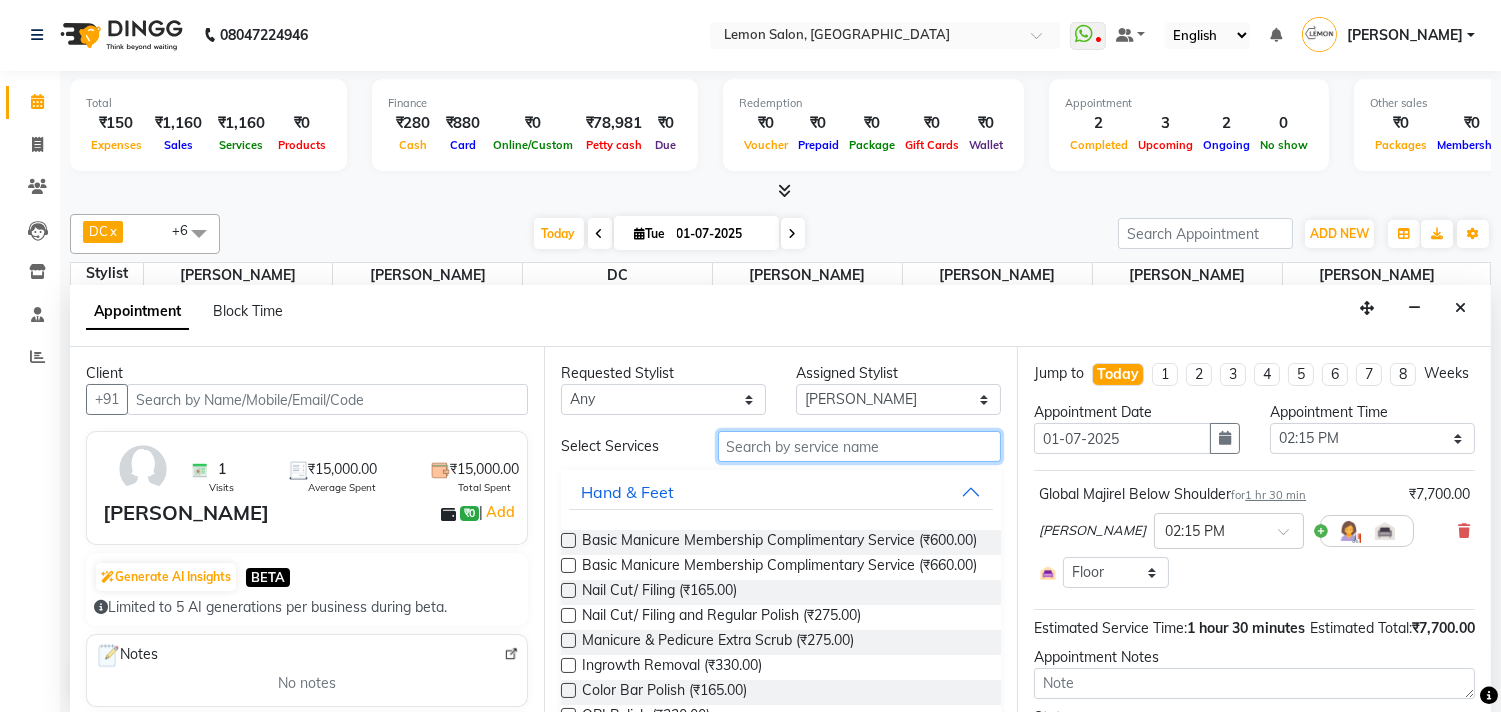 click at bounding box center [860, 446] 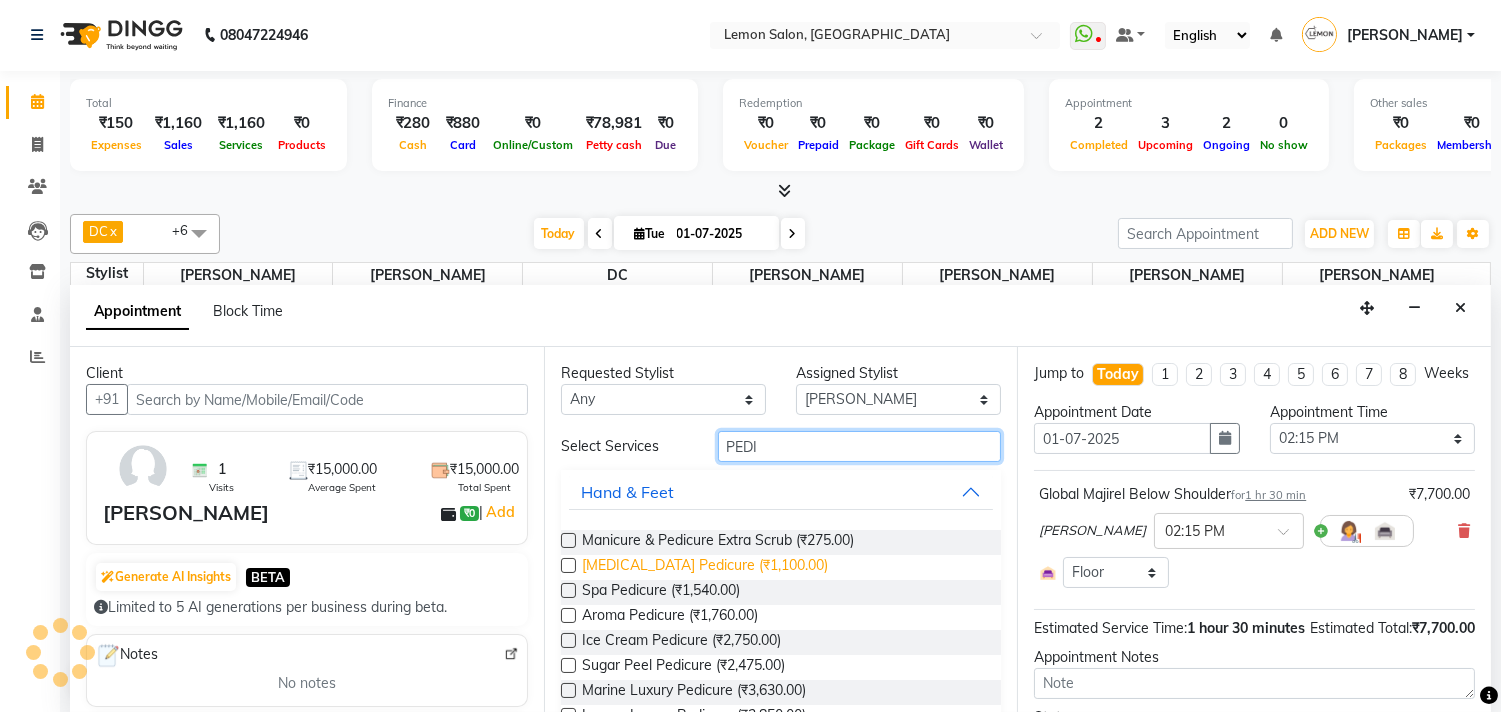 type on "PEDI" 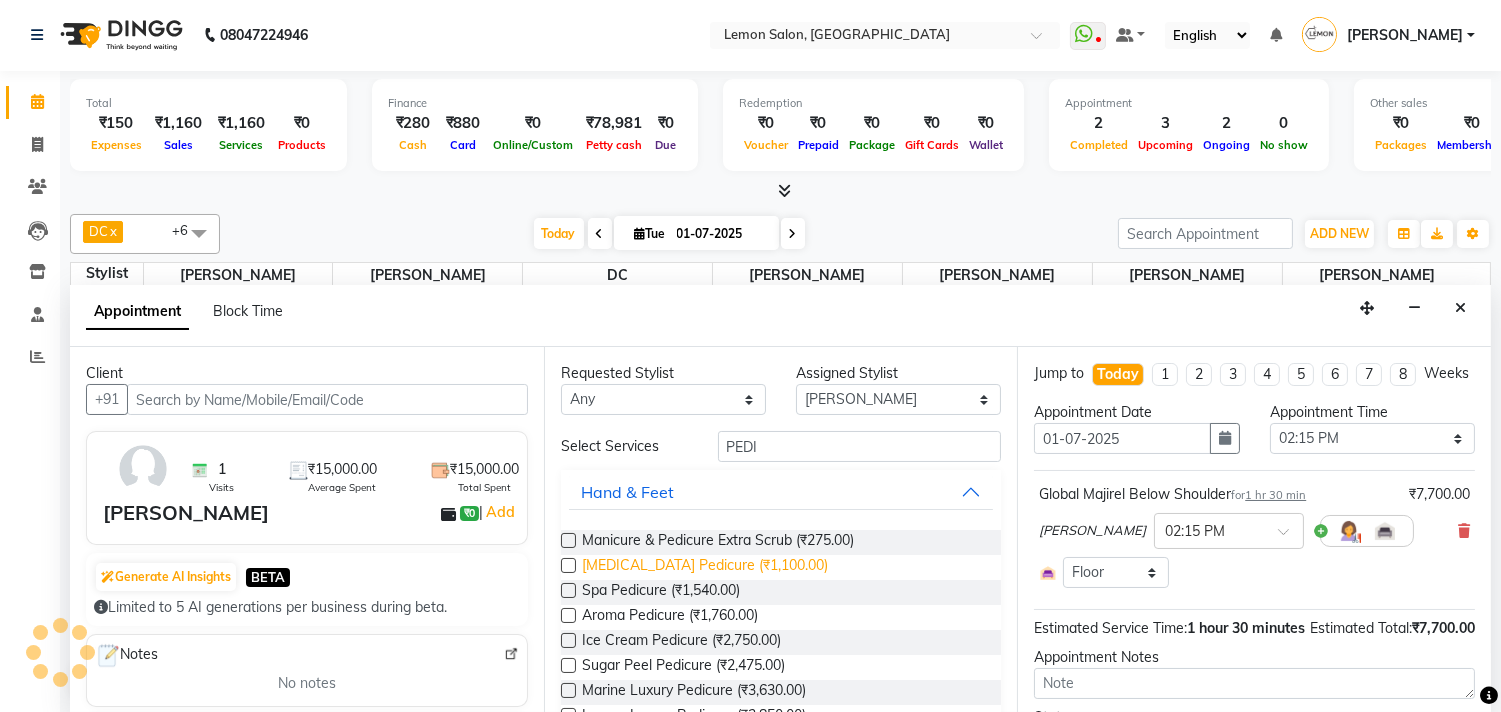 click on "Whitening Pedicure (₹1,100.00)" at bounding box center [705, 567] 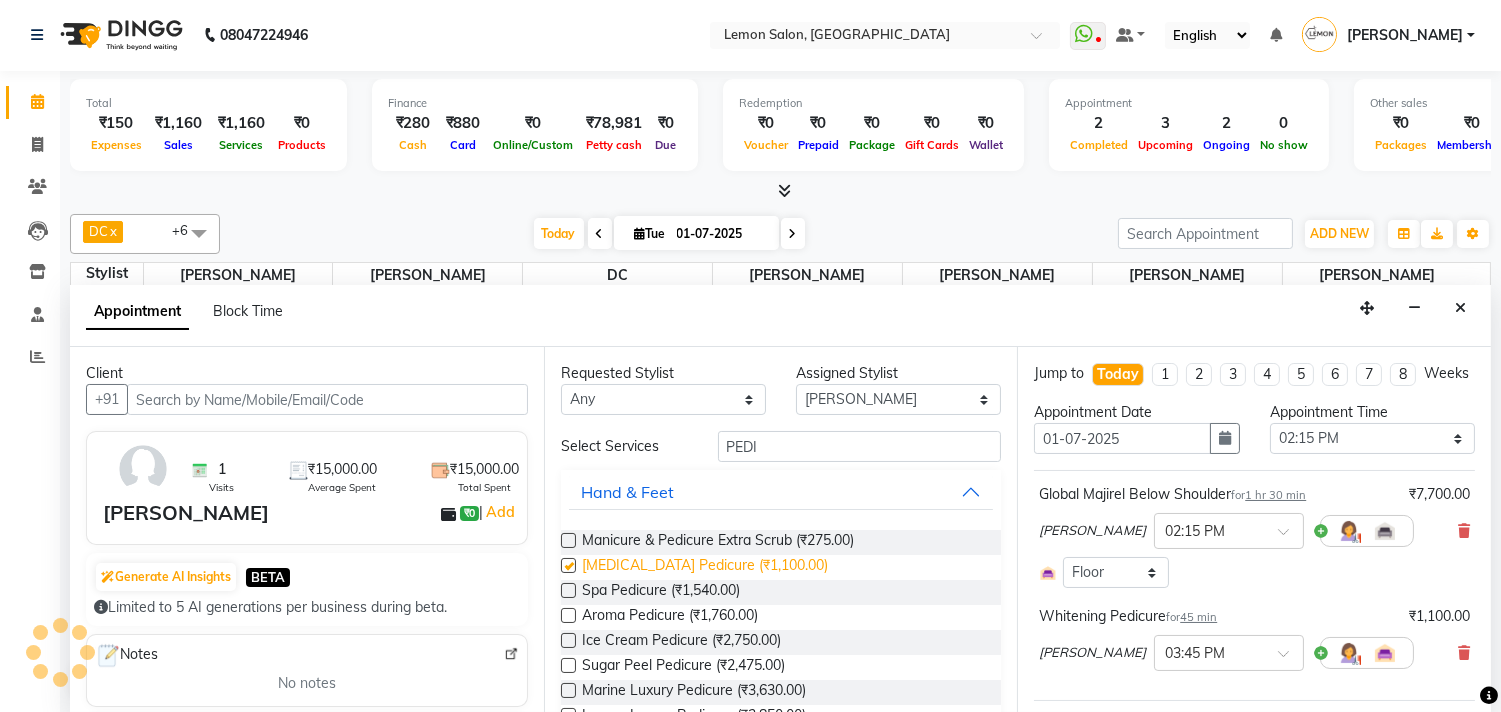 checkbox on "false" 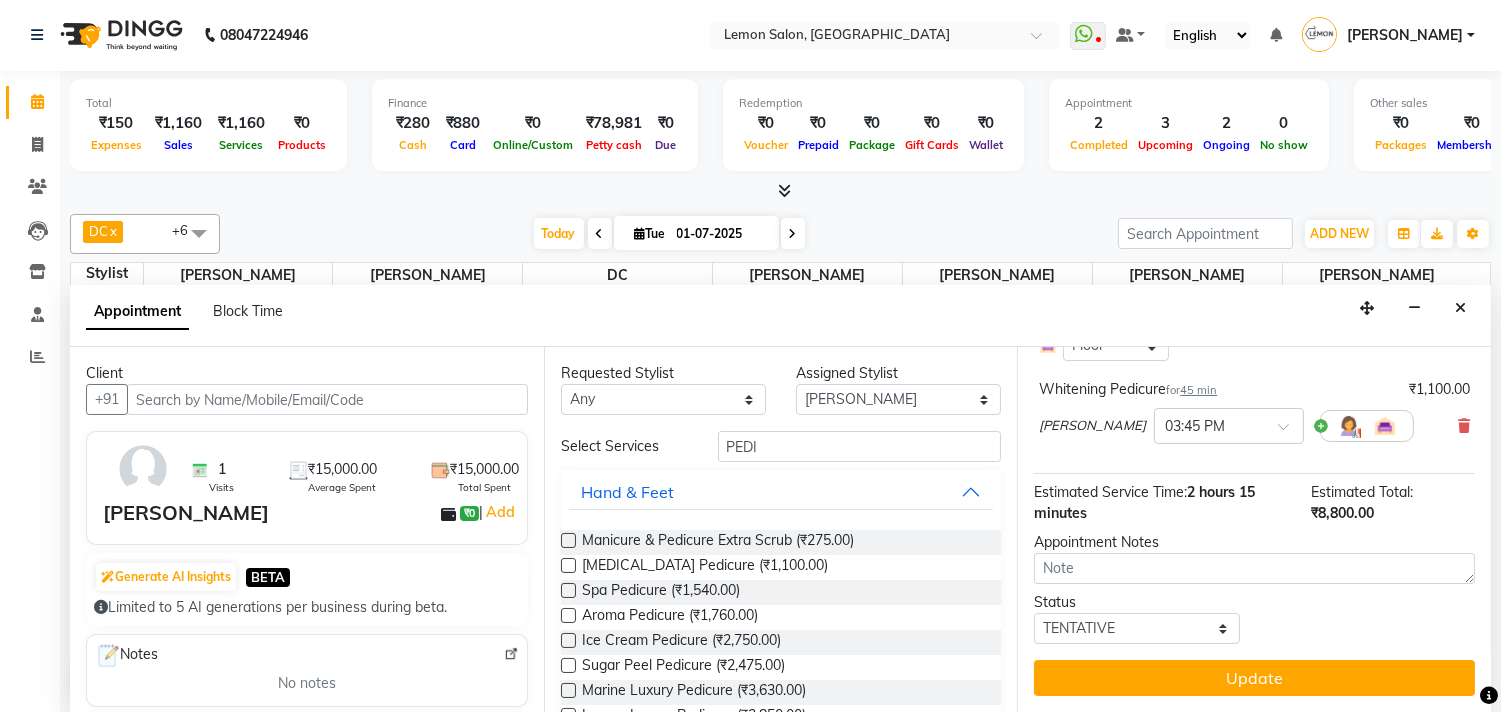 scroll, scrollTop: 245, scrollLeft: 0, axis: vertical 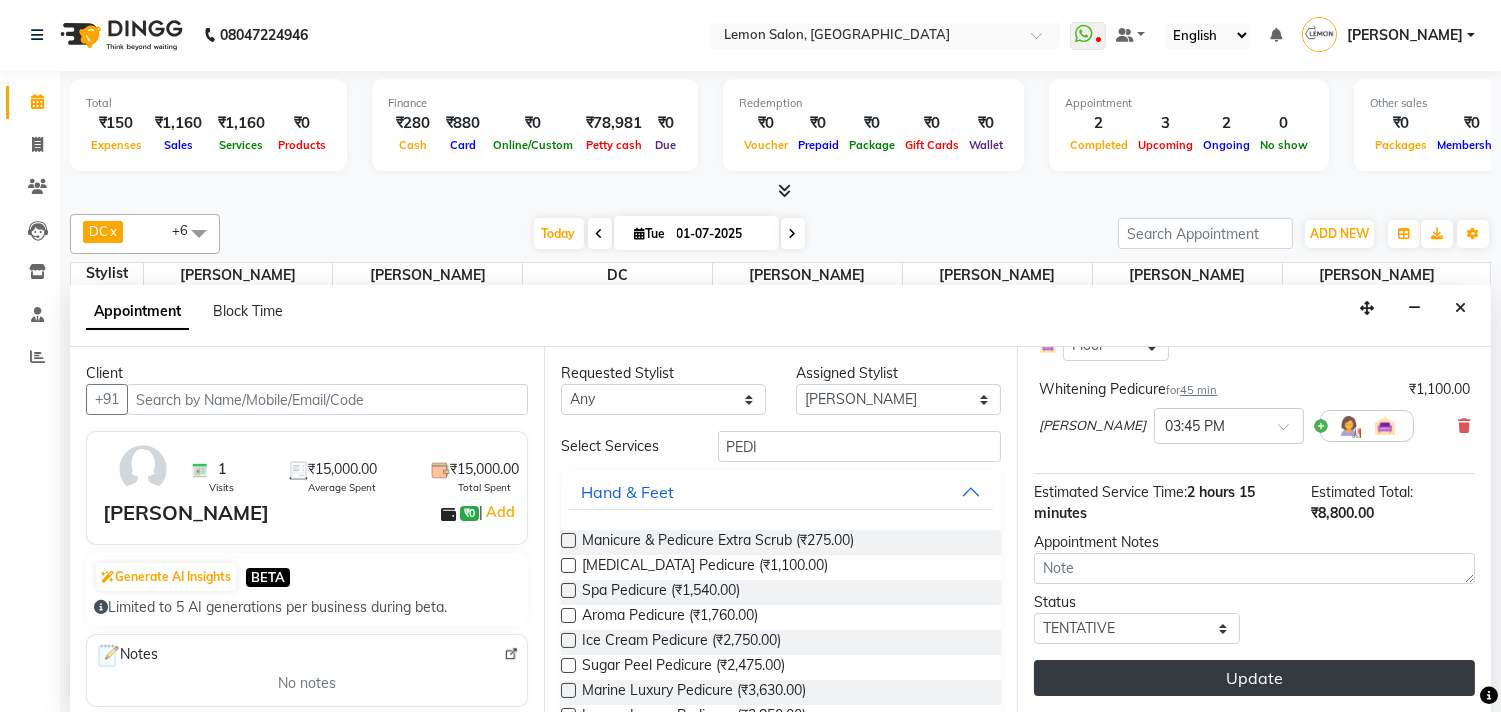 click on "Update" at bounding box center [1254, 678] 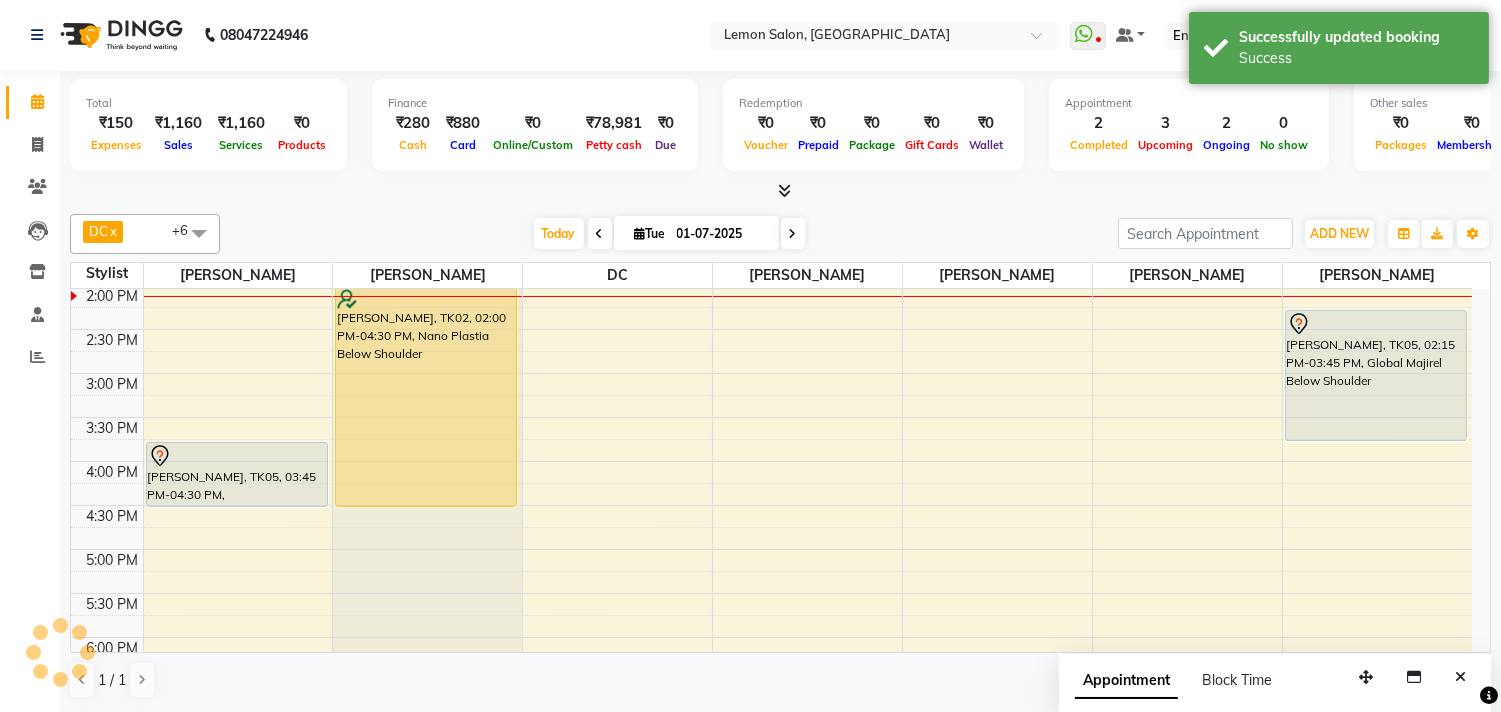 scroll, scrollTop: 0, scrollLeft: 0, axis: both 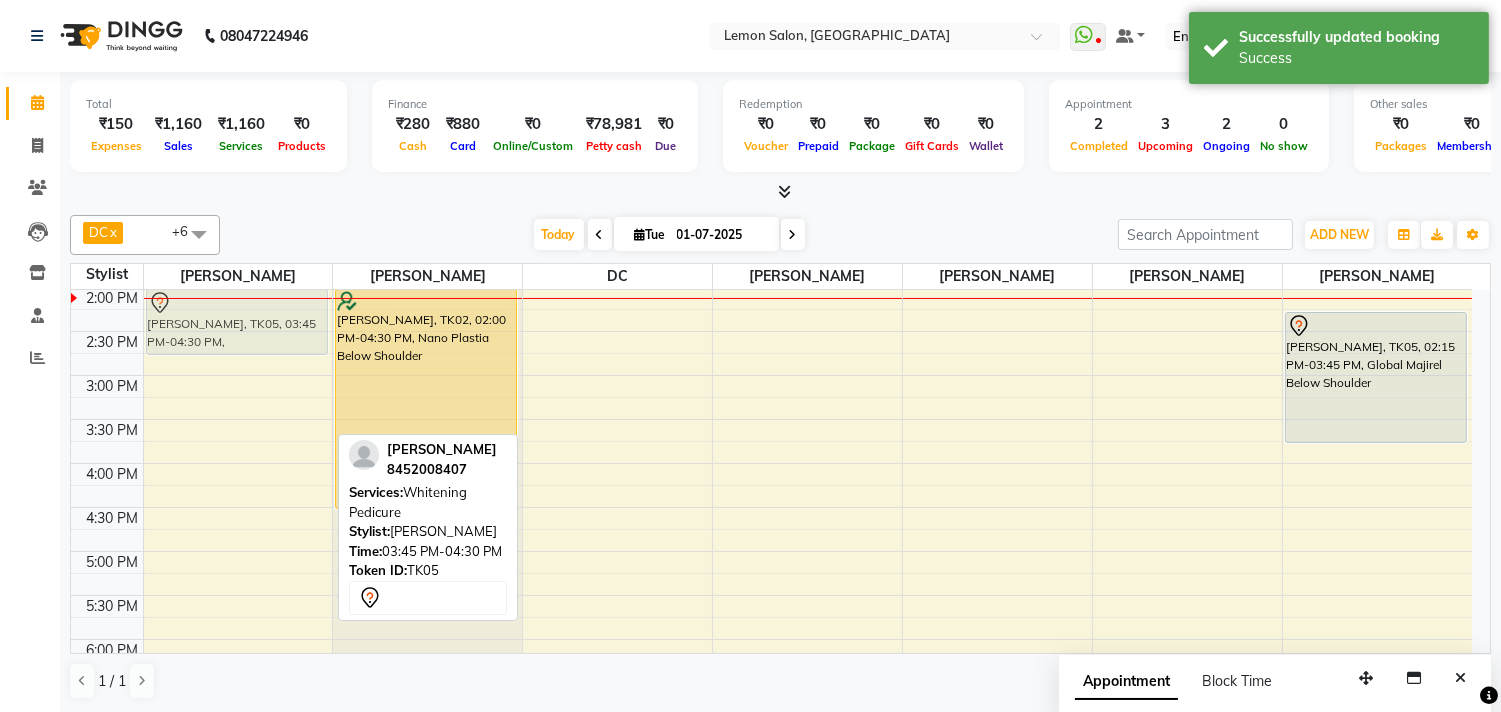 drag, startPoint x: 285, startPoint y: 485, endPoint x: 257, endPoint y: 336, distance: 151.60805 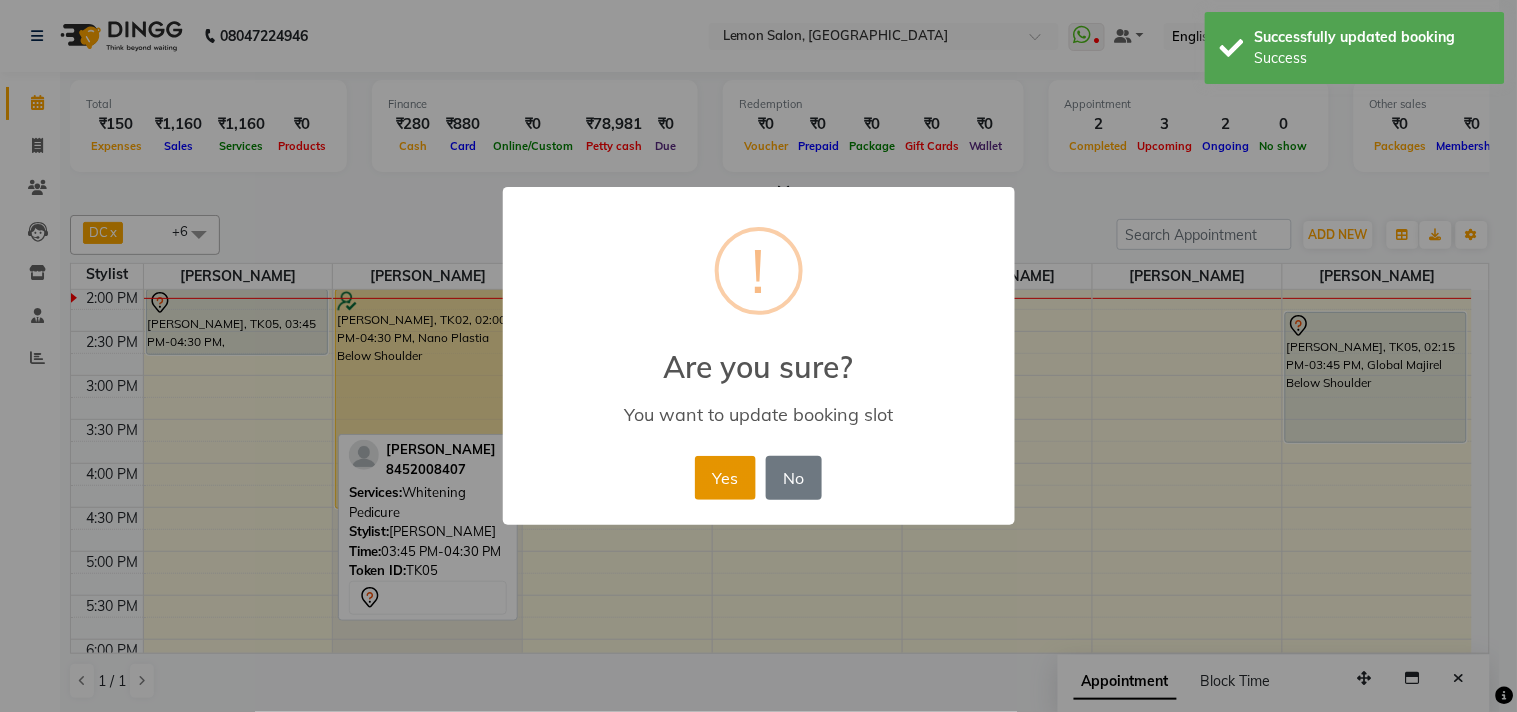 click on "Yes" at bounding box center [725, 478] 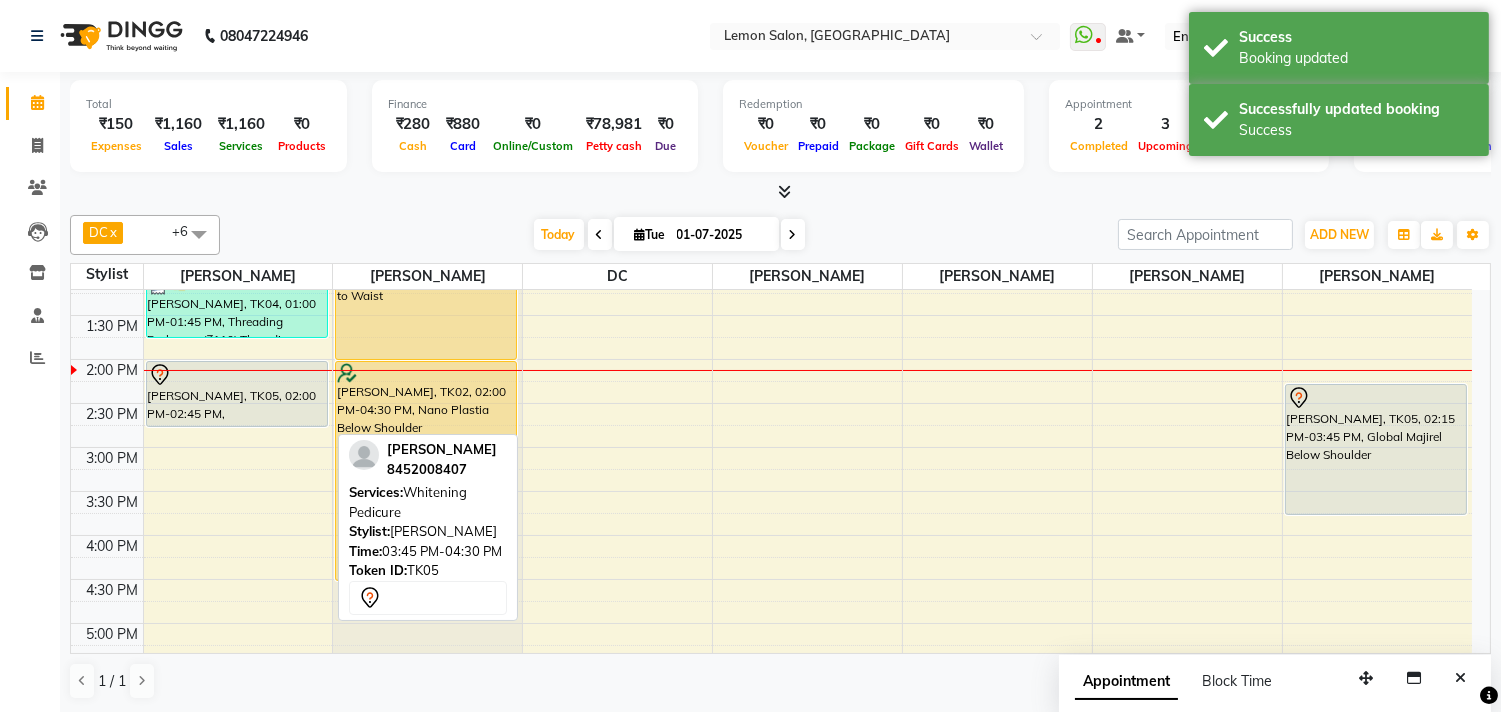 scroll, scrollTop: 331, scrollLeft: 0, axis: vertical 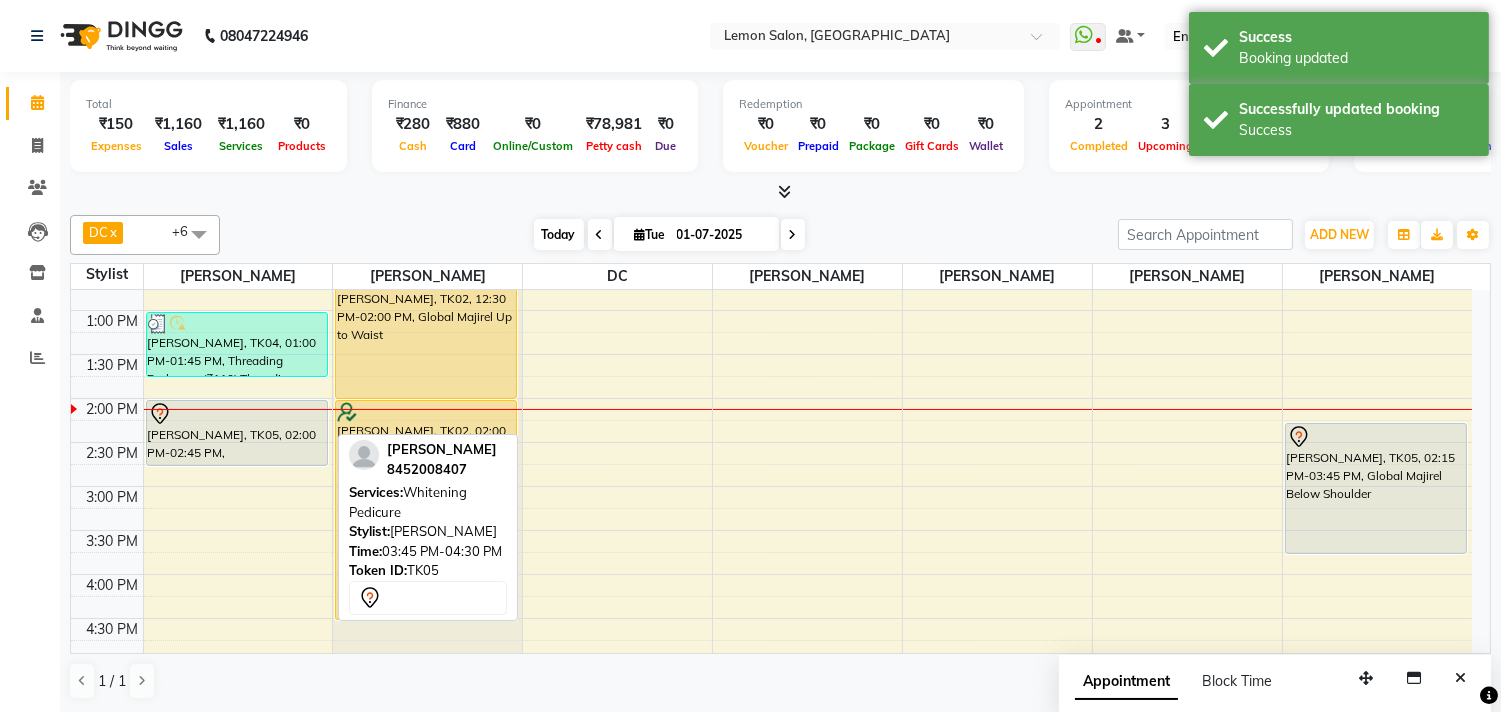 click on "Today" at bounding box center (559, 234) 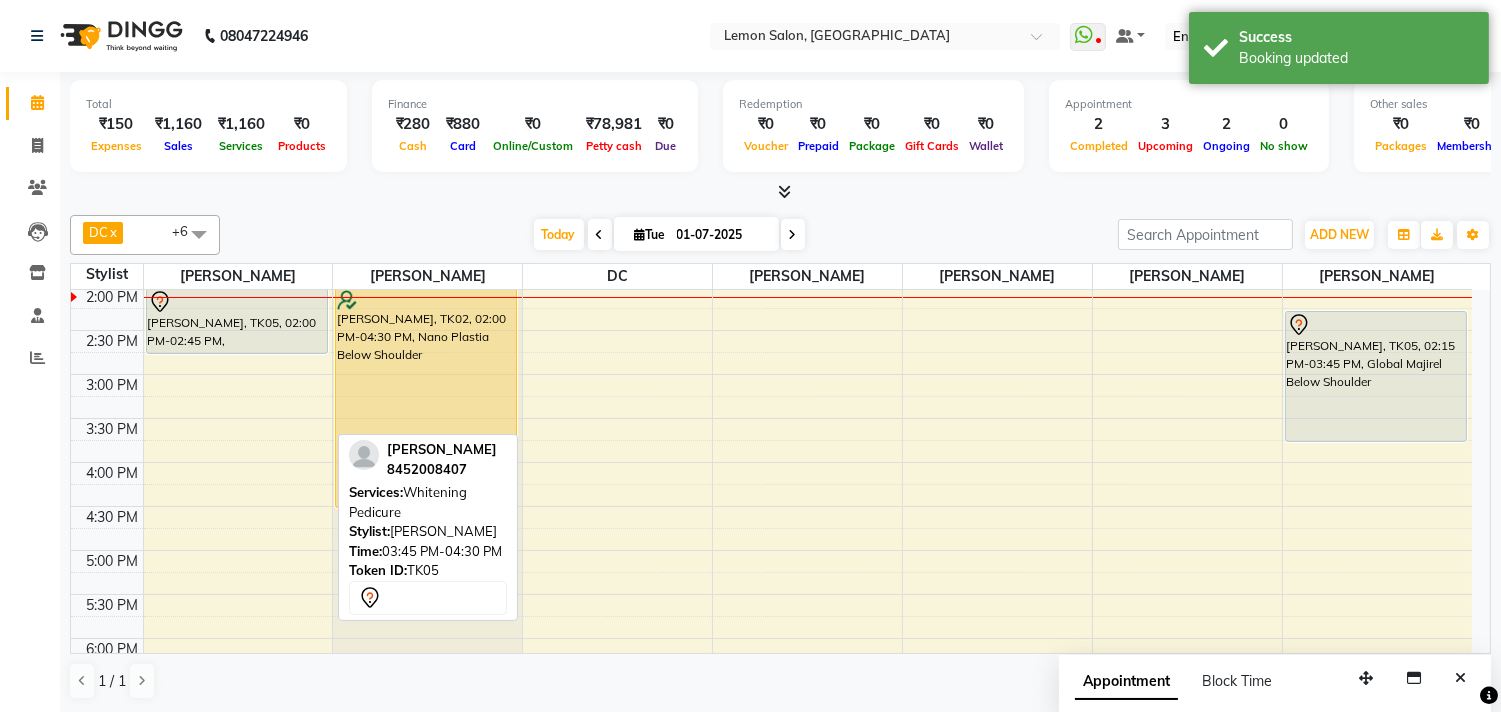 scroll, scrollTop: 332, scrollLeft: 0, axis: vertical 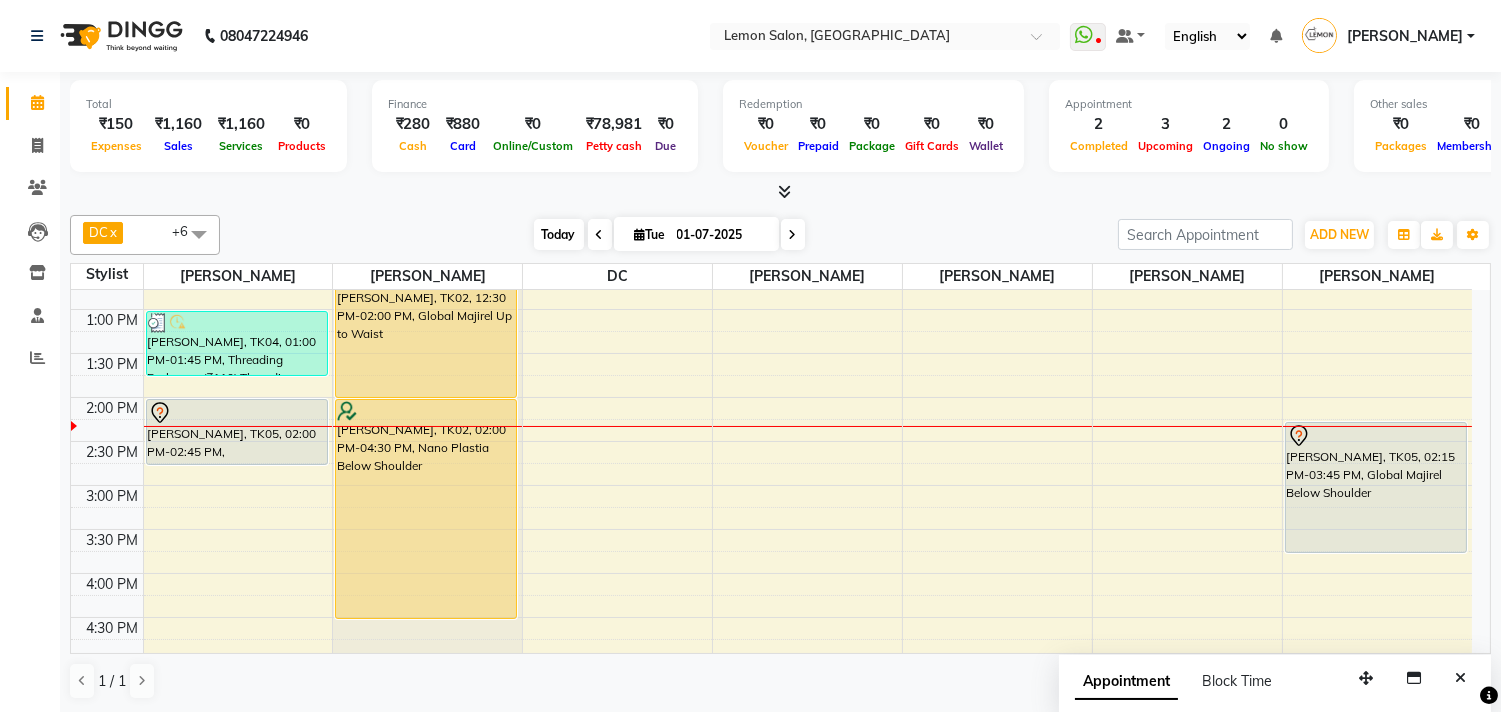 click on "Today" at bounding box center [559, 234] 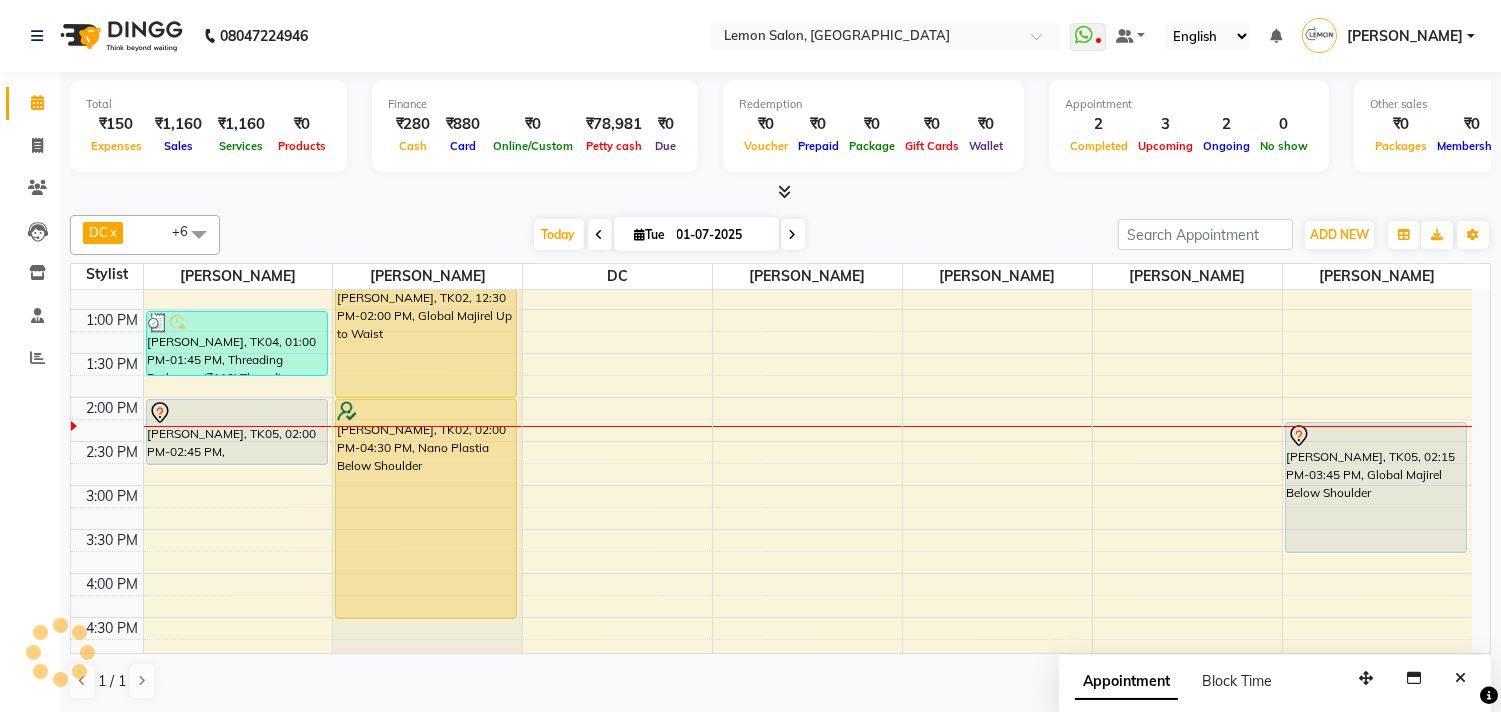 scroll, scrollTop: 443, scrollLeft: 0, axis: vertical 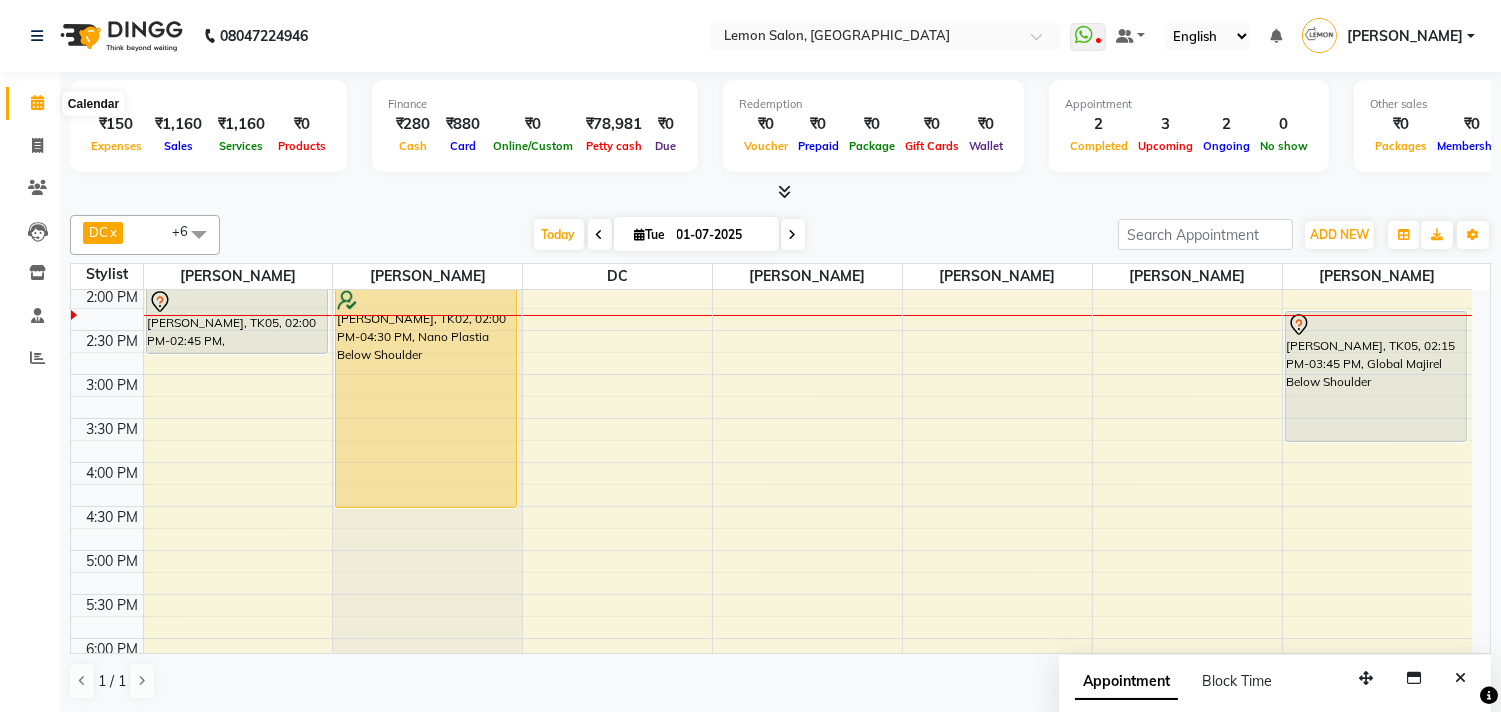 click 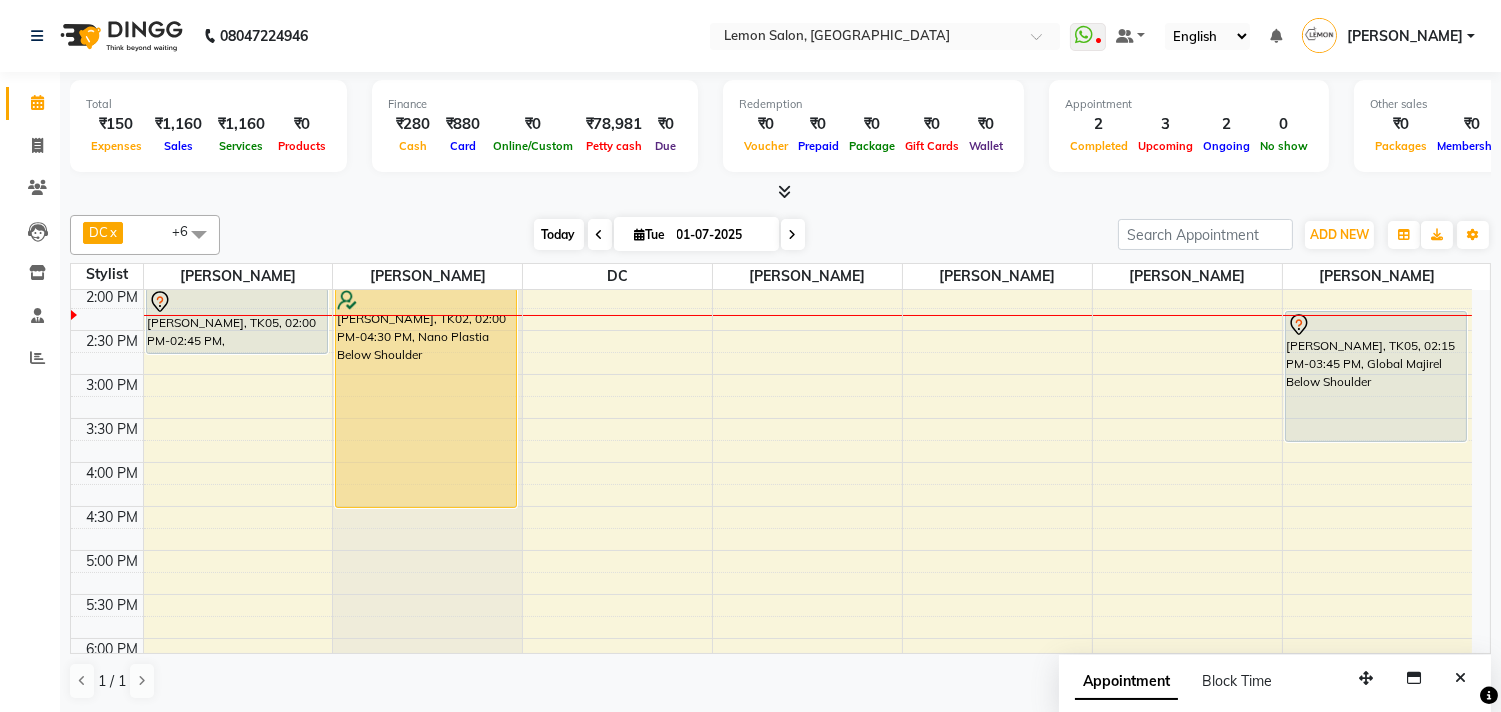 click on "Today" at bounding box center (559, 234) 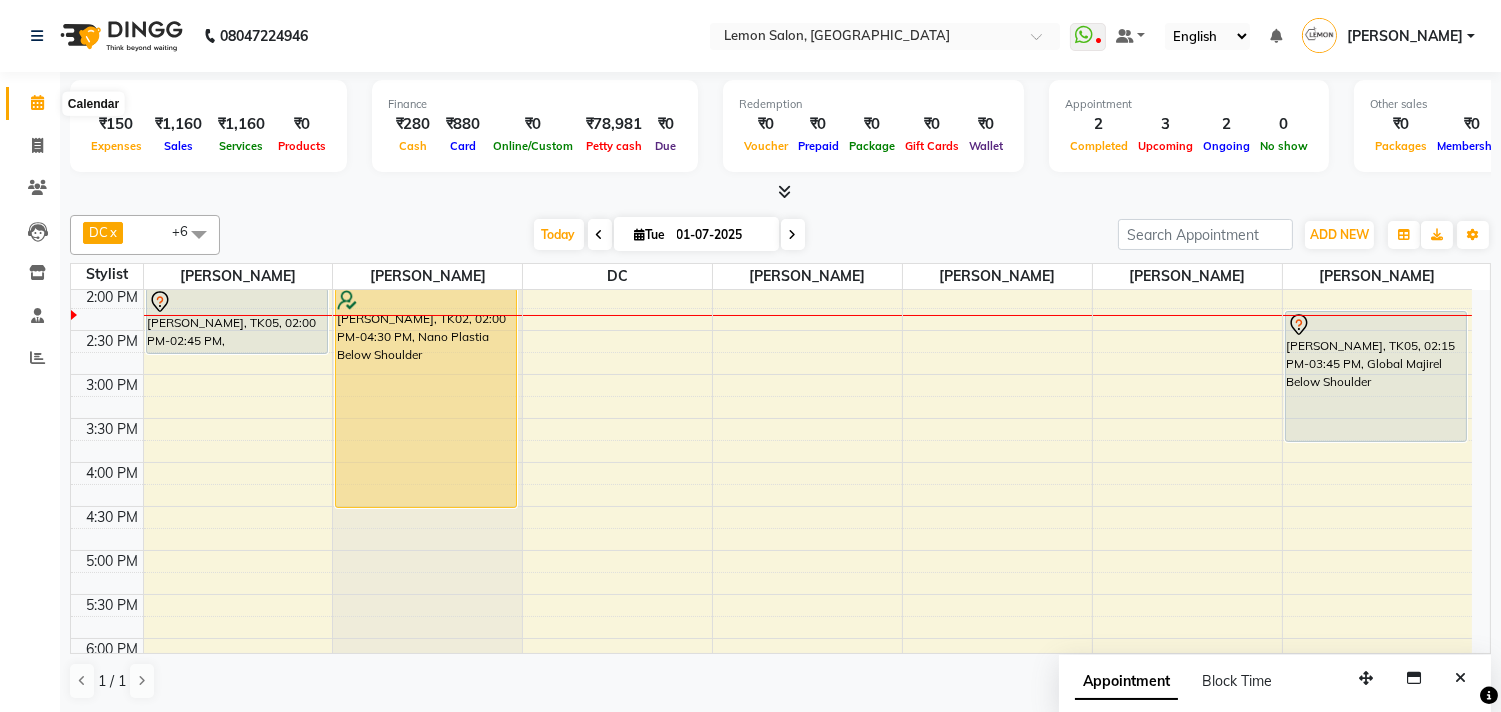 click 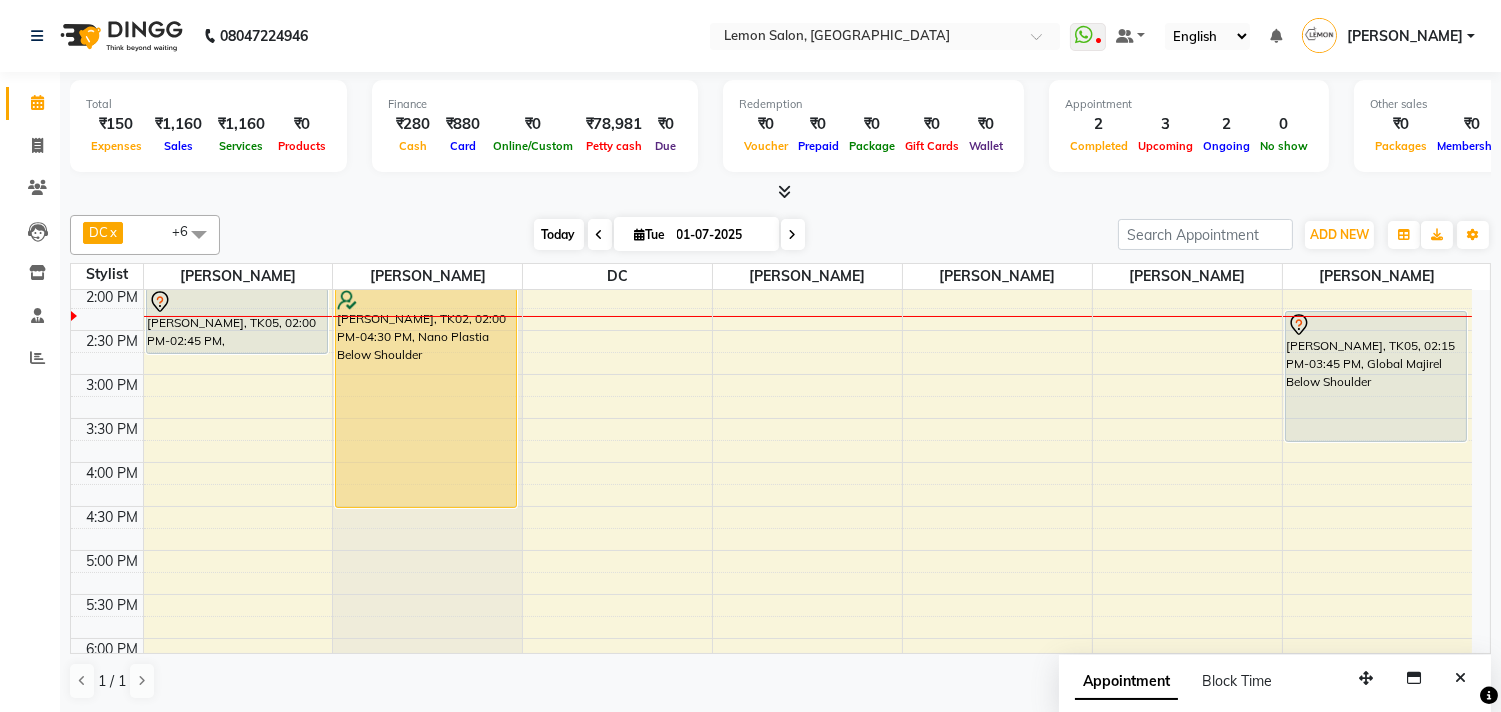 click on "Today" at bounding box center (559, 234) 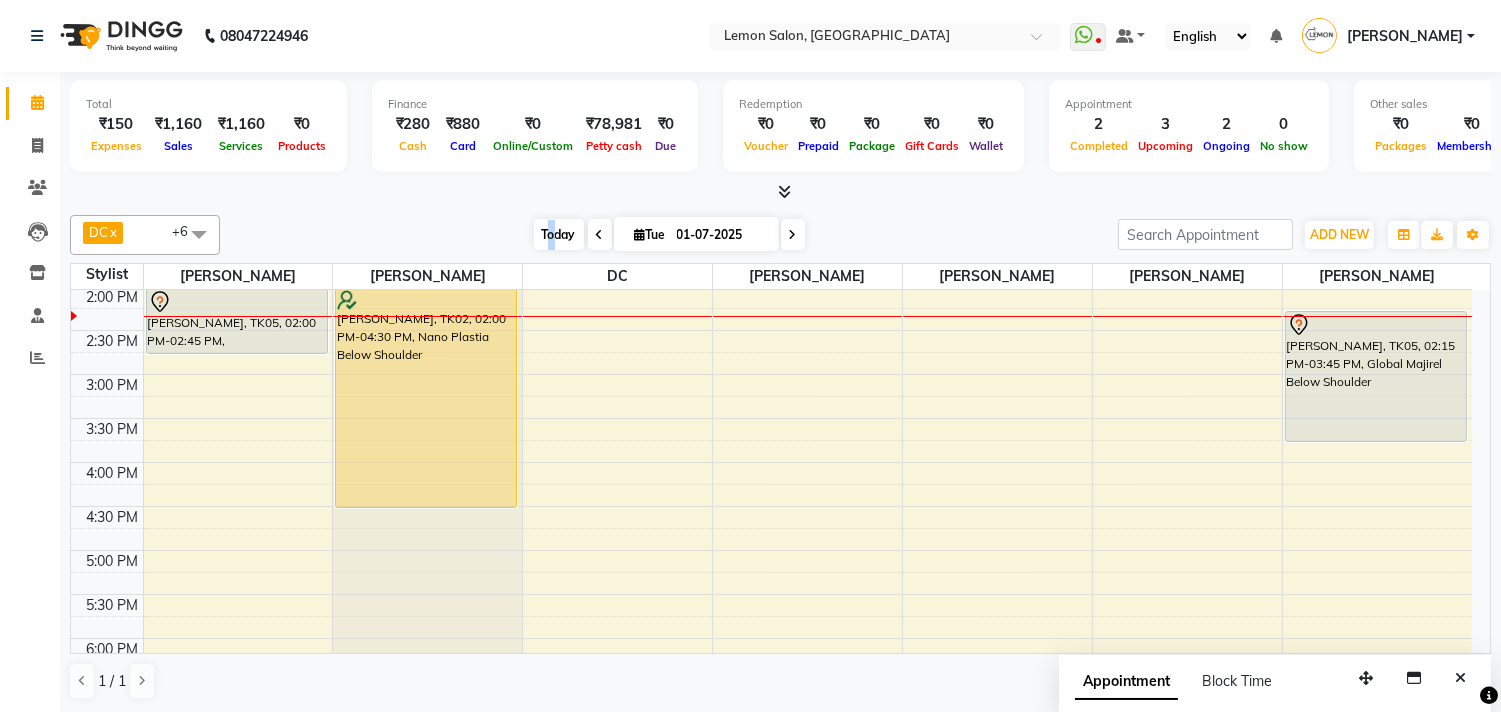 scroll, scrollTop: 443, scrollLeft: 0, axis: vertical 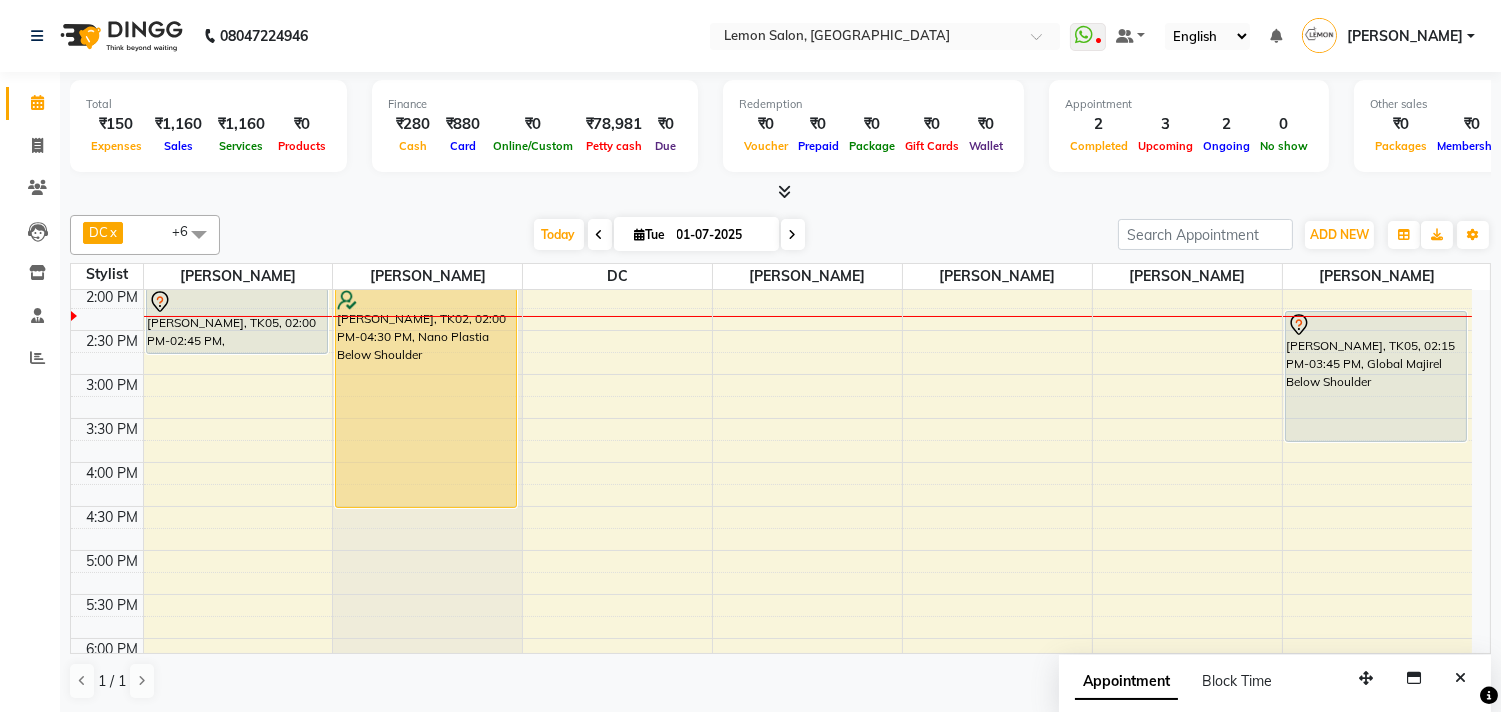 click on "Today  Tue 01-07-2025" at bounding box center (669, 235) 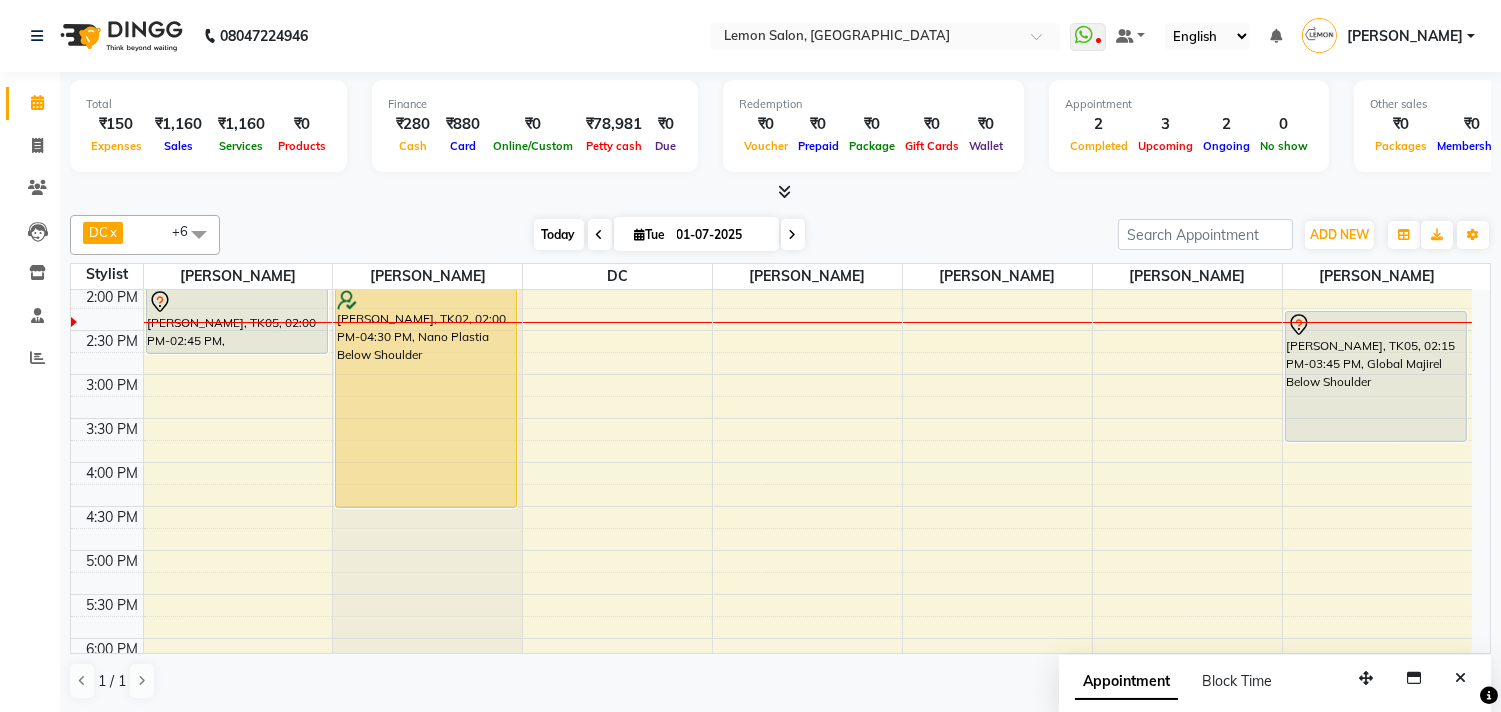click on "Today" at bounding box center [559, 234] 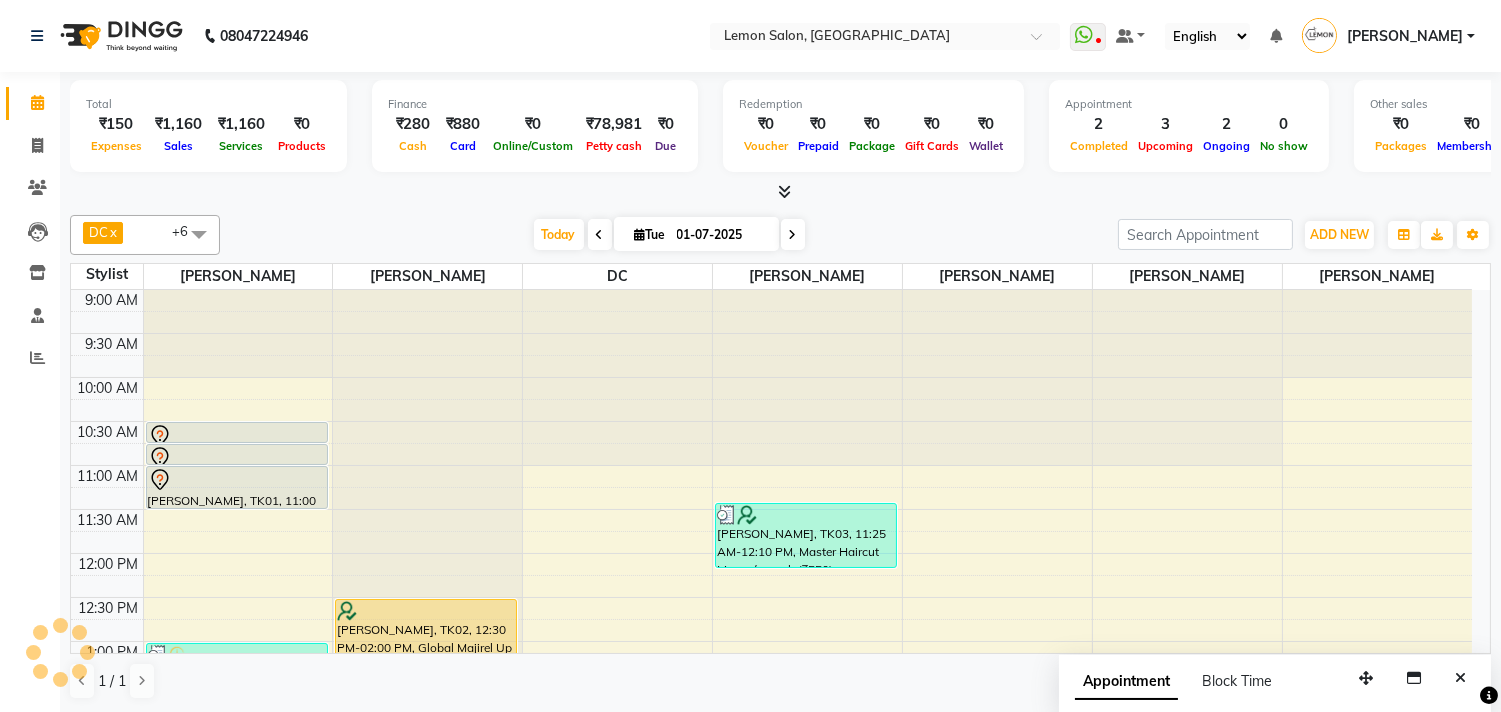 scroll, scrollTop: 443, scrollLeft: 0, axis: vertical 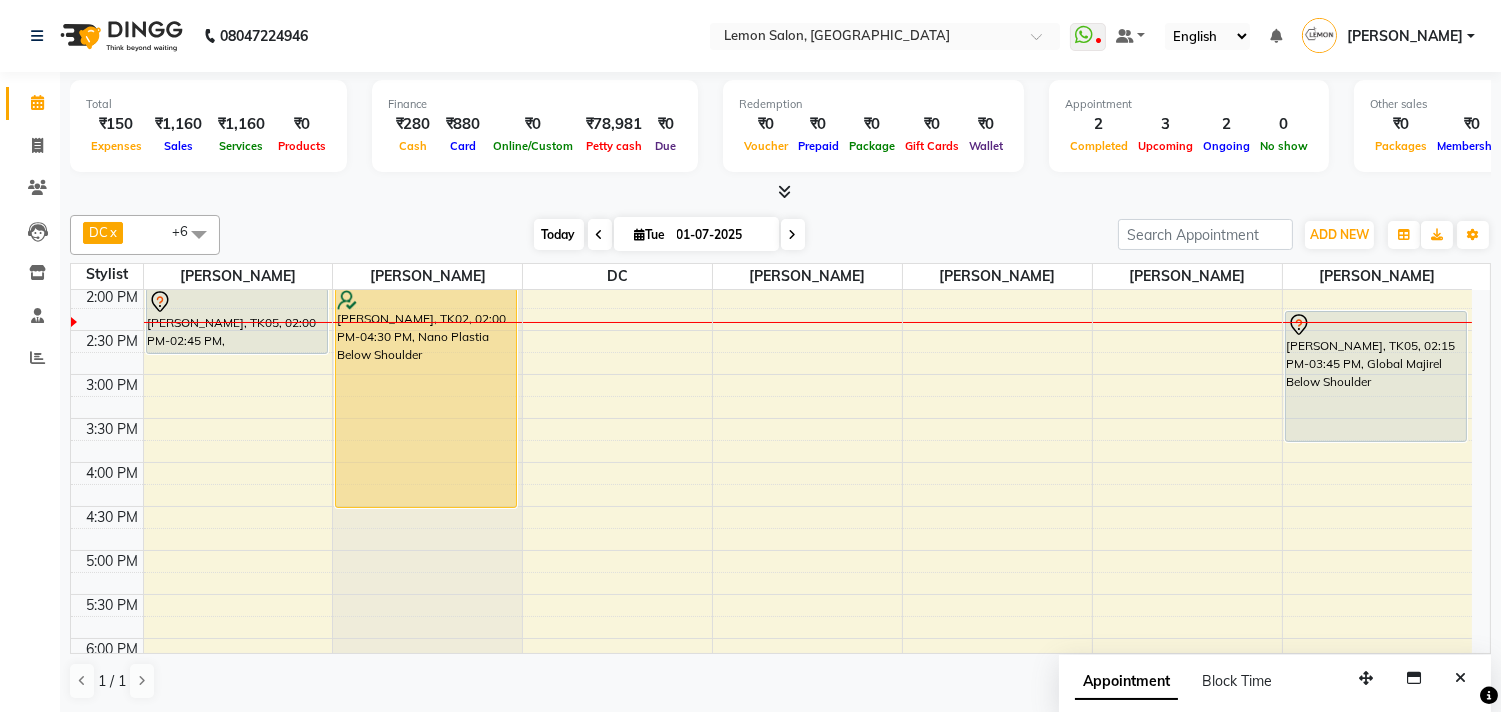 click on "Today" at bounding box center (559, 234) 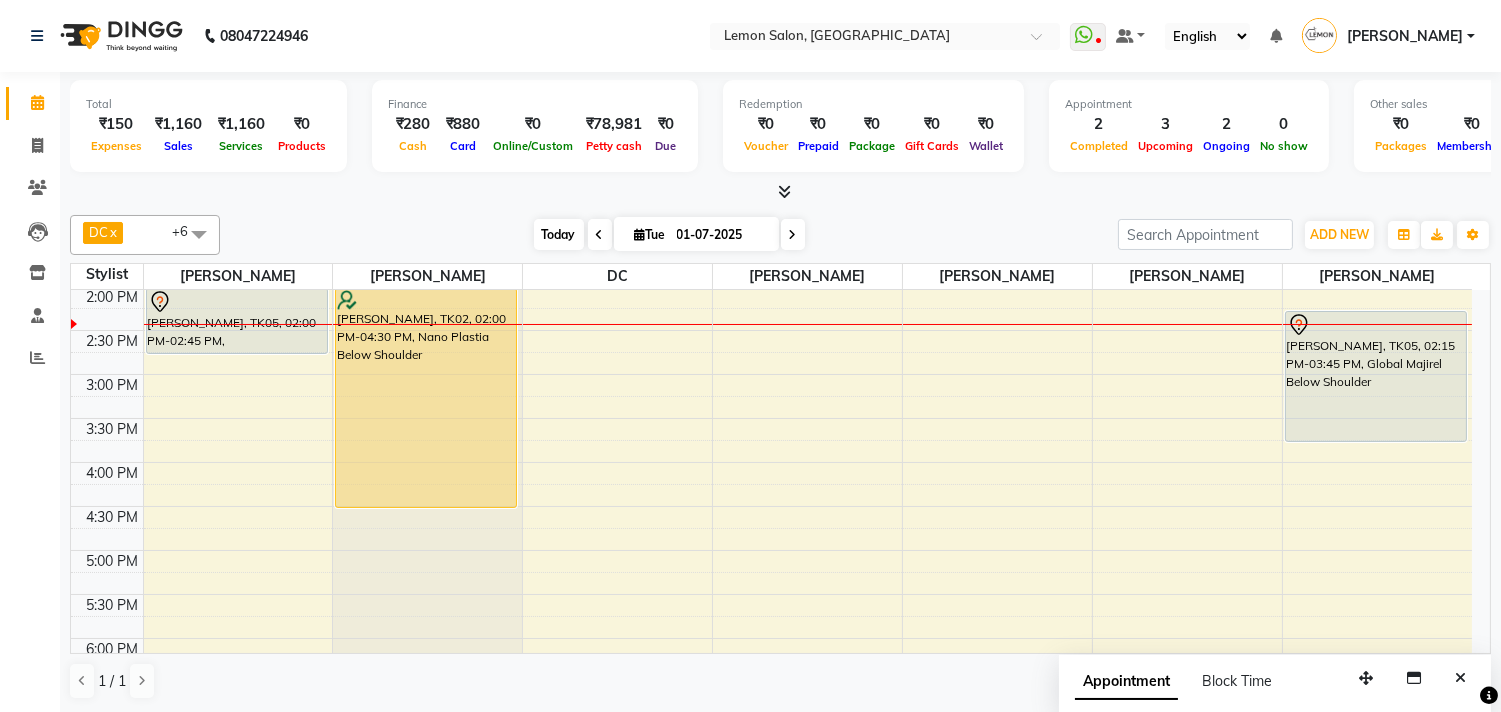 click on "Today" at bounding box center [559, 234] 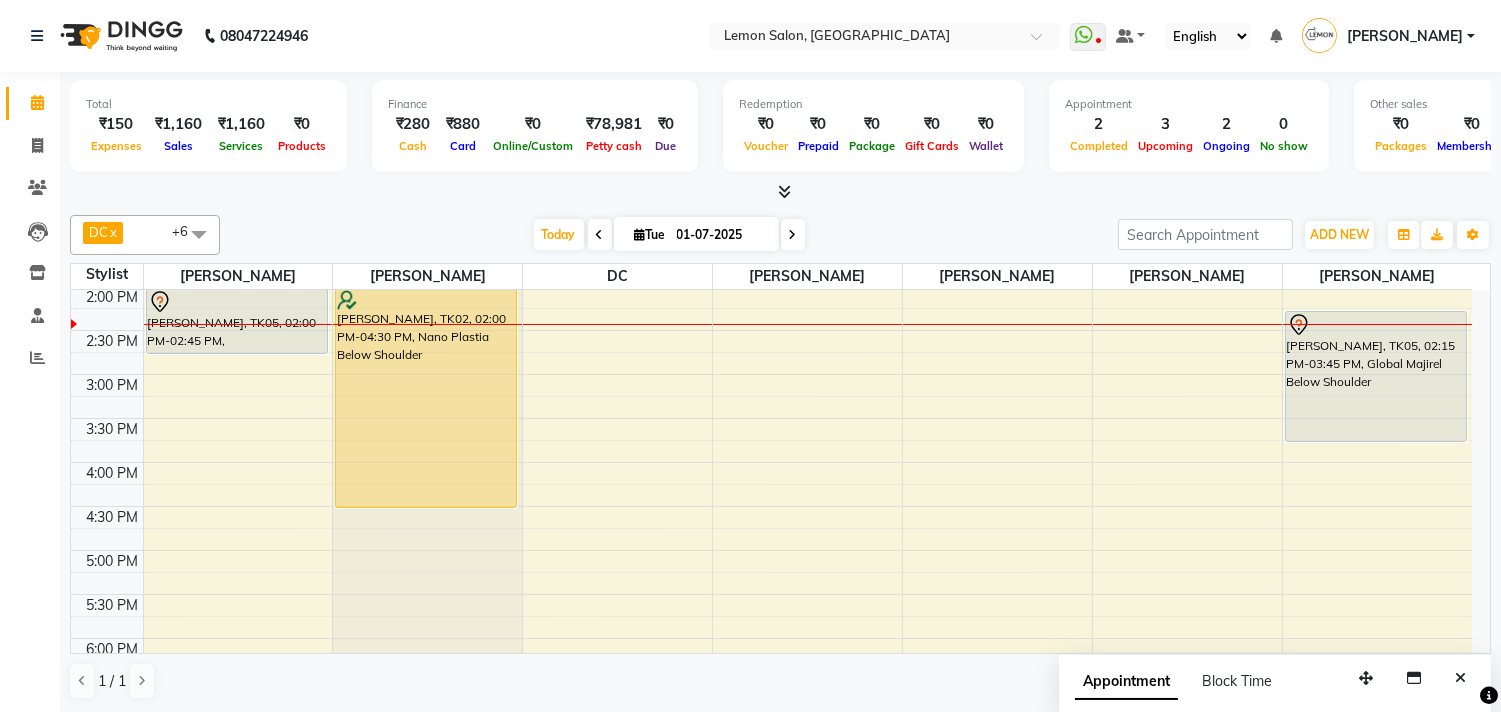 click on "Today  Tue 01-07-2025" at bounding box center (669, 235) 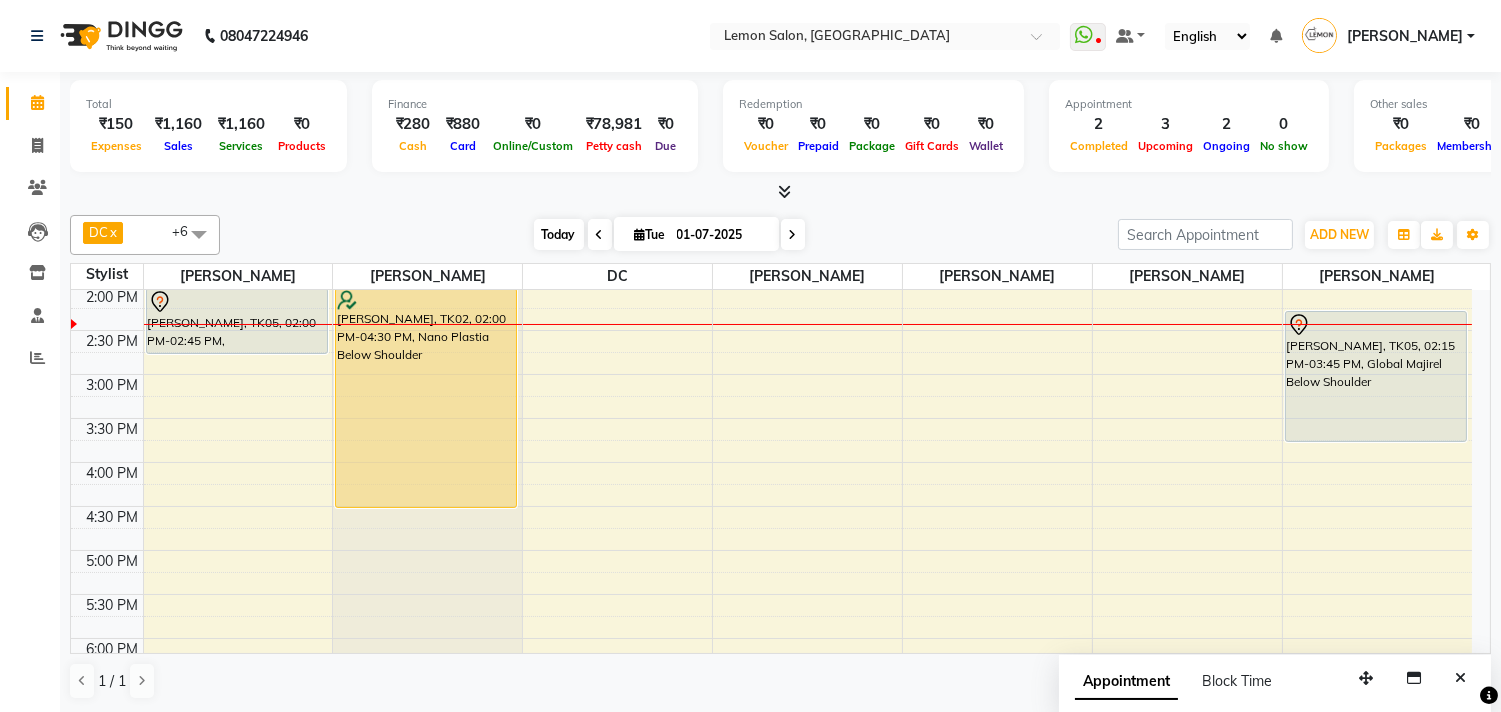 click on "Today" at bounding box center (559, 234) 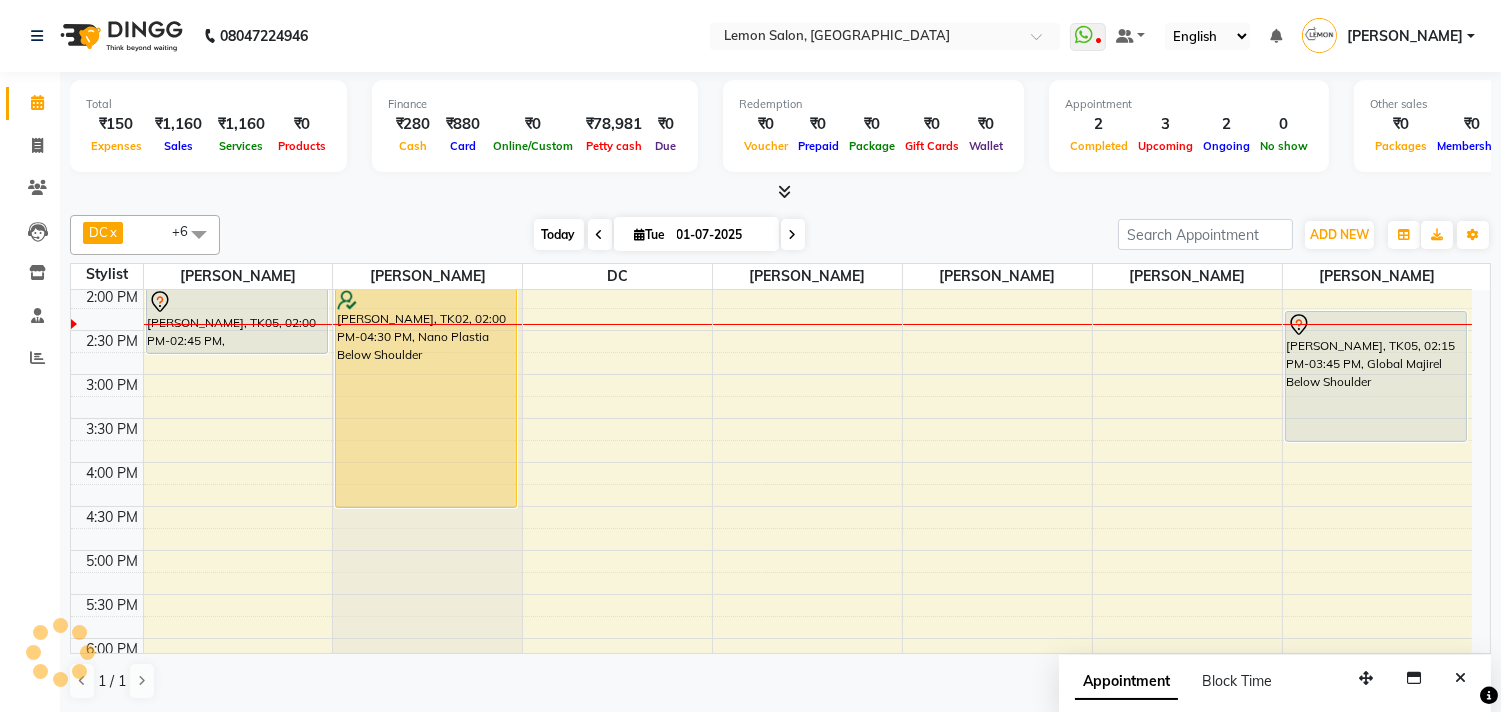 scroll, scrollTop: 443, scrollLeft: 0, axis: vertical 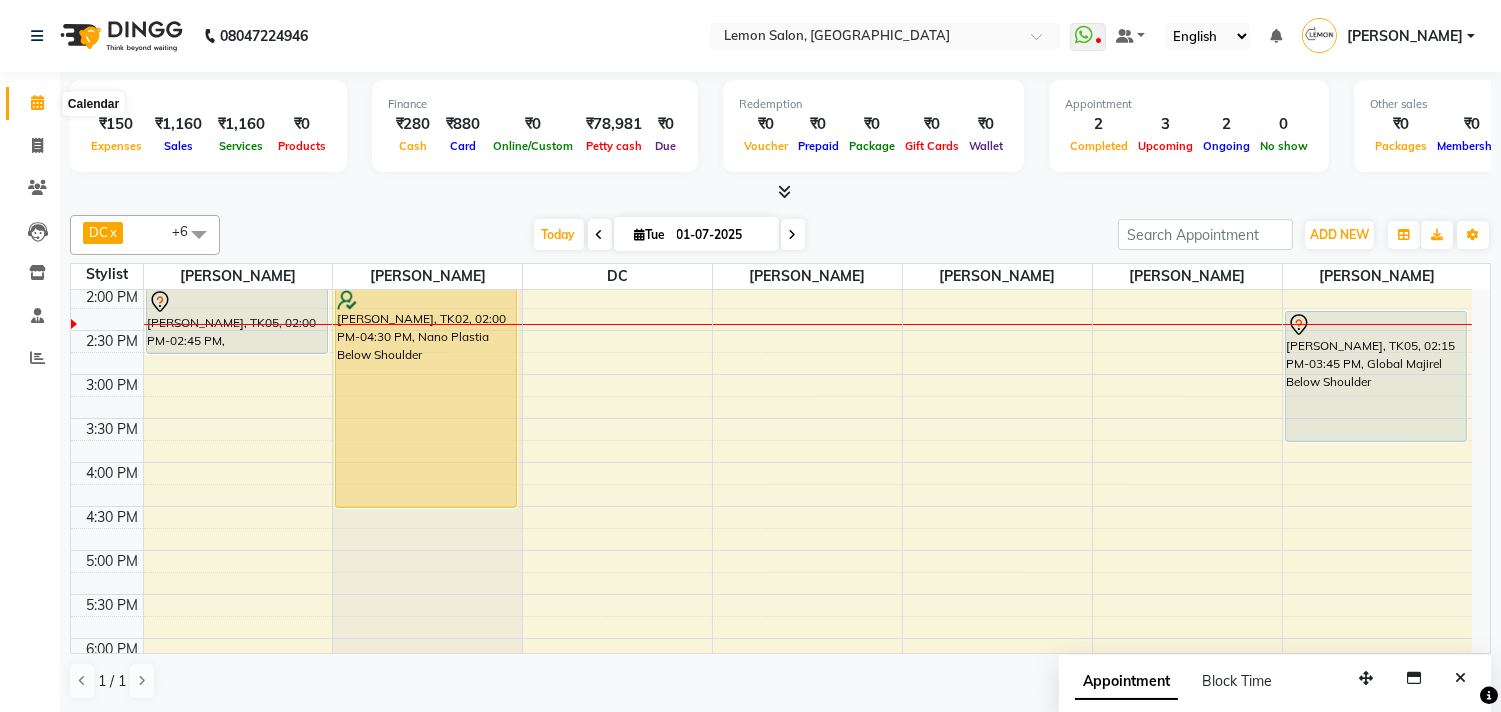 click 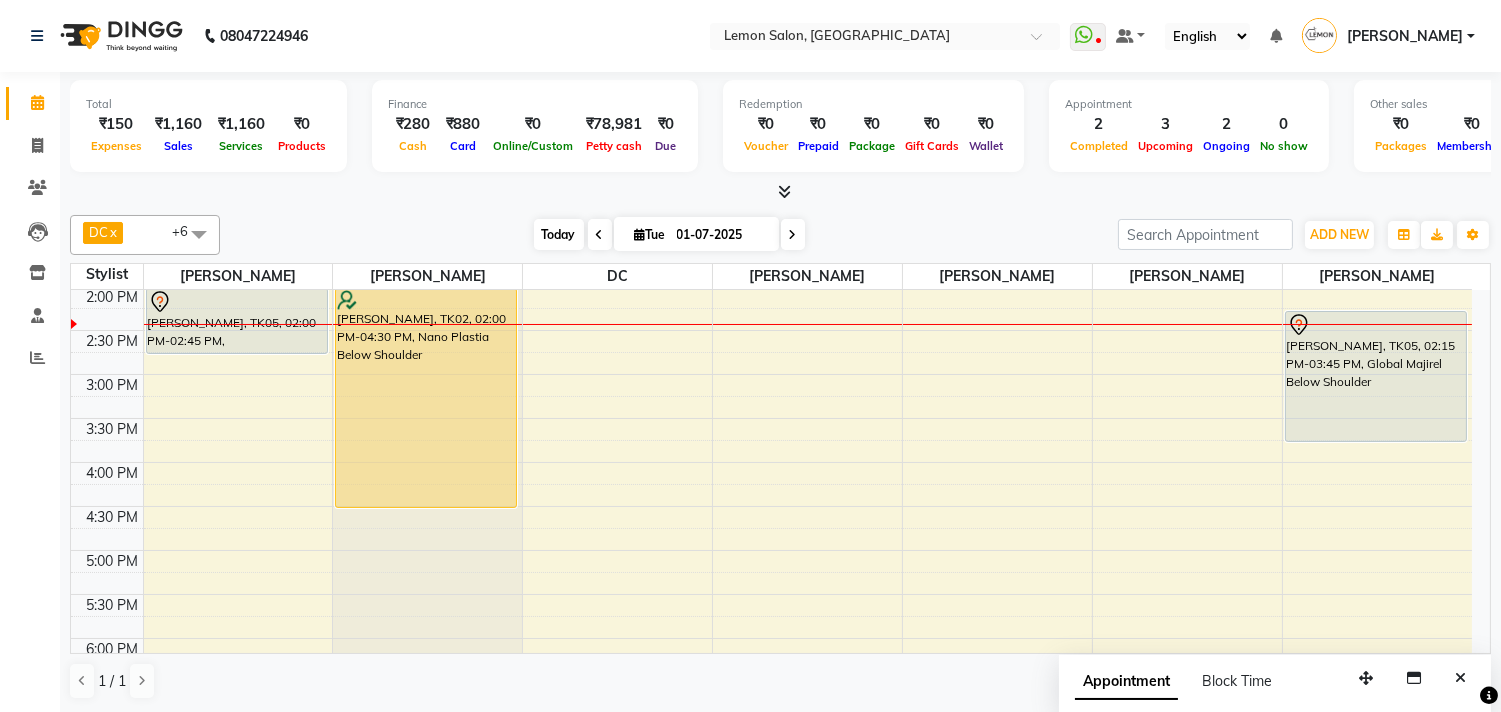 click on "Today" at bounding box center (559, 234) 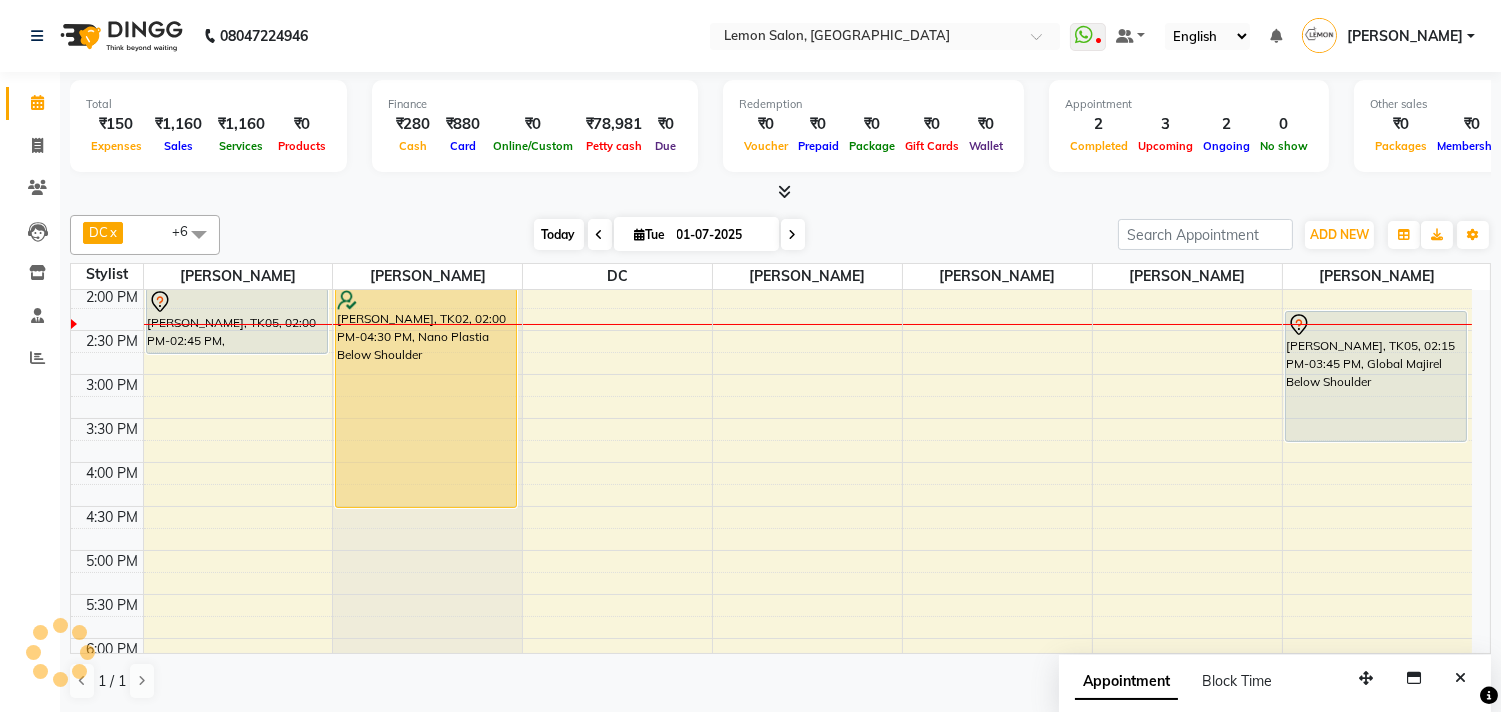 scroll, scrollTop: 443, scrollLeft: 0, axis: vertical 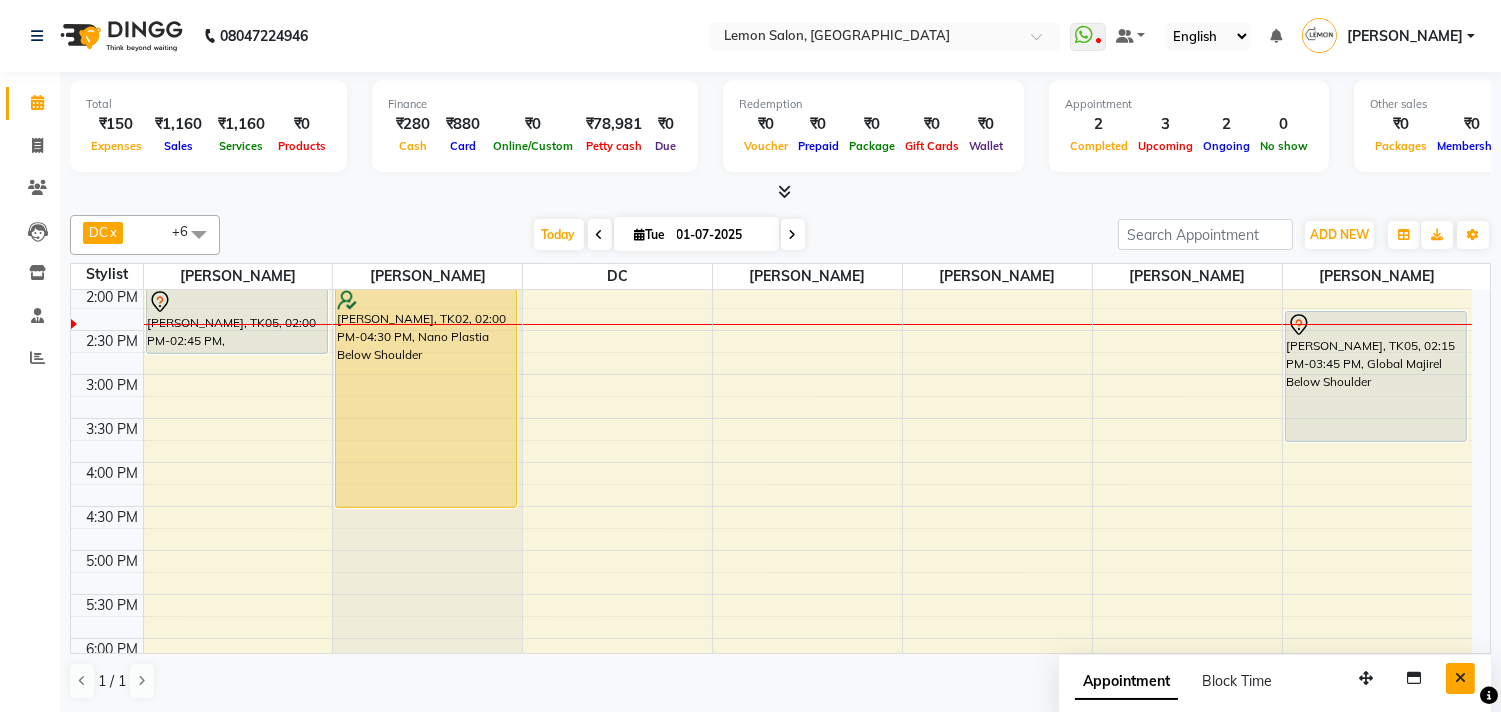 click at bounding box center (1460, 678) 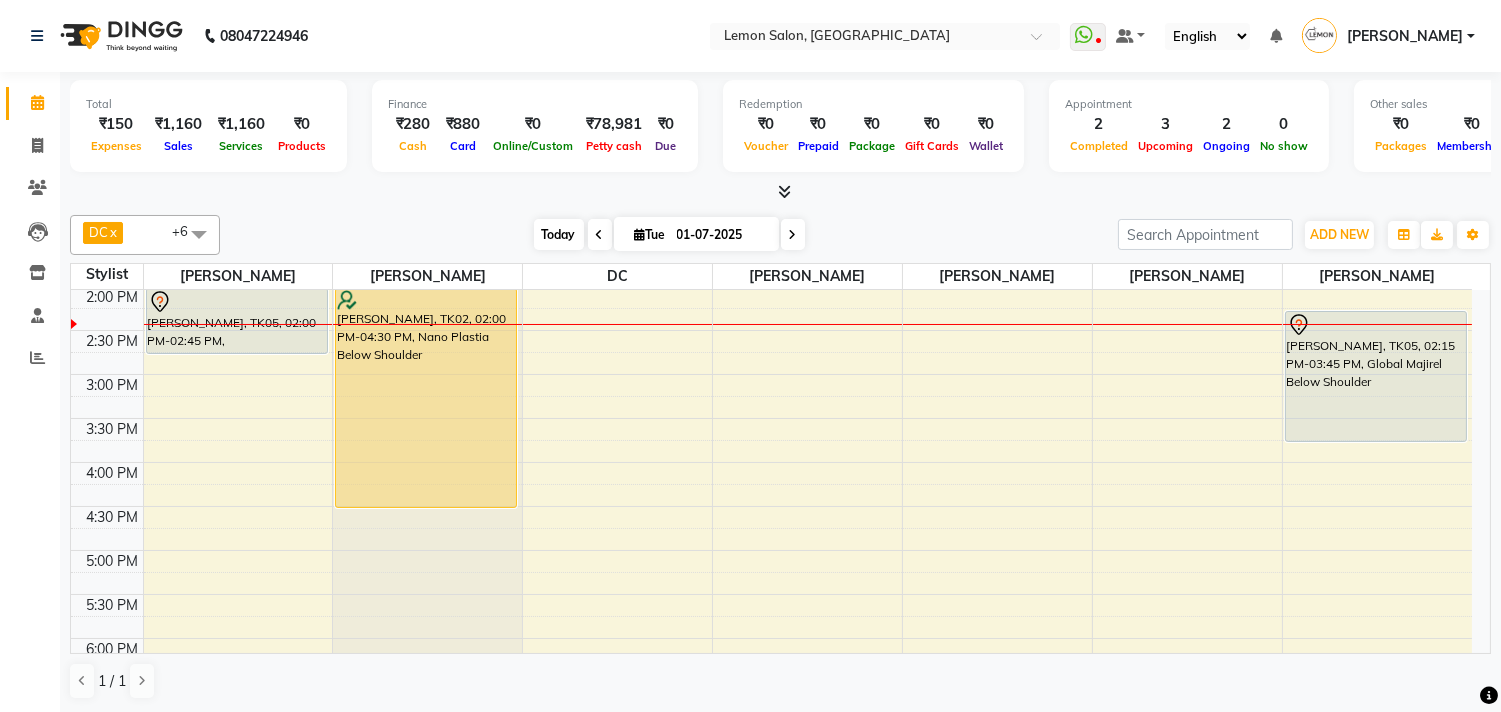 click on "Today" at bounding box center (559, 234) 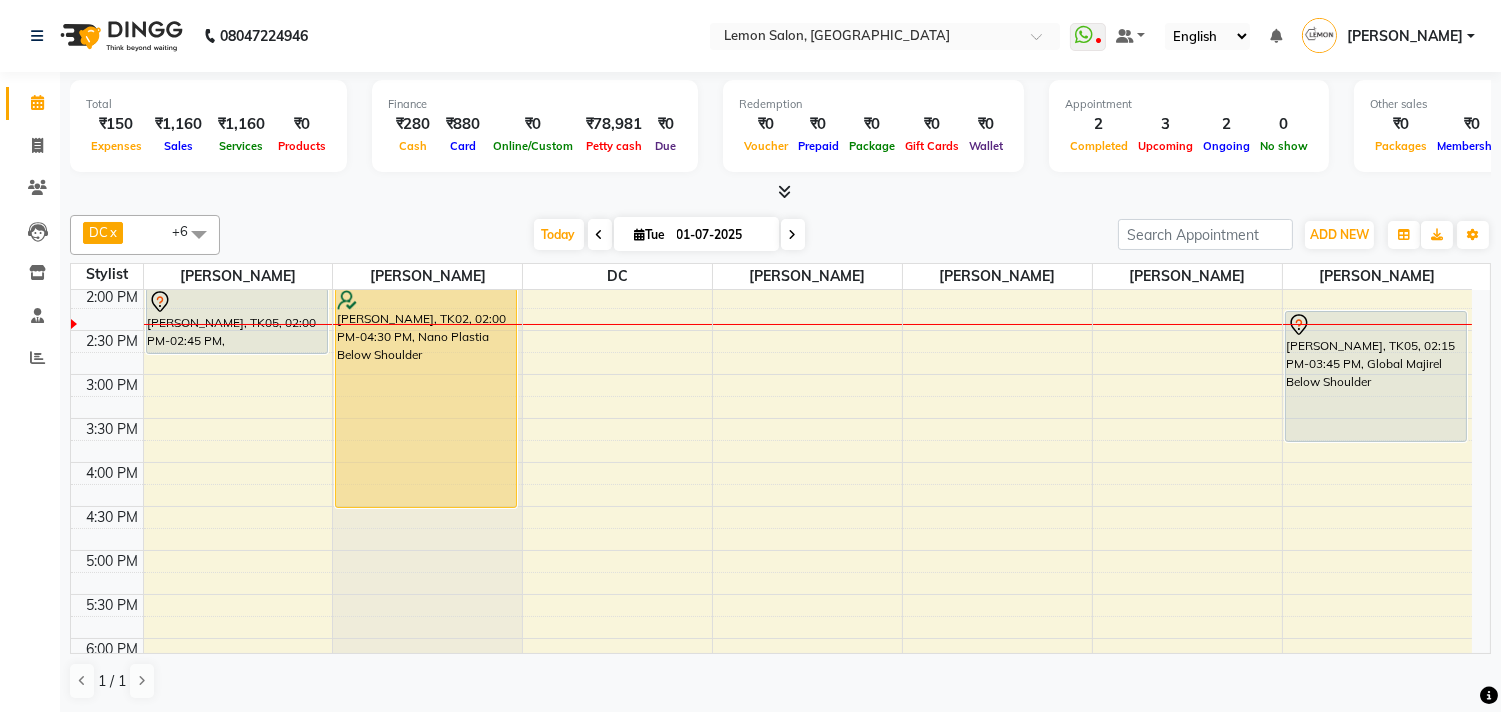 scroll, scrollTop: 332, scrollLeft: 0, axis: vertical 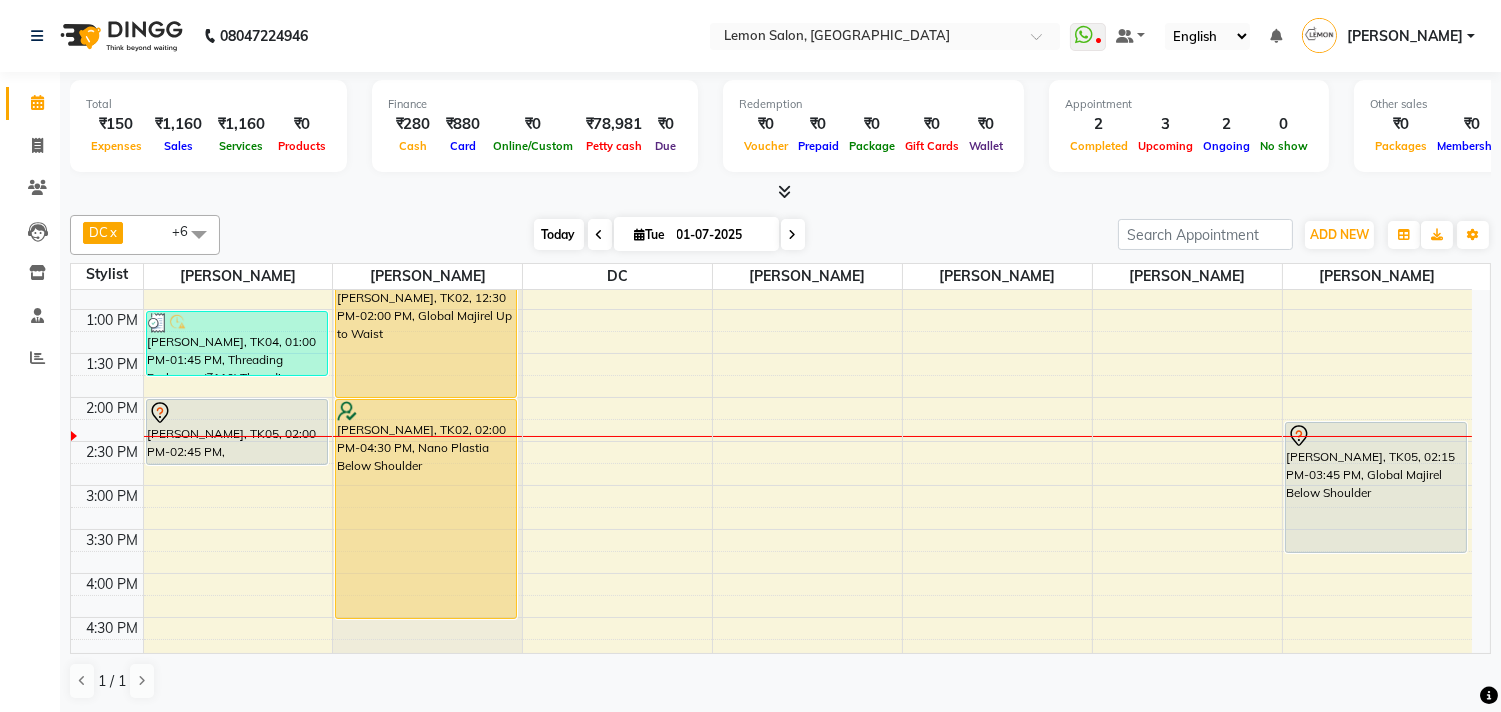 click on "Today" at bounding box center [559, 234] 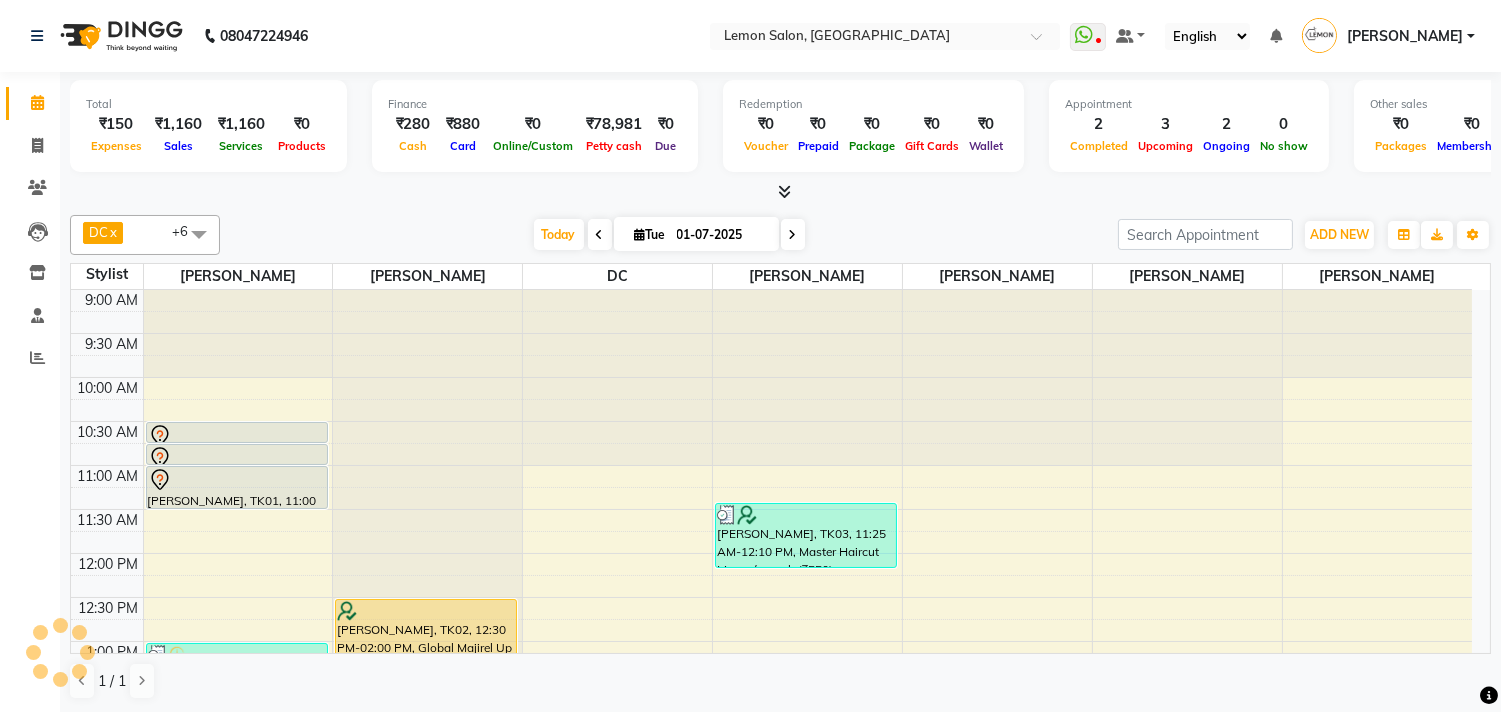 scroll, scrollTop: 443, scrollLeft: 0, axis: vertical 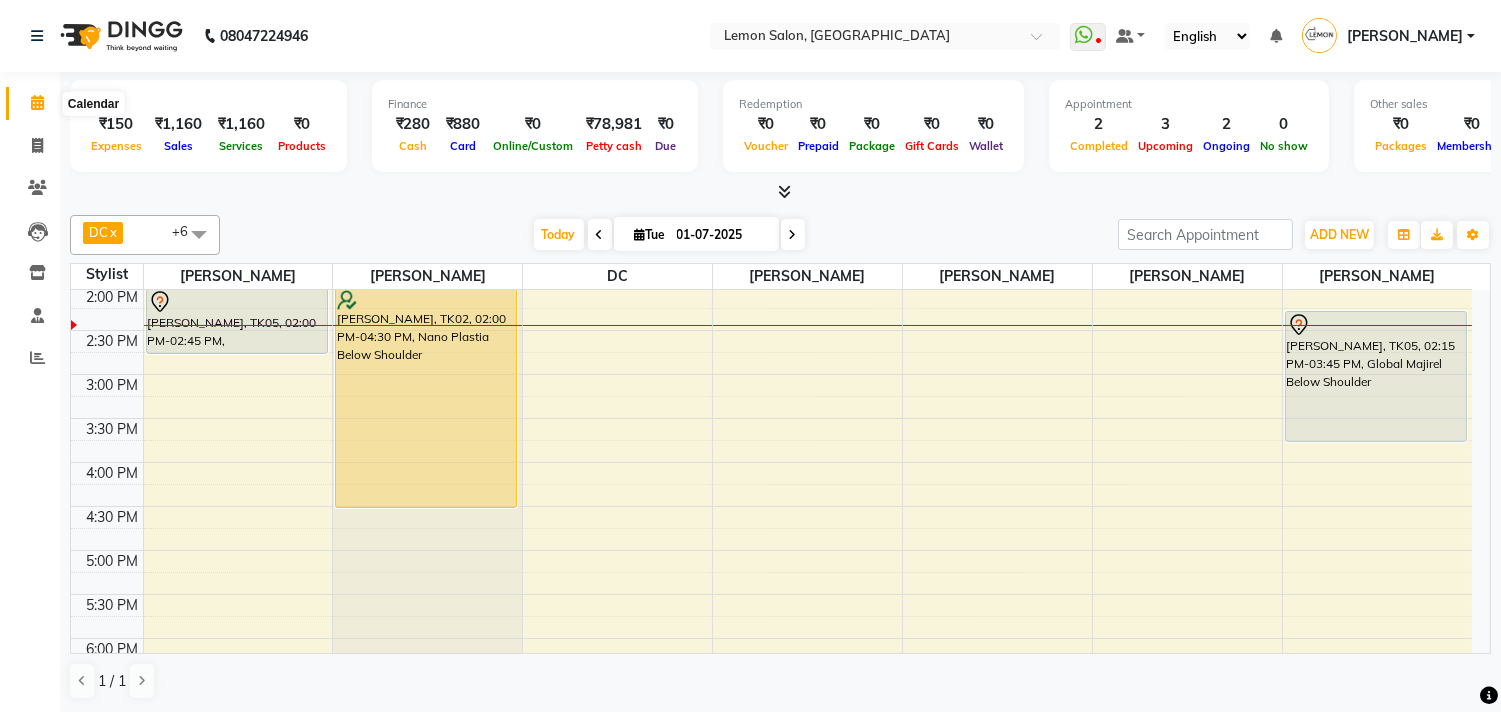 click 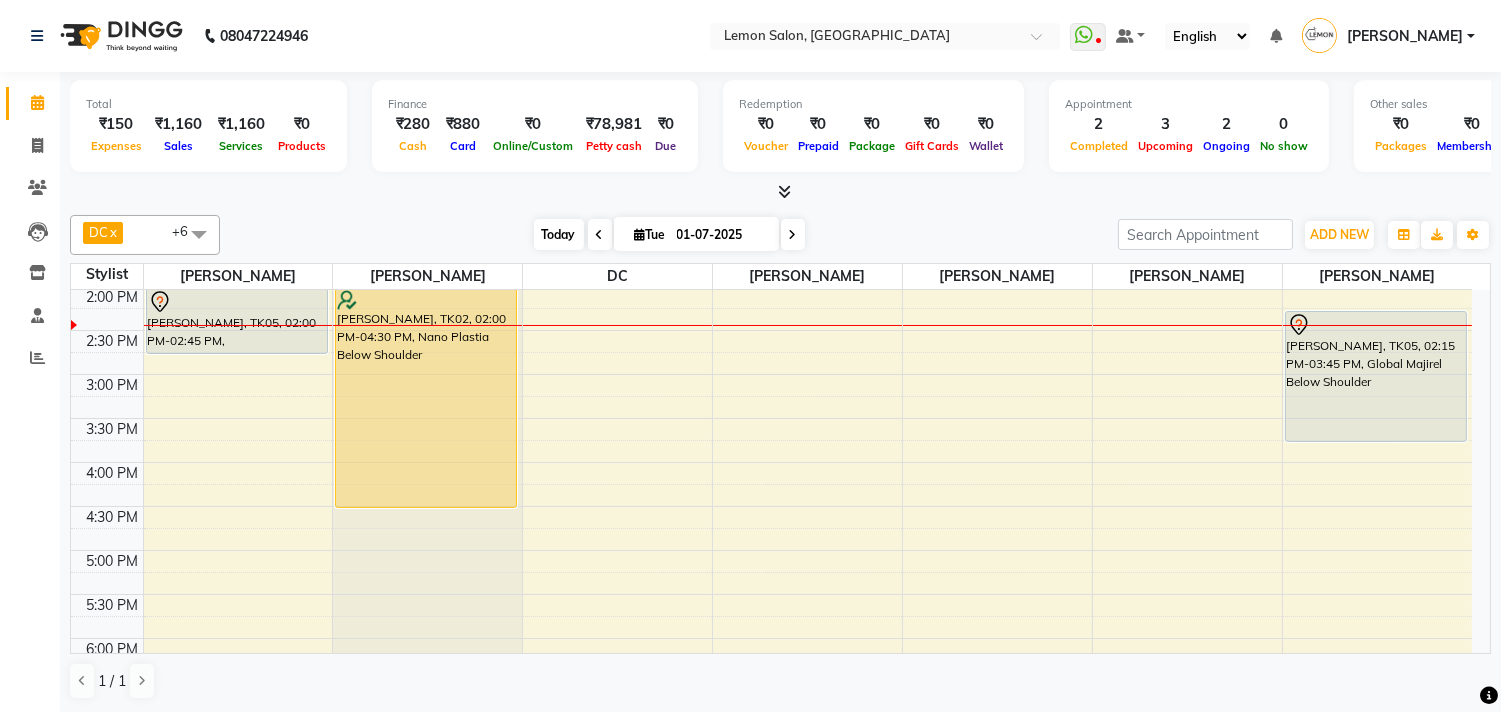click on "Today" at bounding box center [559, 234] 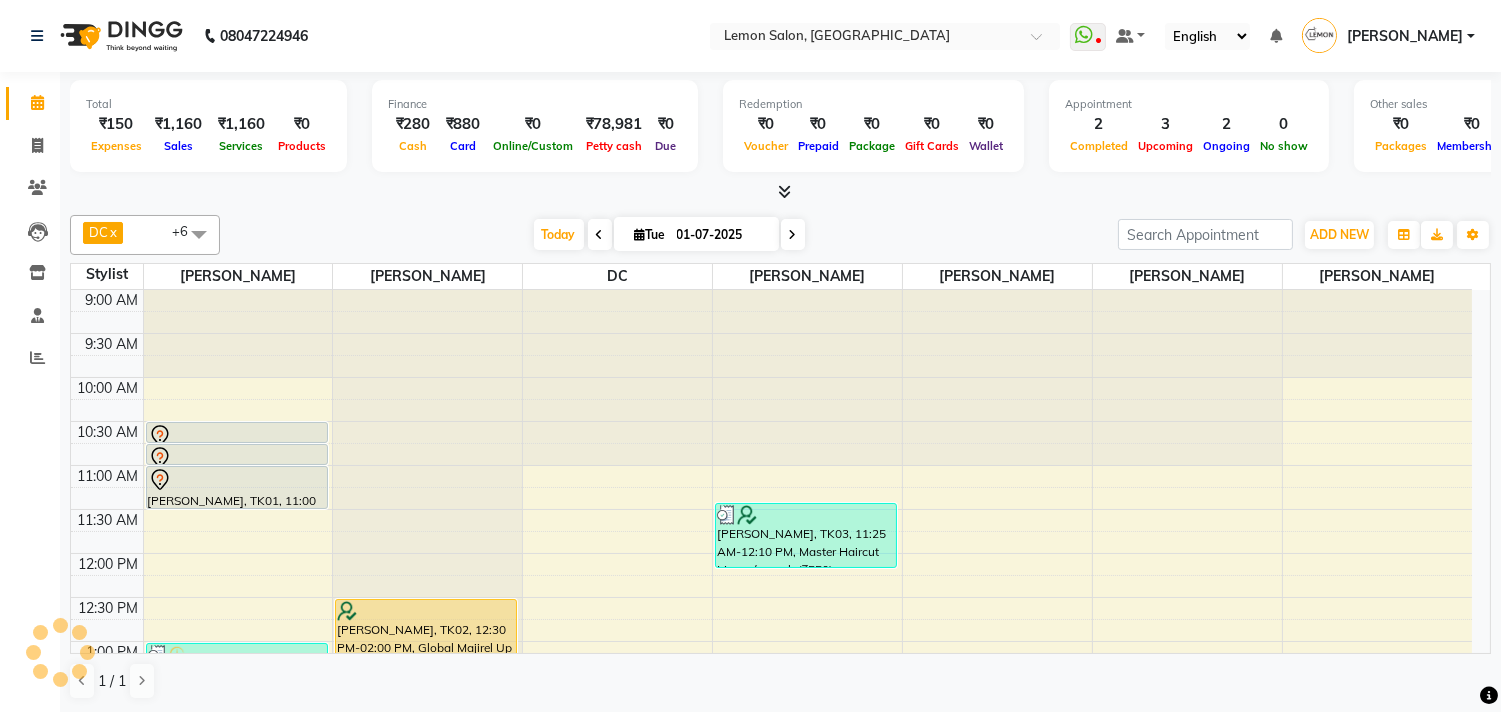 click on "Today  Tue 01-07-2025" at bounding box center (669, 235) 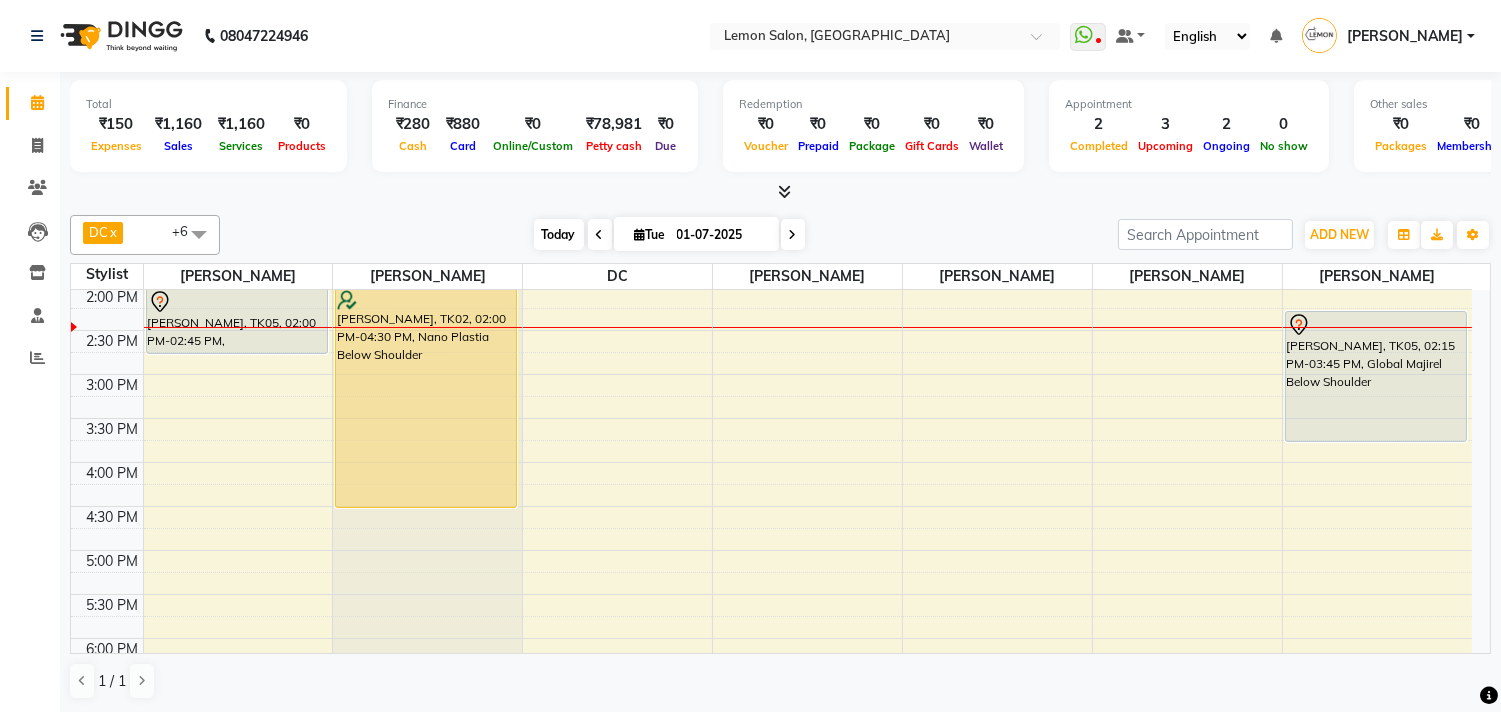click on "Today" at bounding box center [559, 234] 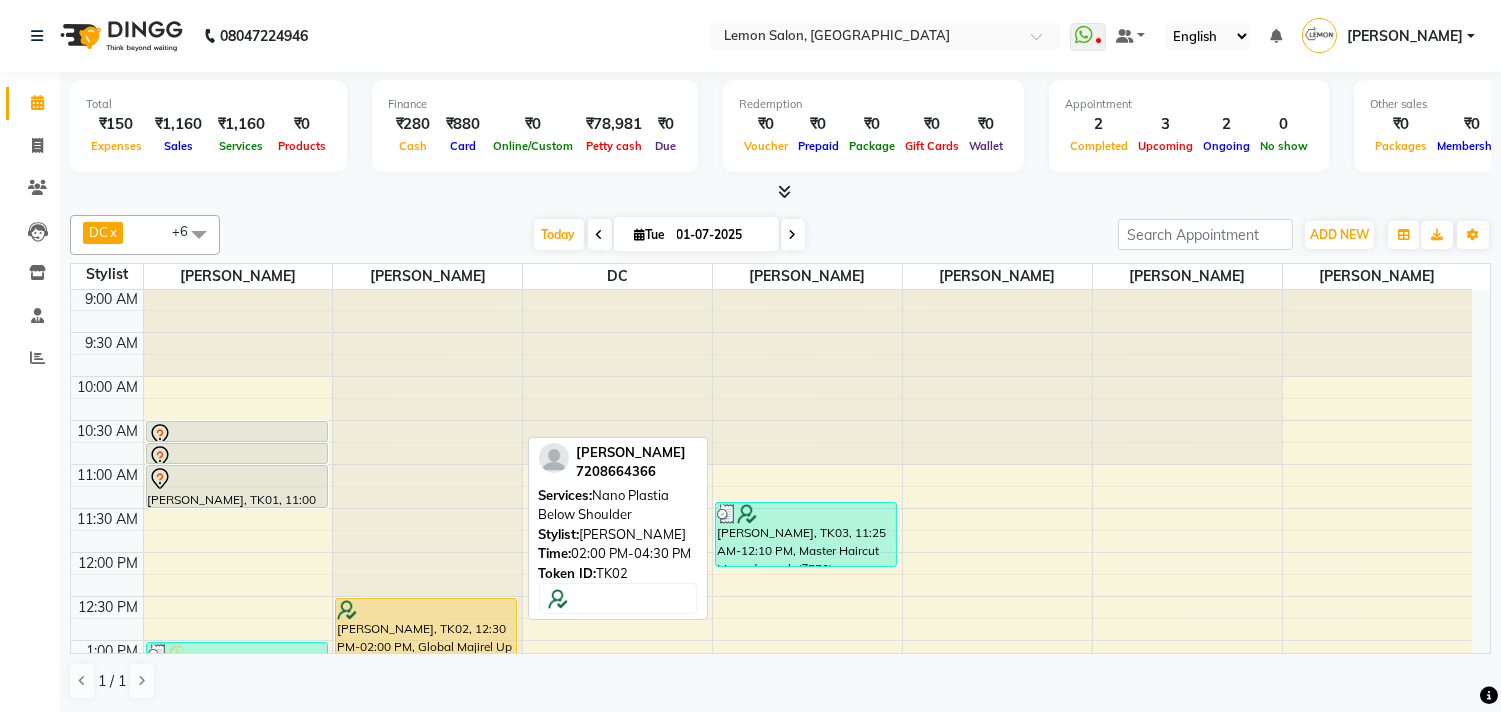 scroll, scrollTop: 0, scrollLeft: 0, axis: both 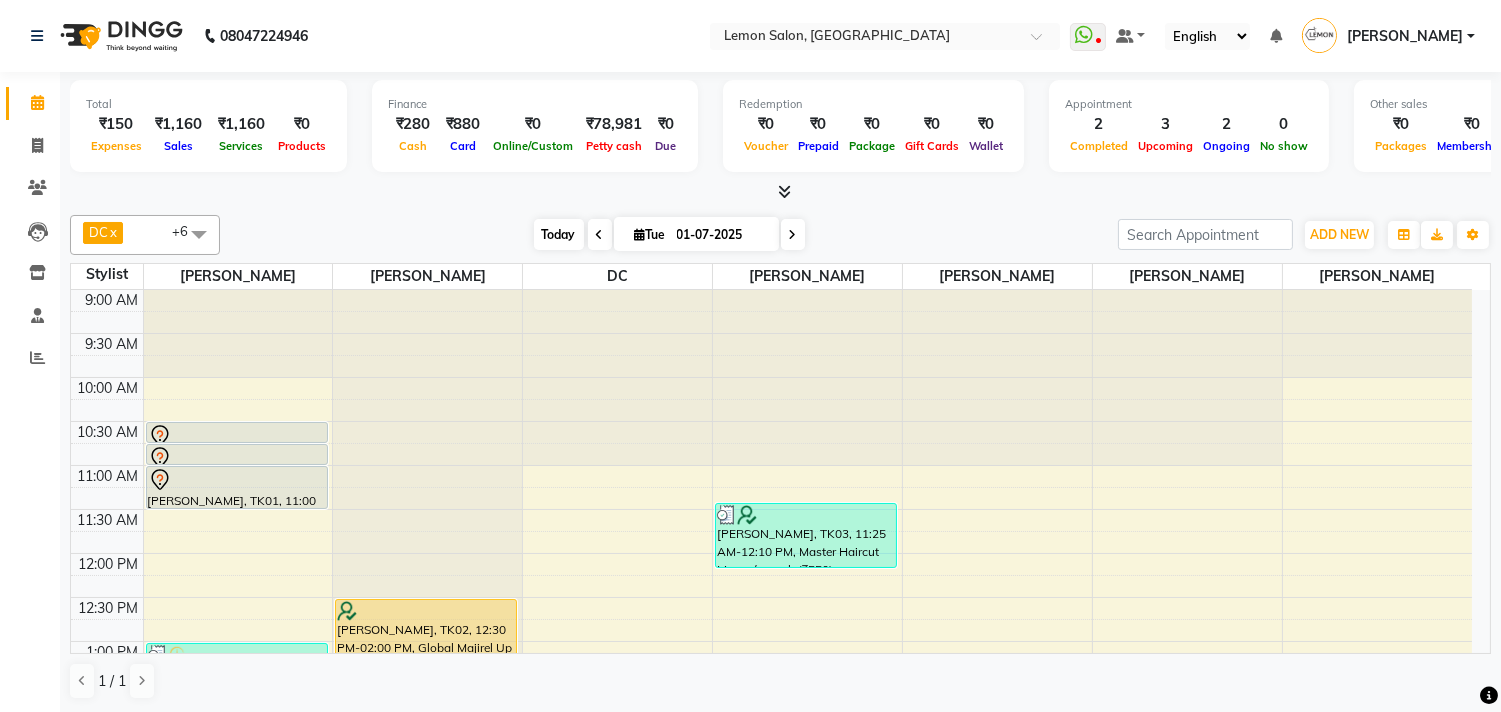 click on "Today" at bounding box center [559, 234] 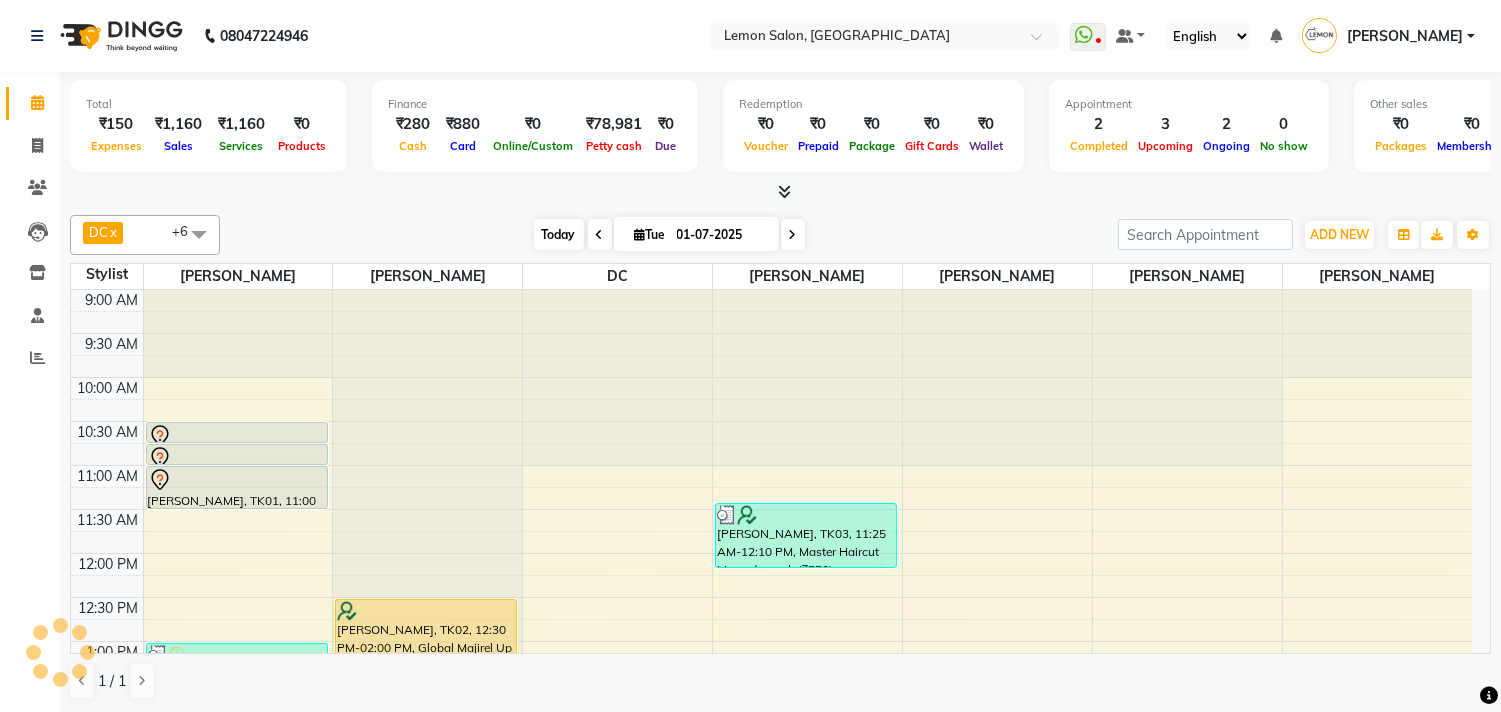 scroll, scrollTop: 443, scrollLeft: 0, axis: vertical 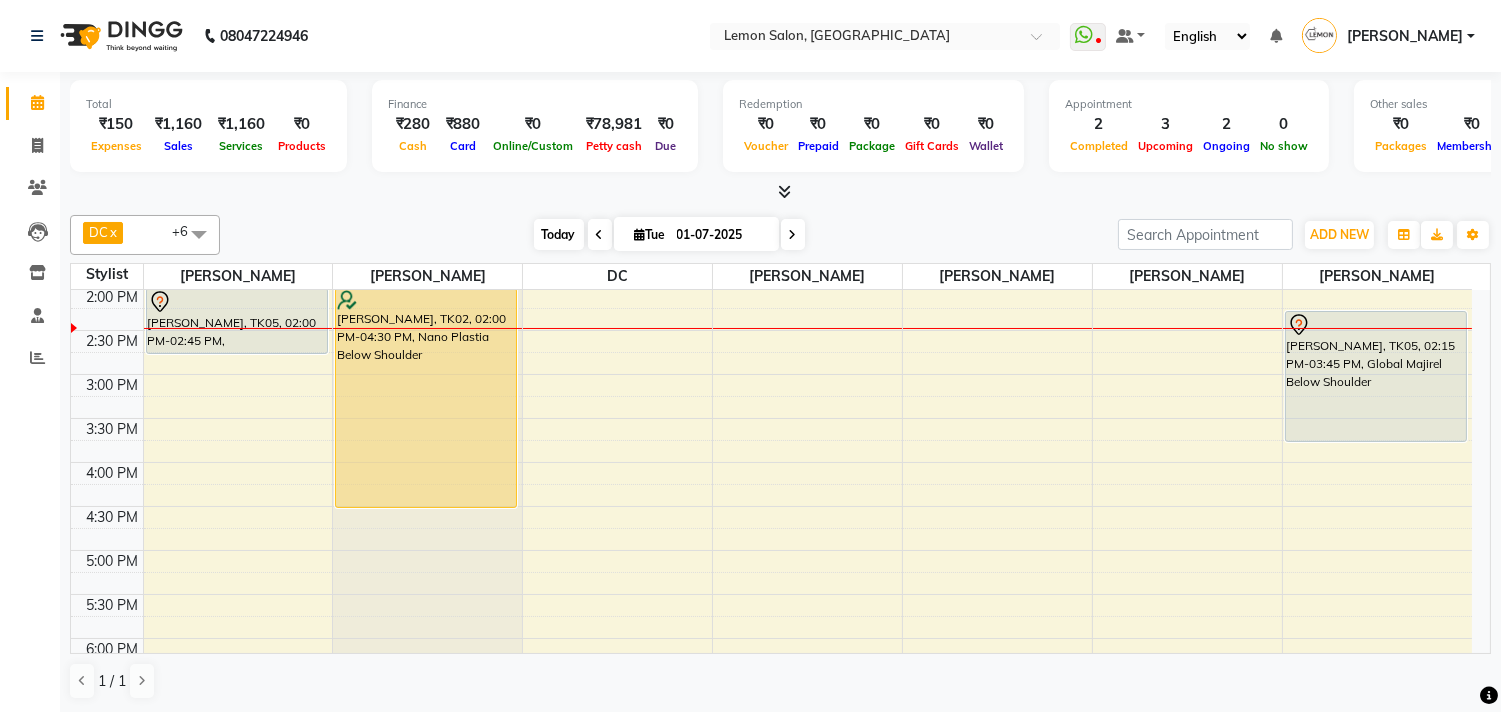 click on "Today" at bounding box center [559, 234] 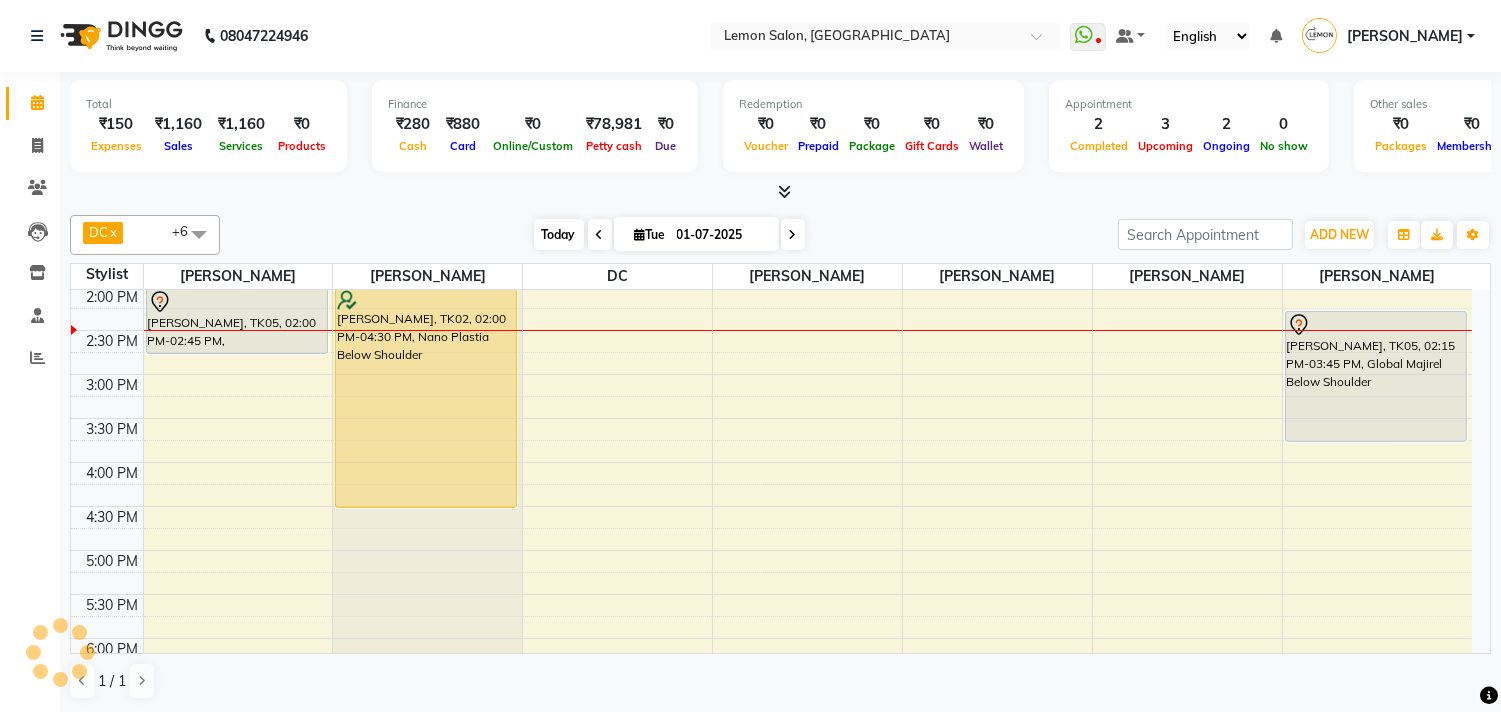 scroll, scrollTop: 443, scrollLeft: 0, axis: vertical 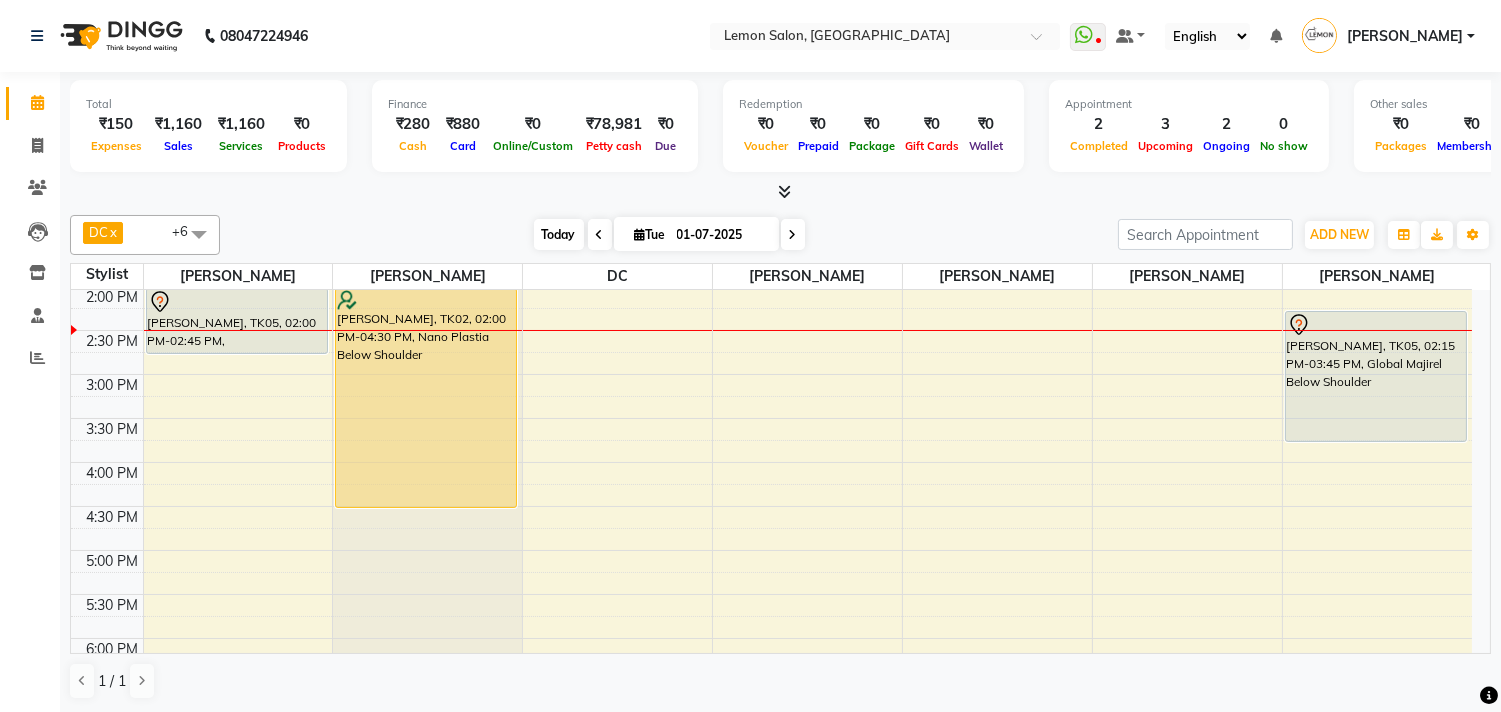 click on "Today" at bounding box center (559, 234) 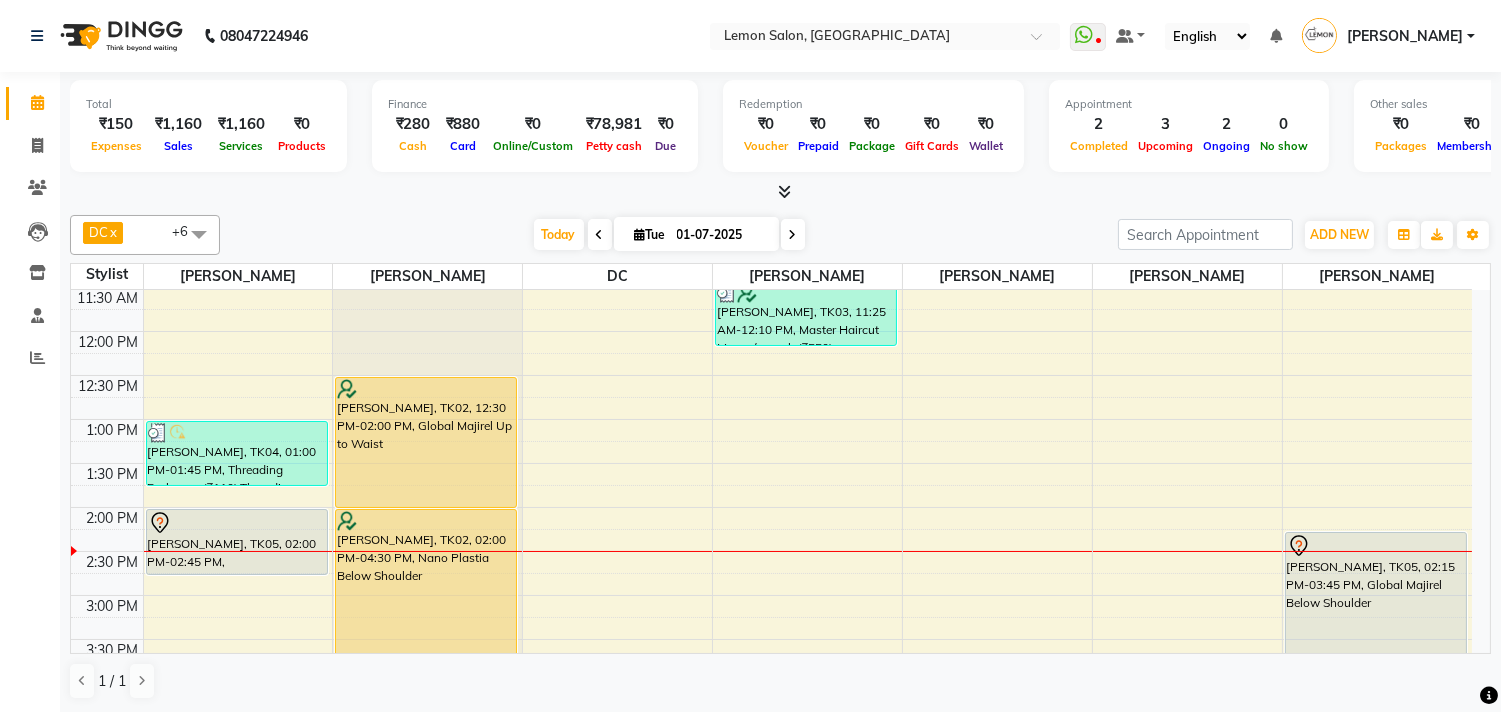 scroll, scrollTop: 333, scrollLeft: 0, axis: vertical 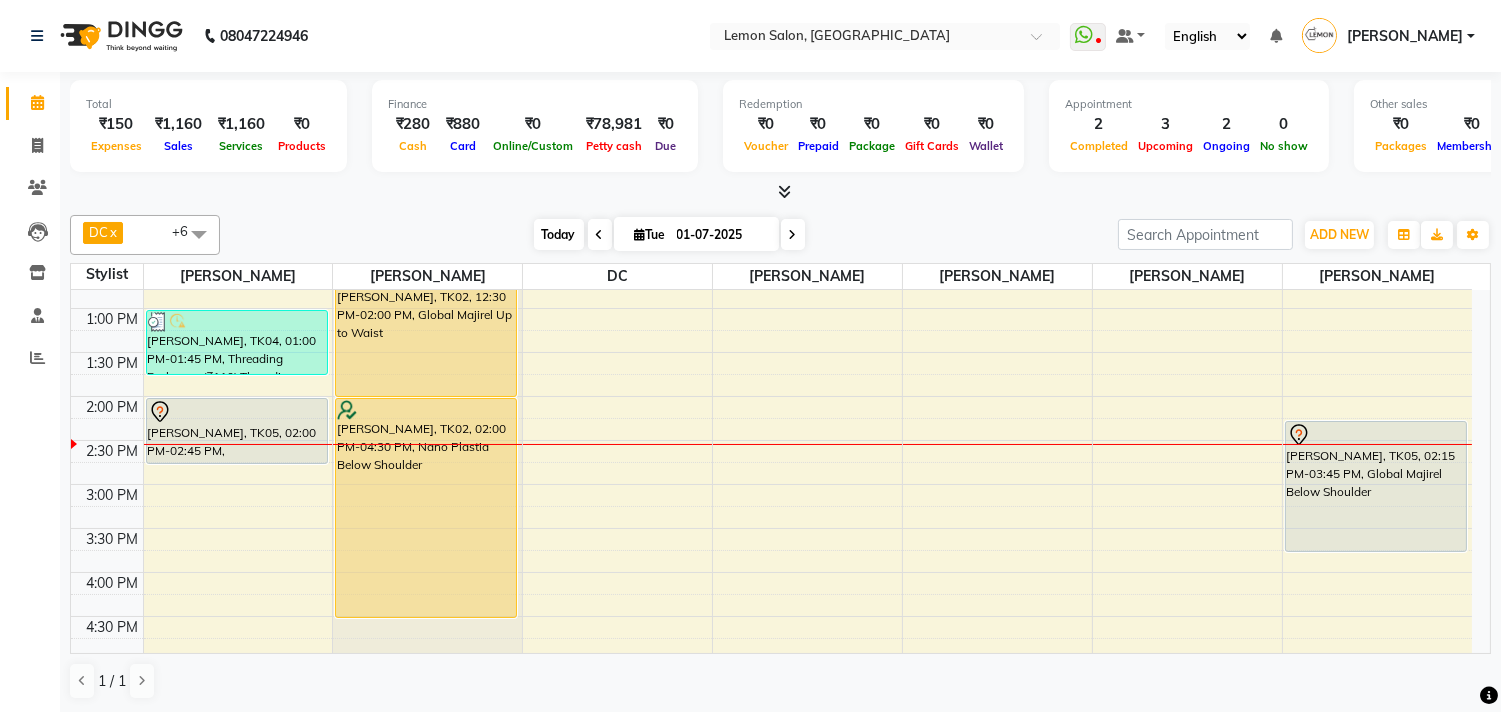 click on "Today" at bounding box center [559, 234] 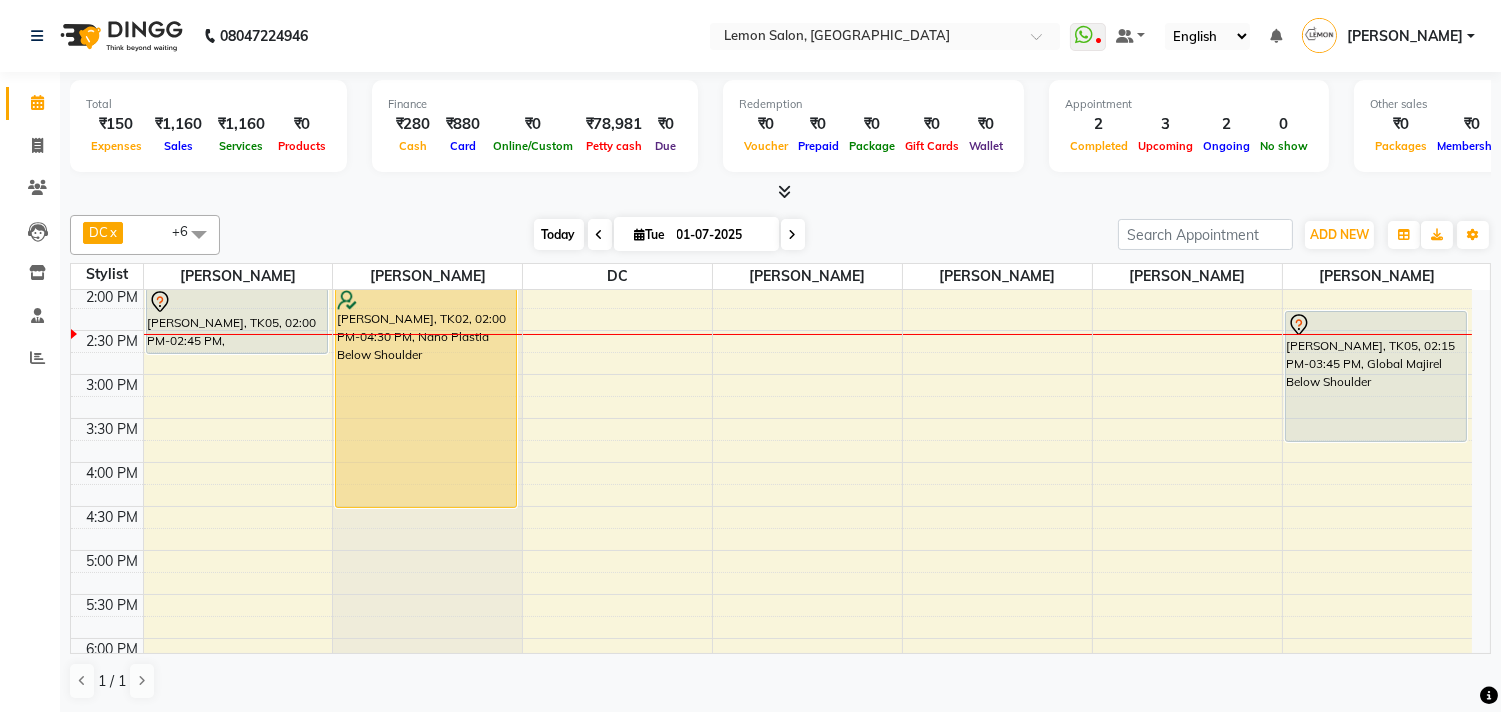 click on "Today" at bounding box center [559, 234] 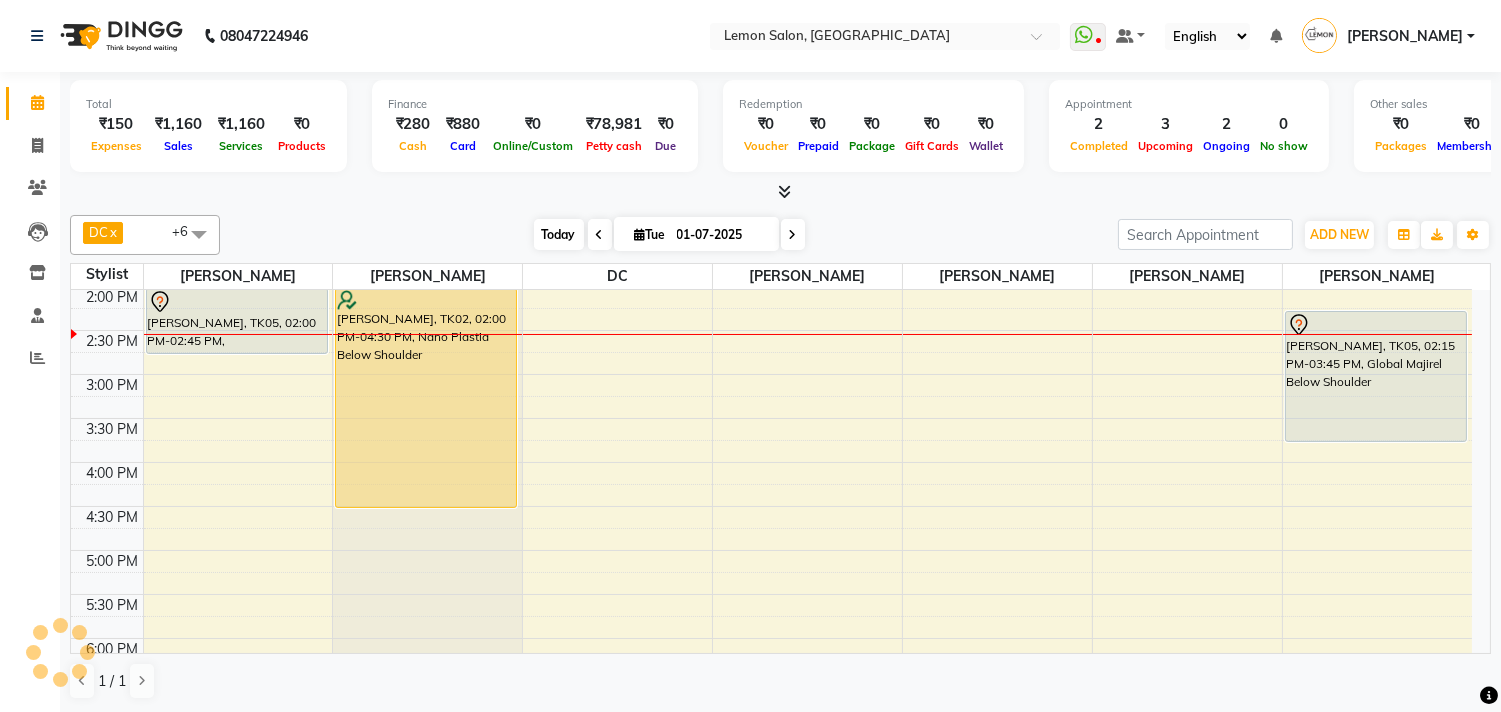 scroll, scrollTop: 443, scrollLeft: 0, axis: vertical 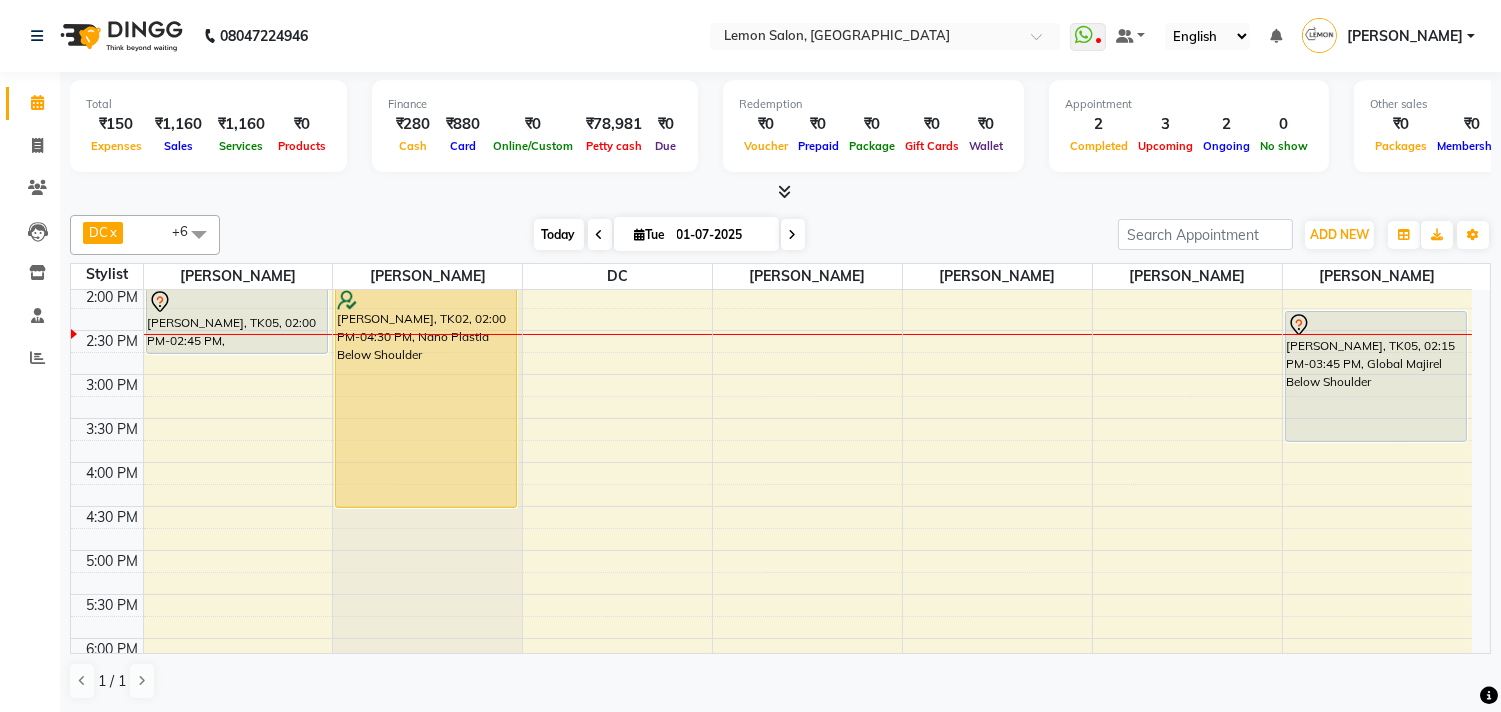 click on "Today" at bounding box center [559, 234] 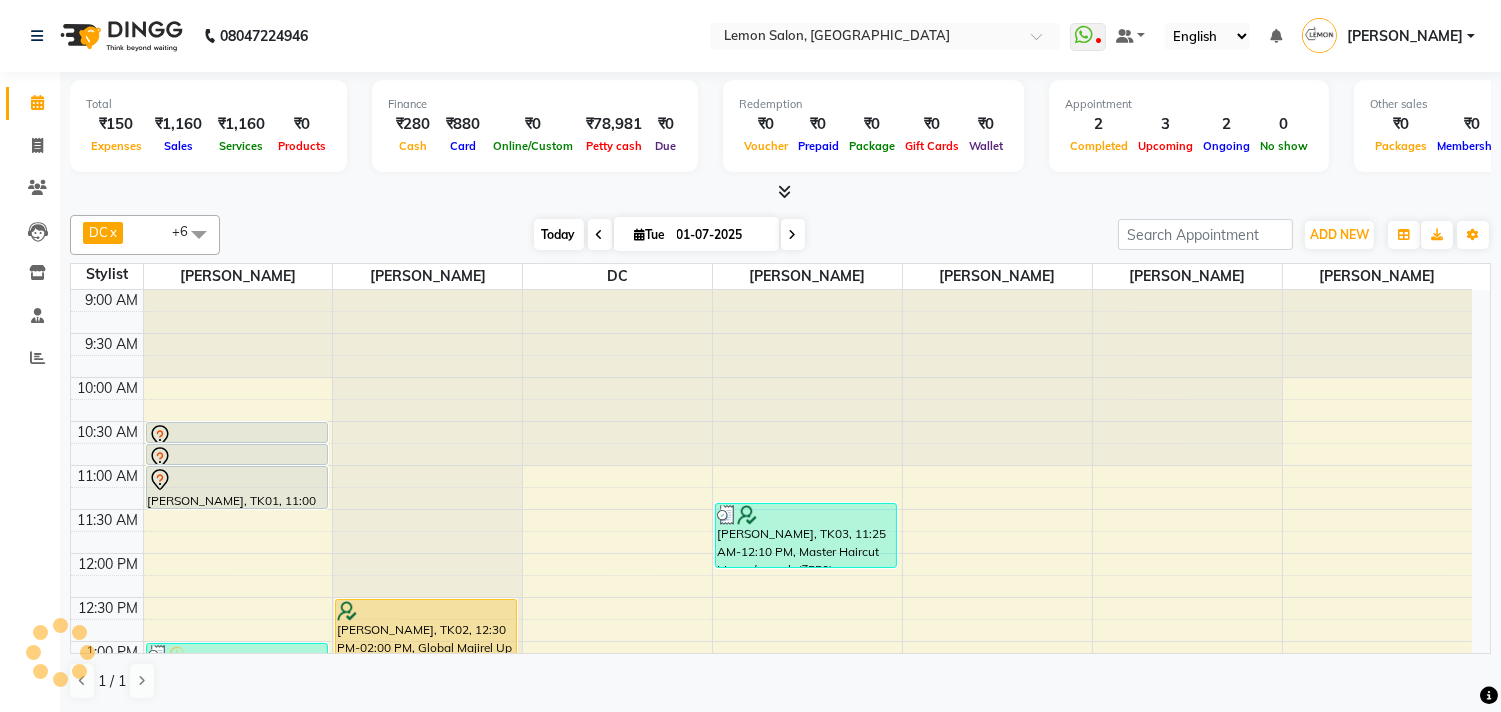 scroll, scrollTop: 443, scrollLeft: 0, axis: vertical 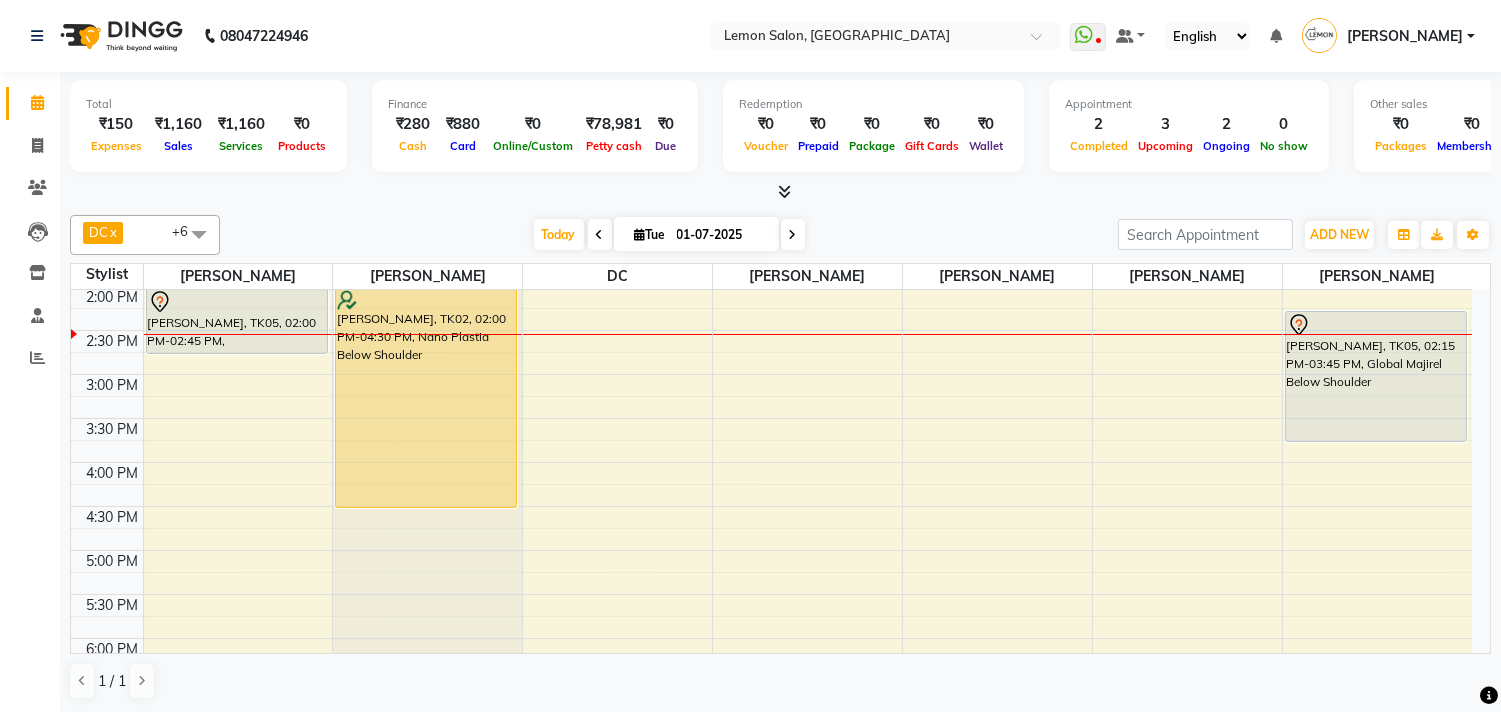 click on "Today  Tue 01-07-2025" at bounding box center (669, 235) 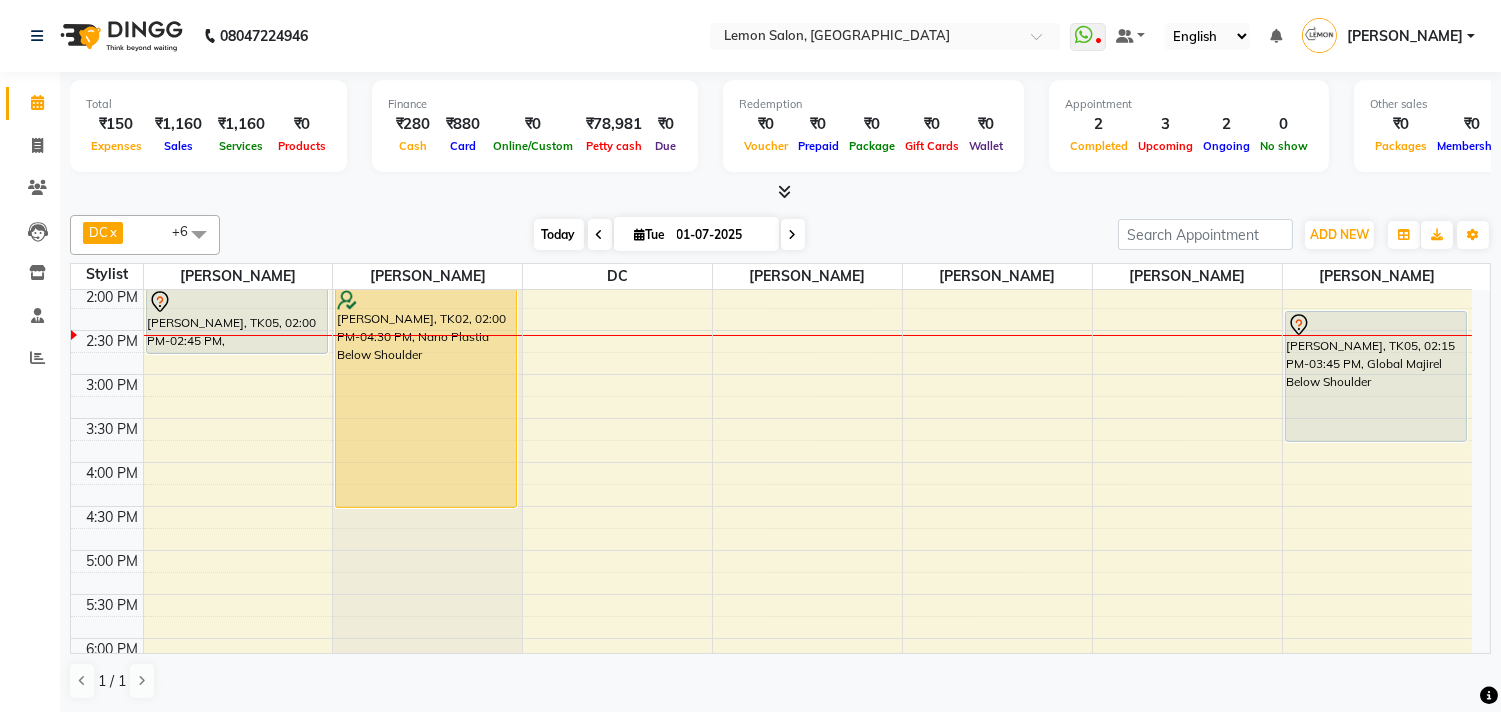 click on "Today" at bounding box center [559, 234] 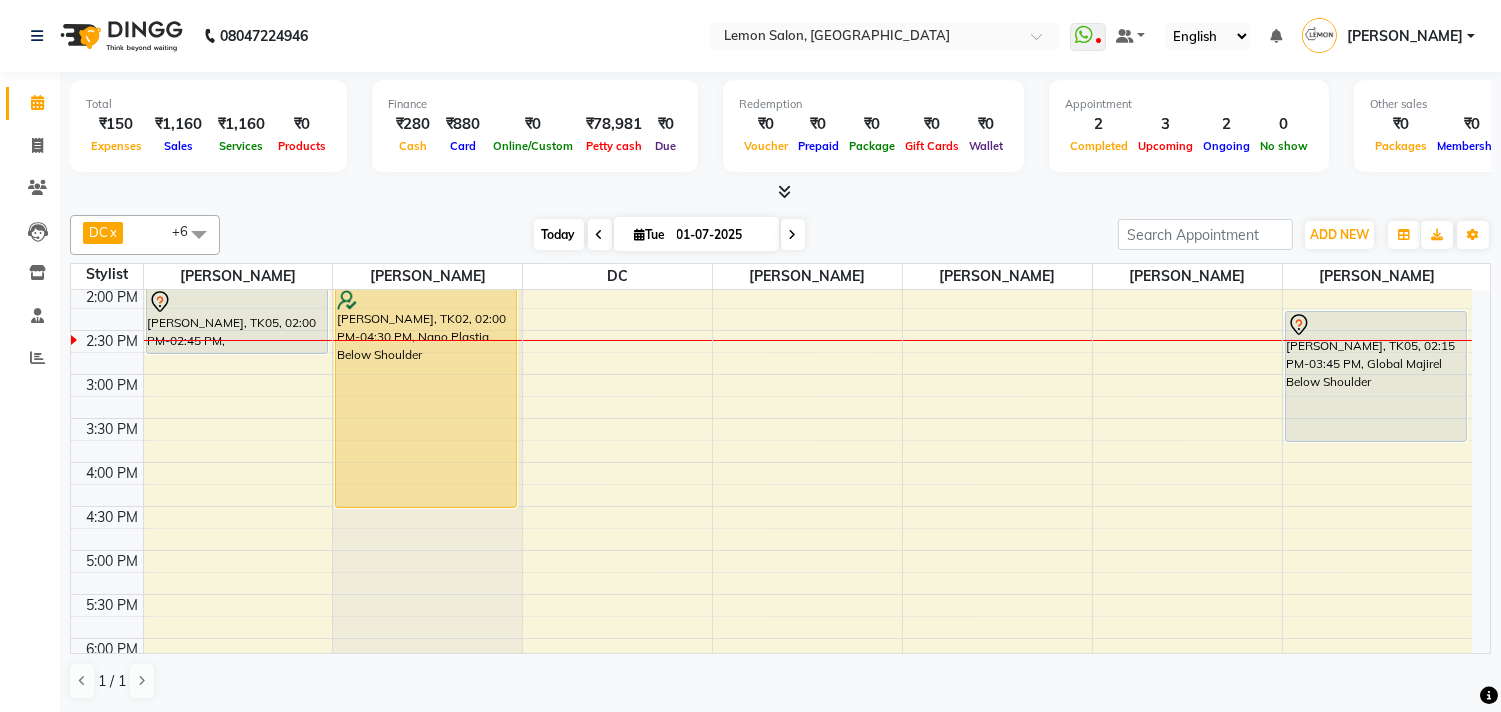 click on "Today" at bounding box center (559, 234) 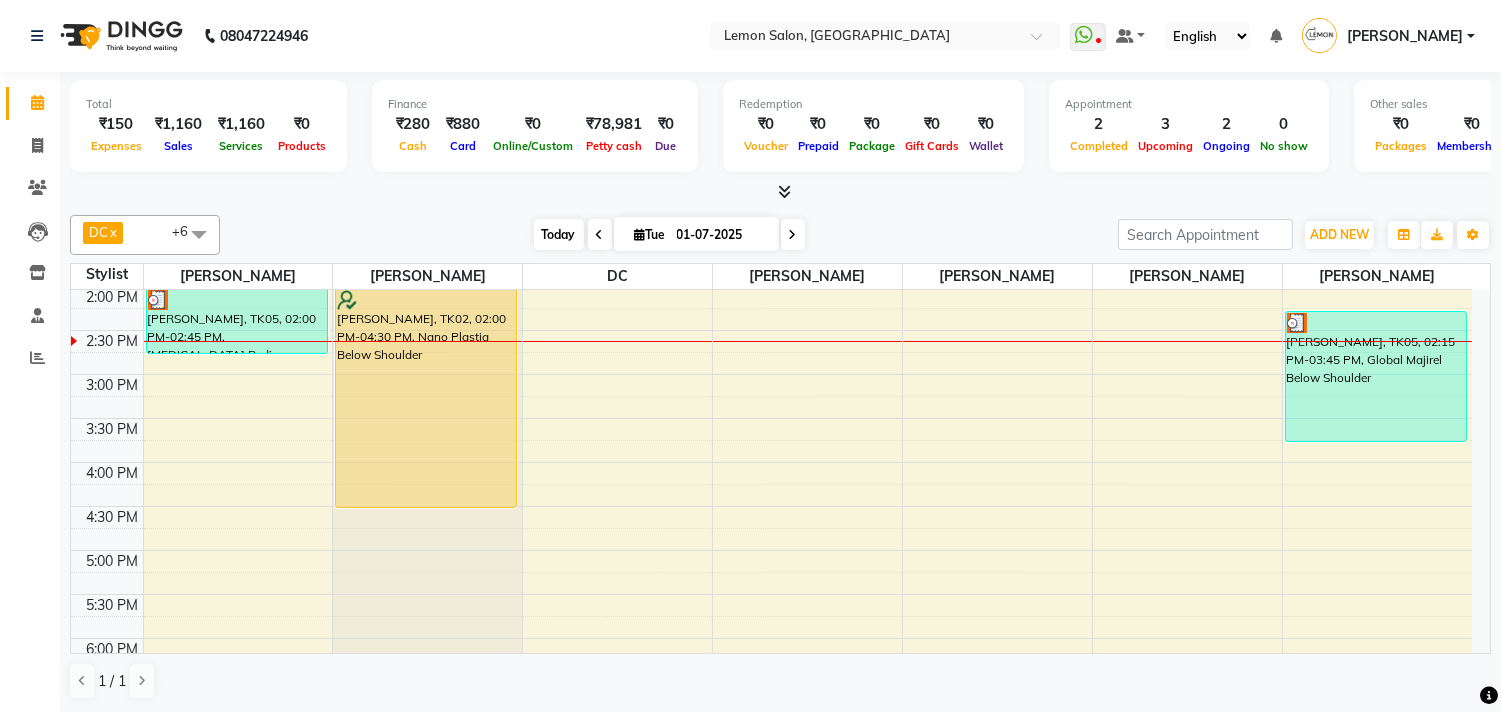 click on "Today" at bounding box center (559, 234) 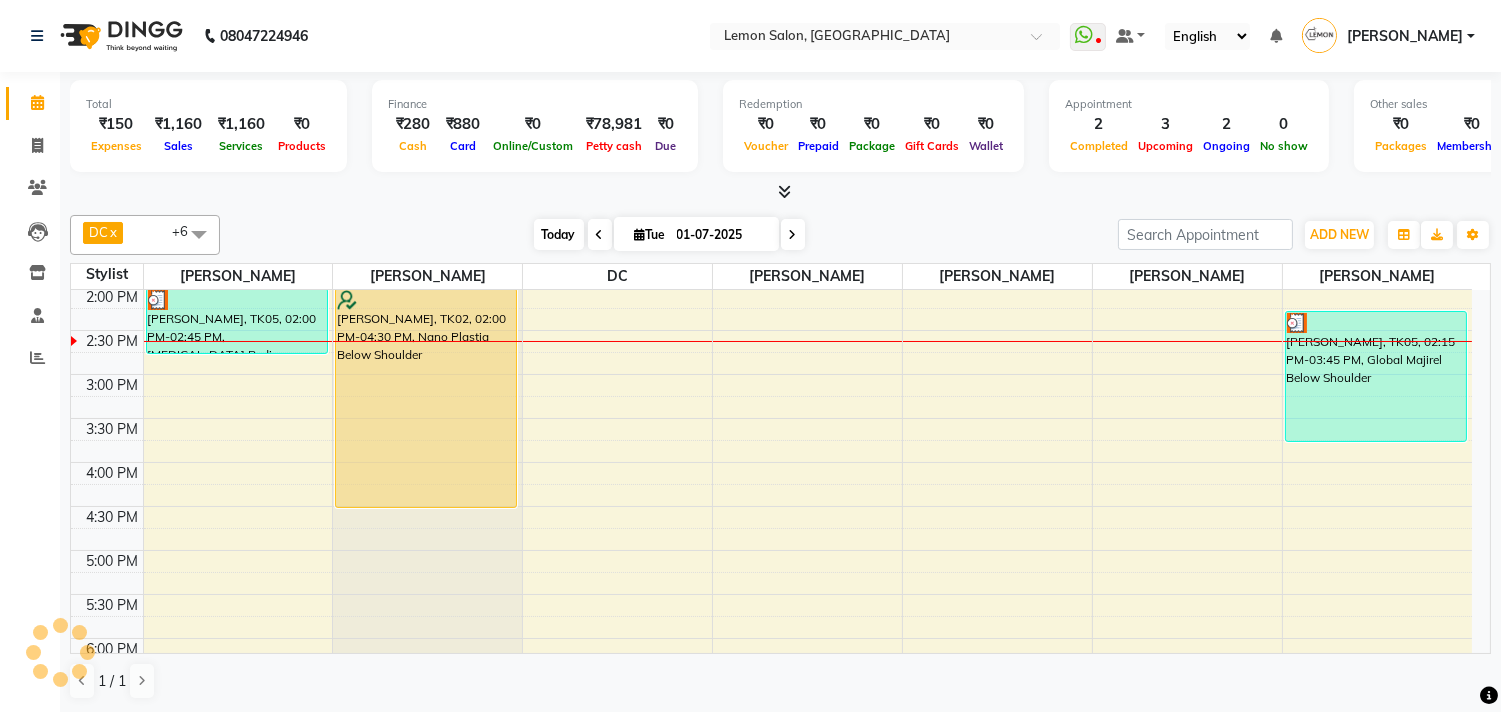 scroll, scrollTop: 443, scrollLeft: 0, axis: vertical 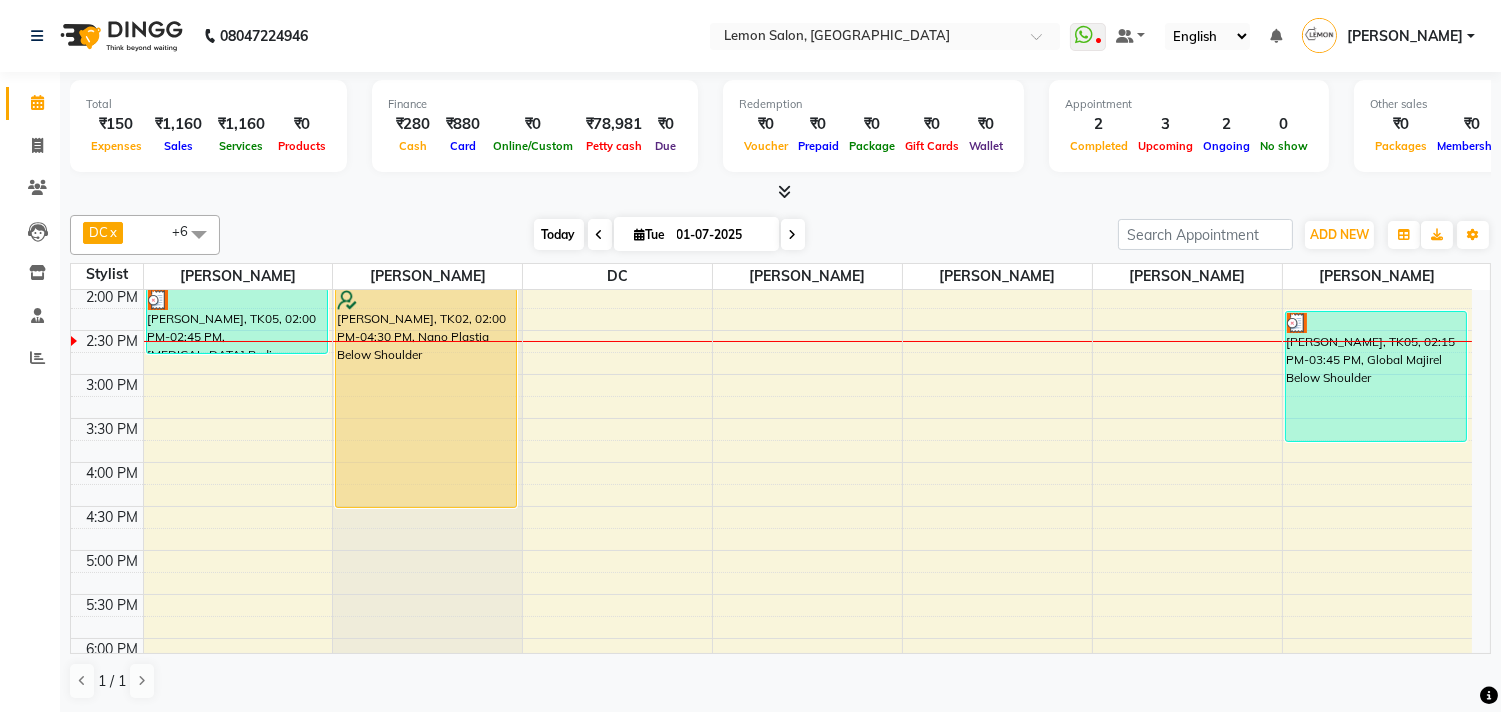 click on "Today" at bounding box center [559, 234] 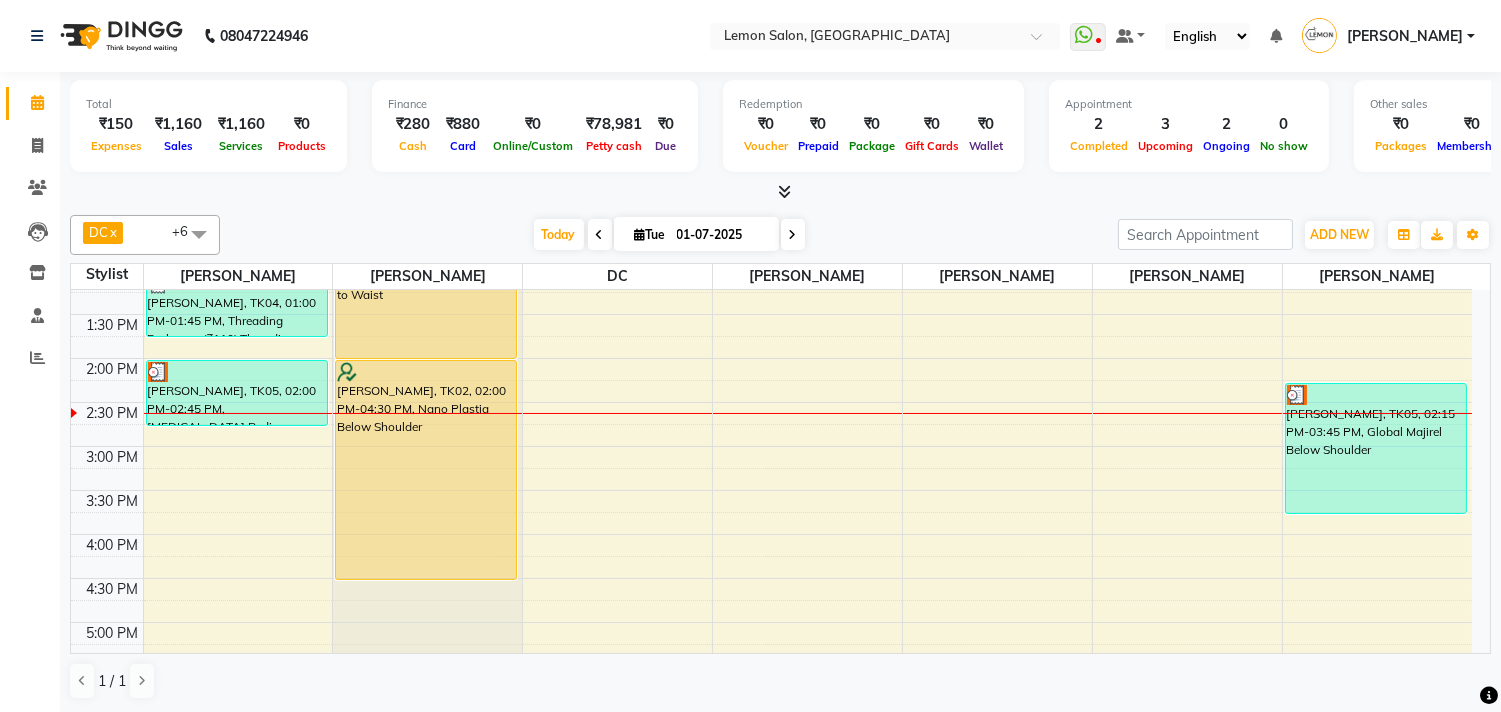 scroll, scrollTop: 332, scrollLeft: 0, axis: vertical 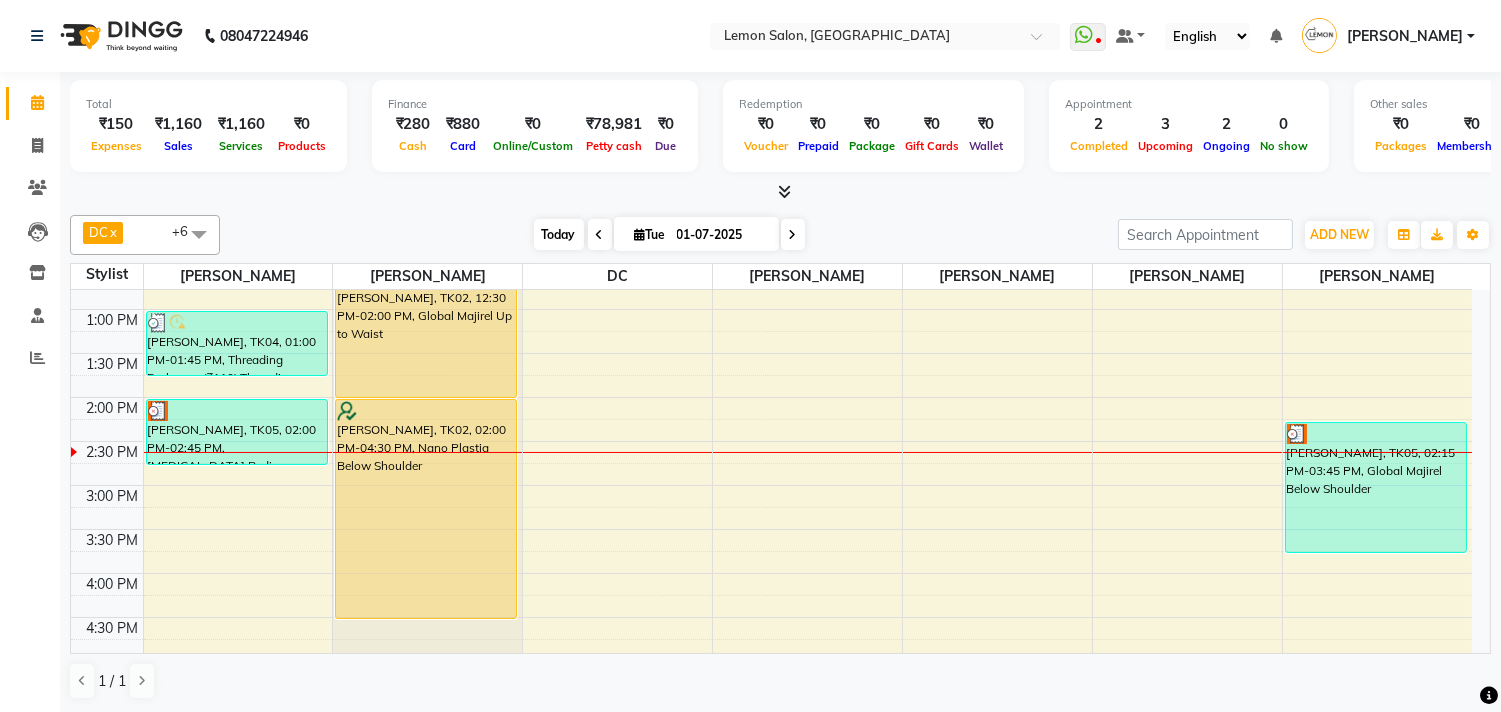 click on "Today" at bounding box center (559, 234) 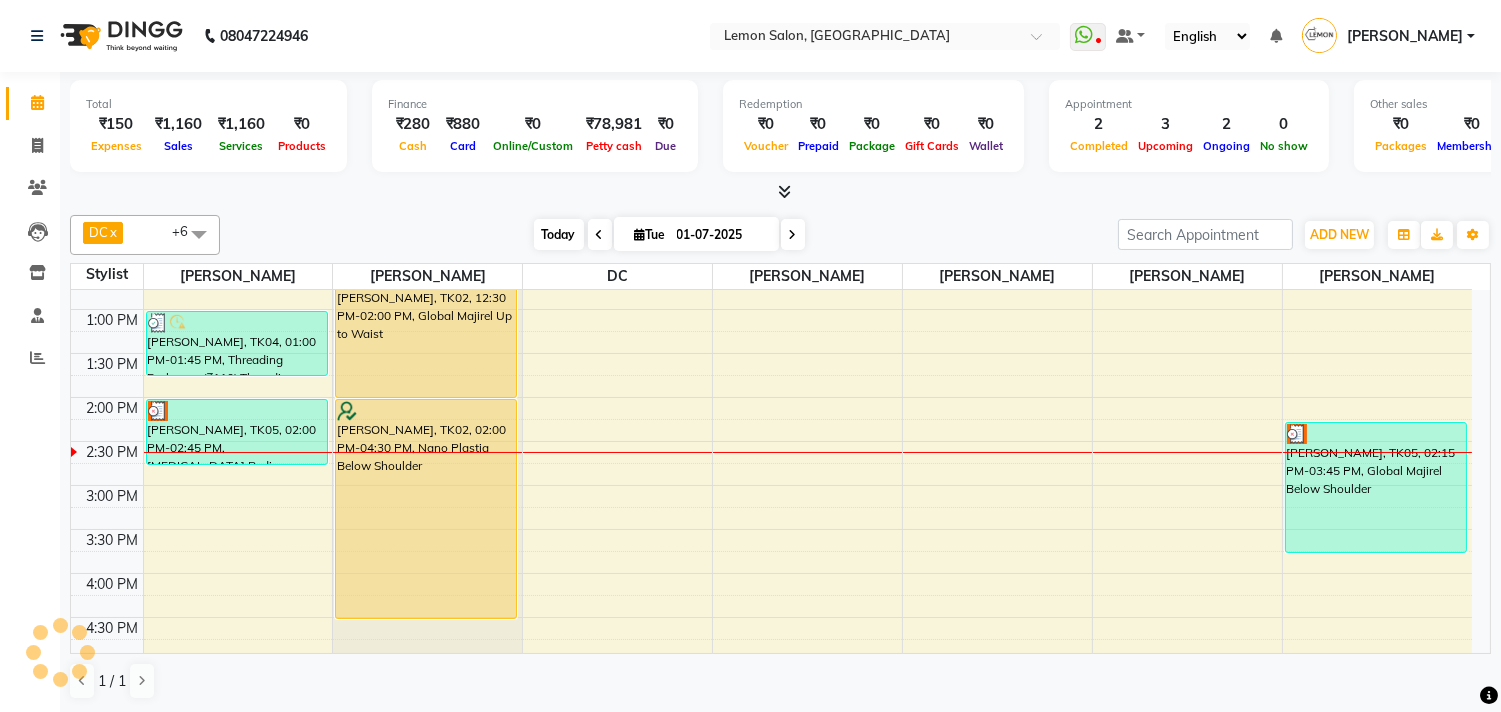 scroll, scrollTop: 443, scrollLeft: 0, axis: vertical 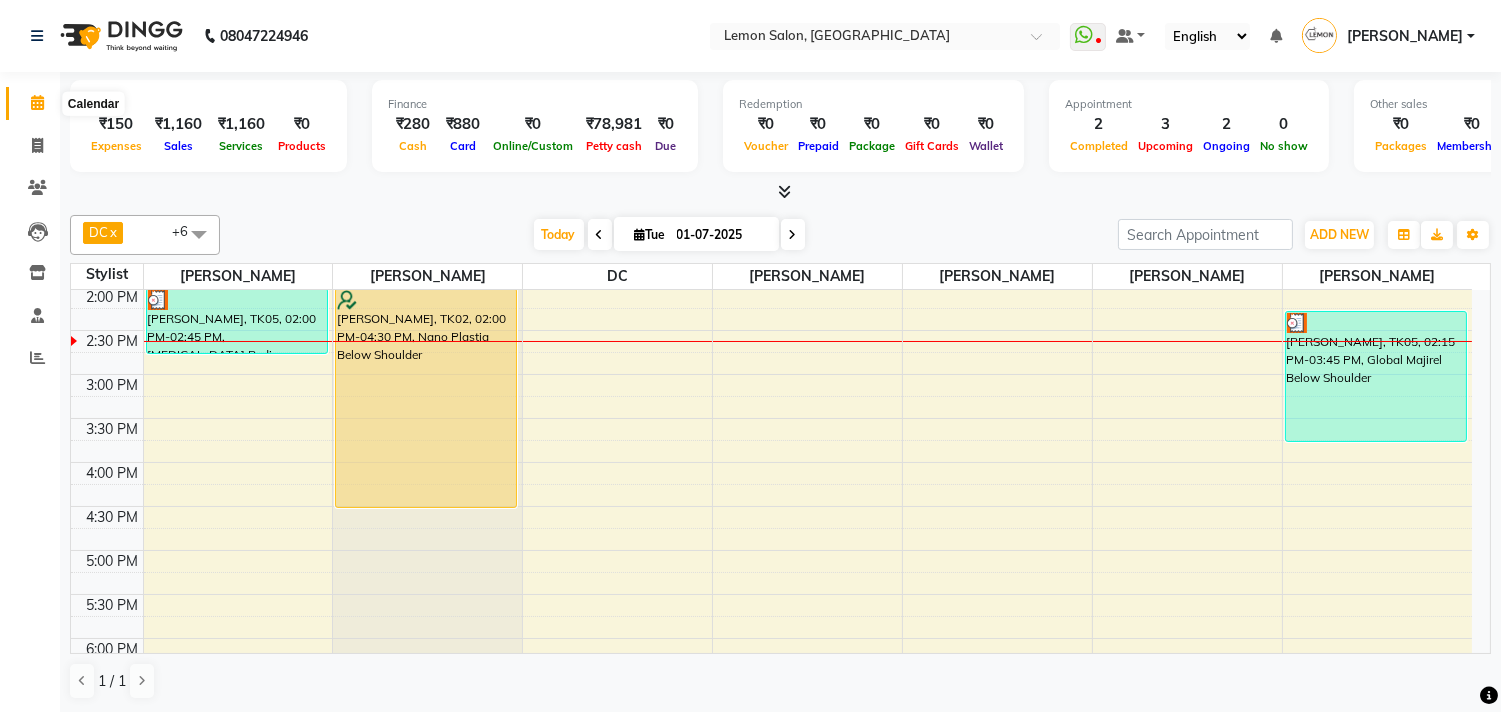click 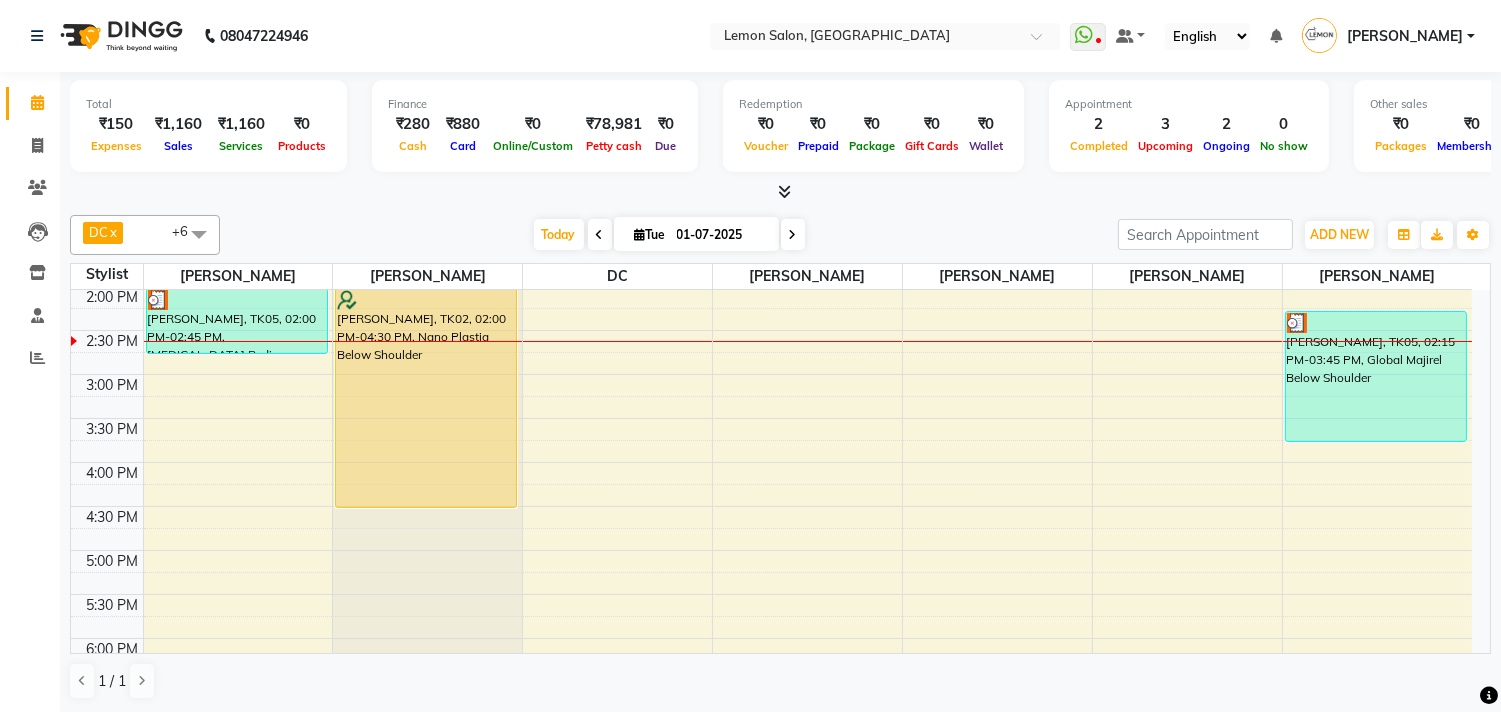 click 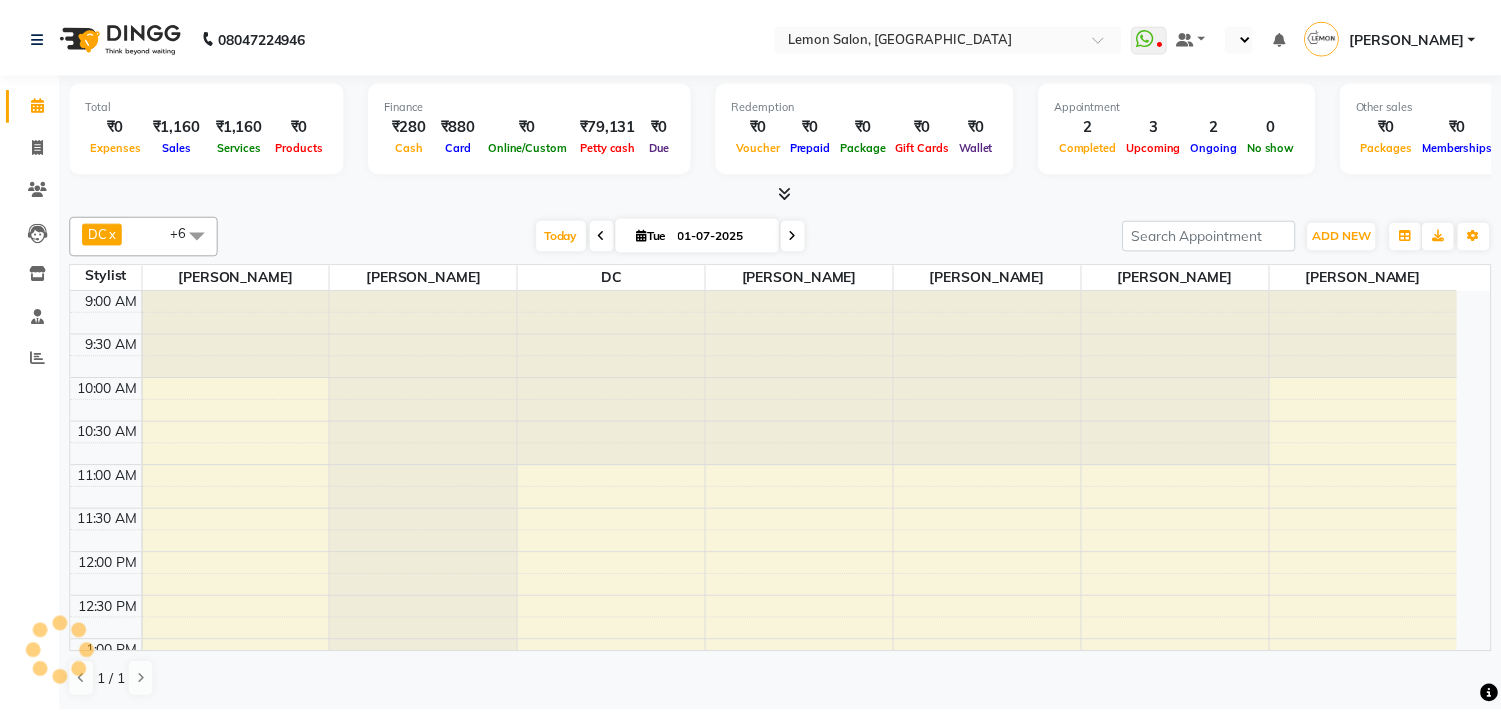 scroll, scrollTop: 0, scrollLeft: 0, axis: both 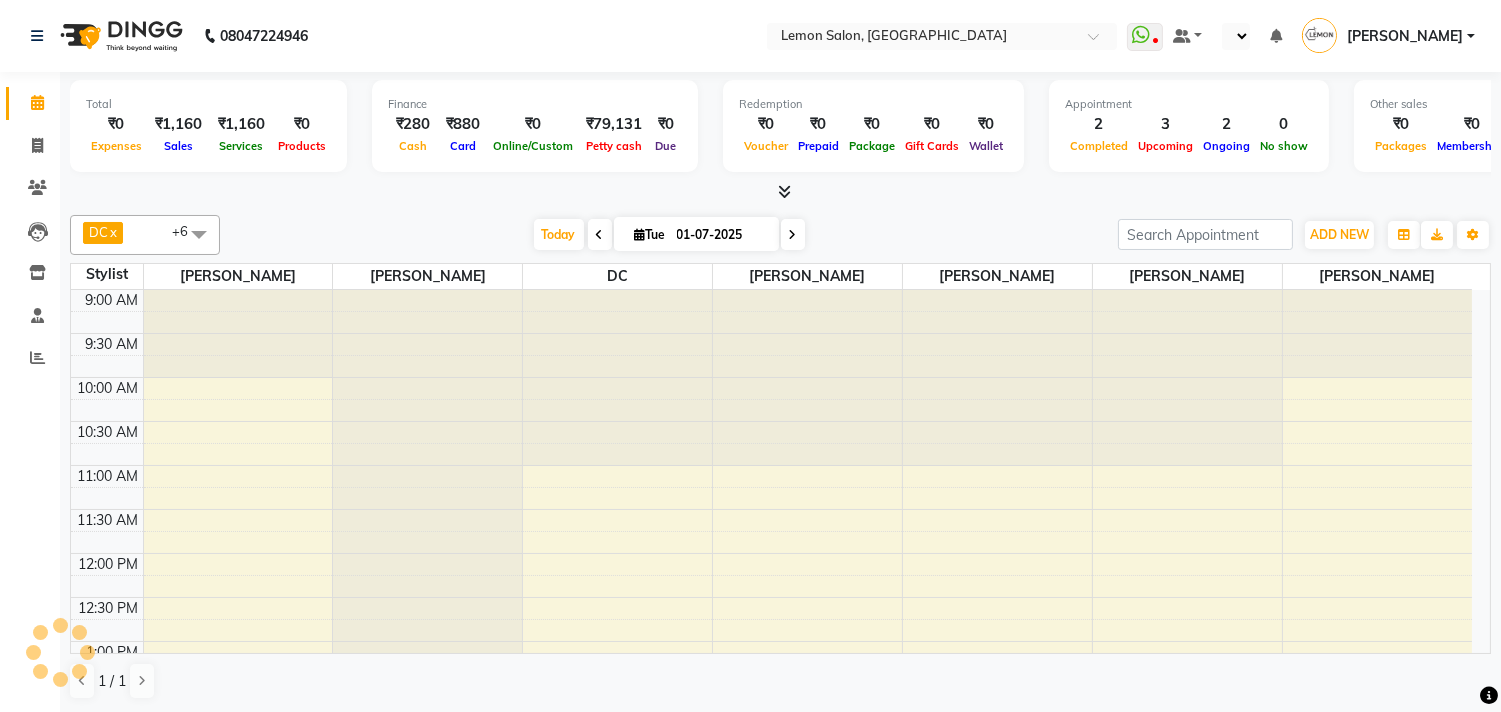 select on "en" 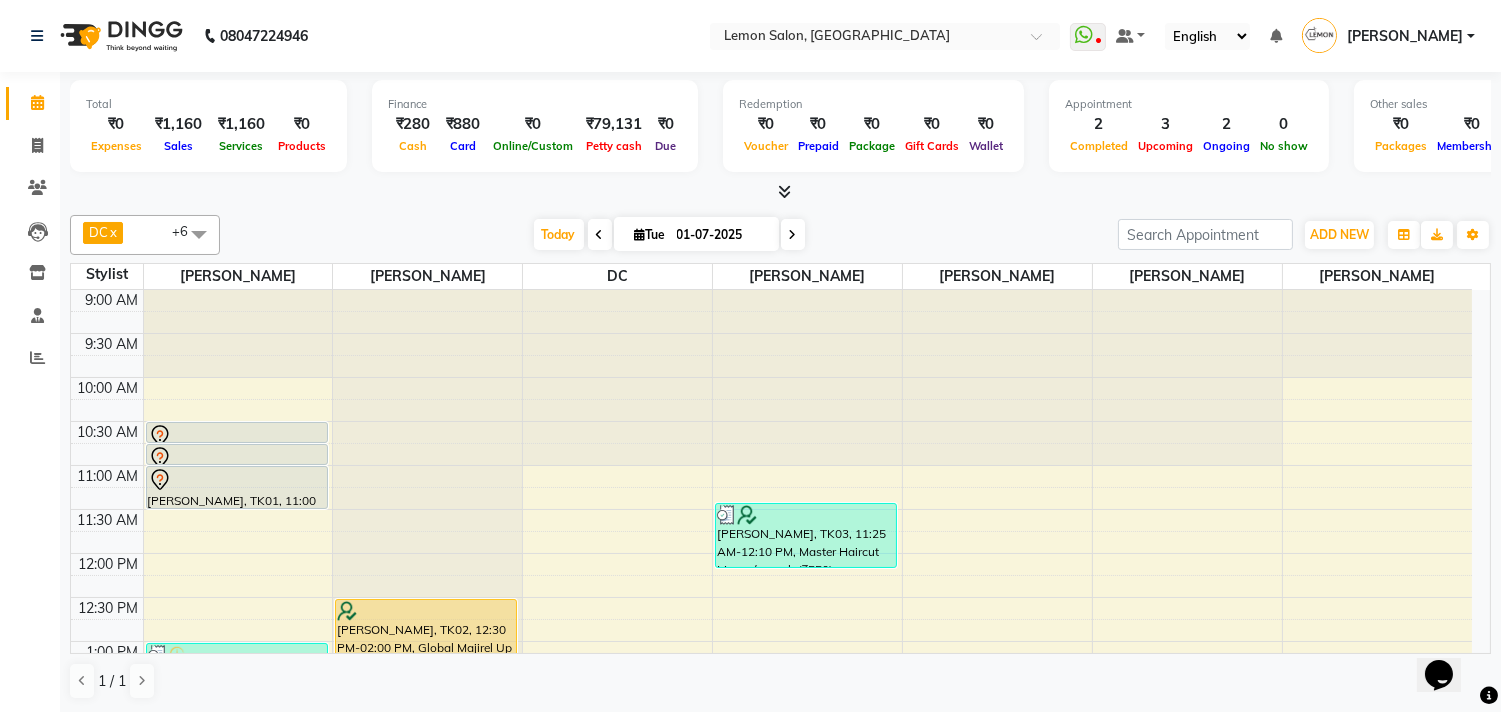 scroll, scrollTop: 0, scrollLeft: 0, axis: both 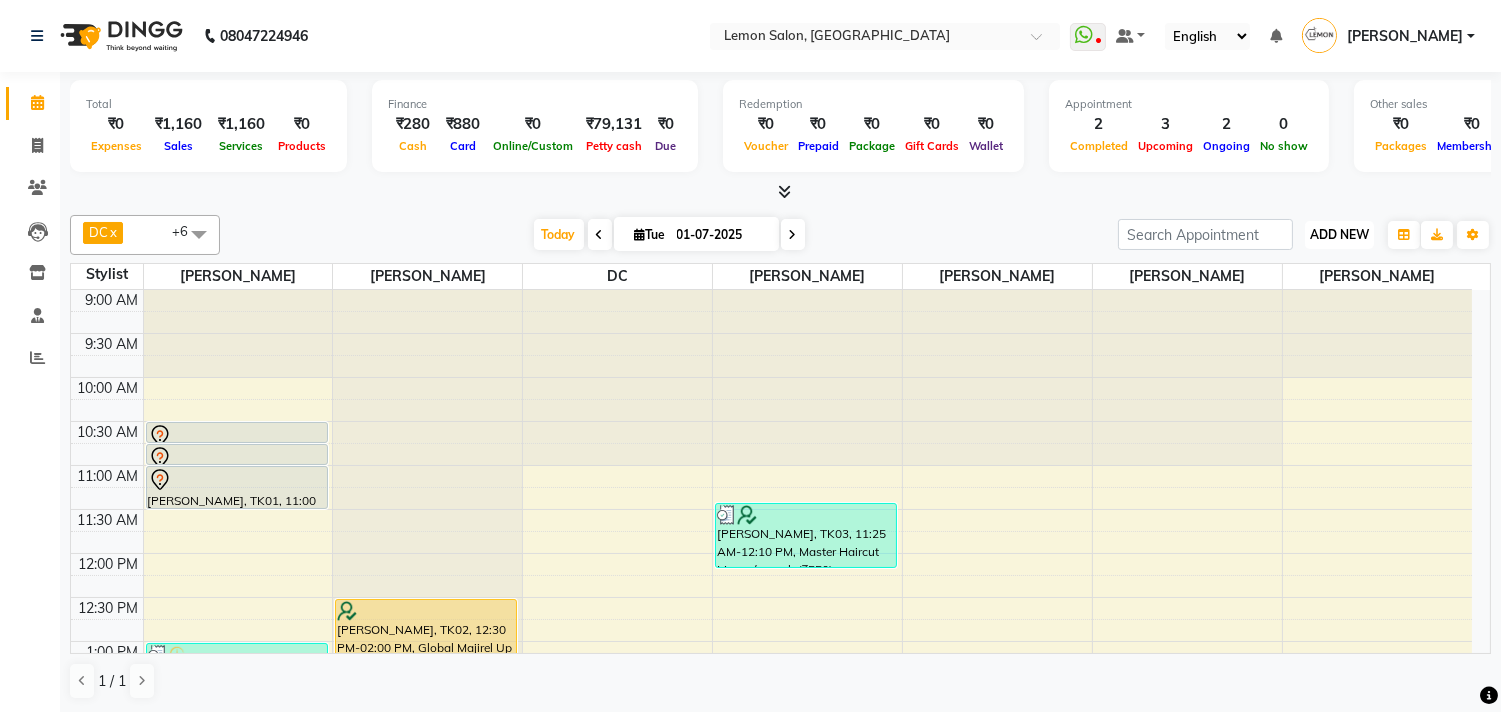 click on "ADD NEW" at bounding box center [1339, 234] 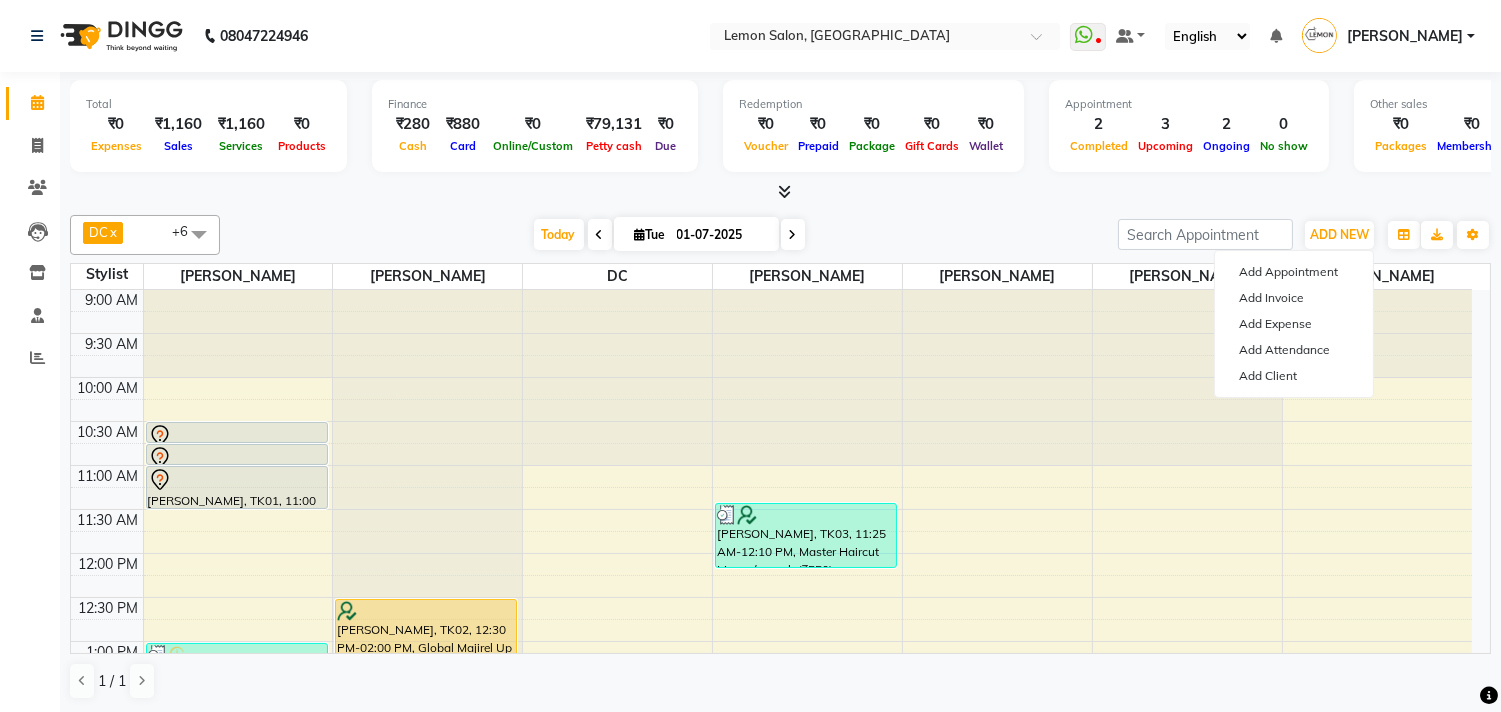 click on "DC  x [PERSON_NAME]  x [PERSON_NAME]  x [PERSON_NAME]  x [PERSON_NAME]  x [PERSON_NAME]  x [PERSON_NAME]  x +6 Select All [PERSON_NAME] Arndive DC [PERSON_NAME] [PERSON_NAME] [PERSON_NAME] [PERSON_NAME] [PERSON_NAME] [PERSON_NAME] Kandivali [PERSON_NAME] [PERSON_NAME] [DATE]  [DATE] Toggle Dropdown Add Appointment Add Invoice Add Expense Add Attendance Add Client Toggle Dropdown Add Appointment Add Invoice Add Expense Add Attendance Add Client ADD NEW Toggle Dropdown Add Appointment Add Invoice Add Expense Add Attendance Add Client DC  x [PERSON_NAME]  x [PERSON_NAME]  x [PERSON_NAME]  x [PERSON_NAME]  x [PERSON_NAME]  x [PERSON_NAME]  x +6 Select All [PERSON_NAME] Arndive DC [PERSON_NAME] [PERSON_NAME] [PERSON_NAME] [PERSON_NAME] [PERSON_NAME] [PERSON_NAME] Kandivali [PERSON_NAME] [PERSON_NAME] Group By  Staff View   Room View  View as Vertical  Vertical - Week View  Horizontal  Horizontal - Week View  List  Toggle Dropdown Calendar Settings Manage Tags  Full Screen" 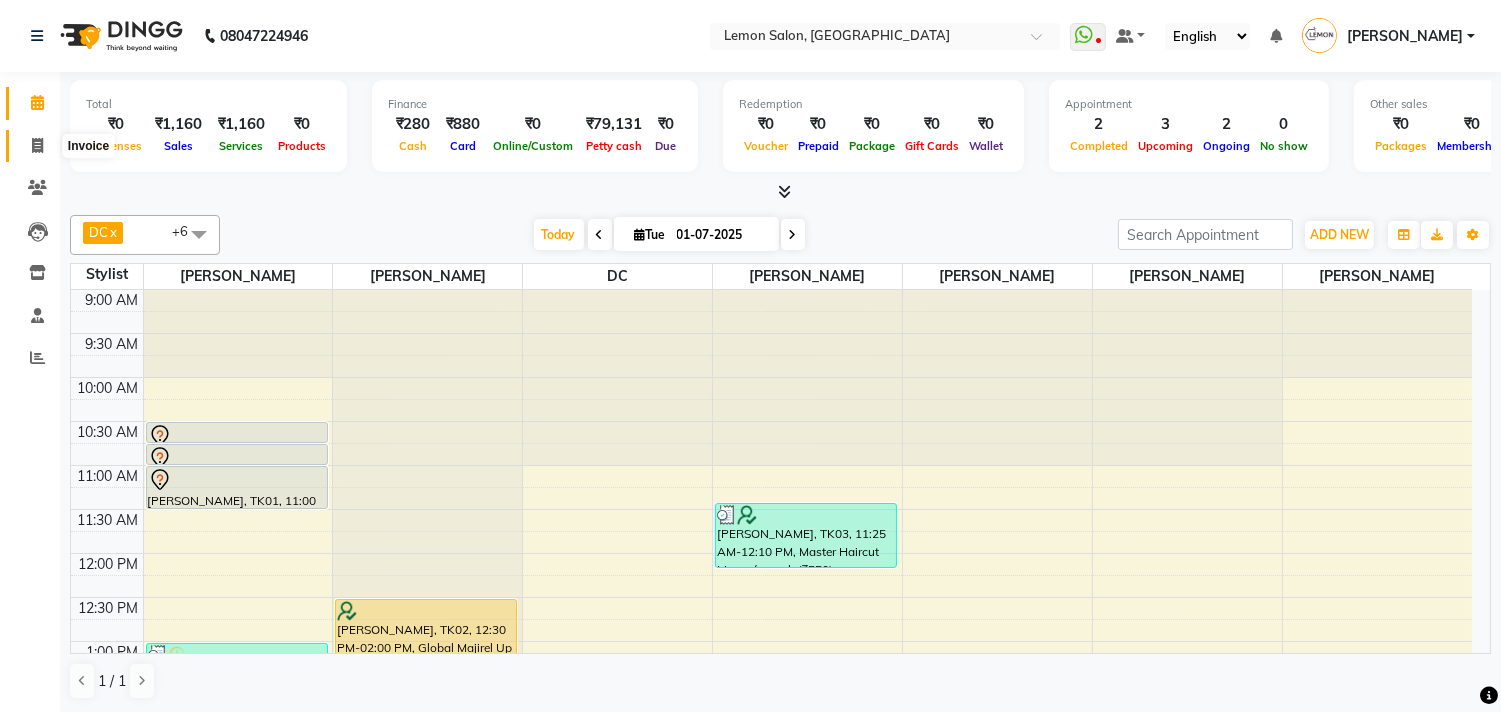 click 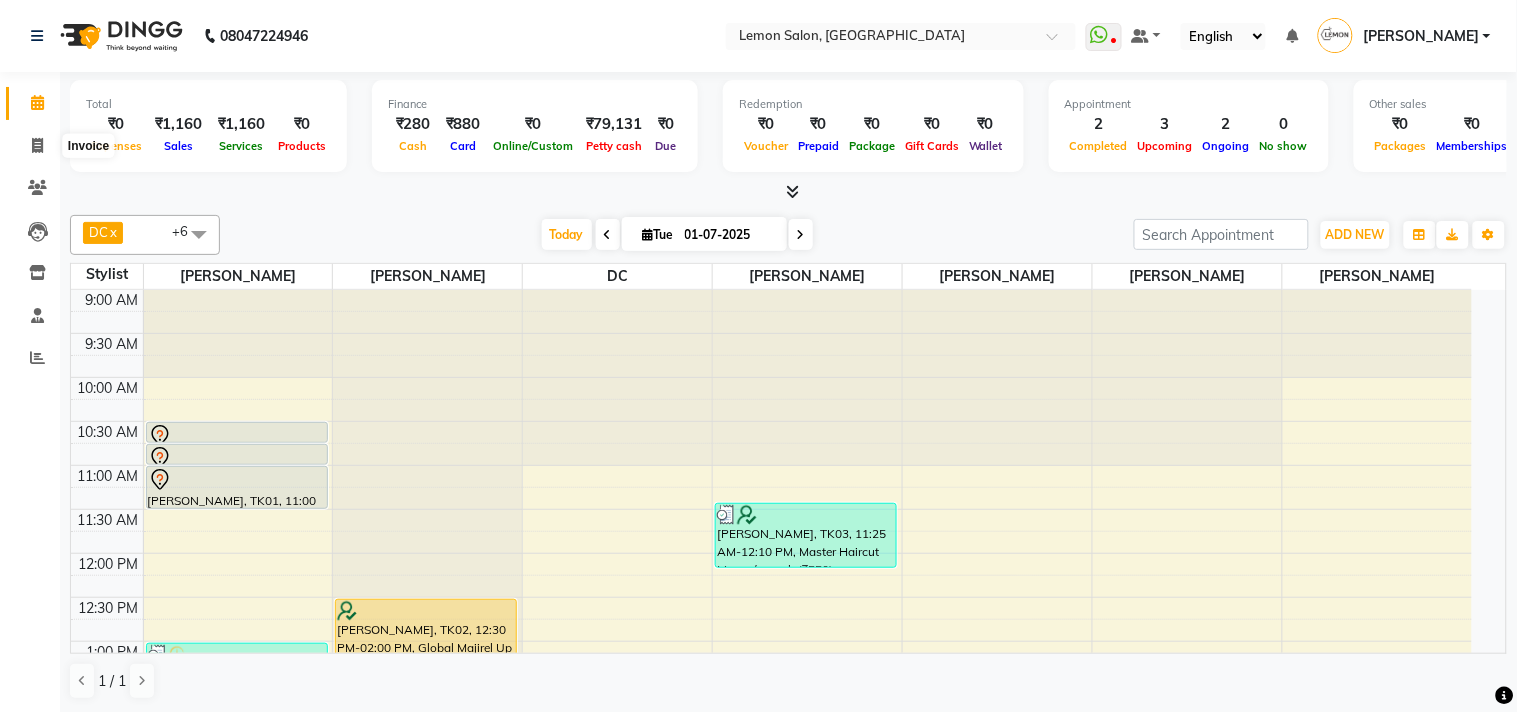 select on "service" 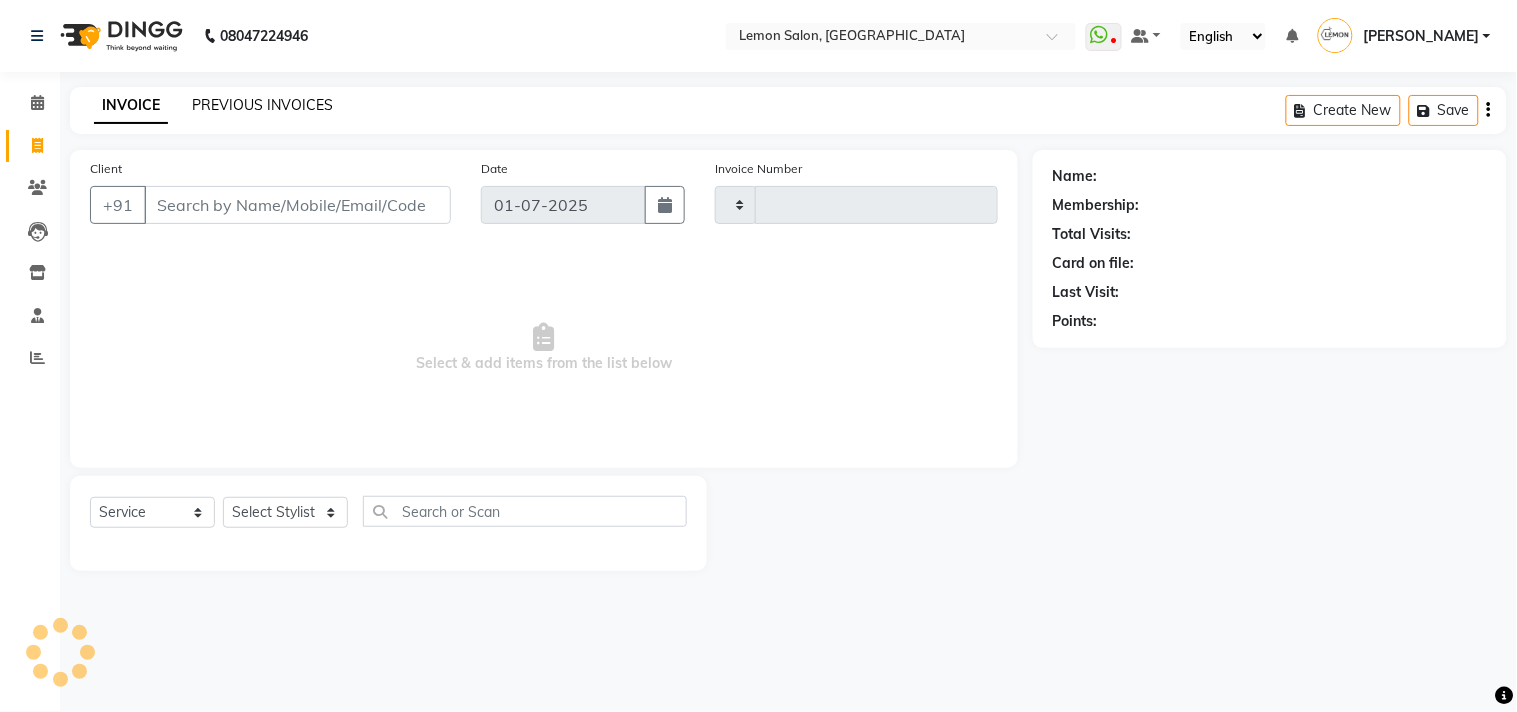 type on "0987" 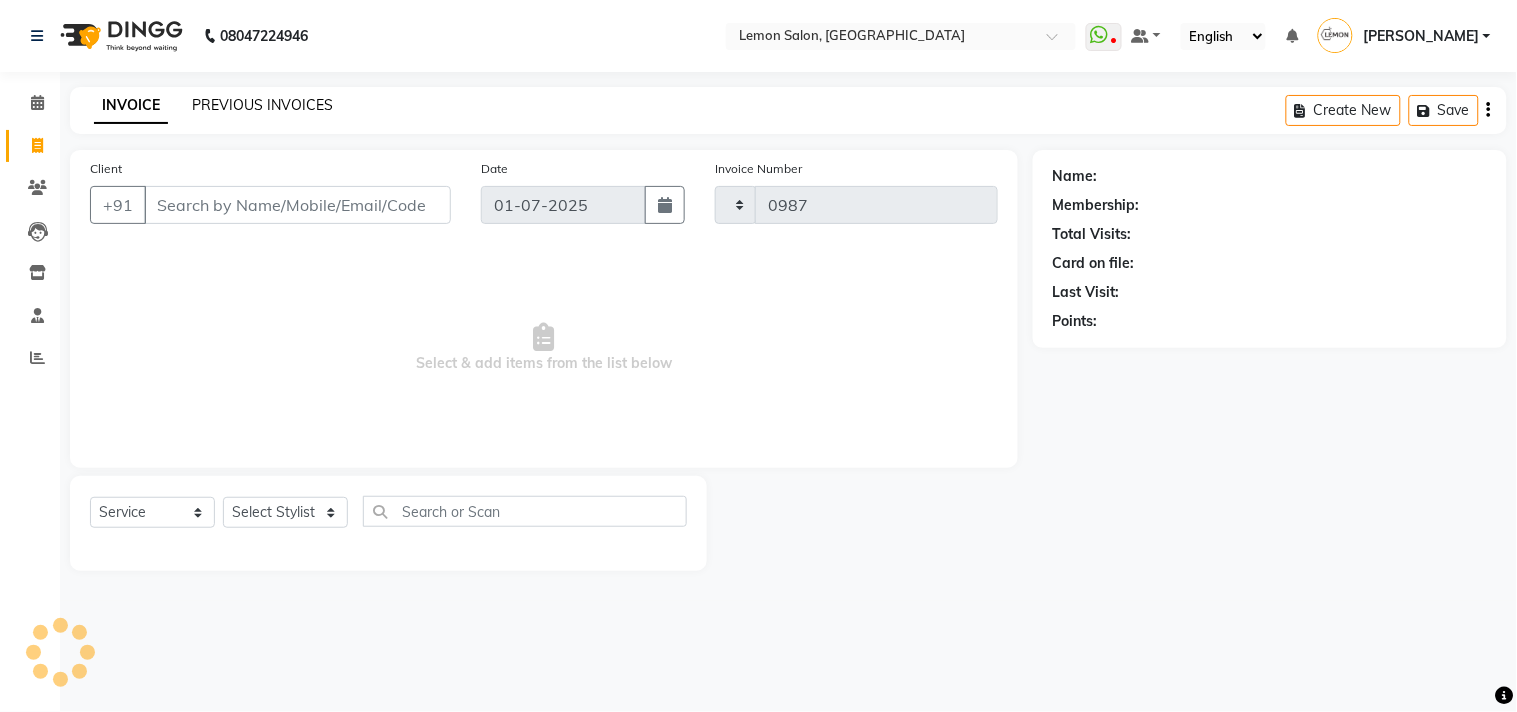 select on "569" 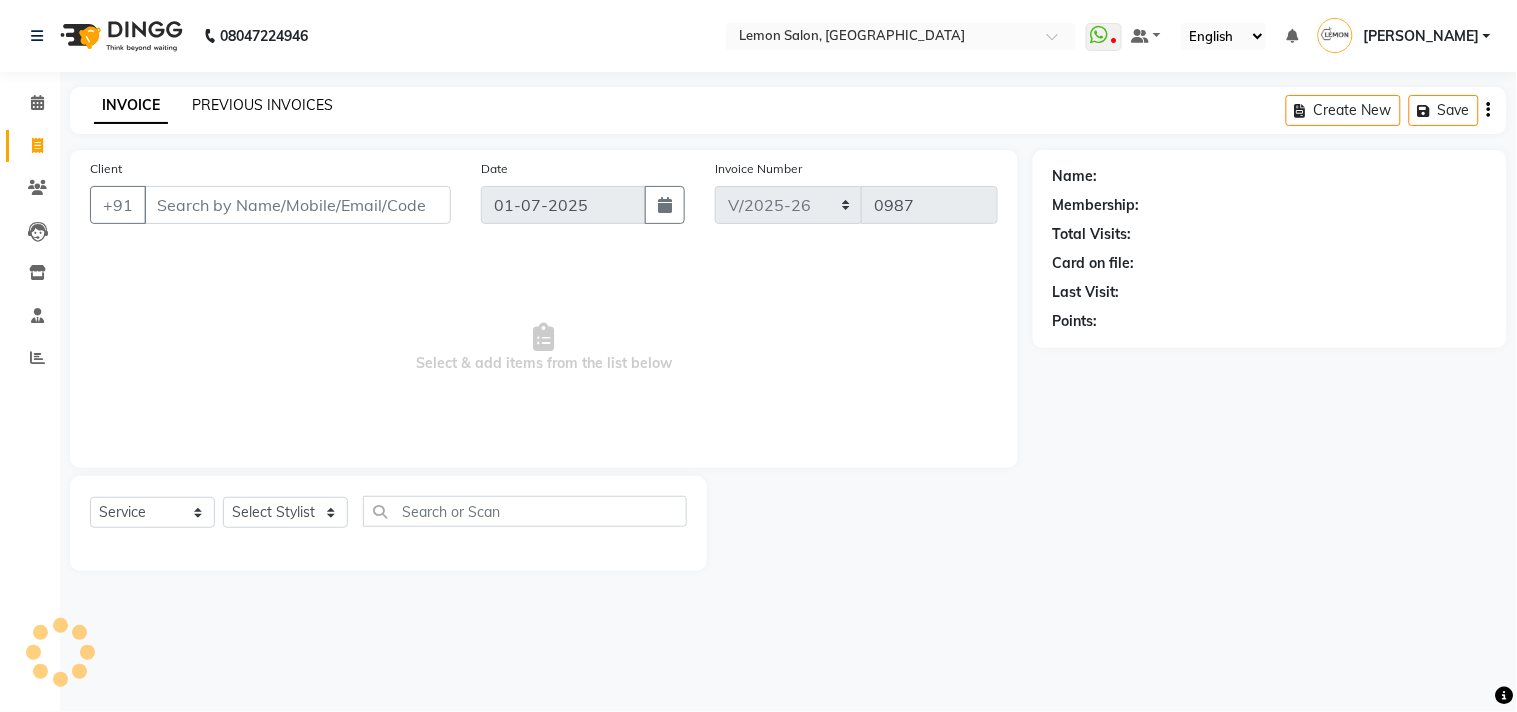 click on "PREVIOUS INVOICES" 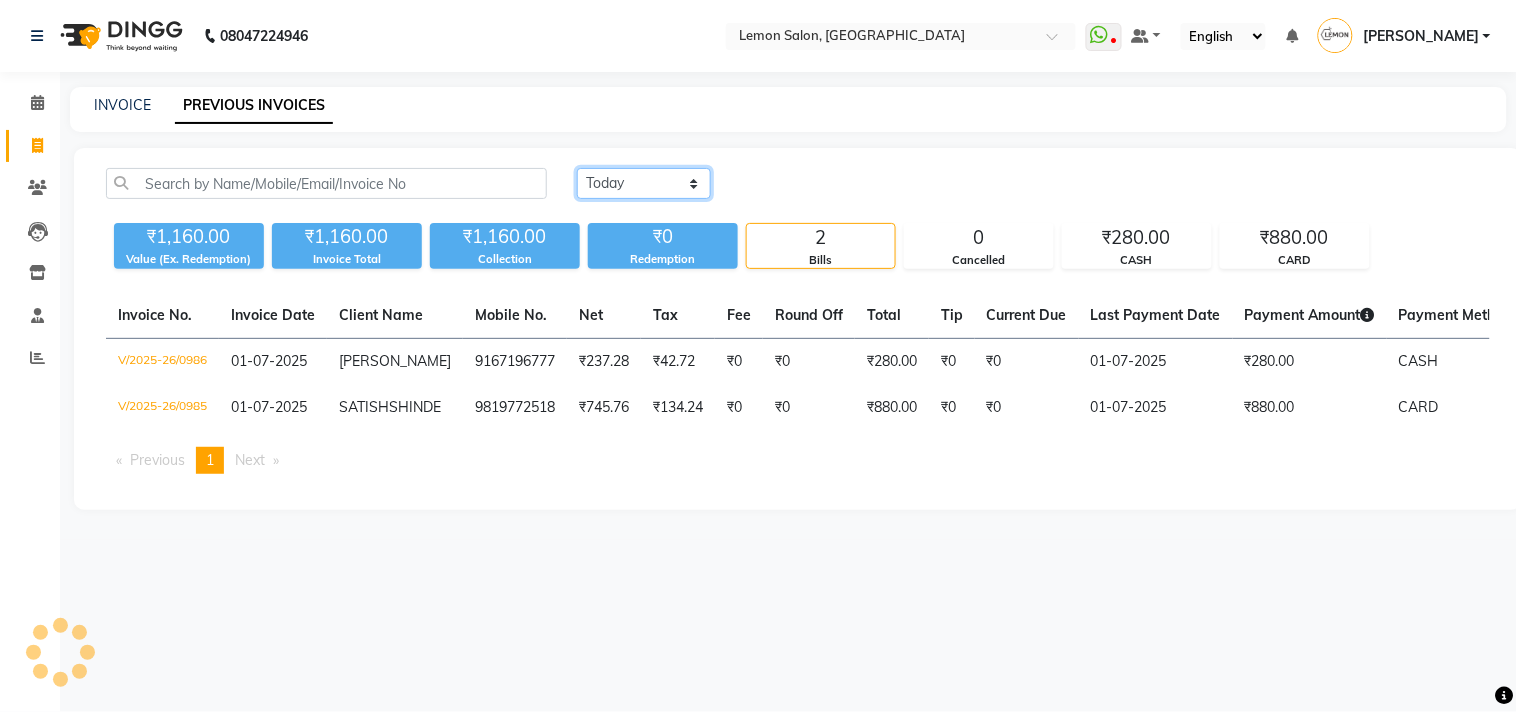 click on "Today Yesterday Custom Range" 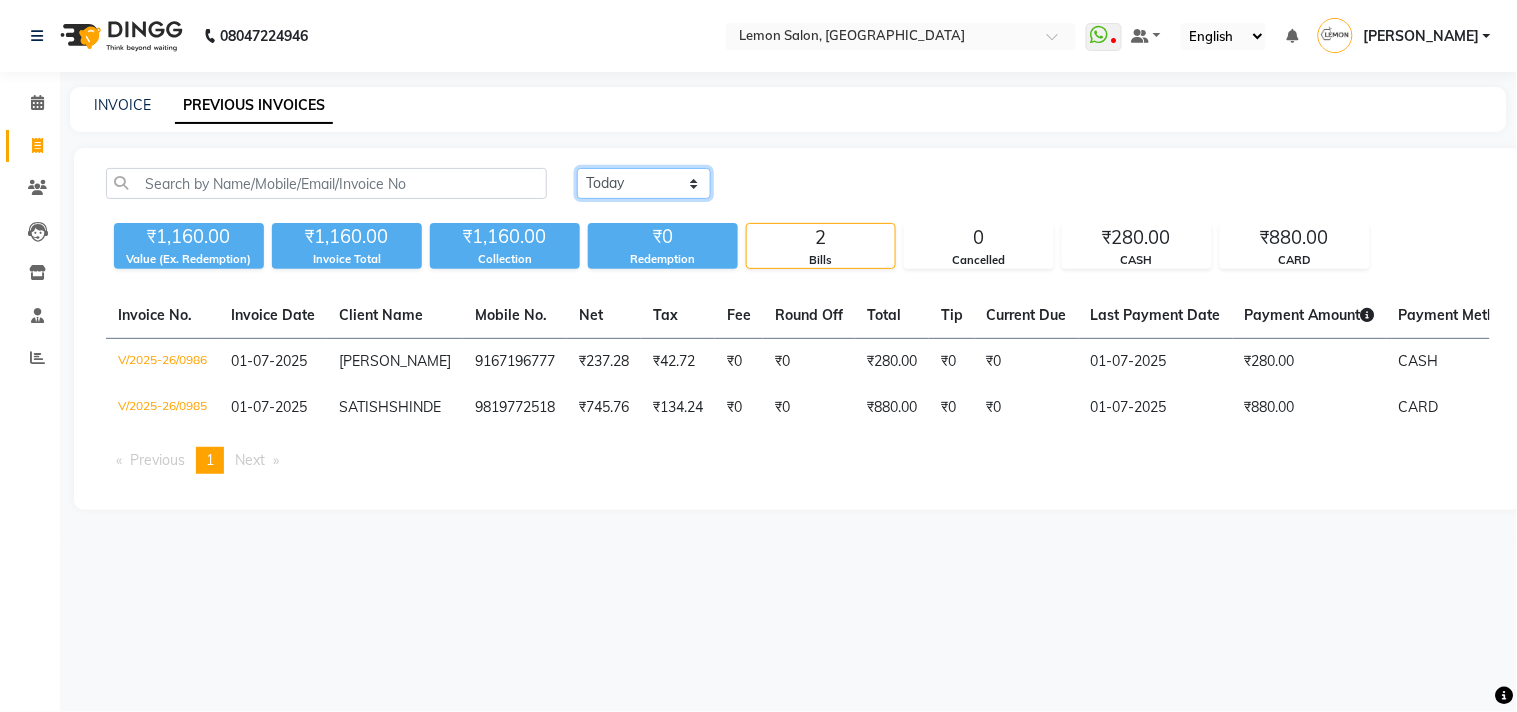 select on "yesterday" 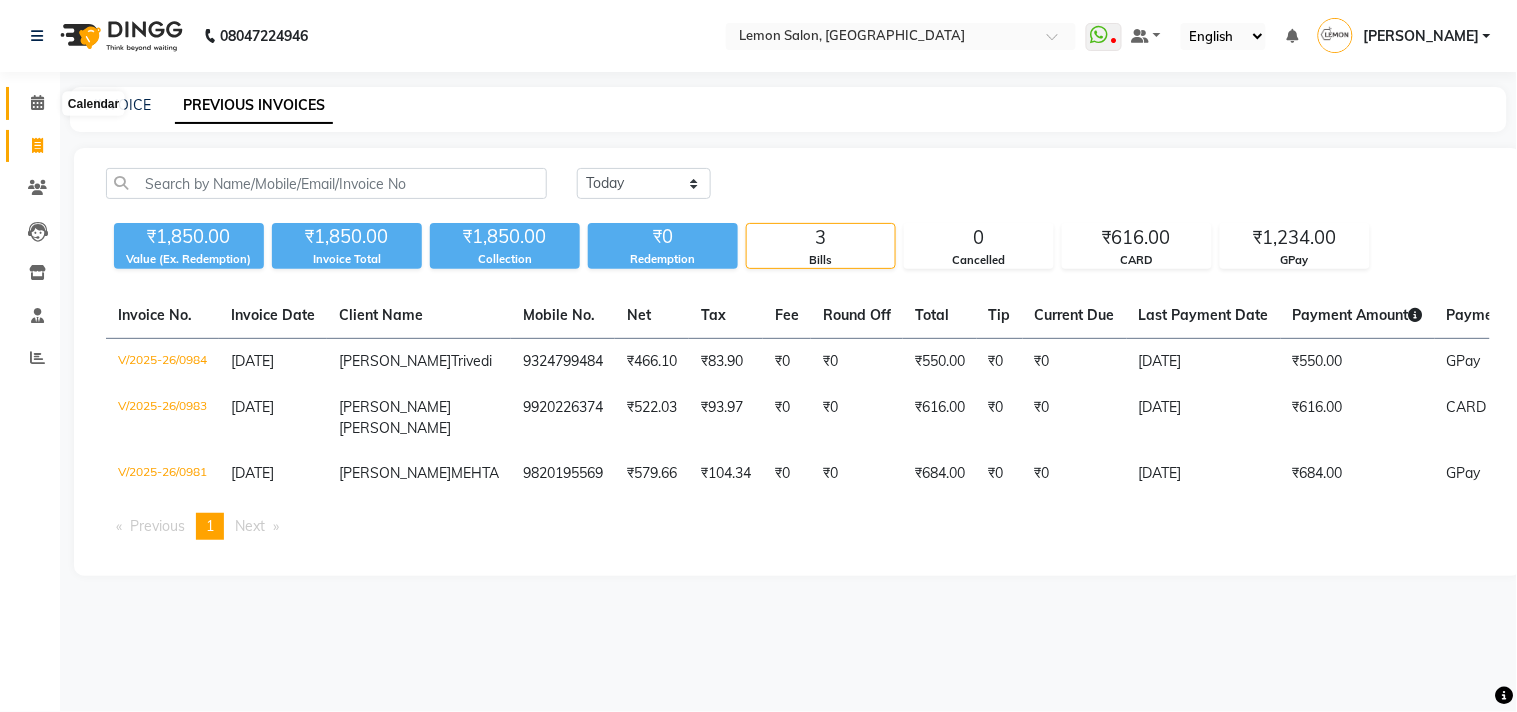 click 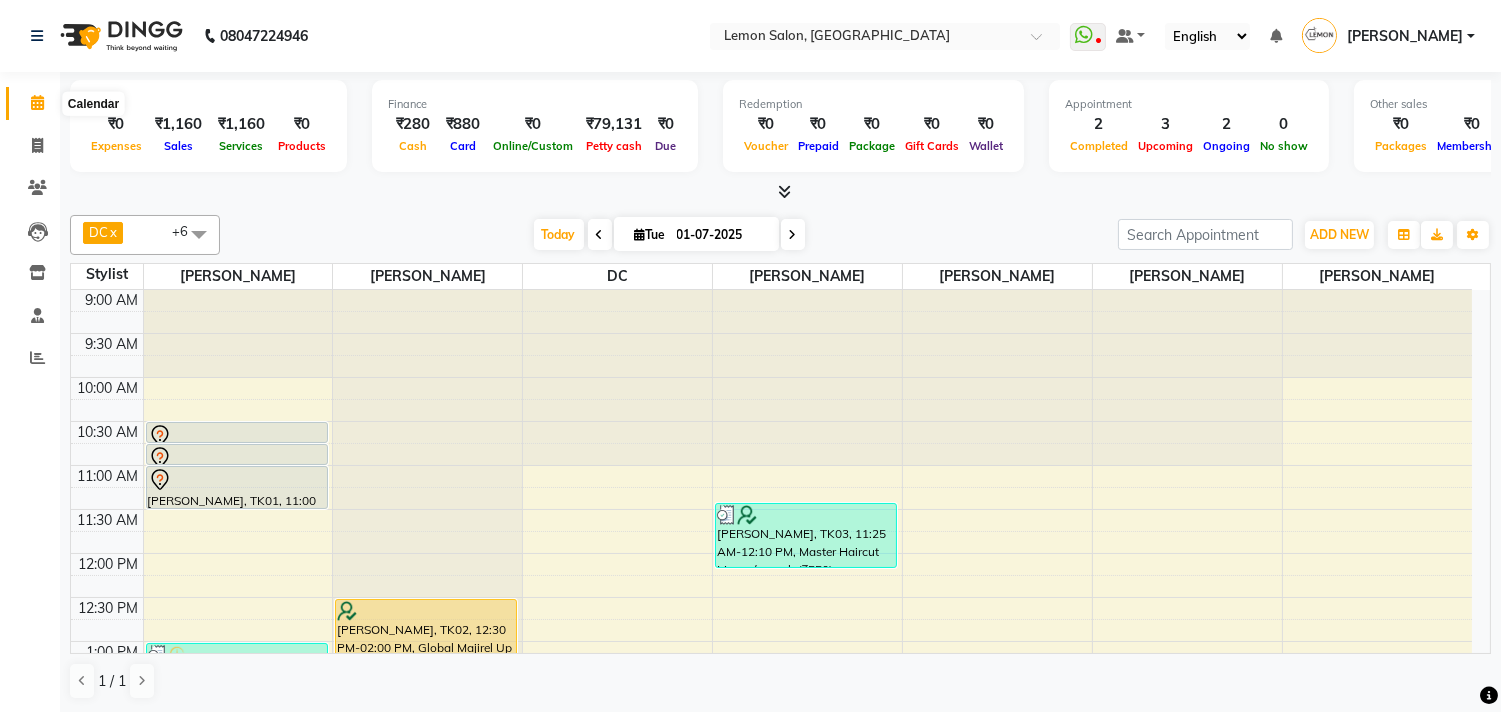 click 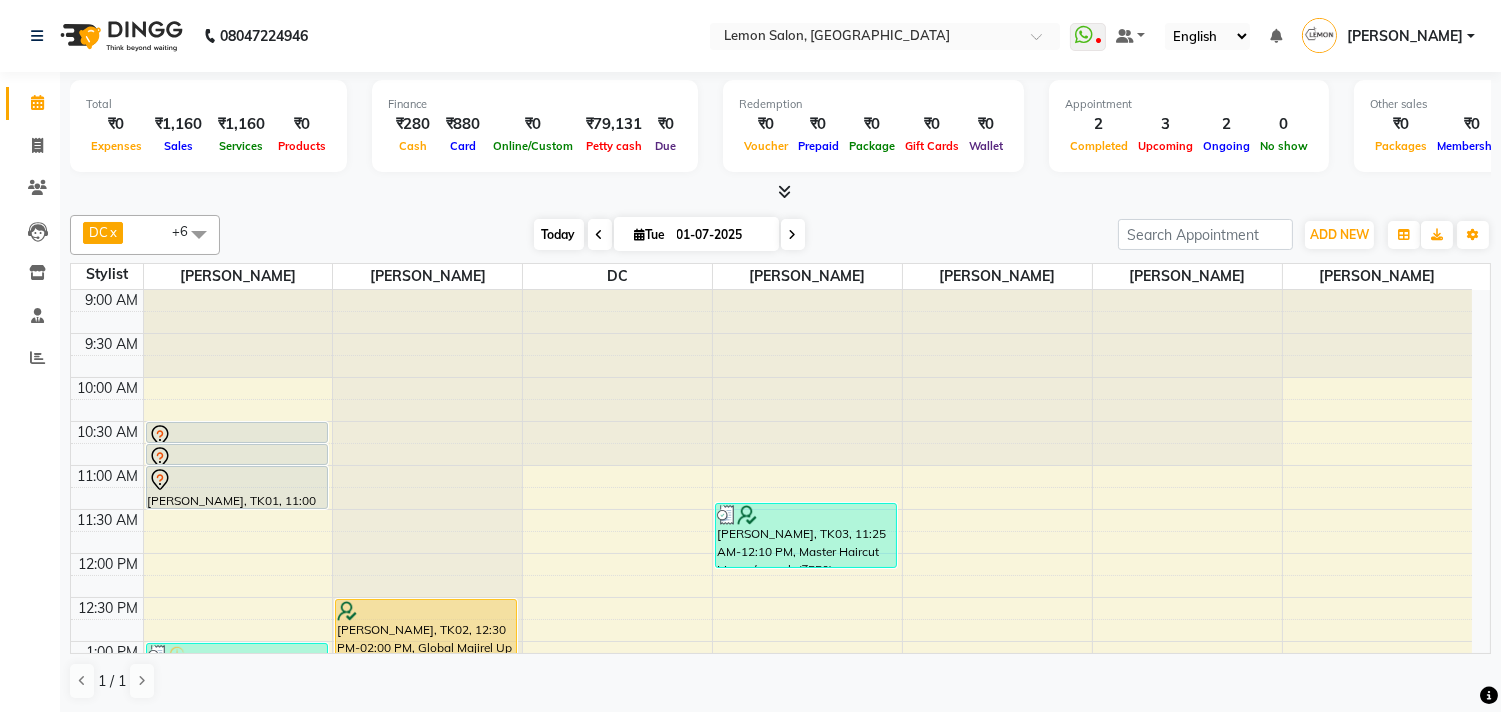 click on "Today" at bounding box center [559, 234] 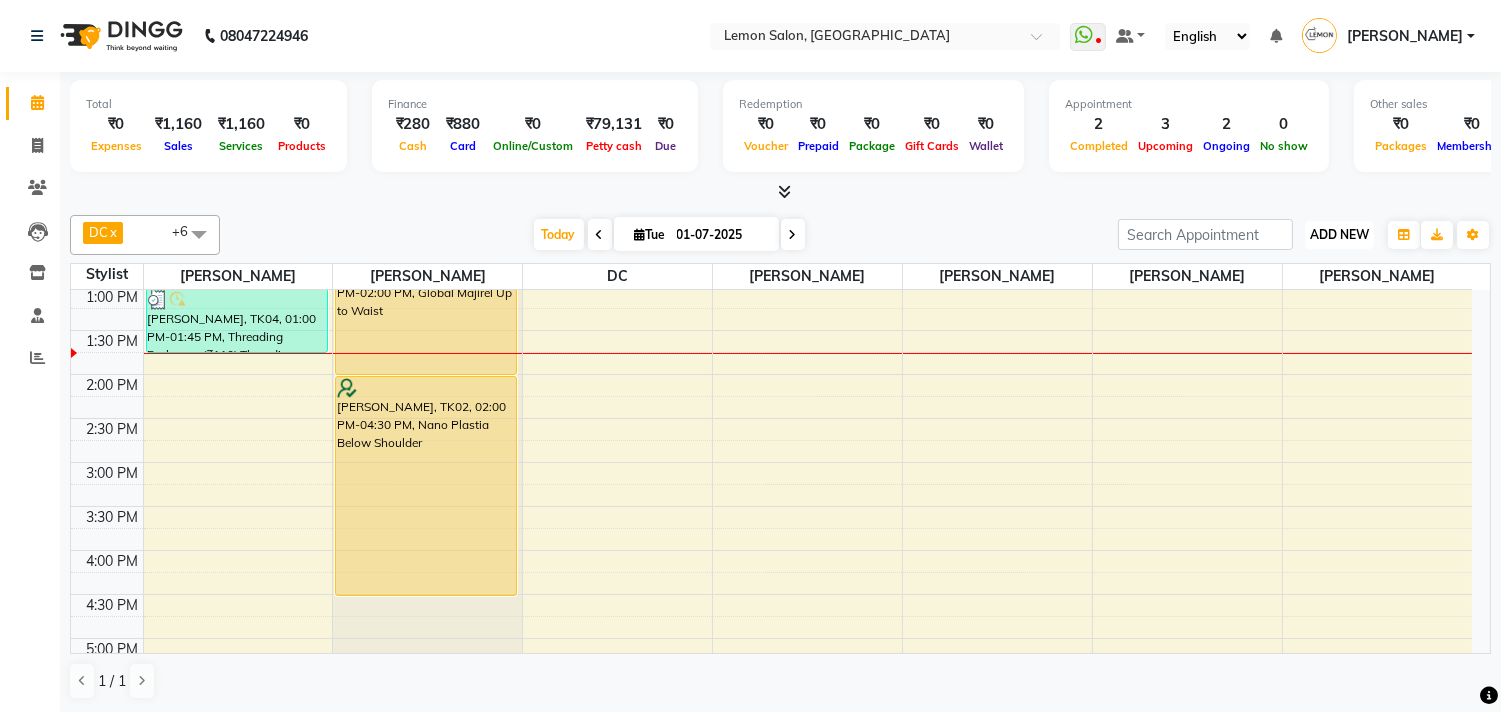 click on "ADD NEW" at bounding box center (1339, 234) 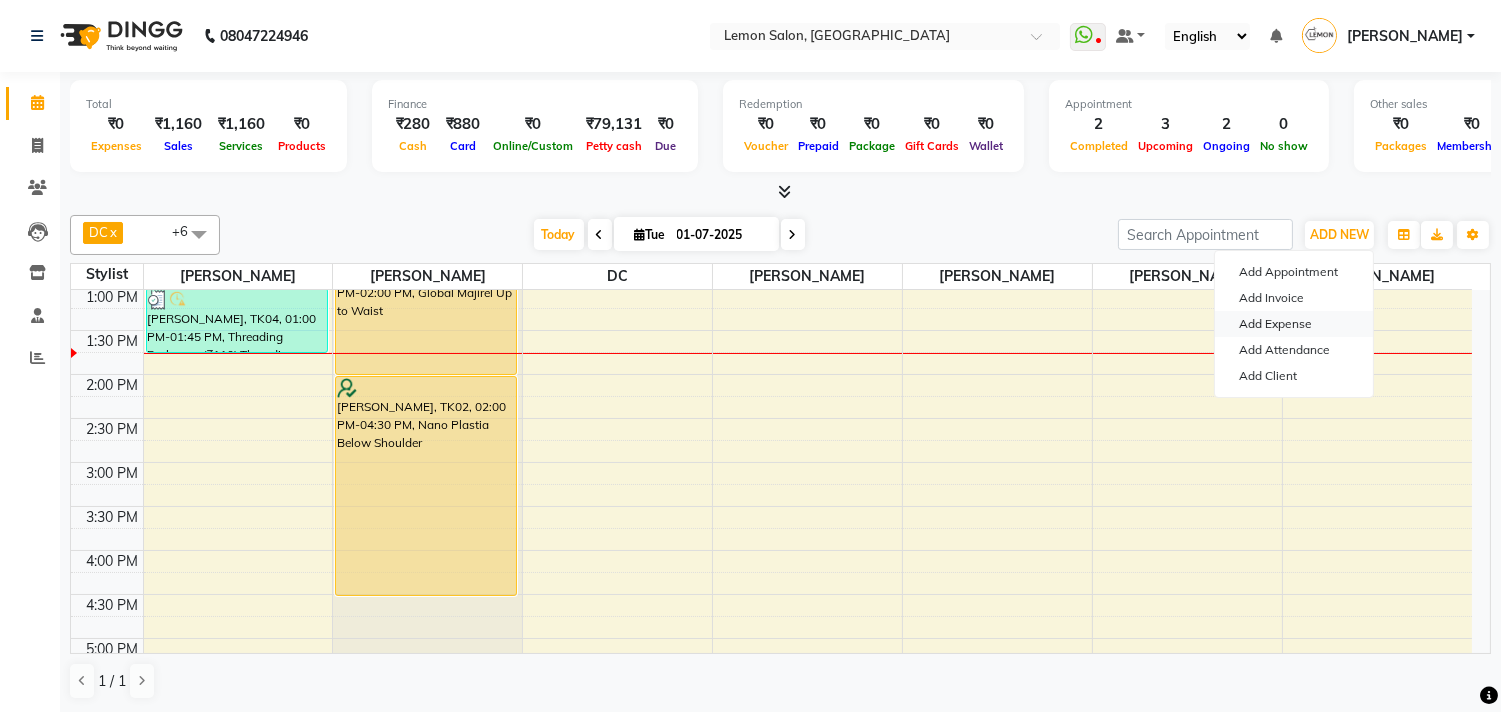 click on "Add Expense" at bounding box center [1294, 324] 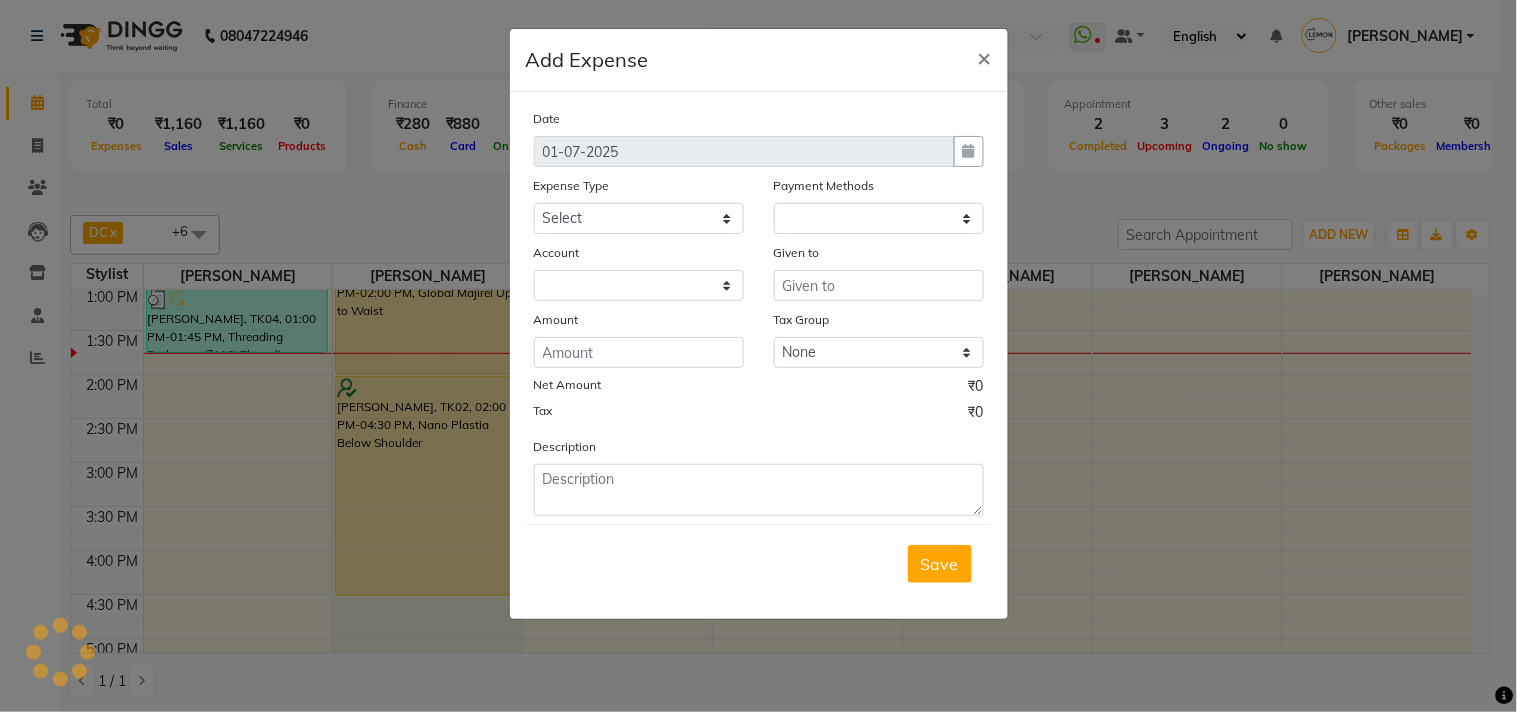 select on "1" 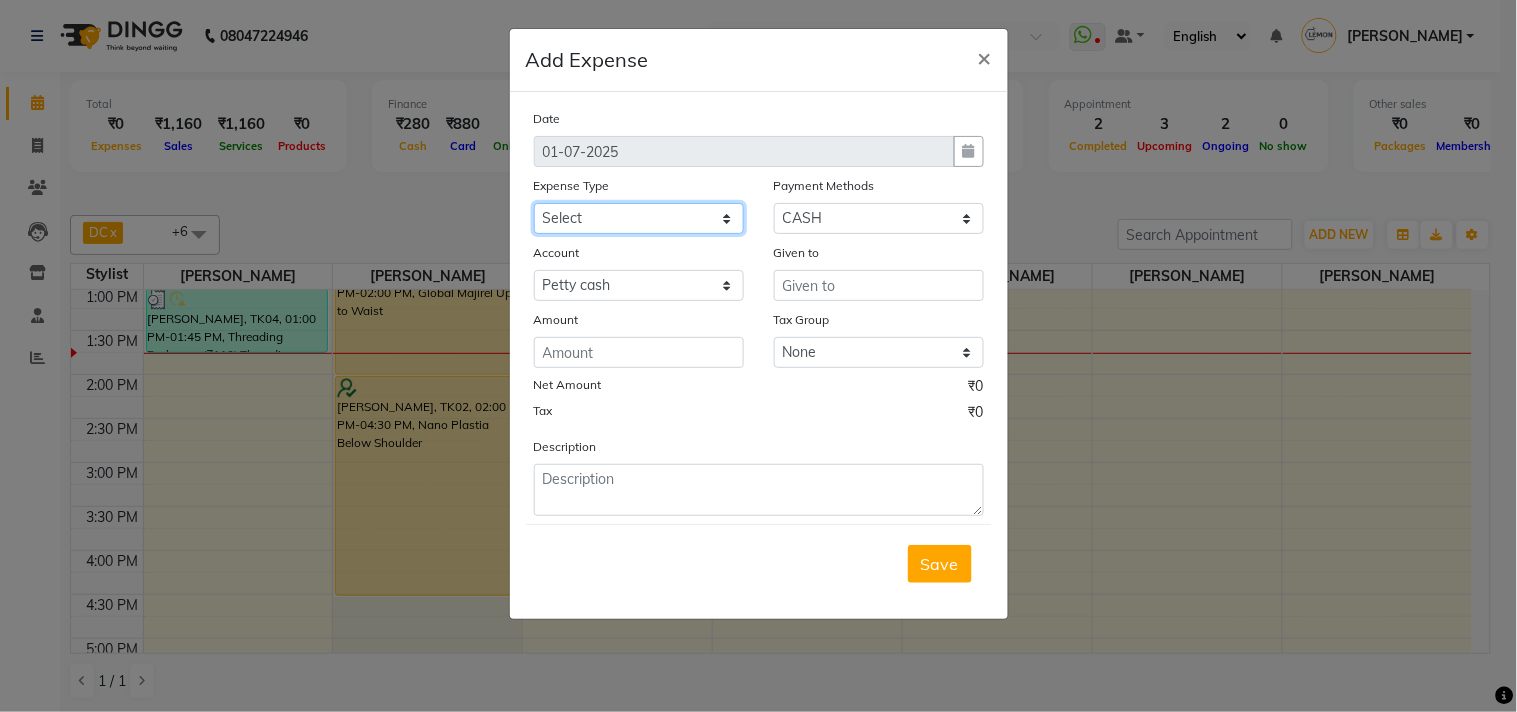 click on "Select Advance Cash transfer to hub Laundry Loan Membership Milk Miscellaneous MONTHLY GROCERY Prepaid Product Tip" 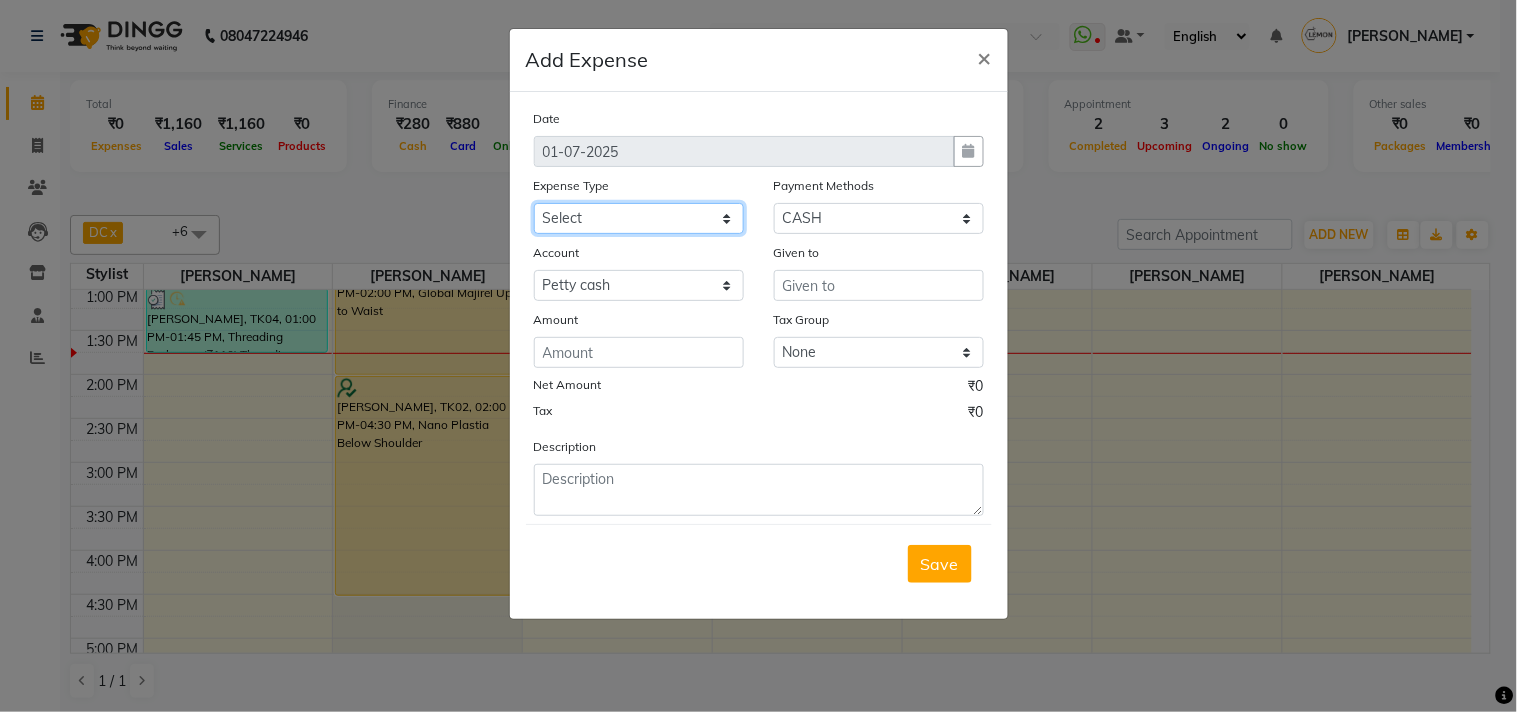 select on "5359" 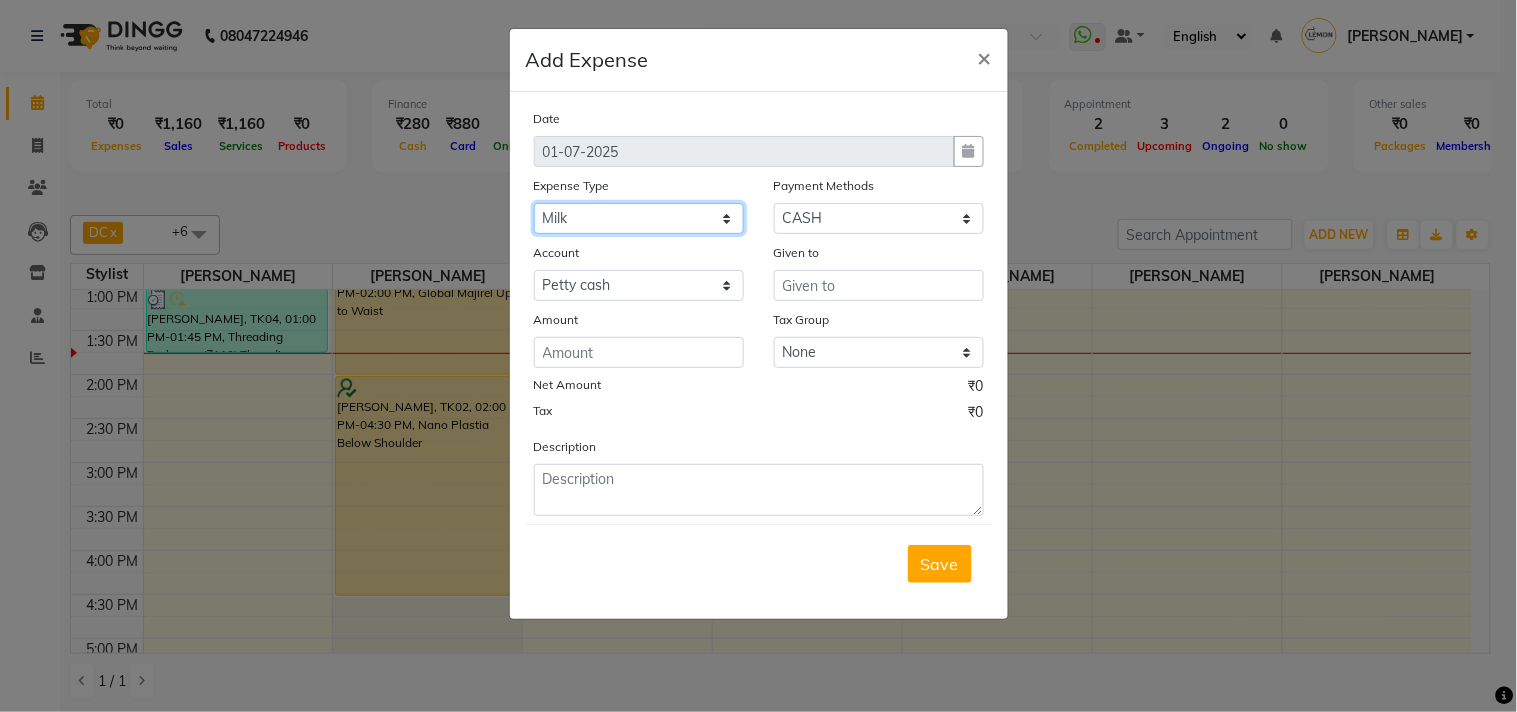 click on "Select Advance Cash transfer to hub Laundry Loan Membership Milk Miscellaneous MONTHLY GROCERY Prepaid Product Tip" 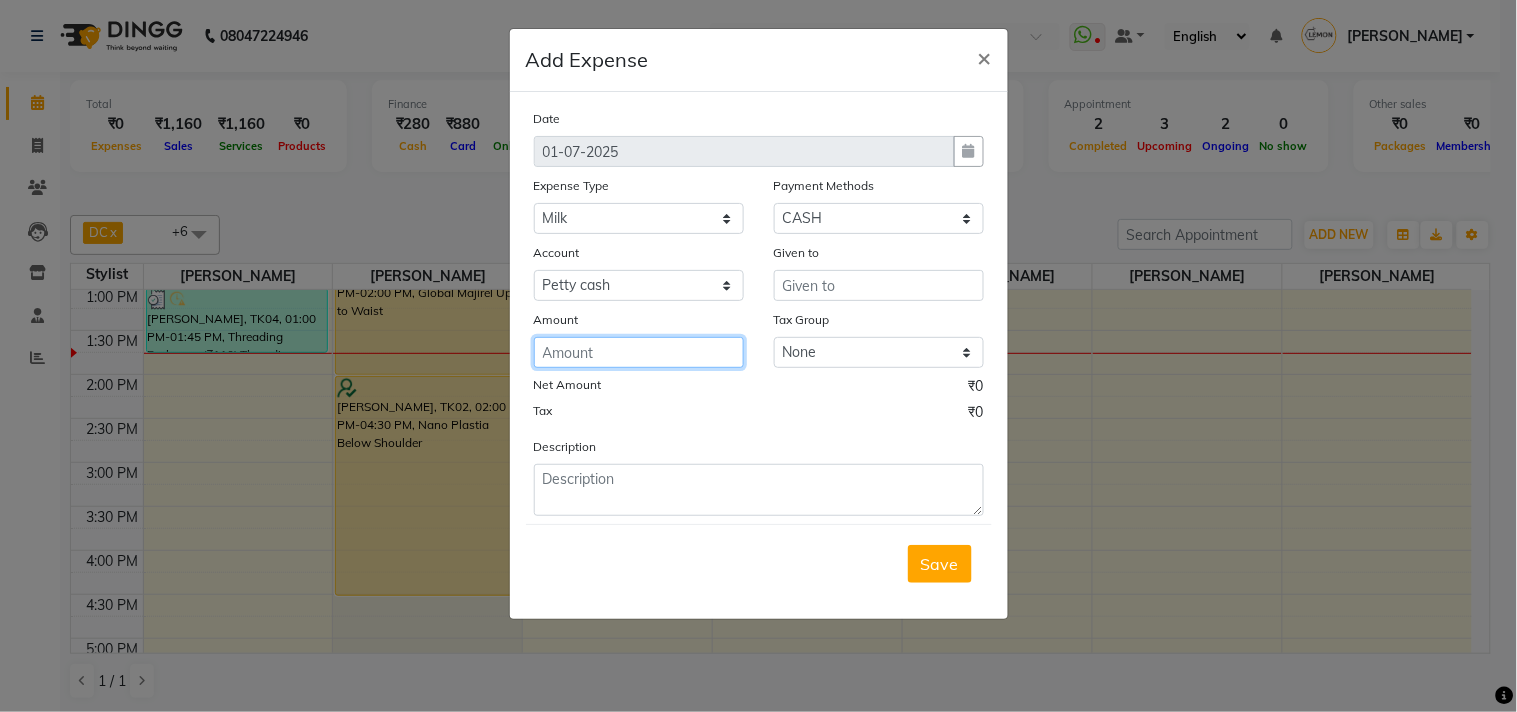 click 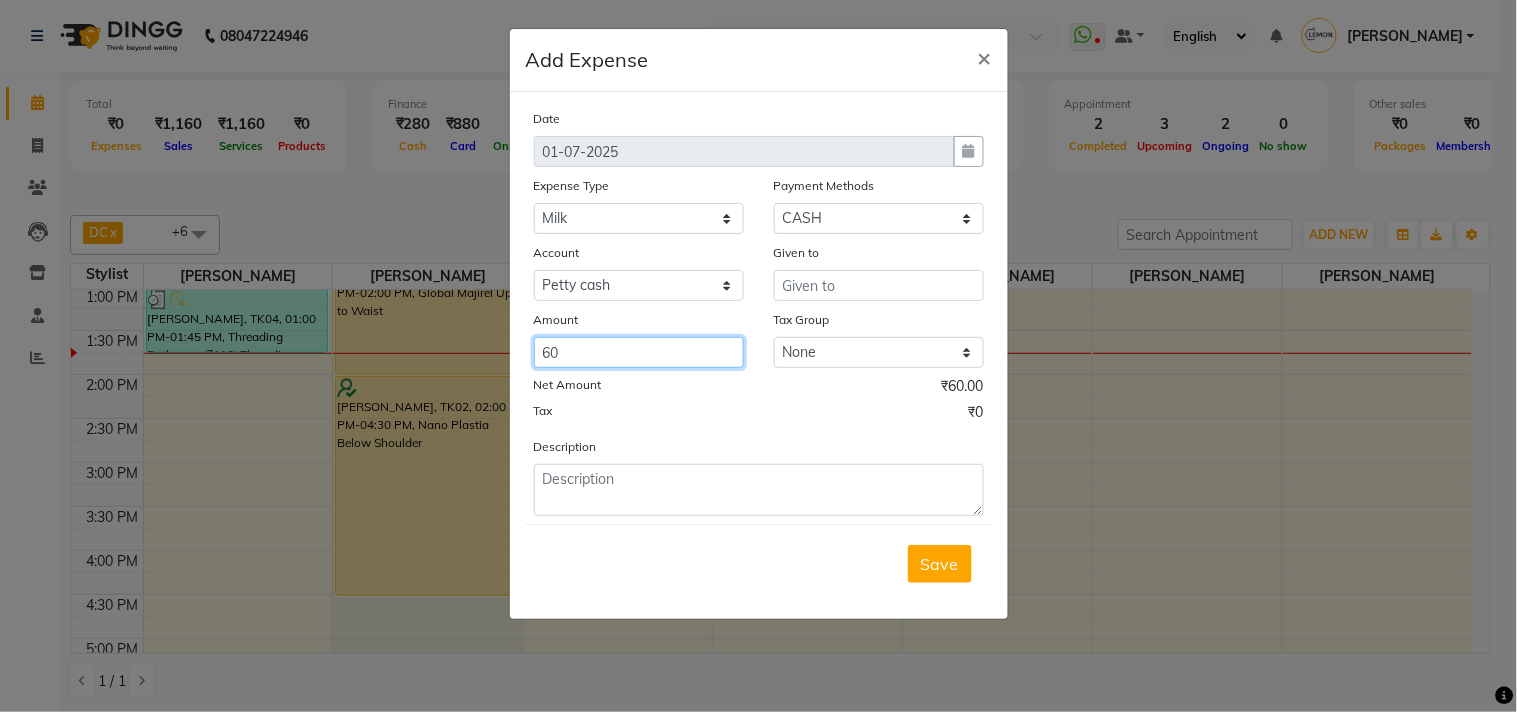 type on "60" 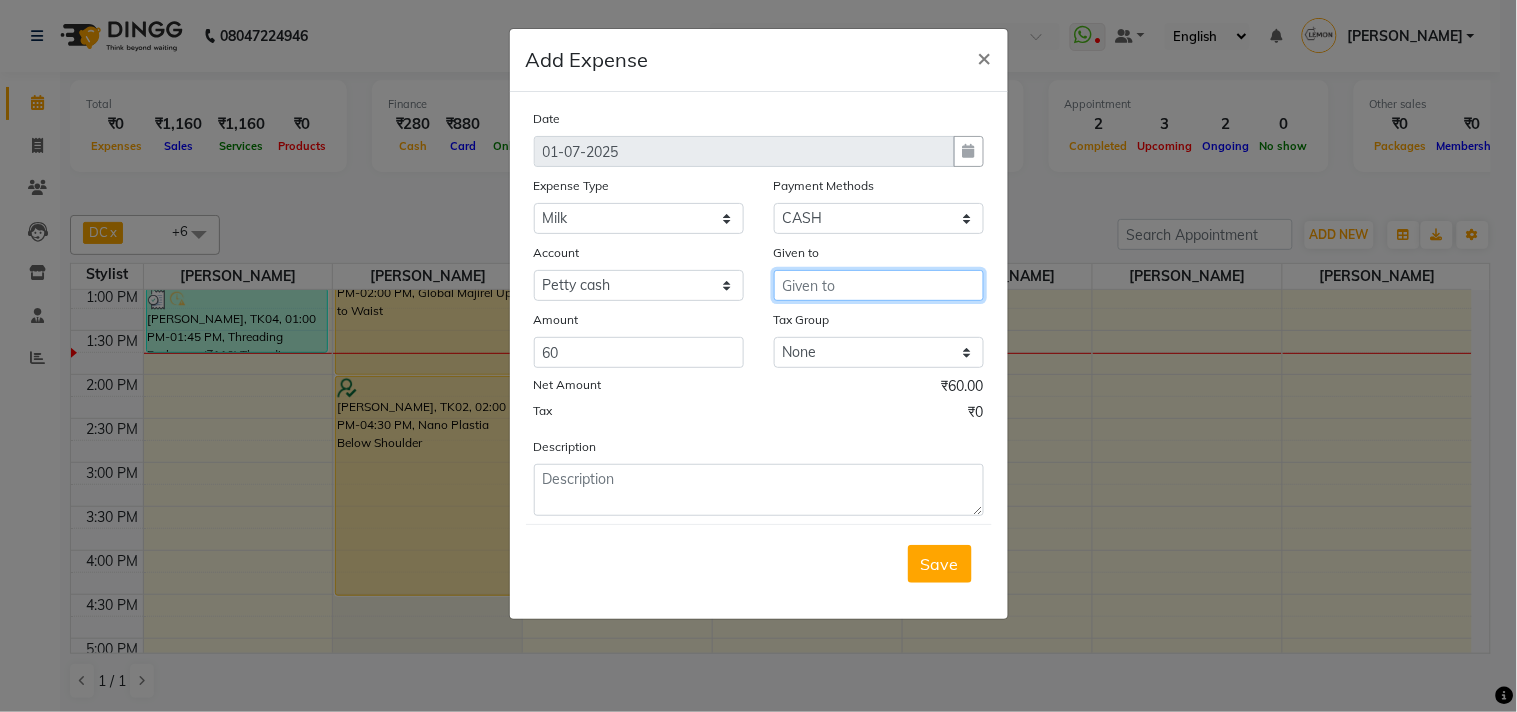 click at bounding box center (879, 285) 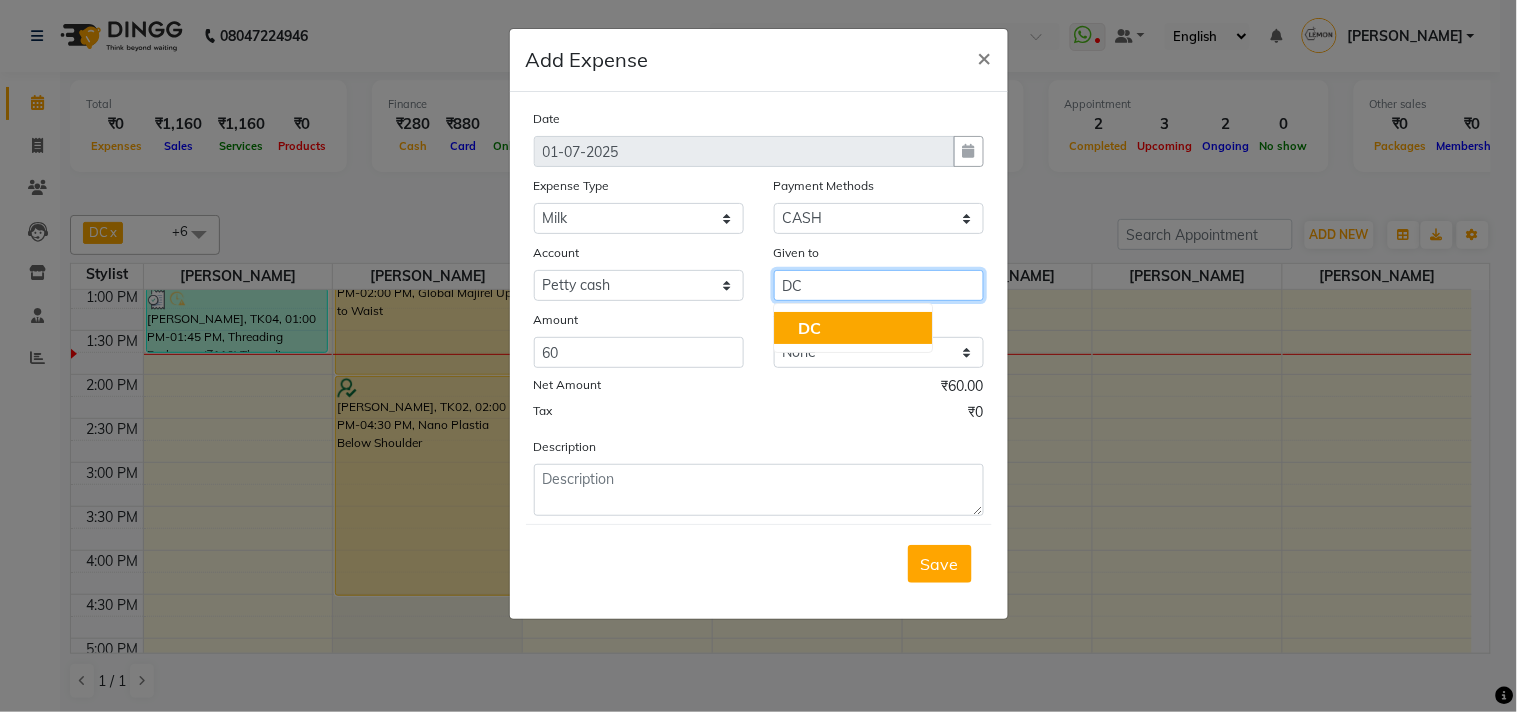 click on "DC" at bounding box center (853, 328) 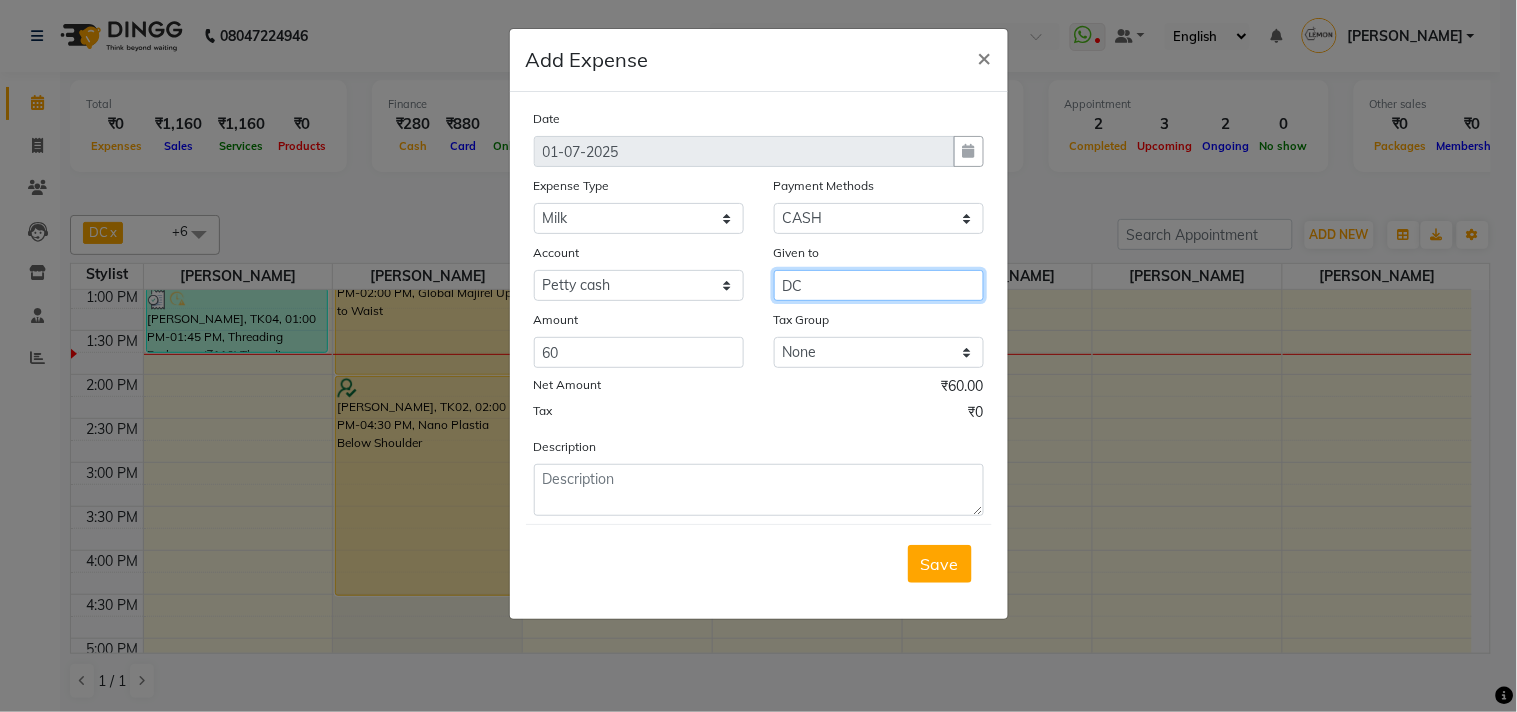 type on "DC" 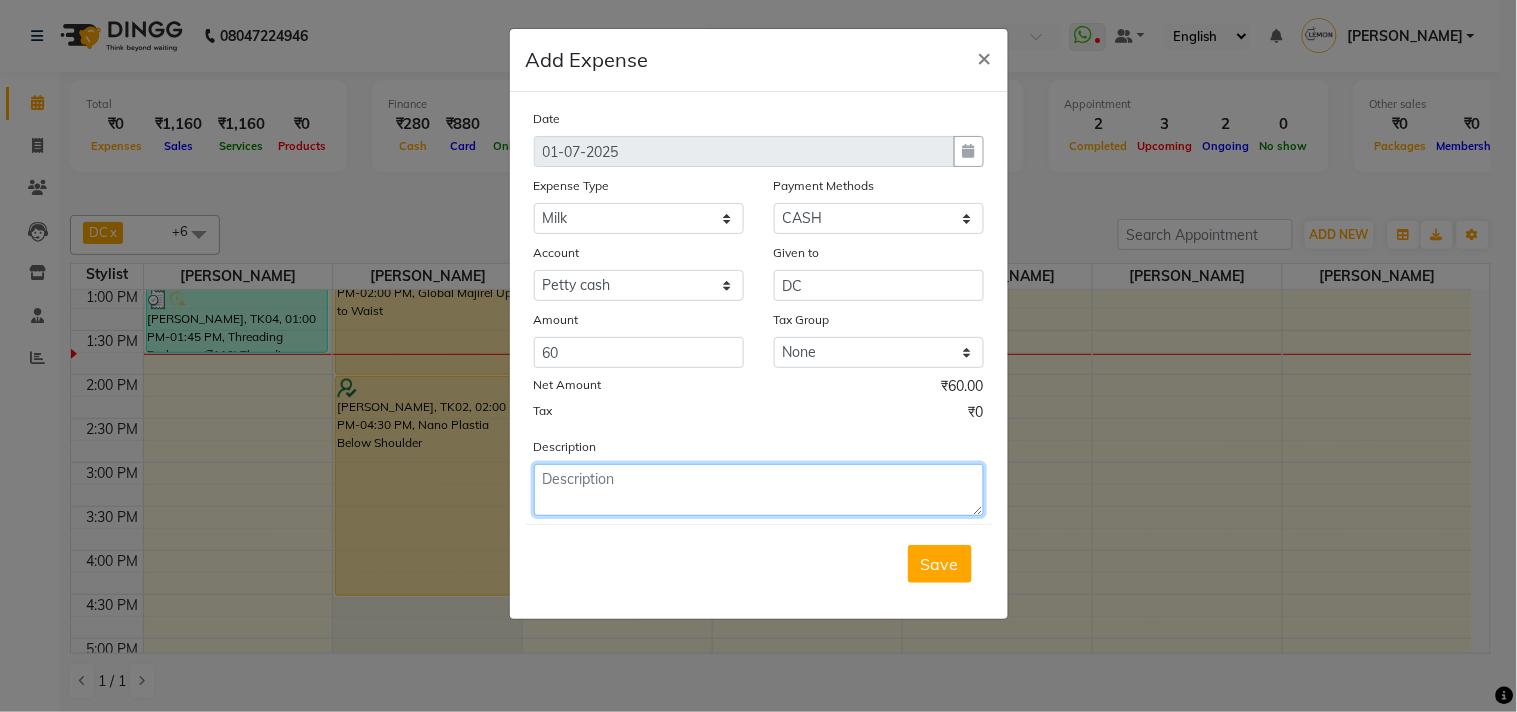 click 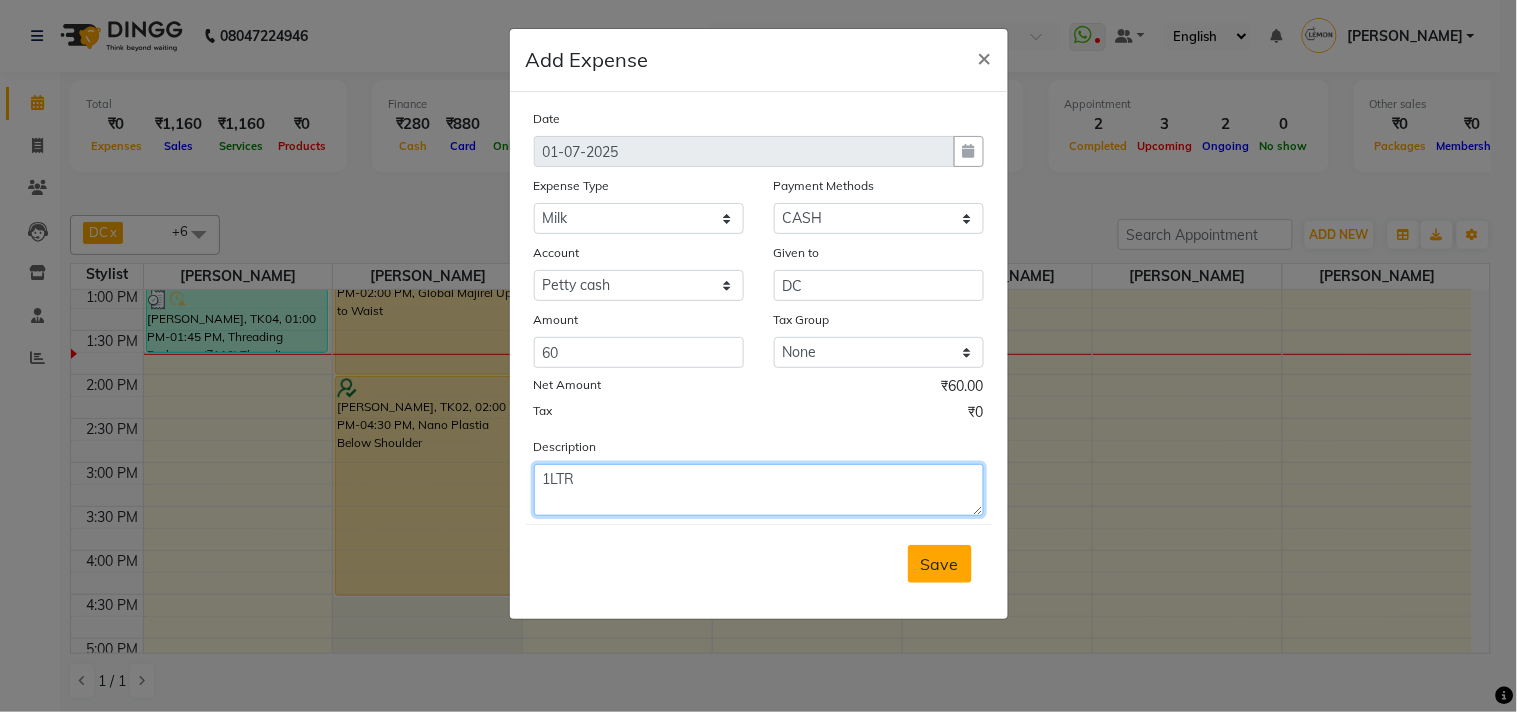 type on "1LTR" 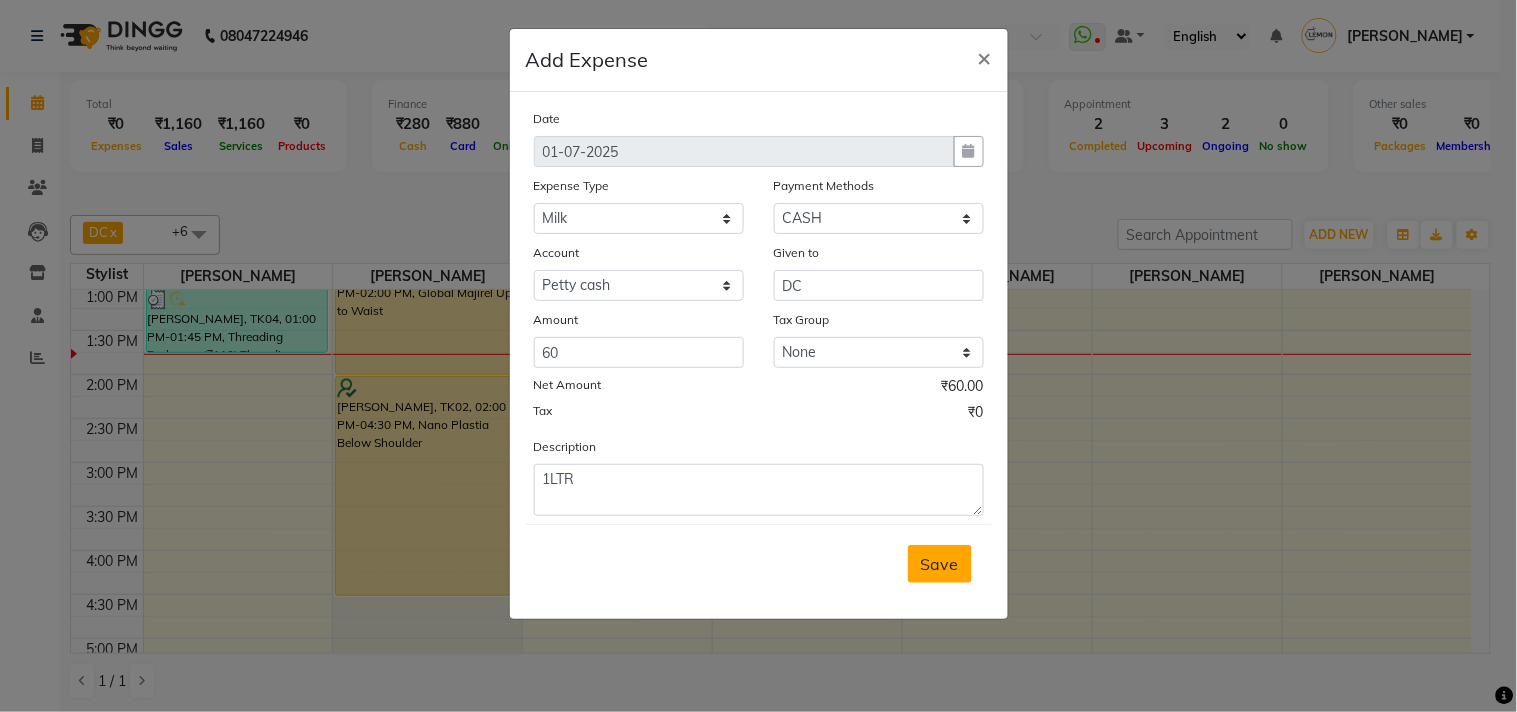 click on "Save" at bounding box center (940, 564) 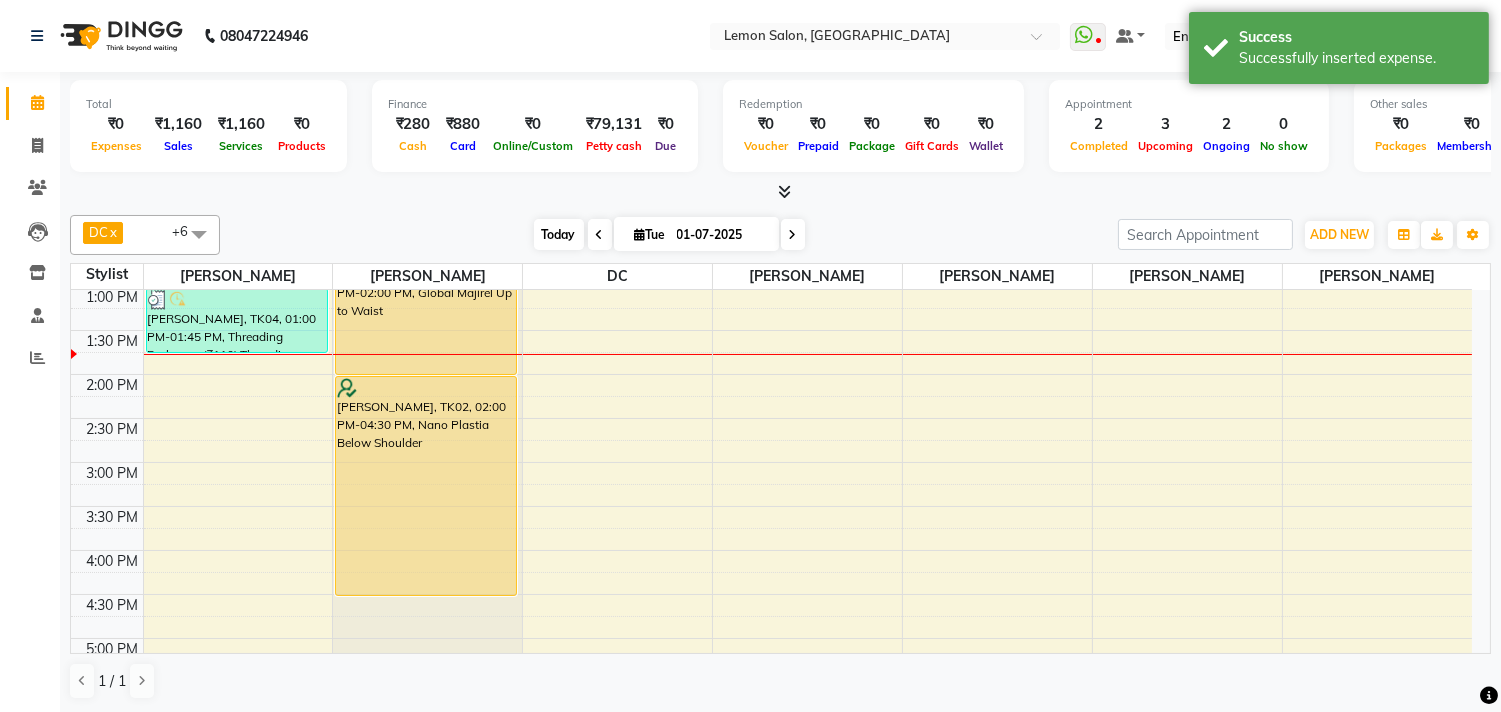 click on "Today" at bounding box center (559, 234) 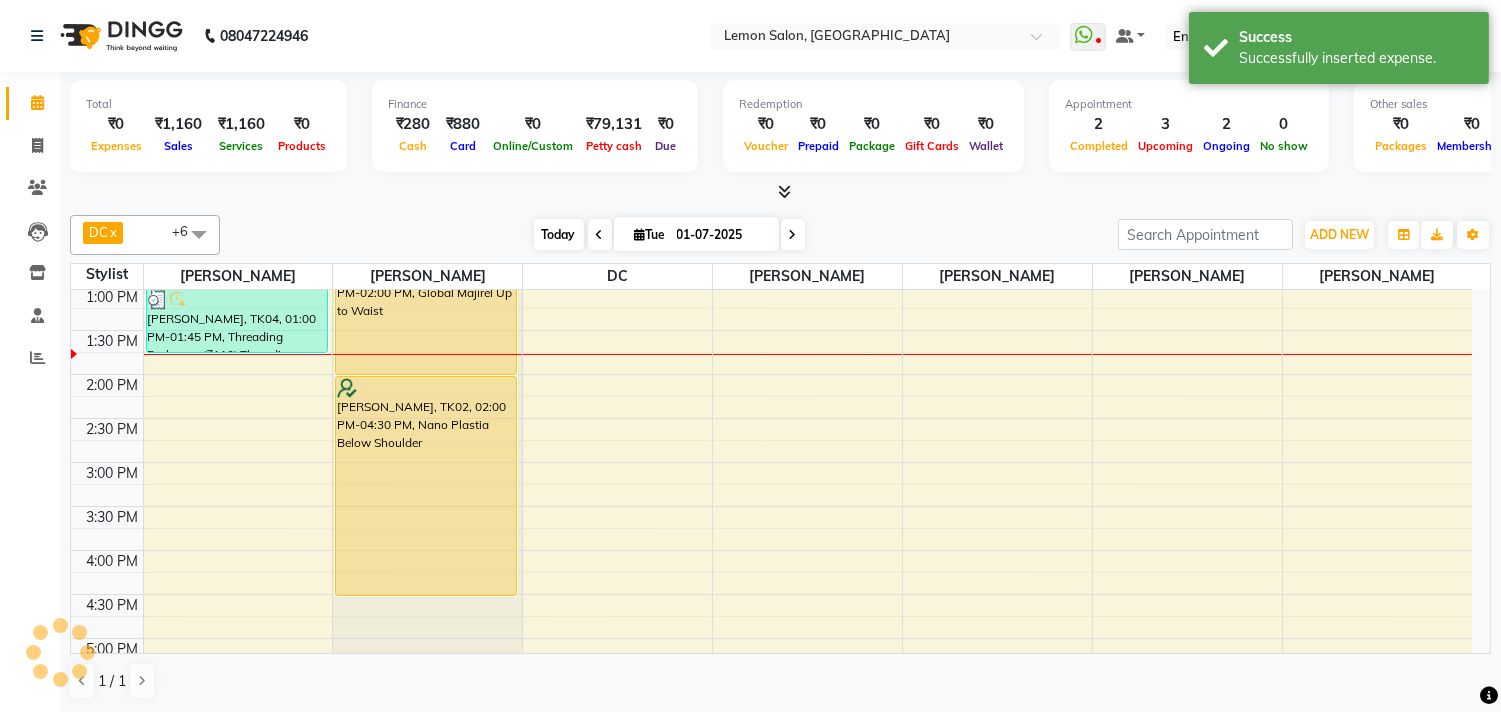 scroll, scrollTop: 355, scrollLeft: 0, axis: vertical 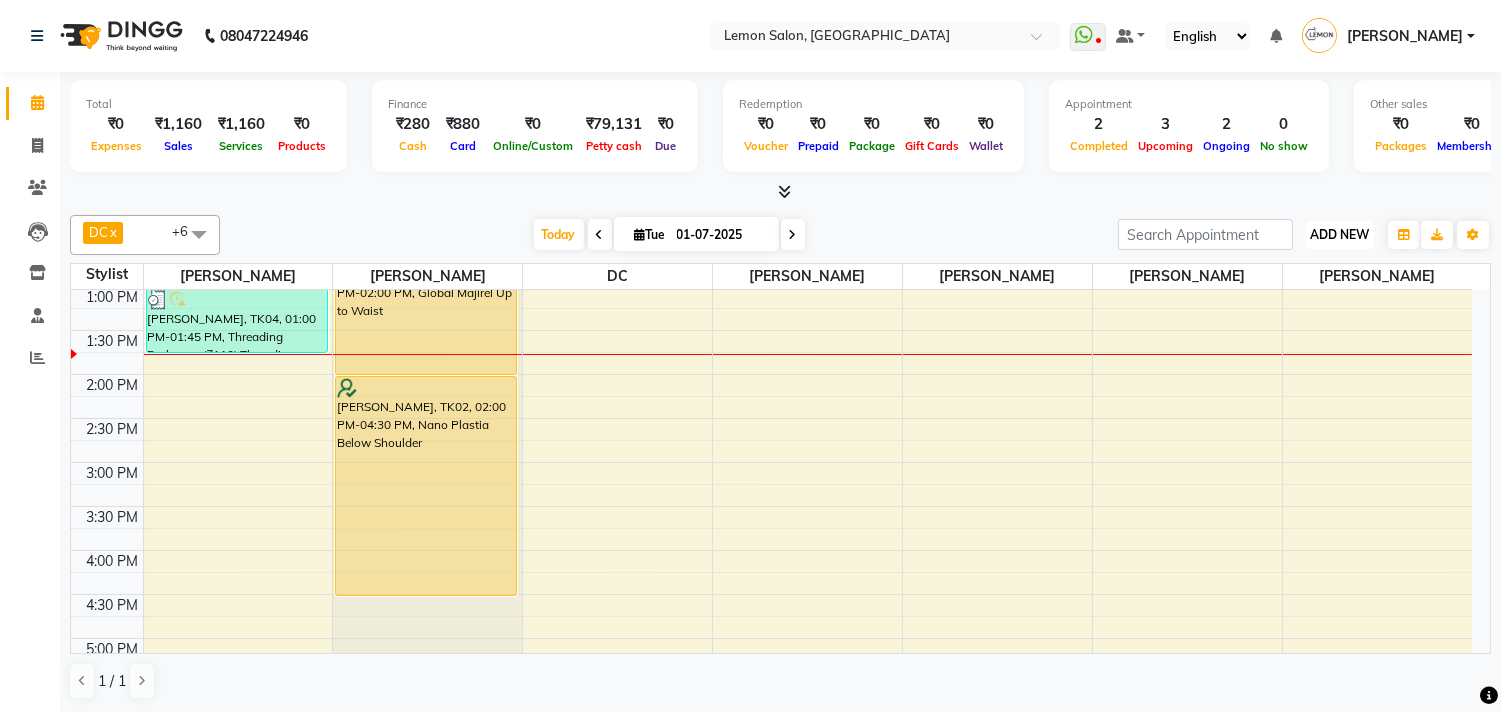 click on "ADD NEW" at bounding box center [1339, 234] 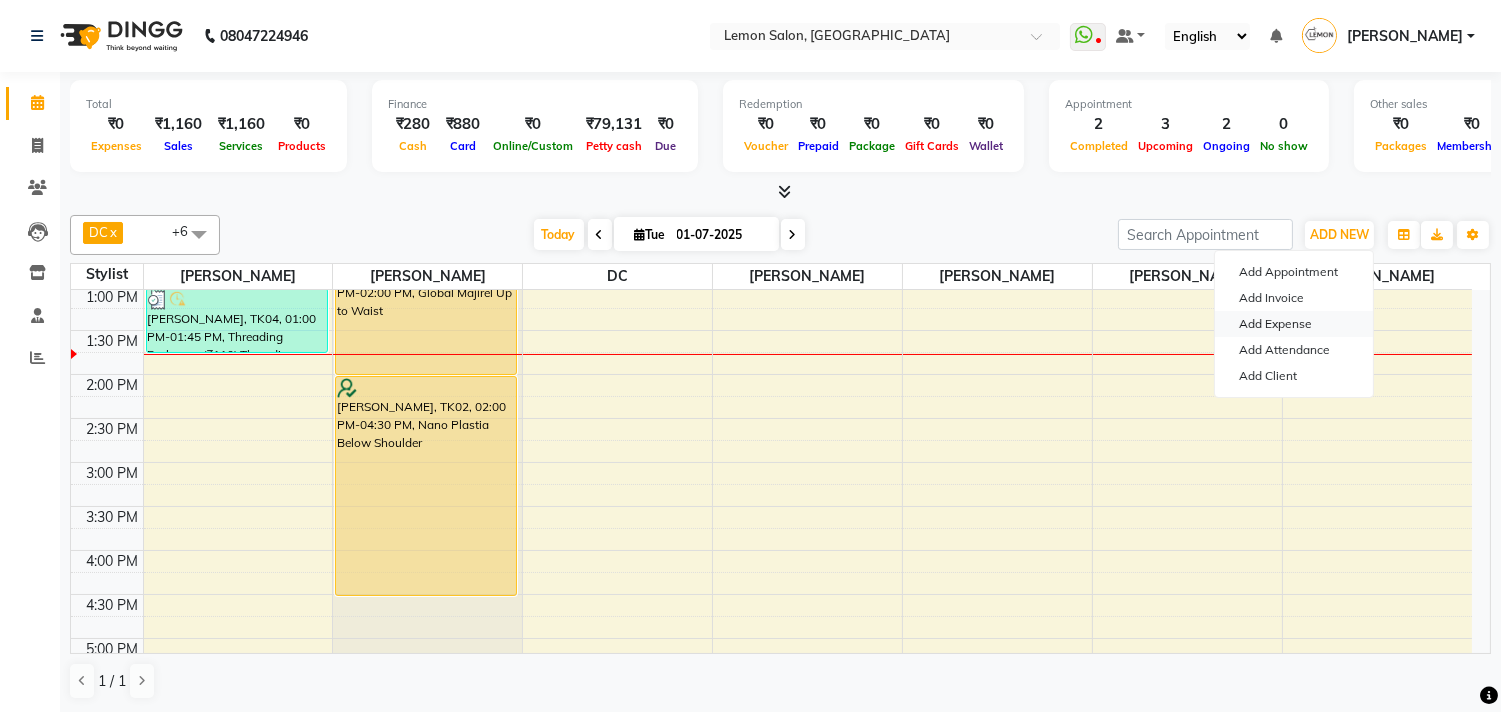 click on "Add Expense" at bounding box center (1294, 324) 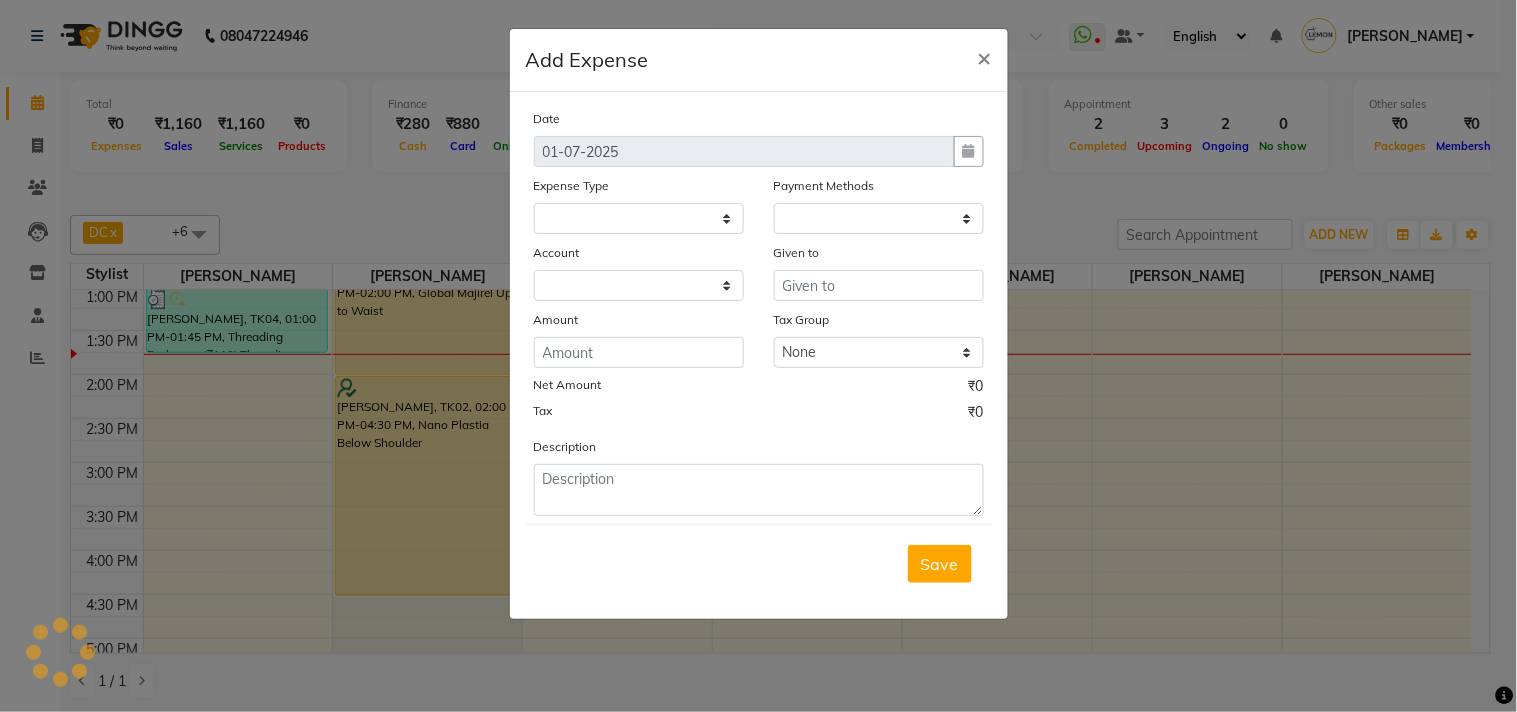 select 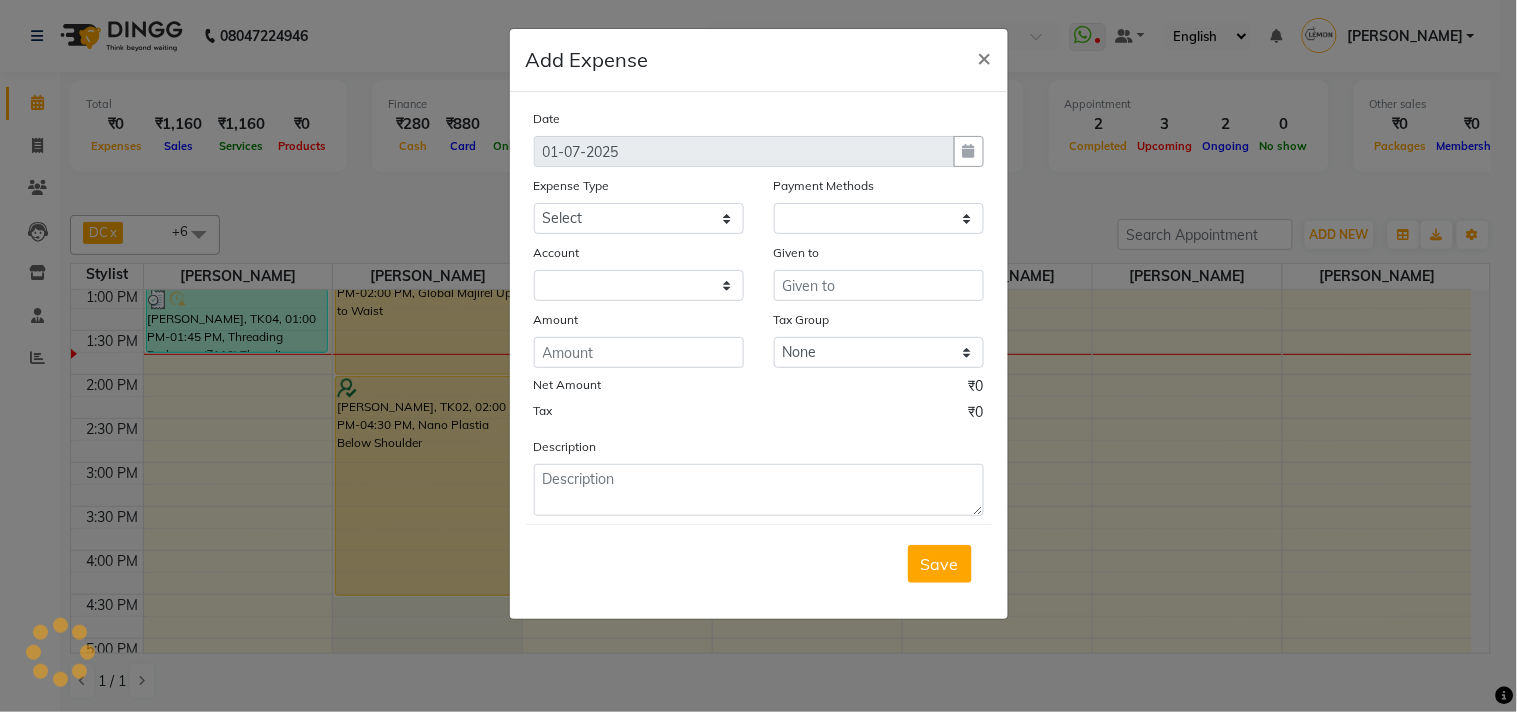 select on "1" 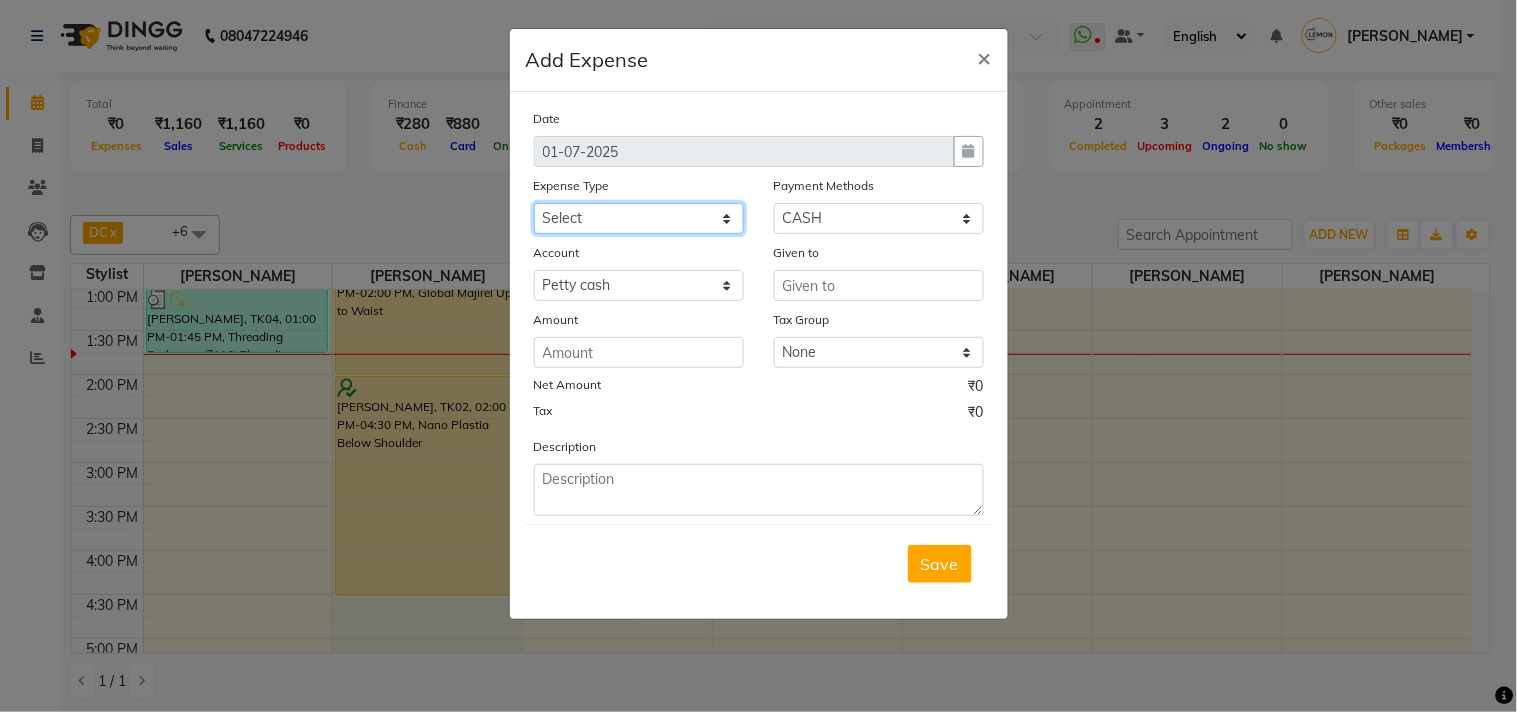 click on "Select Advance Cash transfer to hub Laundry Loan Membership Milk Miscellaneous MONTHLY GROCERY Prepaid Product Tip" 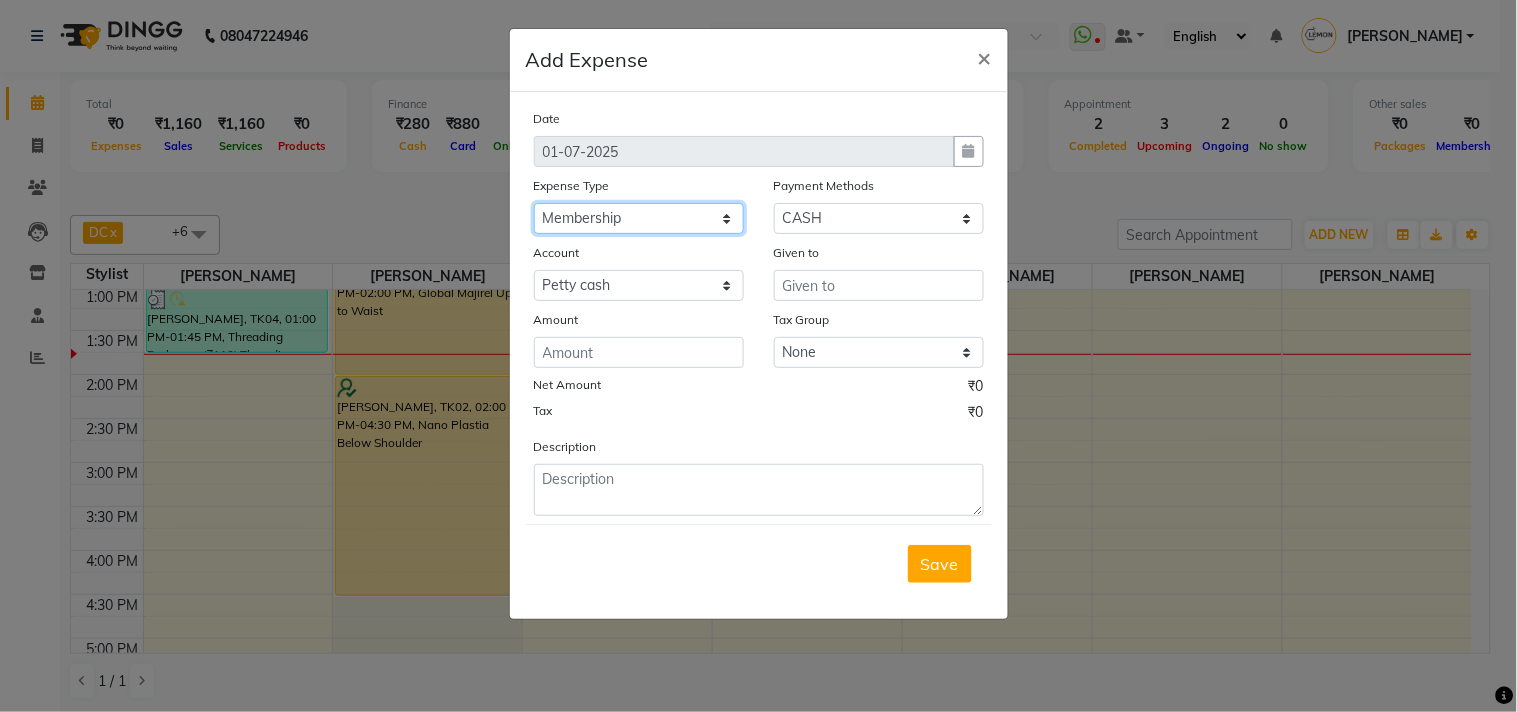 click on "Select Advance Cash transfer to hub Laundry Loan Membership Milk Miscellaneous MONTHLY GROCERY Prepaid Product Tip" 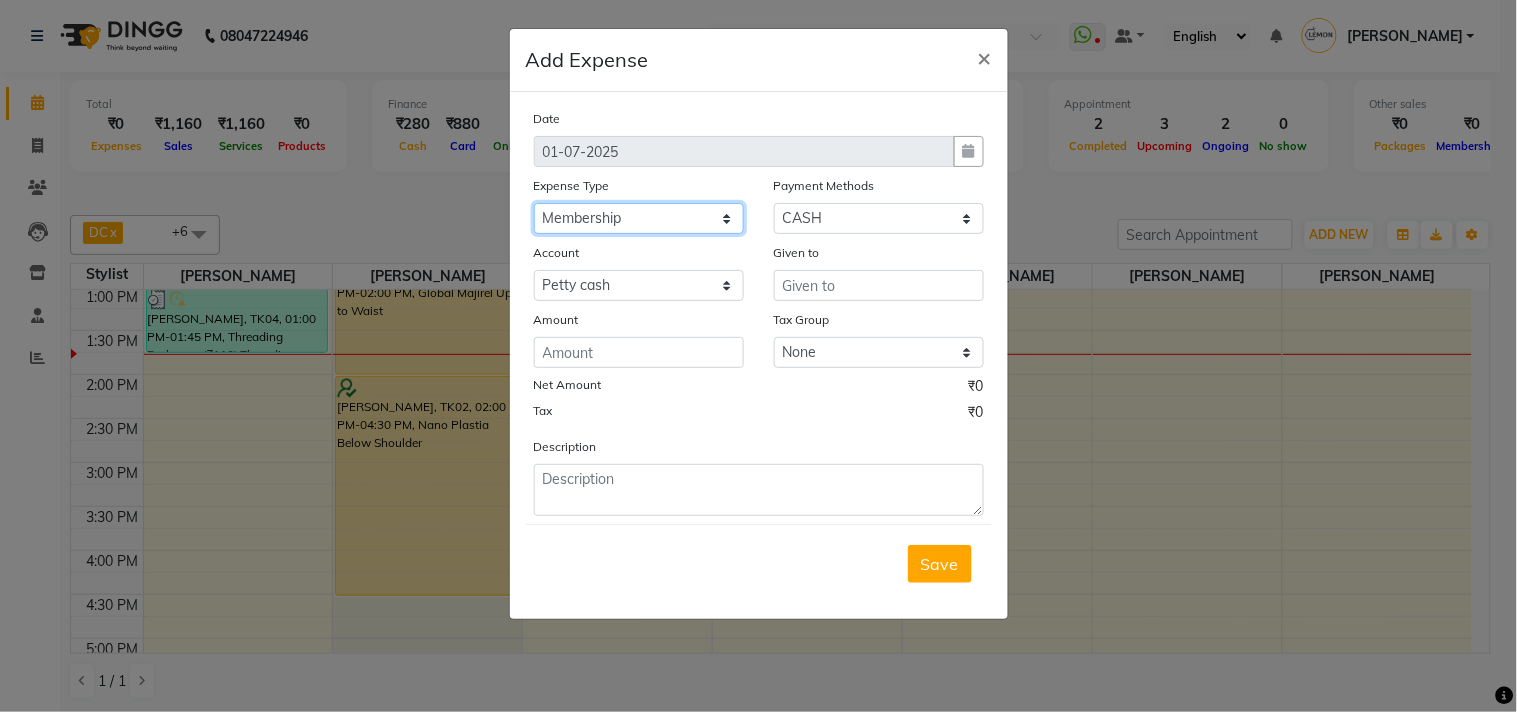 click on "Select Advance Cash transfer to hub Laundry Loan Membership Milk Miscellaneous MONTHLY GROCERY Prepaid Product Tip" 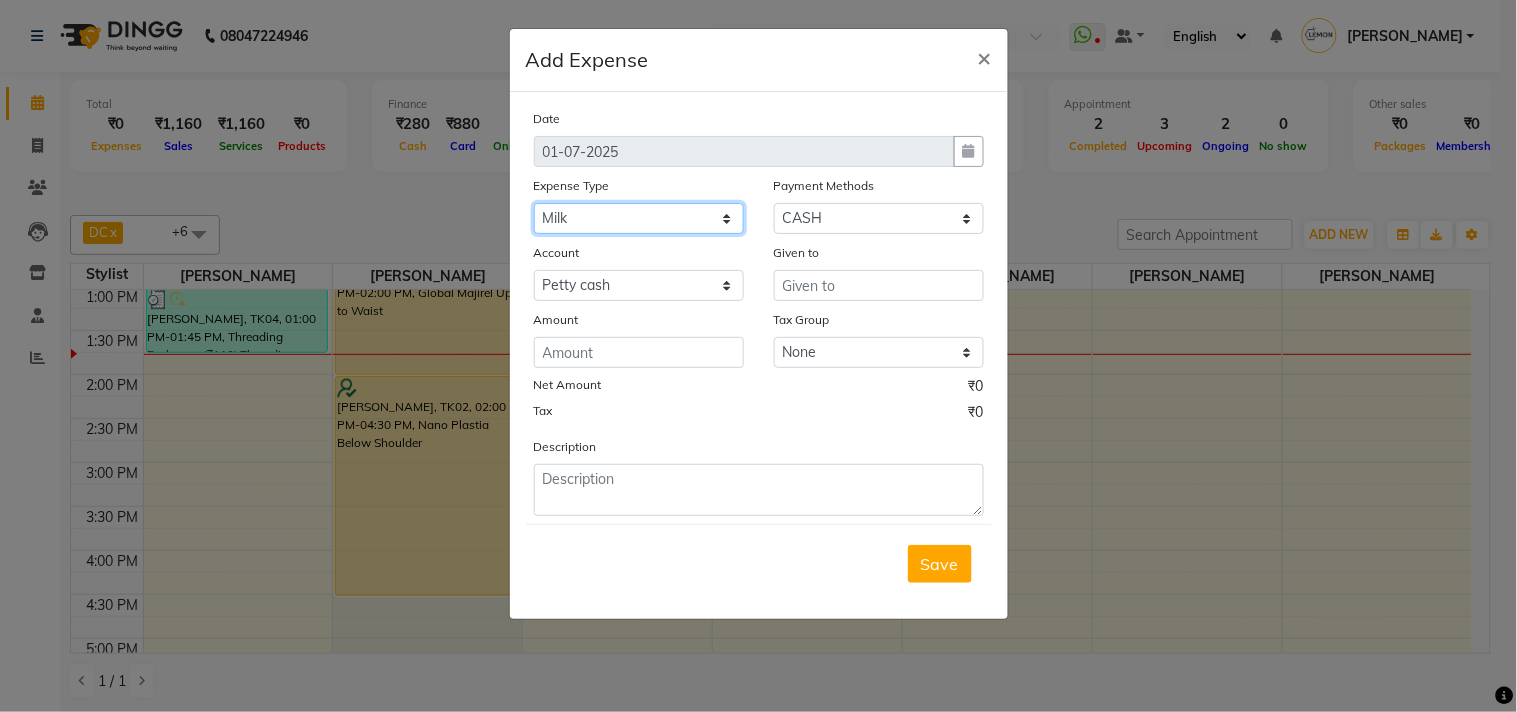 click on "Select Advance Cash transfer to hub Laundry Loan Membership Milk Miscellaneous MONTHLY GROCERY Prepaid Product Tip" 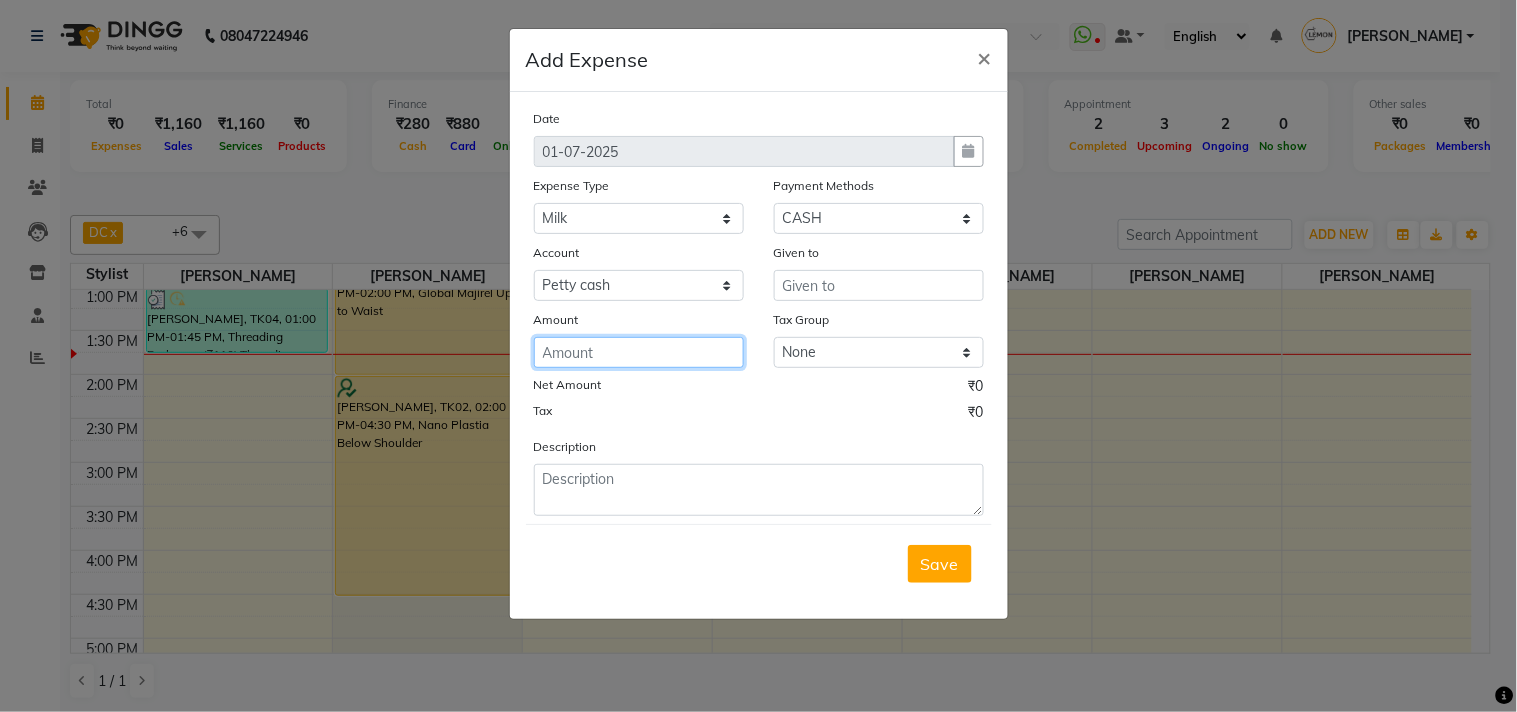 click 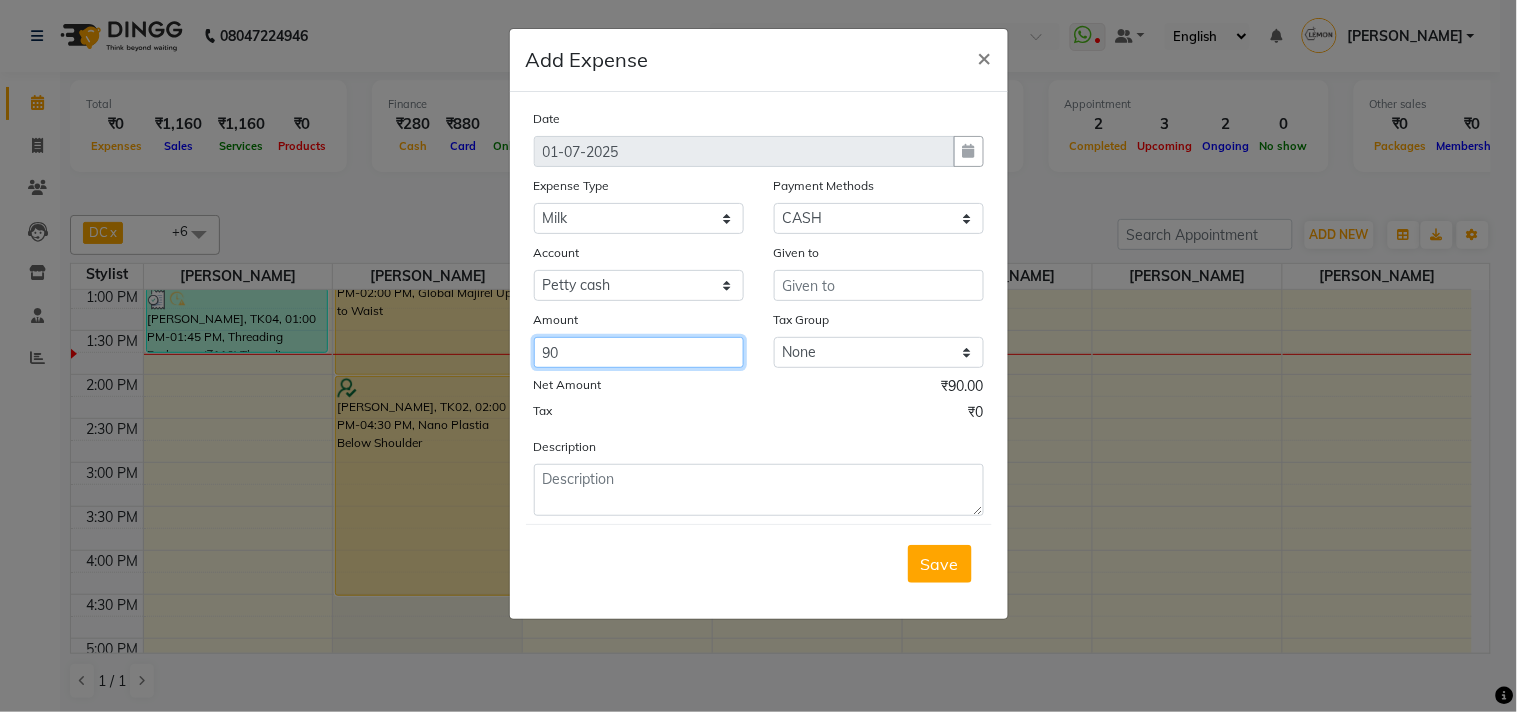 type on "90" 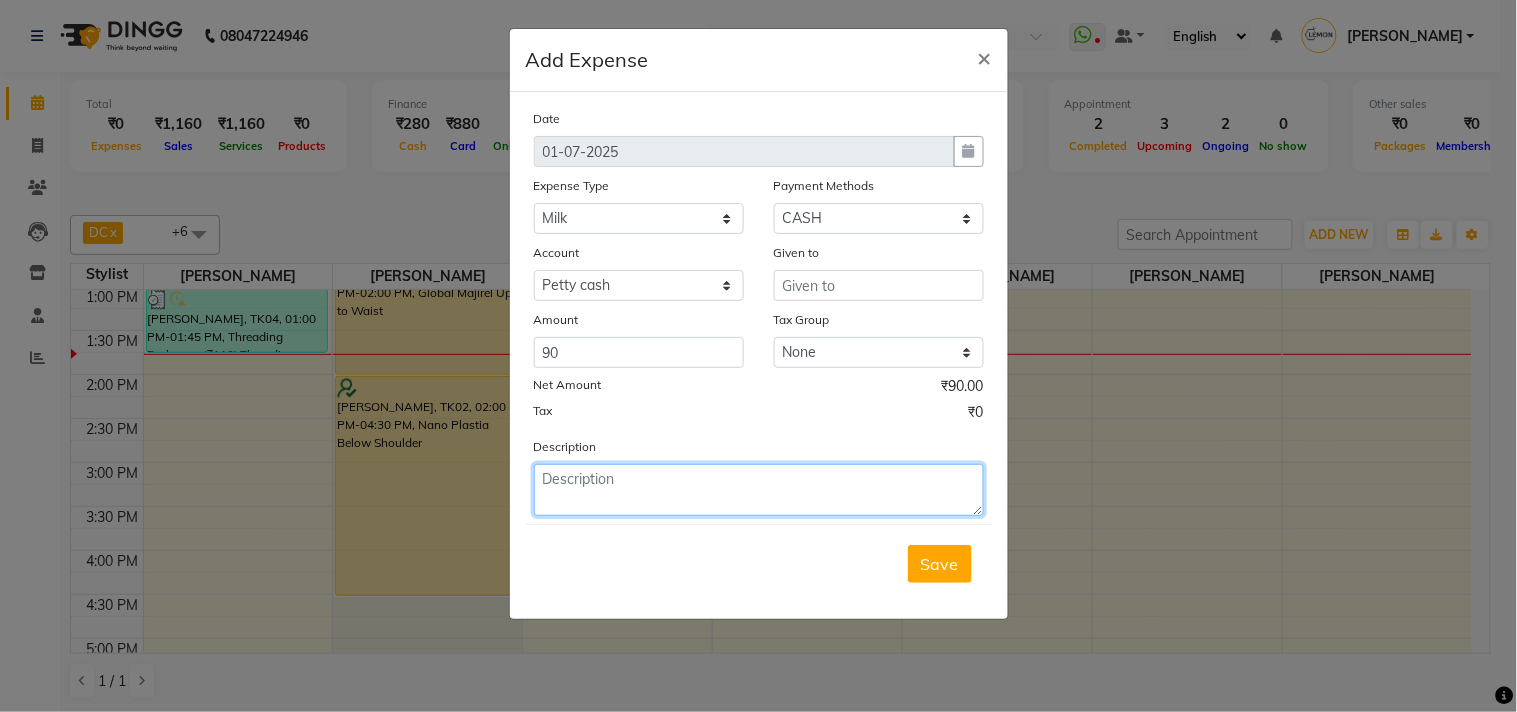click 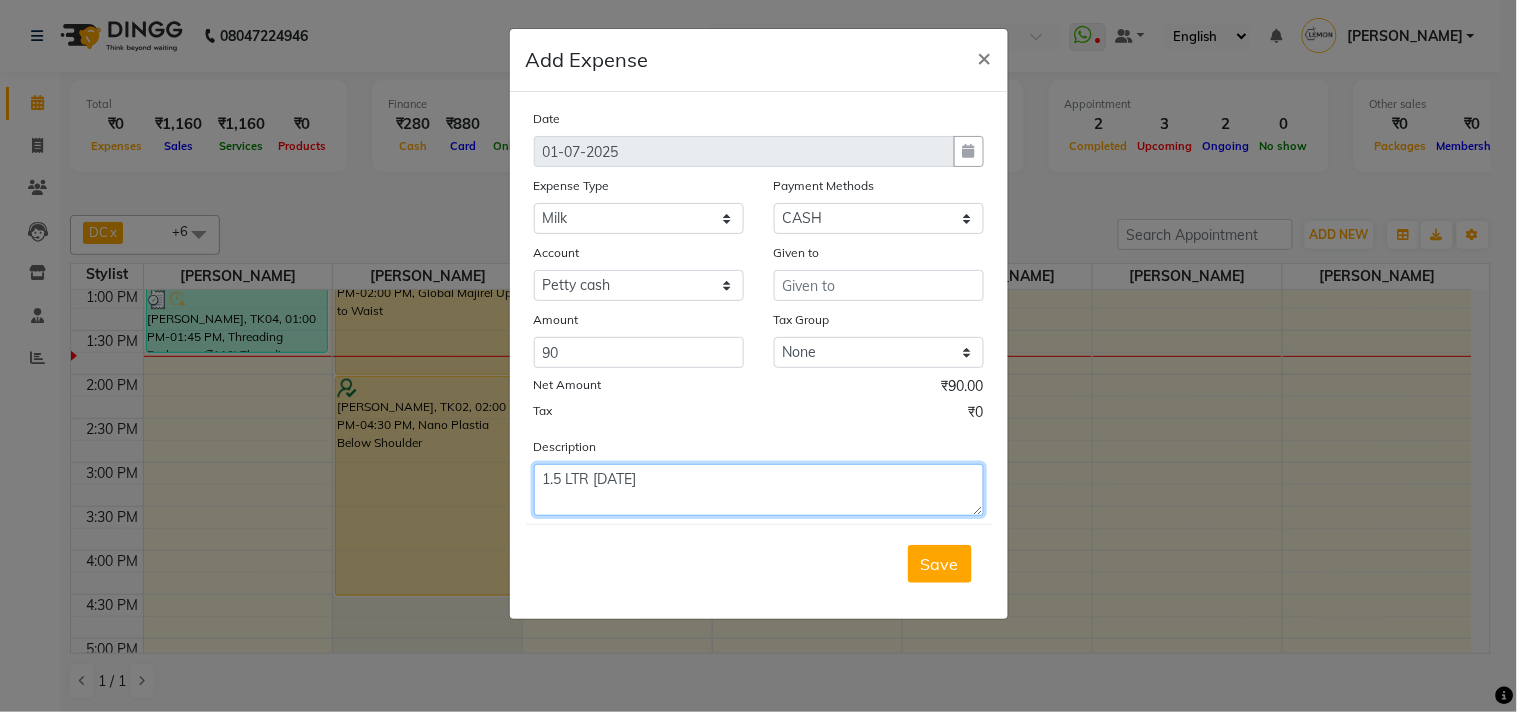 type on "1.5 LTR 30-06-25" 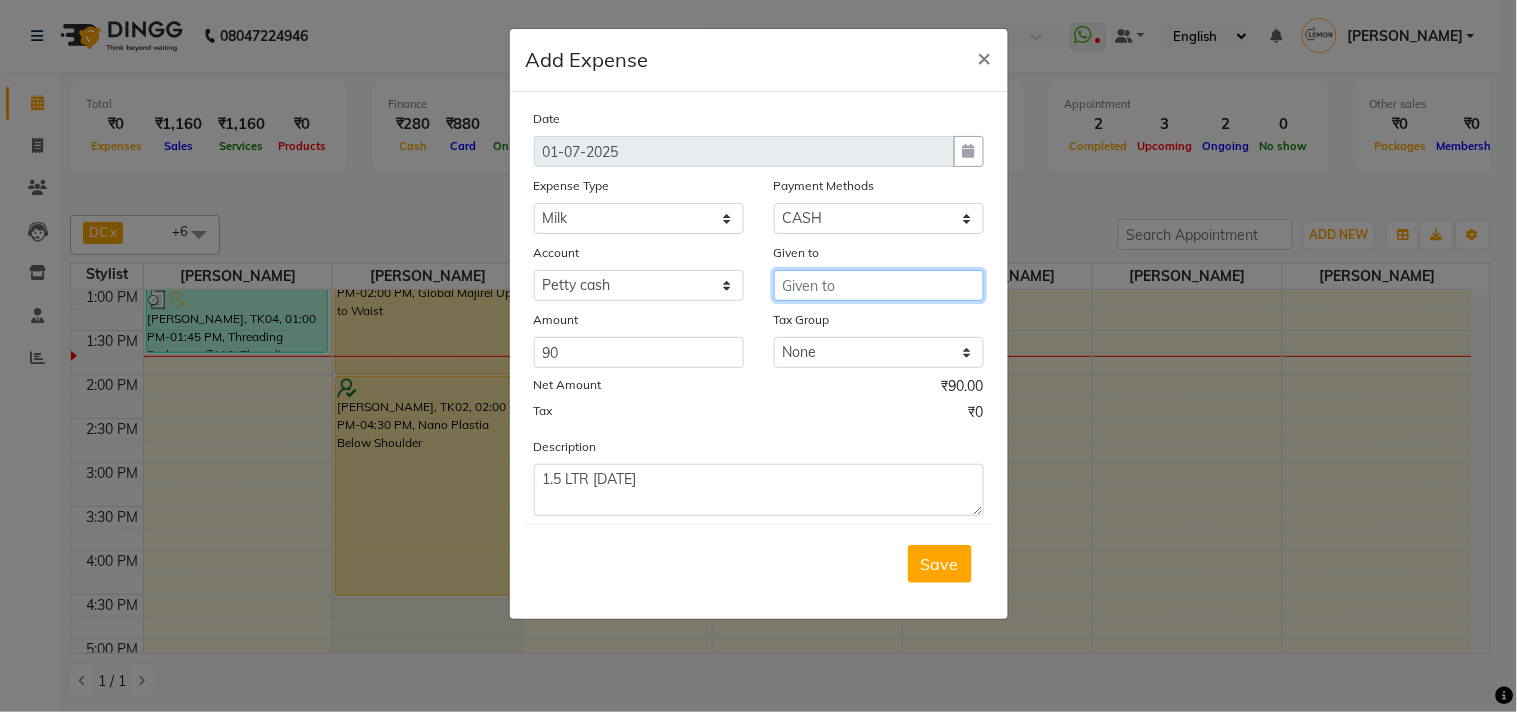 click at bounding box center (879, 285) 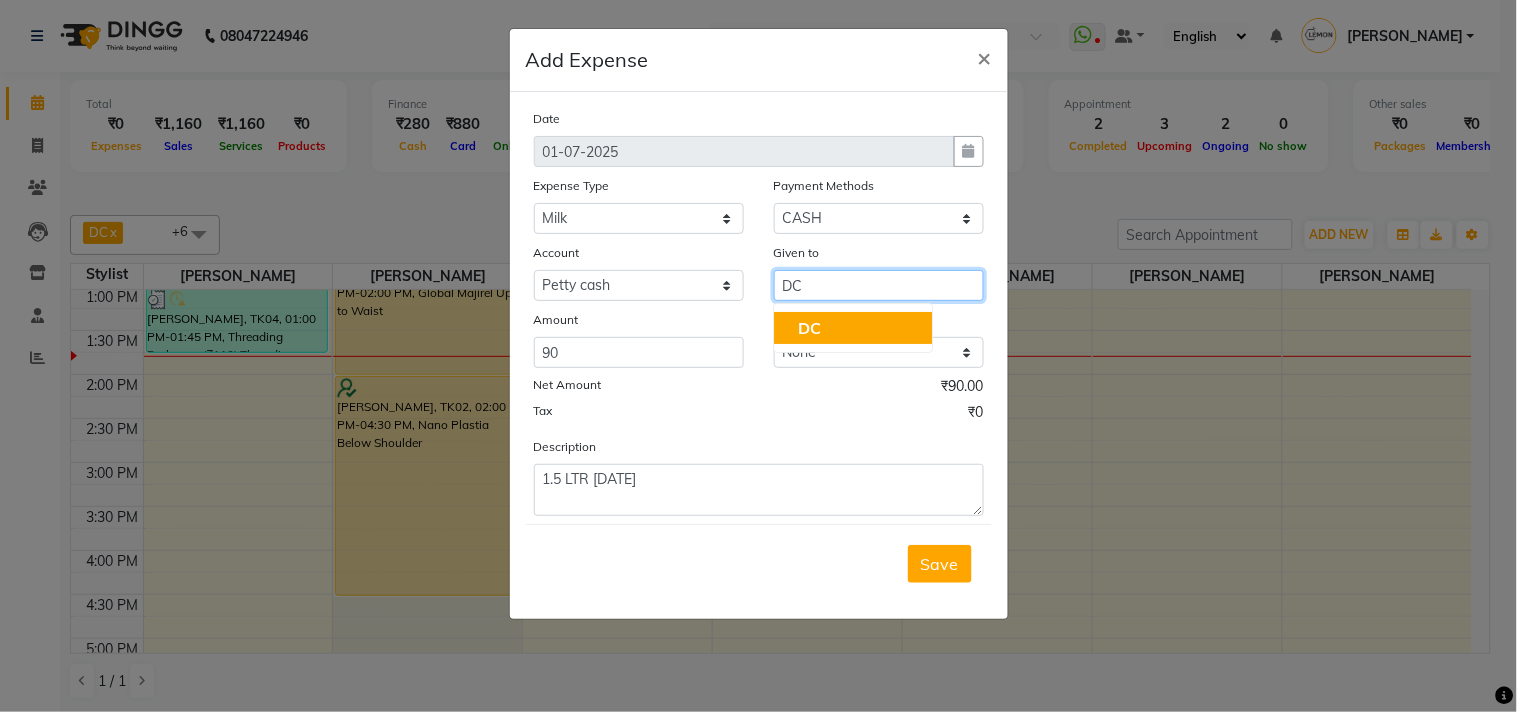 click on "DC" 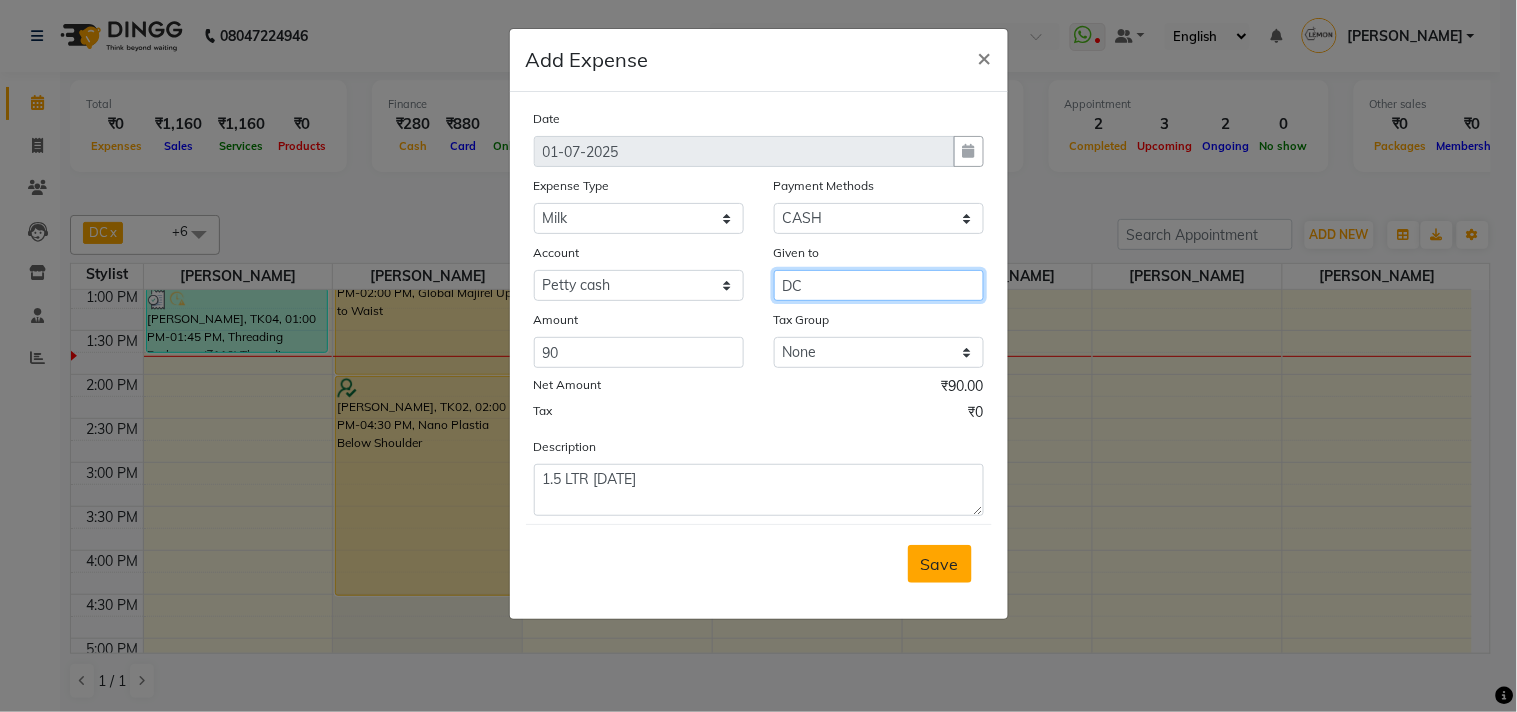 type on "DC" 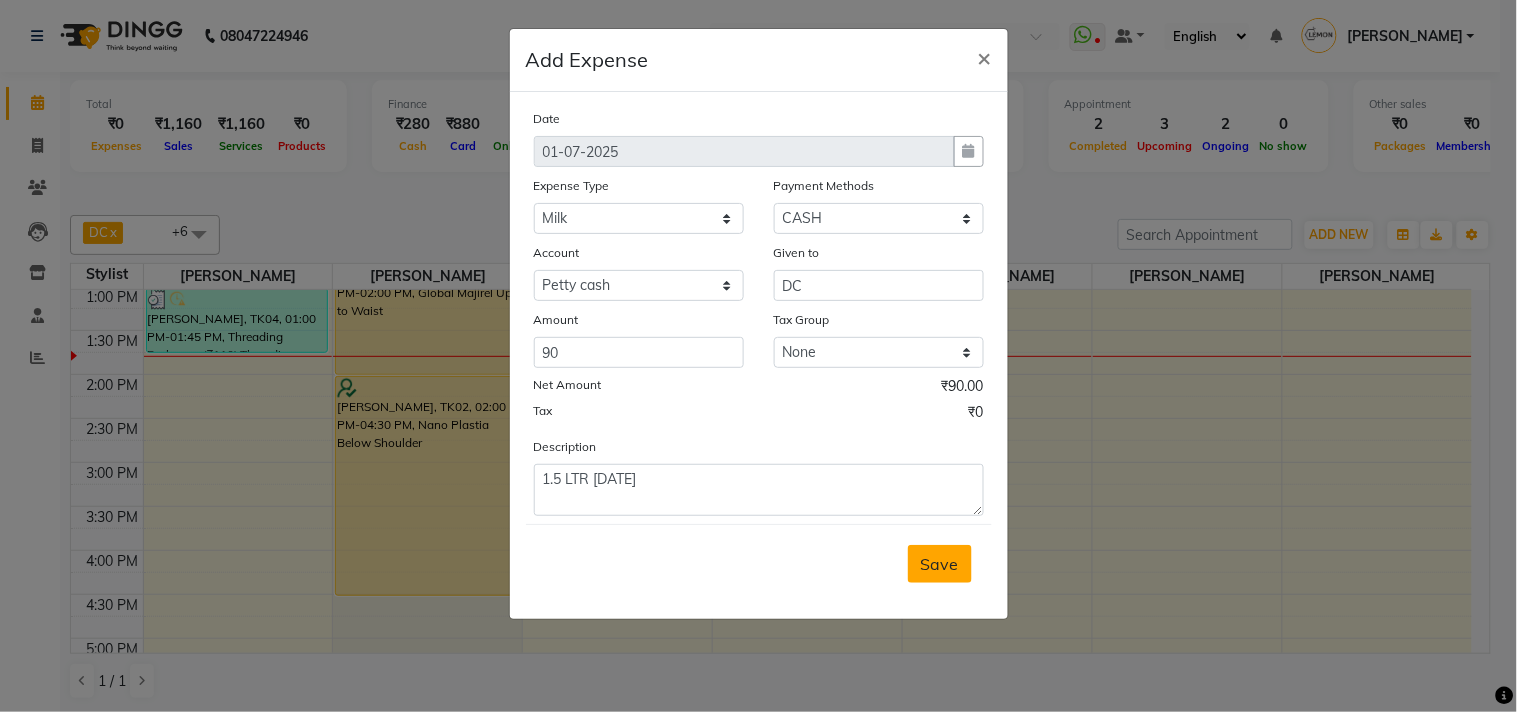 click on "Save" at bounding box center (940, 564) 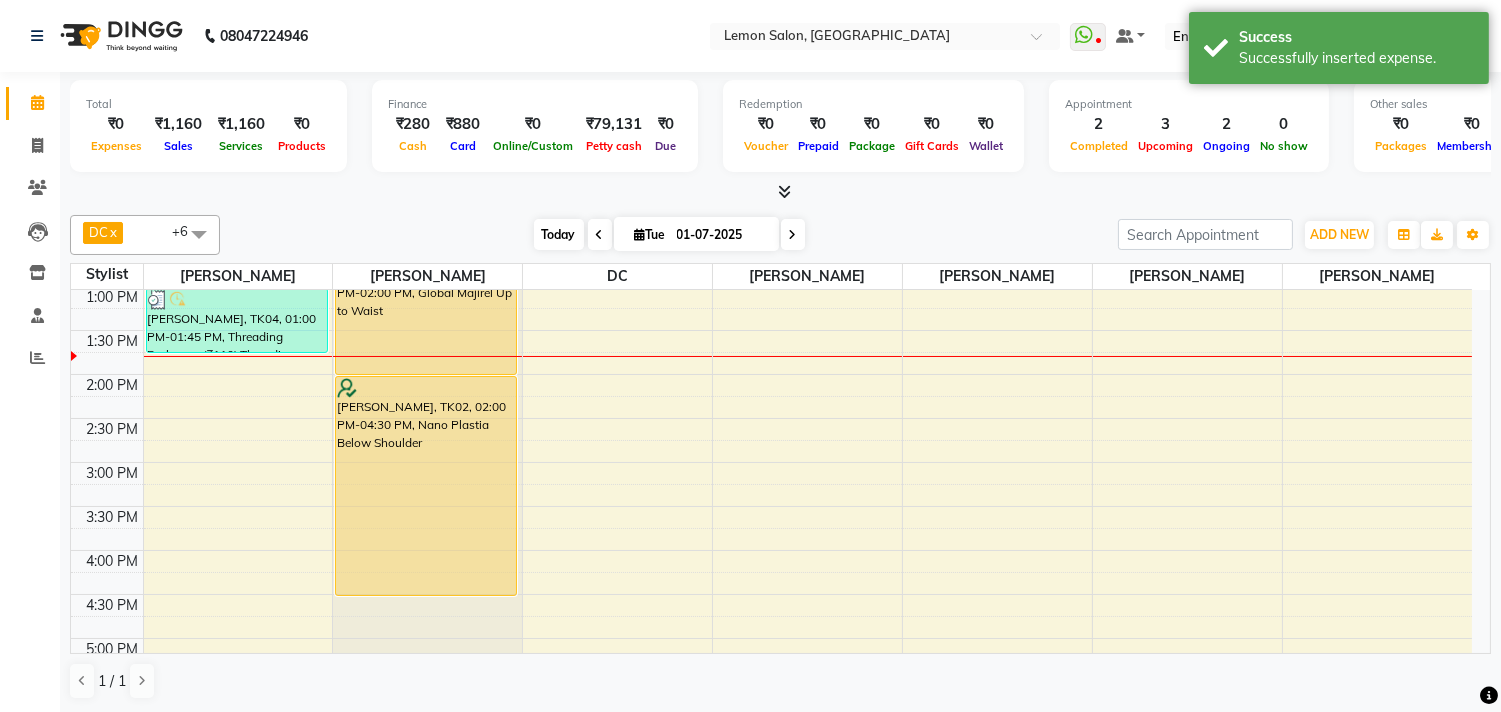 click on "Today" at bounding box center (559, 234) 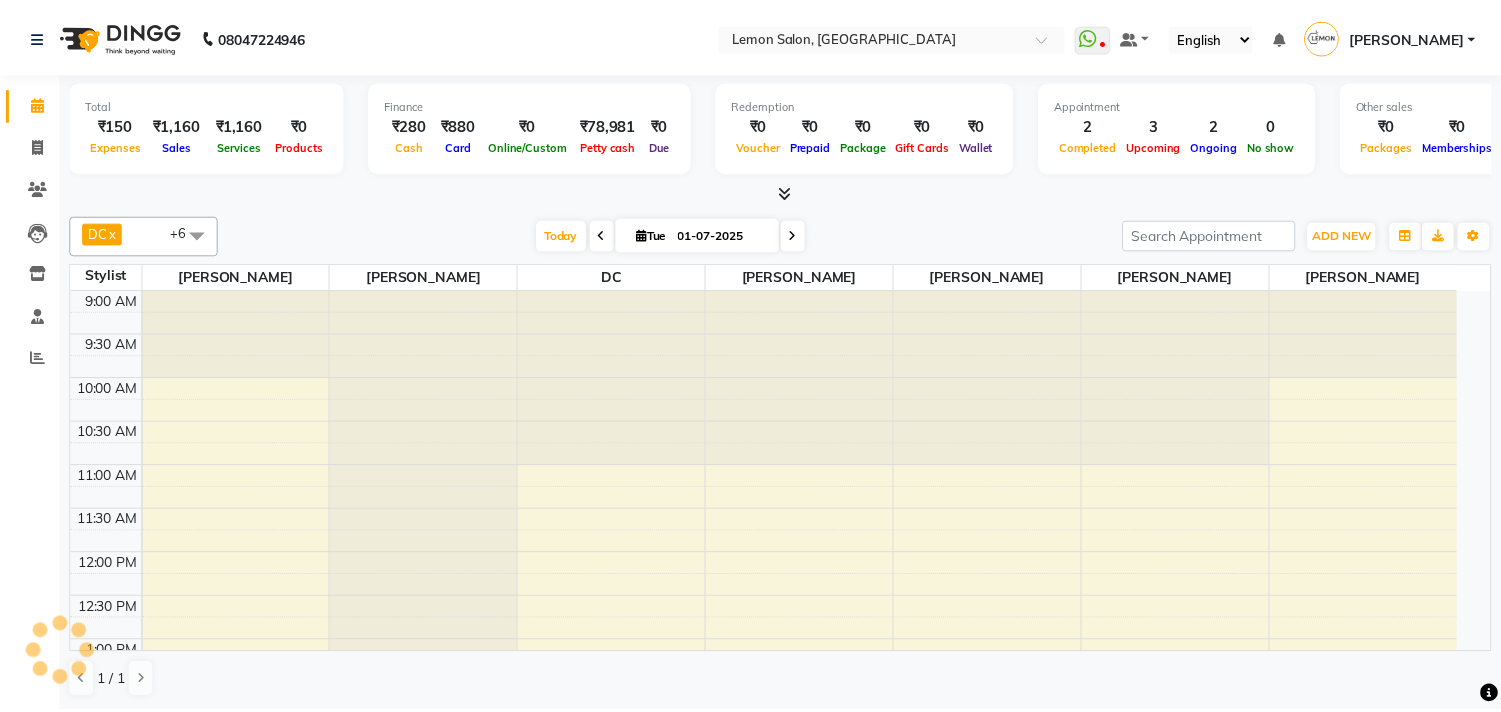 scroll, scrollTop: 0, scrollLeft: 0, axis: both 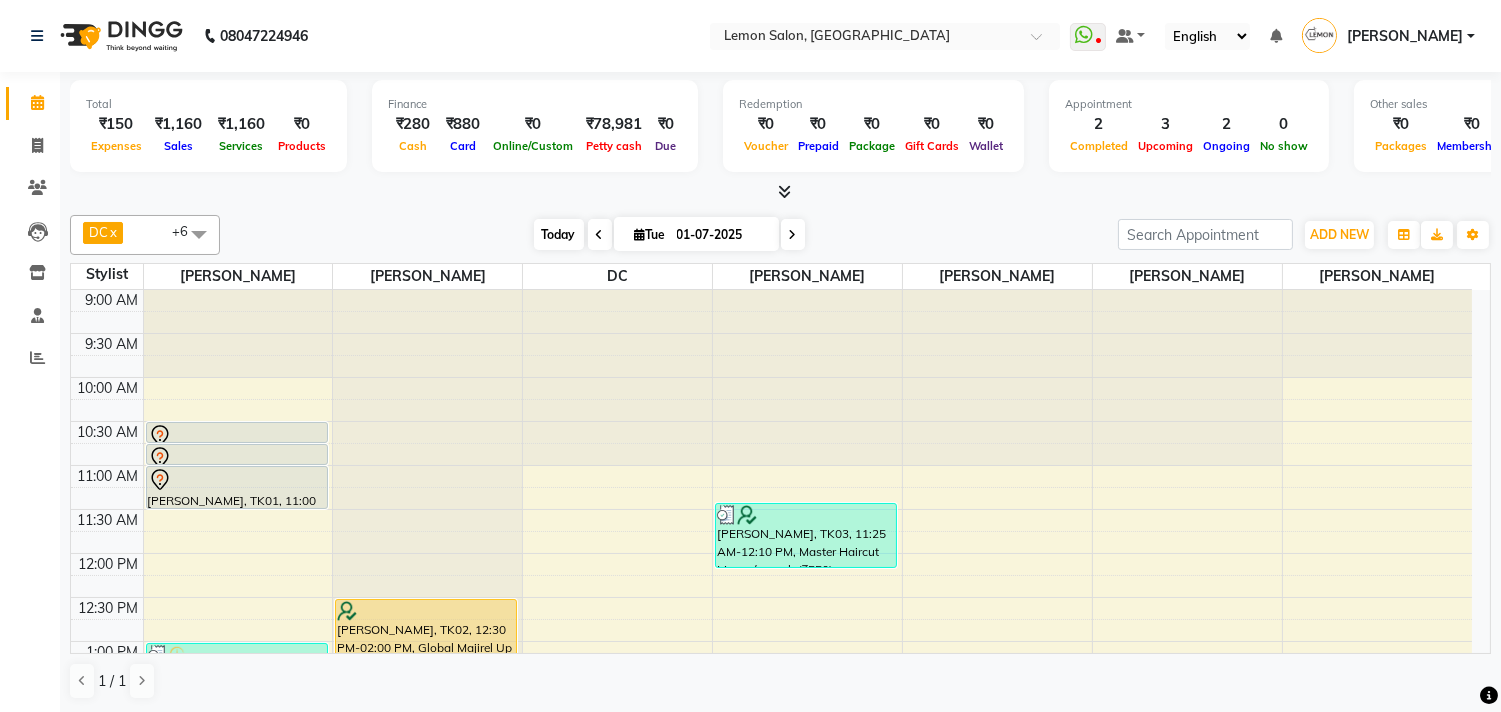 click on "Today" at bounding box center (559, 234) 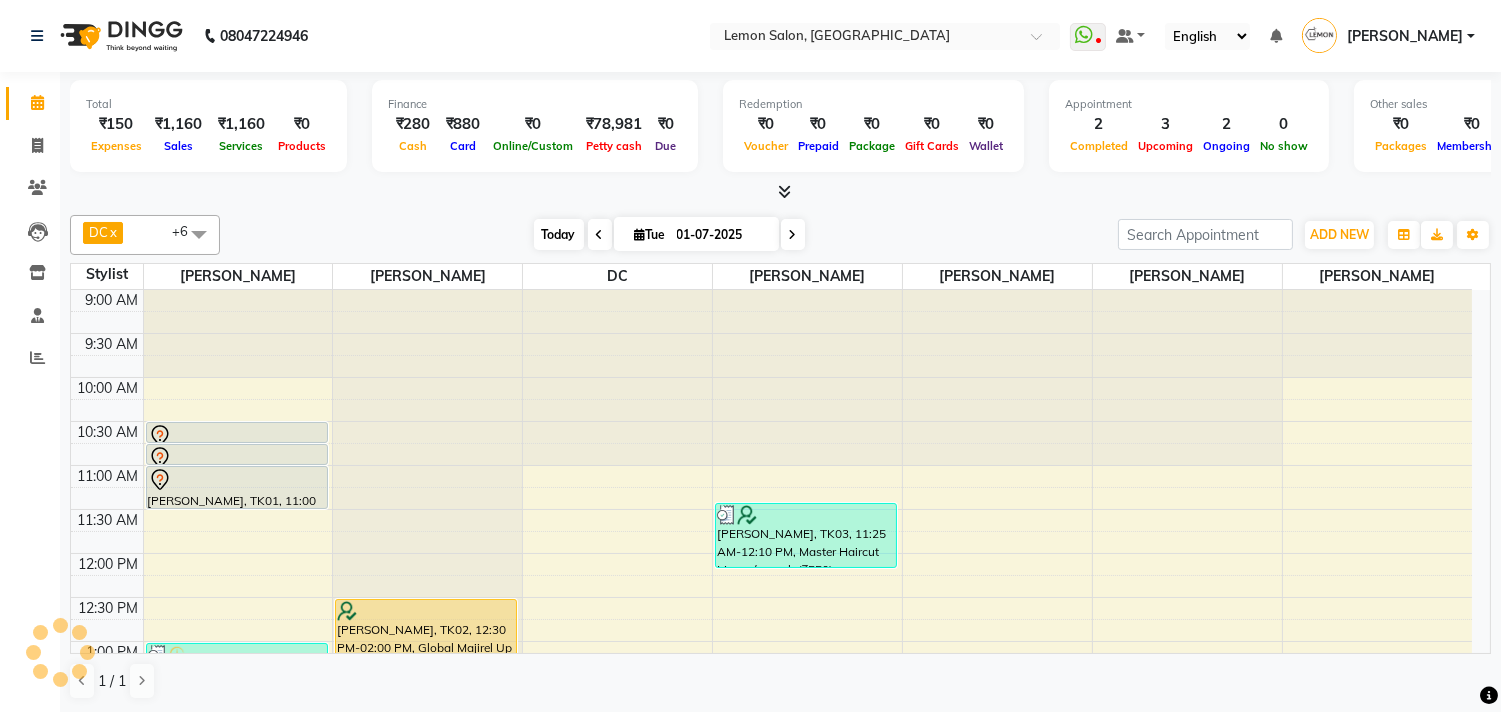 scroll, scrollTop: 355, scrollLeft: 0, axis: vertical 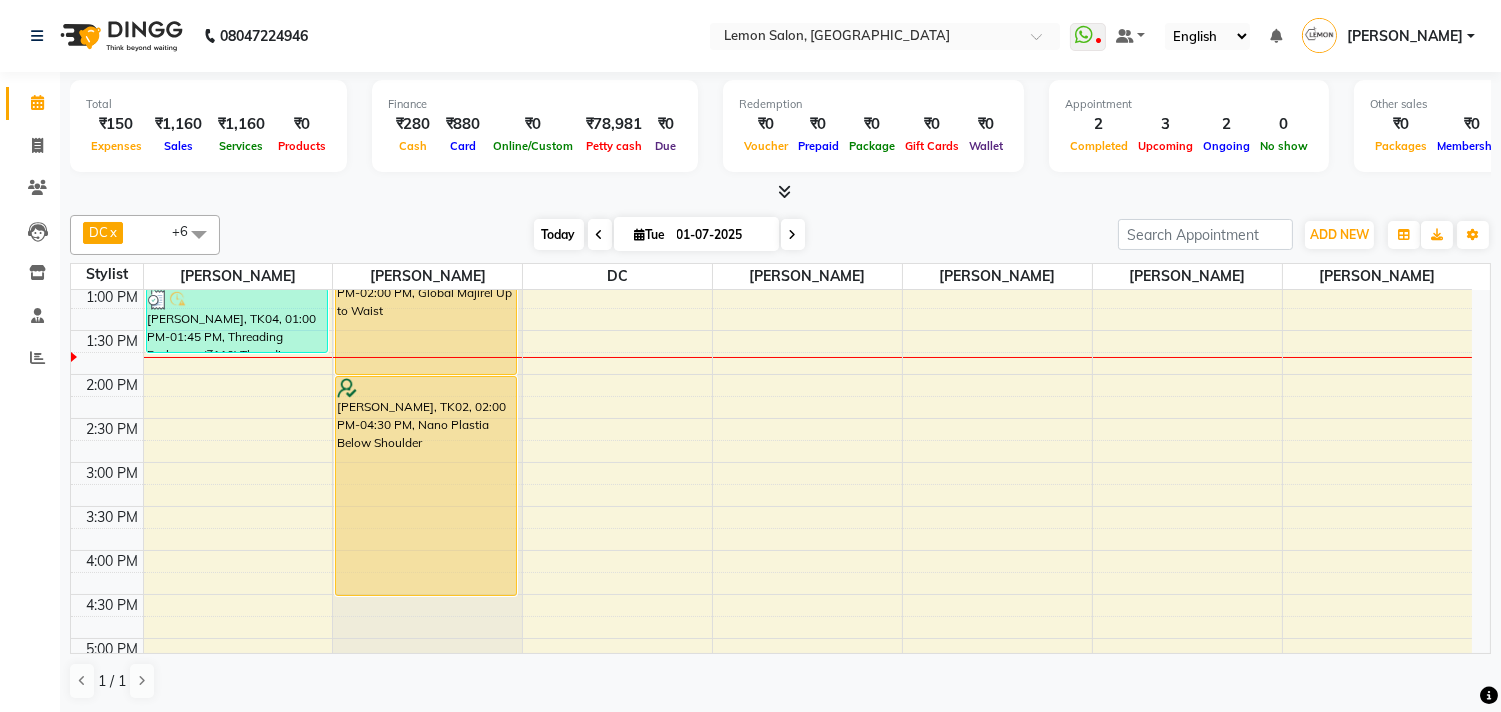 click on "Today" at bounding box center [559, 234] 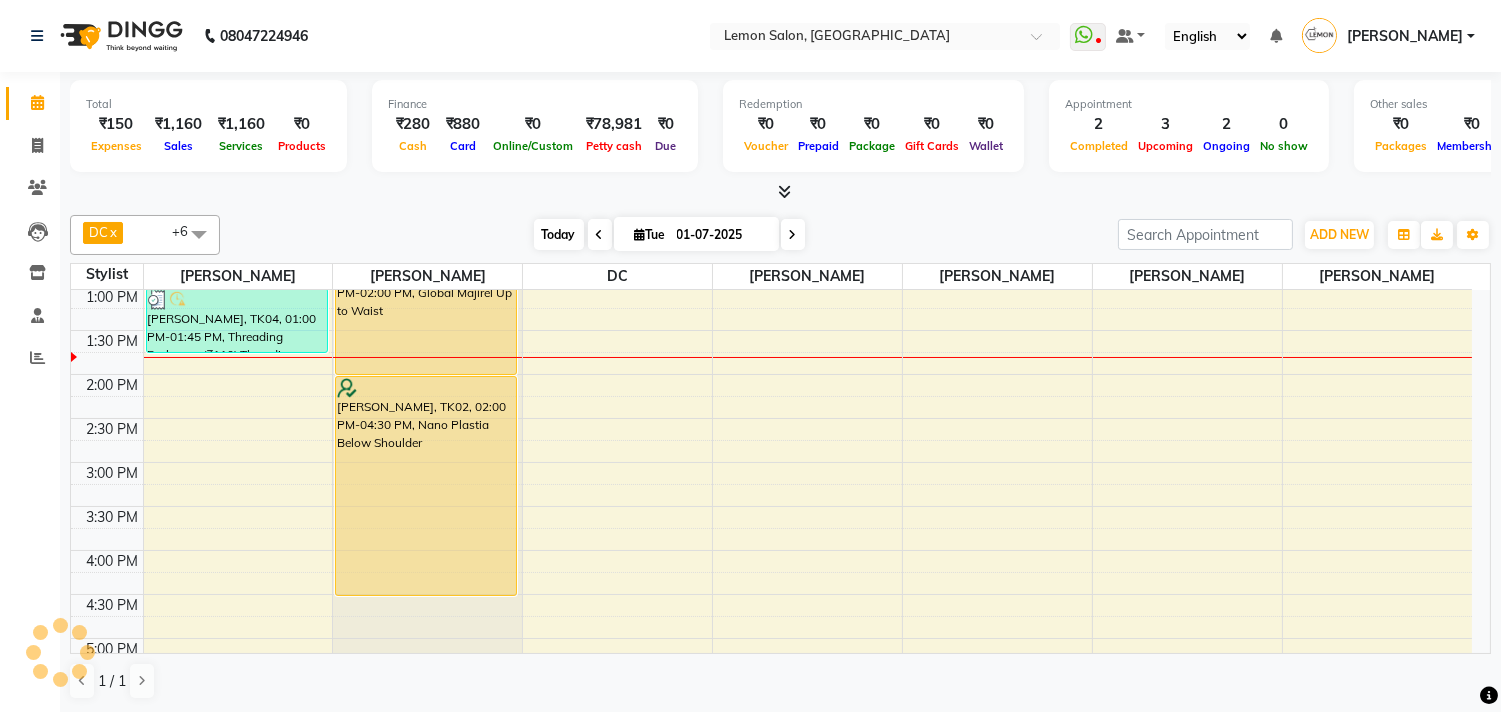 scroll, scrollTop: 355, scrollLeft: 0, axis: vertical 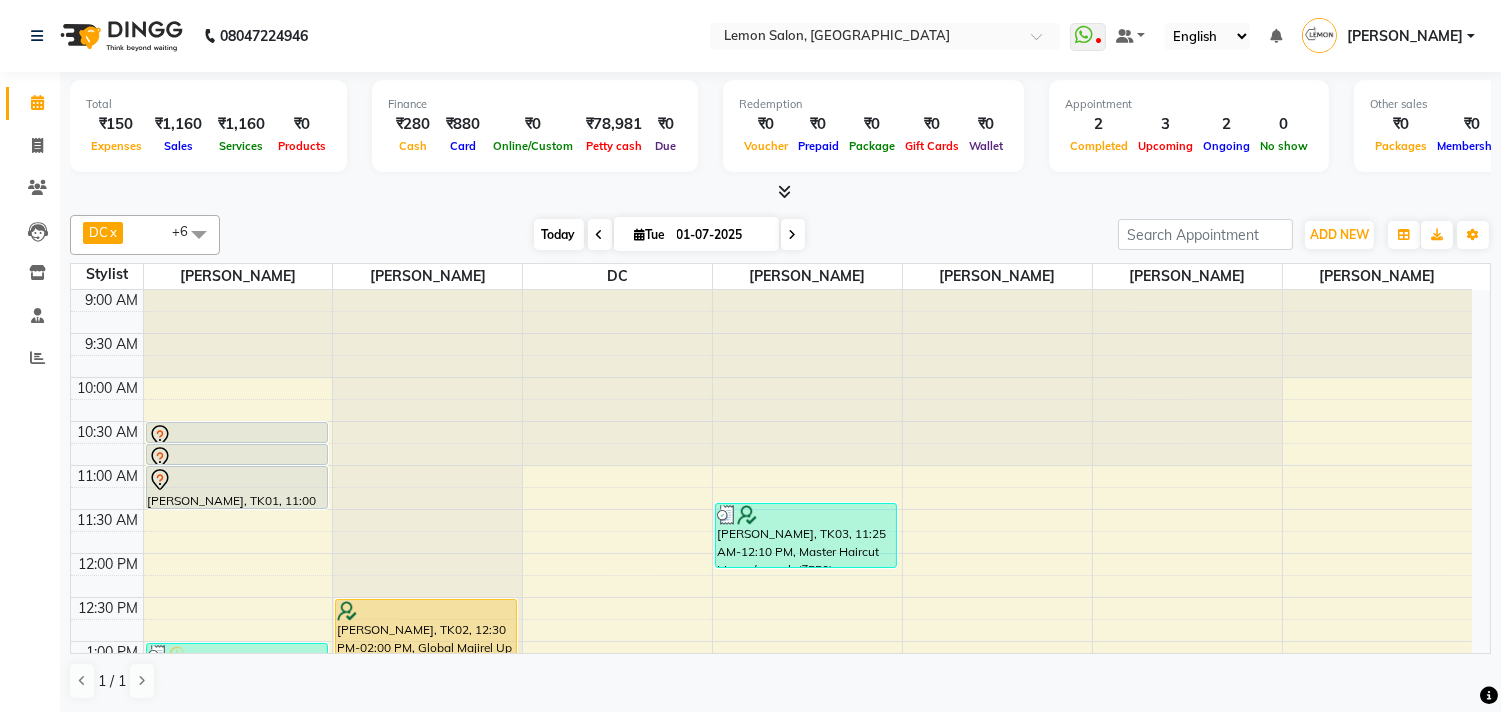 click on "Today" at bounding box center [559, 234] 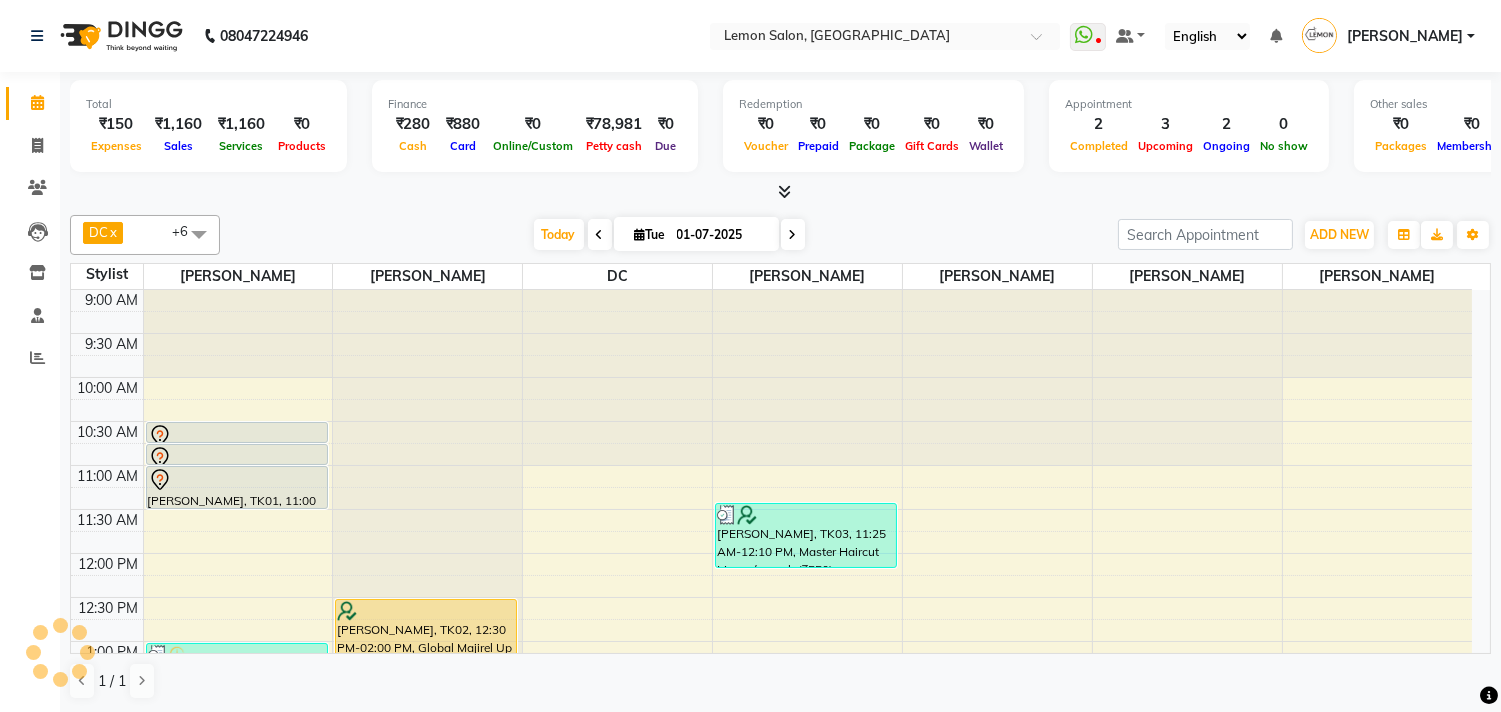 scroll, scrollTop: 355, scrollLeft: 0, axis: vertical 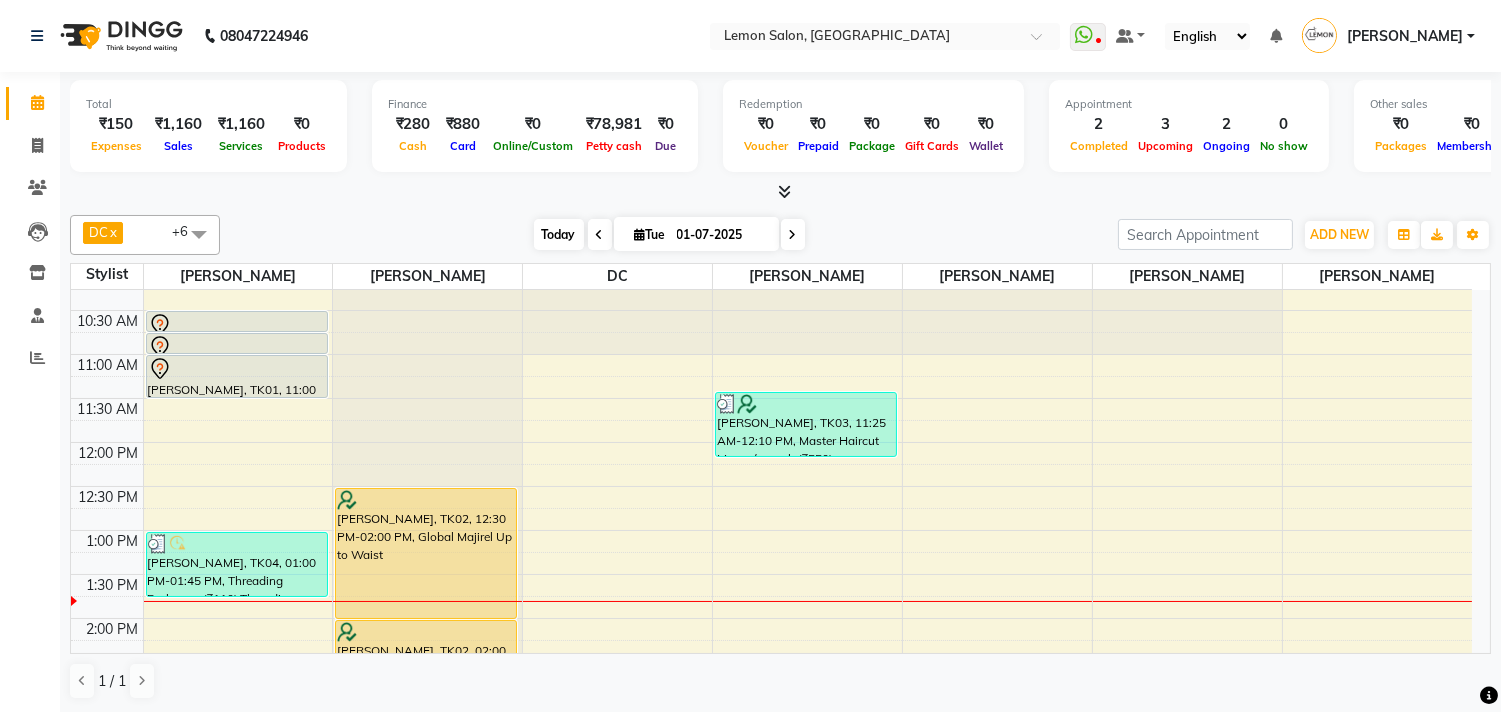 click on "Today" at bounding box center [559, 234] 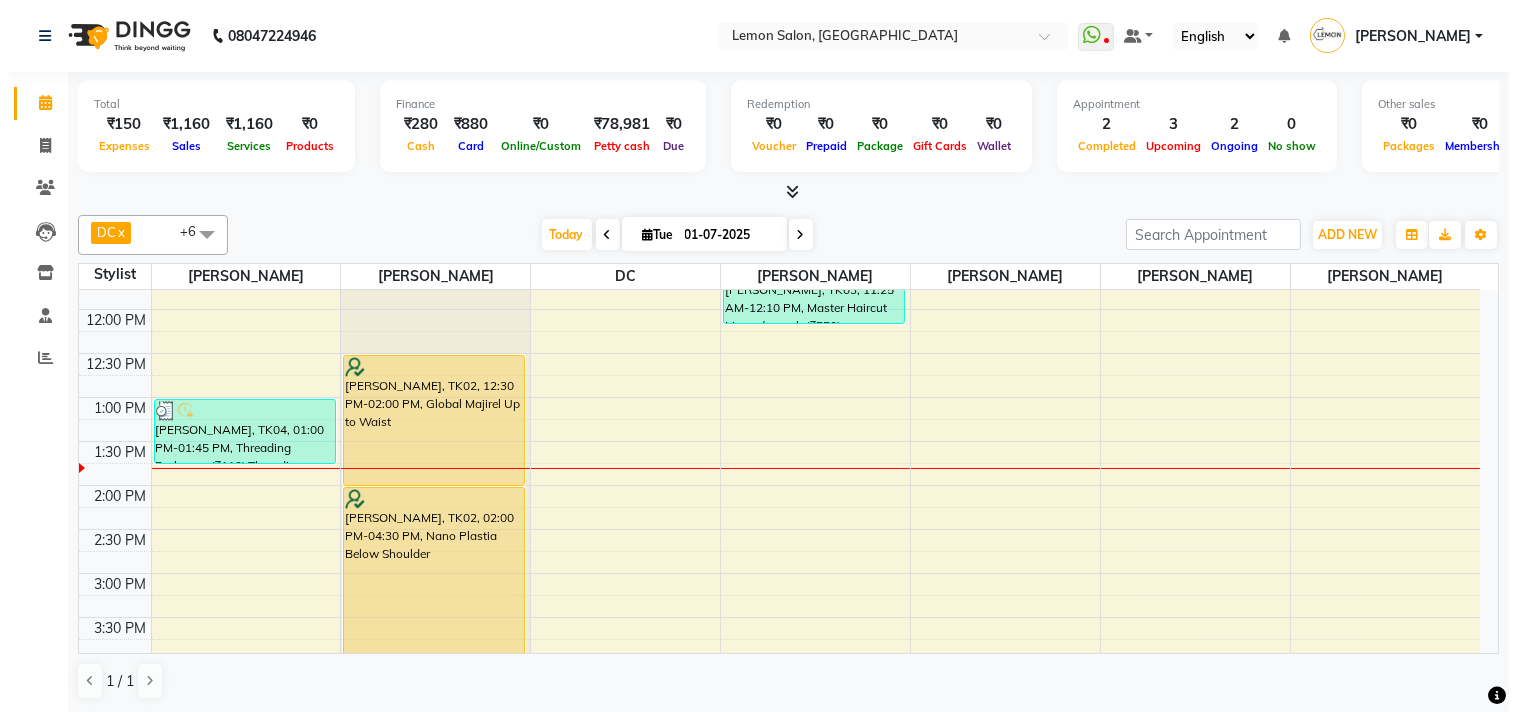 scroll, scrollTop: 133, scrollLeft: 0, axis: vertical 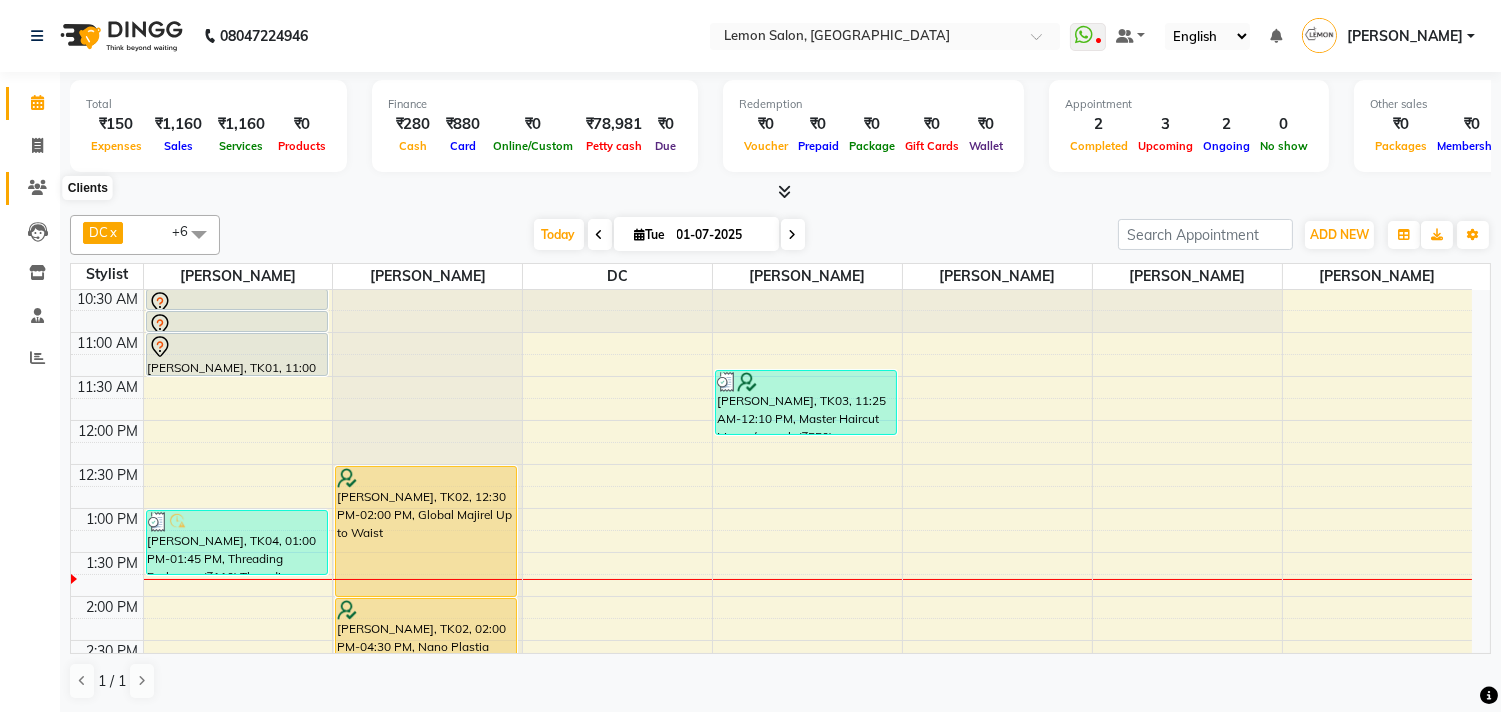 click 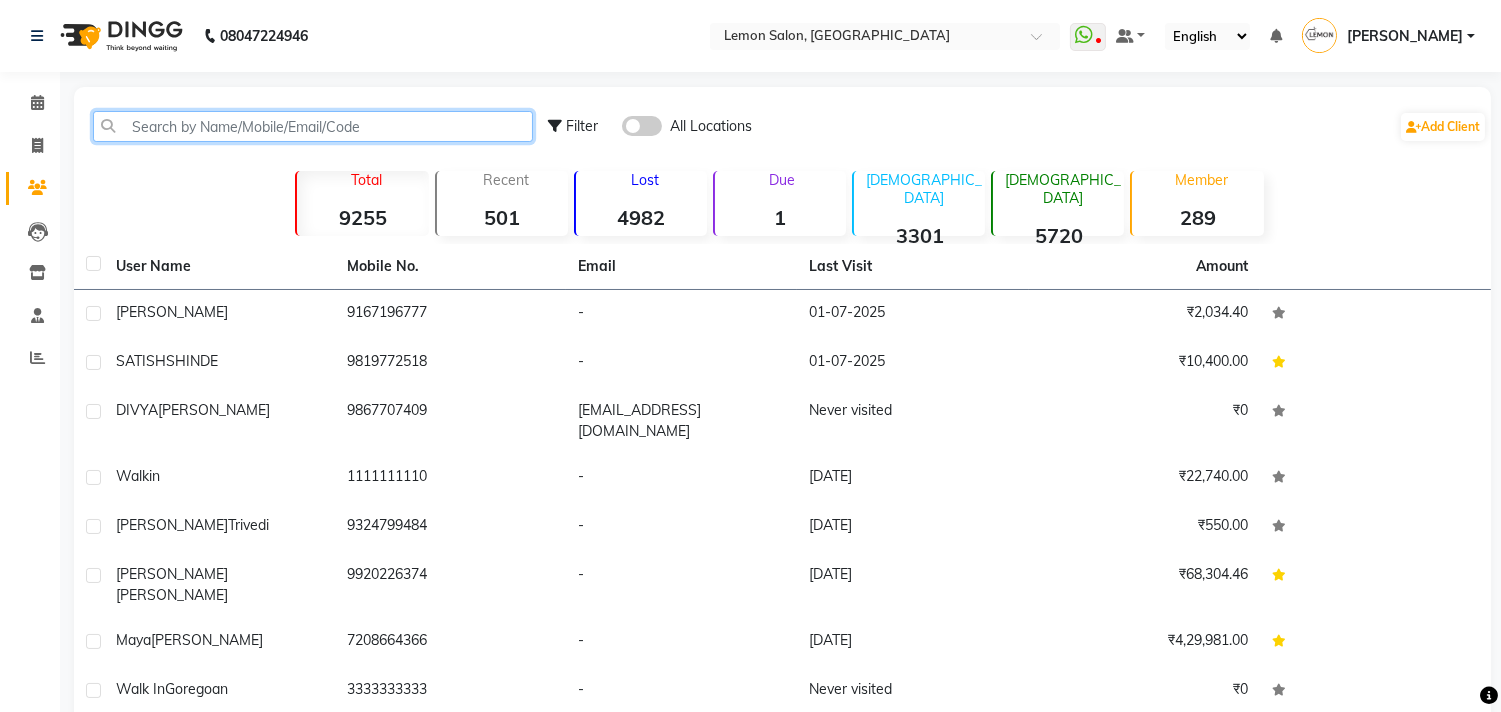 click 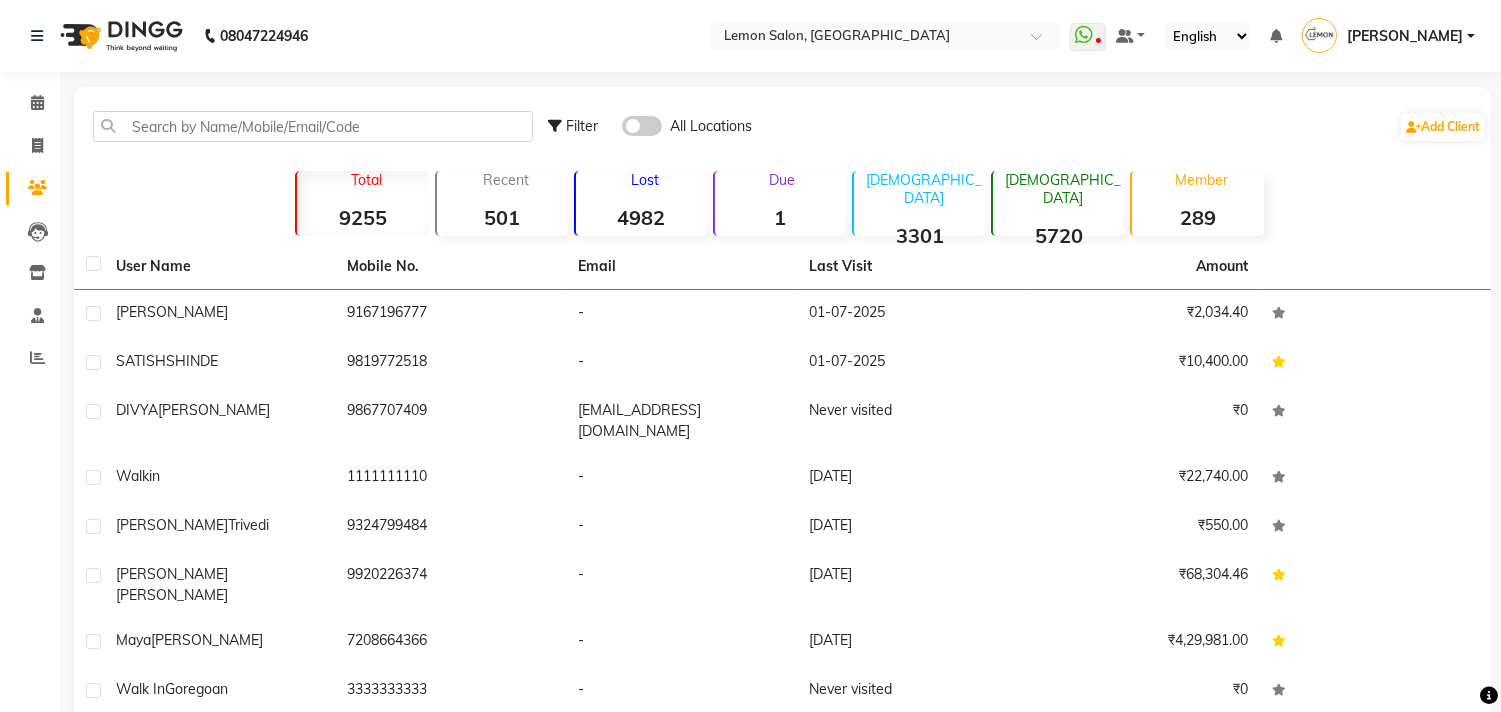 click 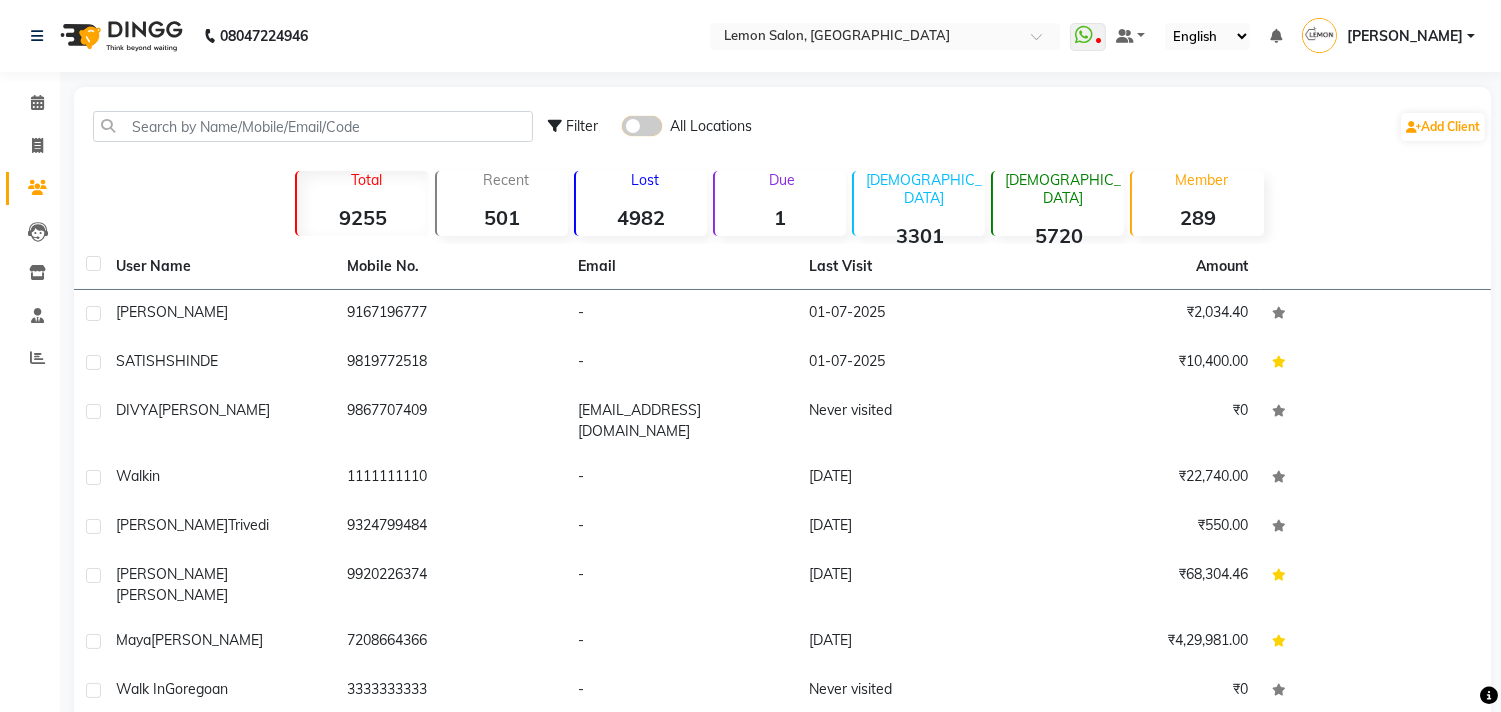 click 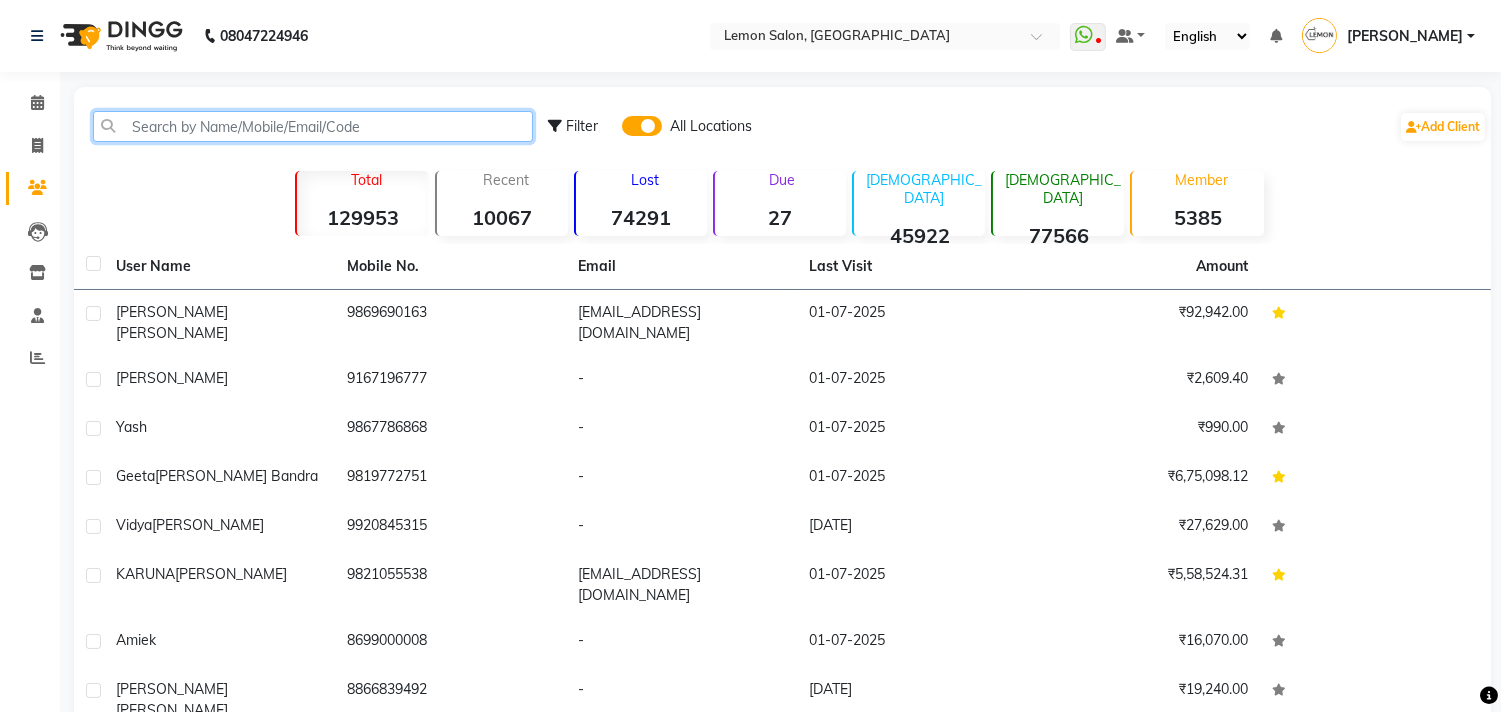 click 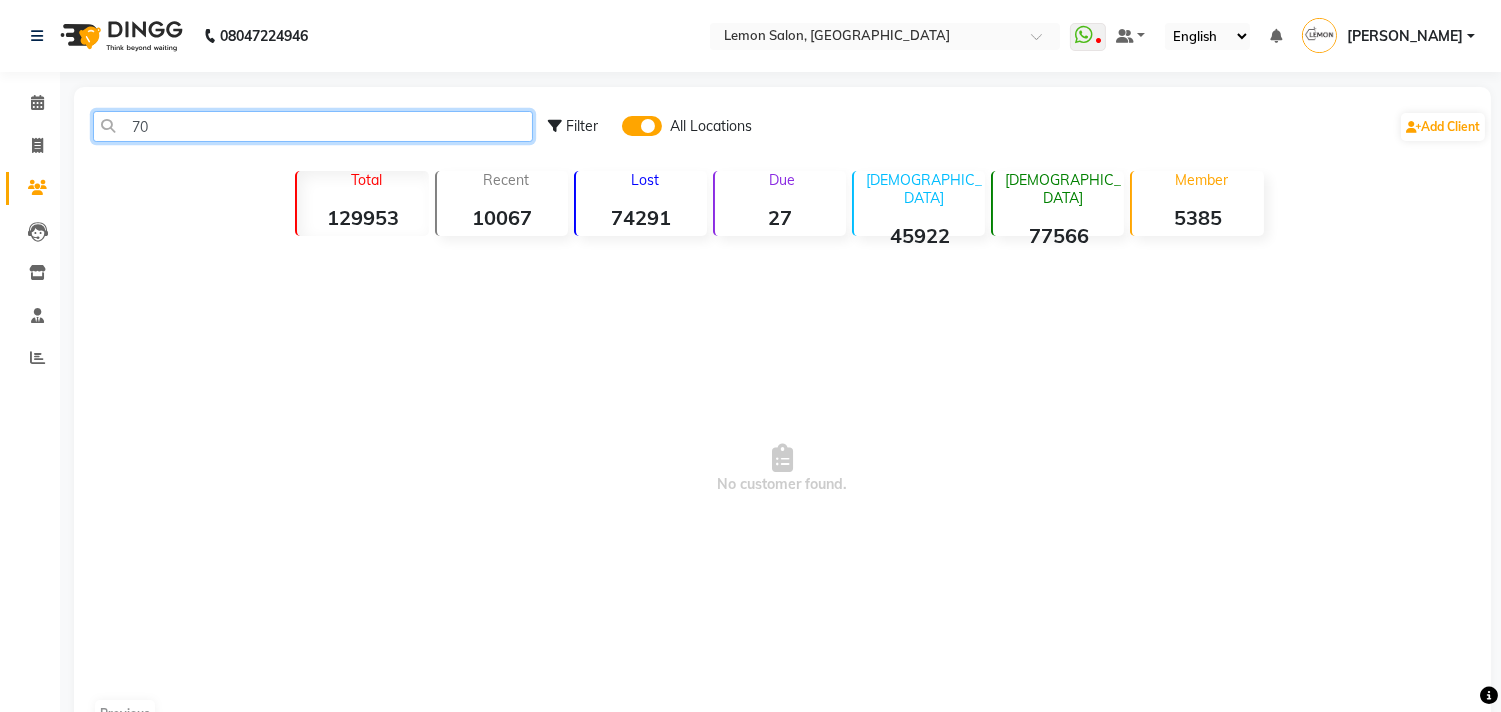 type on "7" 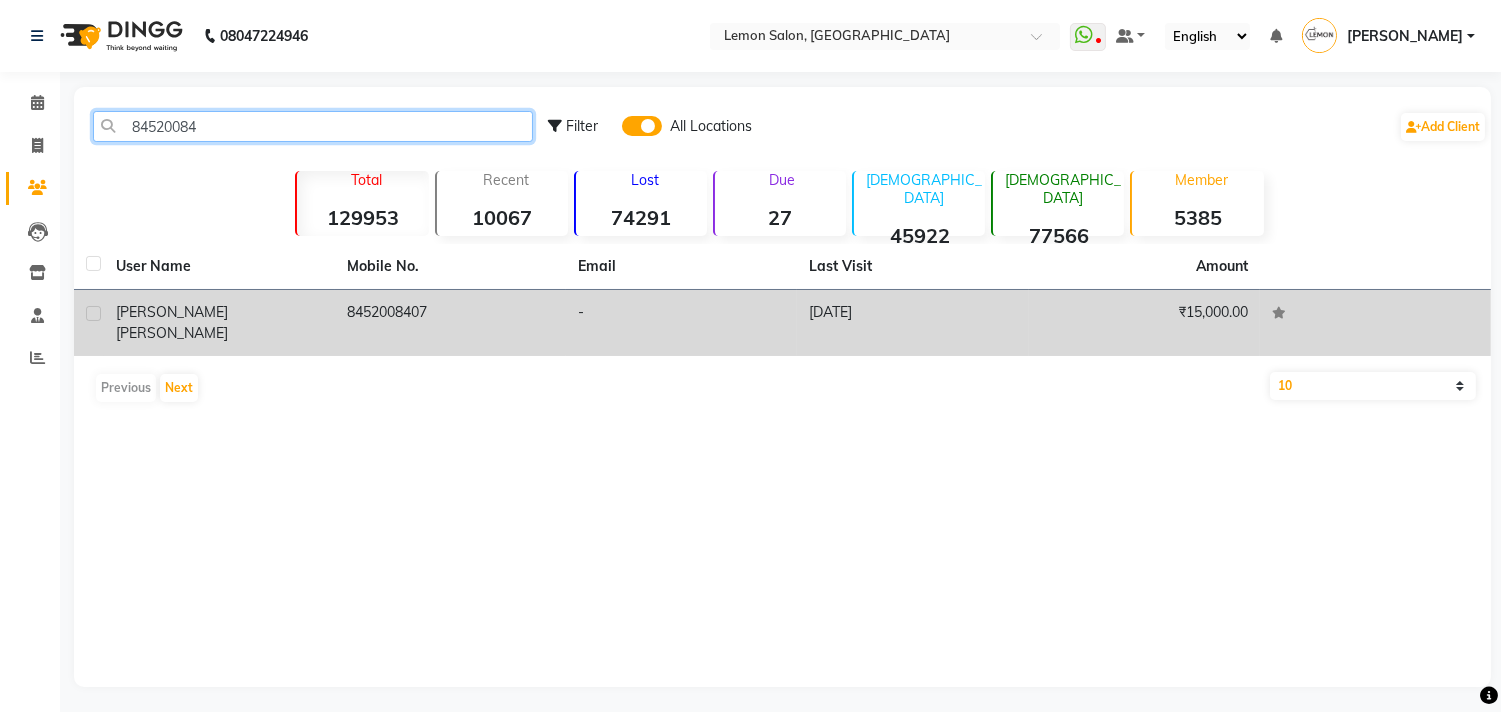 type on "84520084" 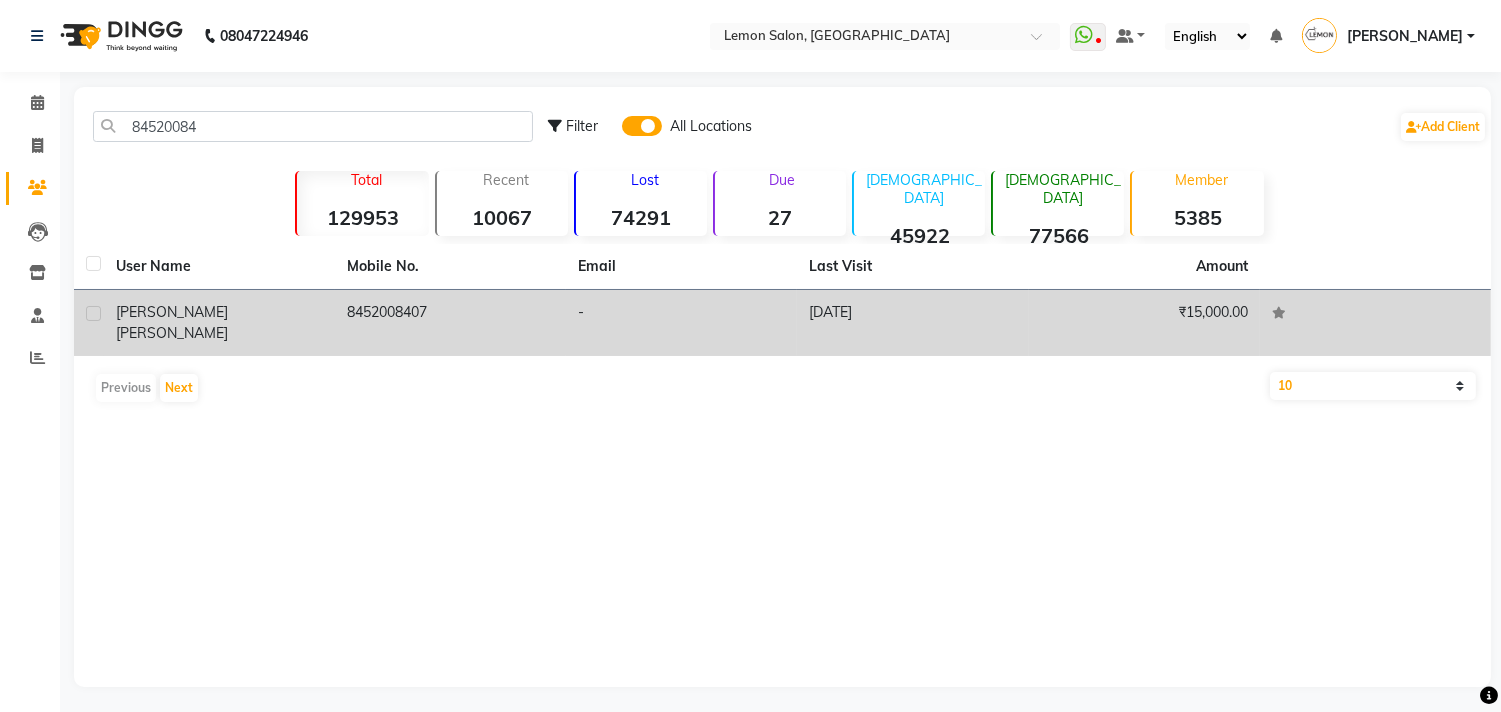 click on "Mrinal  Binju" 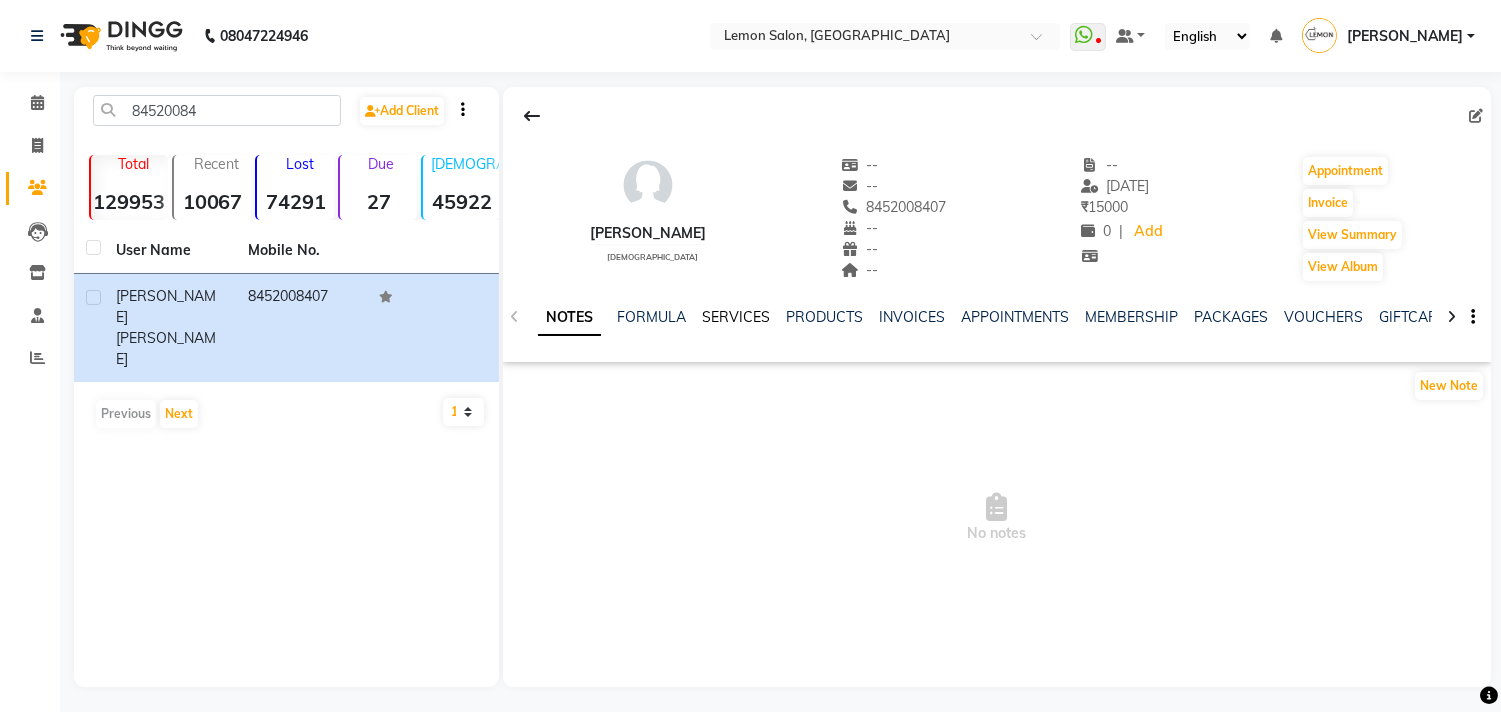 click on "SERVICES" 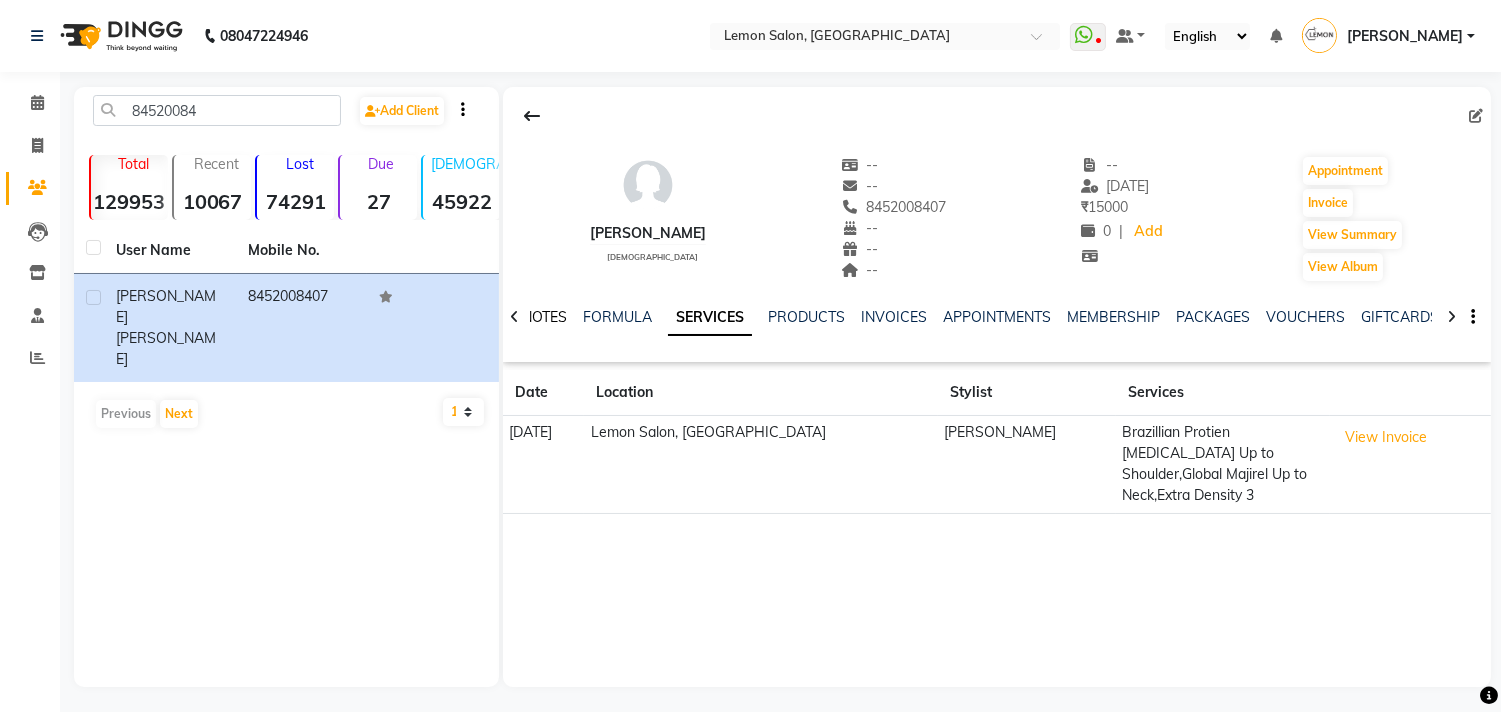 click on "NOTES" 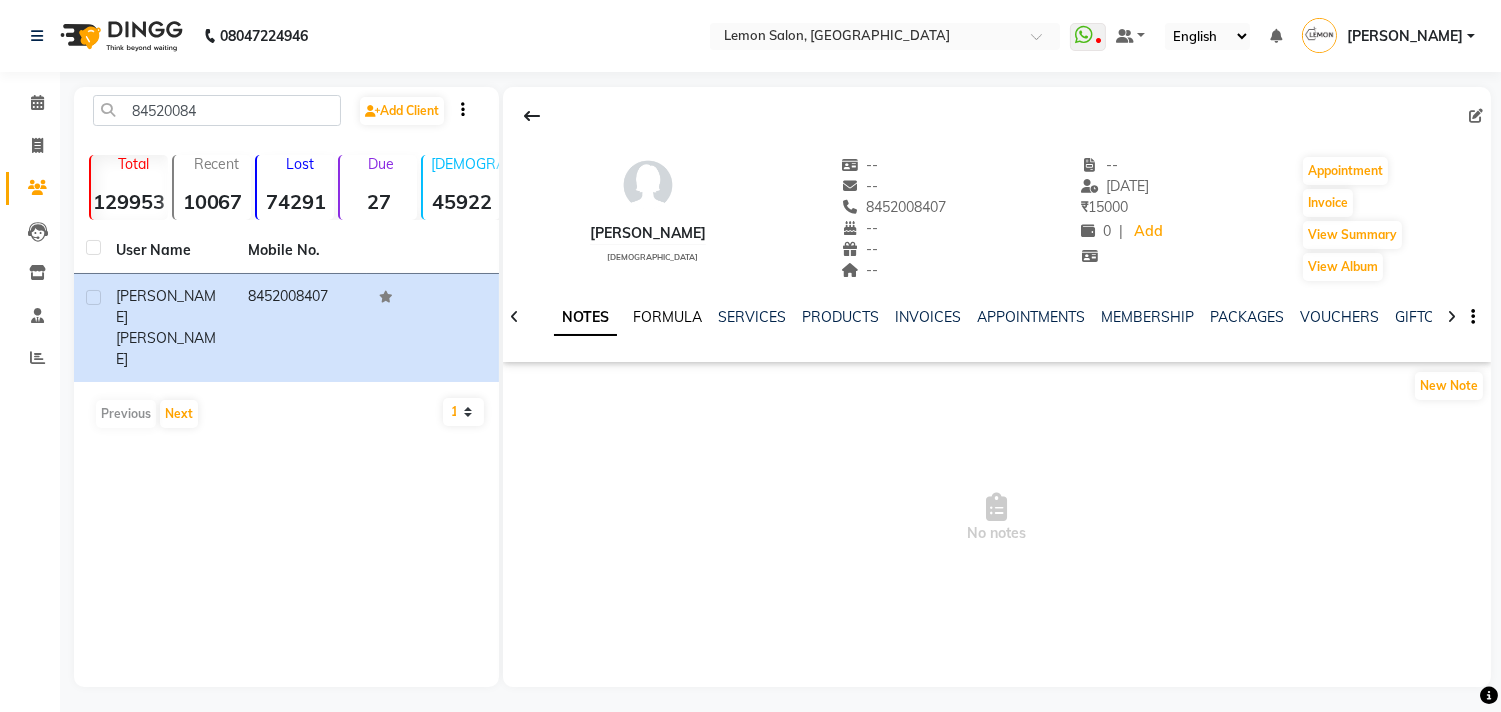 click on "FORMULA" 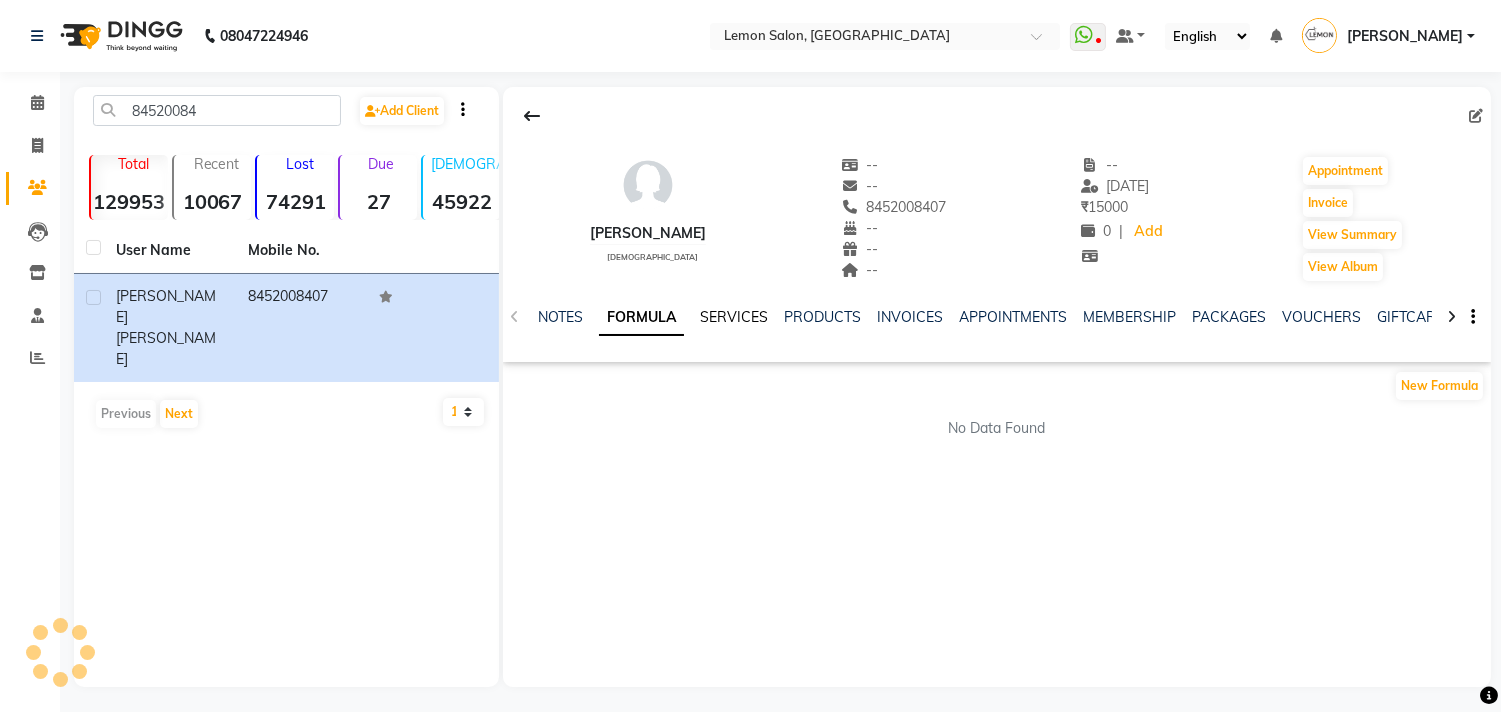 click on "SERVICES" 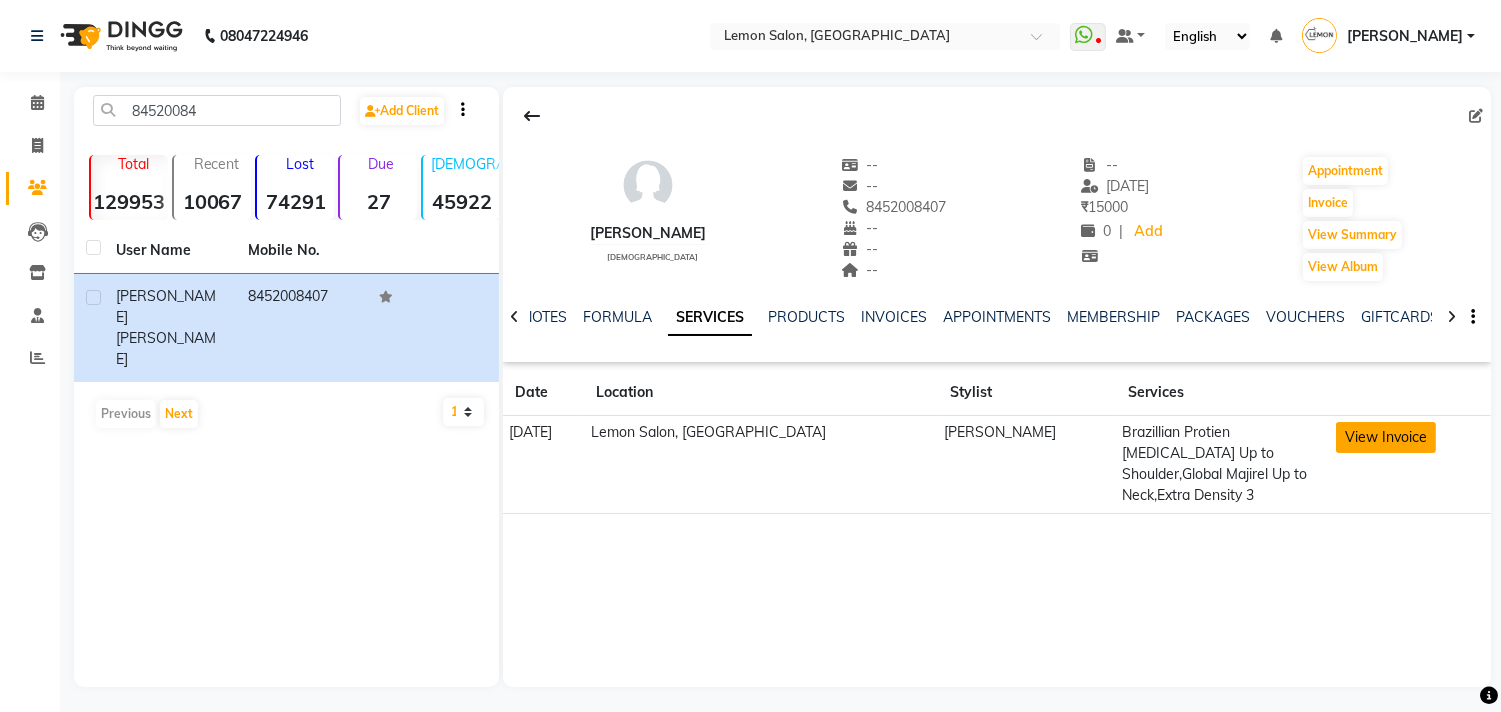 click on "View Invoice" 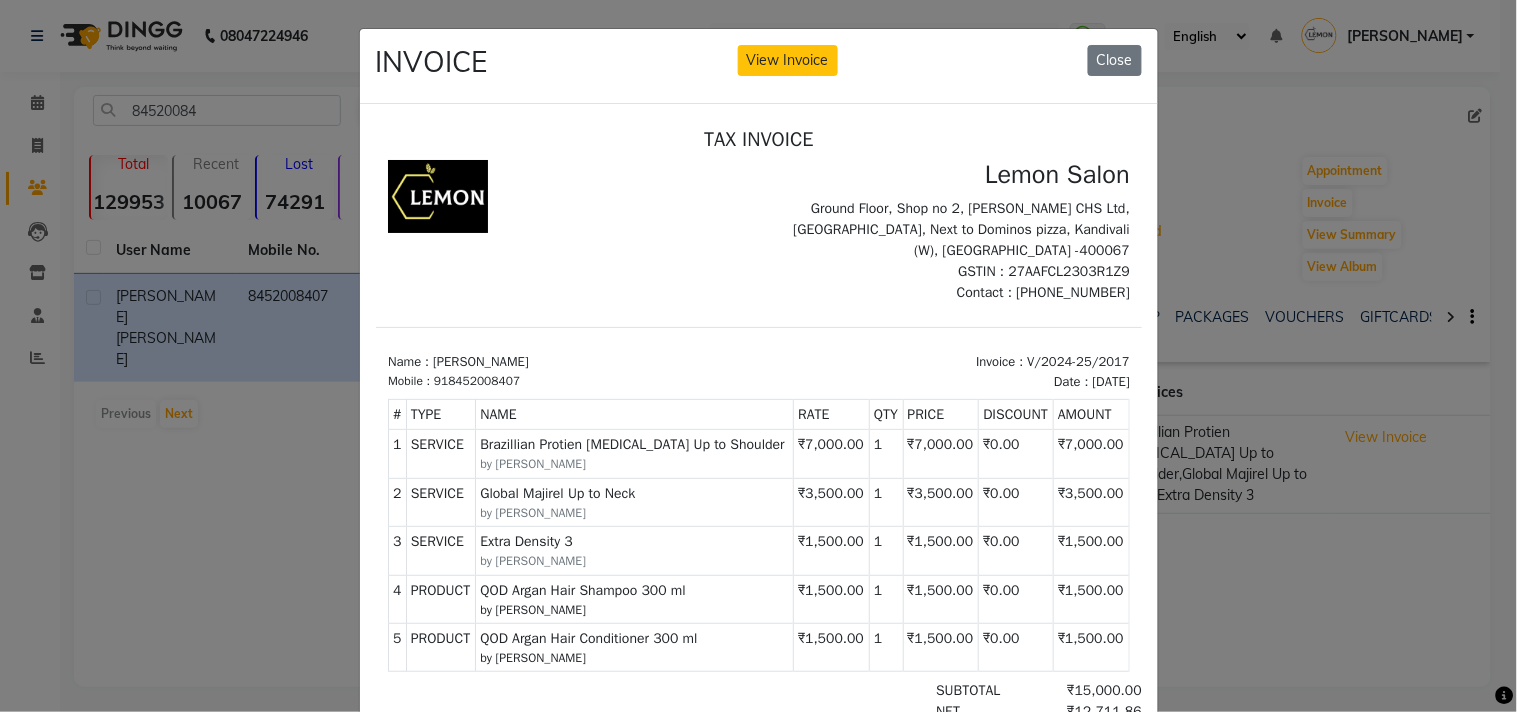 scroll, scrollTop: 15, scrollLeft: 0, axis: vertical 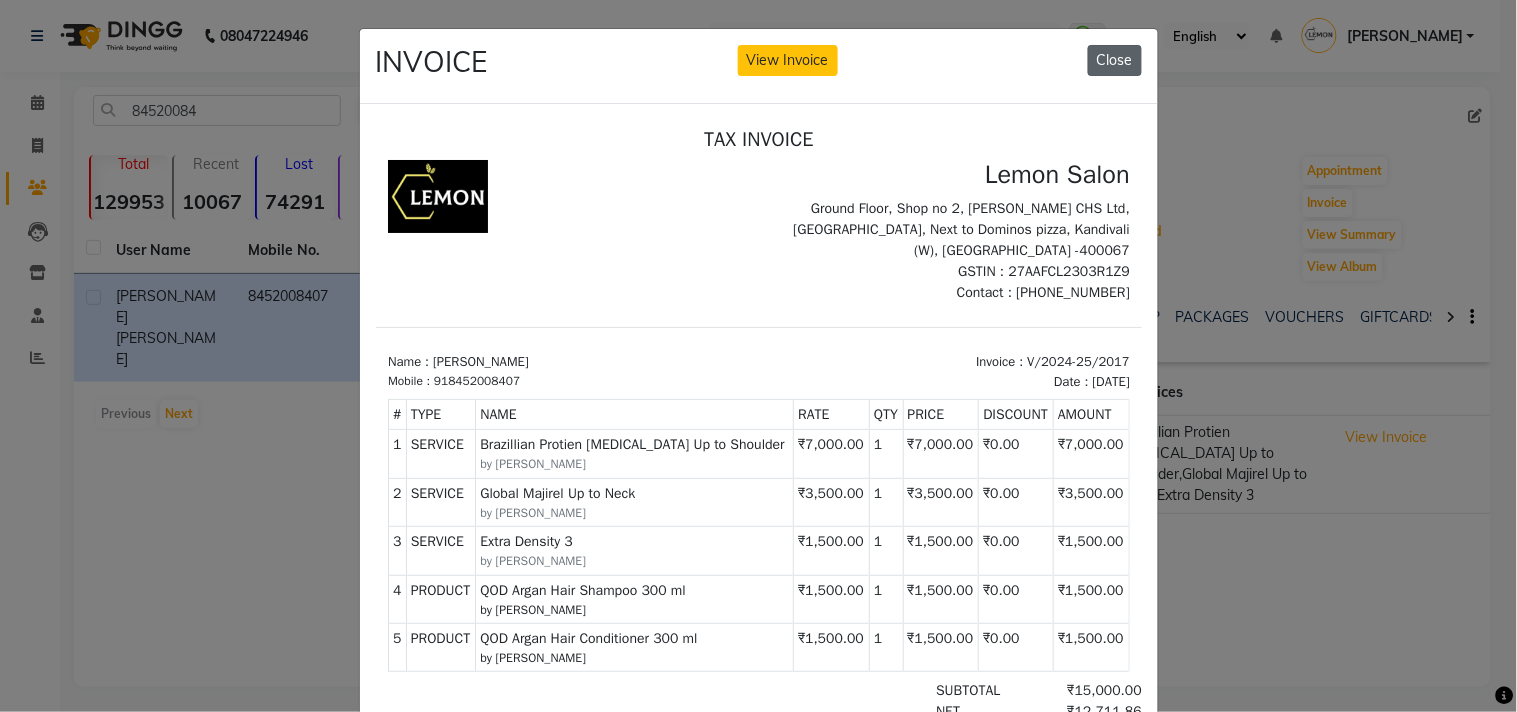 click on "Close" 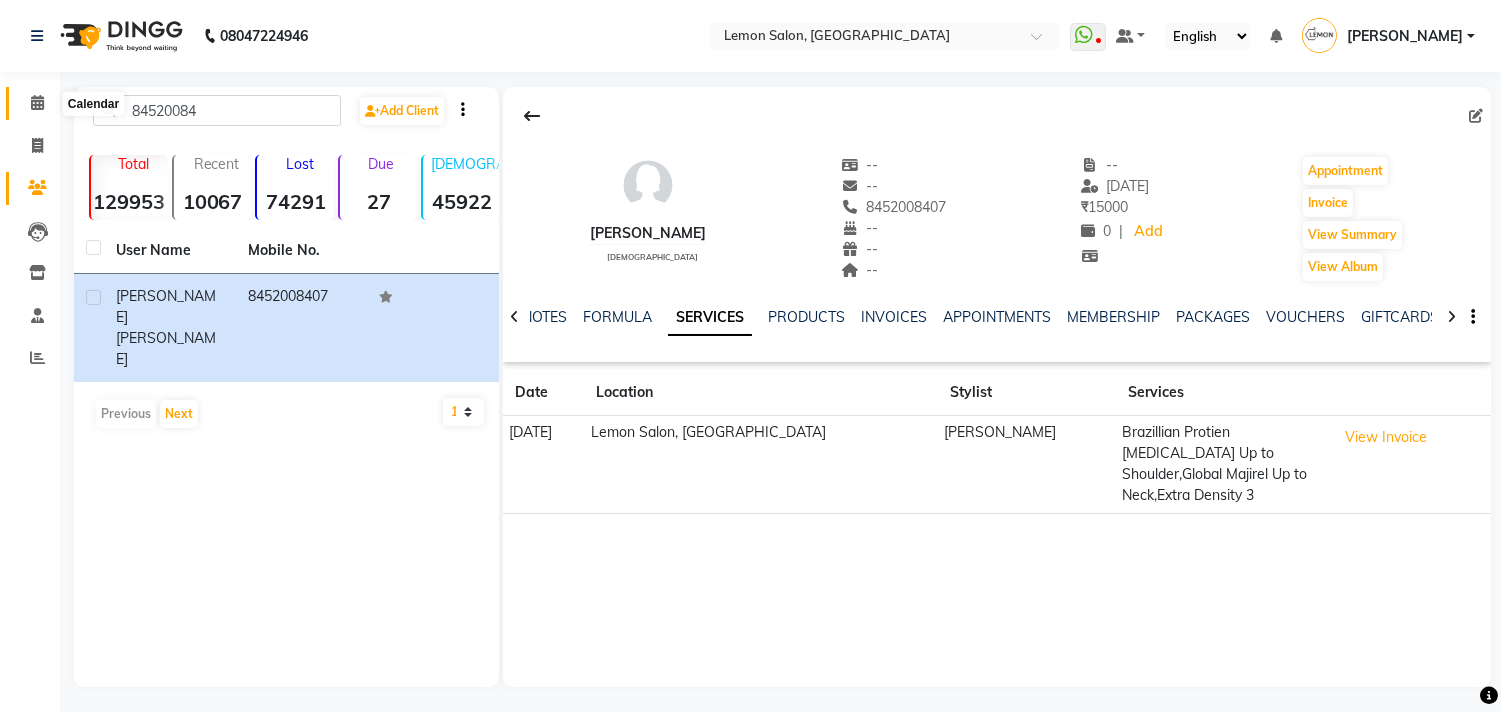 click 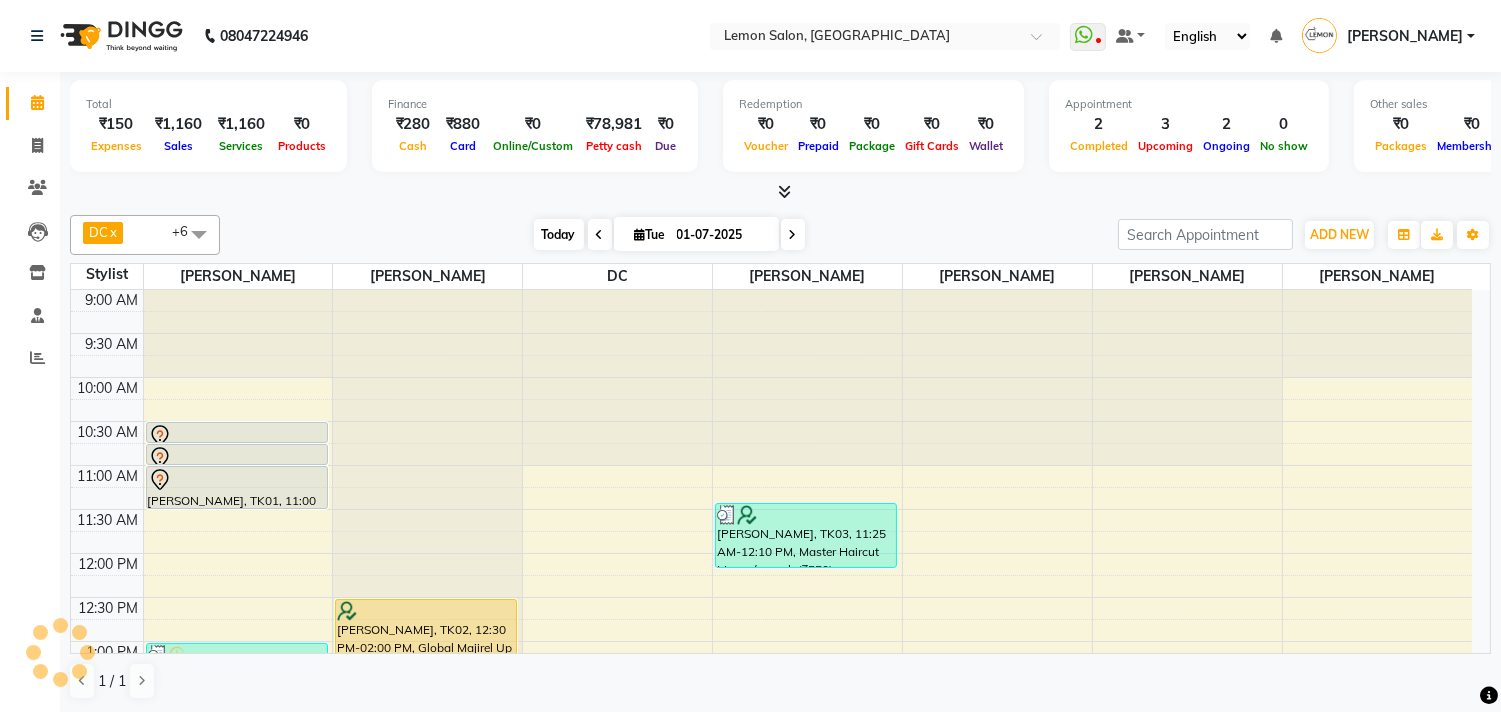 click on "Today" at bounding box center [559, 234] 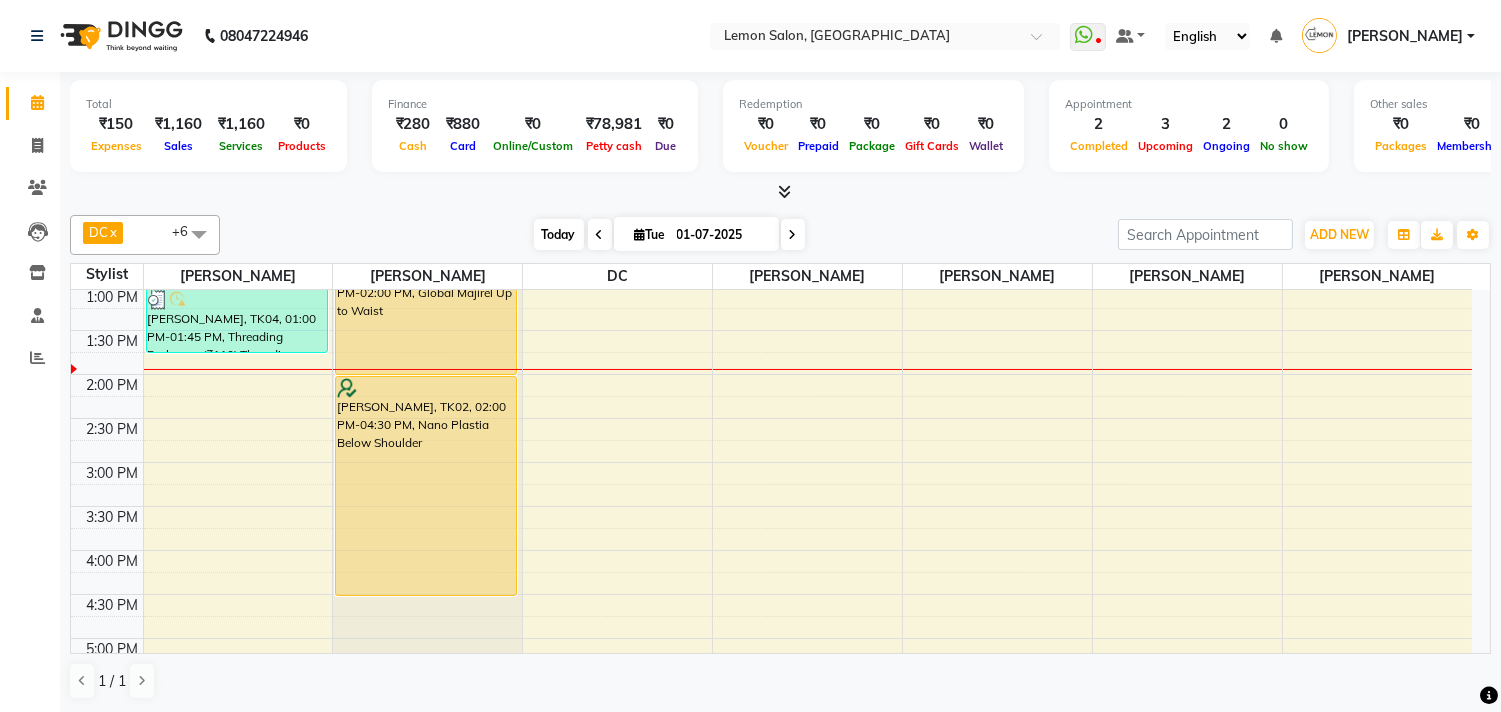 click on "Today" at bounding box center [559, 234] 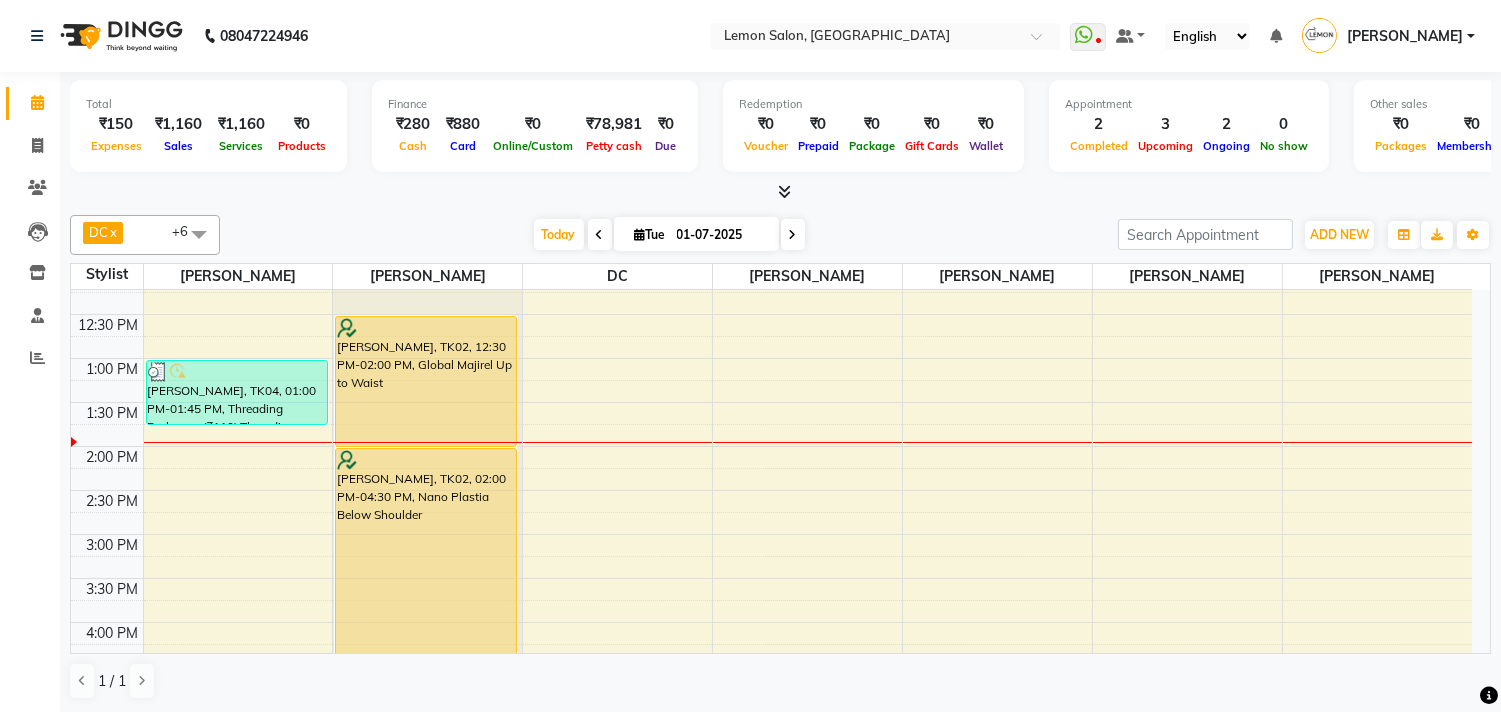 scroll, scrollTop: 244, scrollLeft: 0, axis: vertical 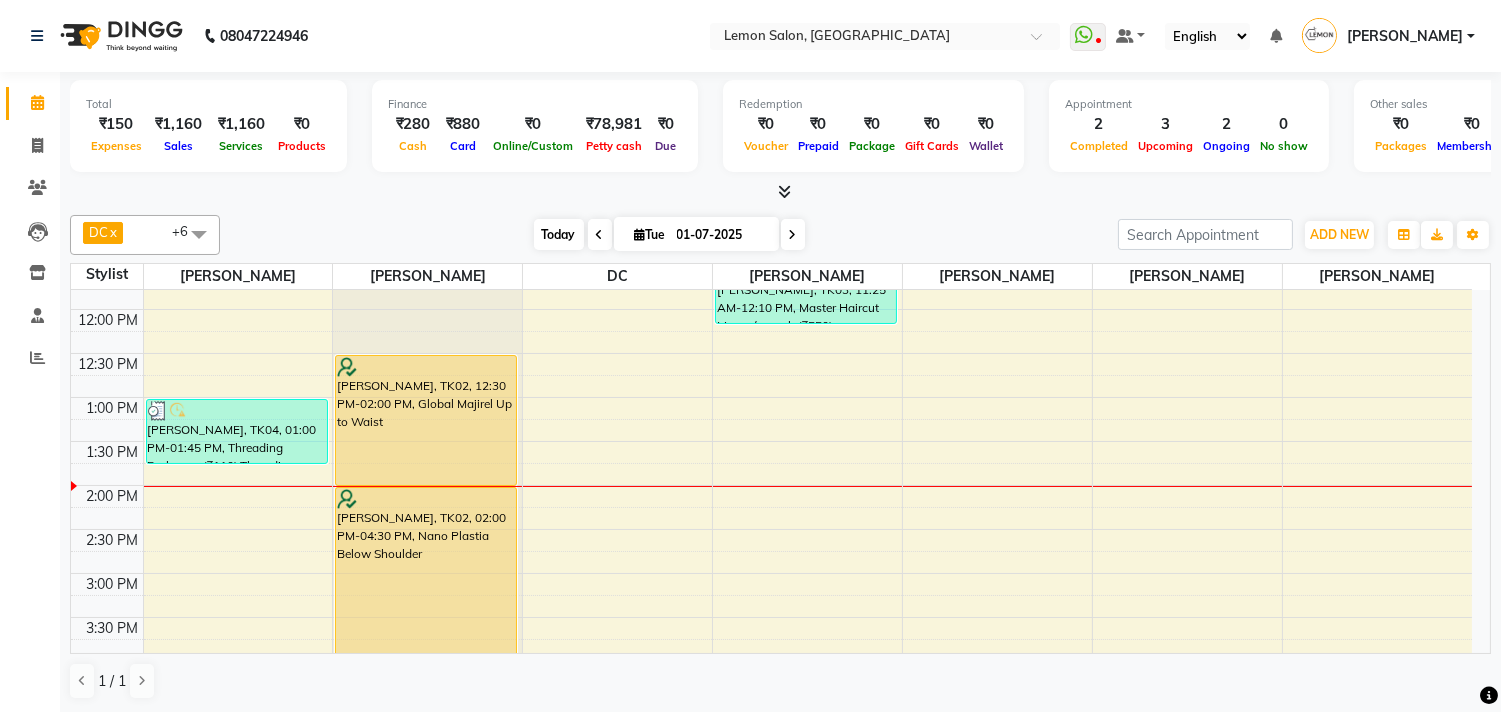 click on "Today" at bounding box center [559, 234] 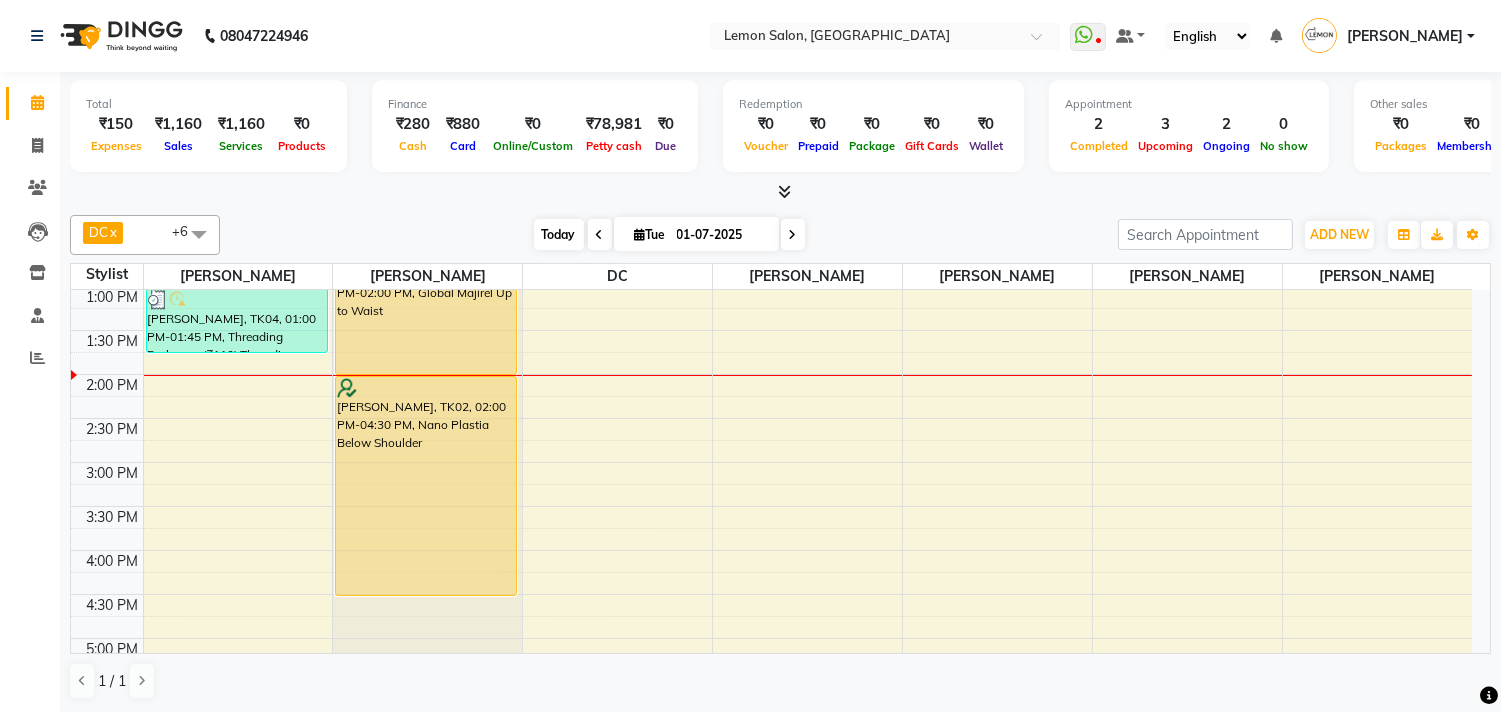 click on "Today" at bounding box center (559, 234) 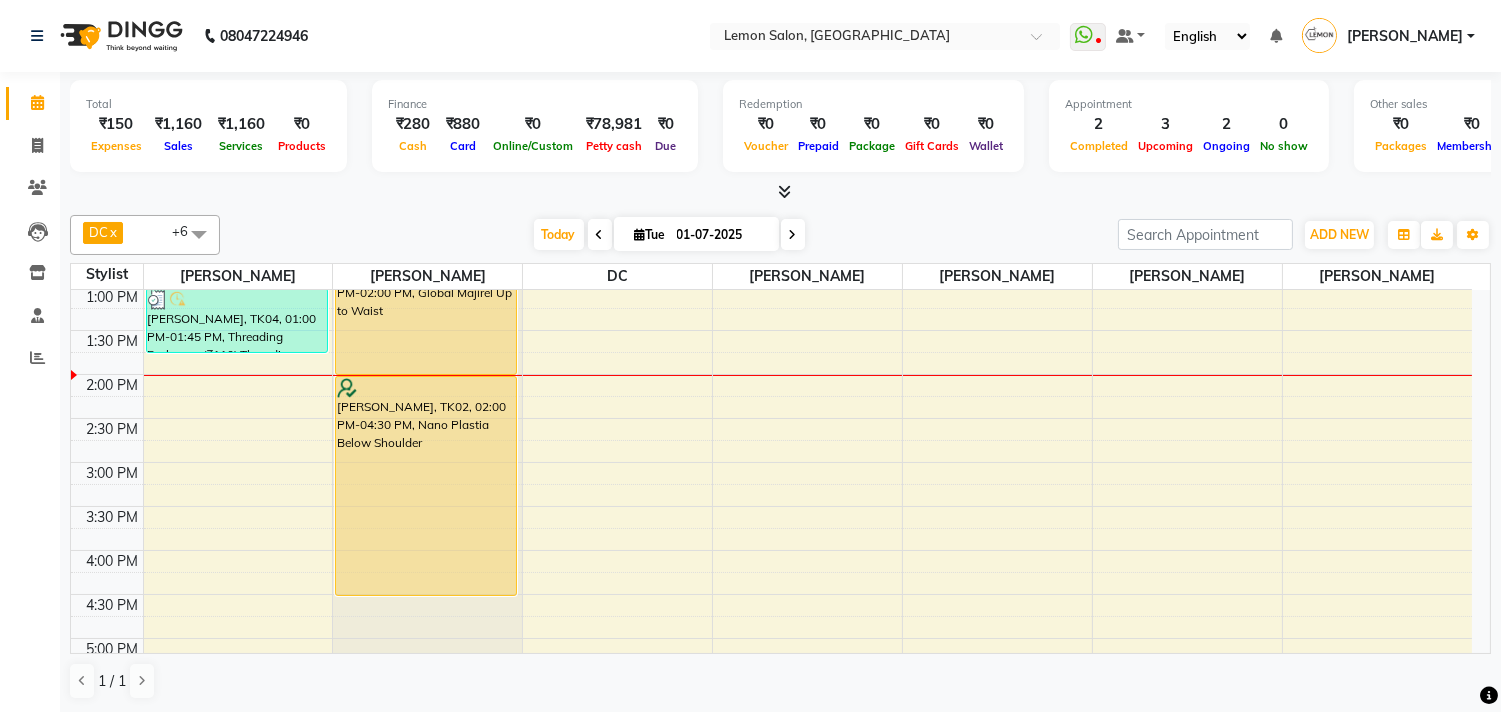click on "01-07-2025" at bounding box center [721, 235] 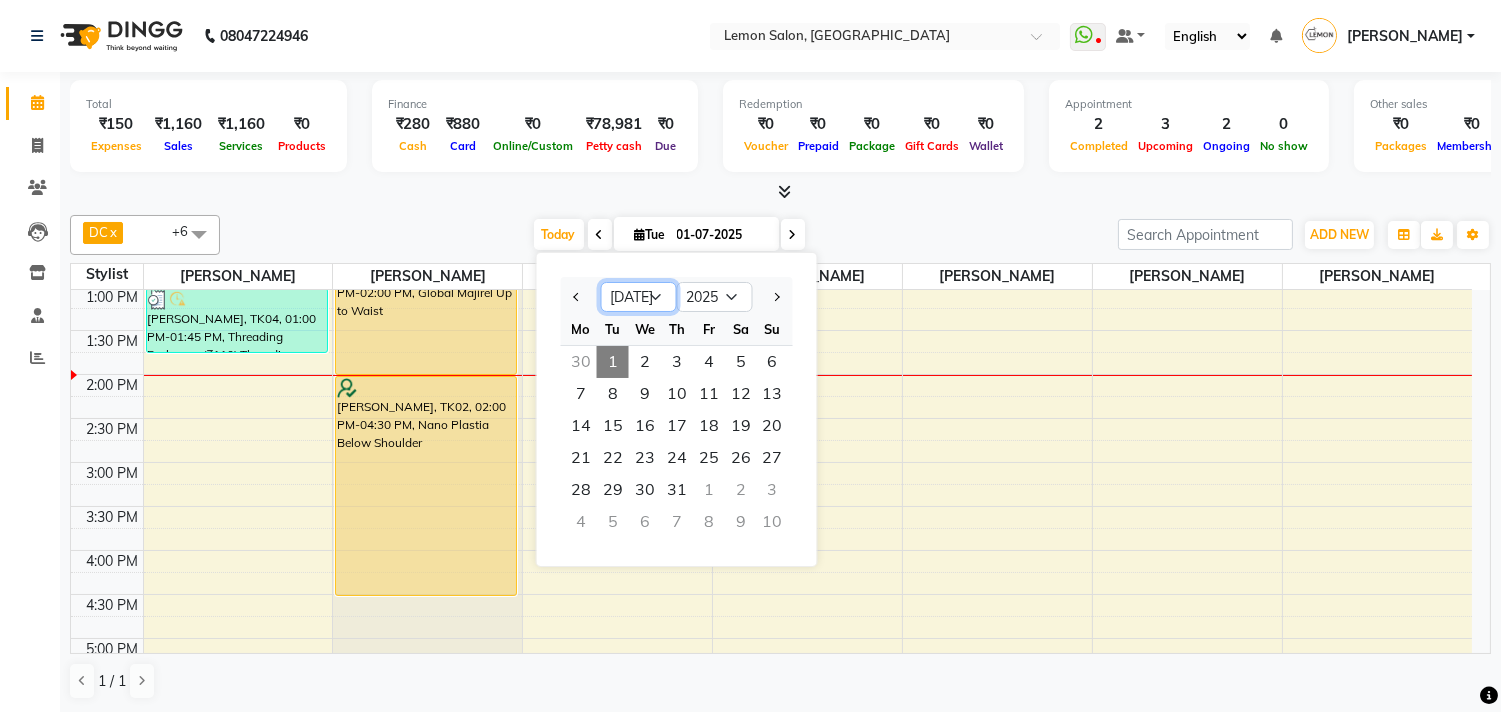click on "Jan Feb Mar Apr May Jun Jul Aug Sep Oct Nov Dec" at bounding box center [639, 297] 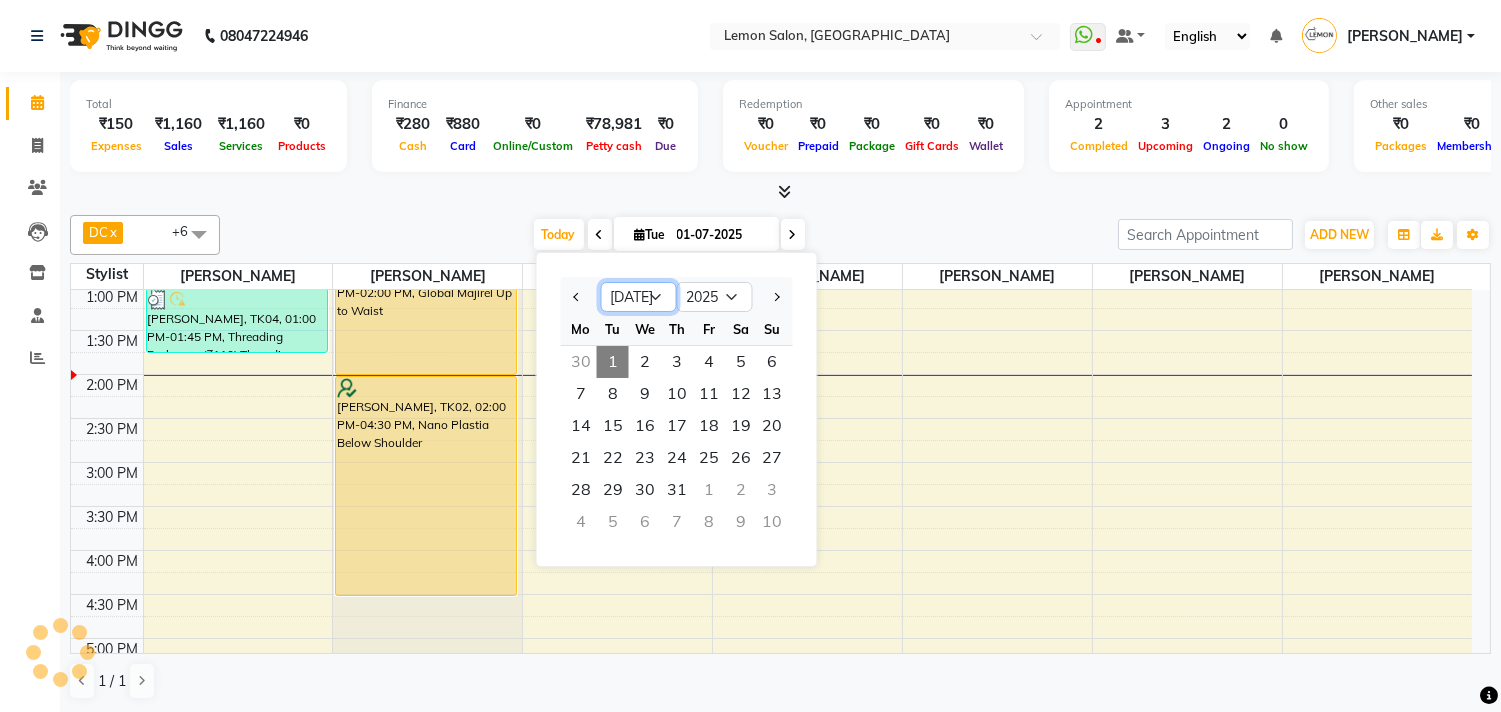 select on "10" 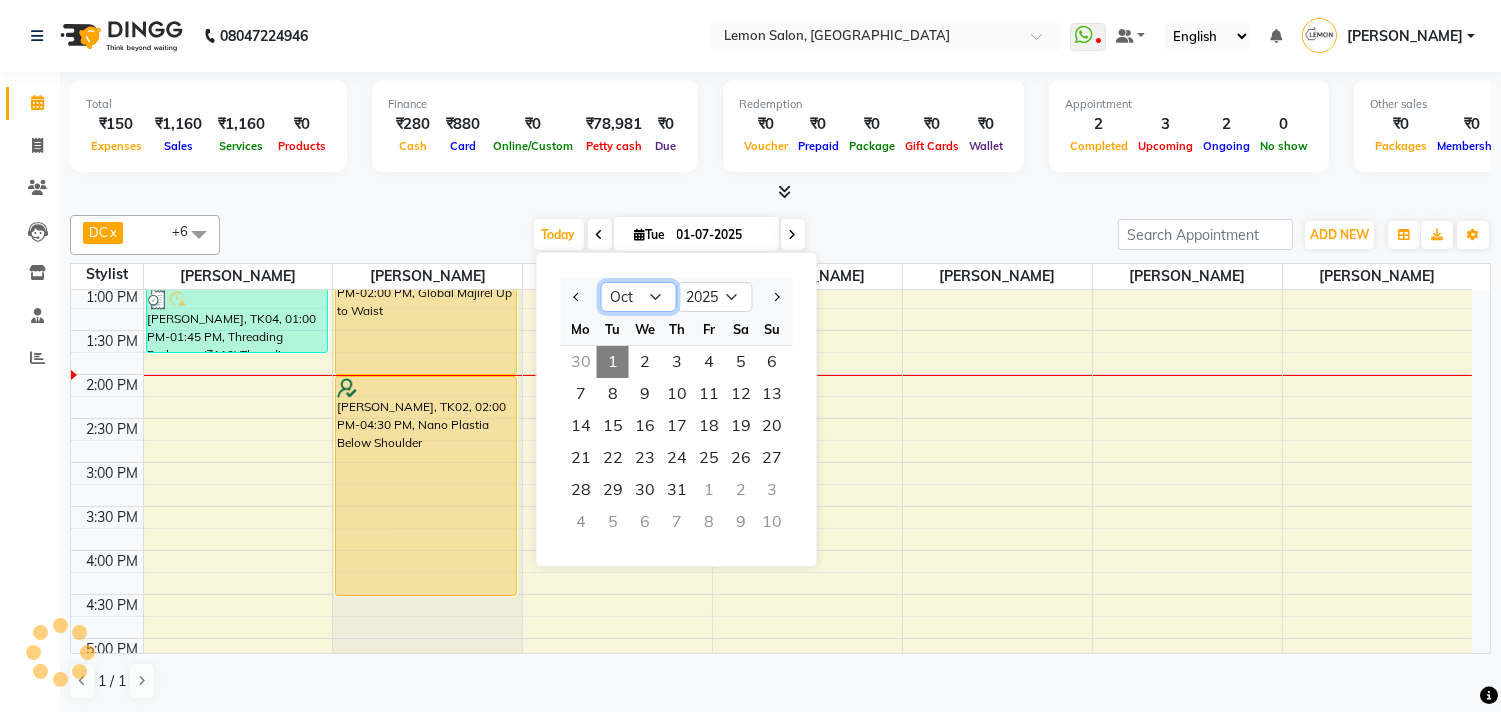 click on "Jan Feb Mar Apr May Jun Jul Aug Sep Oct Nov Dec" at bounding box center (639, 297) 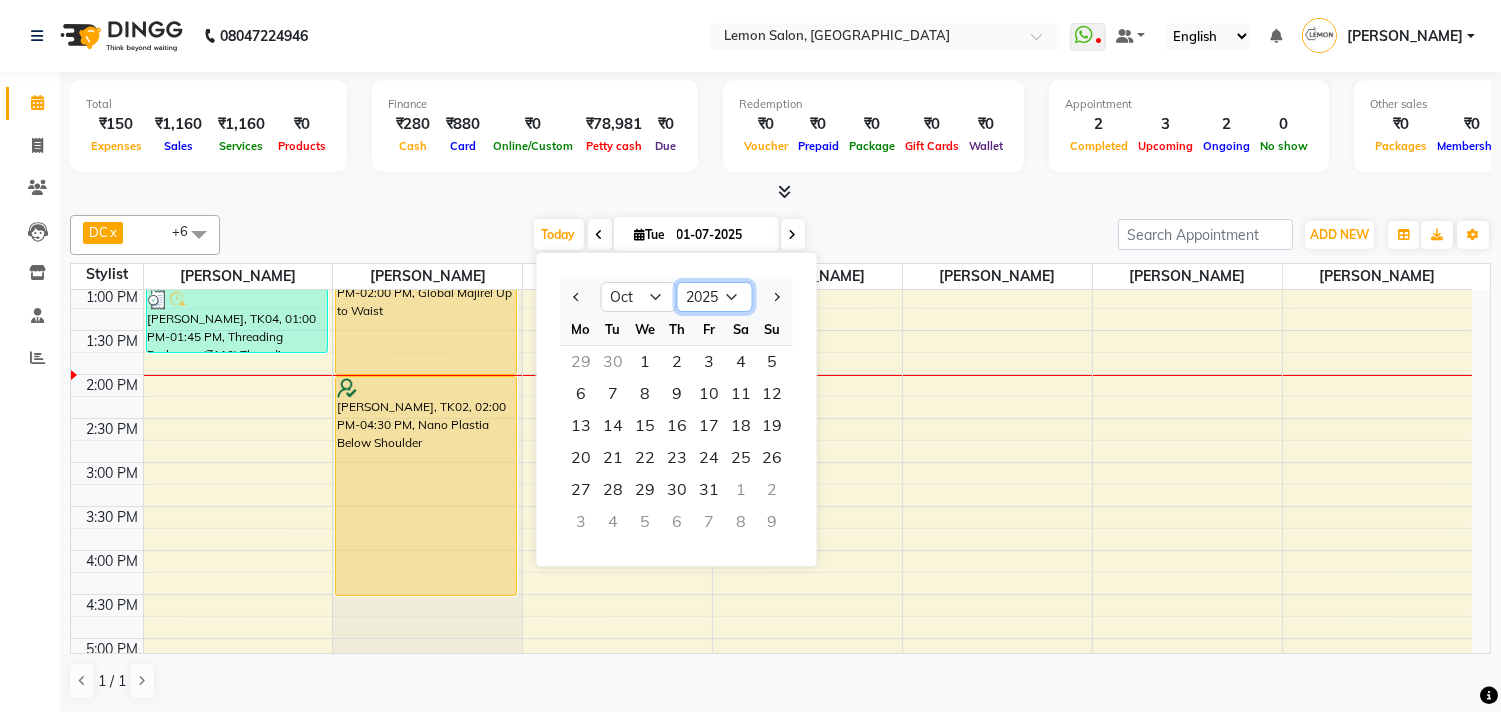 click on "2015 2016 2017 2018 2019 2020 2021 2022 2023 2024 2025 2026 2027 2028 2029 2030 2031 2032 2033 2034 2035" at bounding box center [715, 297] 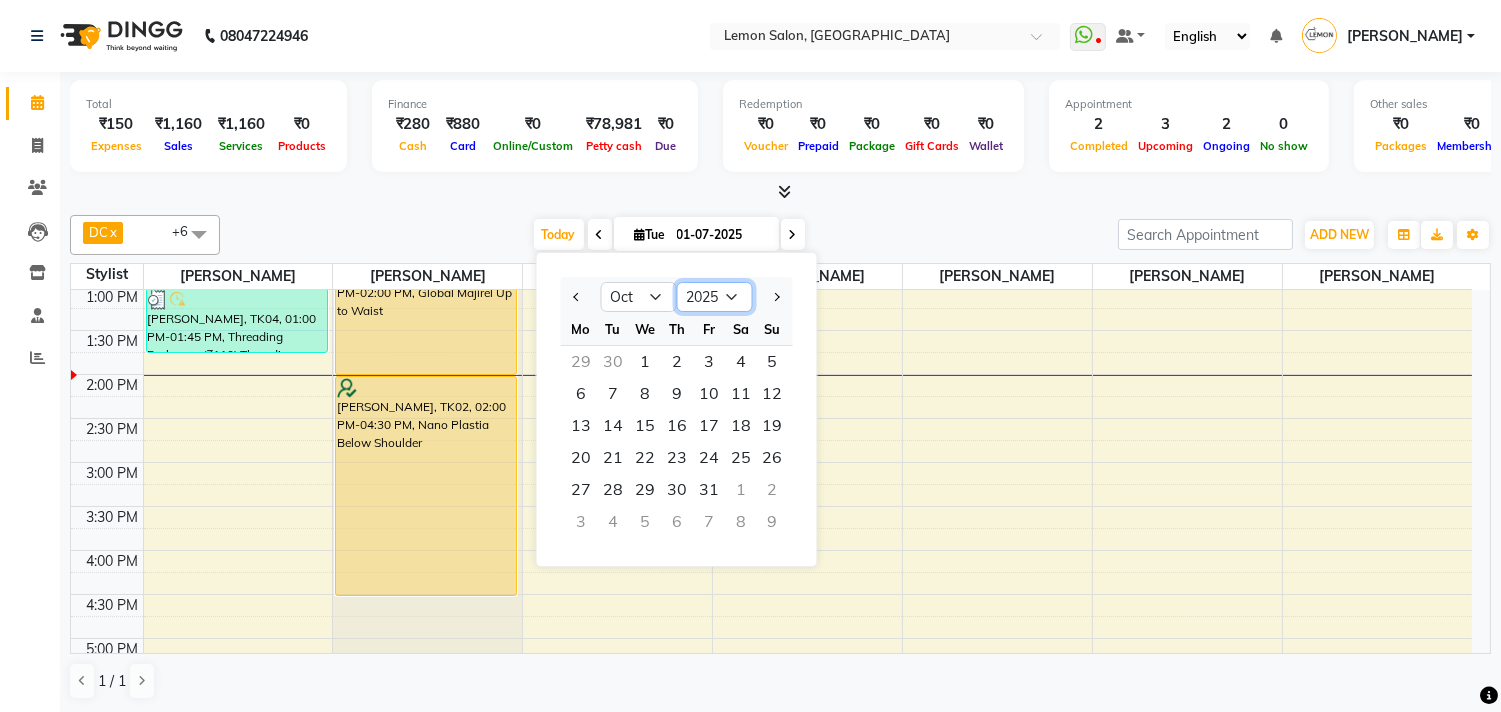 select on "2024" 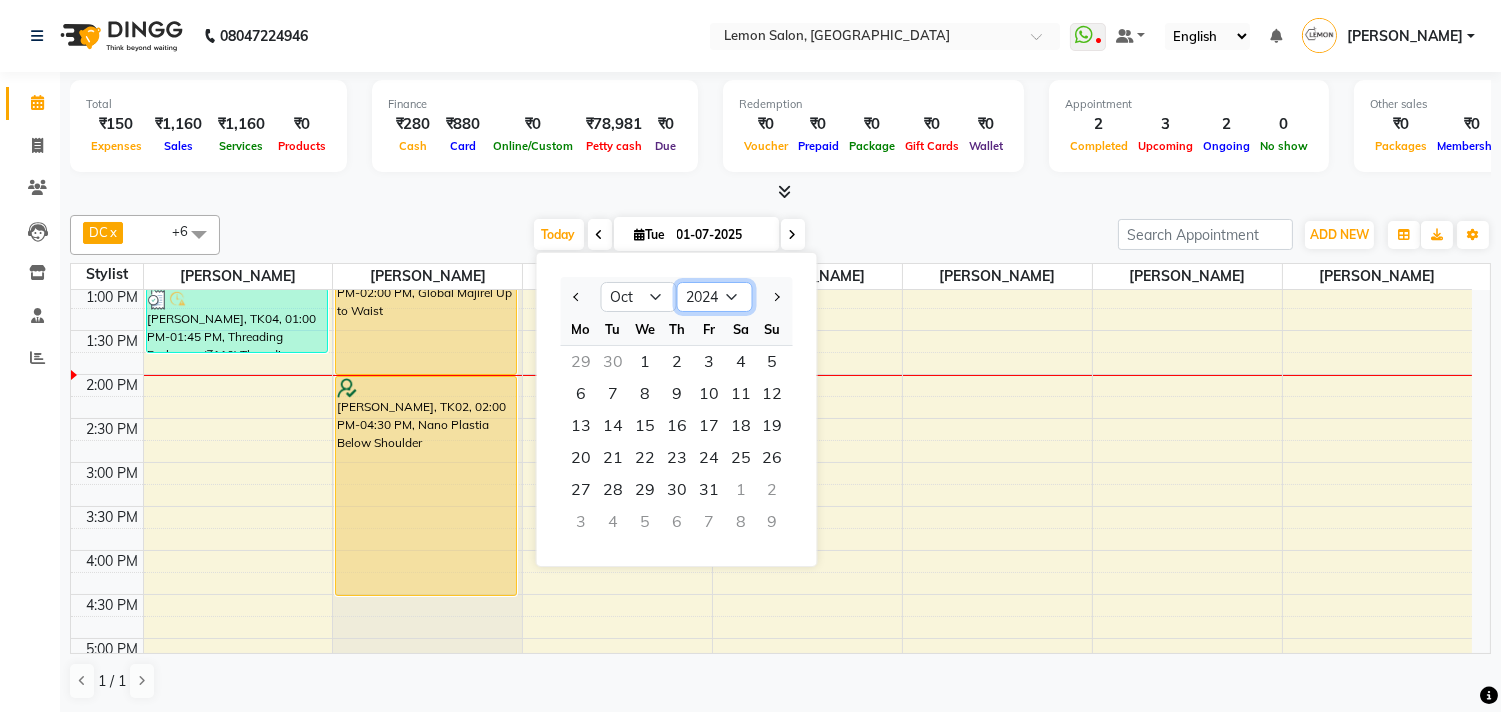 click on "2015 2016 2017 2018 2019 2020 2021 2022 2023 2024 2025 2026 2027 2028 2029 2030 2031 2032 2033 2034 2035" at bounding box center [715, 297] 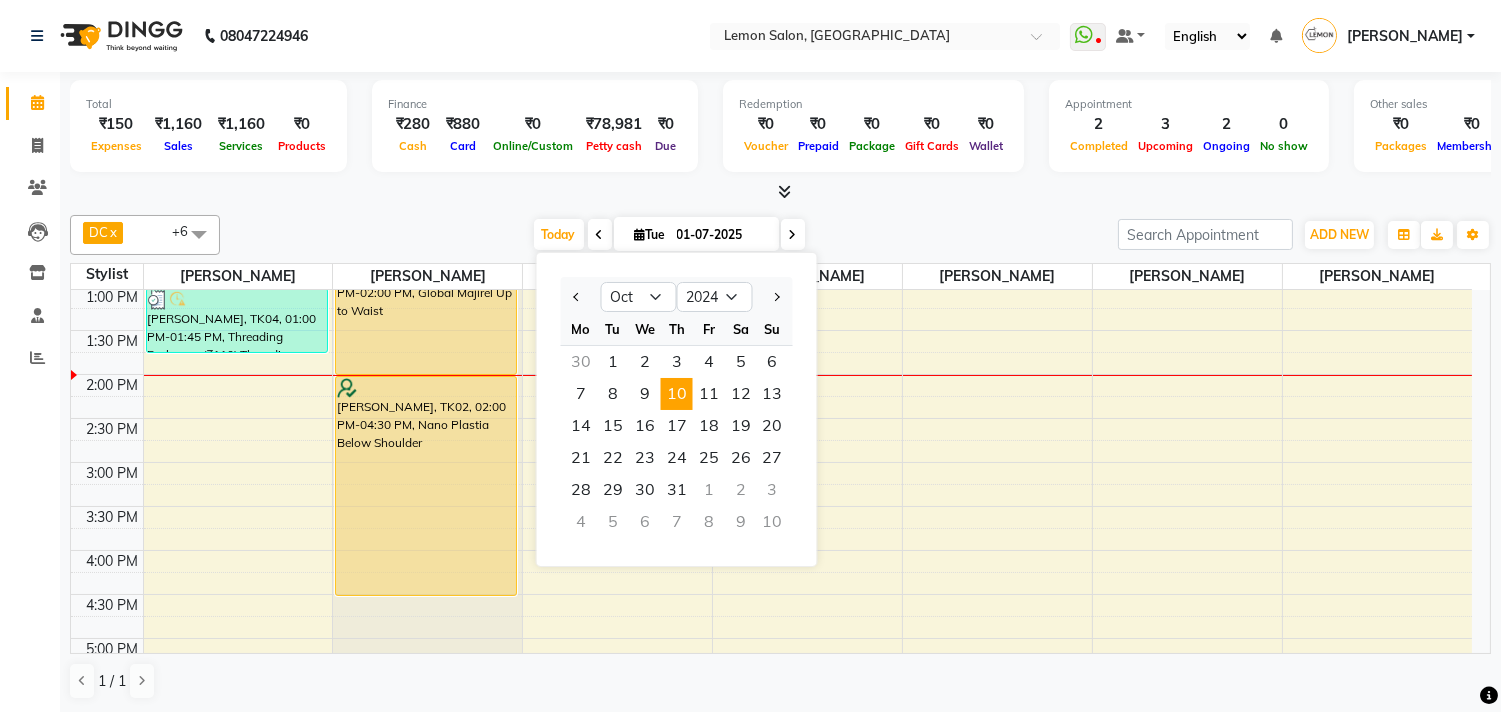click on "10" at bounding box center [677, 394] 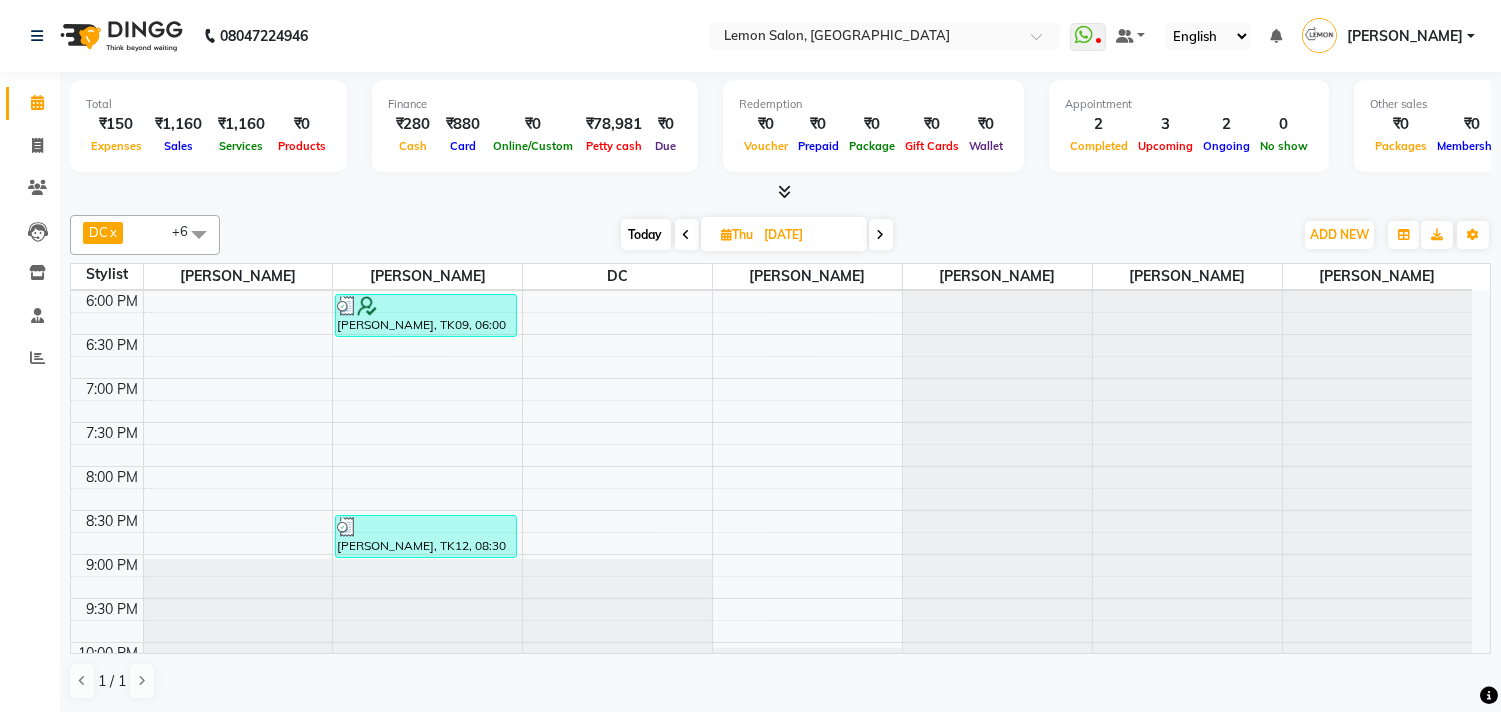 scroll, scrollTop: 873, scrollLeft: 0, axis: vertical 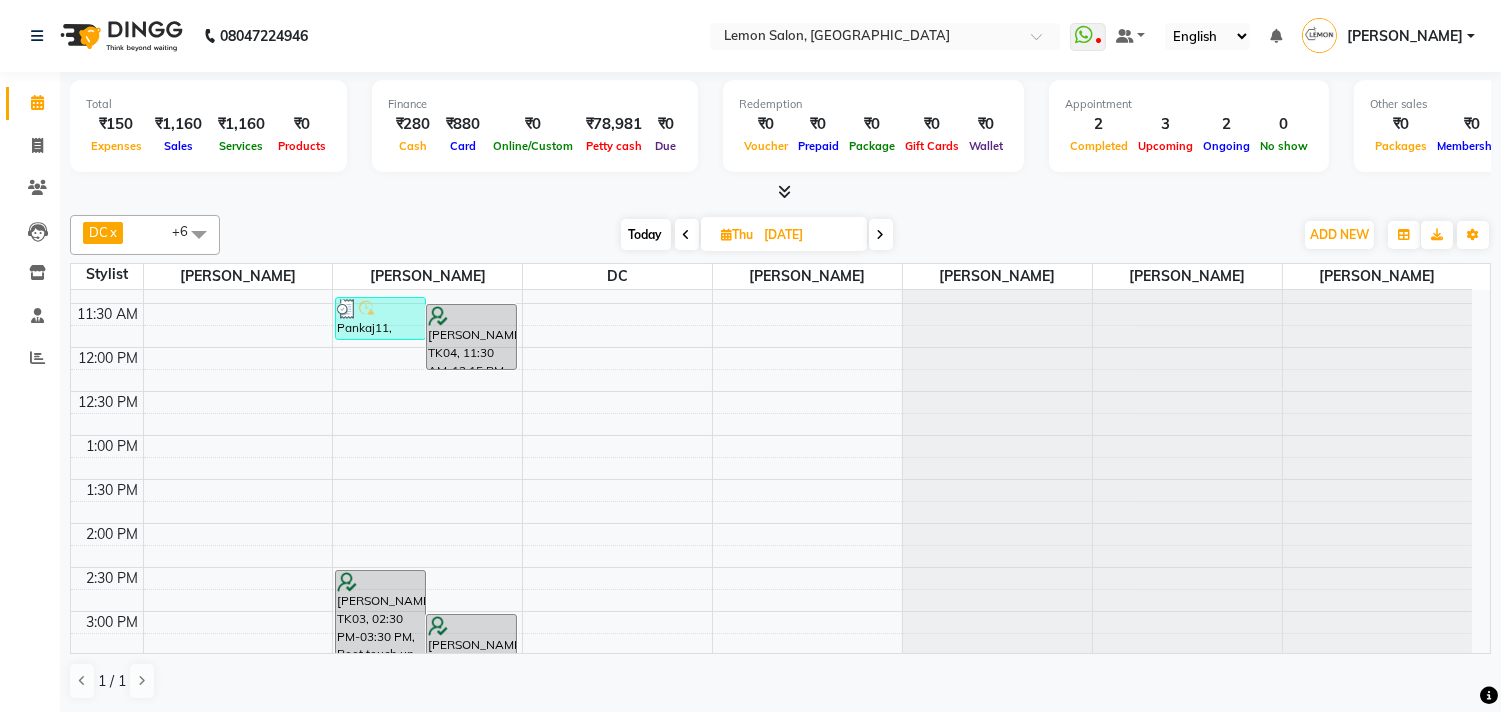 click at bounding box center [687, 235] 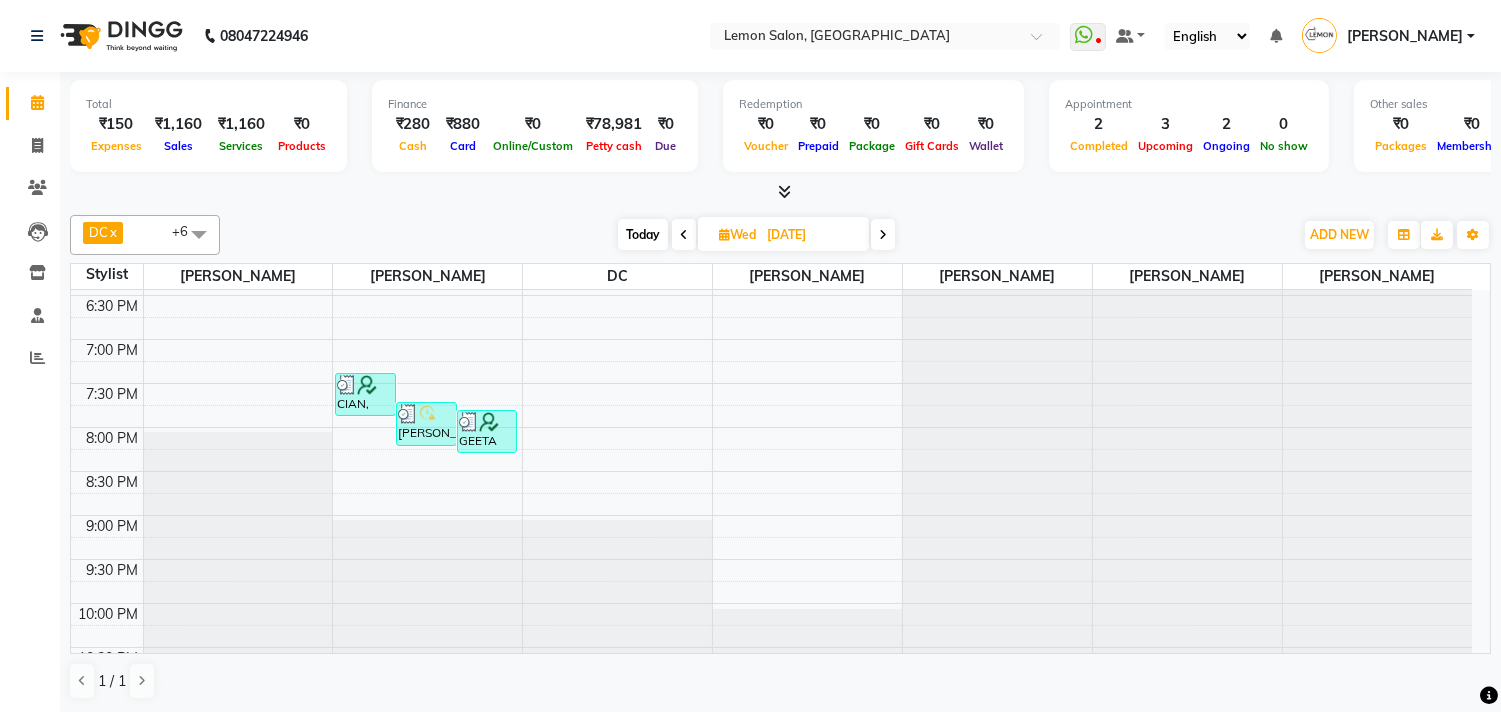 scroll, scrollTop: 873, scrollLeft: 0, axis: vertical 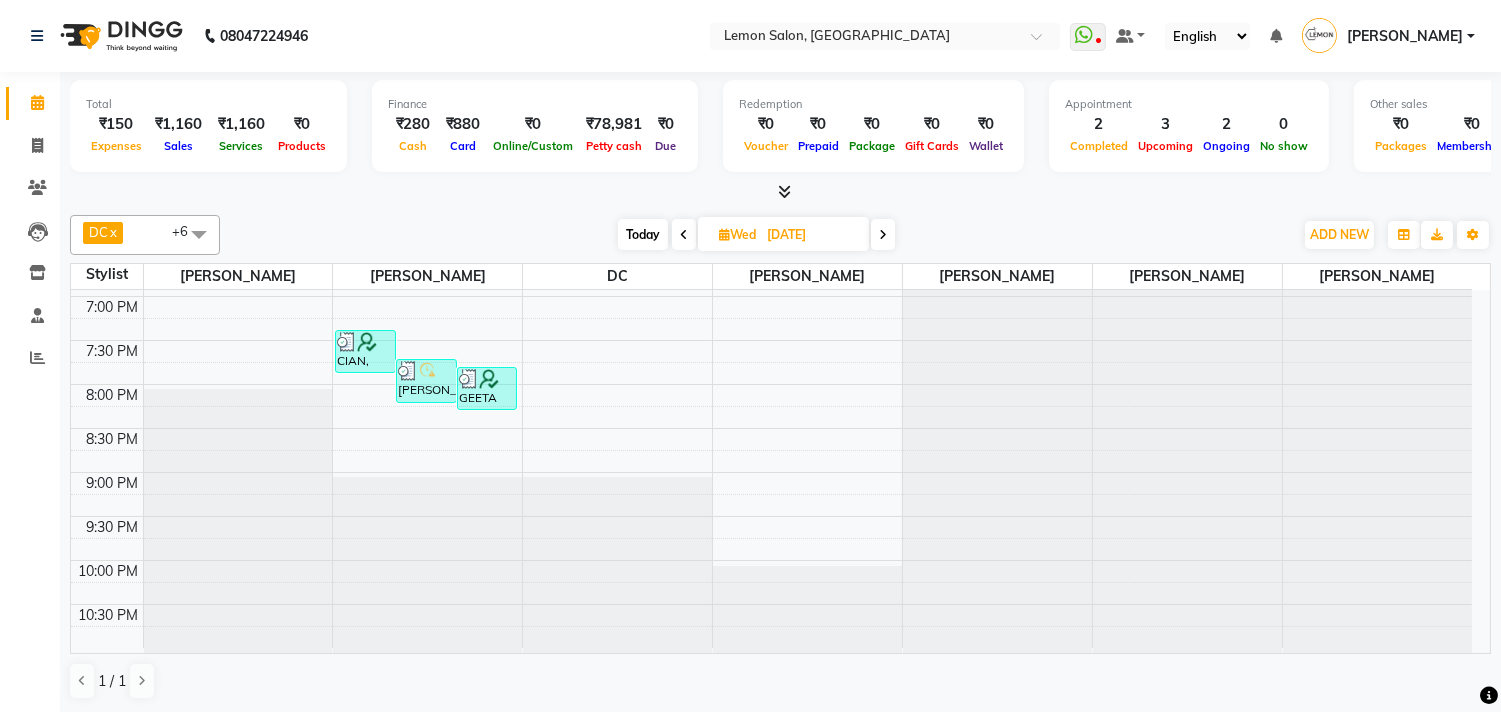 click at bounding box center (883, 235) 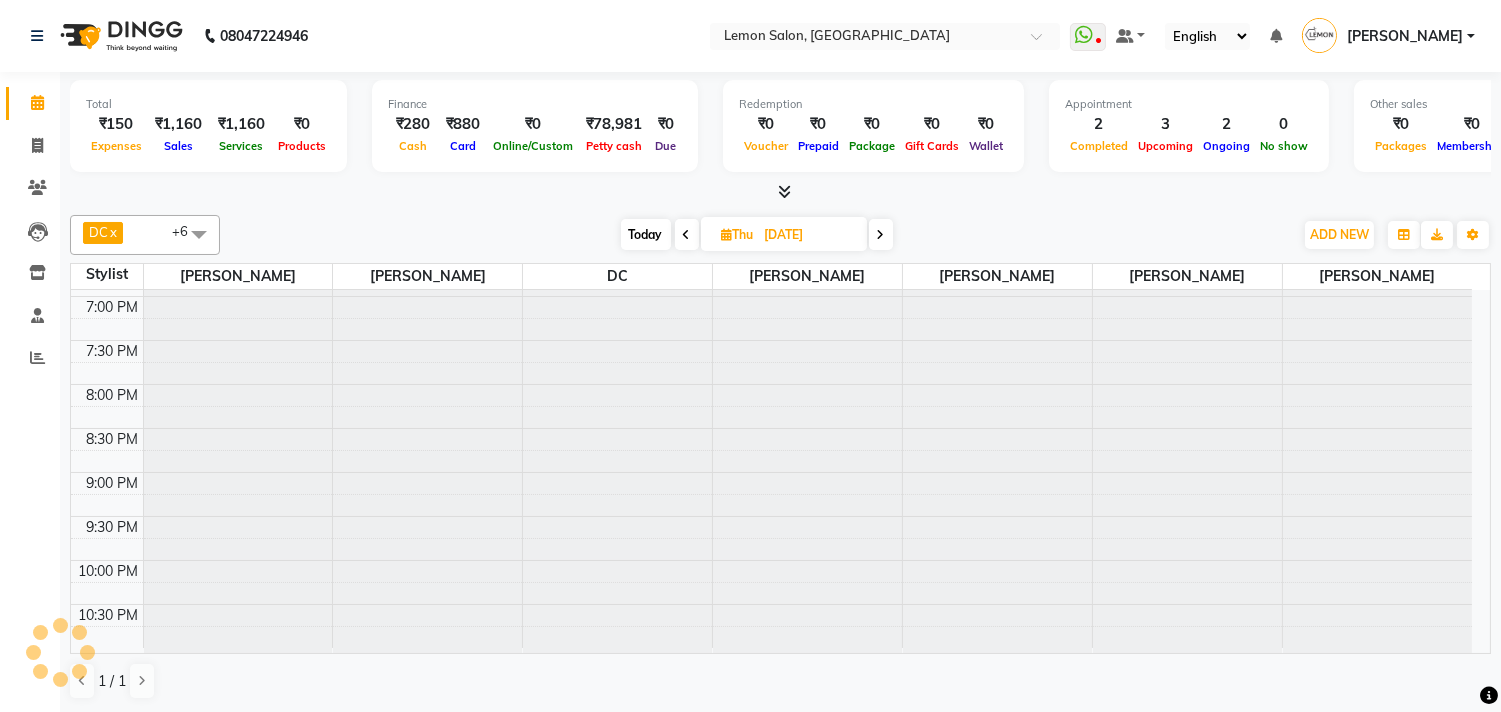 scroll, scrollTop: 355, scrollLeft: 0, axis: vertical 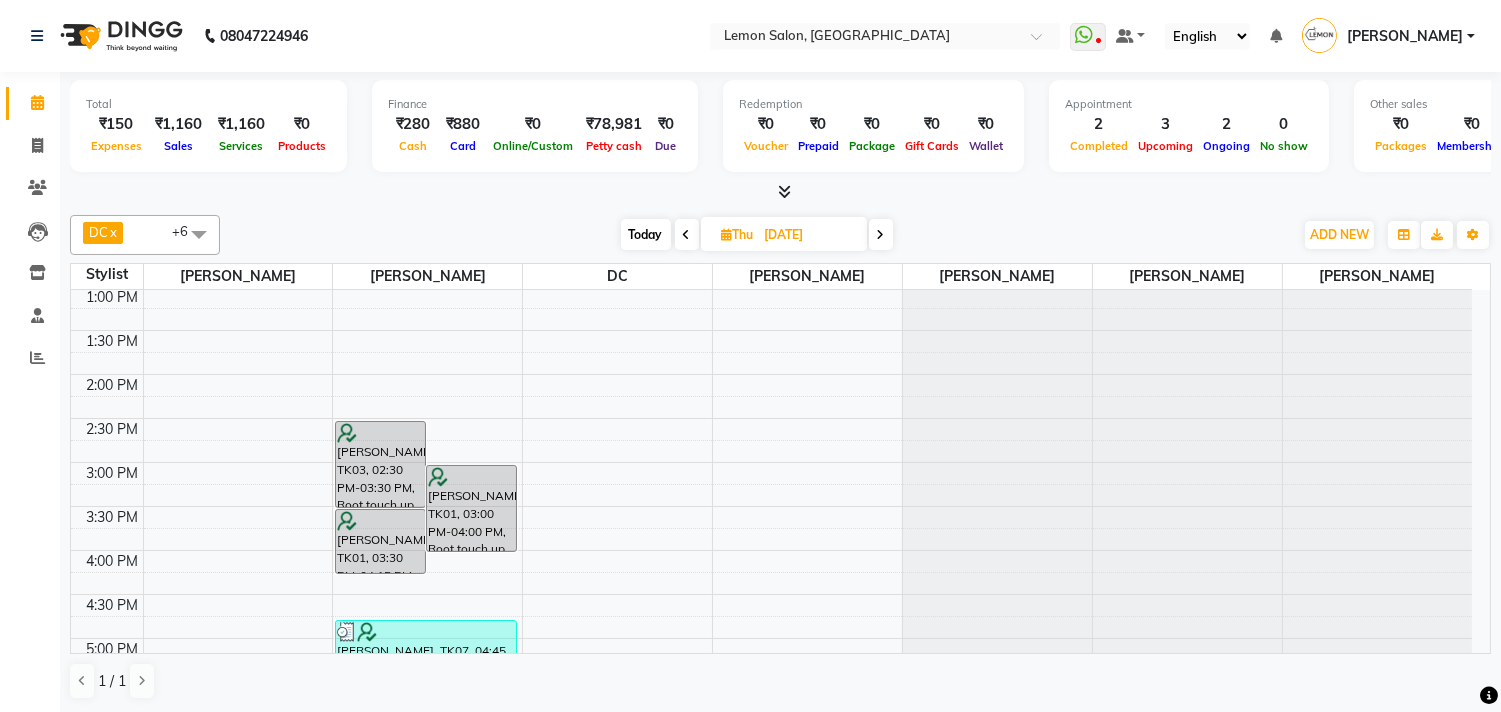 click on "10-10-2024" at bounding box center (809, 235) 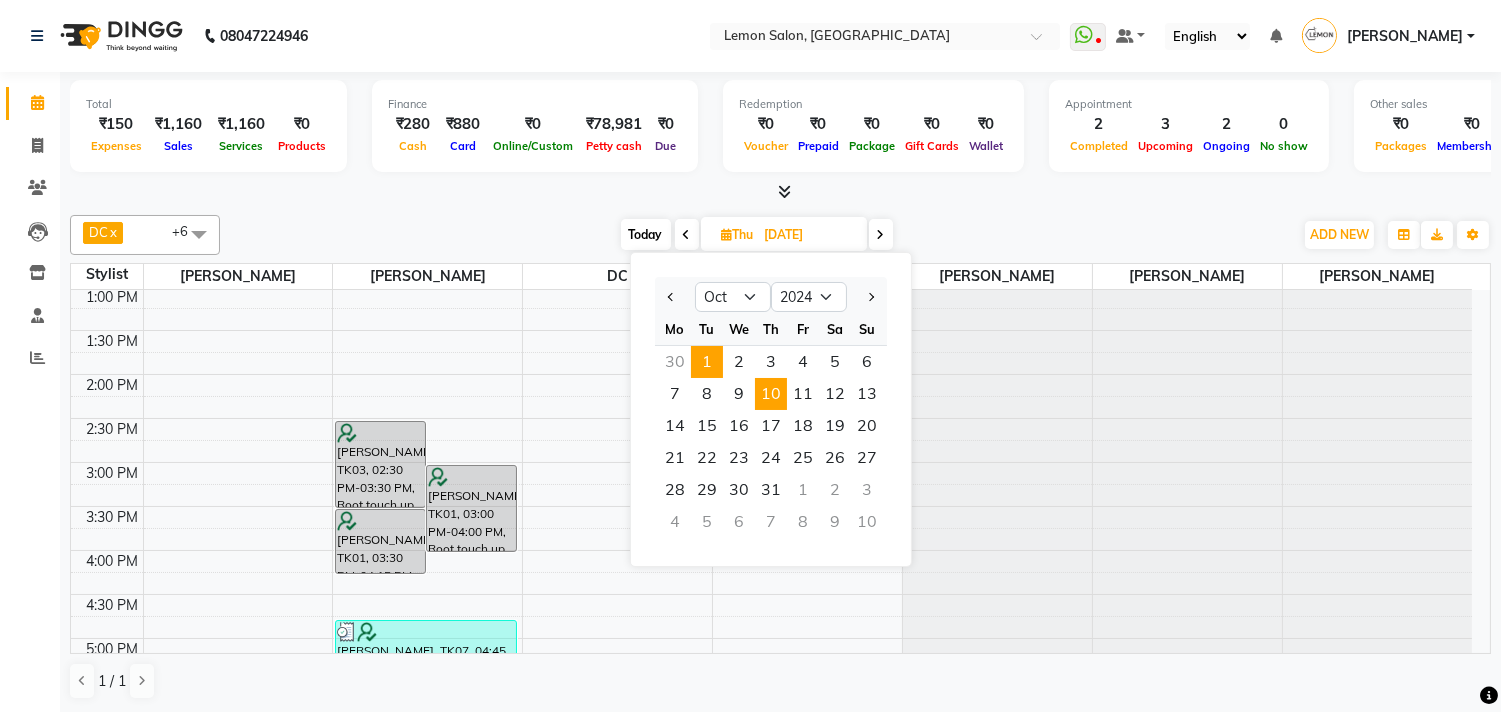 click on "1" at bounding box center [707, 362] 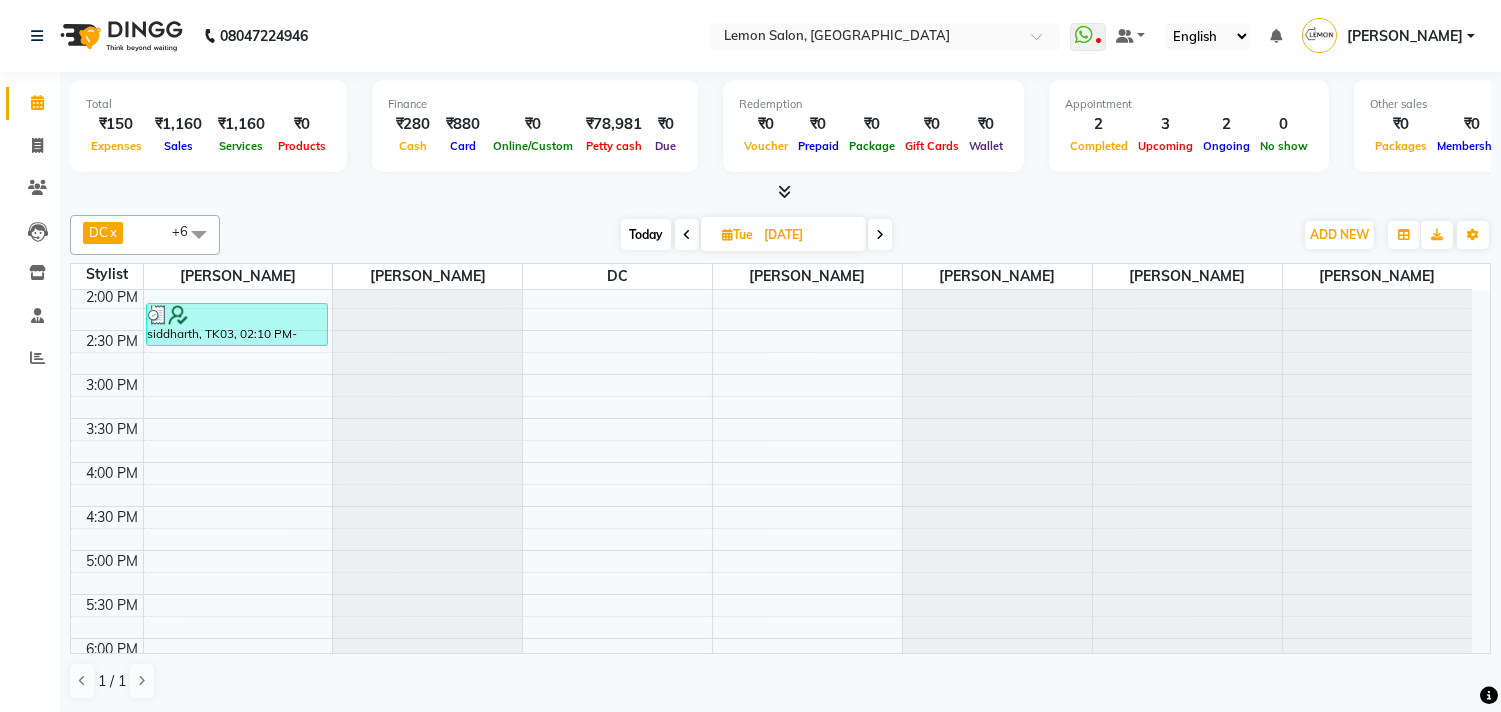scroll, scrollTop: 332, scrollLeft: 0, axis: vertical 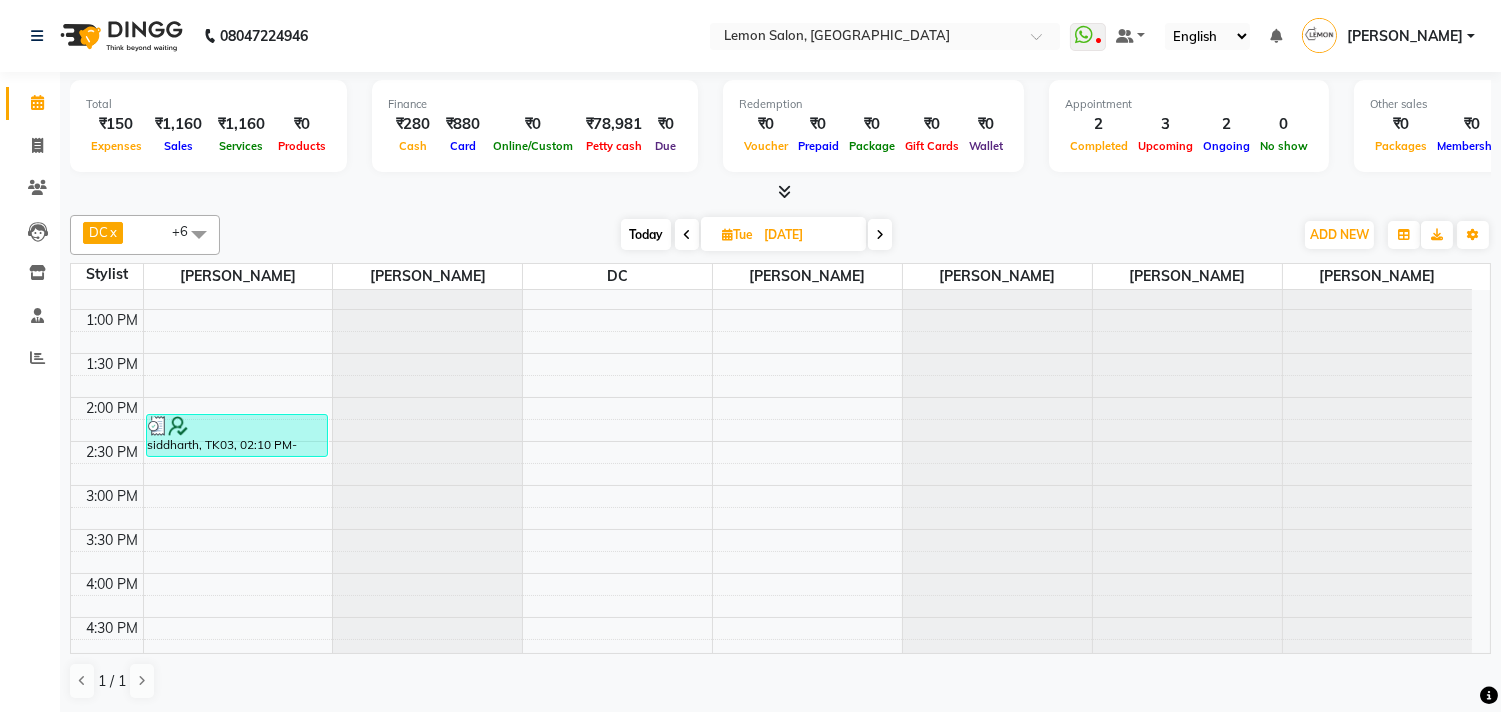 click on "01-10-2024" at bounding box center [808, 235] 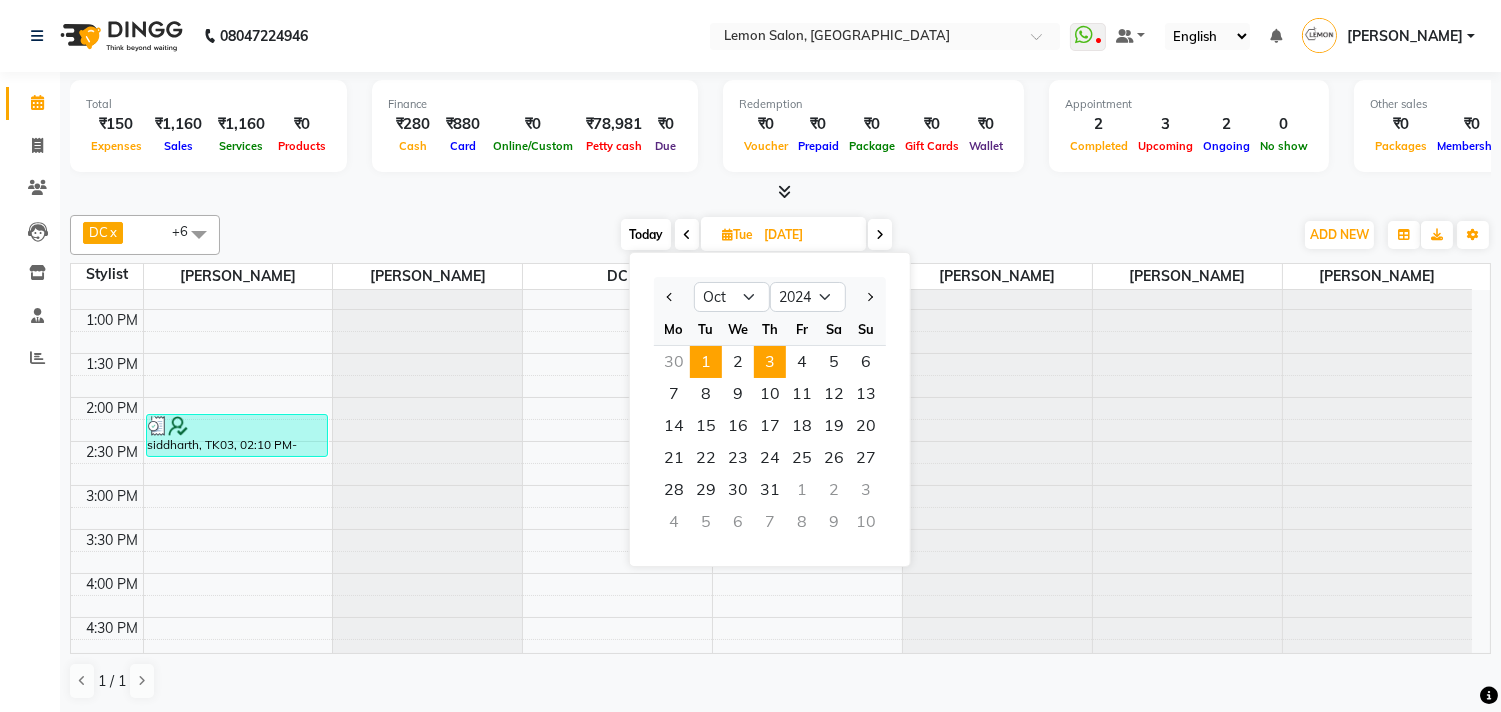click on "3" at bounding box center [770, 362] 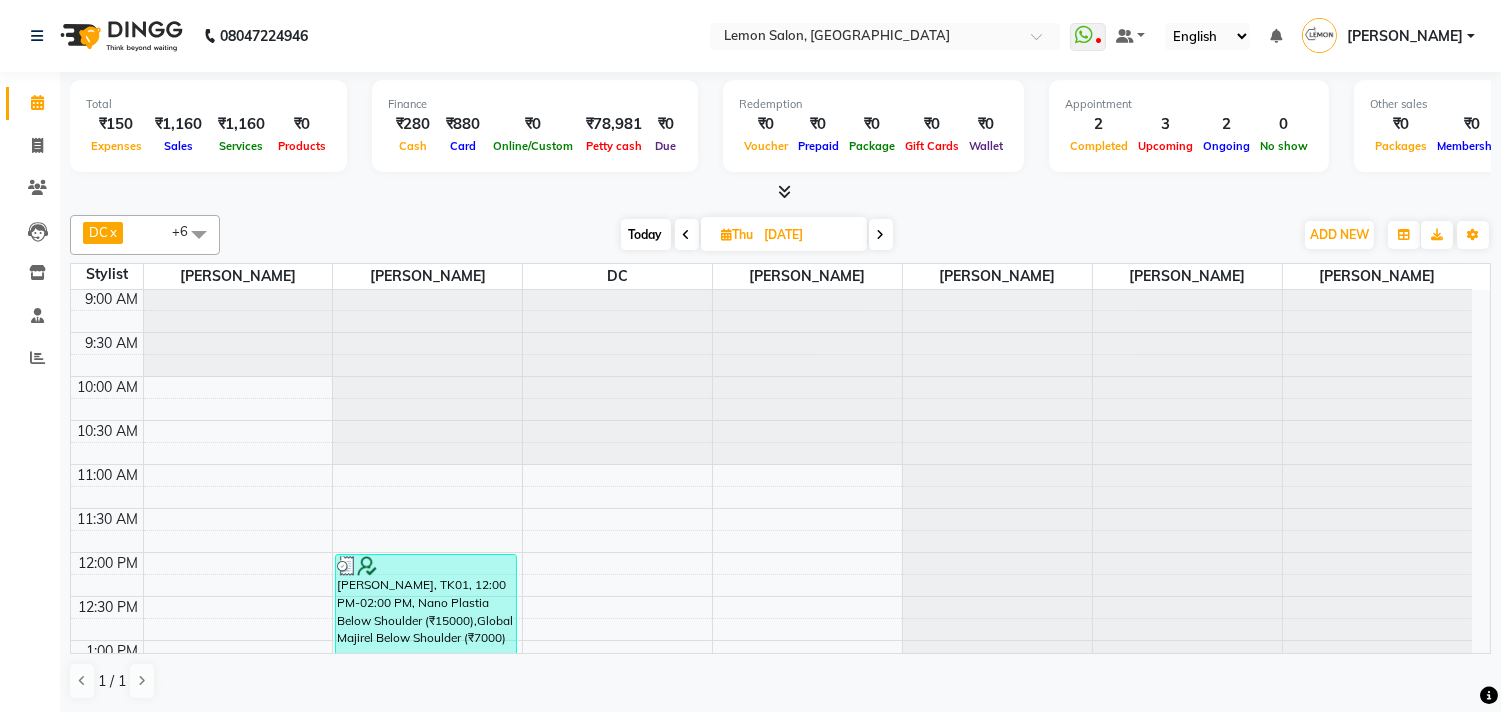 scroll, scrollTop: 0, scrollLeft: 0, axis: both 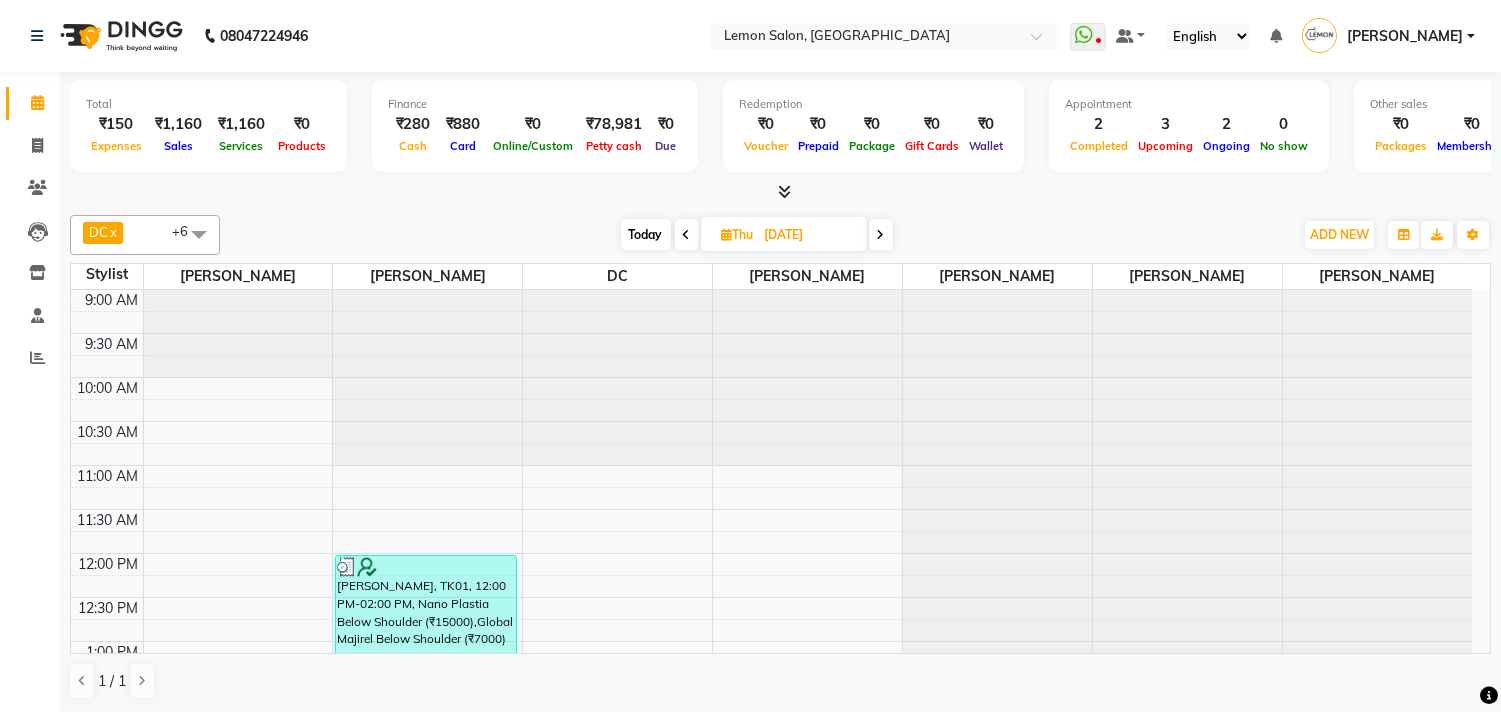 click on "03-10-2024" at bounding box center (809, 235) 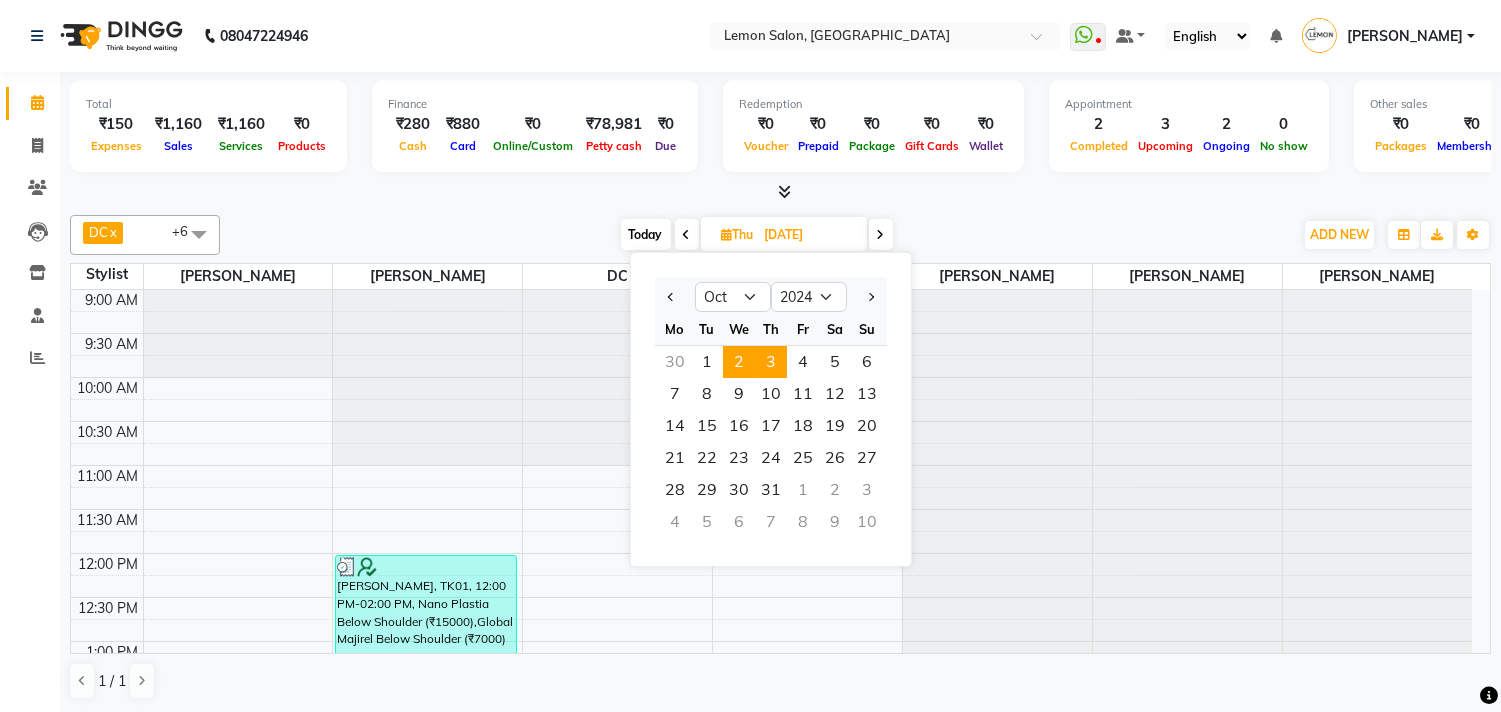 click on "2" at bounding box center (739, 362) 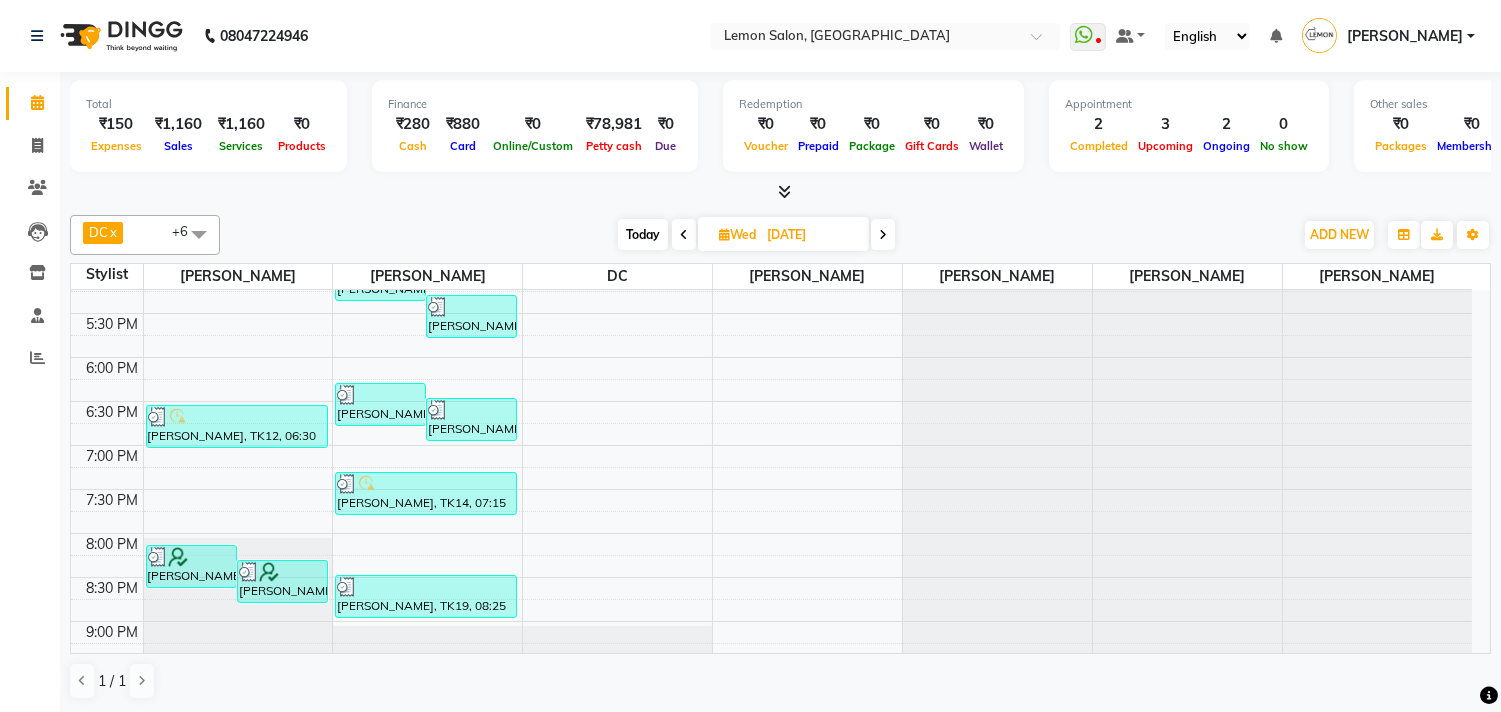 scroll, scrollTop: 873, scrollLeft: 0, axis: vertical 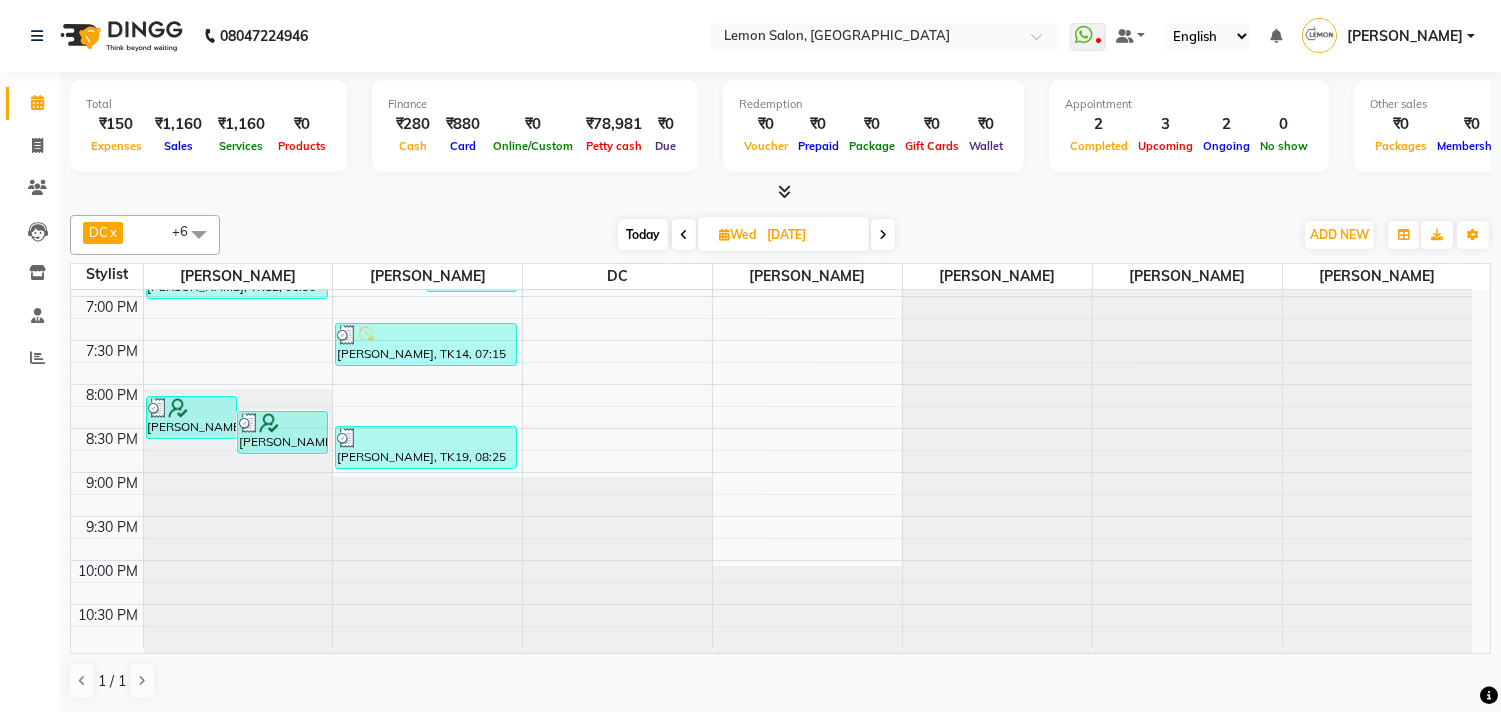 click at bounding box center [883, 234] 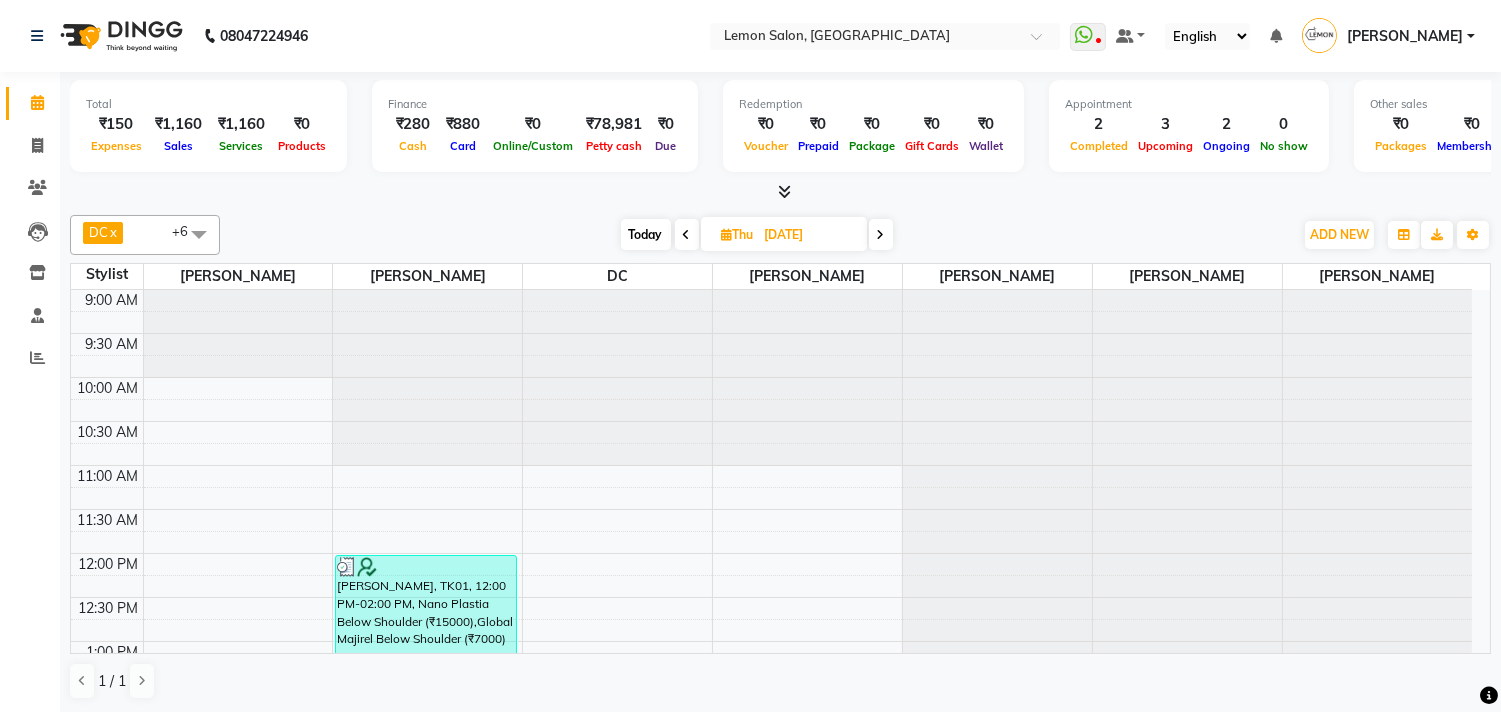 click at bounding box center [881, 235] 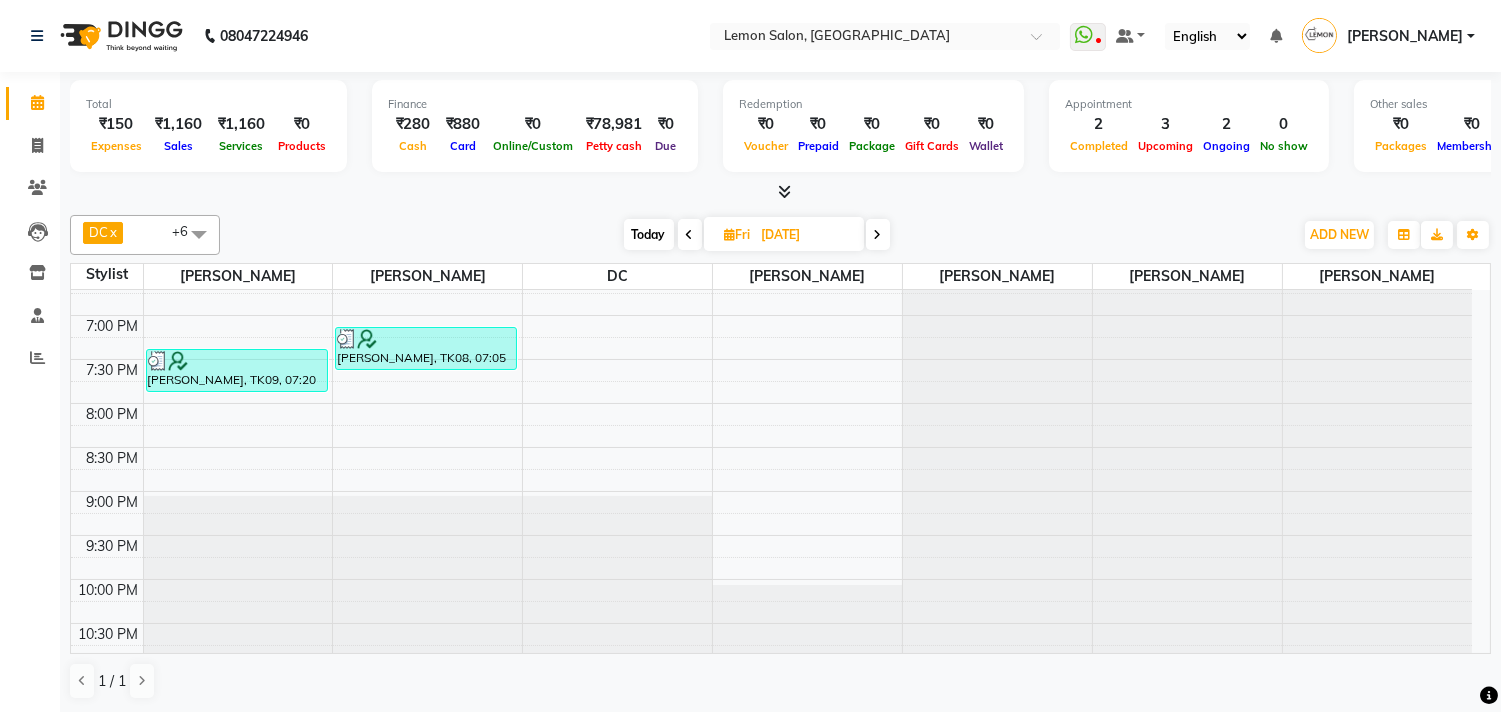 scroll, scrollTop: 873, scrollLeft: 0, axis: vertical 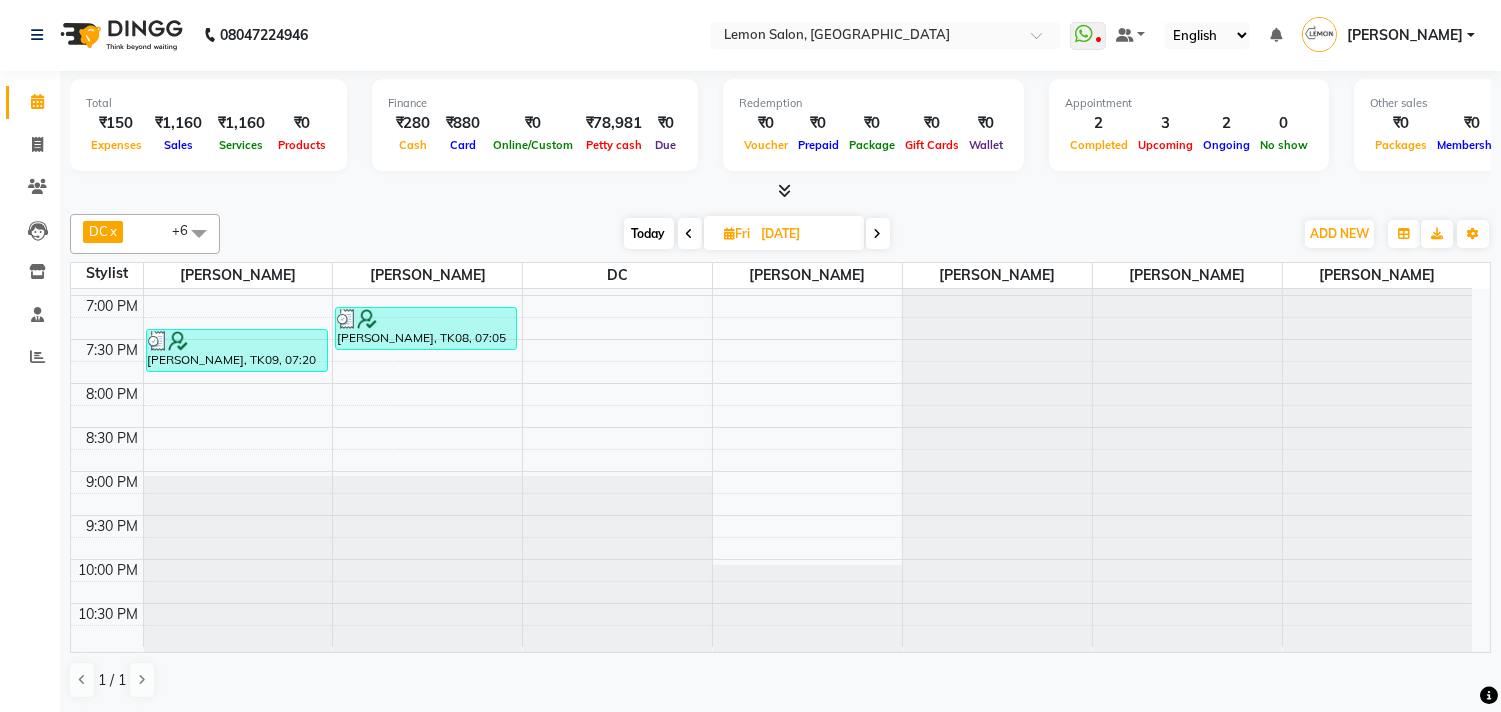 click at bounding box center [878, 233] 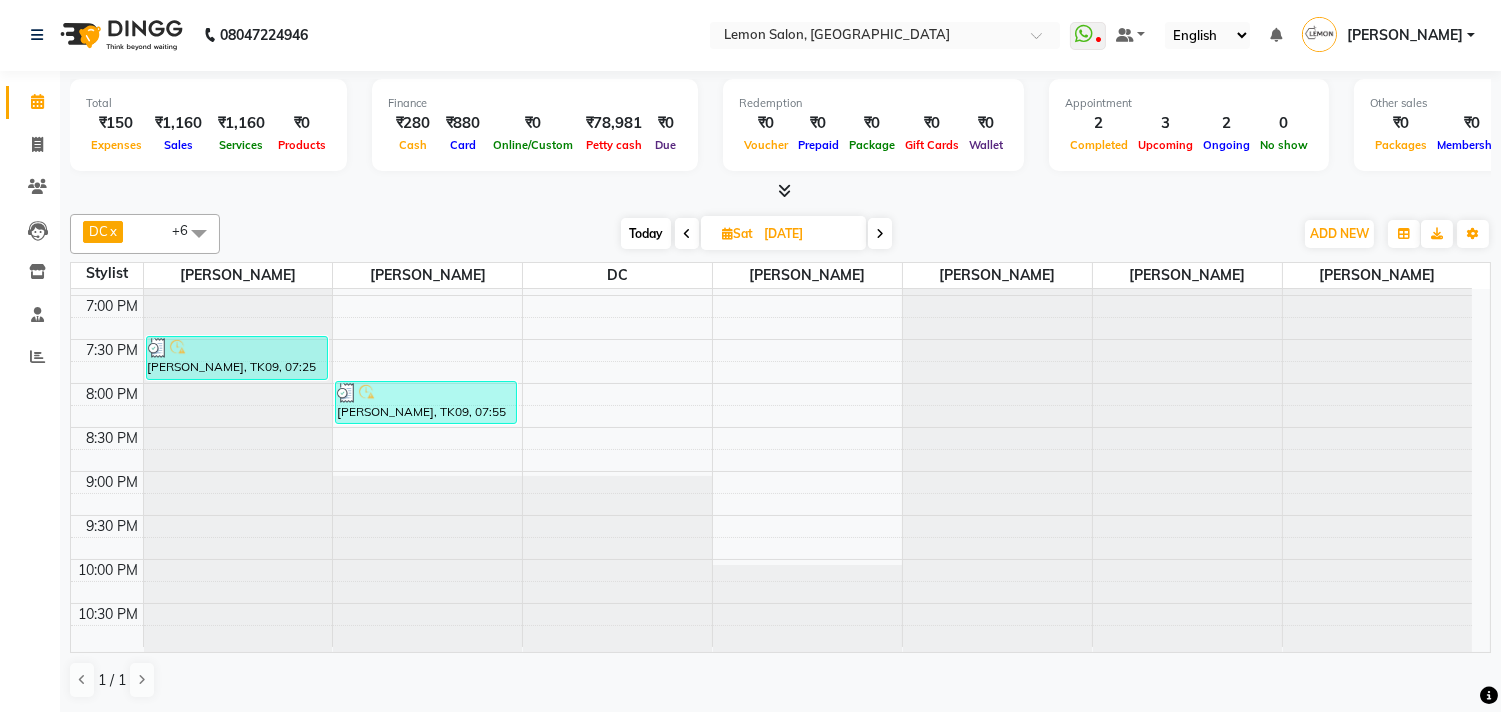 click at bounding box center [880, 234] 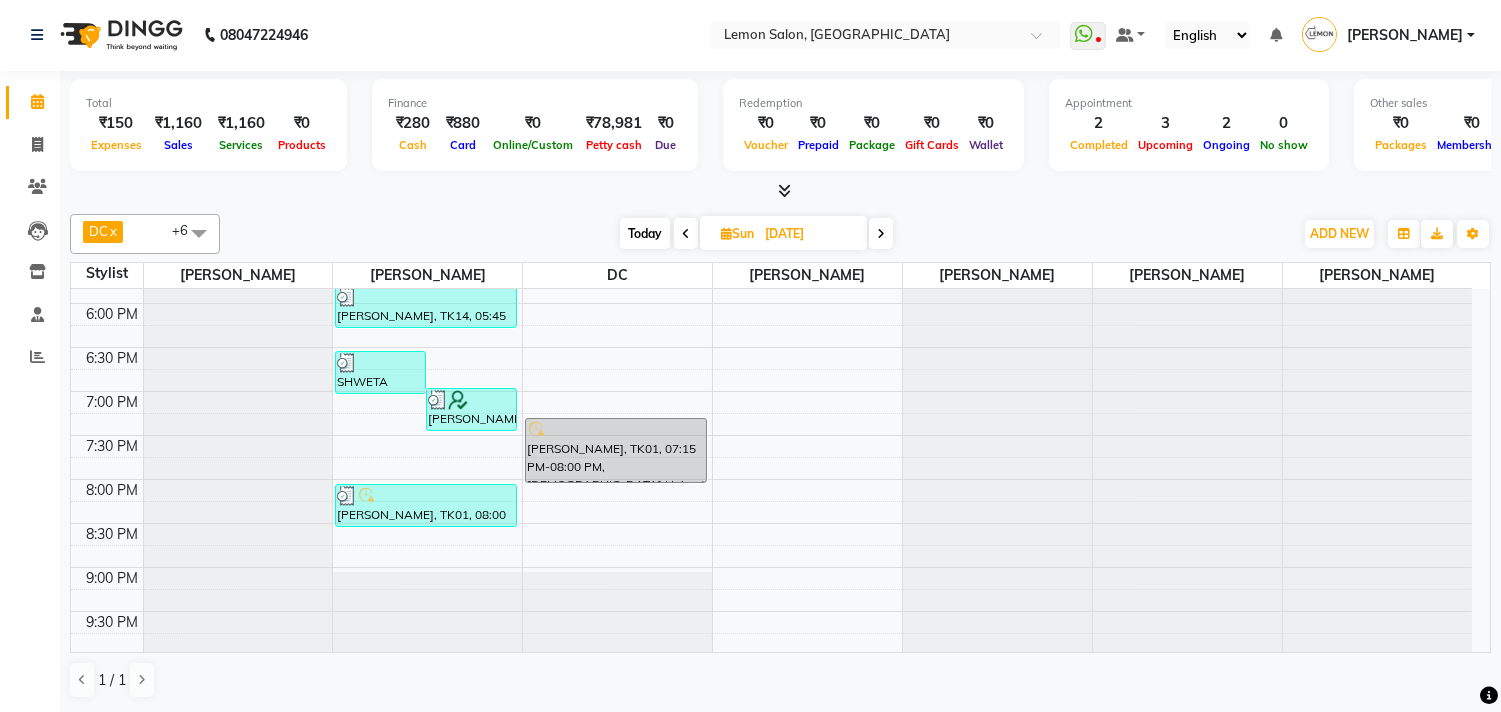 scroll, scrollTop: 873, scrollLeft: 0, axis: vertical 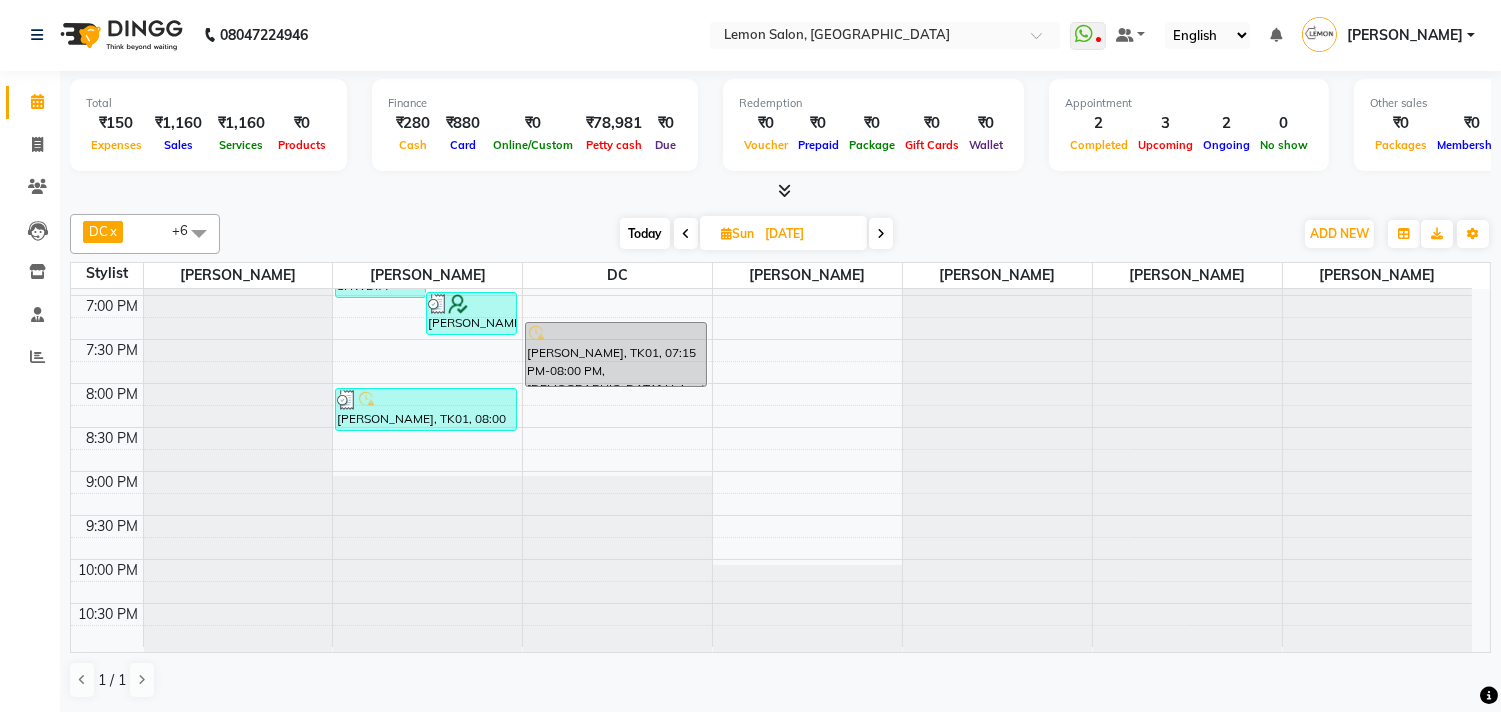 click at bounding box center [881, 233] 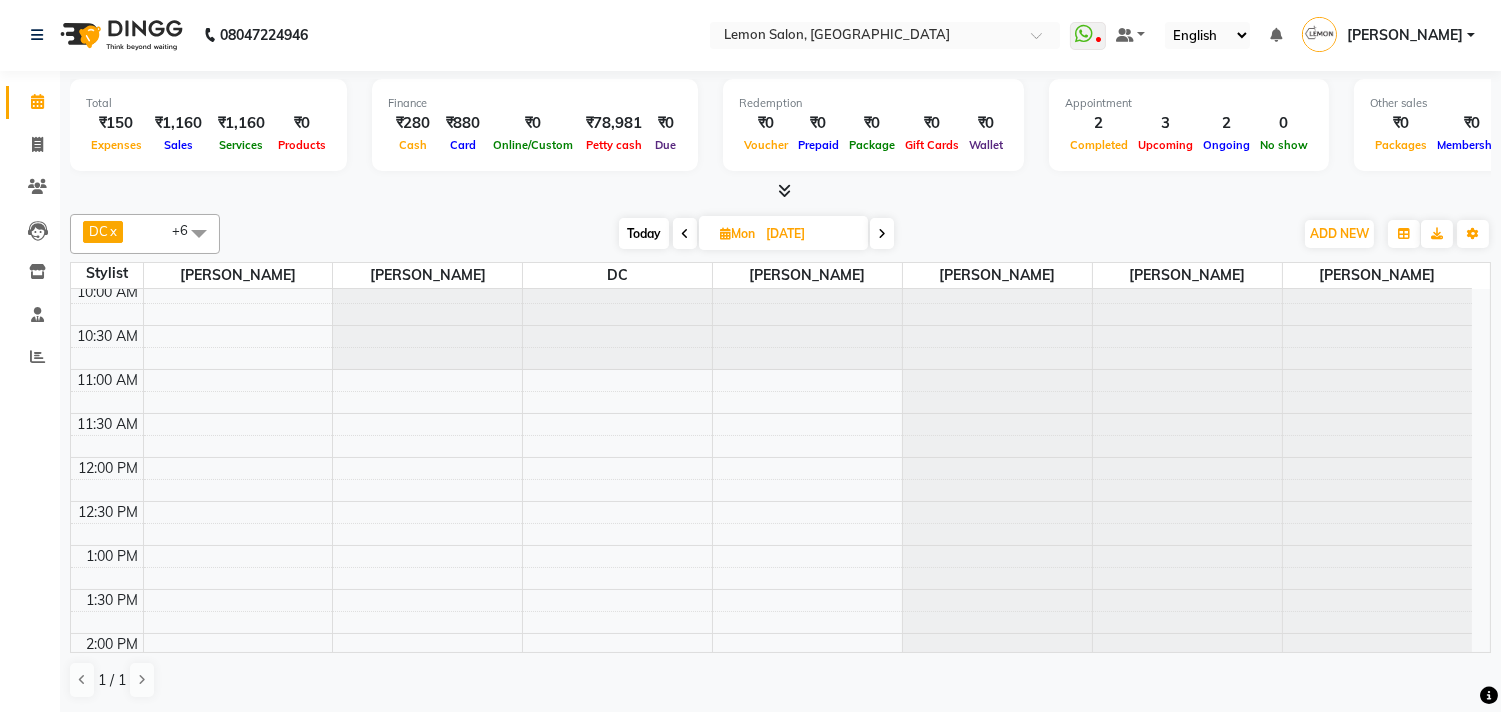 scroll, scrollTop: 0, scrollLeft: 0, axis: both 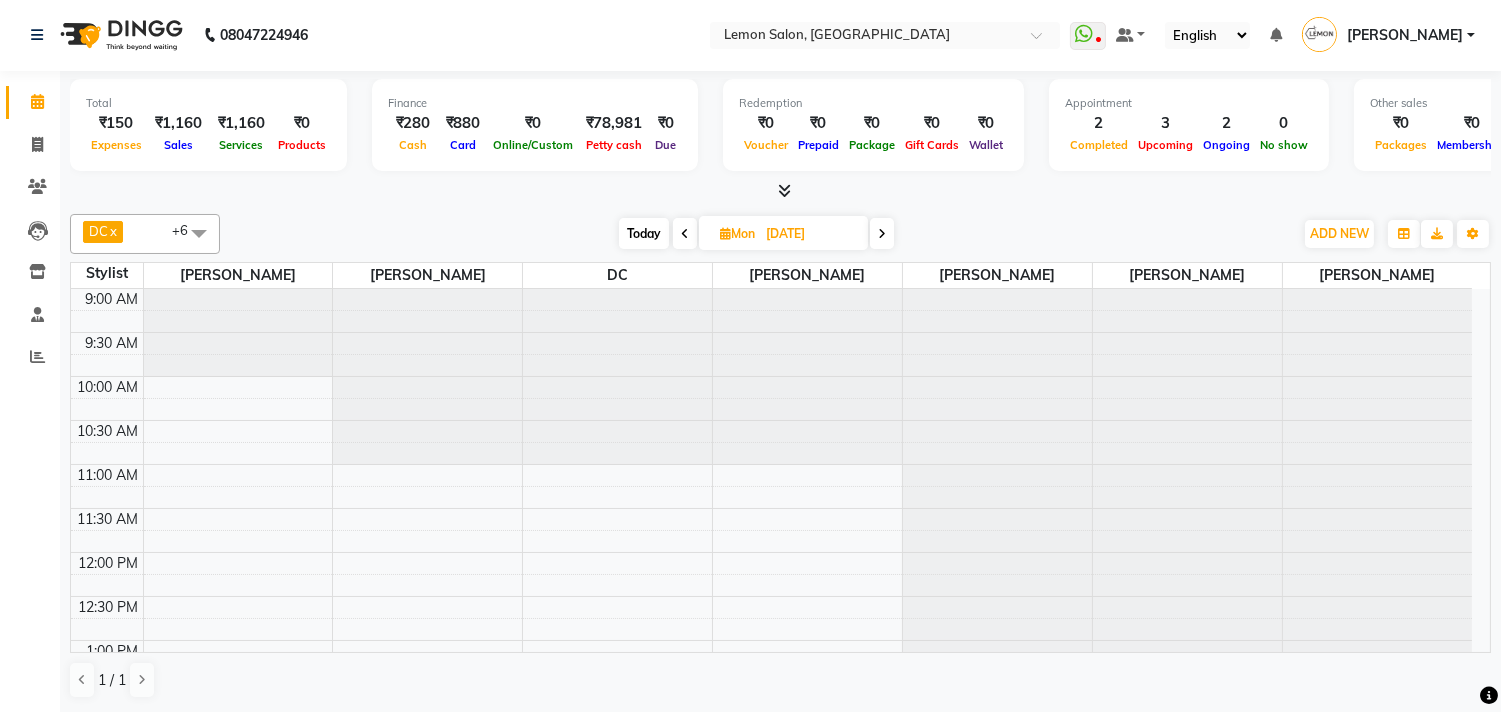 click at bounding box center (882, 233) 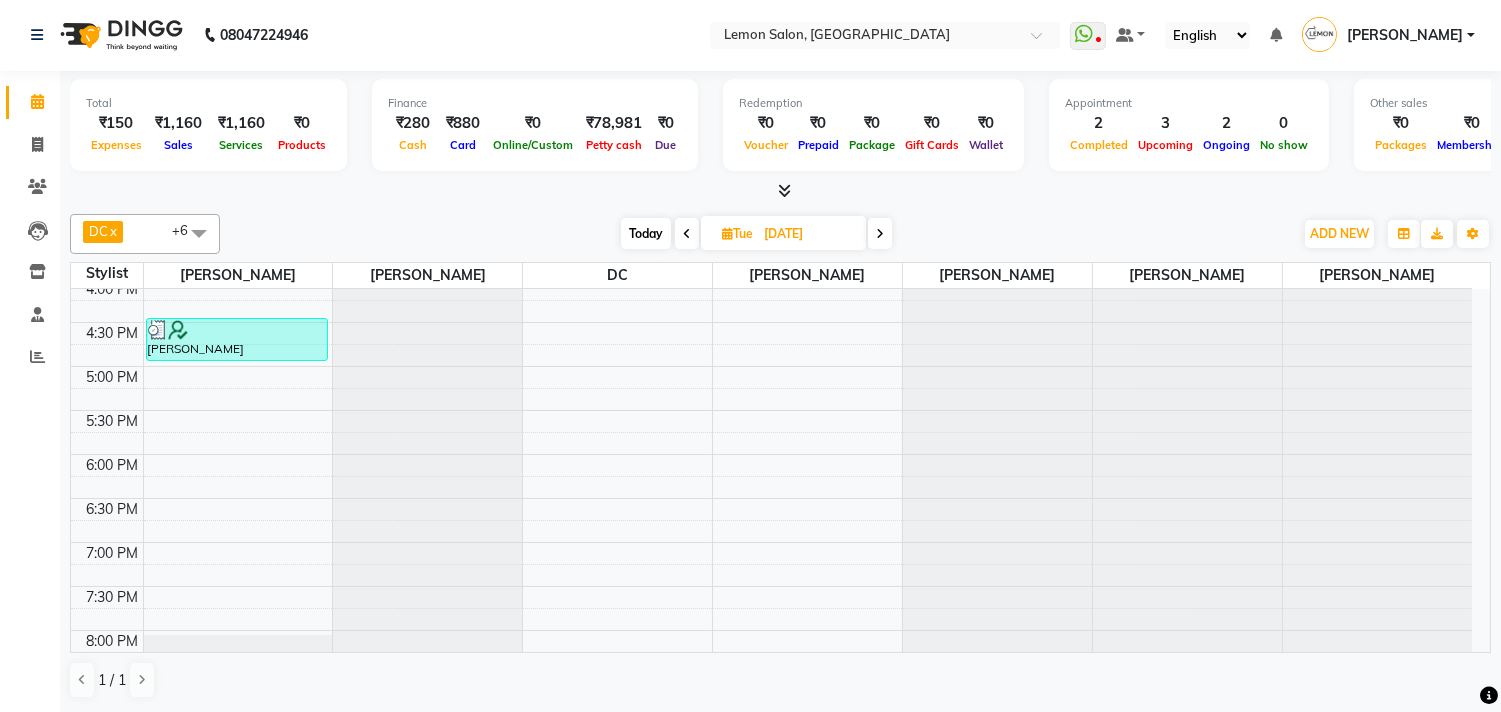 scroll, scrollTop: 873, scrollLeft: 0, axis: vertical 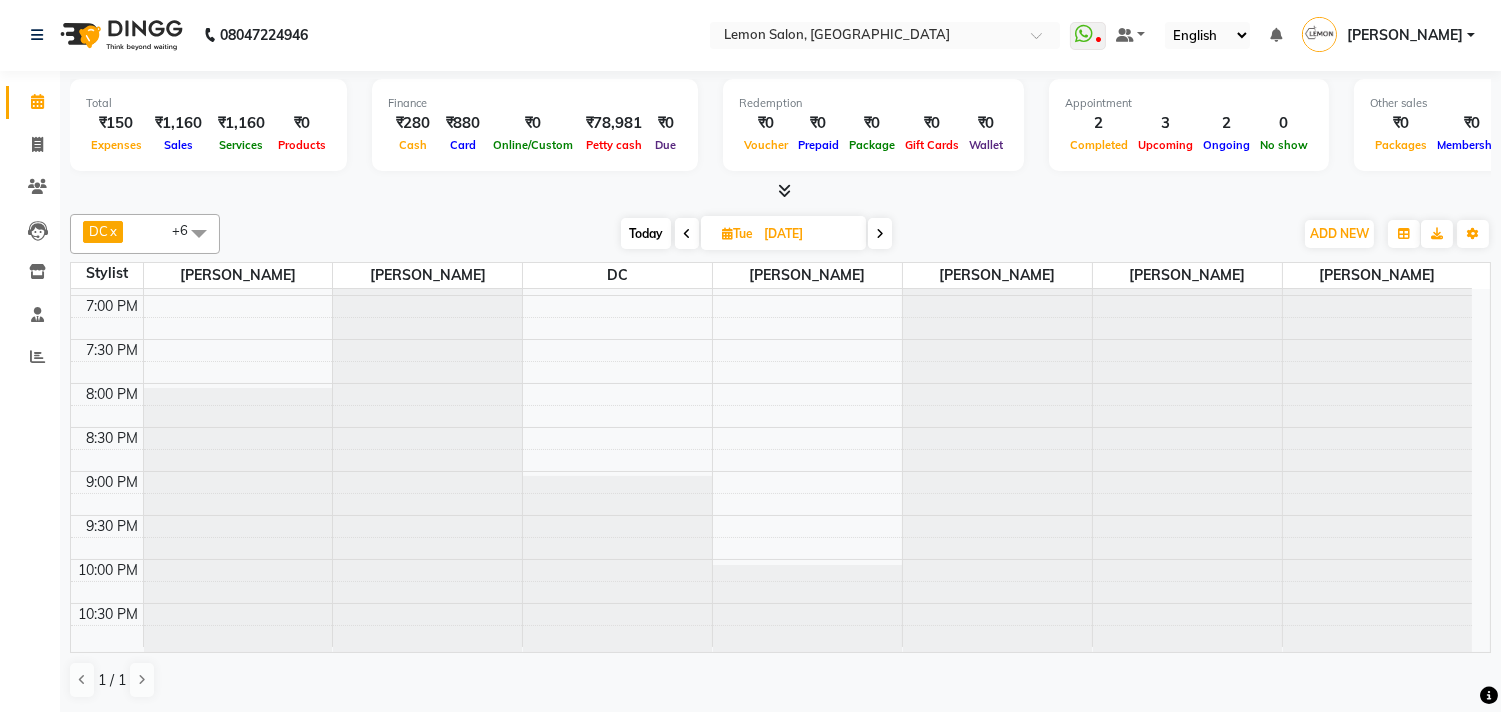 click at bounding box center (880, 234) 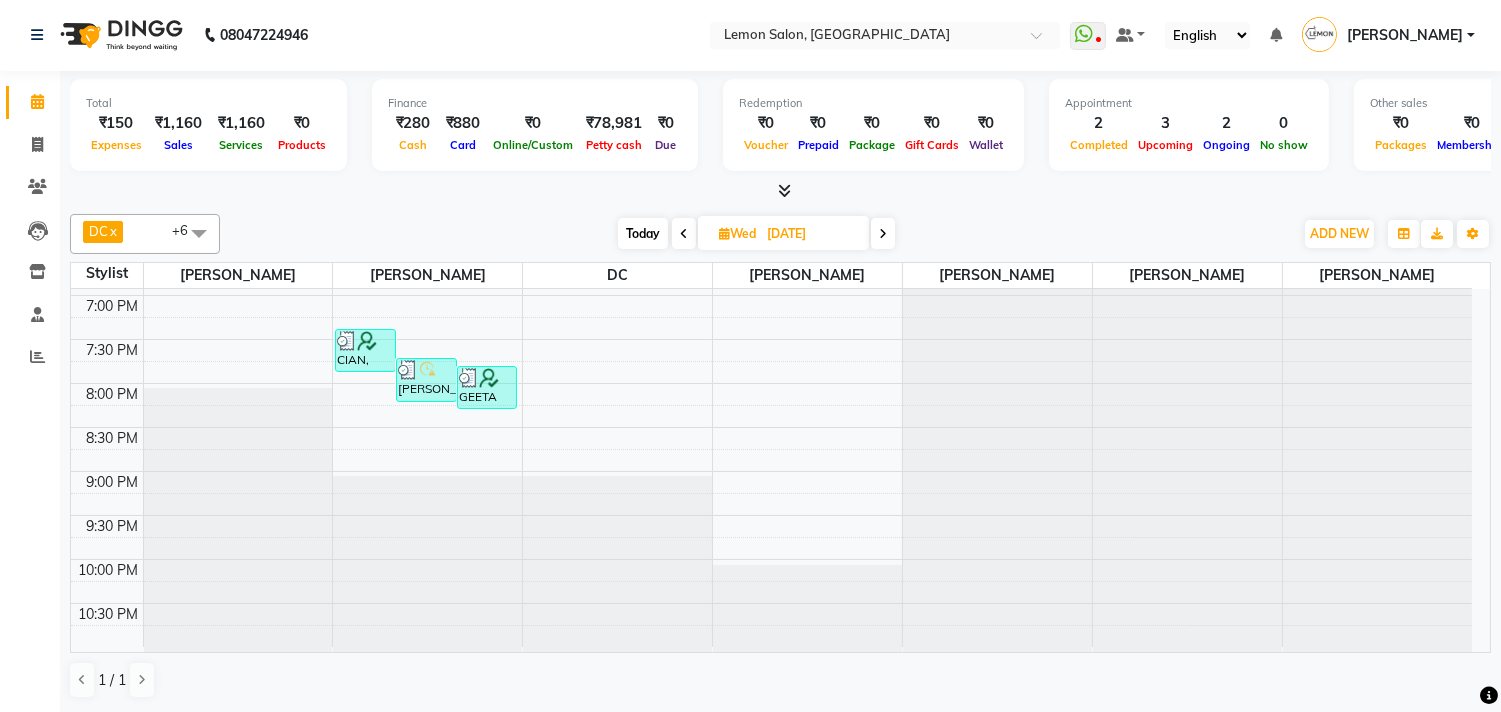 click at bounding box center [883, 233] 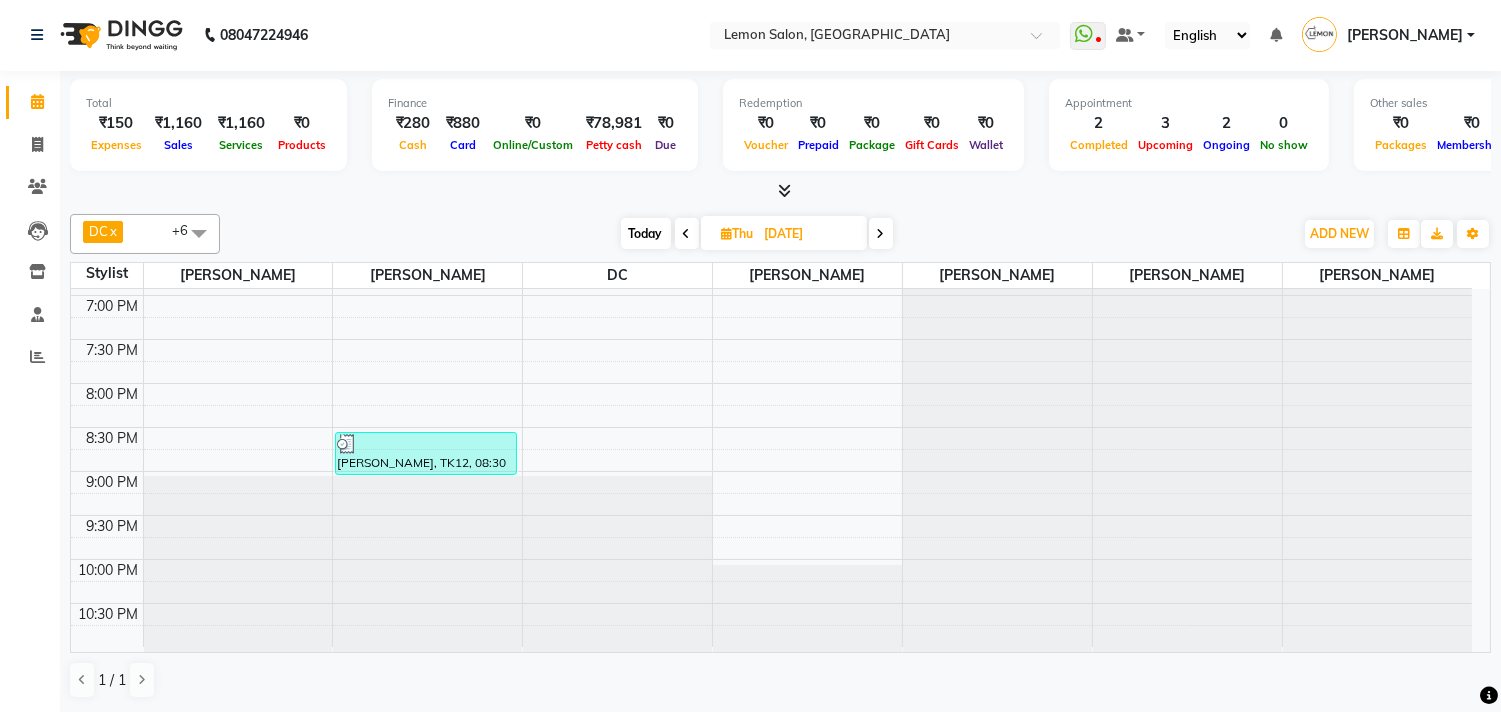 click at bounding box center [881, 233] 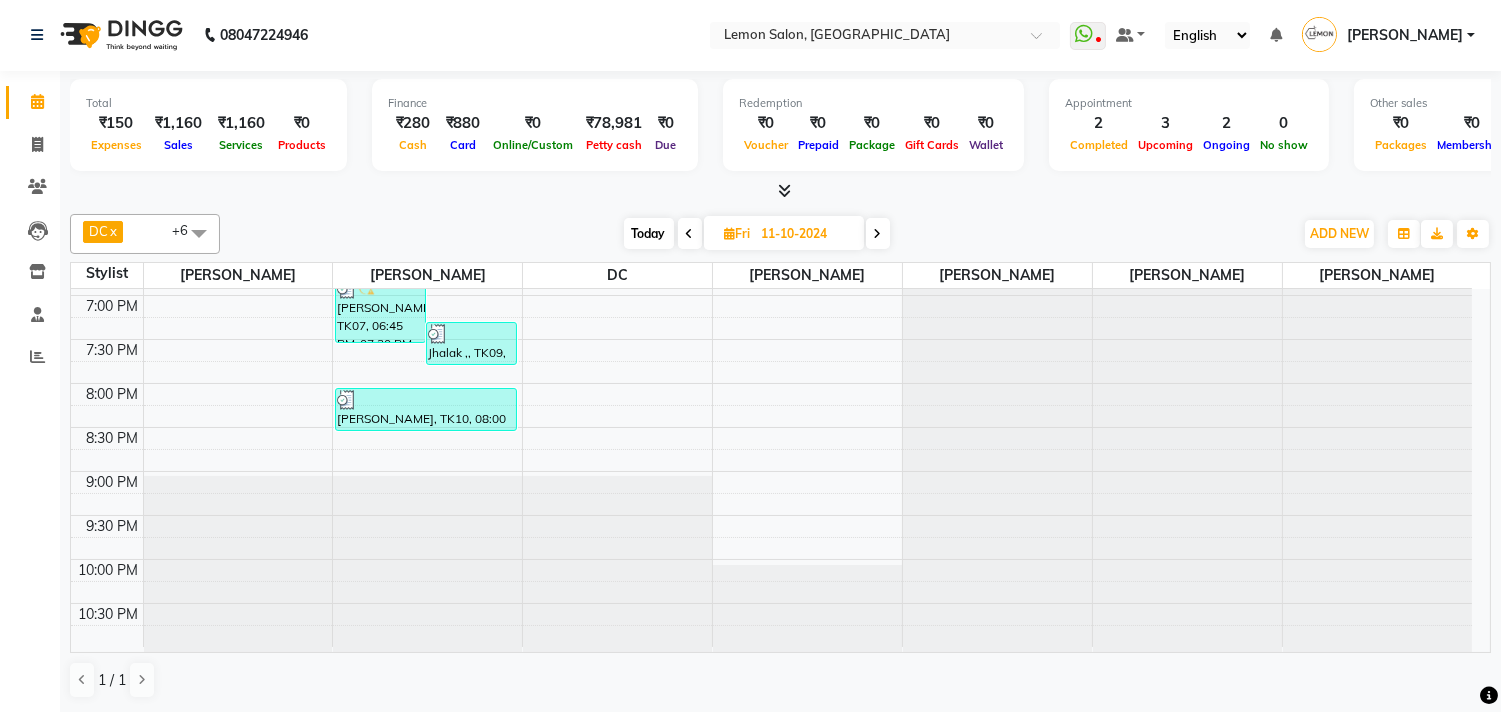 click at bounding box center [878, 233] 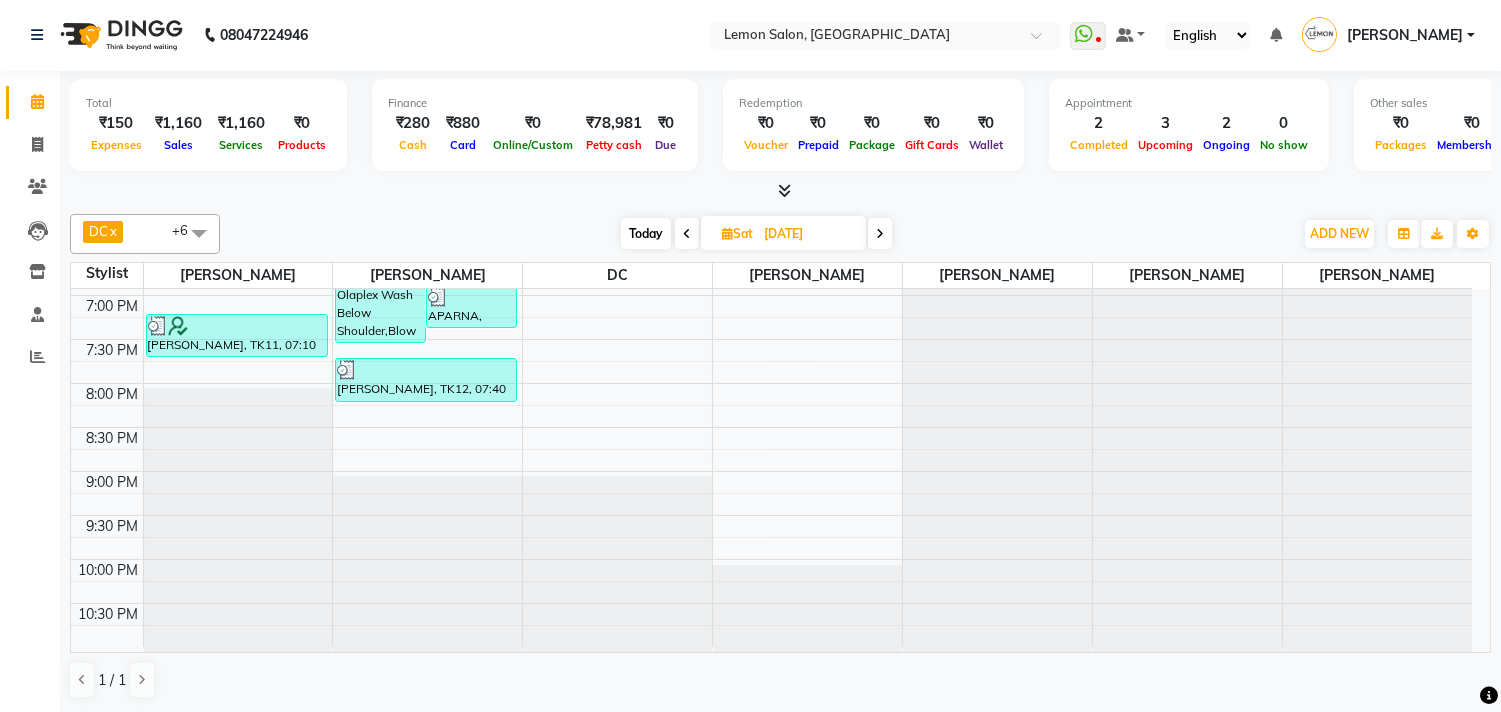 click at bounding box center (880, 233) 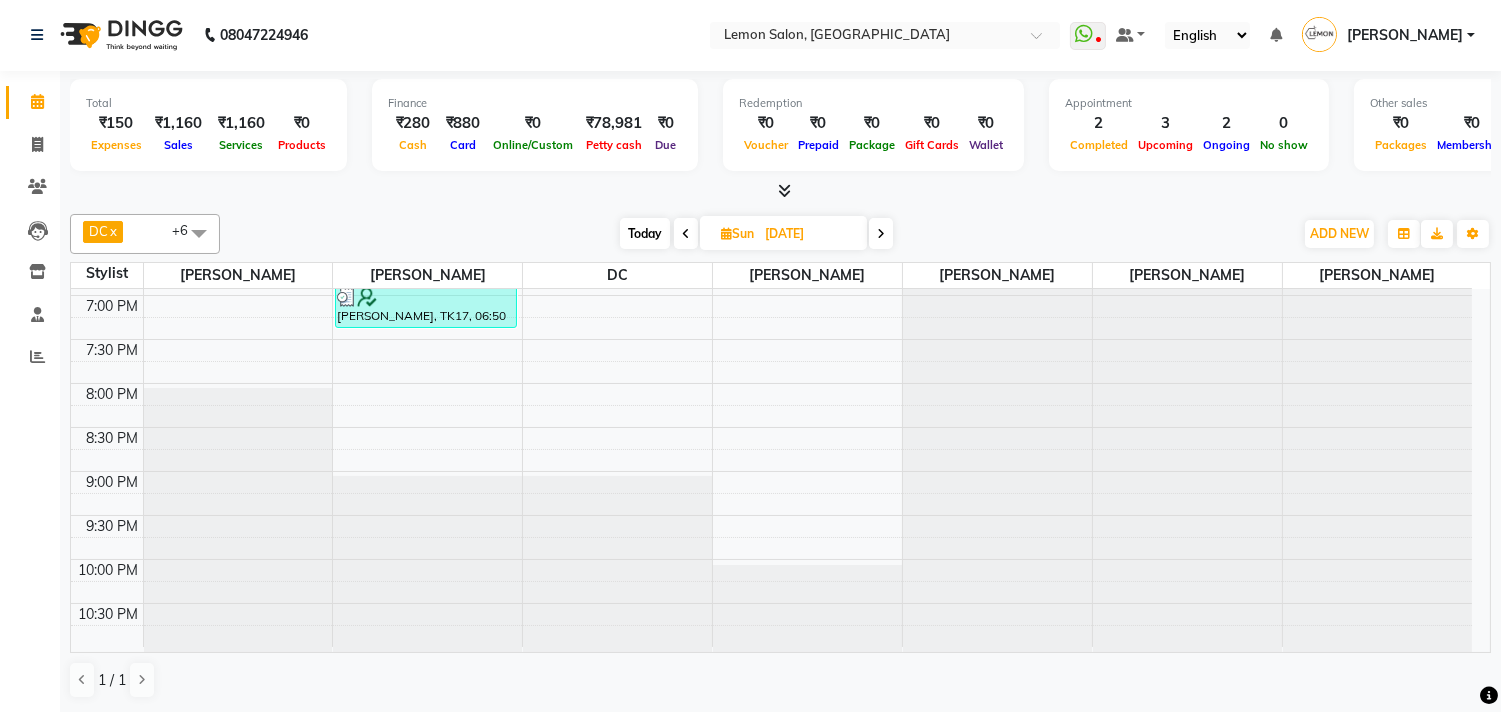 click at bounding box center [881, 233] 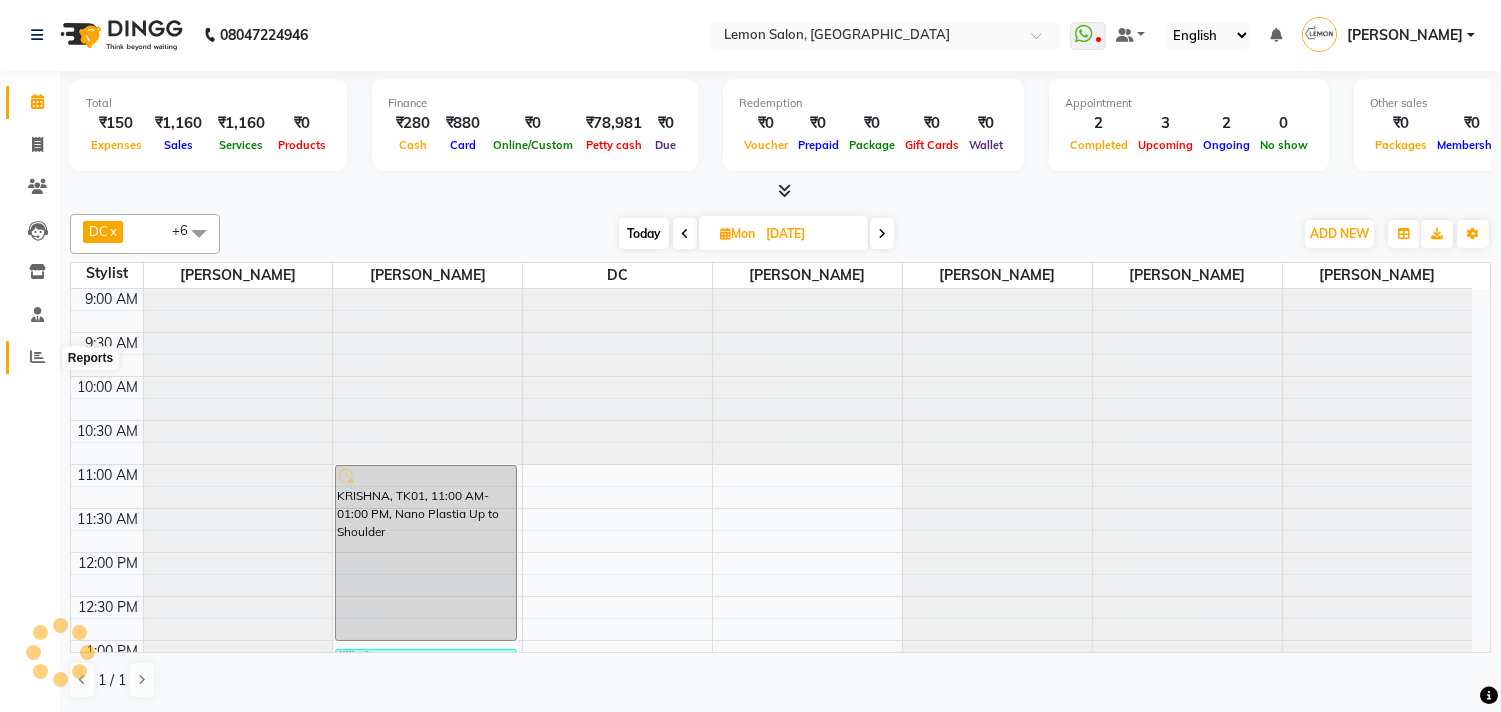 click 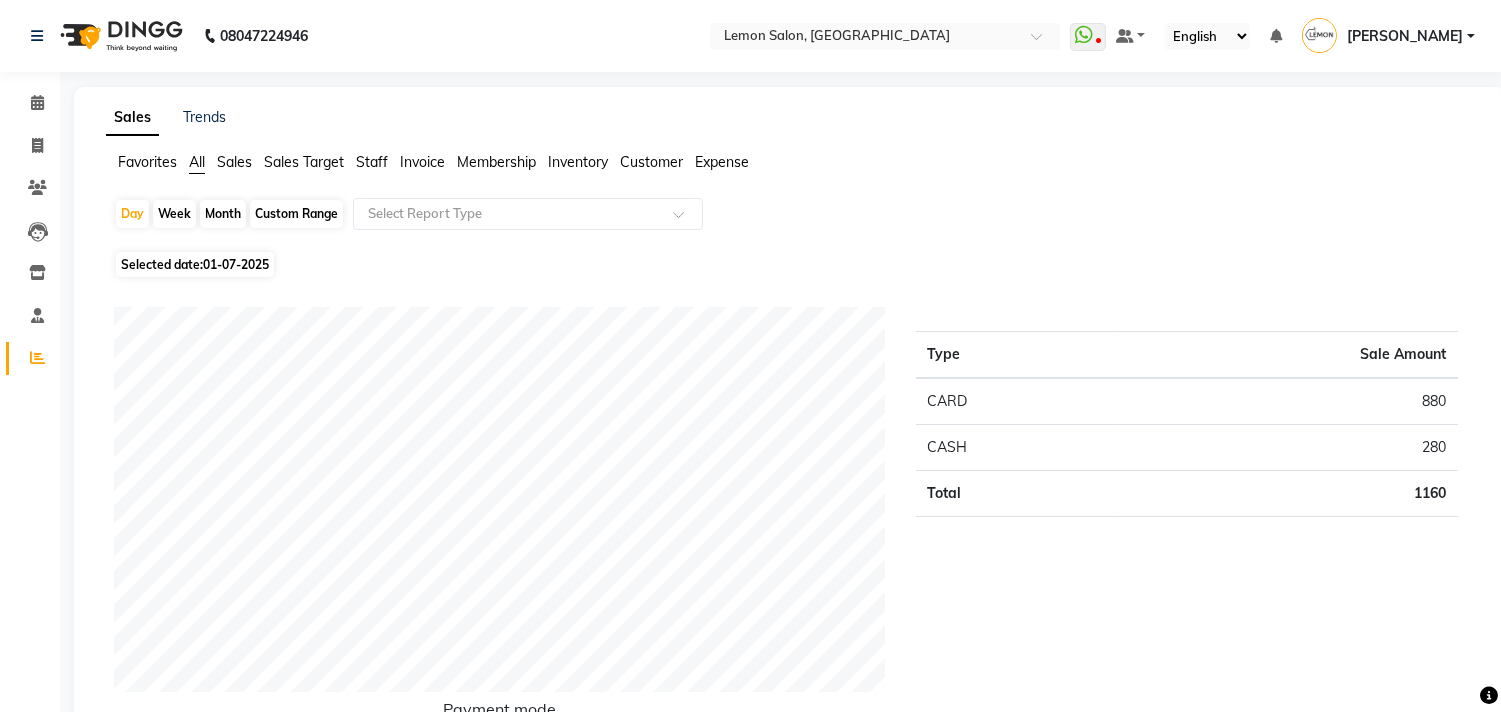 click on "Sales Target" 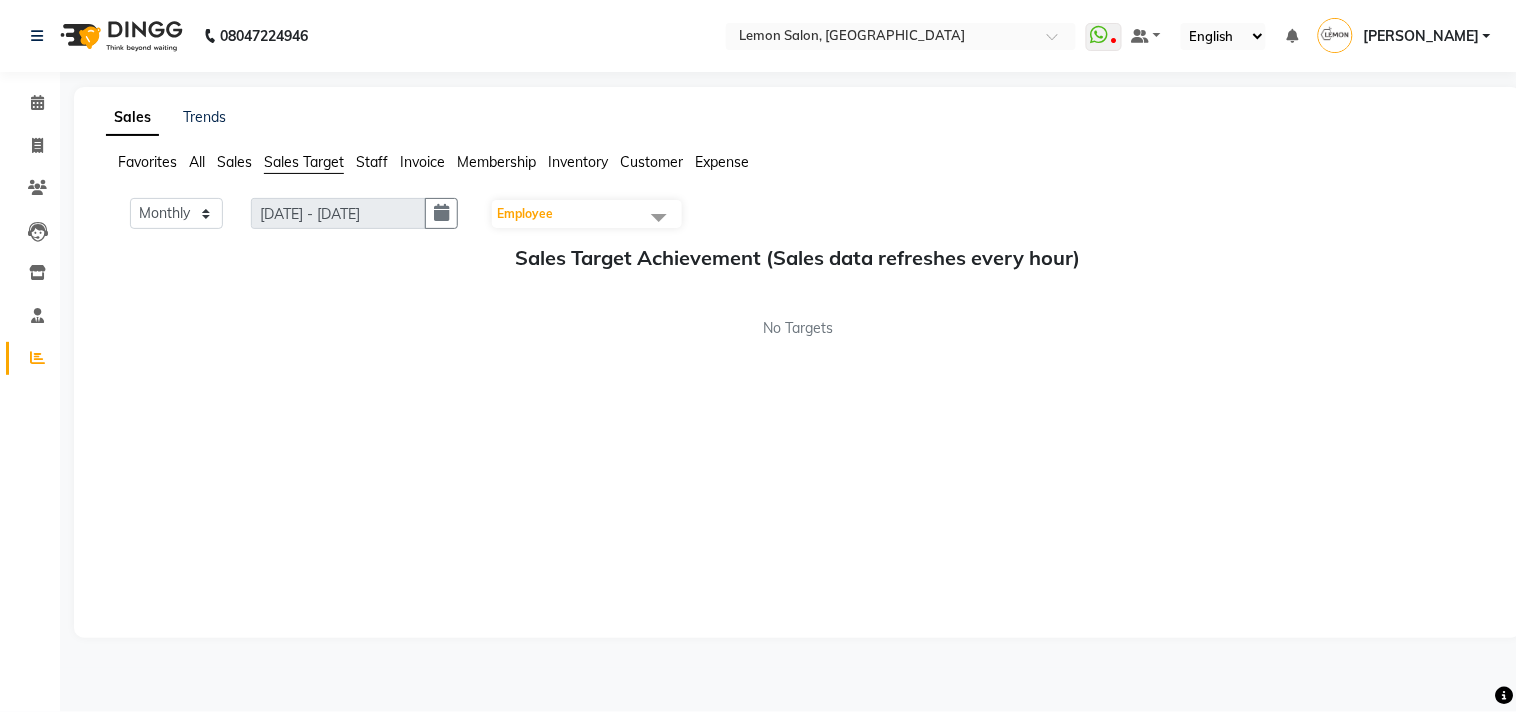 click on "Sales" 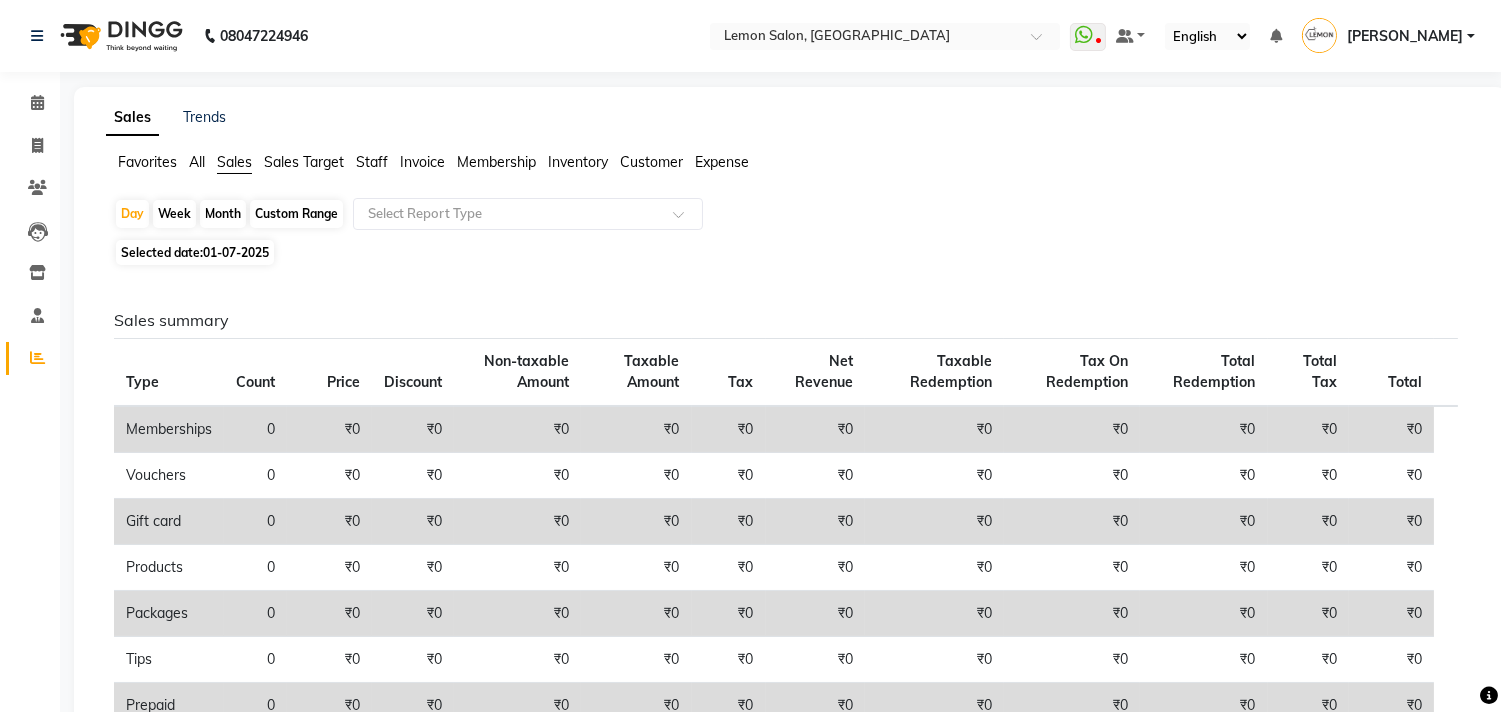 click on "Staff" 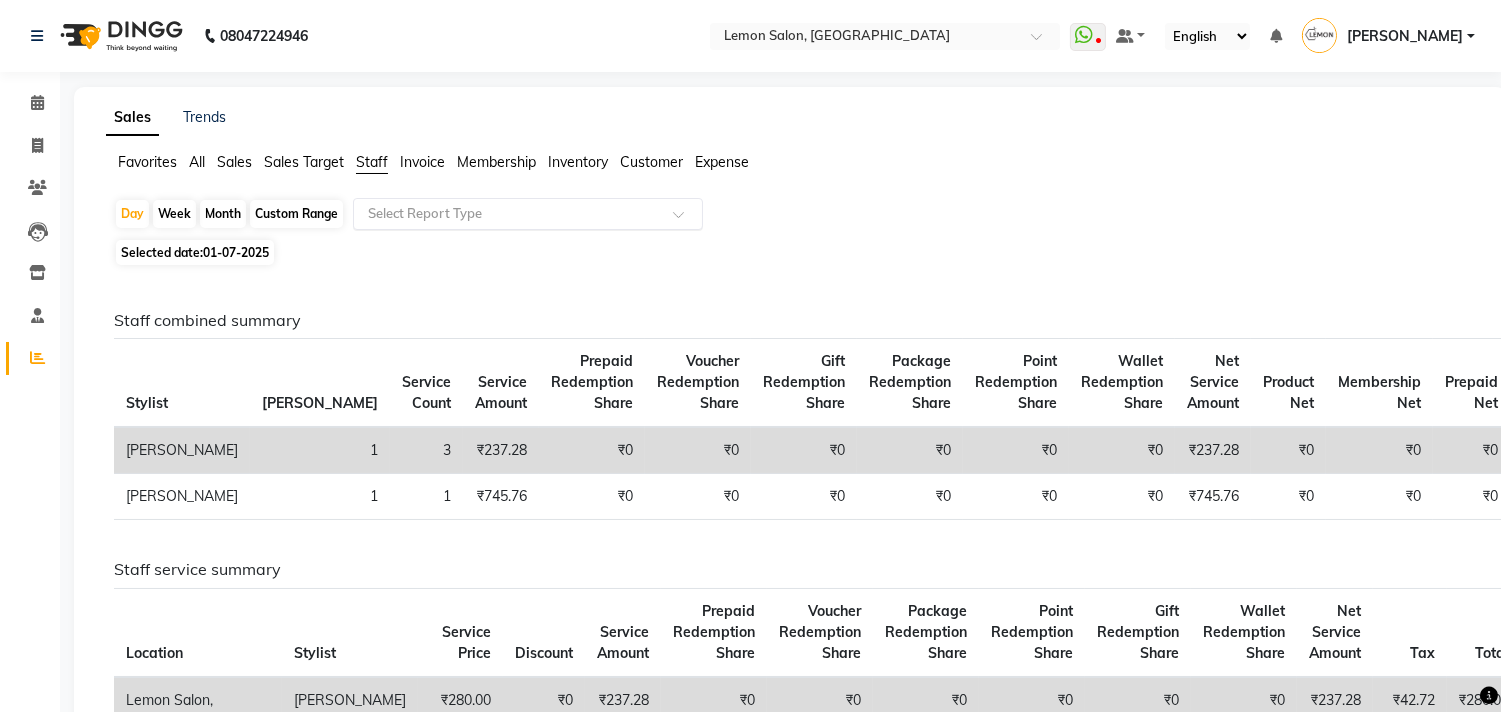 click 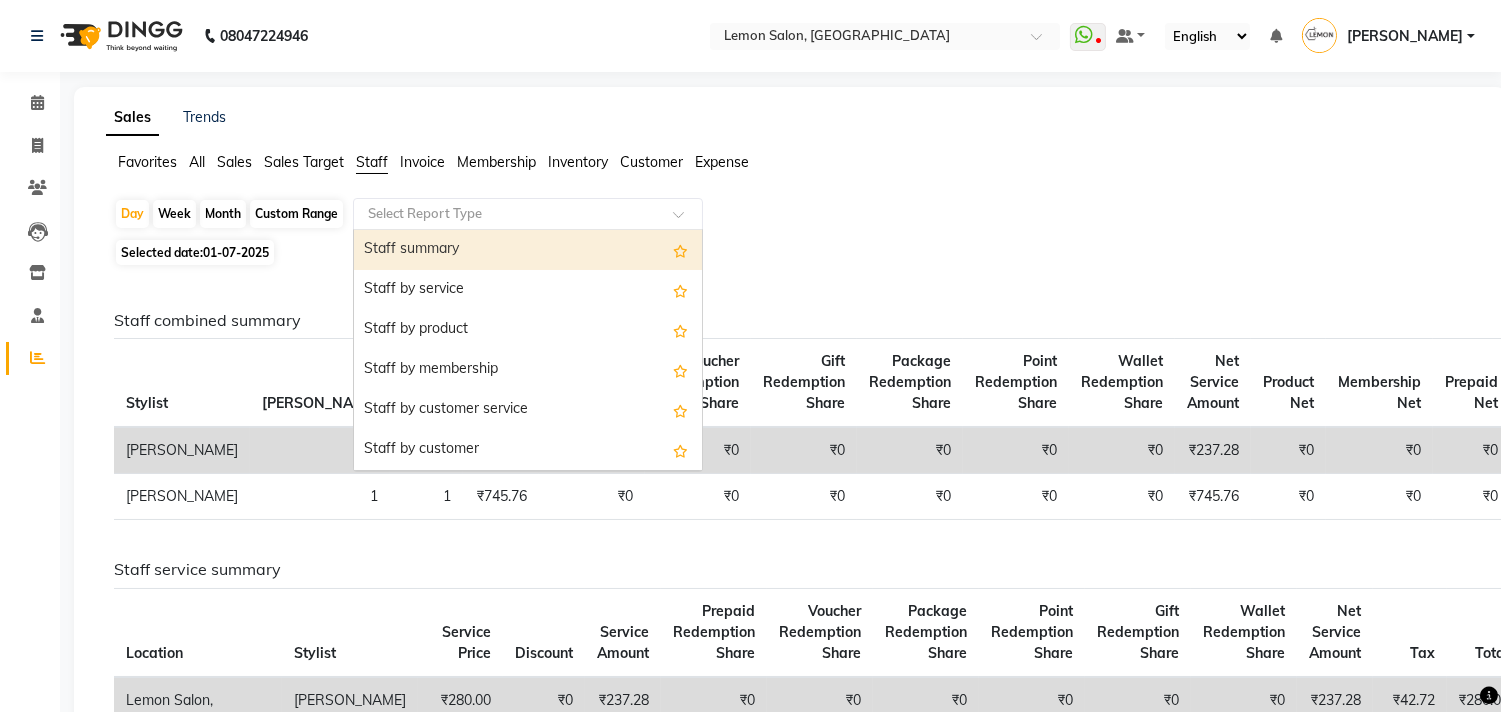 click on "01-07-2025" 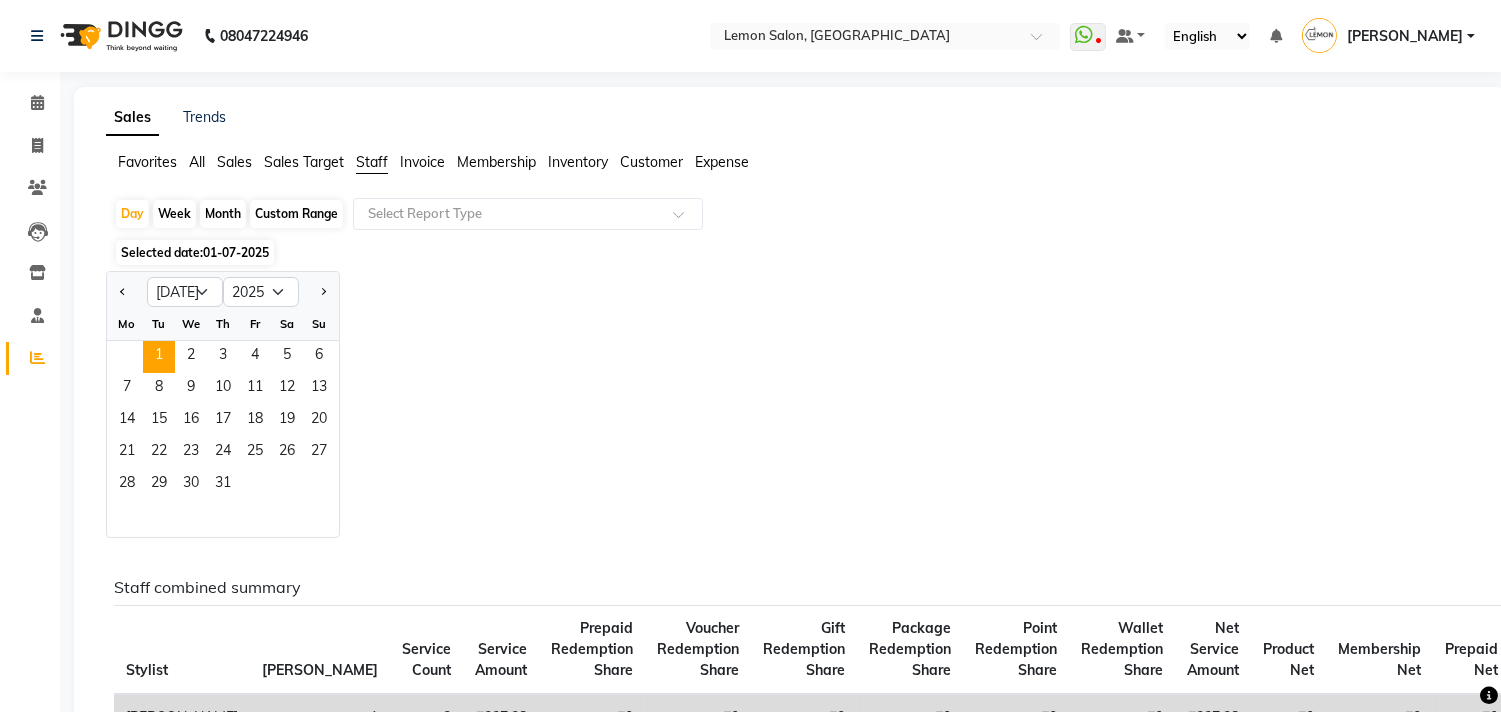 click on "Month" 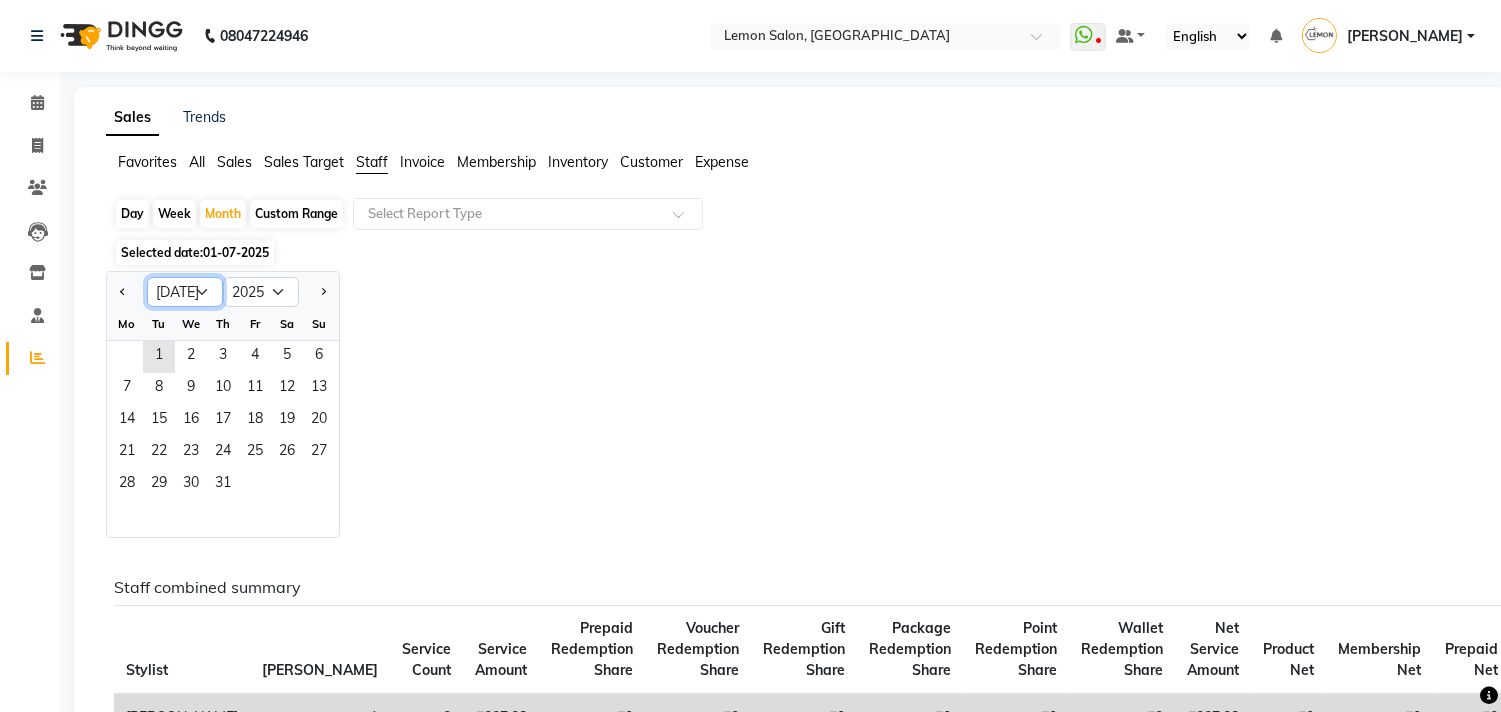 click on "Jan Feb Mar Apr May Jun Jul Aug Sep Oct Nov Dec" 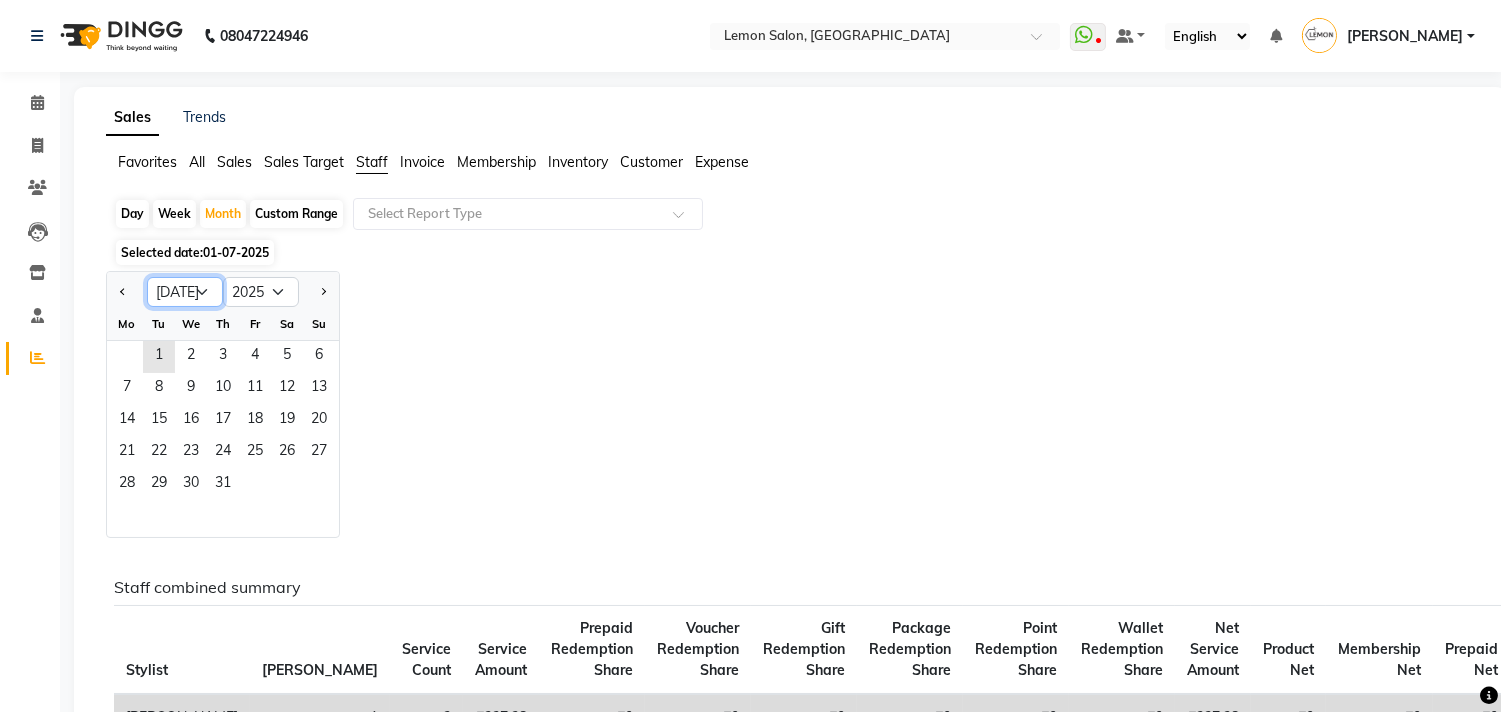 select on "10" 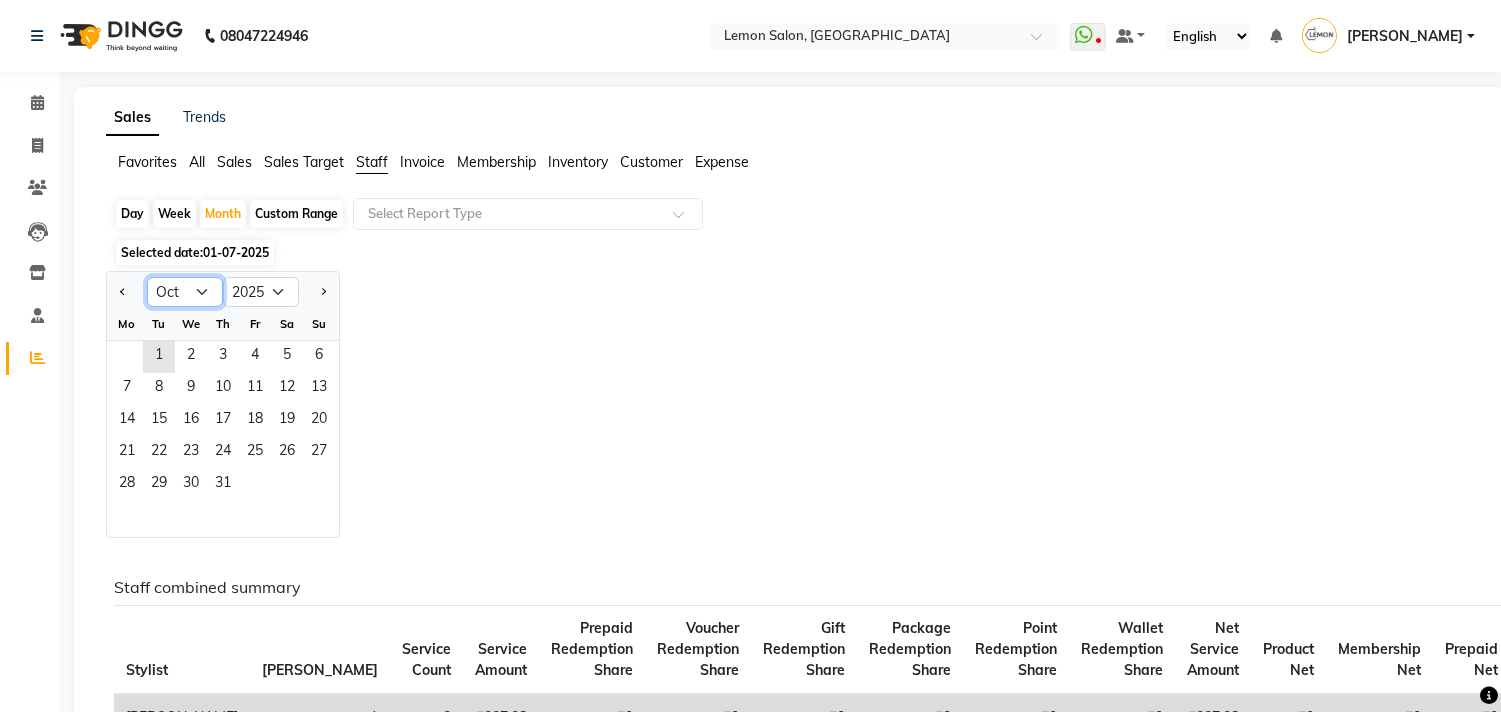 click on "Jan Feb Mar Apr May Jun Jul Aug Sep Oct Nov Dec" 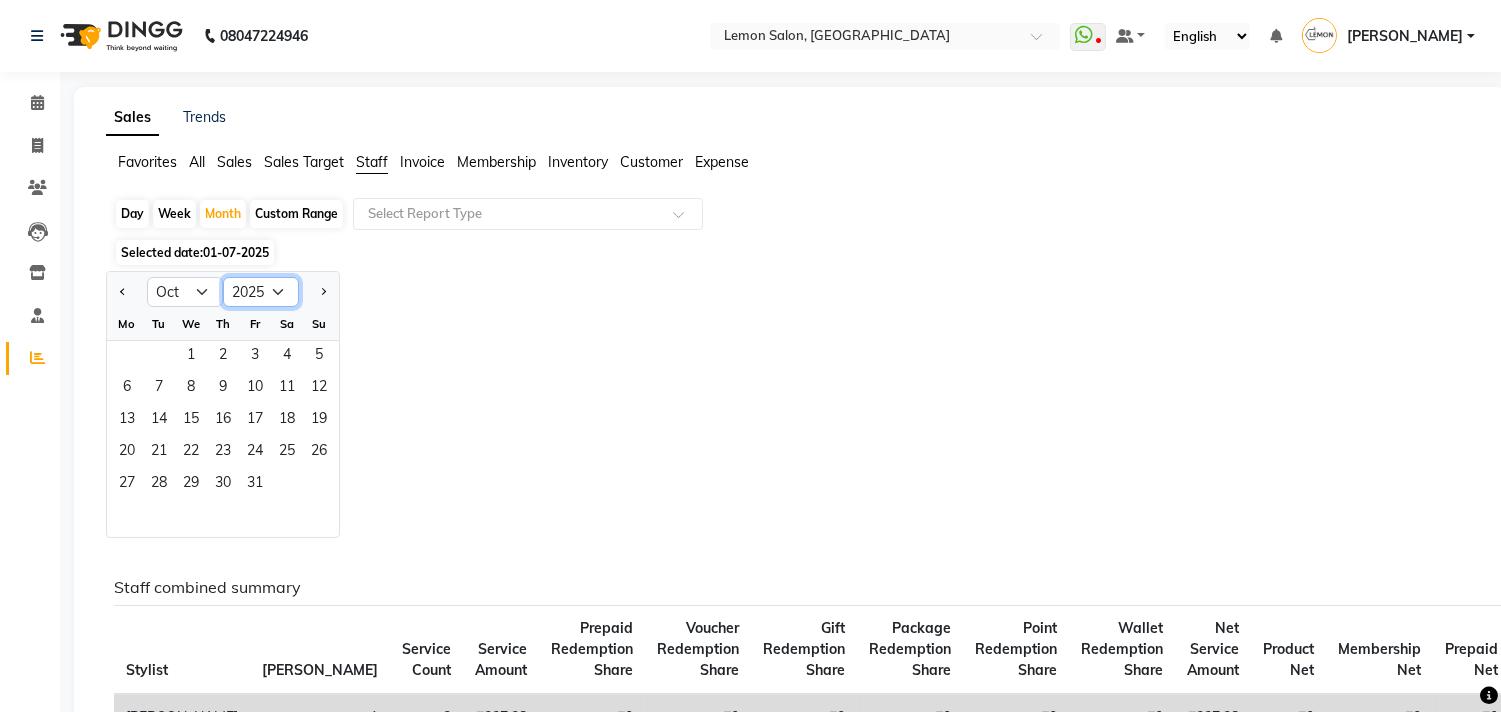 click on "2015 2016 2017 2018 2019 2020 2021 2022 2023 2024 2025 2026 2027 2028 2029 2030 2031 2032 2033 2034 2035" 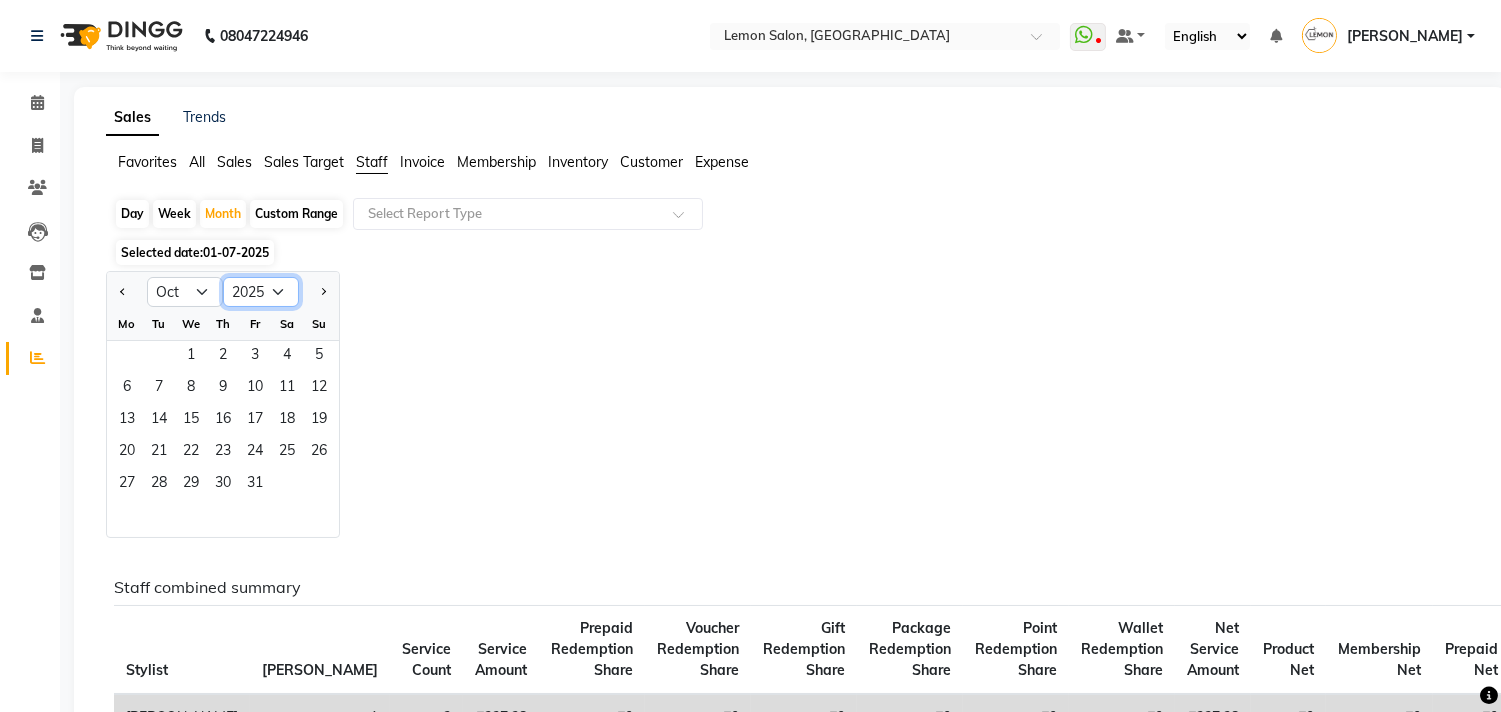 select on "2024" 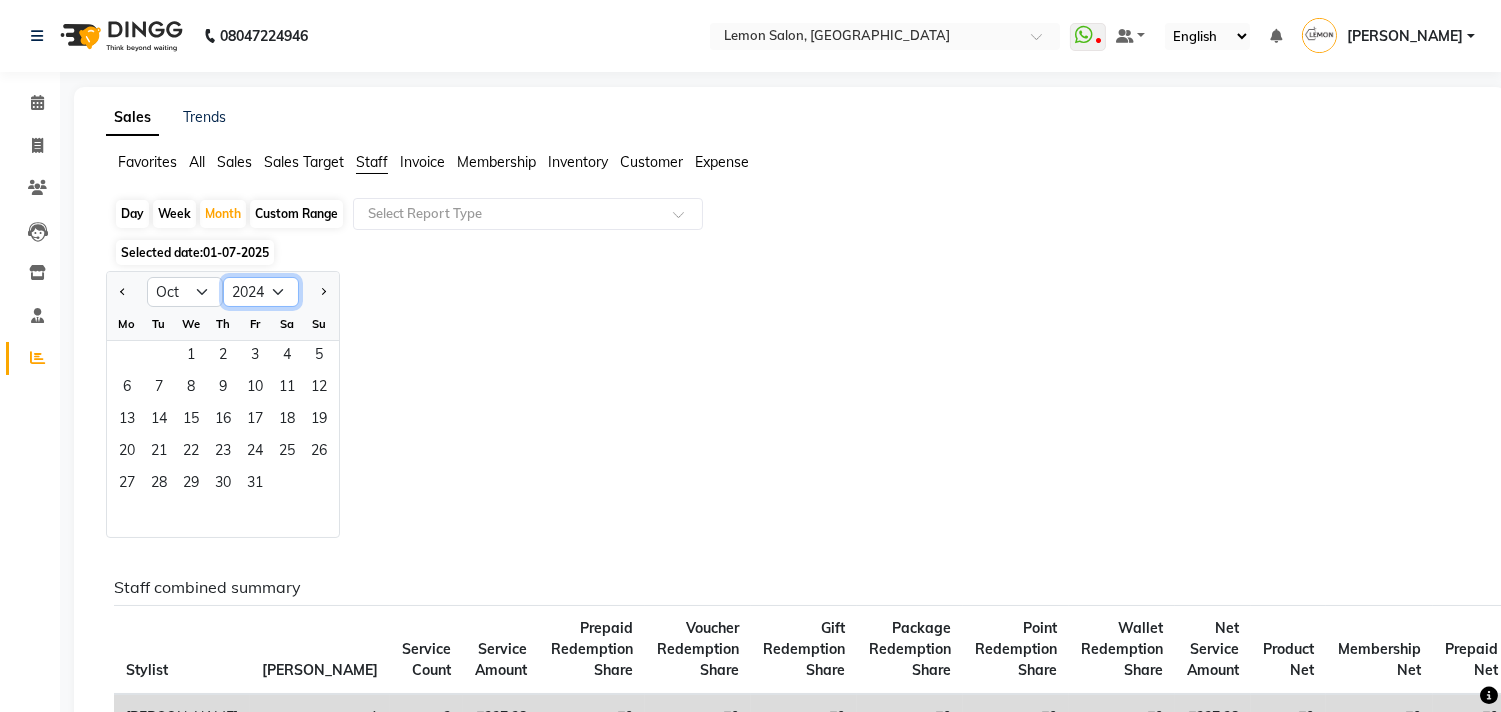 click on "2015 2016 2017 2018 2019 2020 2021 2022 2023 2024 2025 2026 2027 2028 2029 2030 2031 2032 2033 2034 2035" 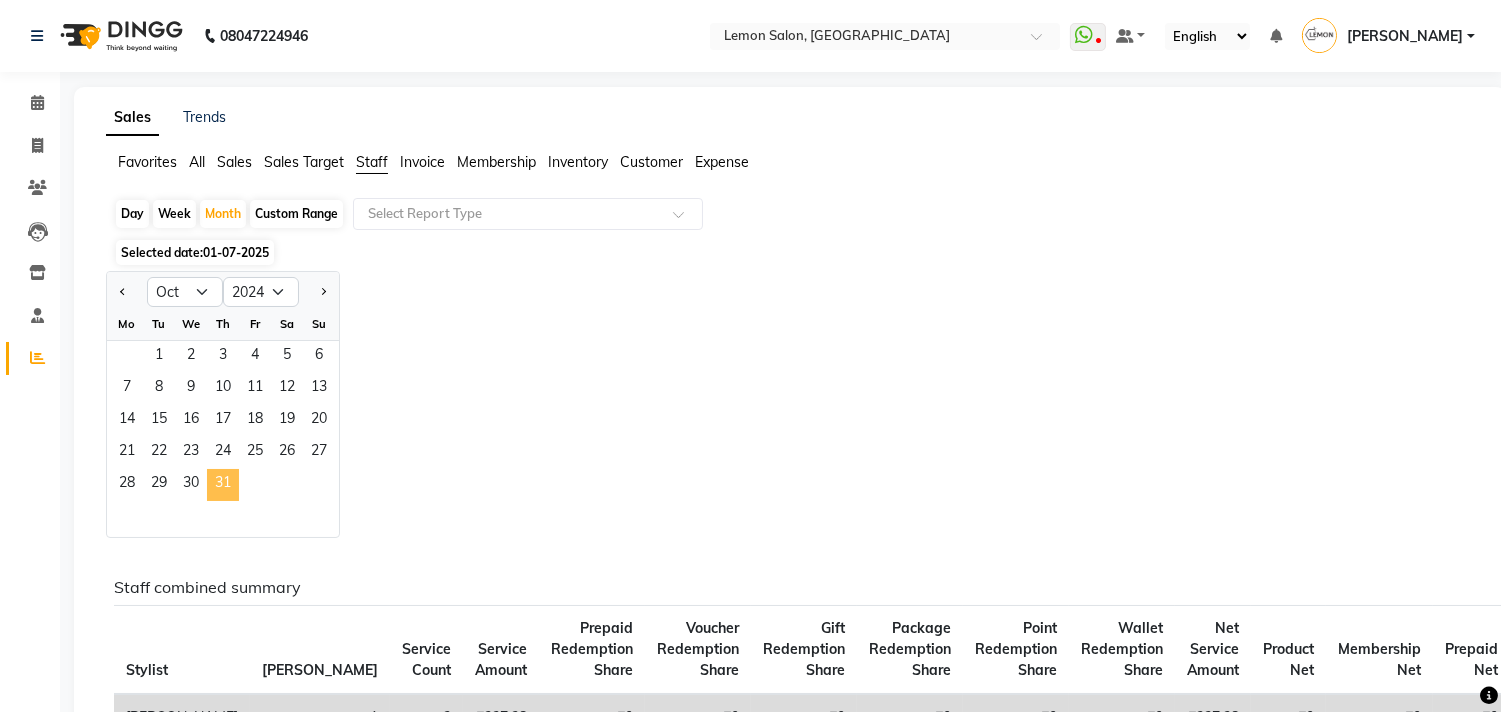 click on "31" 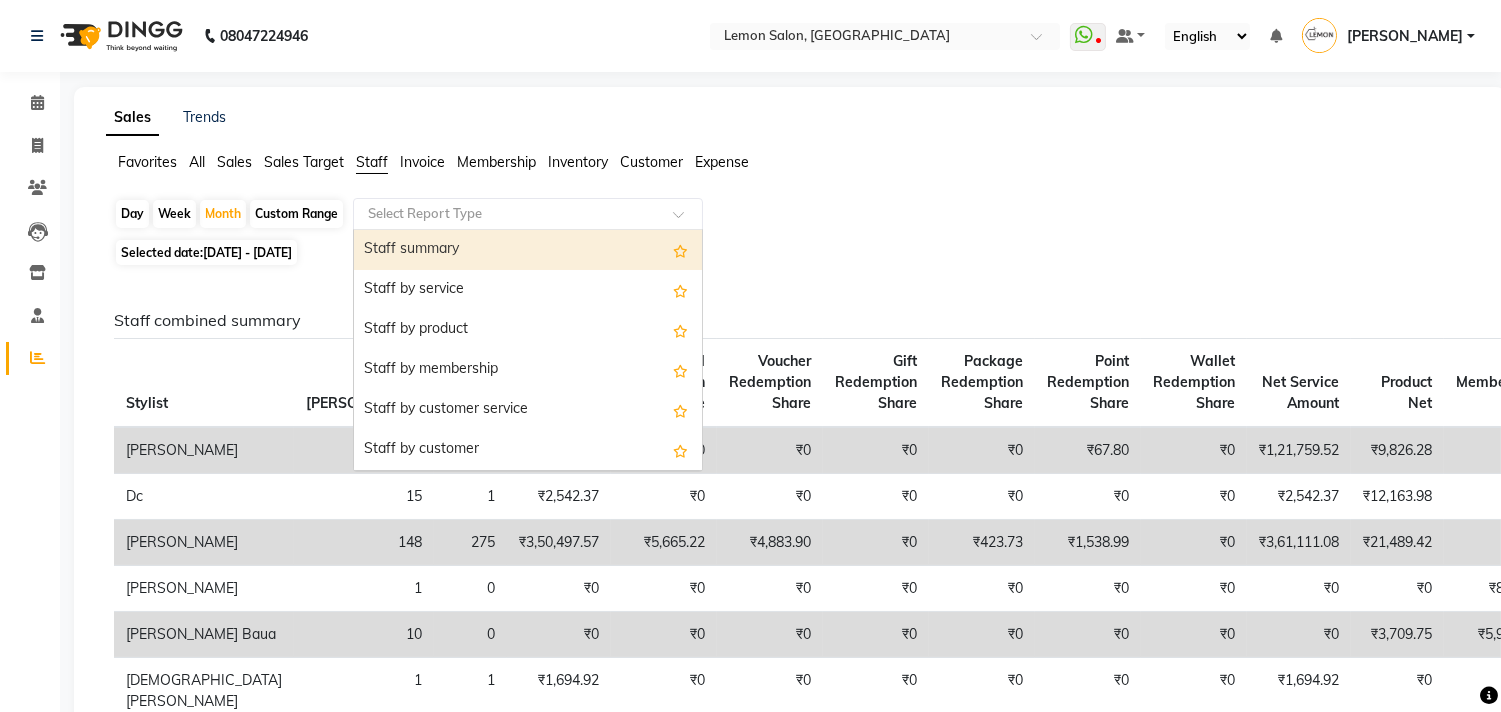 click 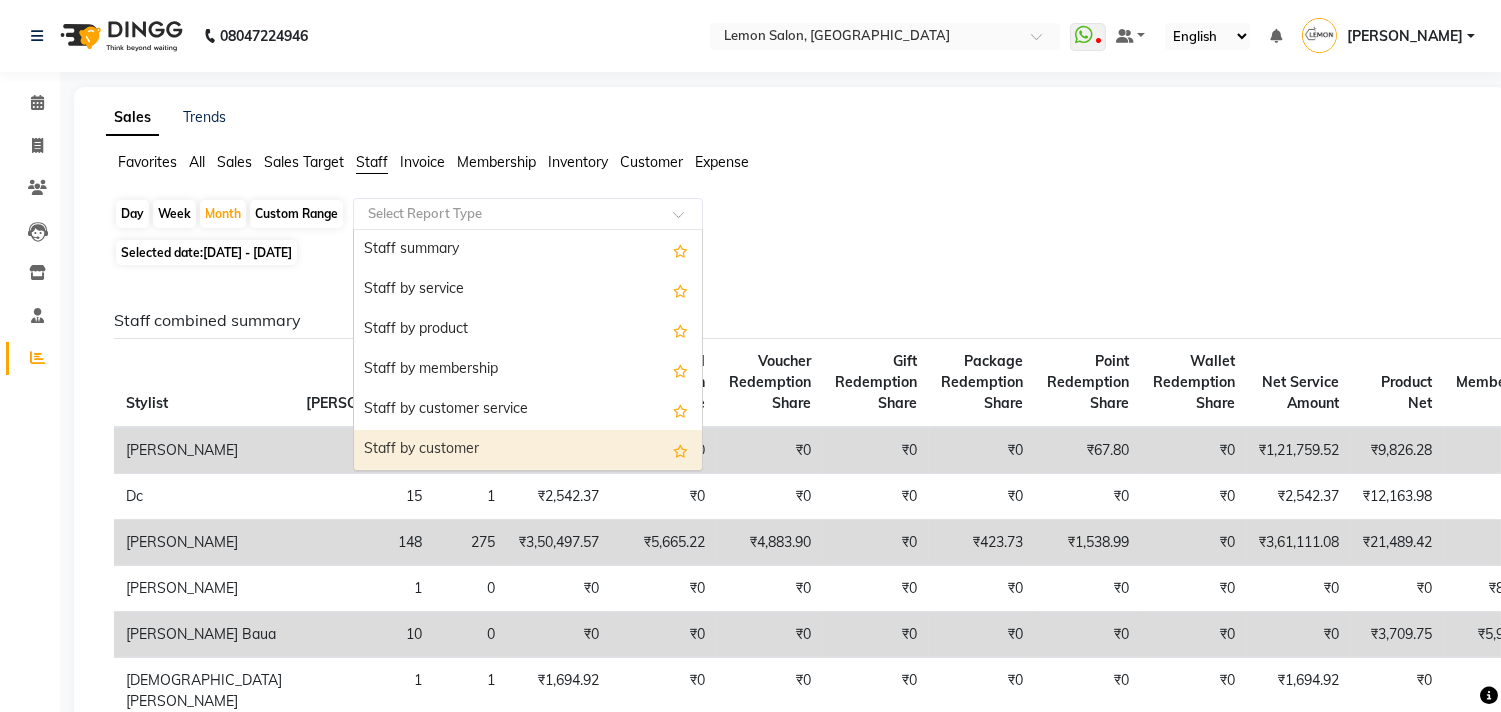 click on "Staff by customer" at bounding box center [528, 450] 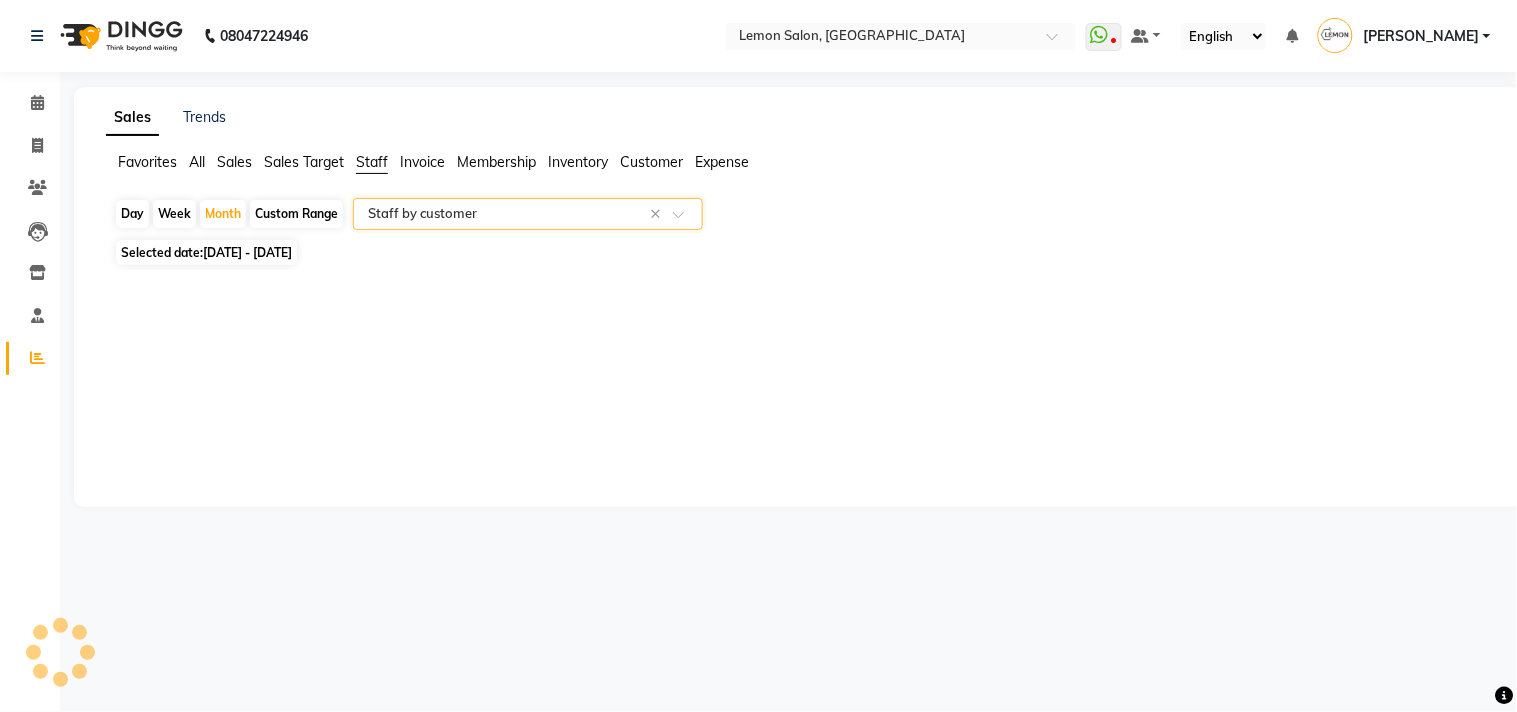 select on "csv" 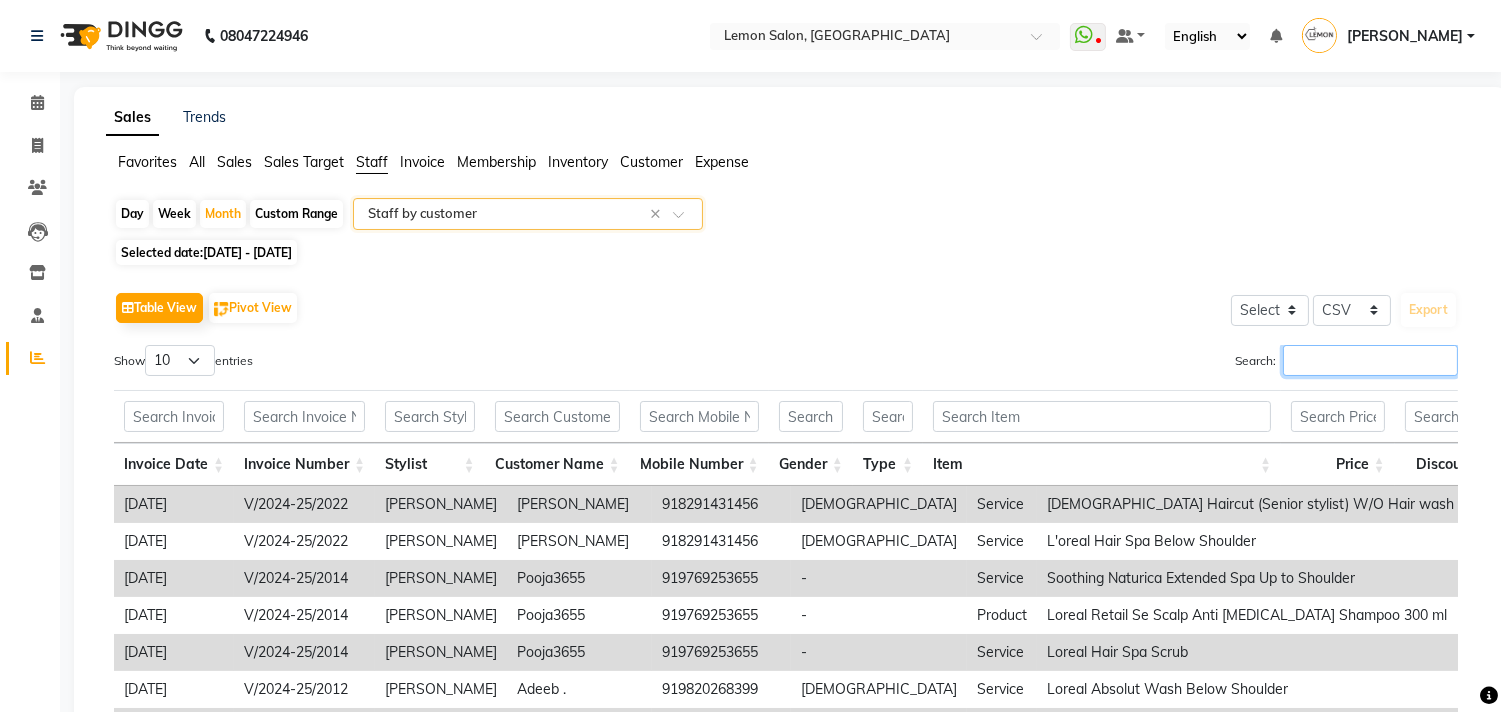 click on "Search:" at bounding box center (1370, 360) 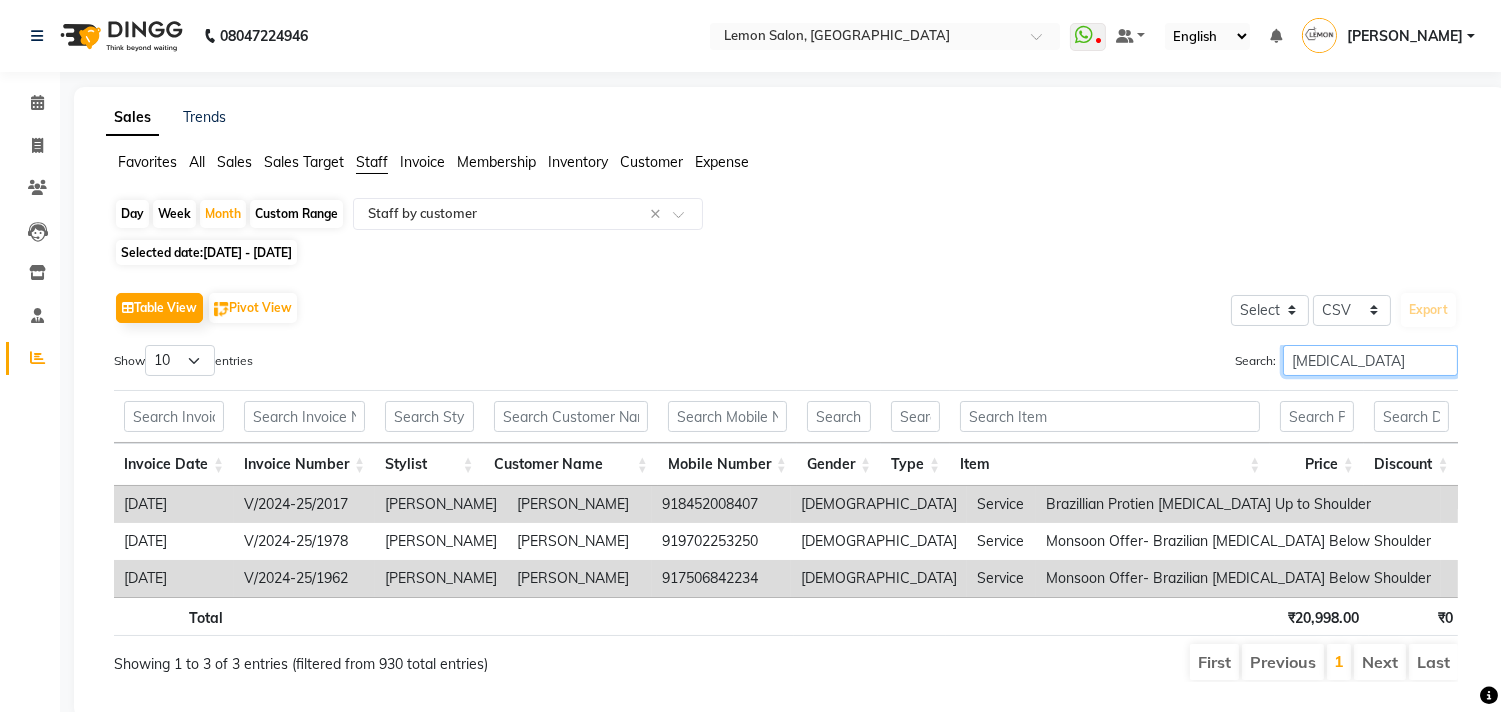 type on "BOTOX" 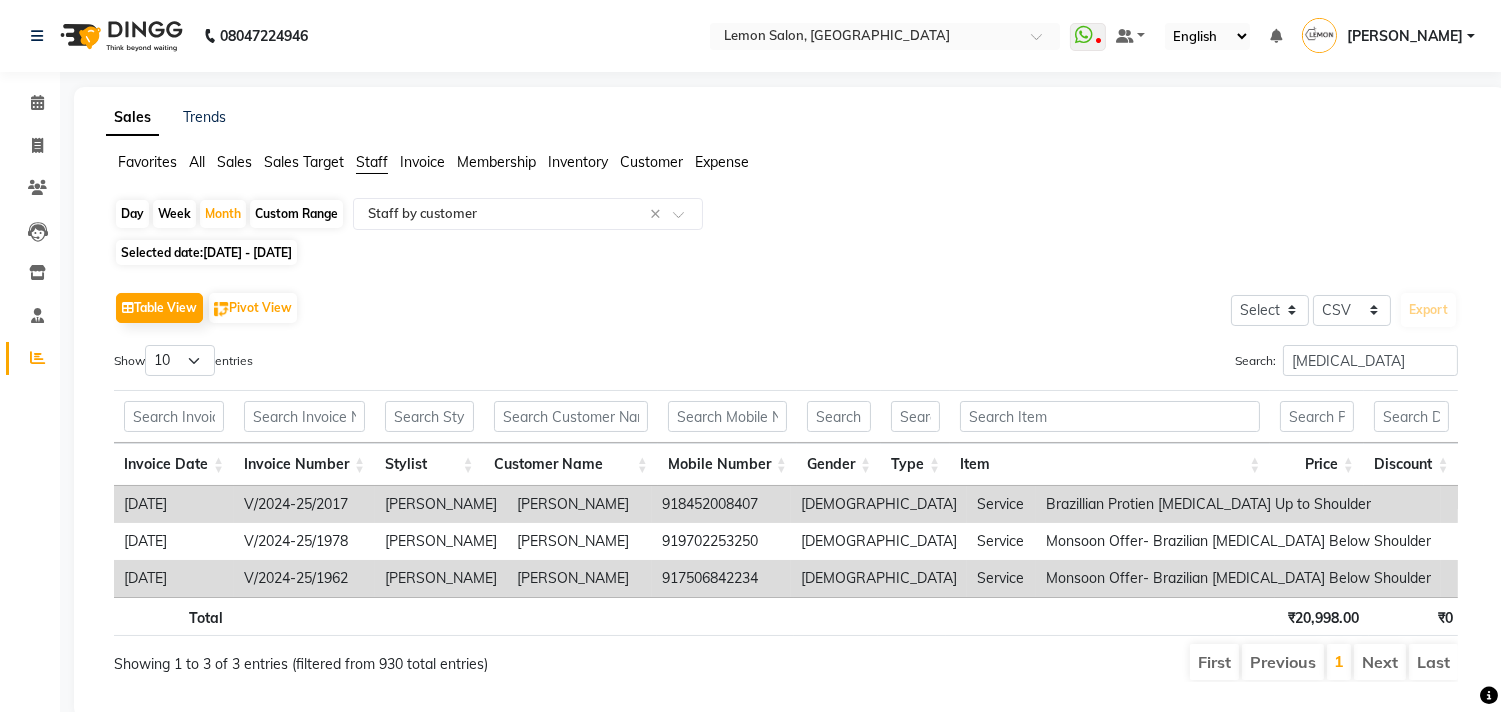 click on "918452008407" at bounding box center (721, 504) 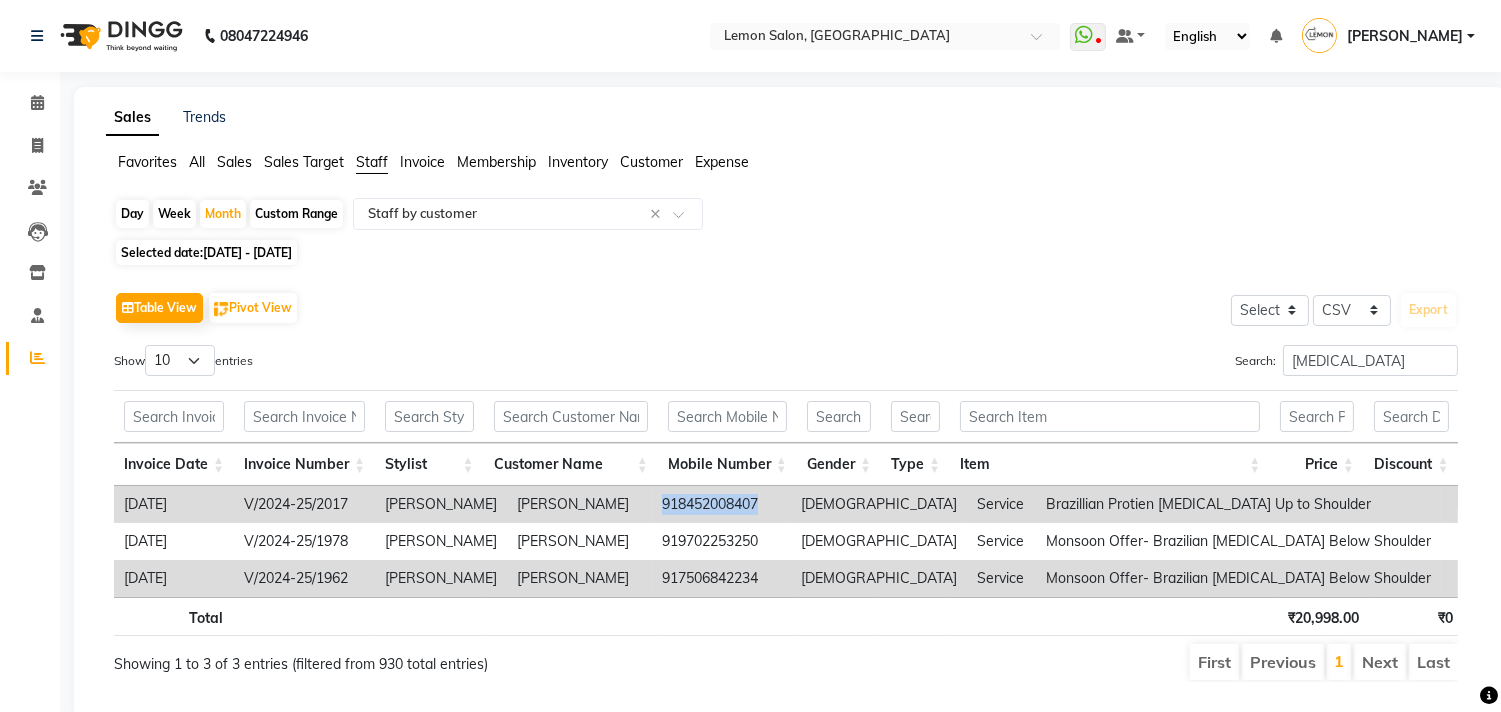 click on "918452008407" at bounding box center [721, 504] 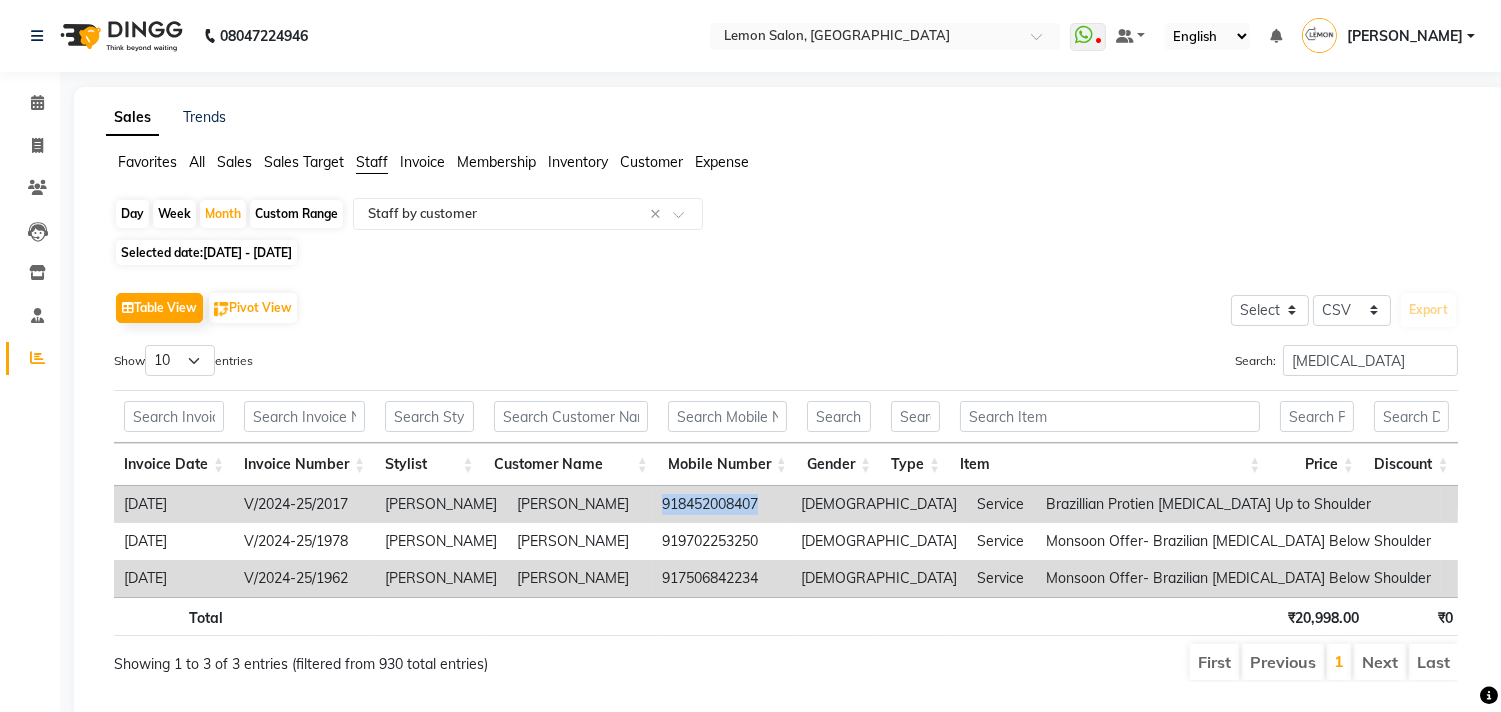 copy on "918452008407" 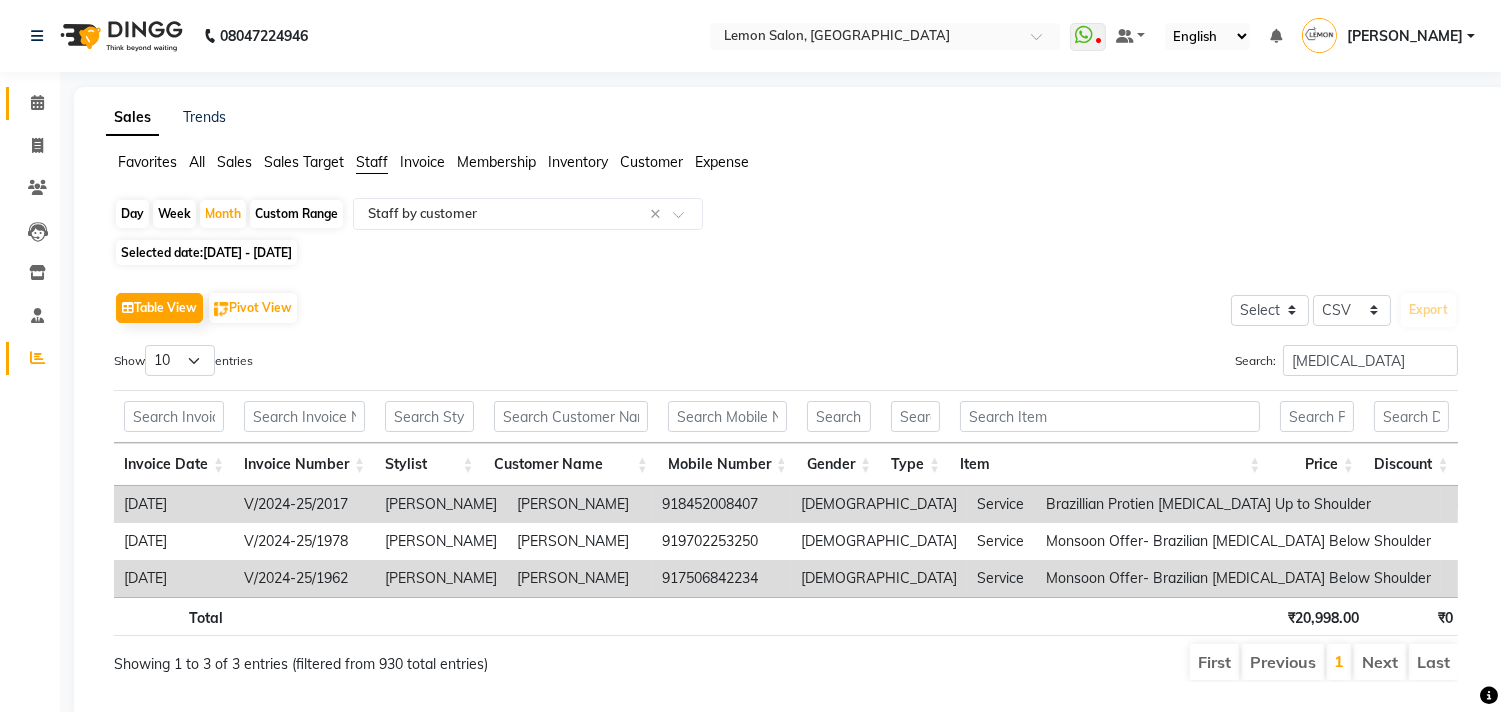 click on "Calendar" 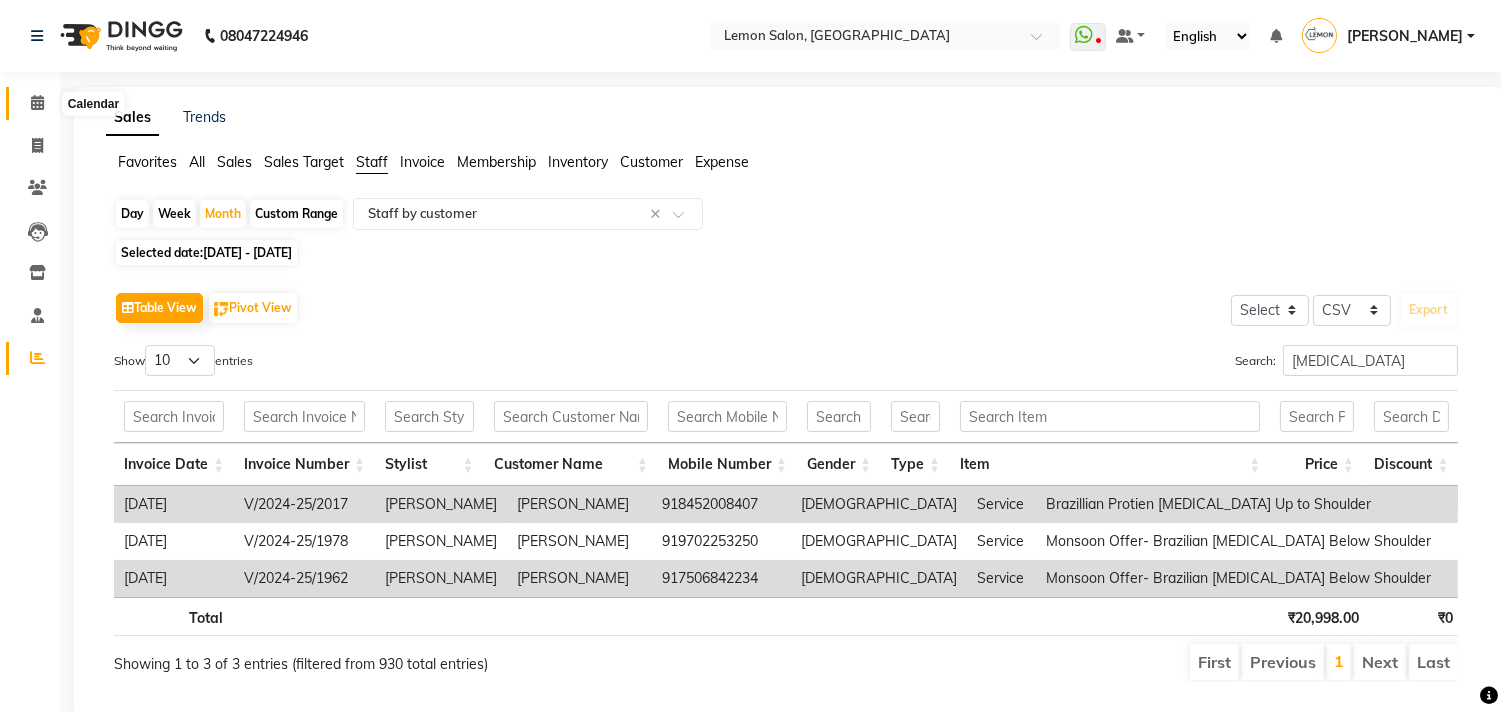 click 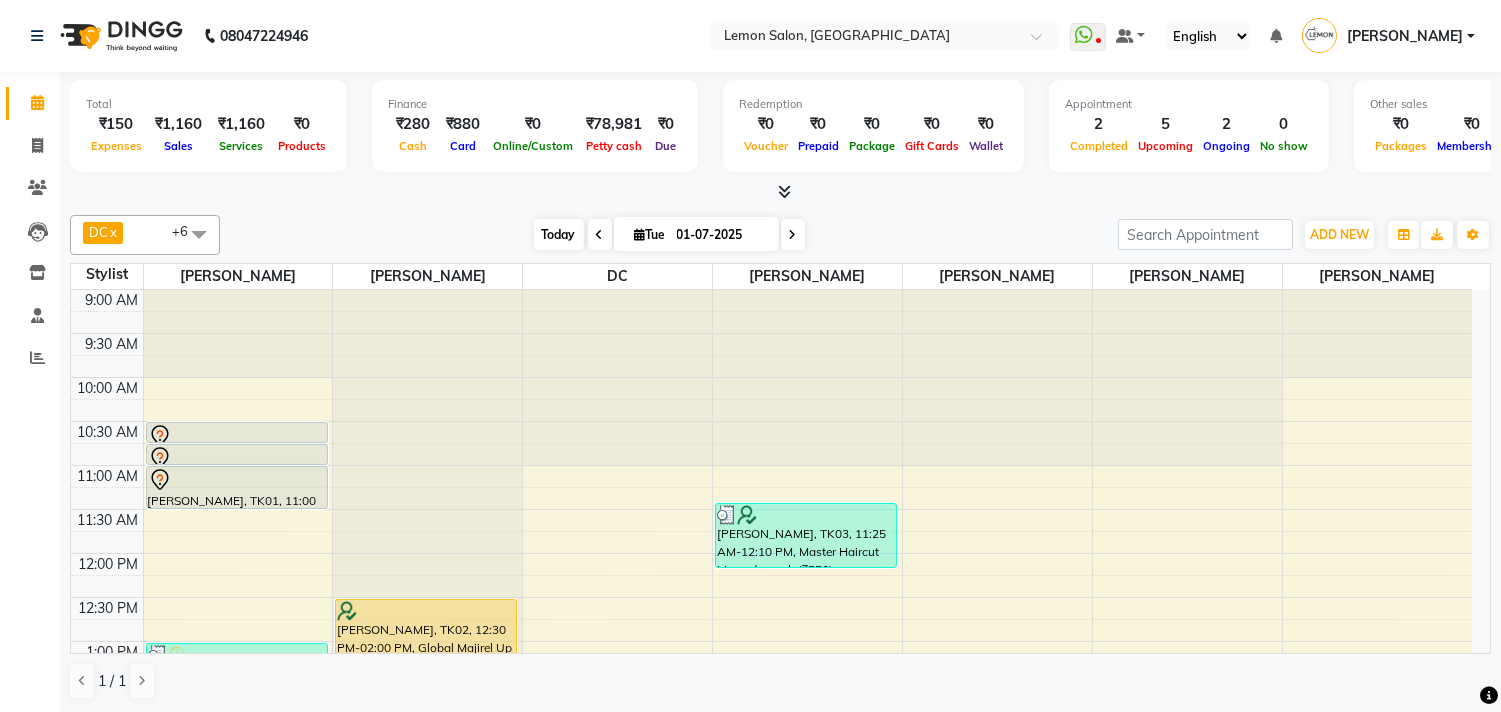 click on "Today" at bounding box center [559, 234] 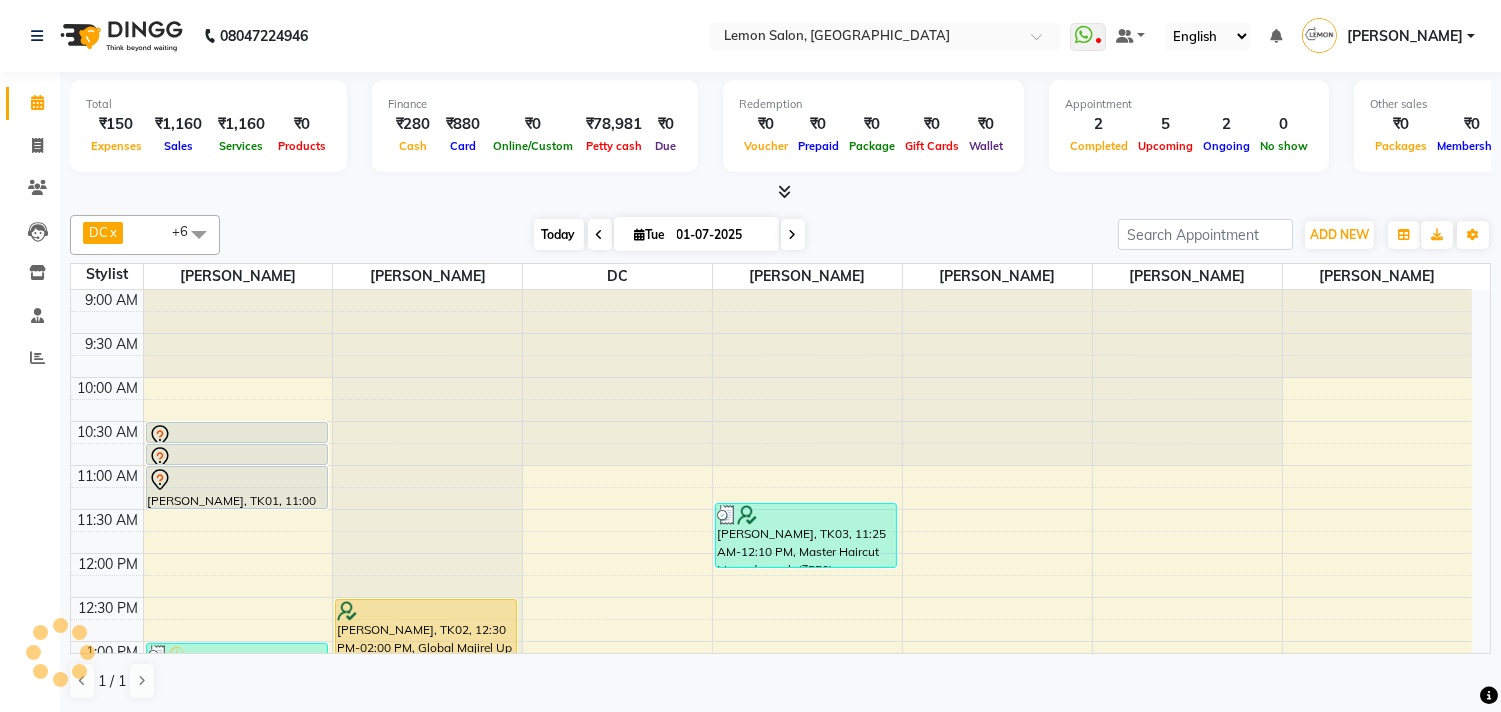 scroll, scrollTop: 443, scrollLeft: 0, axis: vertical 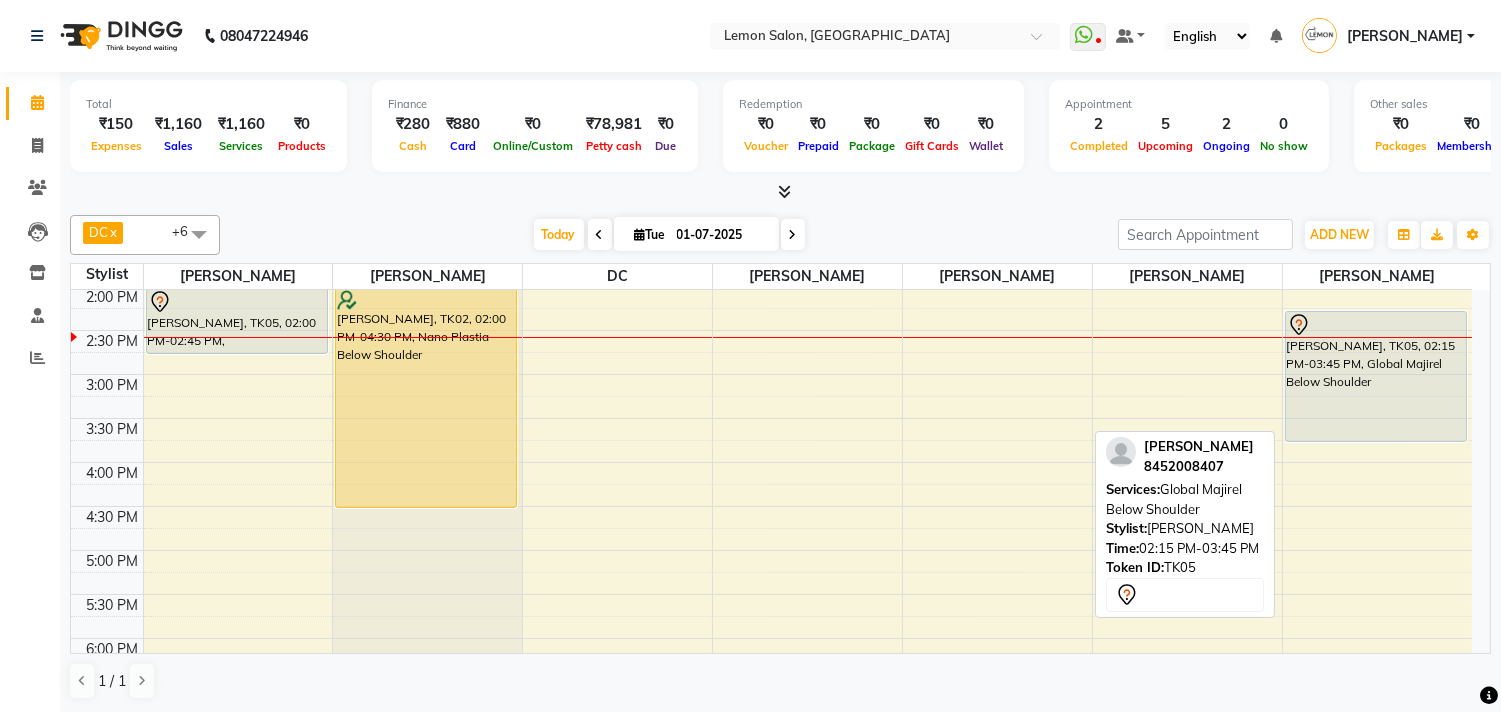 click on "Mrinal Binju, TK05, 02:15 PM-03:45 PM, Global Majirel Below Shoulder" at bounding box center (1376, 376) 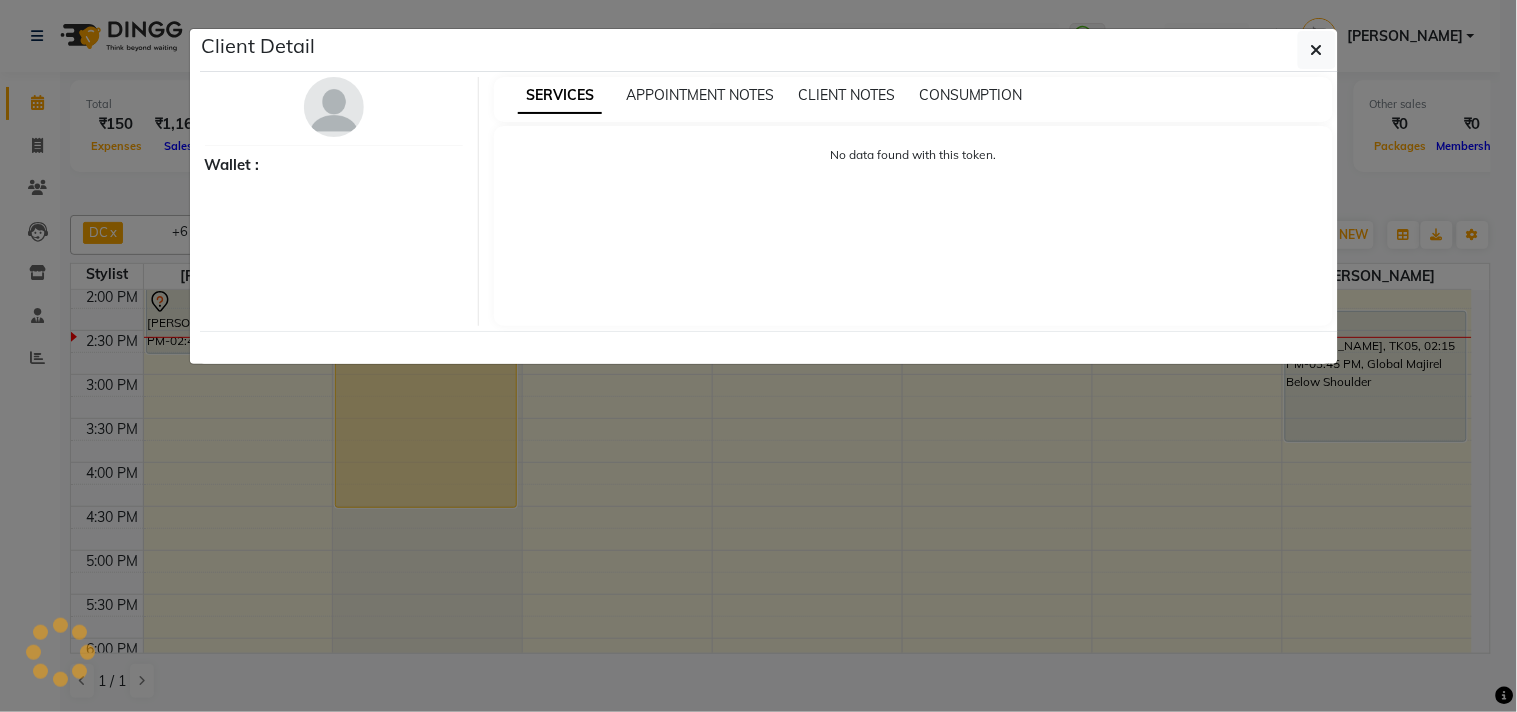 select on "7" 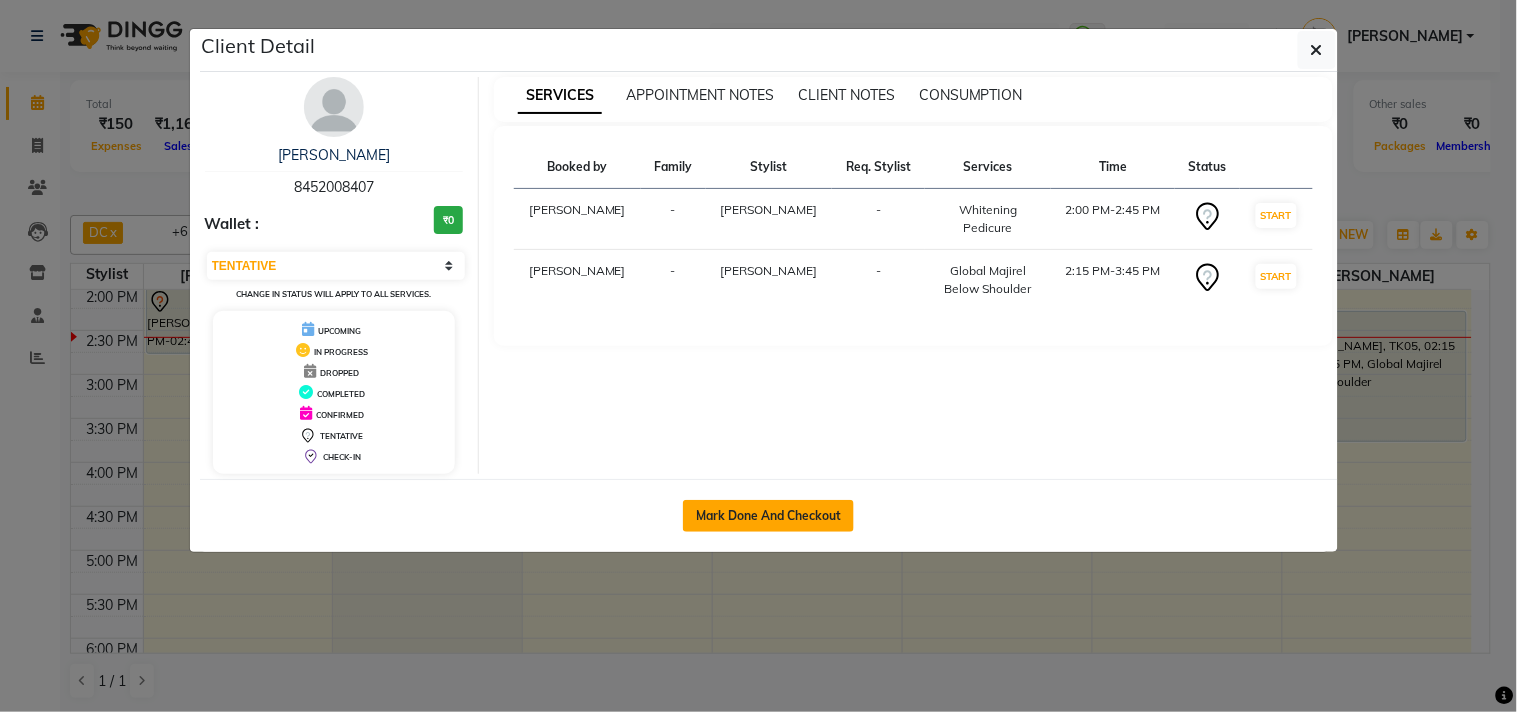 click on "Mark Done And Checkout" 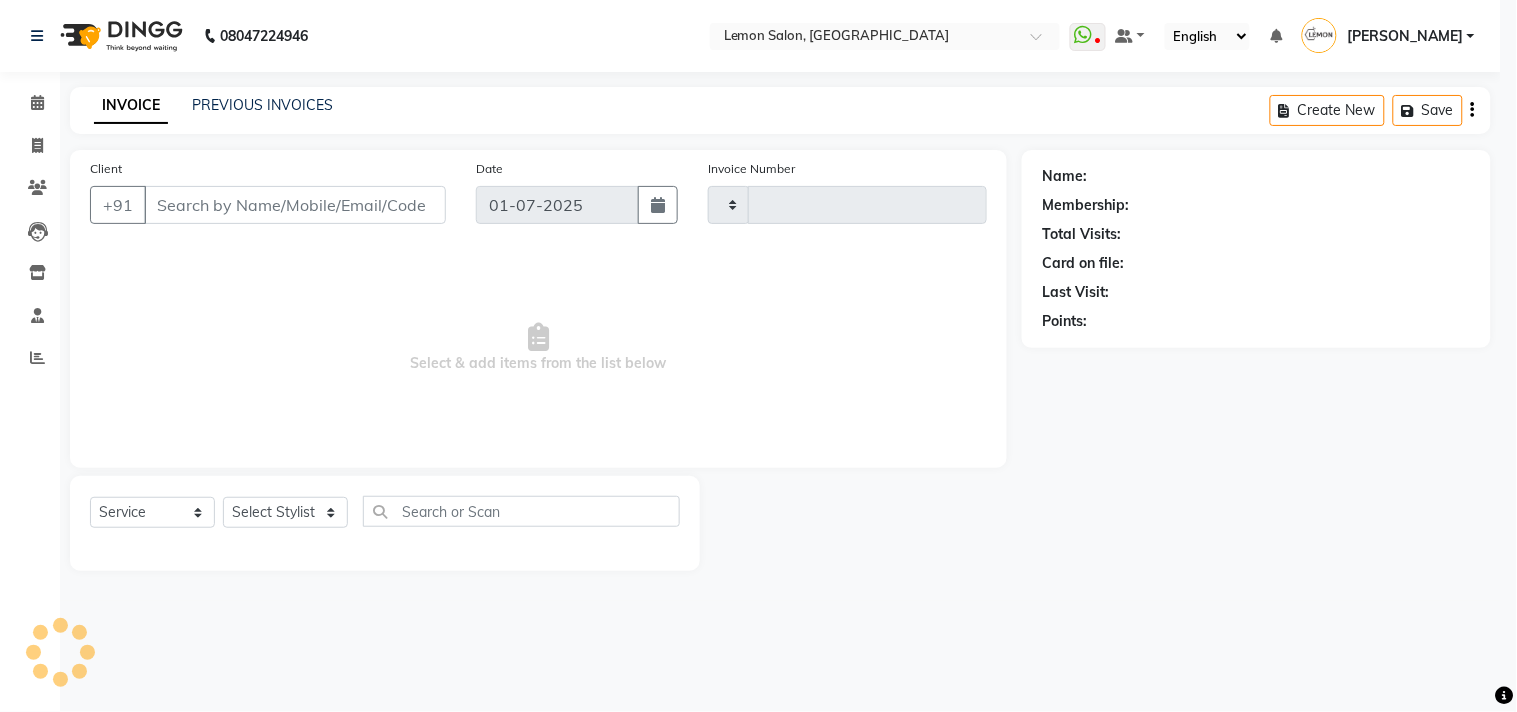 type on "0987" 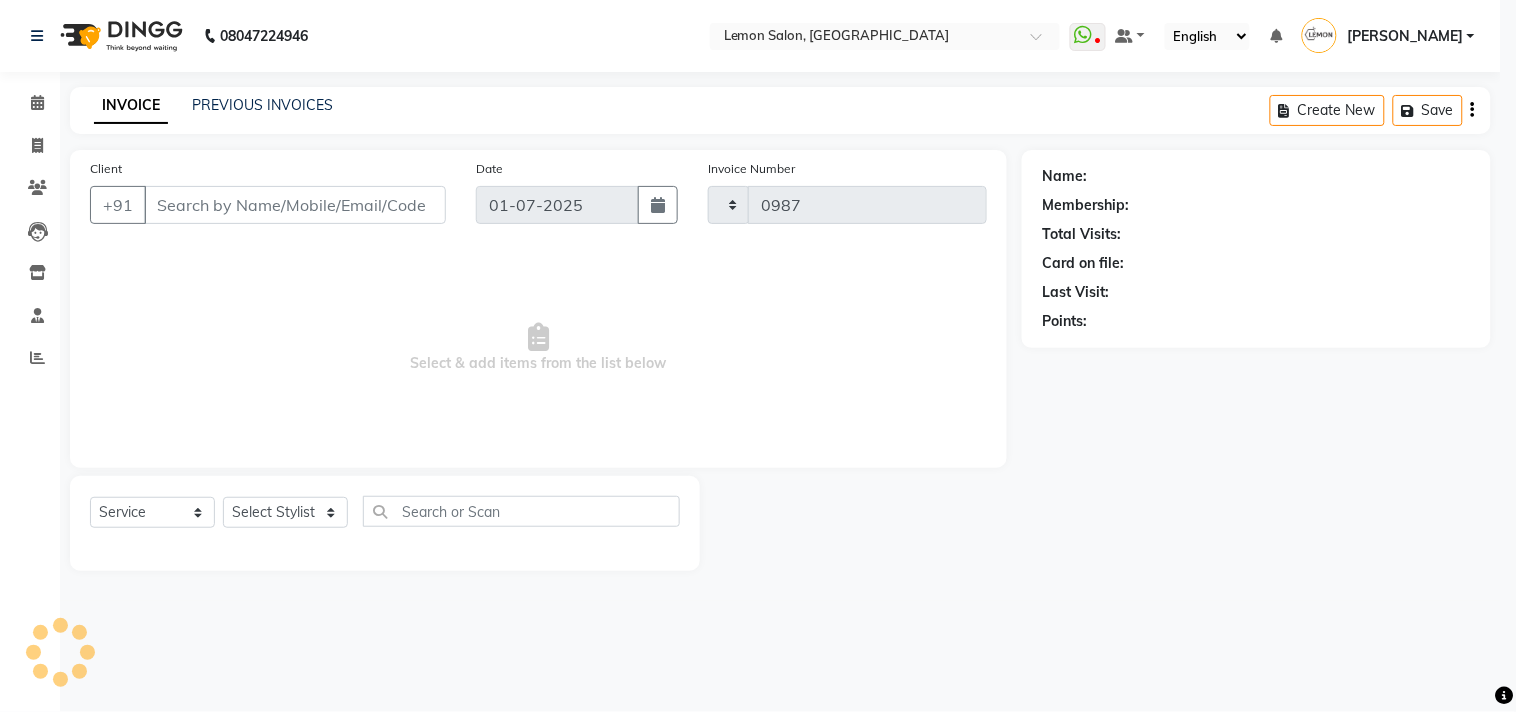 select on "569" 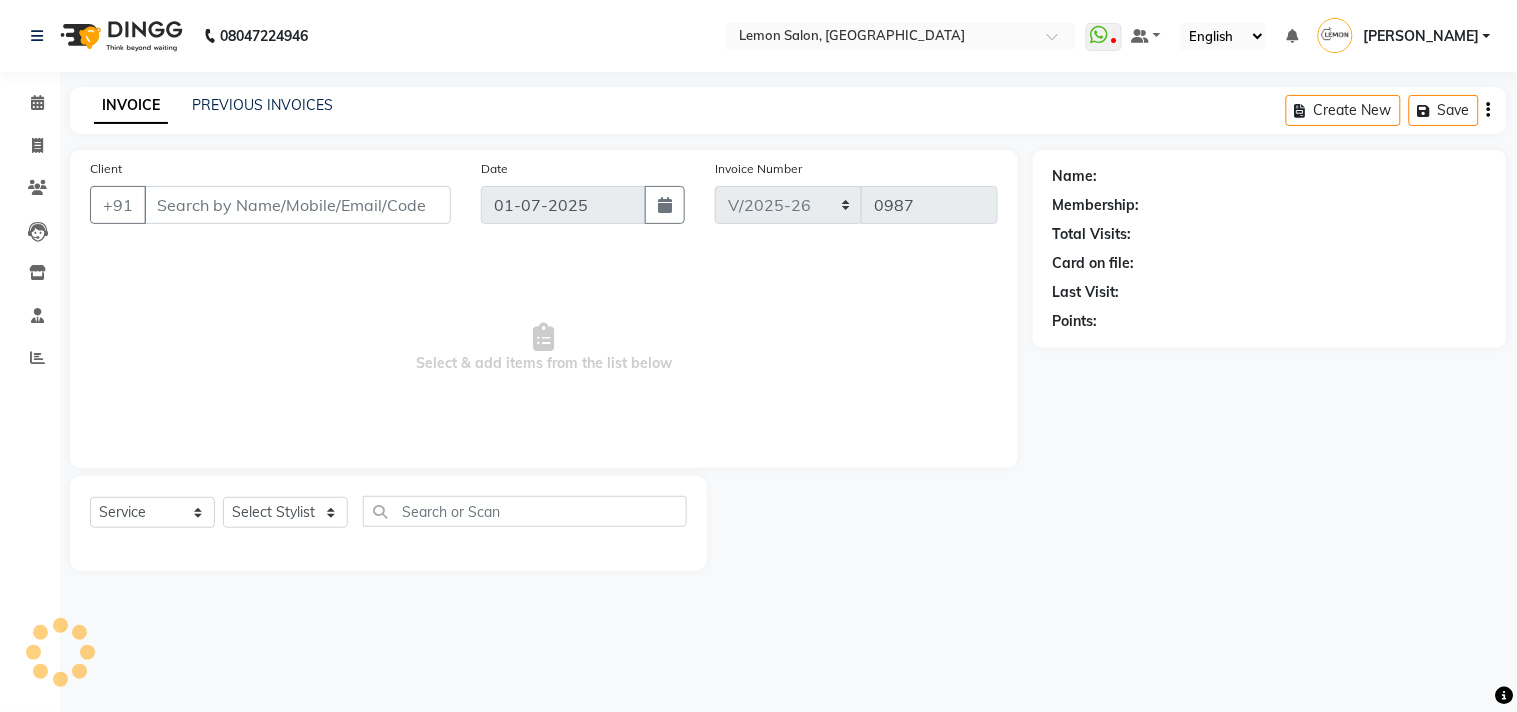 type on "8452008407" 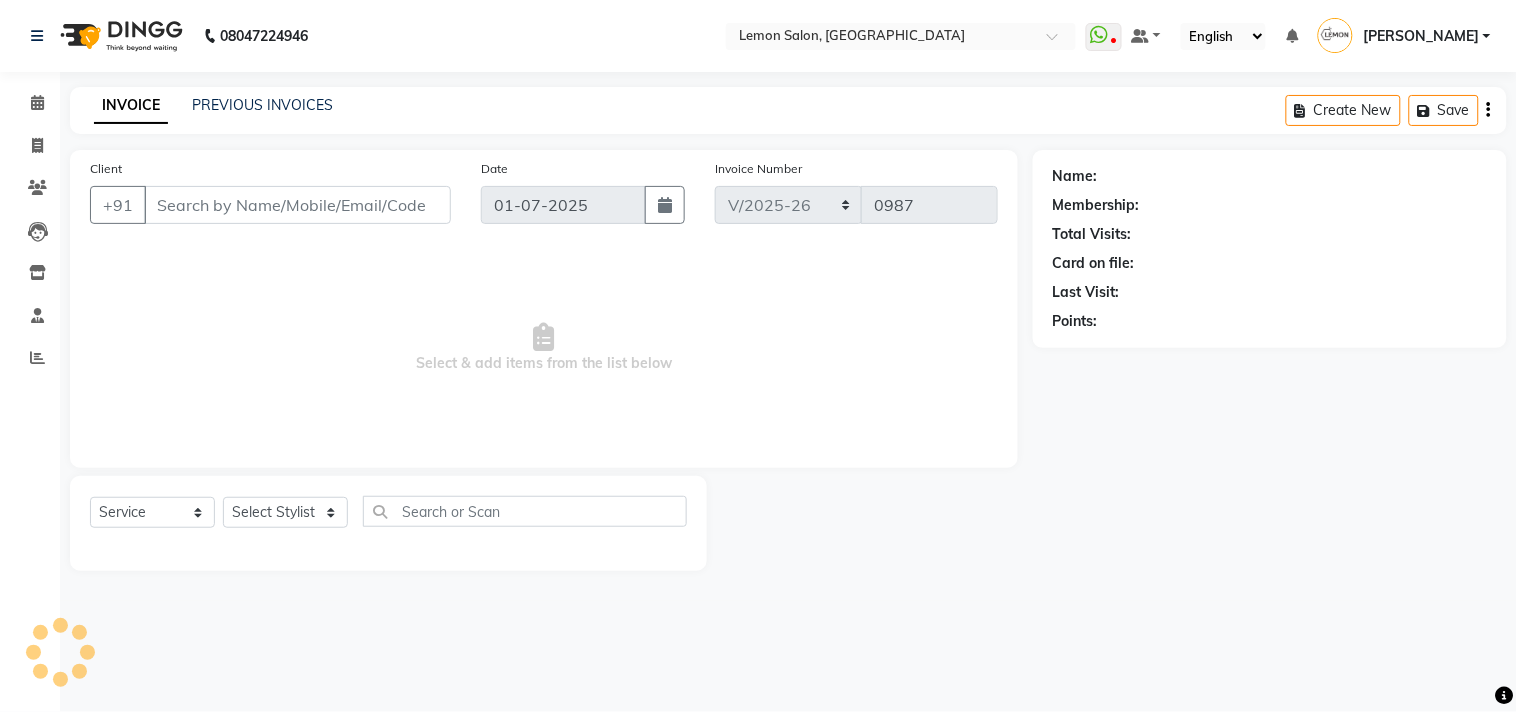 select on "7383" 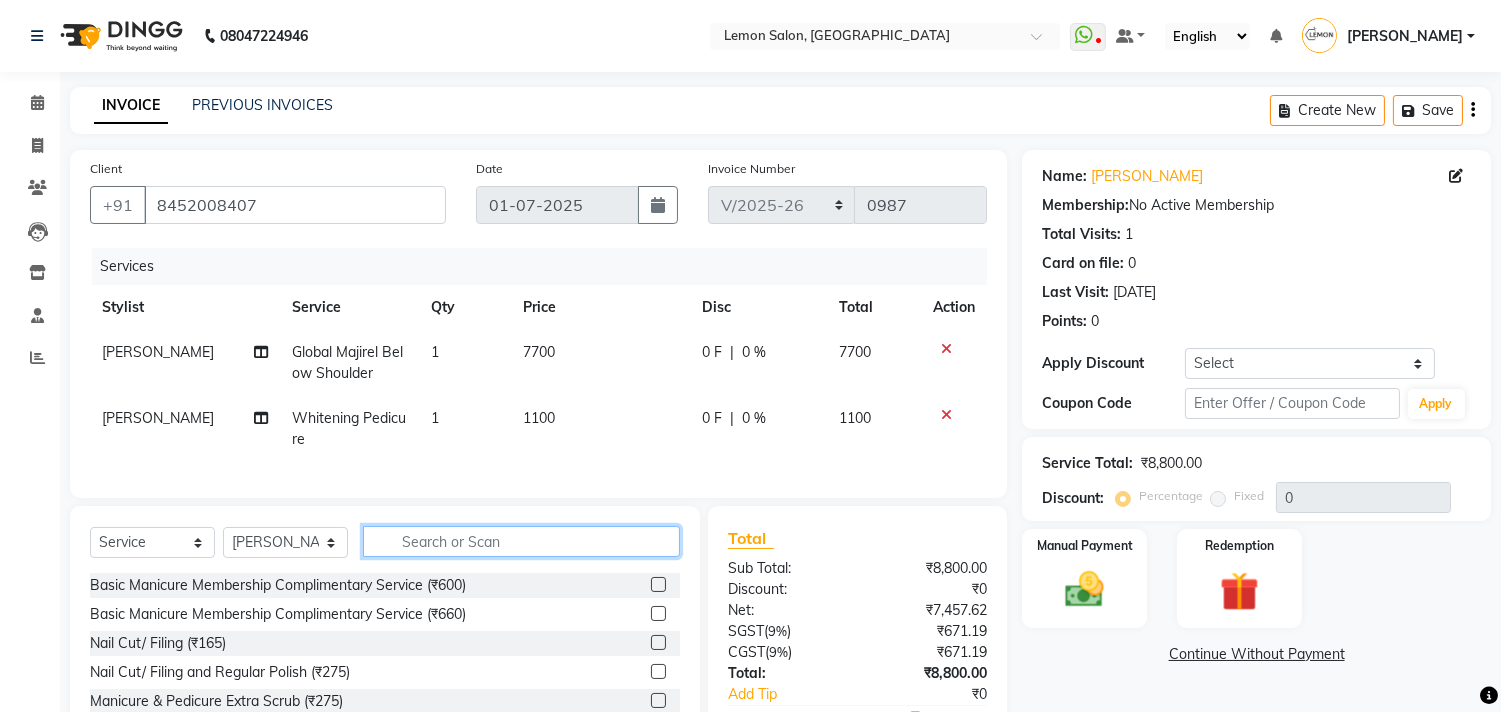 click 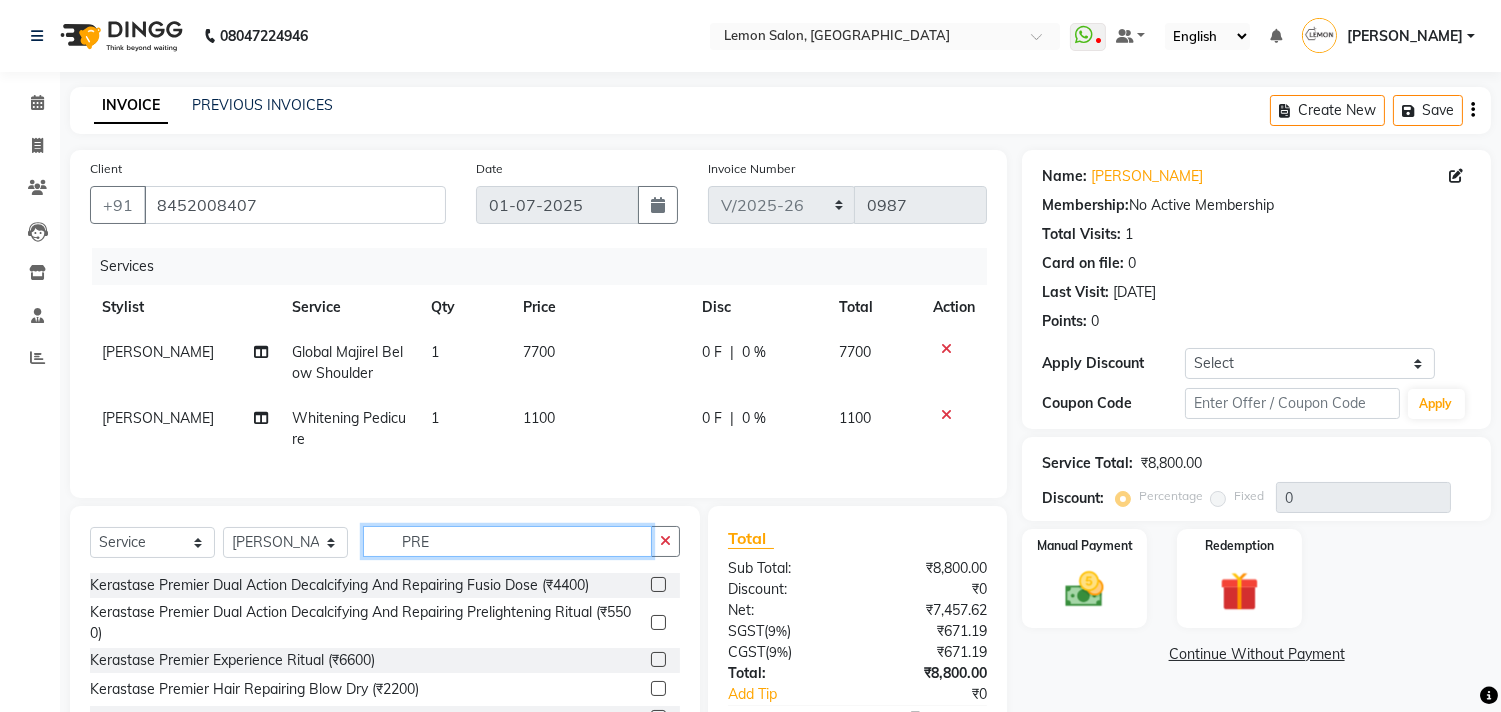 scroll, scrollTop: 135, scrollLeft: 0, axis: vertical 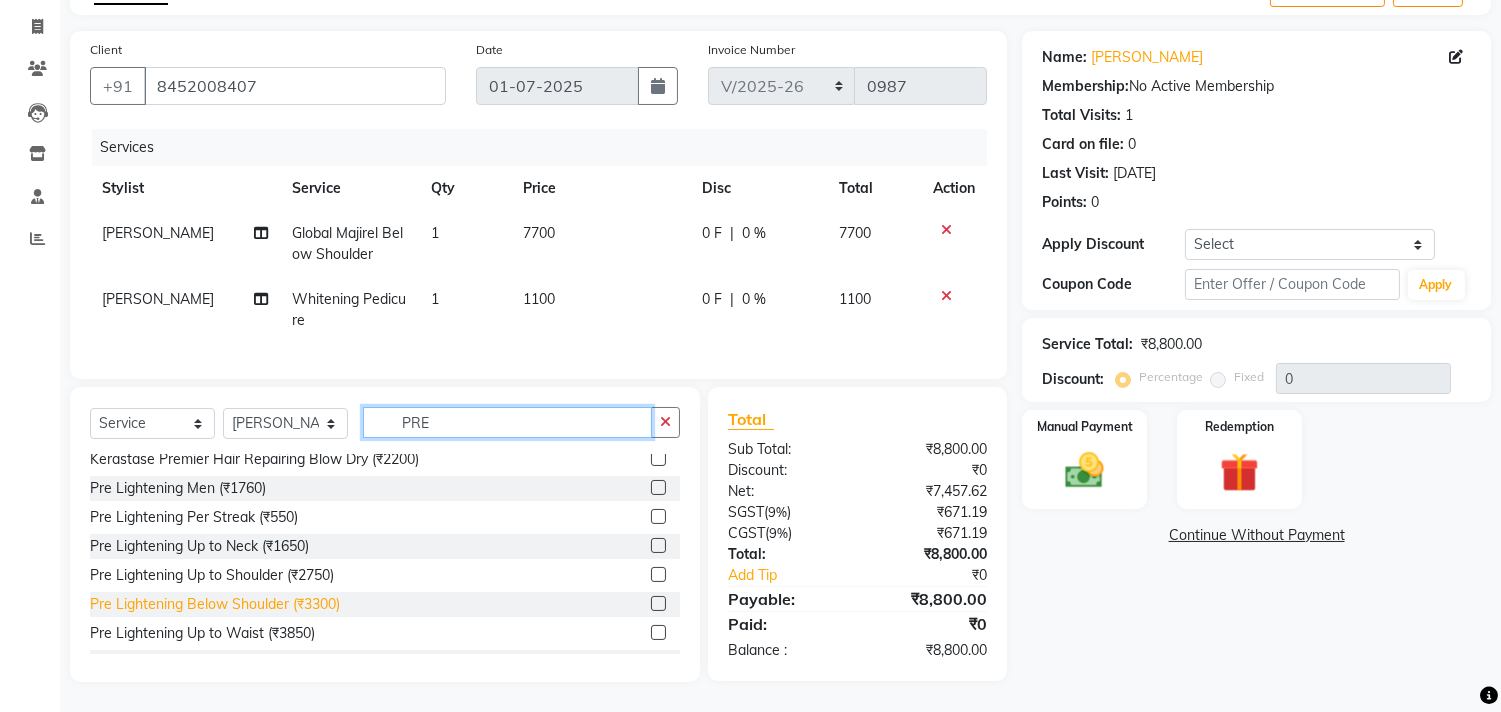 type on "PRE" 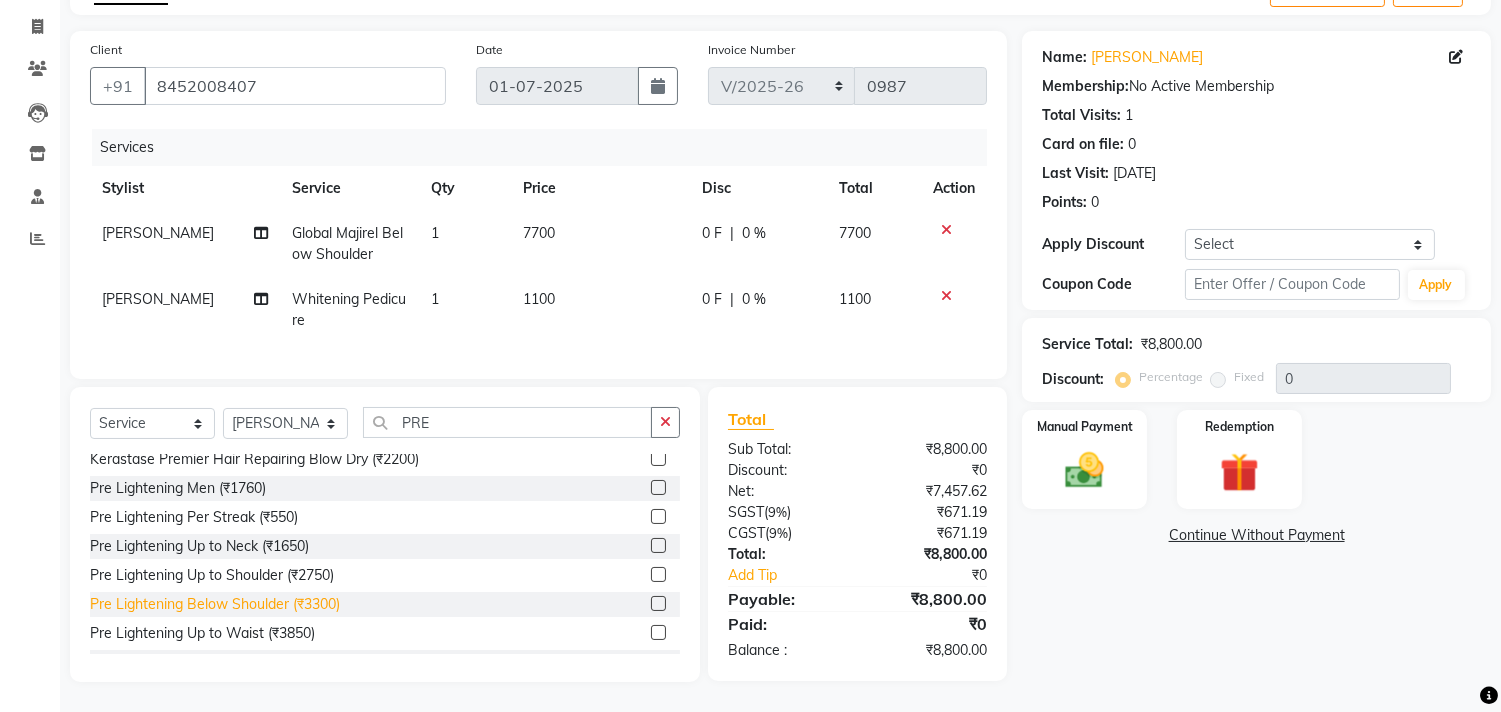 click on "Pre Lightening Below Shoulder (₹3300)" 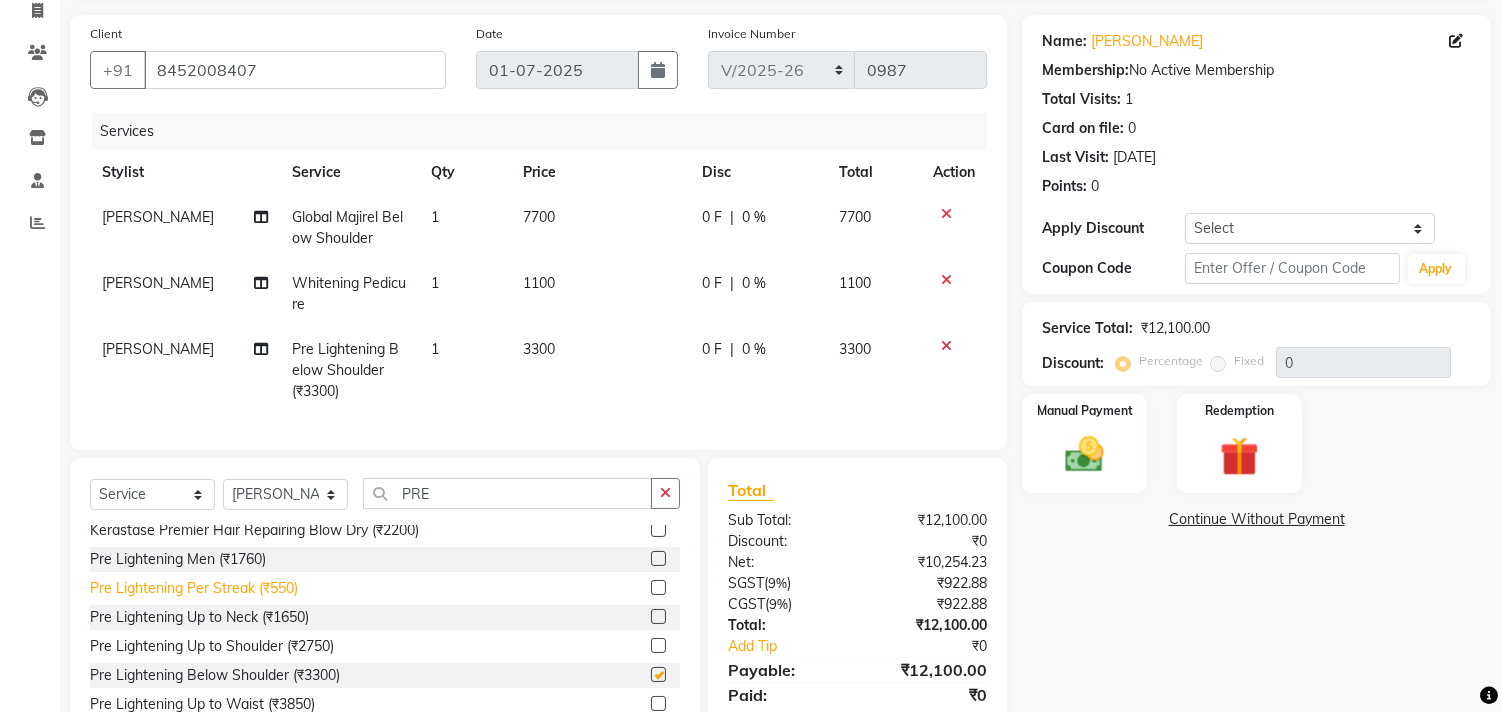 checkbox on "false" 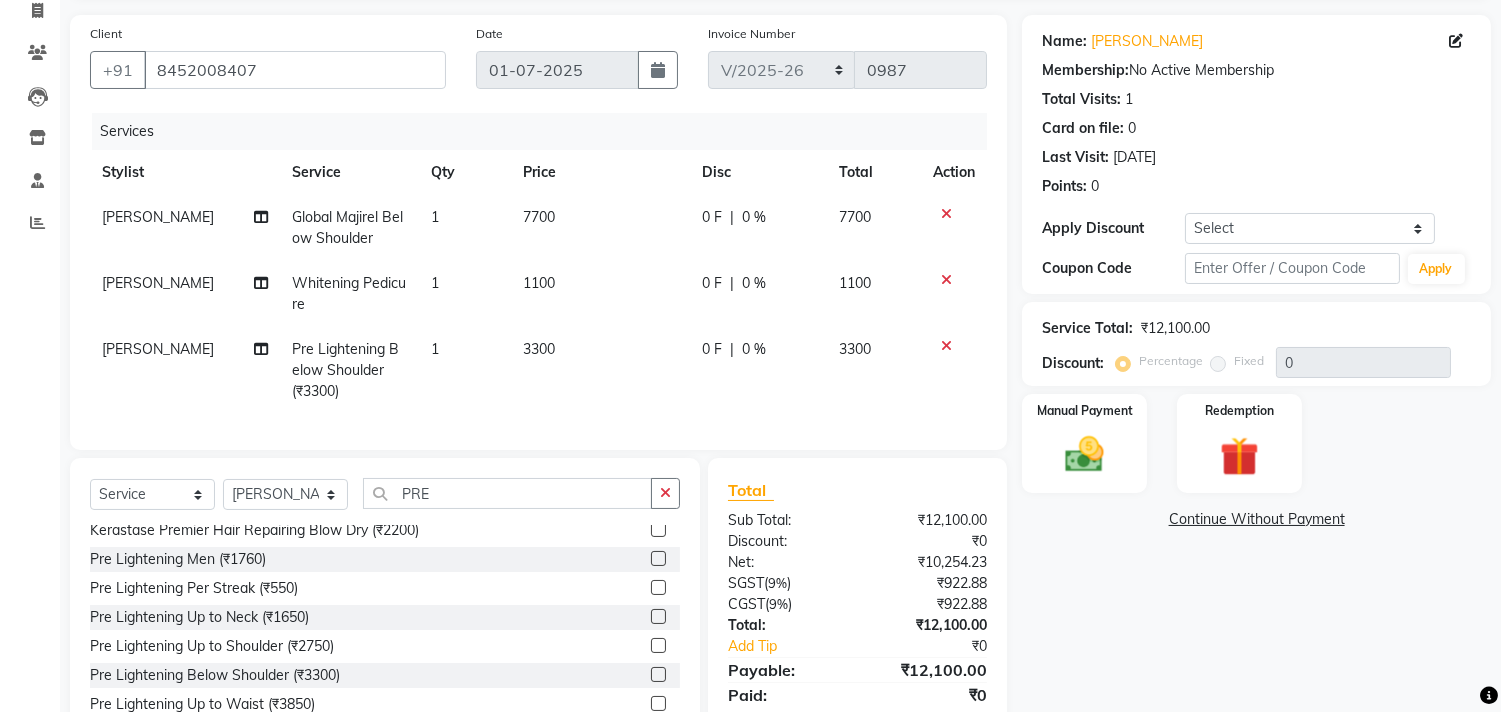 click 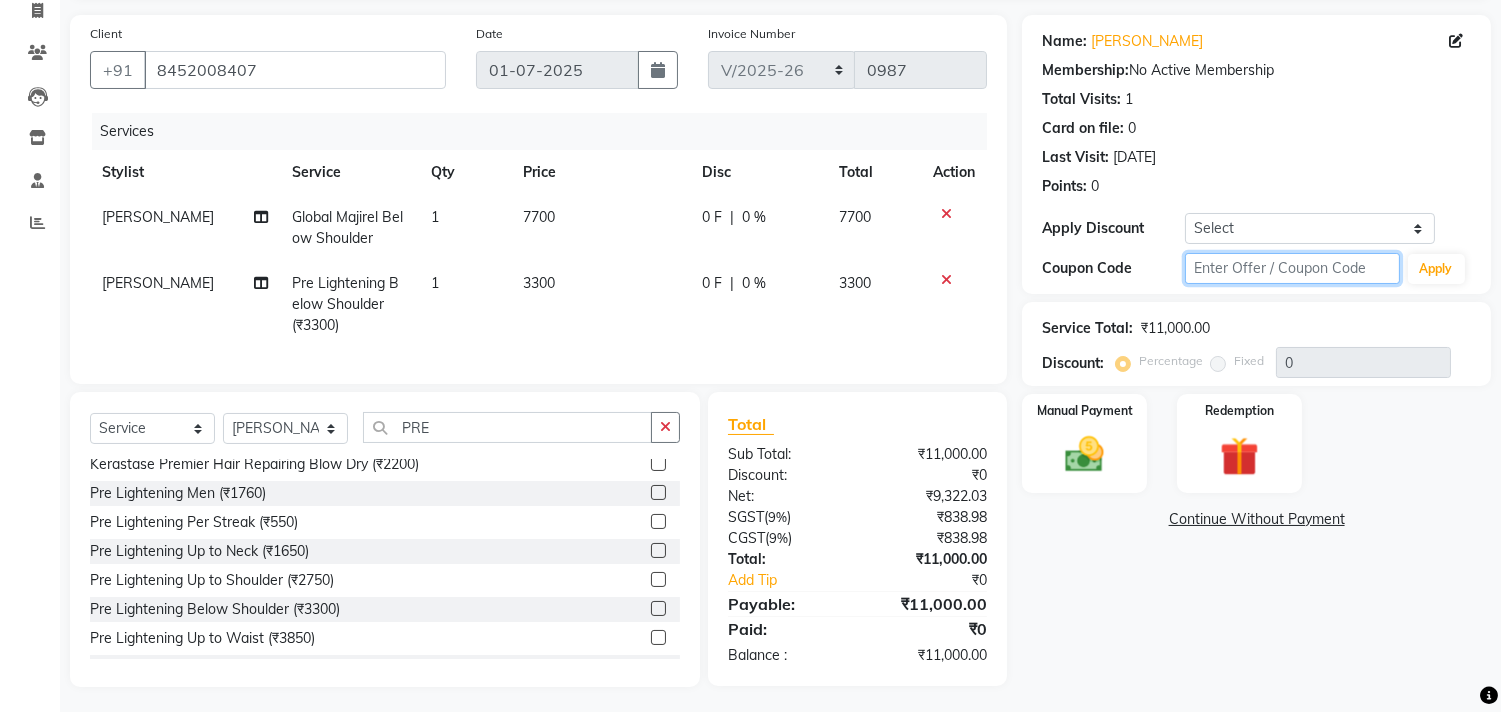 click 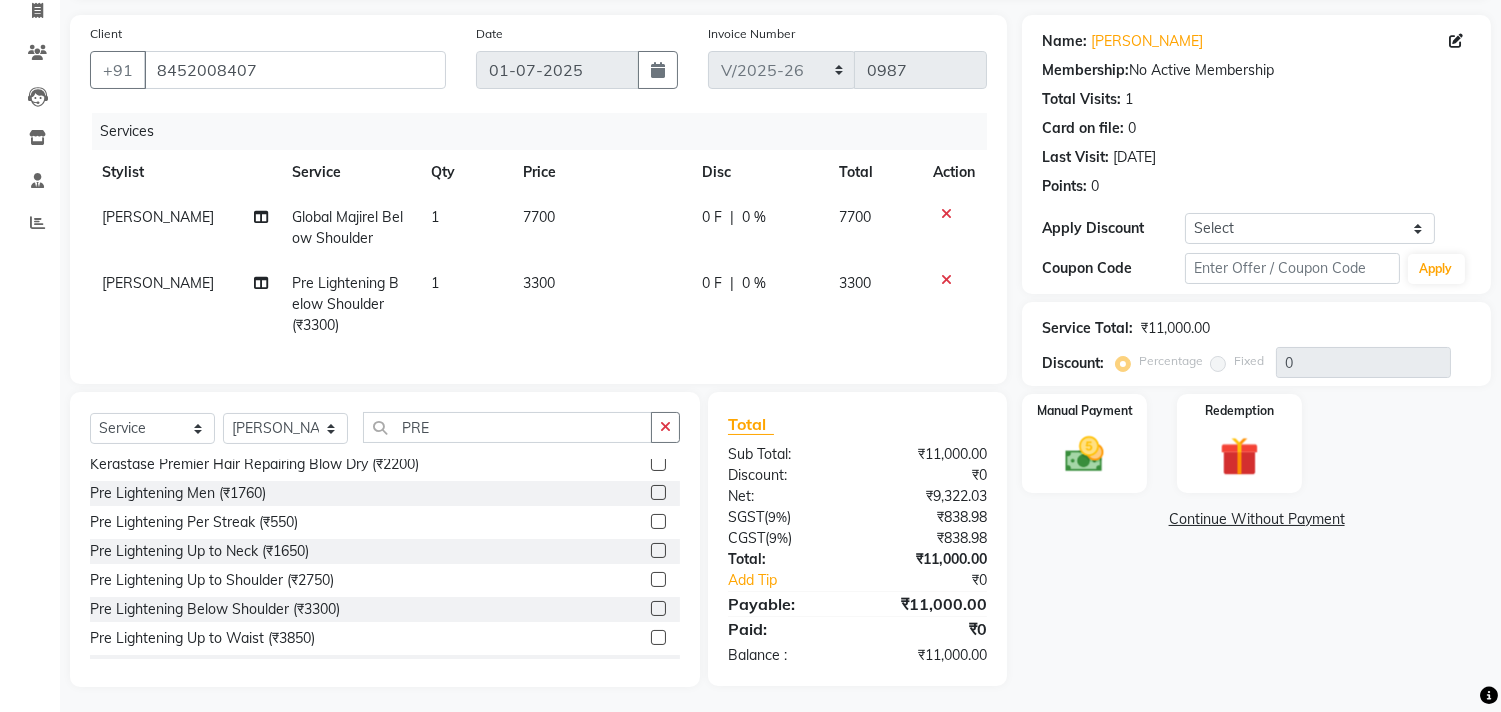 click 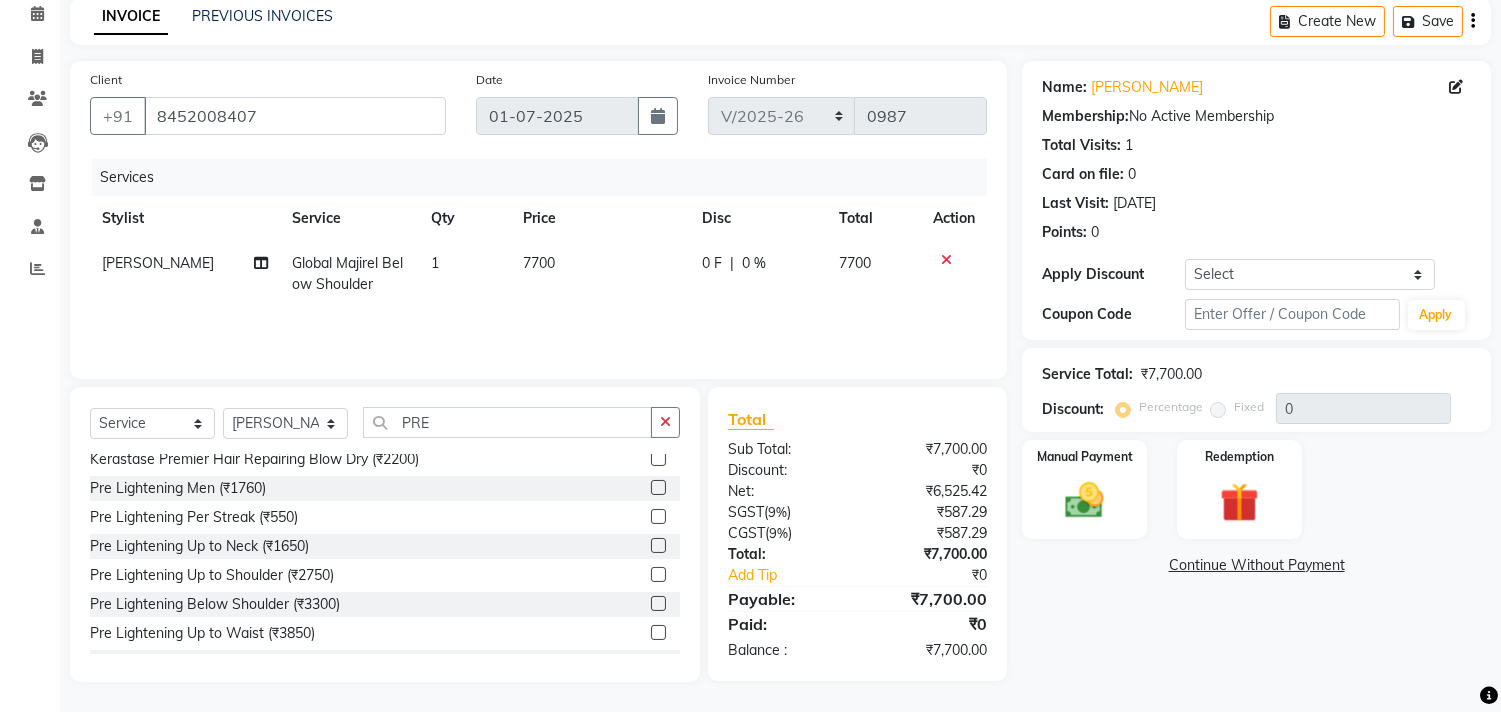 scroll, scrollTop: 88, scrollLeft: 0, axis: vertical 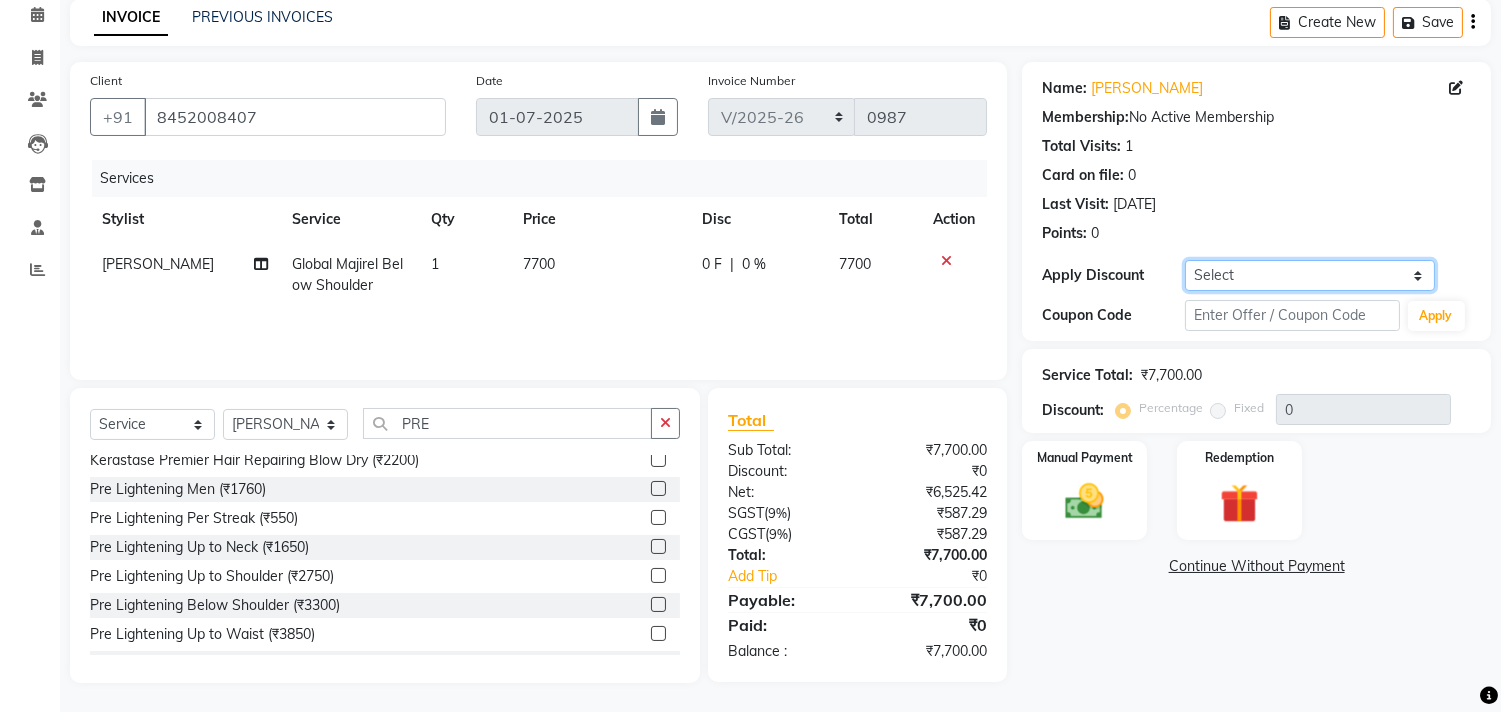 click on "Select Coupon → Abc" 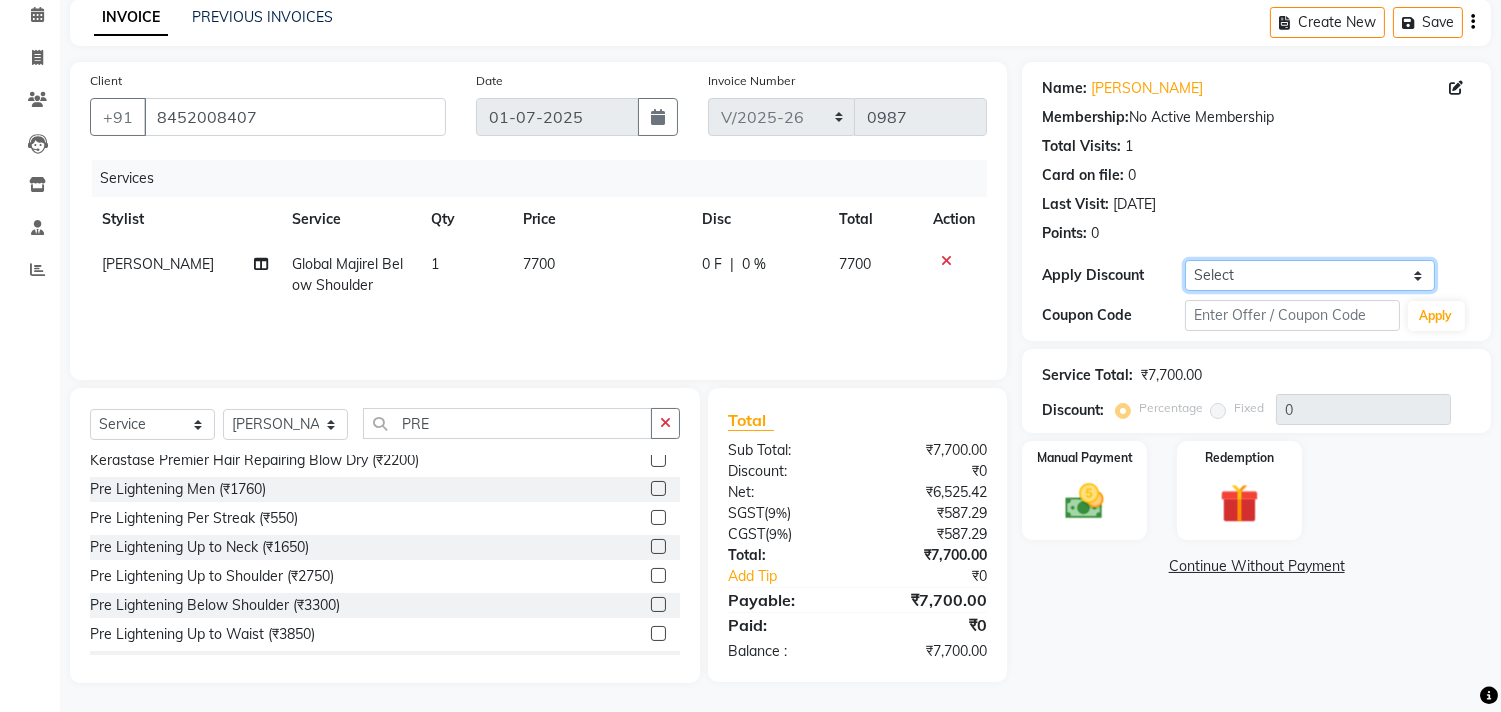 select on "1: Object" 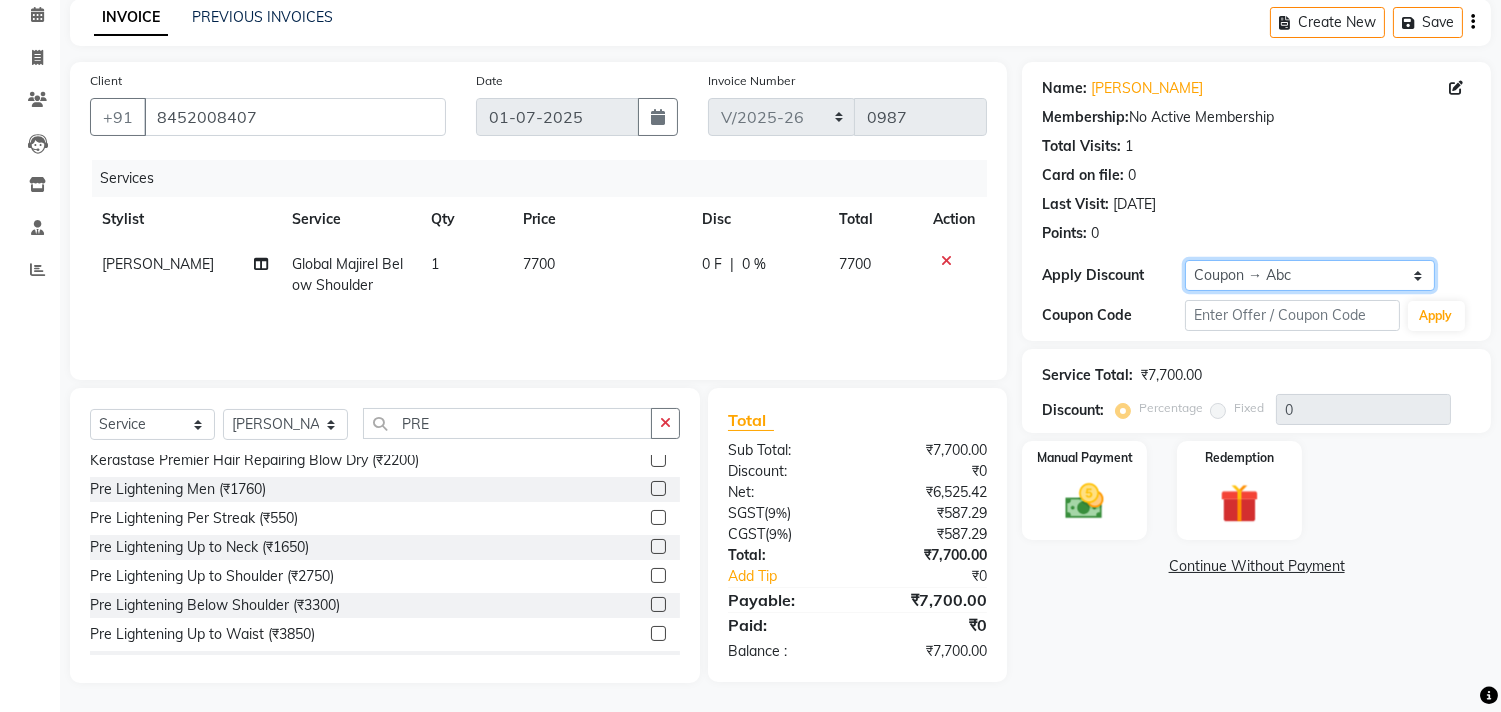 click on "Select Coupon → Abc" 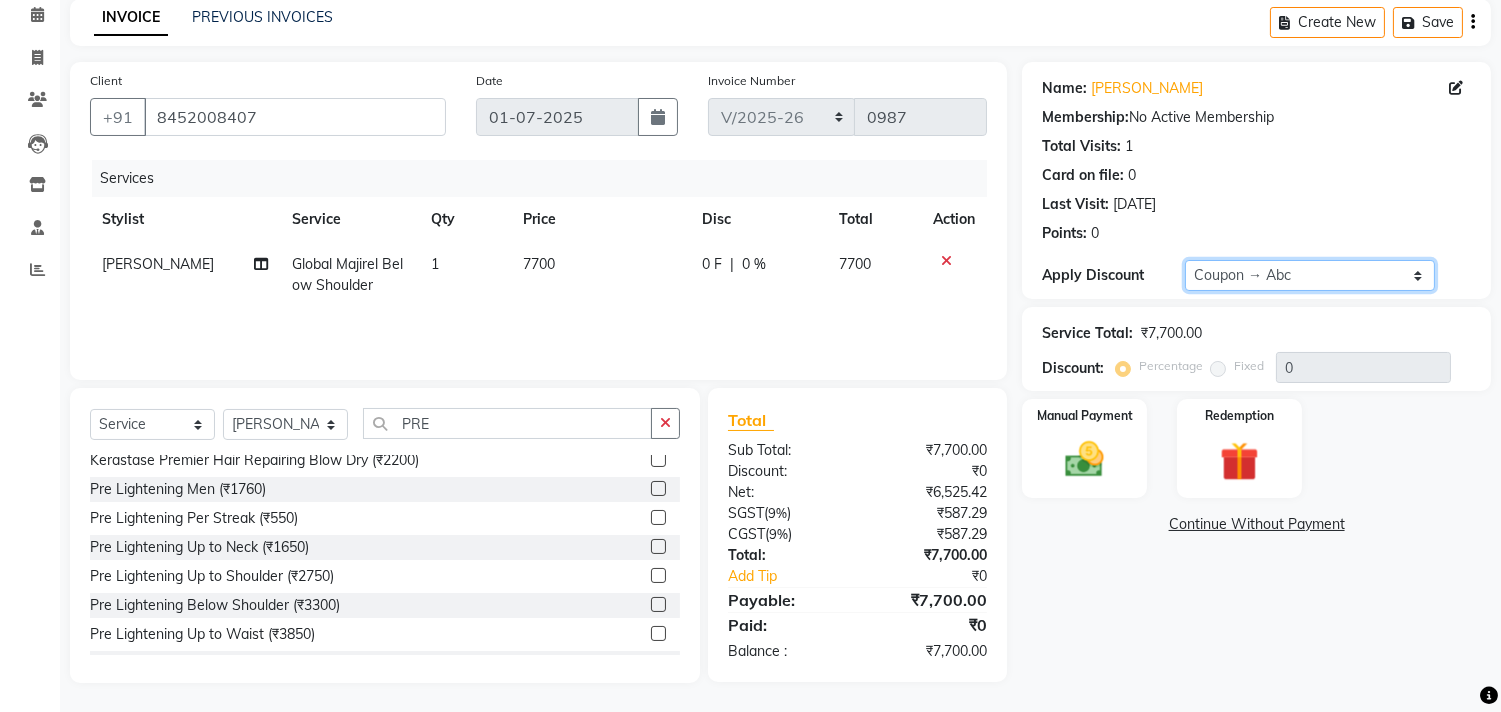 type on "20" 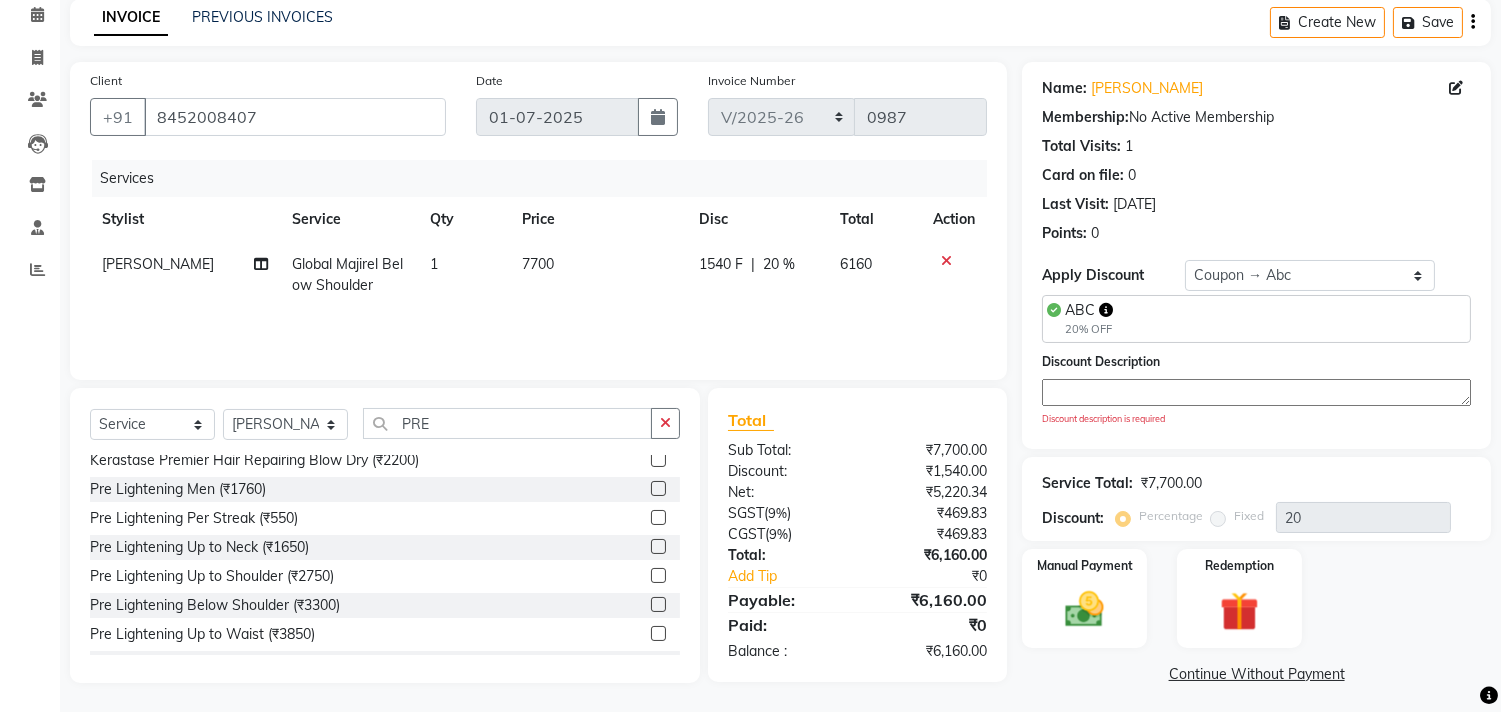 click 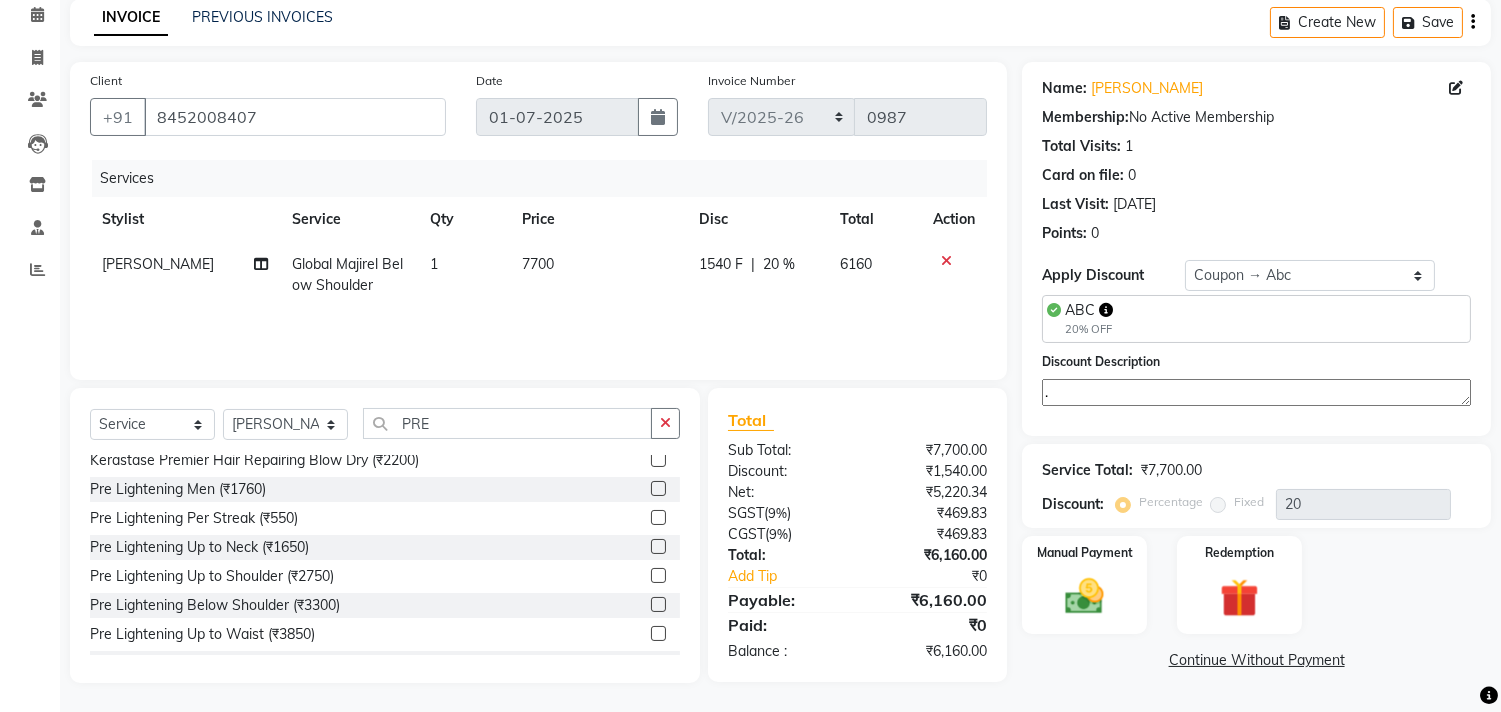 type on "." 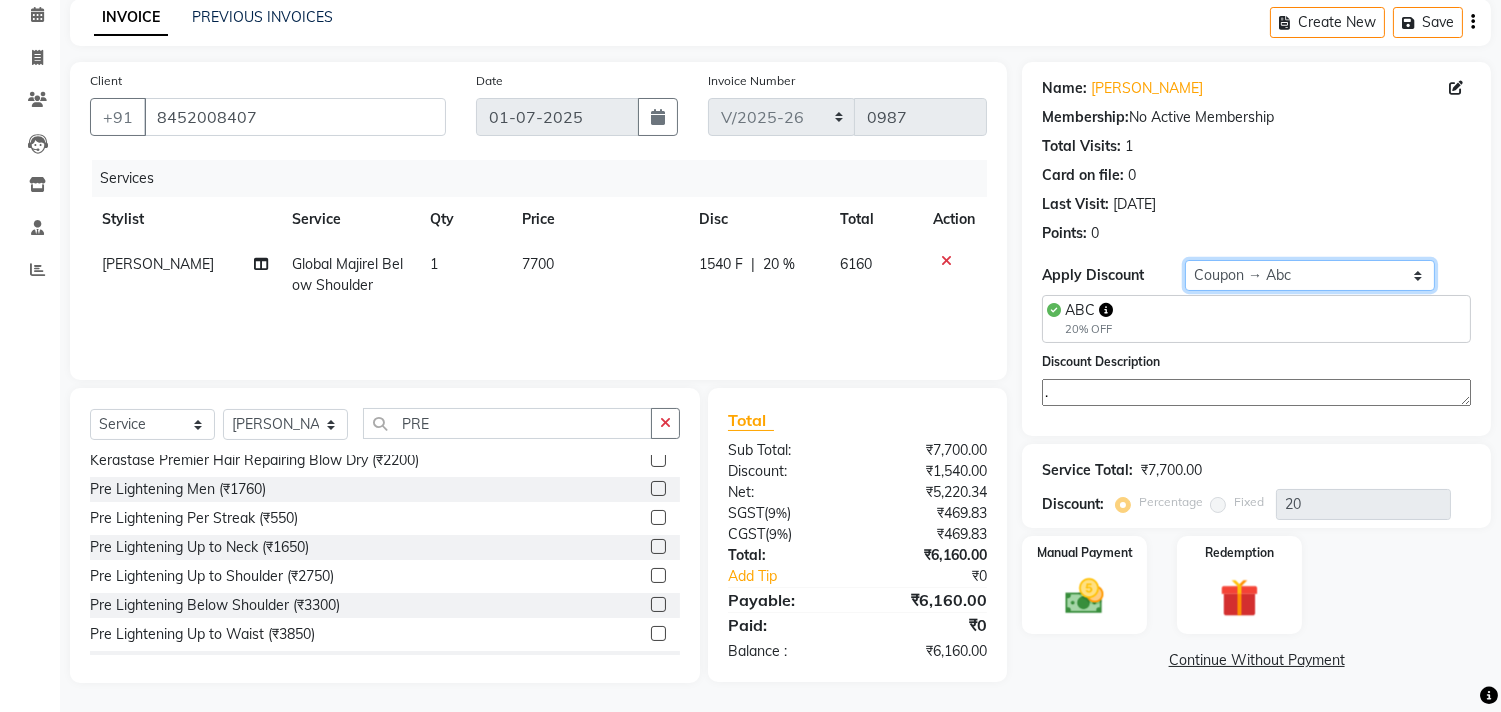 click on "Select Coupon → Abc" 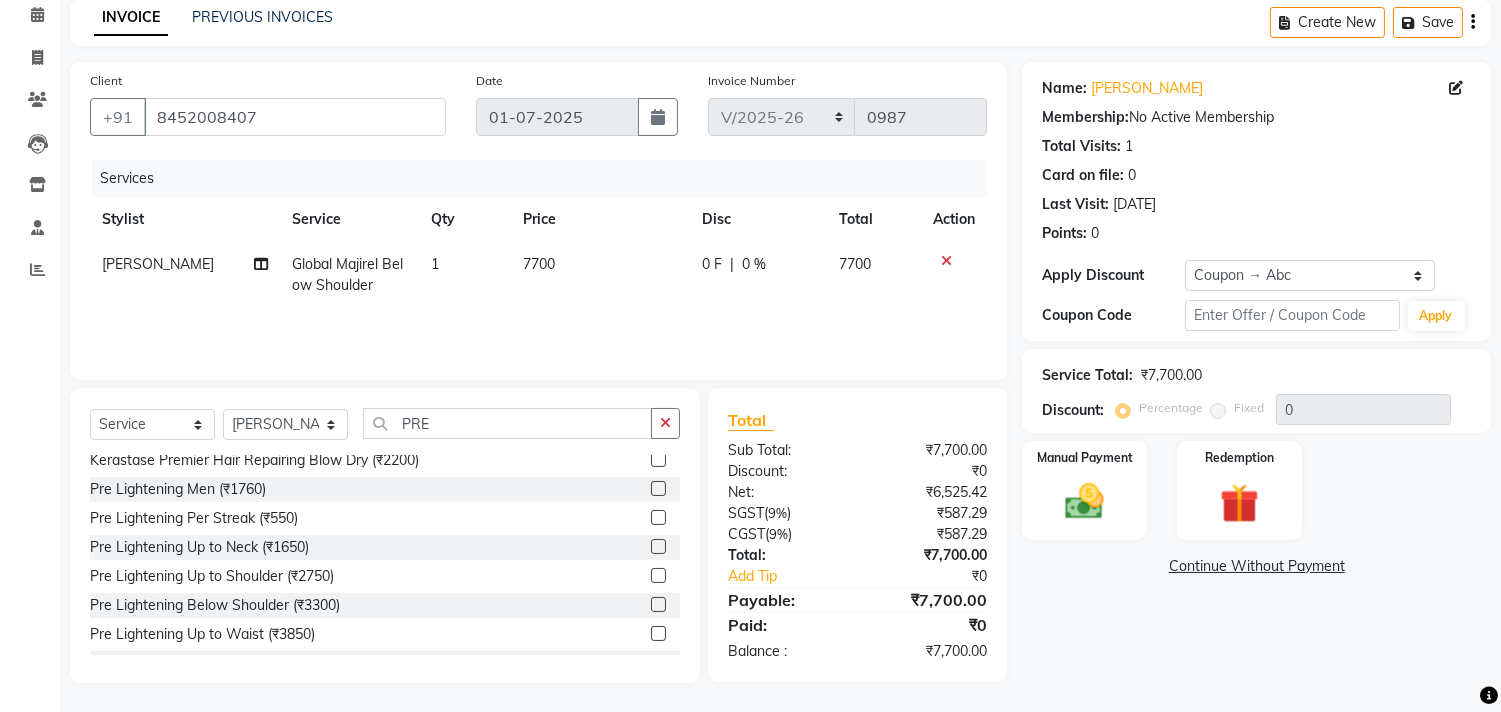 click on "Name: Mrinal Binju Membership:  No Active Membership  Total Visits:  1 Card on file:  0 Last Visit:   31-10-2024 Points:   0  Apply Discount Select Coupon → Abc Coupon Code Apply Service Total:  ₹7,700.00  Discount:  Percentage   Fixed  0 Manual Payment Redemption  Continue Without Payment" 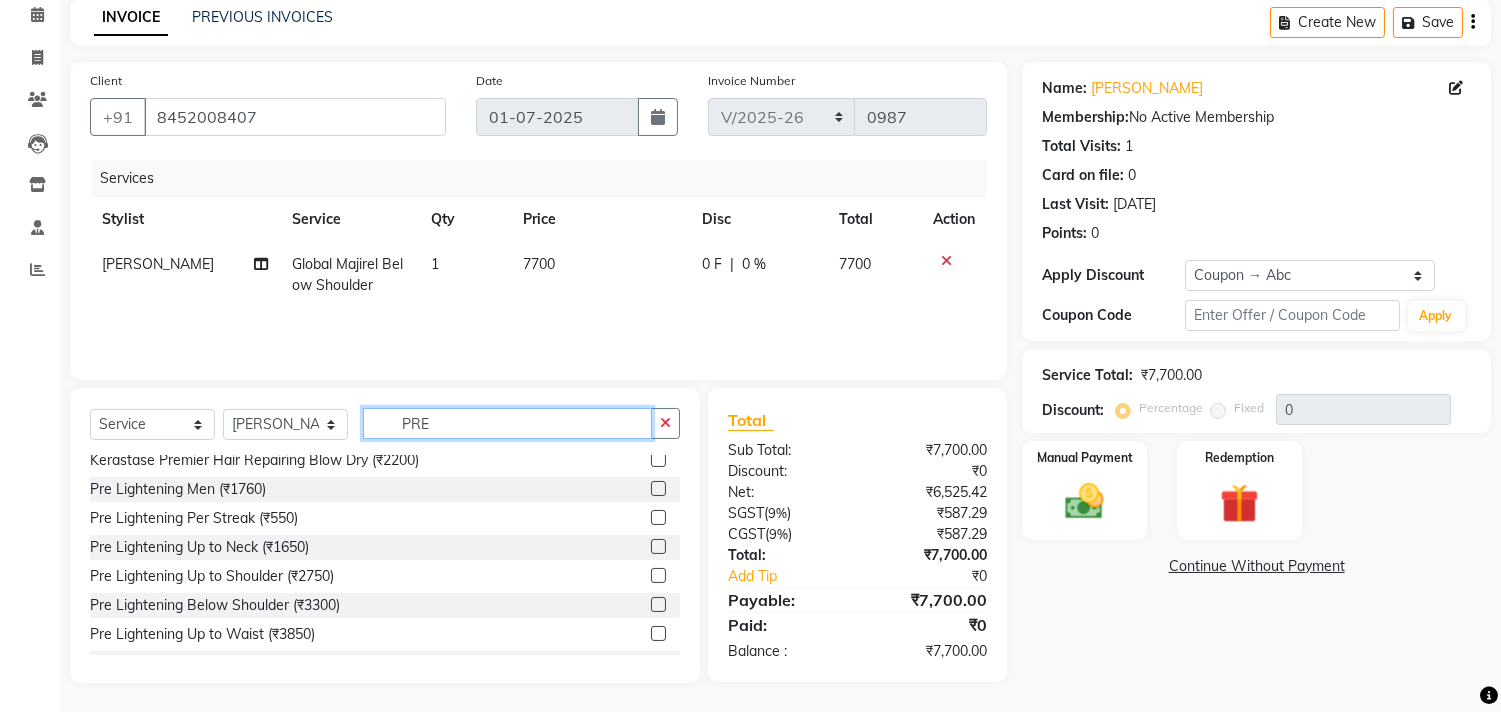 click on "PRE" 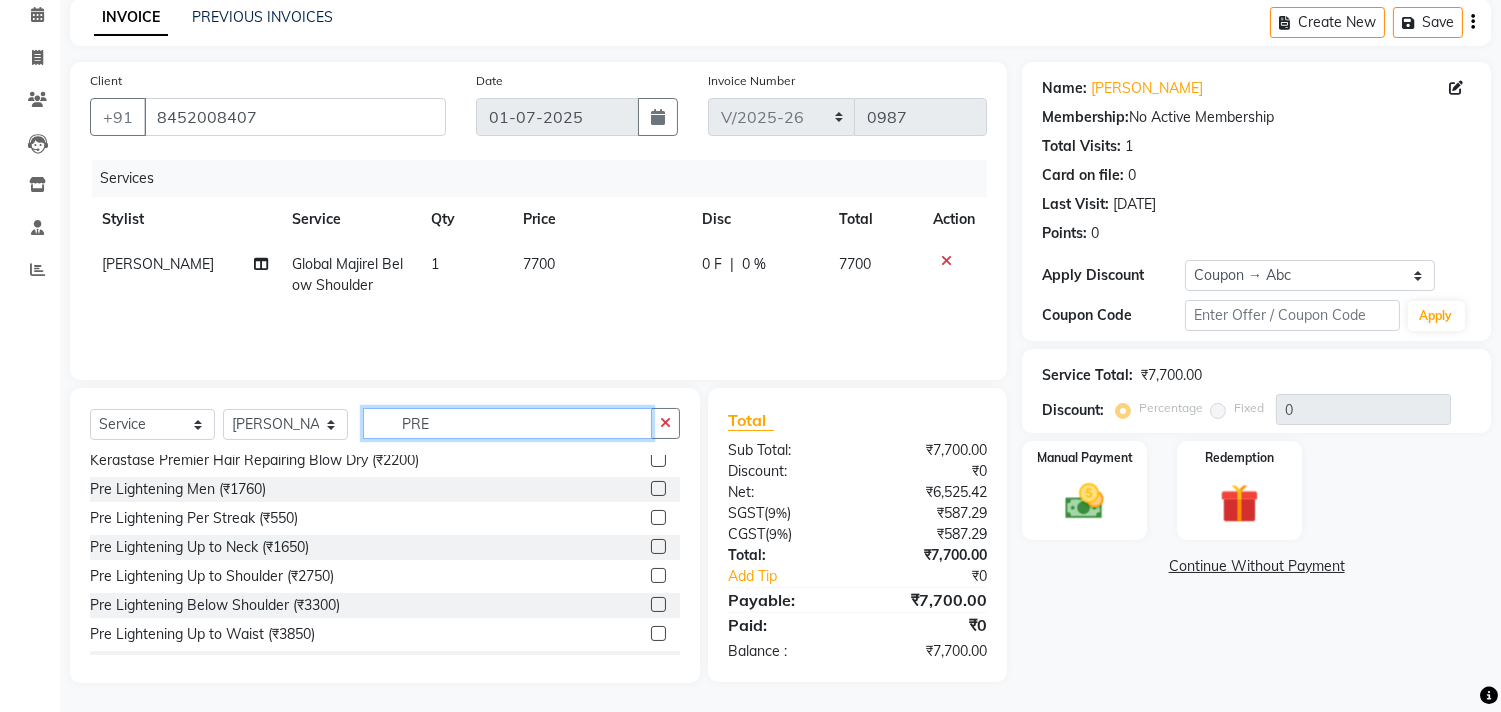 click on "PRE" 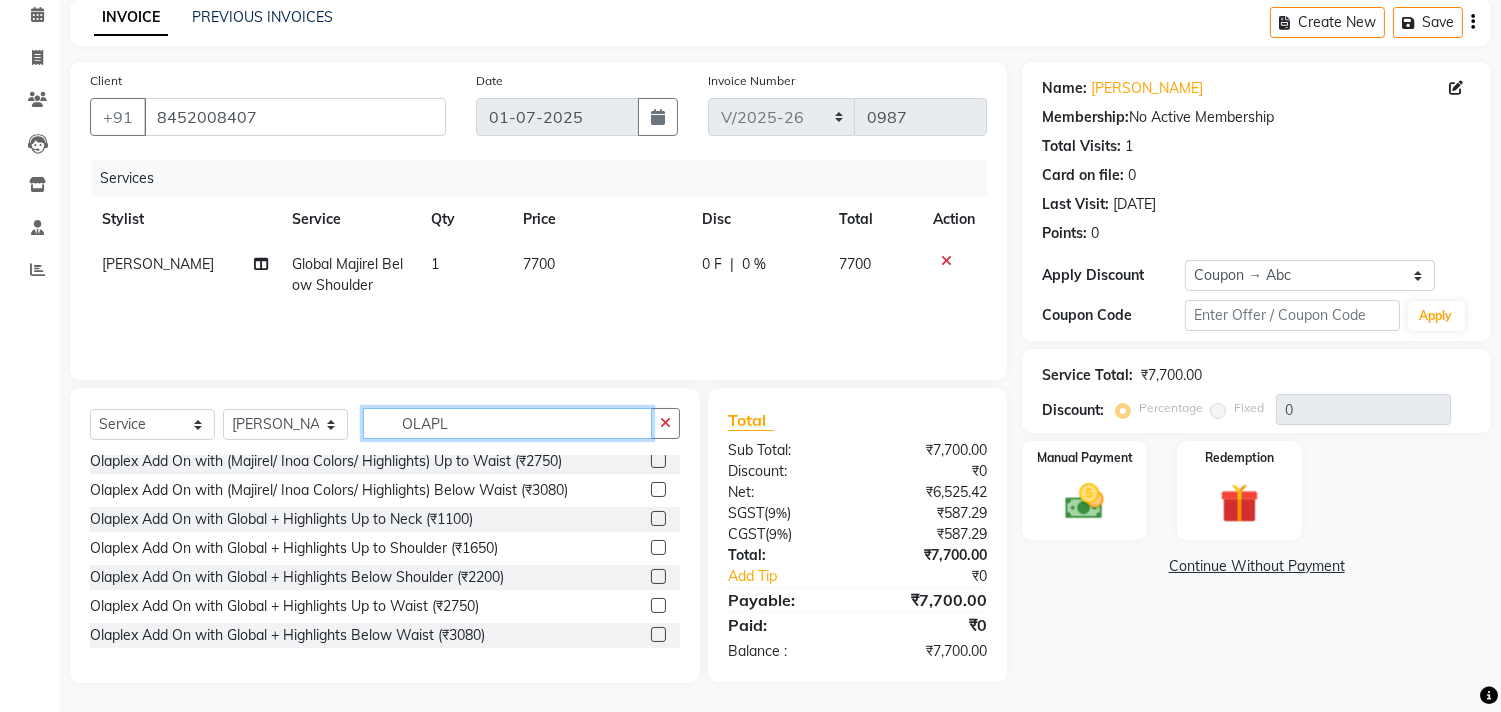 scroll, scrollTop: 451, scrollLeft: 0, axis: vertical 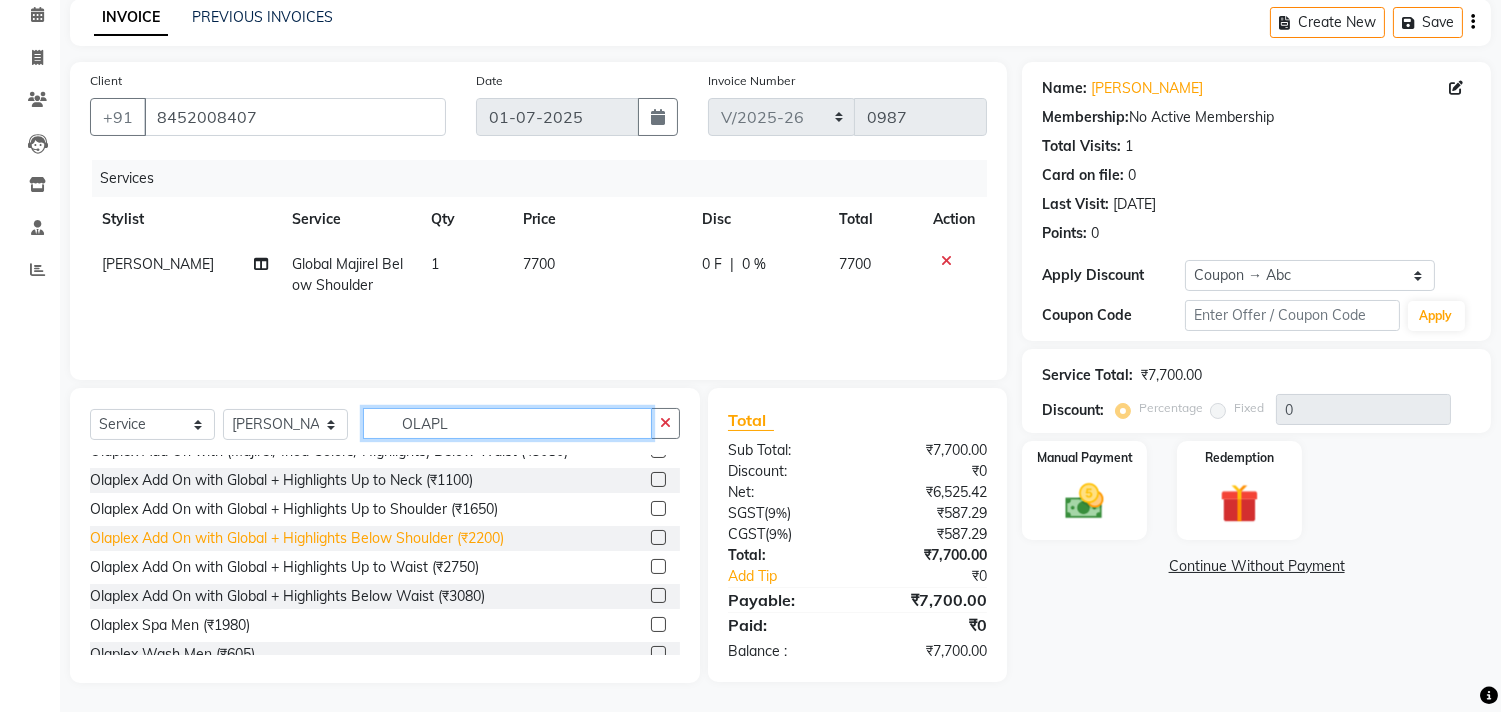 type on "OLAPL" 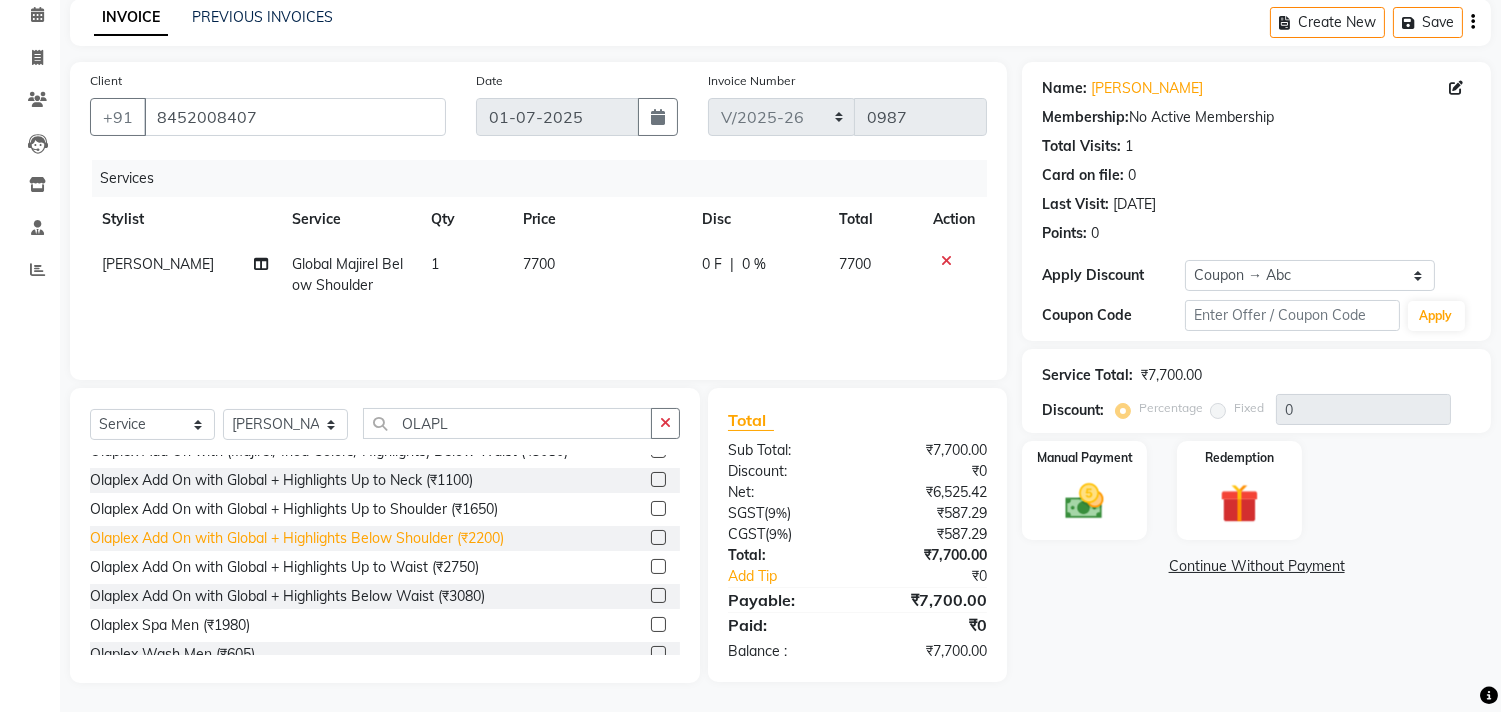 click on "Olaplex Add On with Global + Highlights Below Shoulder (₹2200)" 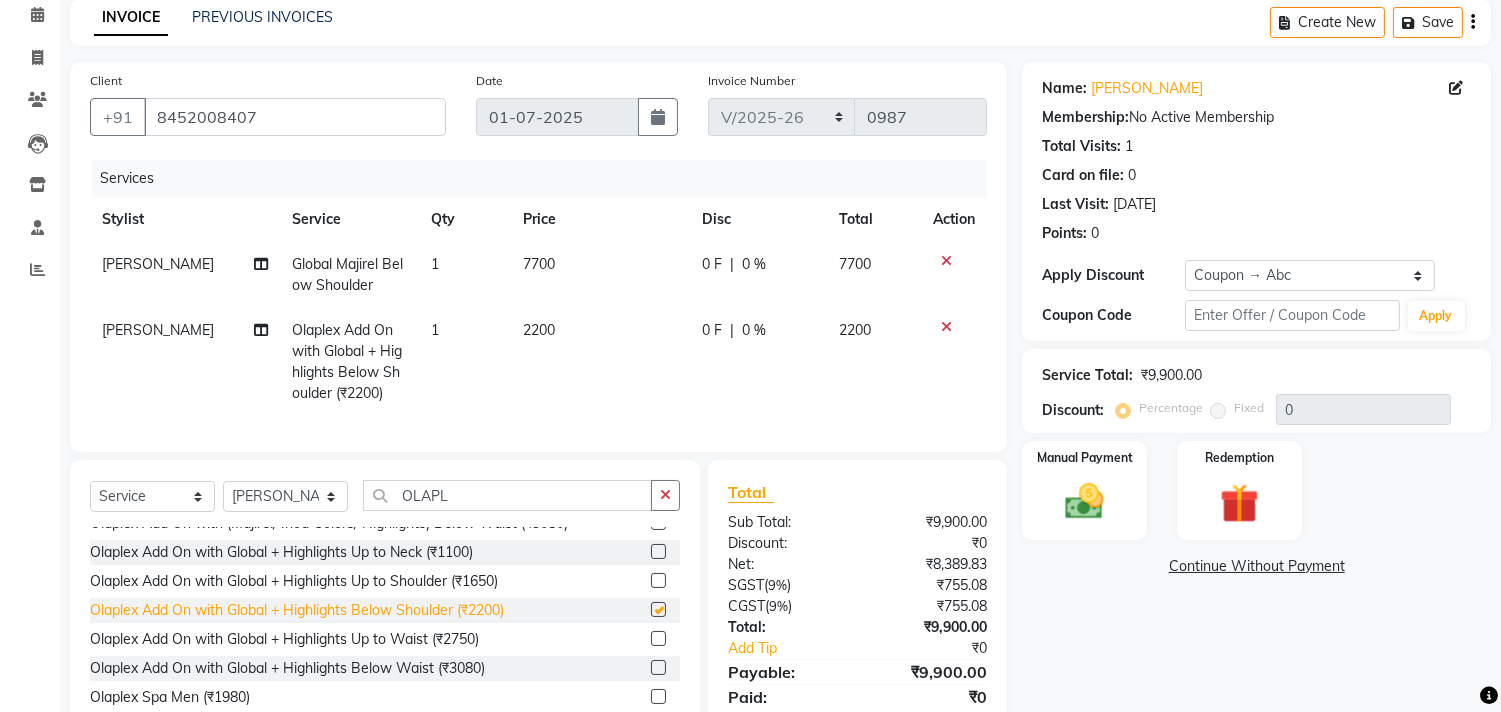 checkbox on "false" 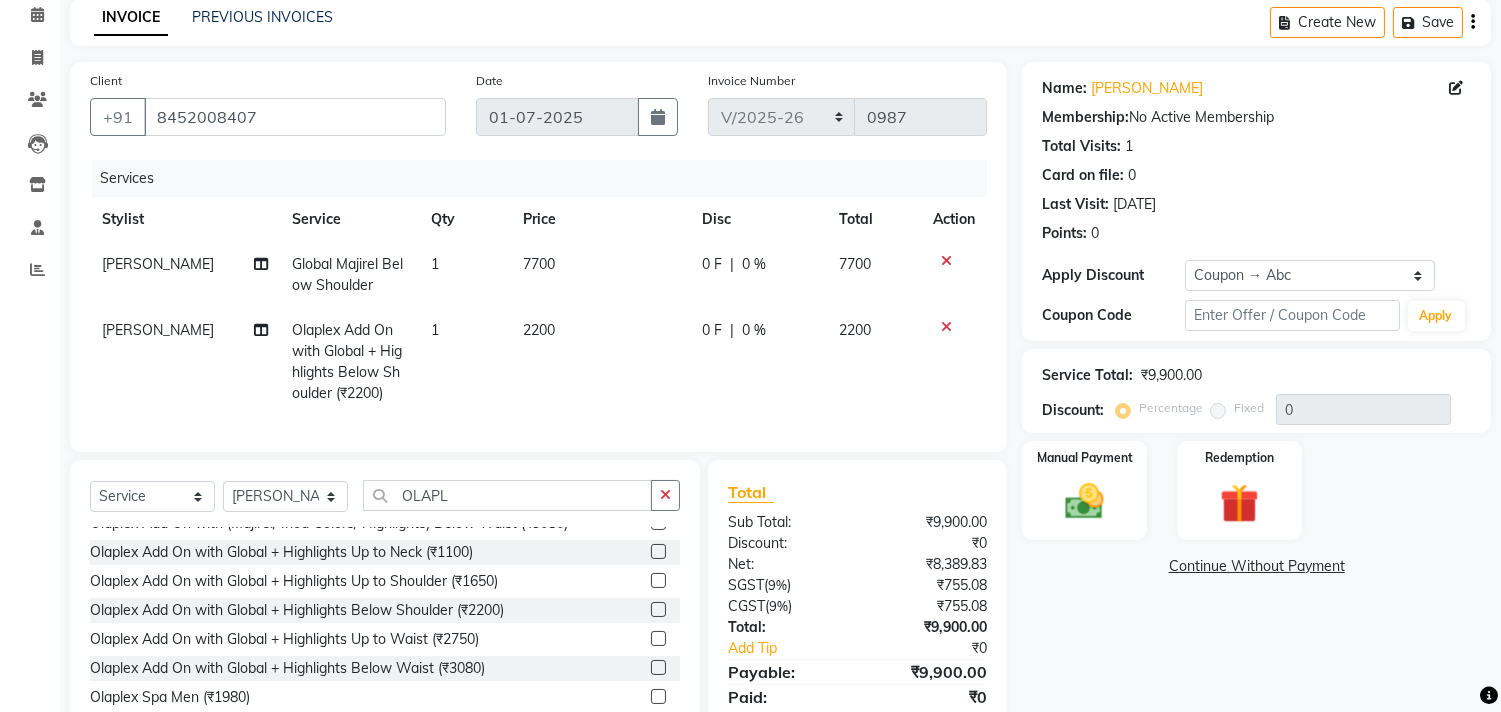scroll, scrollTop: 177, scrollLeft: 0, axis: vertical 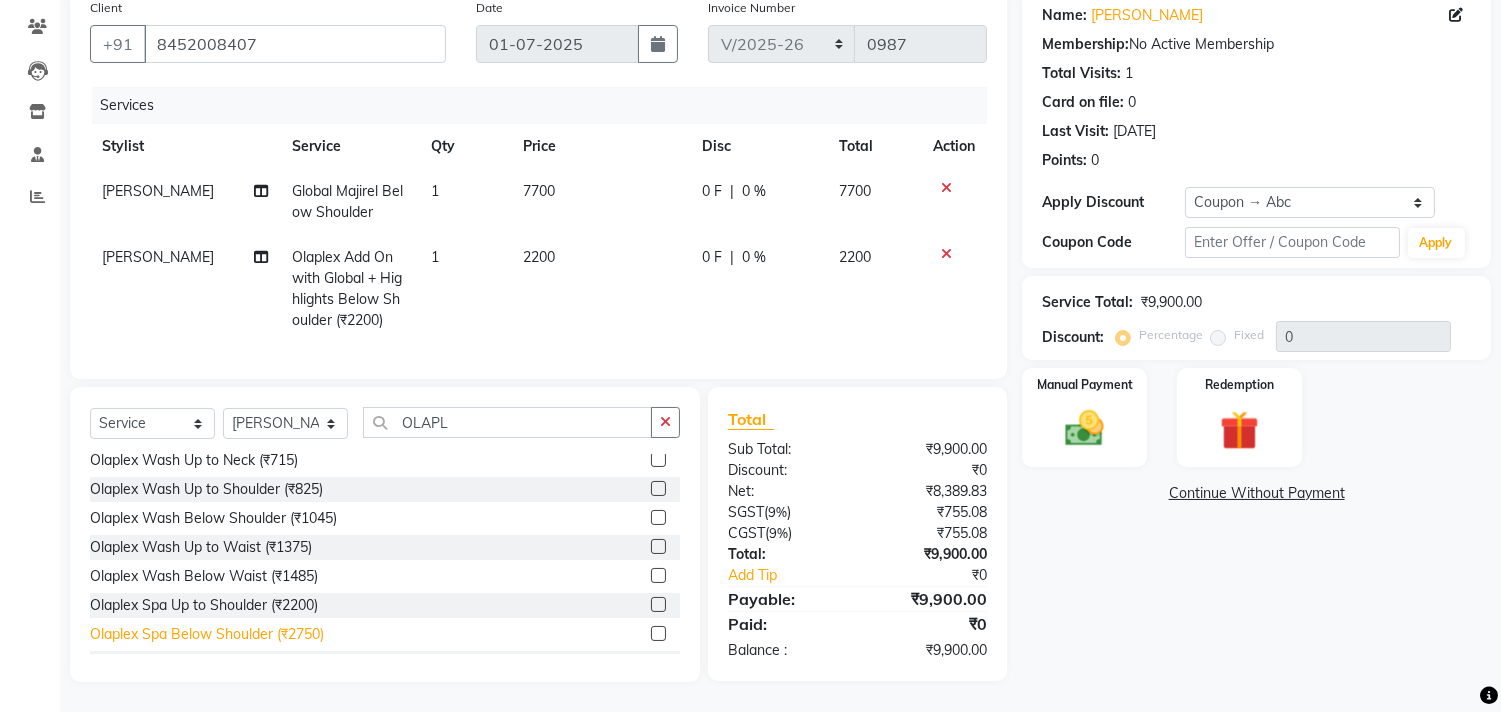 click on "Olaplex Spa Below Shoulder (₹2750)" 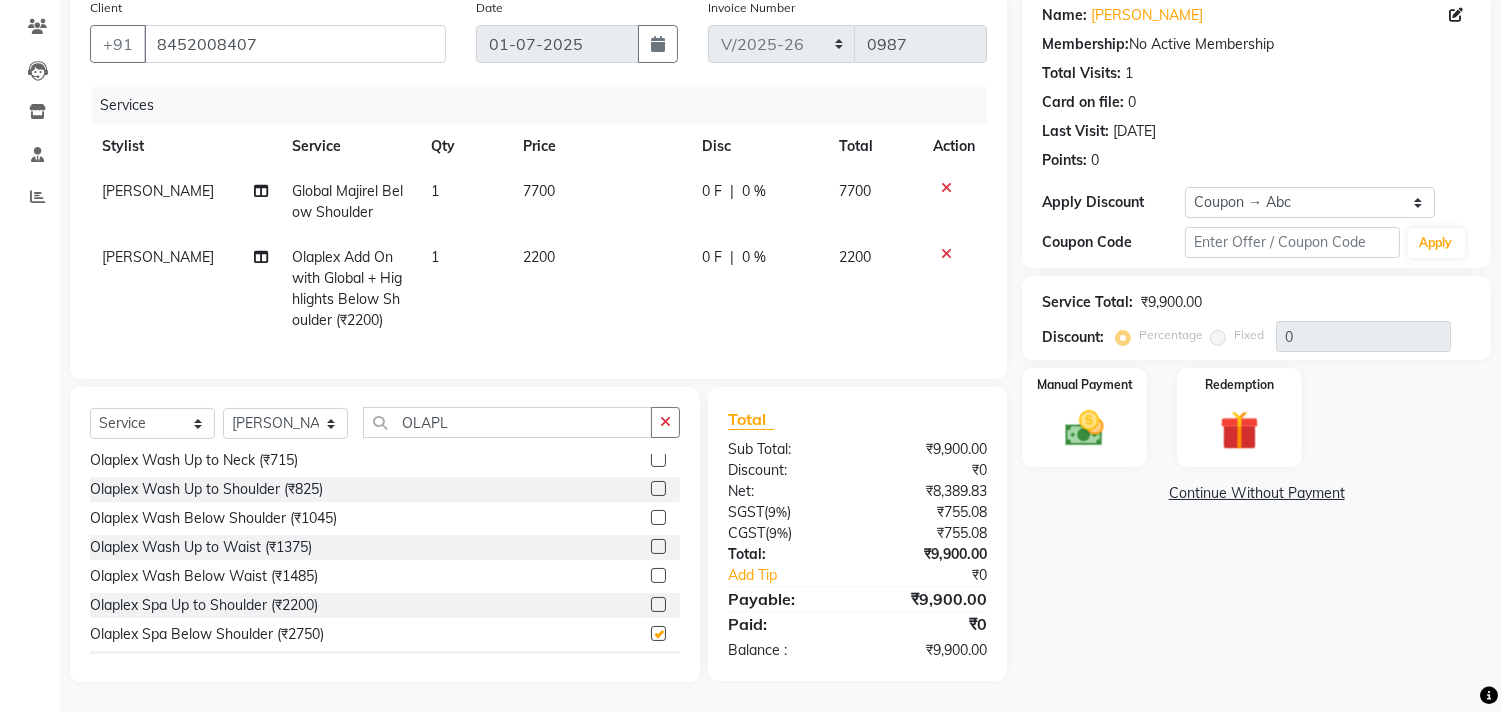 checkbox on "false" 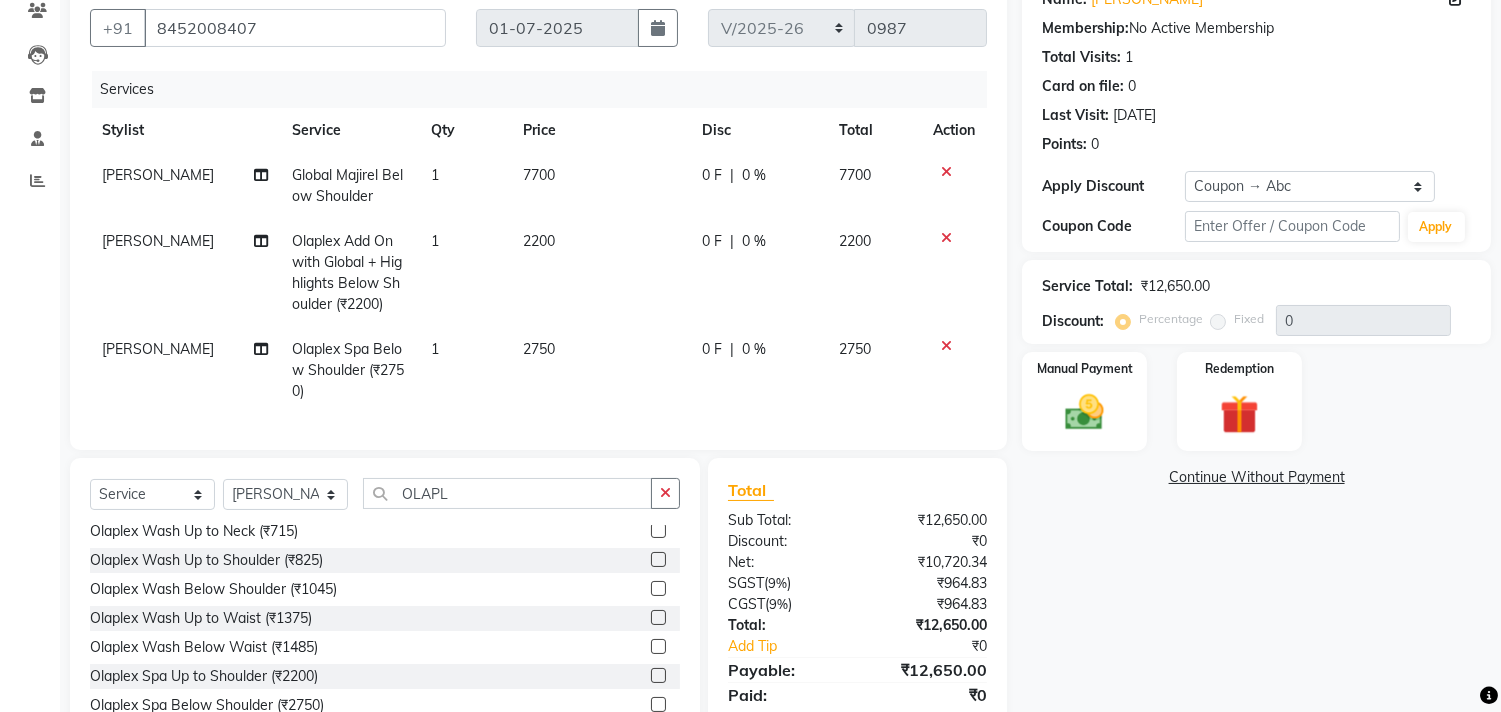 click 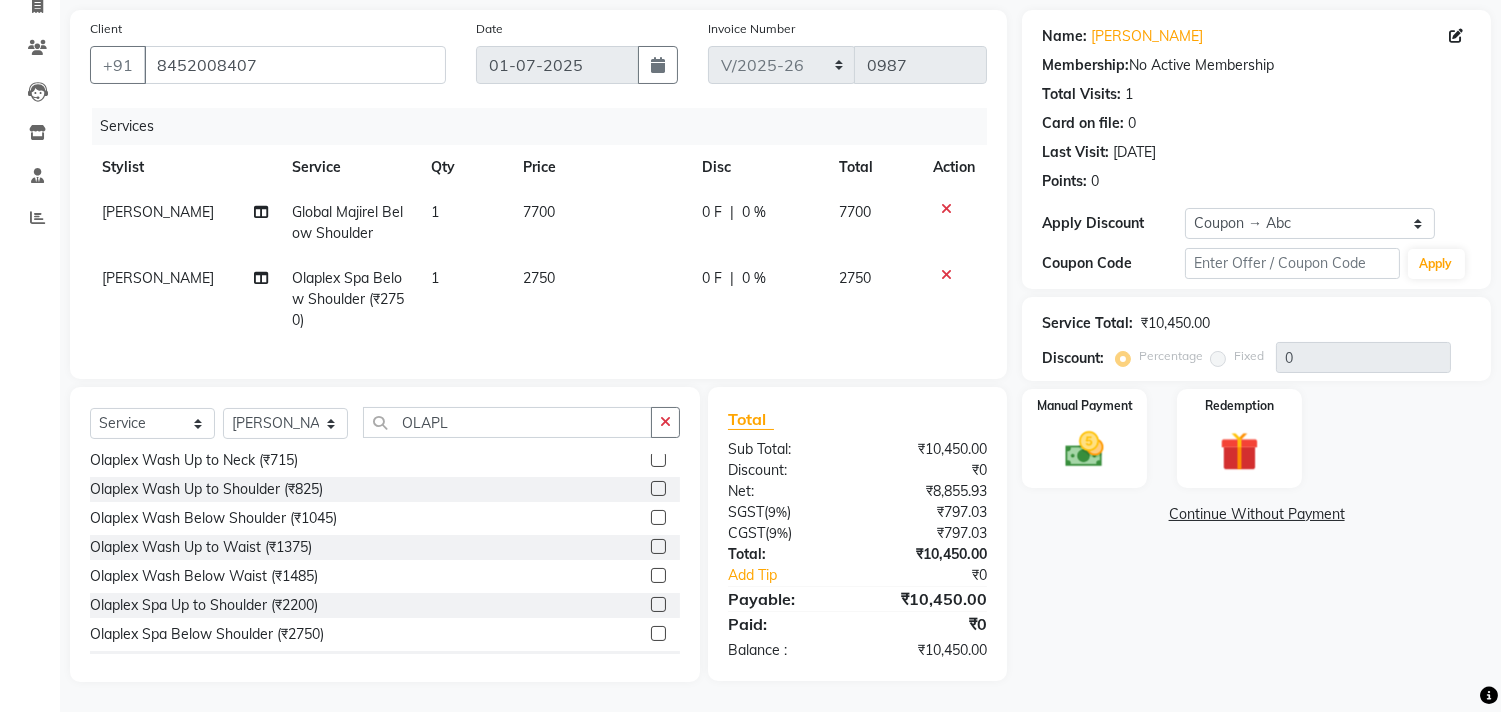 scroll, scrollTop: 156, scrollLeft: 0, axis: vertical 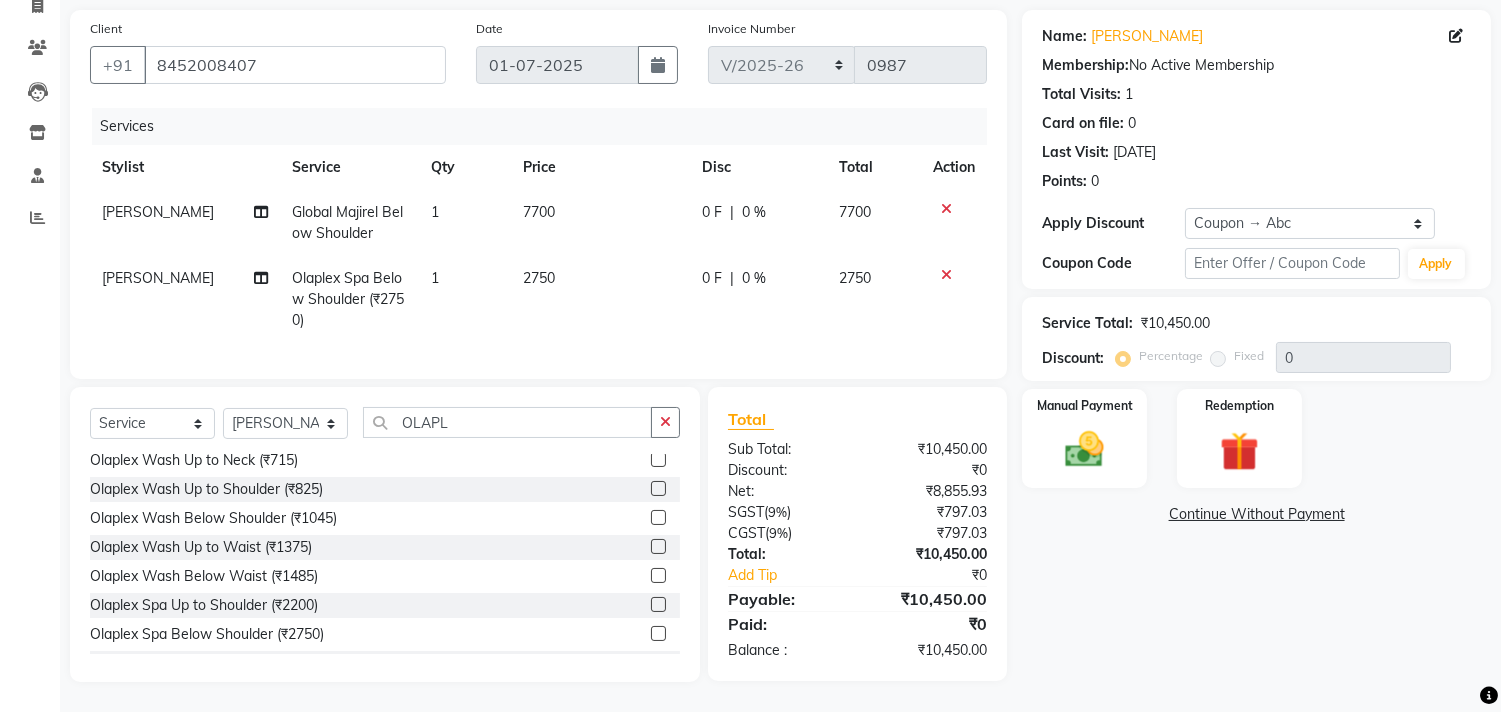 click 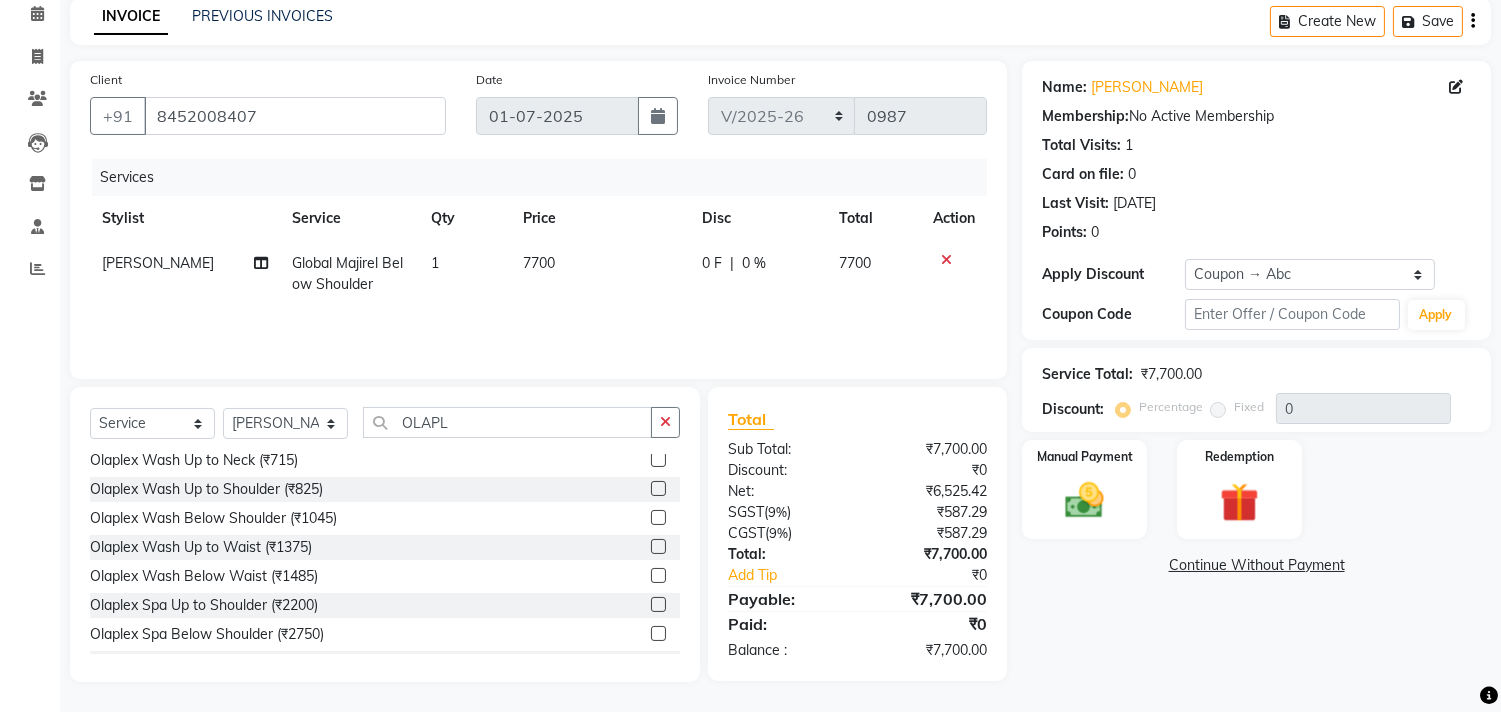 scroll, scrollTop: 88, scrollLeft: 0, axis: vertical 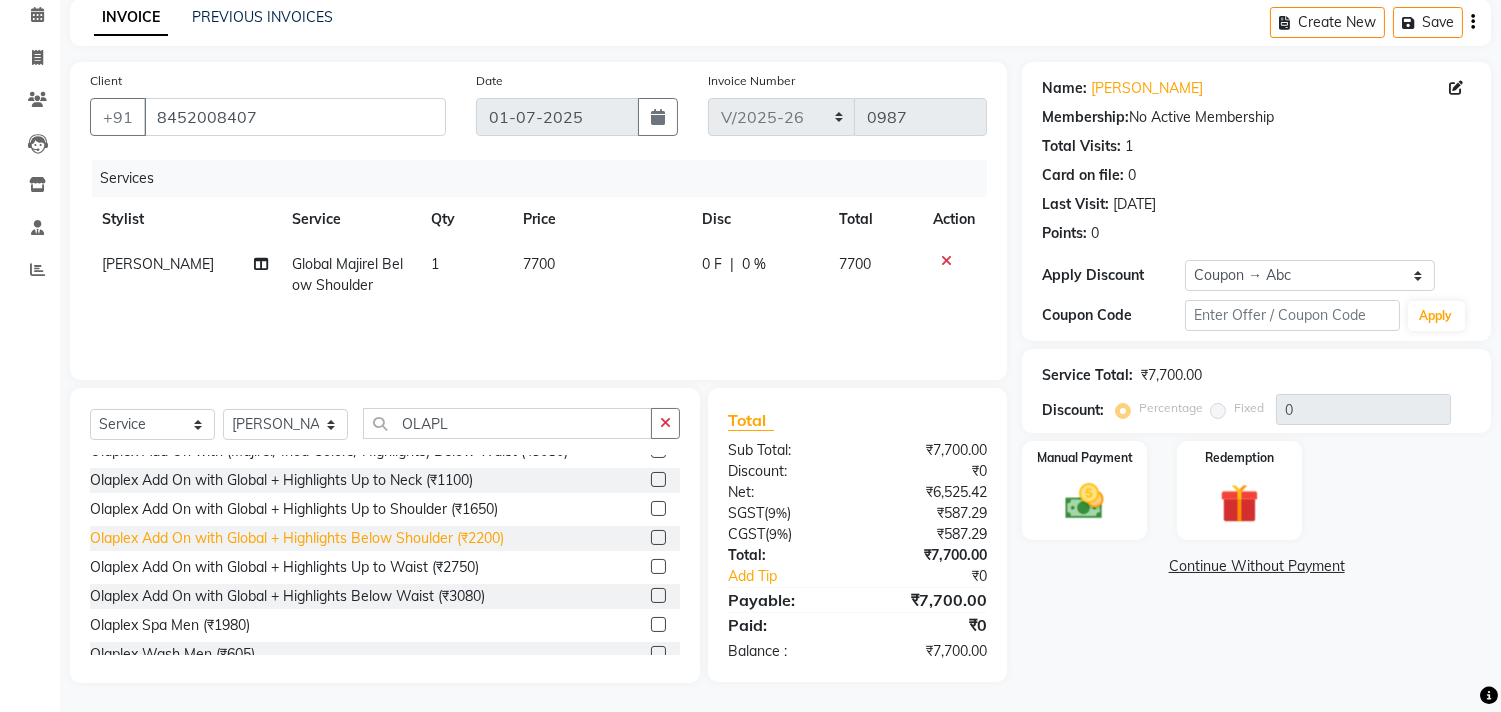 click on "Olaplex Add On with Global + Highlights Below Shoulder (₹2200)" 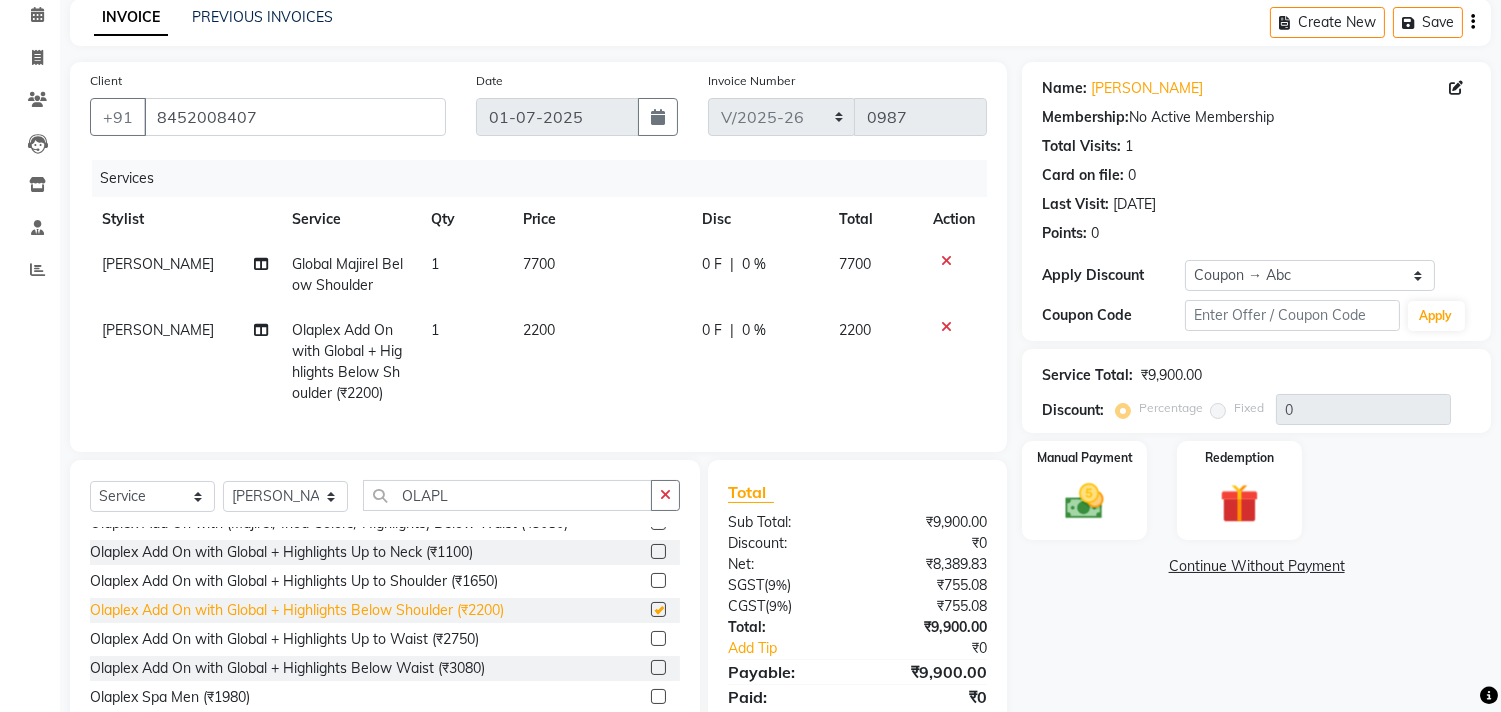 checkbox on "false" 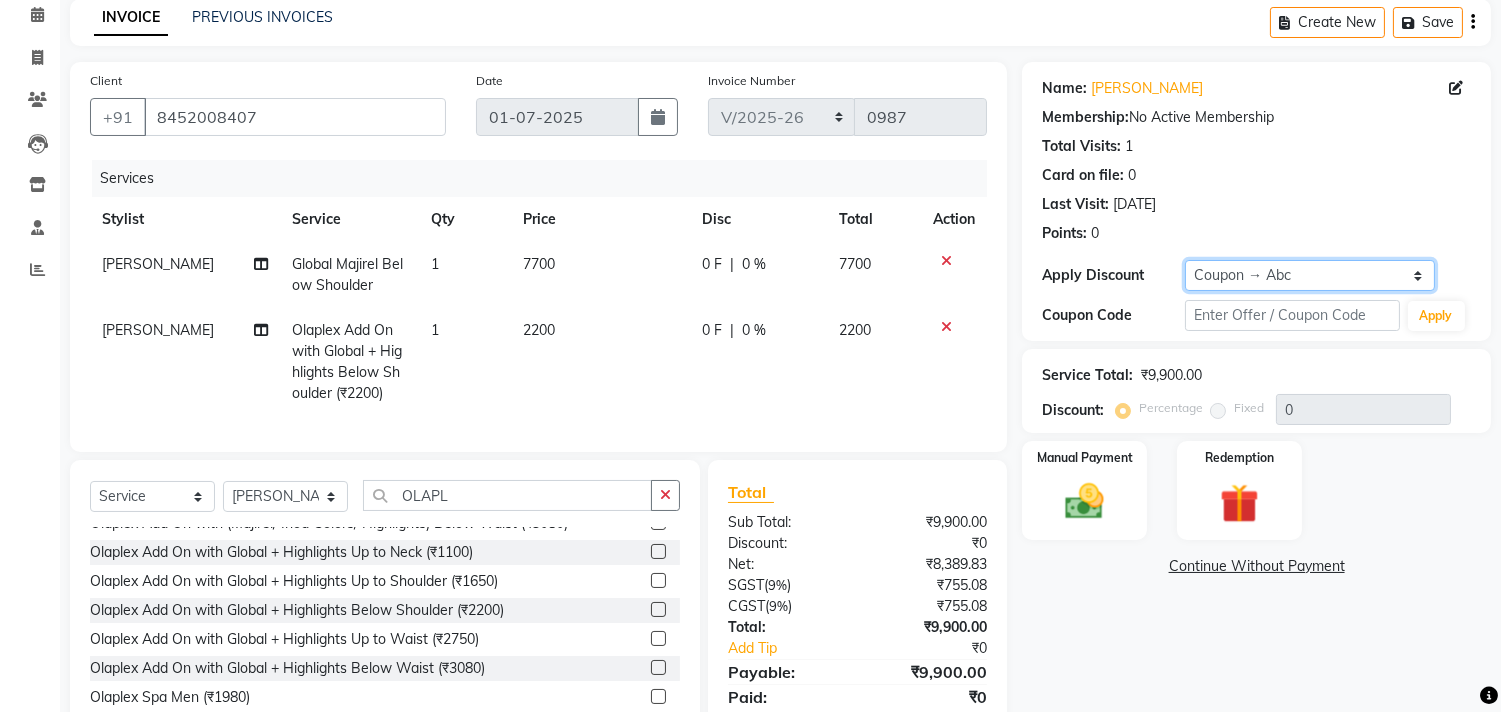 click on "Select Coupon → Abc" 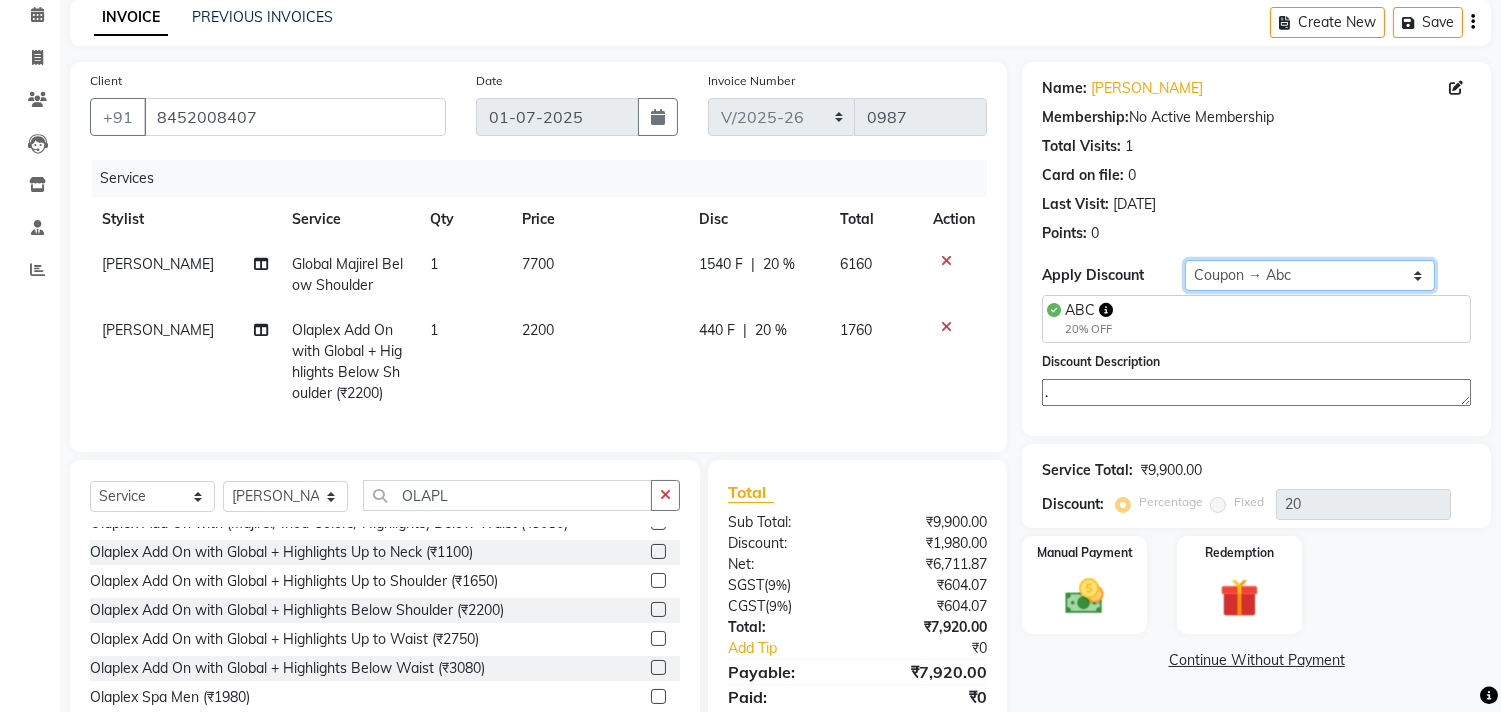 scroll, scrollTop: 177, scrollLeft: 0, axis: vertical 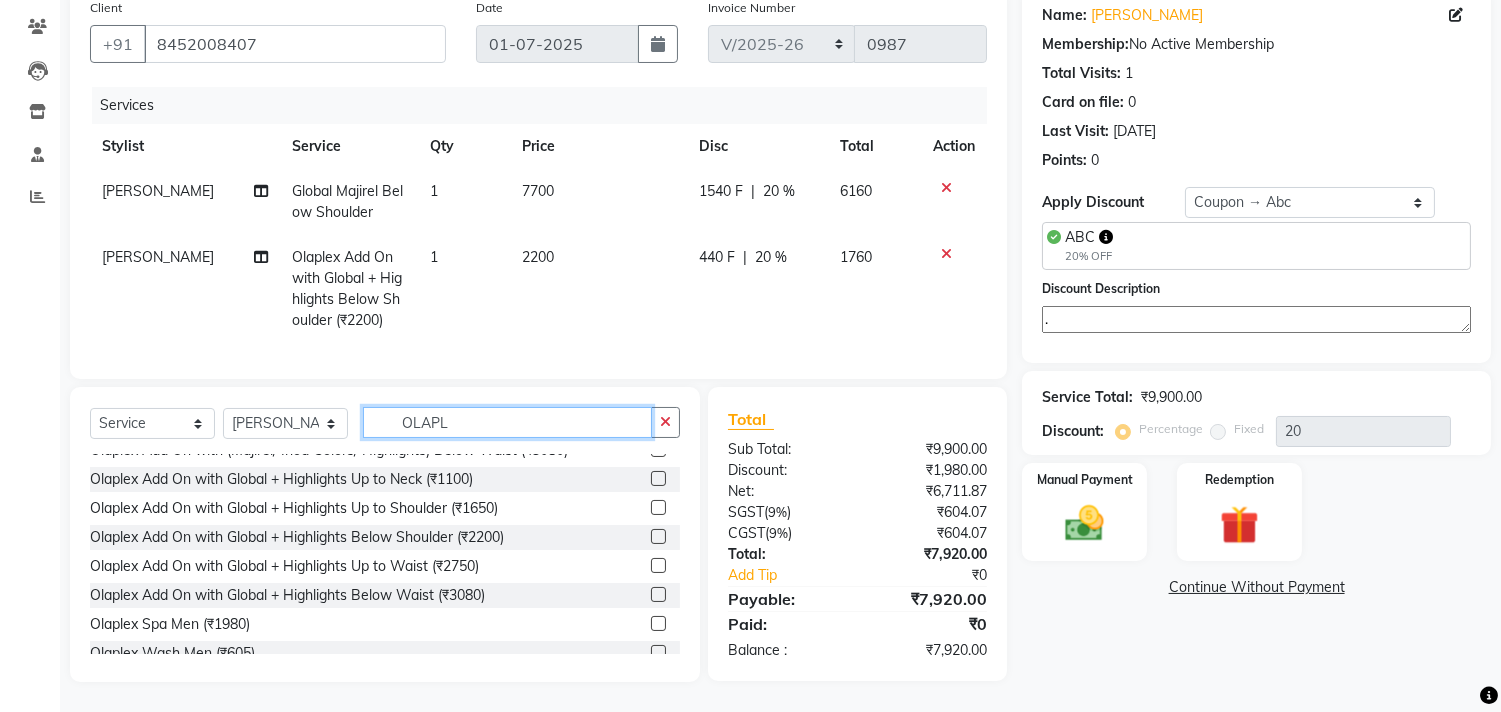 click on "OLAPL" 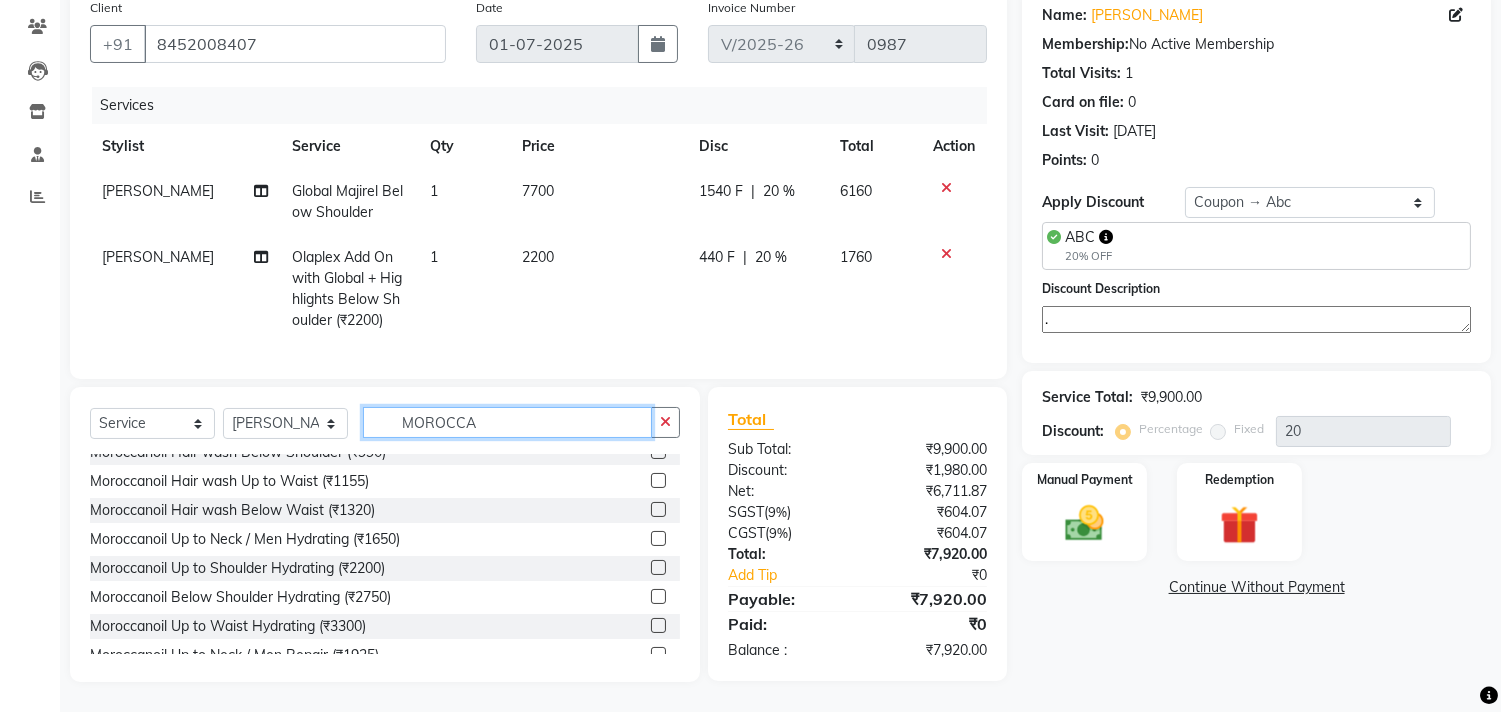 scroll, scrollTop: 111, scrollLeft: 0, axis: vertical 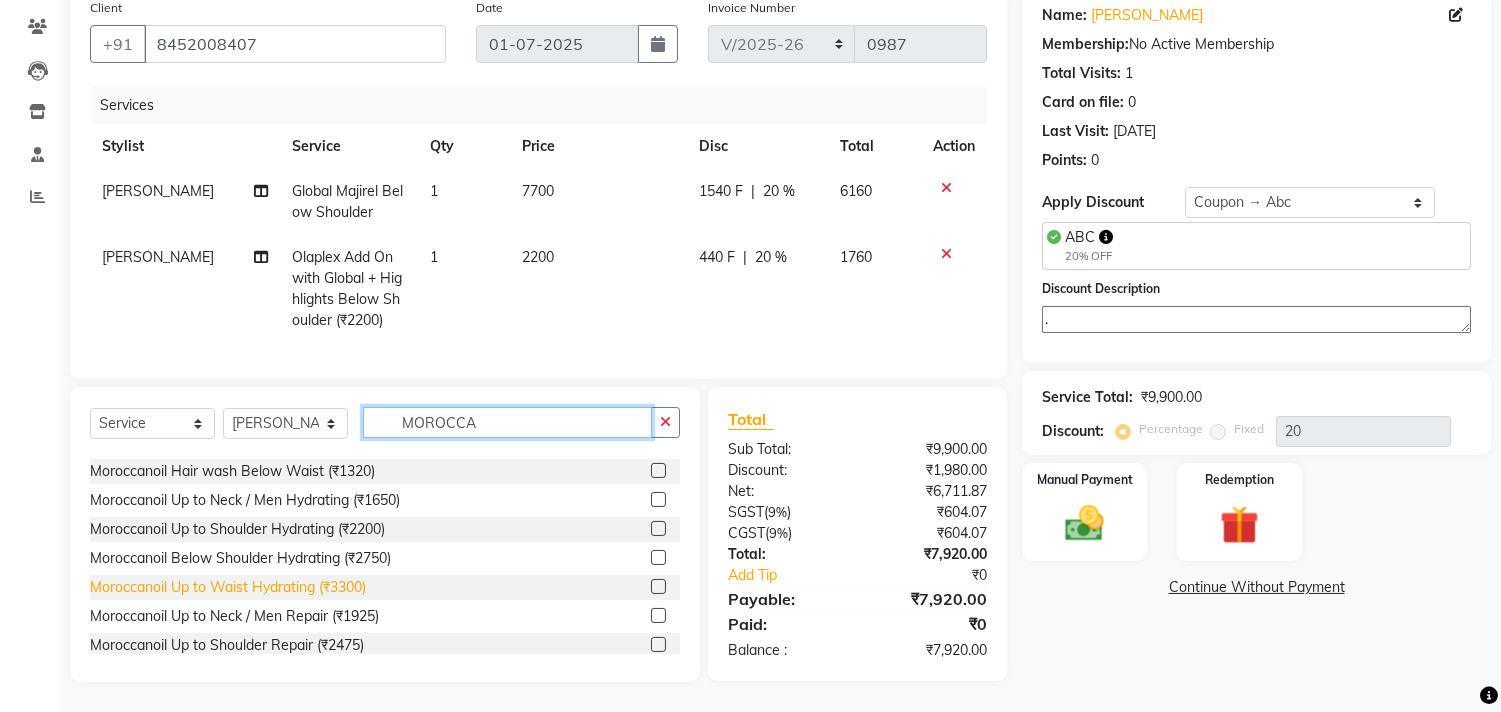 type on "MOROCCA" 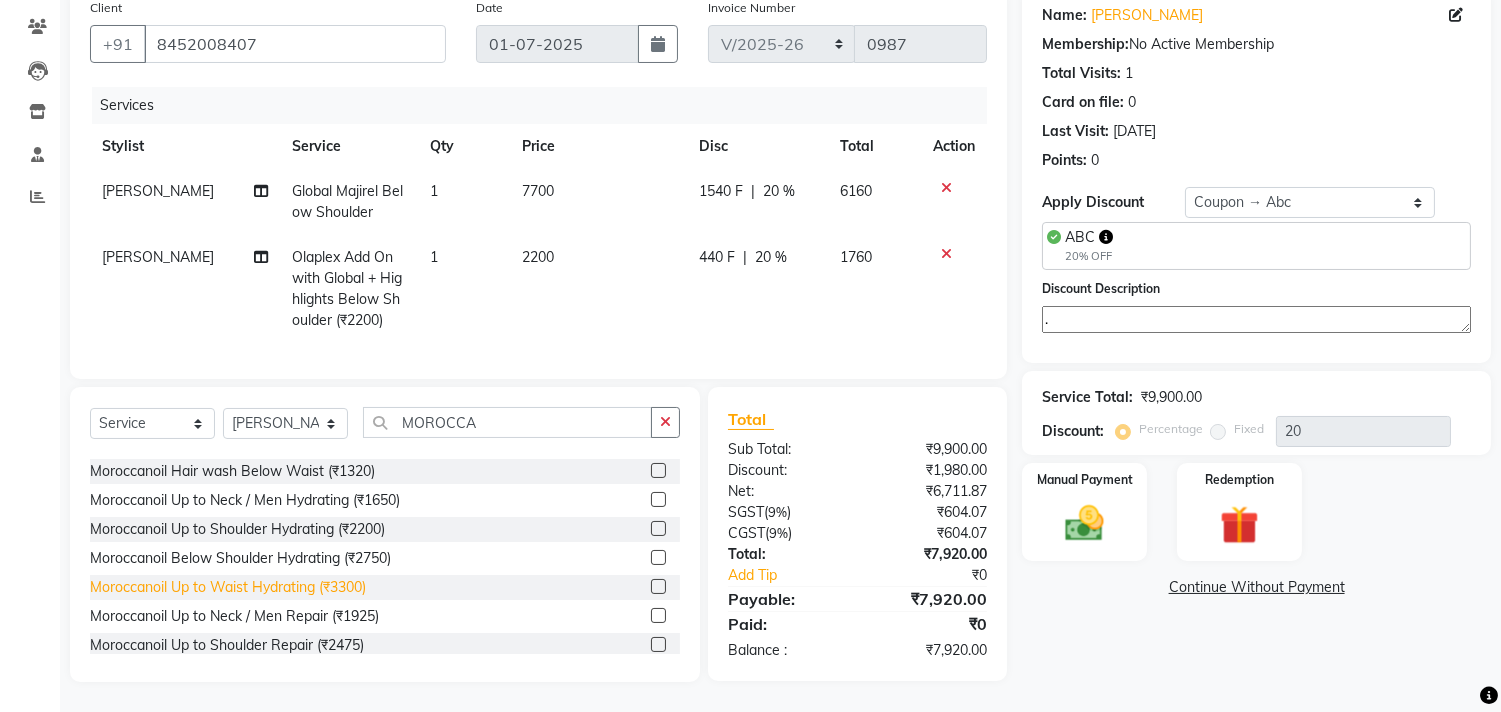 click on "Moroccanoil Up to Waist Hydrating (₹3300)" 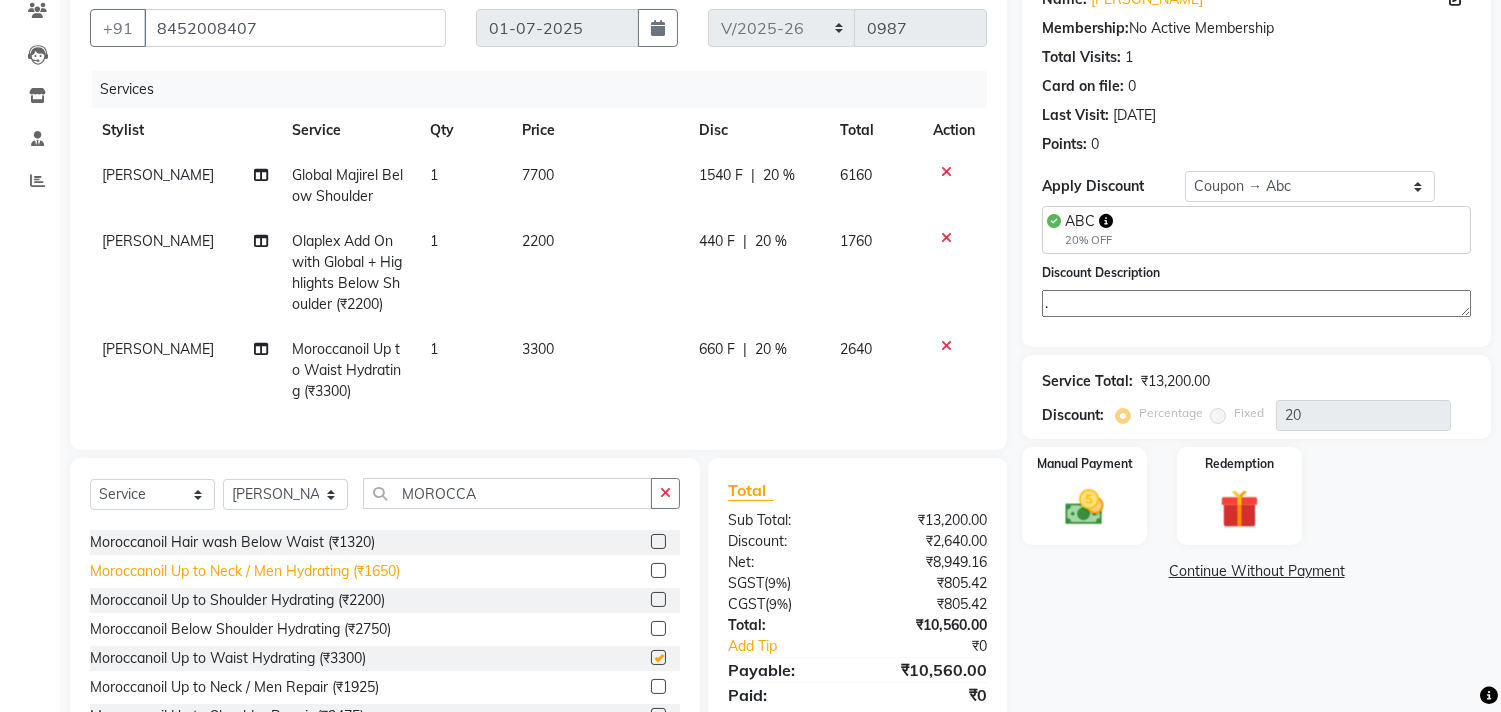 checkbox on "false" 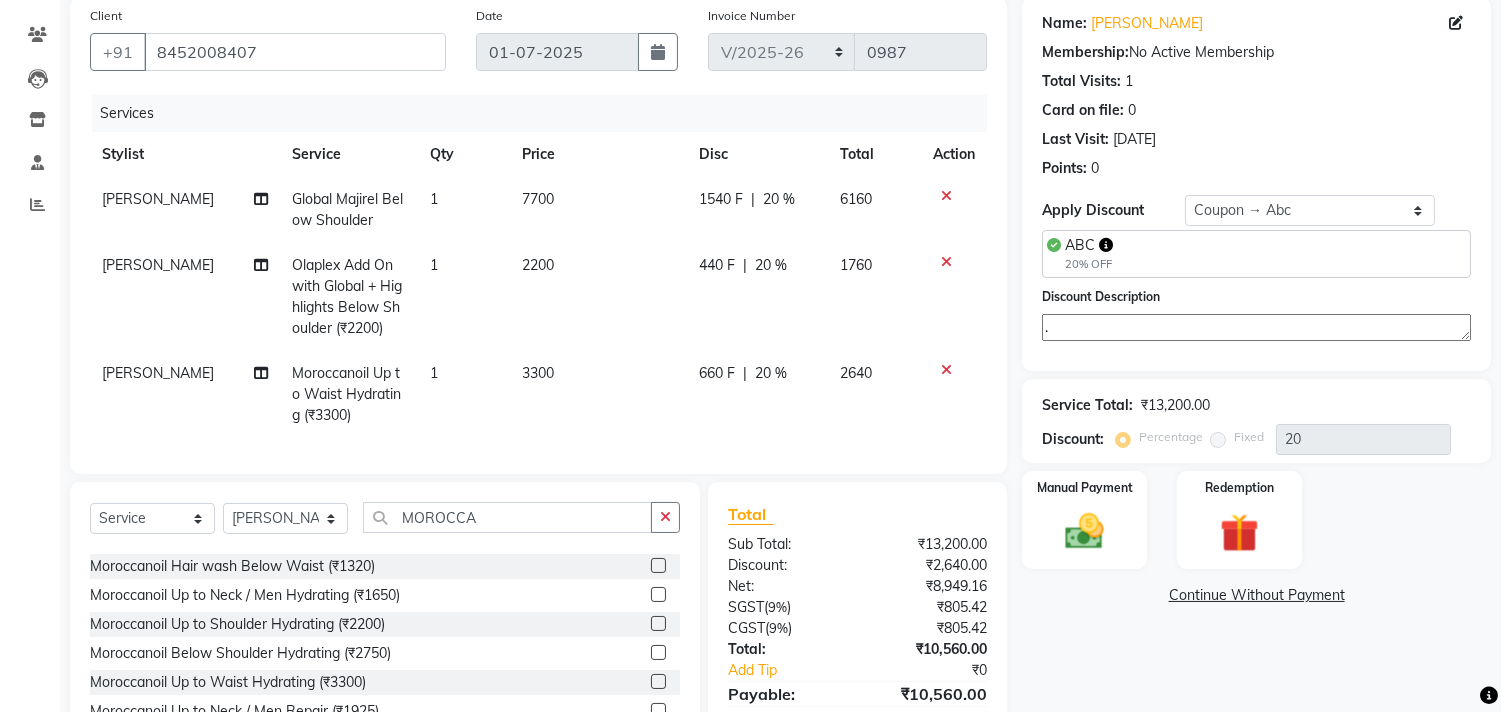 scroll, scrollTop: 264, scrollLeft: 0, axis: vertical 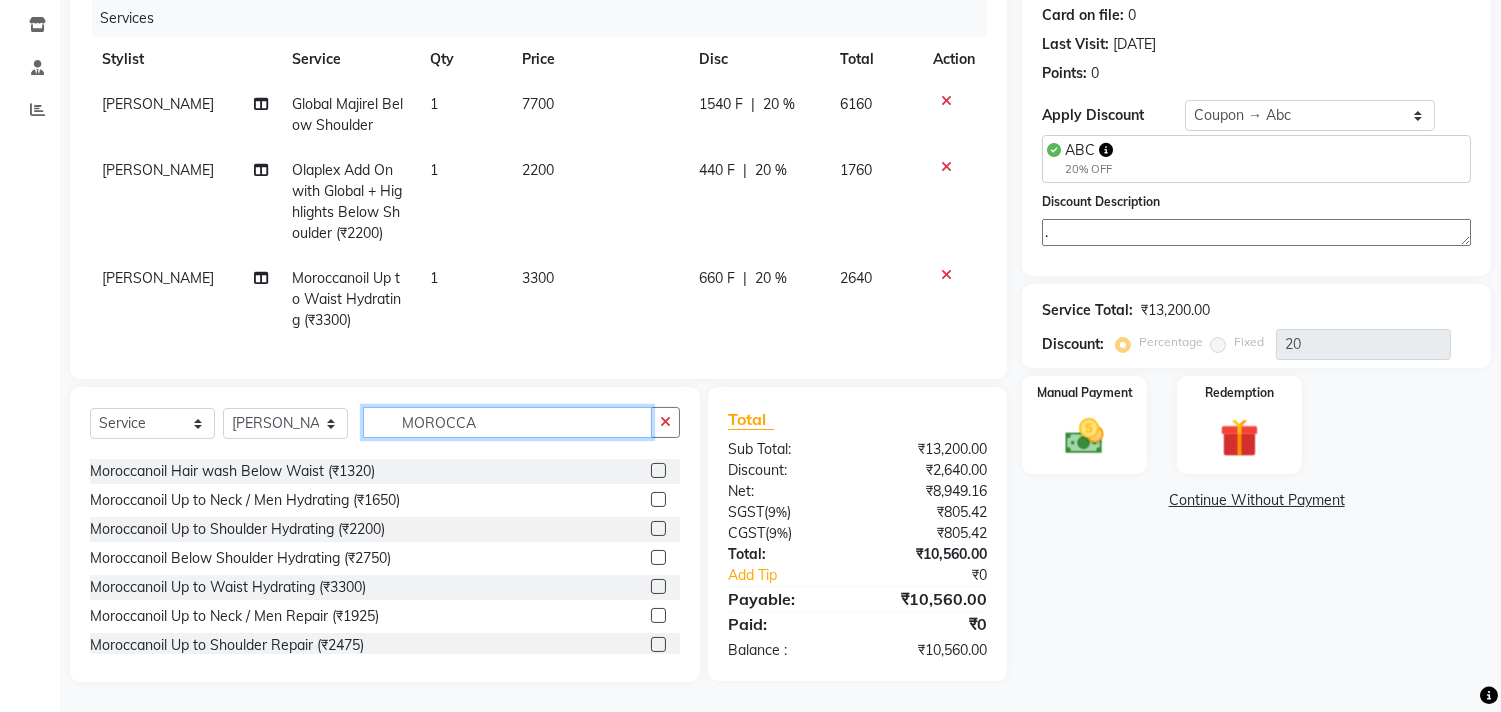 click on "MOROCCA" 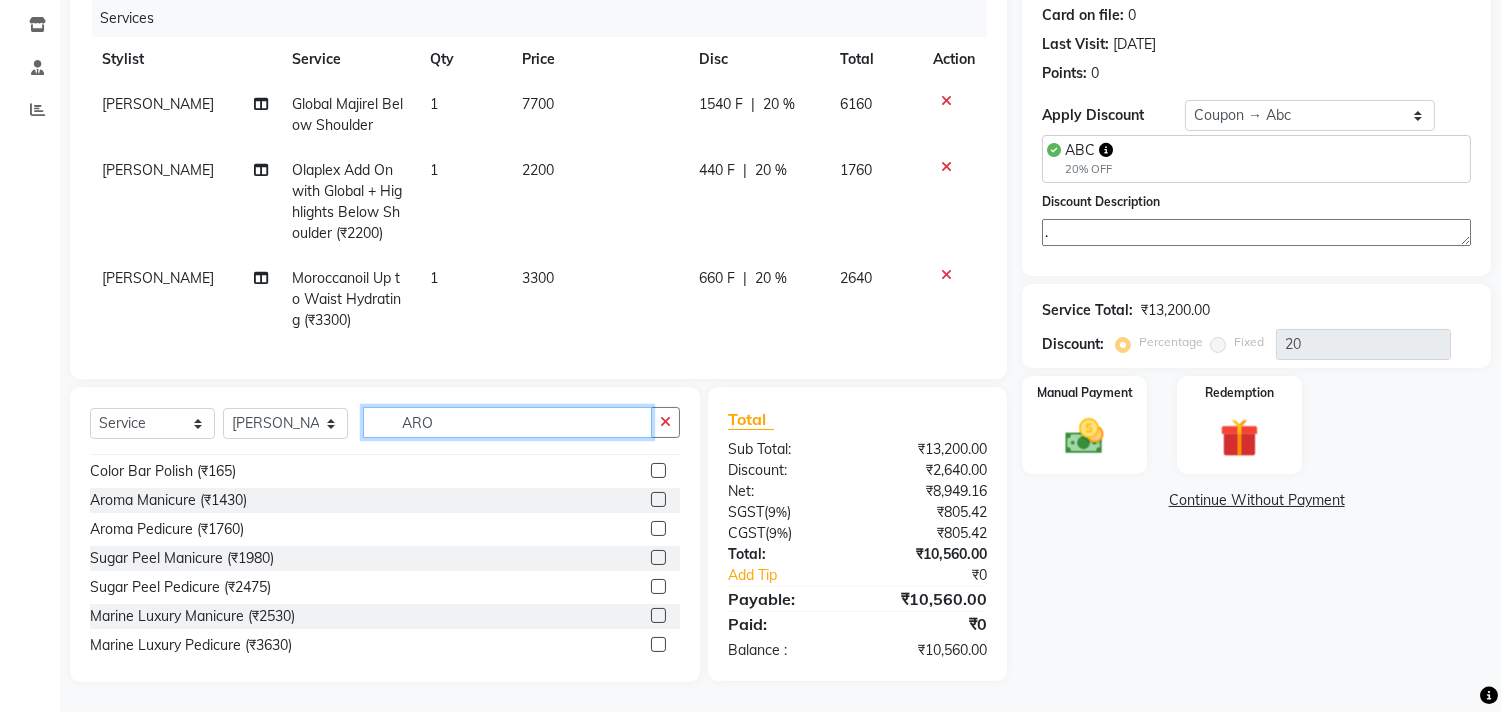 scroll, scrollTop: 0, scrollLeft: 0, axis: both 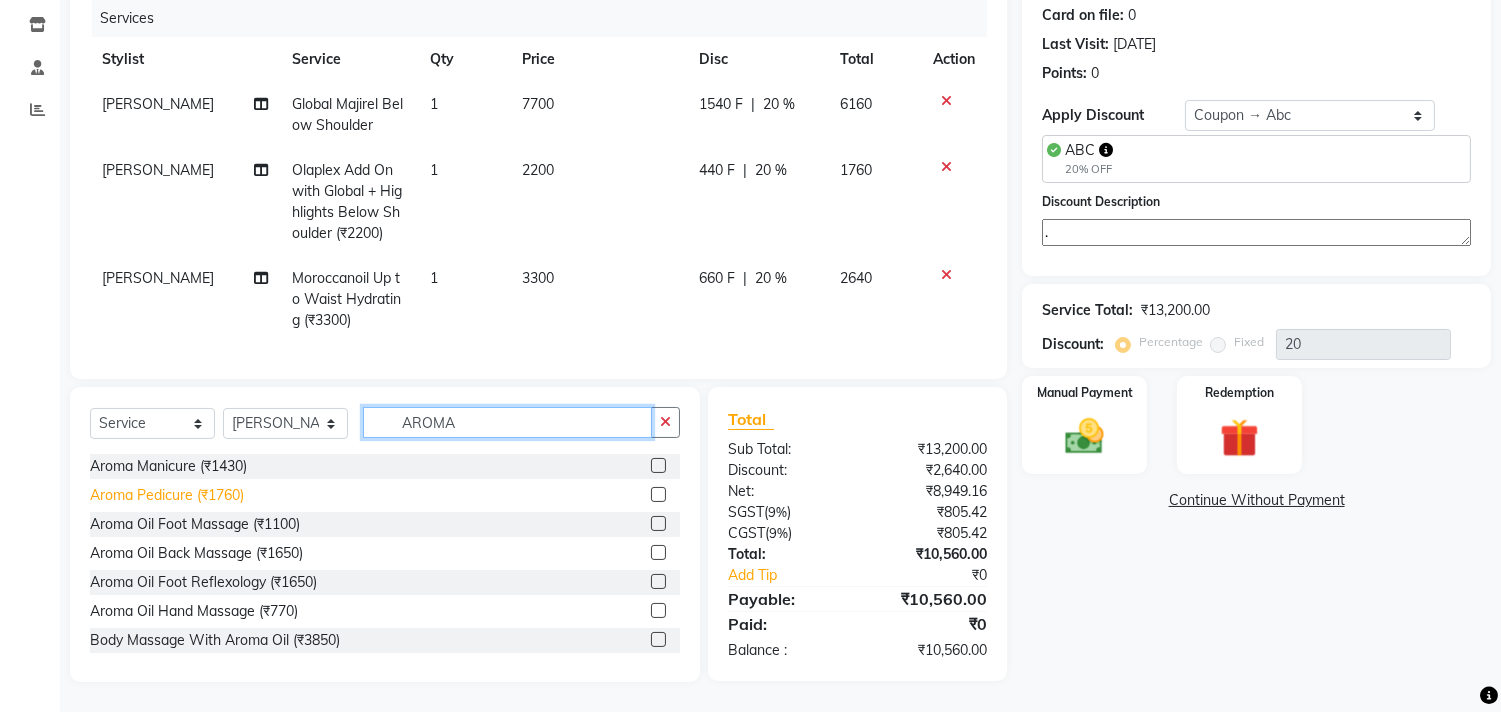 type on "AROMA" 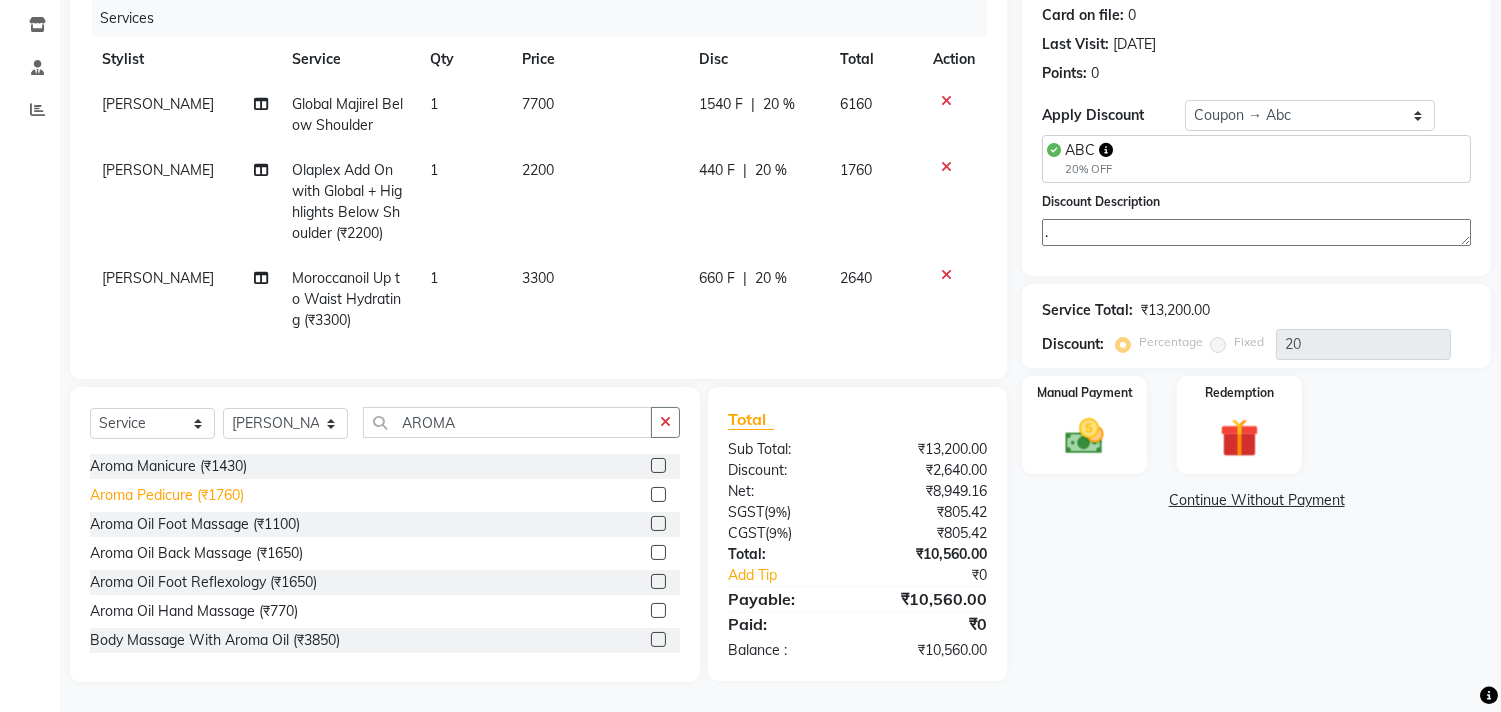 click on "Aroma Pedicure (₹1760)" 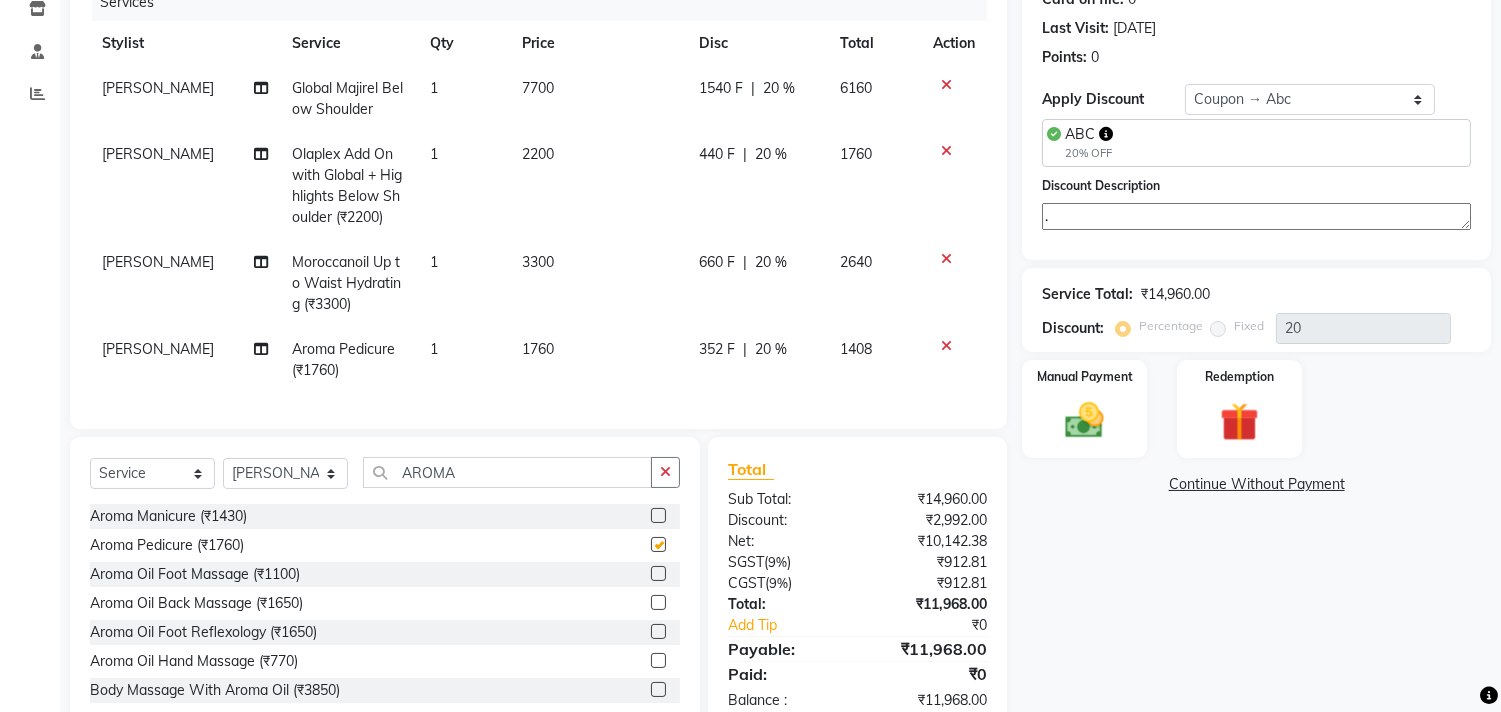 checkbox on "false" 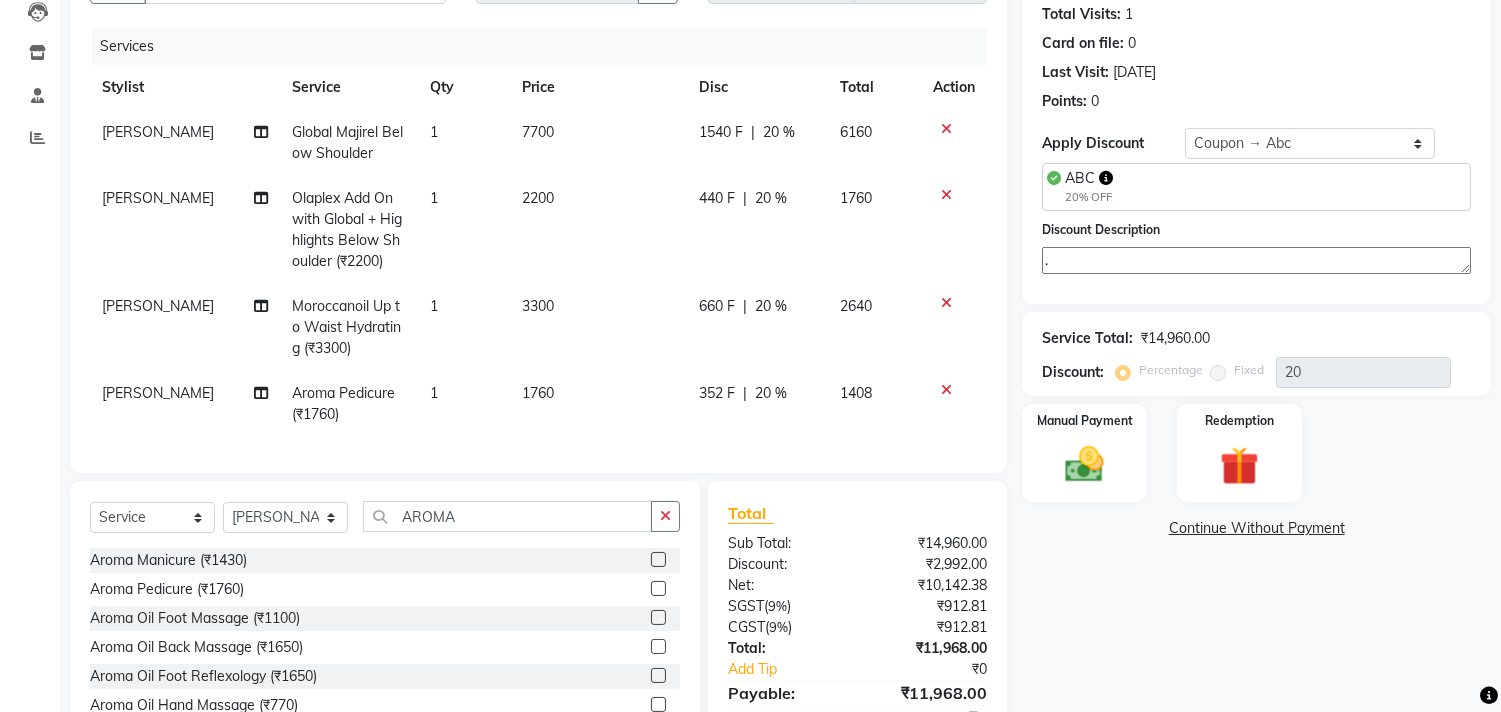 scroll, scrollTop: 331, scrollLeft: 0, axis: vertical 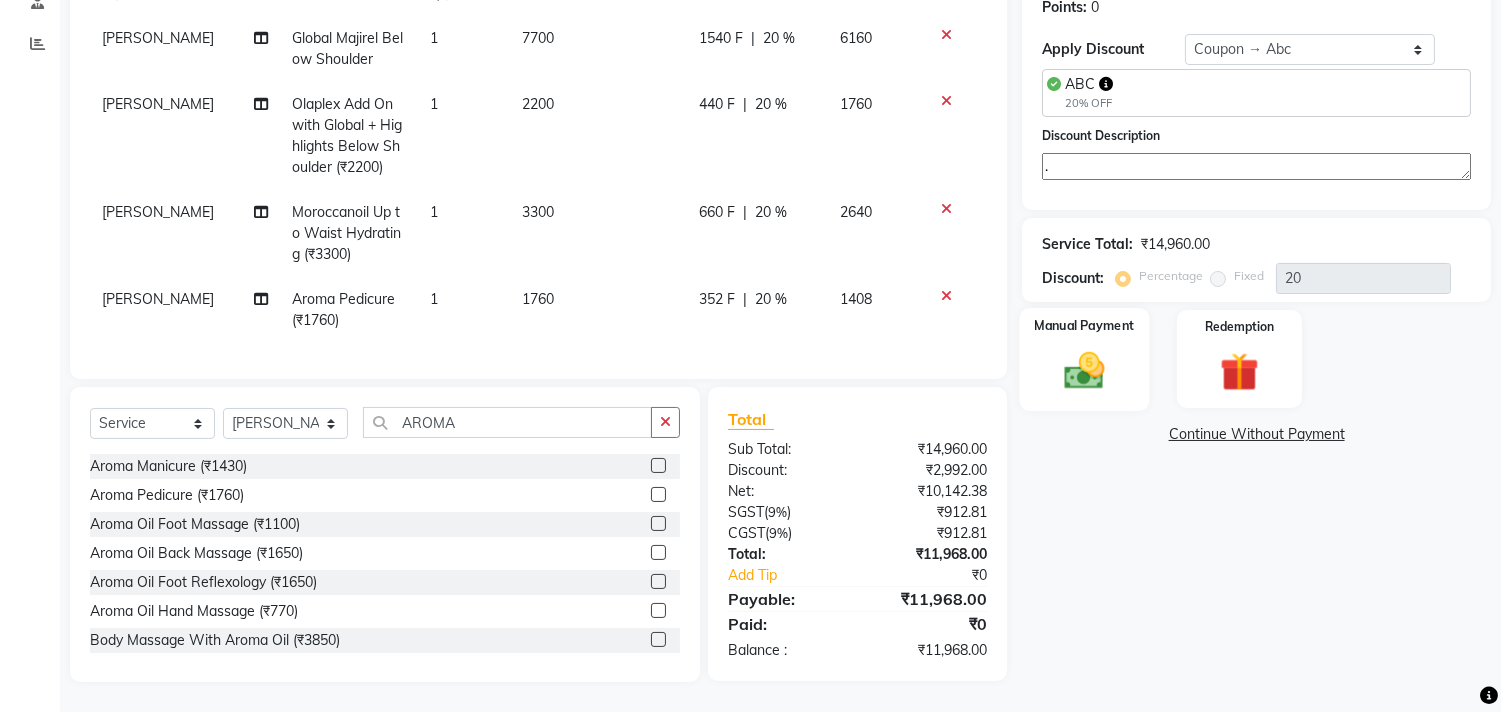 click on "Manual Payment" 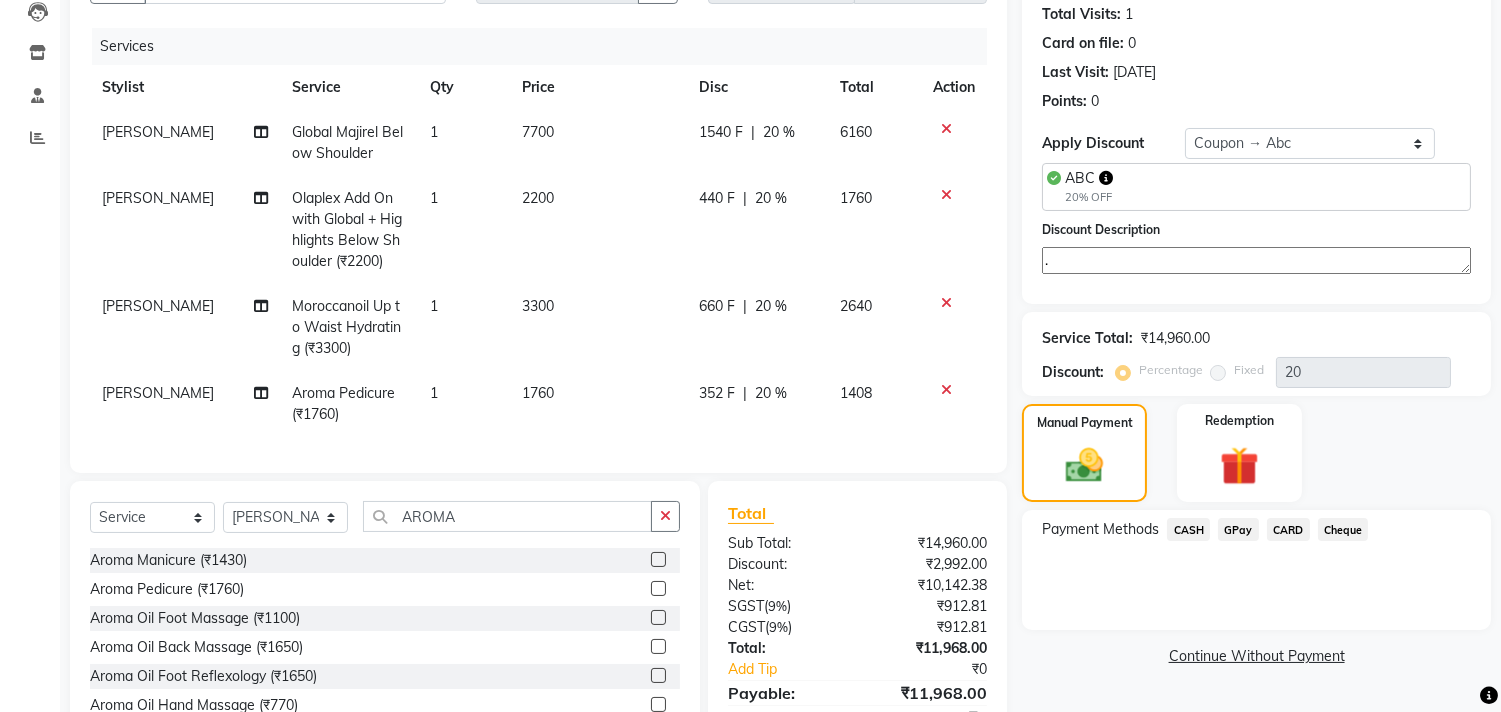 scroll, scrollTop: 331, scrollLeft: 0, axis: vertical 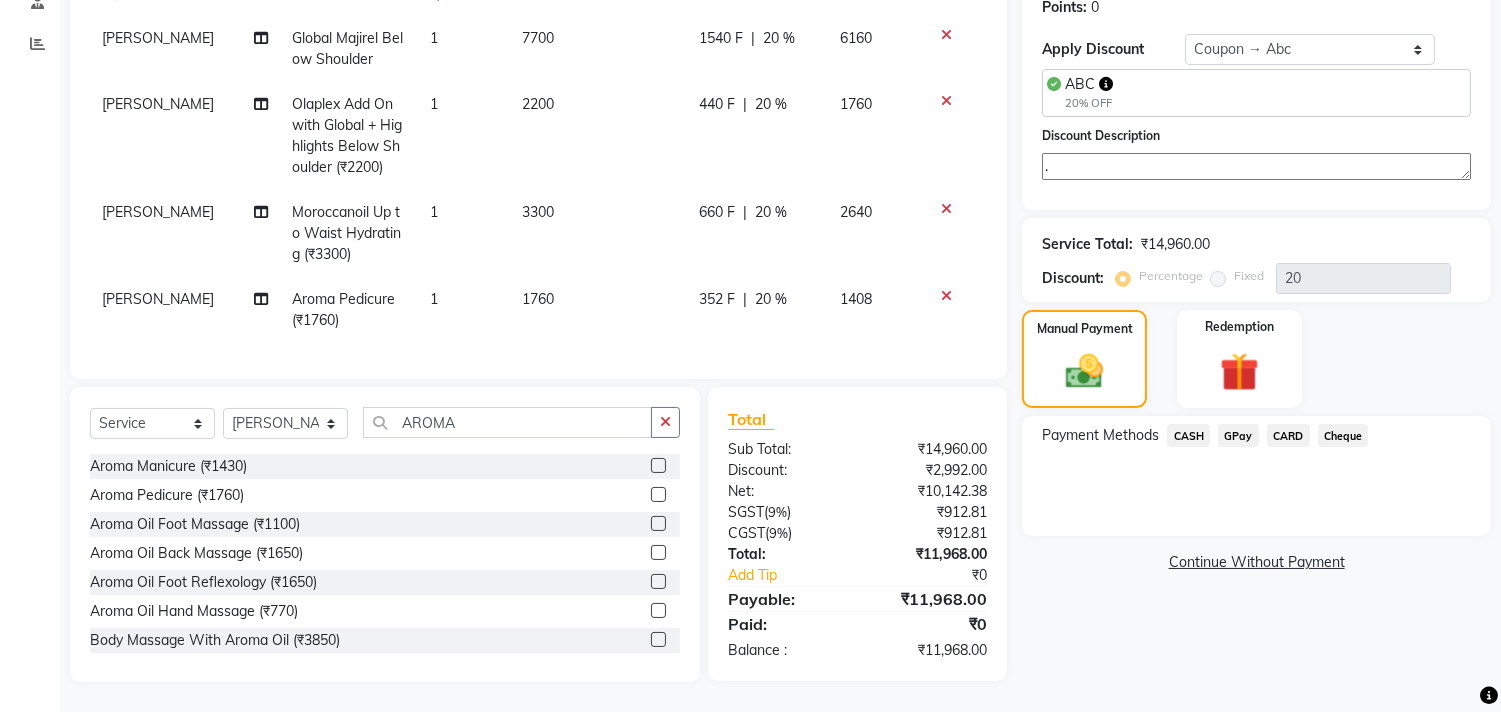 click on "CARD" 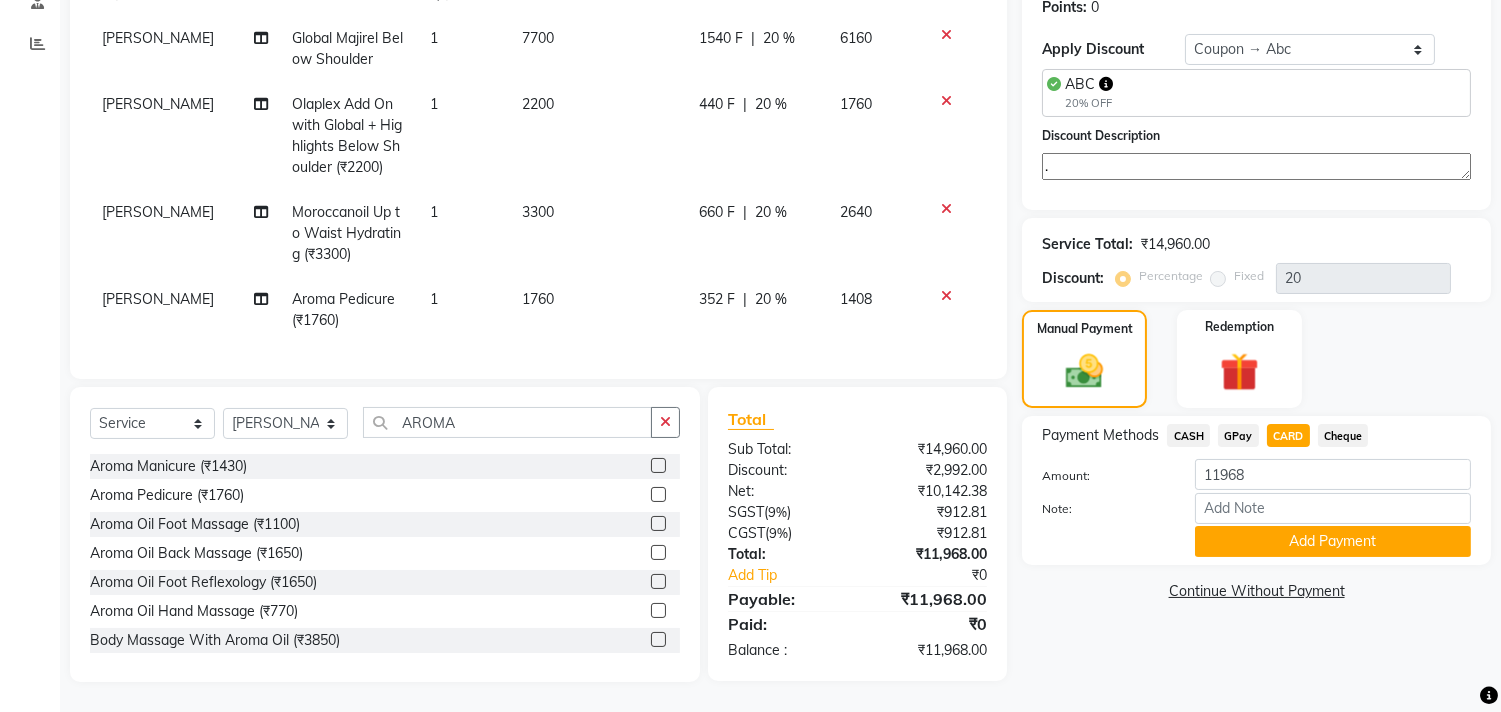 scroll, scrollTop: 220, scrollLeft: 0, axis: vertical 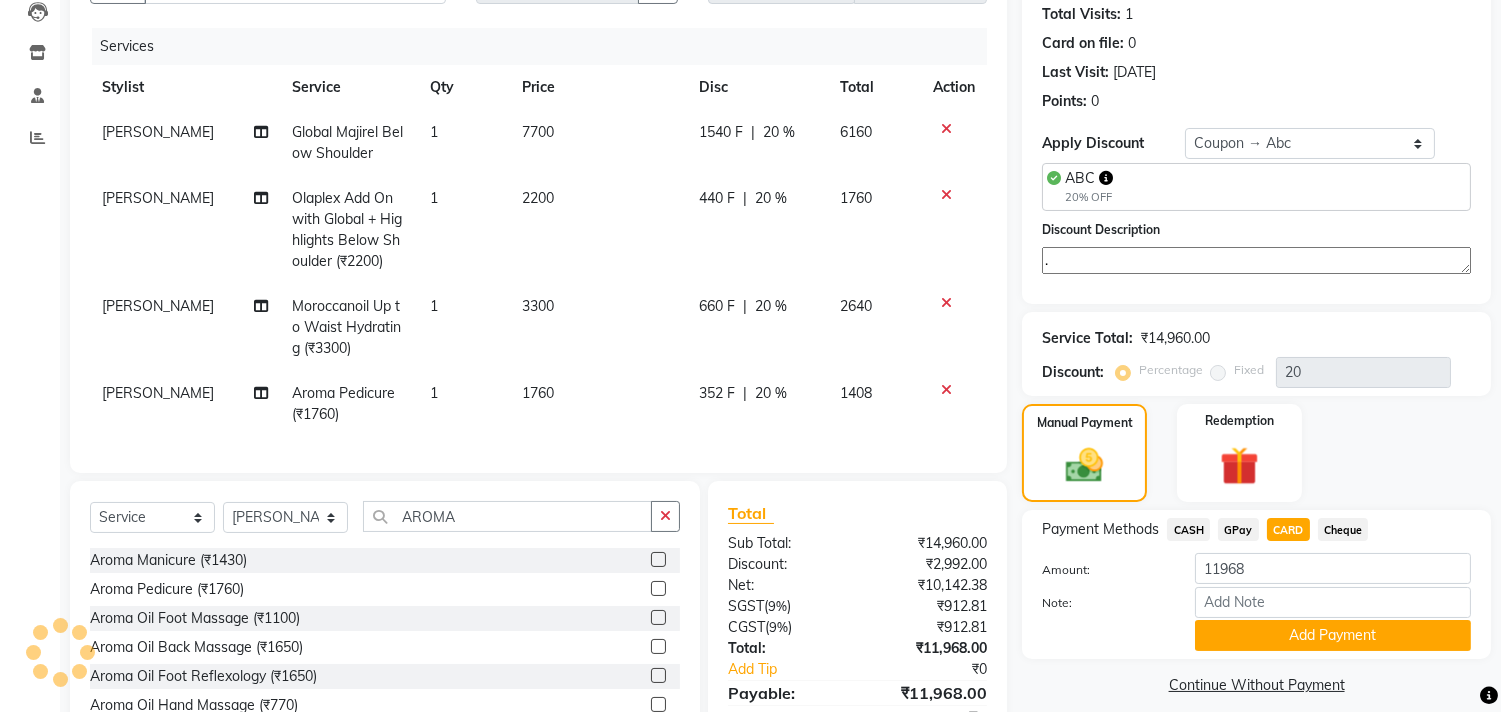click on "[PERSON_NAME]" 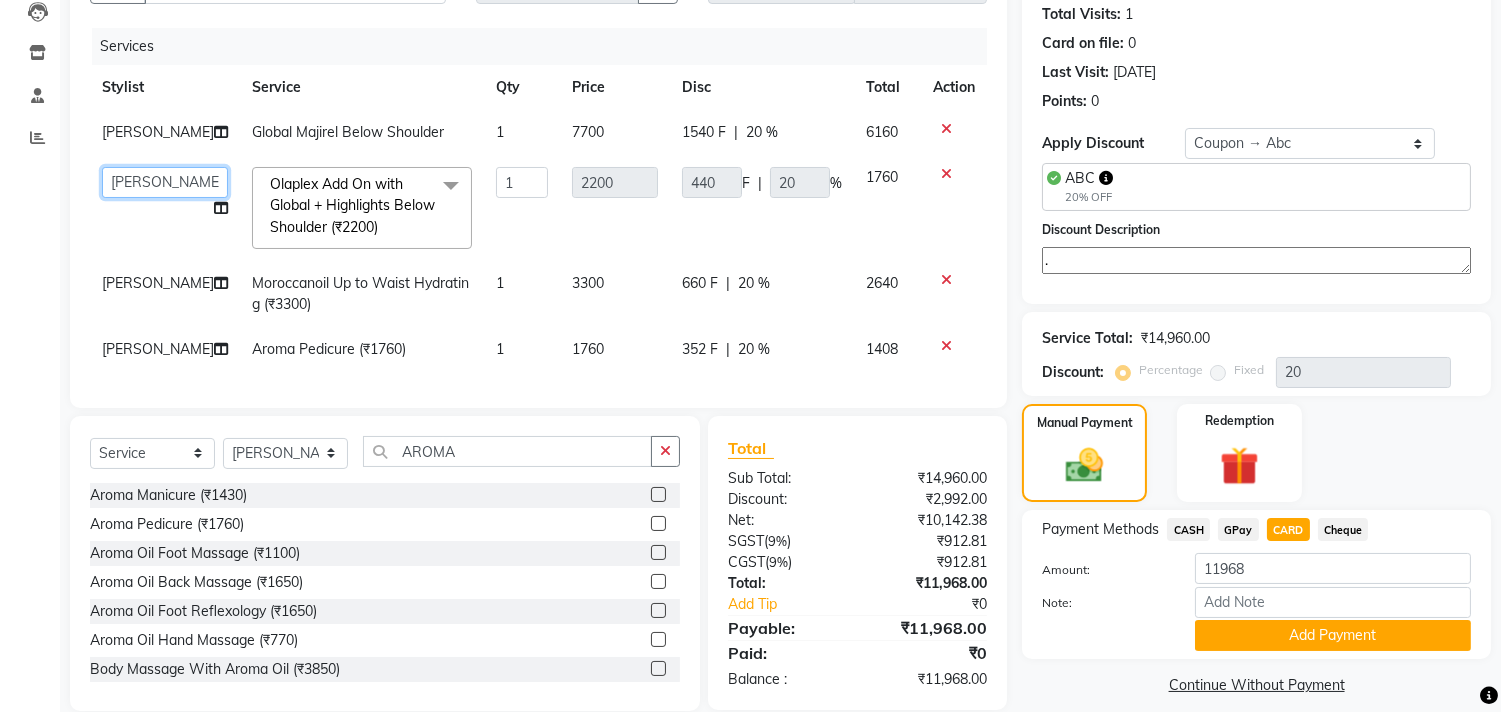 click on "Arun Arndive   DC   Faheem Malik   Gufran Salmani   Payal Maurya   Riya Adawade   Shoeb Salmani Kandivali   Swati Sharma   Yunus Yusuf Shaikh" 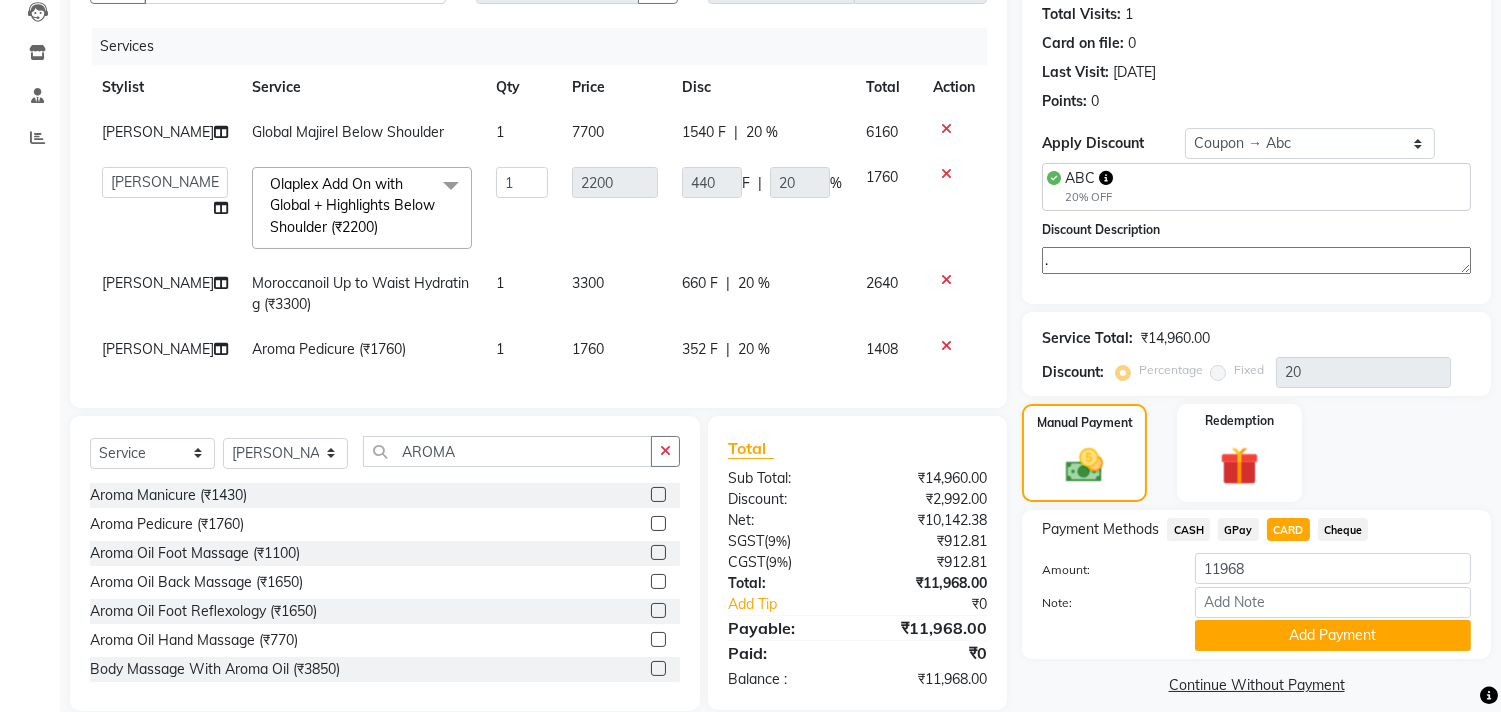 select on "78780" 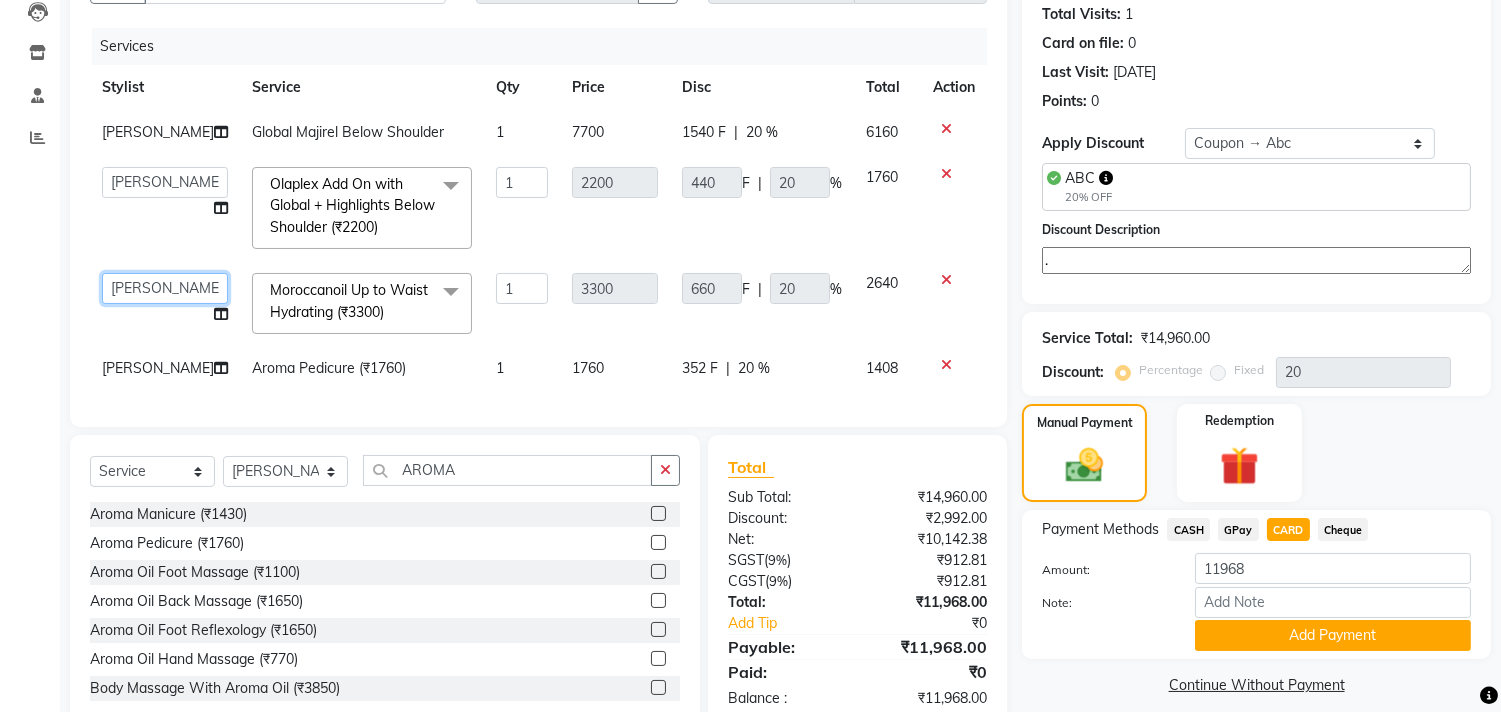 click on "Arun Arndive   DC   Faheem Malik   Gufran Salmani   Payal Maurya   Riya Adawade   Shoeb Salmani Kandivali   Swati Sharma   Yunus Yusuf Shaikh" 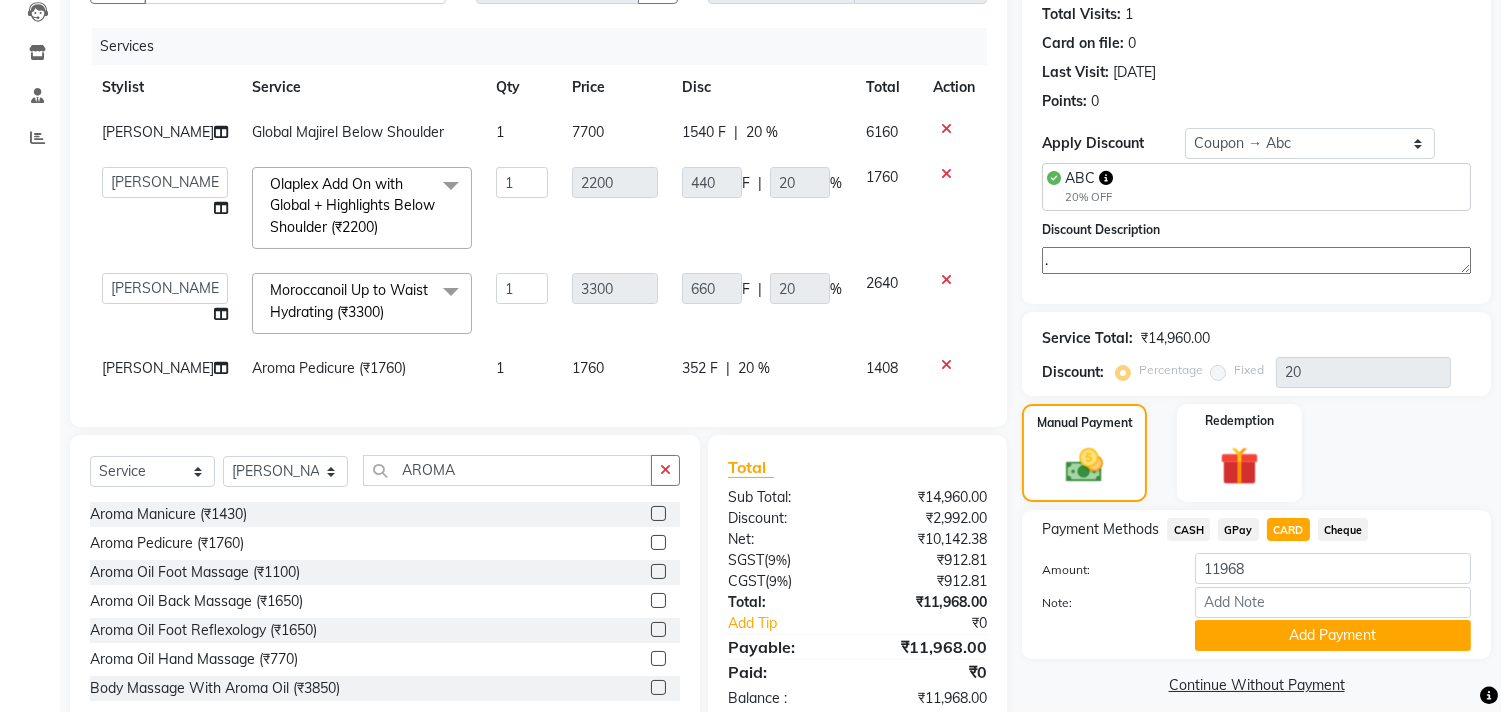 select on "78780" 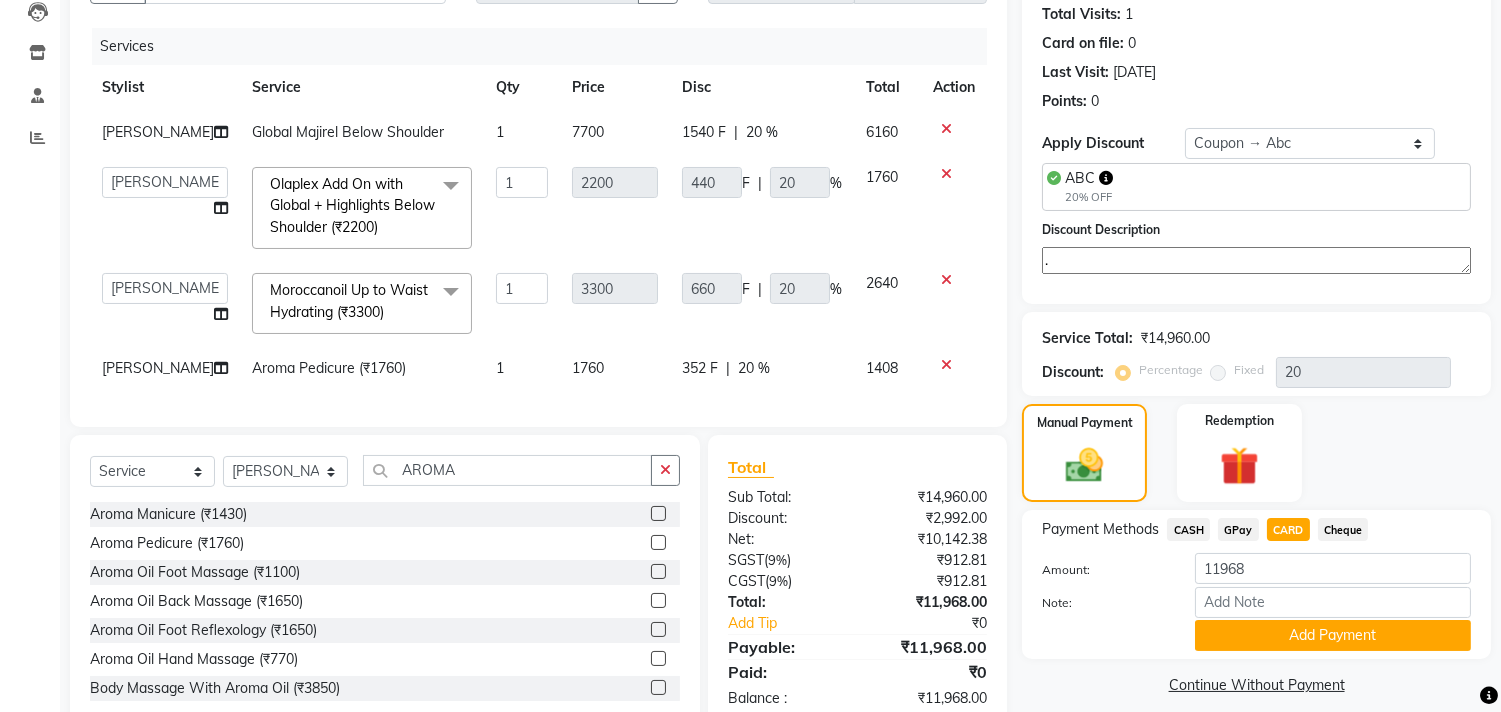 scroll, scrollTop: 332, scrollLeft: 0, axis: vertical 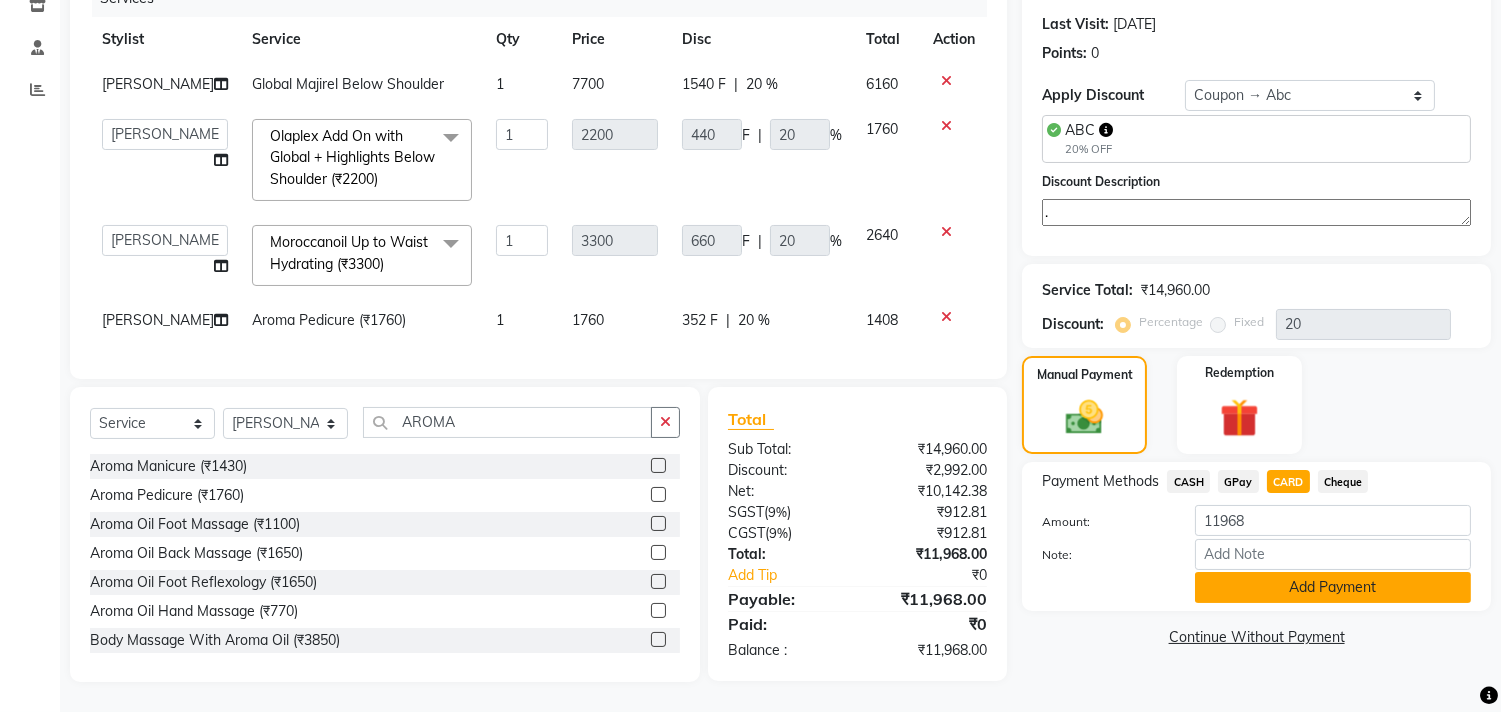 click on "Add Payment" 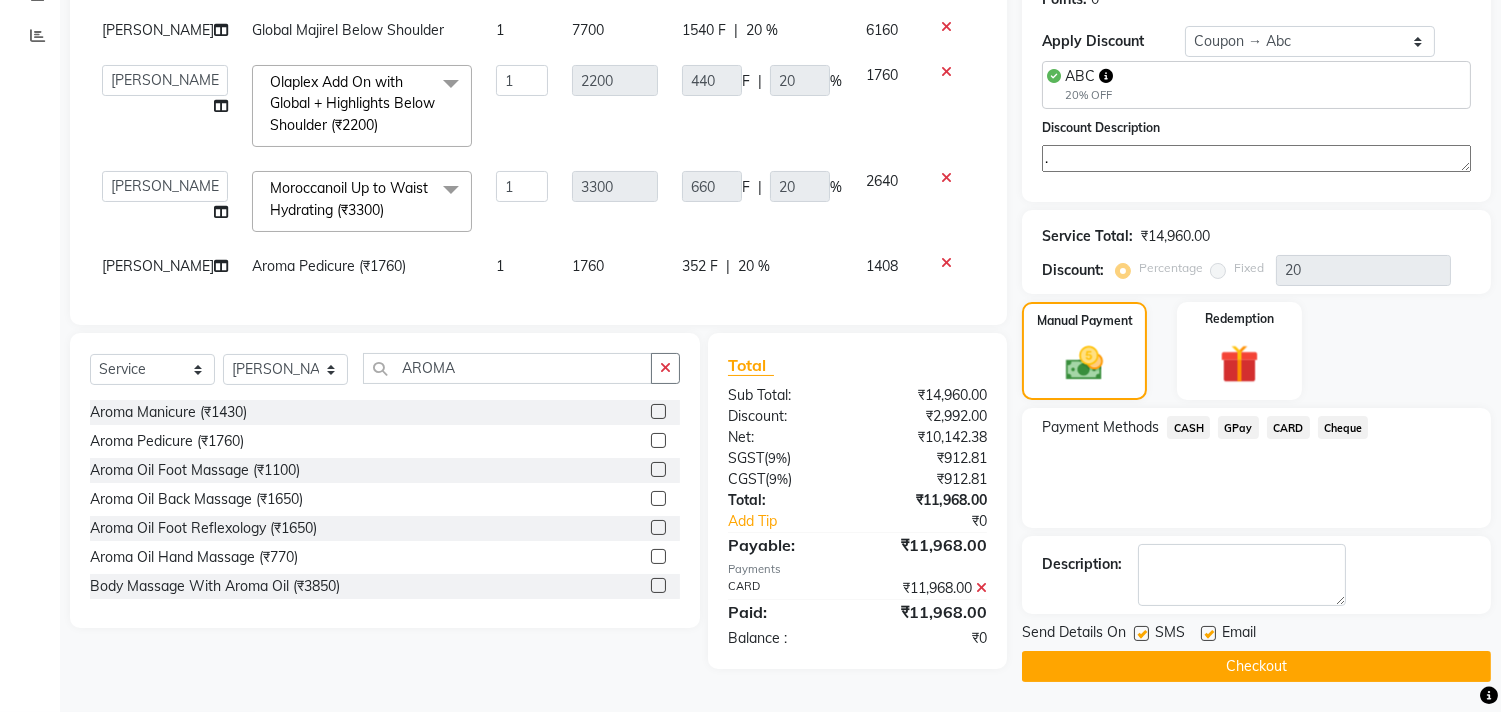 scroll, scrollTop: 372, scrollLeft: 0, axis: vertical 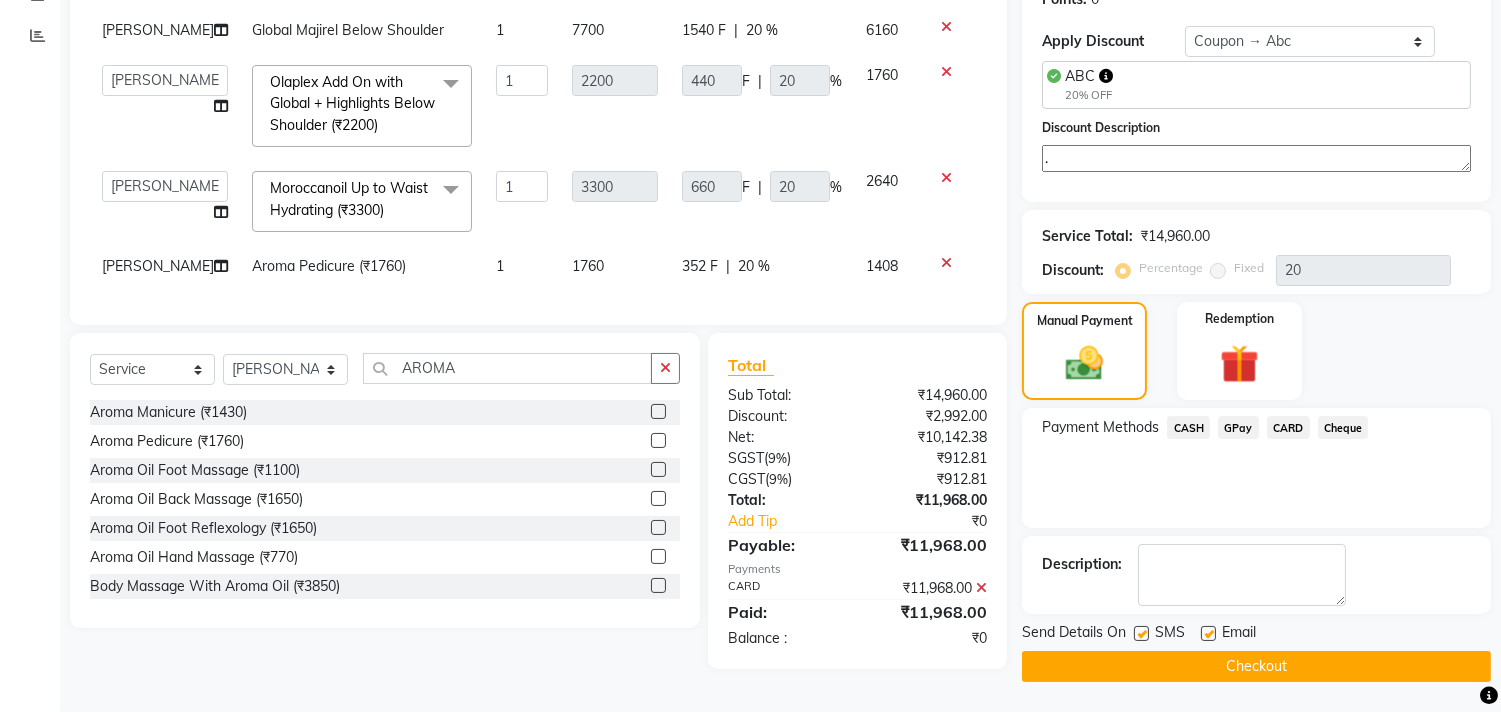 click 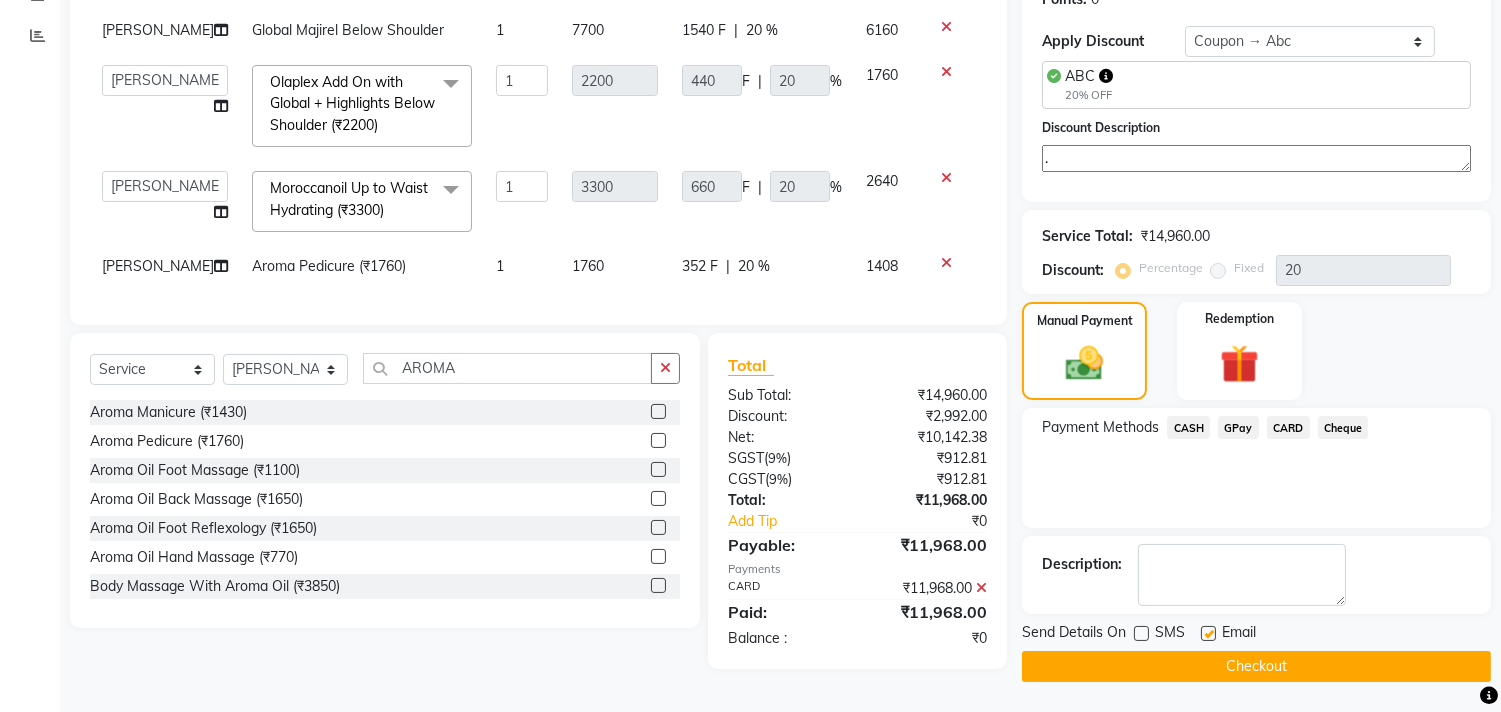 click 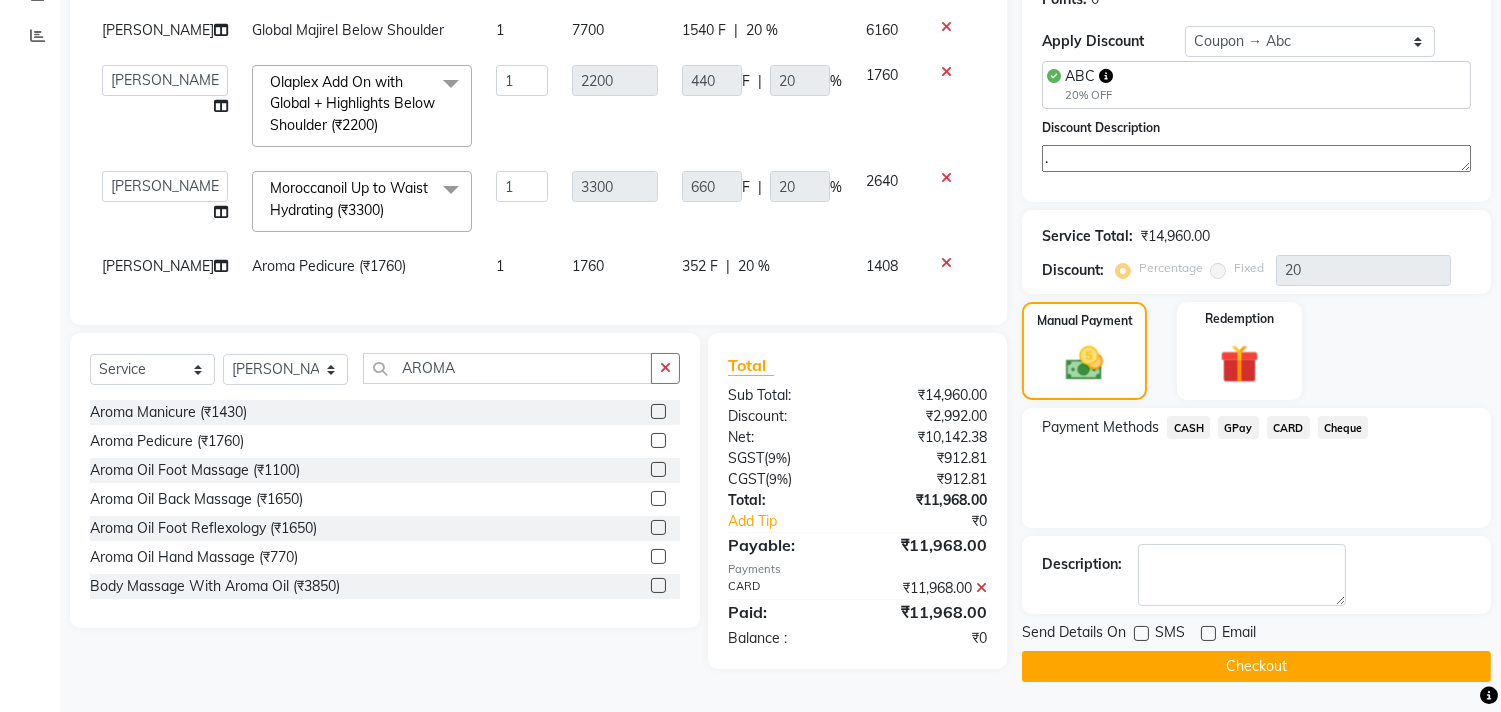 click on "Checkout" 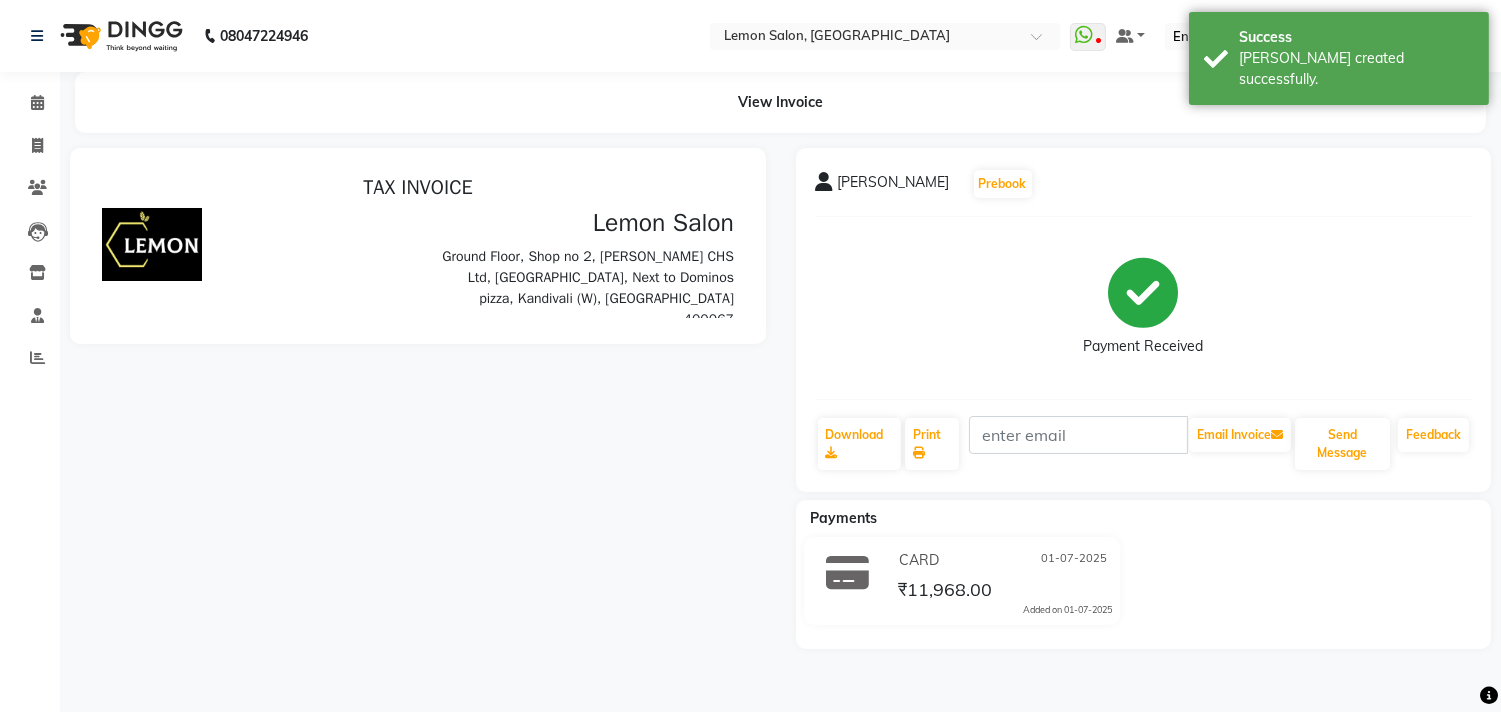 scroll, scrollTop: 0, scrollLeft: 0, axis: both 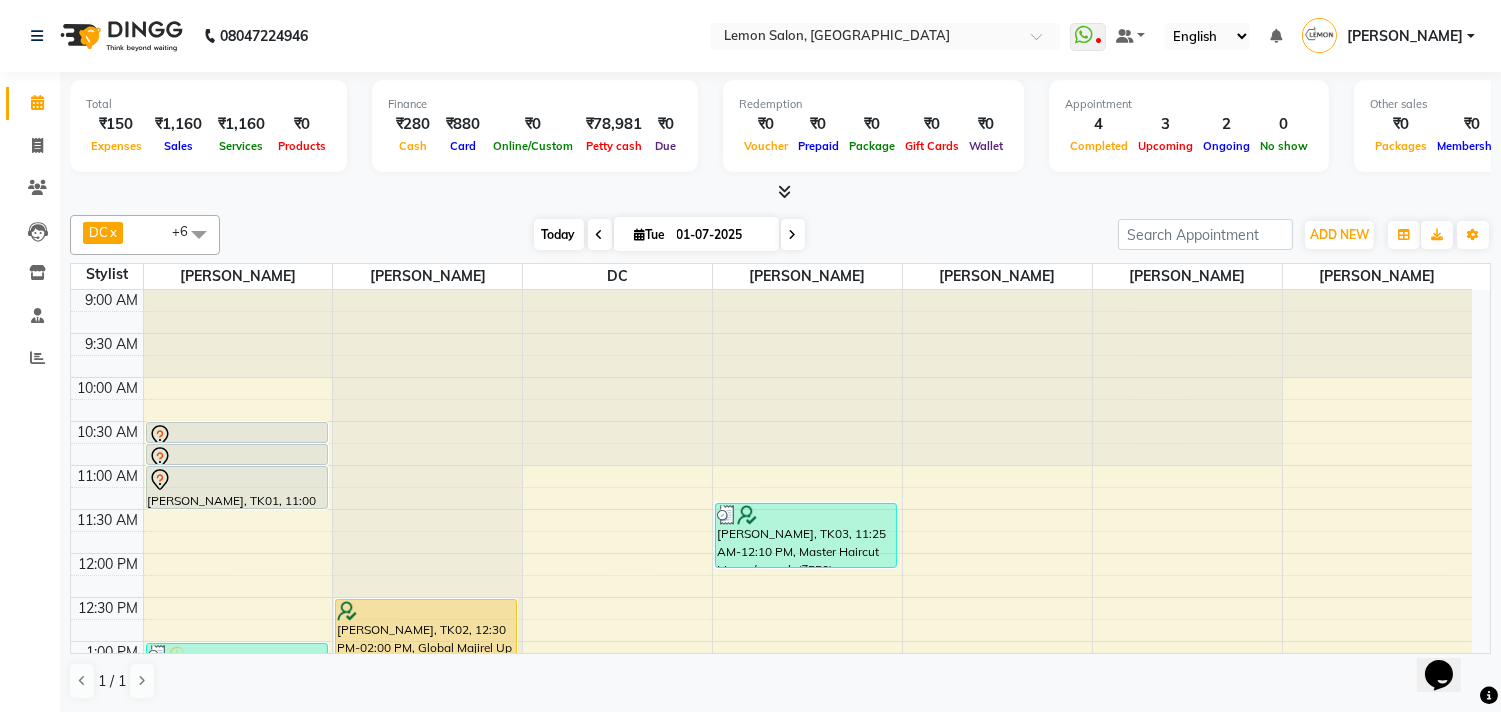 click on "Today" at bounding box center (559, 234) 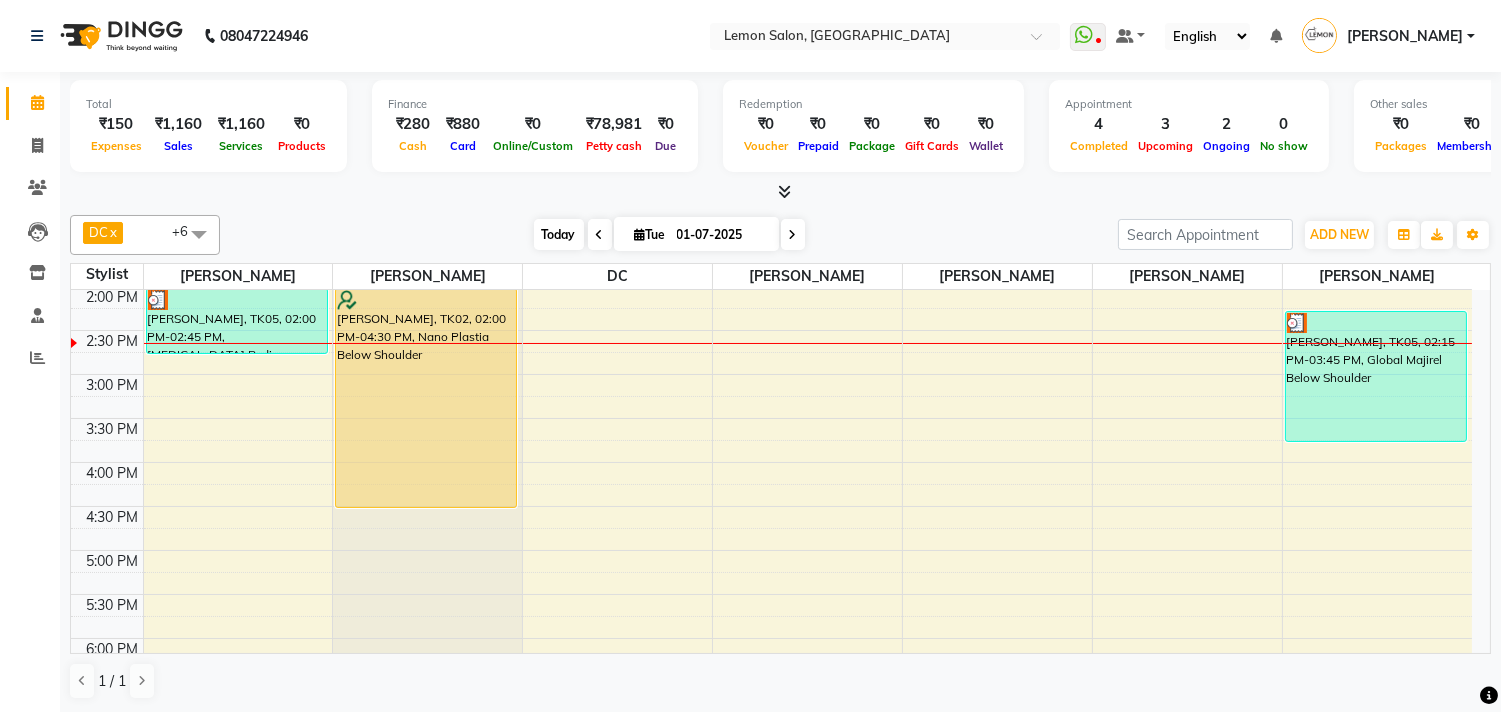 click on "Today" at bounding box center [559, 234] 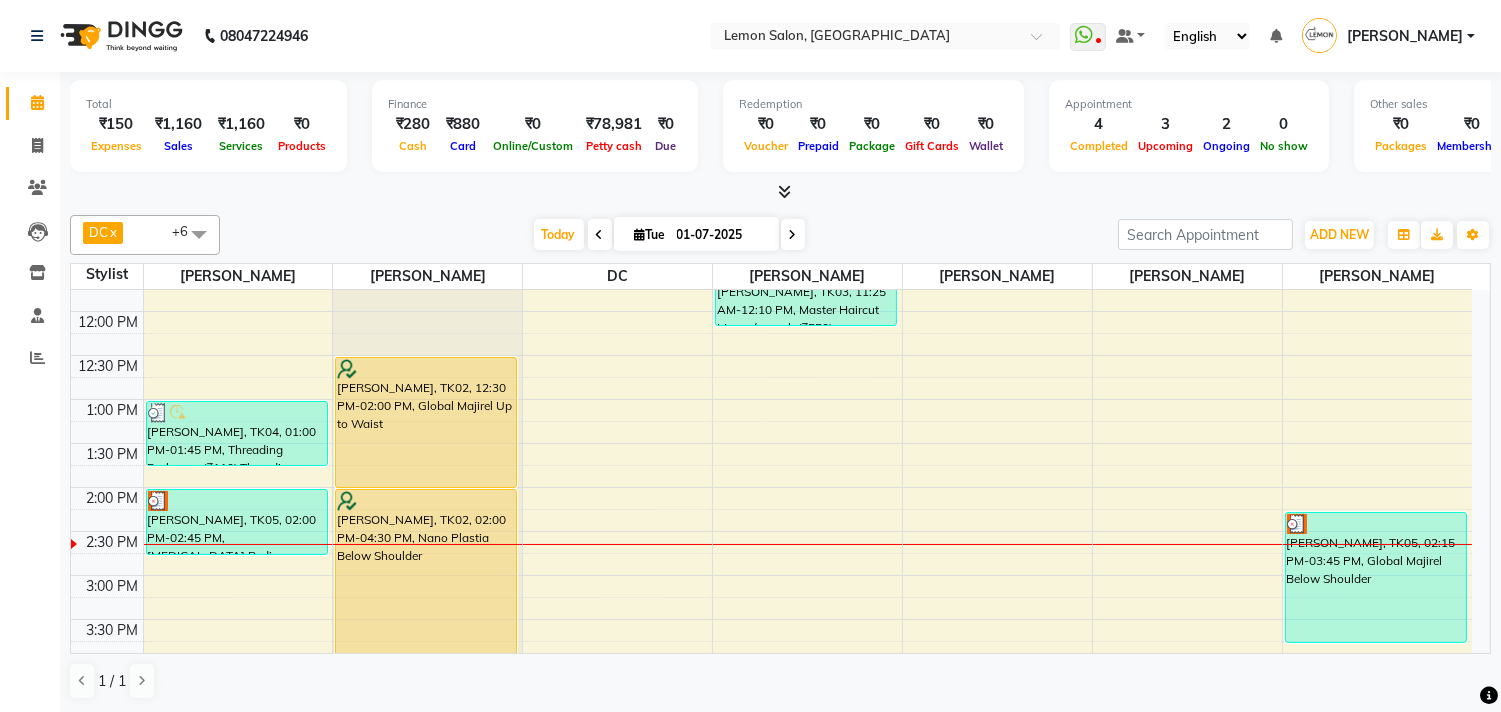 scroll, scrollTop: 221, scrollLeft: 0, axis: vertical 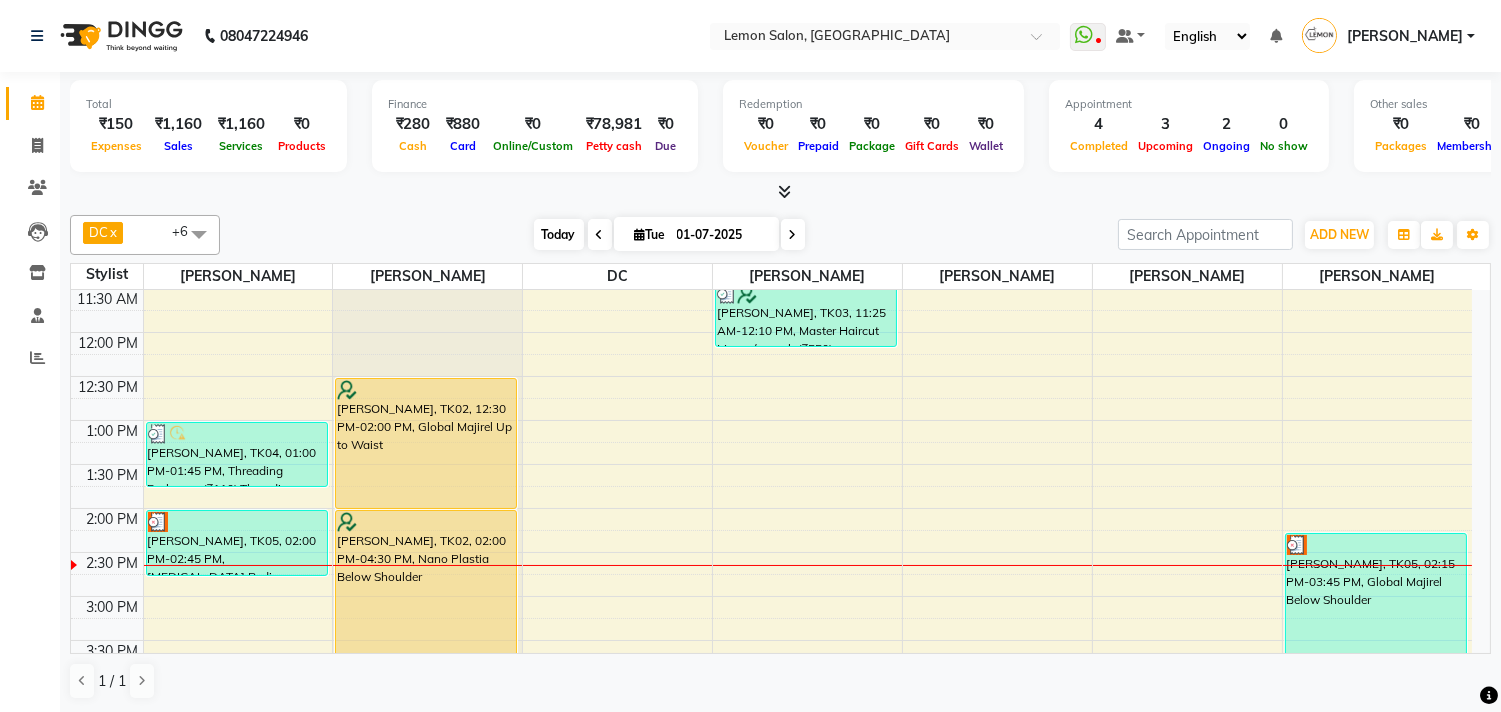 click on "Today" at bounding box center [559, 234] 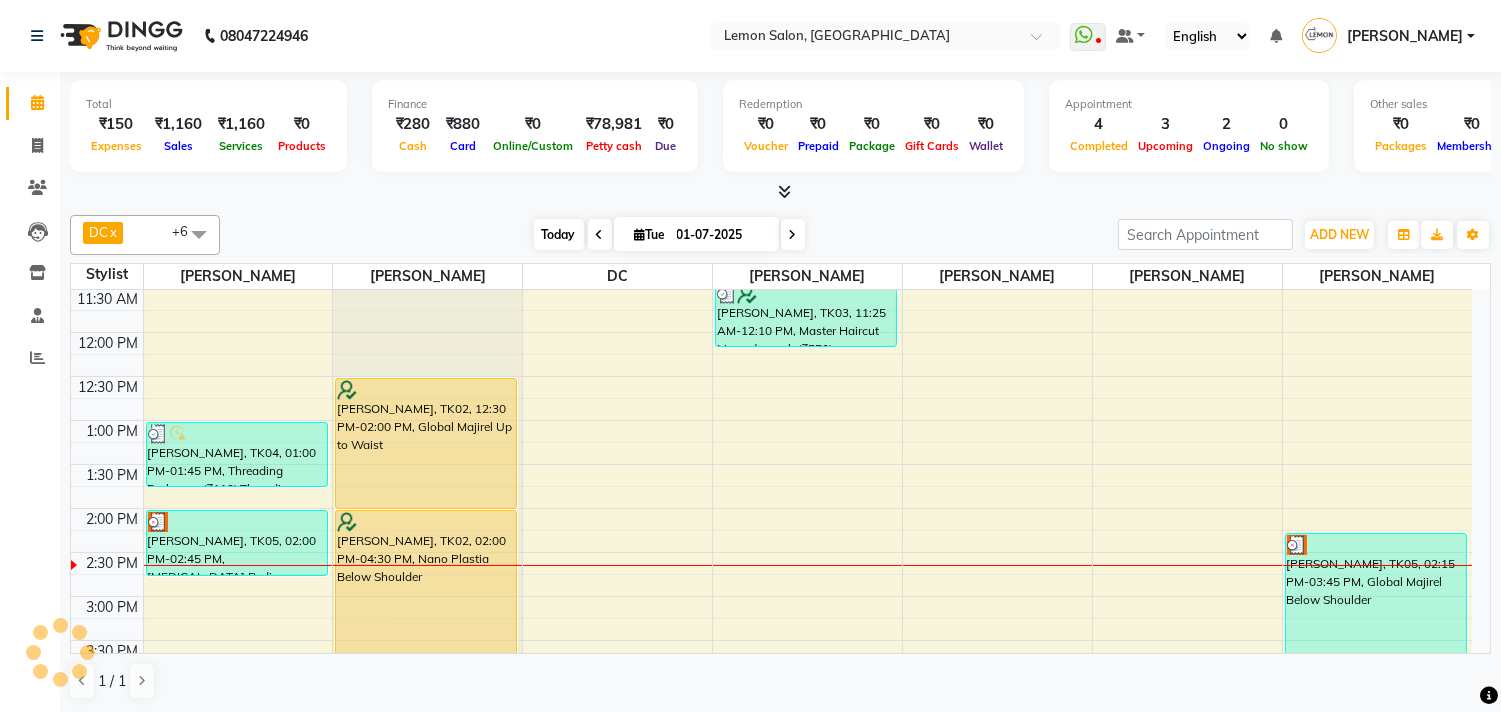 scroll, scrollTop: 443, scrollLeft: 0, axis: vertical 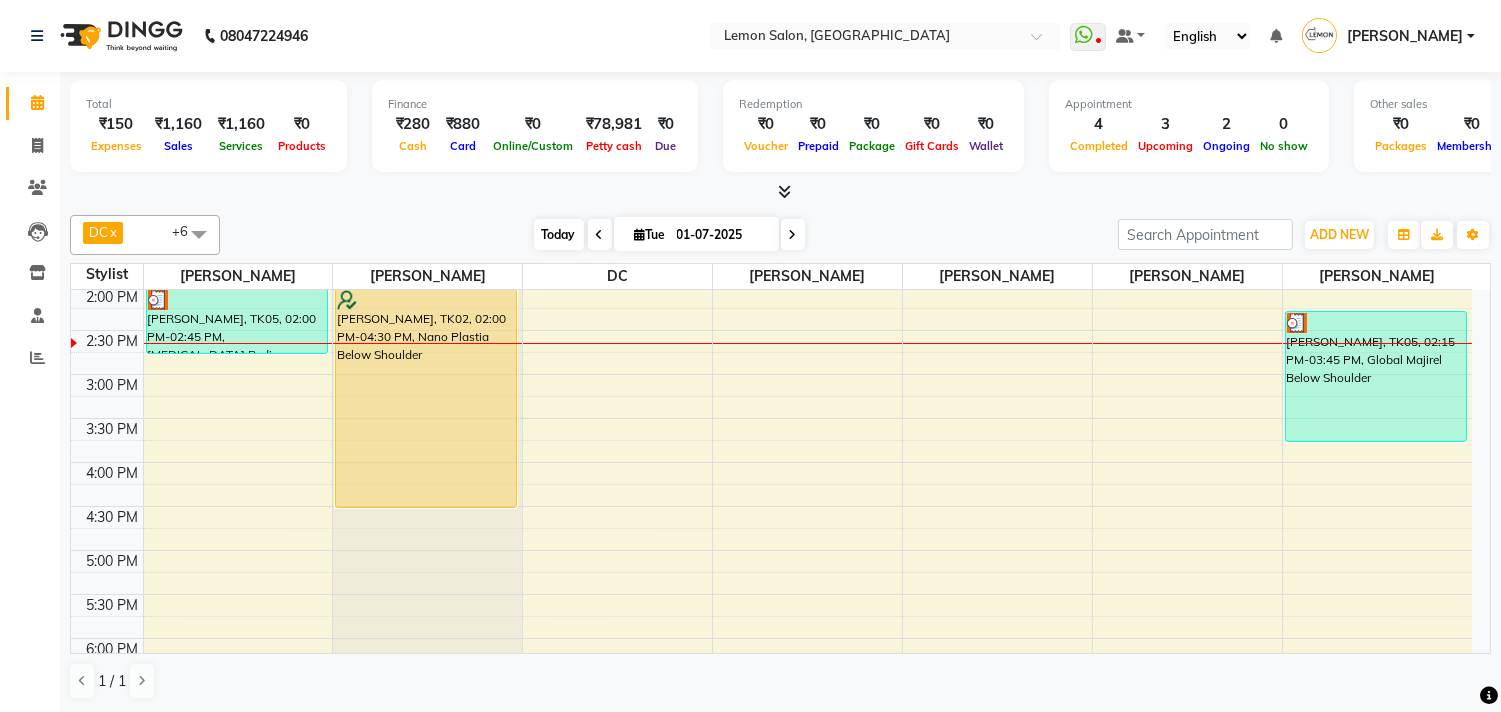click on "Today" at bounding box center [559, 234] 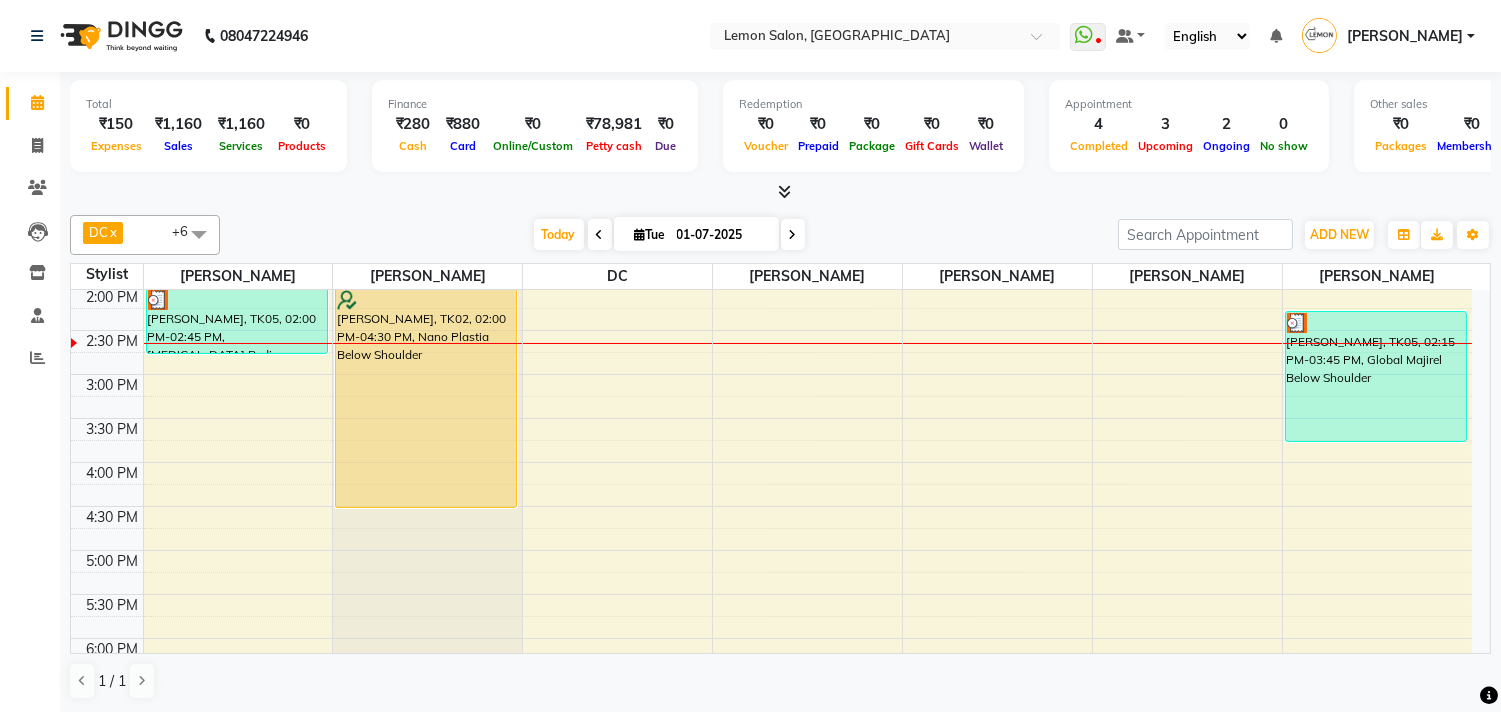 scroll, scrollTop: 332, scrollLeft: 0, axis: vertical 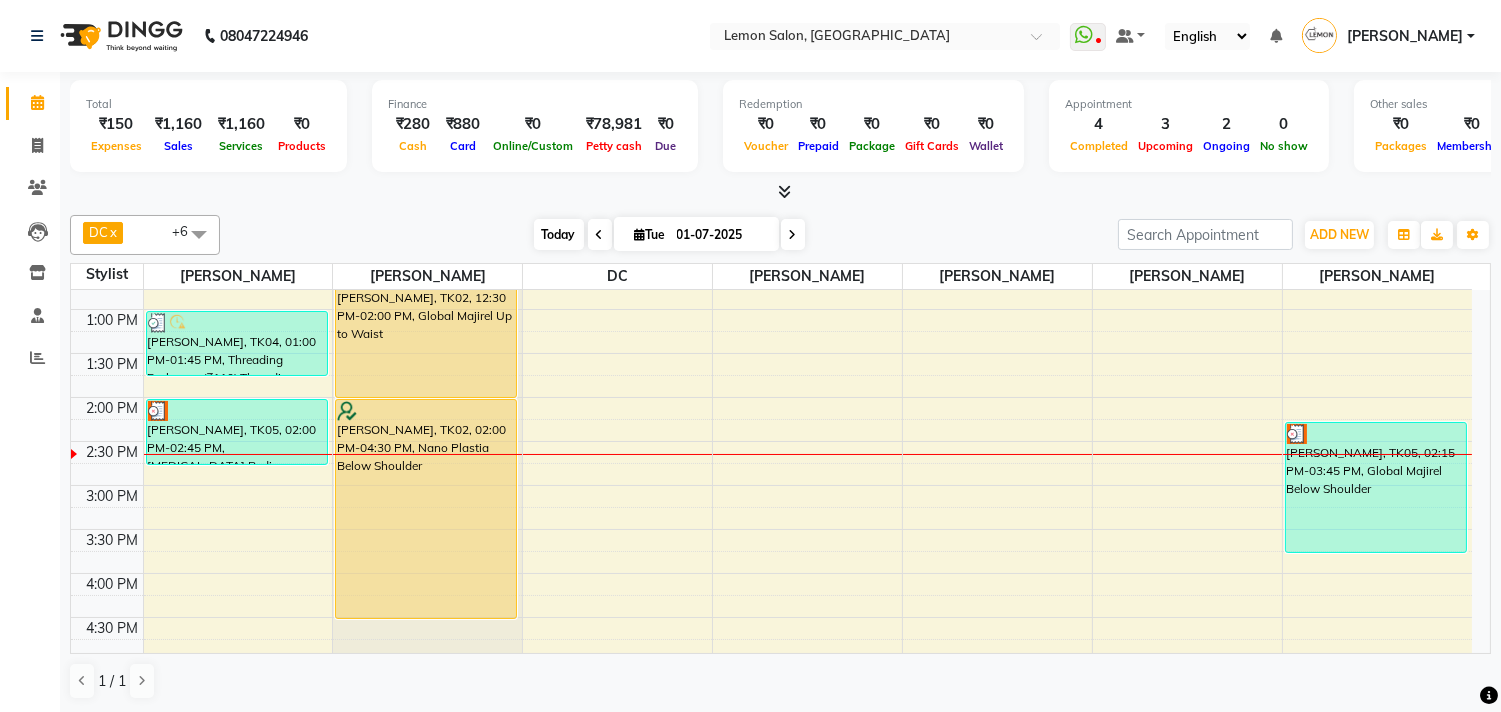 click on "Today" at bounding box center (559, 234) 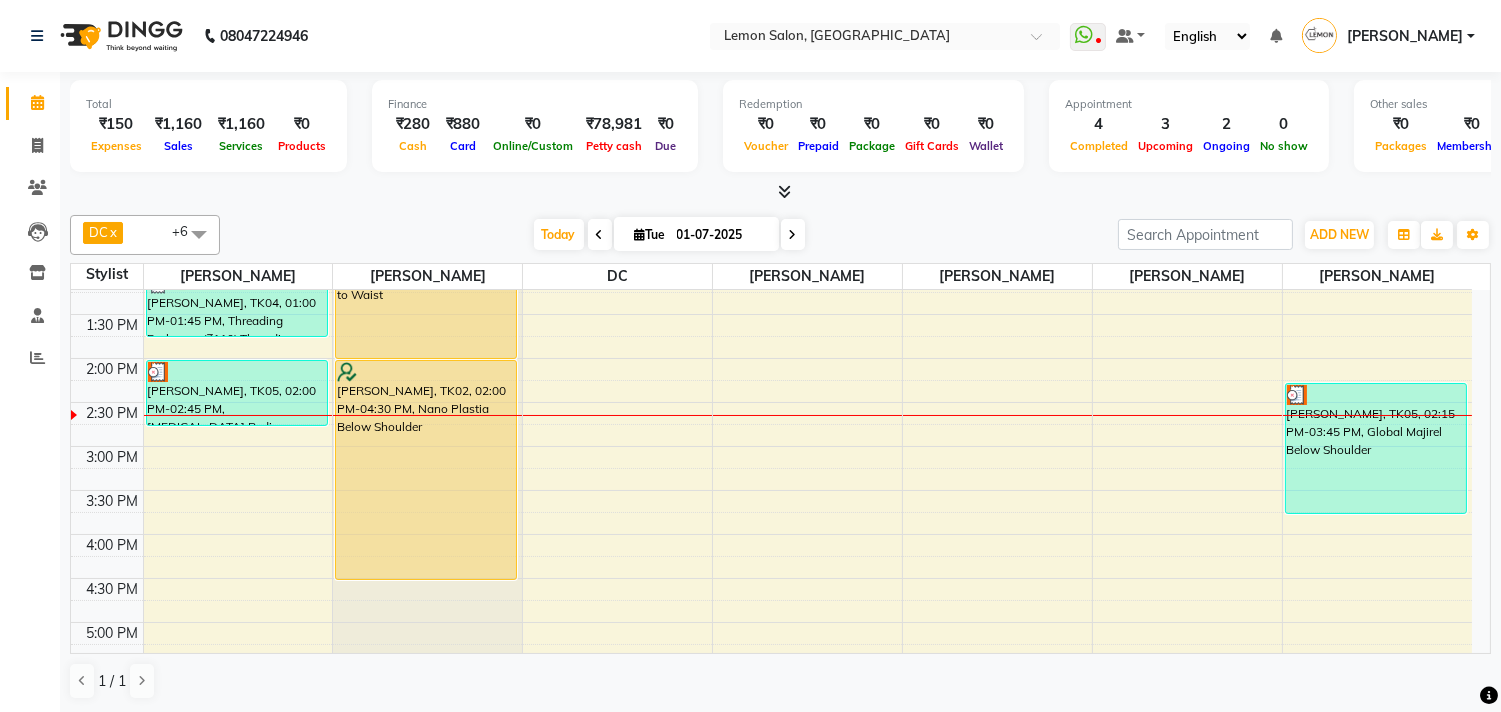 scroll, scrollTop: 332, scrollLeft: 0, axis: vertical 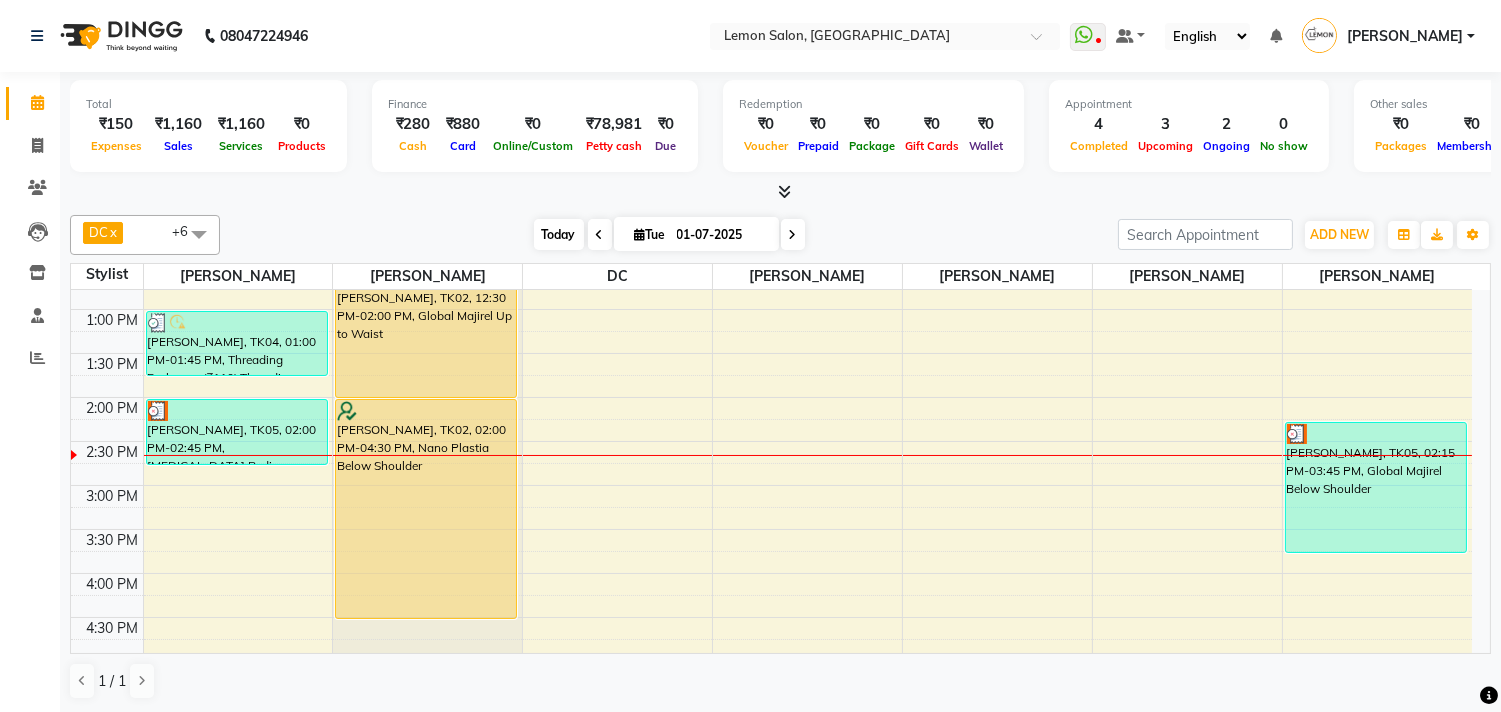 click on "Today" at bounding box center (559, 234) 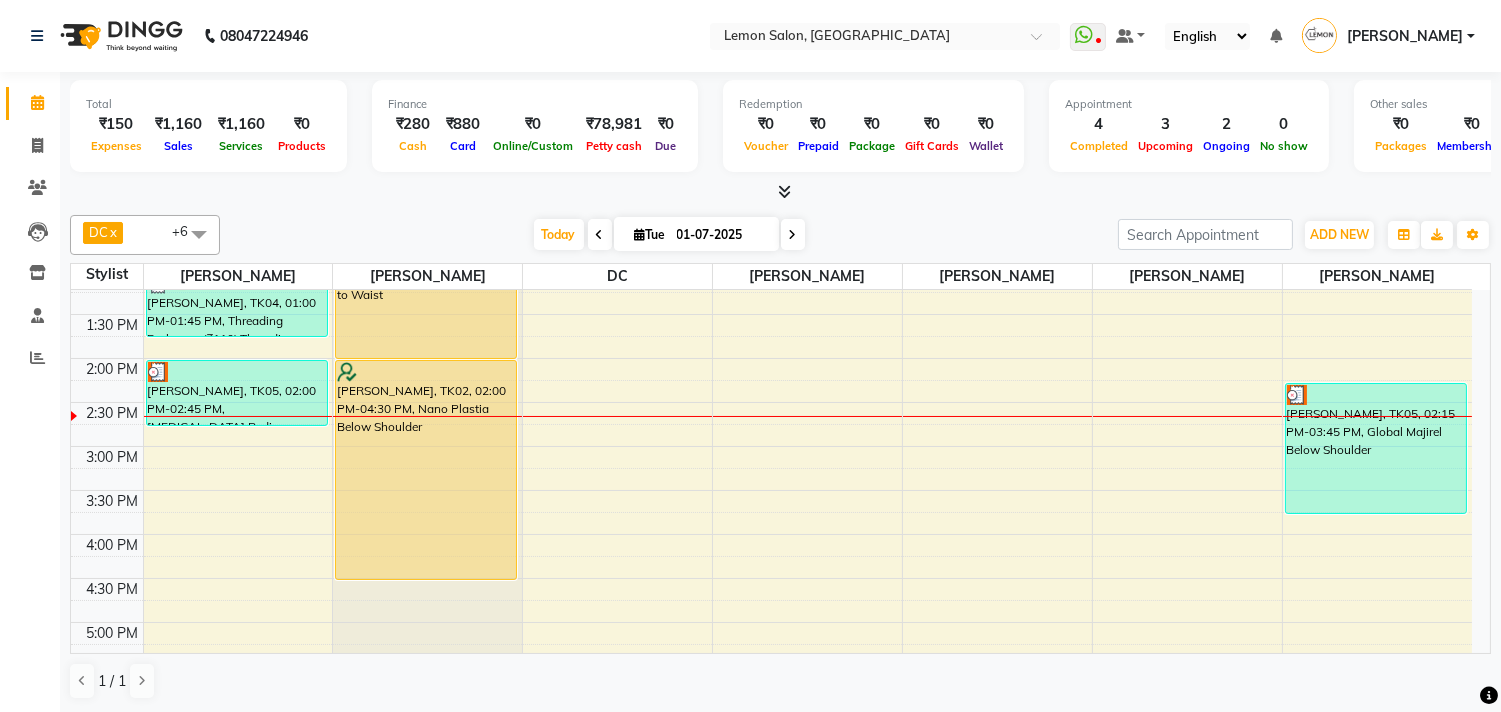scroll, scrollTop: 332, scrollLeft: 0, axis: vertical 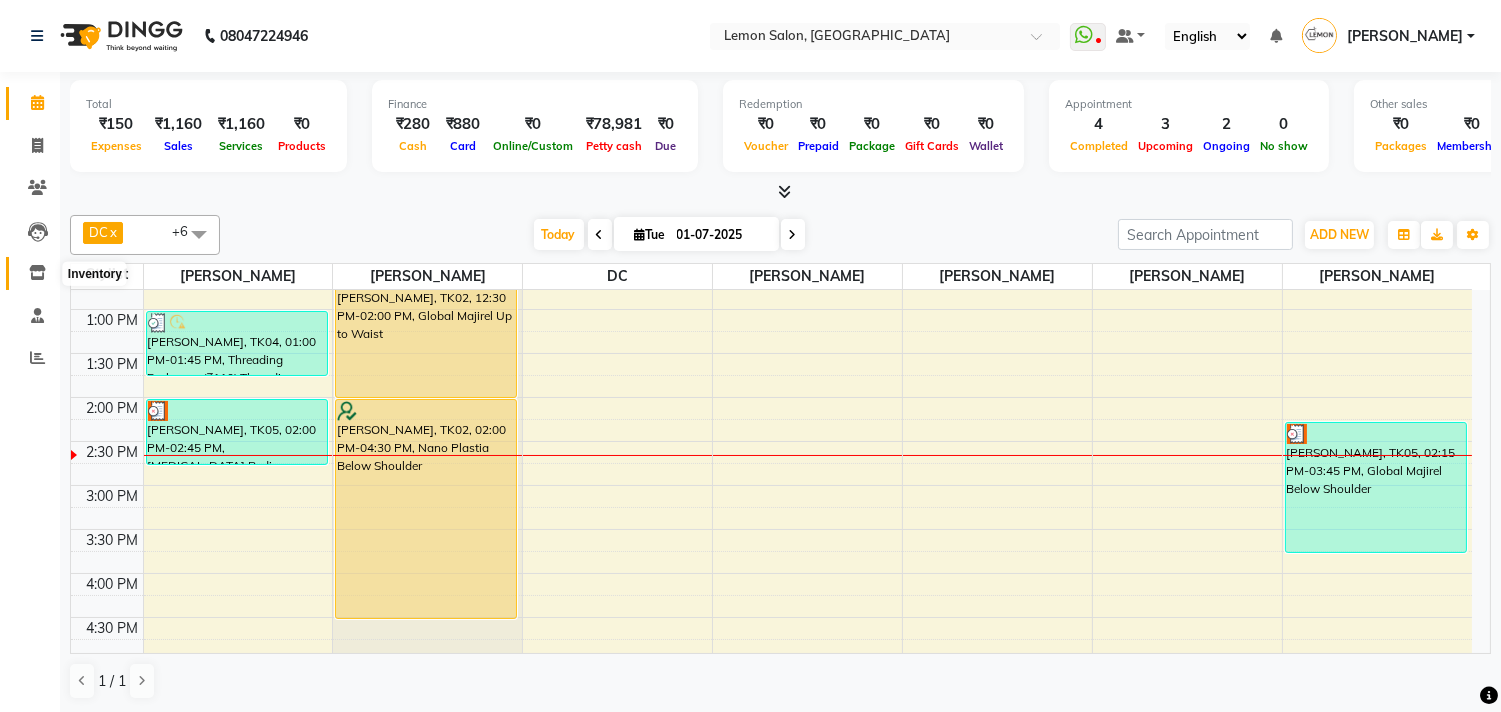 click 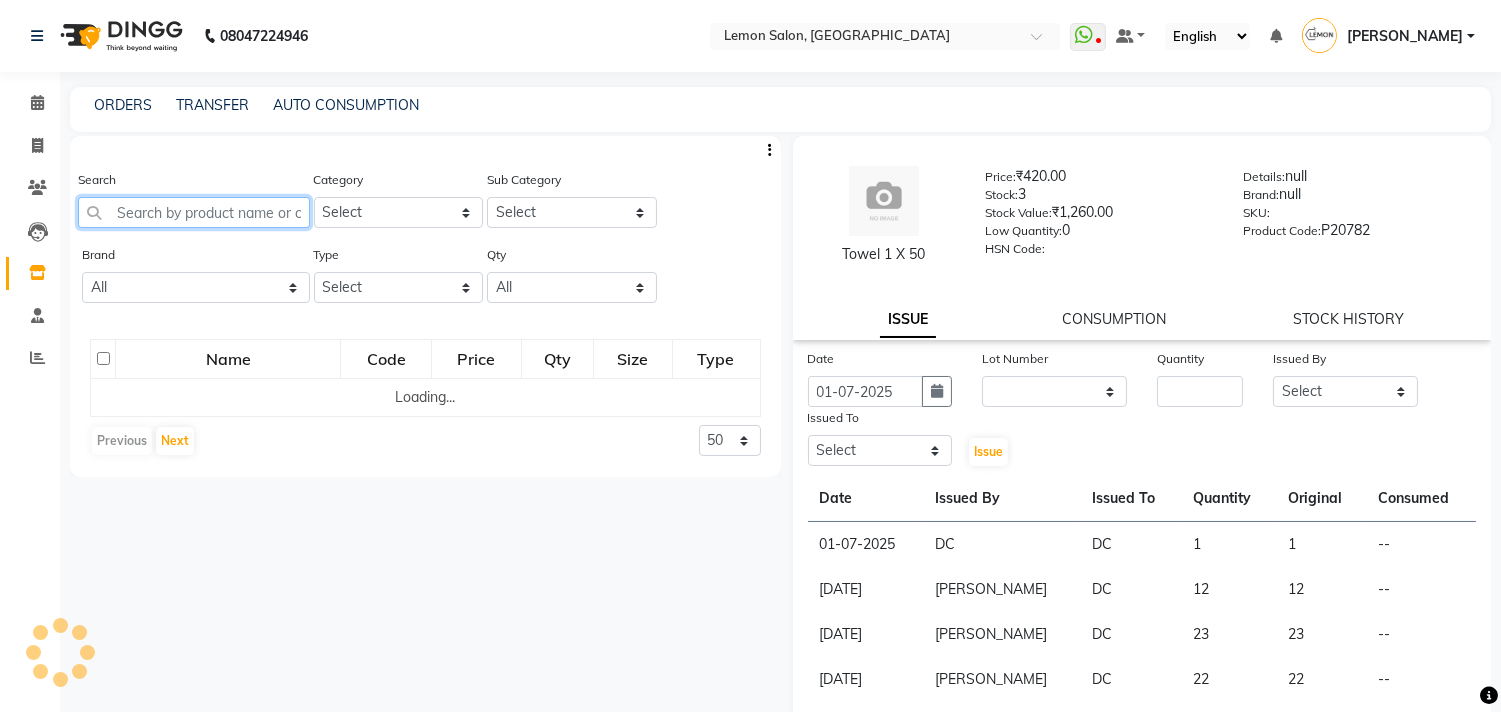 click 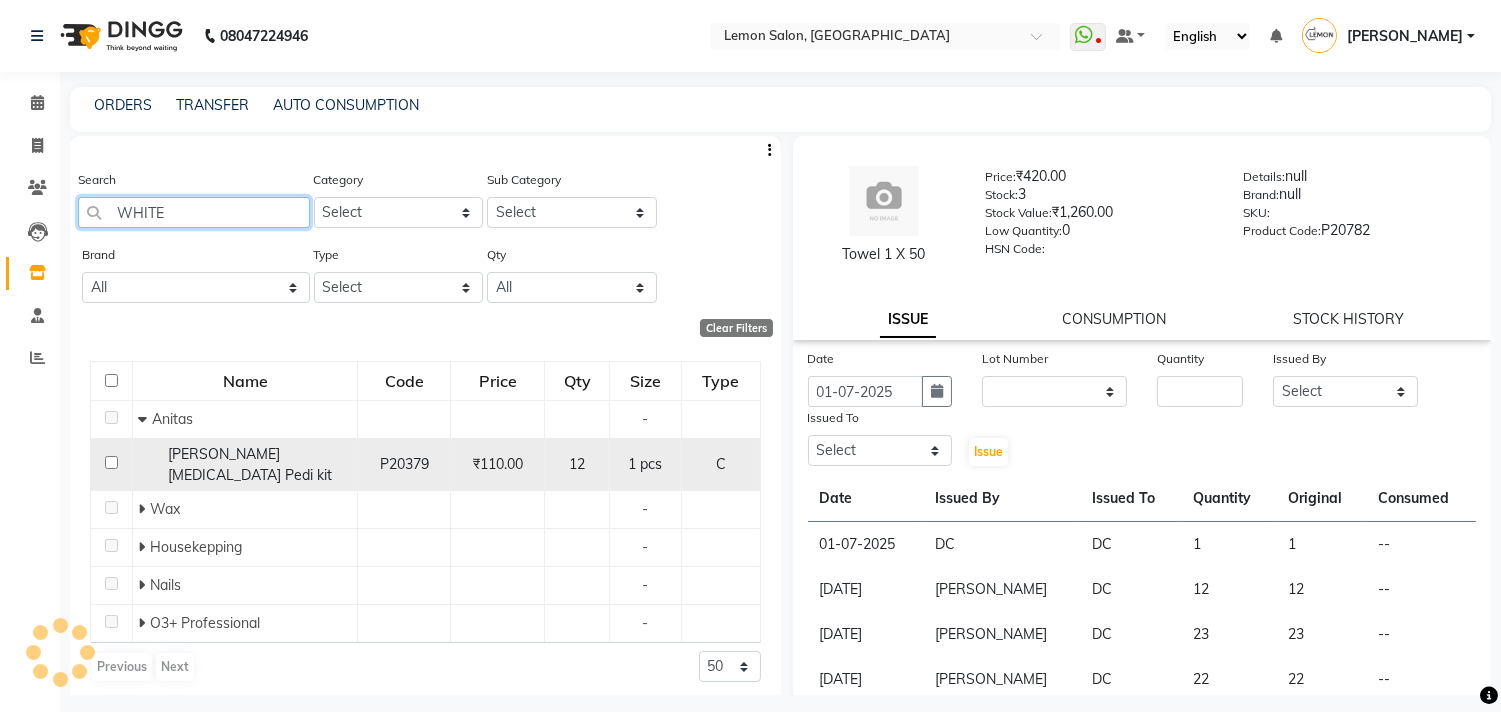 type on "WHITE" 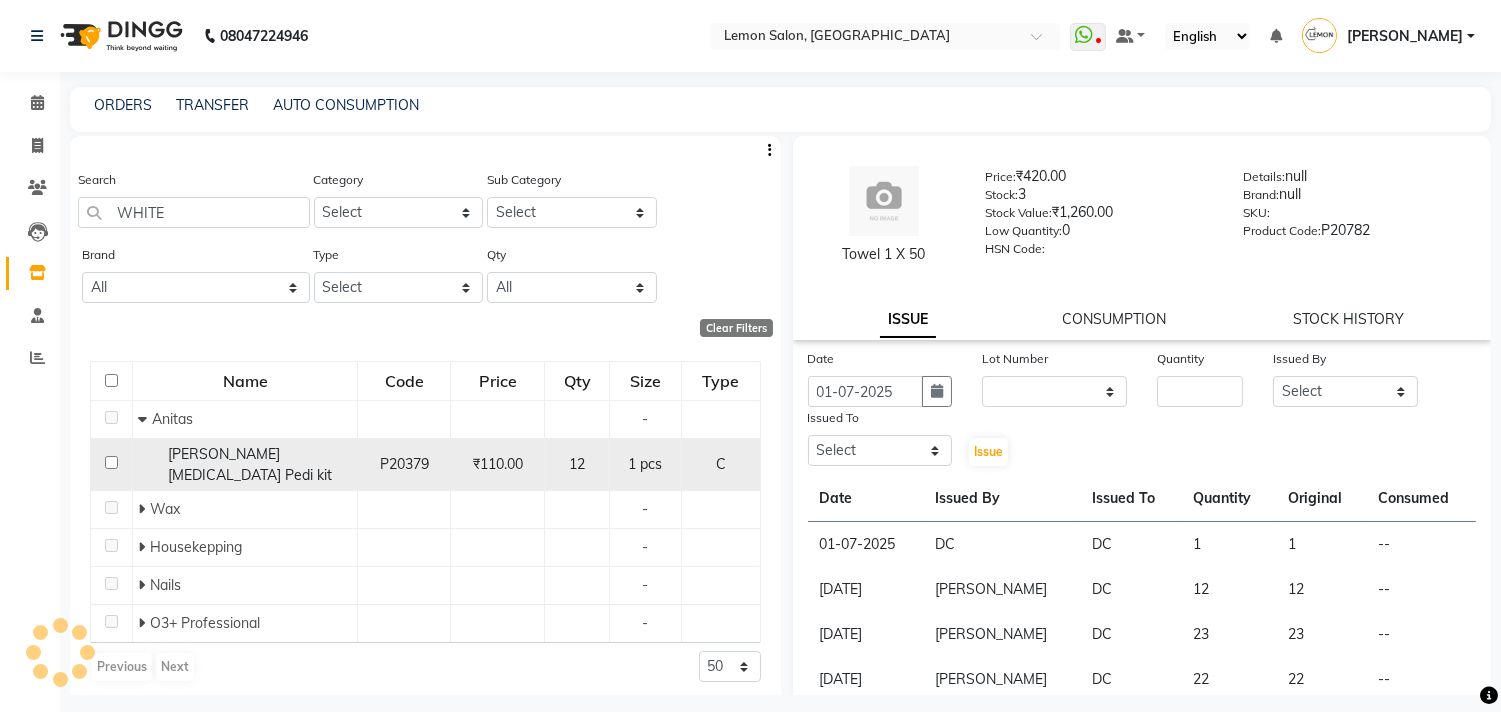 click on "Anitas Whitening Pedi kit" 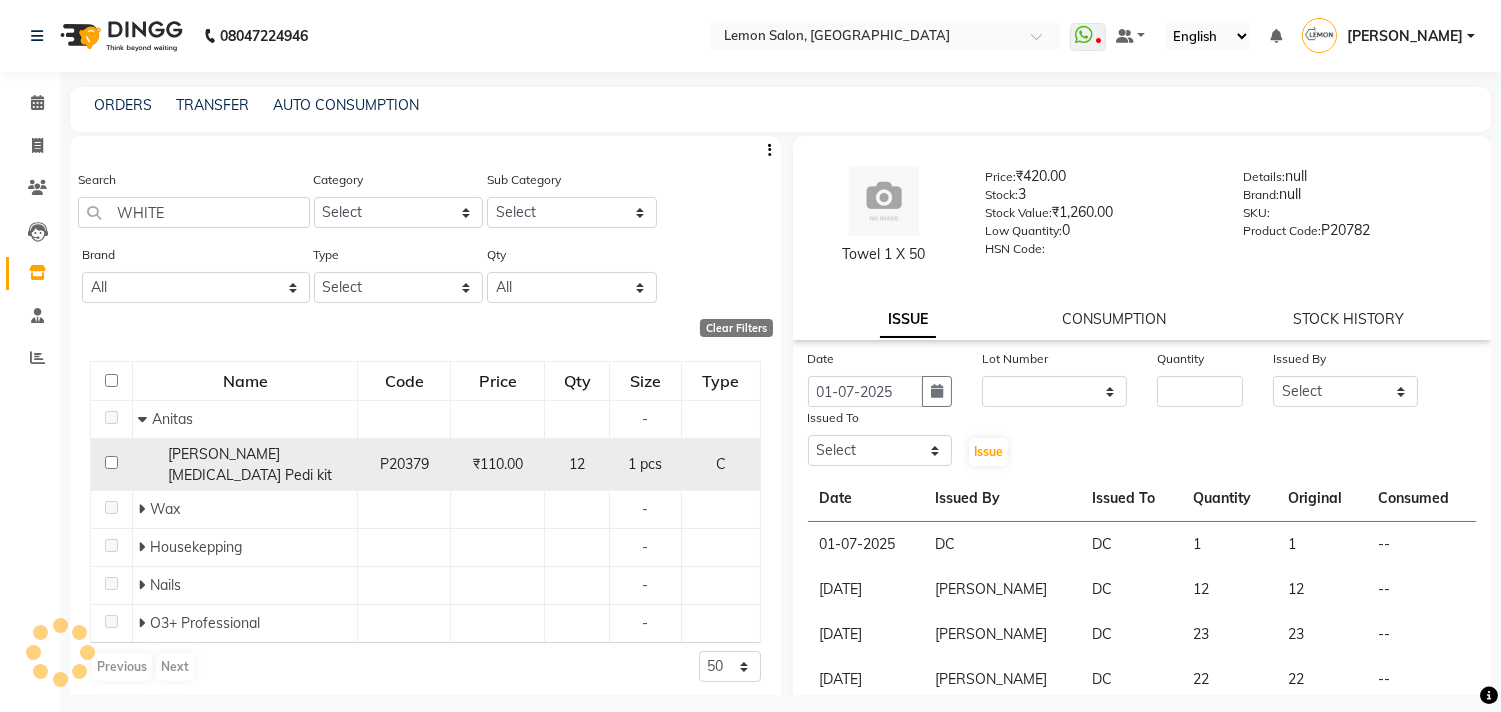 select 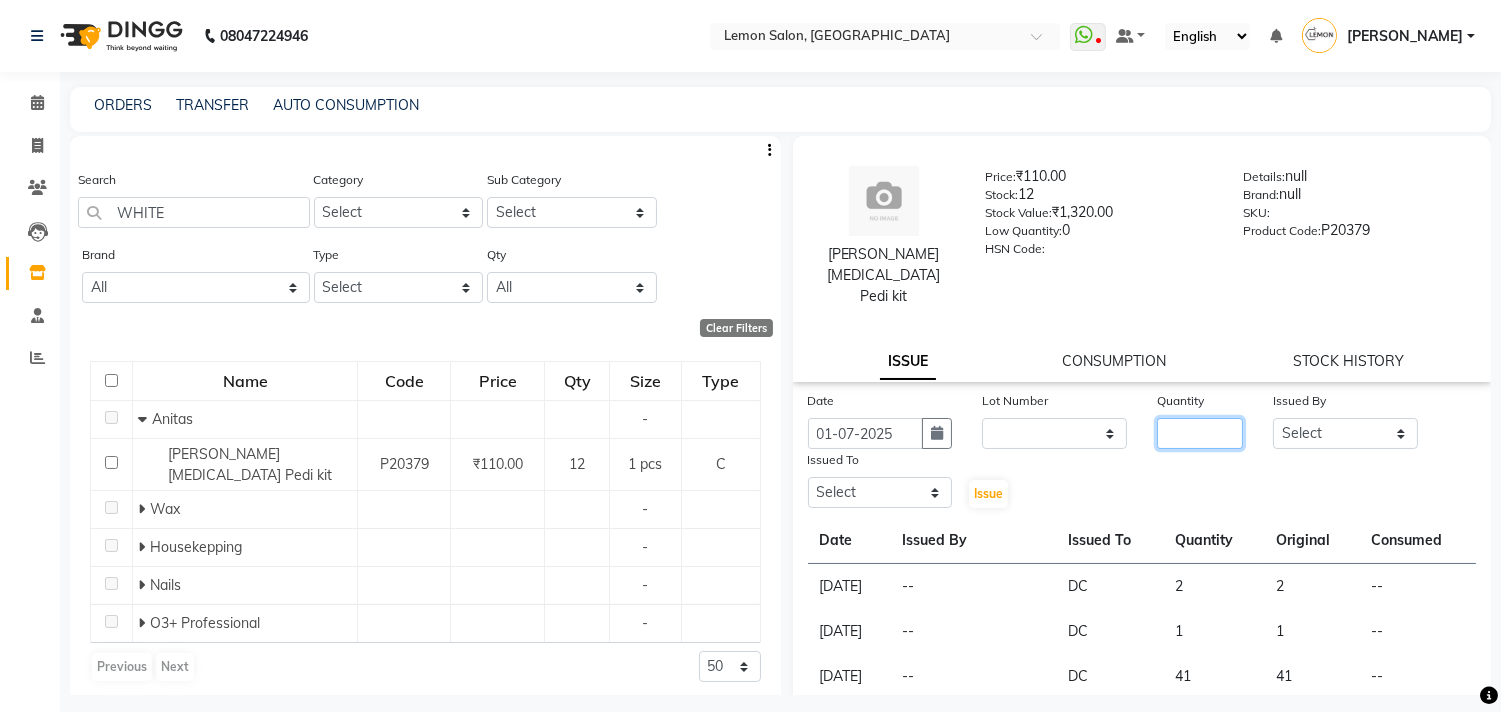 click 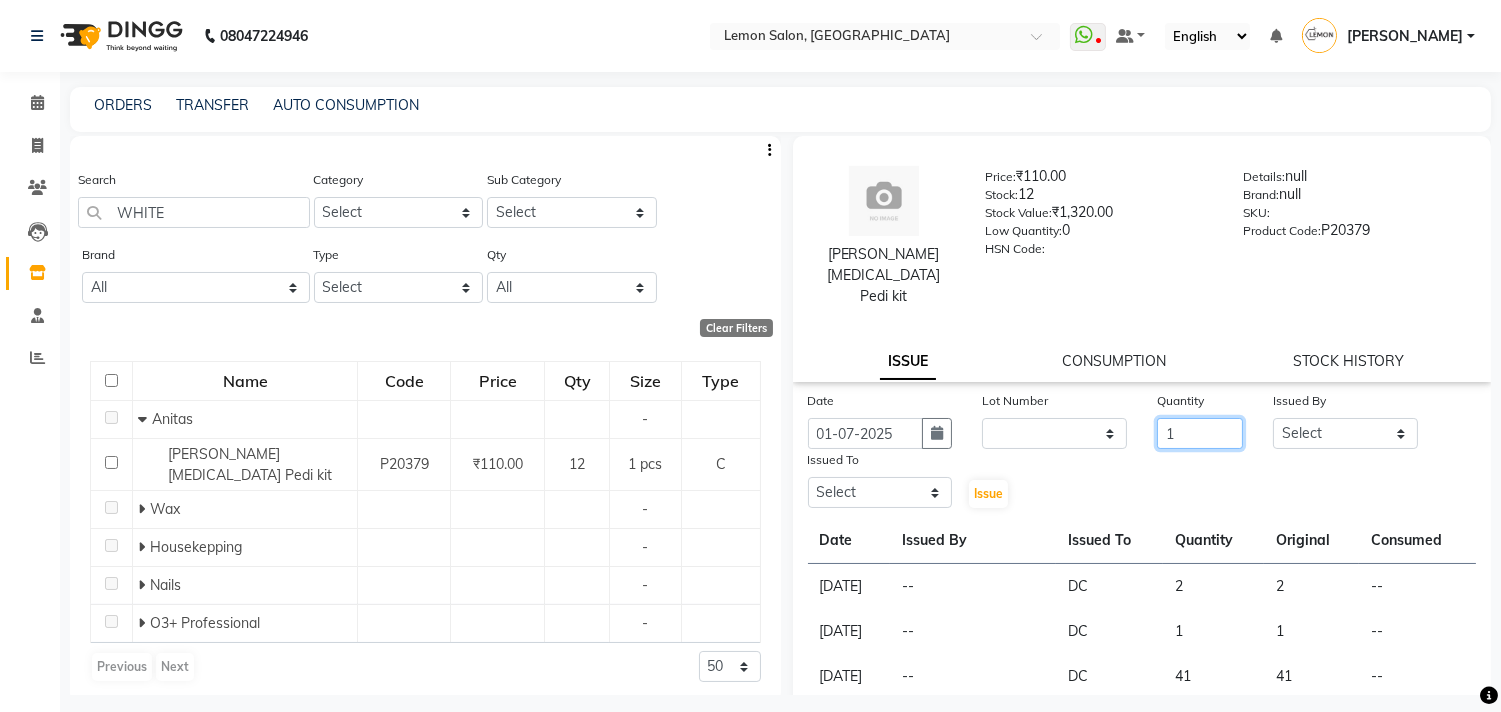 type on "1" 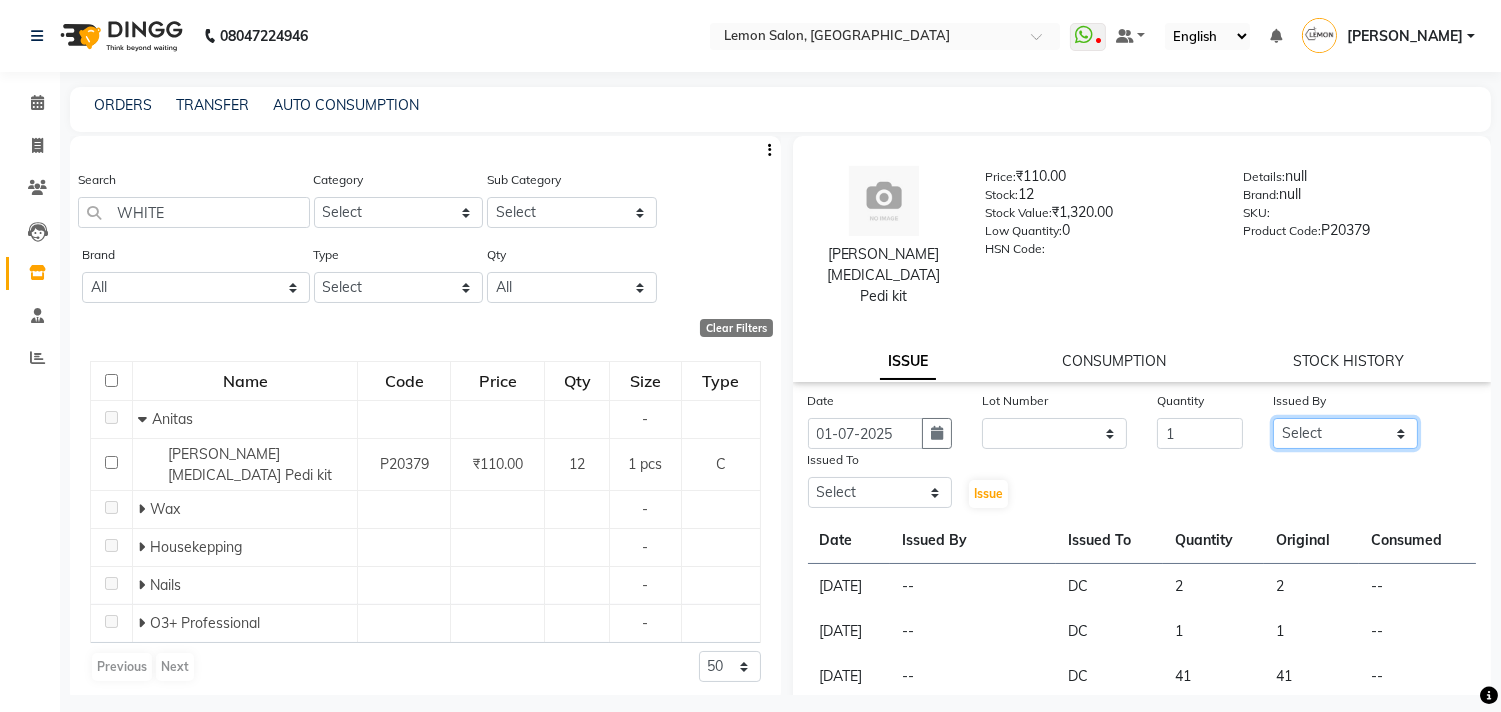 click on "Select Arun Arndive DC Faheem Malik Gufran Salmani Payal Maurya Riya Adawade Shoeb Salmani Kandivali Swati Sharma Yunus Yusuf Shaikh" 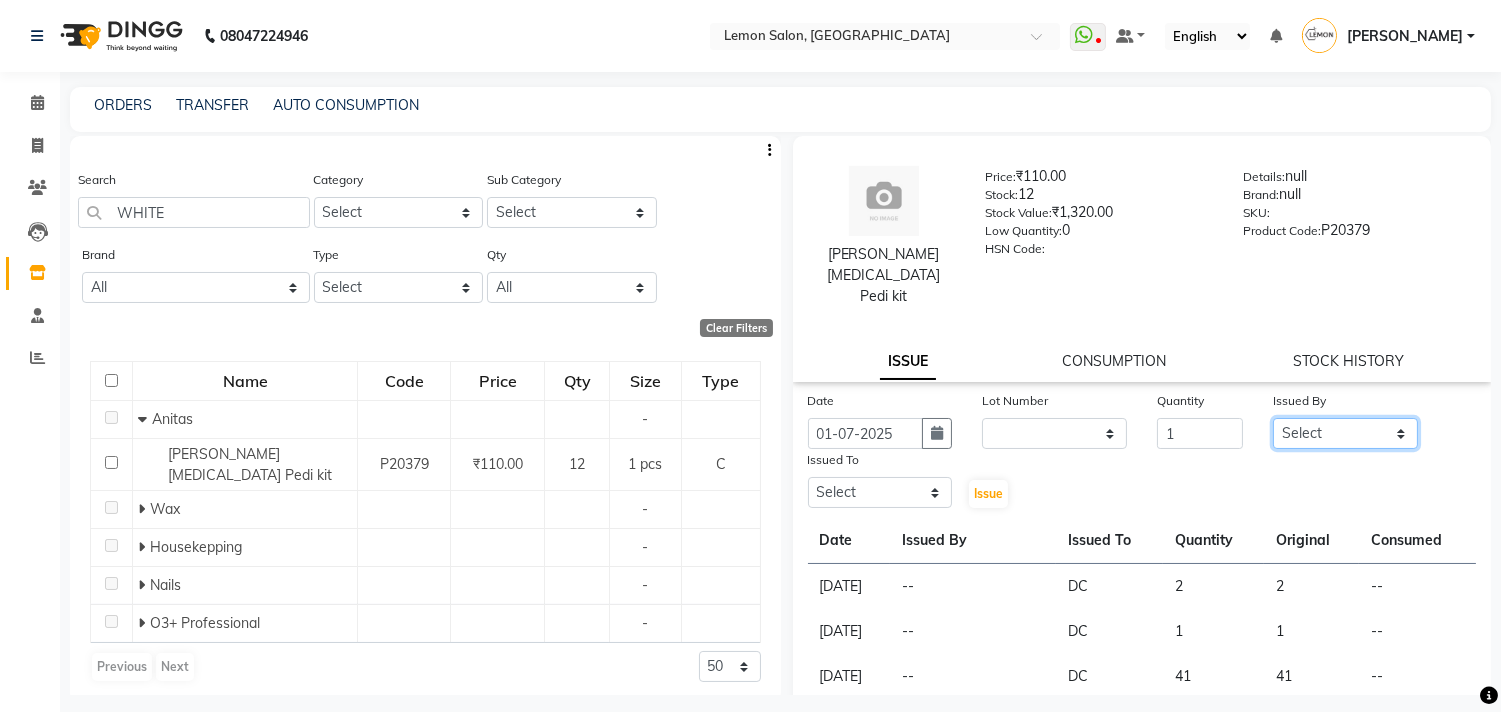 select on "7880" 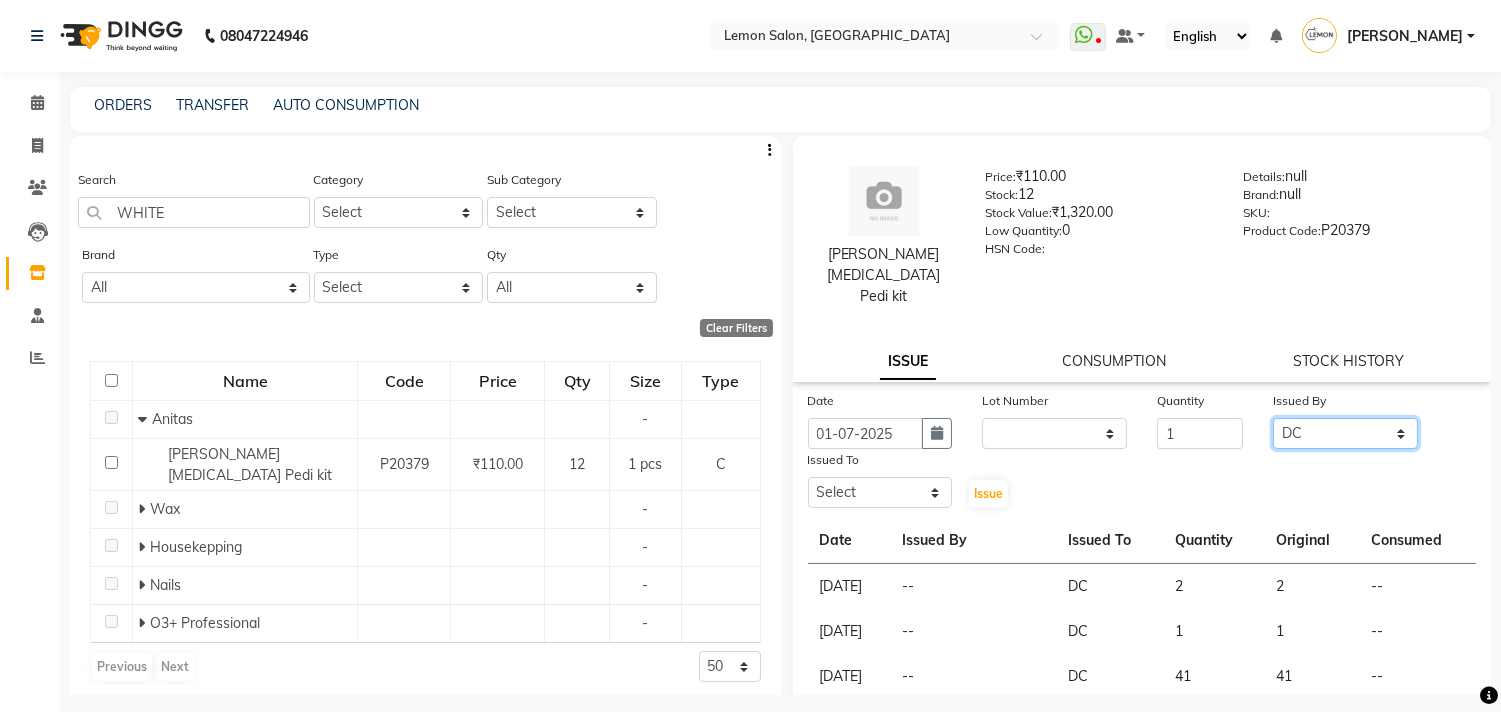 click on "Select Arun Arndive DC Faheem Malik Gufran Salmani Payal Maurya Riya Adawade Shoeb Salmani Kandivali Swati Sharma Yunus Yusuf Shaikh" 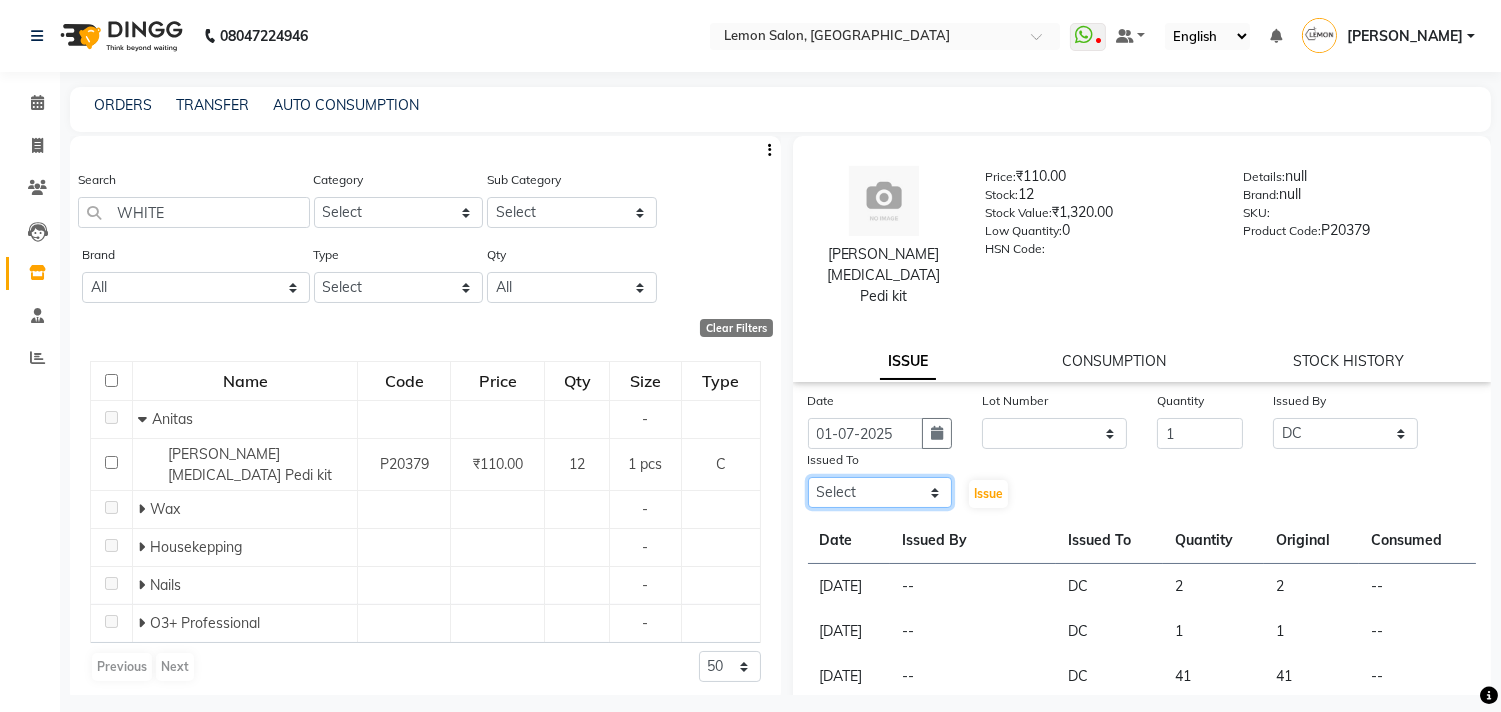 click on "Select Arun Arndive DC Faheem Malik Gufran Salmani Payal Maurya Riya Adawade Shoeb Salmani Kandivali Swati Sharma Yunus Yusuf Shaikh" 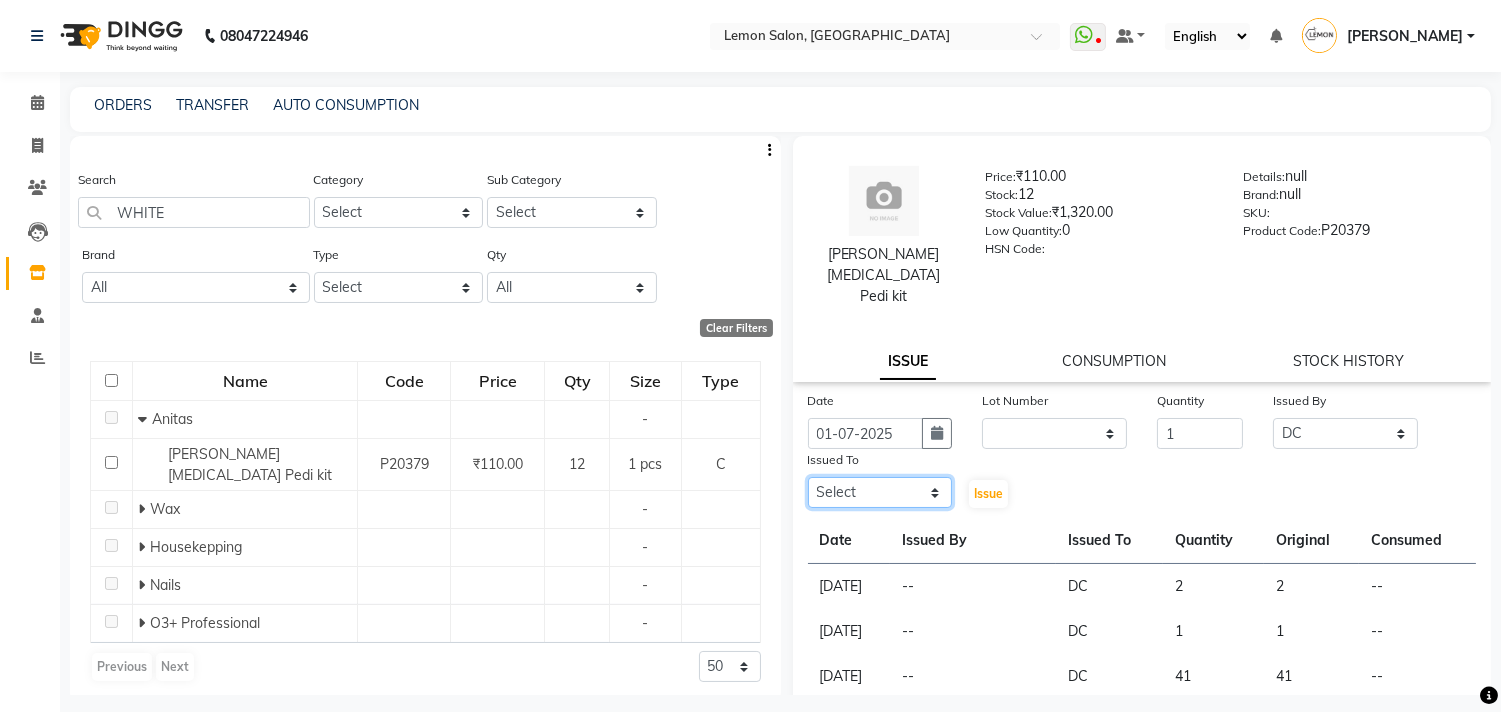select on "7880" 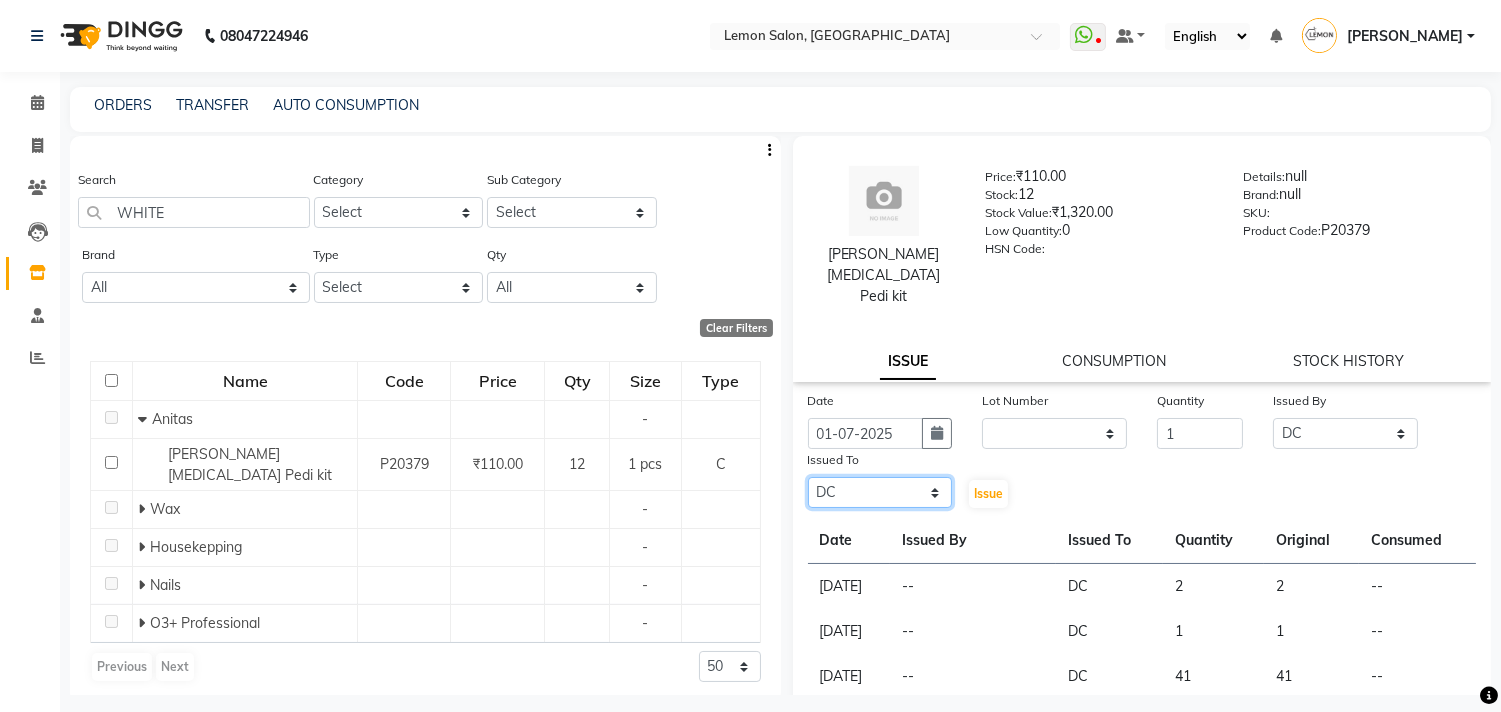 click on "Select Arun Arndive DC Faheem Malik Gufran Salmani Payal Maurya Riya Adawade Shoeb Salmani Kandivali Swati Sharma Yunus Yusuf Shaikh" 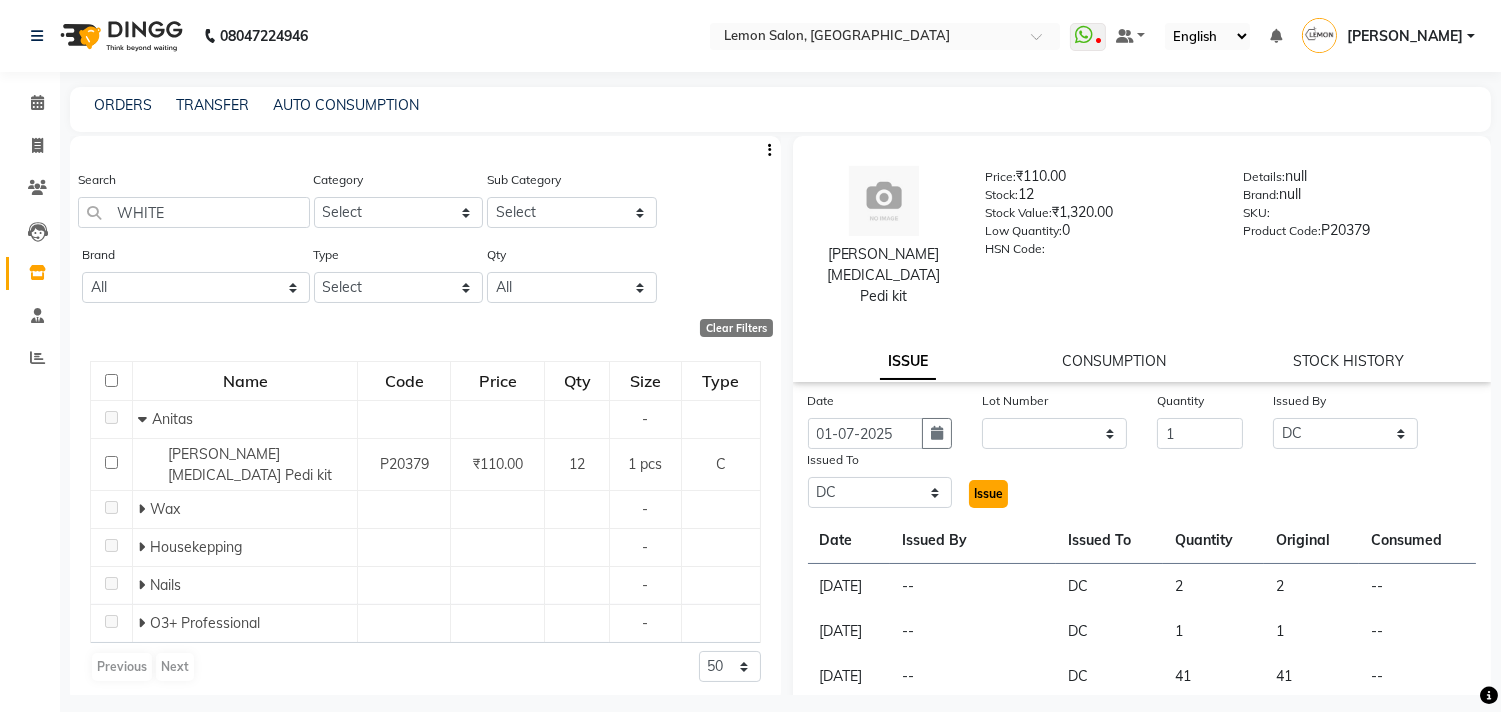 click on "Issue" 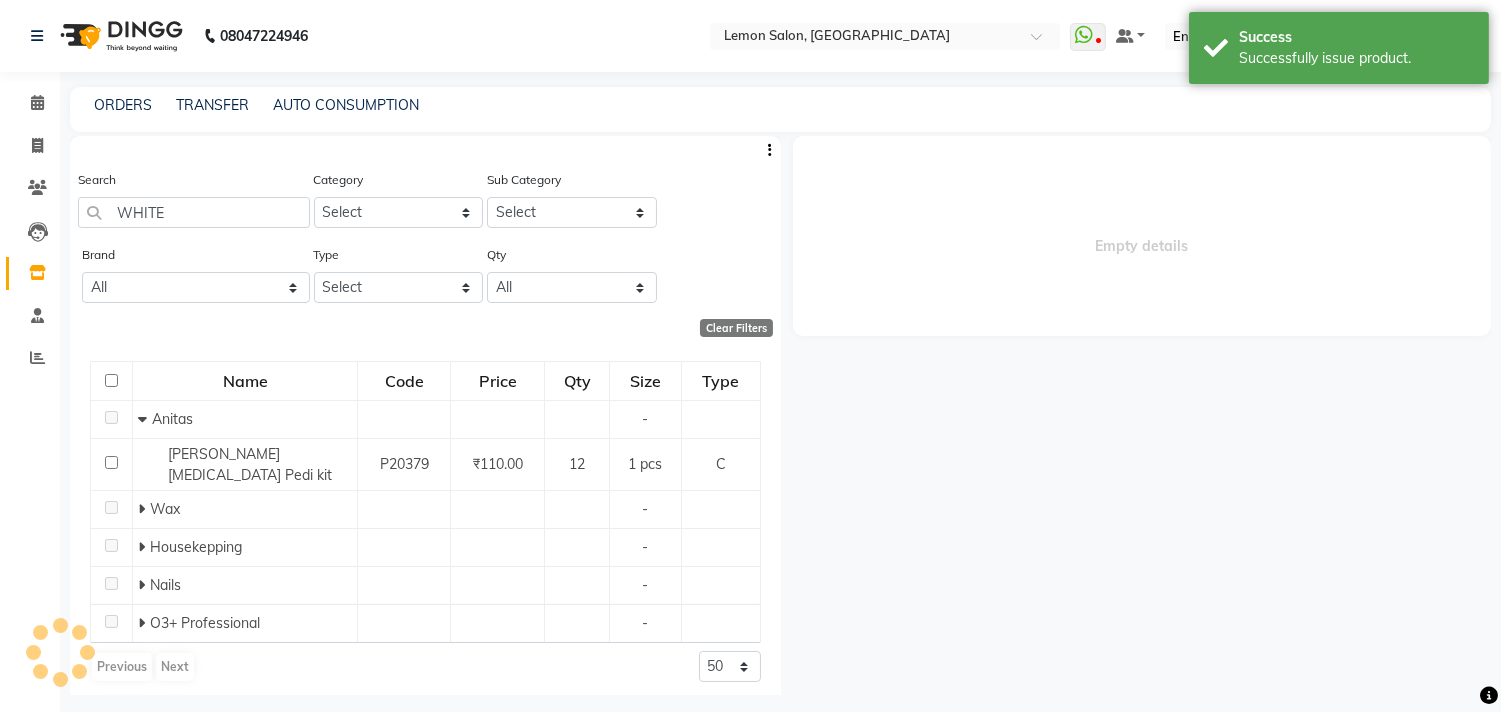 select 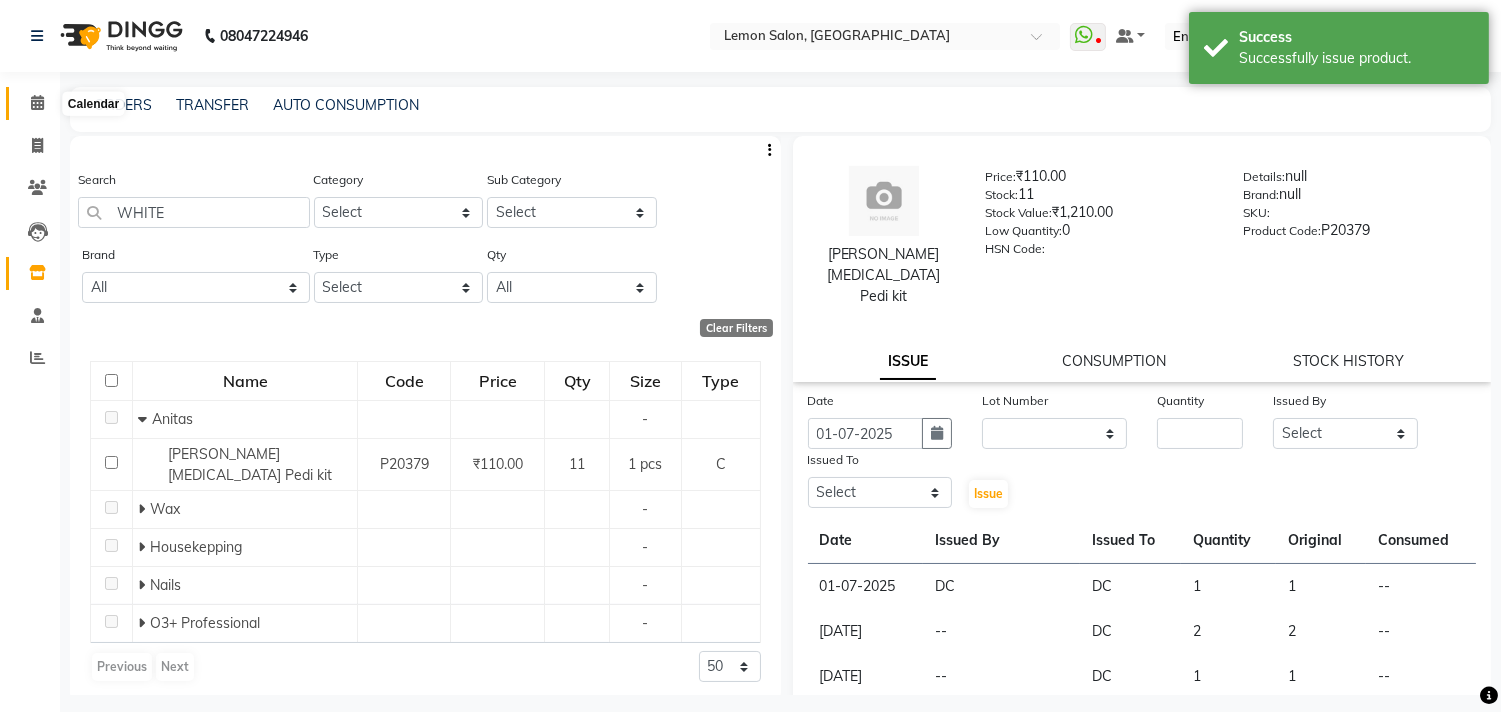 click on "Calendar" 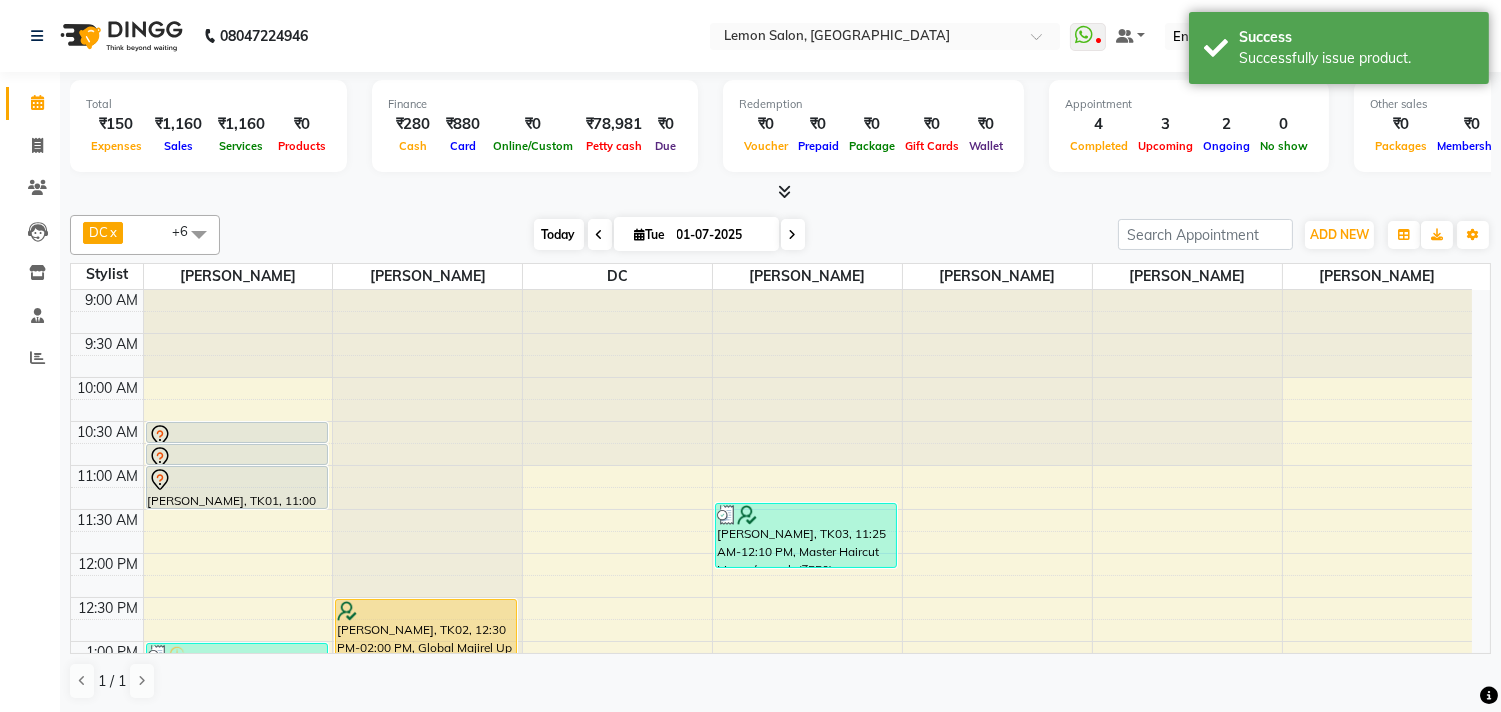 click on "Today" at bounding box center (559, 234) 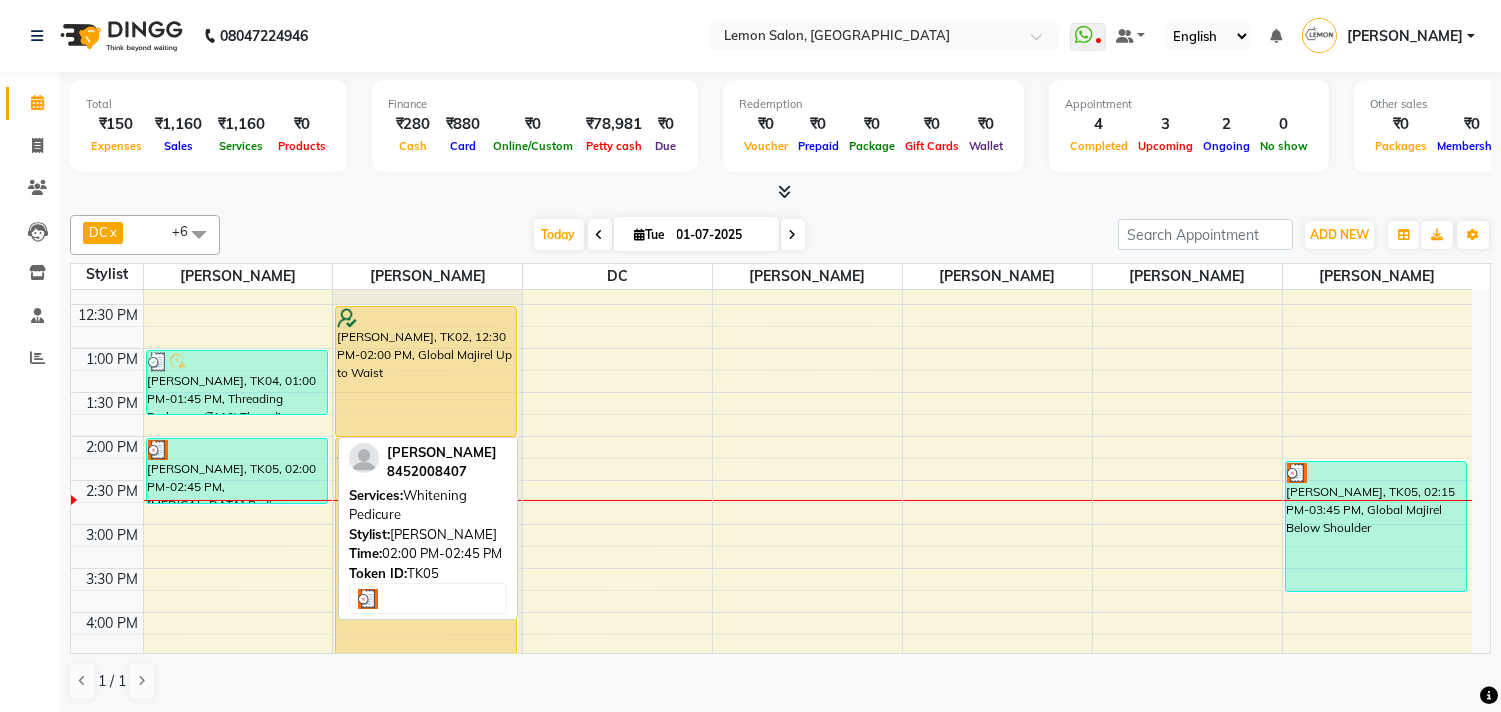 scroll, scrollTop: 332, scrollLeft: 0, axis: vertical 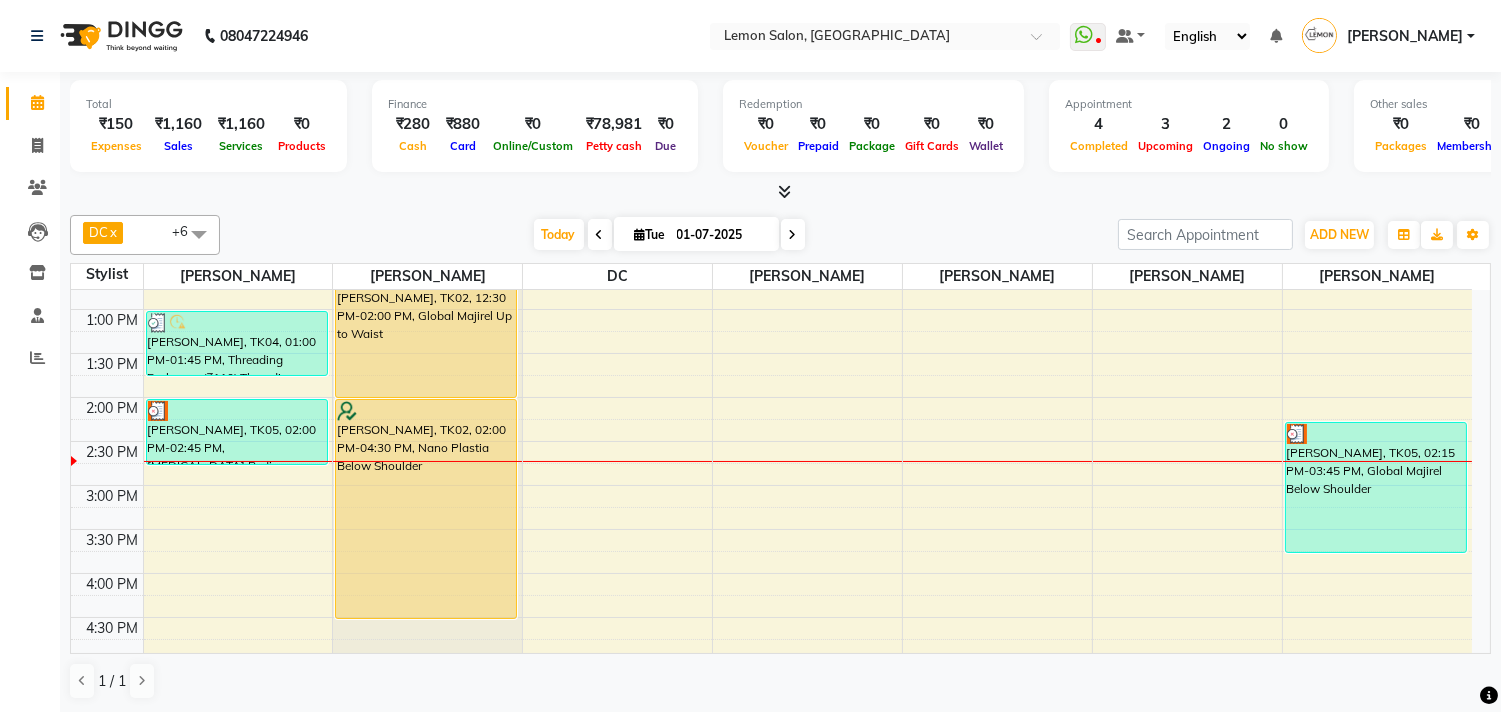 click on "9:00 AM 9:30 AM 10:00 AM 10:30 AM 11:00 AM 11:30 AM 12:00 PM 12:30 PM 1:00 PM 1:30 PM 2:00 PM 2:30 PM 3:00 PM 3:30 PM 4:00 PM 4:30 PM 5:00 PM 5:30 PM 6:00 PM 6:30 PM 7:00 PM 7:30 PM 8:00 PM 8:30 PM 9:00 PM 9:30 PM 10:00 PM 10:30 PM             Burzin Palkhiwala, TK01, 10:30 AM-10:45 AM, Threading Eyebrows             Burzin Palkhiwala, TK01, 10:45 AM-11:00 AM, Rica Wax Underarms             Burzin Palkhiwala, TK01, 11:00 AM-11:30 AM, Rica Wax Full arms     SALONI, TK04, 01:00 PM-01:45 PM, Threading Eyebrows (₹110),Threading Upper Lip/ Lower Lip/Chin (₹85),Threading Forehead (₹85)     Mrinal Binju, TK05, 02:00 PM-02:45 PM, Whitening Pedicure     Maya Mohite, TK02, 12:30 PM-02:00 PM, Global Majirel Up to Waist     Maya Mohite, TK02, 02:00 PM-04:30 PM, Nano Plastia Below Shoulder     SATISH SHINDE, TK03, 11:25 AM-12:10 PM, Master Haircut Men w/o wash (₹550)     Mrinal Binju, TK05, 02:15 PM-03:45 PM, Global Majirel Below Shoulder" at bounding box center [771, 573] 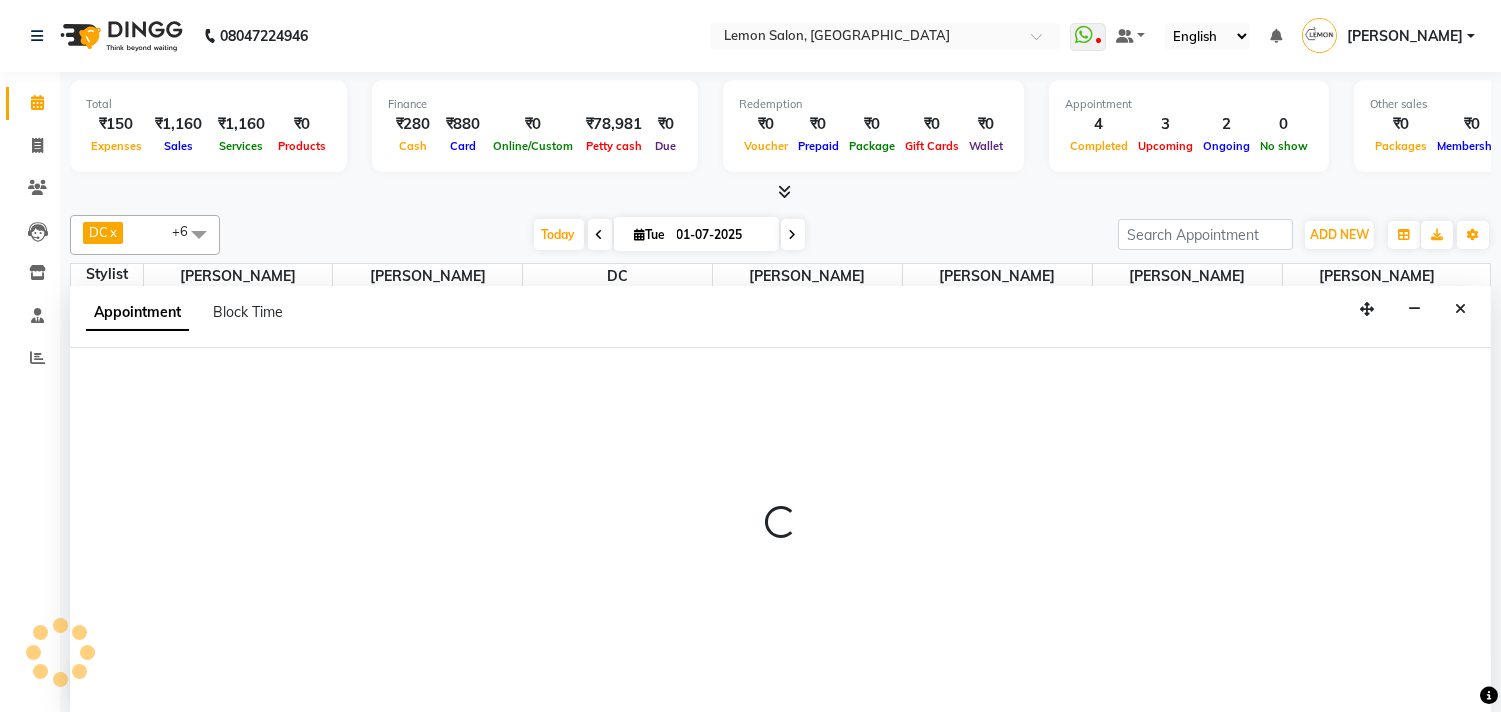 scroll, scrollTop: 1, scrollLeft: 0, axis: vertical 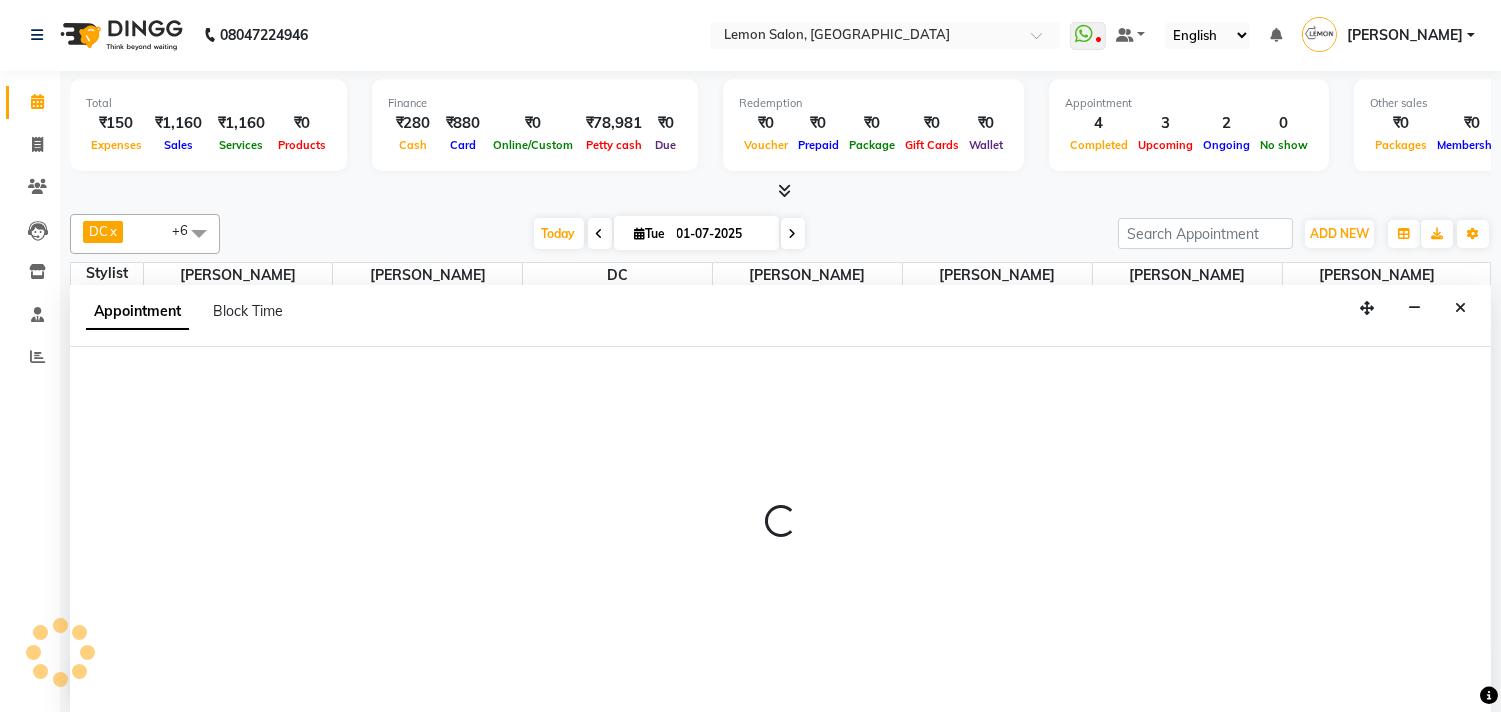 select on "7383" 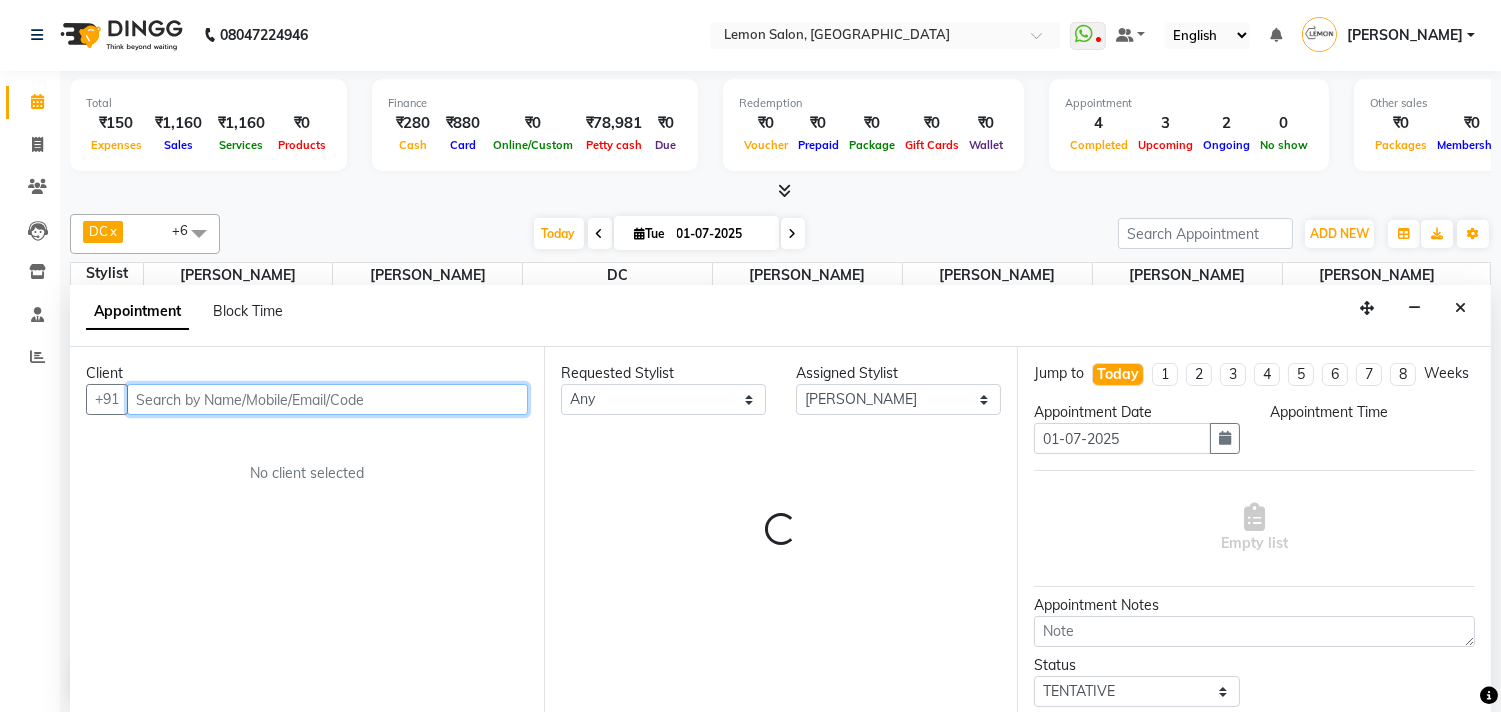 select on "900" 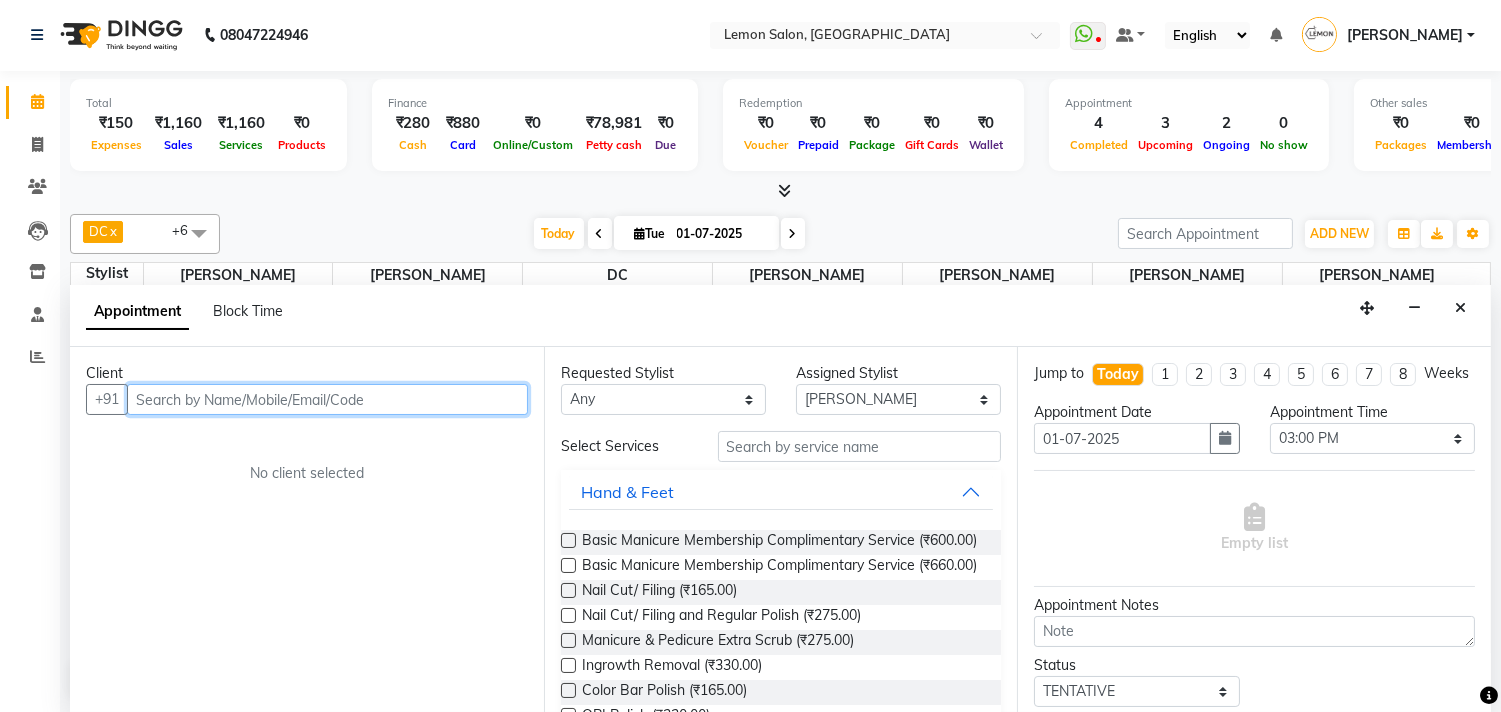 click at bounding box center (327, 399) 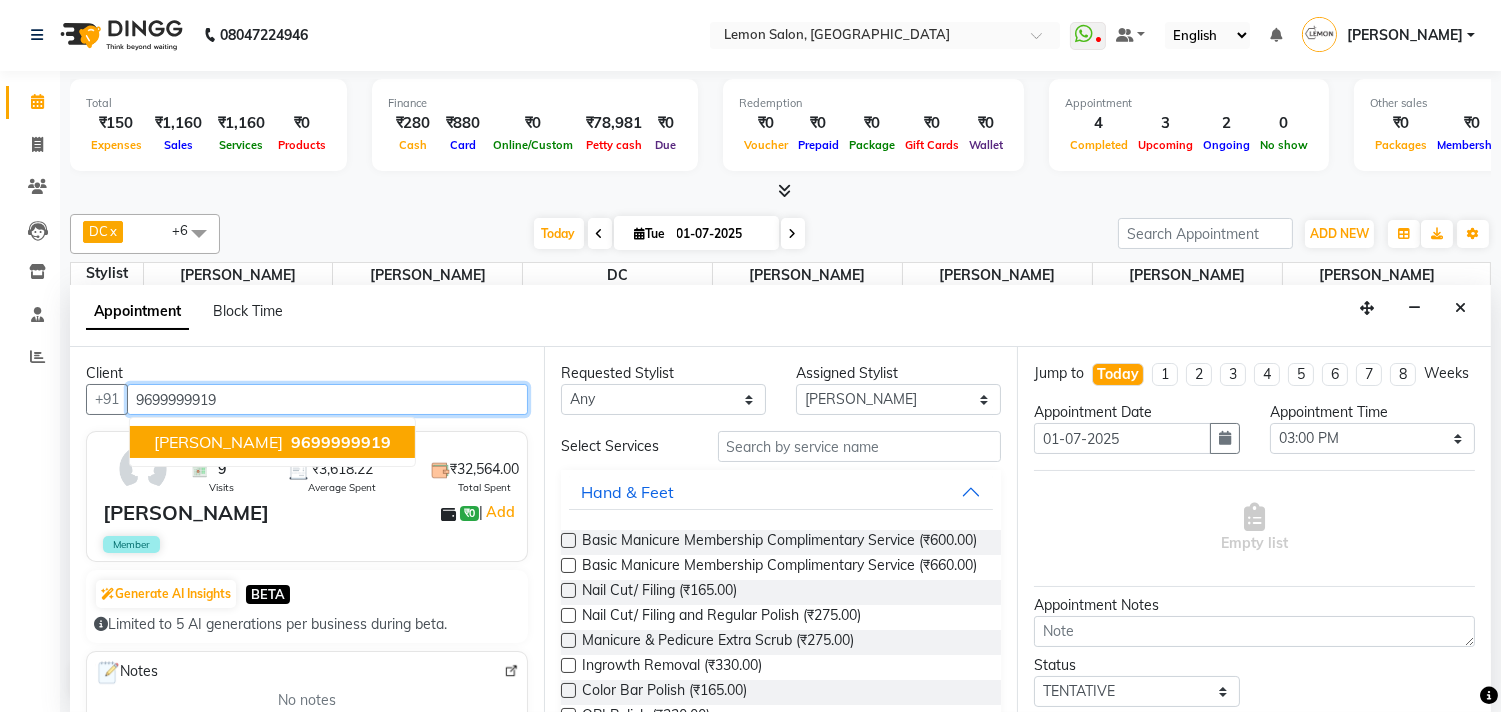 click on "Ratnamala Adhav" at bounding box center (218, 442) 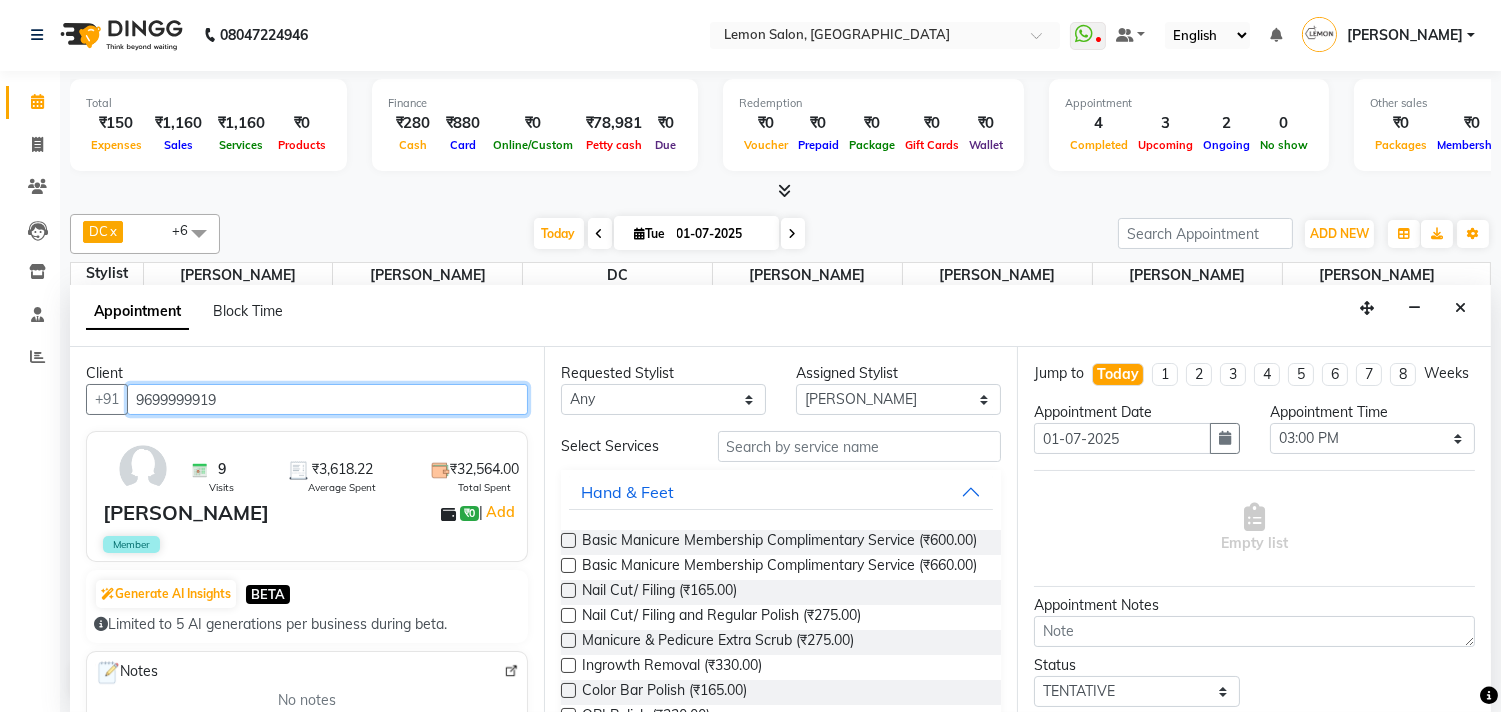 type on "9699999919" 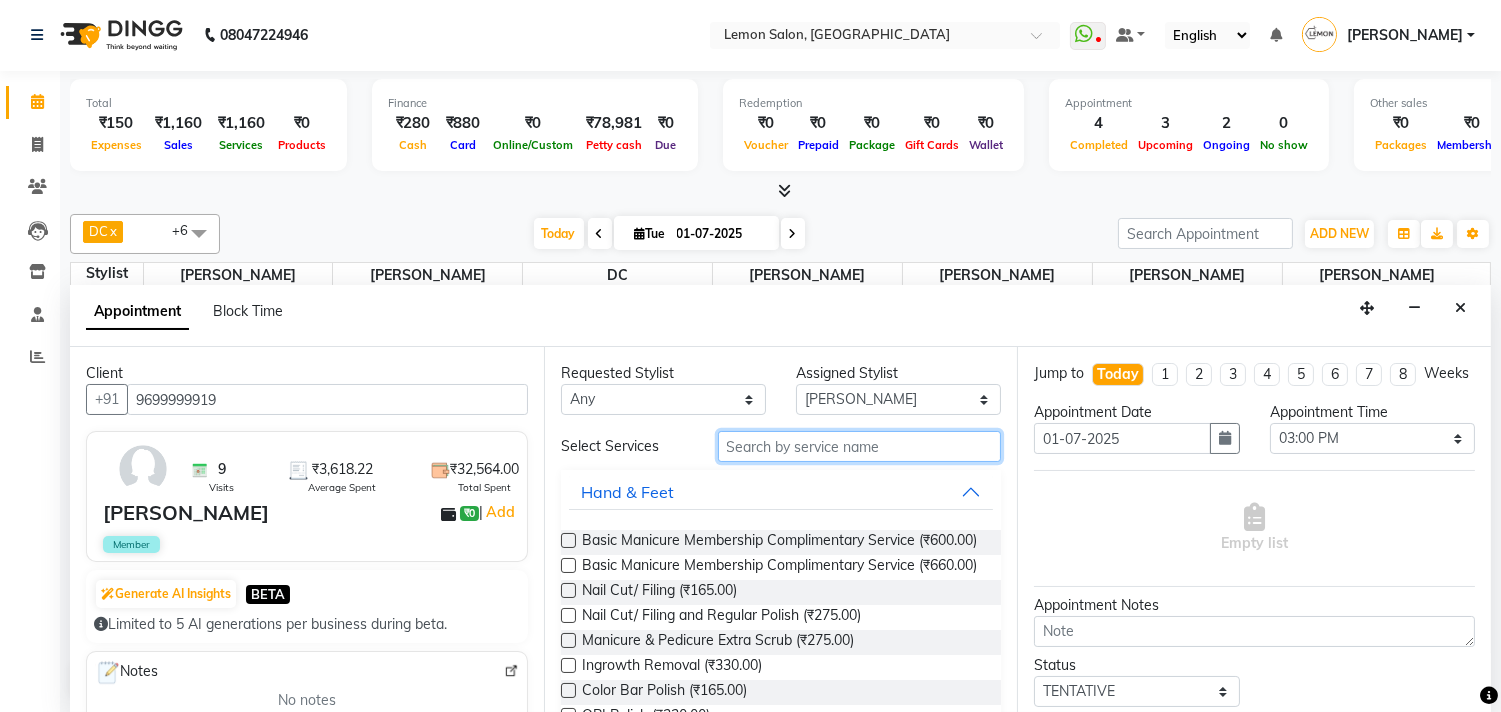 click at bounding box center (860, 446) 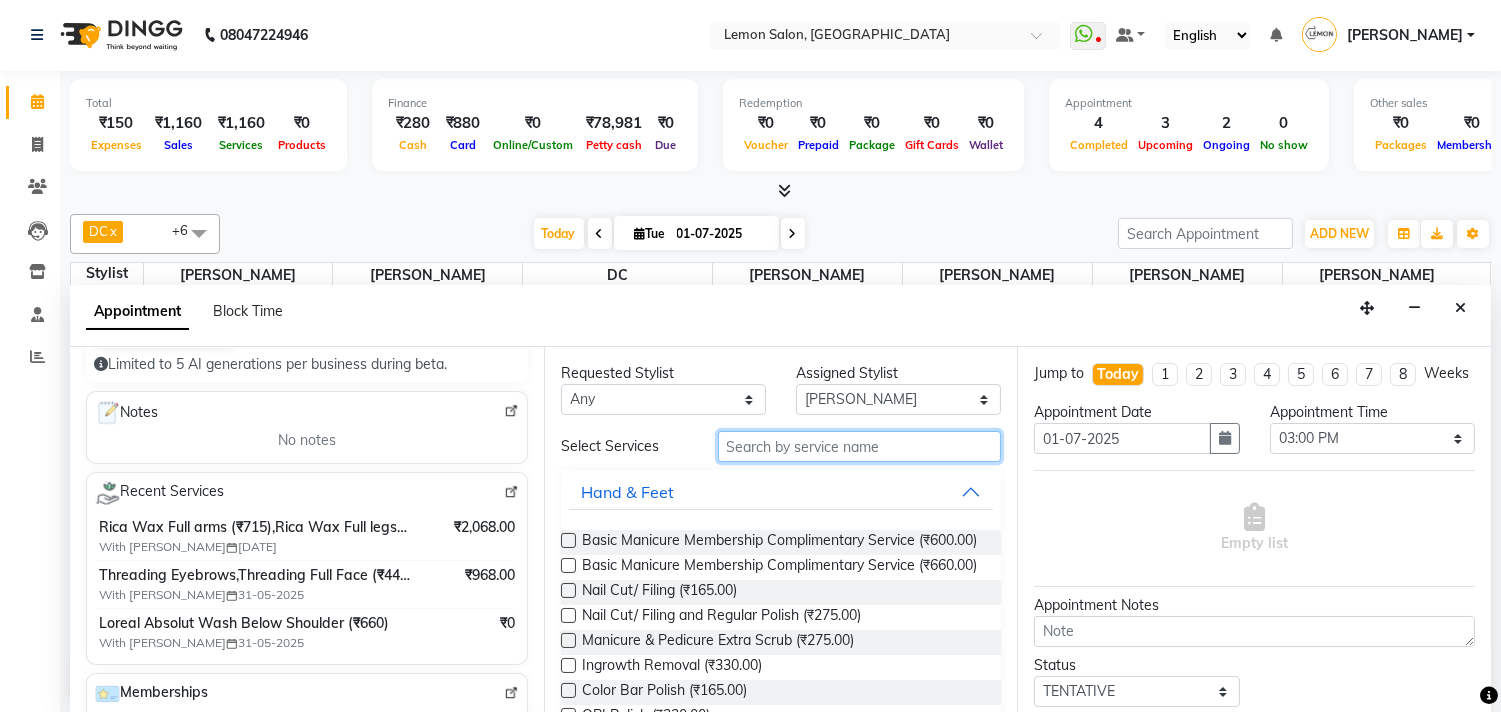 scroll, scrollTop: 333, scrollLeft: 0, axis: vertical 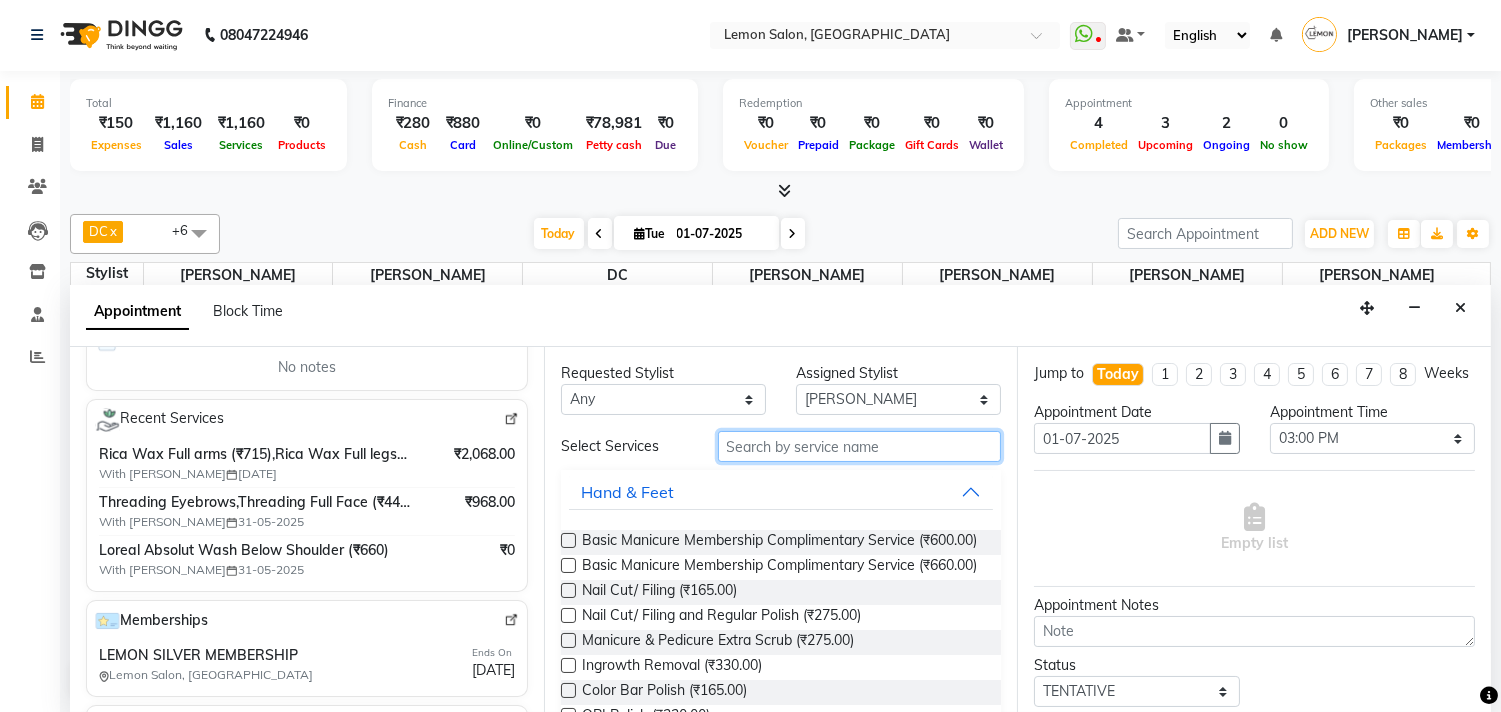click at bounding box center [860, 446] 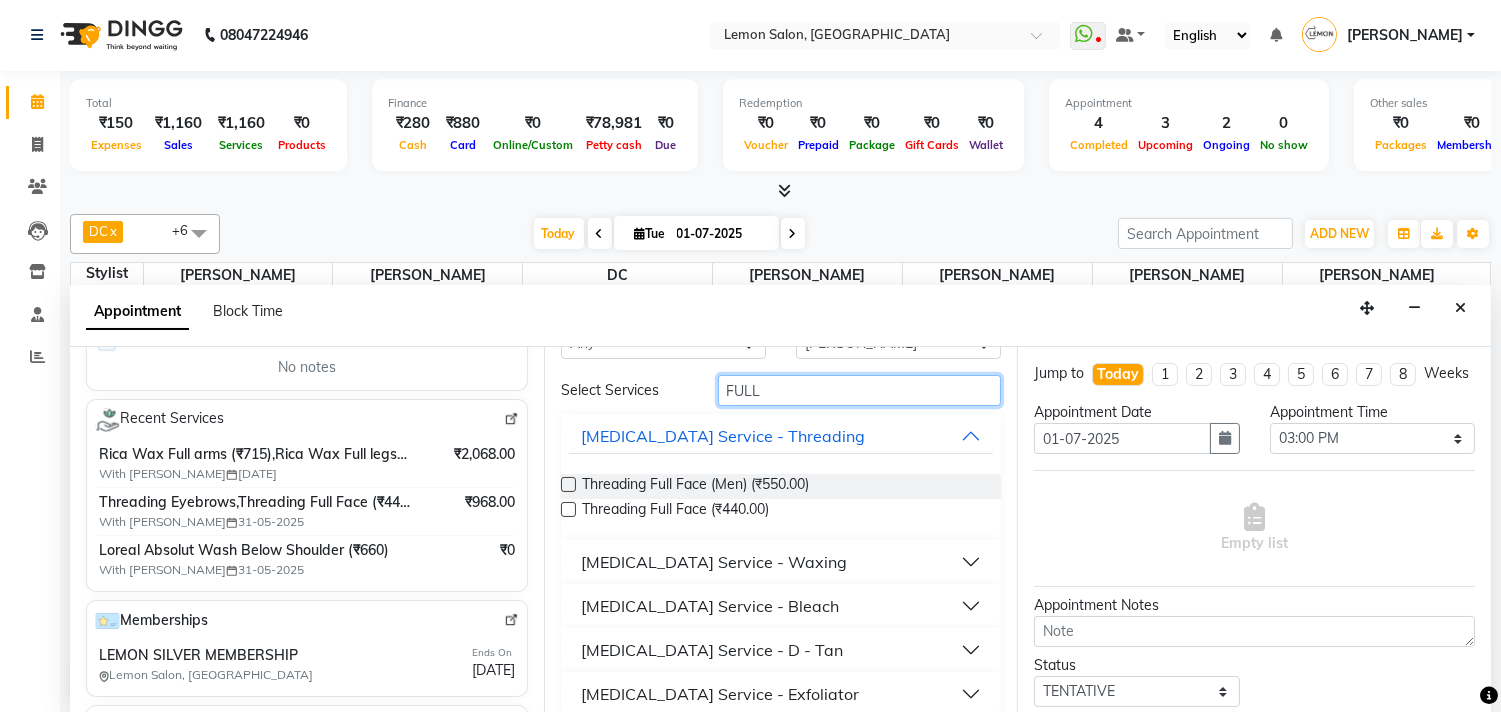 scroll, scrollTop: 111, scrollLeft: 0, axis: vertical 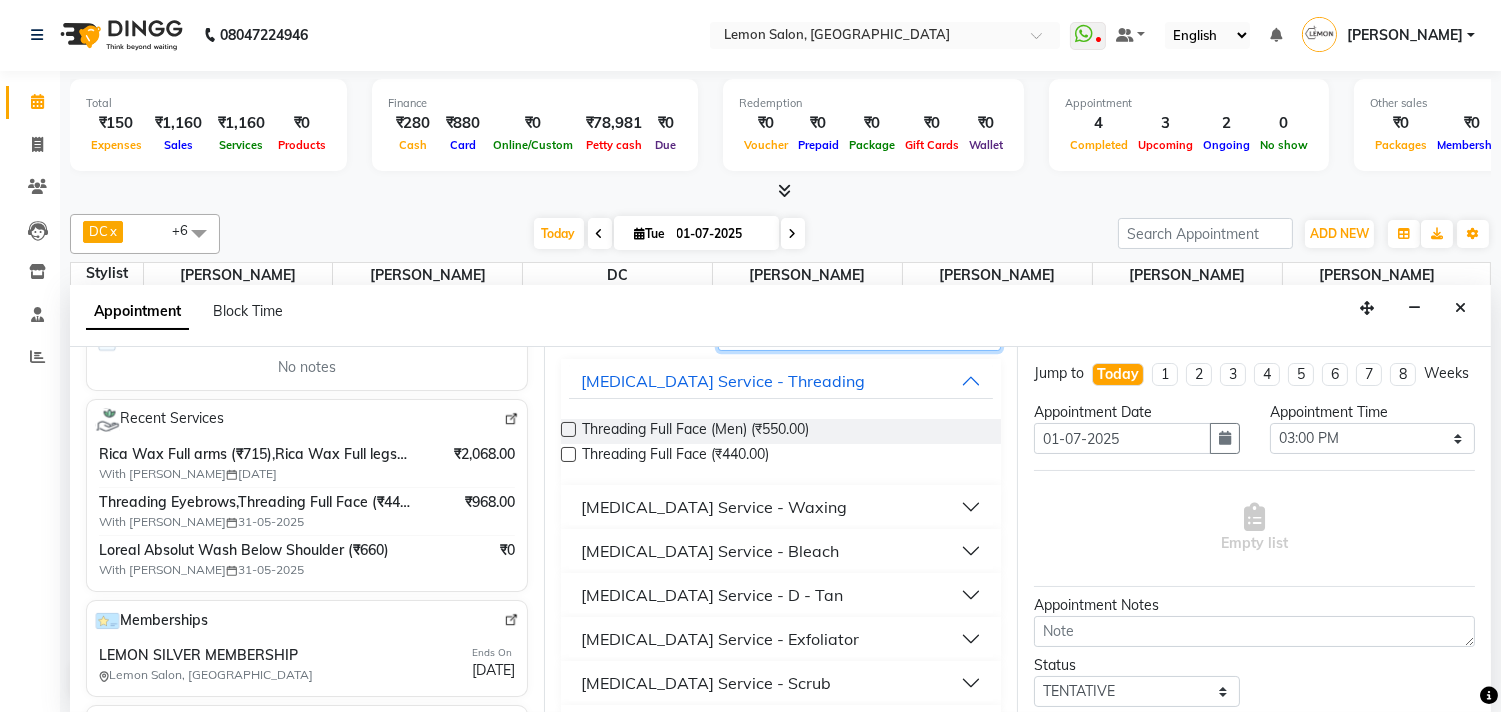 type on "FULL" 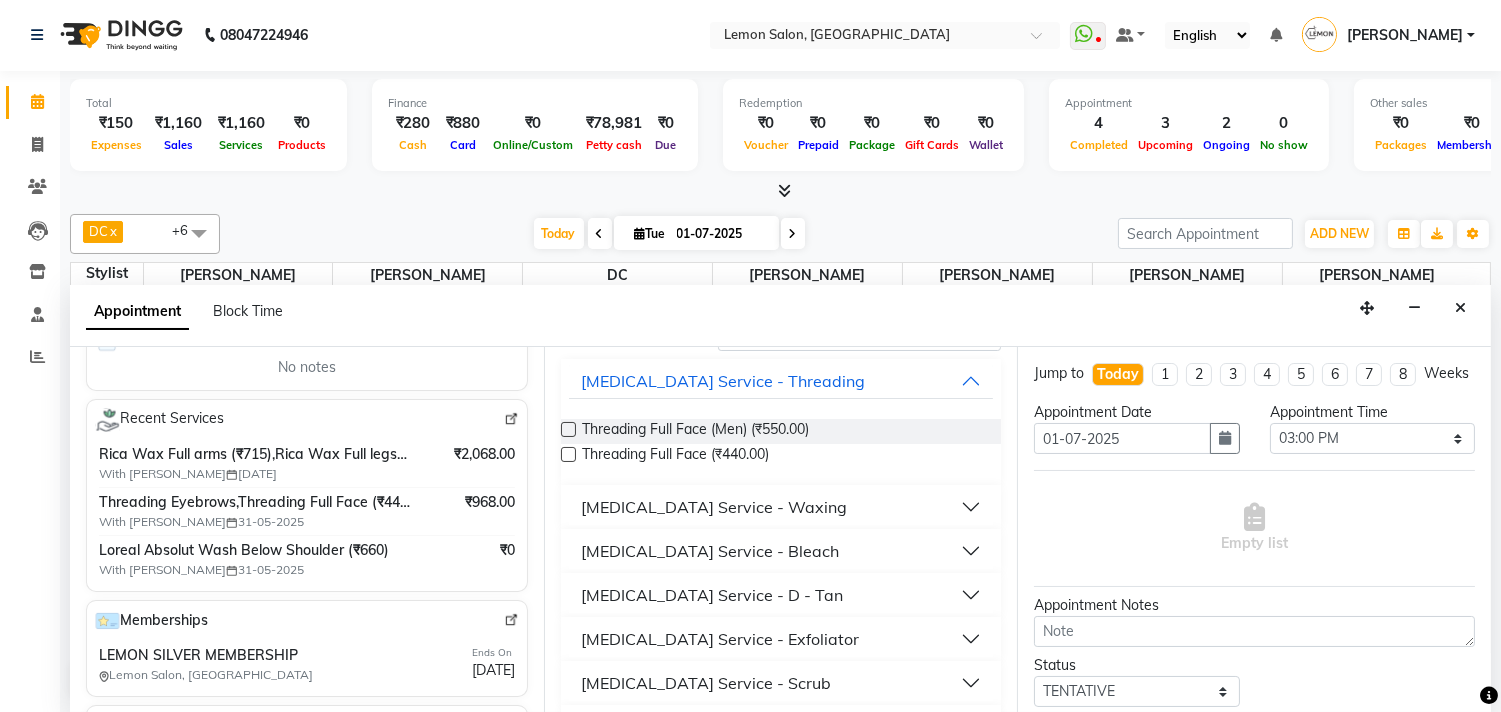 drag, startPoint x: 666, startPoint y: 510, endPoint x: 673, endPoint y: 521, distance: 13.038404 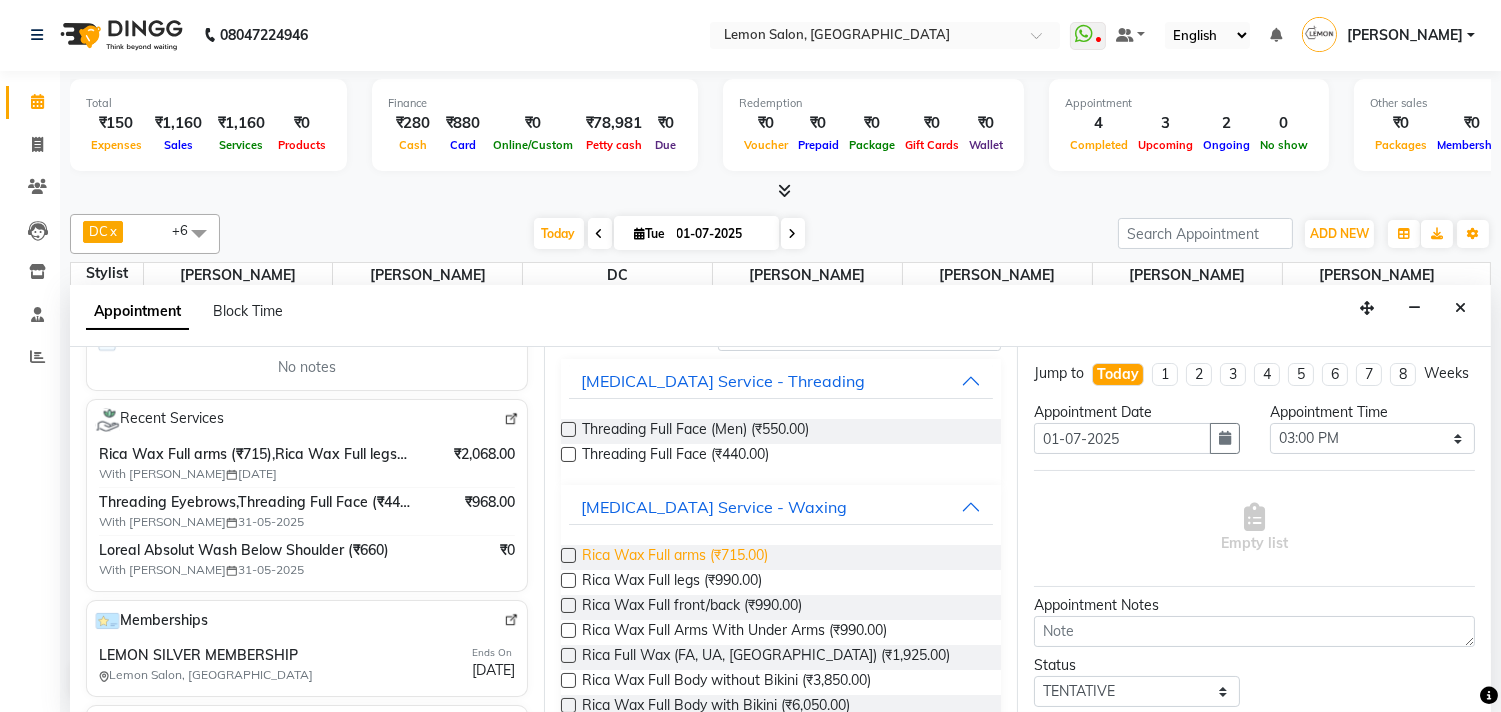 click on "Rica Wax Full arms (₹715.00)" at bounding box center [675, 557] 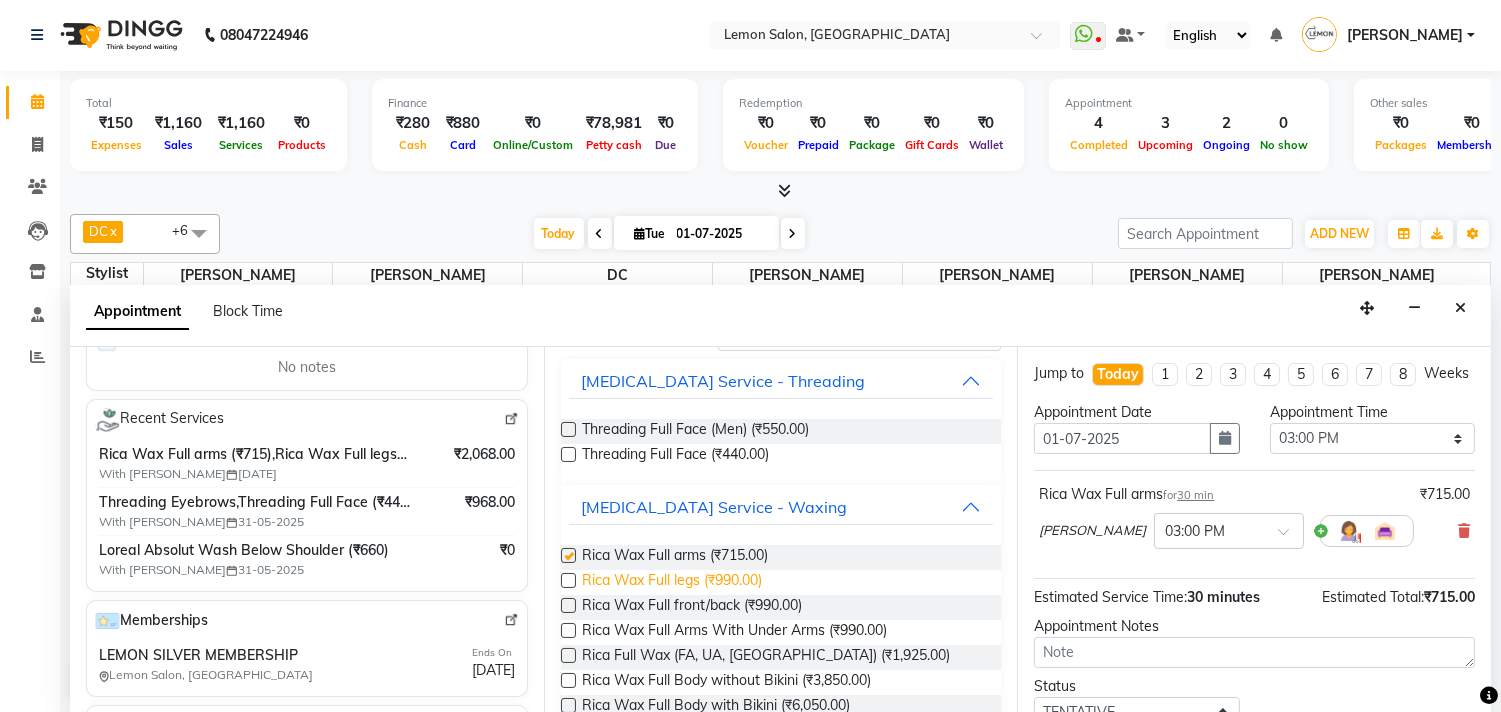 checkbox on "false" 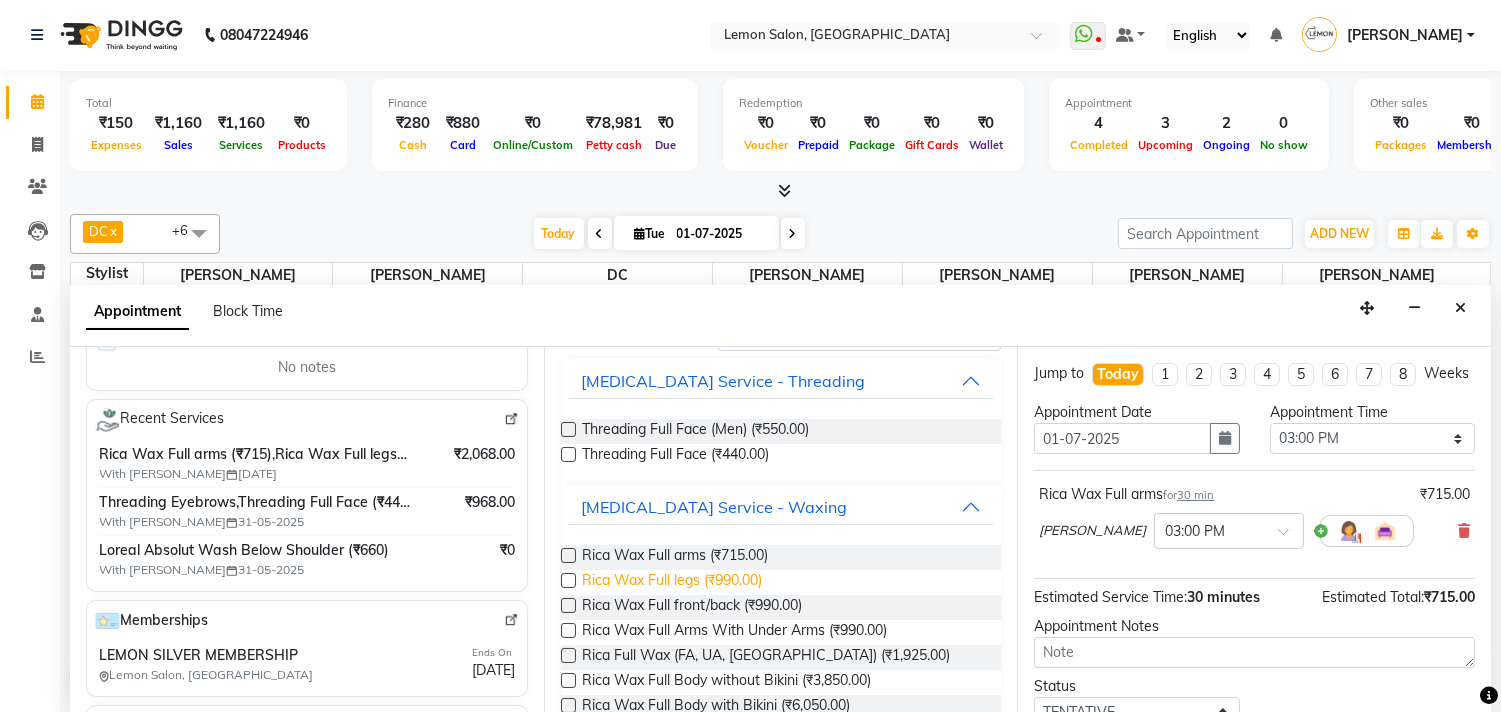 click on "Rica Wax Full legs (₹990.00)" at bounding box center [672, 582] 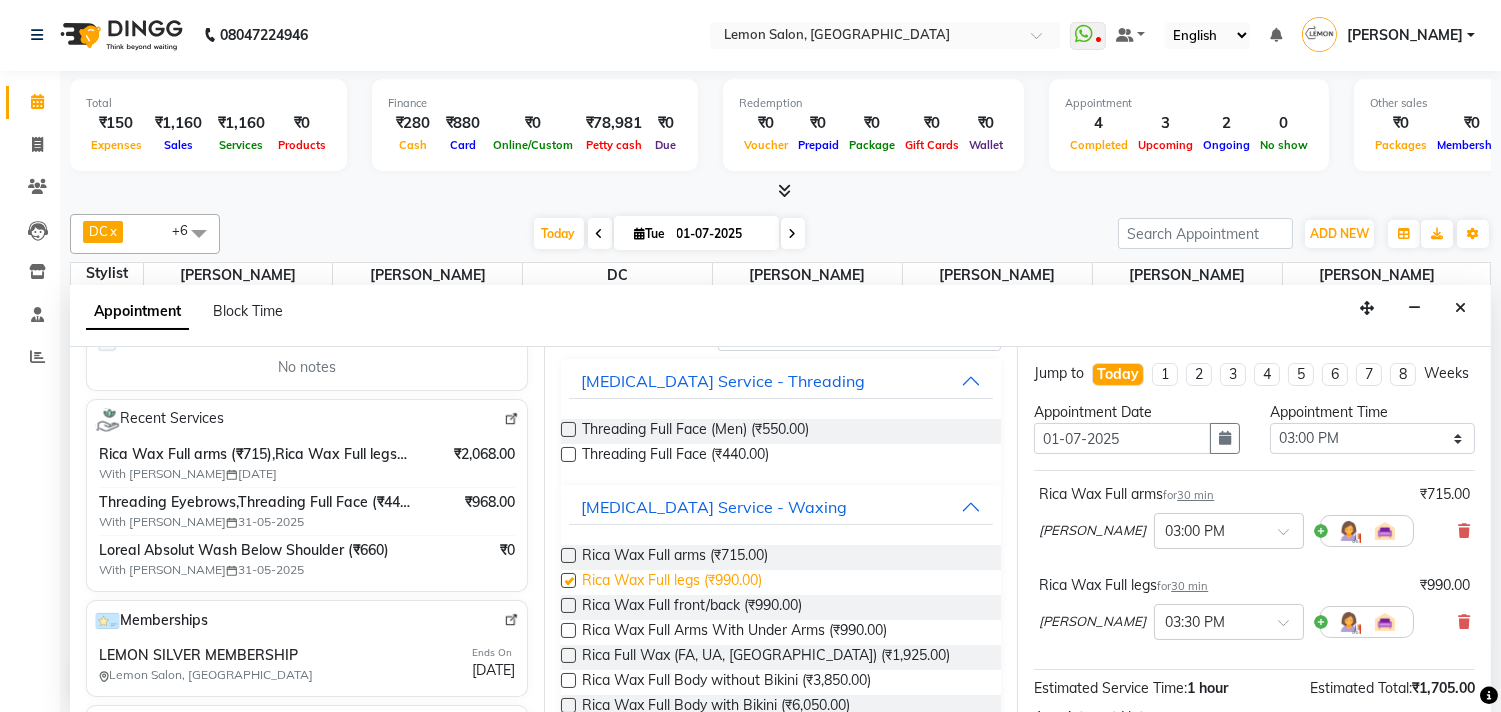 checkbox on "false" 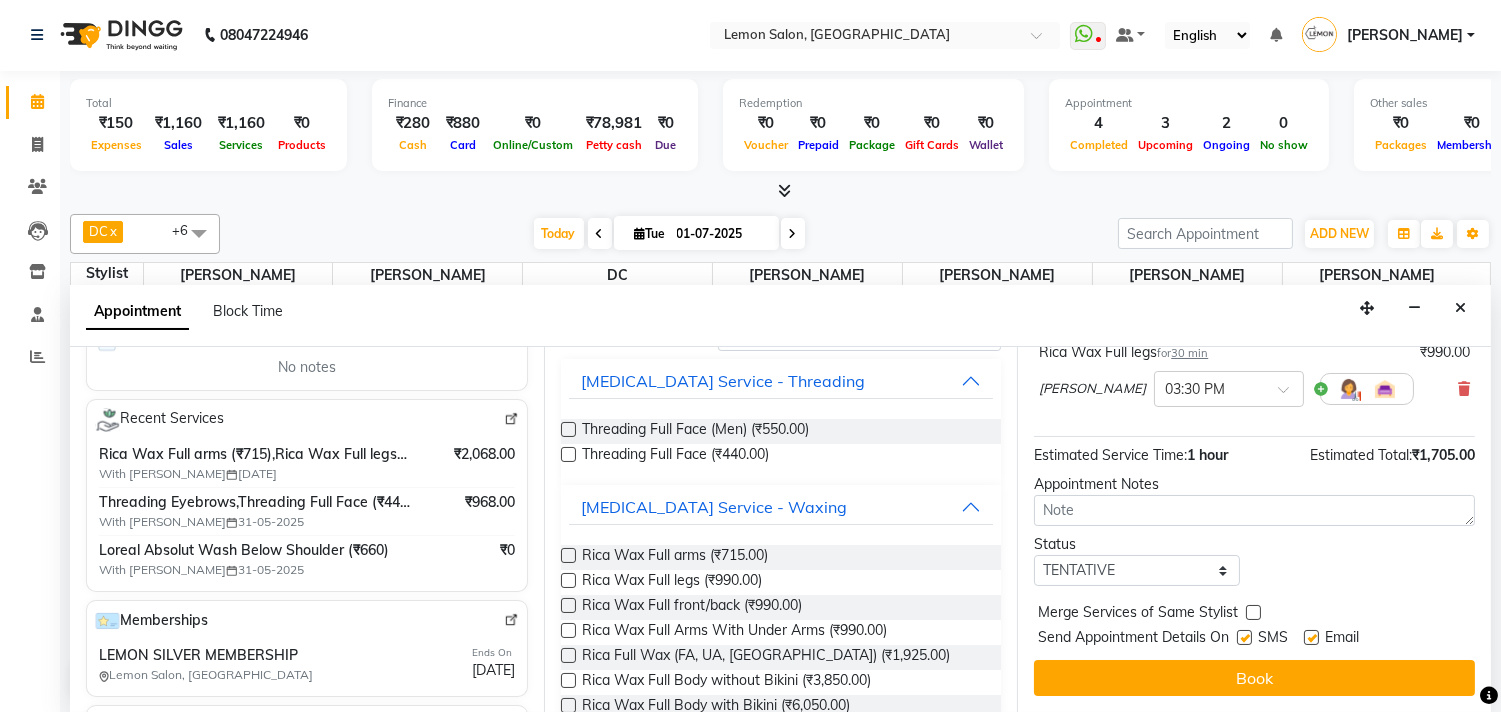 scroll, scrollTop: 251, scrollLeft: 0, axis: vertical 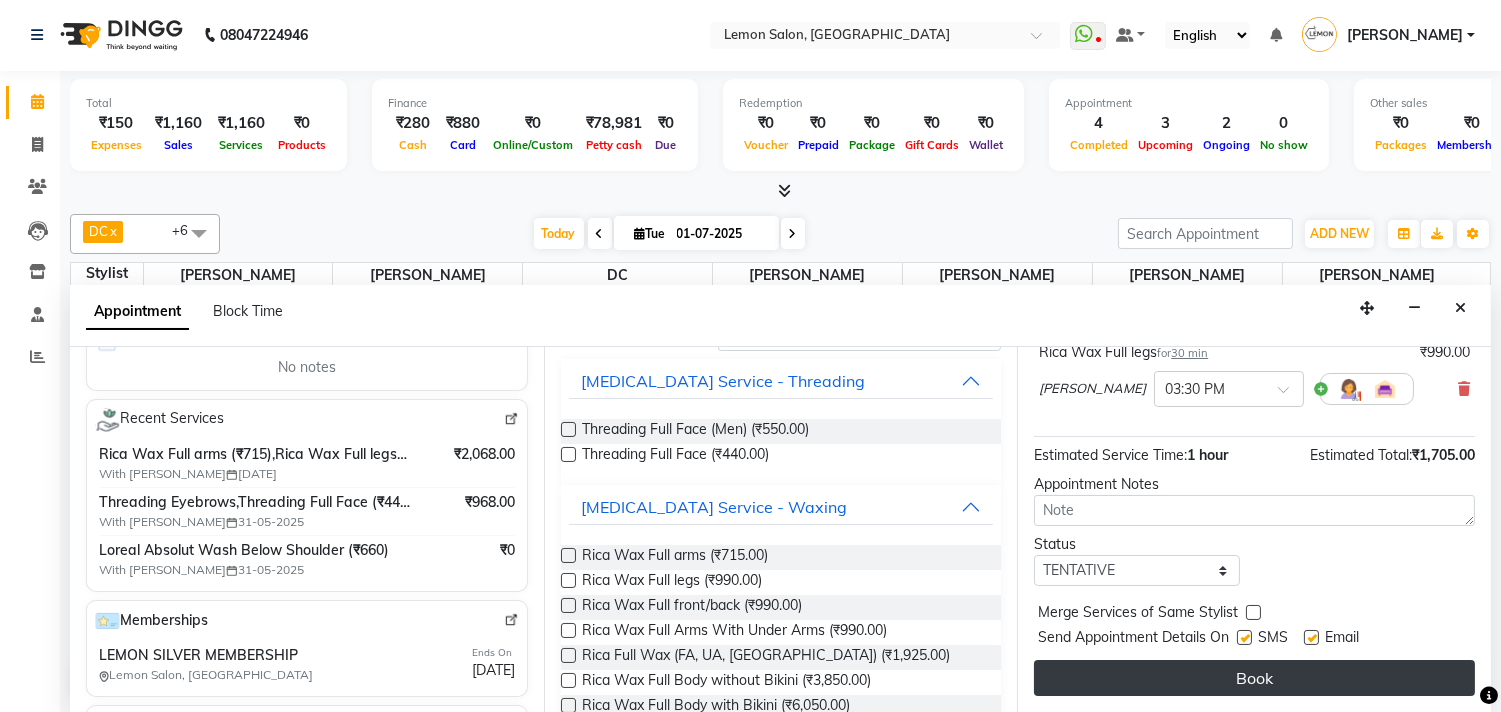 click on "Book" at bounding box center [1254, 678] 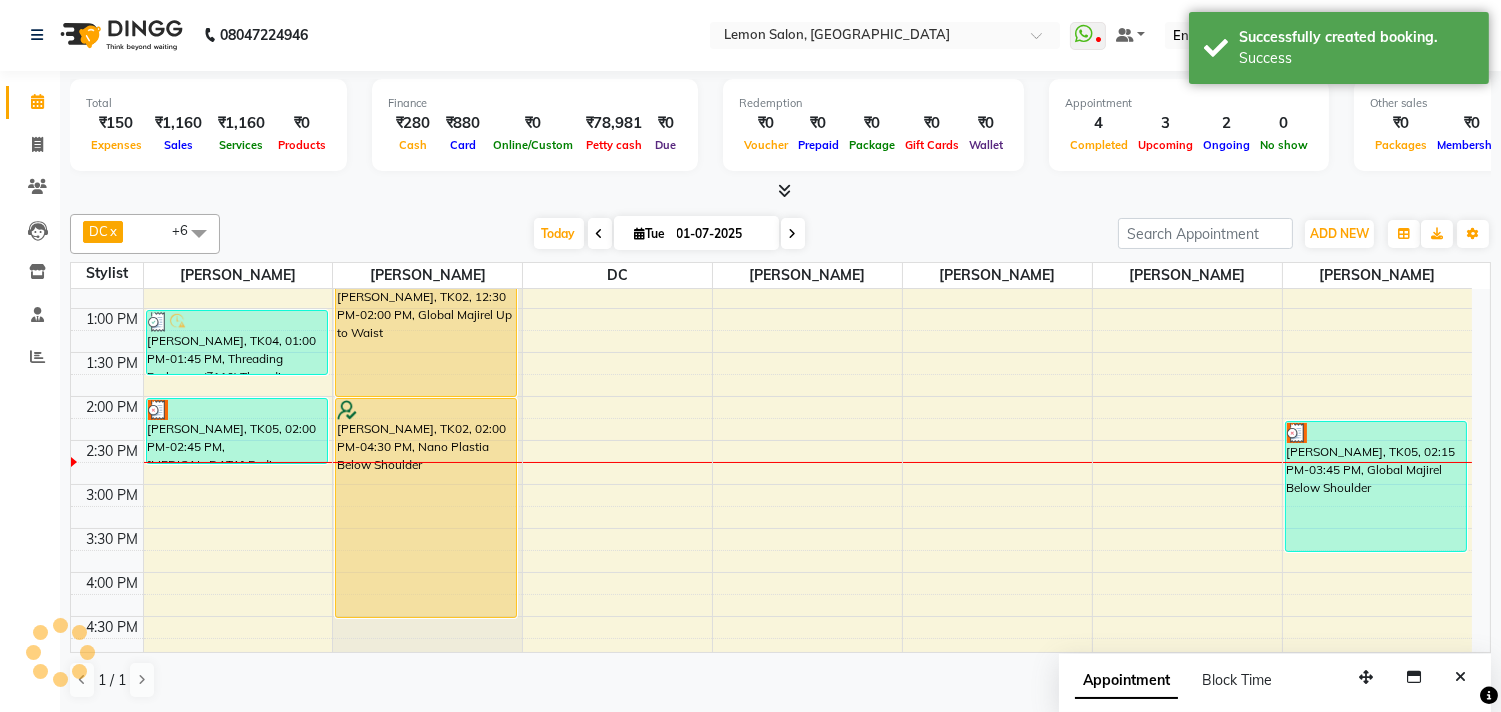 scroll, scrollTop: 0, scrollLeft: 0, axis: both 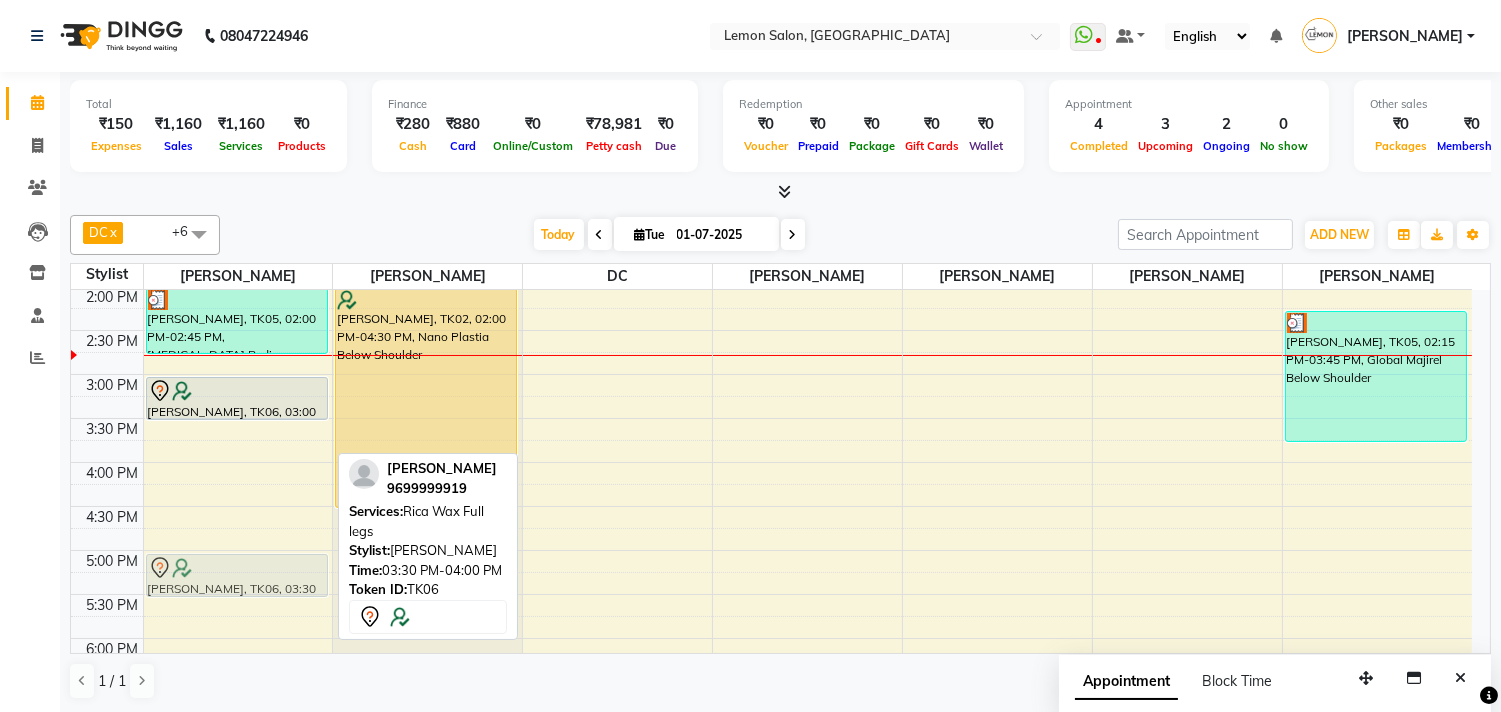 drag, startPoint x: 236, startPoint y: 442, endPoint x: 233, endPoint y: 567, distance: 125.035995 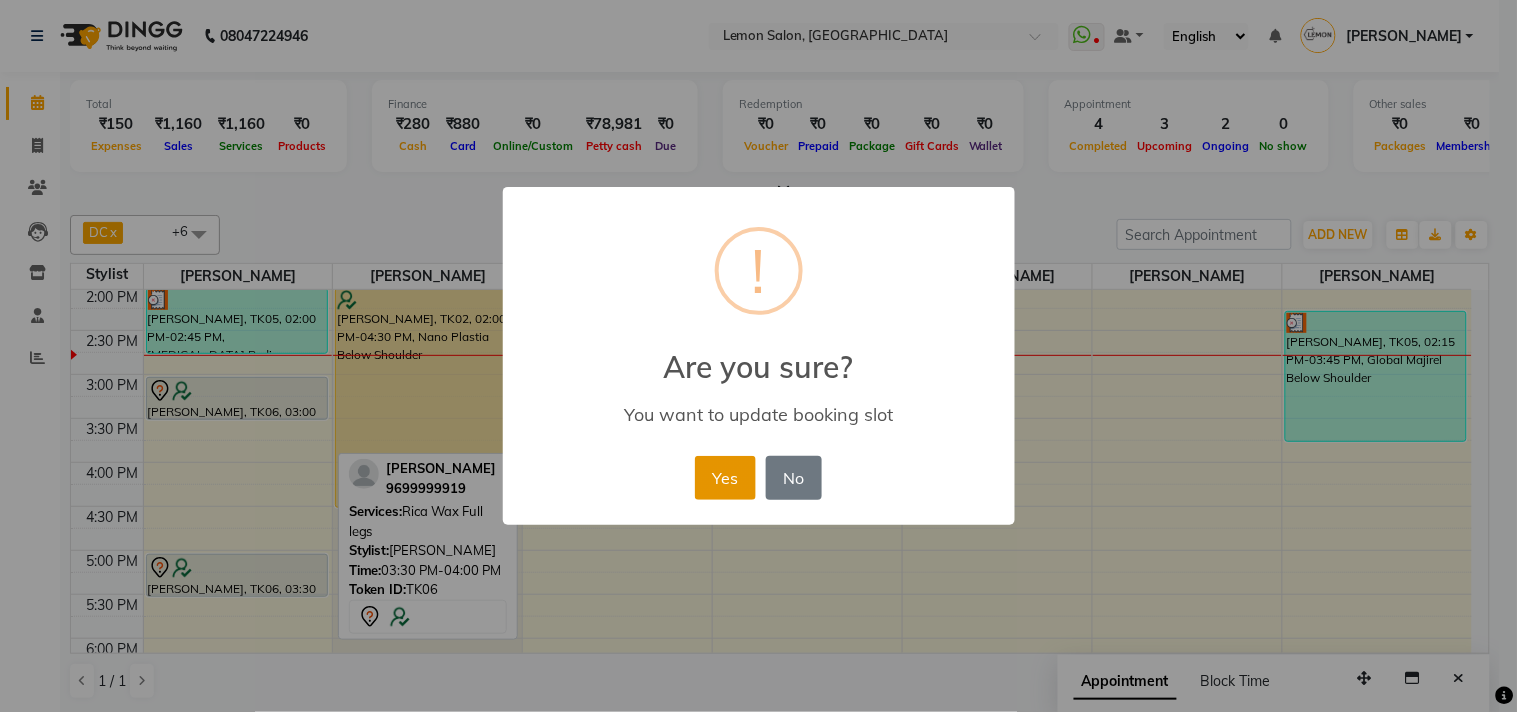 click on "Yes" at bounding box center [725, 478] 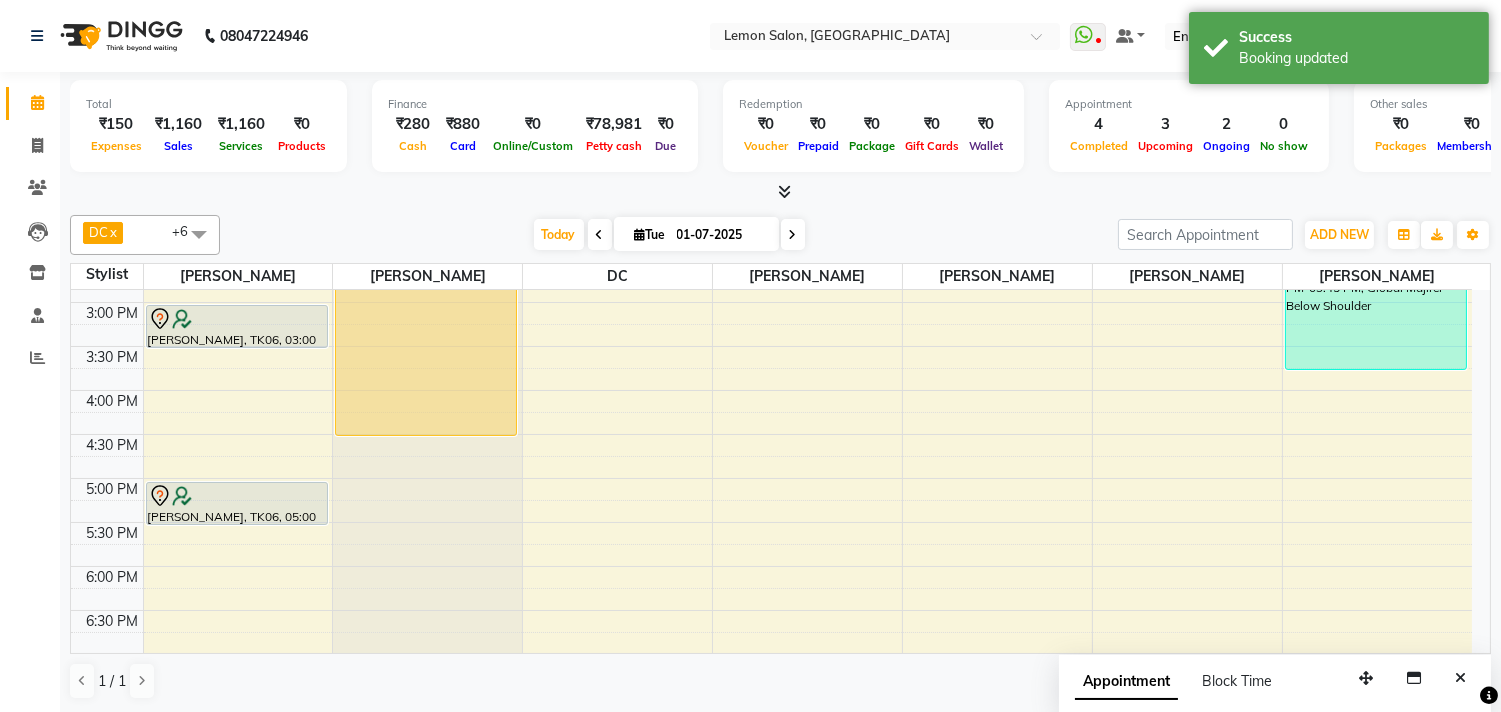 scroll, scrollTop: 554, scrollLeft: 0, axis: vertical 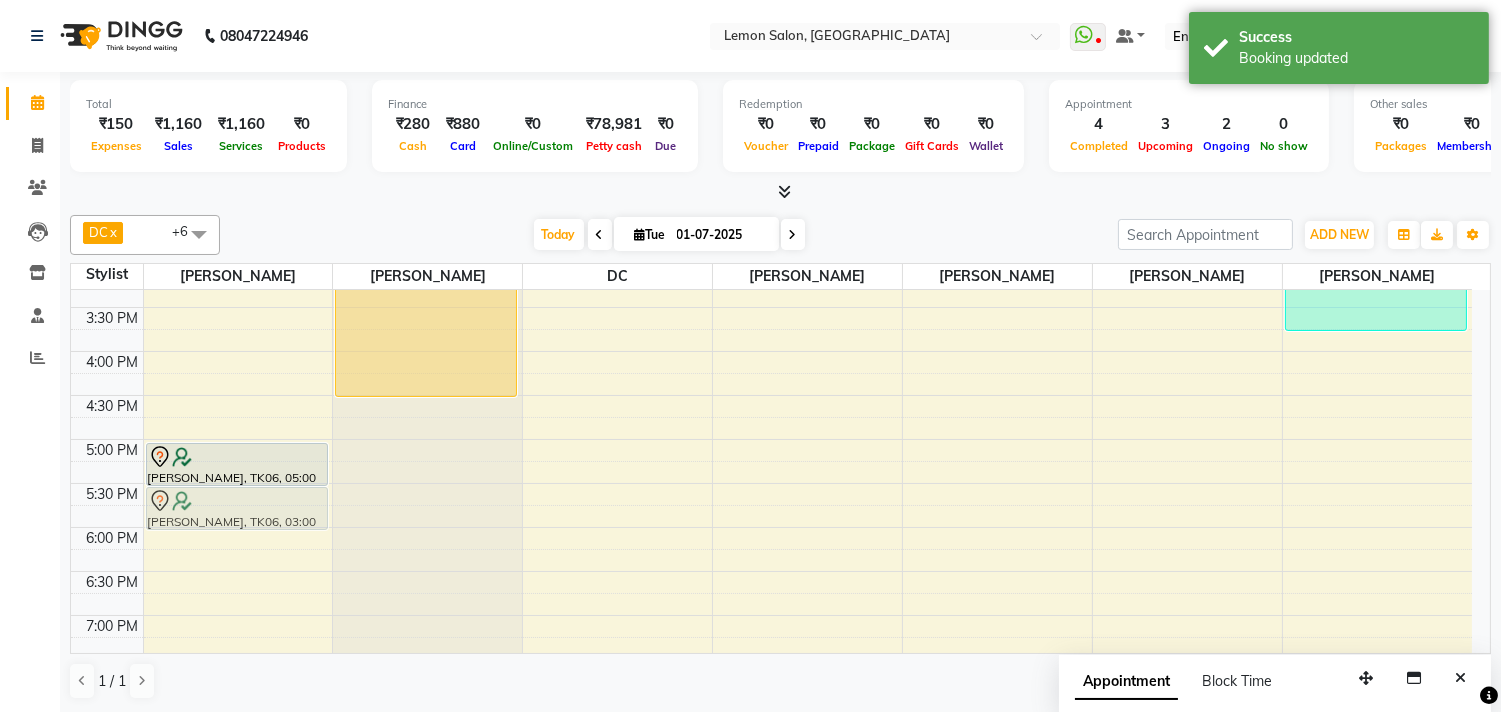 drag, startPoint x: 275, startPoint y: 300, endPoint x: 236, endPoint y: 528, distance: 231.31148 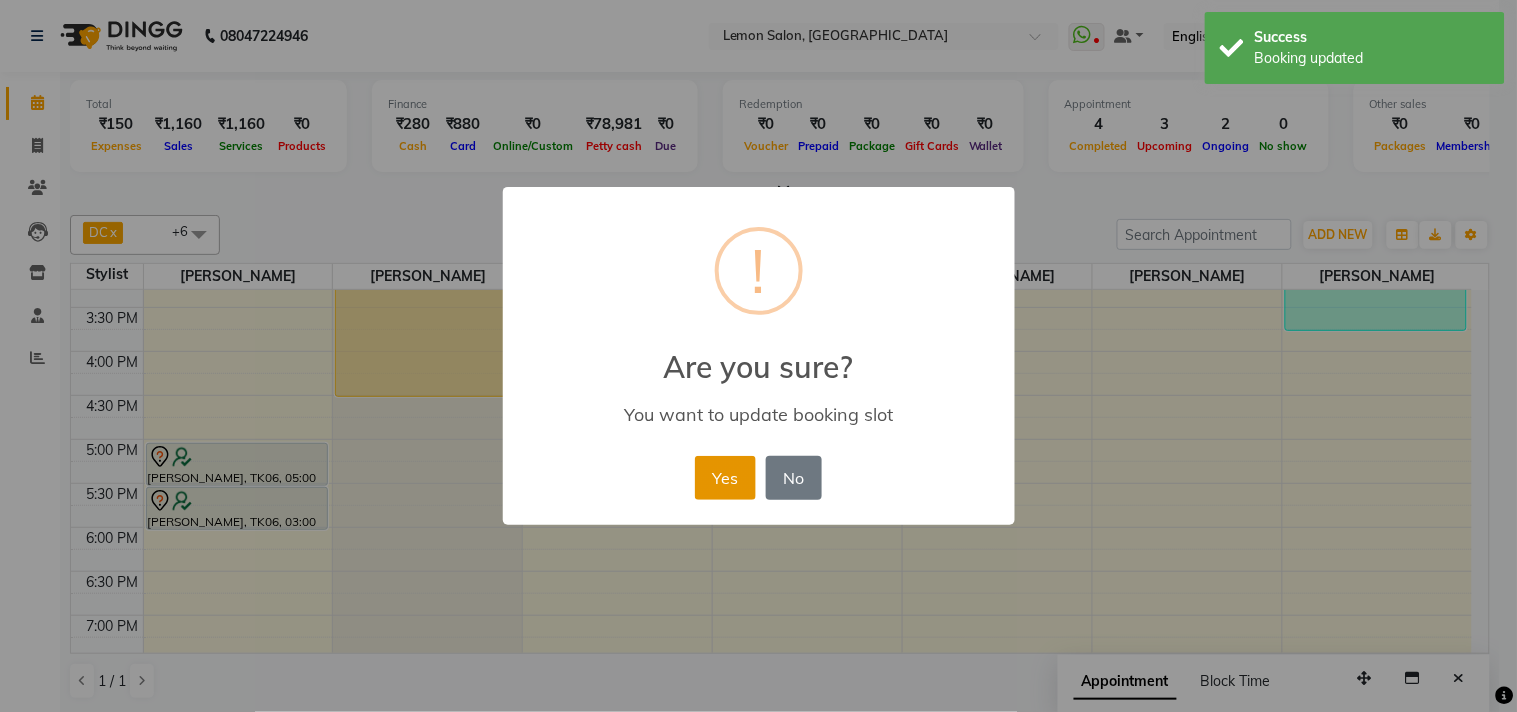 click on "Yes" at bounding box center (725, 478) 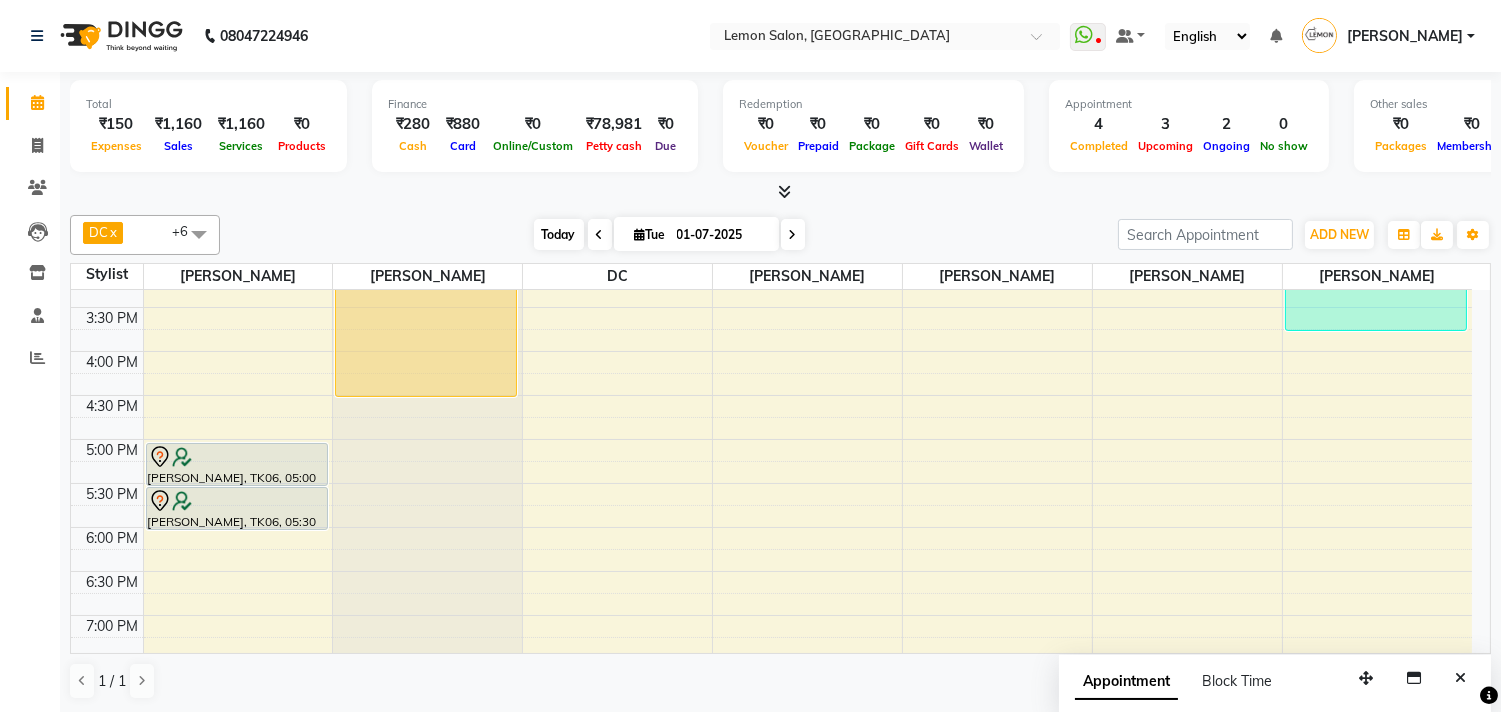 click on "Today" at bounding box center (559, 234) 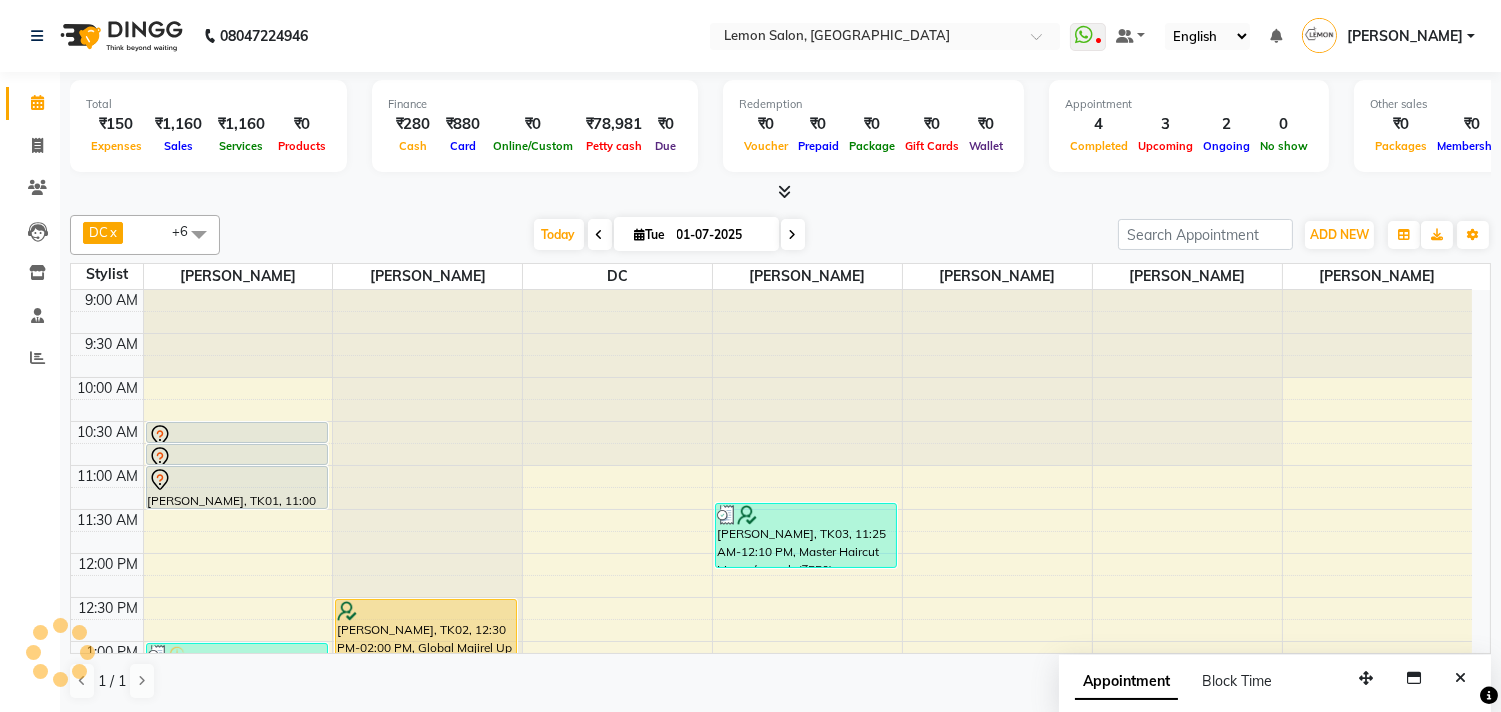 scroll, scrollTop: 531, scrollLeft: 0, axis: vertical 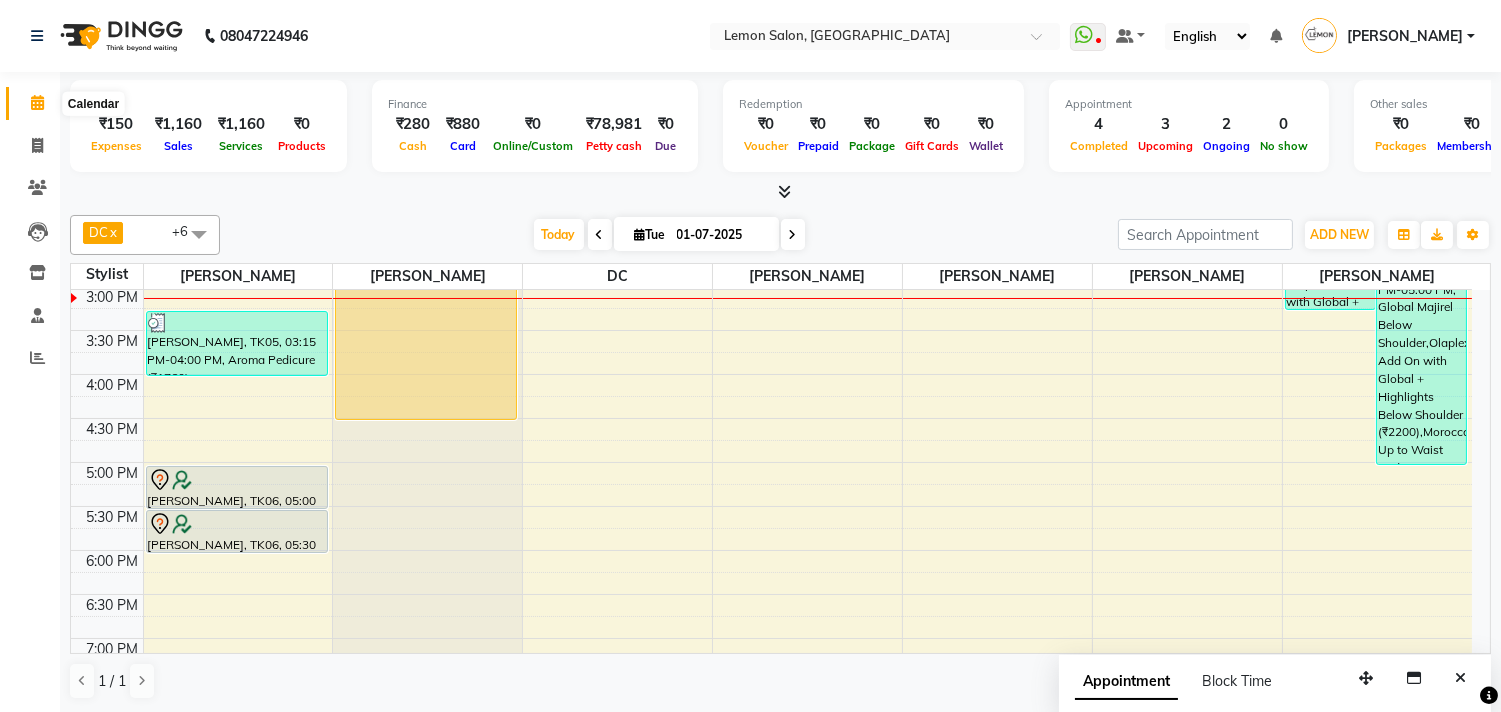 click 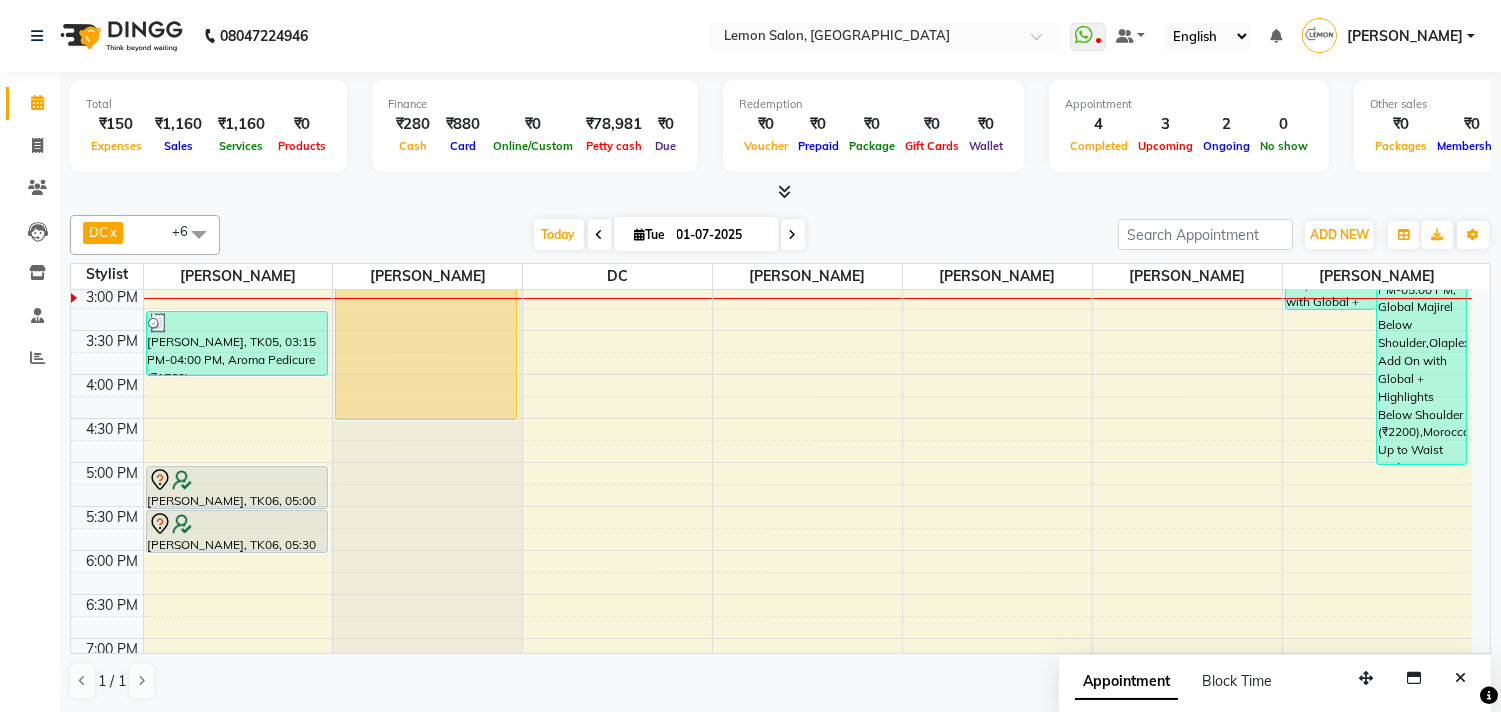 scroll, scrollTop: 420, scrollLeft: 0, axis: vertical 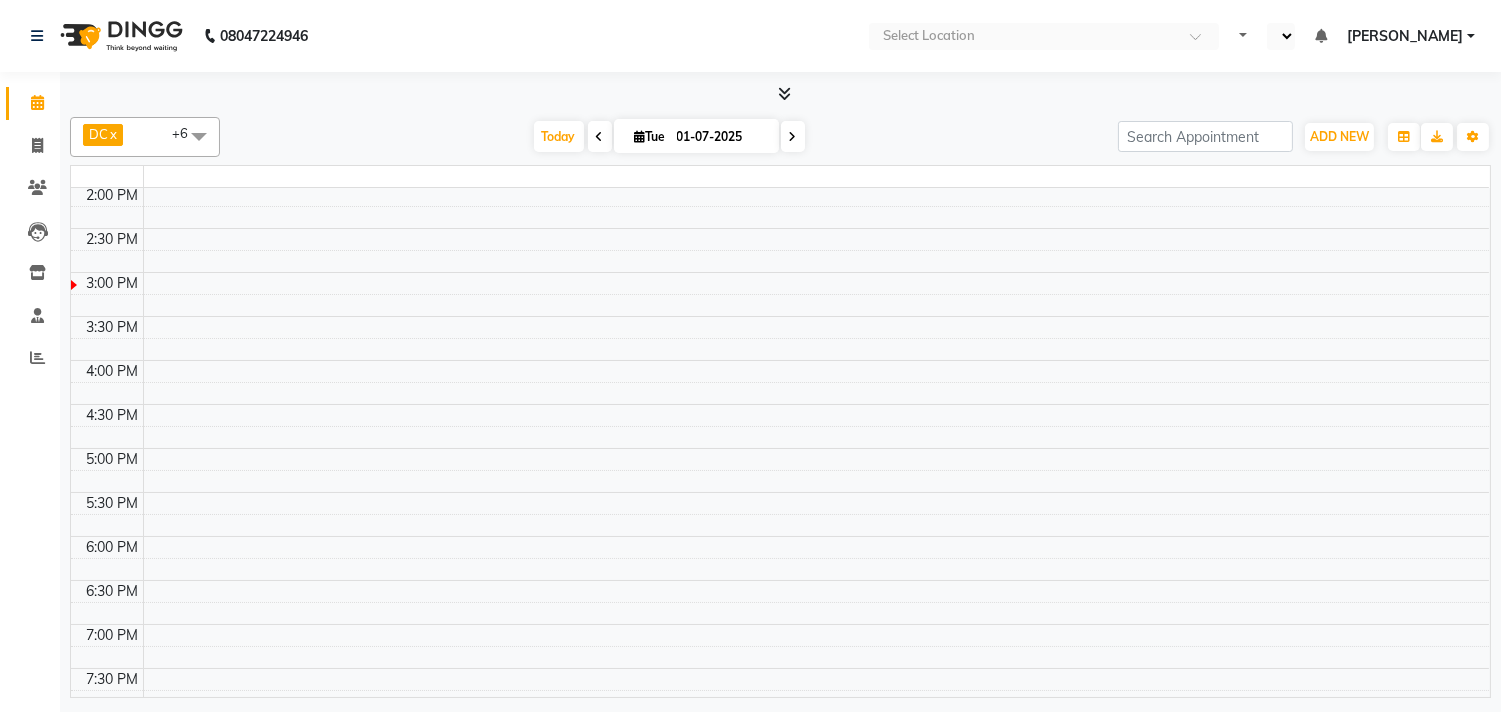 select on "en" 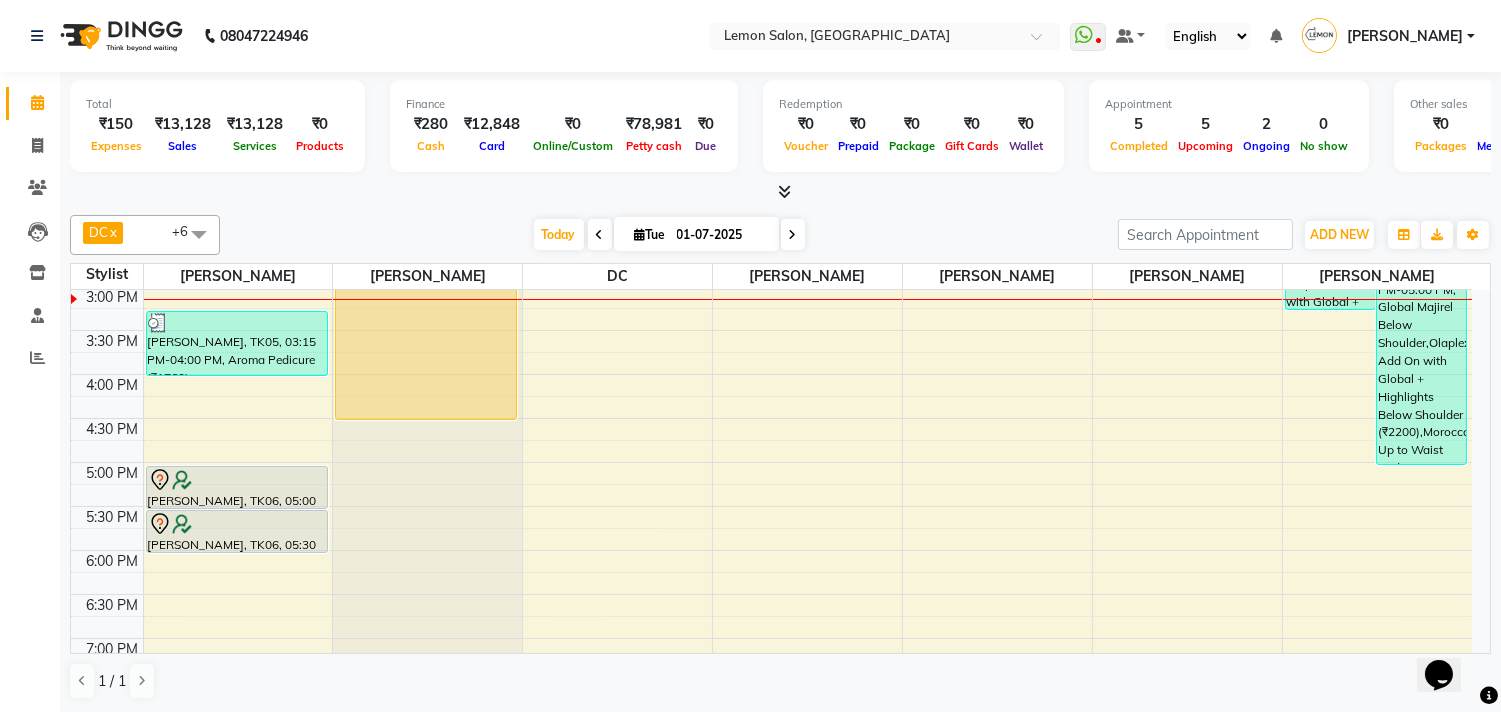 scroll, scrollTop: 0, scrollLeft: 0, axis: both 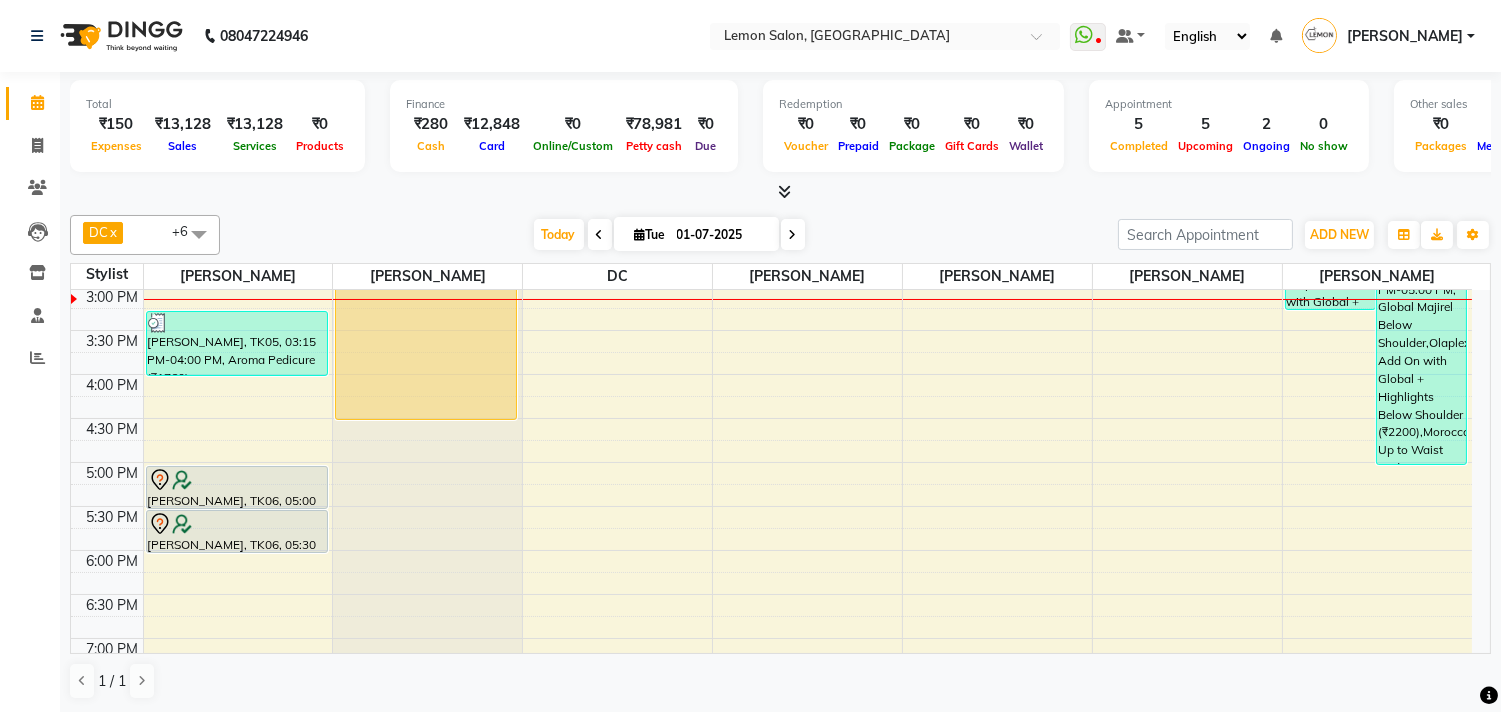 click on "₹13,128" at bounding box center (183, 124) 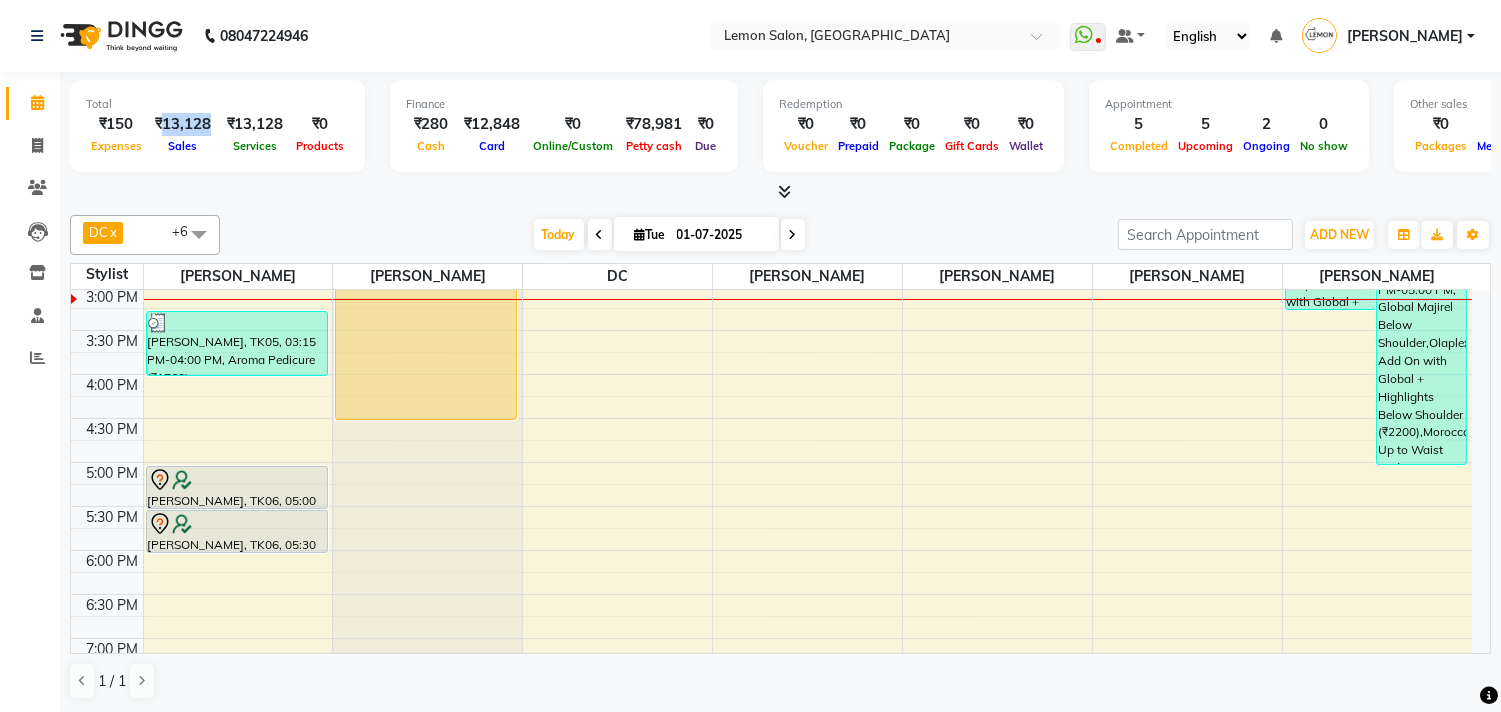 click on "₹13,128" at bounding box center [183, 124] 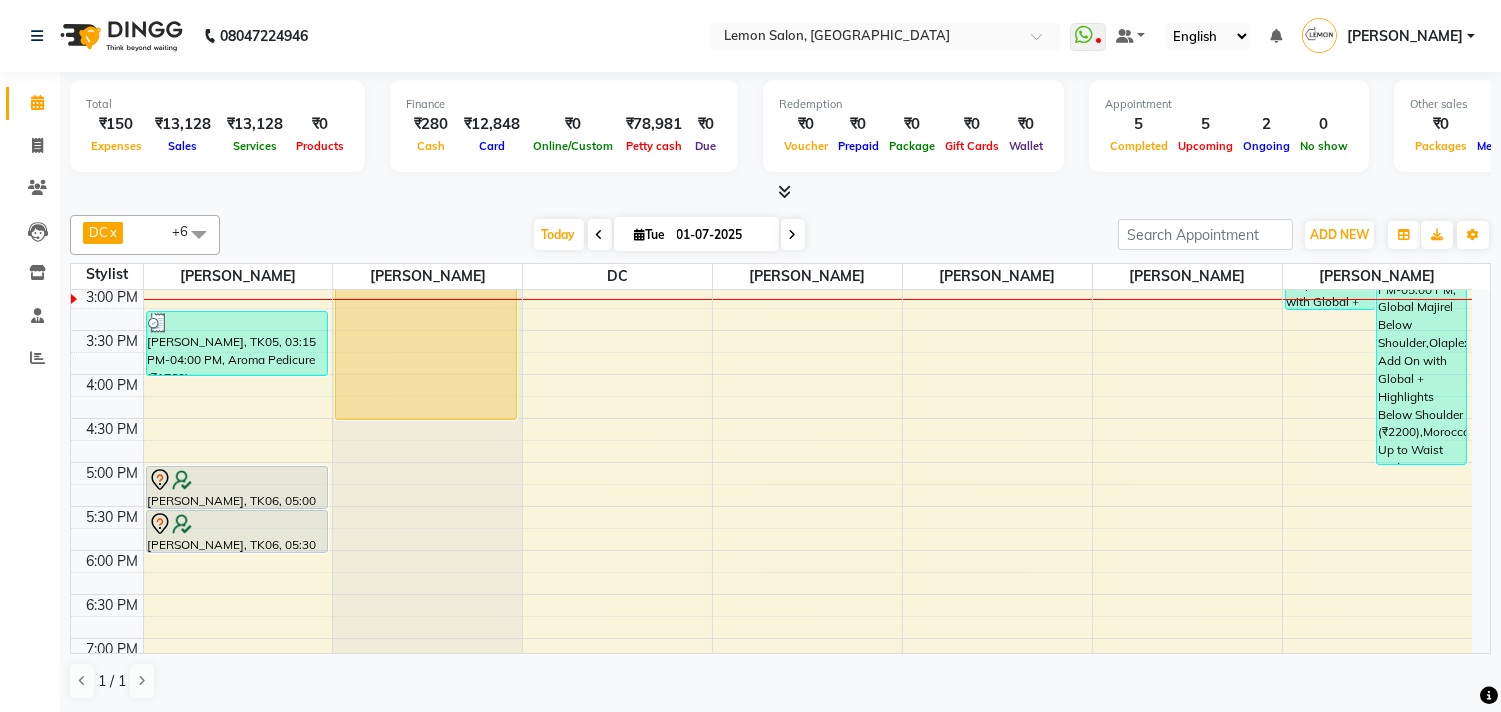 click on "08047224946 Select Location × [GEOGRAPHIC_DATA], [GEOGRAPHIC_DATA]  WhatsApp Status  ✕ Status:  Disconnected Recent Service Activity: [DATE]     05:30 AM  08047224946 Whatsapp Settings Default Panel My Panel English ENGLISH Español العربية मराठी हिंदी ગુજરાતી தமிழ் 中文 Notifications nothing to show [PERSON_NAME] Manage Profile Change Password Sign out  Version:3.14.0" 